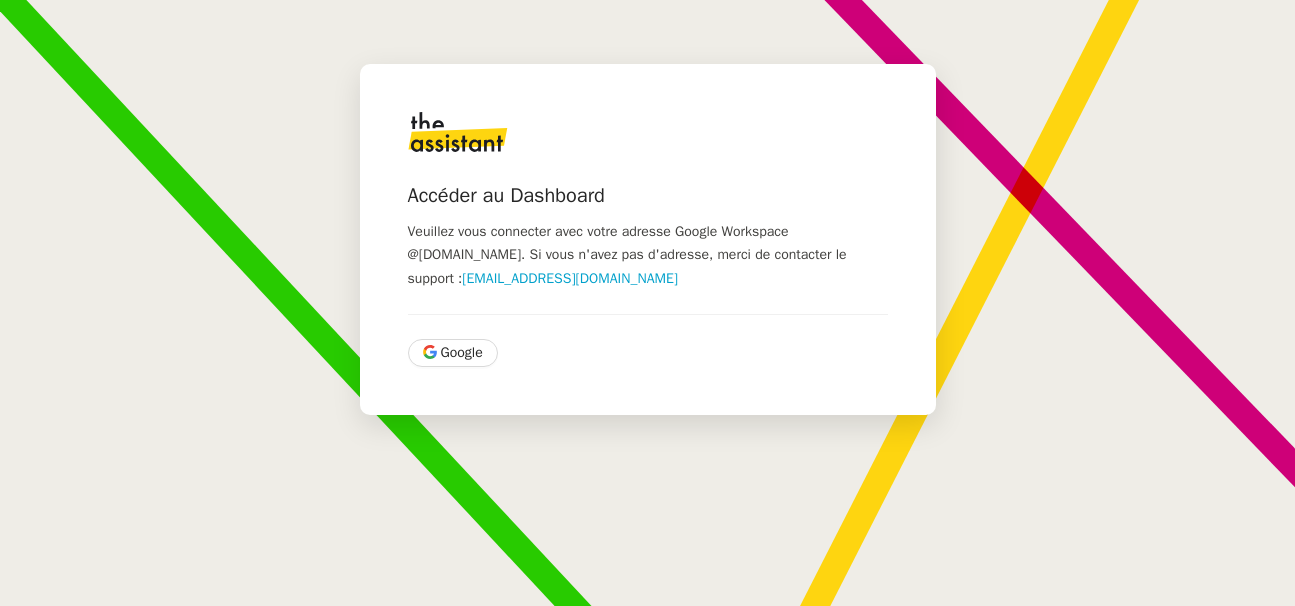 scroll, scrollTop: 0, scrollLeft: 0, axis: both 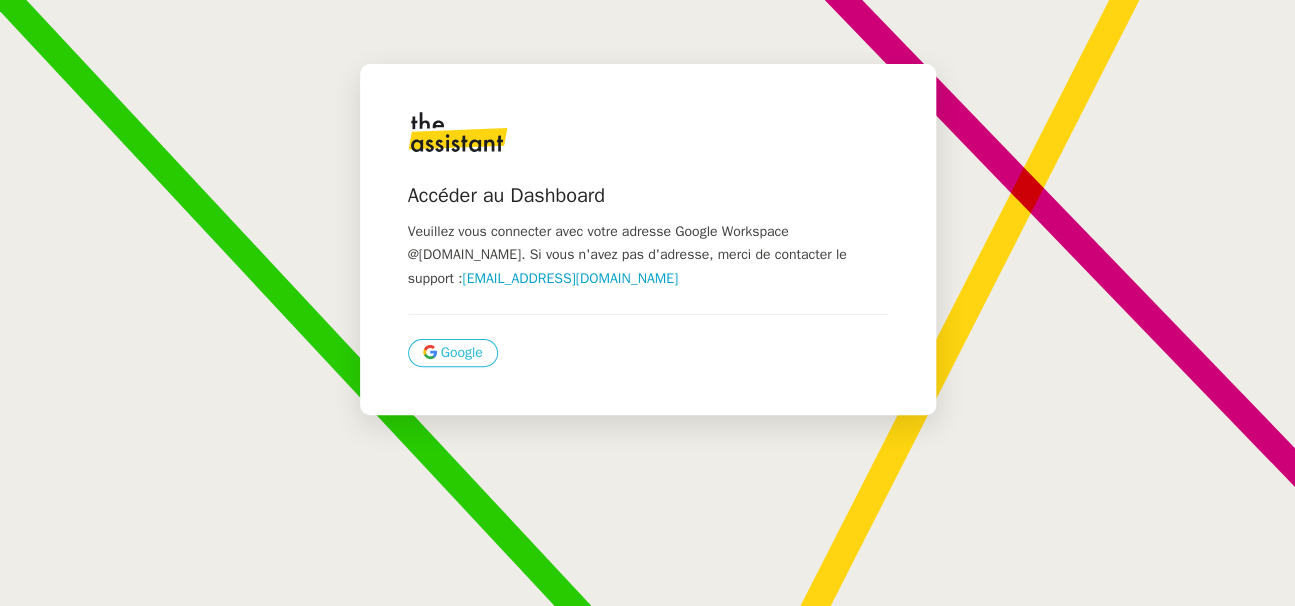 click on "Google" 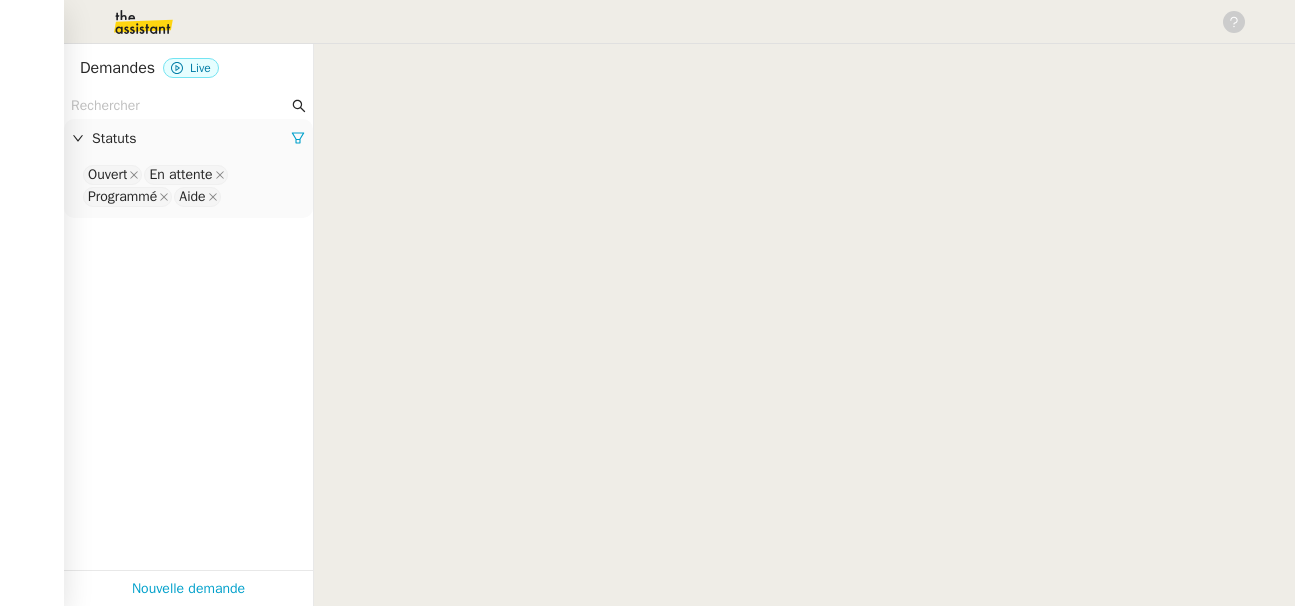 scroll, scrollTop: 0, scrollLeft: 0, axis: both 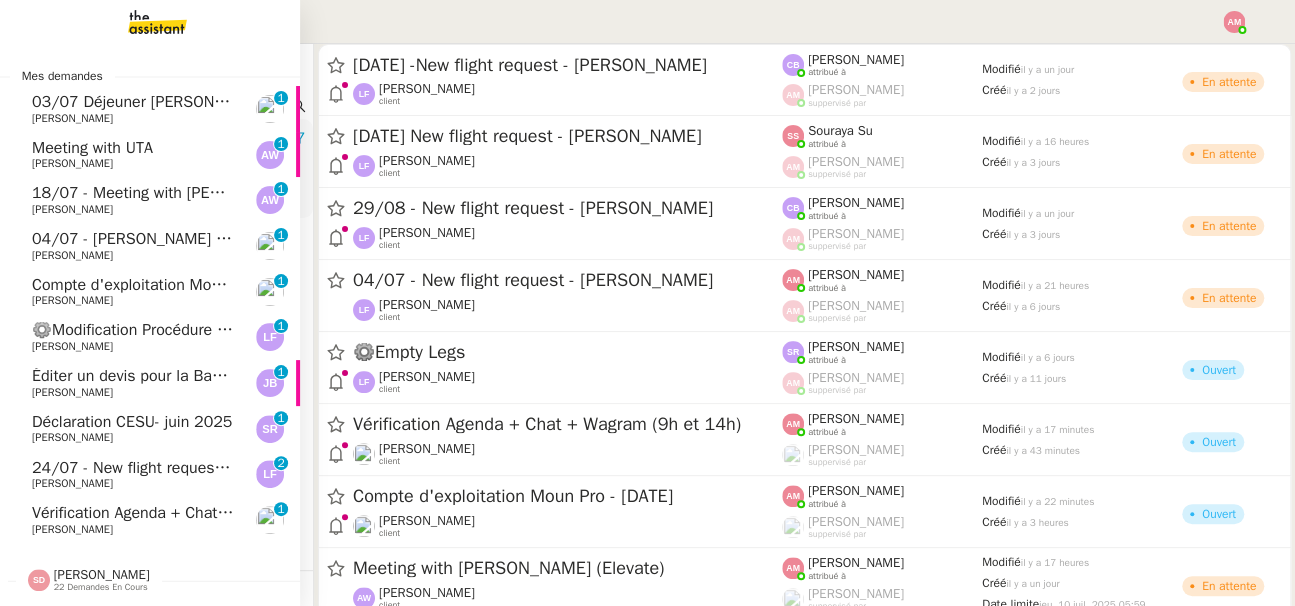 click on "Déclaration CESU- juin 2025" 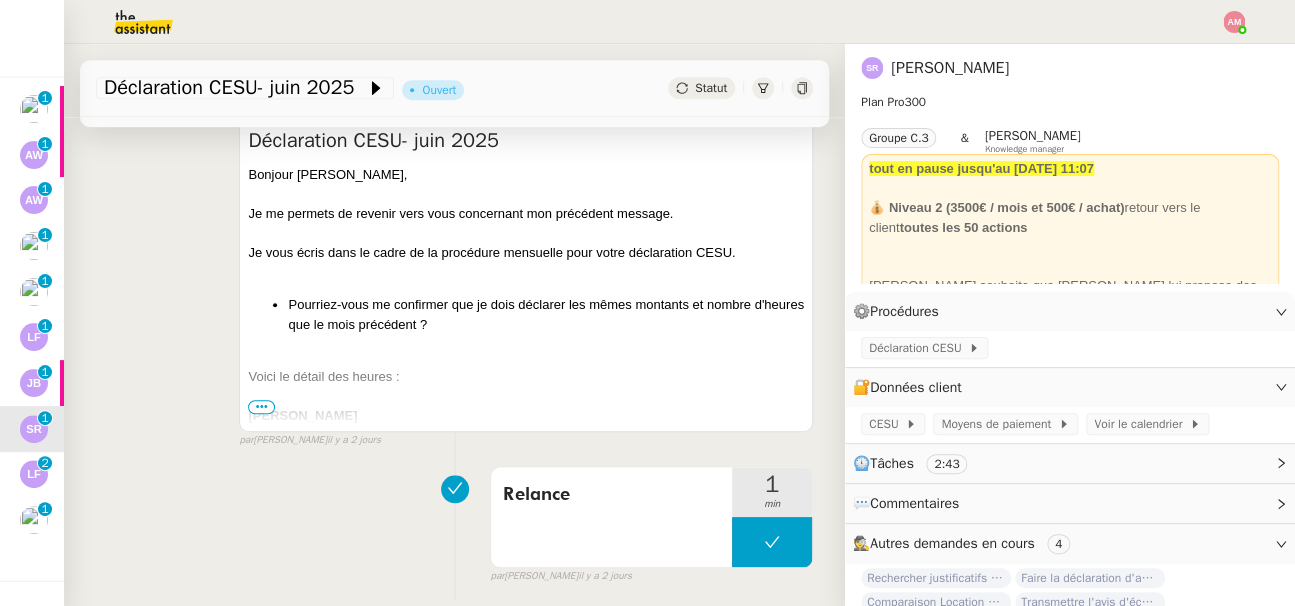 scroll, scrollTop: 0, scrollLeft: 0, axis: both 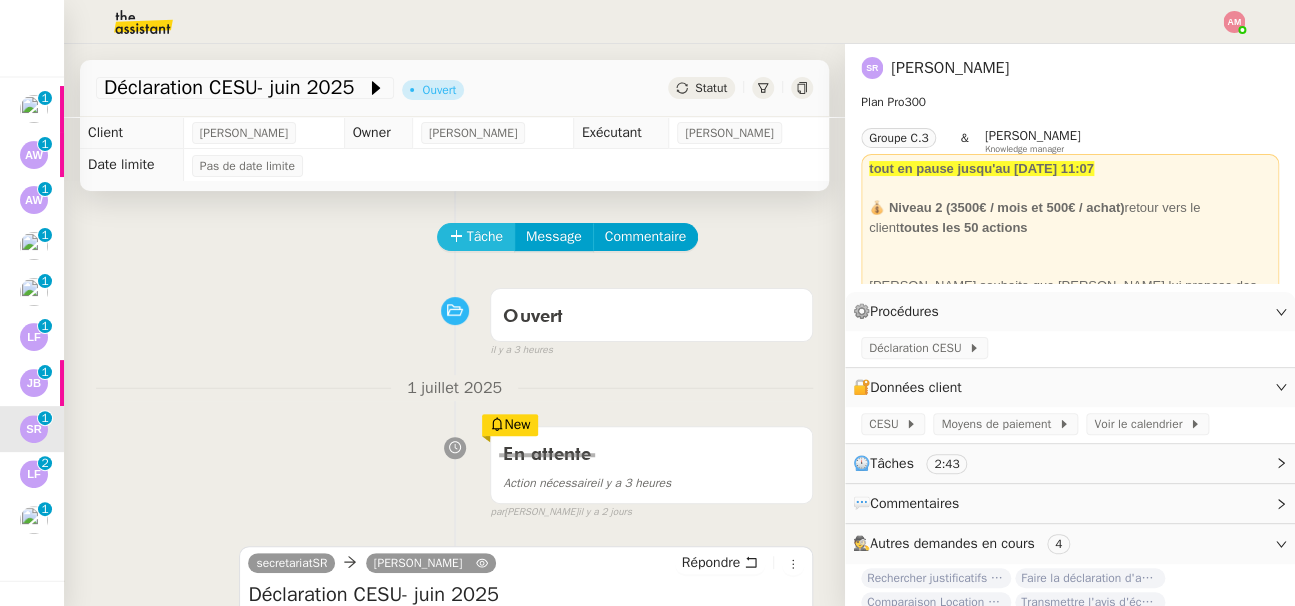 click on "Tâche" 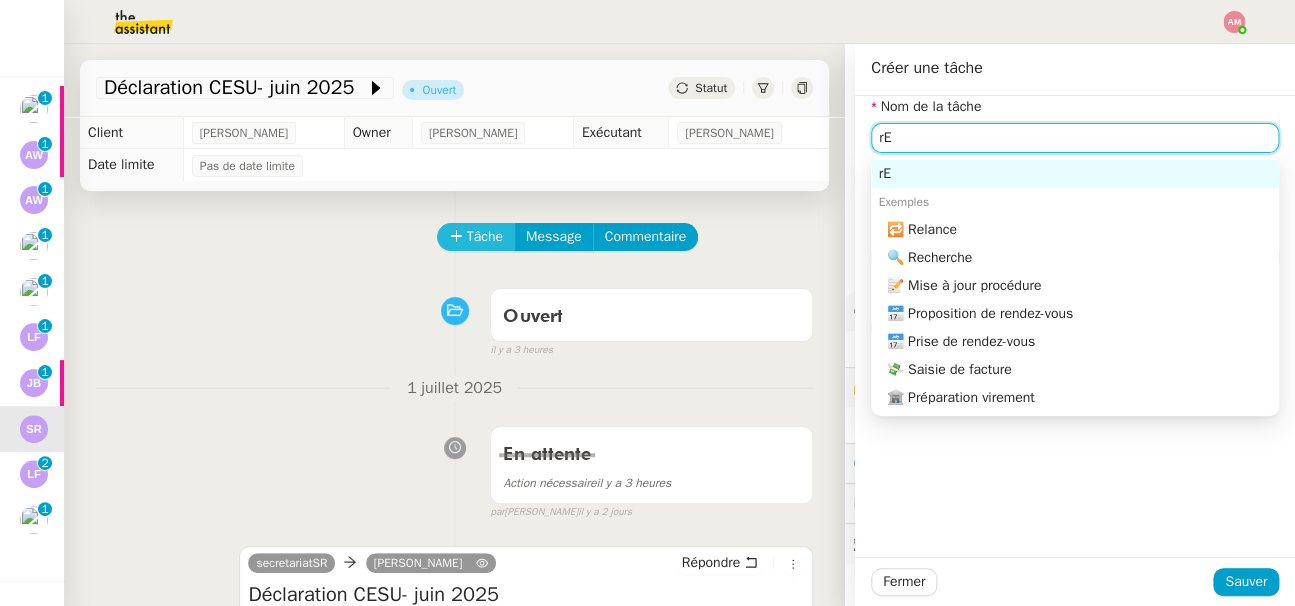 type on "r" 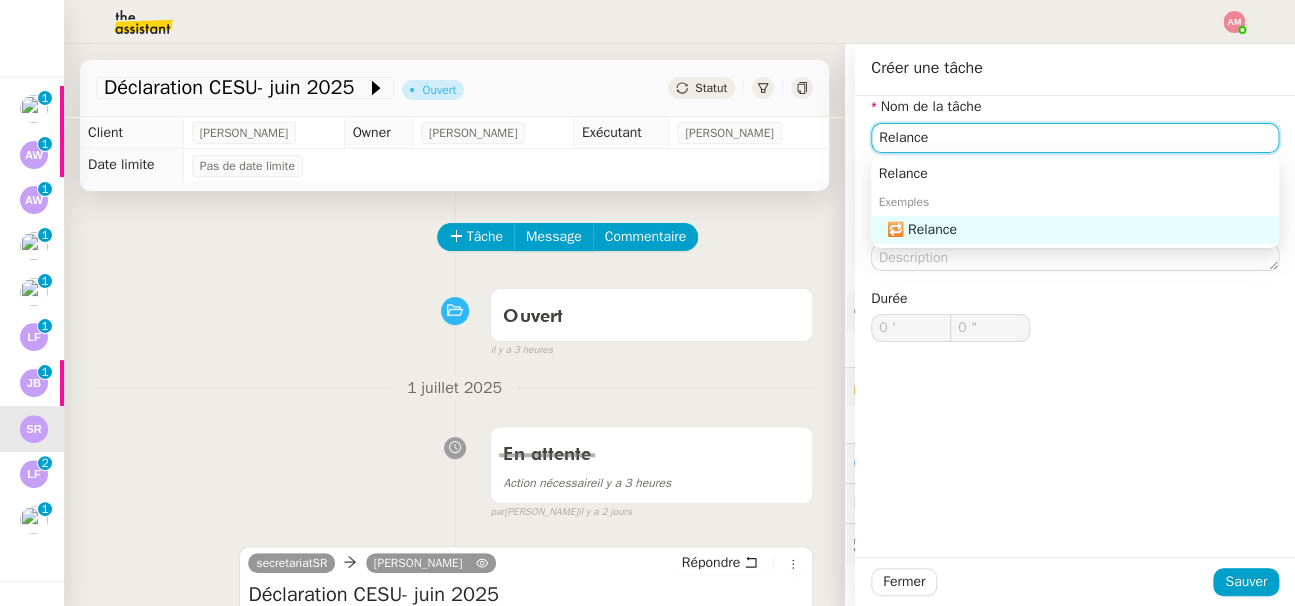 click on "🔁 Relance" 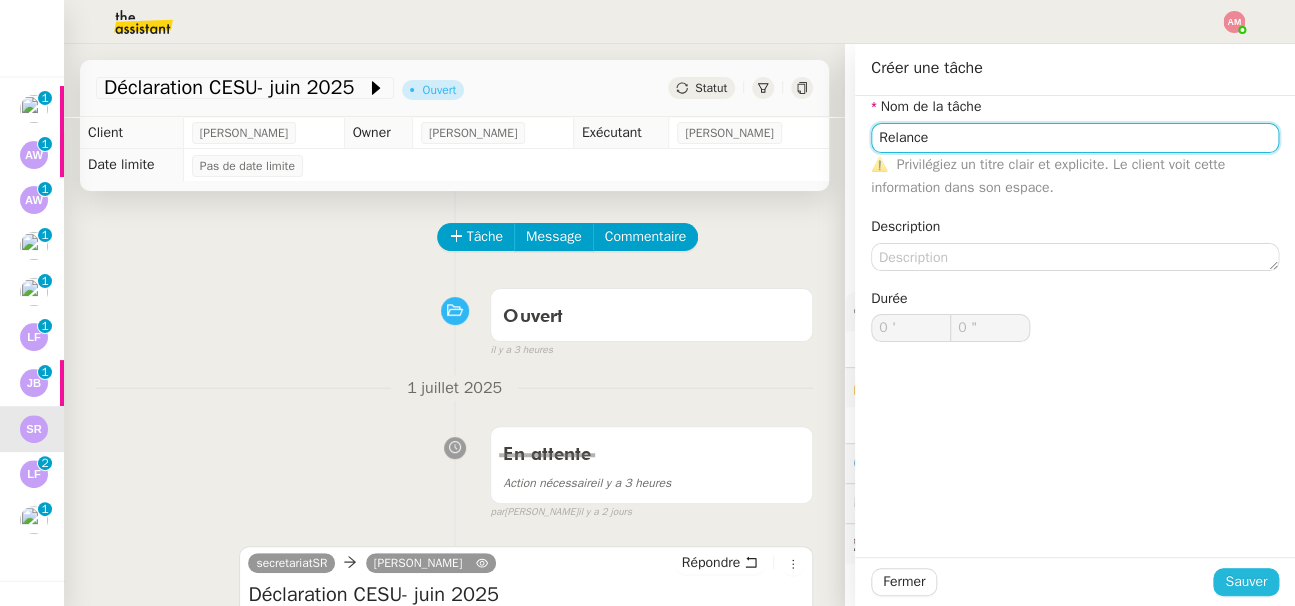 type on "Relance" 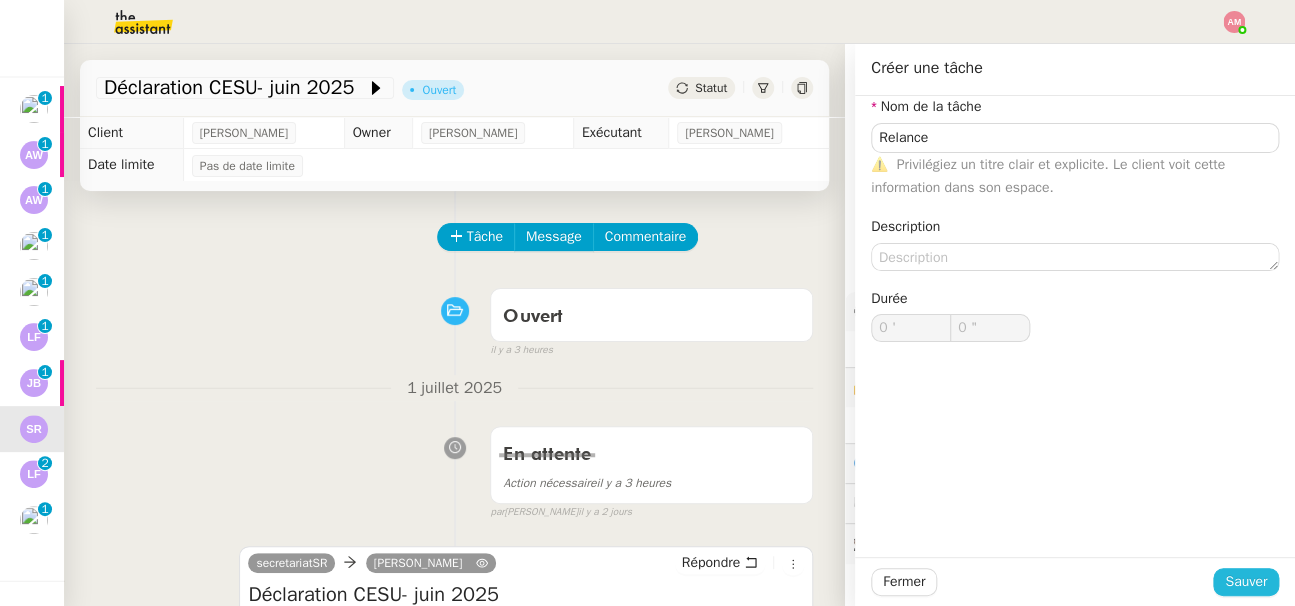 click on "Sauver" 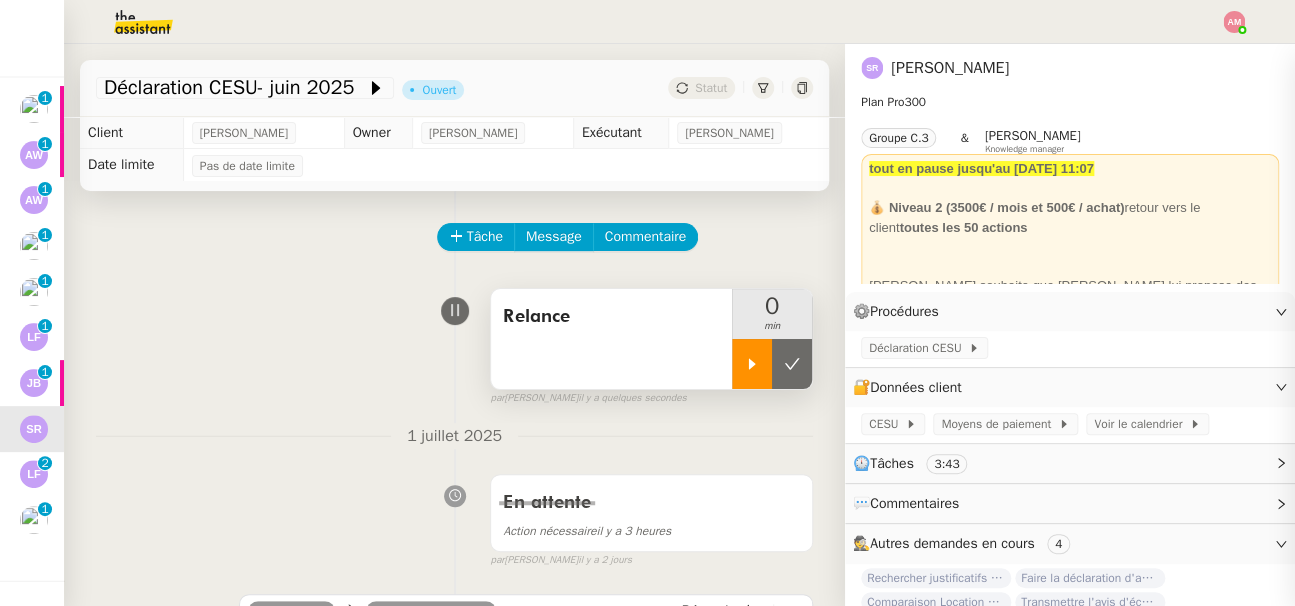 click at bounding box center (752, 364) 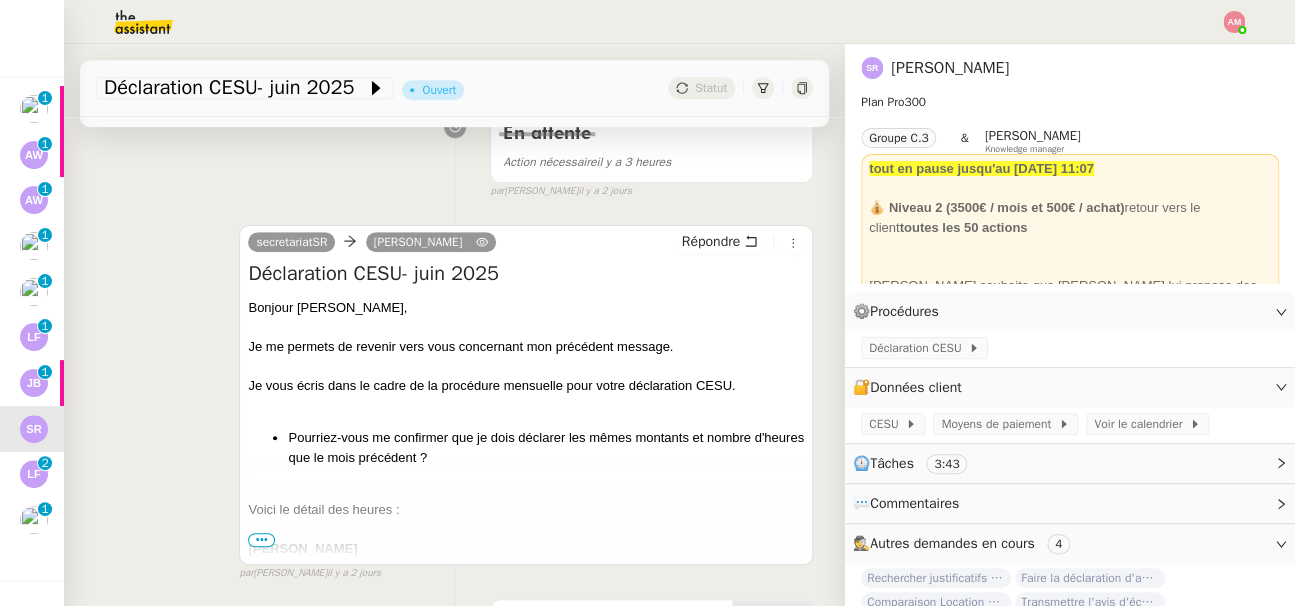 scroll, scrollTop: 373, scrollLeft: 0, axis: vertical 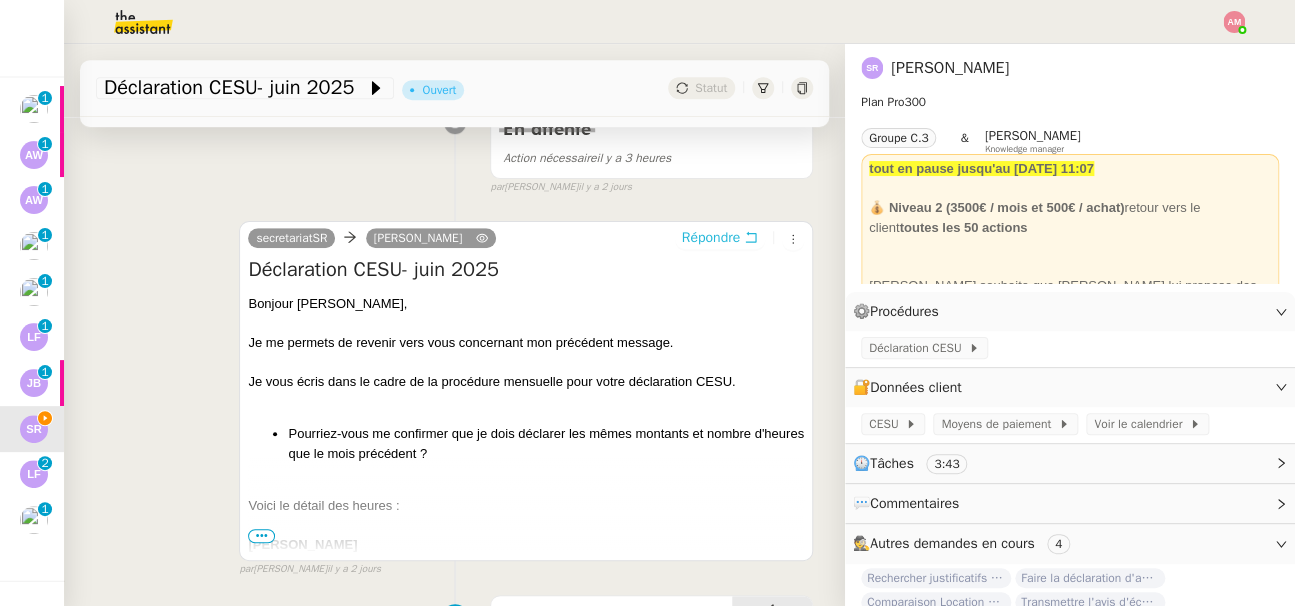click on "Répondre" at bounding box center (711, 238) 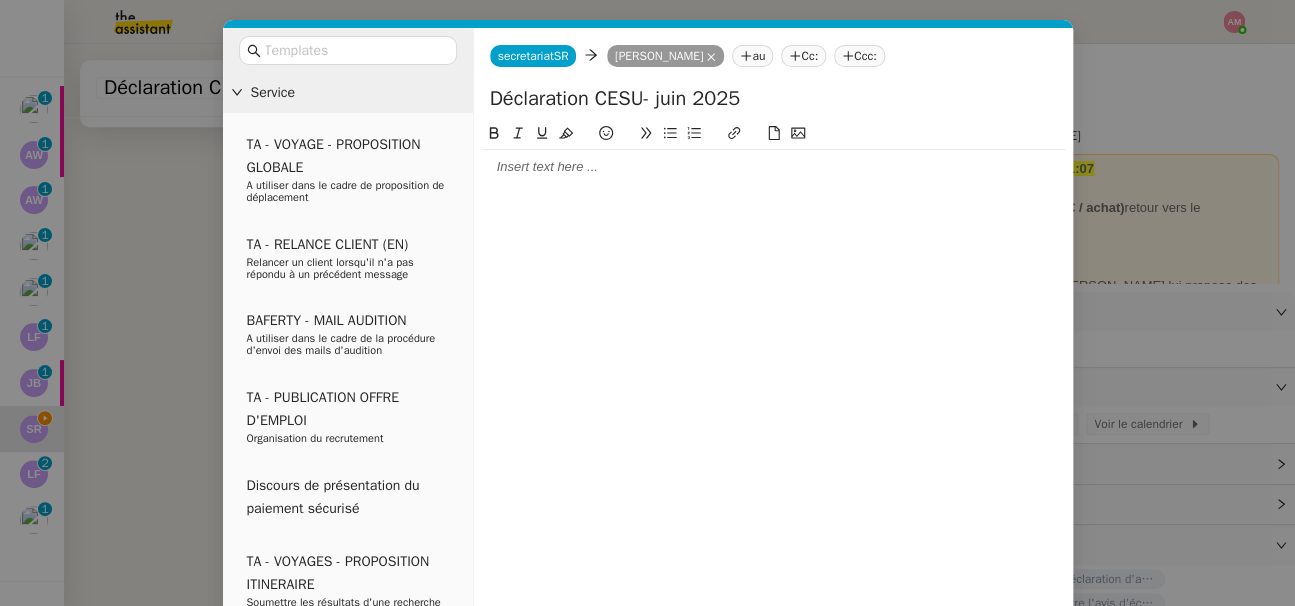 click on "Service TA - VOYAGE - PROPOSITION GLOBALE    A utiliser dans le cadre de proposition de déplacement TA - RELANCE CLIENT (EN)    Relancer un client lorsqu'il n'a pas répondu à un précédent message BAFERTY - MAIL AUDITION    A utiliser dans le cadre de la procédure d'envoi des mails d'audition TA - PUBLICATION OFFRE D'EMPLOI     Organisation du recrutement Discours de présentation du paiement sécurisé    TA - VOYAGES - PROPOSITION ITINERAIRE    Soumettre les résultats d'une recherche TA - CONFIRMATION PAIEMENT (EN)    Confirmer avec le client de modèle de transaction - Attention Plan Pro nécessaire. TA - COURRIER EXPEDIE (recommandé)    A utiliser dans le cadre de l'envoi d'un courrier recommandé TA - PARTAGE DE CALENDRIER (EN)    A utiliser pour demander au client de partager son calendrier afin de faciliter l'accès et la gestion PSPI - Appel de fonds MJL    A utiliser dans le cadre de la procédure d'appel de fonds MJL TA - RELANCE CLIENT    TA - AR PROCEDURES        21 YIELD" at bounding box center (647, 303) 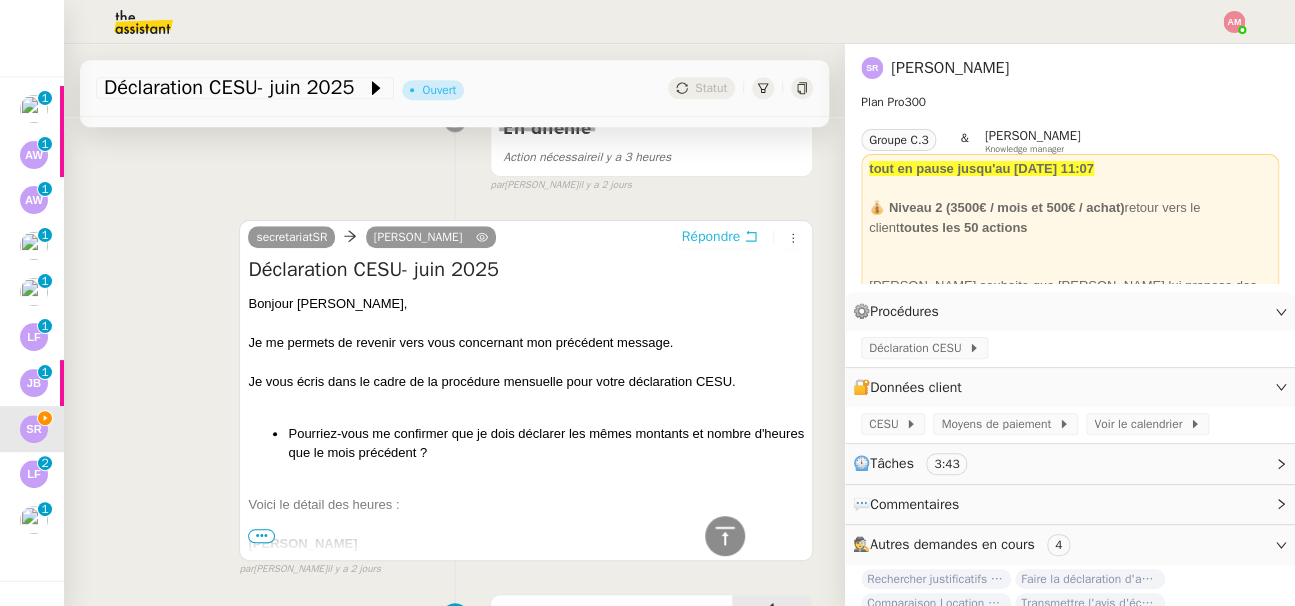 scroll, scrollTop: 525, scrollLeft: 0, axis: vertical 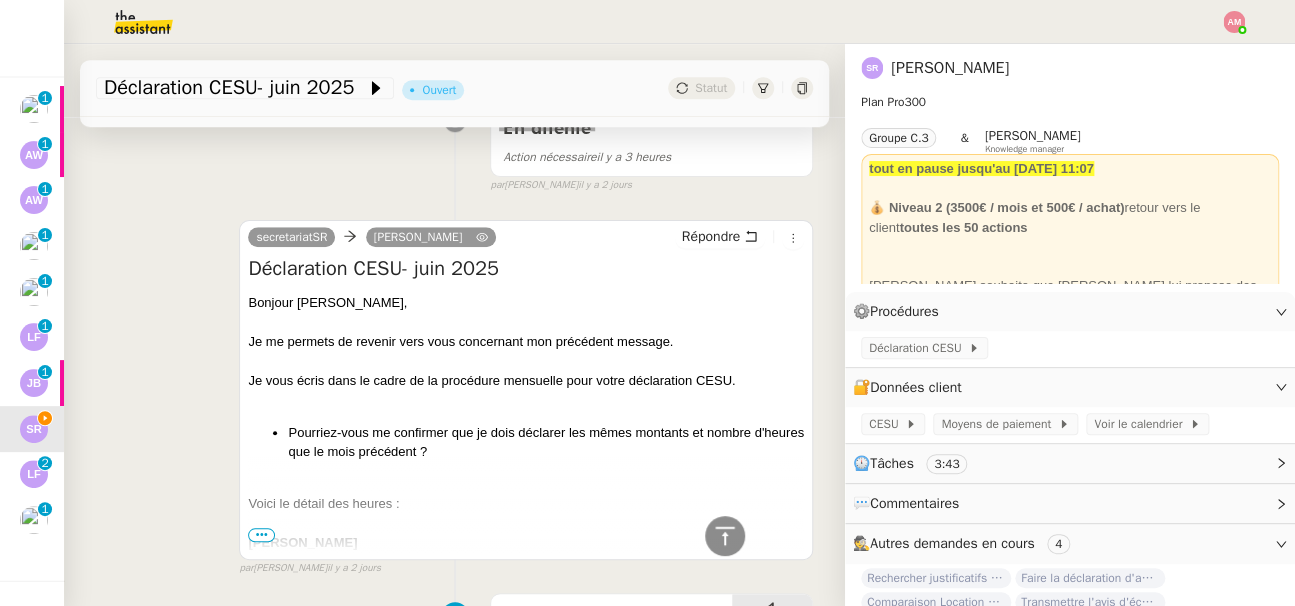 click on "Maricele Dingle" at bounding box center [302, 542] 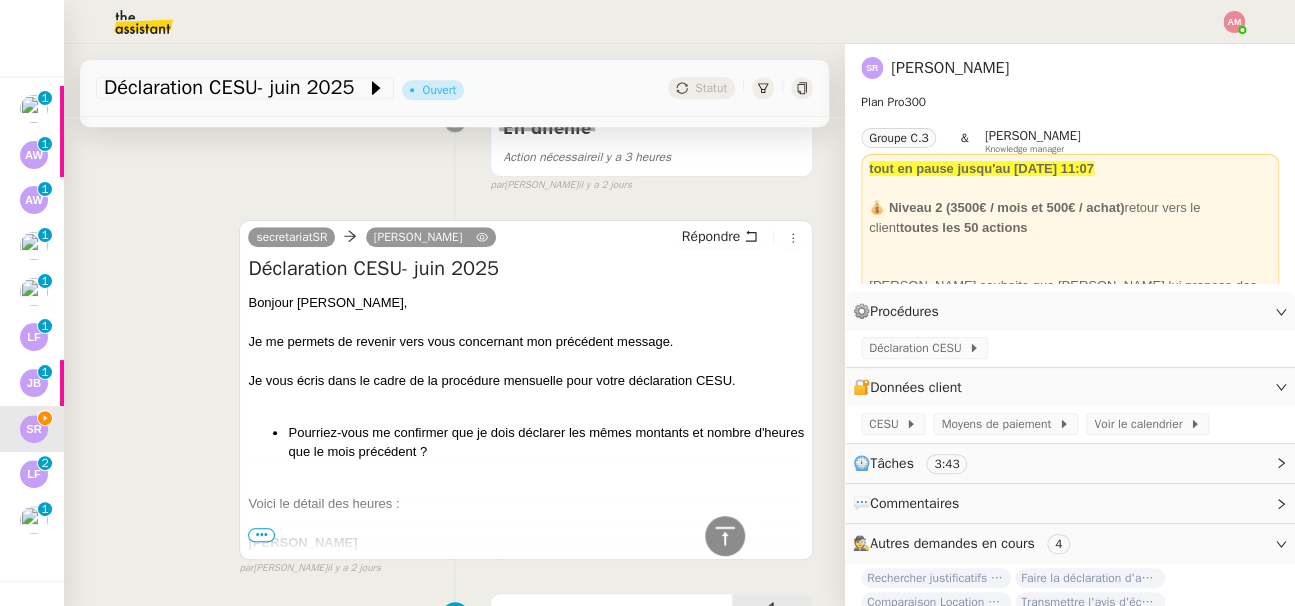 click on "•••" at bounding box center [261, 535] 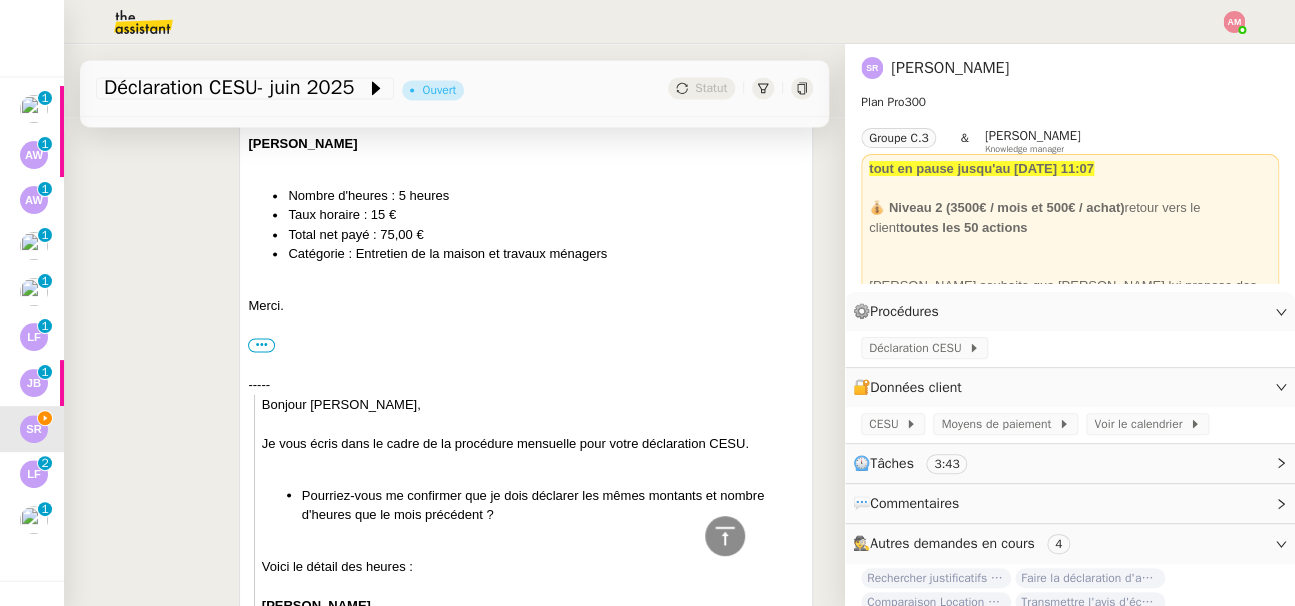 scroll, scrollTop: 1574, scrollLeft: 0, axis: vertical 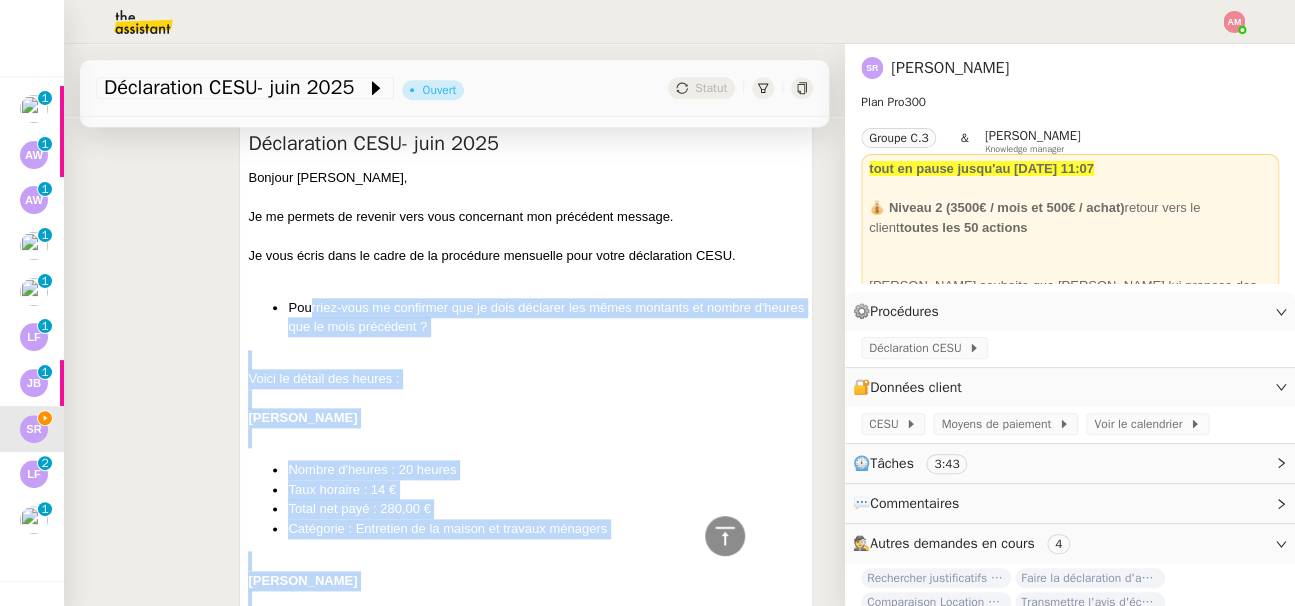 drag, startPoint x: 312, startPoint y: 406, endPoint x: 312, endPoint y: 304, distance: 102 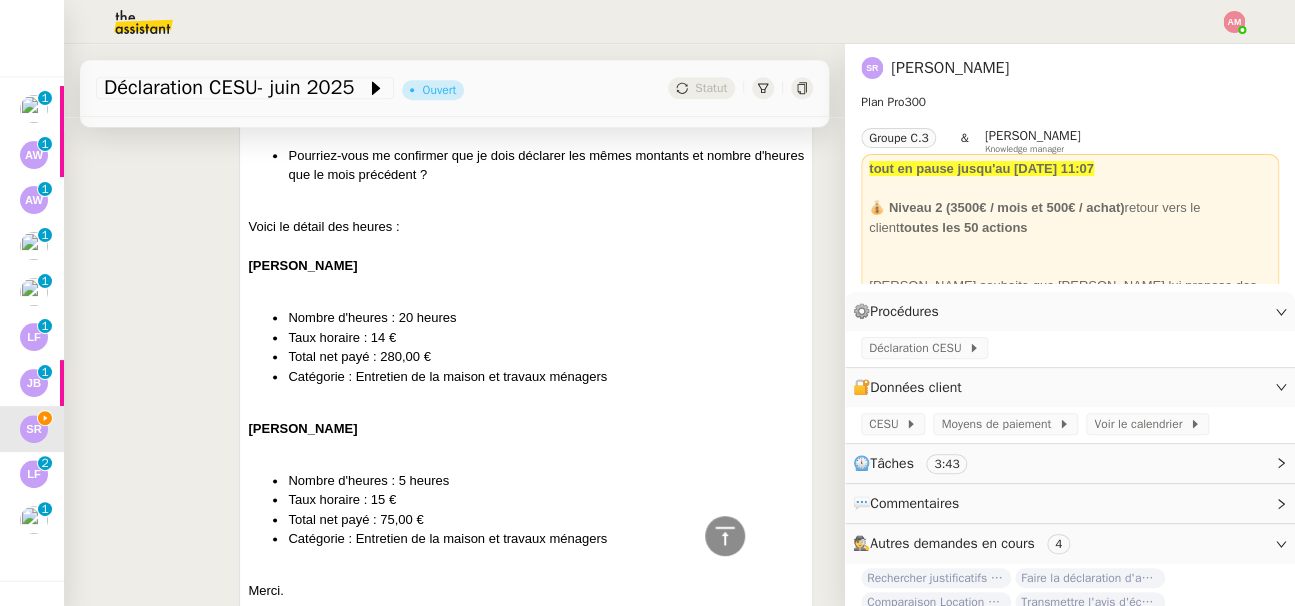 click on "Catégorie : Entretien de la maison et travaux ménagers" at bounding box center (546, 539) 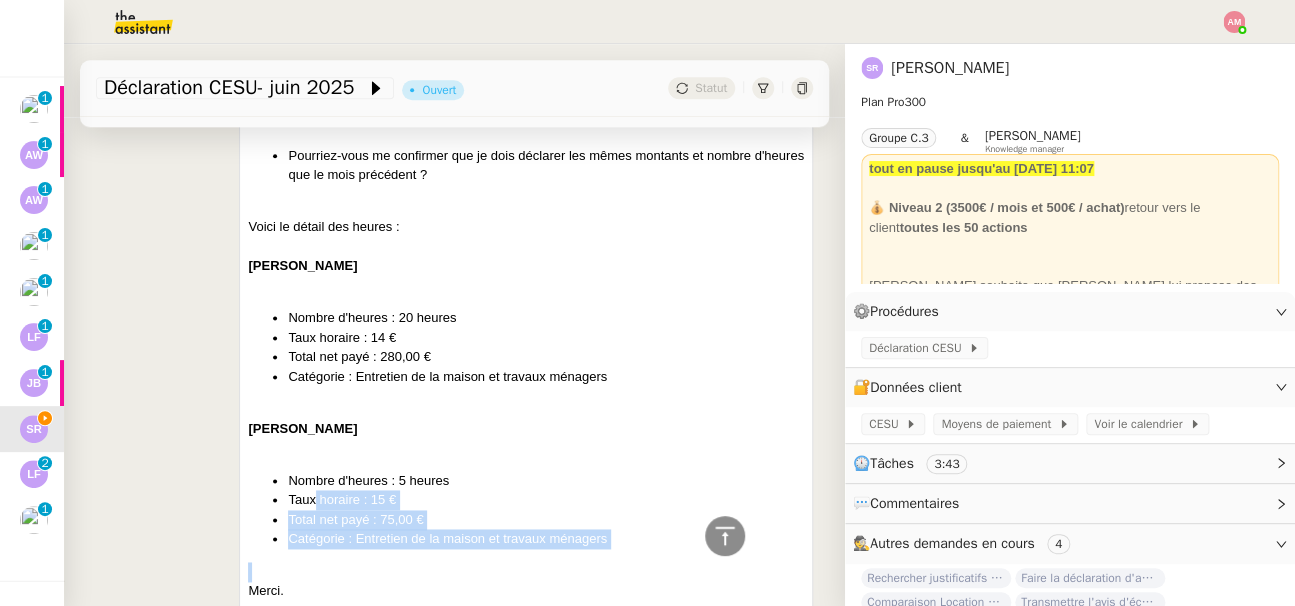 drag, startPoint x: 305, startPoint y: 579, endPoint x: 313, endPoint y: 500, distance: 79.40403 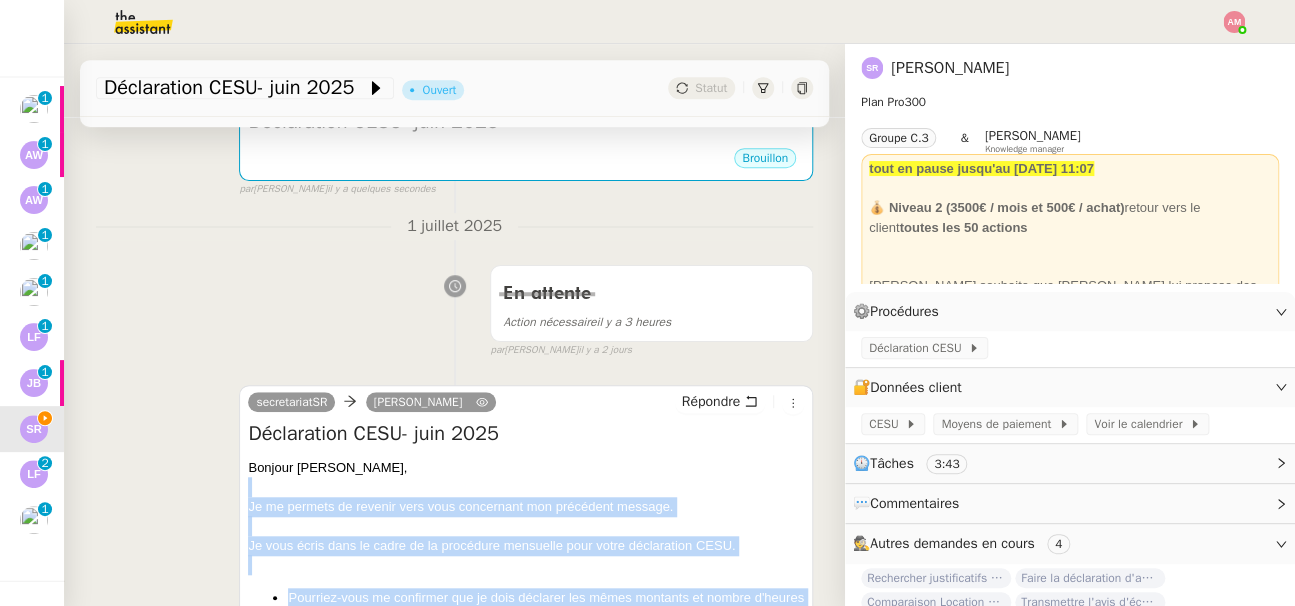 scroll, scrollTop: 356, scrollLeft: 0, axis: vertical 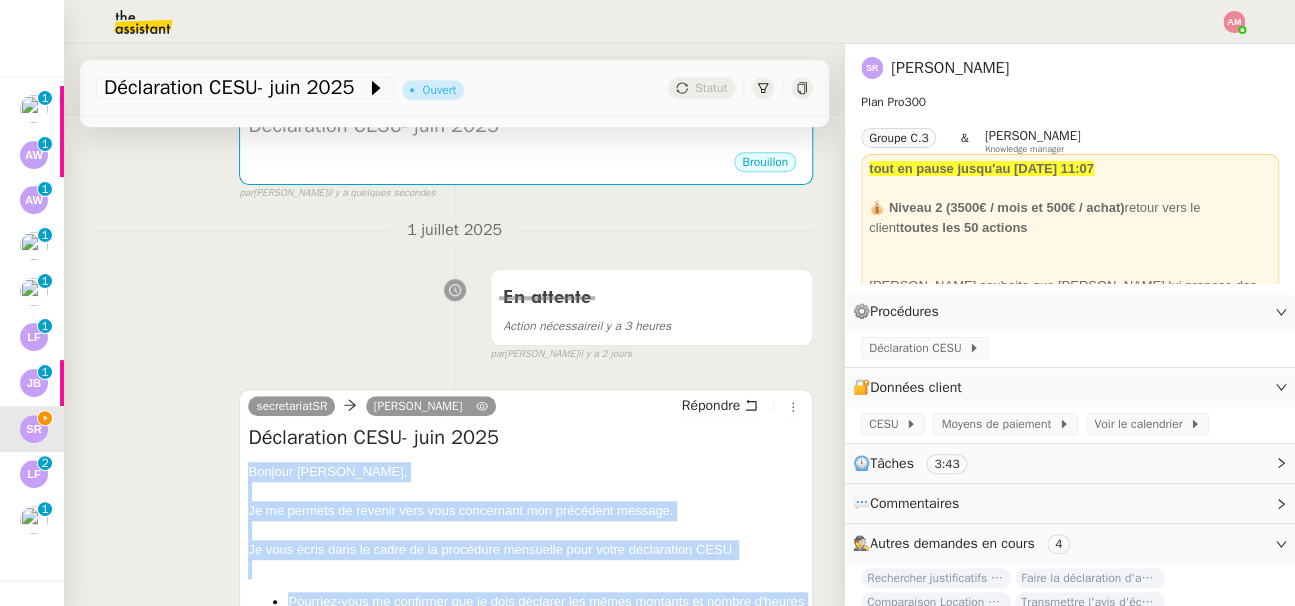 drag, startPoint x: 295, startPoint y: 595, endPoint x: 235, endPoint y: 472, distance: 136.85394 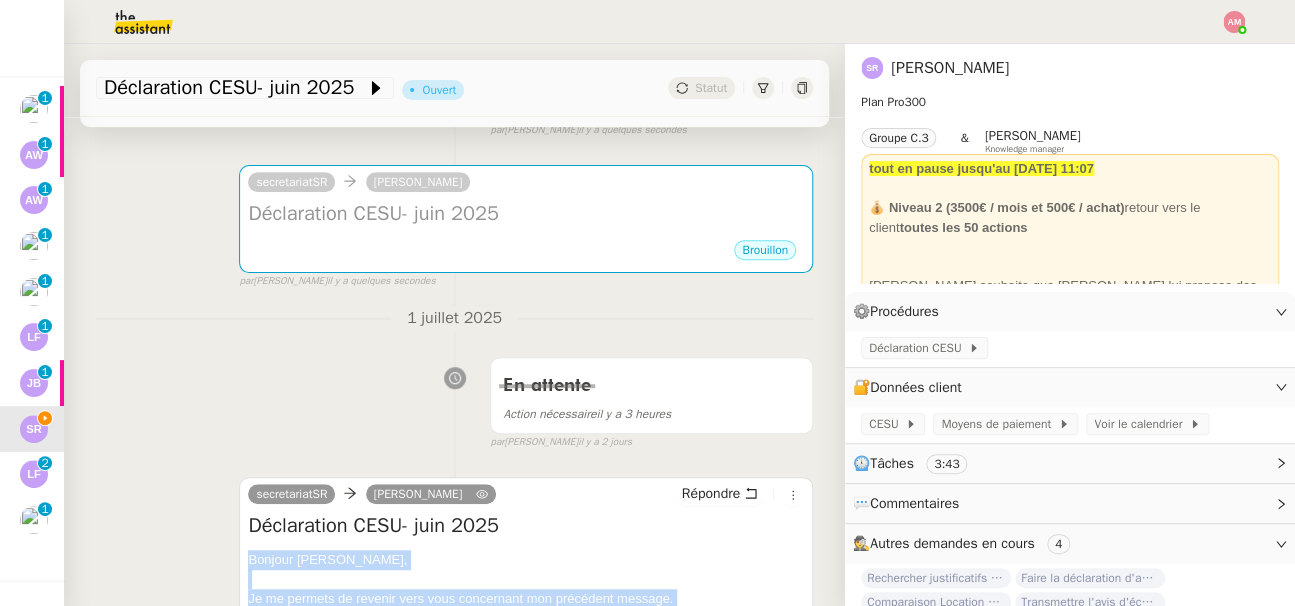 scroll, scrollTop: 260, scrollLeft: 0, axis: vertical 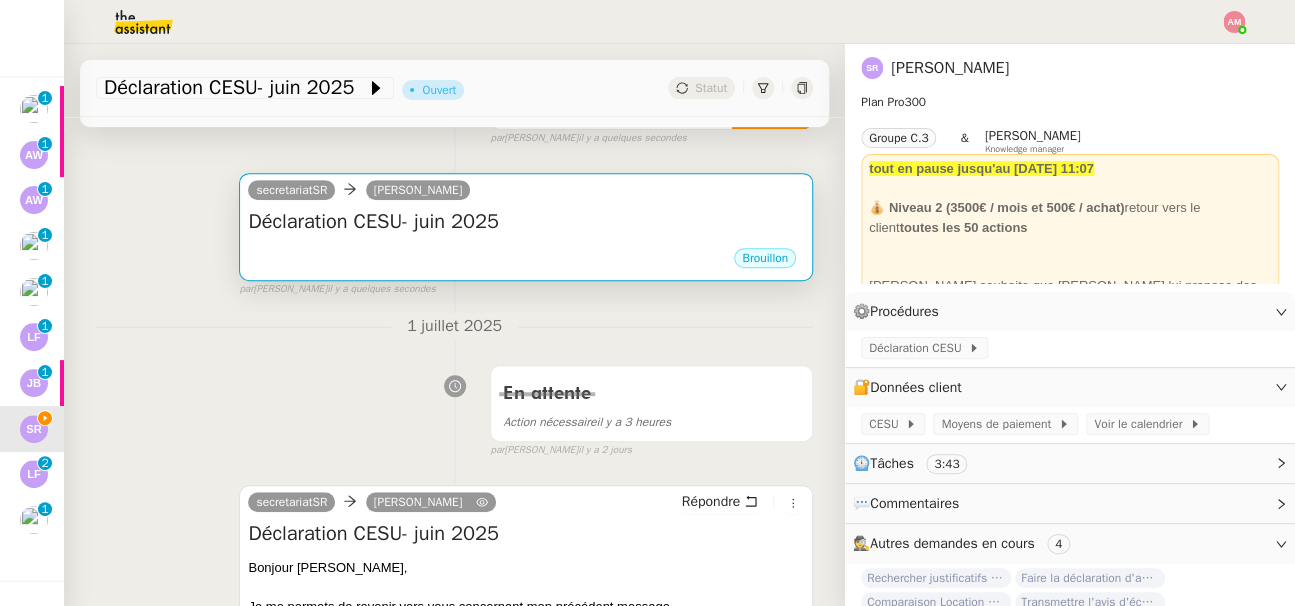 click on "Brouillon" at bounding box center (526, 261) 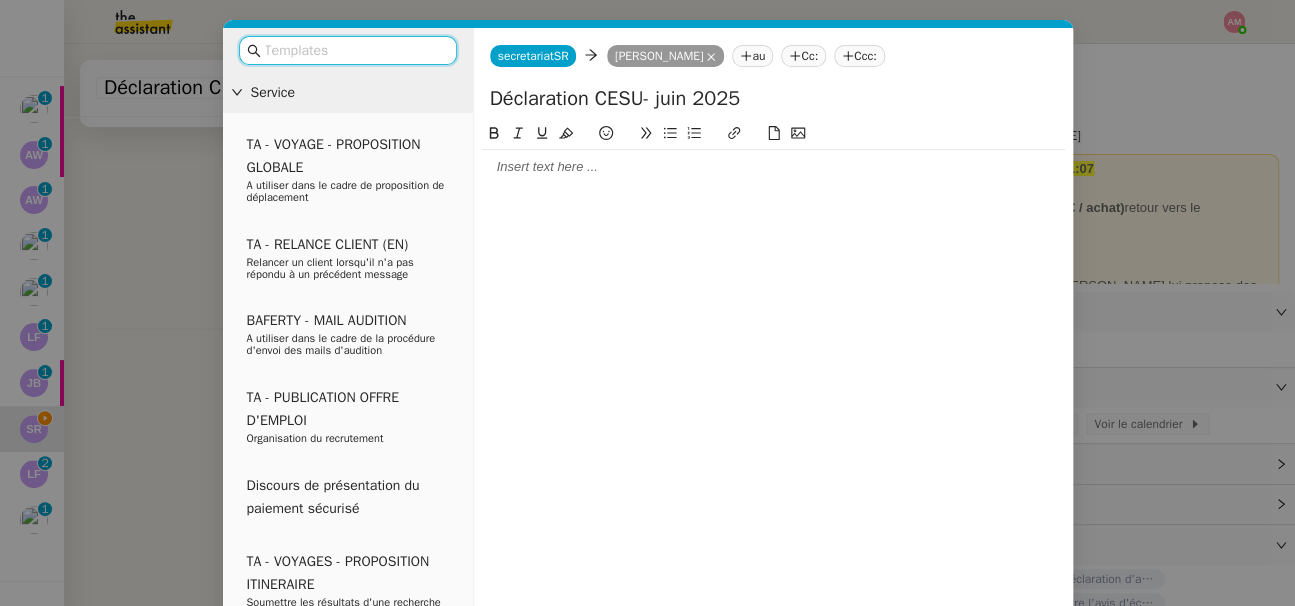 click 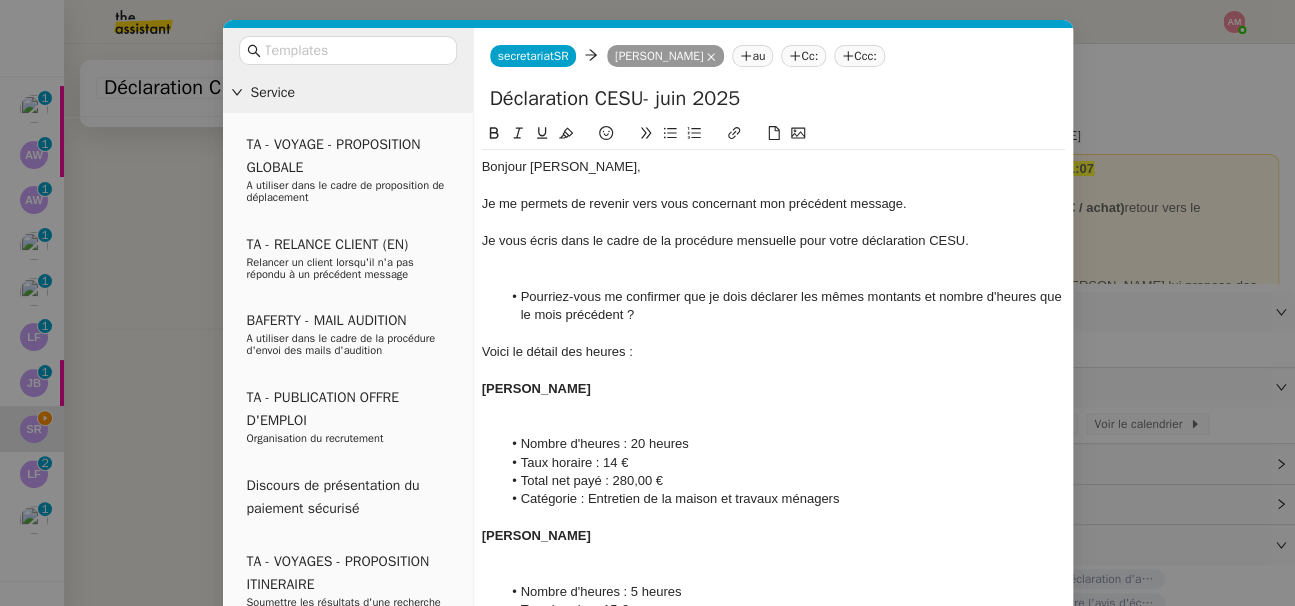 scroll, scrollTop: 0, scrollLeft: 0, axis: both 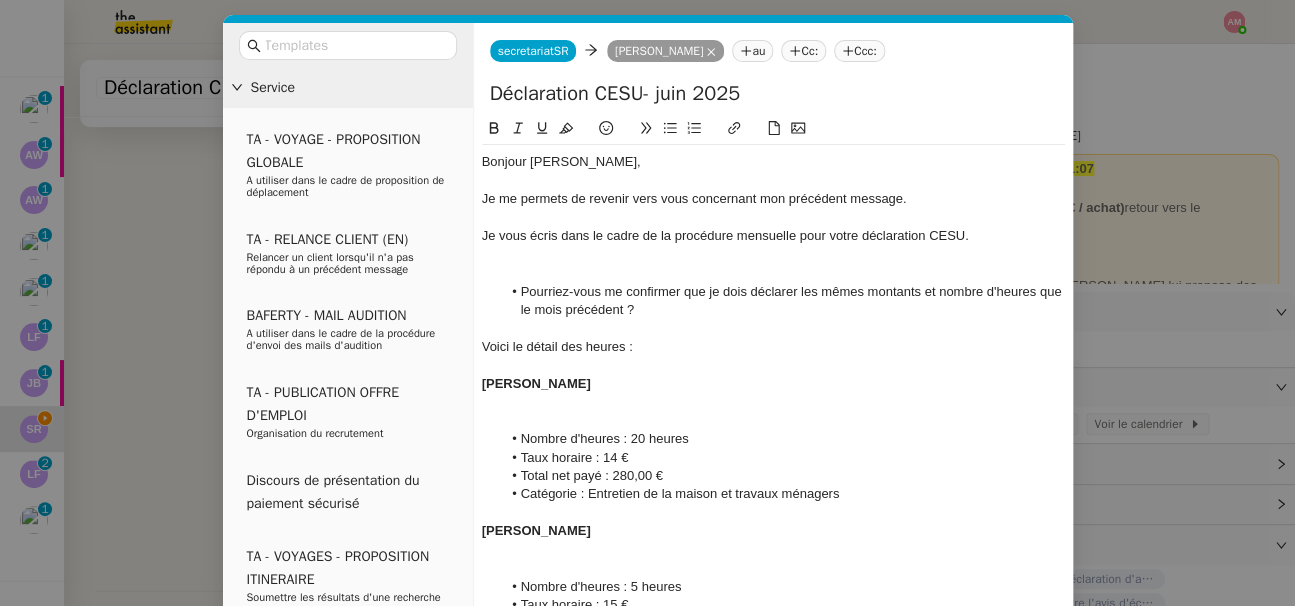click on "Pourriez-vous me confirmer que je dois déclarer les mêmes montants et nombre d'heures que le mois précédent ?" 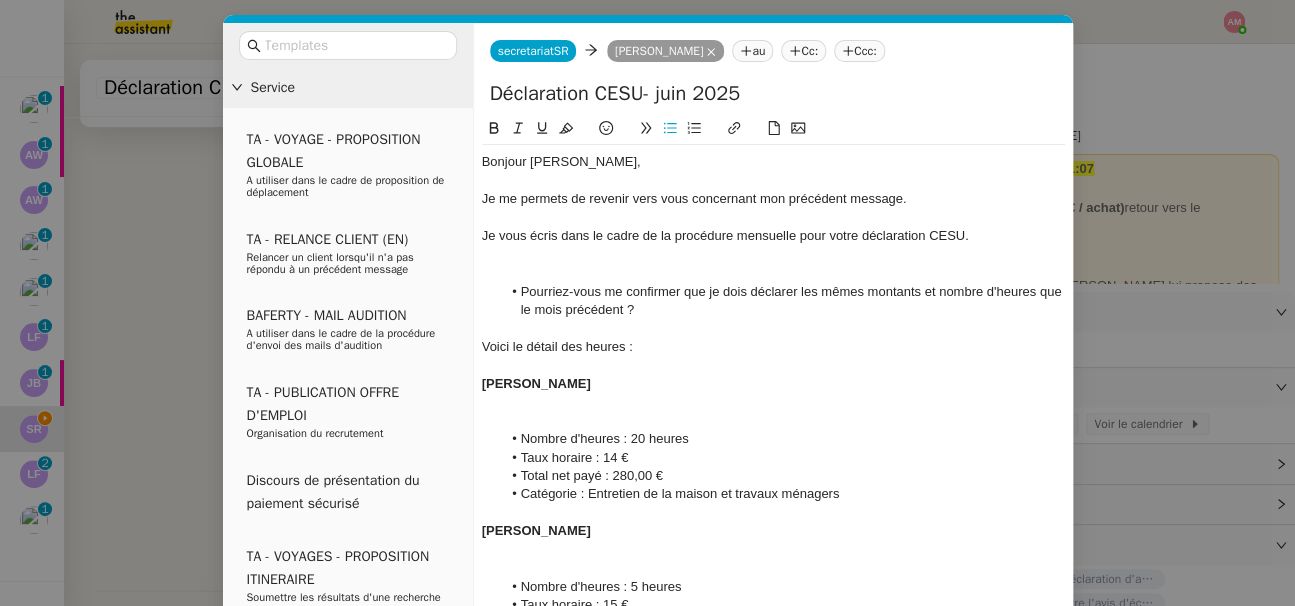 click 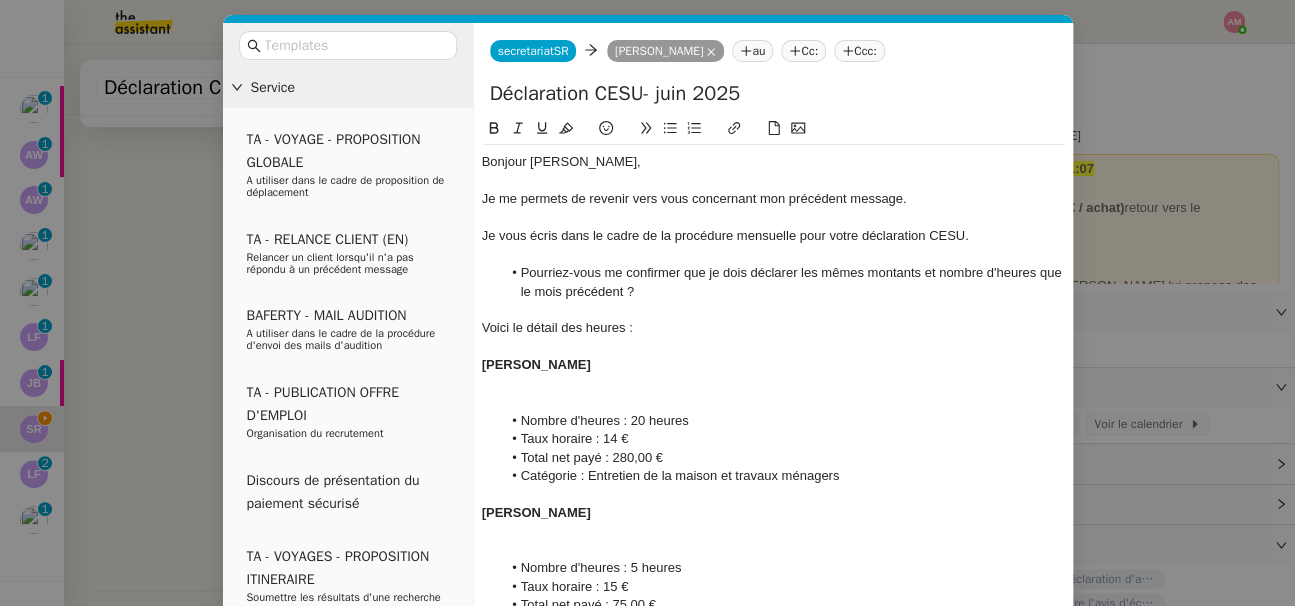 click 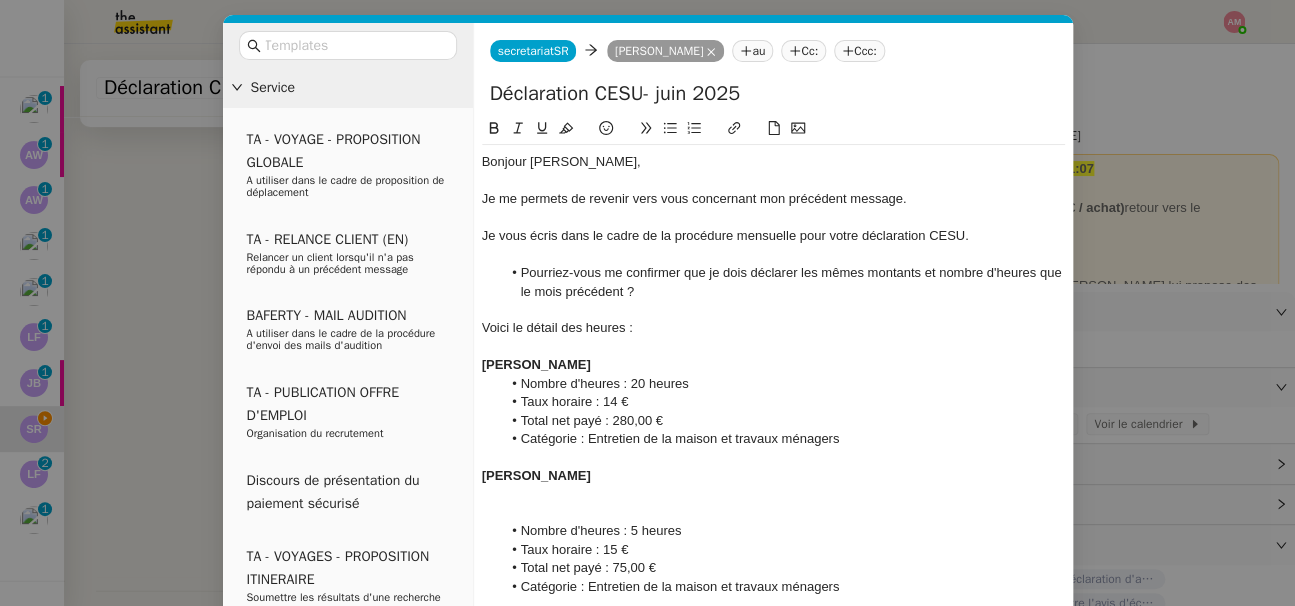 click 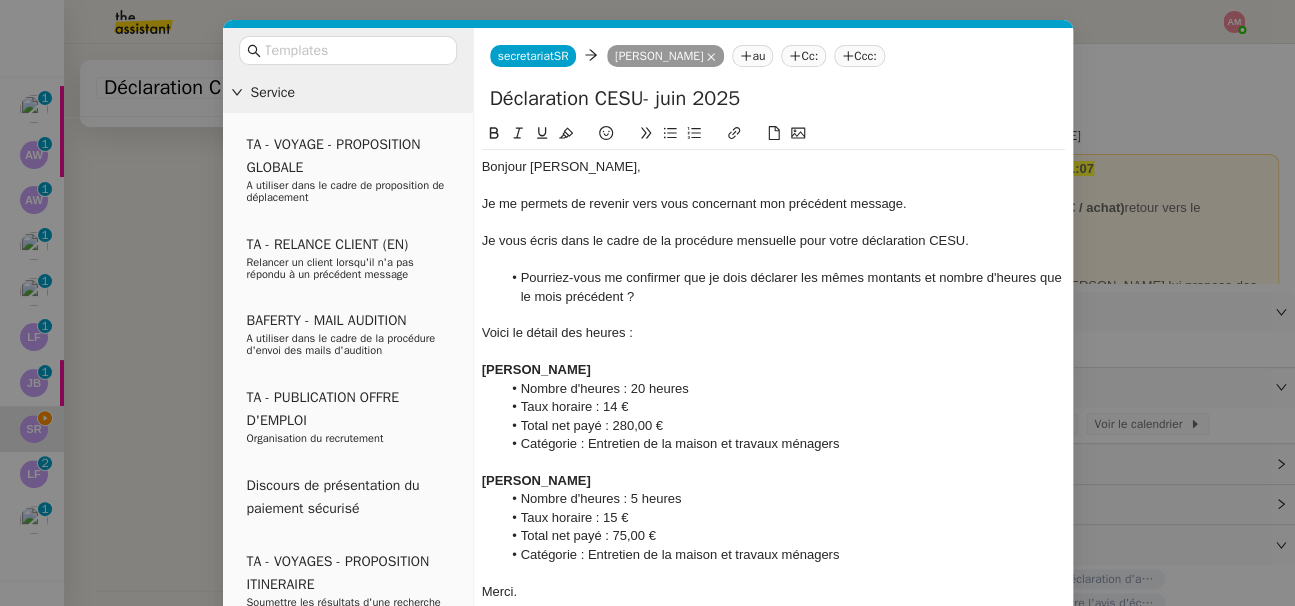 scroll, scrollTop: 102, scrollLeft: 0, axis: vertical 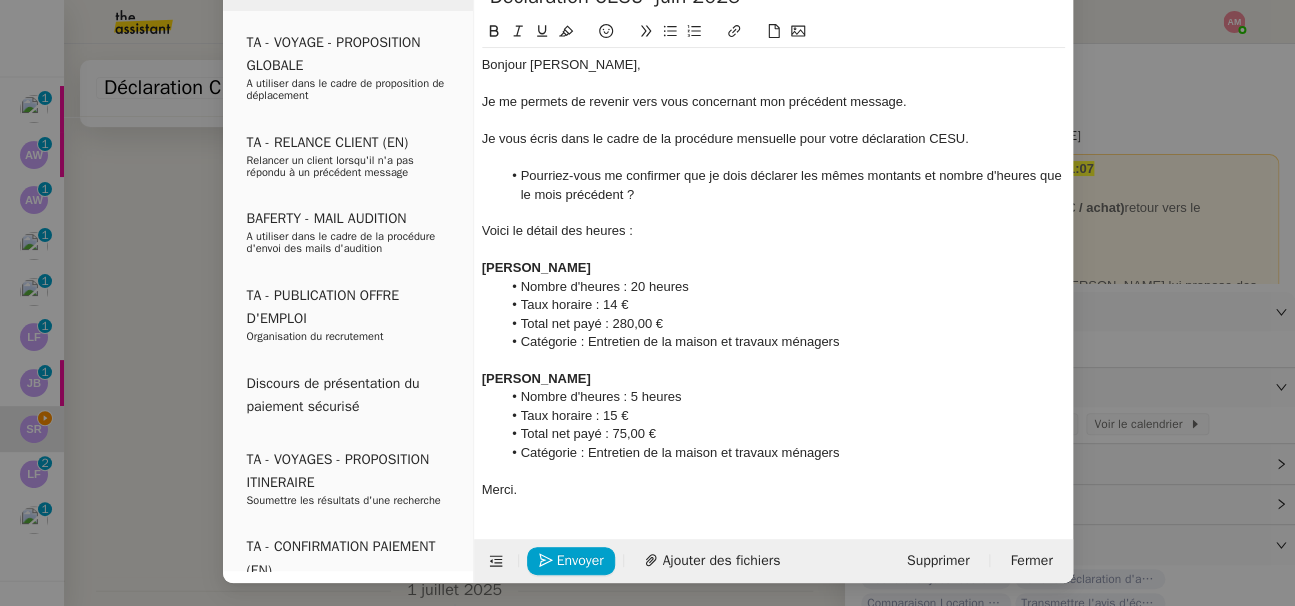 click on "Envoyer Ajouter des fichiers Supprimer Fermer" 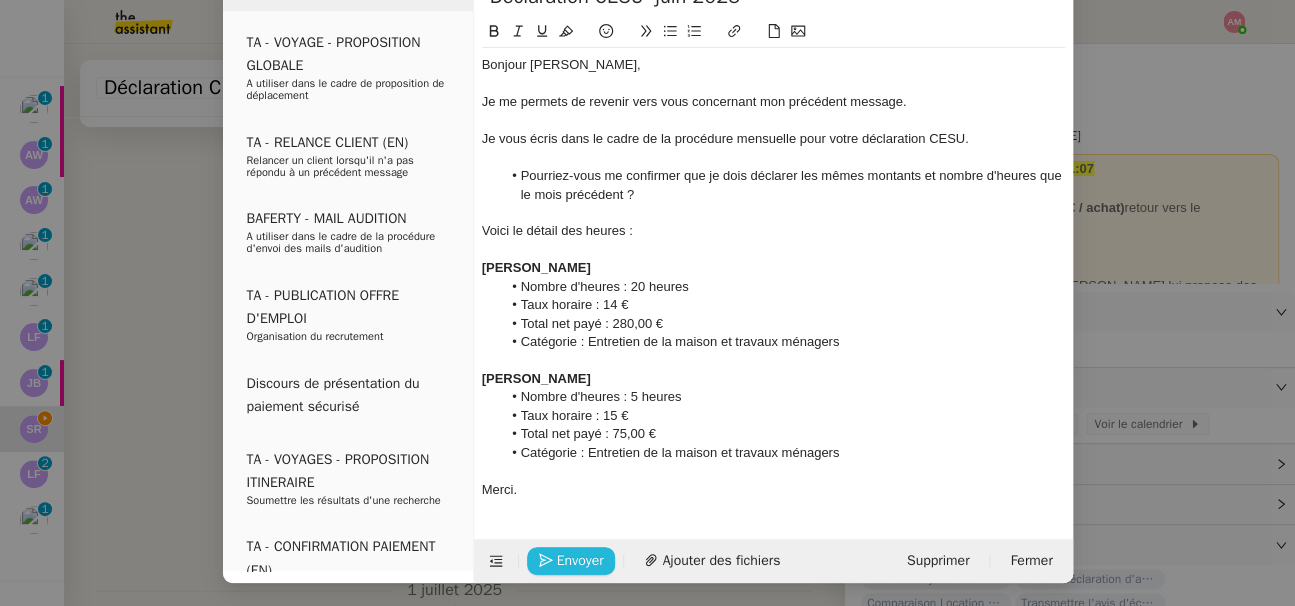 click 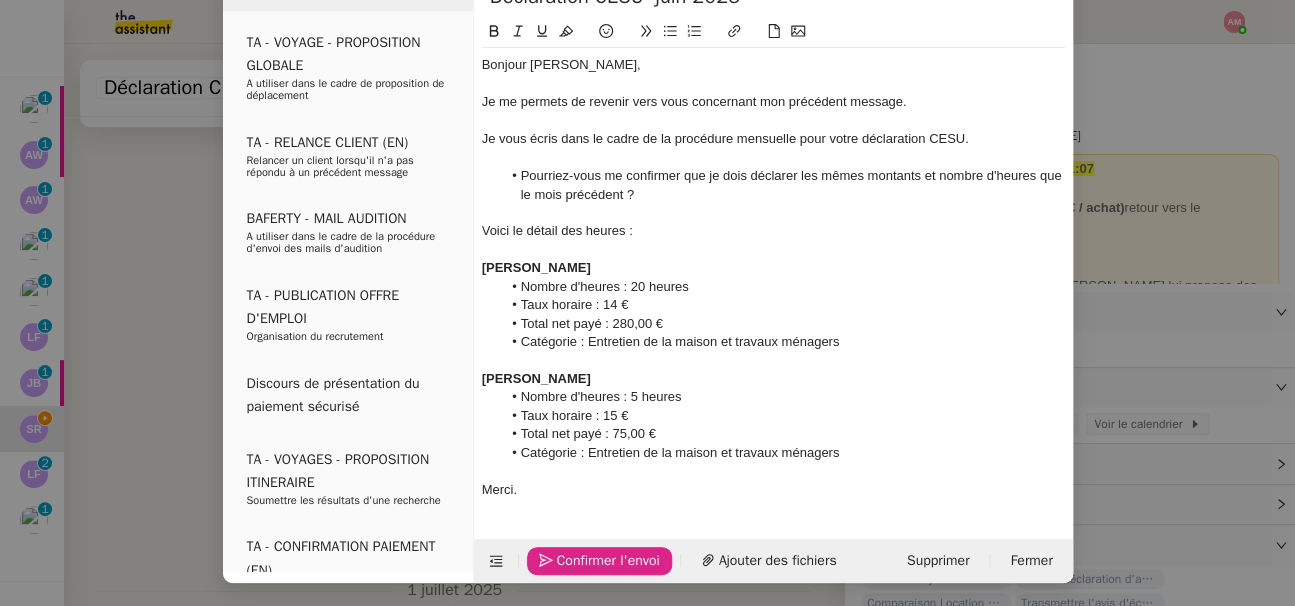 click 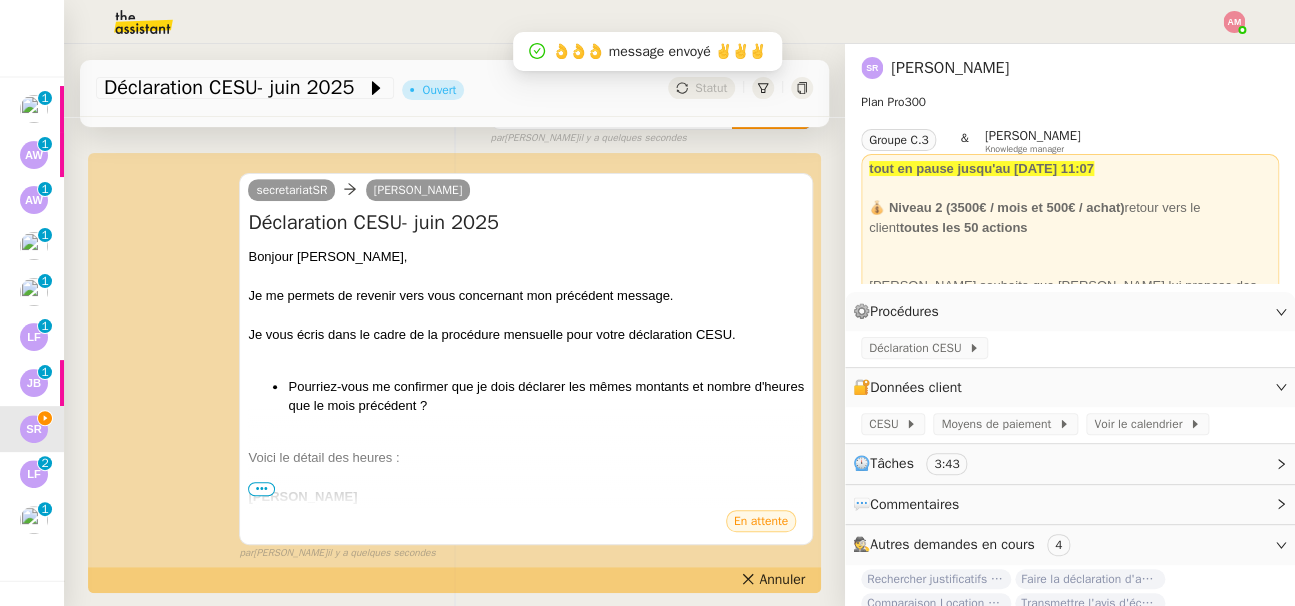 scroll, scrollTop: 82, scrollLeft: 0, axis: vertical 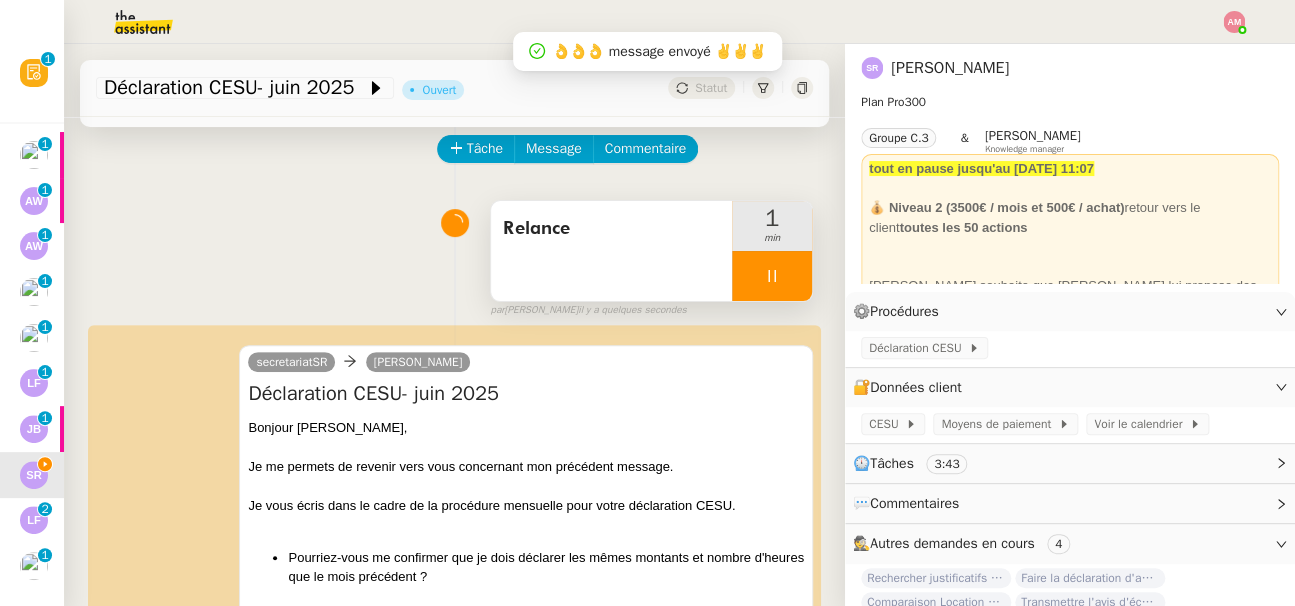click at bounding box center [772, 276] 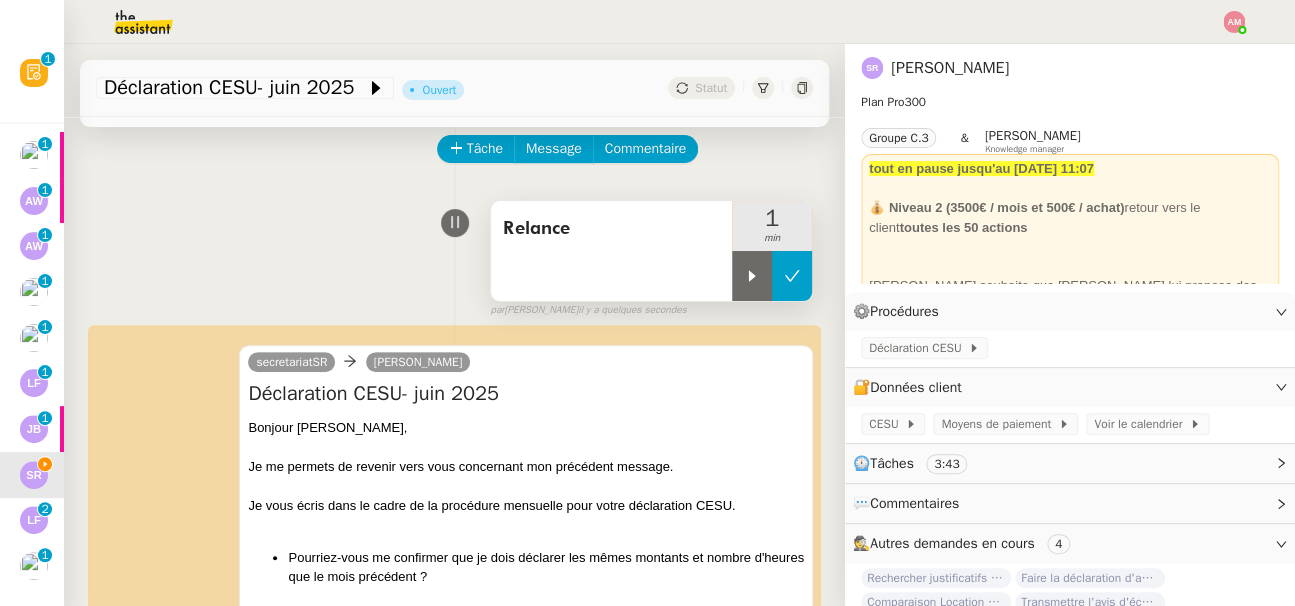 click at bounding box center (792, 276) 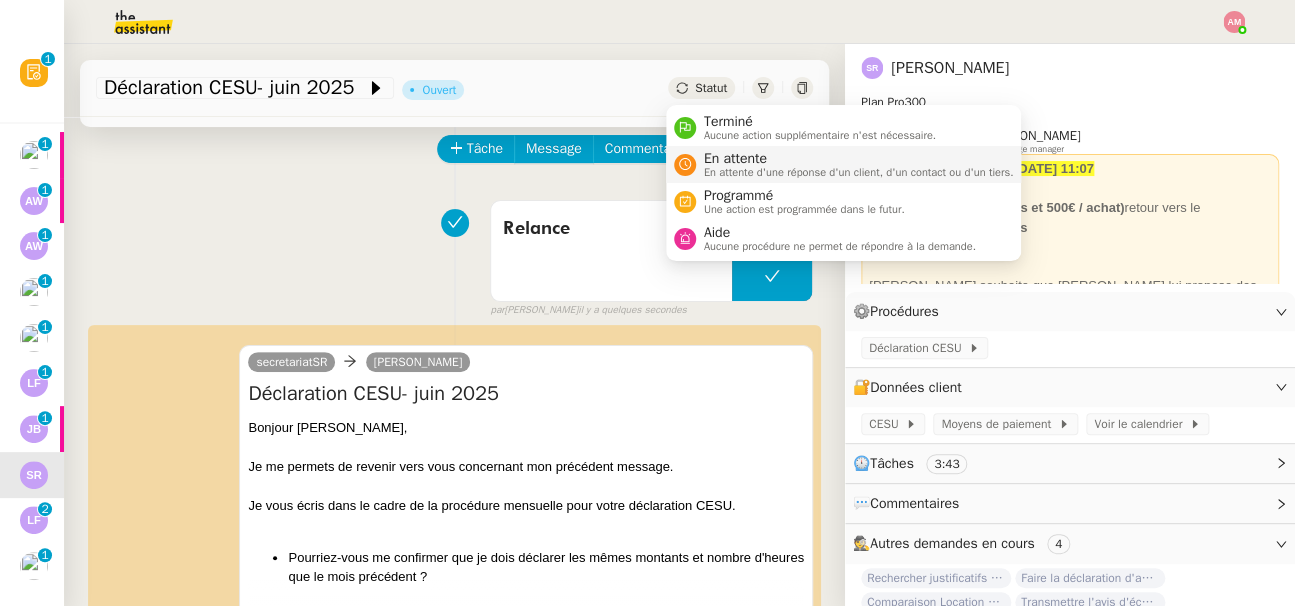 click on "En attente" at bounding box center [859, 159] 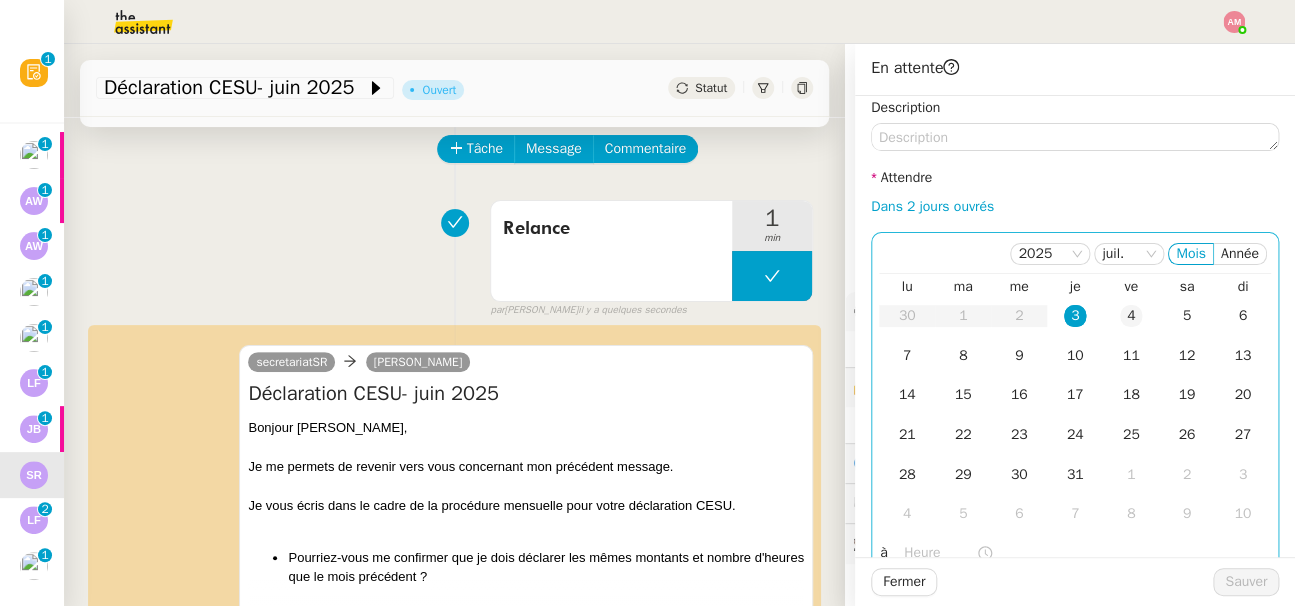 click on "4" 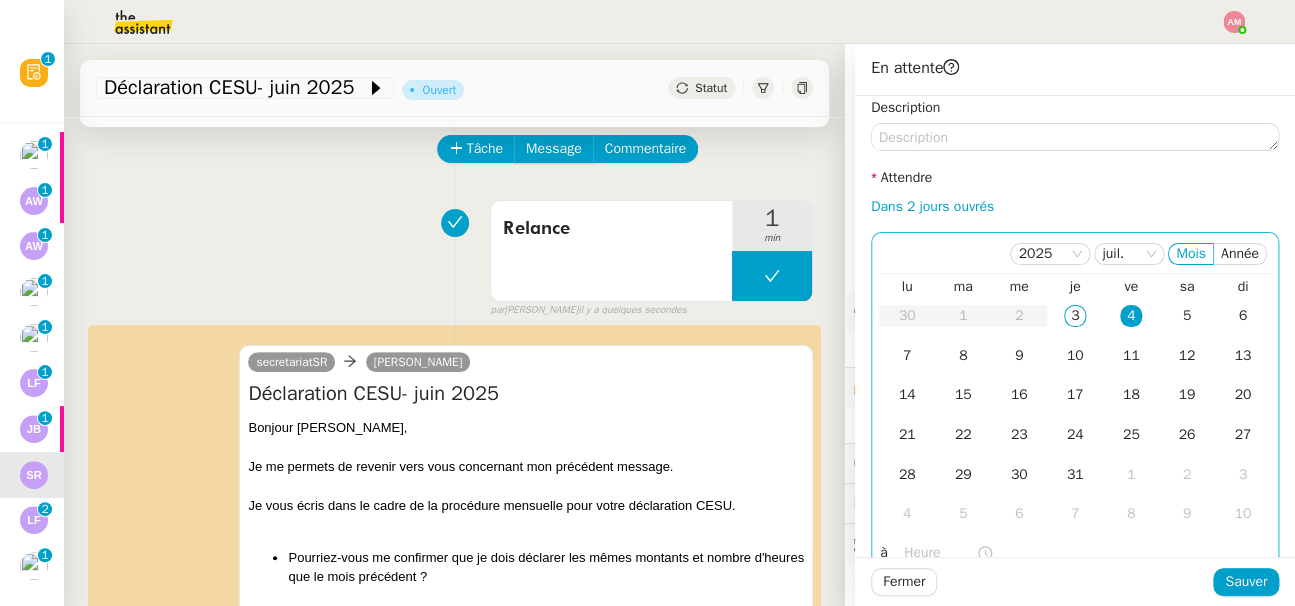 click 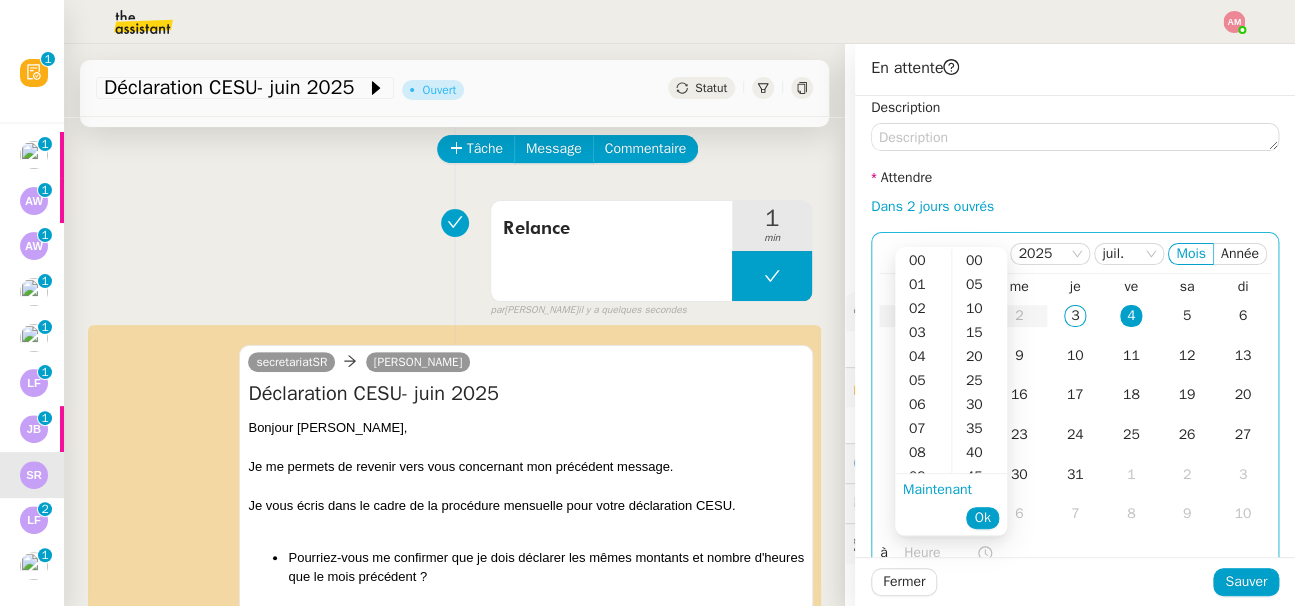 scroll, scrollTop: 12, scrollLeft: 0, axis: vertical 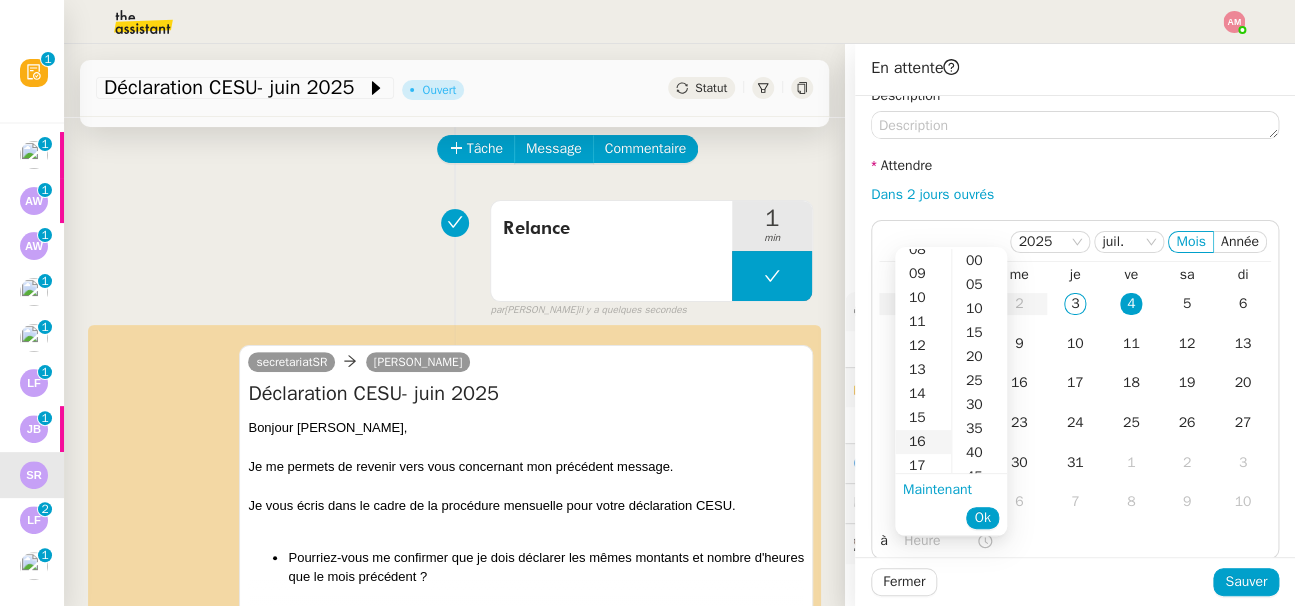 click on "16" at bounding box center (923, 442) 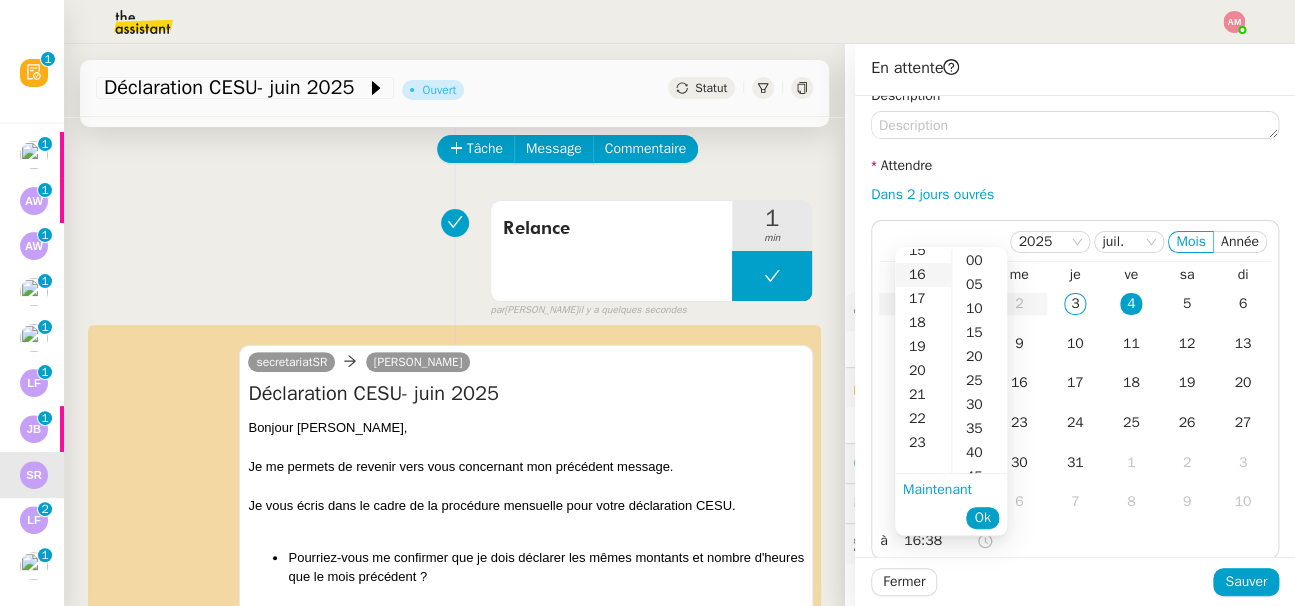 scroll, scrollTop: 383, scrollLeft: 0, axis: vertical 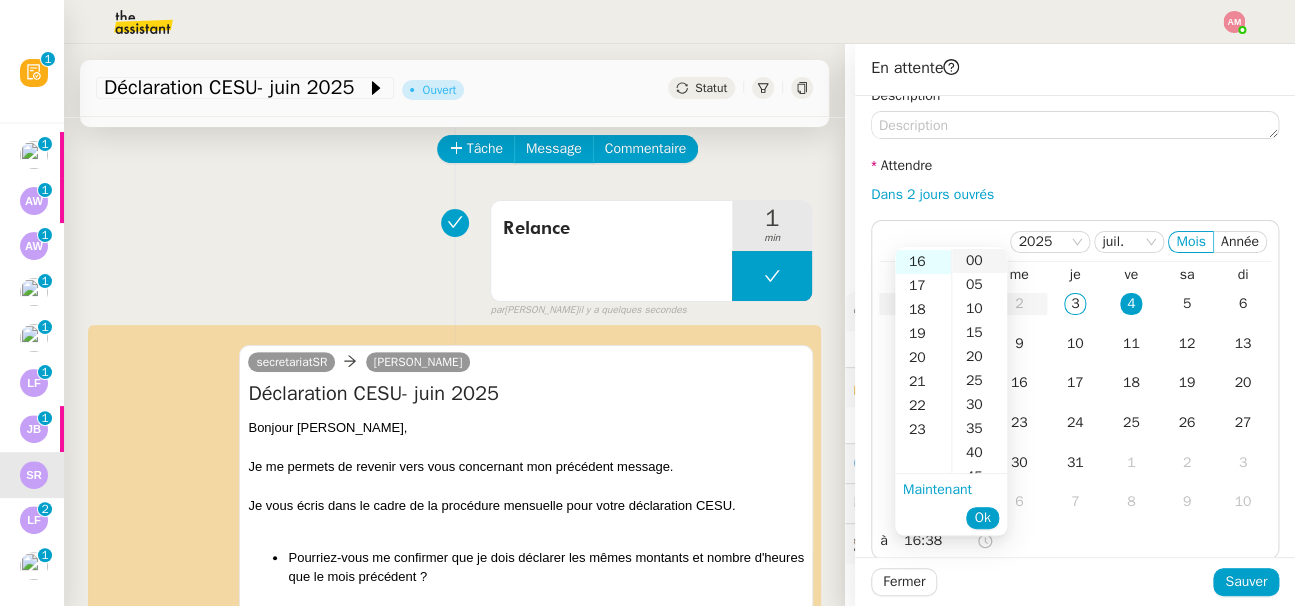 click on "00" at bounding box center [979, 261] 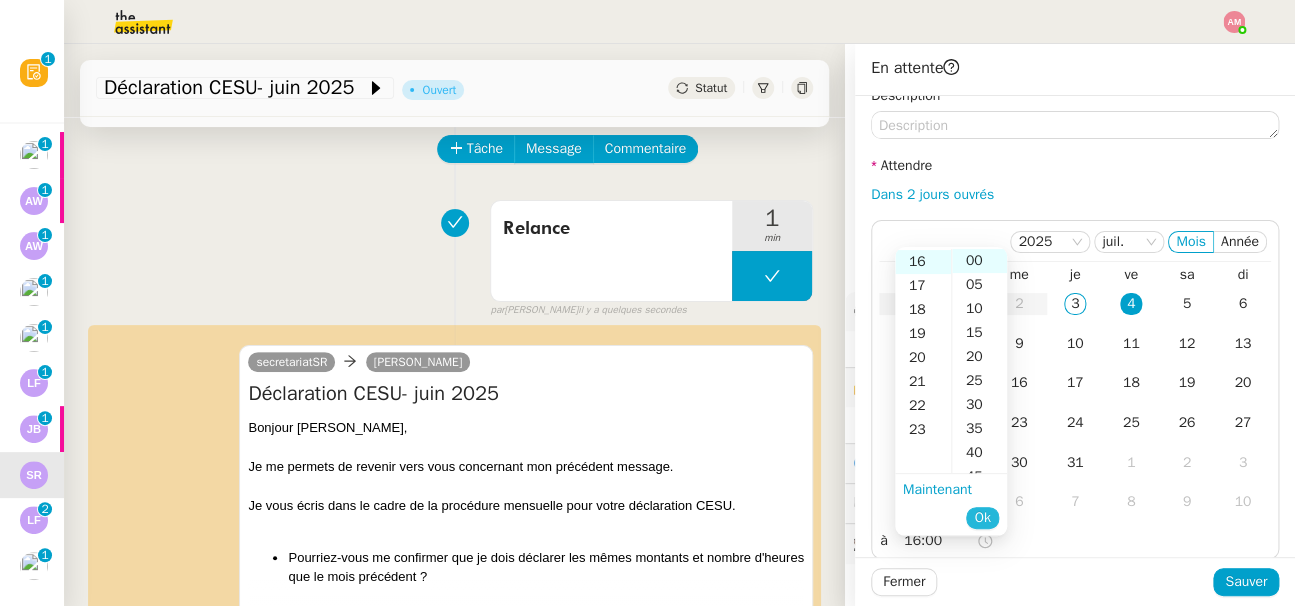 click on "Ok" at bounding box center (982, 518) 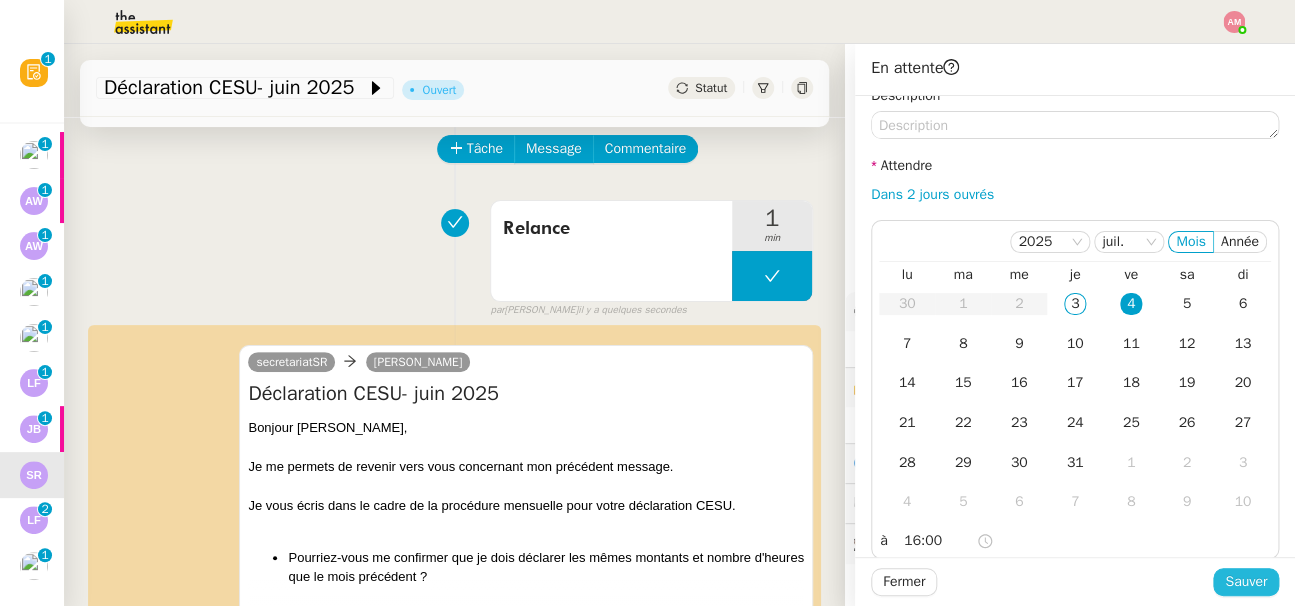 click on "Sauver" 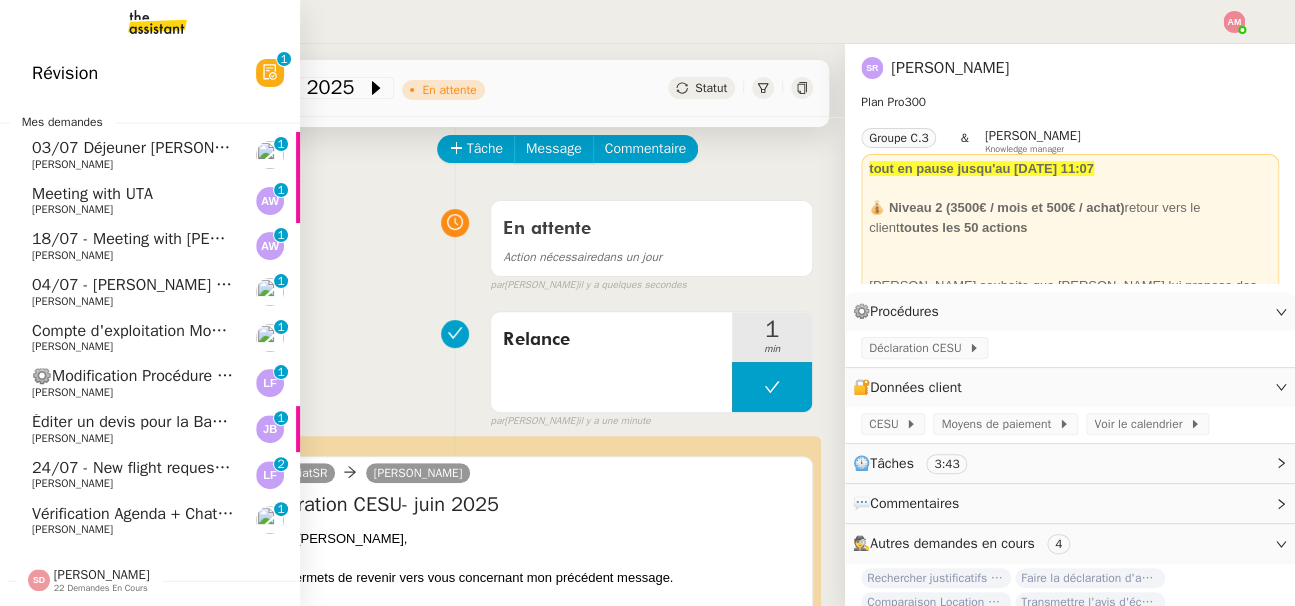 click on "03/07 Déjeuner [PERSON_NAME]" 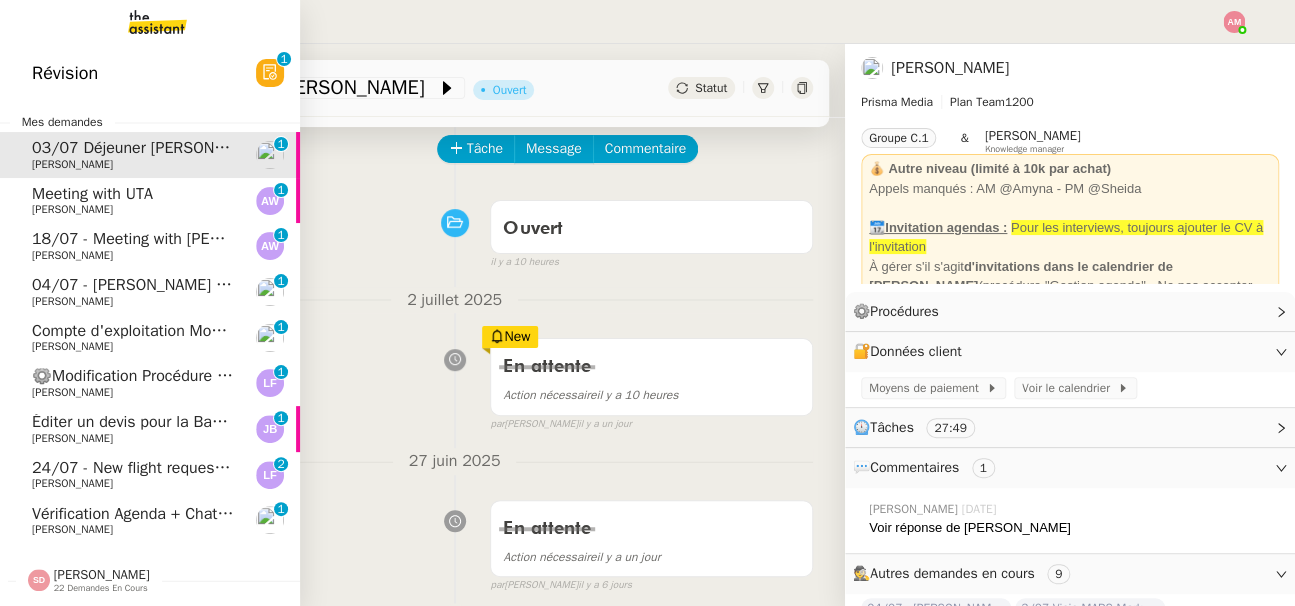 click on "Meeting with UTA" 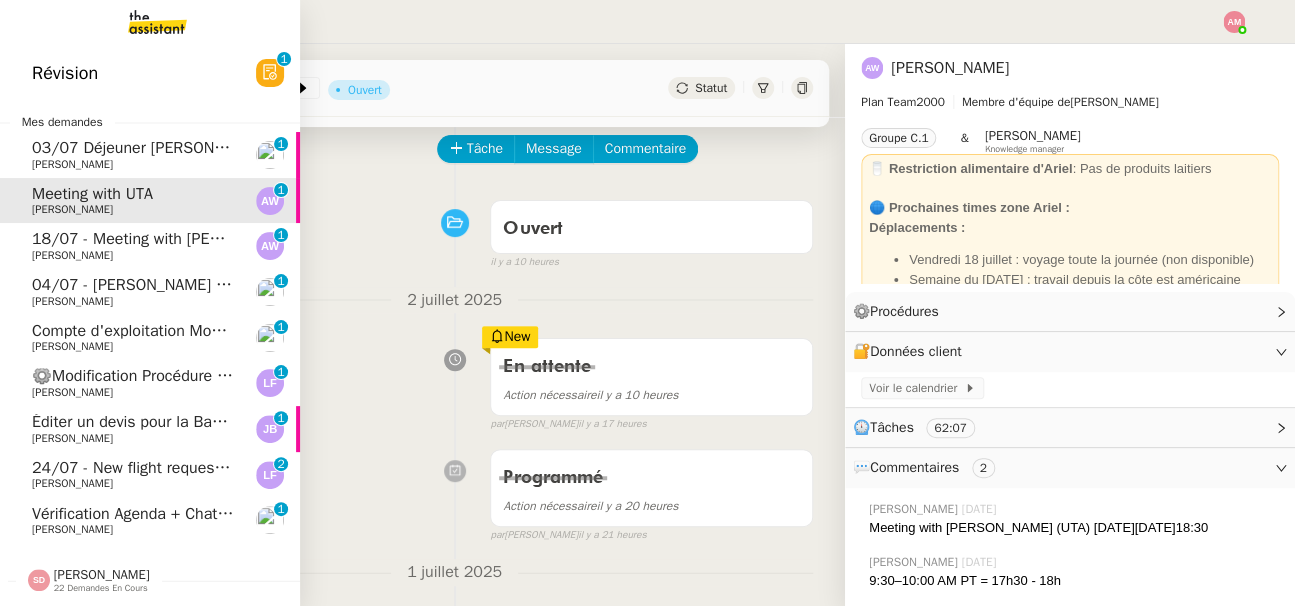click on "18/07 - Meeting with Luke Benoit (The Campus Crowd)    Ariel Wengroff     0   1   2   3   4   5   6   7   8   9" 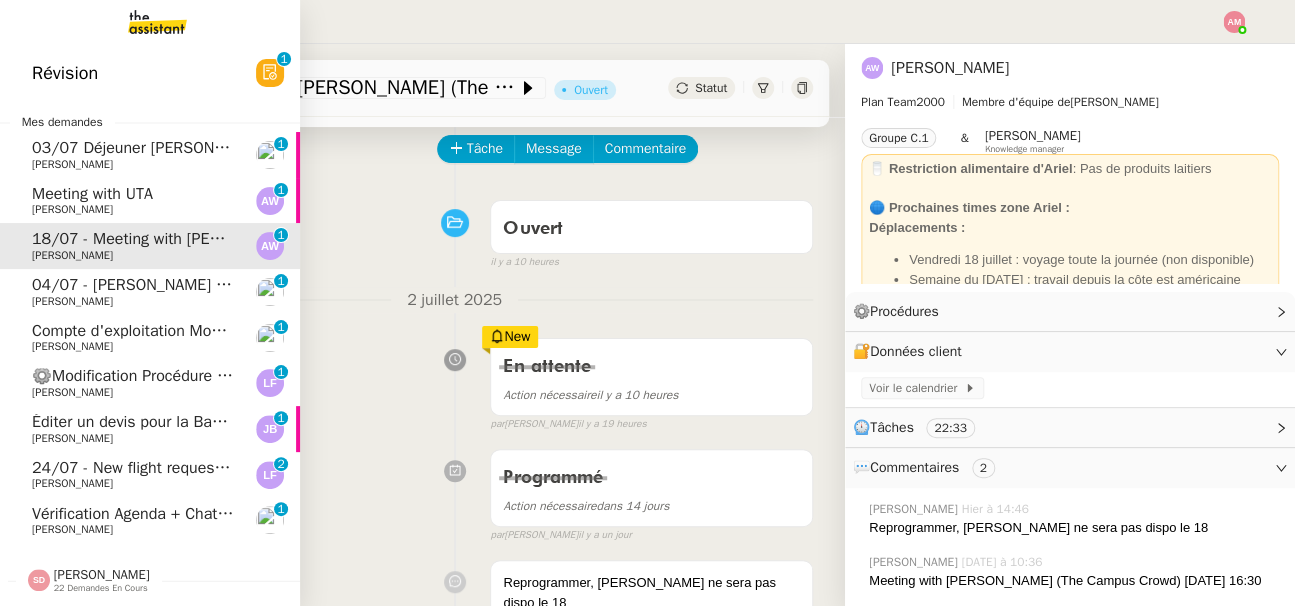 click on "Compte d'exploitation Moun Pro - jeudi 3 juillet 2025" 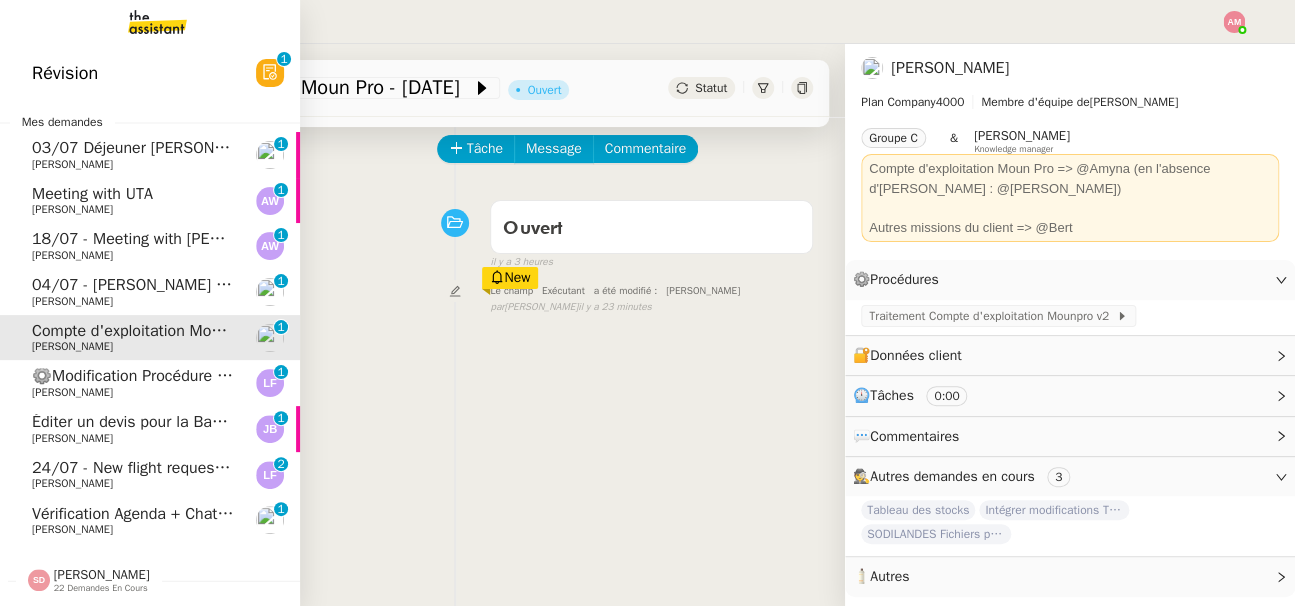 click on "04/07  - Déj Bernard de La Villardière & Arnaud Delomel    David Berrebi     0   1   2   3   4   5   6   7   8   9" 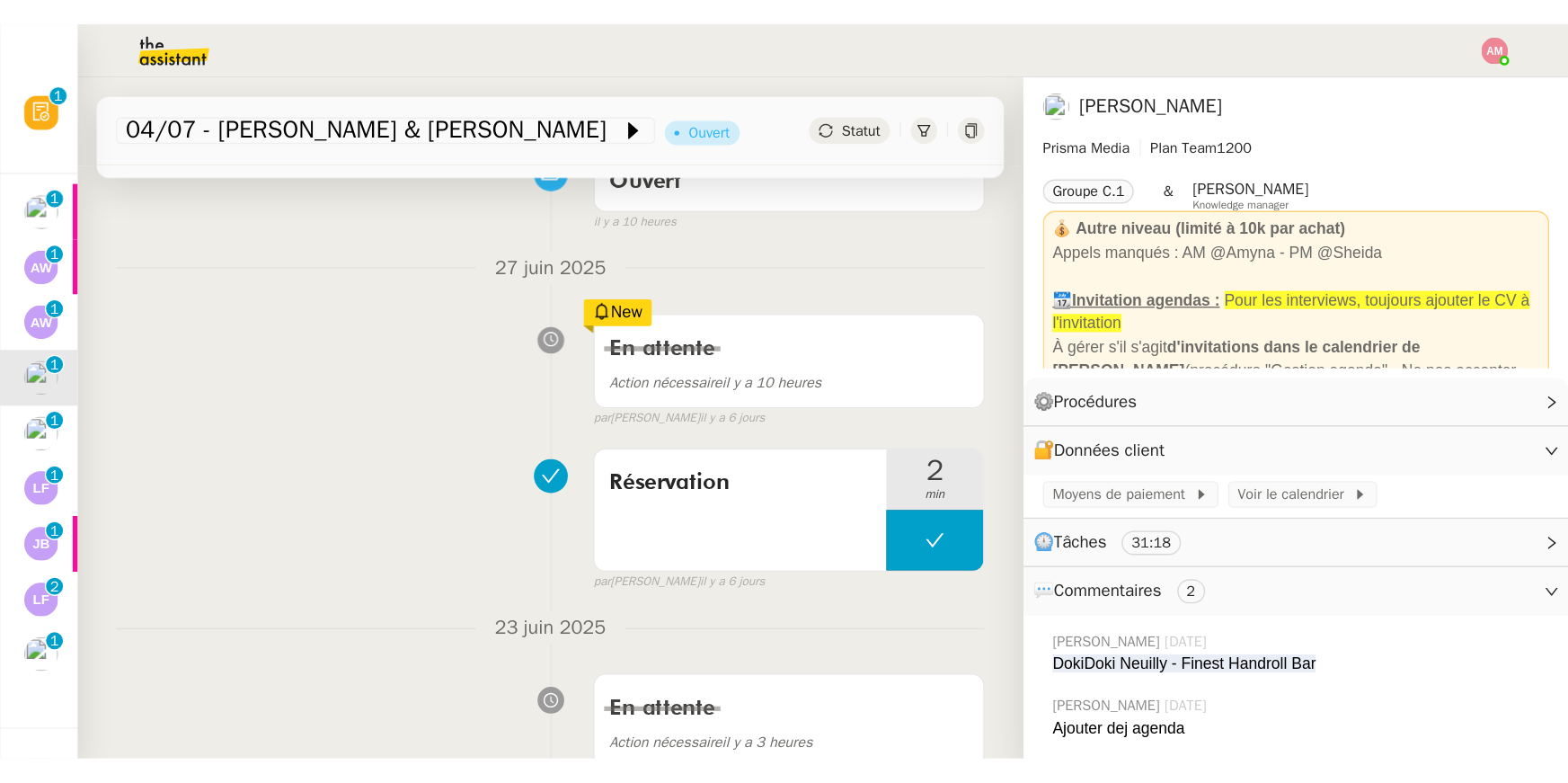 scroll, scrollTop: 76, scrollLeft: 0, axis: vertical 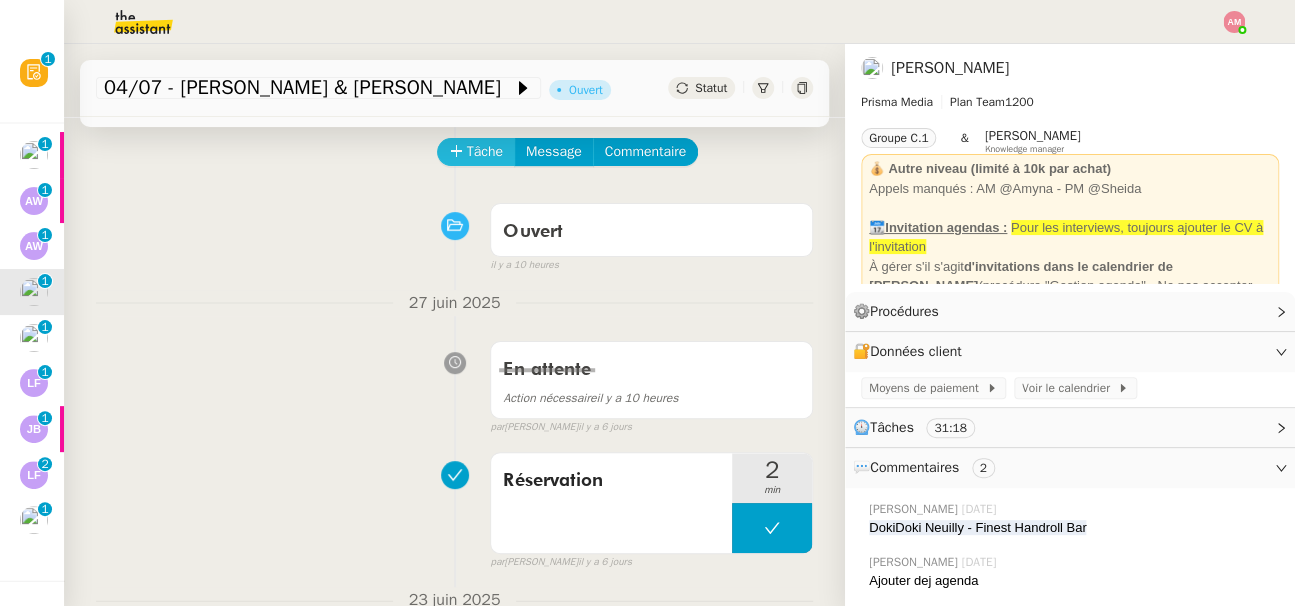 click 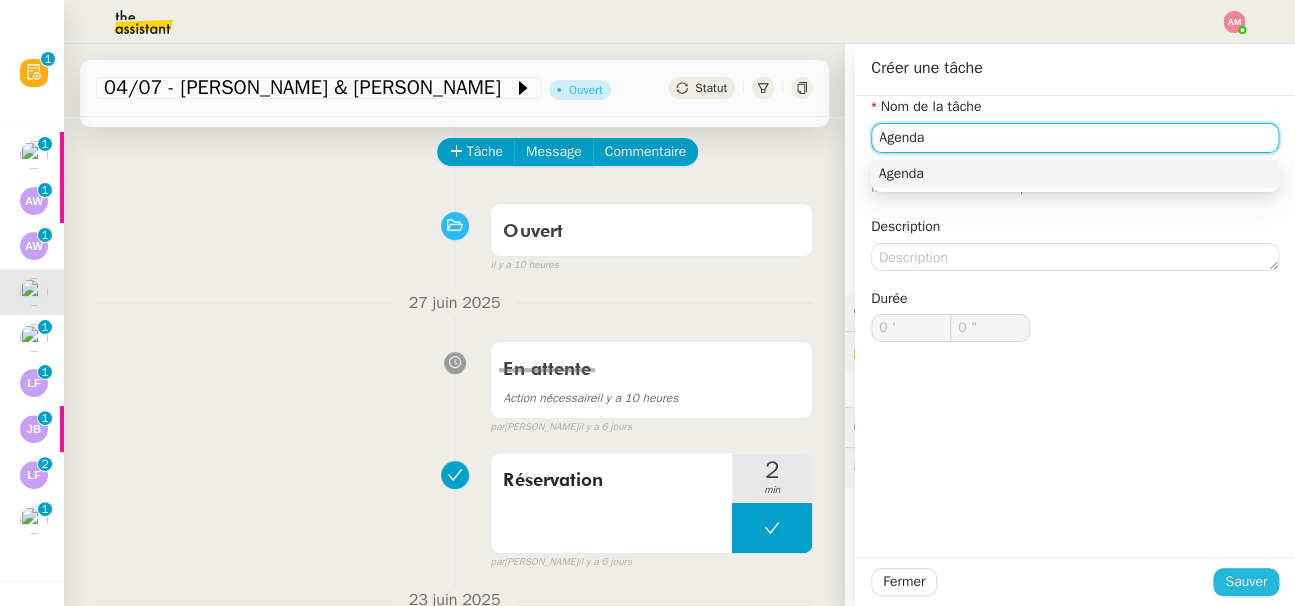 type on "Agenda" 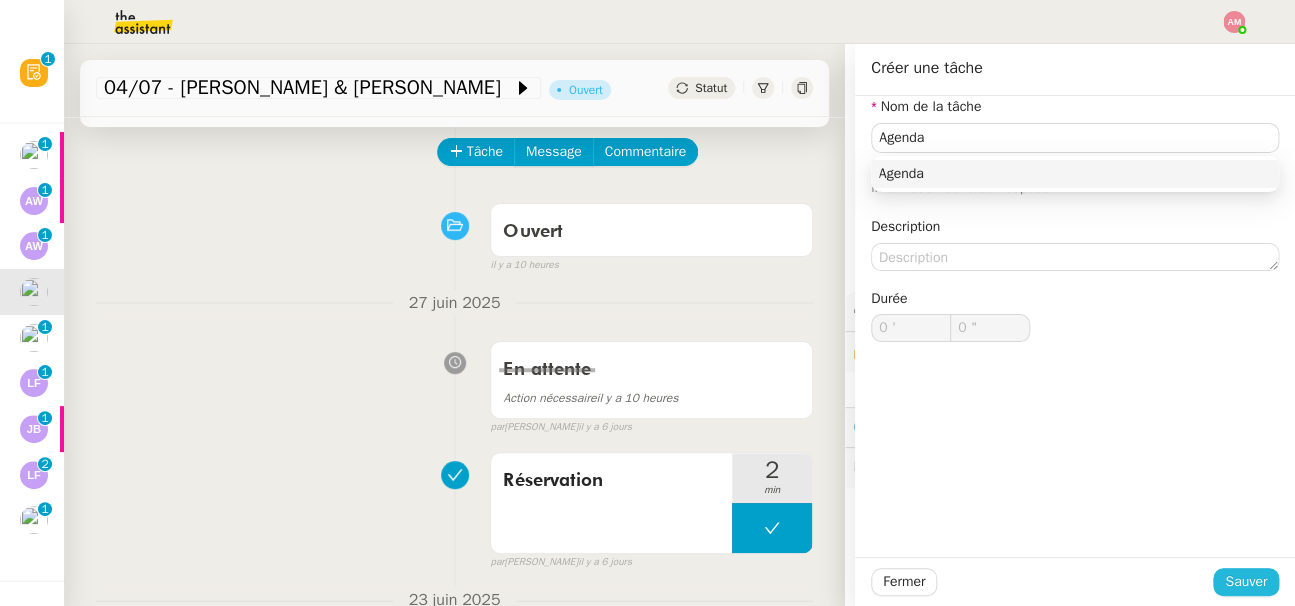 click on "Sauver" 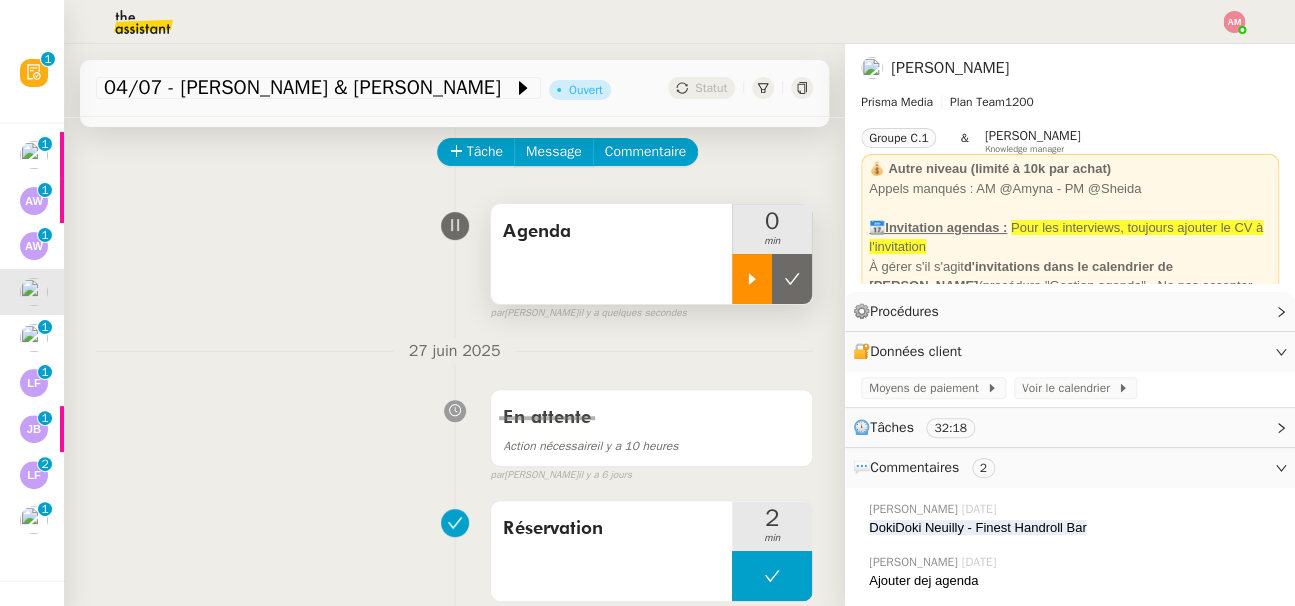 click at bounding box center [752, 279] 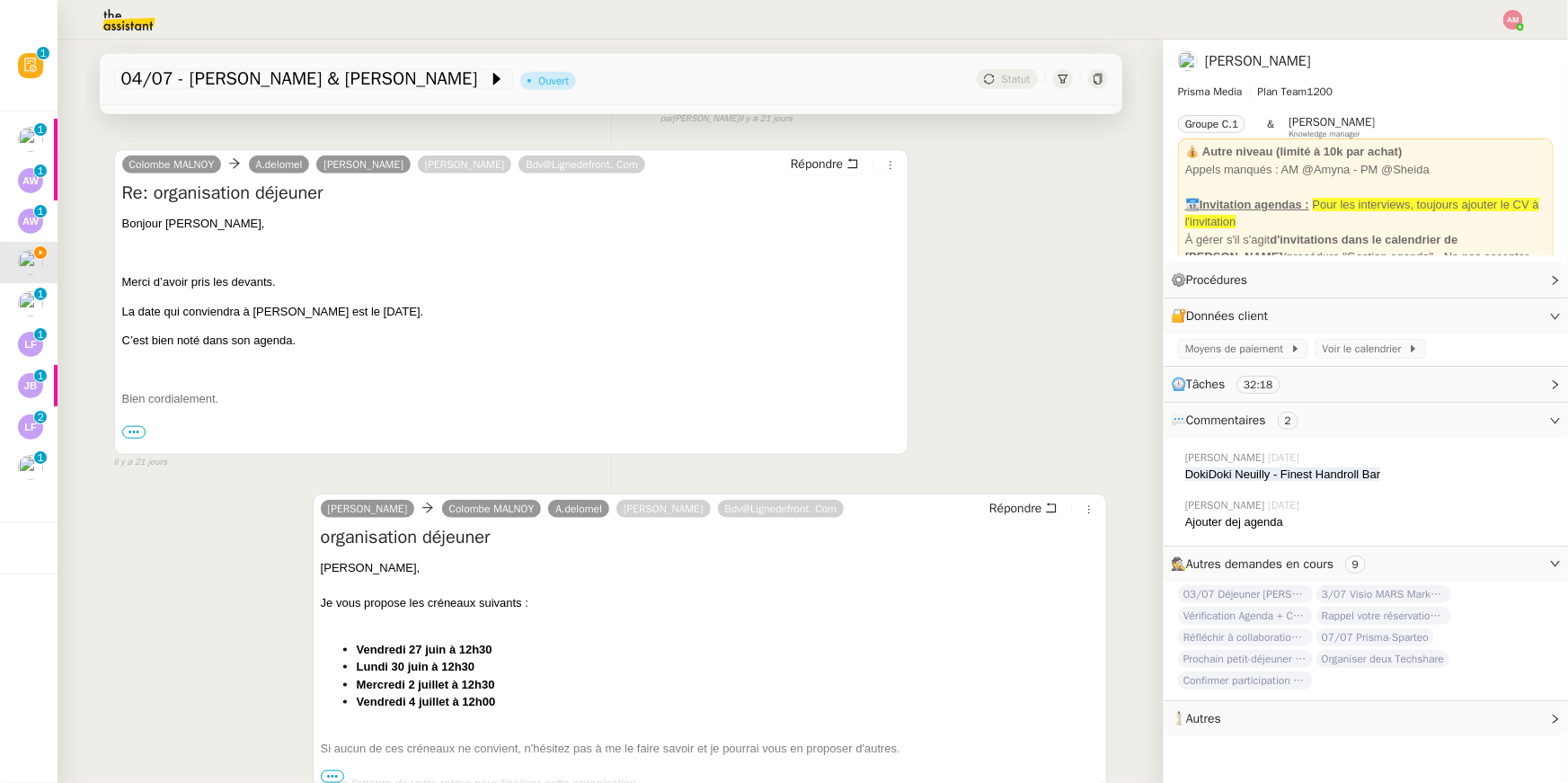scroll, scrollTop: 4776, scrollLeft: 0, axis: vertical 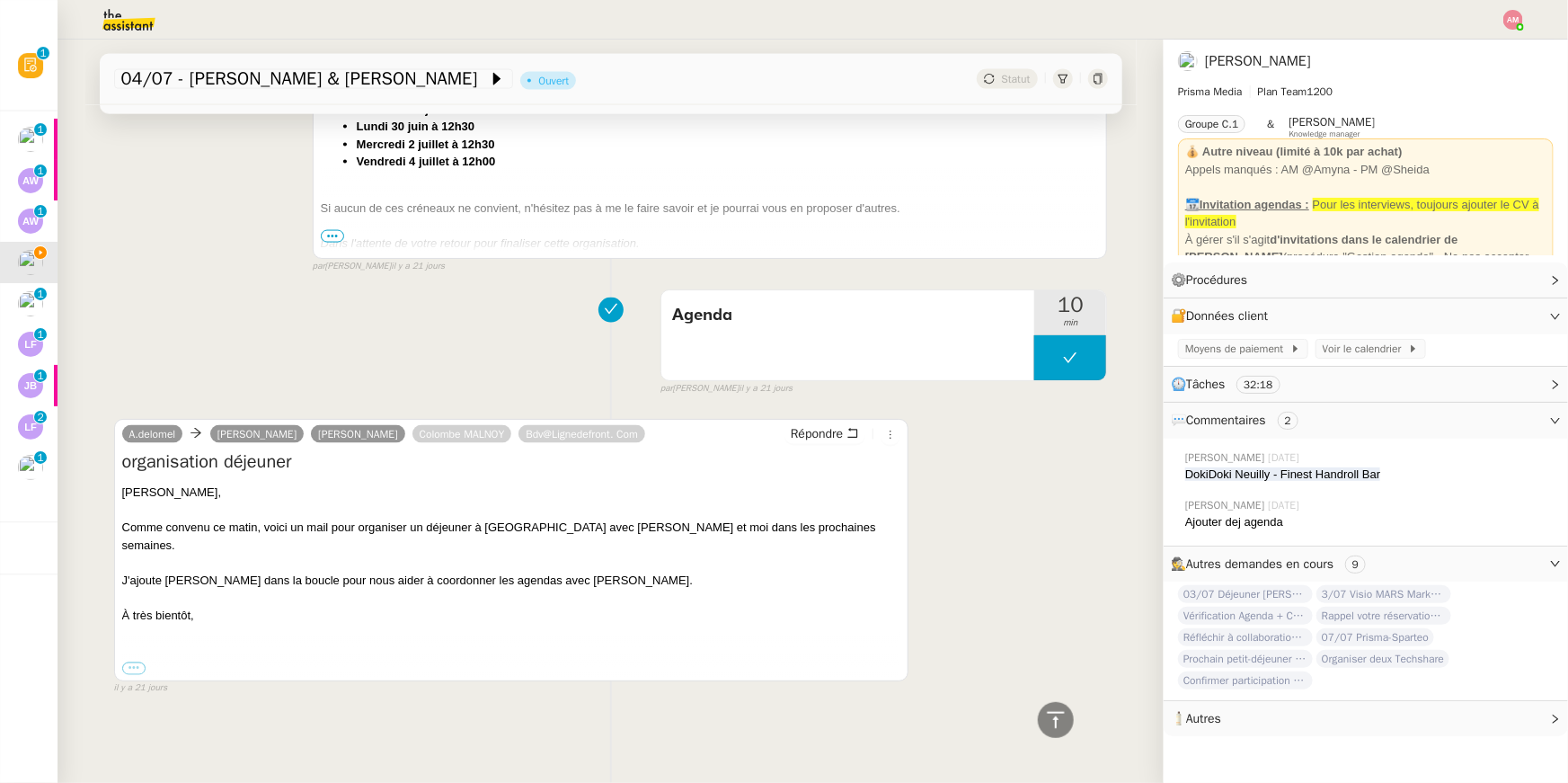 click on "•••" at bounding box center (134, 669) 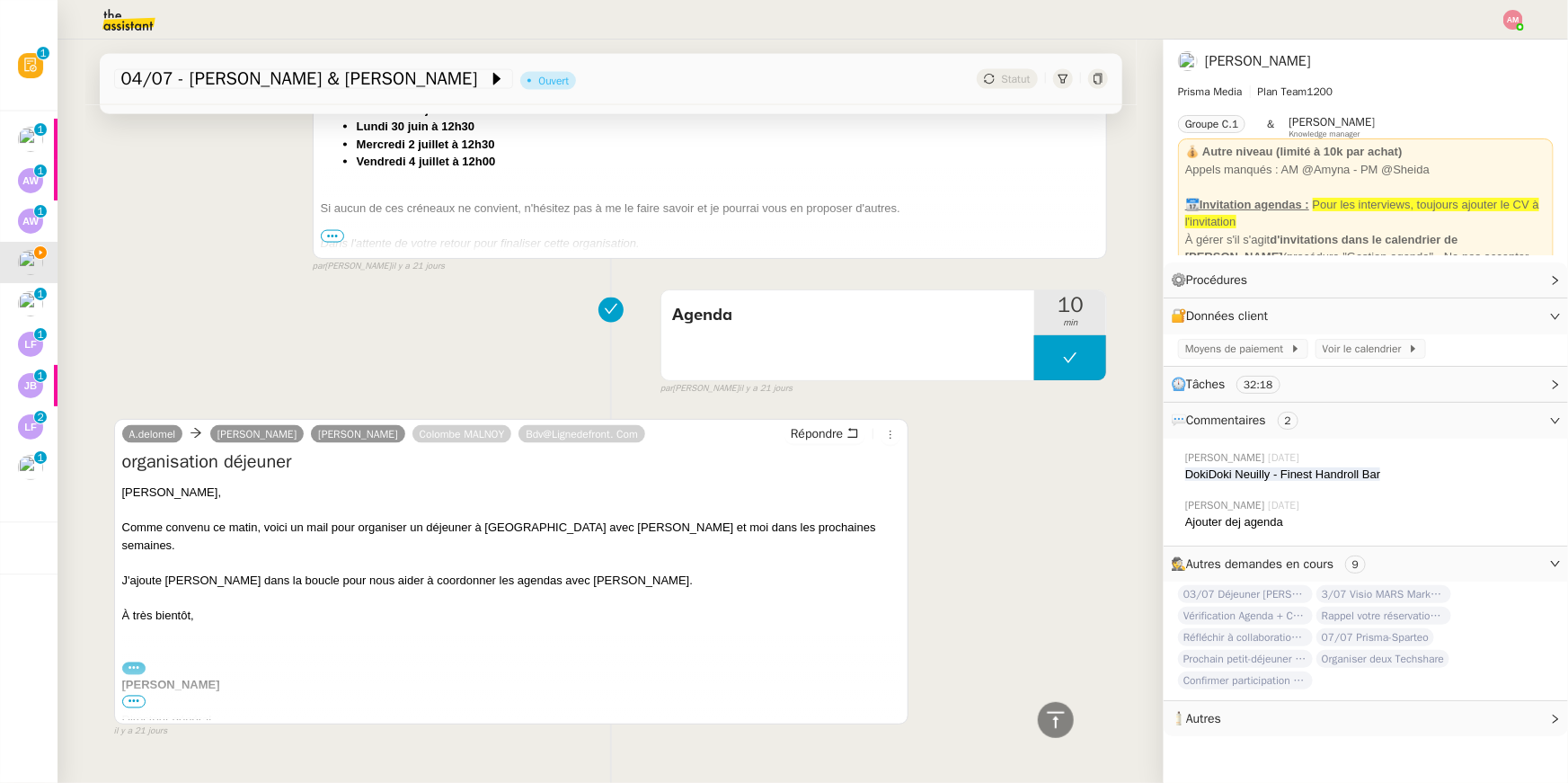 click on "•••" at bounding box center (134, 702) 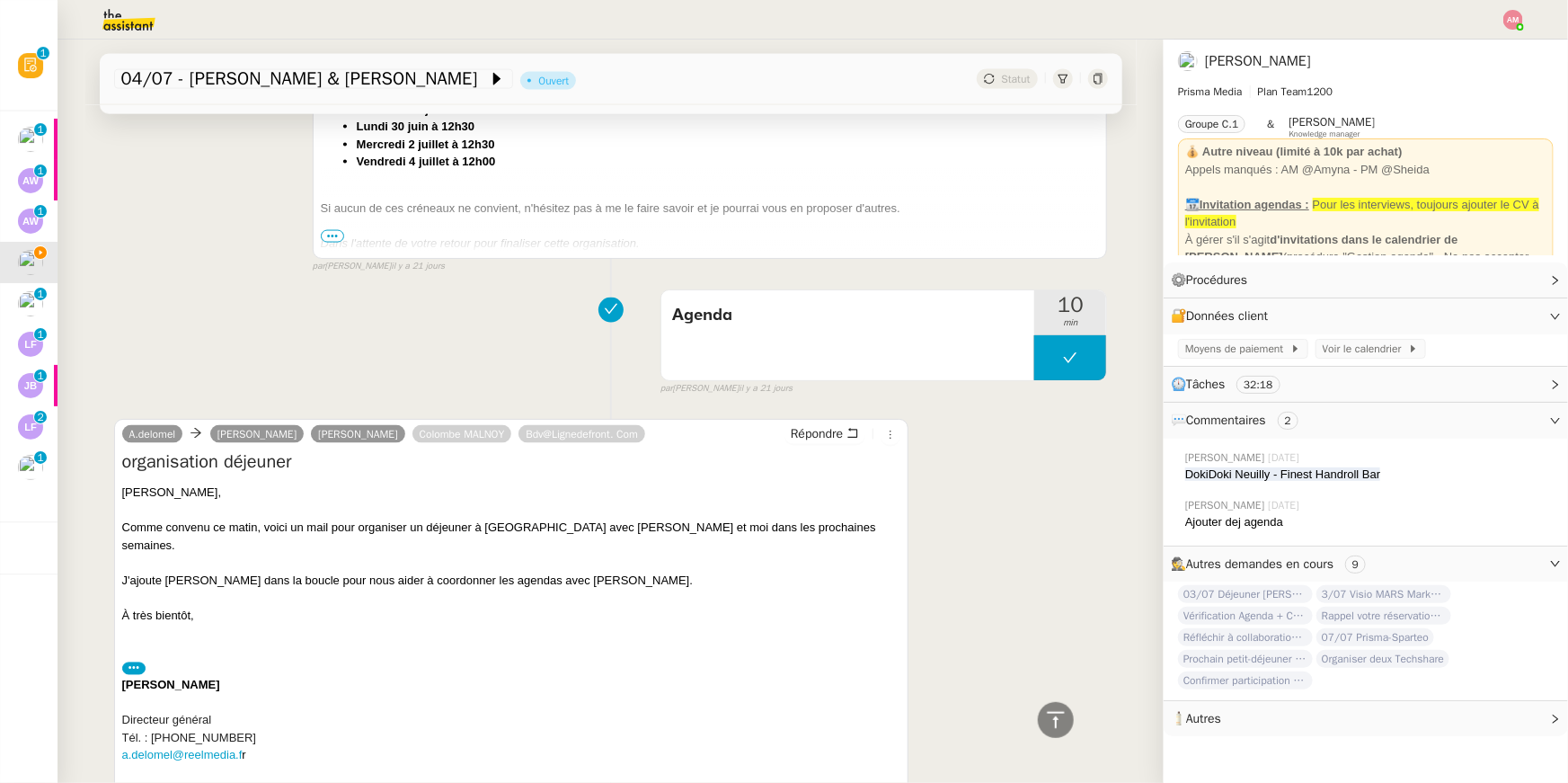 click on "a.delomel@reelmedia.f r" at bounding box center (511, 756) 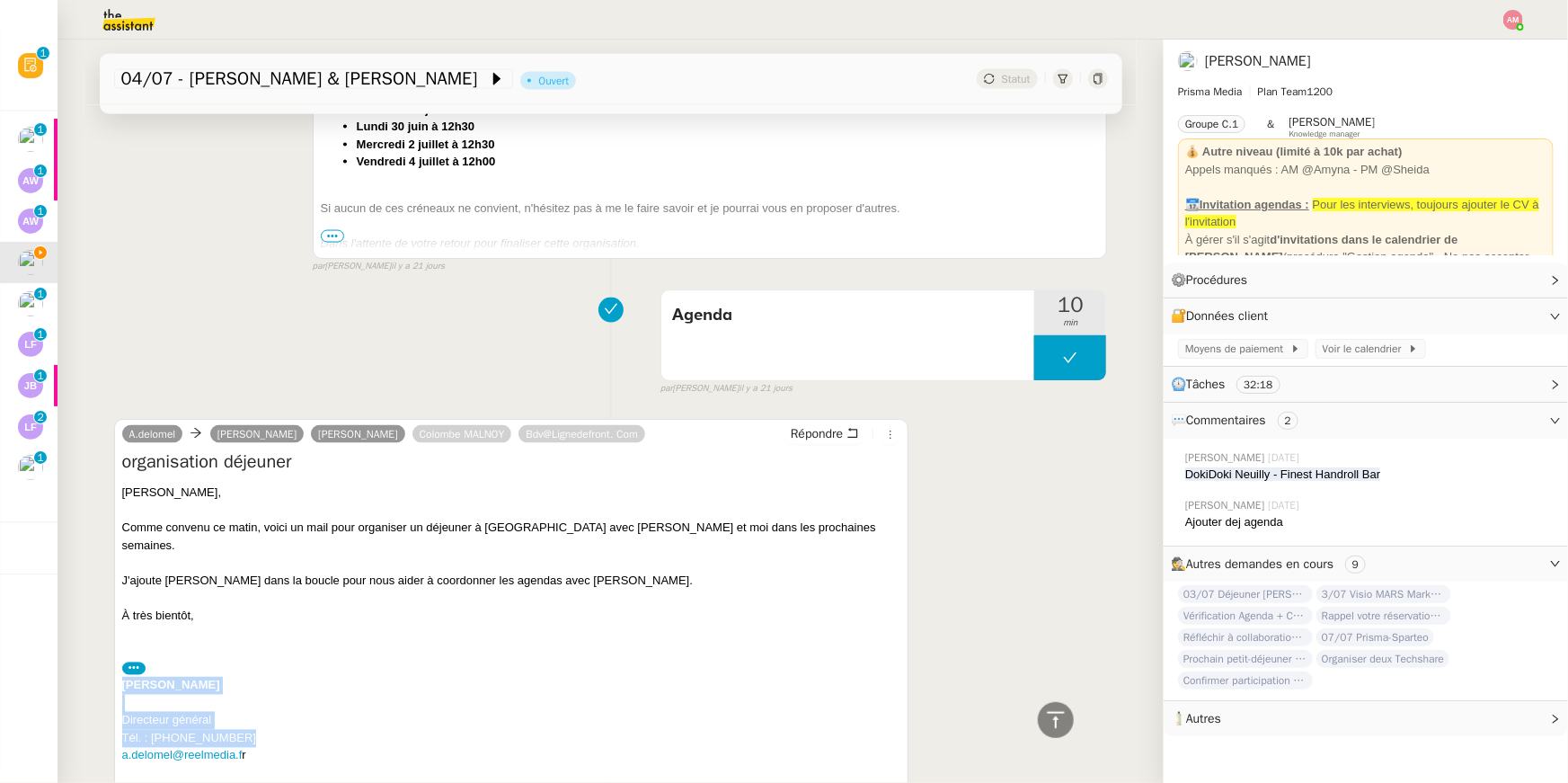 drag, startPoint x: 251, startPoint y: 738, endPoint x: 111, endPoint y: 680, distance: 151.53877 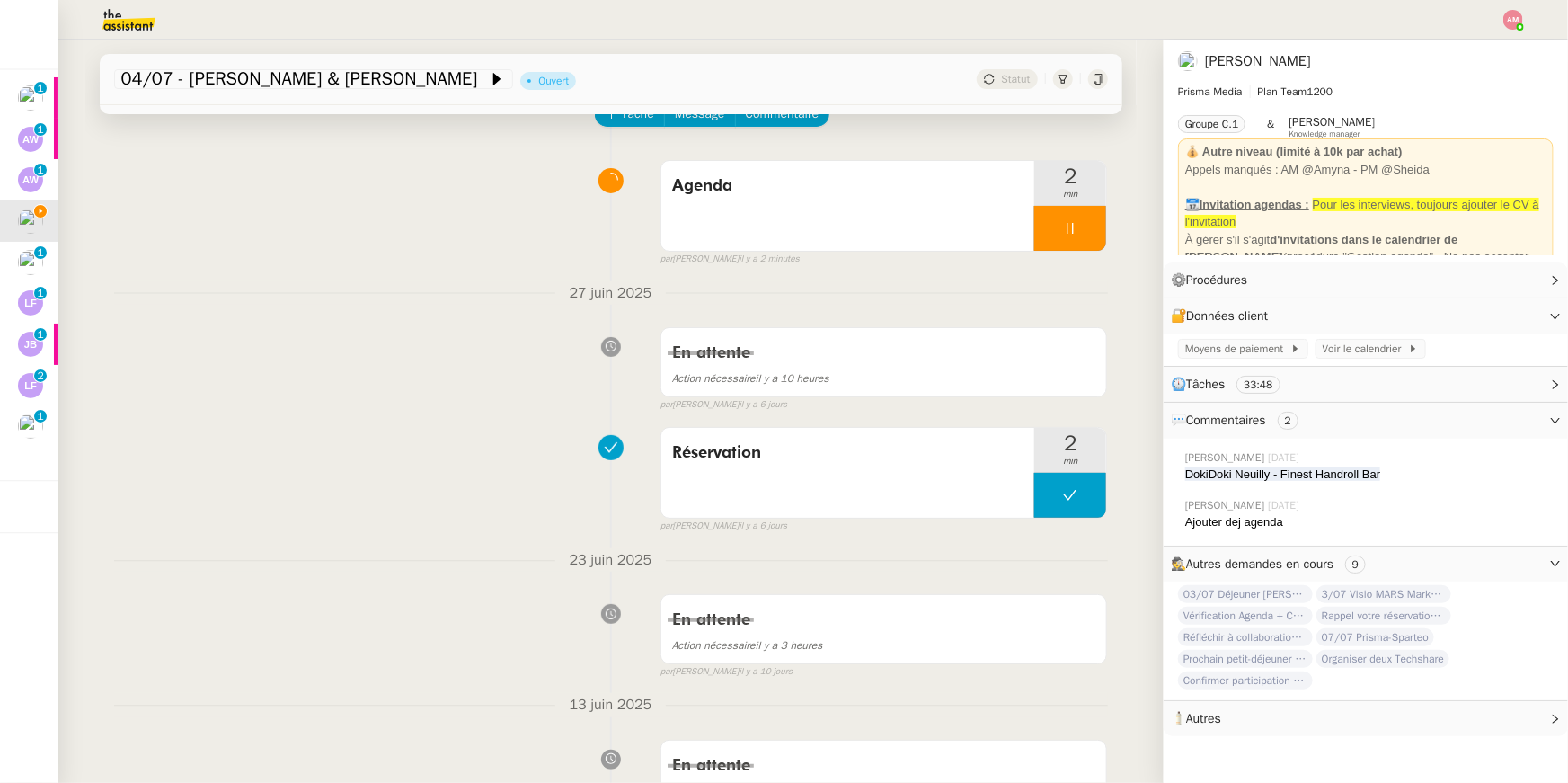 scroll, scrollTop: 0, scrollLeft: 0, axis: both 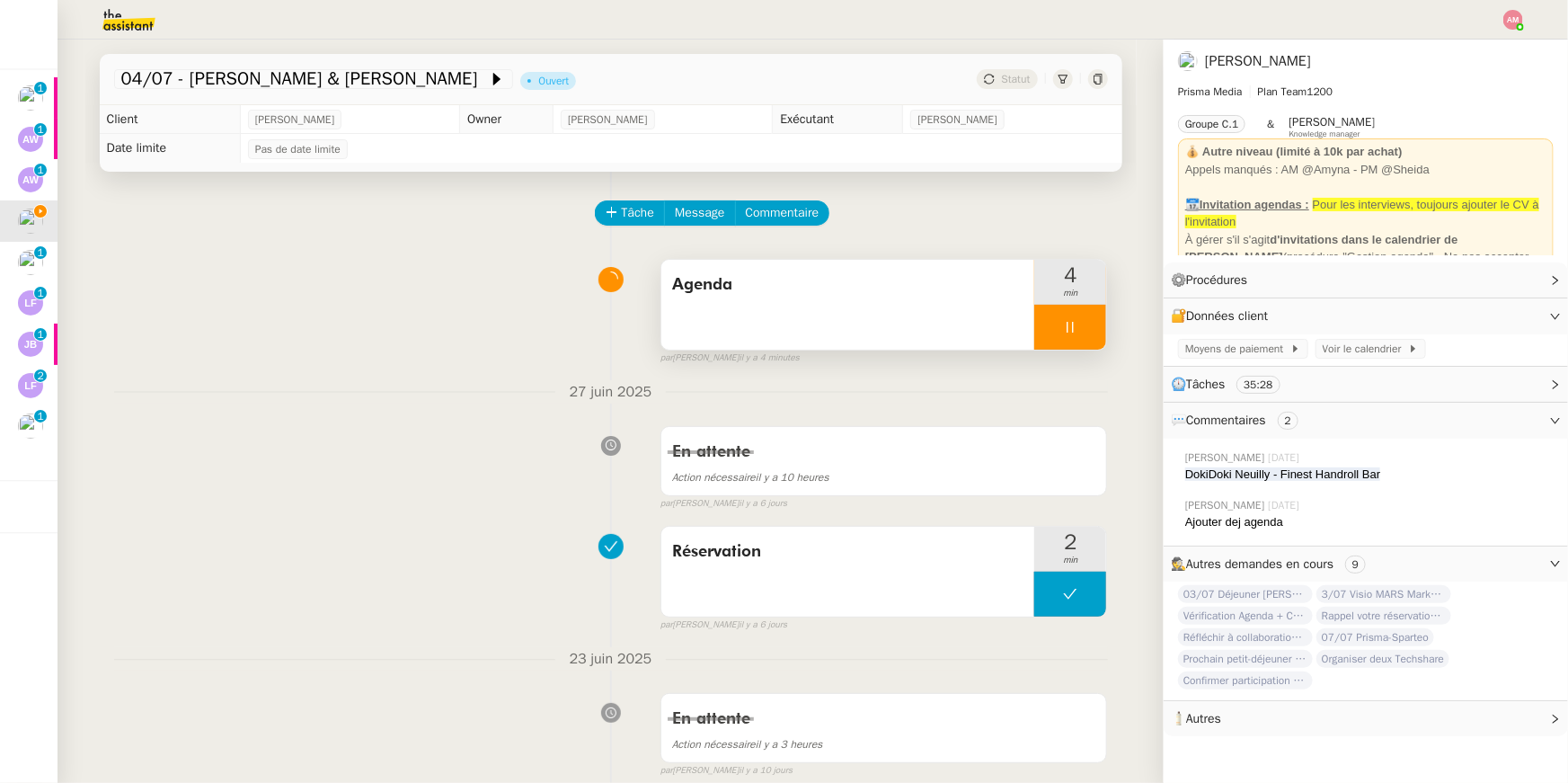 click on "Agenda" at bounding box center [848, 285] 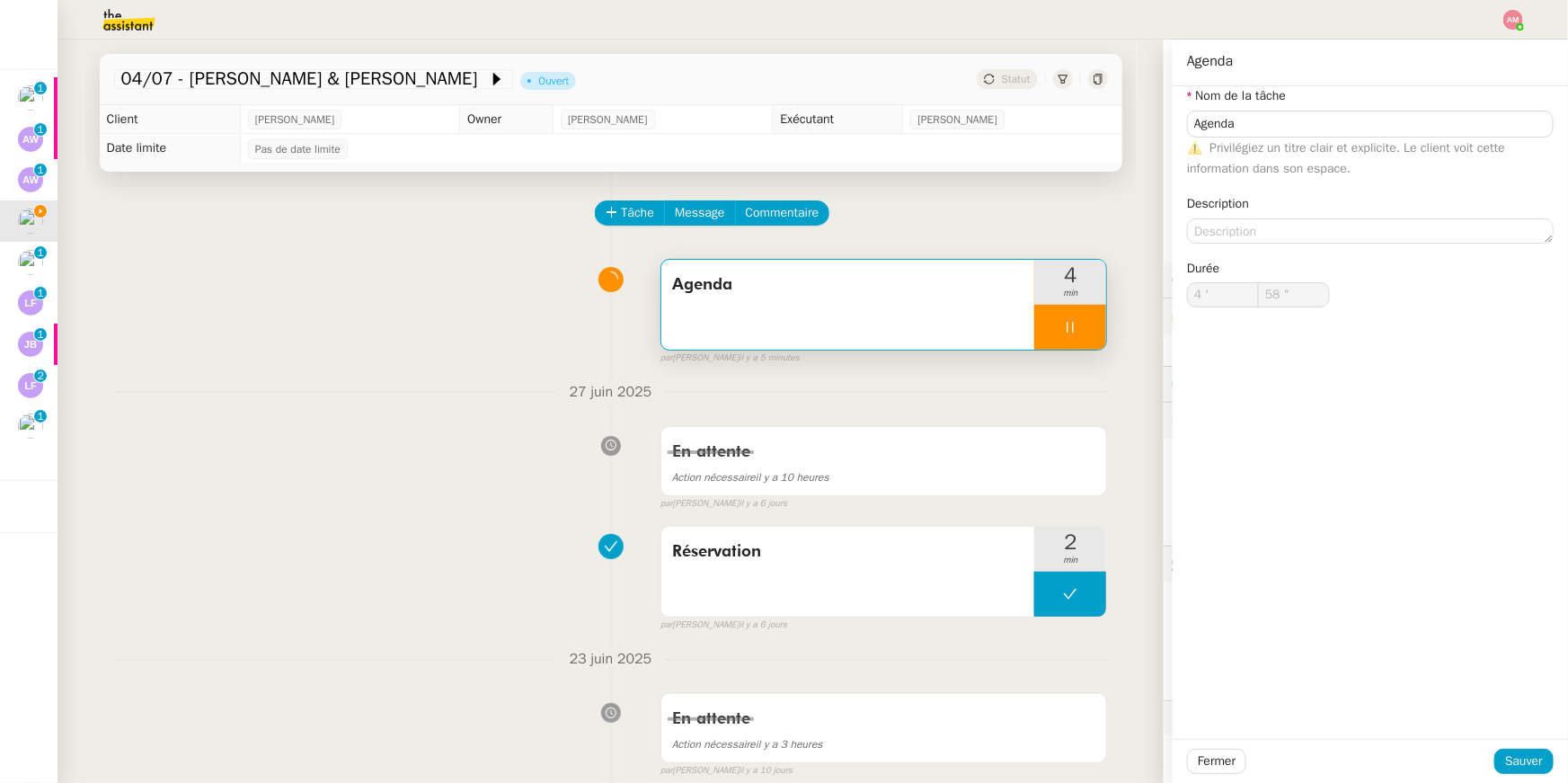 type on "59 "" 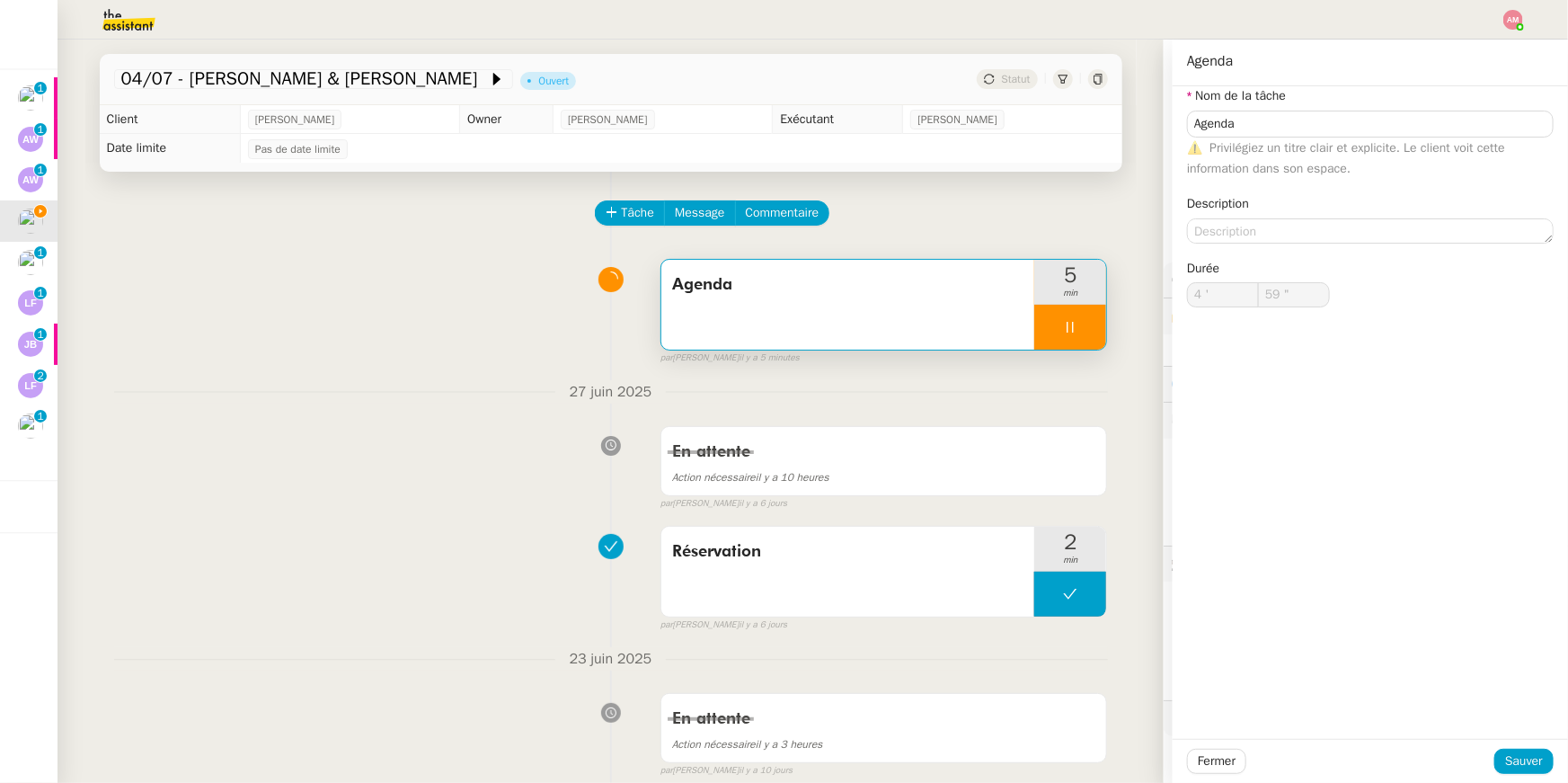 type on "5 '" 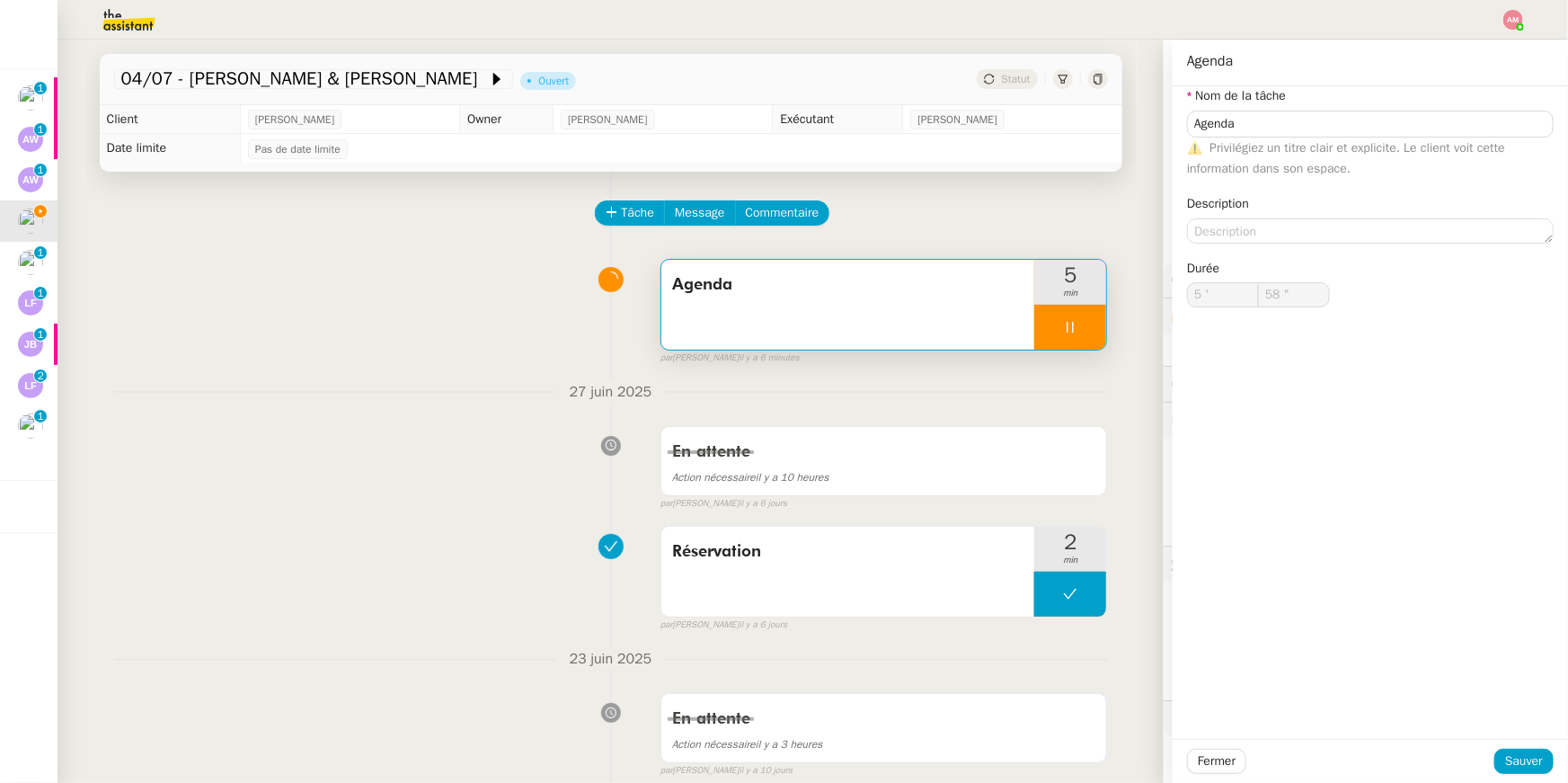 type on "59 "" 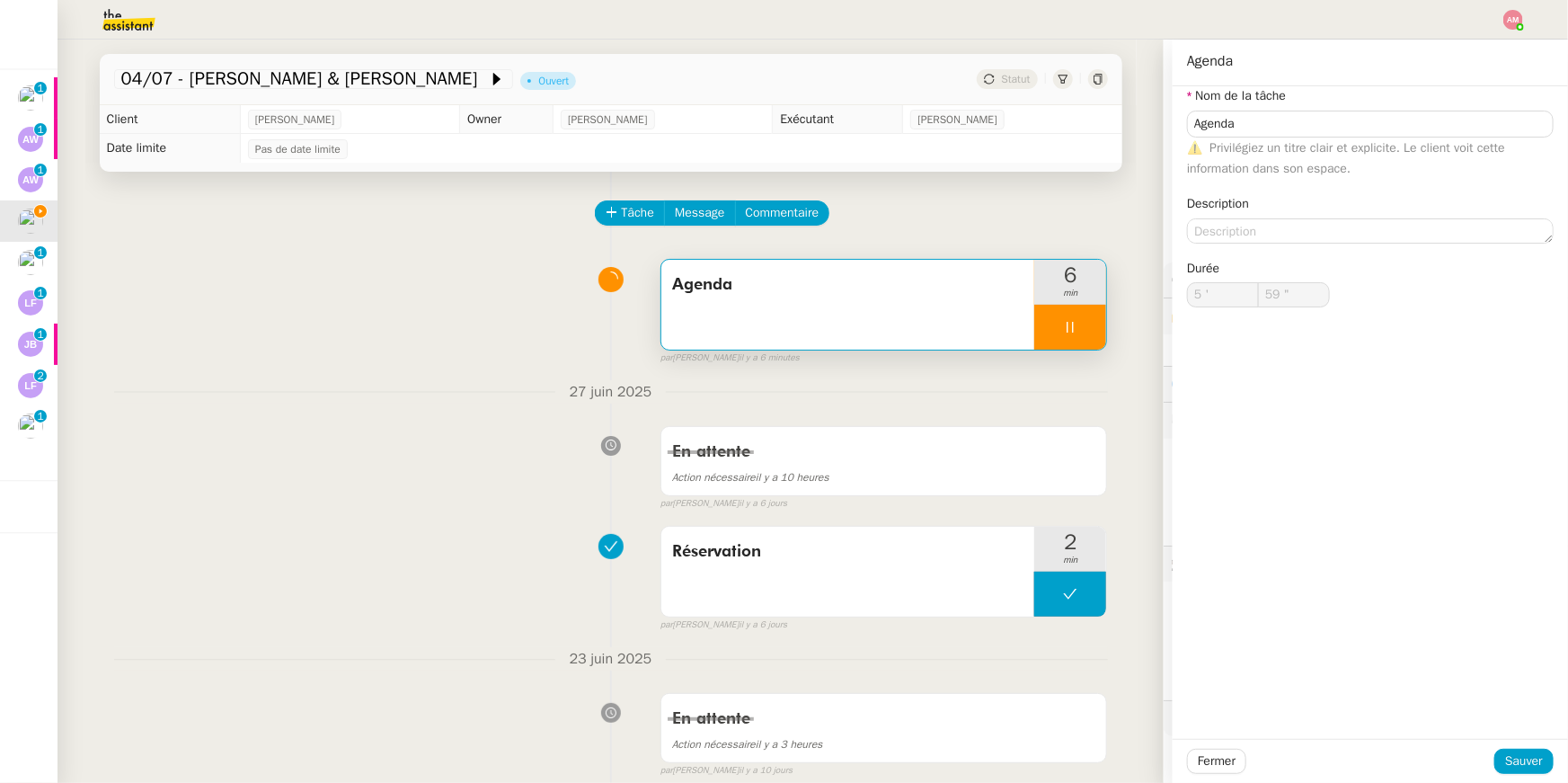 type on "6 '" 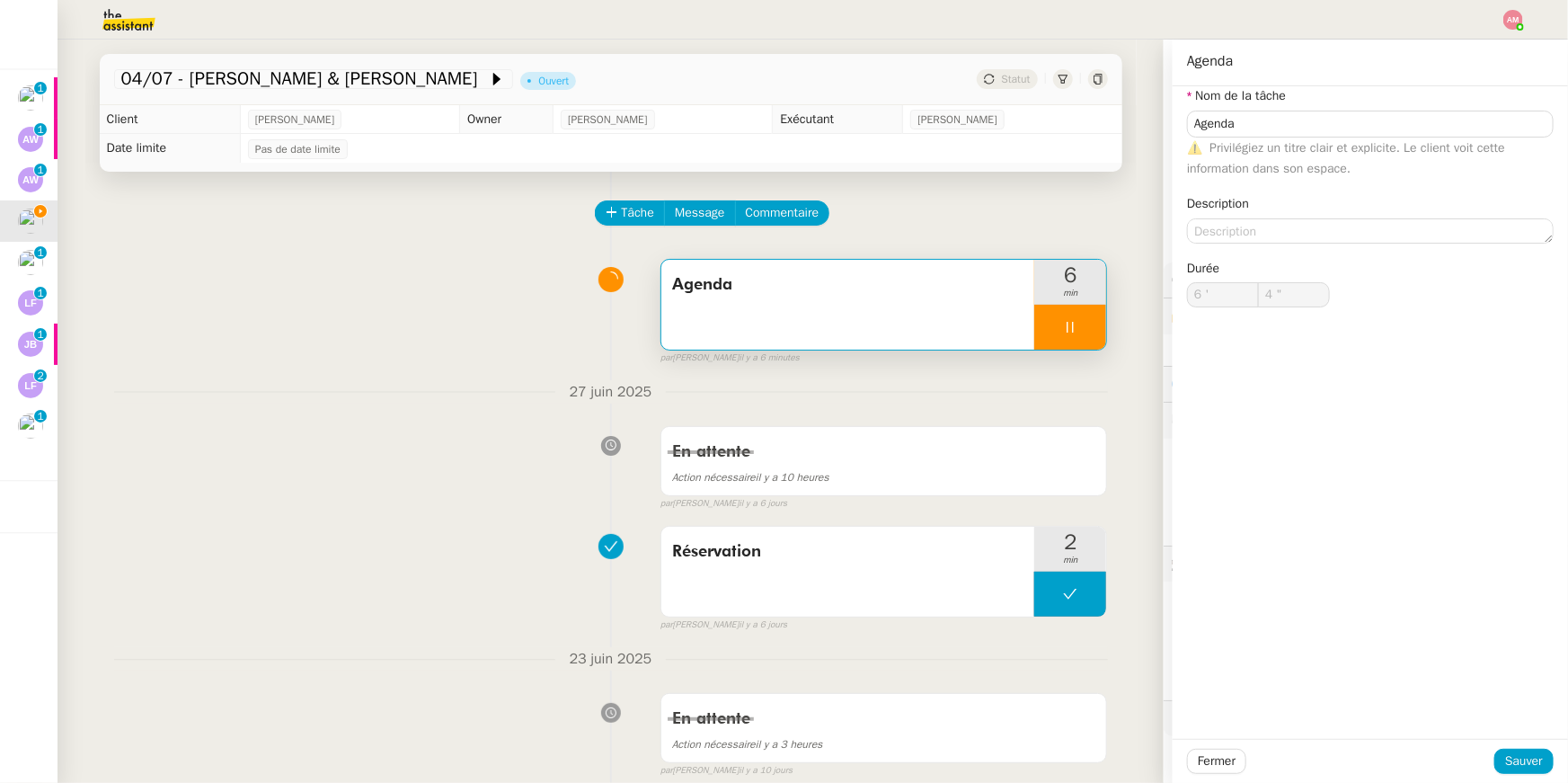 click on "Agenda" at bounding box center (848, 305) 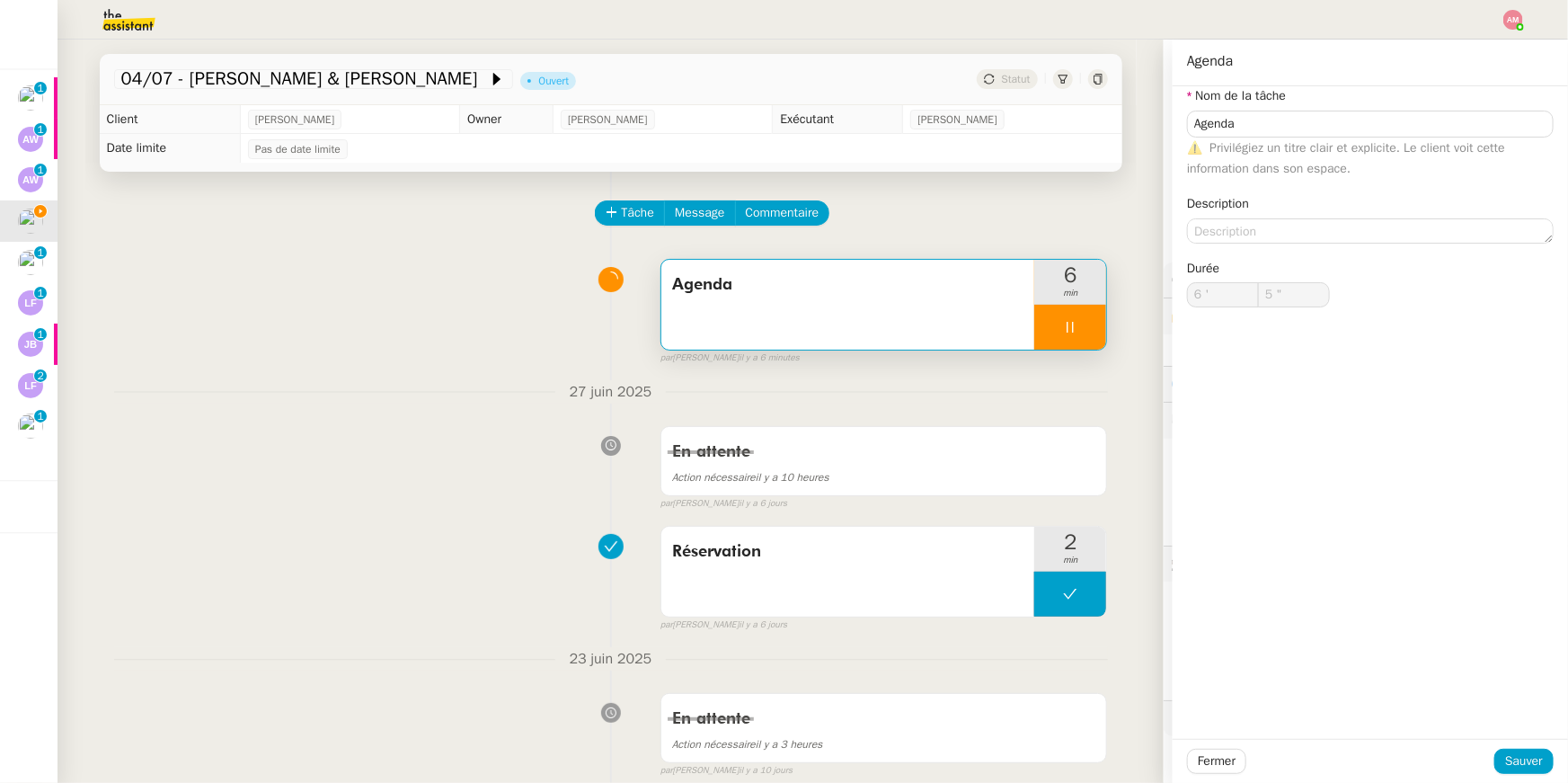 click at bounding box center (1070, 327) 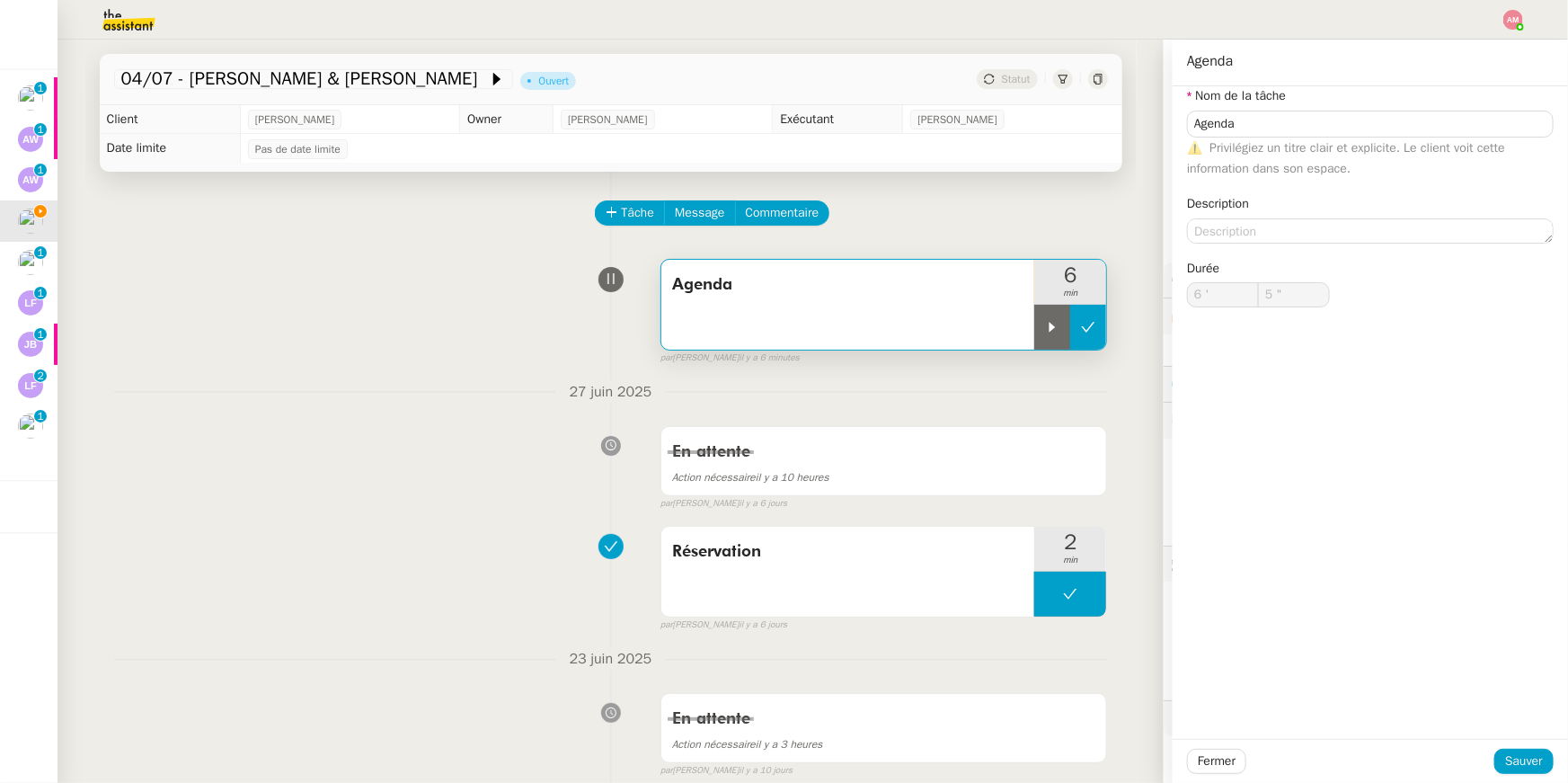 click at bounding box center [1088, 327] 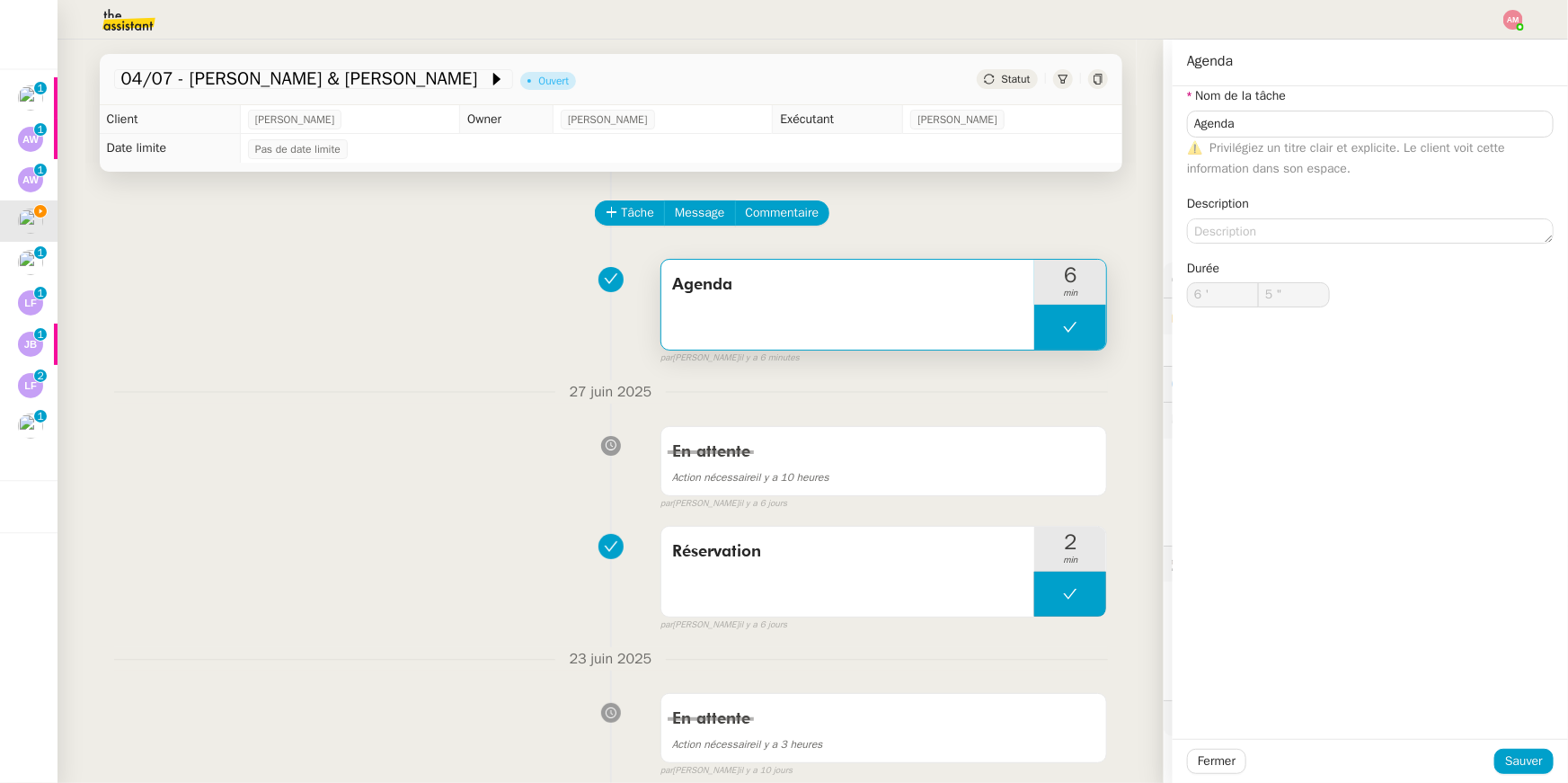 type on "Agenda" 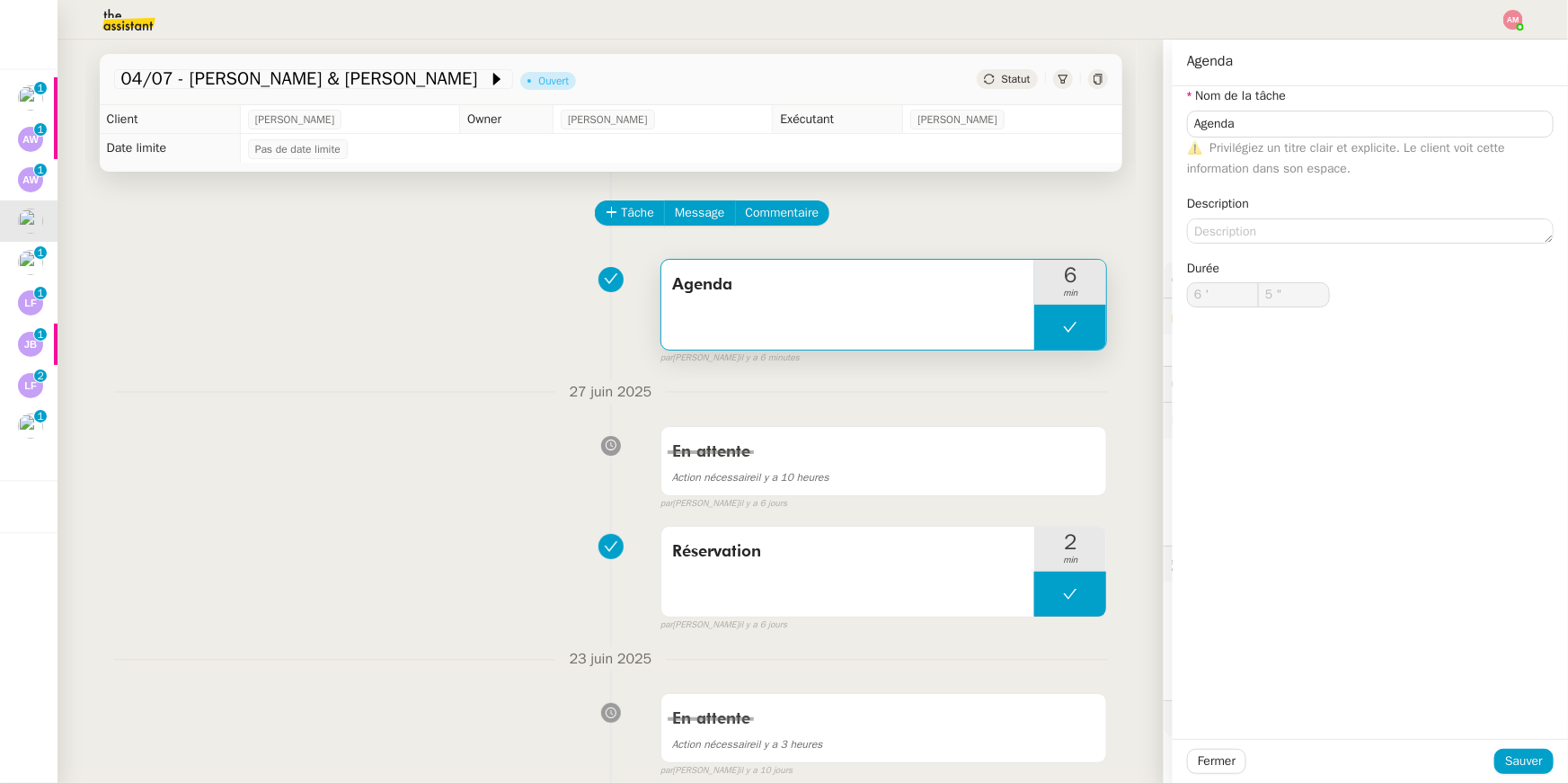 type on "Agenda" 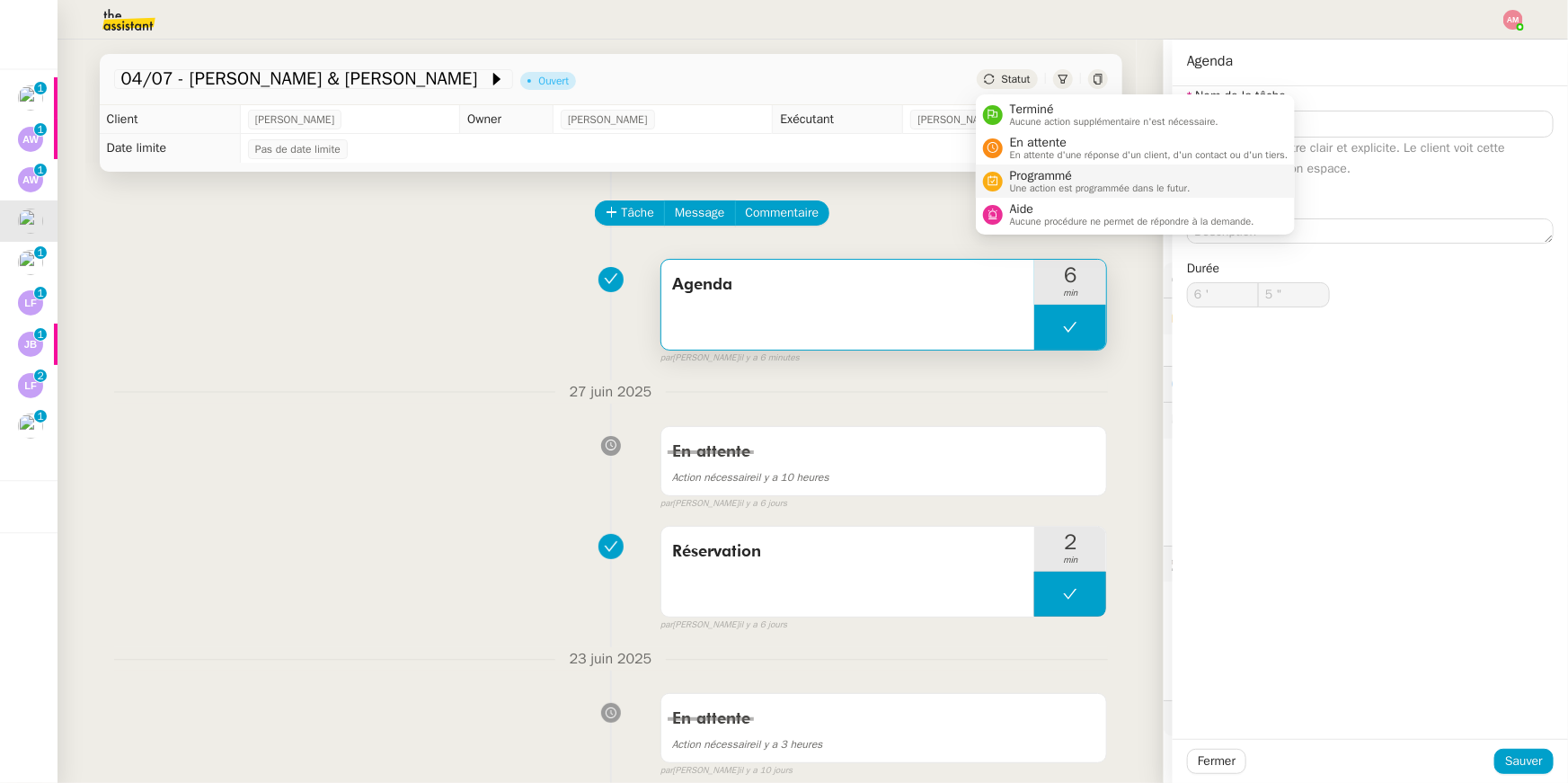 click on "Une action est programmée dans le futur." at bounding box center [1100, 188] 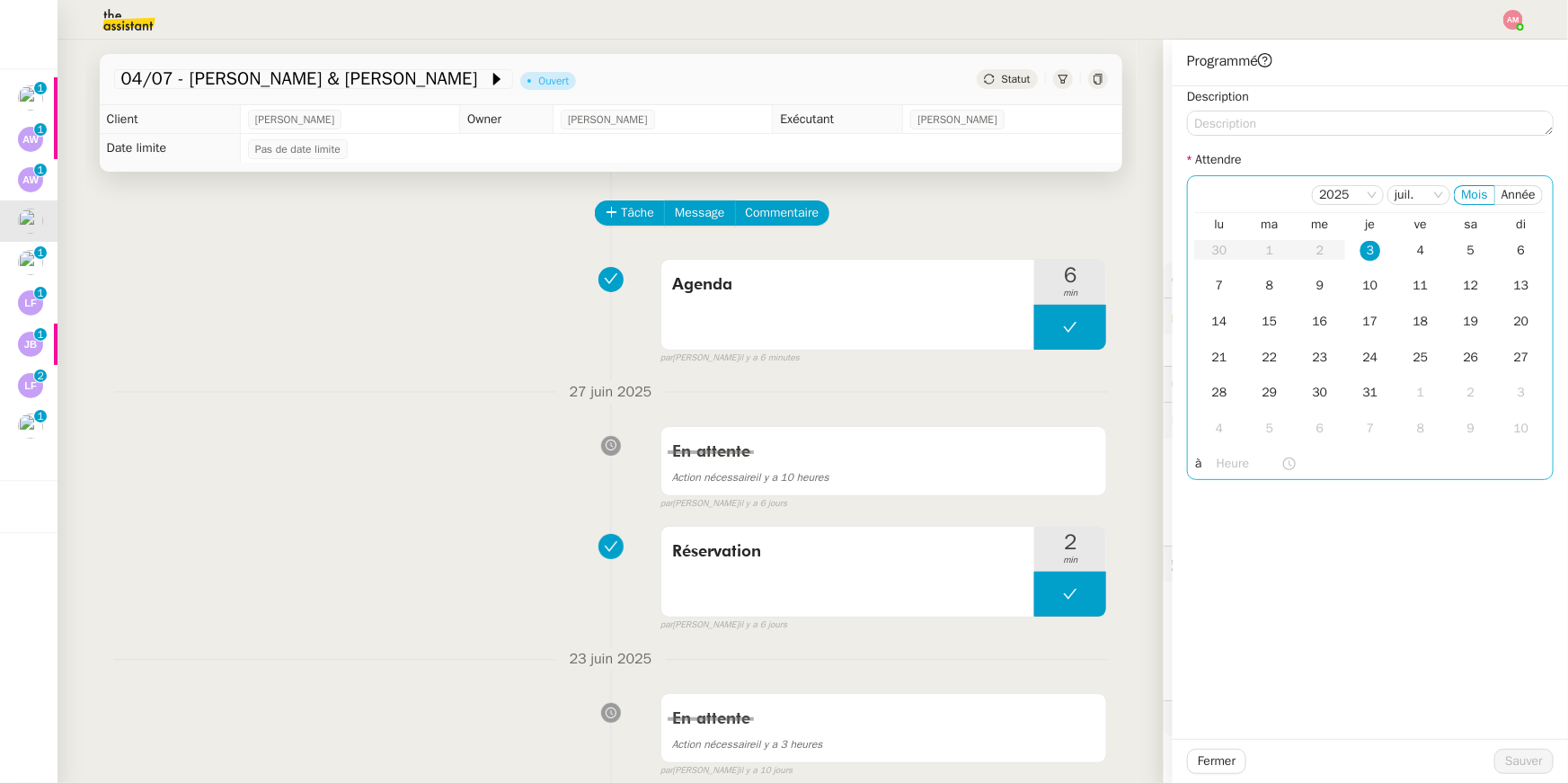 click 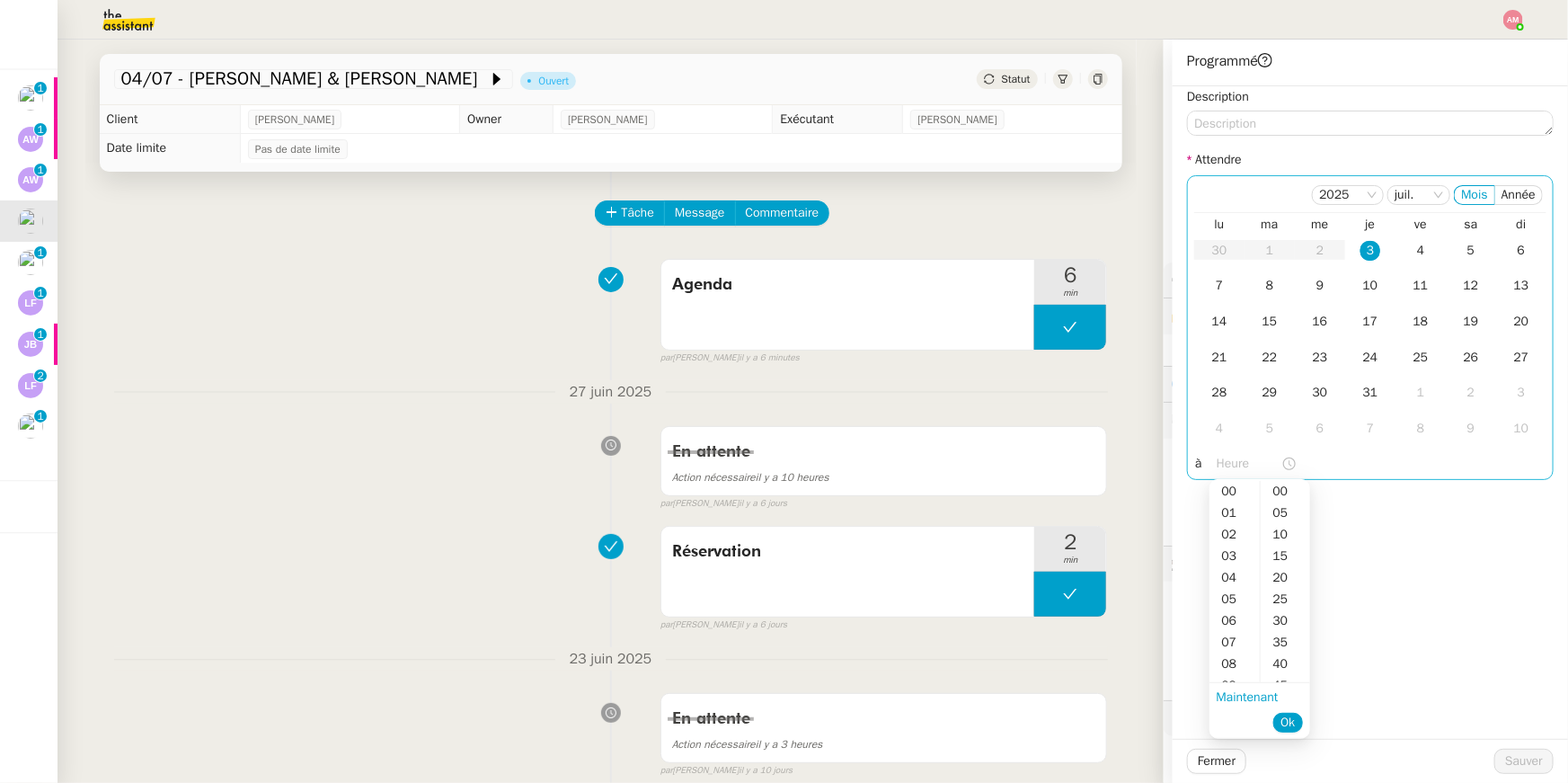 scroll, scrollTop: 160, scrollLeft: 0, axis: vertical 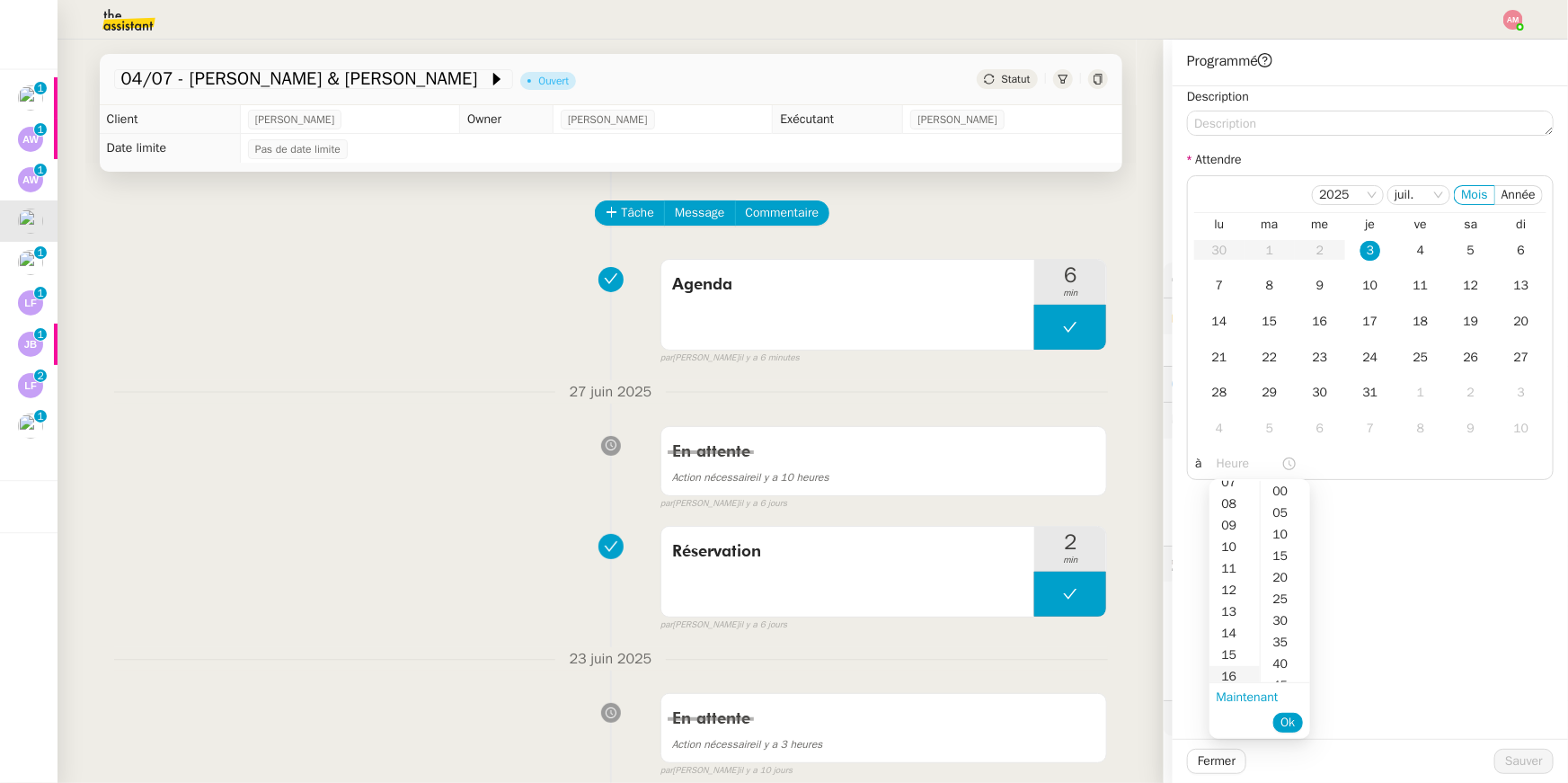 click on "16" at bounding box center (1235, 677) 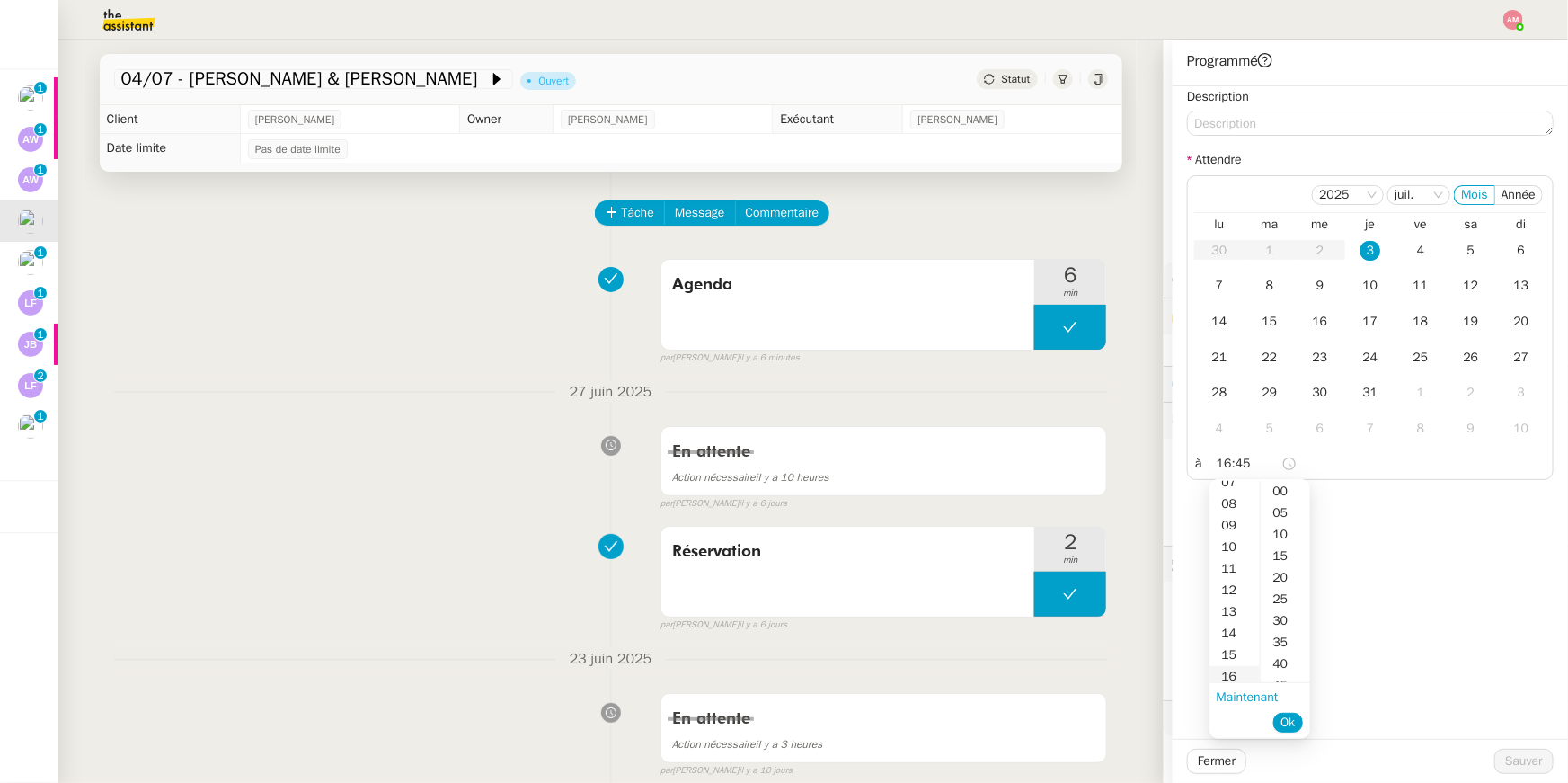scroll, scrollTop: 332, scrollLeft: 0, axis: vertical 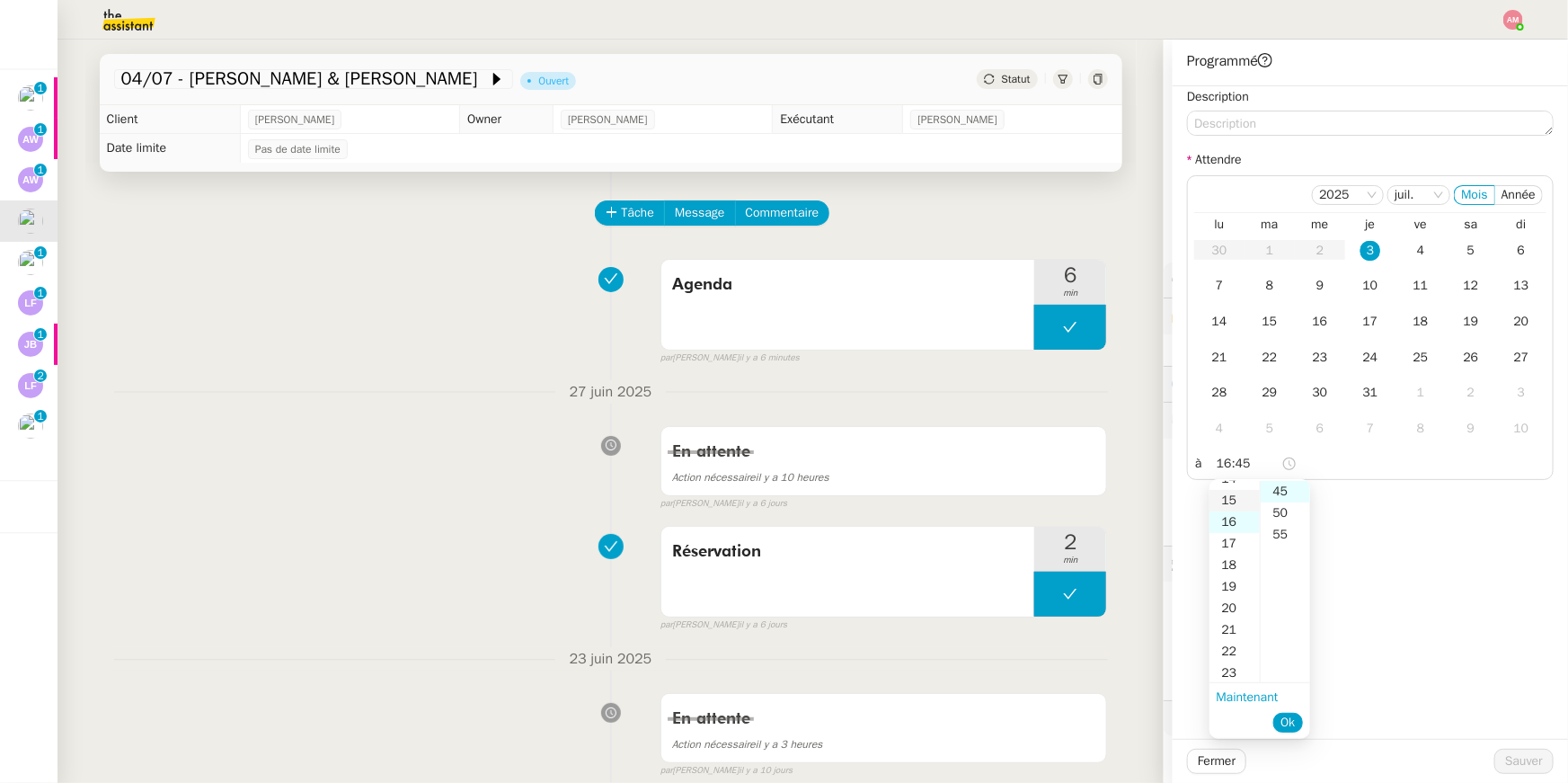 click on "15" at bounding box center (1235, 501) 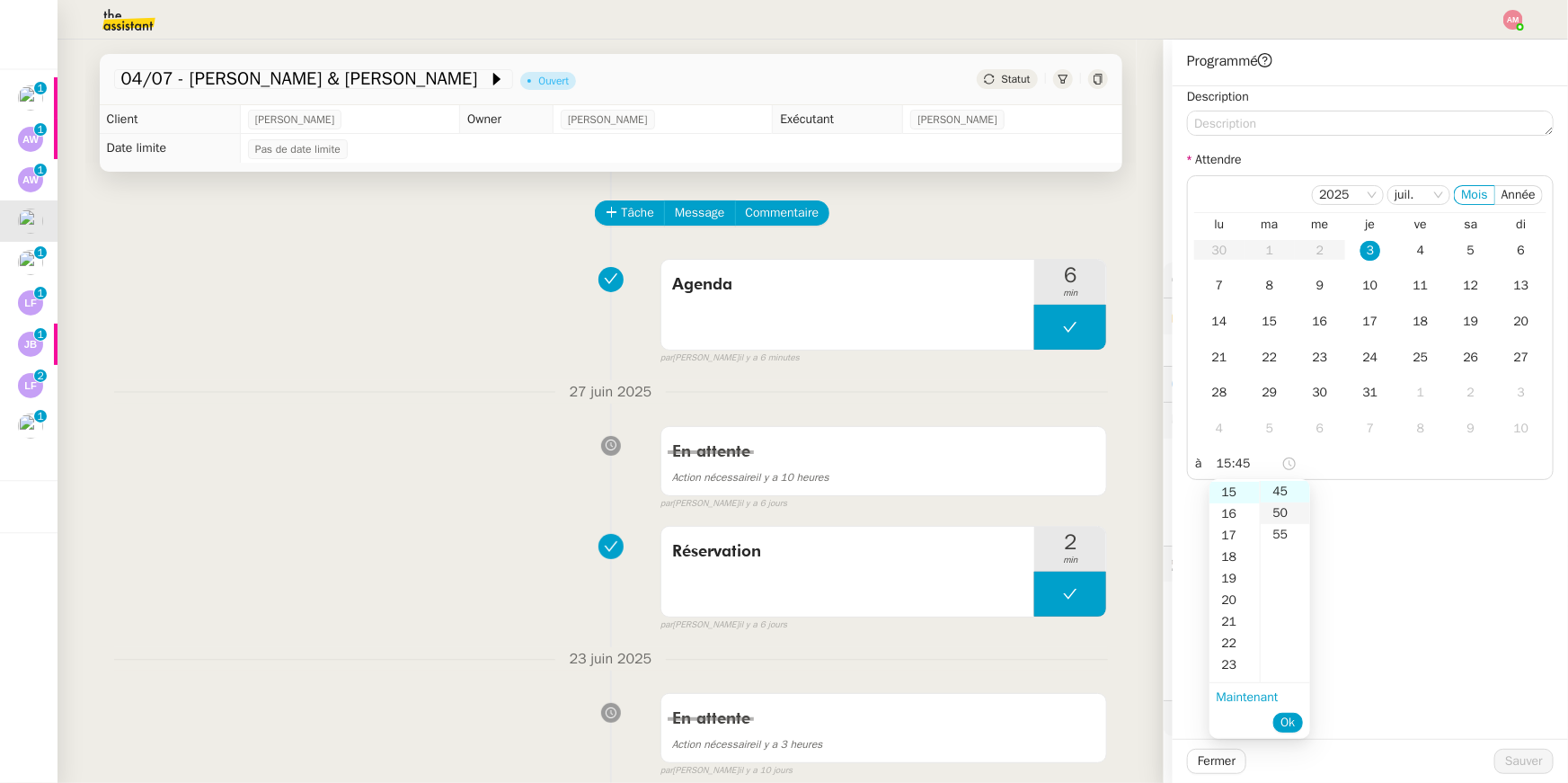 scroll, scrollTop: 324, scrollLeft: 0, axis: vertical 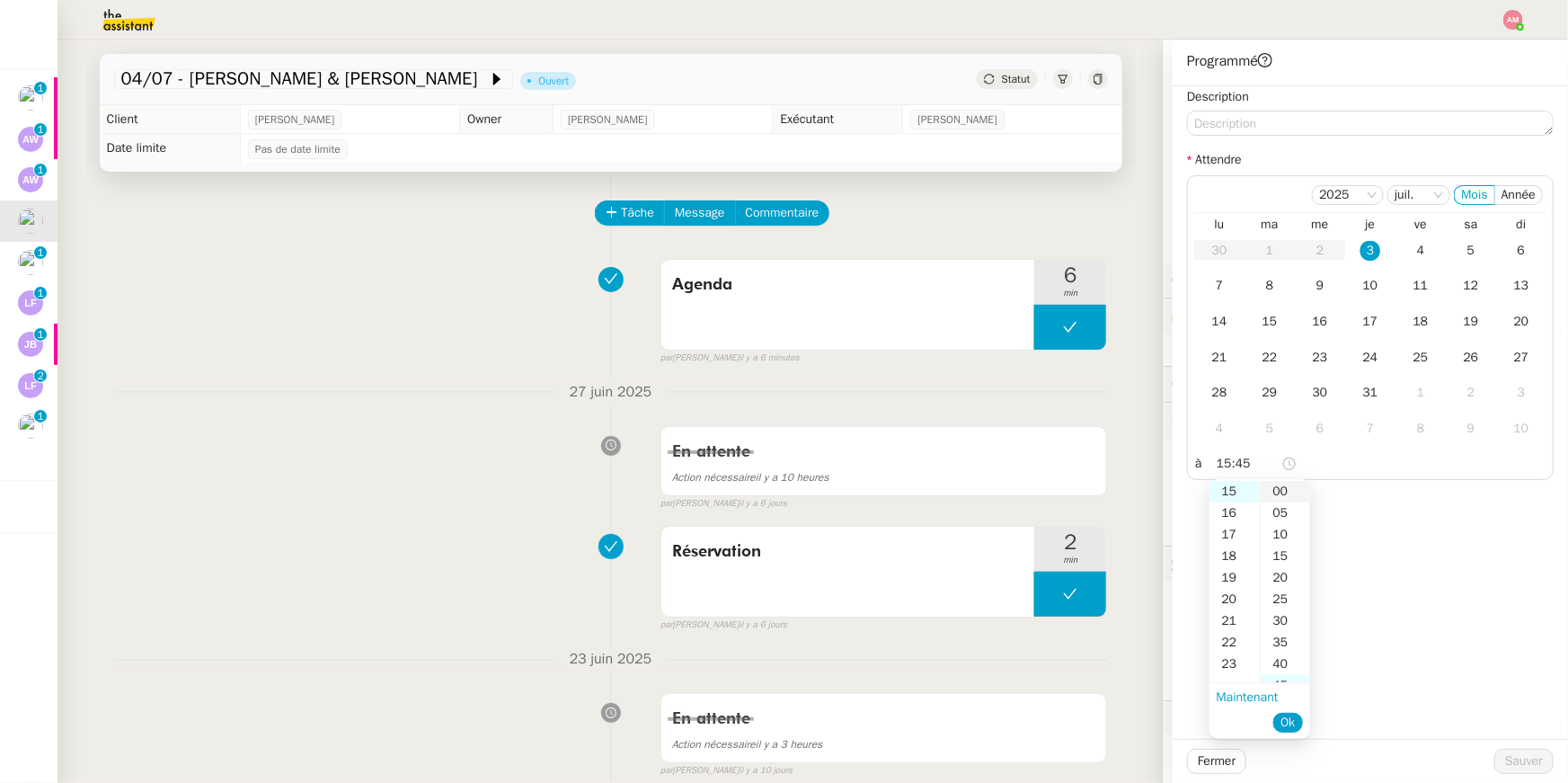click on "00" at bounding box center (1285, 492) 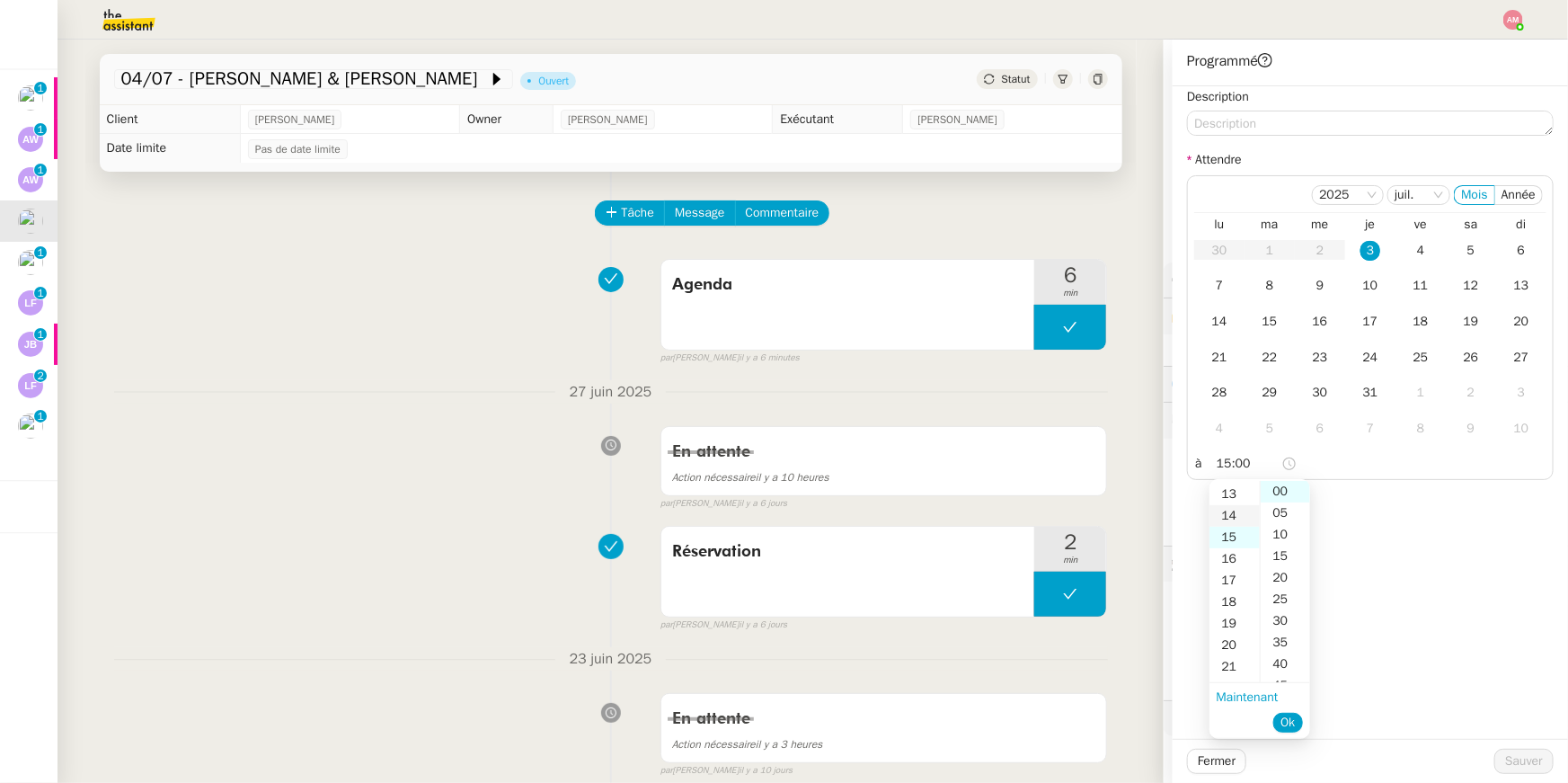 click on "14" at bounding box center (1235, 516) 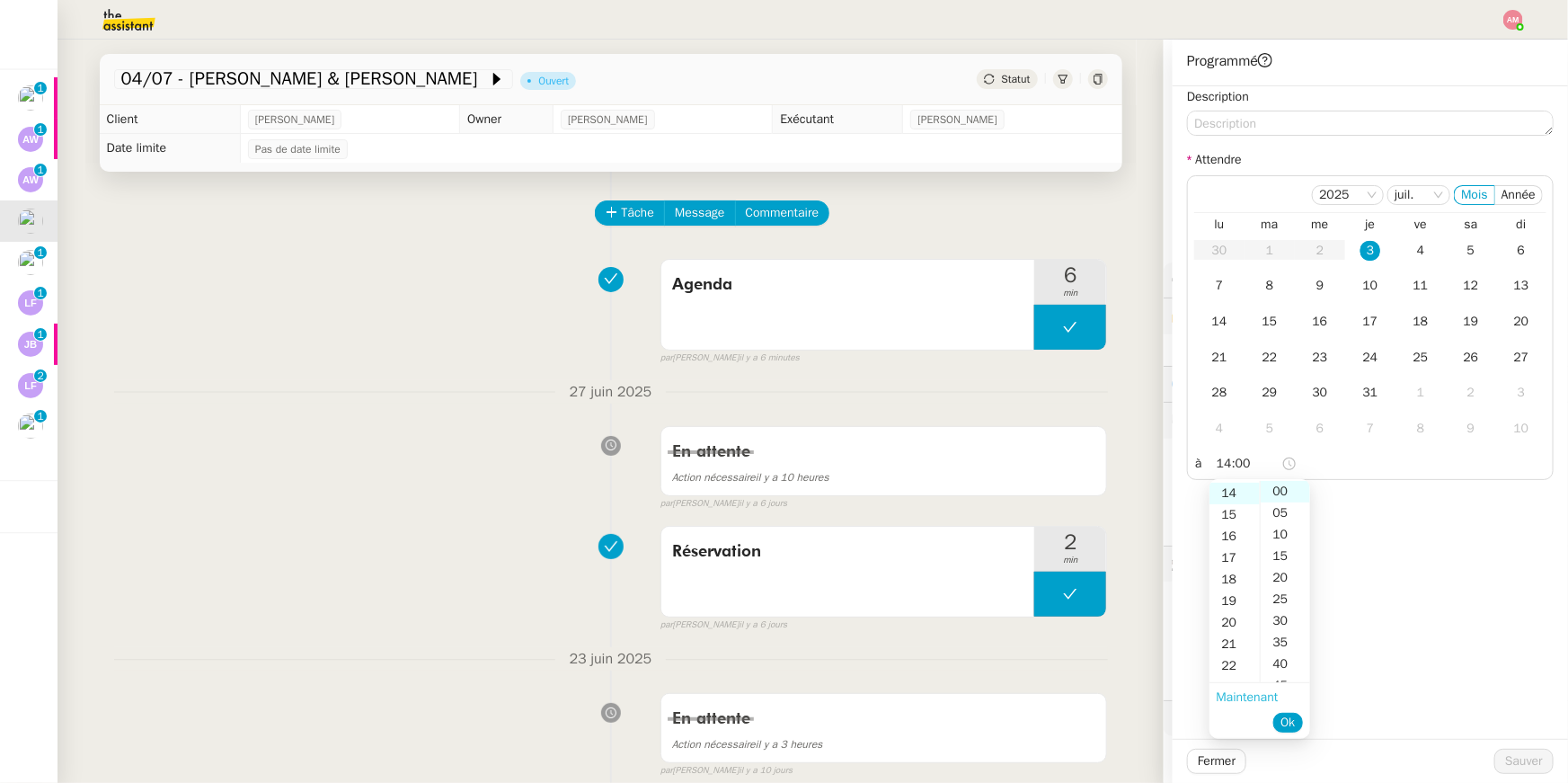 scroll, scrollTop: 302, scrollLeft: 0, axis: vertical 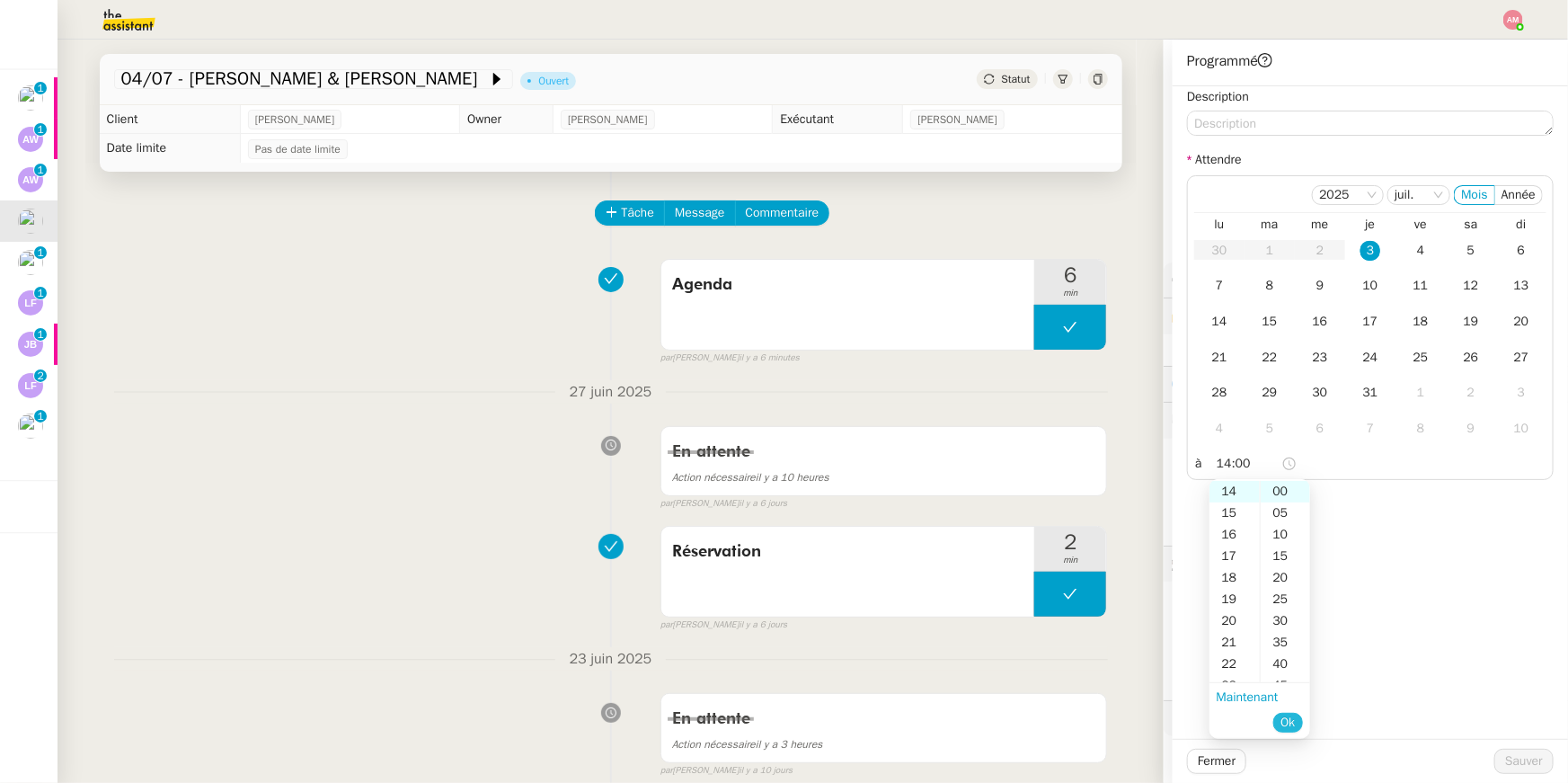 click on "Ok" at bounding box center [1288, 723] 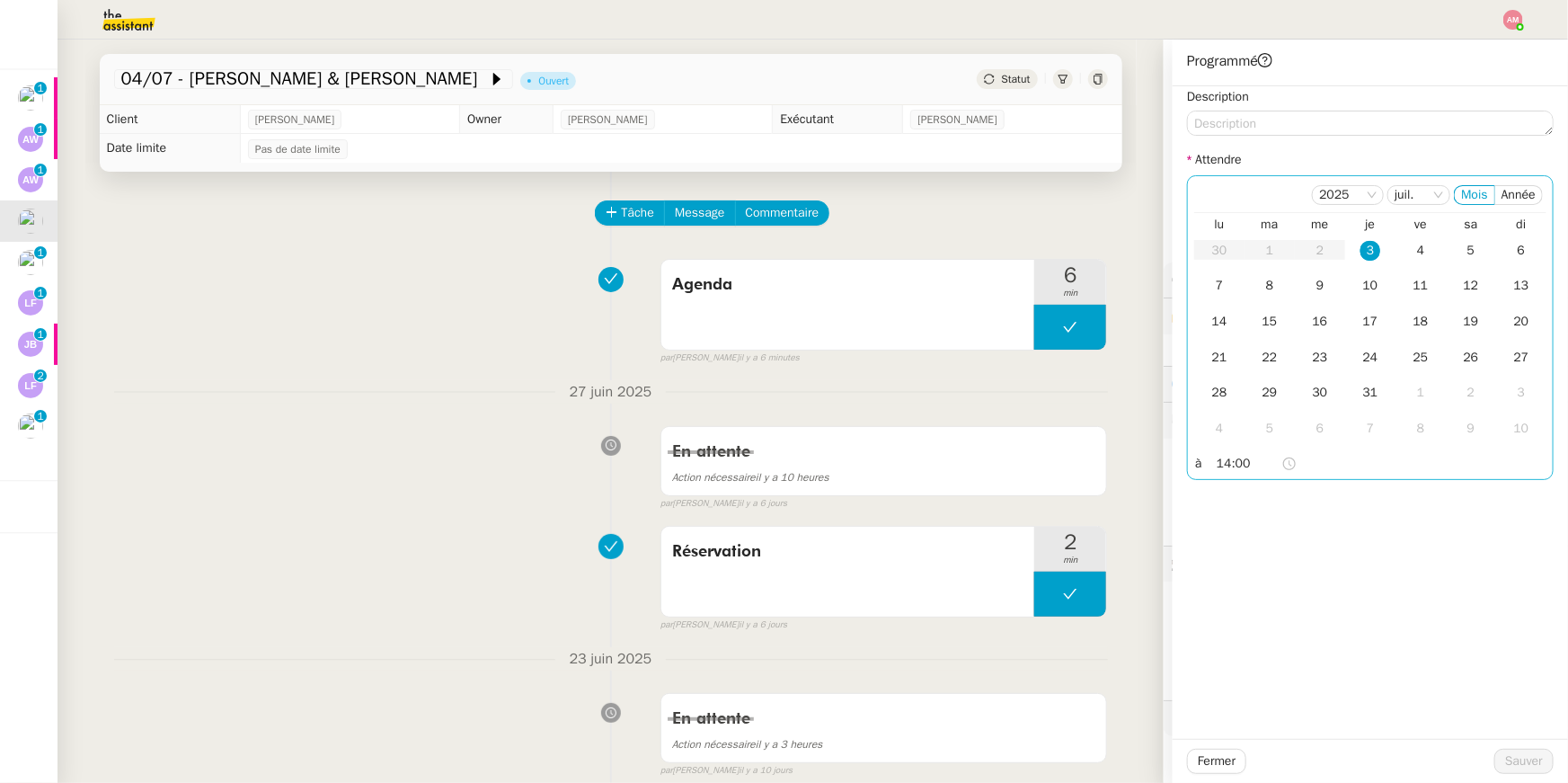 click on "3" 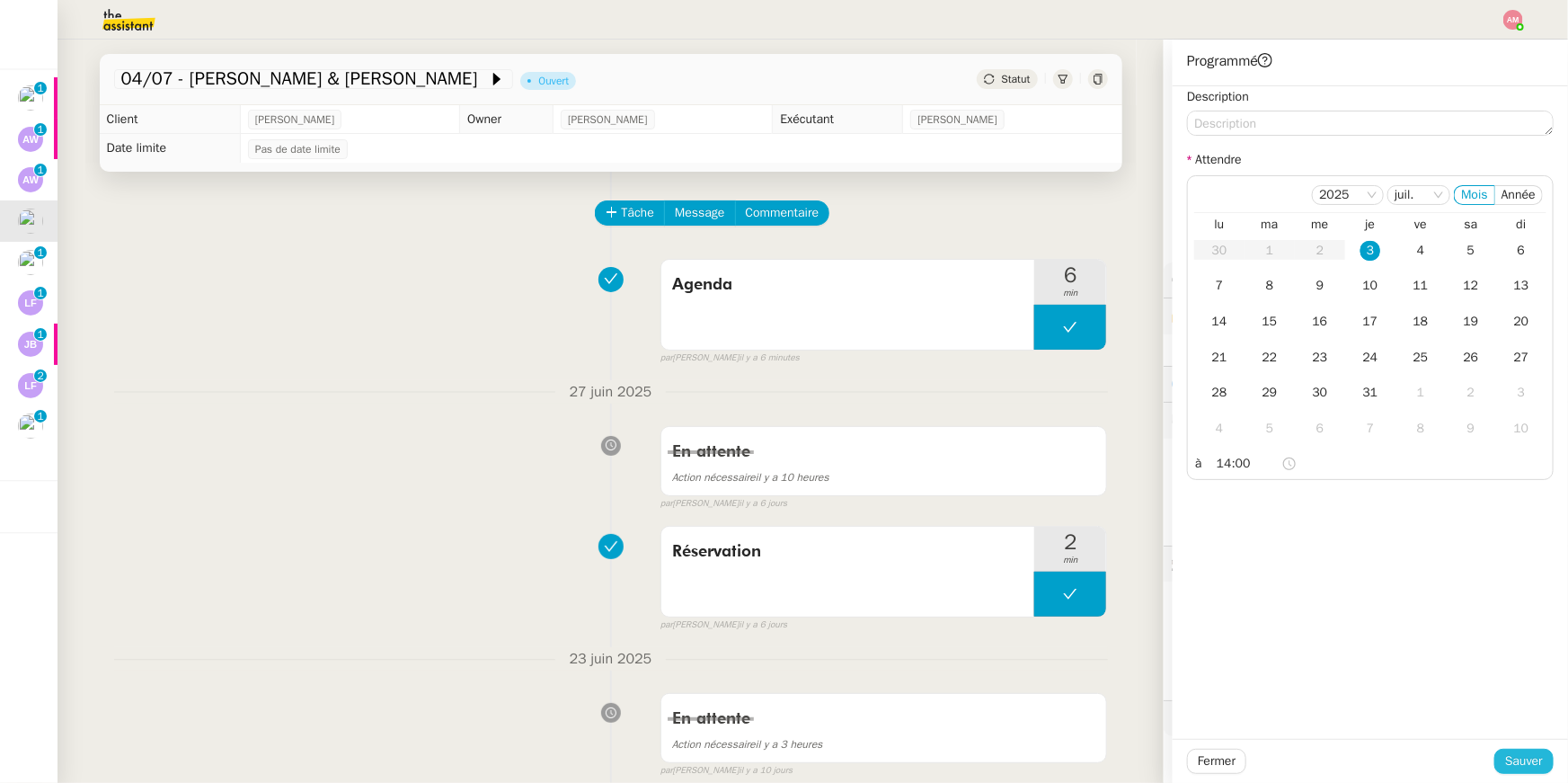 click on "Sauver" 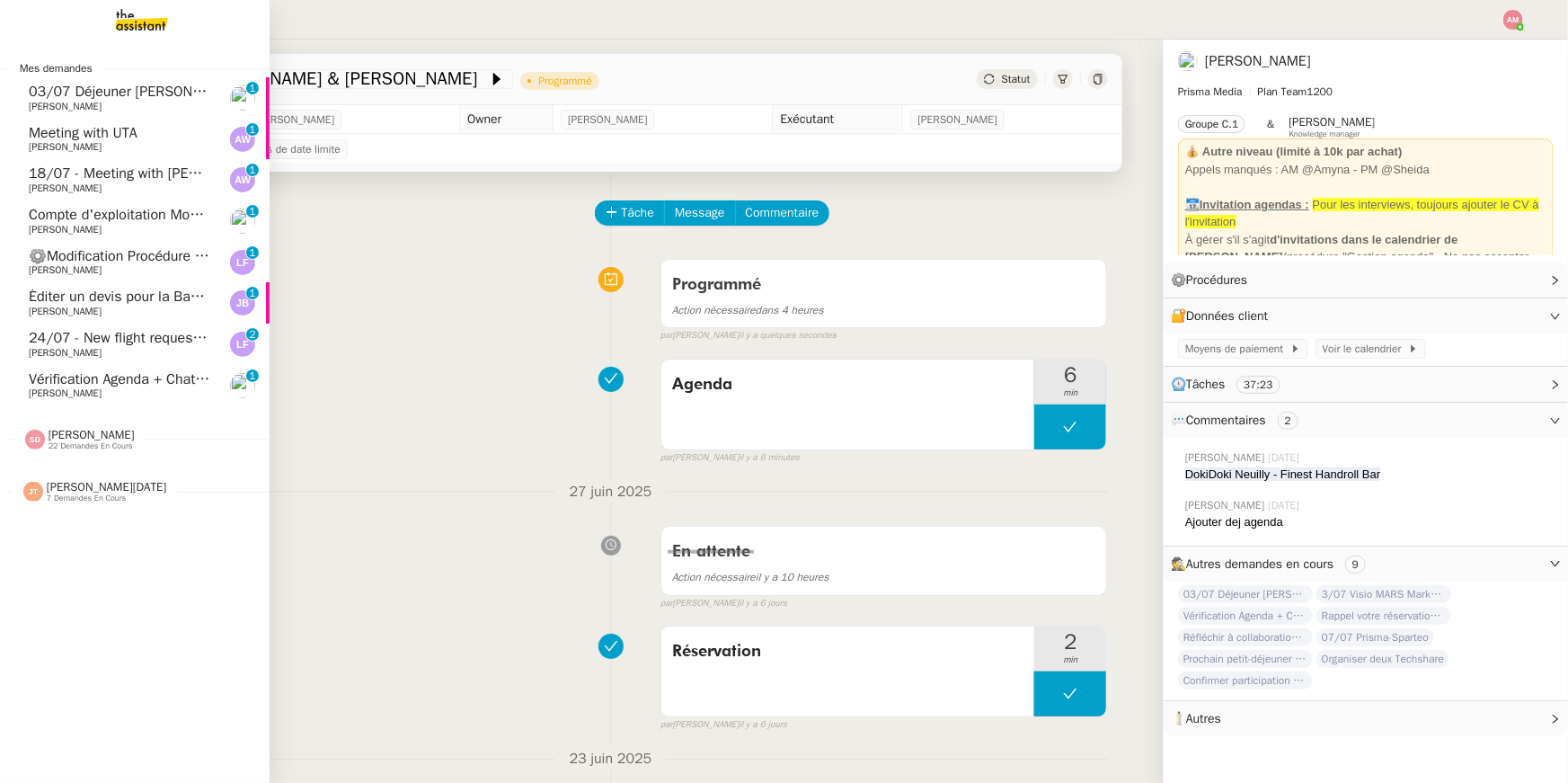 click on "22 demandes en cours" 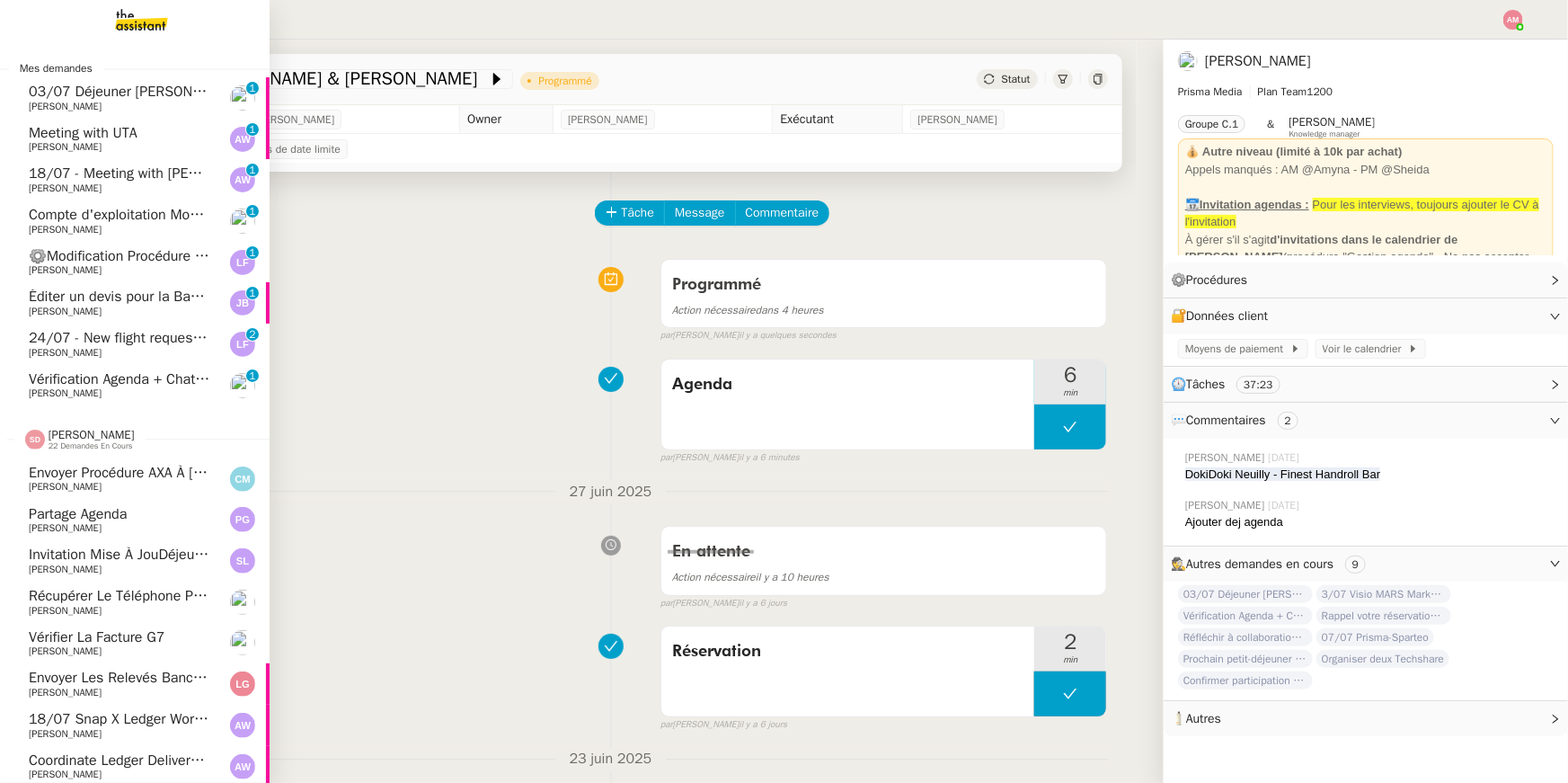 scroll, scrollTop: 631, scrollLeft: 0, axis: vertical 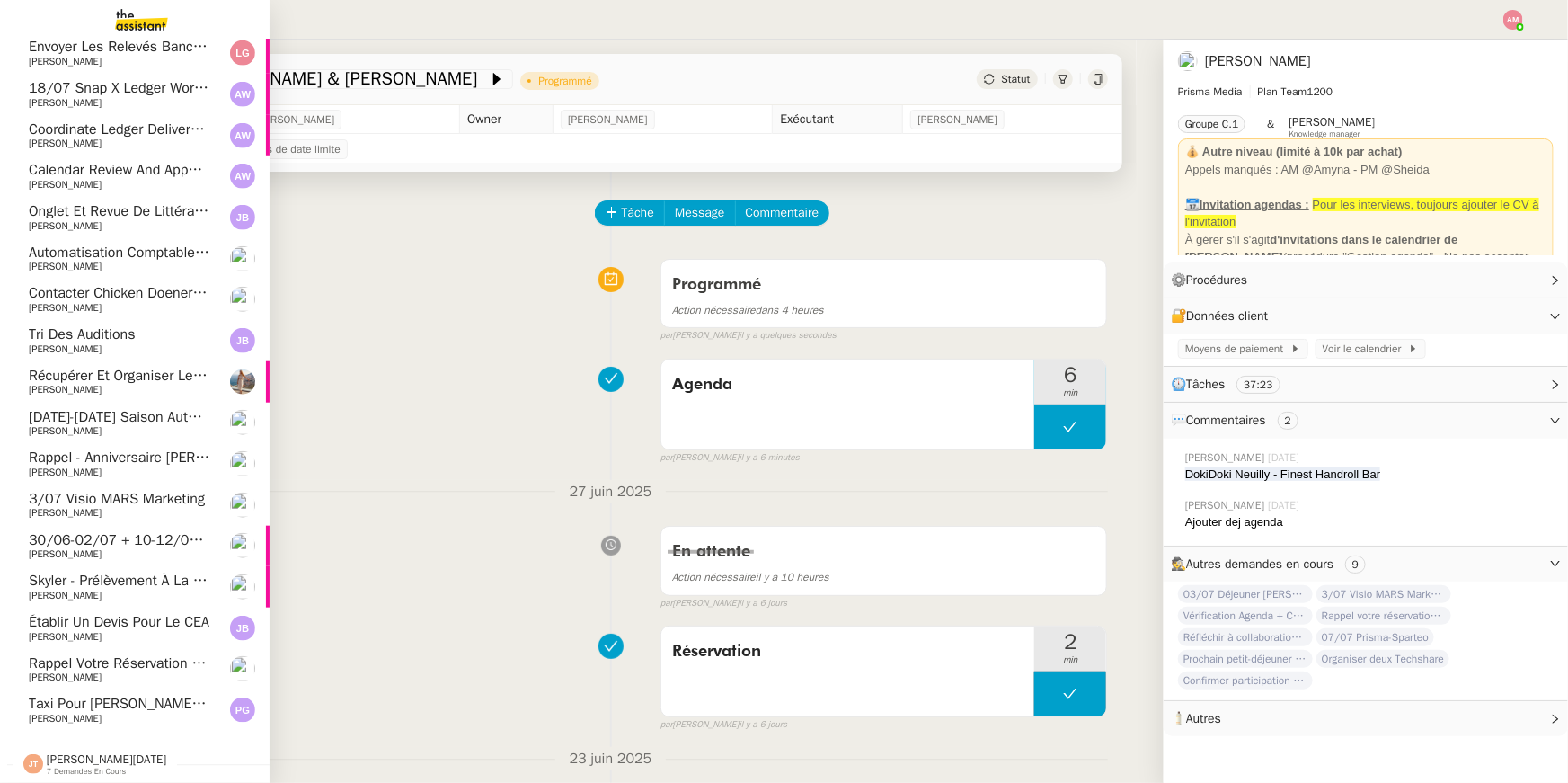 click on "Calendar Review and Appointment Confirmation - [DATE]" 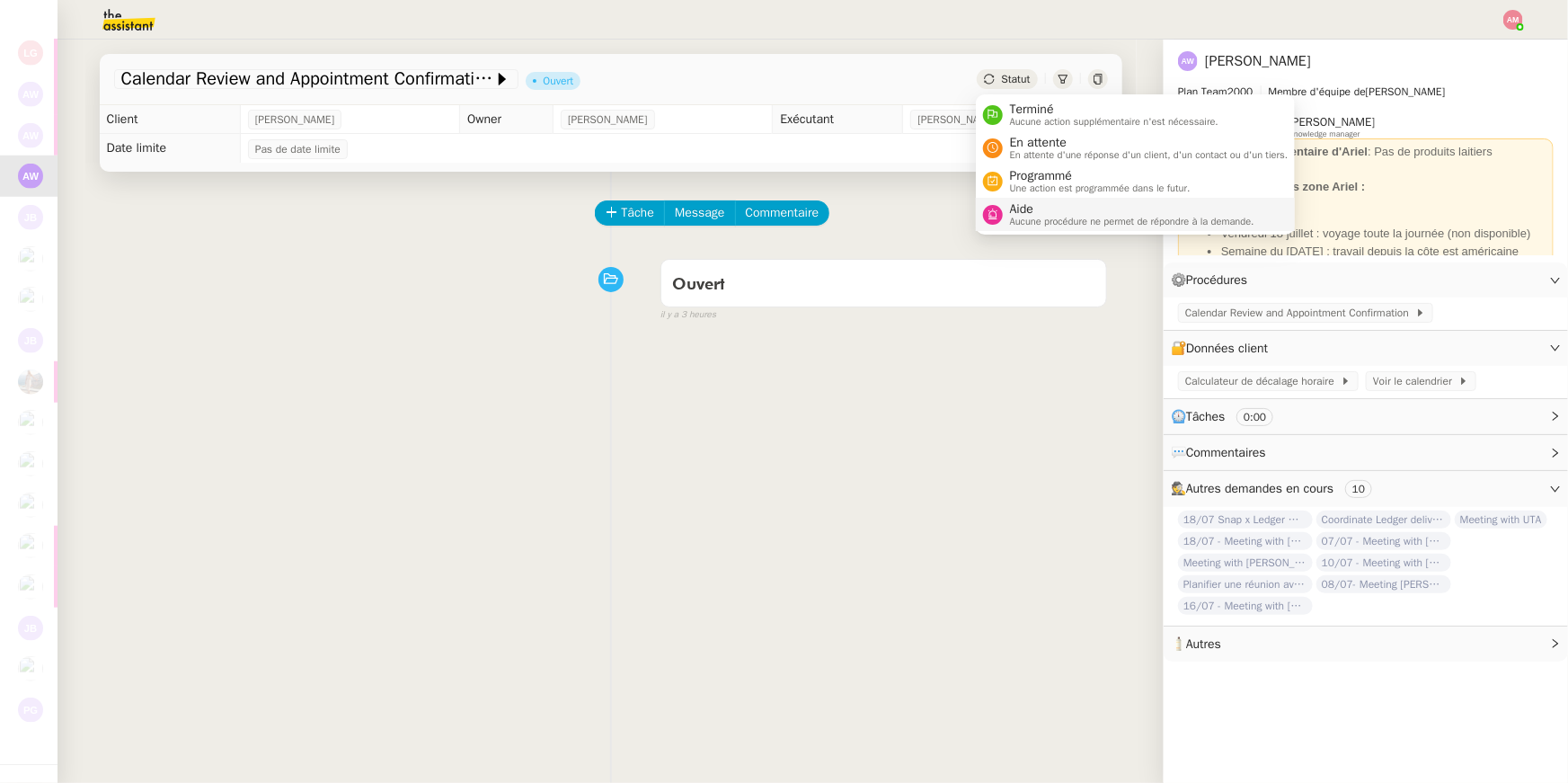 click on "Aide" at bounding box center [1132, 209] 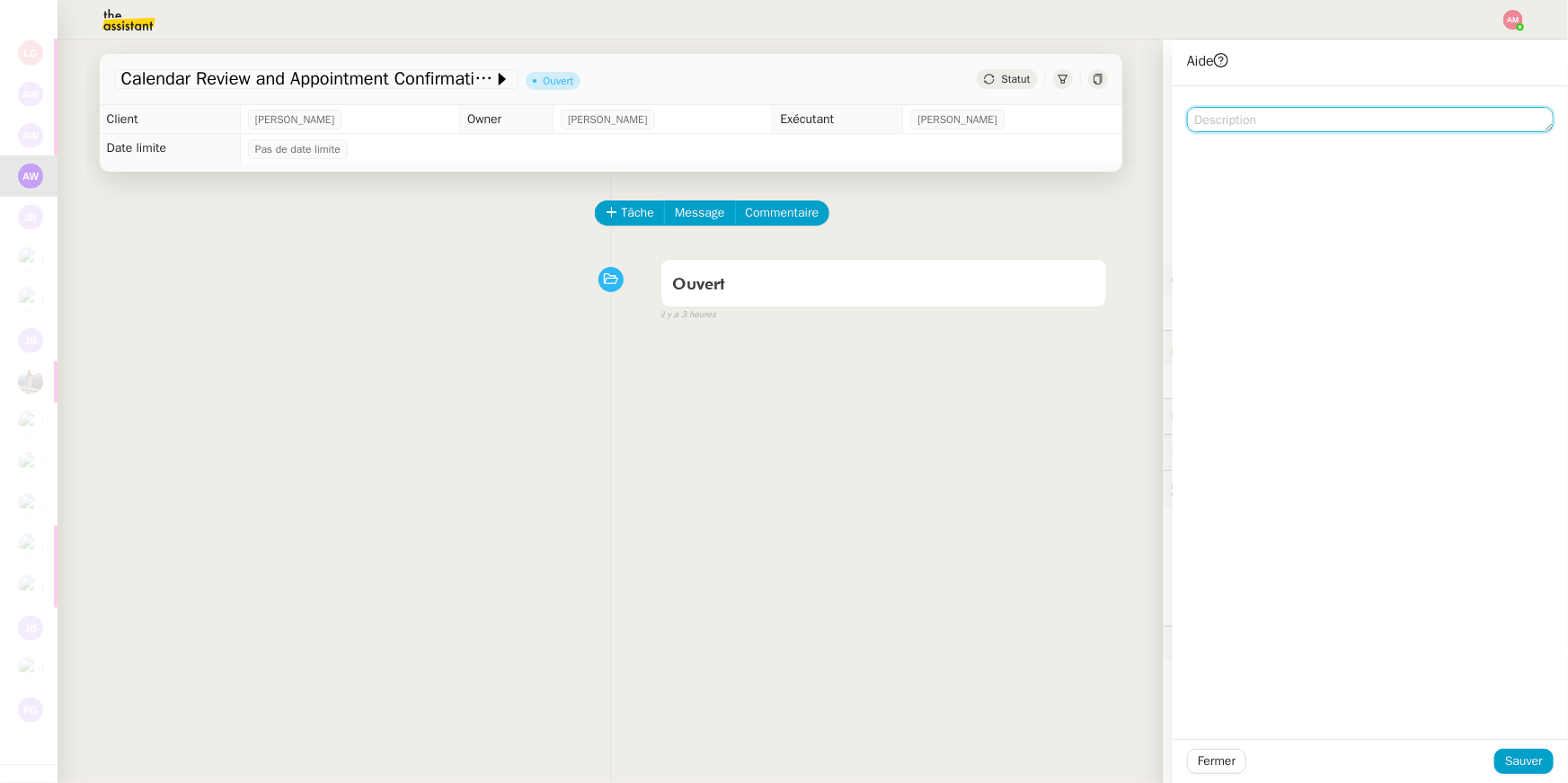 click 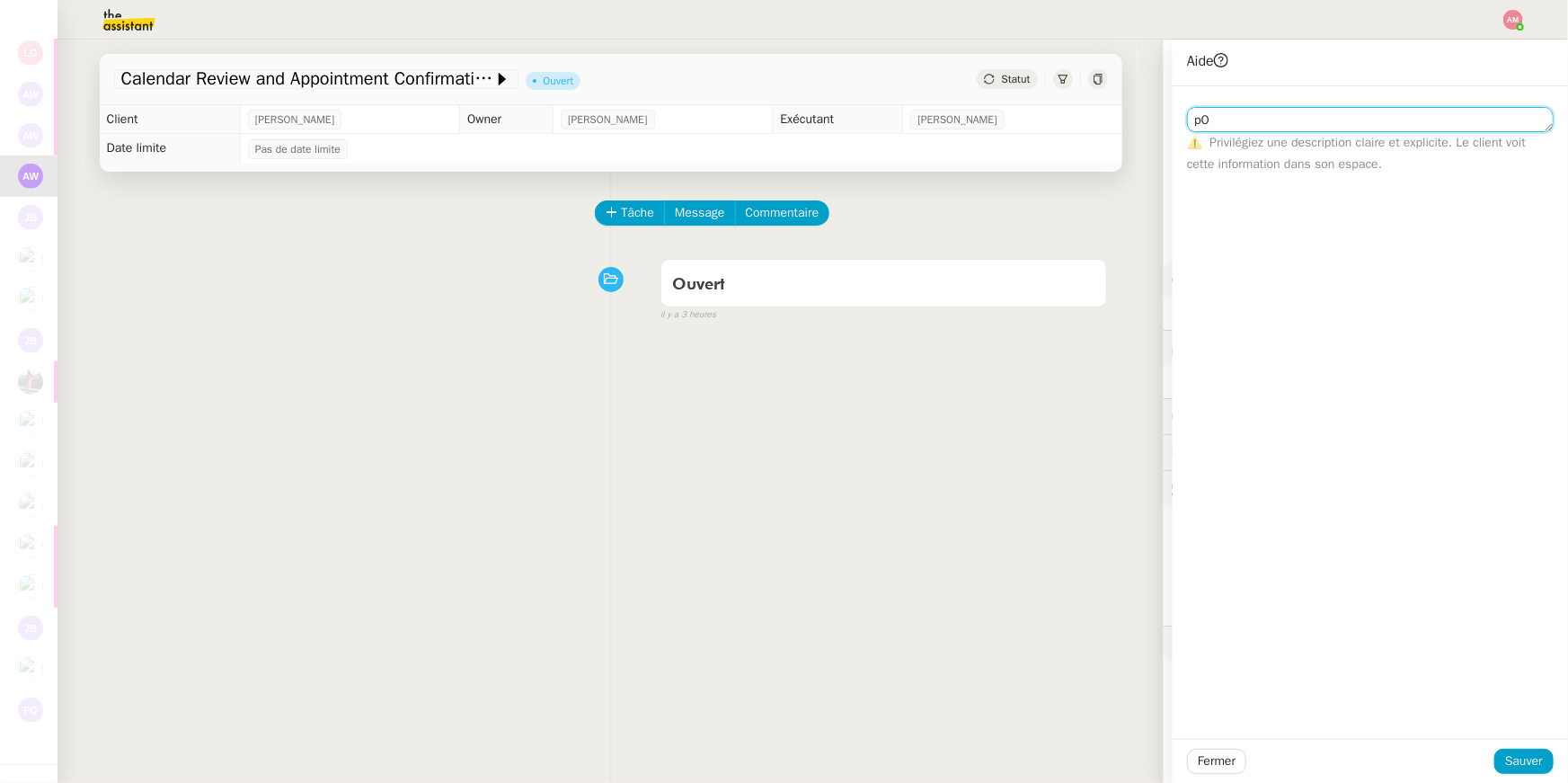 type on "p" 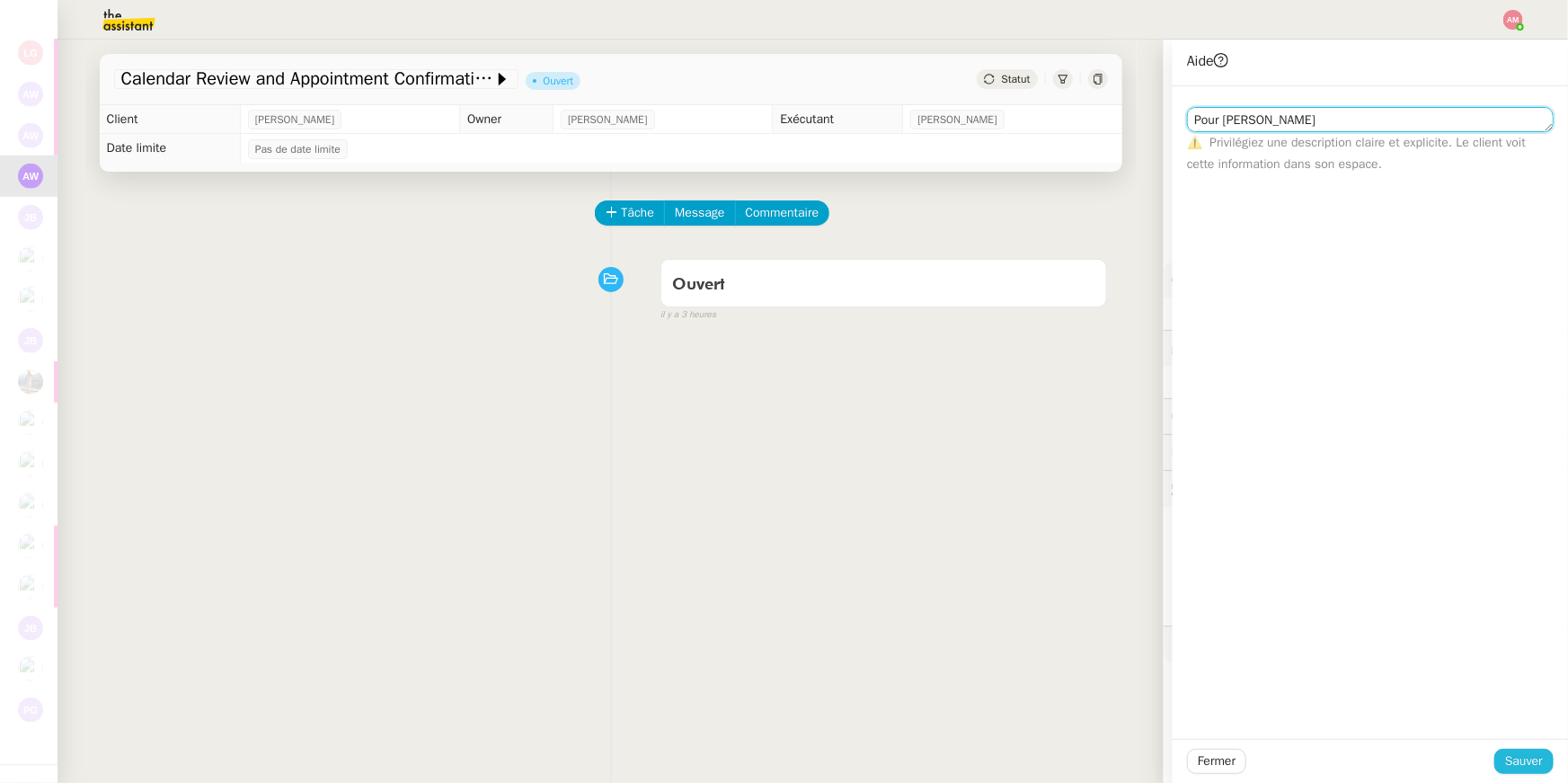 type on "Pour Amyna" 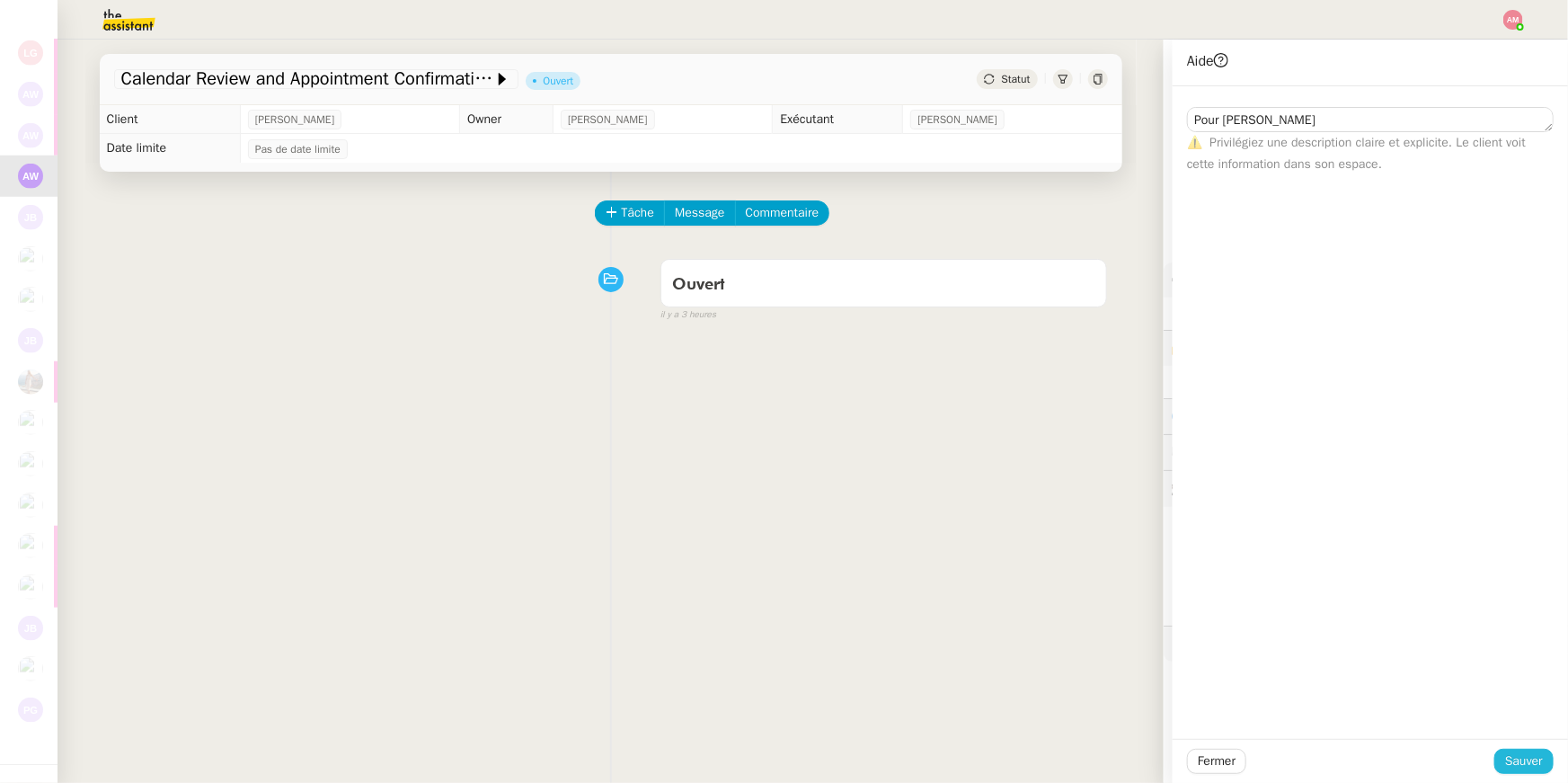 click on "Sauver" 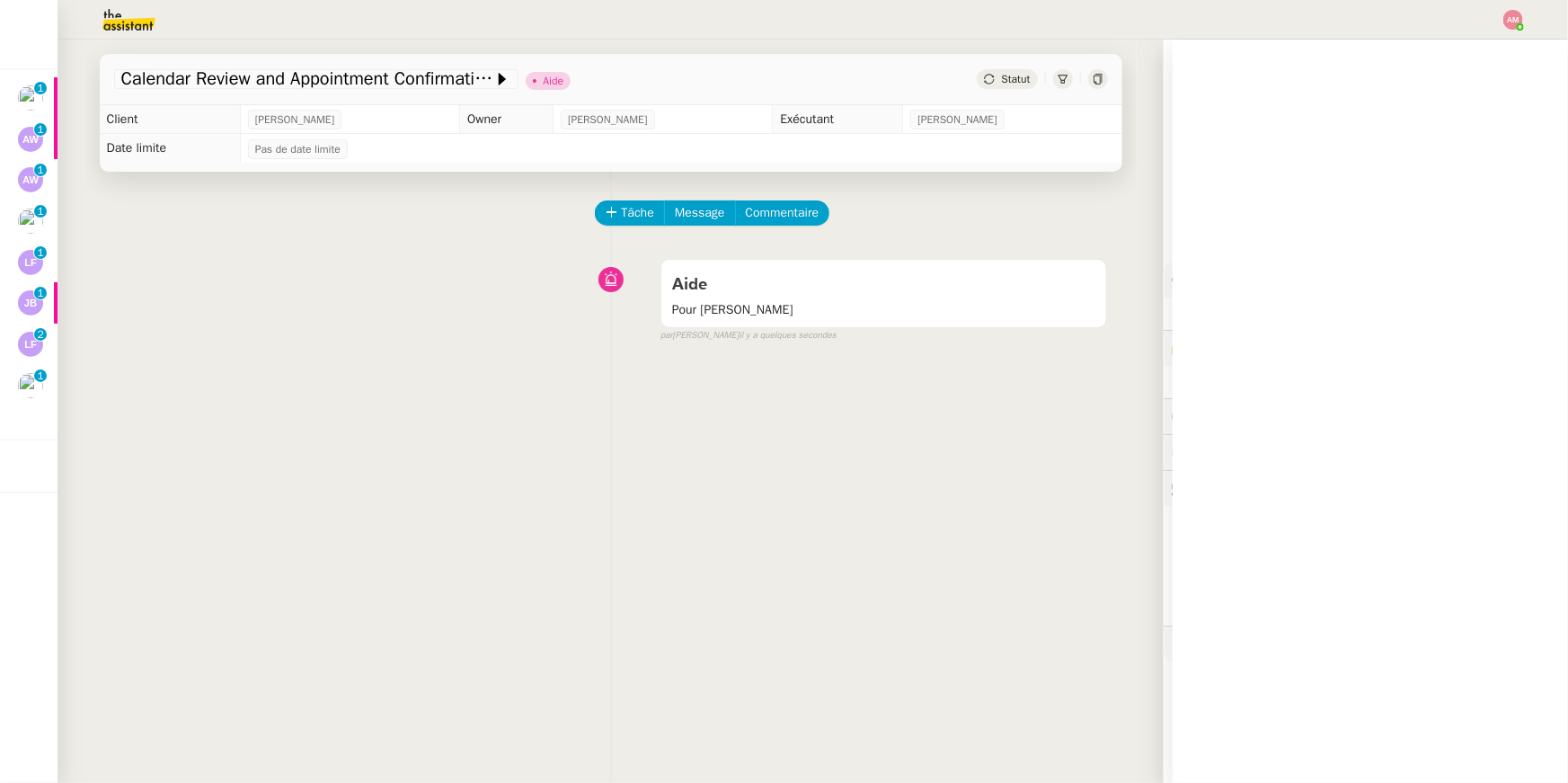 scroll, scrollTop: 0, scrollLeft: 0, axis: both 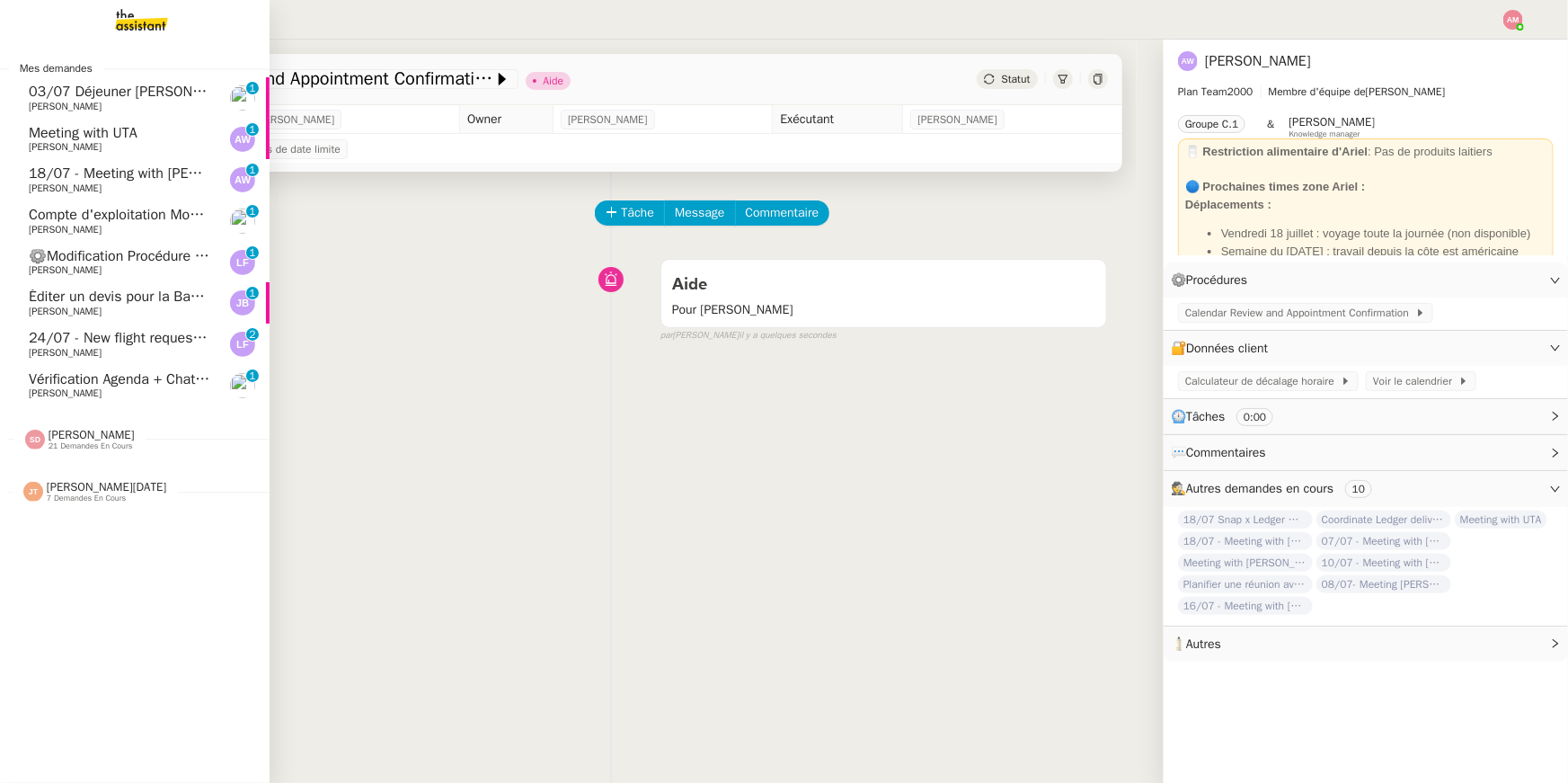 click on "Sheida Delpazir    21 demandes en cours" 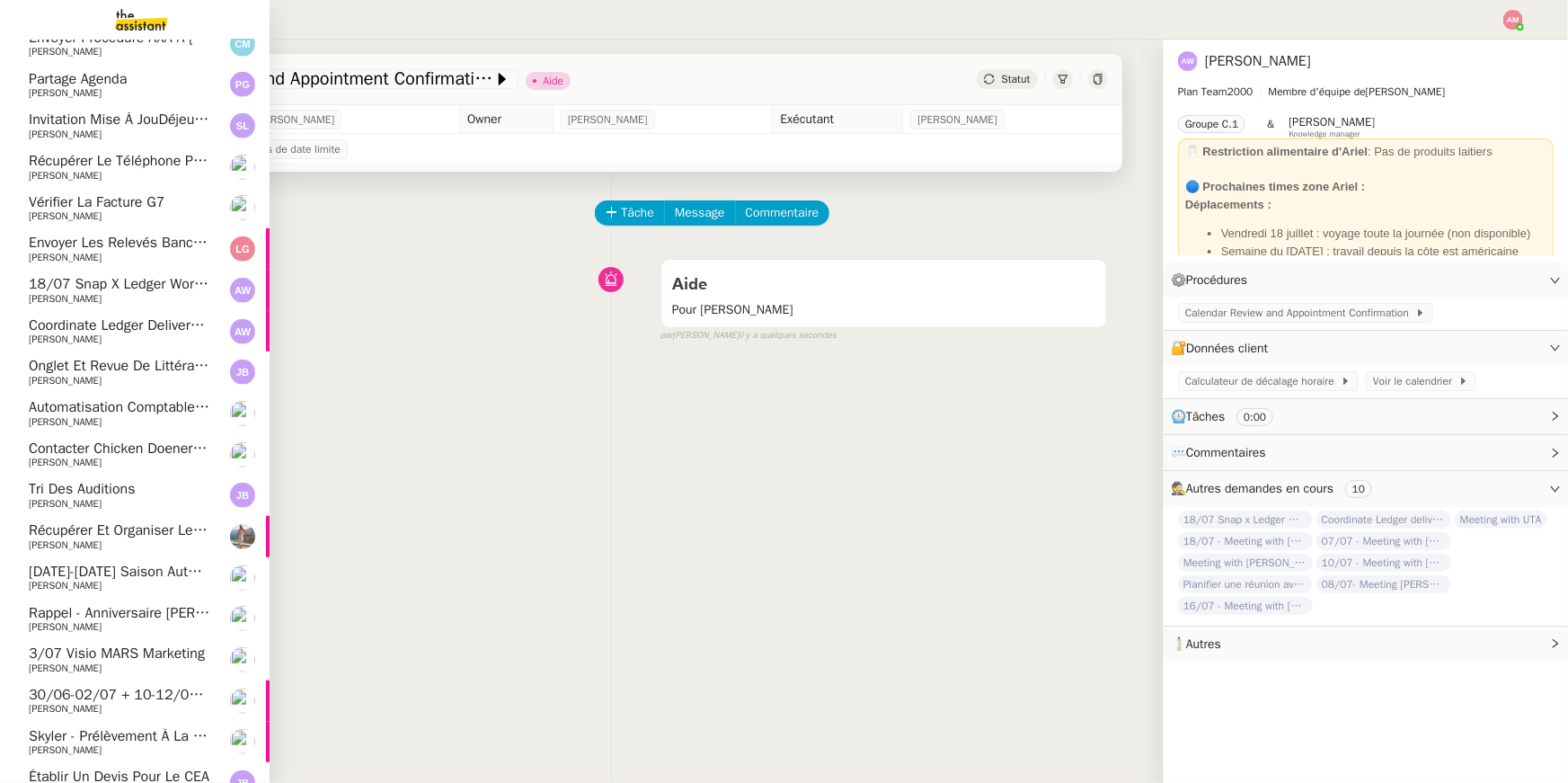 scroll, scrollTop: 433, scrollLeft: 0, axis: vertical 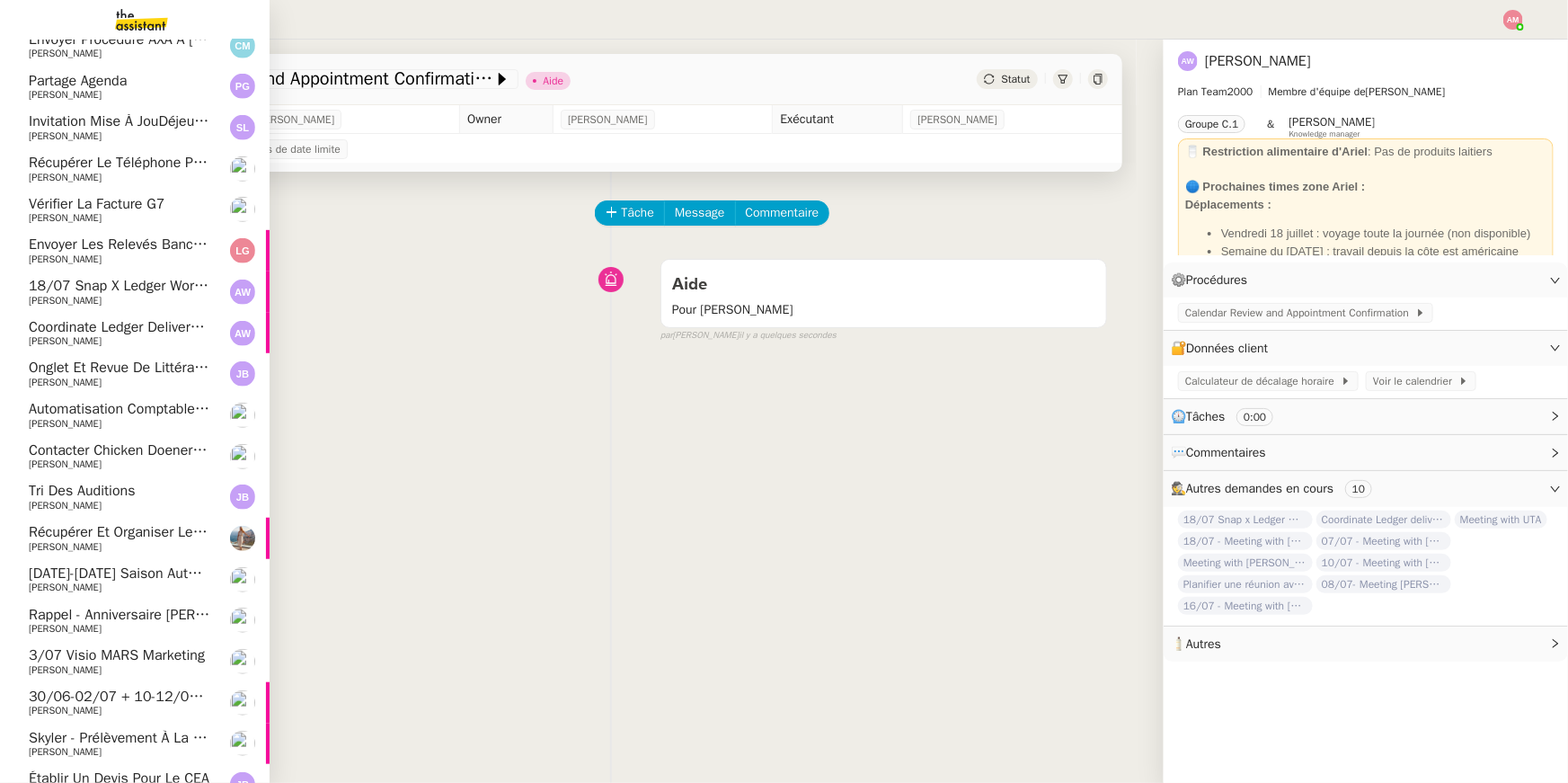 click on "[PERSON_NAME]" 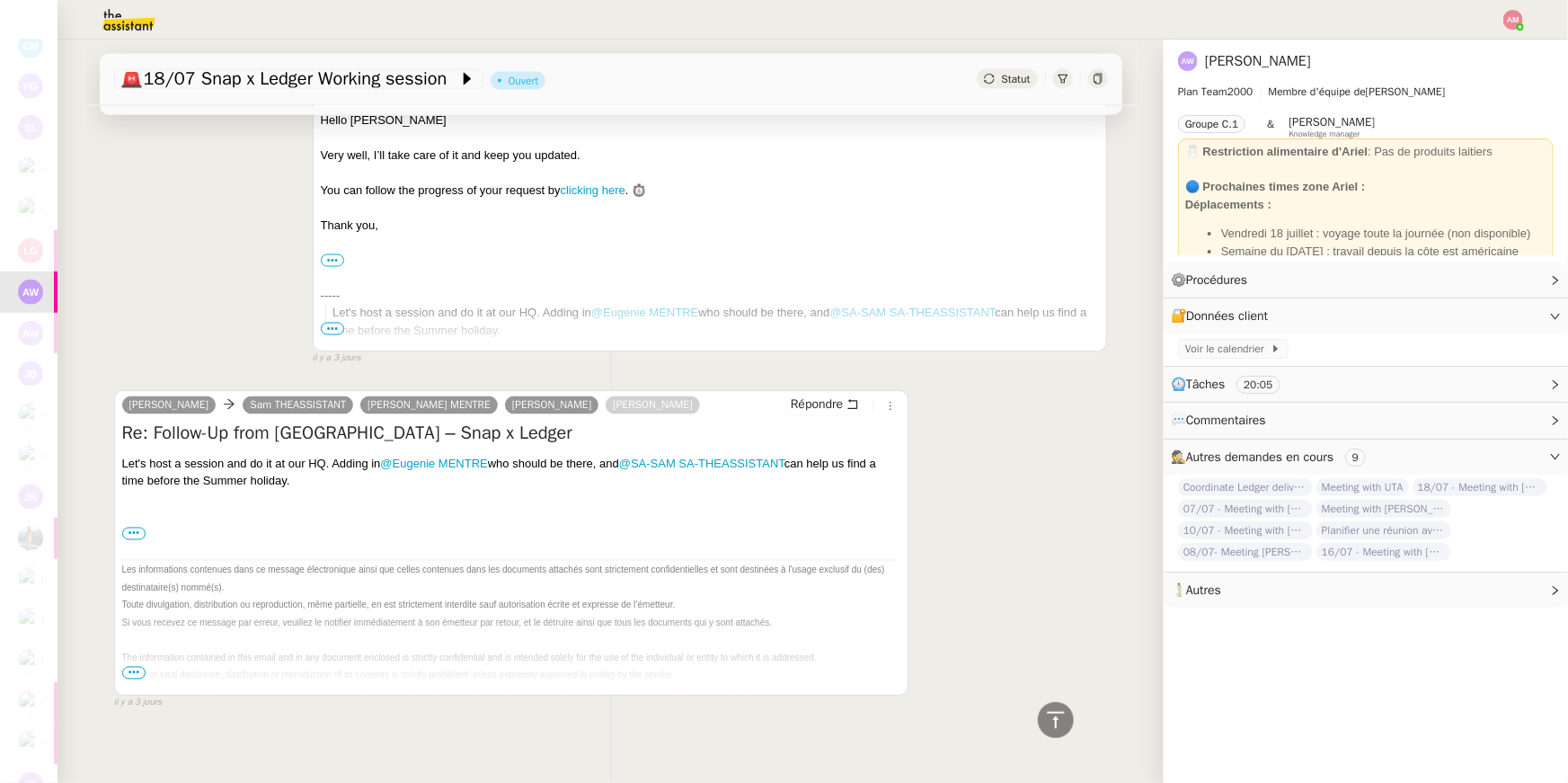 scroll, scrollTop: 4901, scrollLeft: 0, axis: vertical 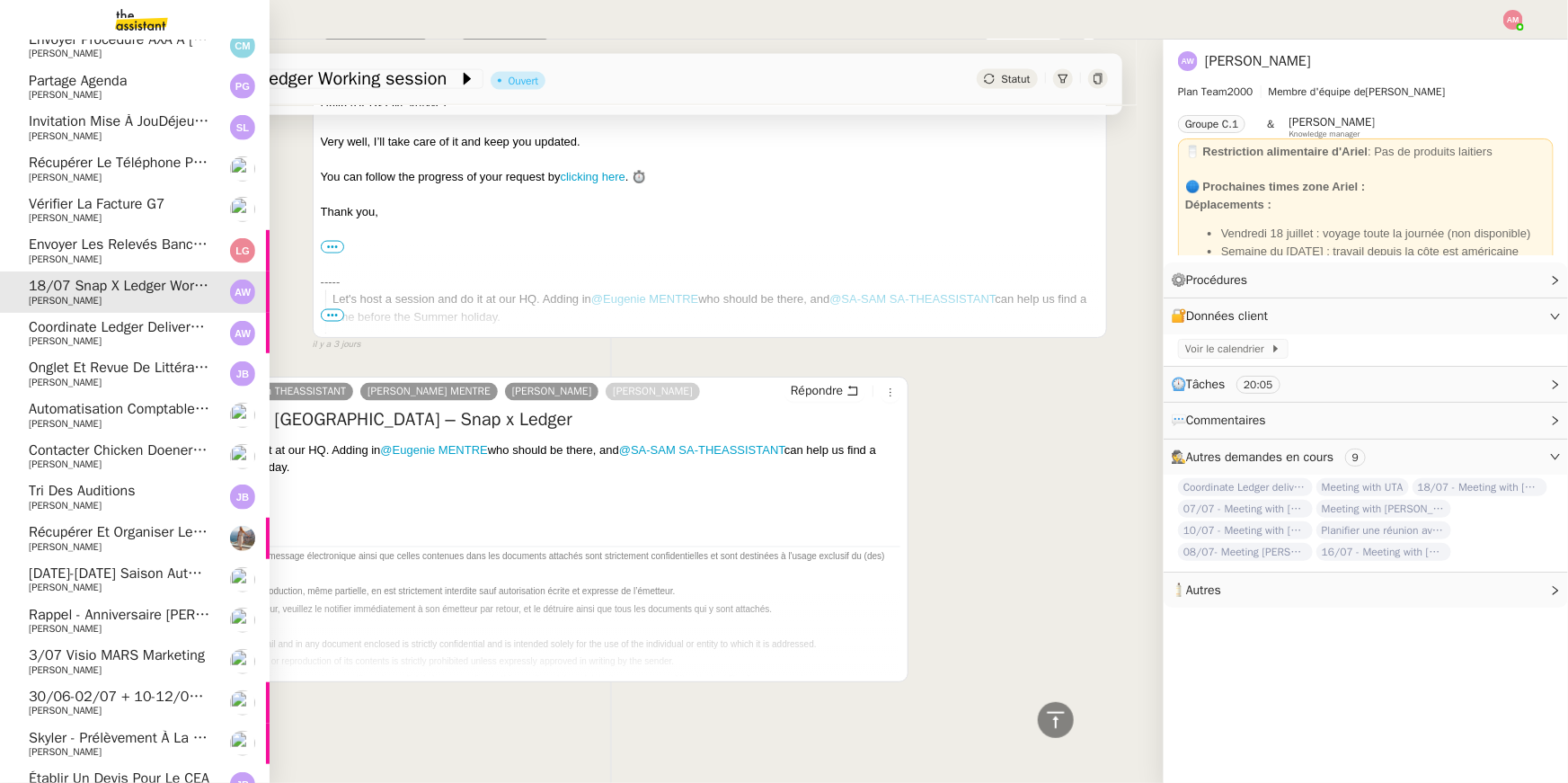 click on "Envoyer les relevés bancaires HSBC    Laurène Gauthier" 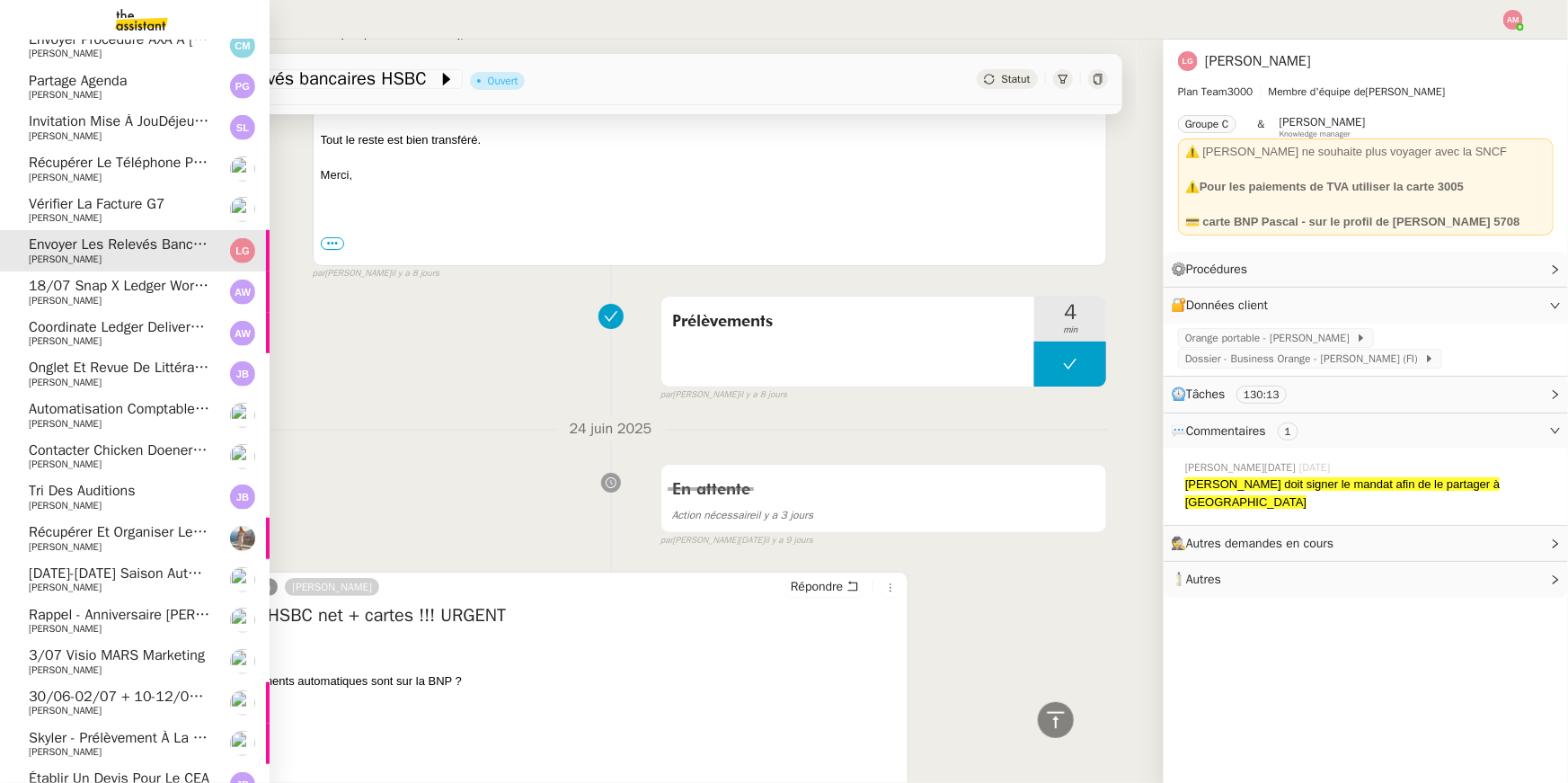 scroll, scrollTop: 8805, scrollLeft: 0, axis: vertical 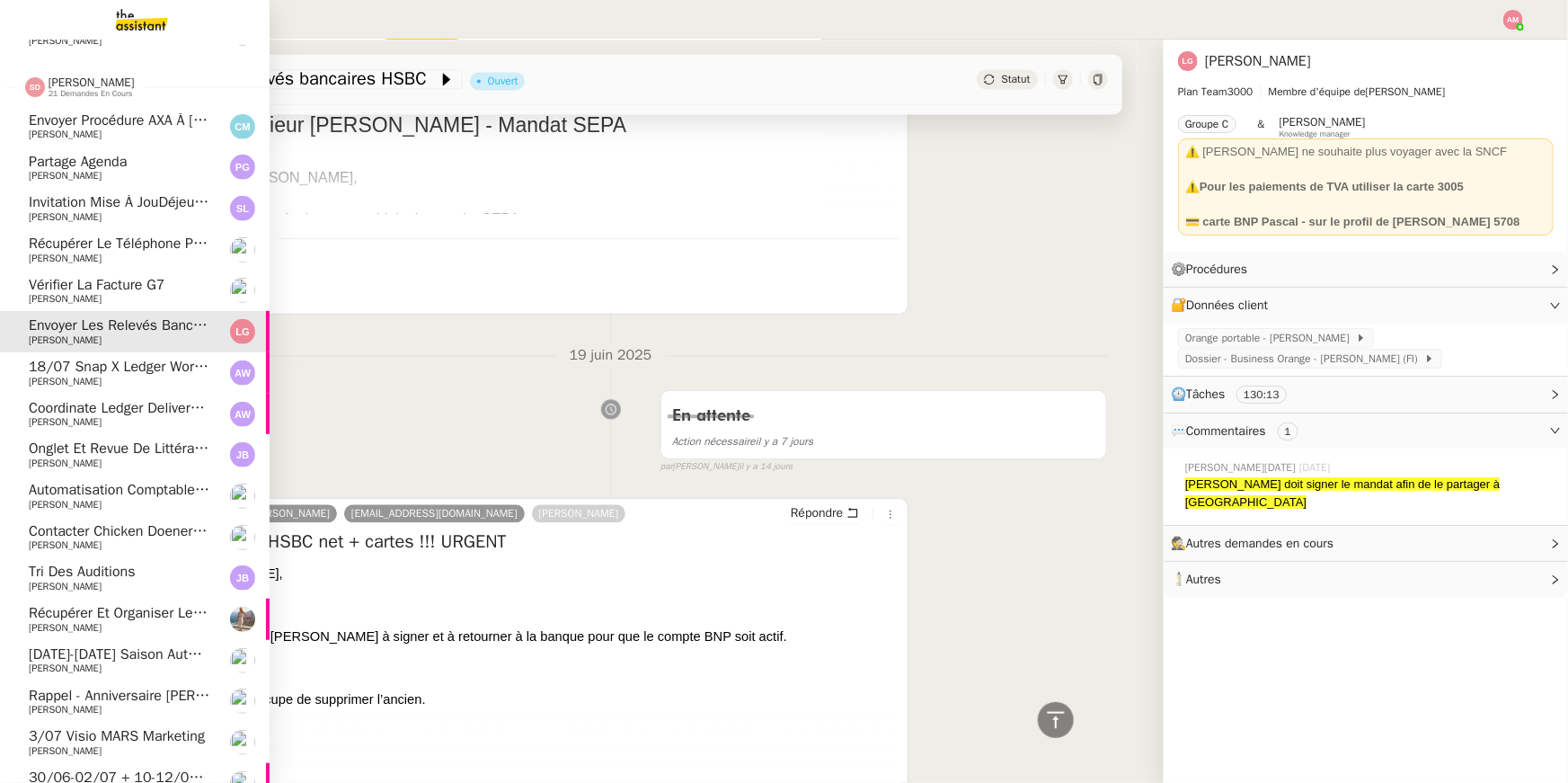 click on "18/07 Snap x Ledger Working session    Ariel Wengroff" 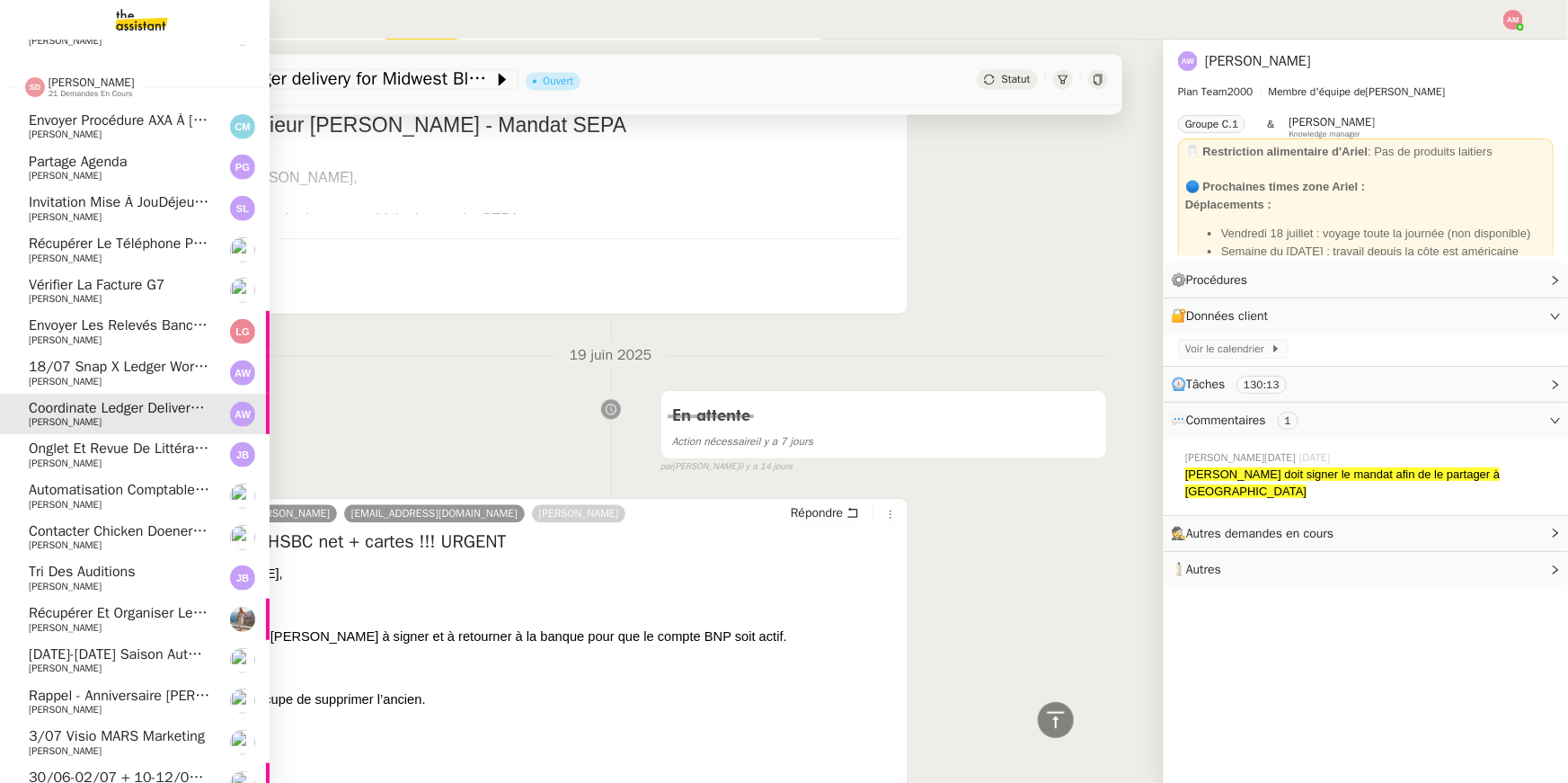 scroll, scrollTop: 11984, scrollLeft: 0, axis: vertical 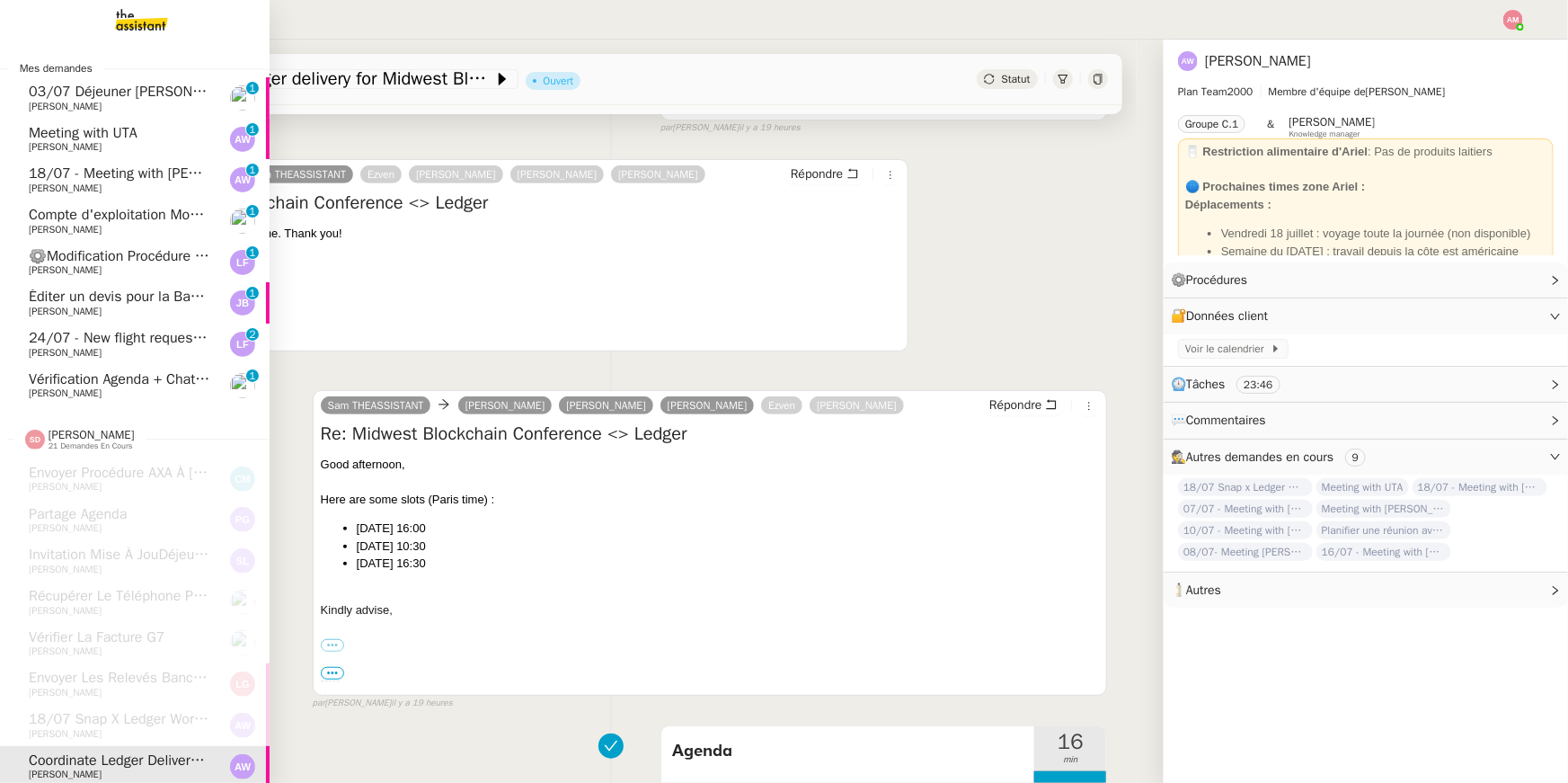 click on "[PERSON_NAME]" 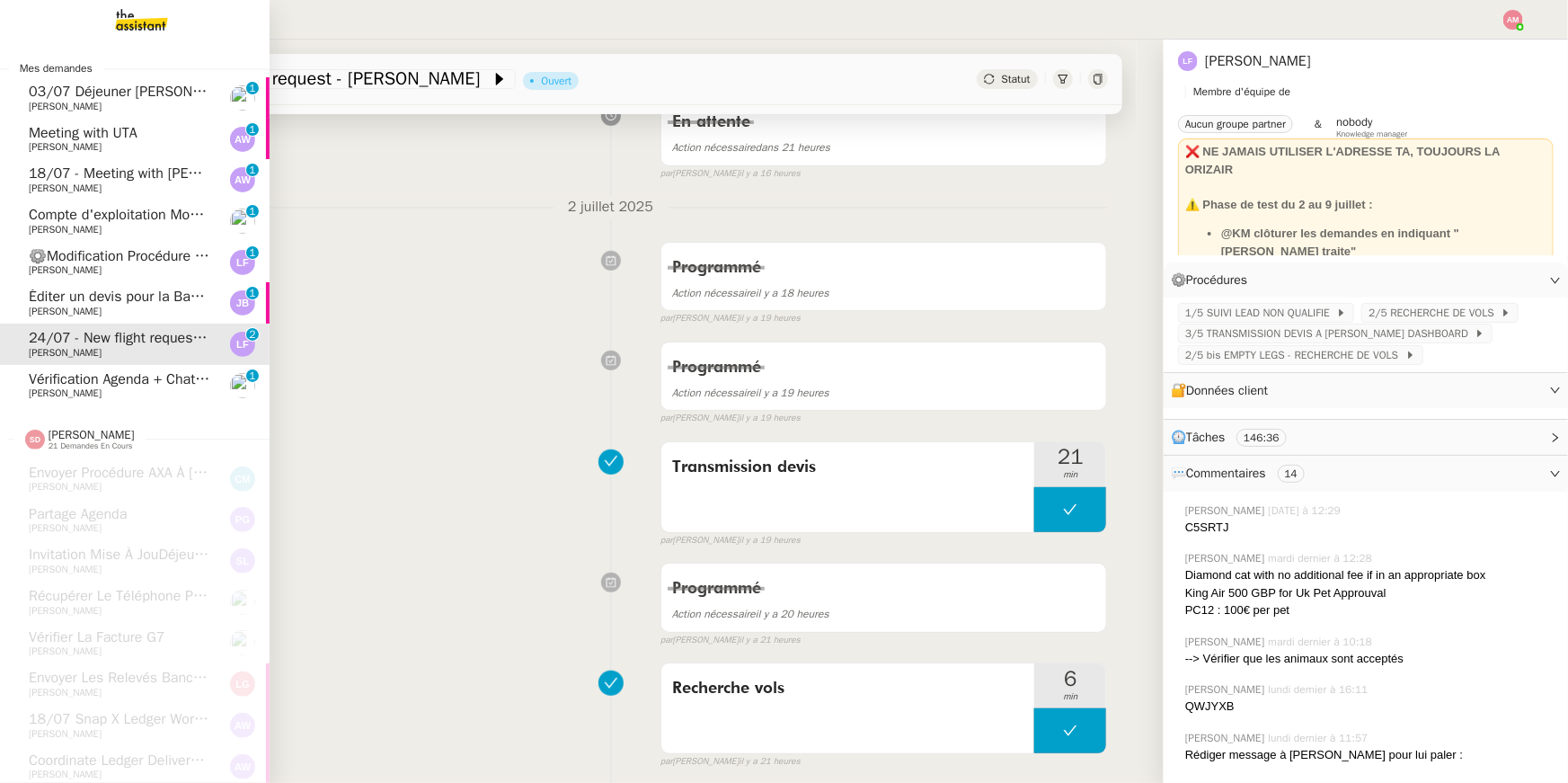 click on "Vérification Agenda + Chat + Wagram (9h et 14h)    David Berrebi     0   1   2   3   4   5   6   7   8   9" 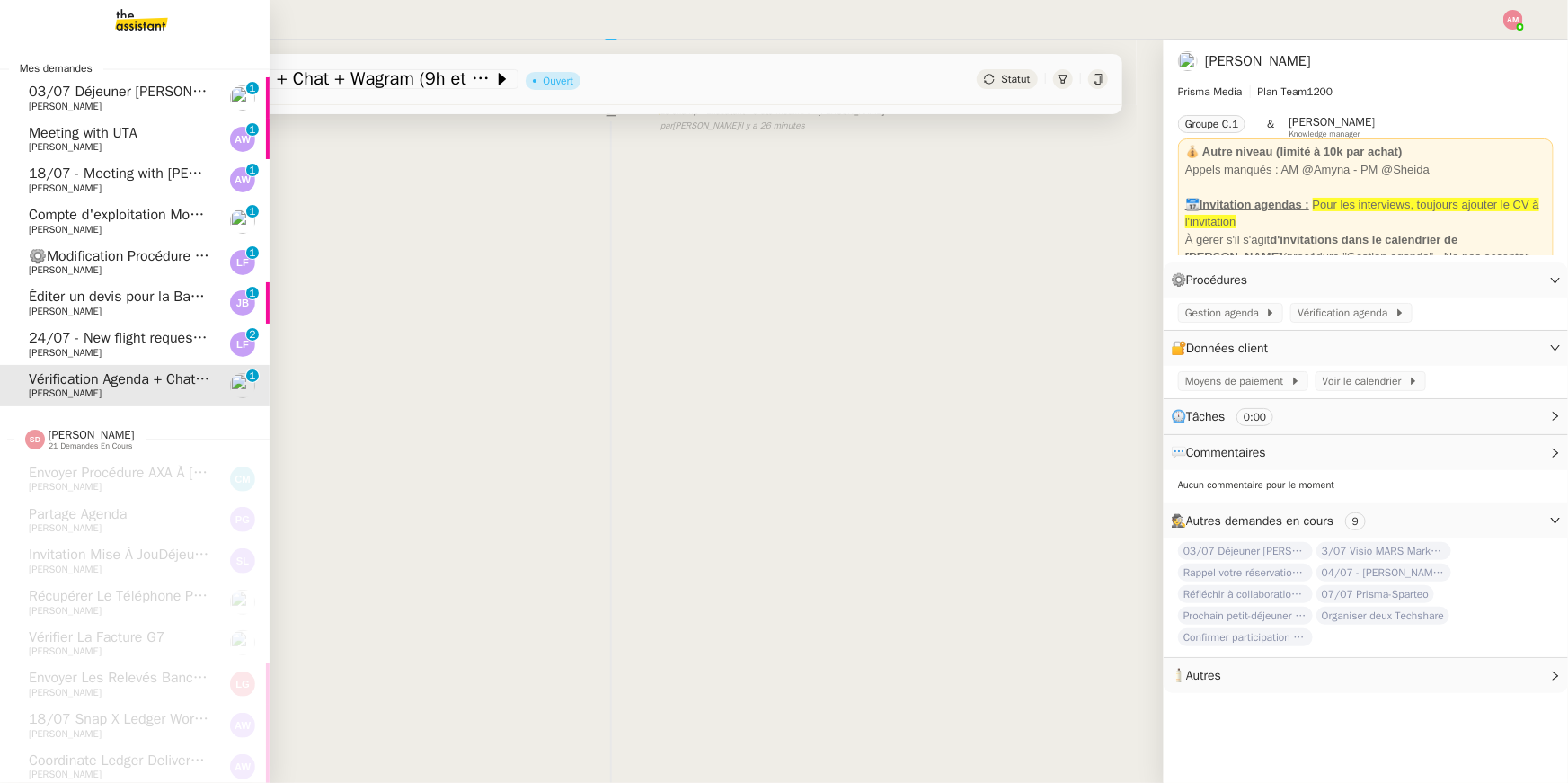 scroll, scrollTop: 228, scrollLeft: 0, axis: vertical 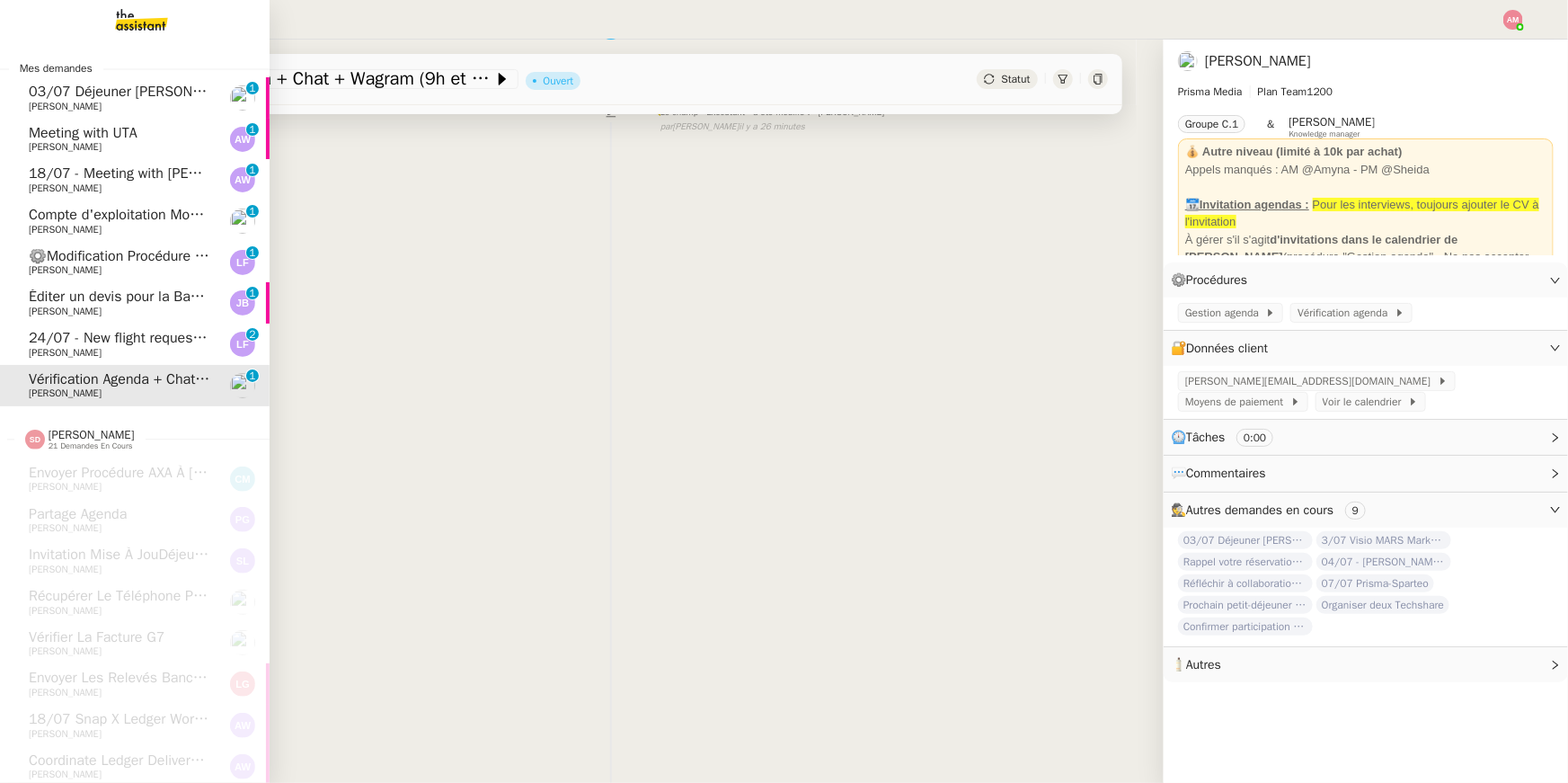 click on "24/07 - New flight request - [PERSON_NAME]" 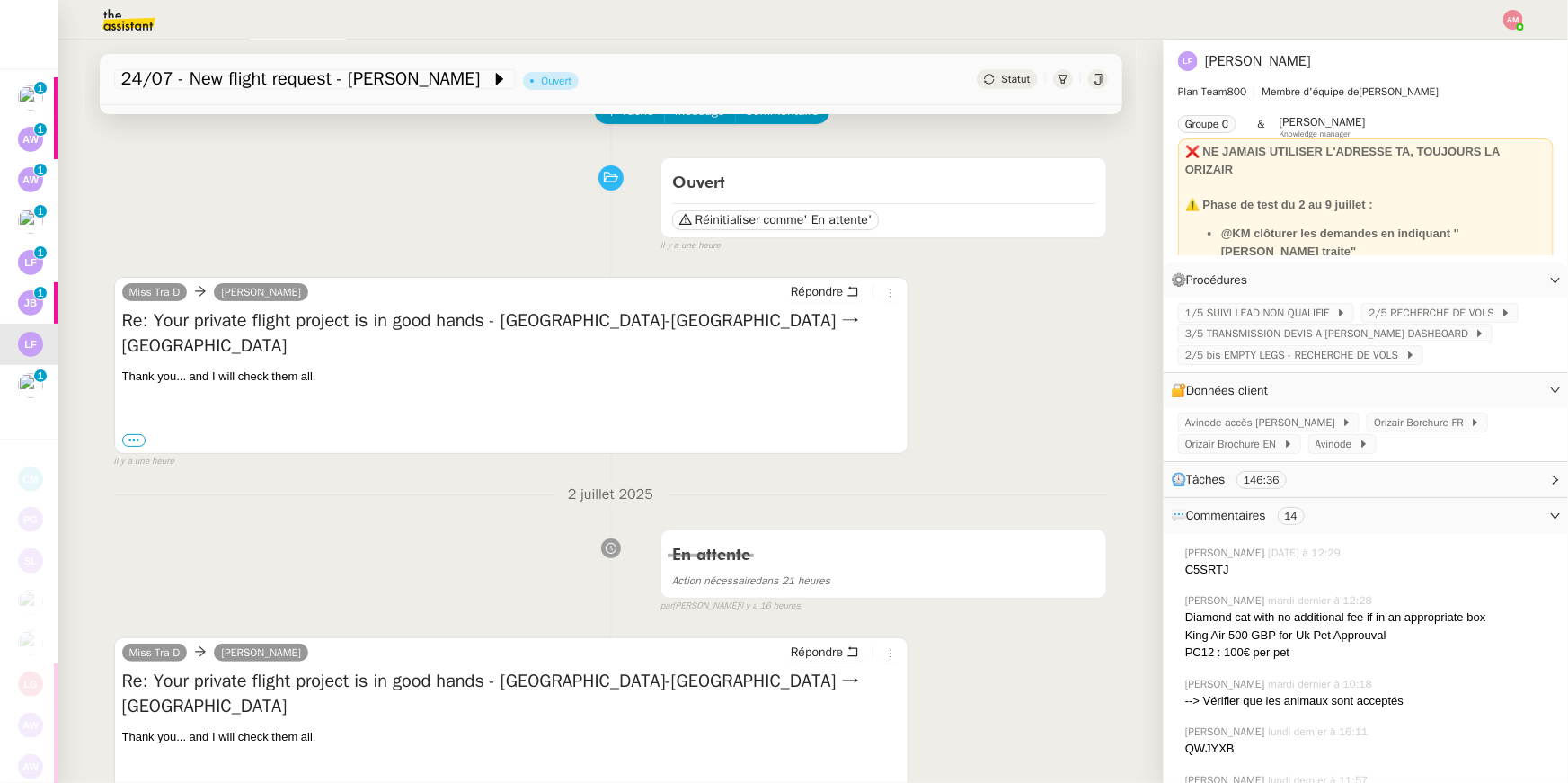 scroll, scrollTop: 56, scrollLeft: 0, axis: vertical 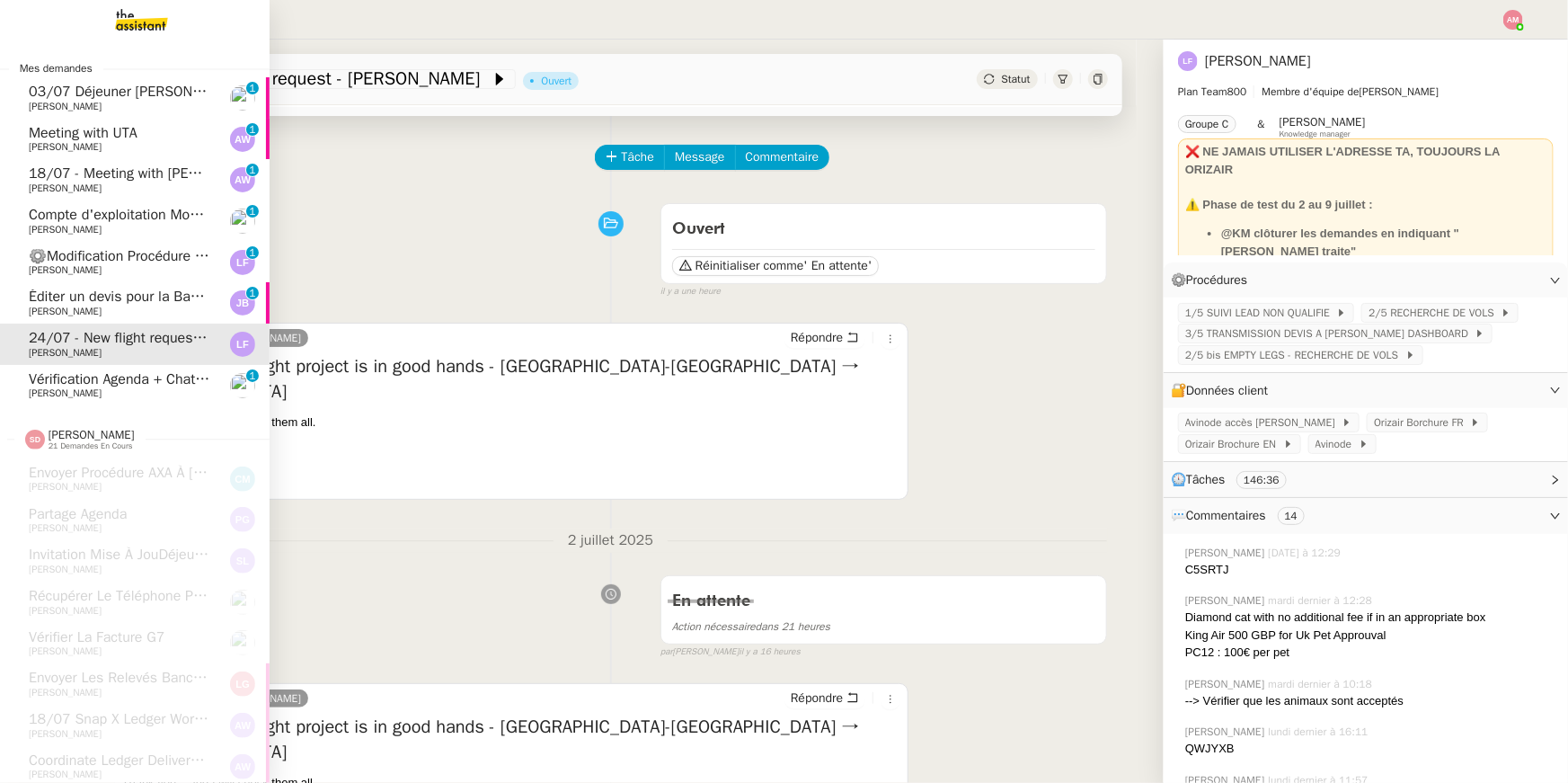 click on "24/07 - New flight request - Tracey D    Louis Frei" 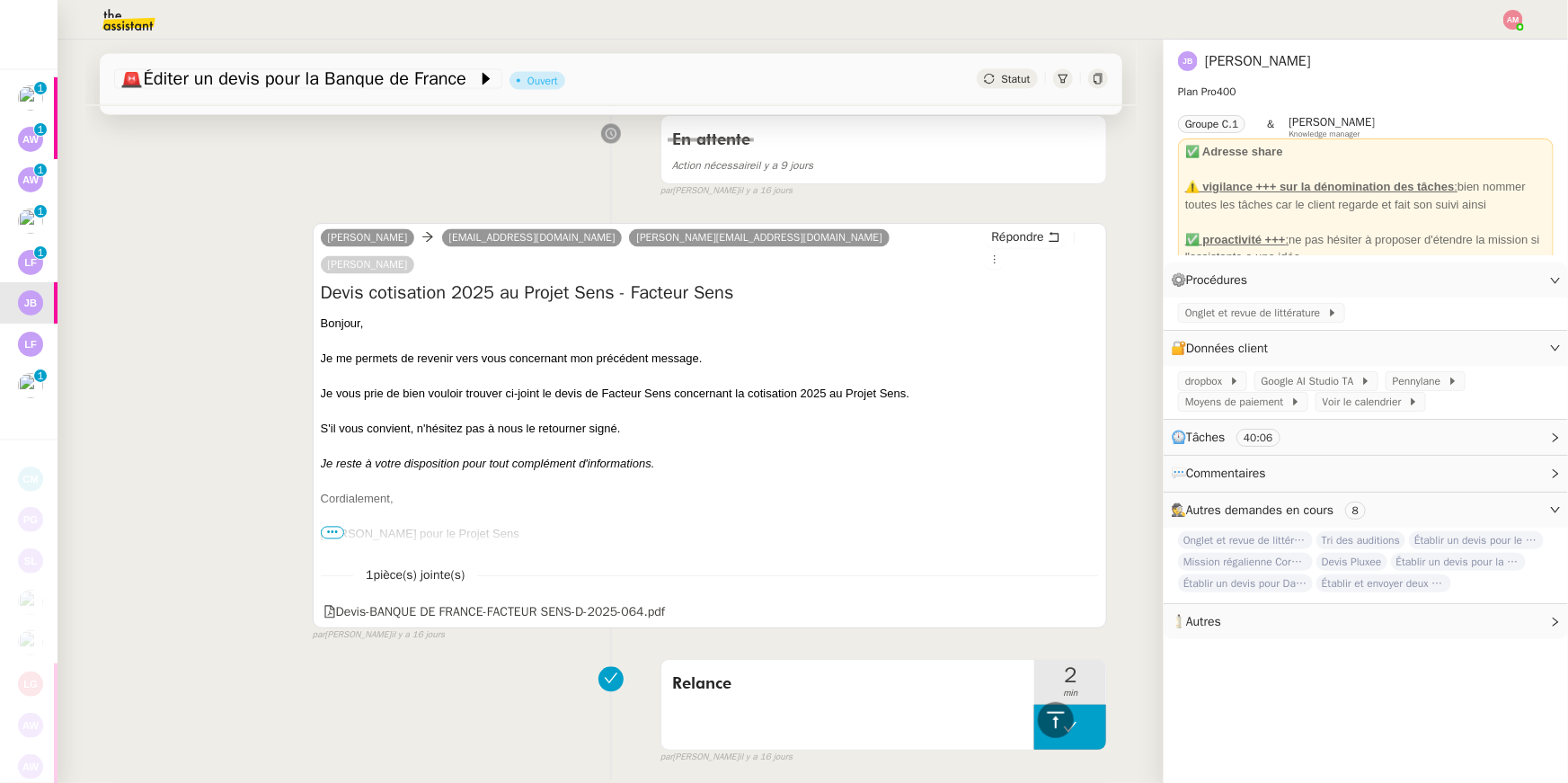 scroll, scrollTop: 1533, scrollLeft: 0, axis: vertical 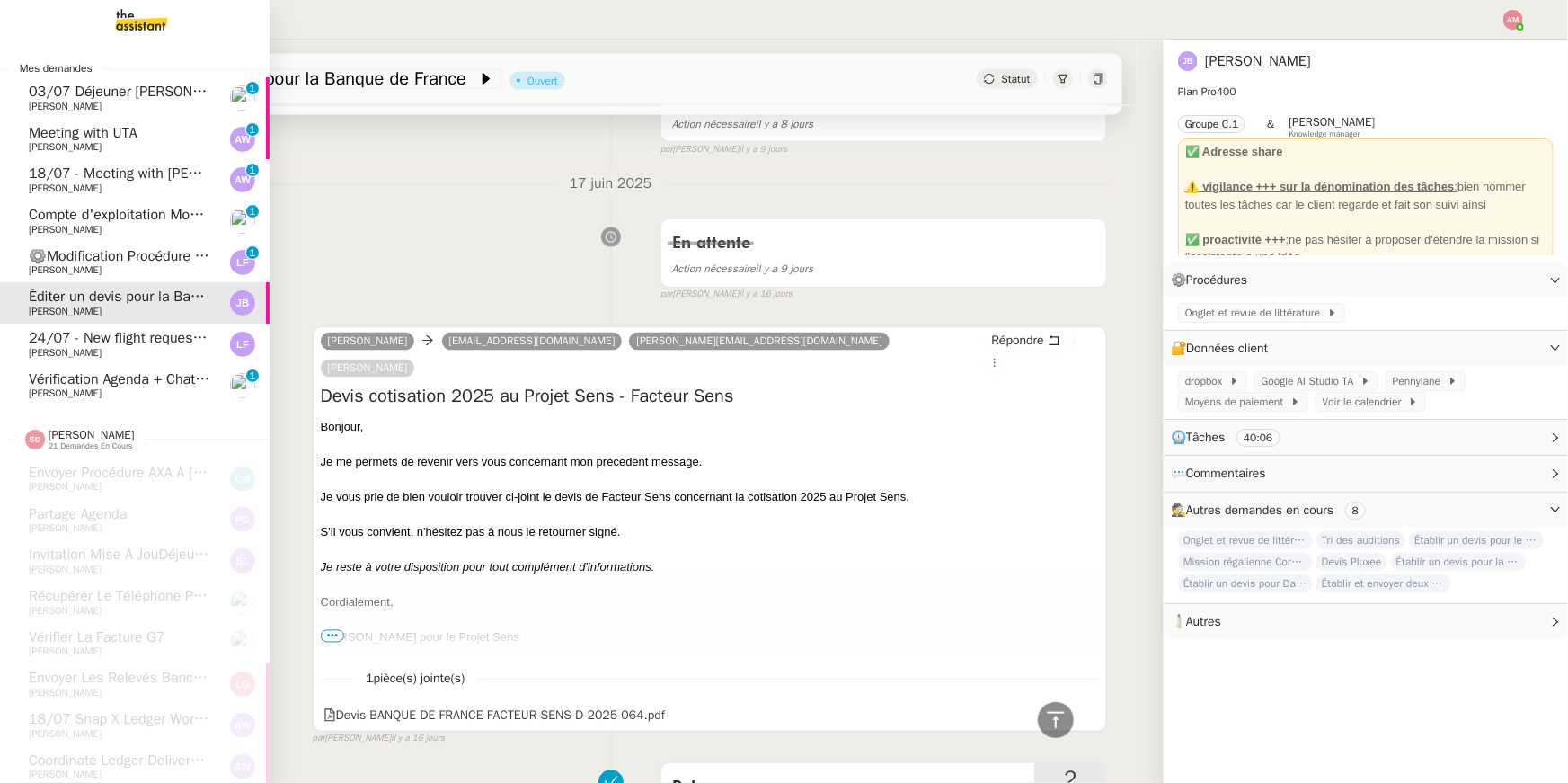 click on "[PERSON_NAME]" 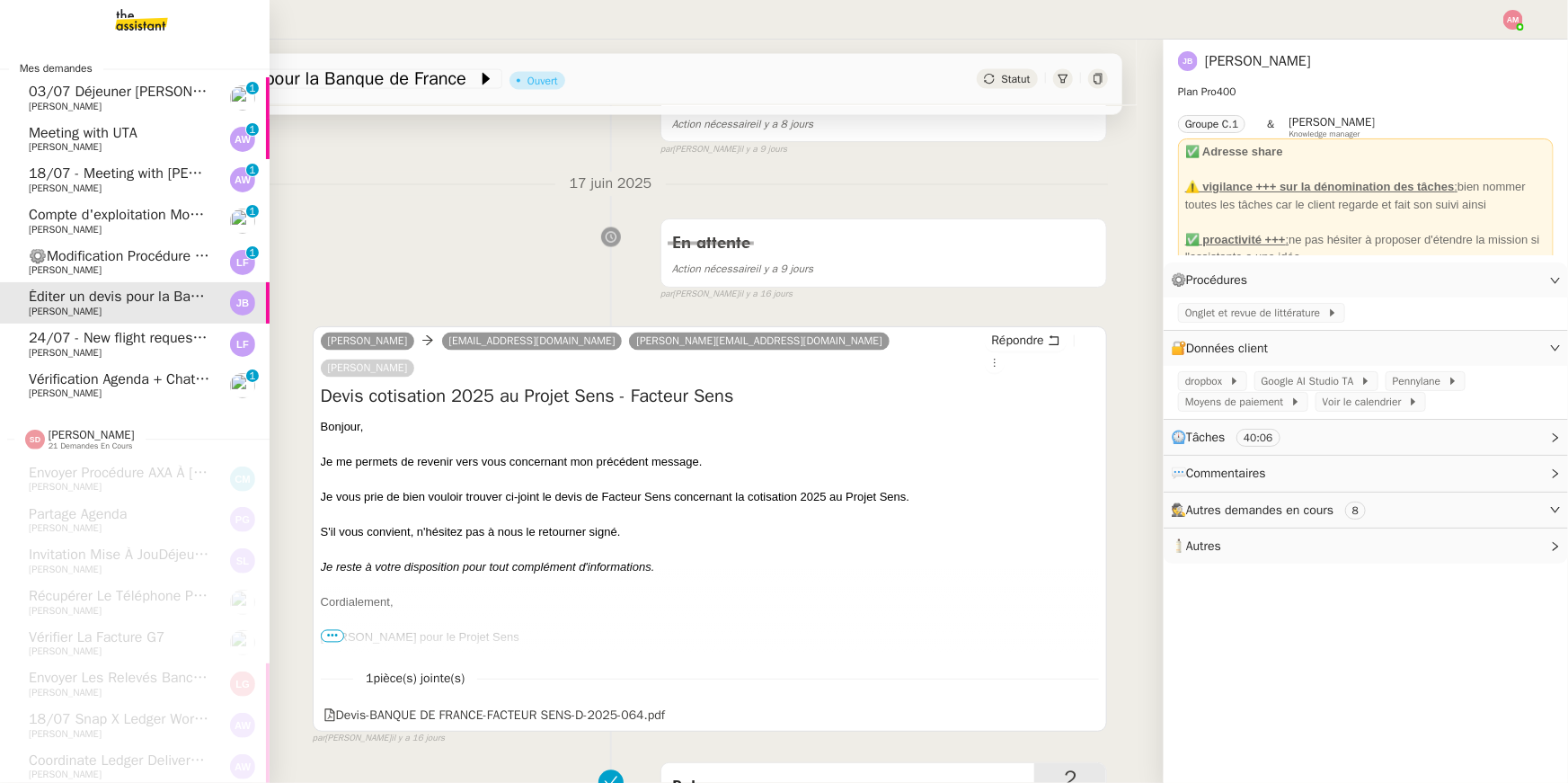 scroll, scrollTop: 228, scrollLeft: 0, axis: vertical 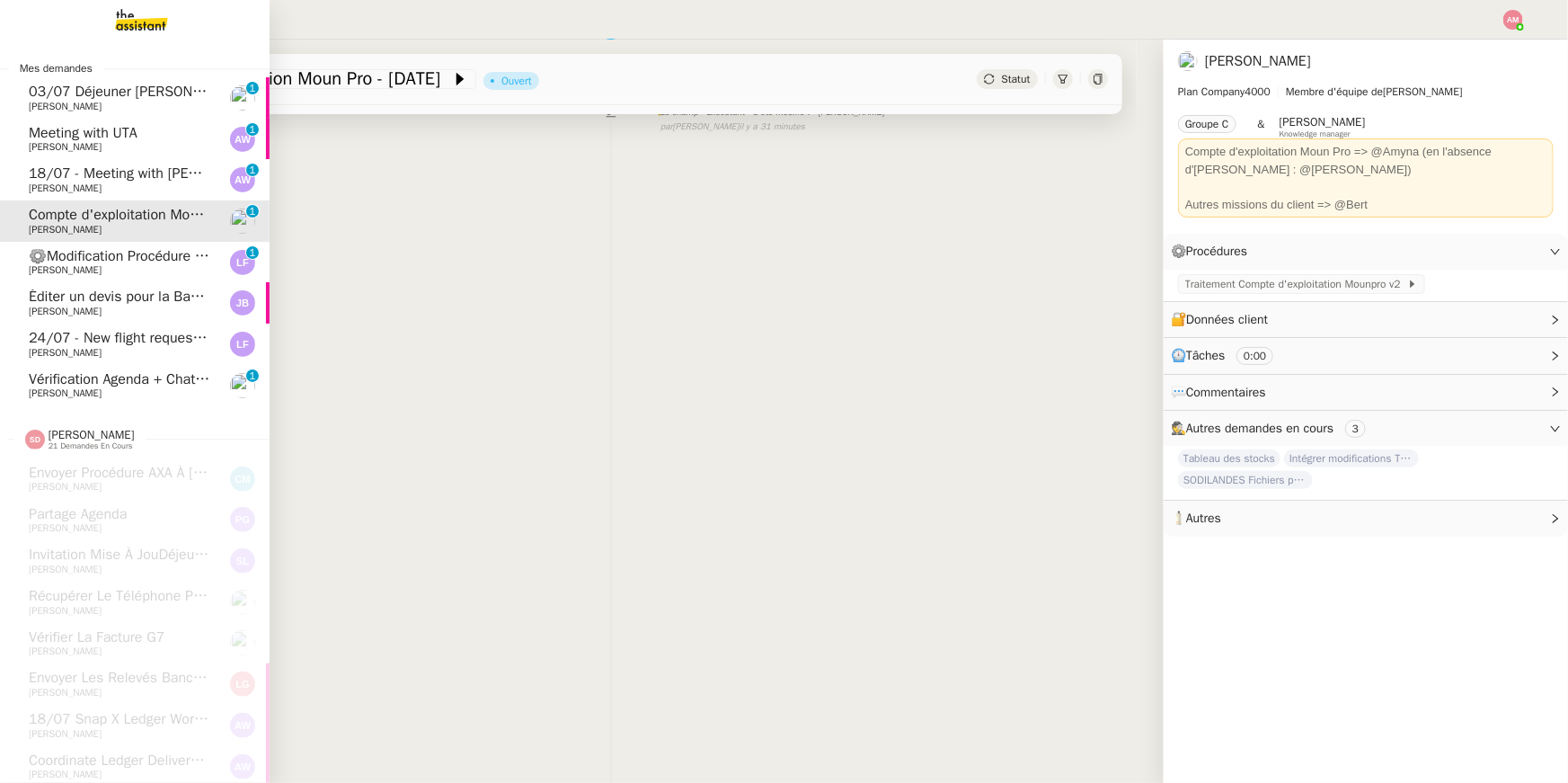 click on "18/07 - Meeting with Luke Benoit (The Campus Crowd)    Ariel Wengroff     0   1   2   3   4   5   6   7   8   9" 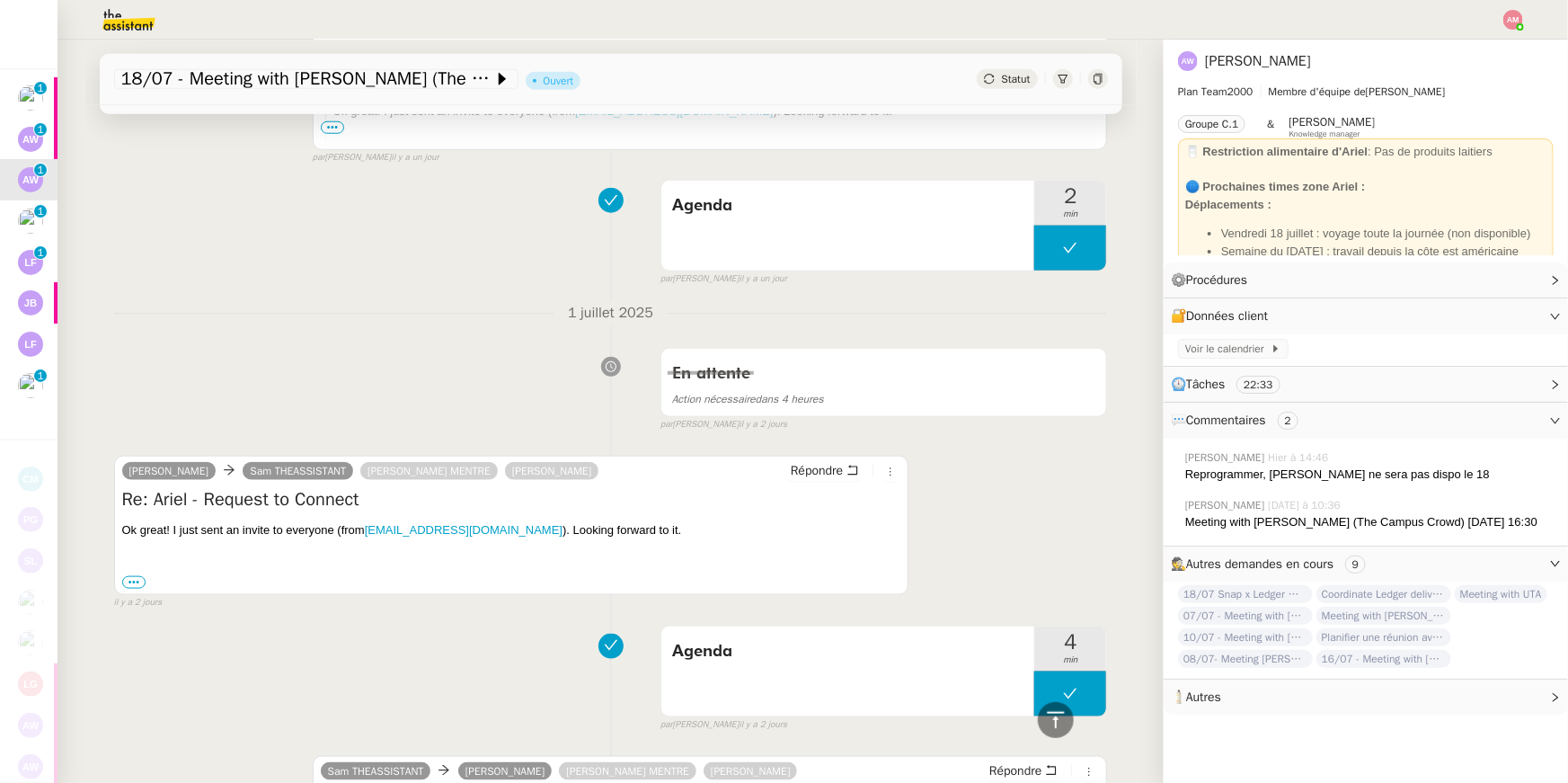 scroll, scrollTop: 0, scrollLeft: 0, axis: both 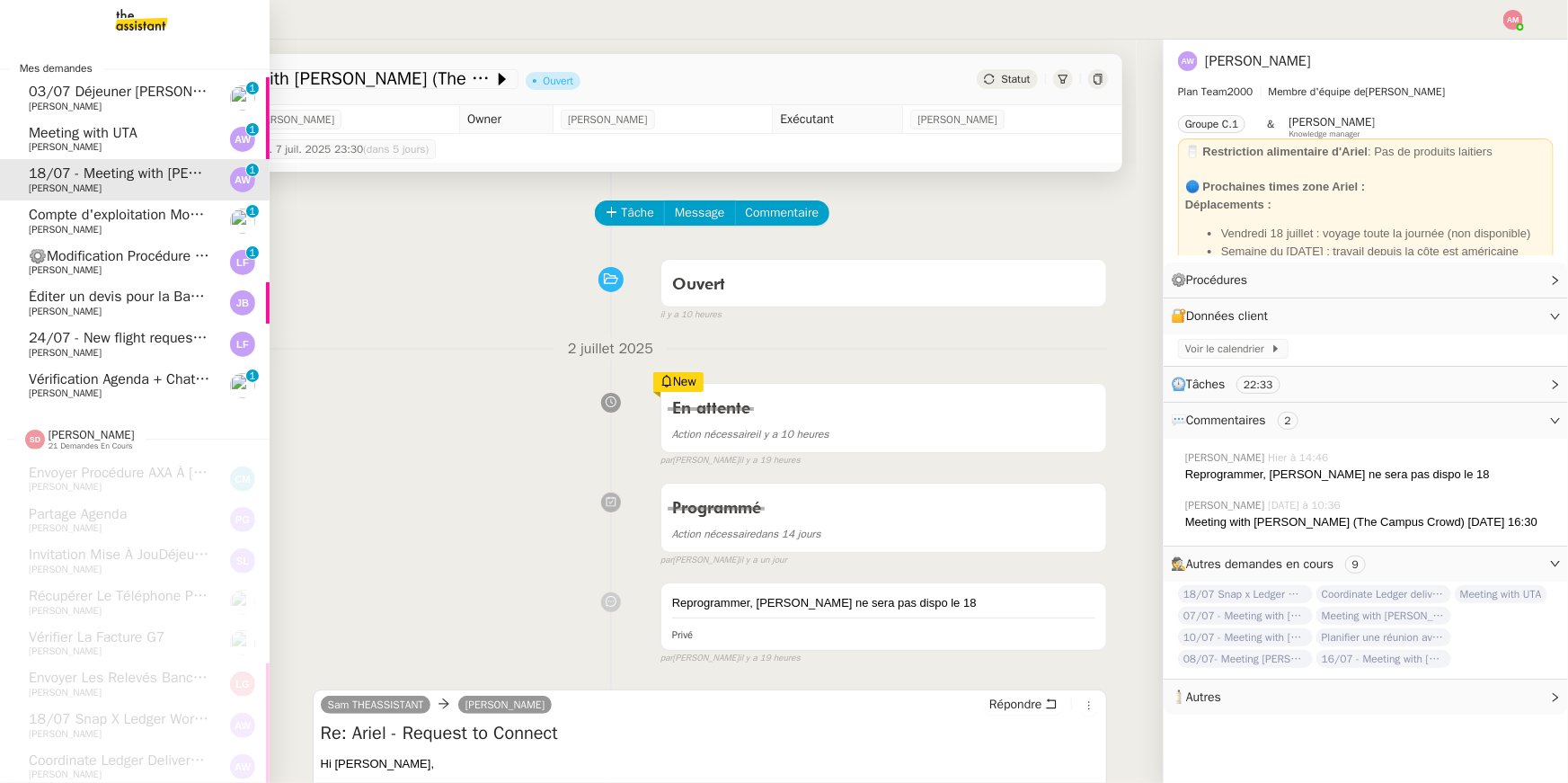 click on "Meeting with UTA" 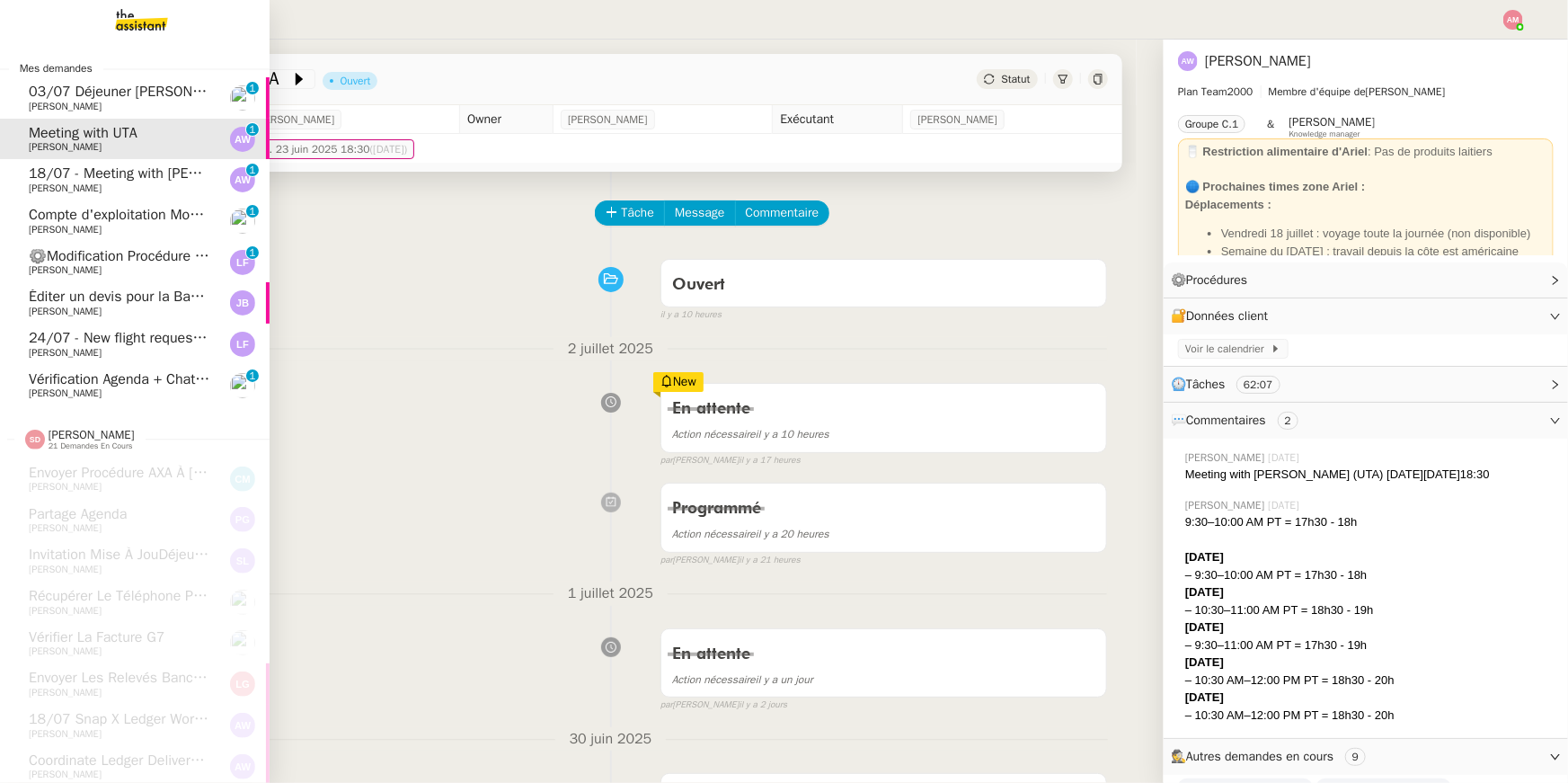click on "03/07 Déjeuner [PERSON_NAME]" 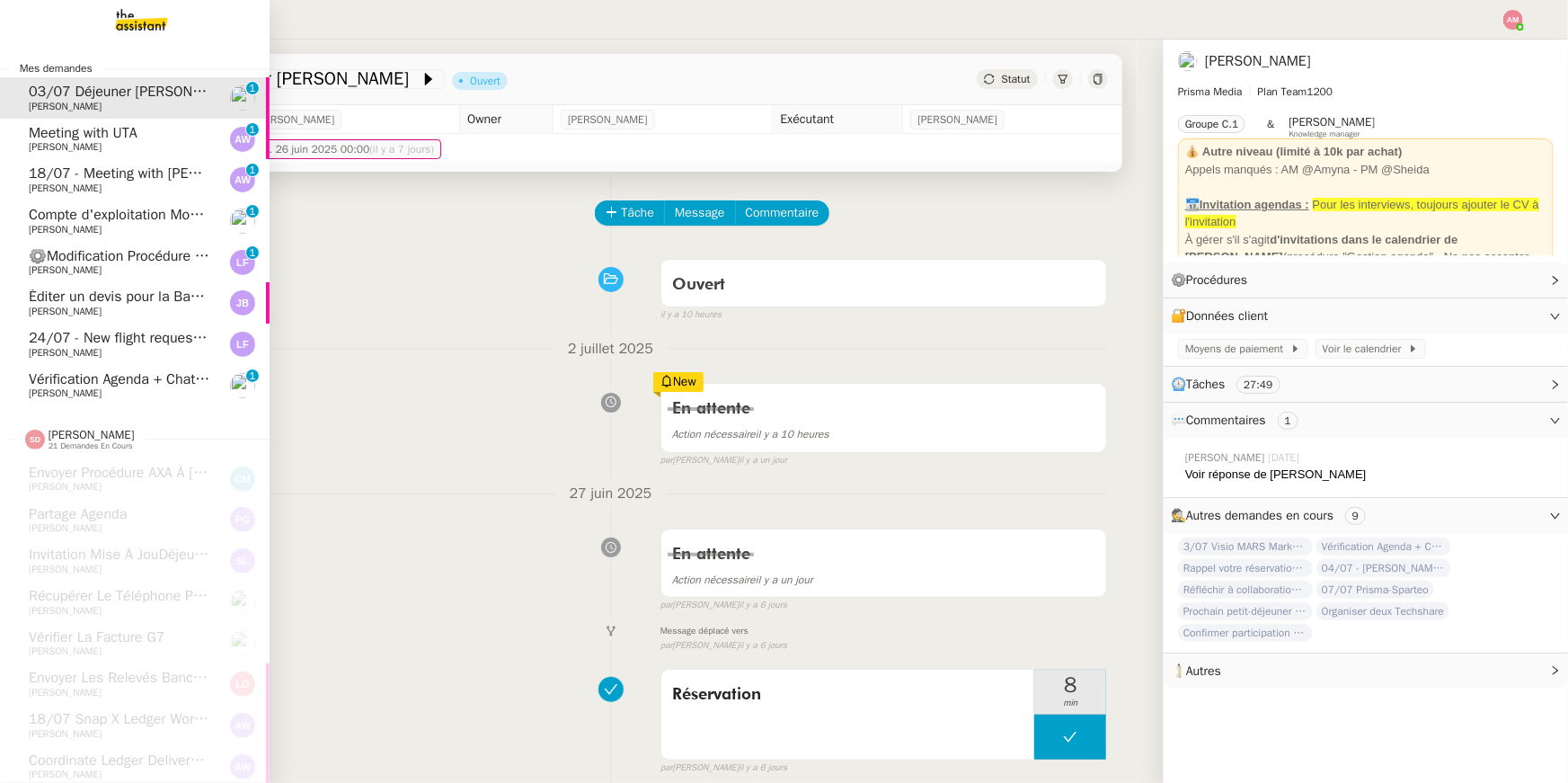 click on "18/07 - Meeting with Luke Benoit (The Campus Crowd)    Ariel Wengroff     0   1   2   3   4   5   6   7   8   9" 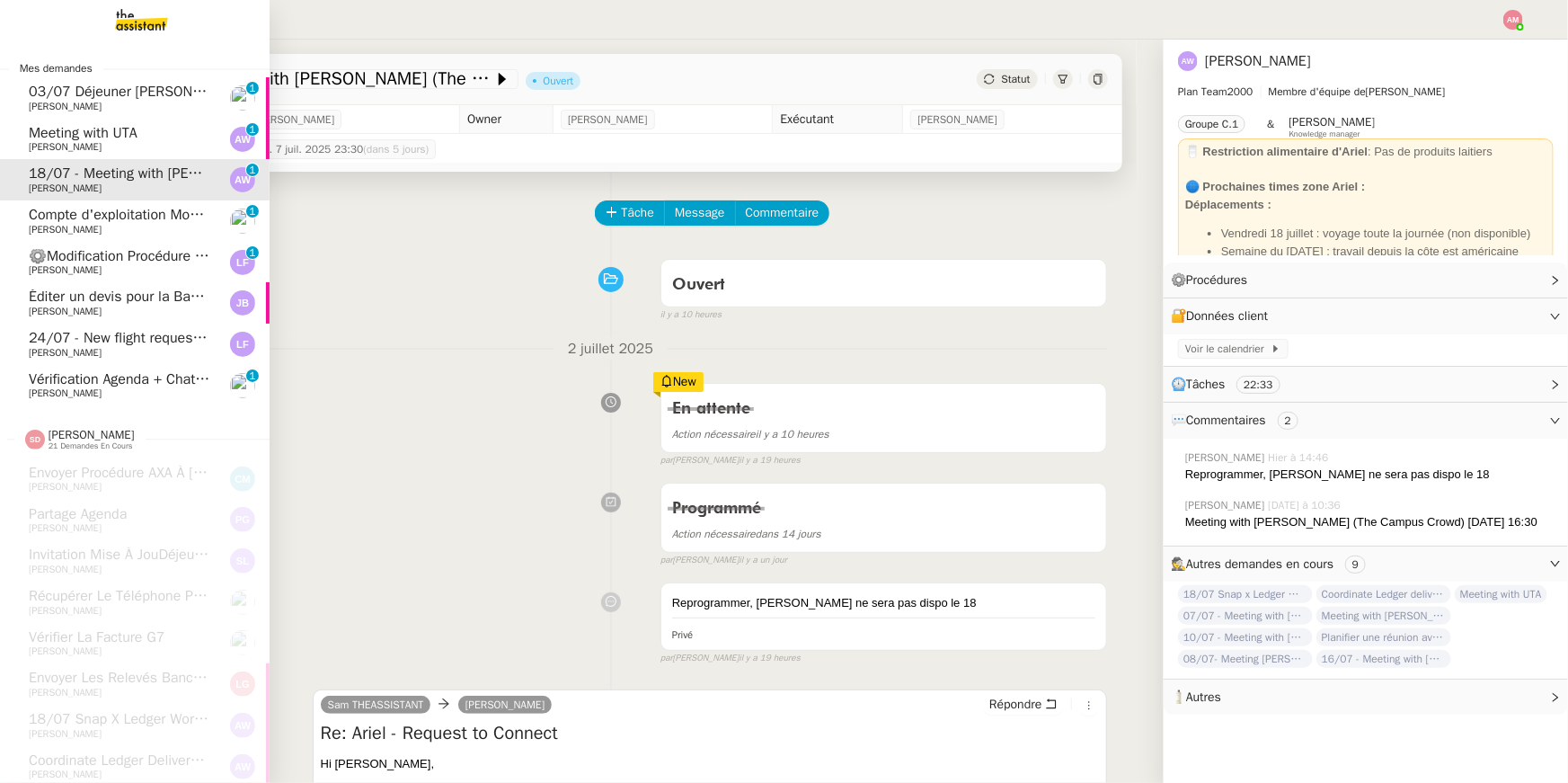 click on "Compte d'exploitation Moun Pro - jeudi 3 juillet 2025" 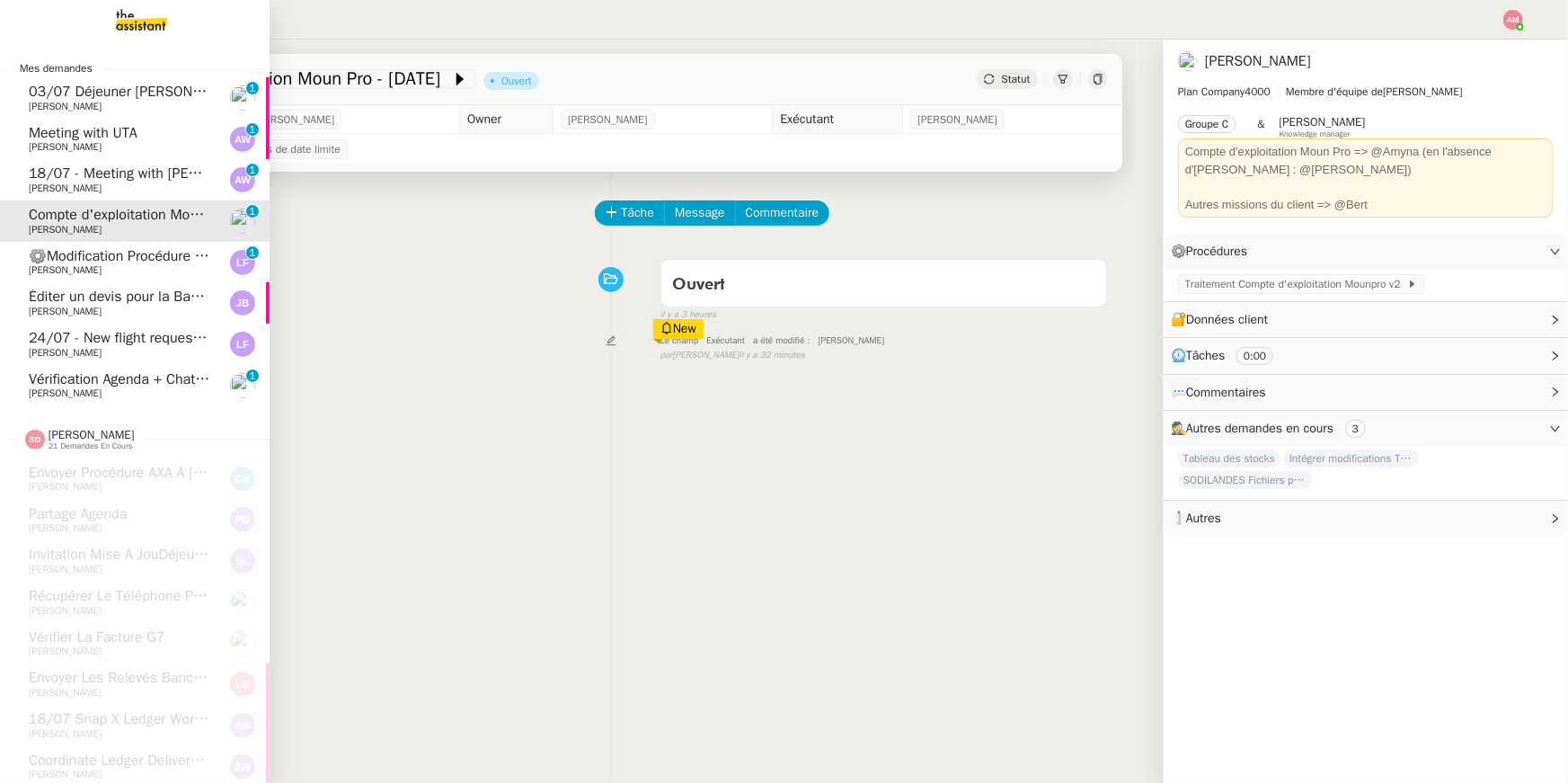 click on "[PERSON_NAME]" 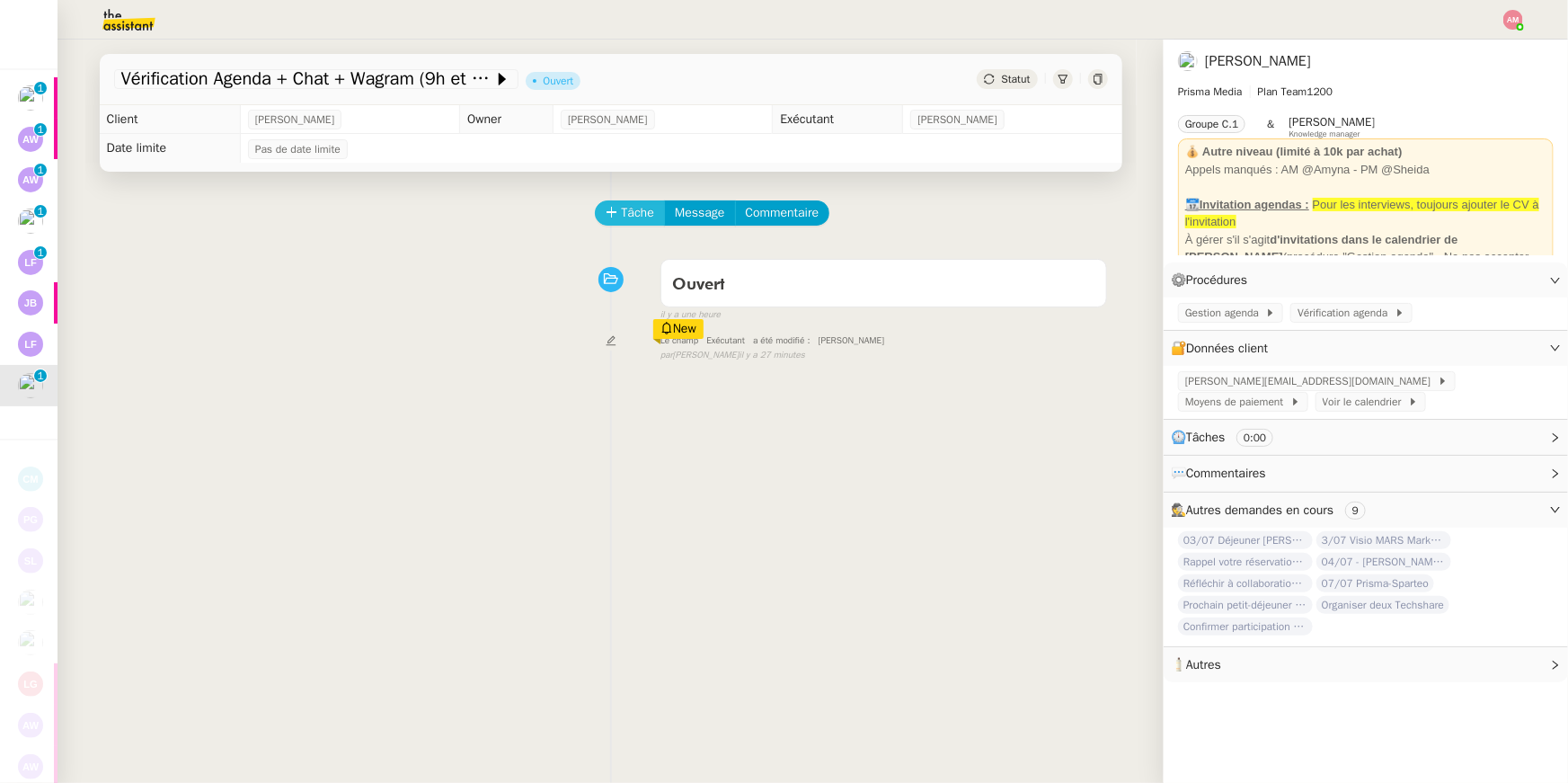 click on "Tâche" 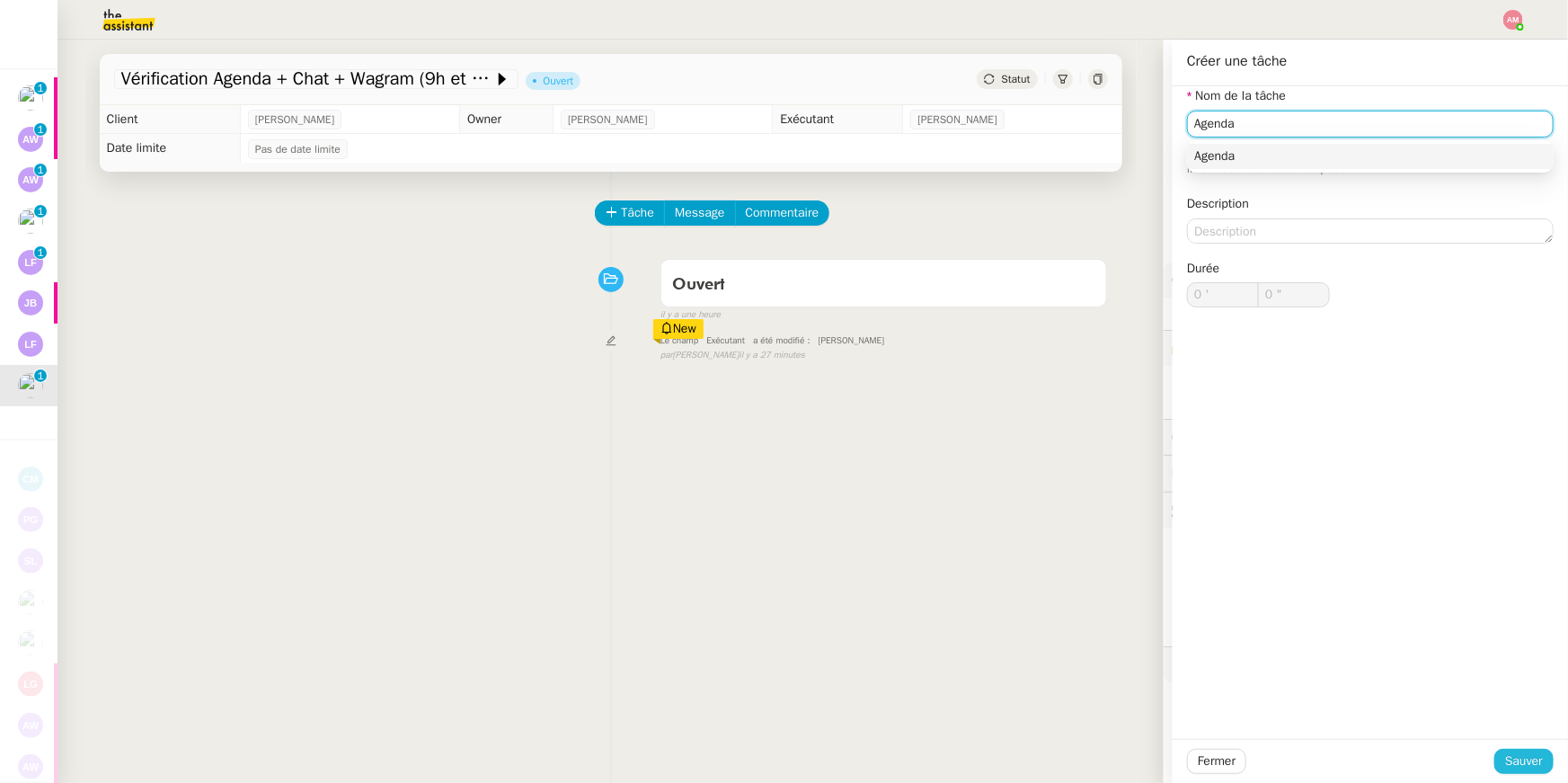 type on "Agenda" 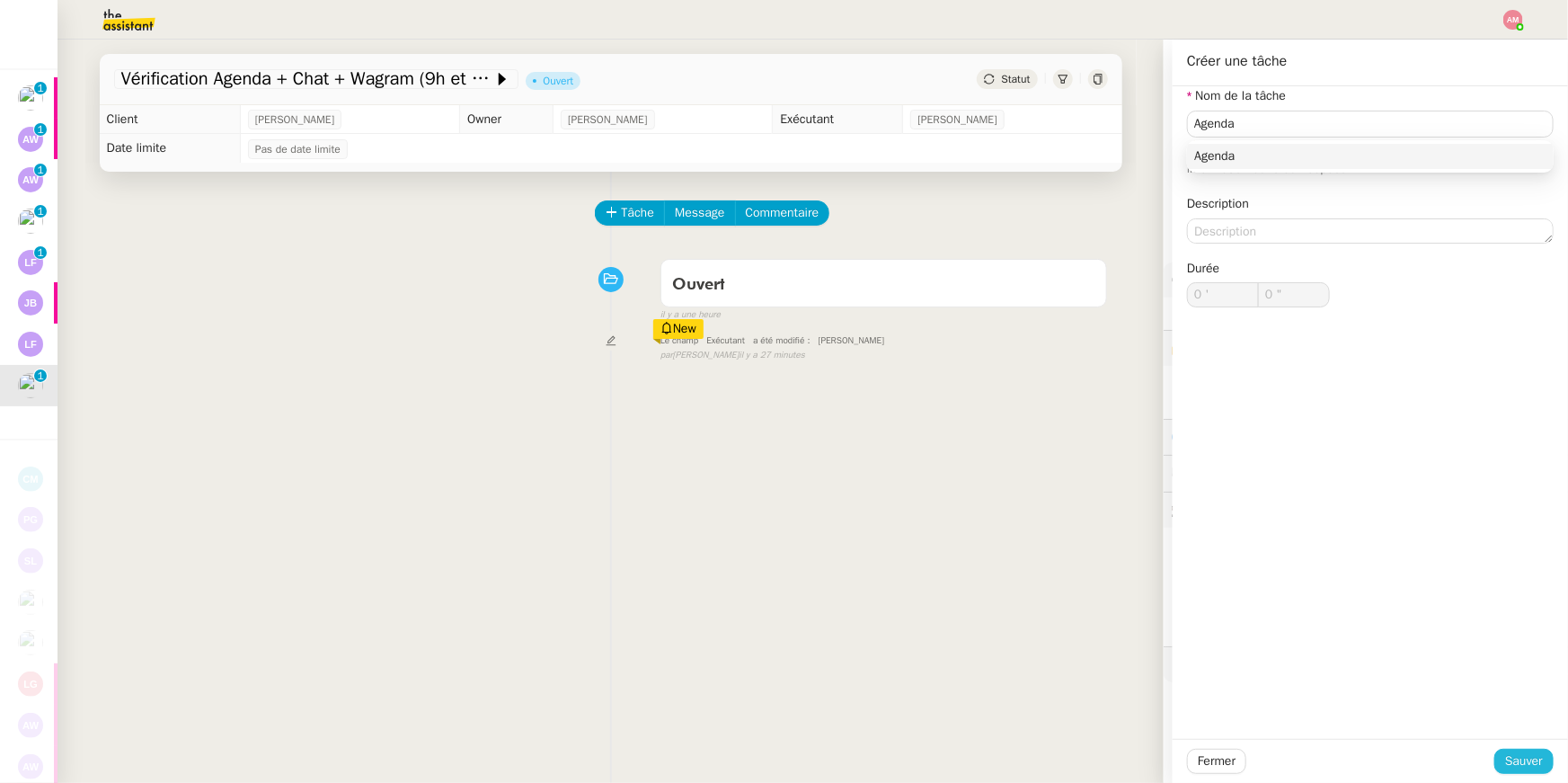 click on "Sauver" 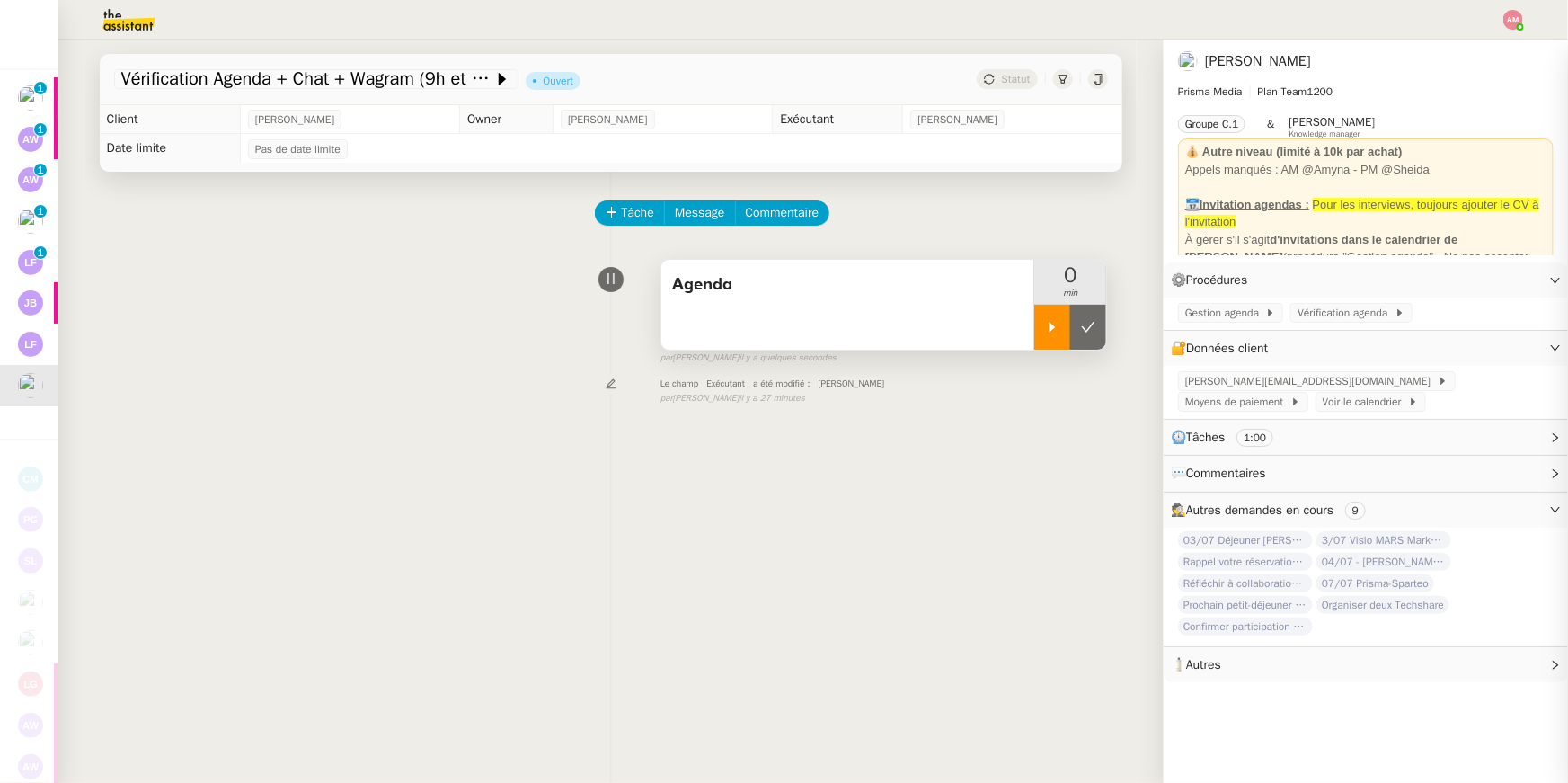 click at bounding box center [1052, 327] 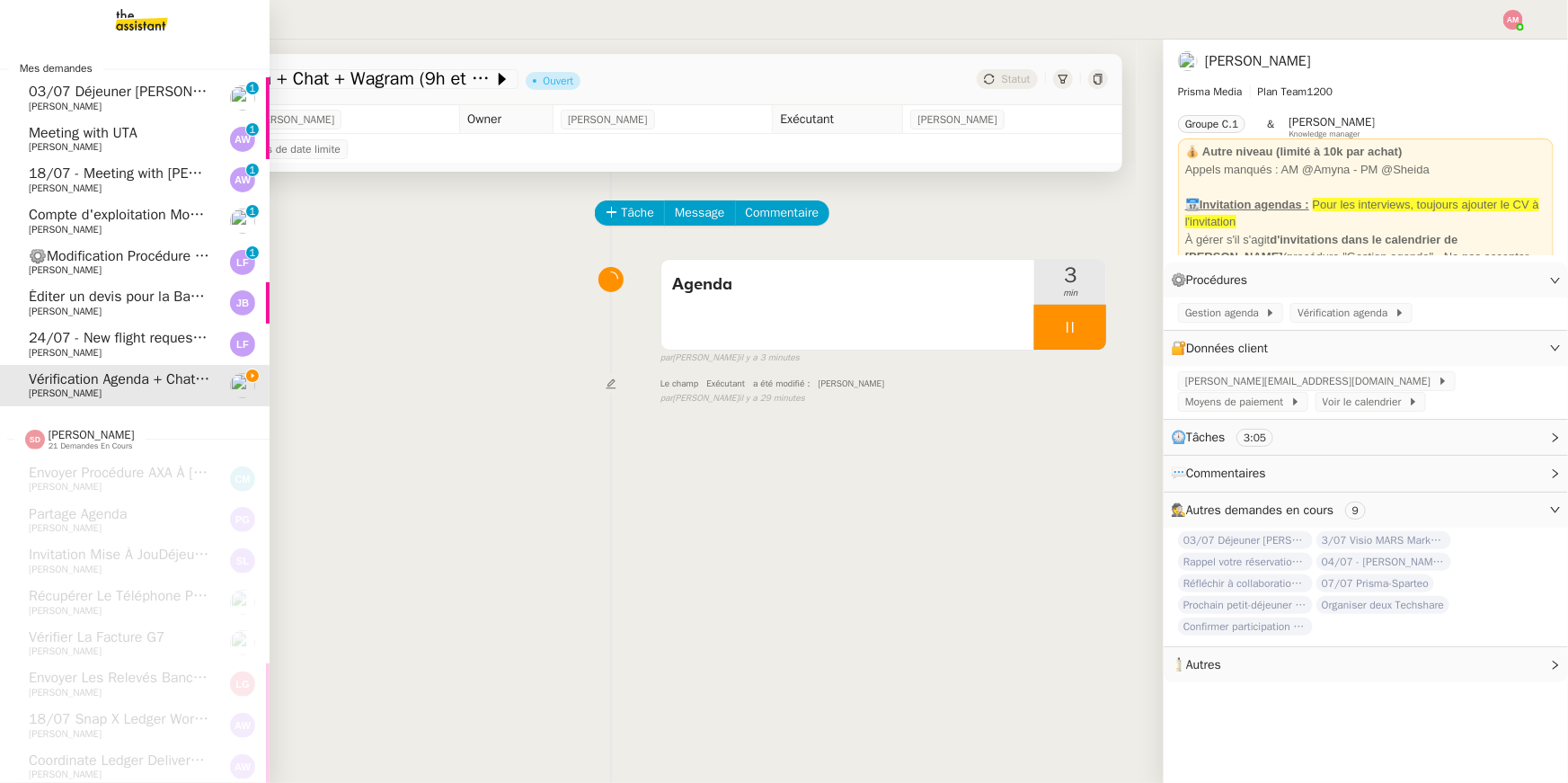 click on "24/07 - New flight request - [PERSON_NAME]" 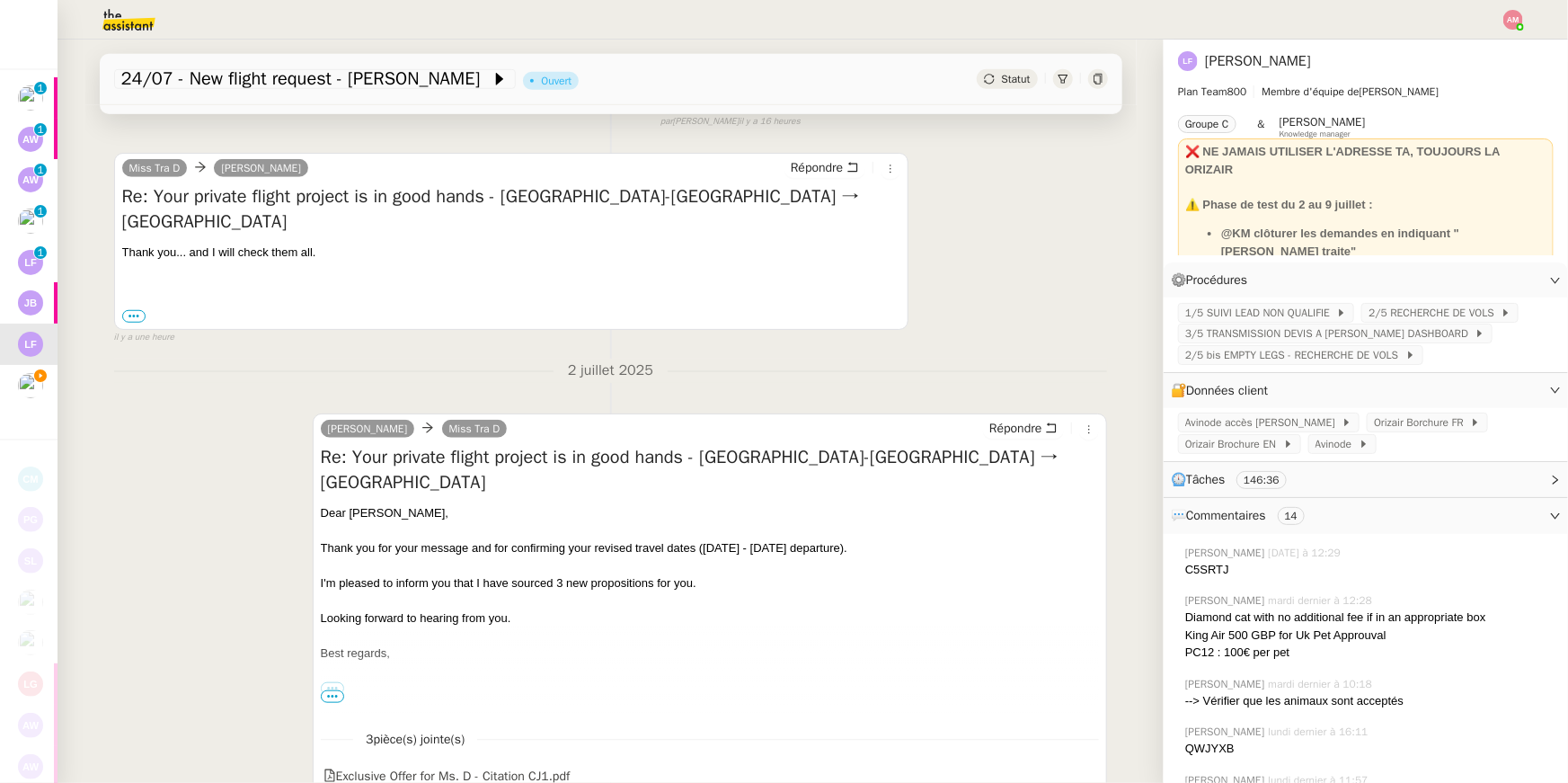 scroll, scrollTop: 842, scrollLeft: 0, axis: vertical 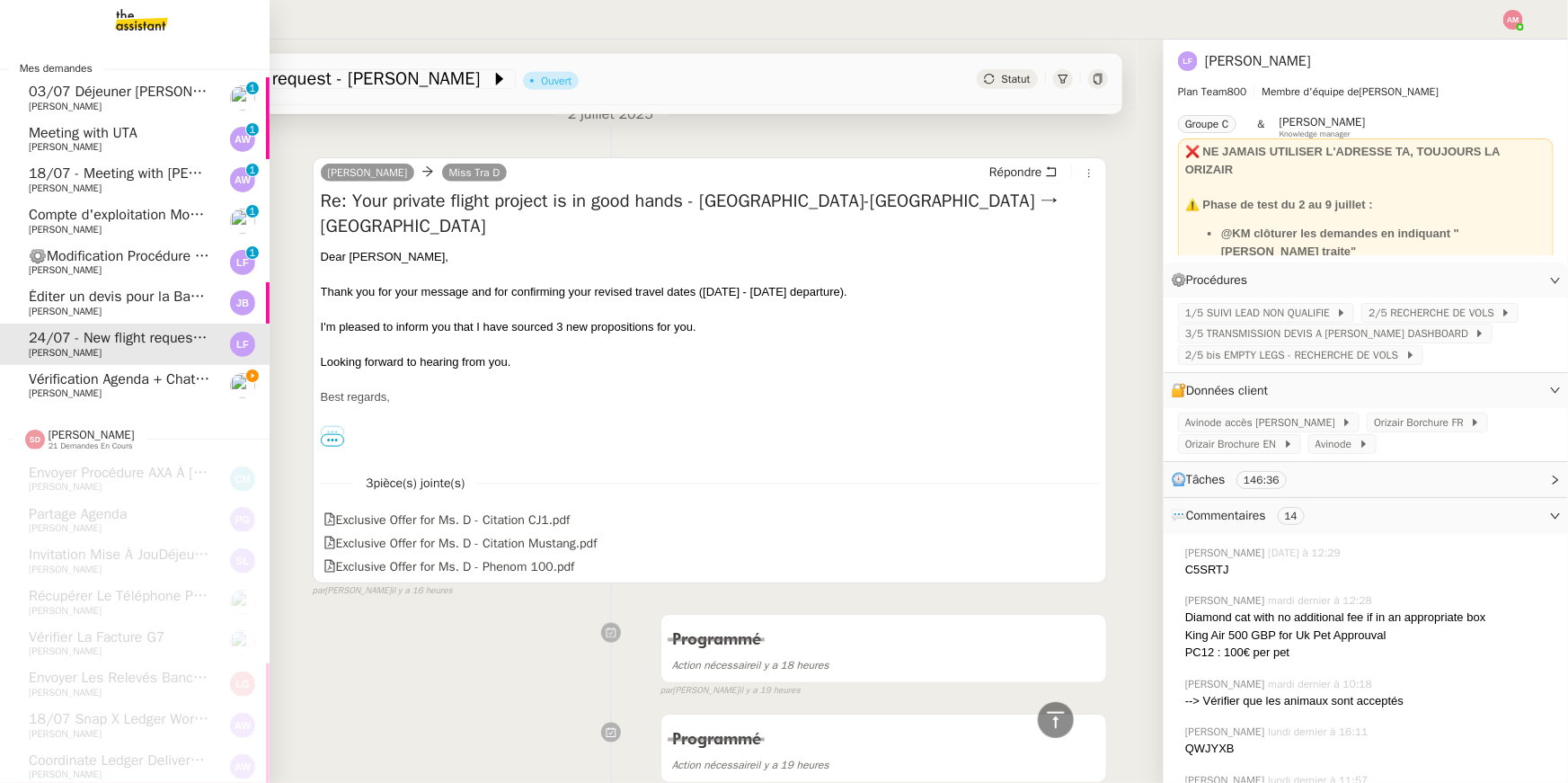 click on "Vérification Agenda + Chat + Wagram (9h et 14h)" 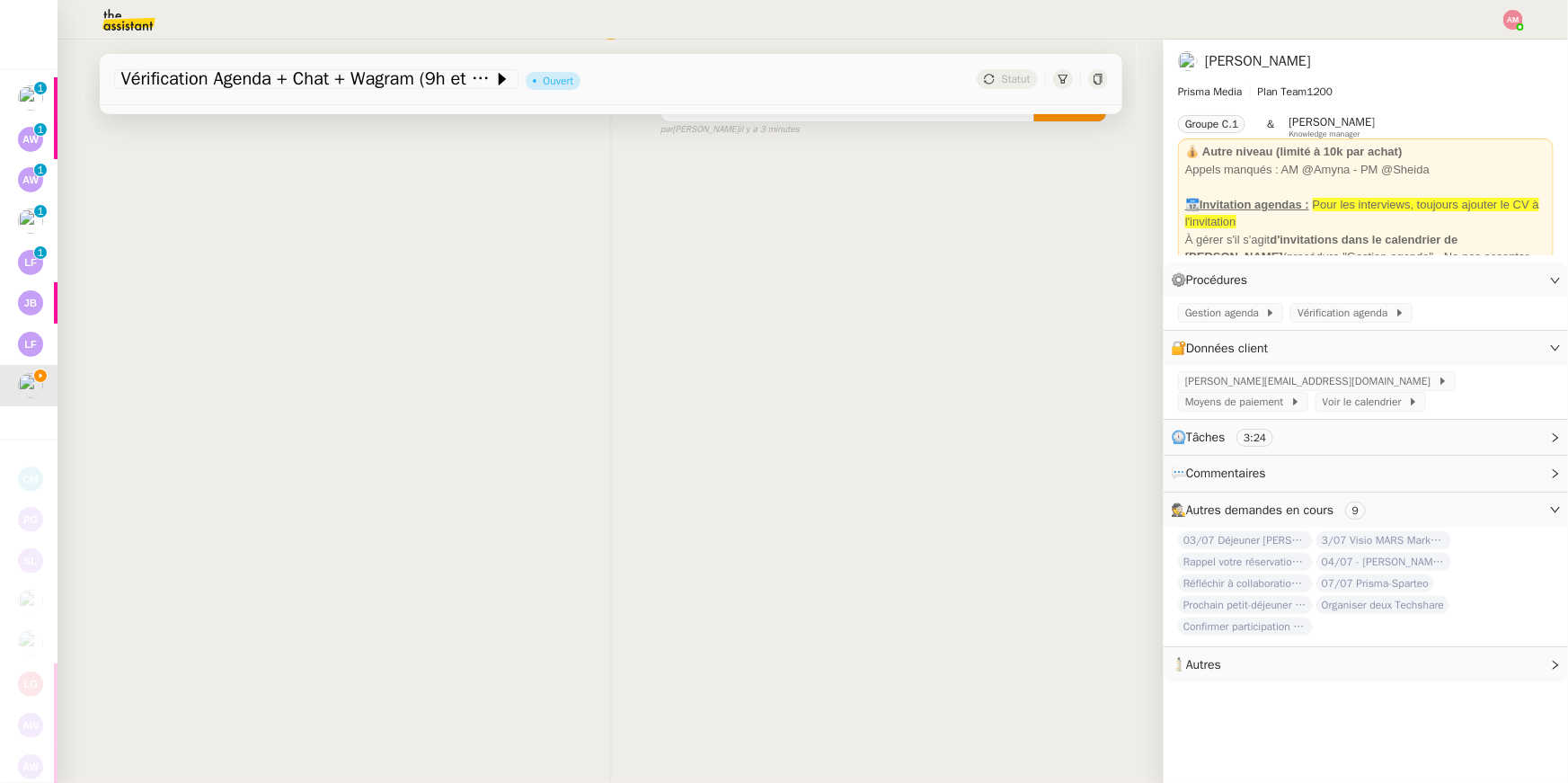 scroll, scrollTop: 33, scrollLeft: 0, axis: vertical 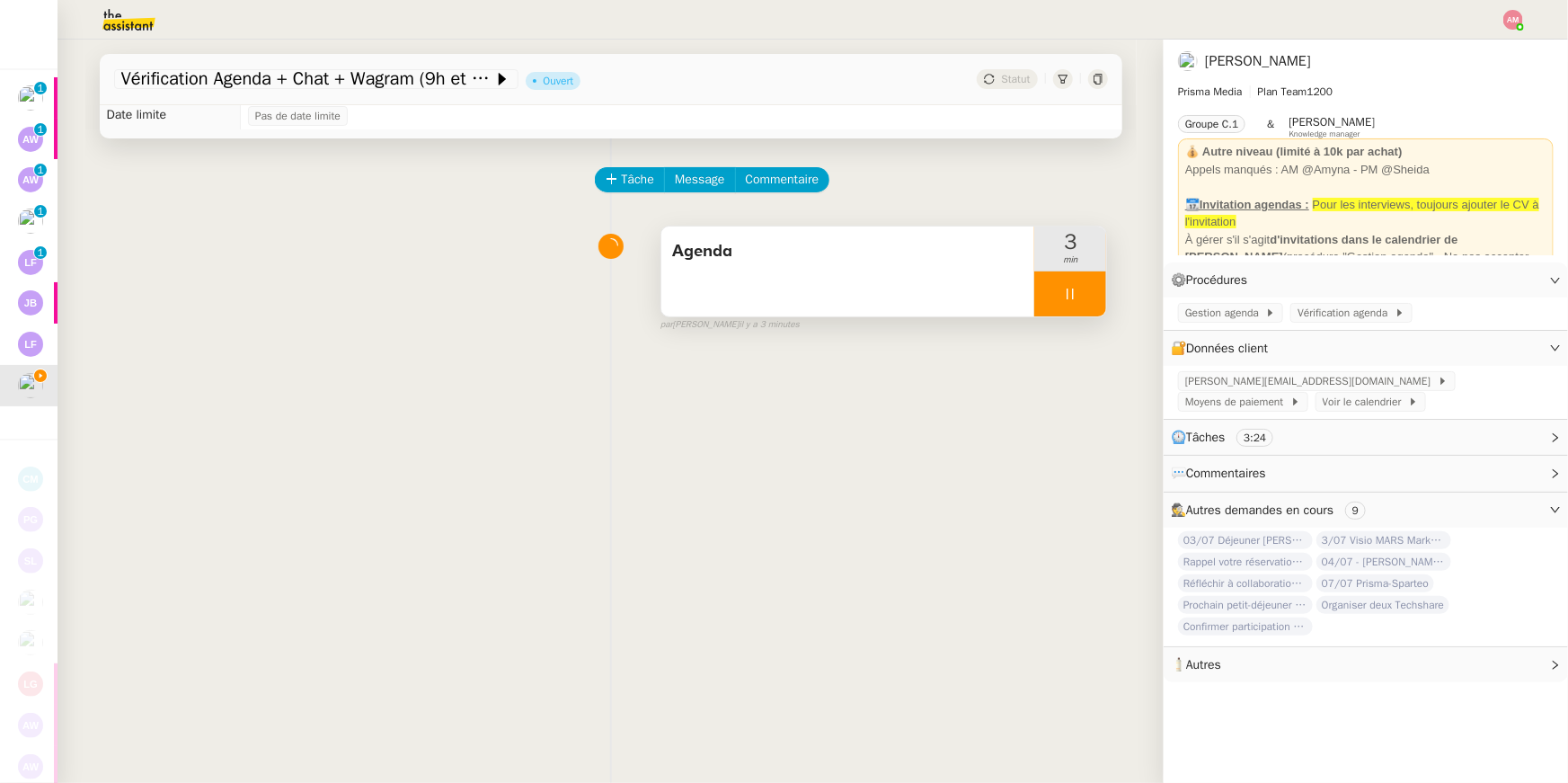 click at bounding box center [1070, 294] 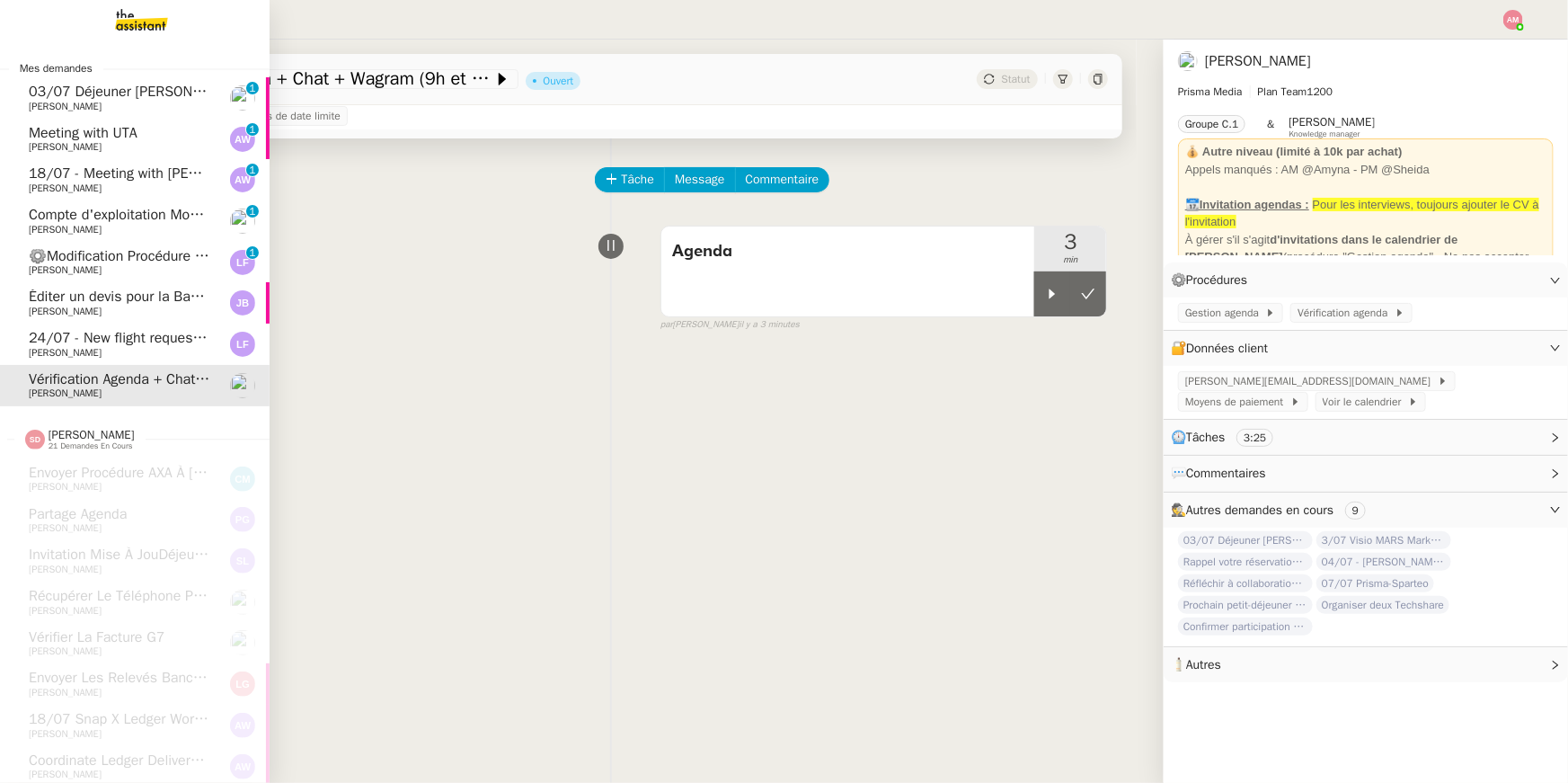 click on "Compte d'exploitation Moun Pro - jeudi 3 juillet 2025" 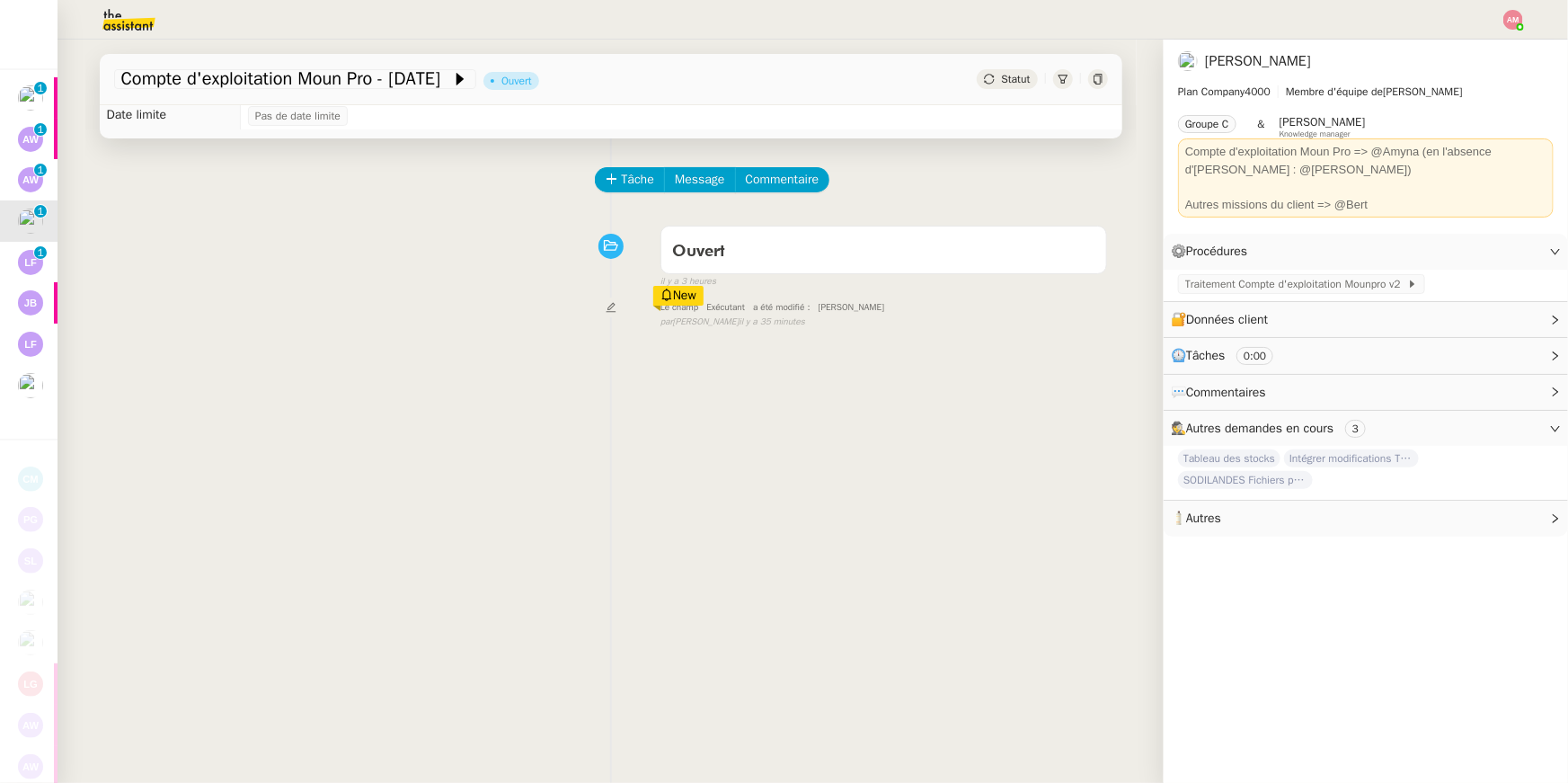 click on "Tâche Message Commentaire" 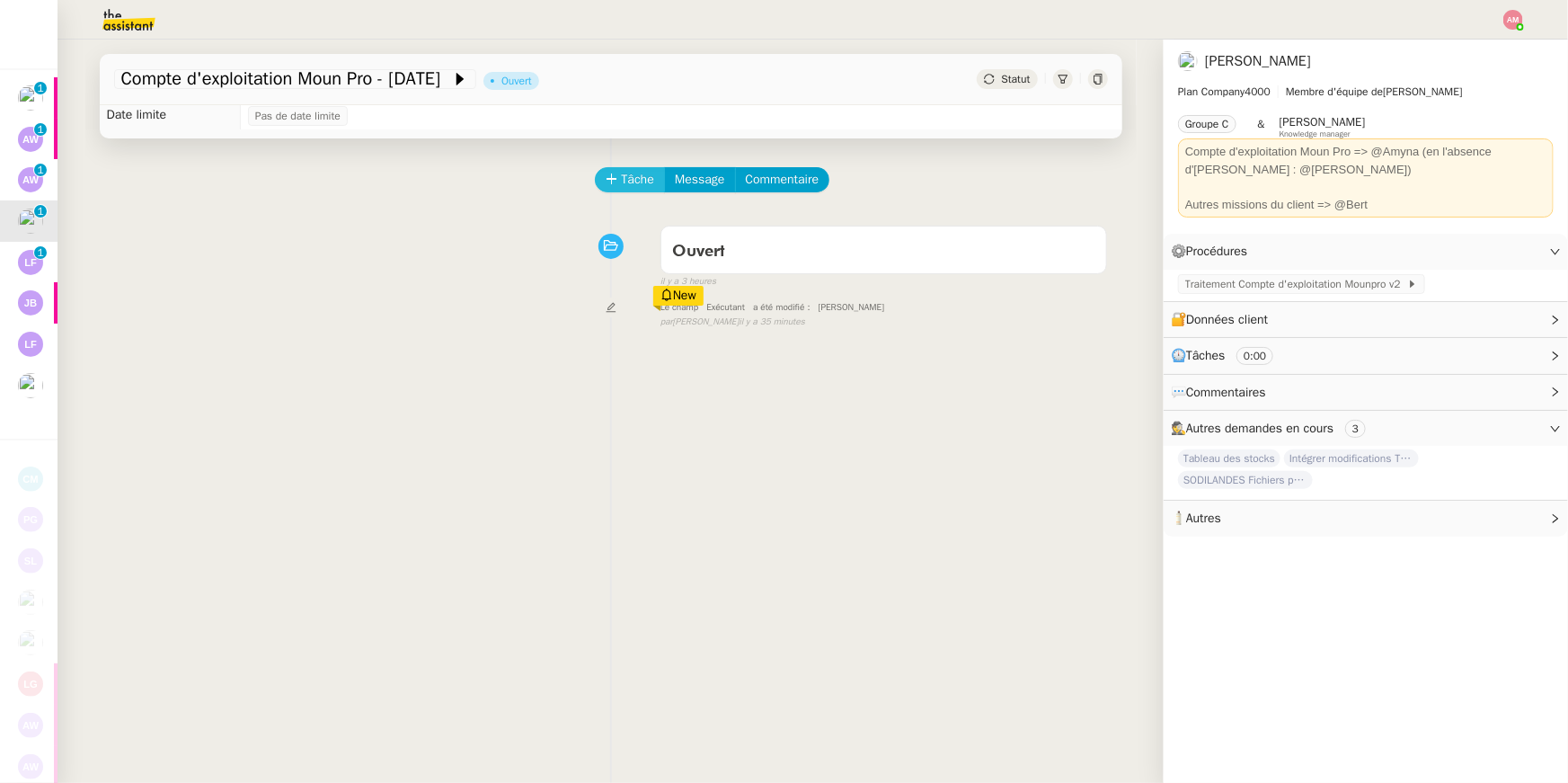 scroll, scrollTop: 34, scrollLeft: 0, axis: vertical 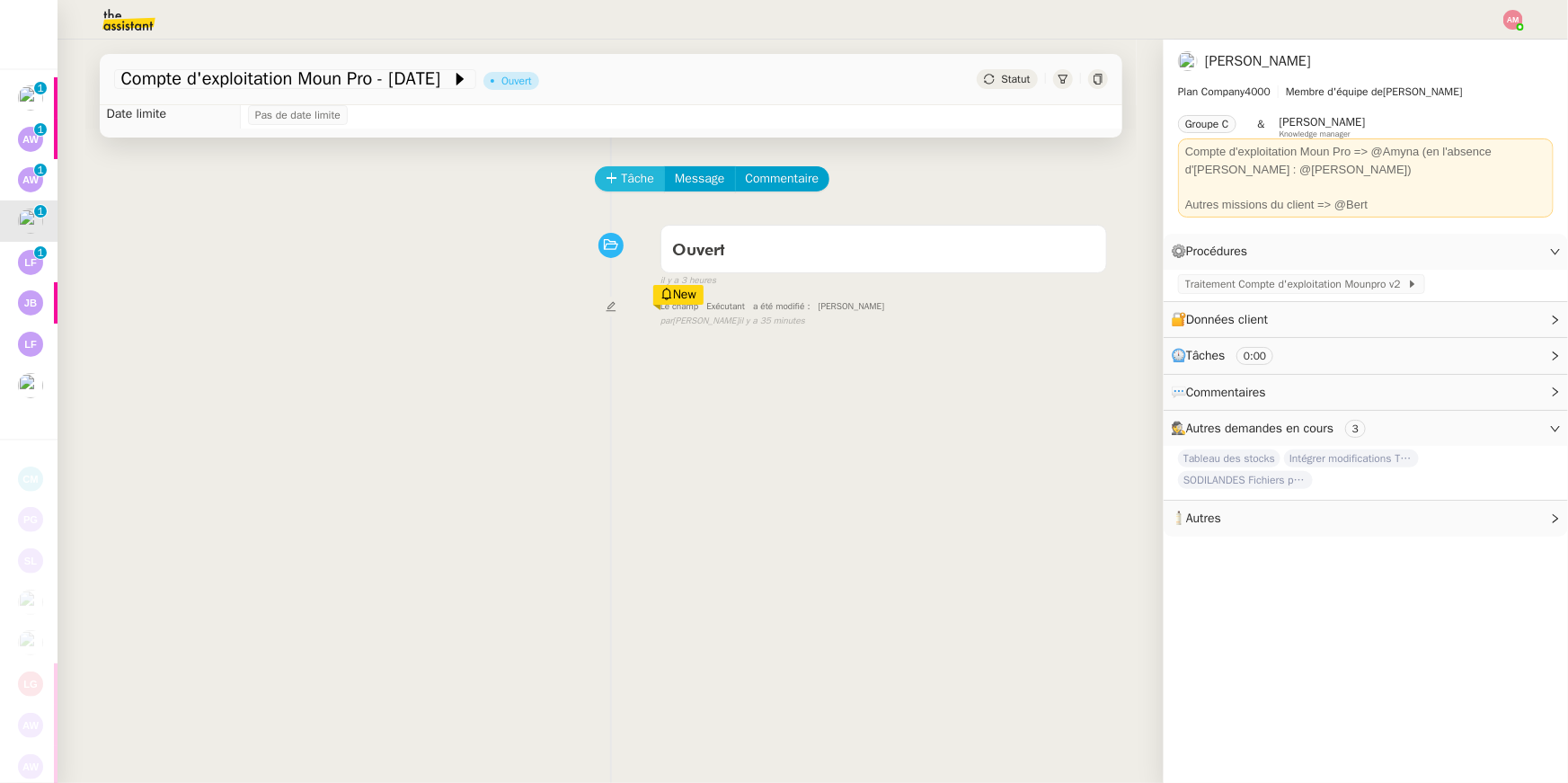click on "Tâche" 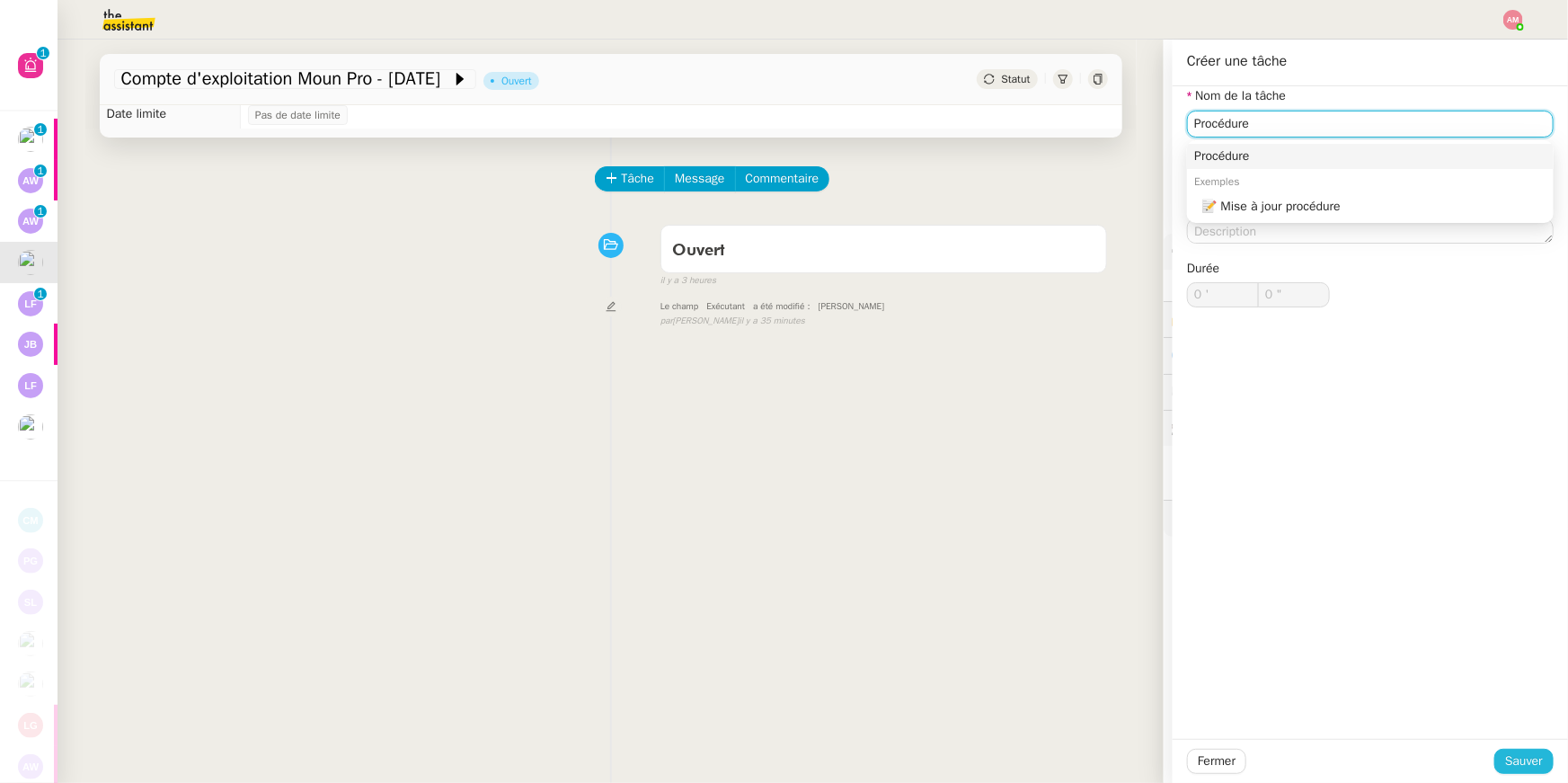 type on "Procédure" 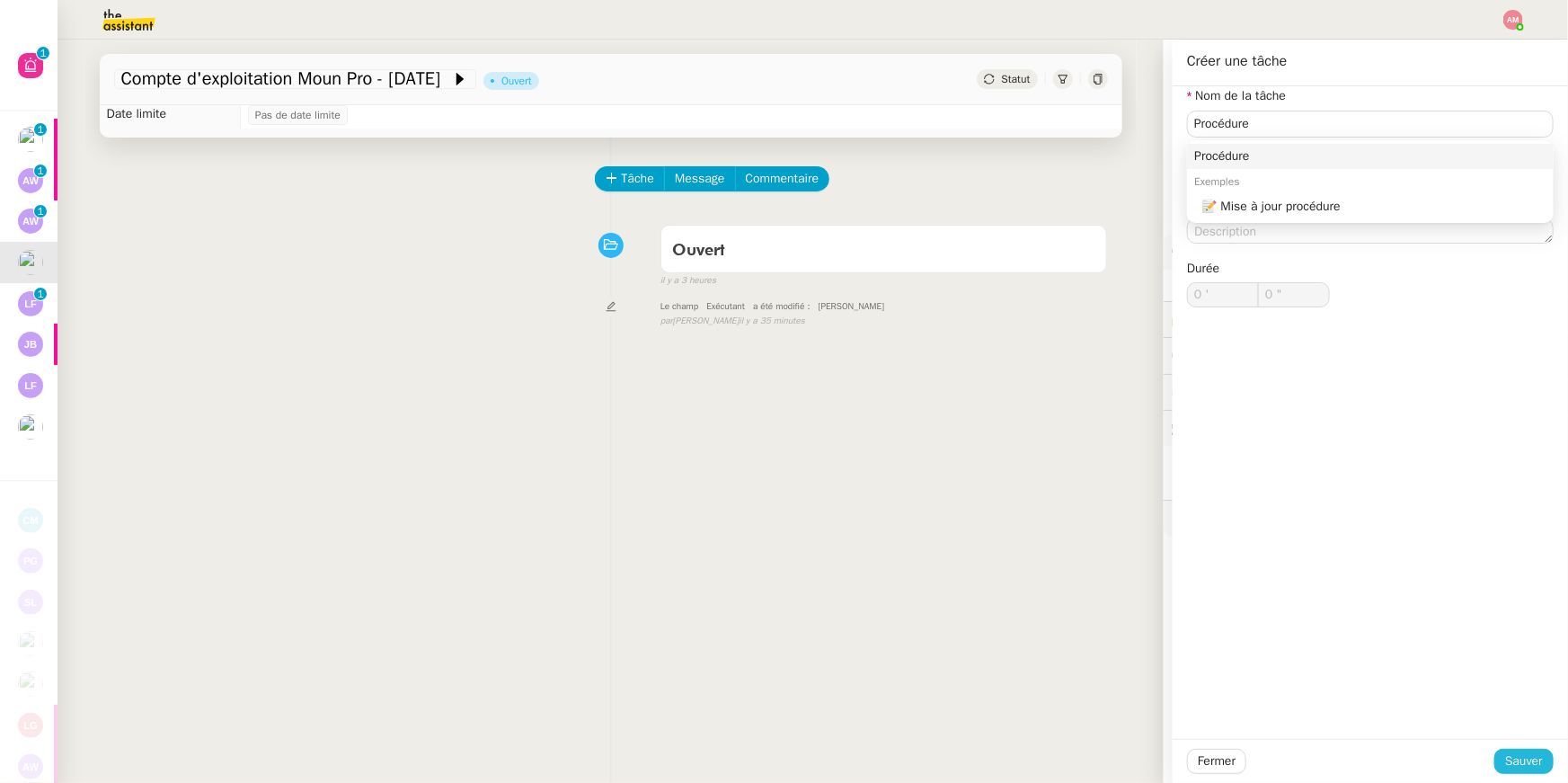 click on "Sauver" 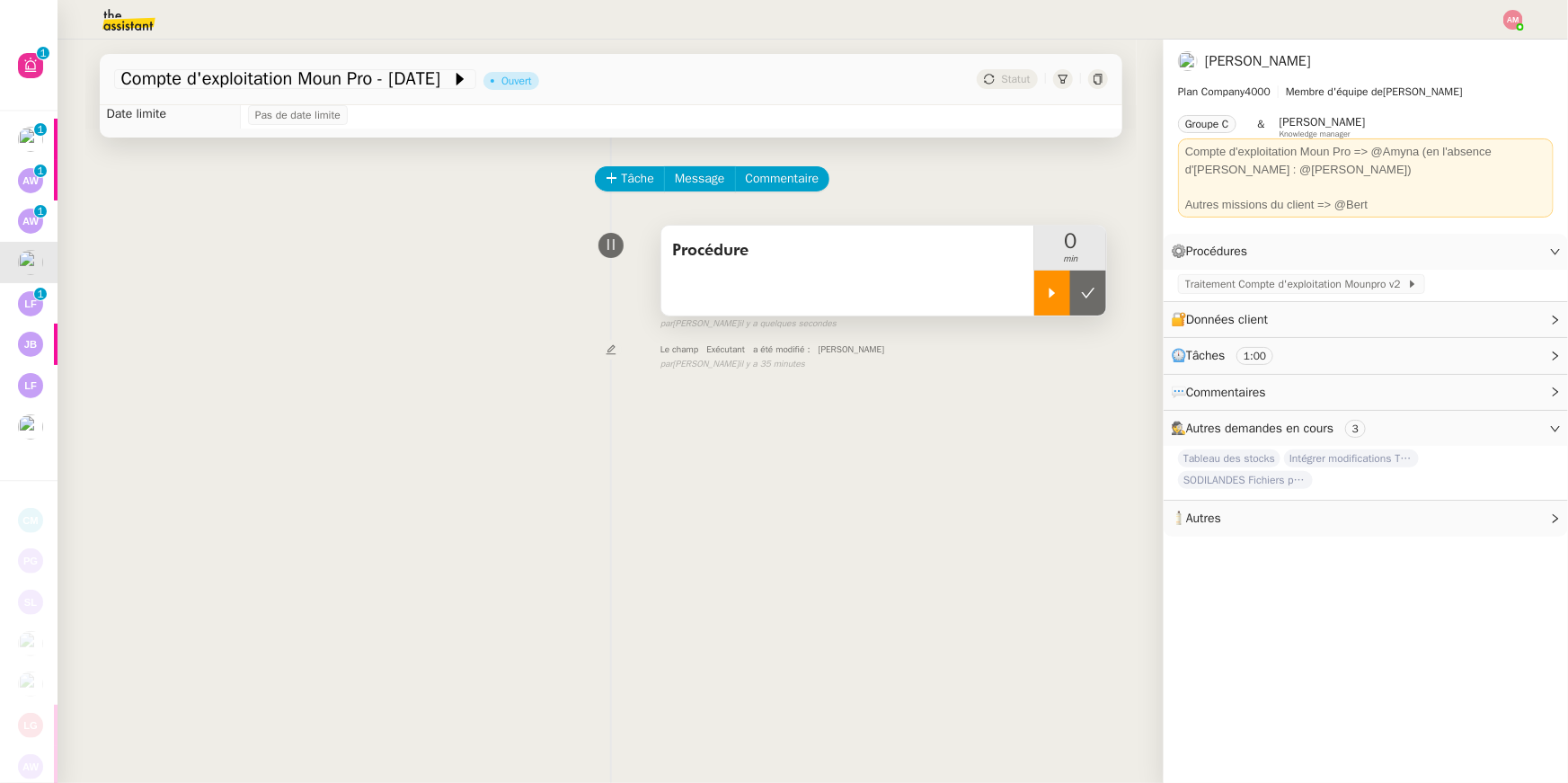 click 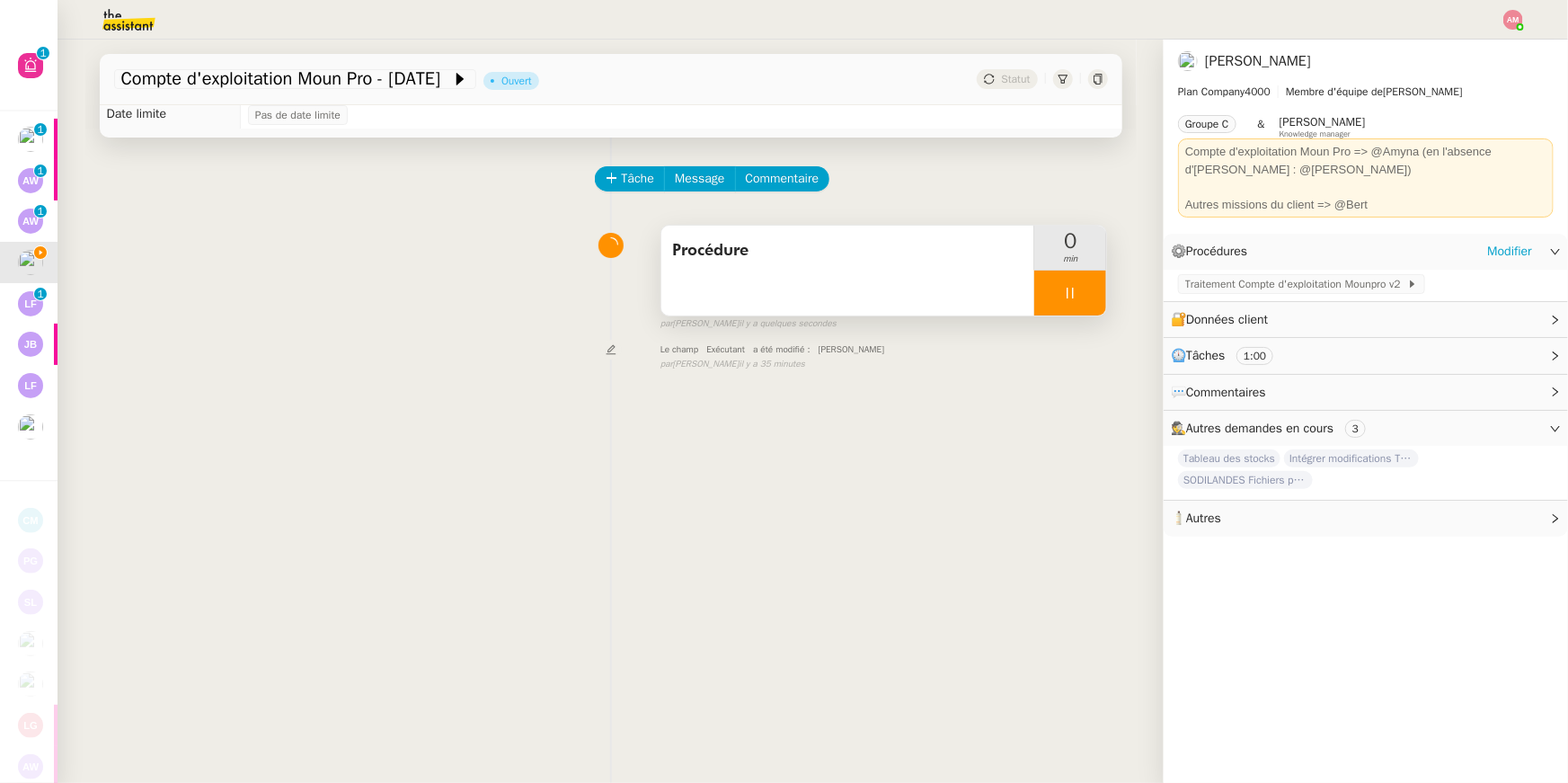 click on "Traitement Compte d'exploitation Mounpro v2" 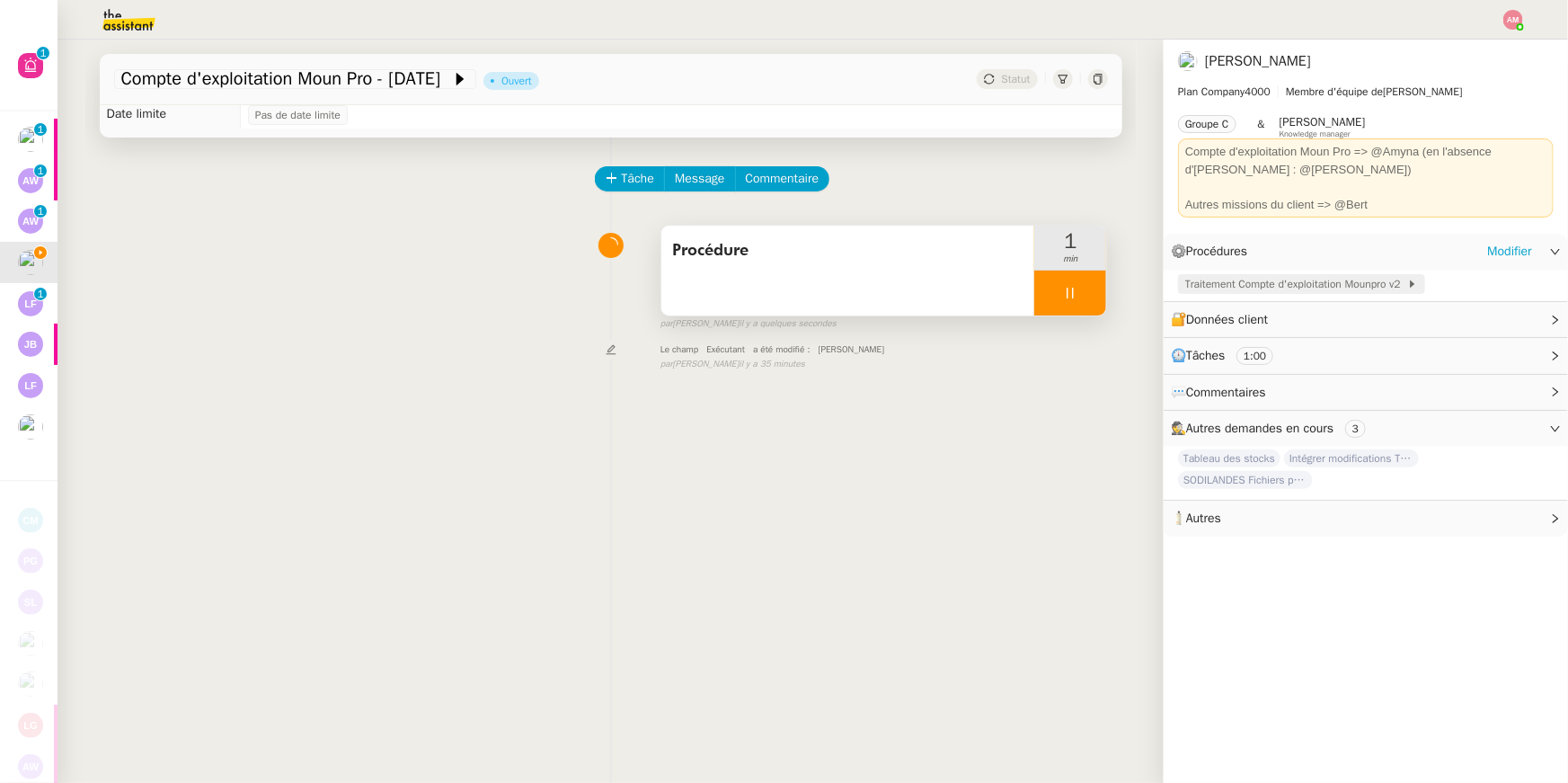 click on "Traitement Compte d'exploitation Mounpro v2" 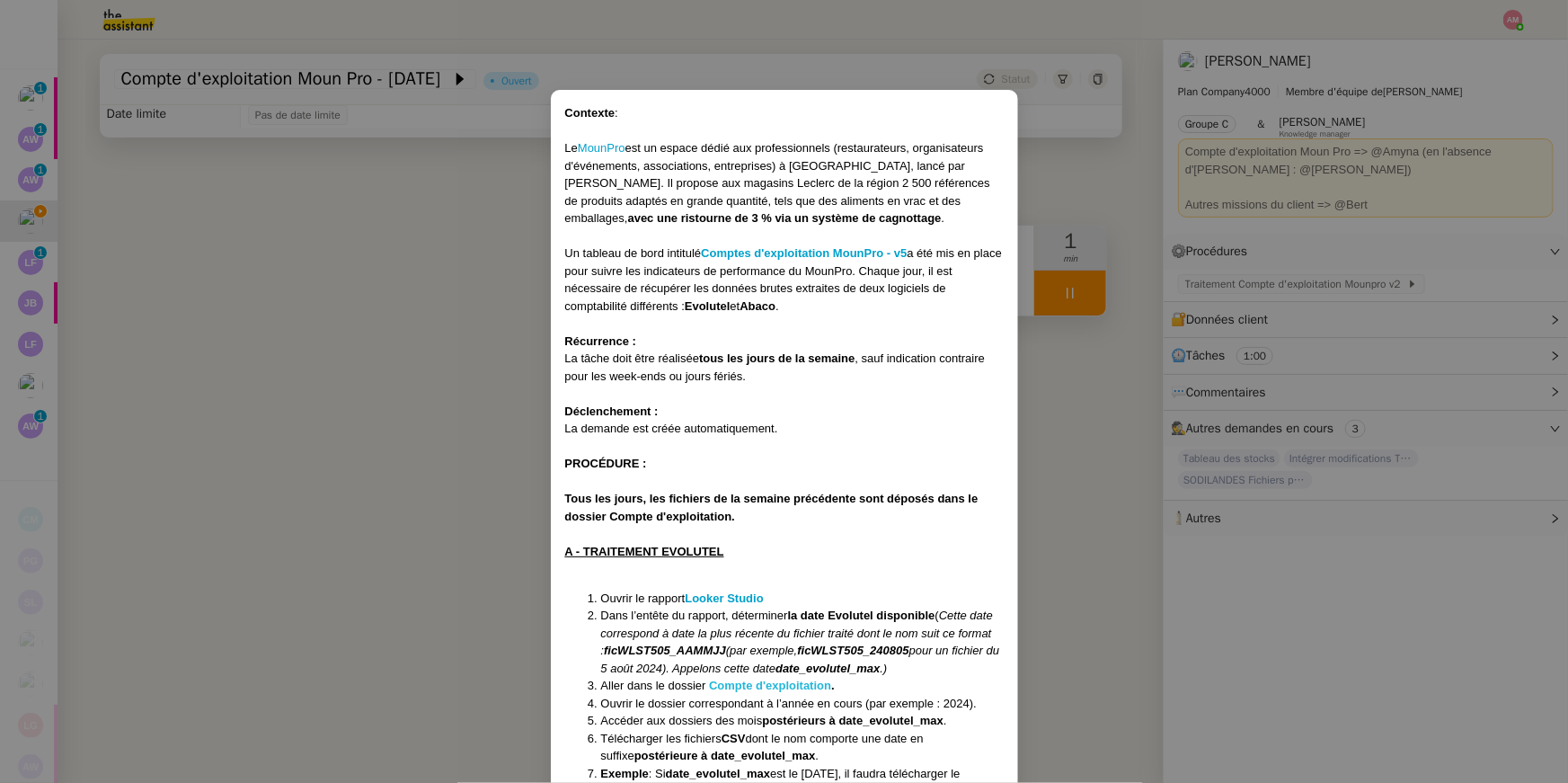 click on "Compte d'exploitation" at bounding box center [770, 685] 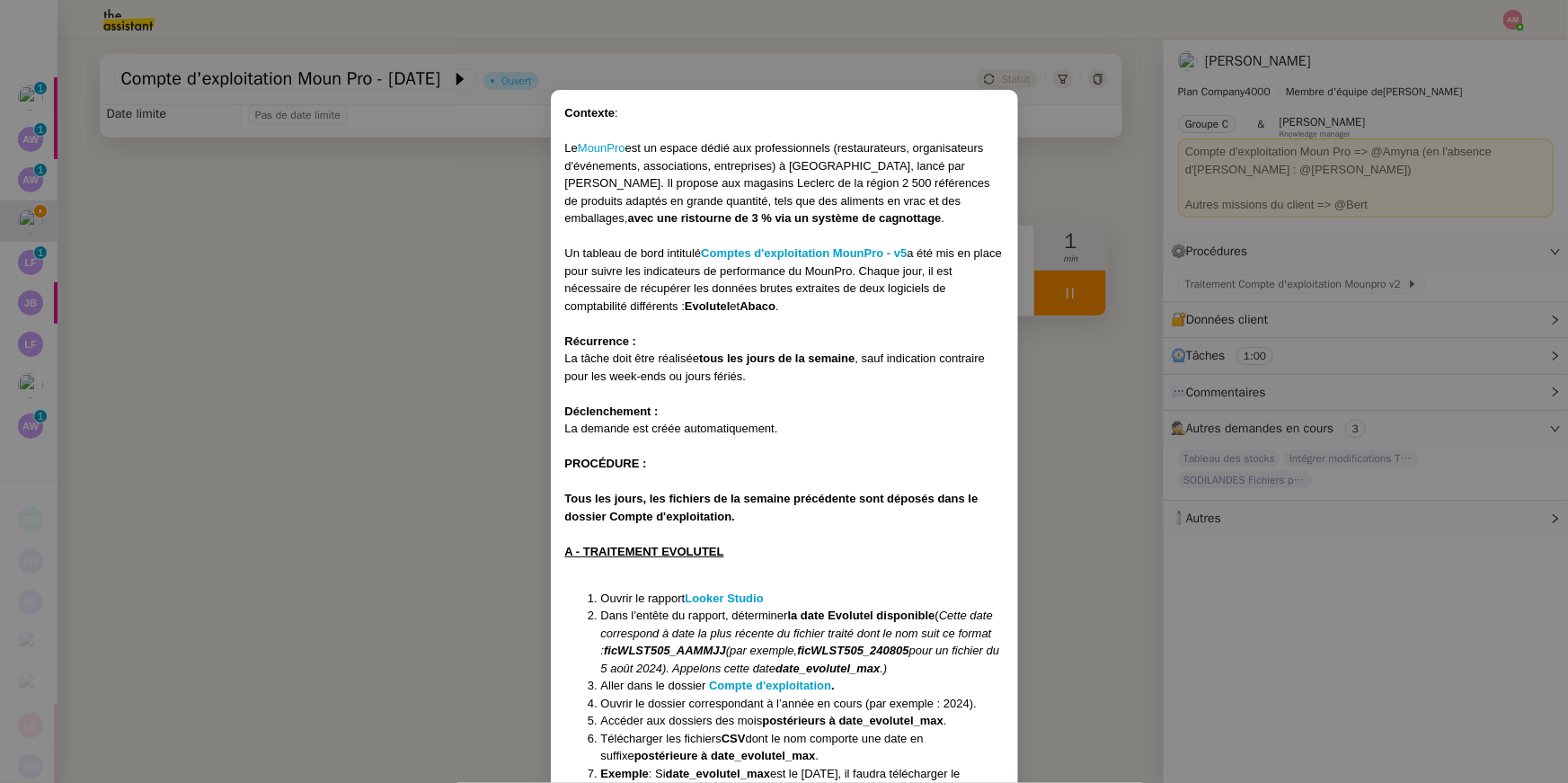 click on "Contexte  : Le  MounPro  est un espace dédié aux professionnels (restaurateurs, organisateurs d'événements, associations, entreprises) à Mont-de-Marsan, lancé par Leclerc. Il propose aux magasins Leclerc de la région 2 500 références de produits adaptés en grande quantité, tels que des aliments en vrac et des emballages,  avec une ristourne de 3 % via un système de cagnottage . Un tableau de bord intitulé  Comptes d'exploitation MounPro - v5  a été mis en place pour suivre les indicateurs de performance du MounPro. Chaque jour, il est nécessaire de récupérer les données brutes extraites de deux logiciels de comptabilité différents :  Evolutel  et  Abaco . Récurrence : La tâche doit être réalisée  tous les jours de la semaine , sauf indication contraire pour les week-ends ou jours fériés. Déclenchement : La demande est créée automatiquement. PROCÉDURE : Tous les jours, les fichiers de la semaine précédente sont déposés dans le dossier Compte d'exploitation. Looker Studio" at bounding box center (784, 391) 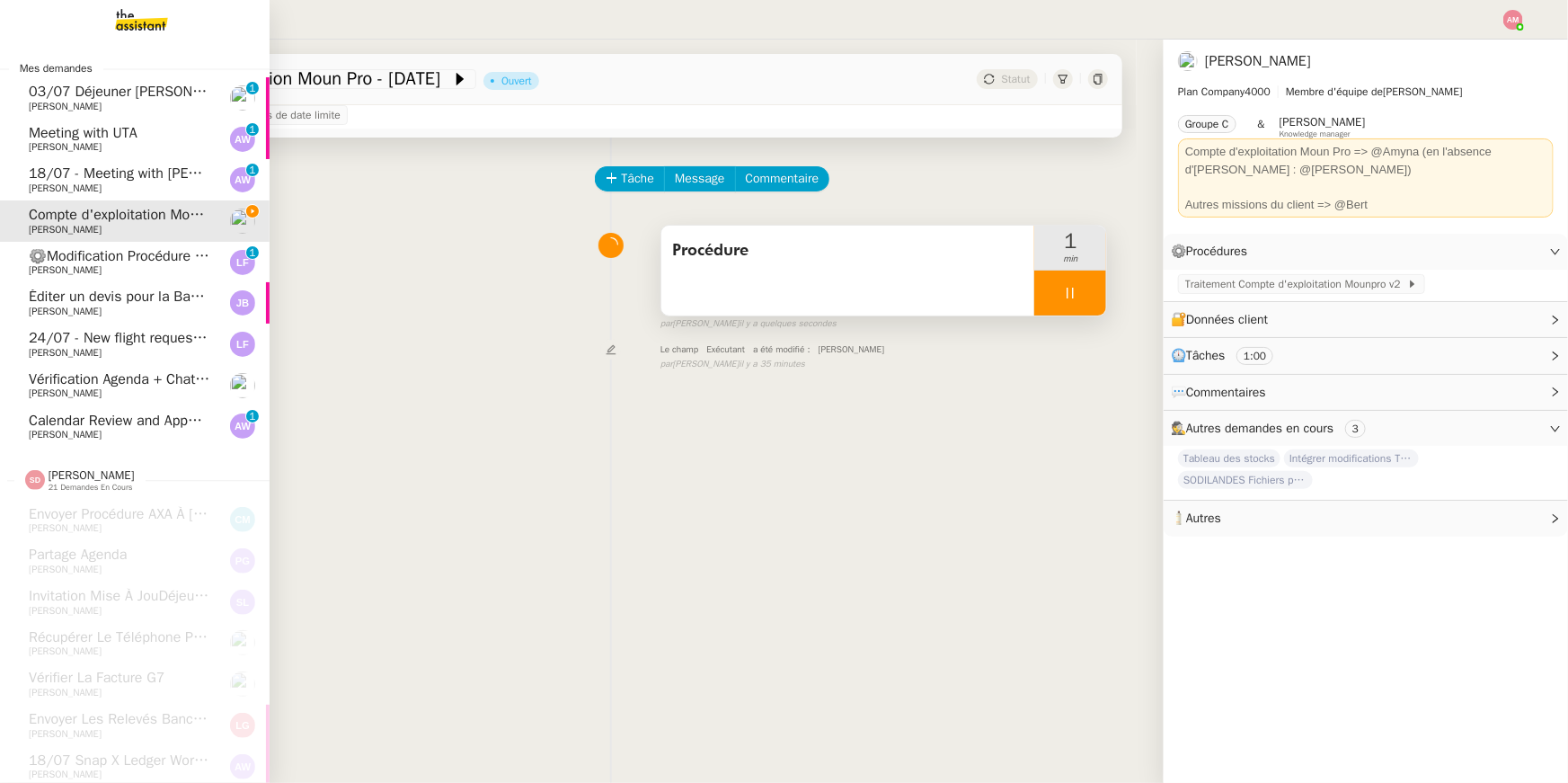 click on "Calendar Review and Appointment Confirmation - 3 juillet 2025    Ariel Wengroff     0   1   2   3   4   5   6   7   8   9" 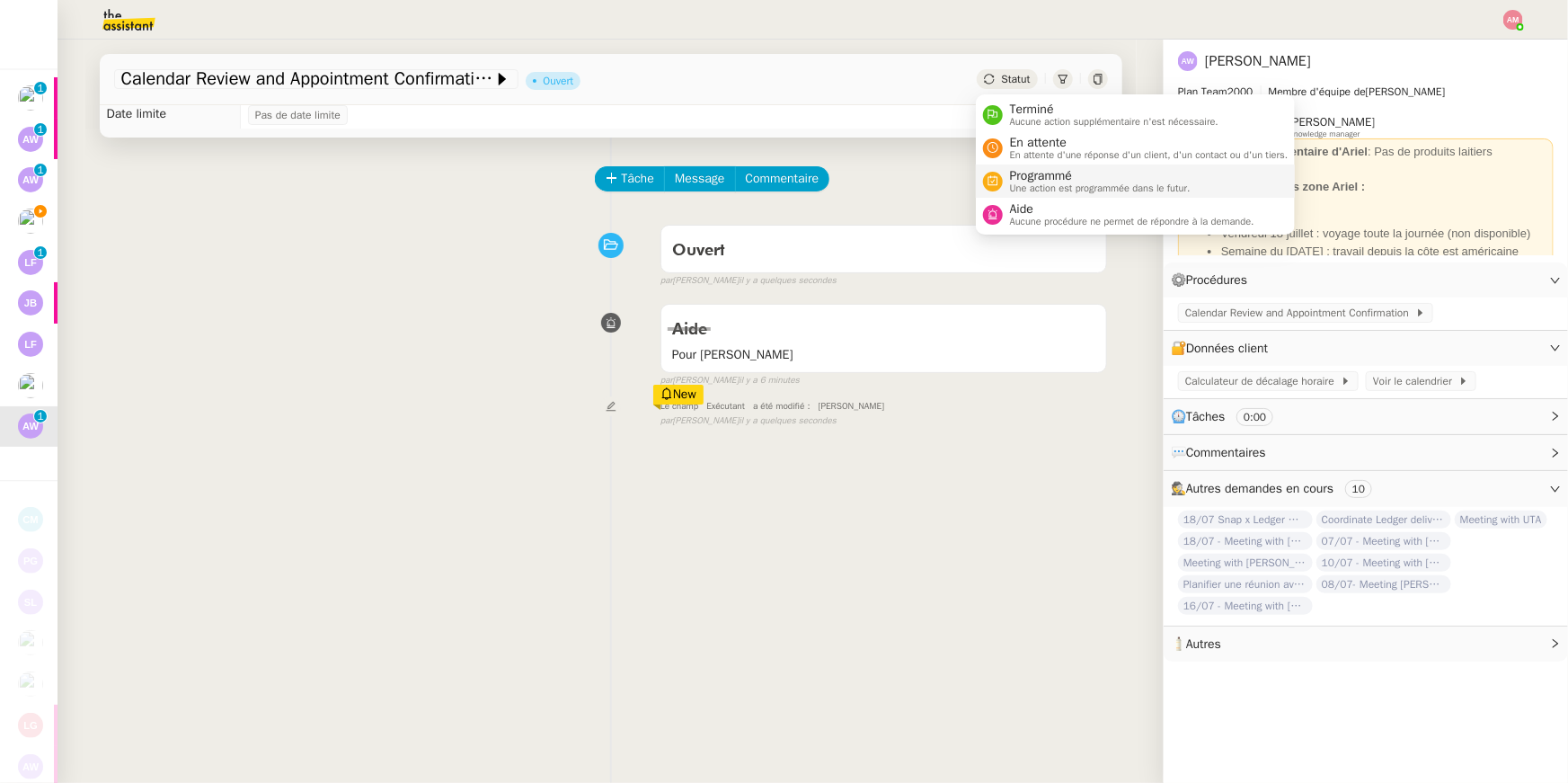 click on "Programmé" at bounding box center [1100, 176] 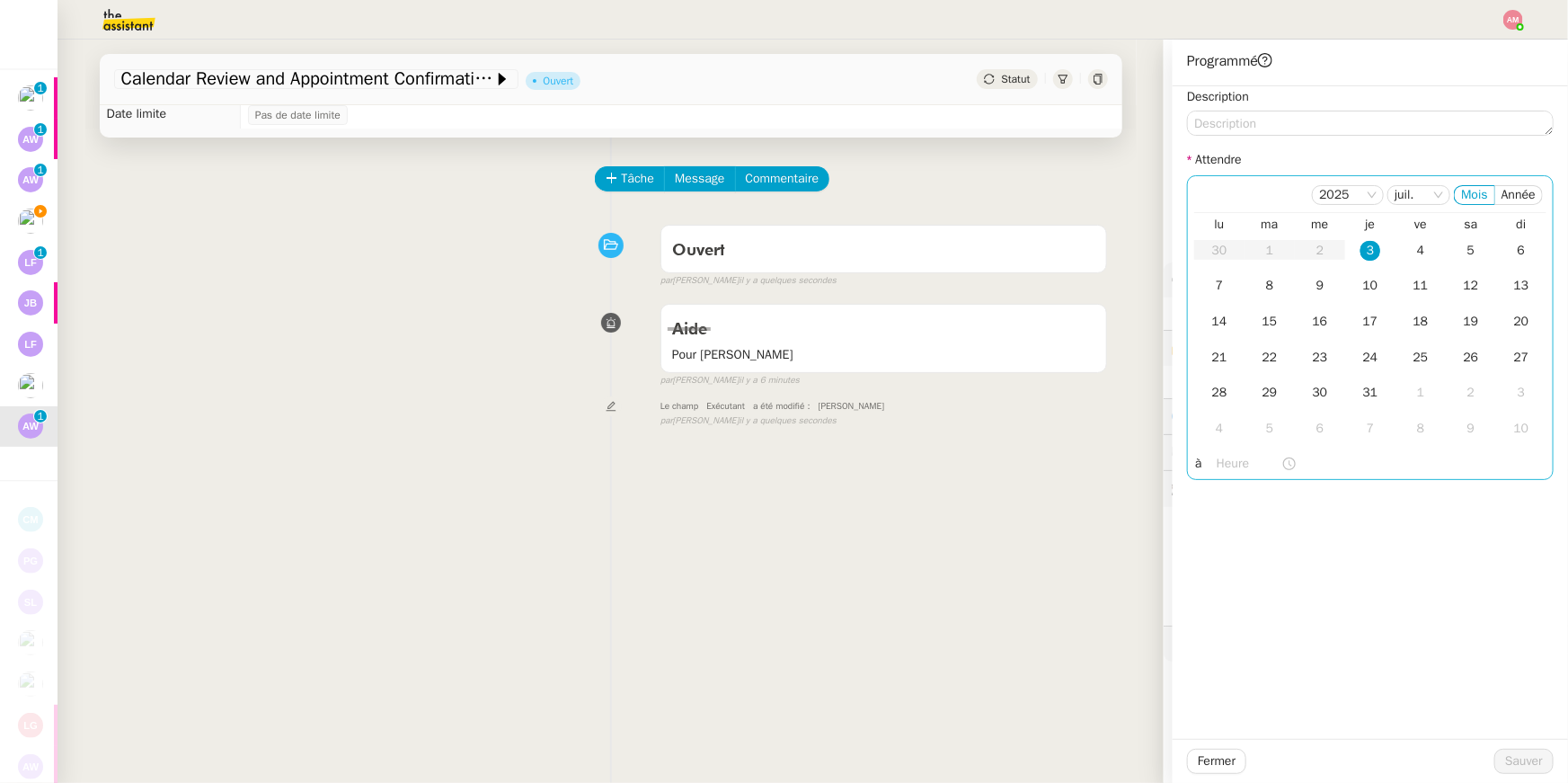 click 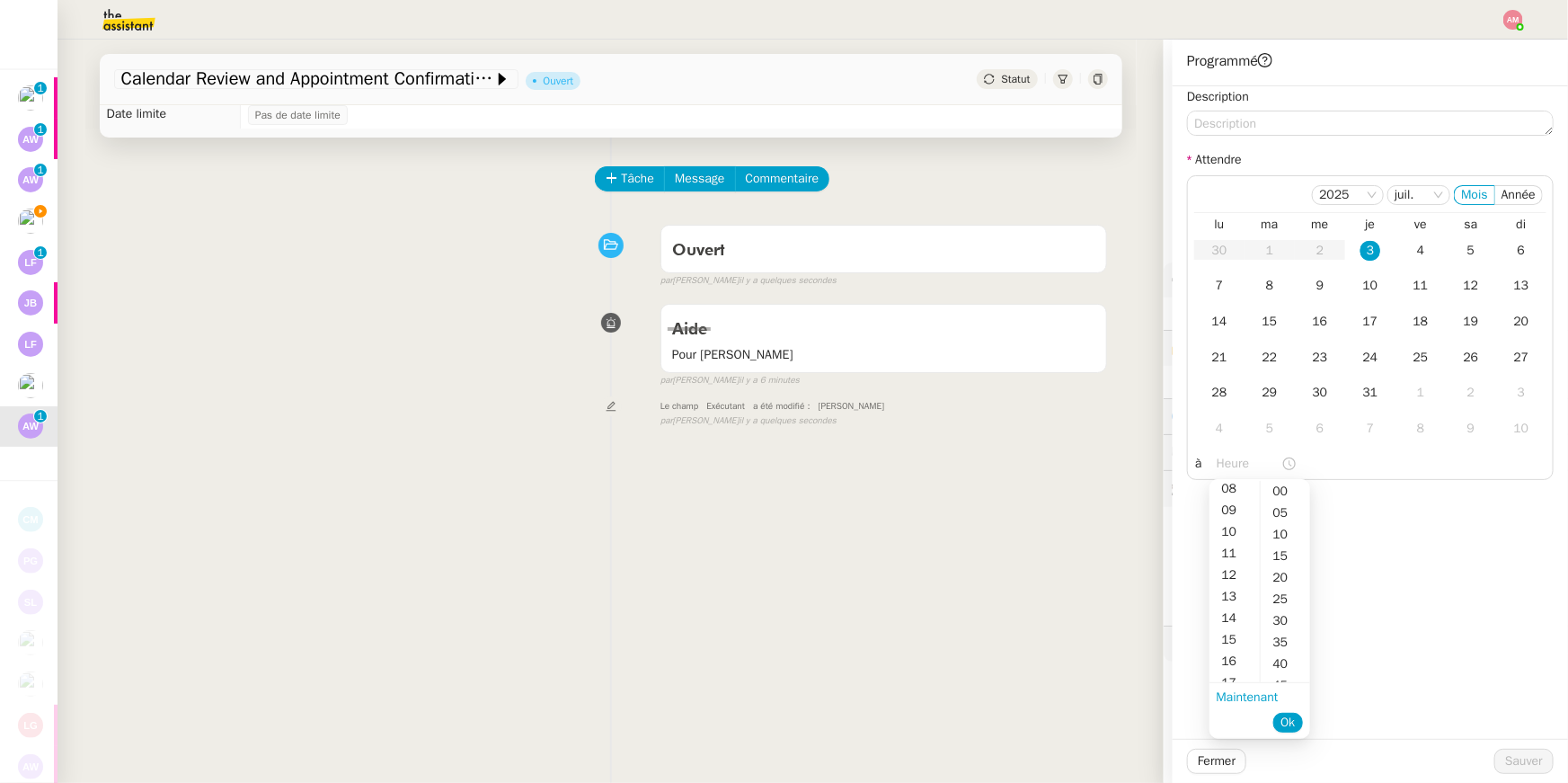 scroll, scrollTop: 206, scrollLeft: 0, axis: vertical 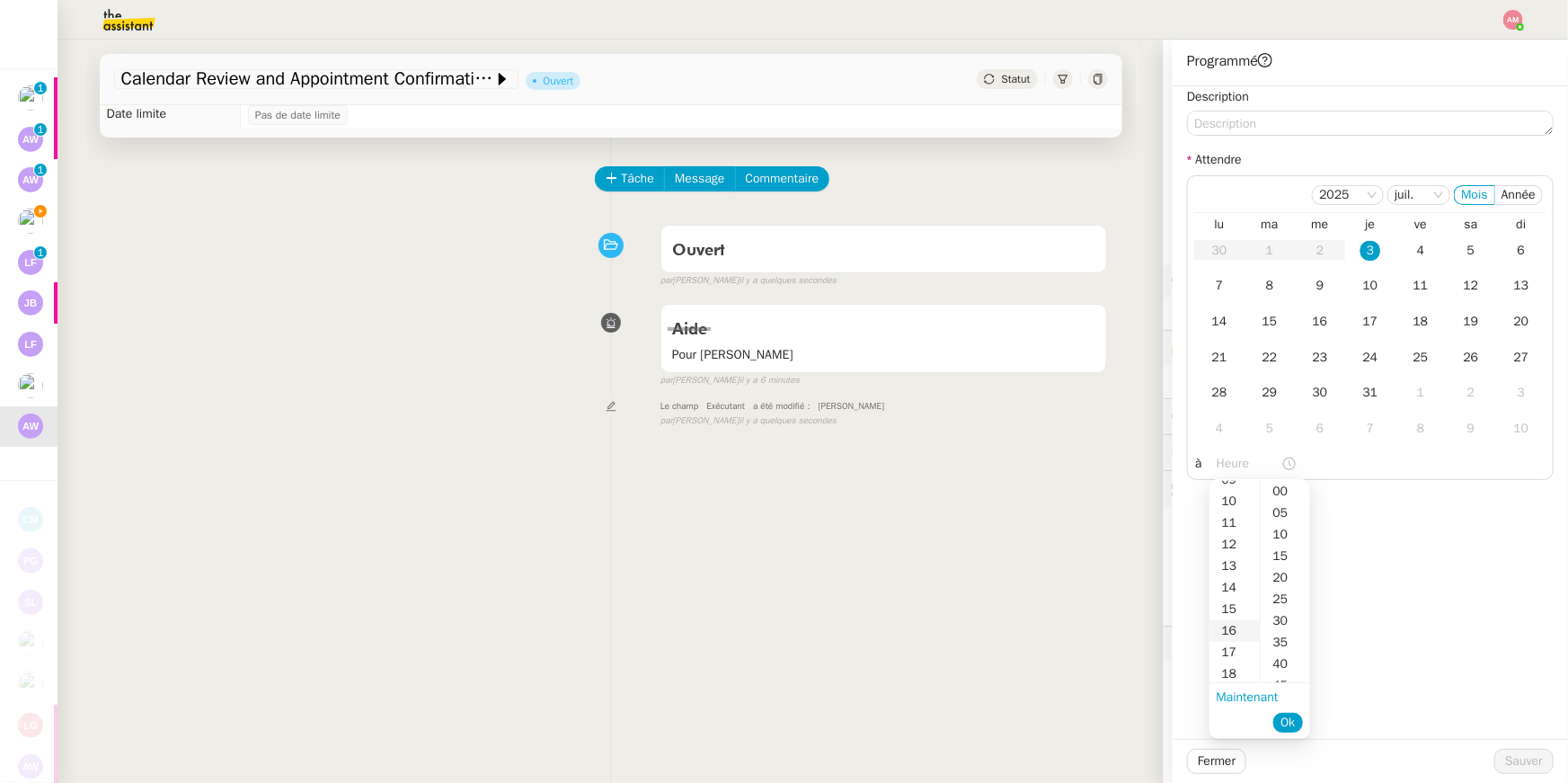 click on "16" at bounding box center [1235, 631] 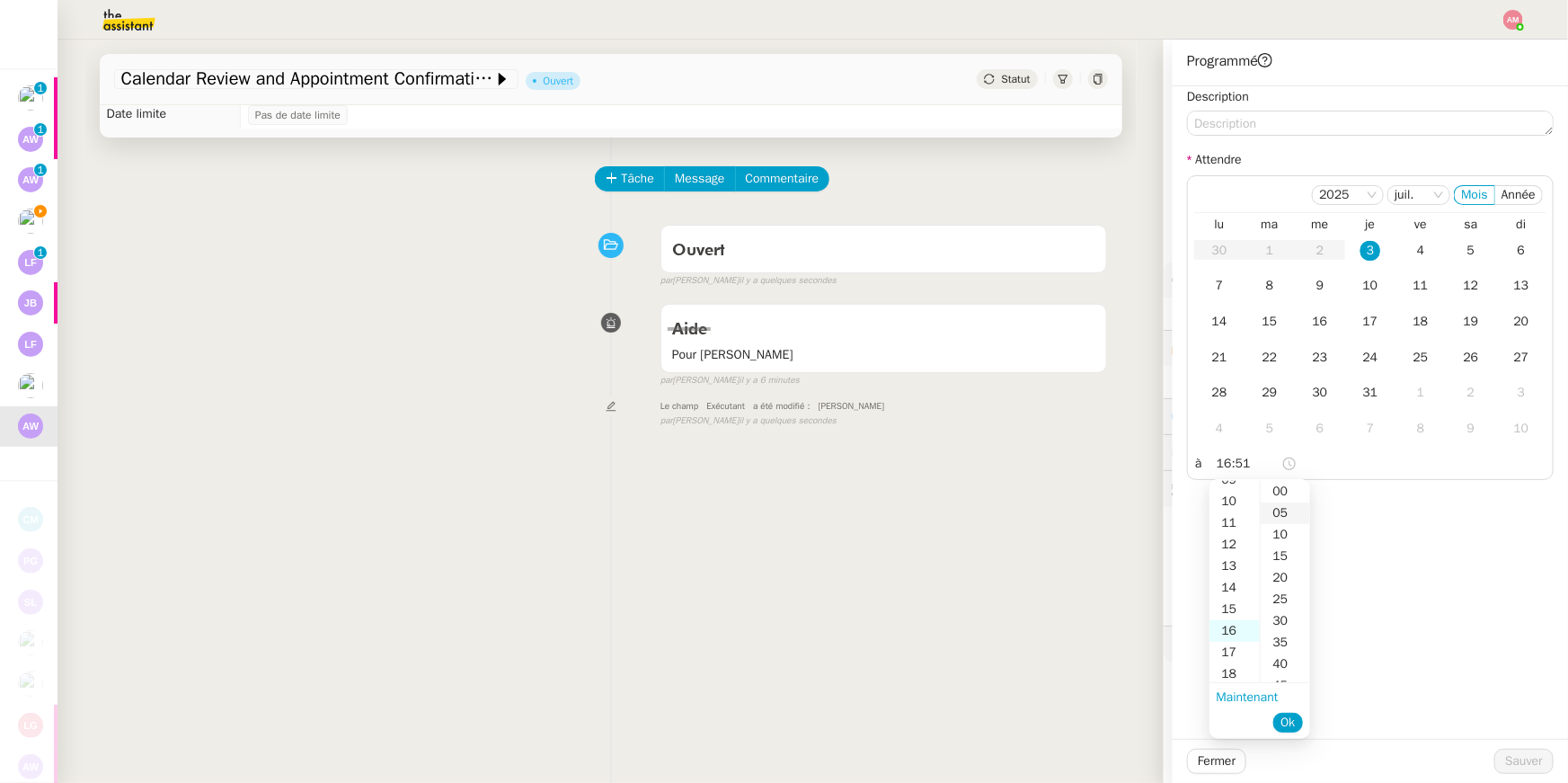 scroll, scrollTop: 344, scrollLeft: 0, axis: vertical 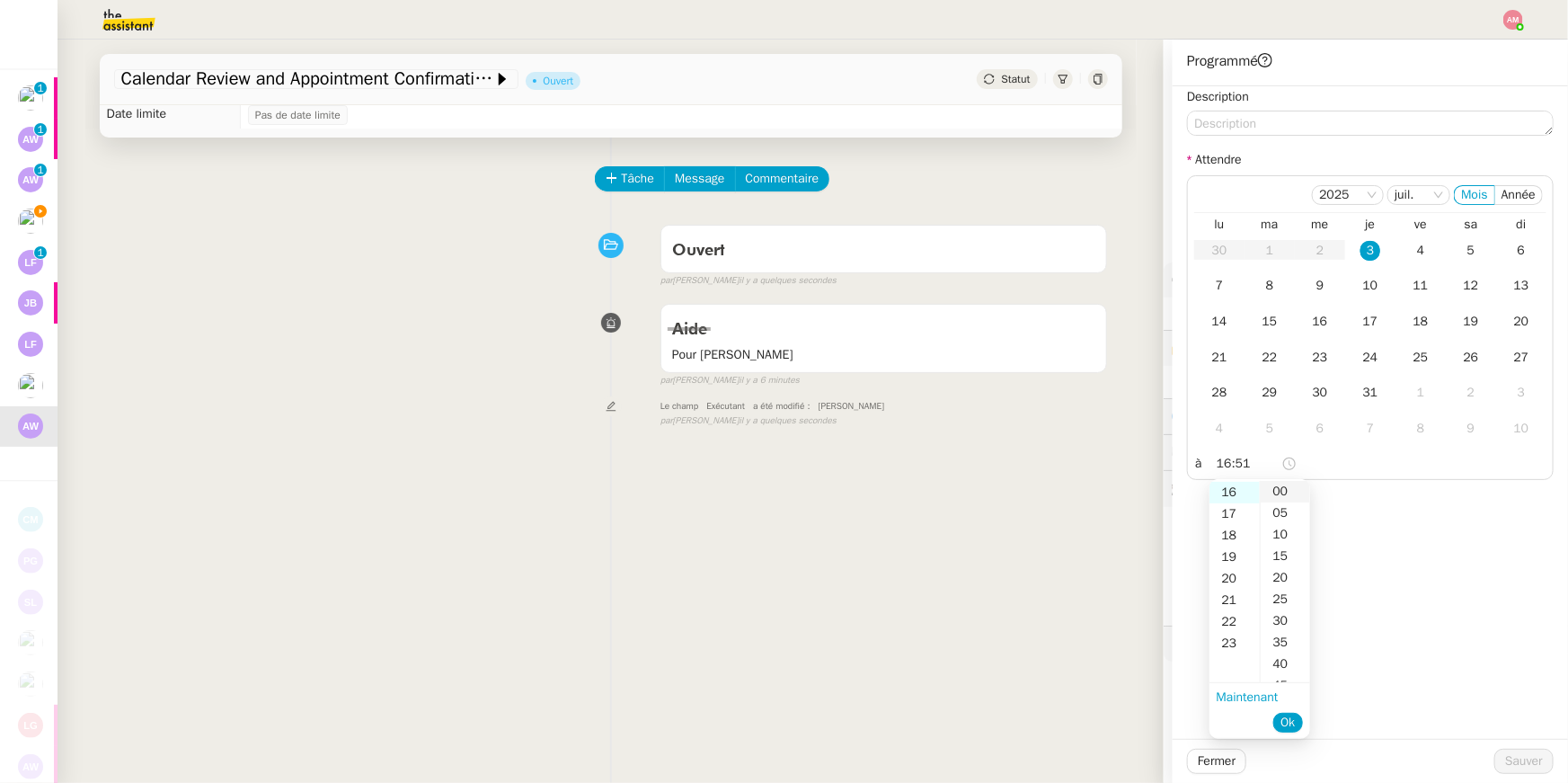click on "00" at bounding box center (1285, 492) 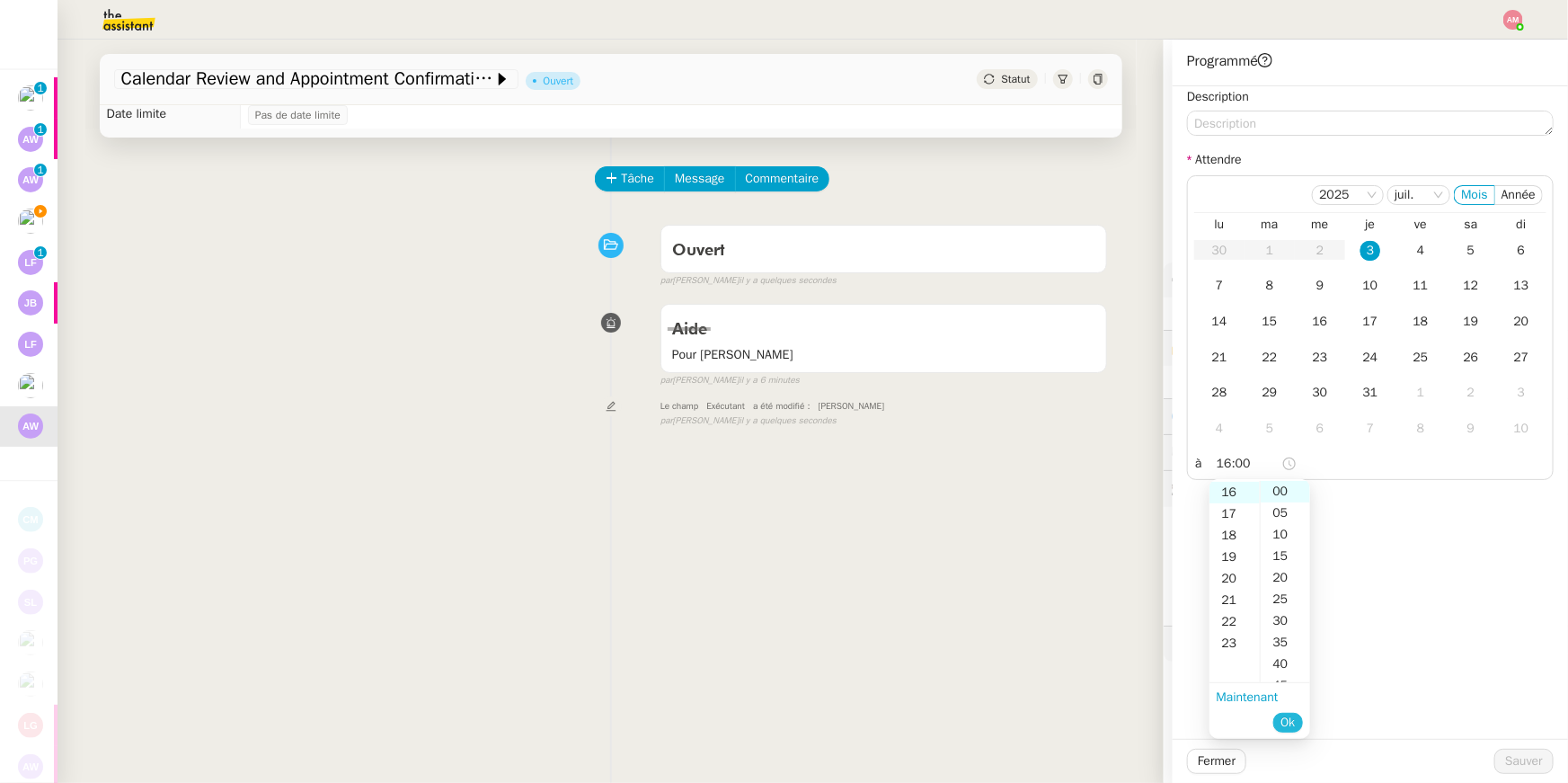 click on "Ok" at bounding box center (1288, 723) 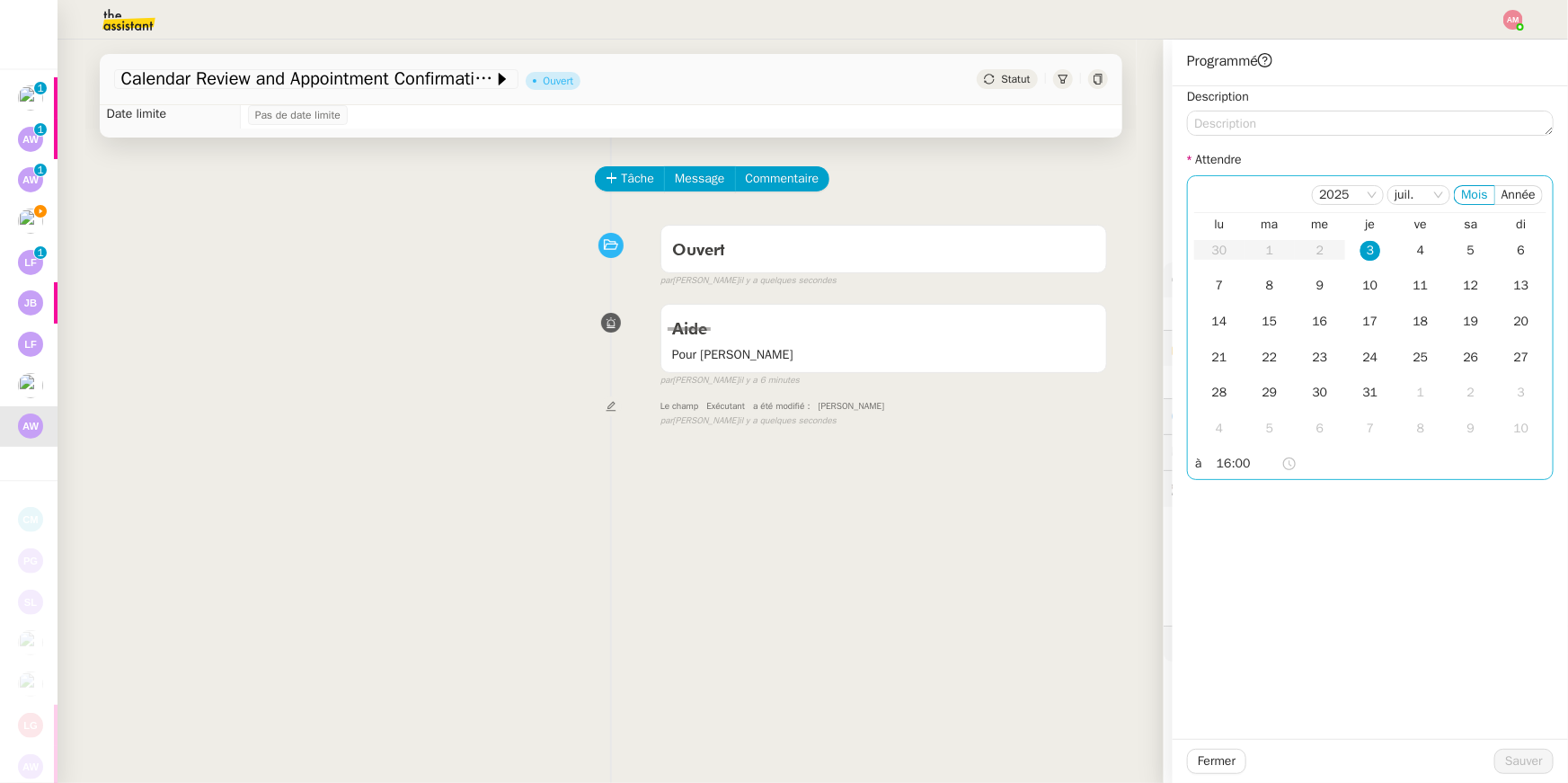 click on "3" 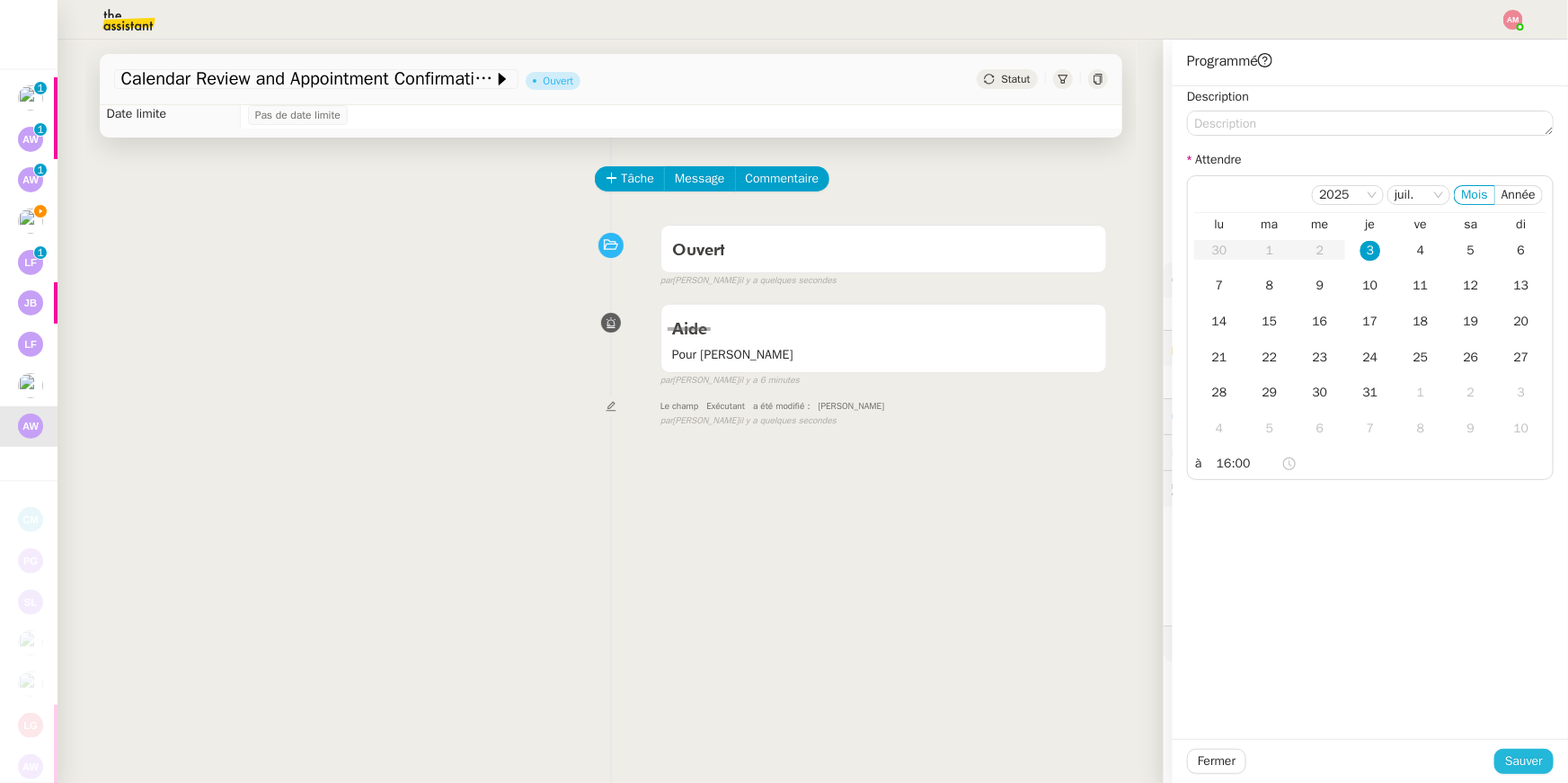 click on "Sauver" 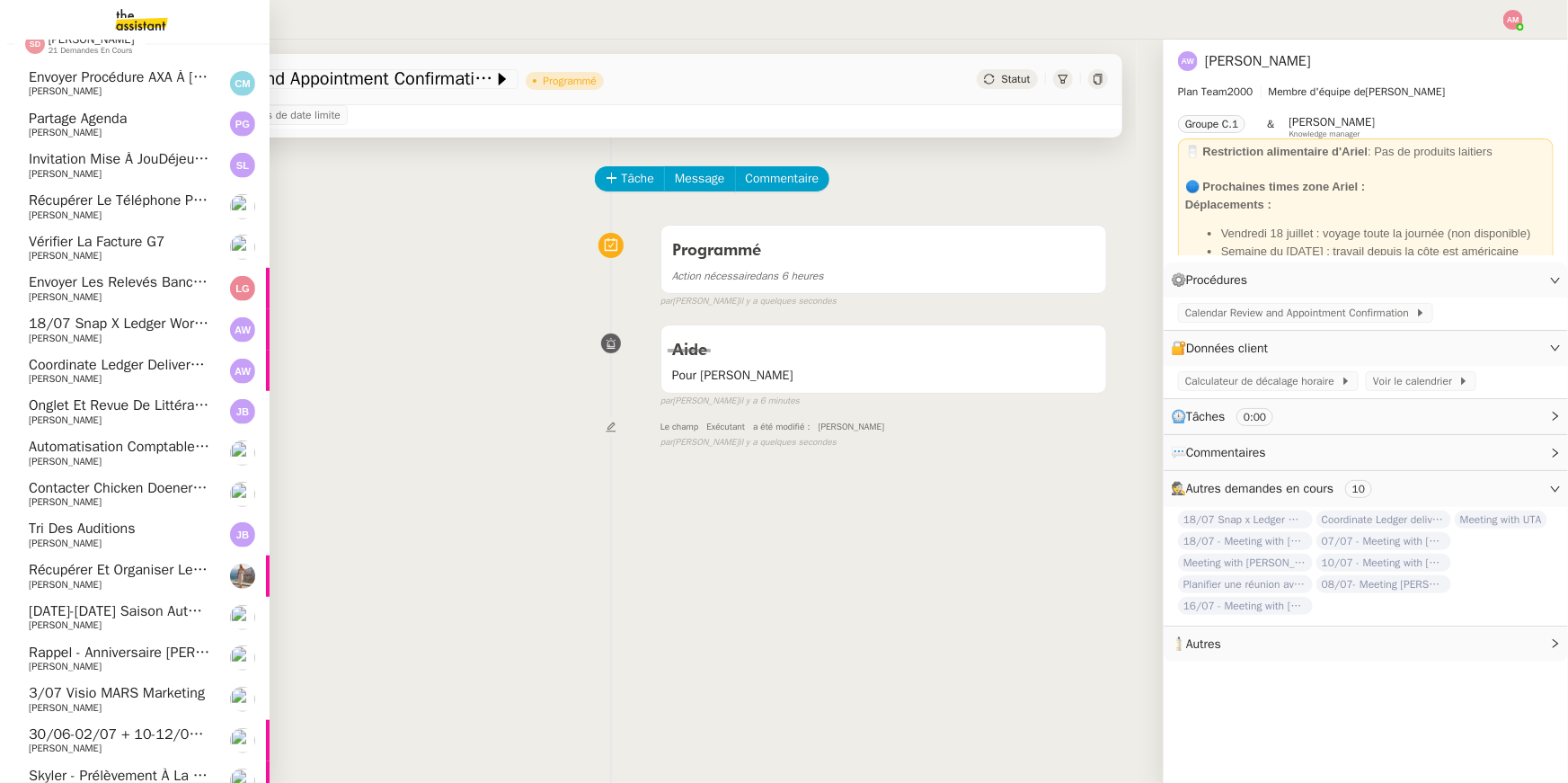 scroll, scrollTop: 391, scrollLeft: 0, axis: vertical 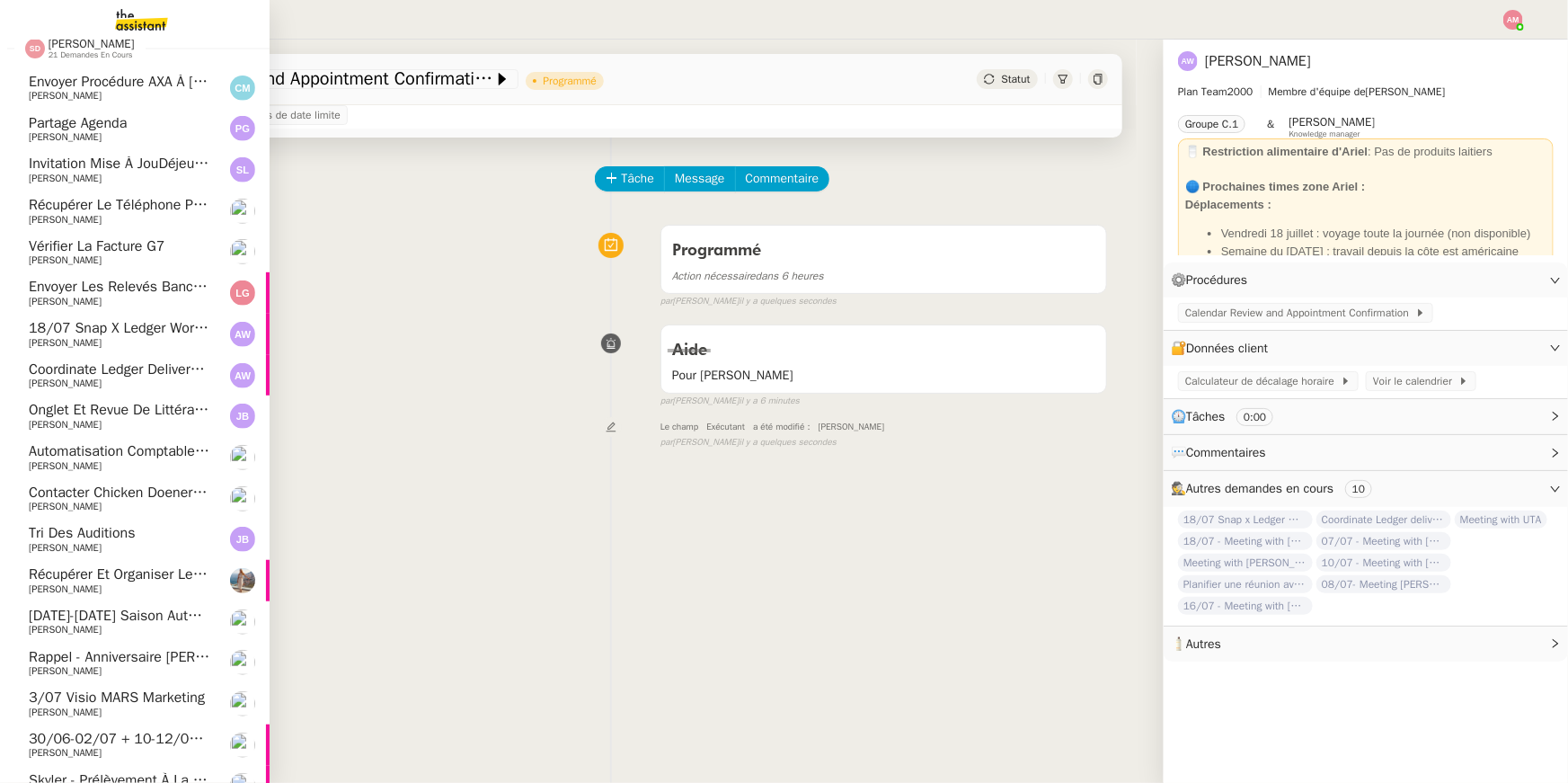 click on "[PERSON_NAME]" 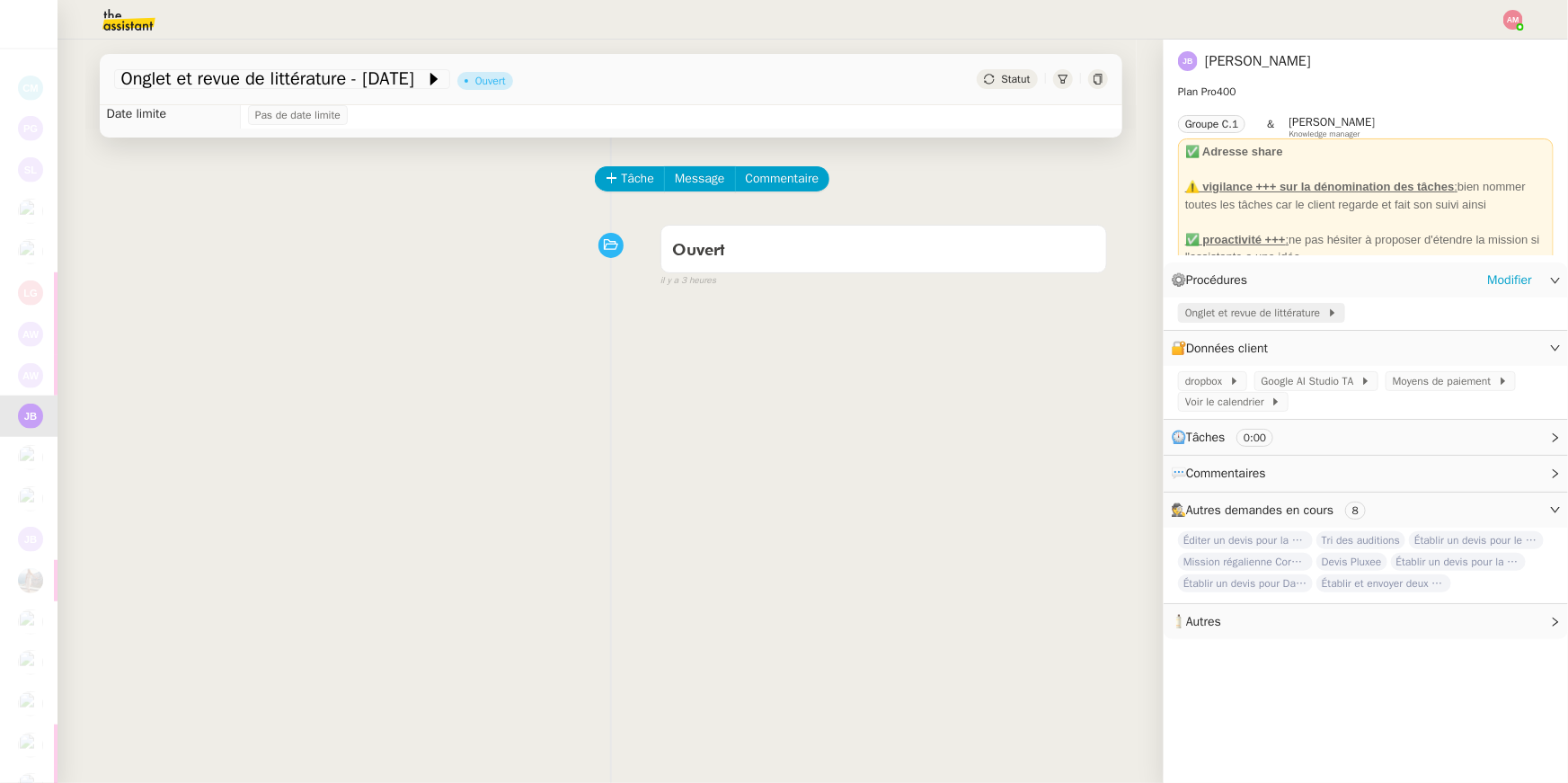 click on "Onglet et revue de littérature" 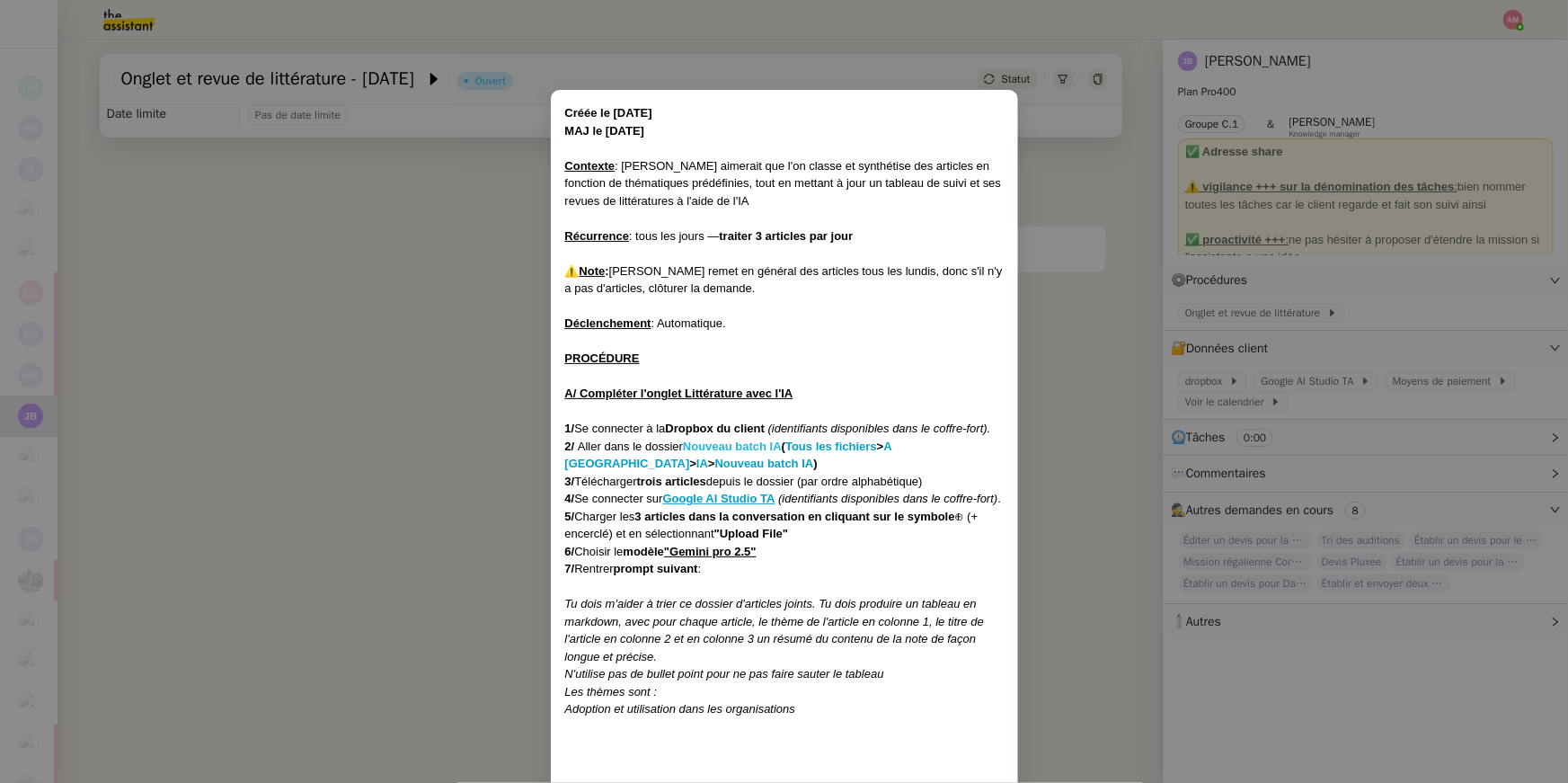 click on "Nouveau batch IA" at bounding box center (732, 446) 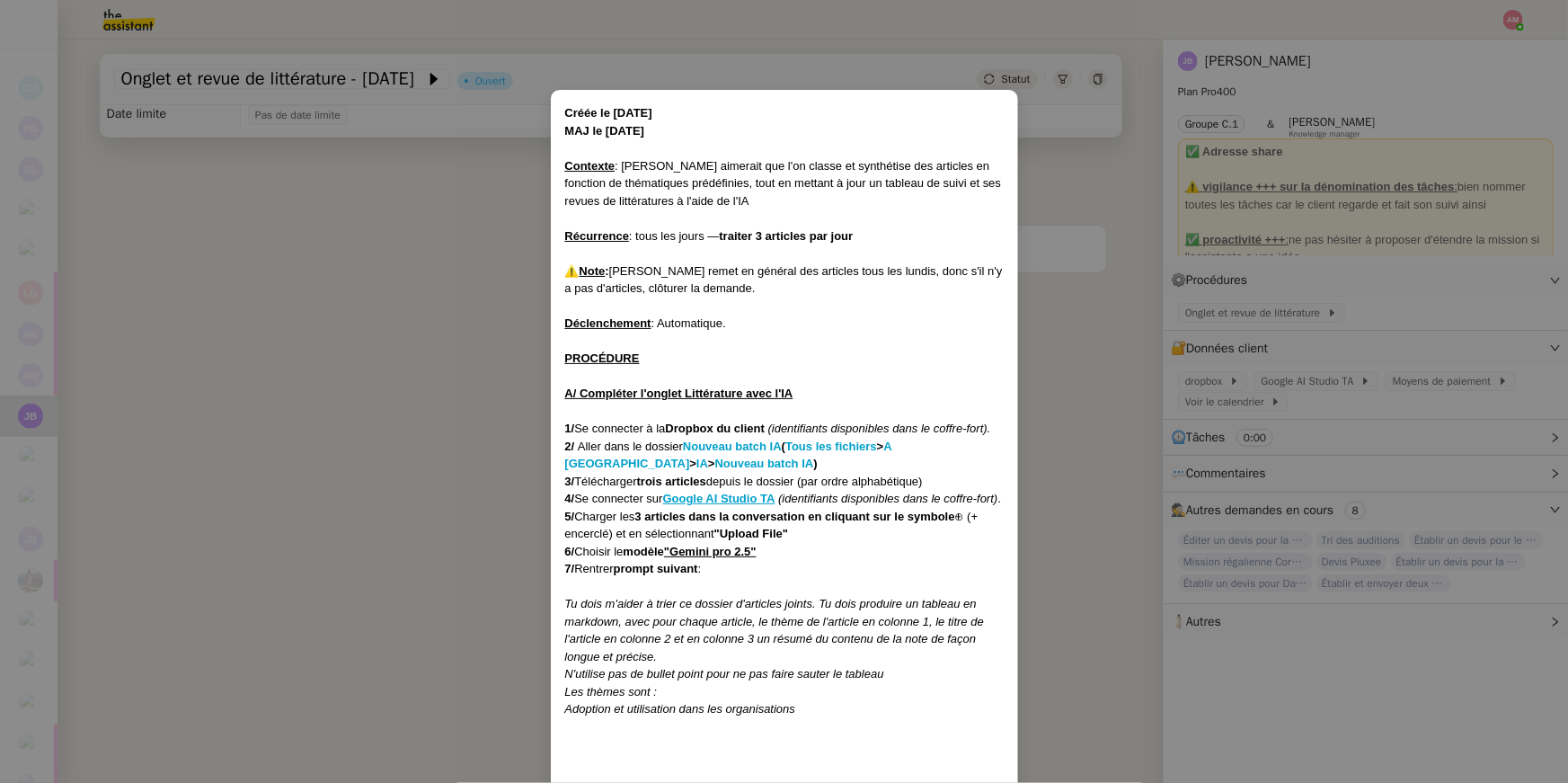 click on "Créée le 27/03/2025 MAJ le 06/06/2025 Contexte  : Jean-Baptiste aimerait que l'on classe et synthétise des articles en fonction de thématiques prédéfinies, tout en mettant à jour un tableau de suivi et ses revues de littératures à l'aide de l'IA Récurrence  : tous les jours —  traiter 3 articles par jour ⚠️ Note  :  Jean-Baptiste remet en général des articles tous les lundis, donc s'il n'y a pas d'articles, clôturer la demande. Déclenchement  : Automatique. PROCÉDURE A/ Compléter l'onglet Littérature avec l'IA  1/  Se connecter à la  Dropbox du client   (identifiants disponibles dans le coffre-fort). 2/   Aller dans le dossier  Nouveau batch IA  ( Tous les fichiers  >  A trier  >  IA  >  Nouveau batch IA ) 3/  Télécharger  trois articles  depuis le dossier (par ordre alphabétique) 4/  Se connecter sur  Google AI Studio TA   (identifiants disponibles dans le coffre-fort) . 5/  Charger les  3 articles dans la conversation en cliquant sur le symbole  6/ 7/ "" at bounding box center [784, 391] 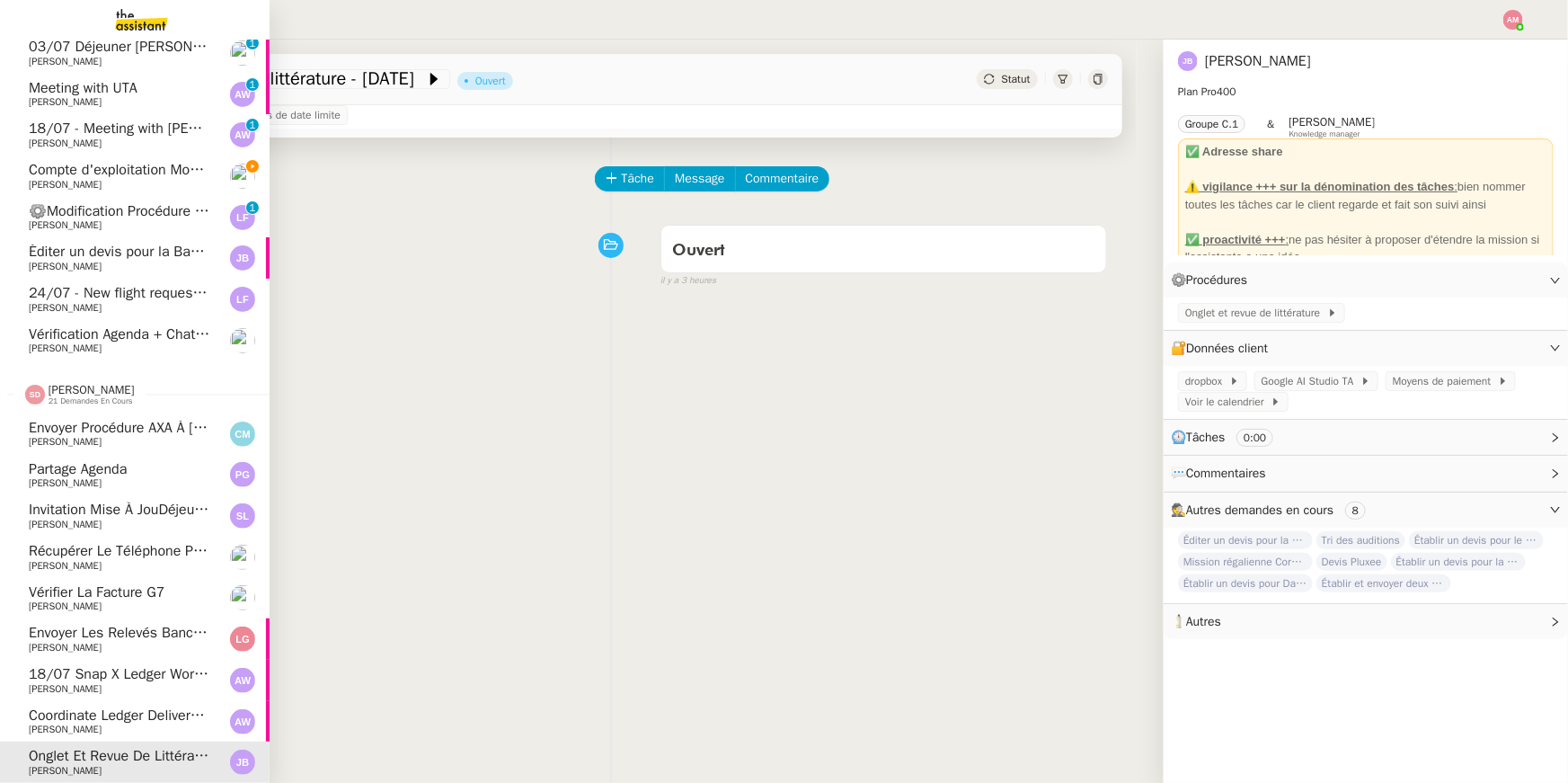 scroll, scrollTop: 0, scrollLeft: 0, axis: both 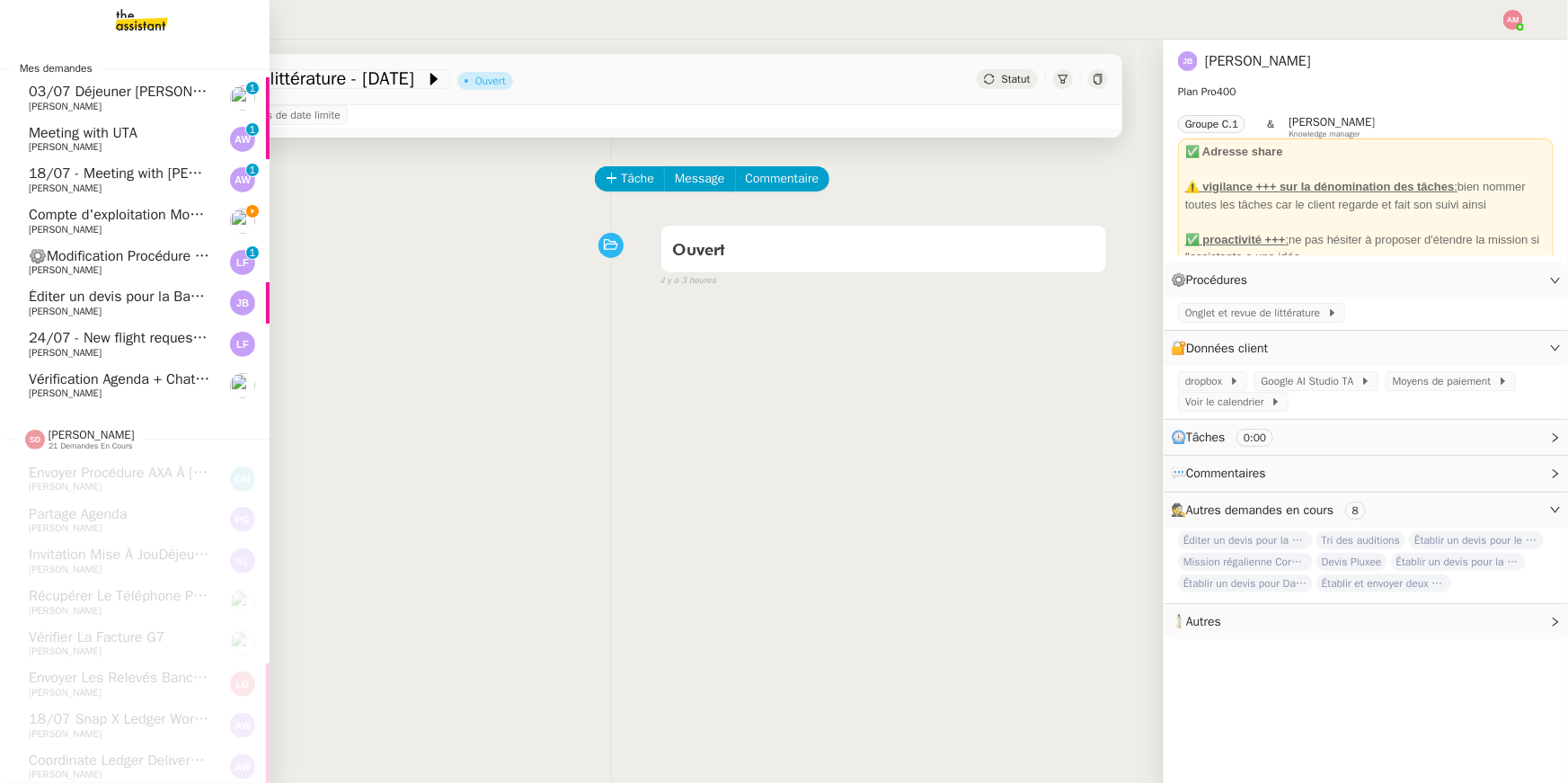 click on "Compte d'exploitation Moun Pro - jeudi 3 juillet 2025    Guillaume Farina" 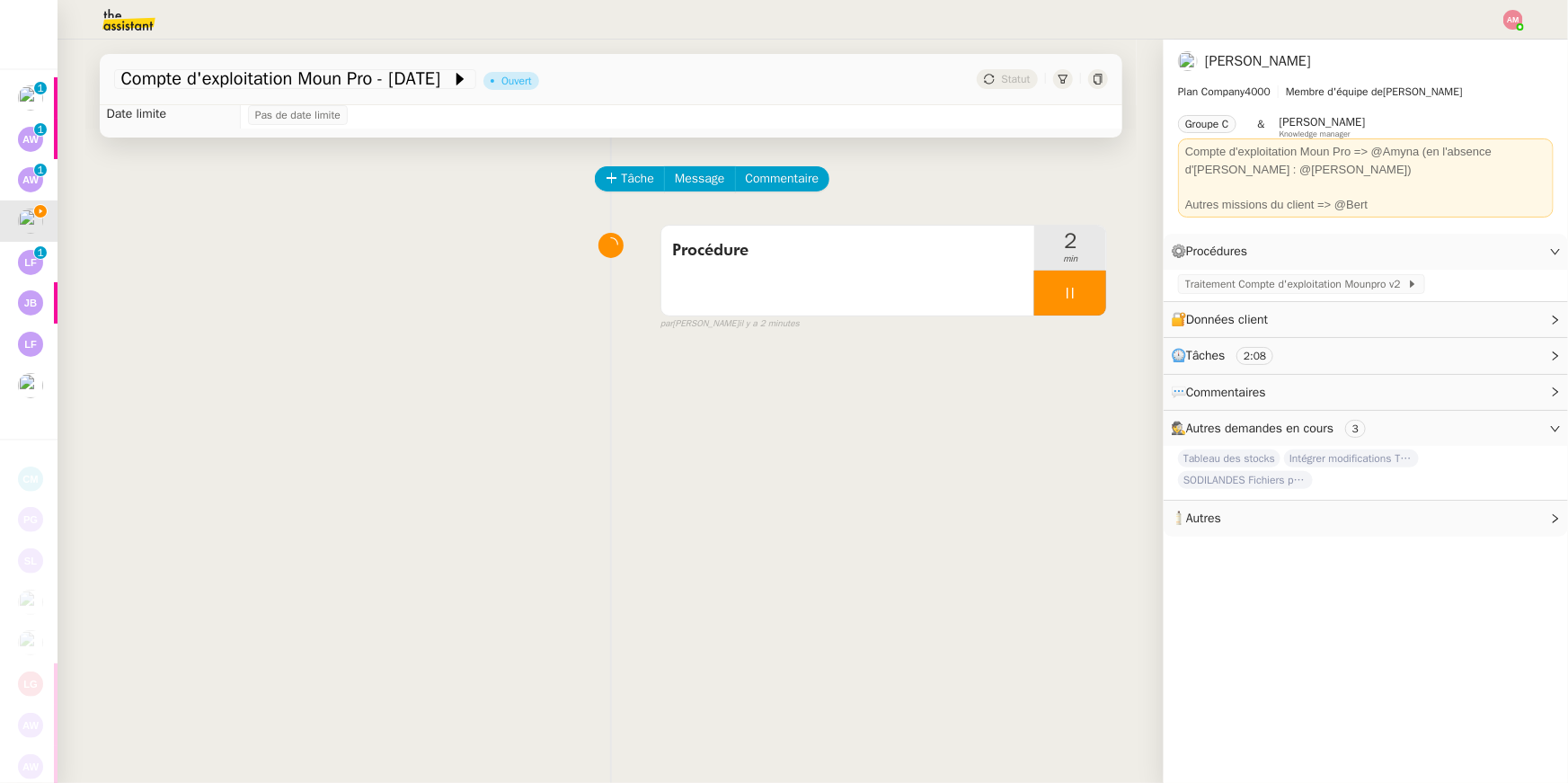 click on "Tâche Message Commentaire Veuillez patienter une erreur s'est produite 👌👌👌 message envoyé ✌️✌️✌️ Veuillez d'abord attribuer un client Une erreur s'est produite, veuillez réessayer  Procédure     2 min false par   Amyna M.   il y a 2 minutes 👌👌👌 message envoyé ✌️✌️✌️ une erreur s'est produite 👌👌👌 message envoyé ✌️✌️✌️ Votre message va être revu ✌️✌️✌️ une erreur s'est produite La taille des fichiers doit être de 10Mb au maximum." 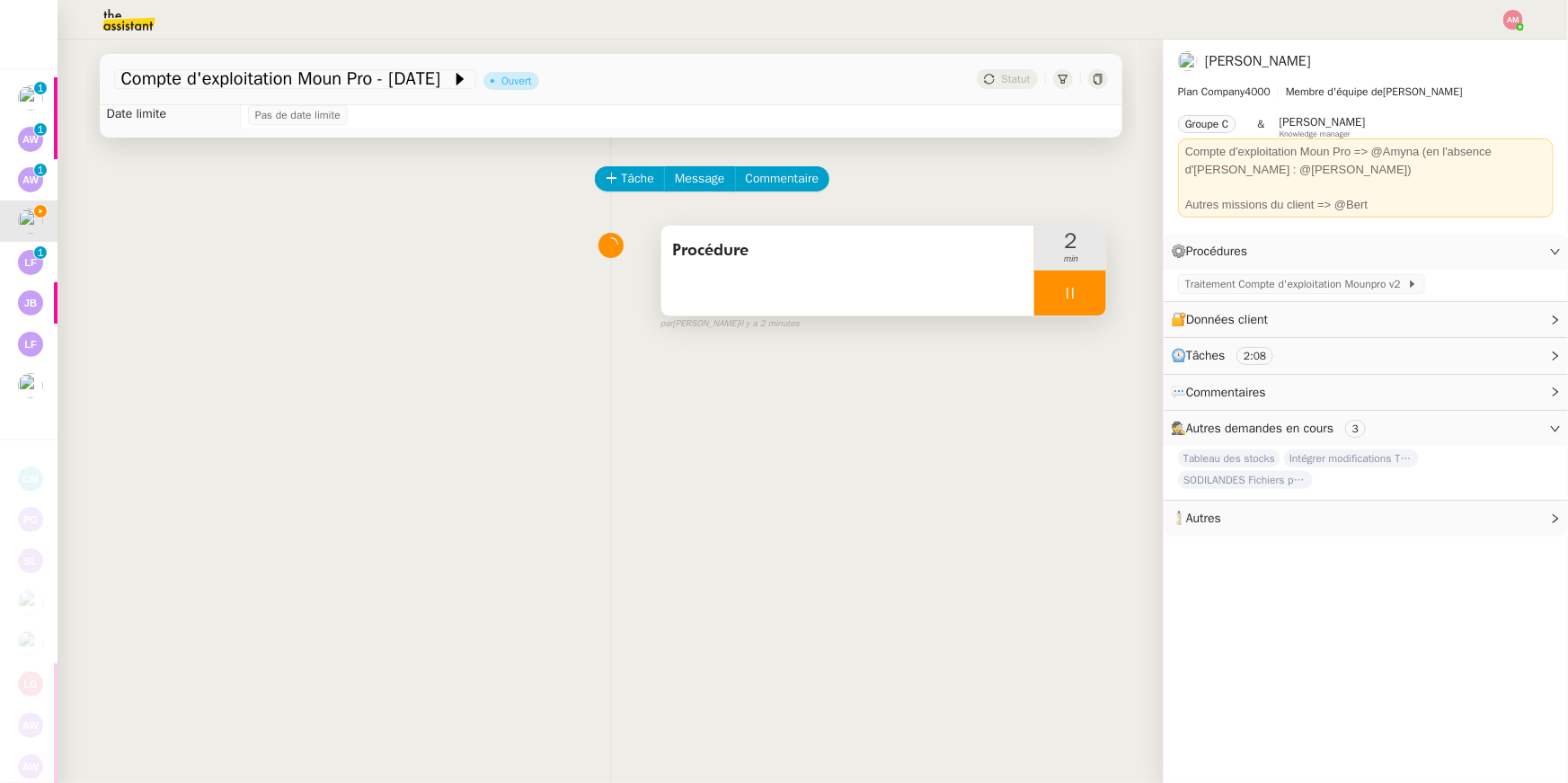 click at bounding box center (1070, 293) 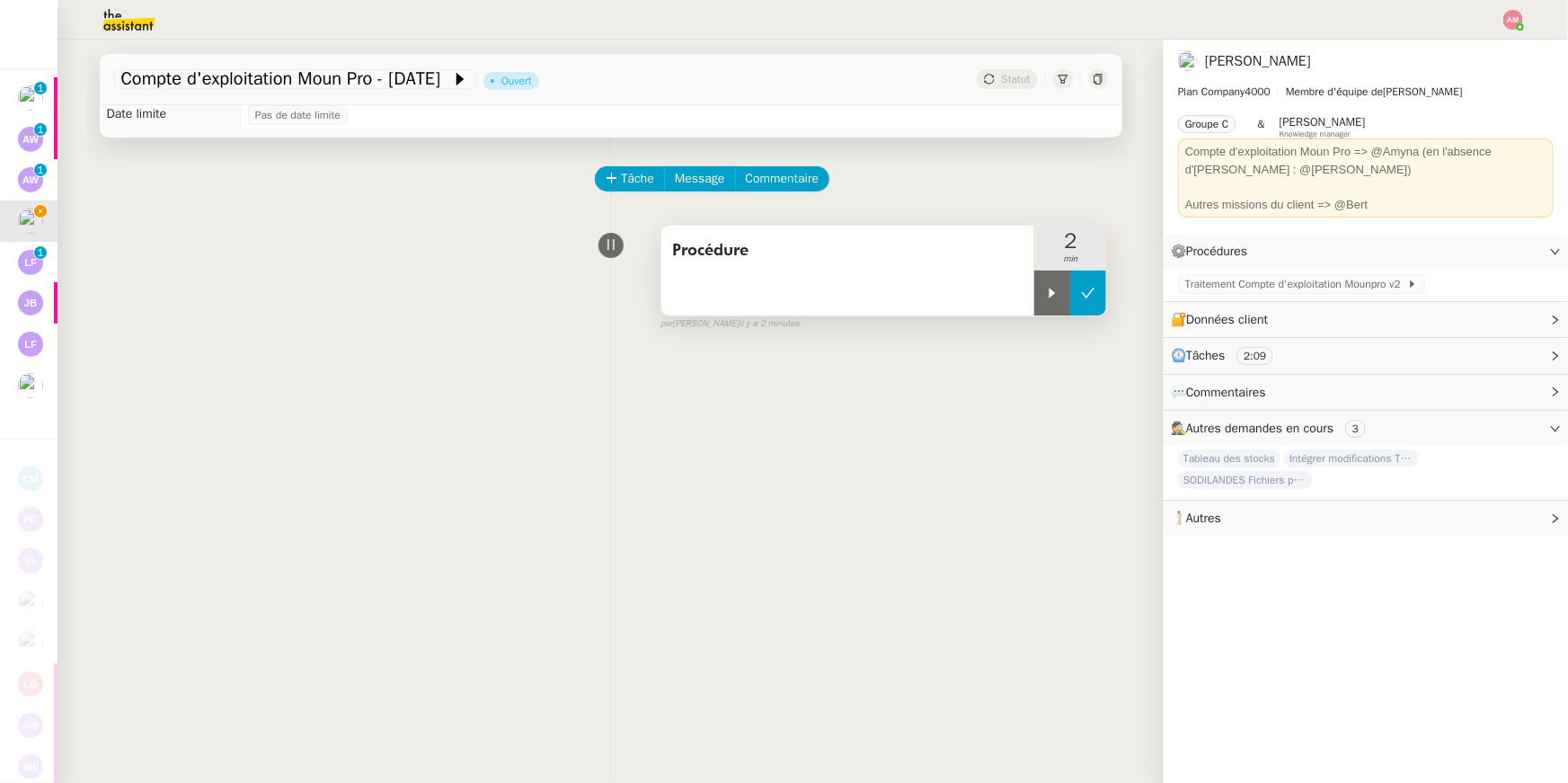 click at bounding box center [1088, 293] 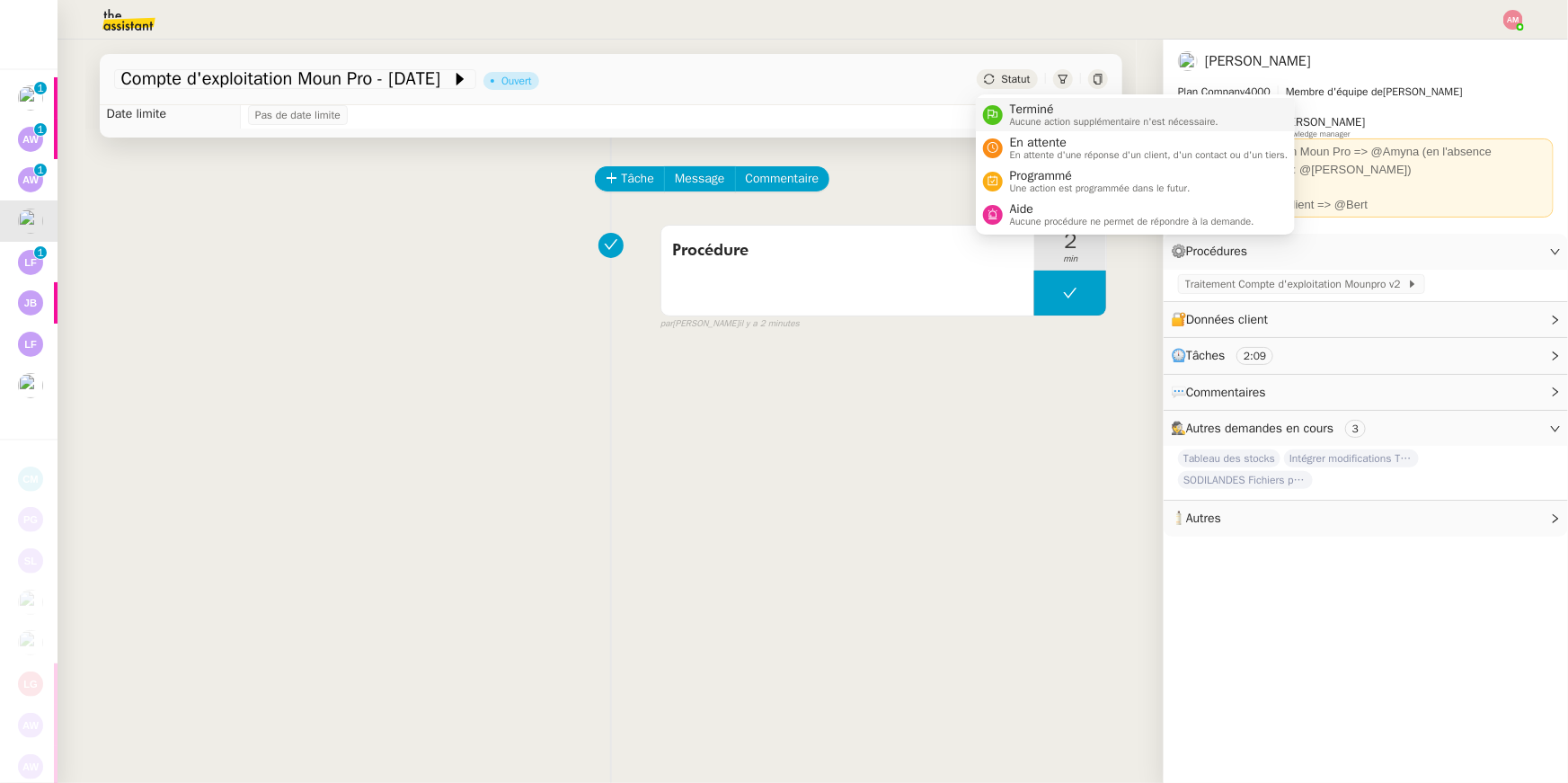 click on "Terminé" at bounding box center [1114, 110] 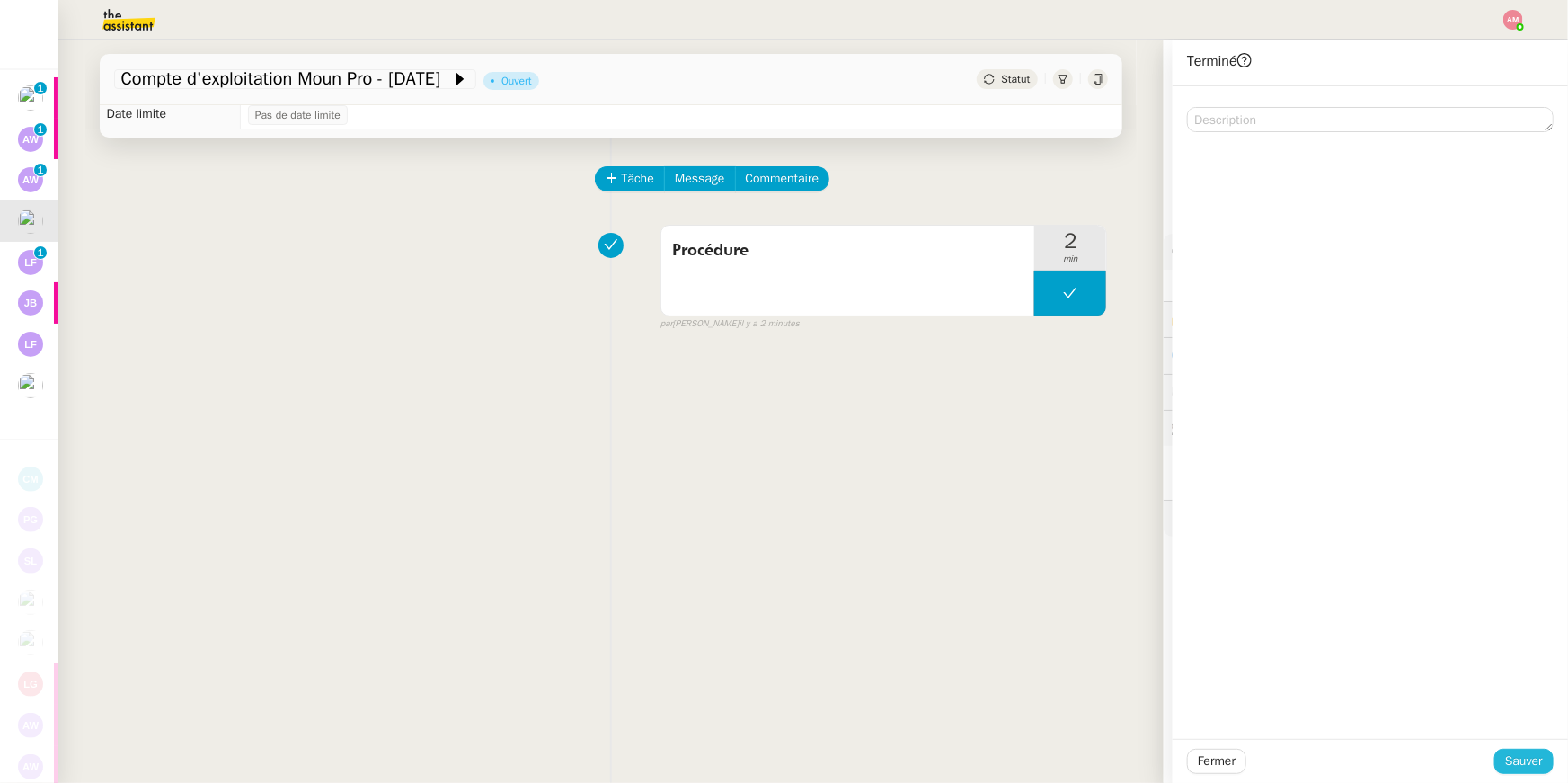 click on "Sauver" 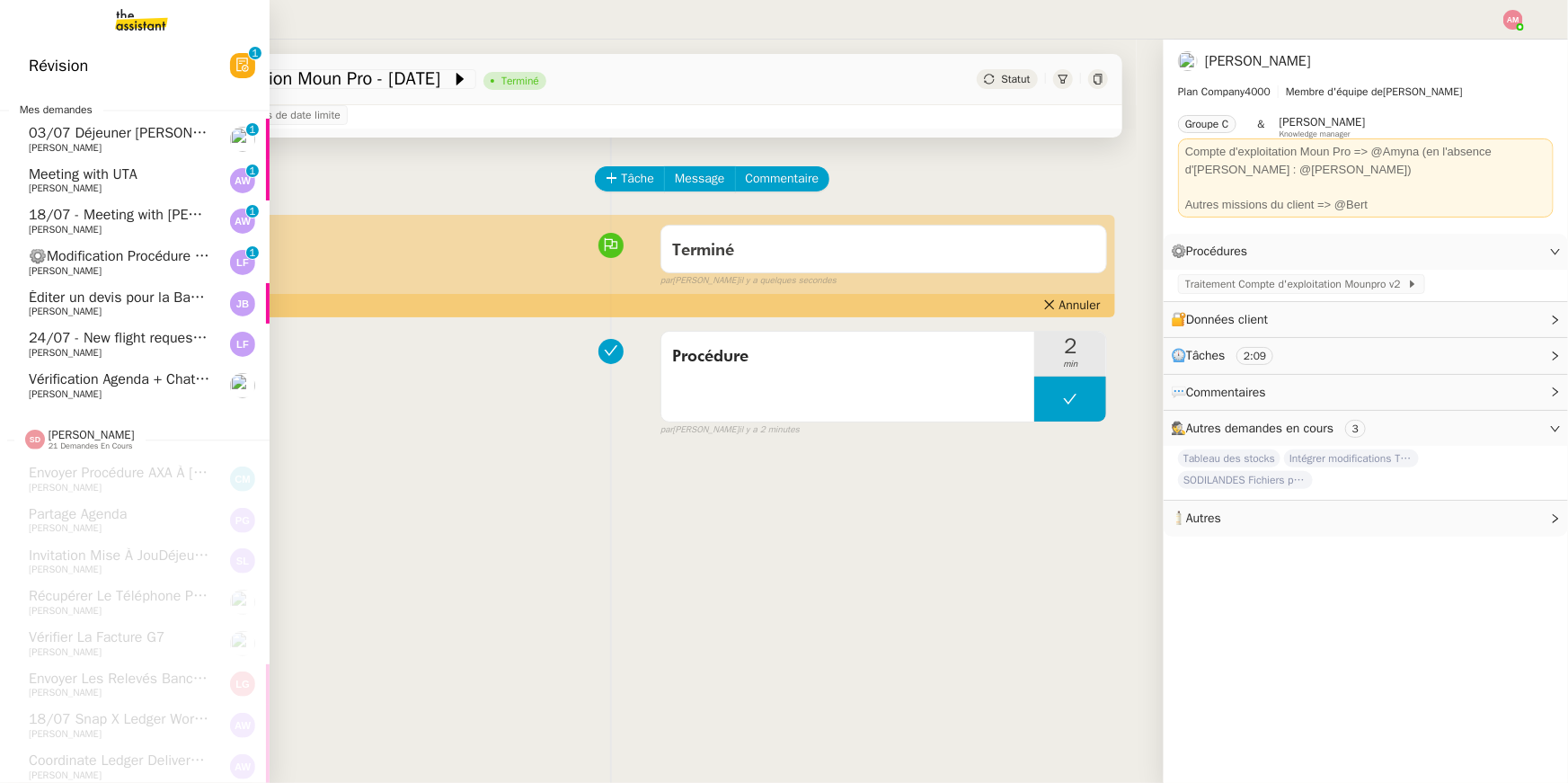 click on "Meeting with UTA     Ariel Wengroff     0   1   2   3   4   5   6   7   8   9" 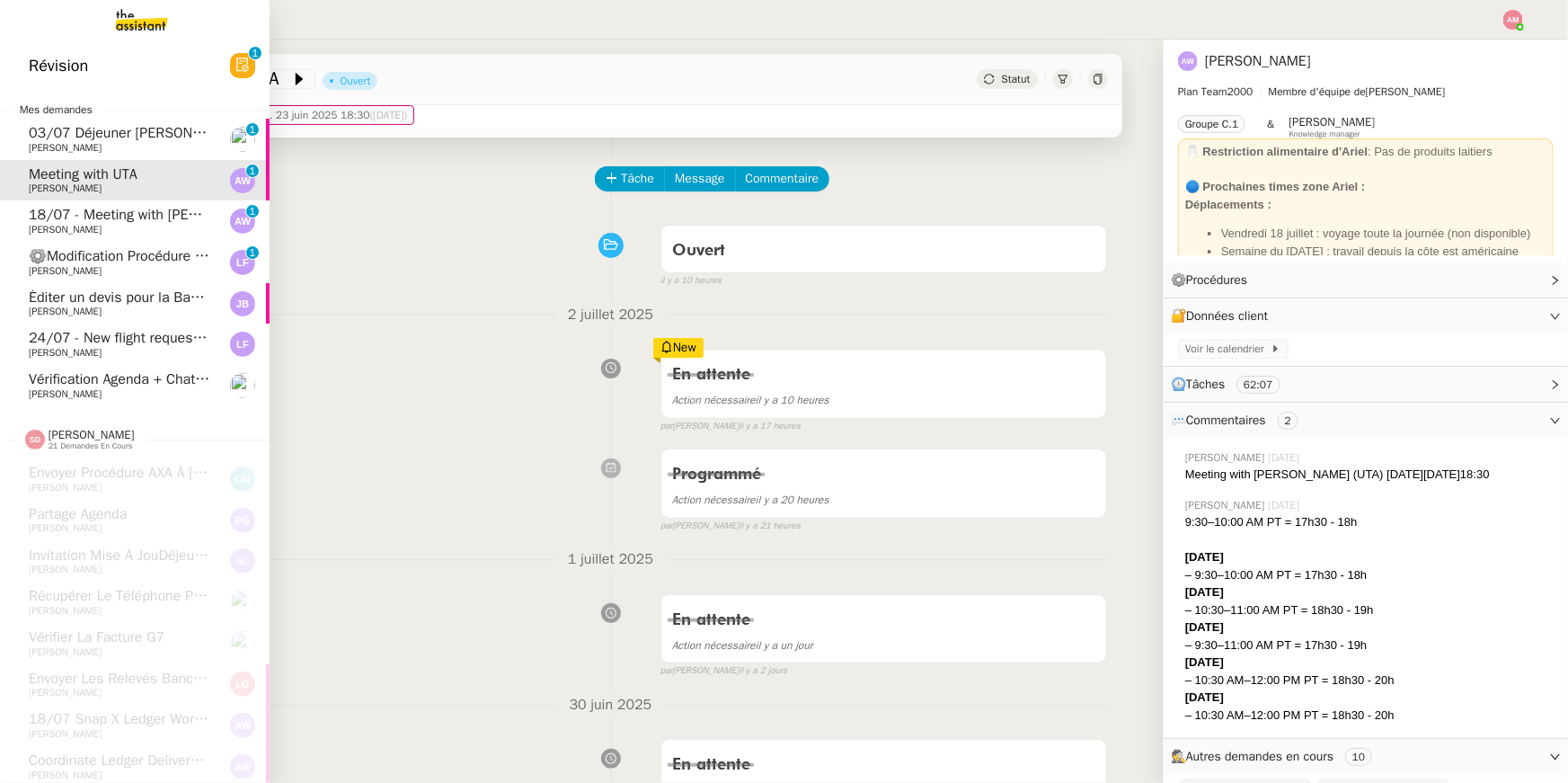 click on "[PERSON_NAME]" 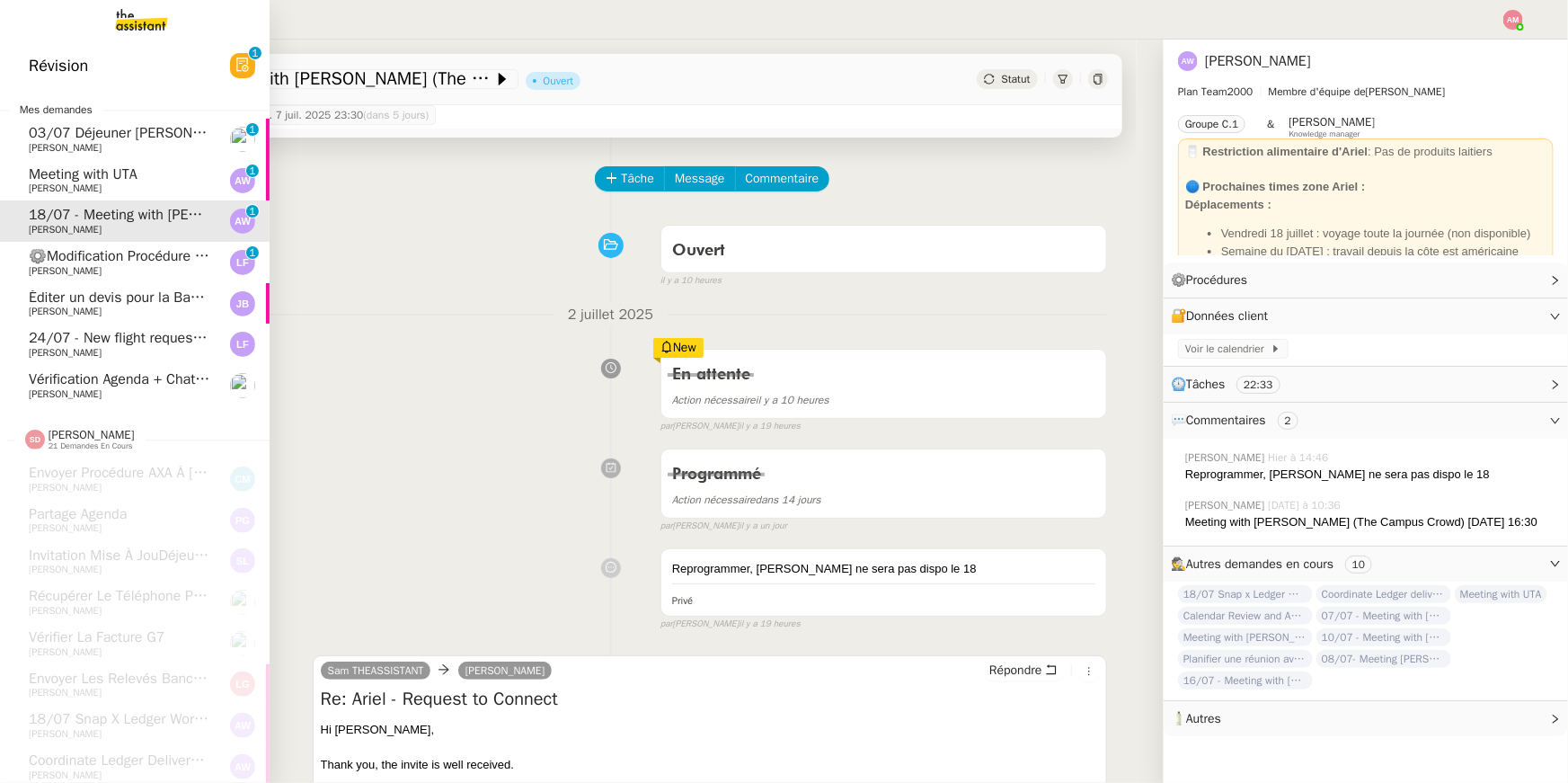 click on "03/07 Déjeuner [PERSON_NAME]" 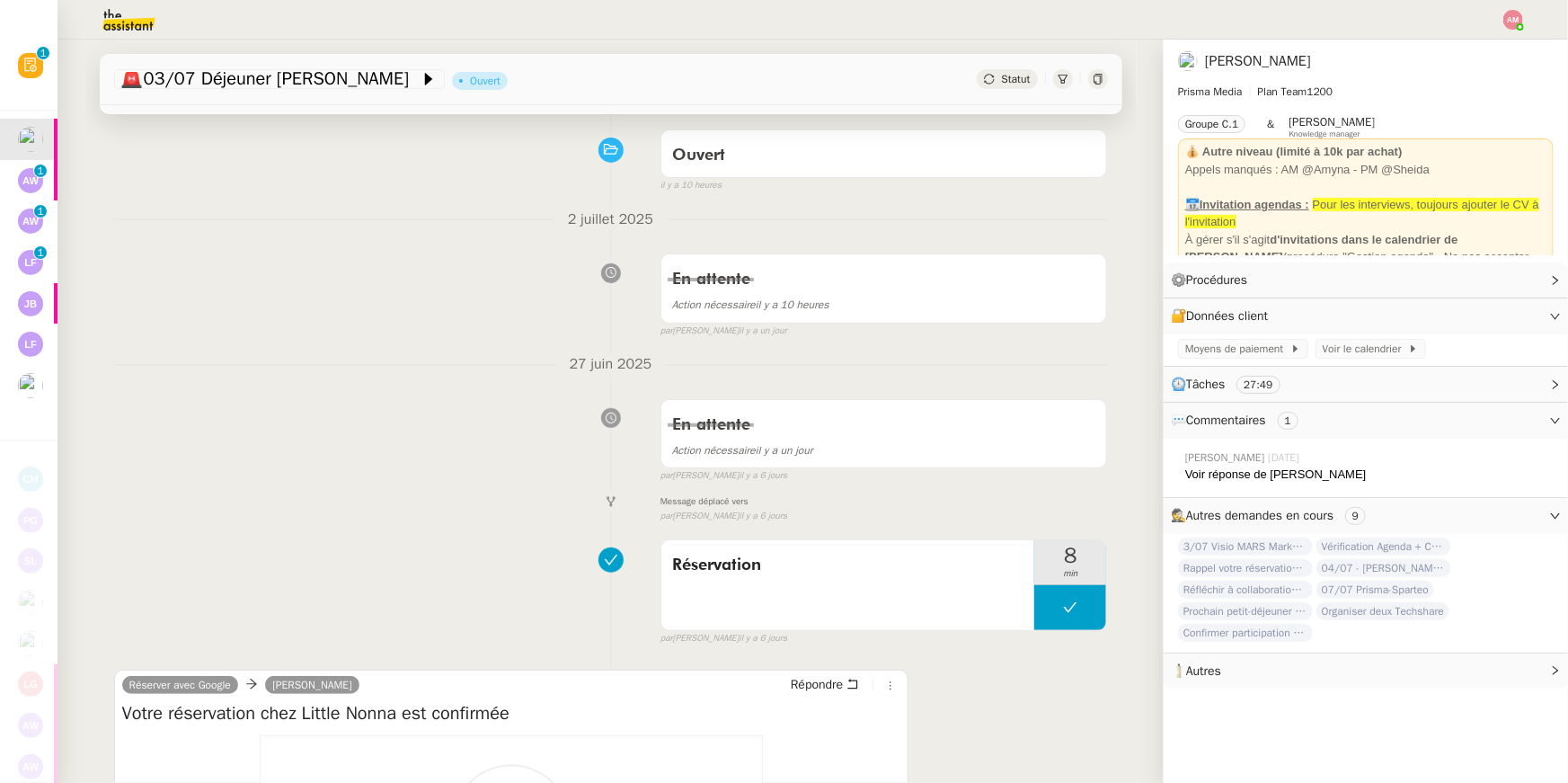 scroll, scrollTop: 0, scrollLeft: 0, axis: both 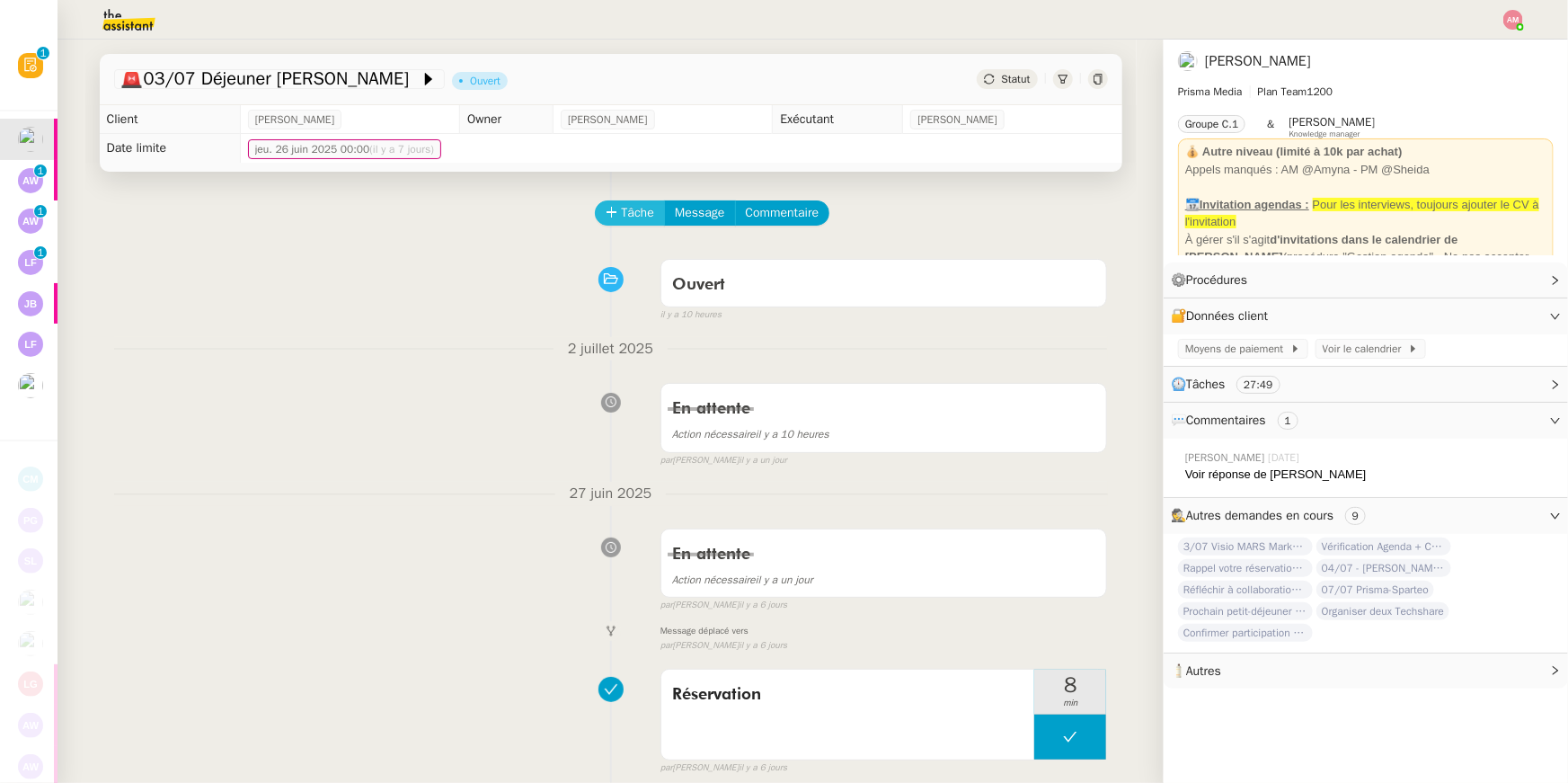 click on "Tâche" 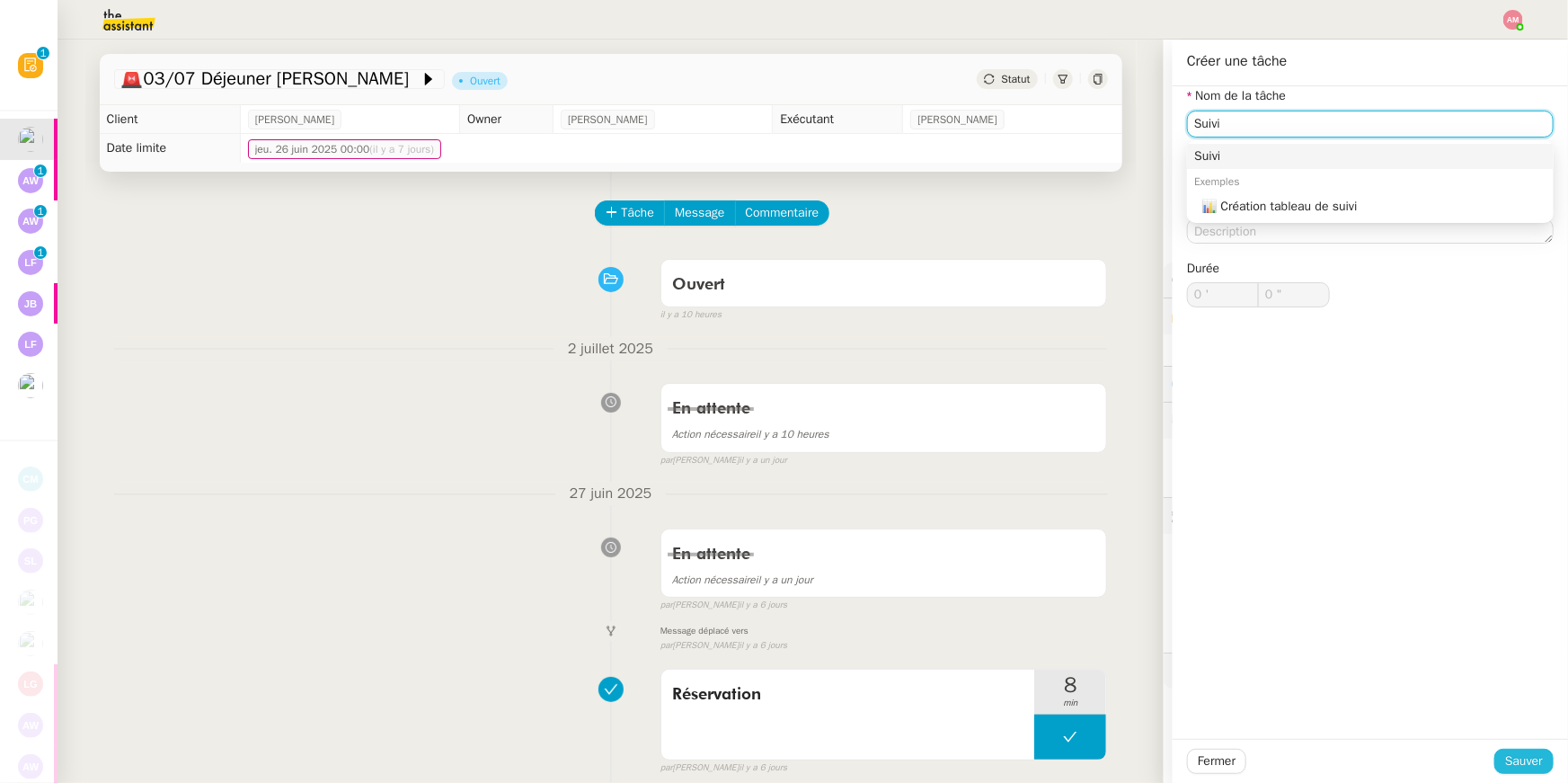 type on "Suivi" 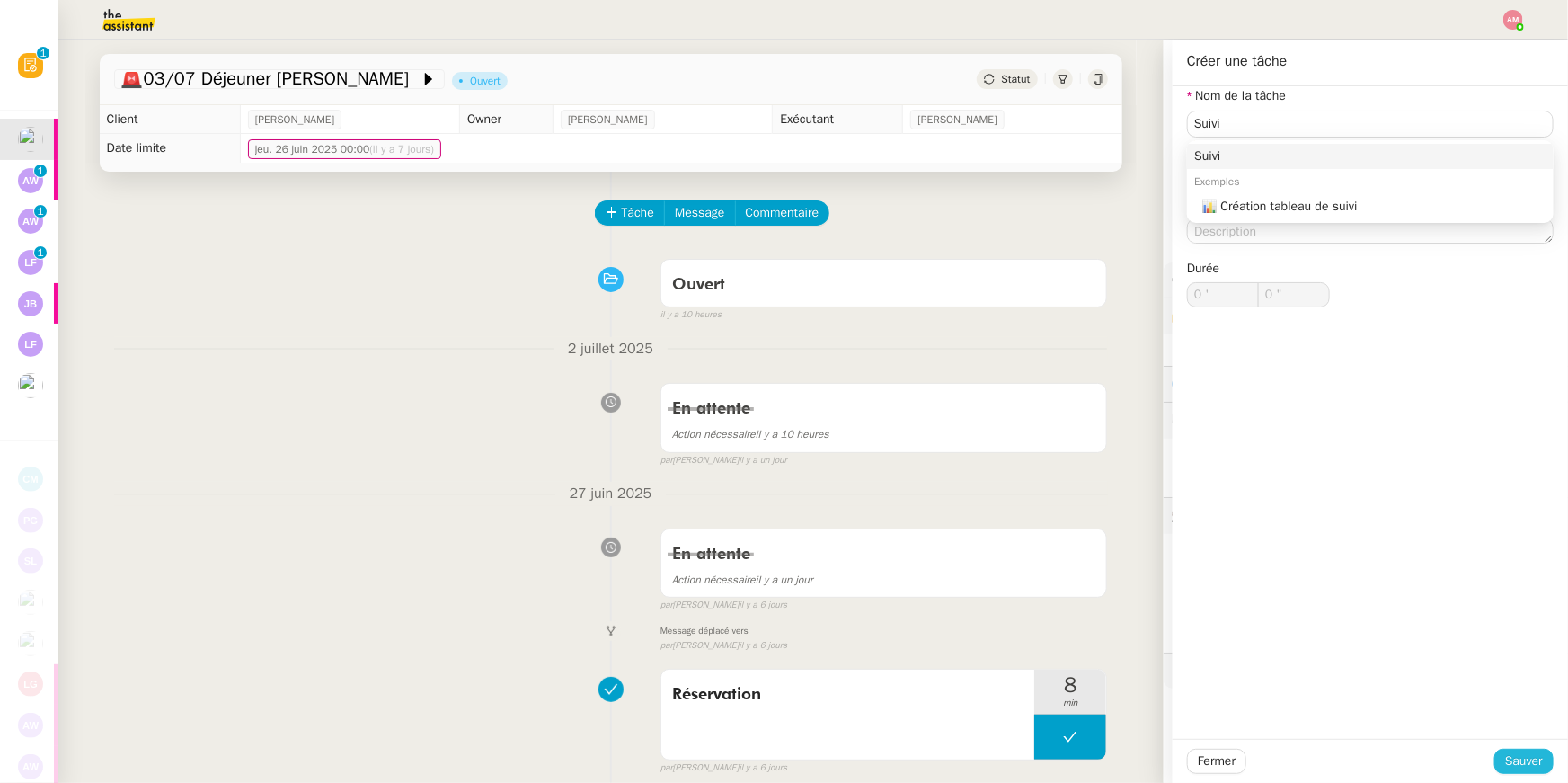 click on "Sauver" 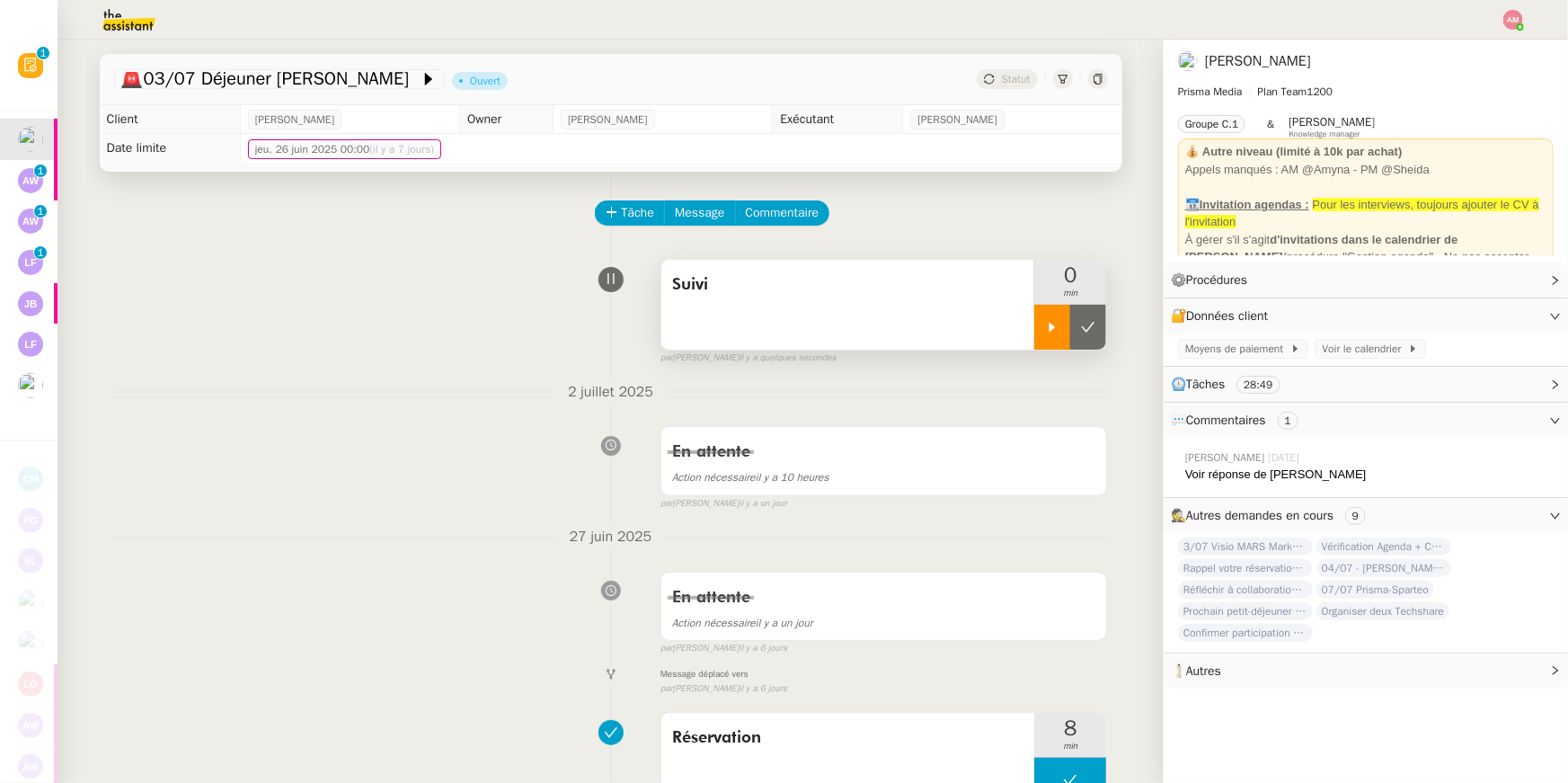 click at bounding box center [1052, 327] 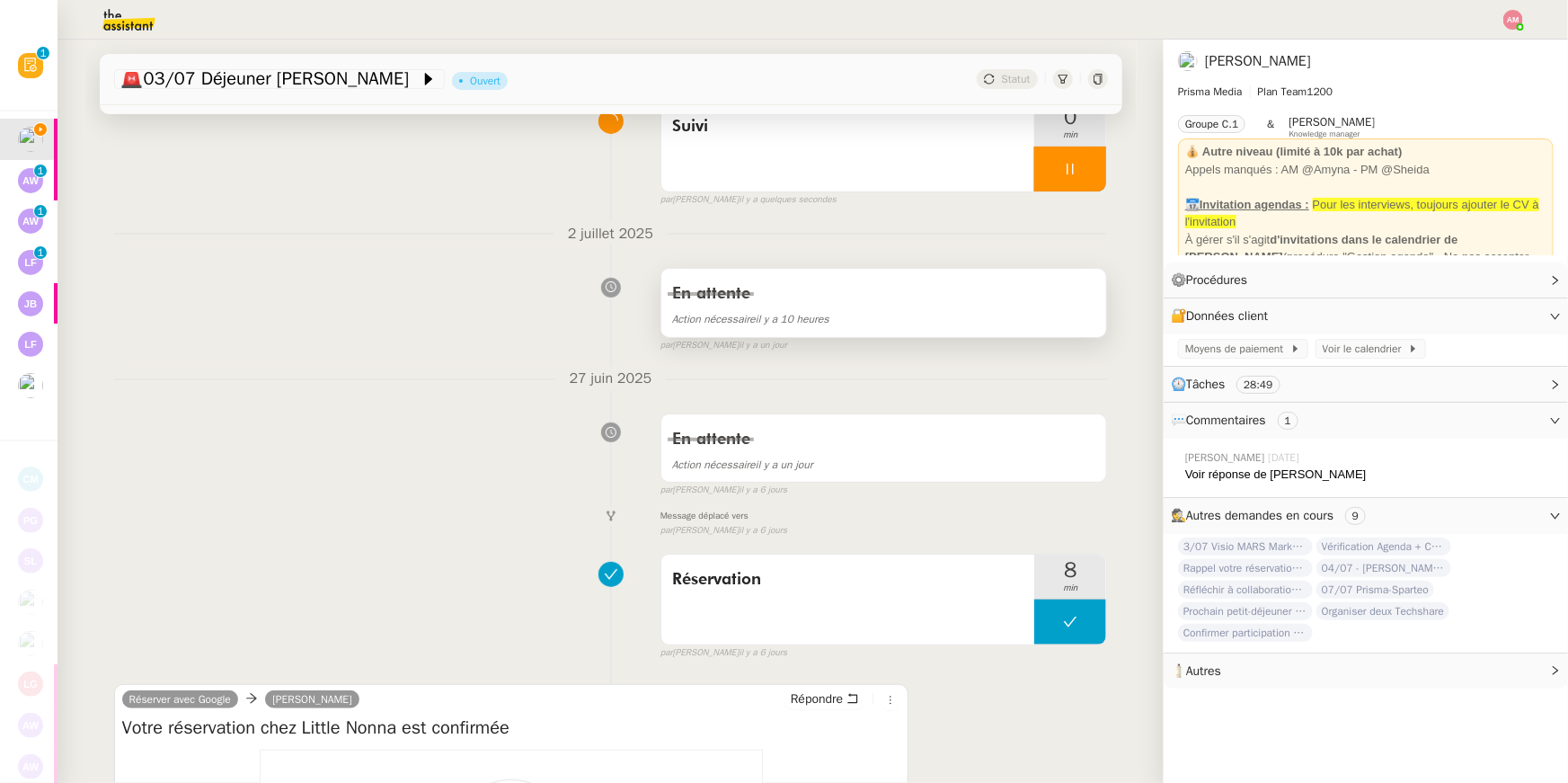 scroll, scrollTop: 564, scrollLeft: 0, axis: vertical 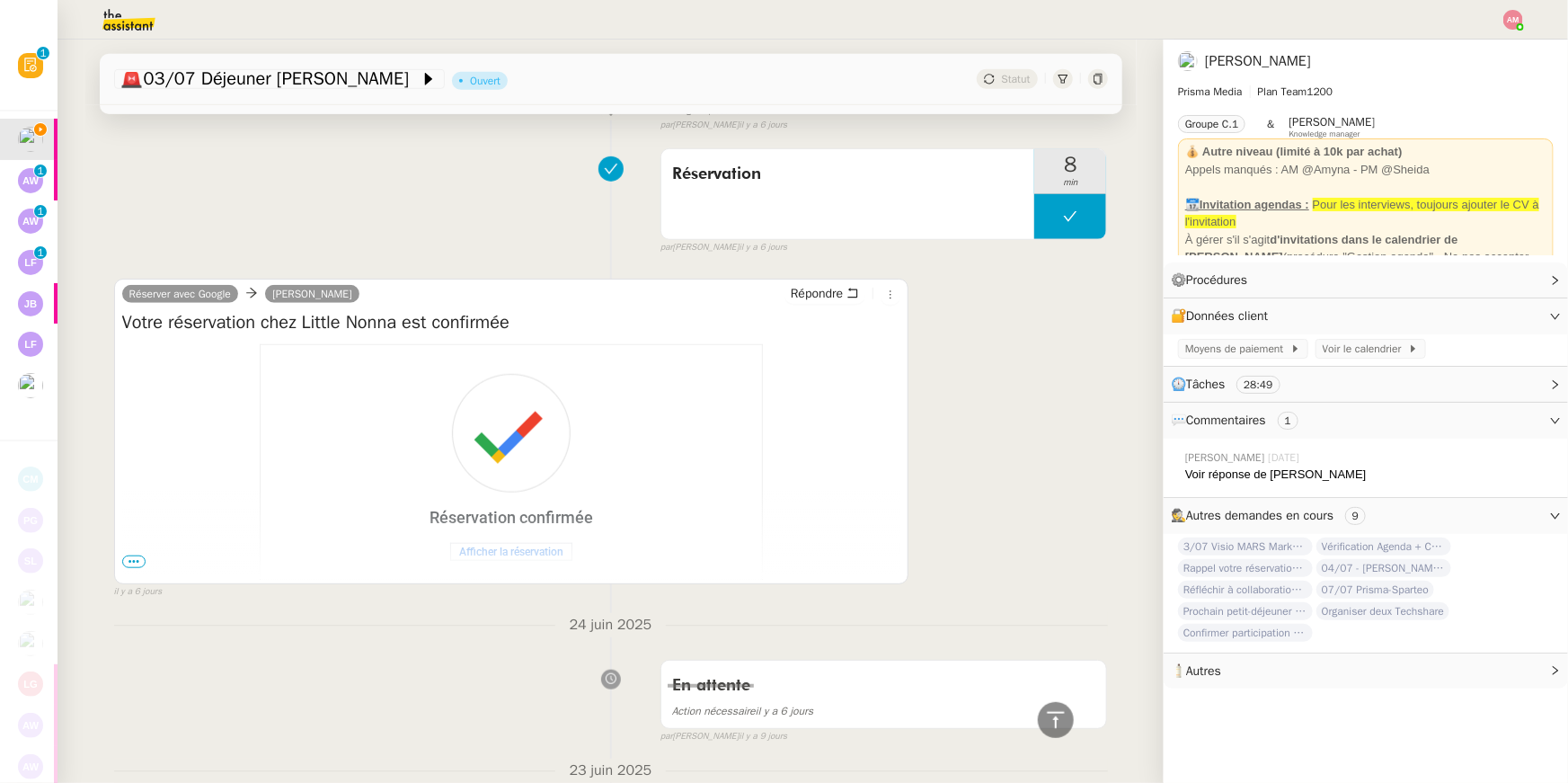 click on "•••" at bounding box center [134, 562] 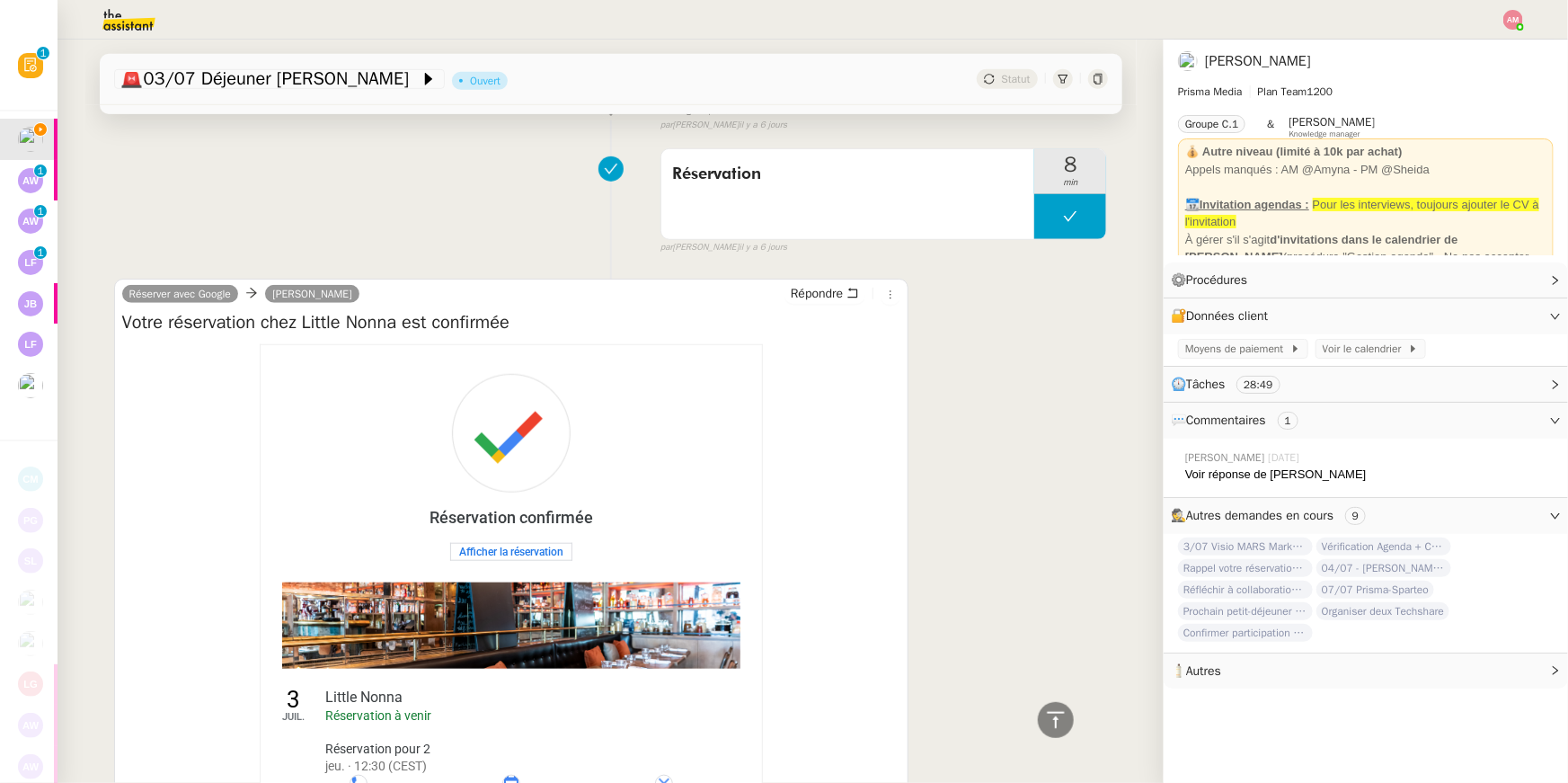 click on "Center Aligned Email Starter Template
Réservation confirmée
3 juil. Appeler" at bounding box center [511, 1078] 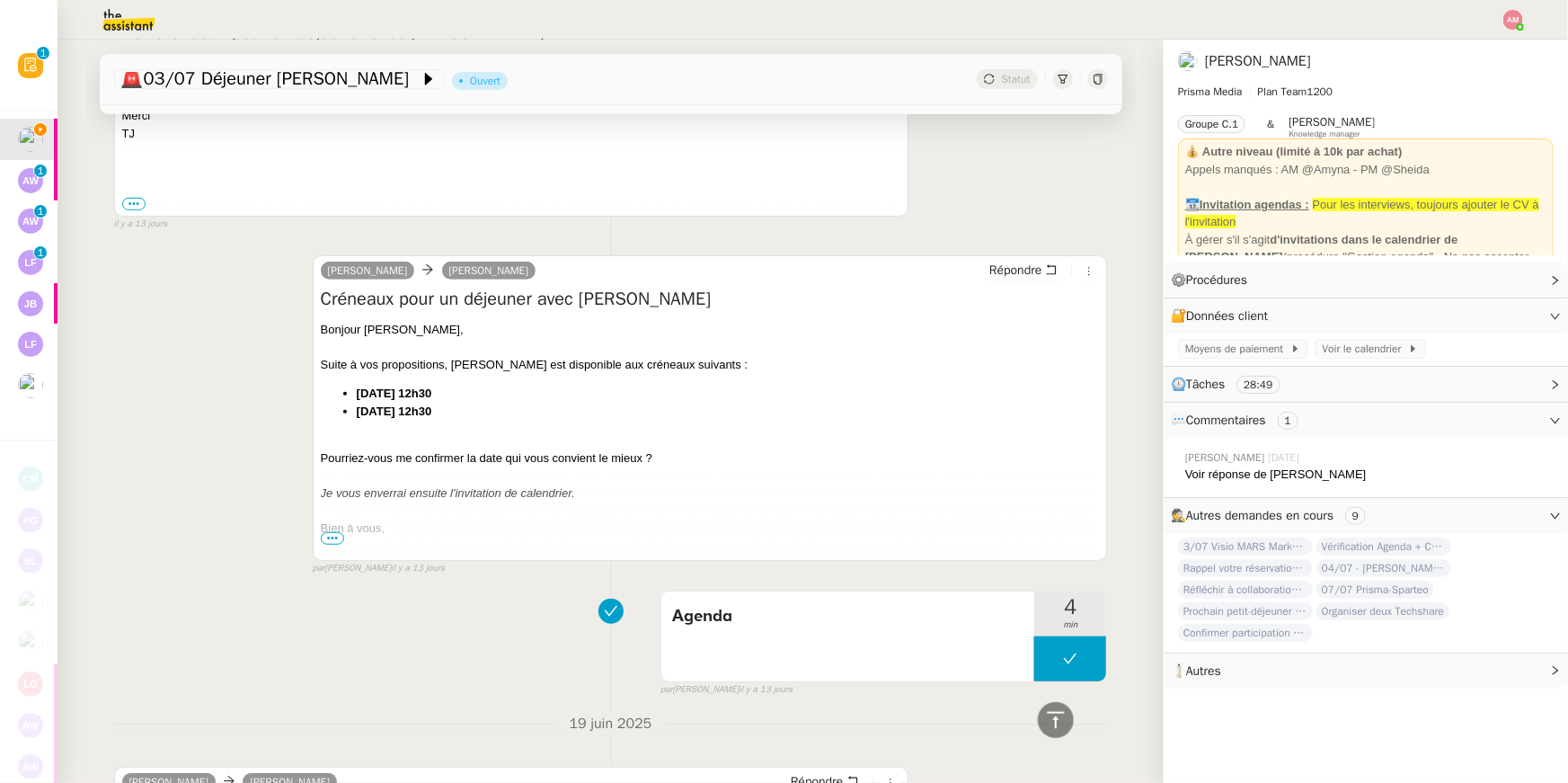 scroll, scrollTop: 4180, scrollLeft: 0, axis: vertical 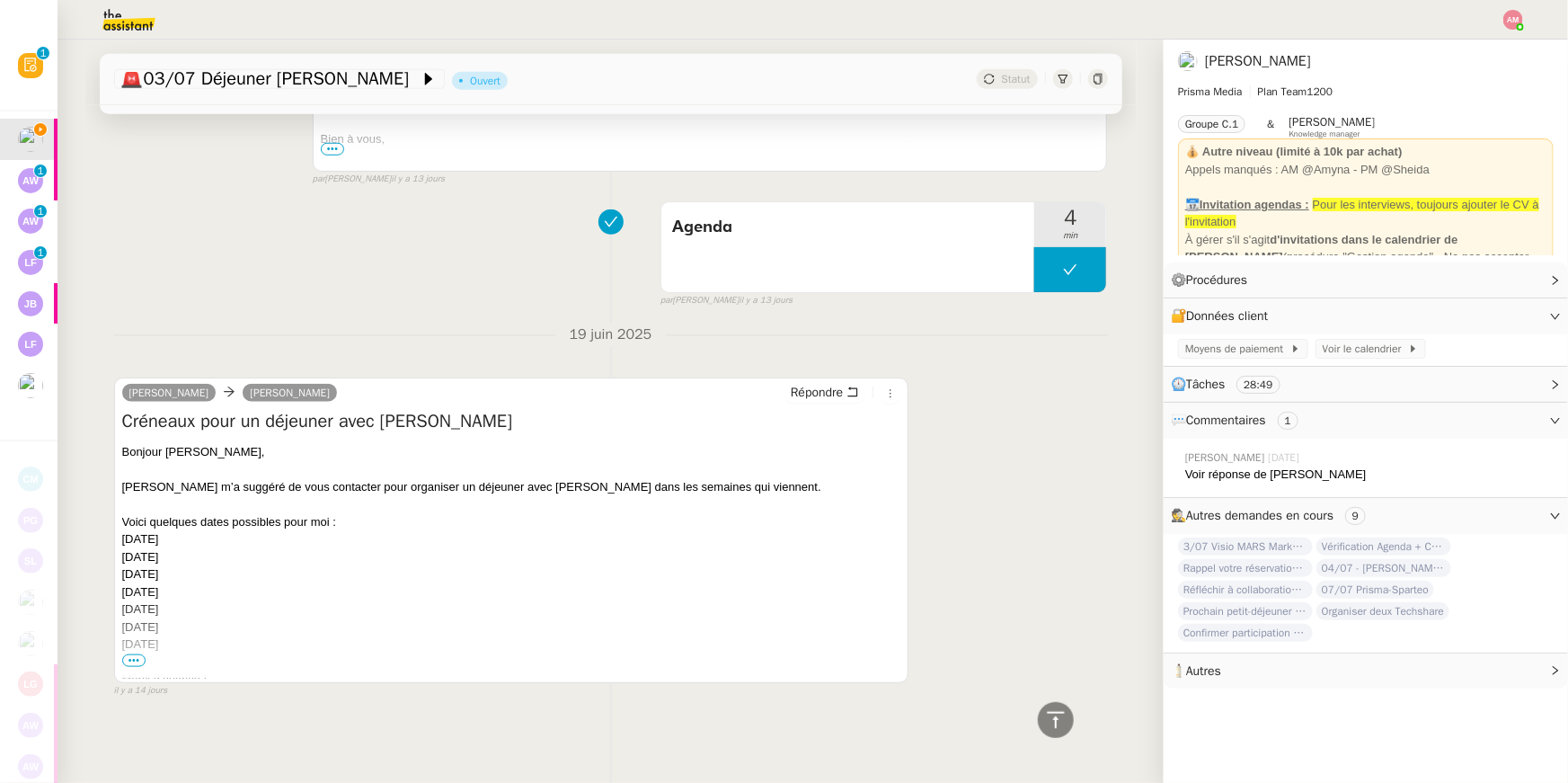 click on "•••" at bounding box center [134, 661] 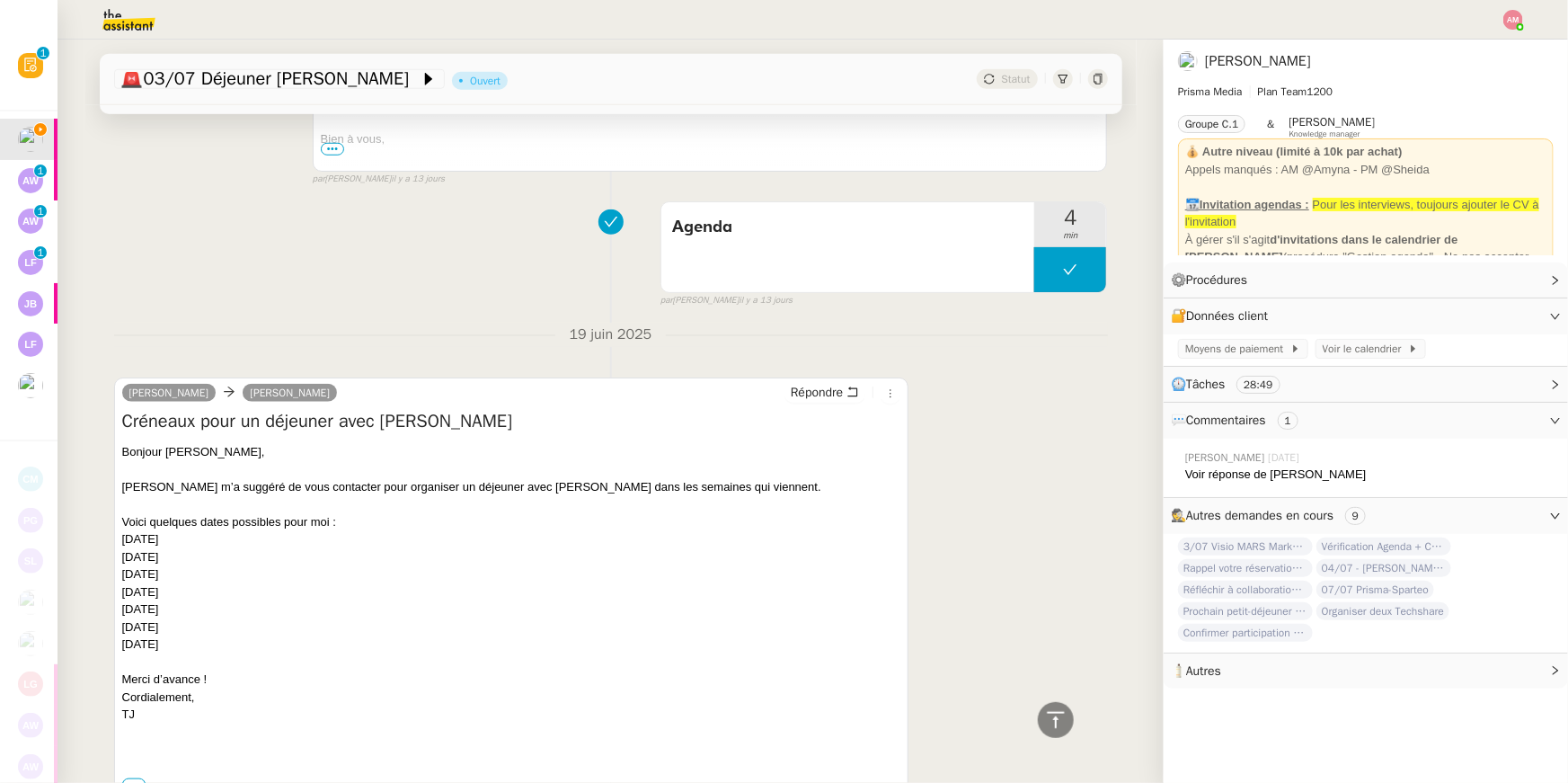scroll, scrollTop: 4294, scrollLeft: 0, axis: vertical 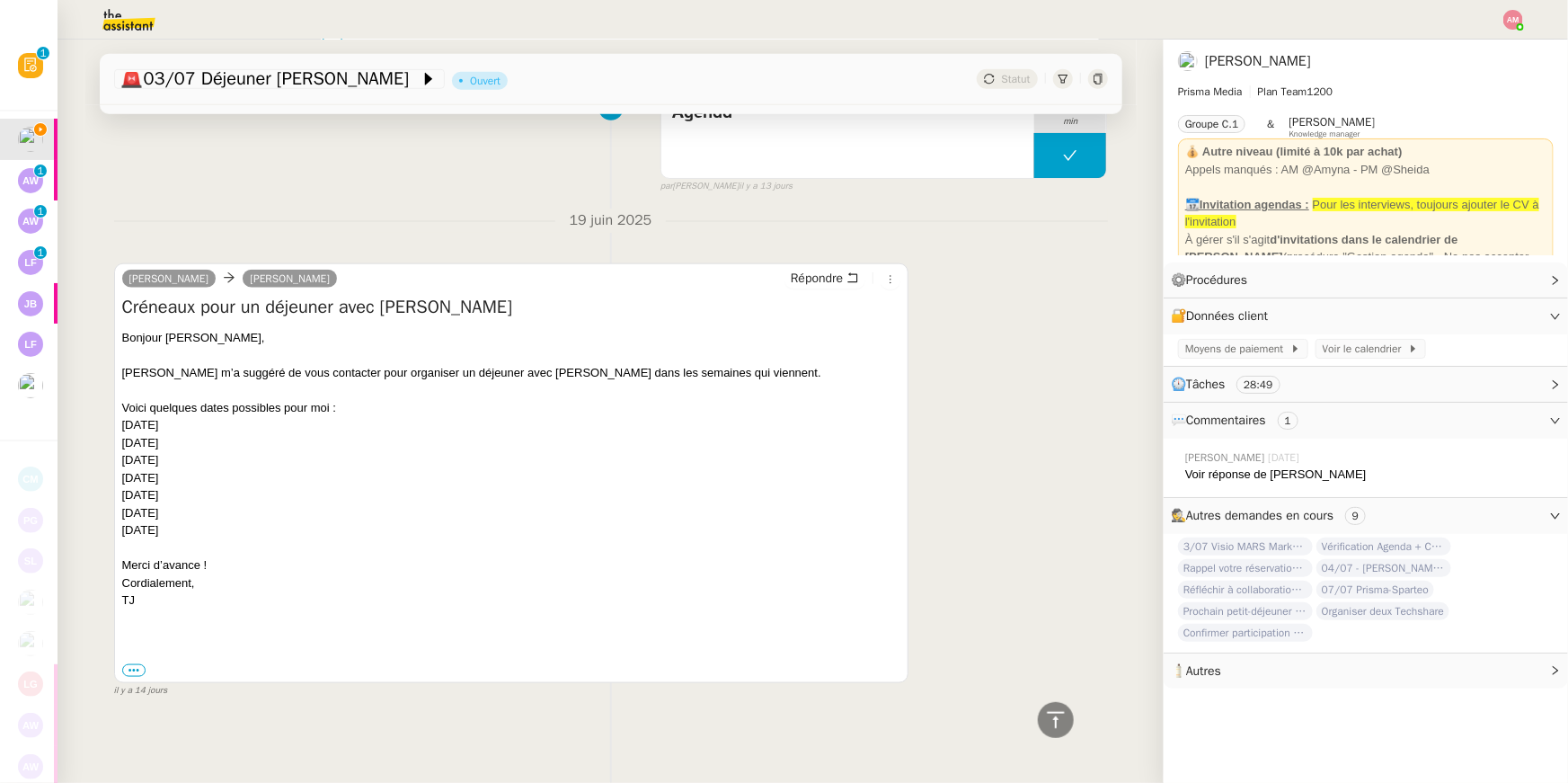 click on "il y a 14 jours" at bounding box center [141, 690] 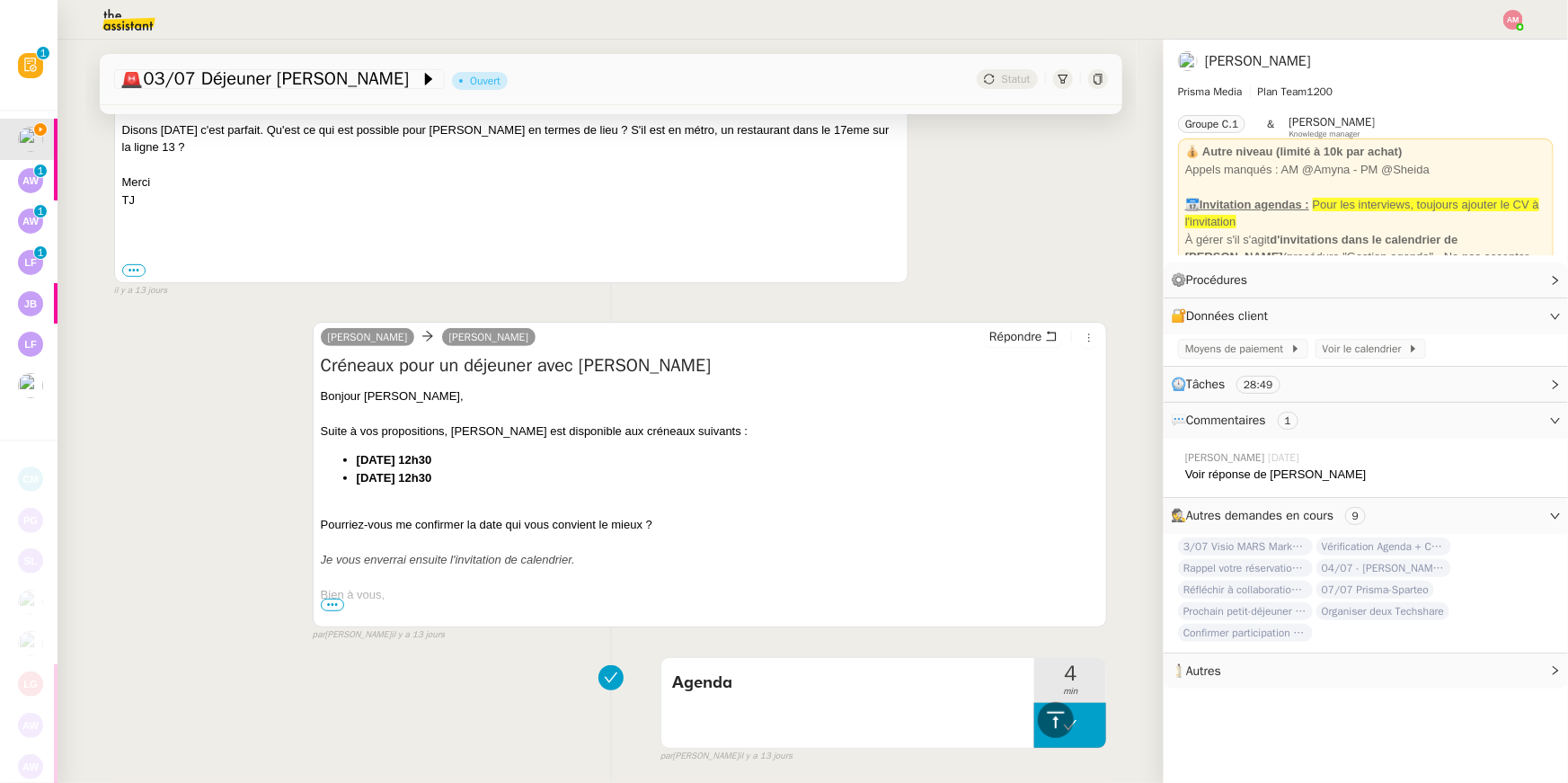 scroll, scrollTop: 3672, scrollLeft: 0, axis: vertical 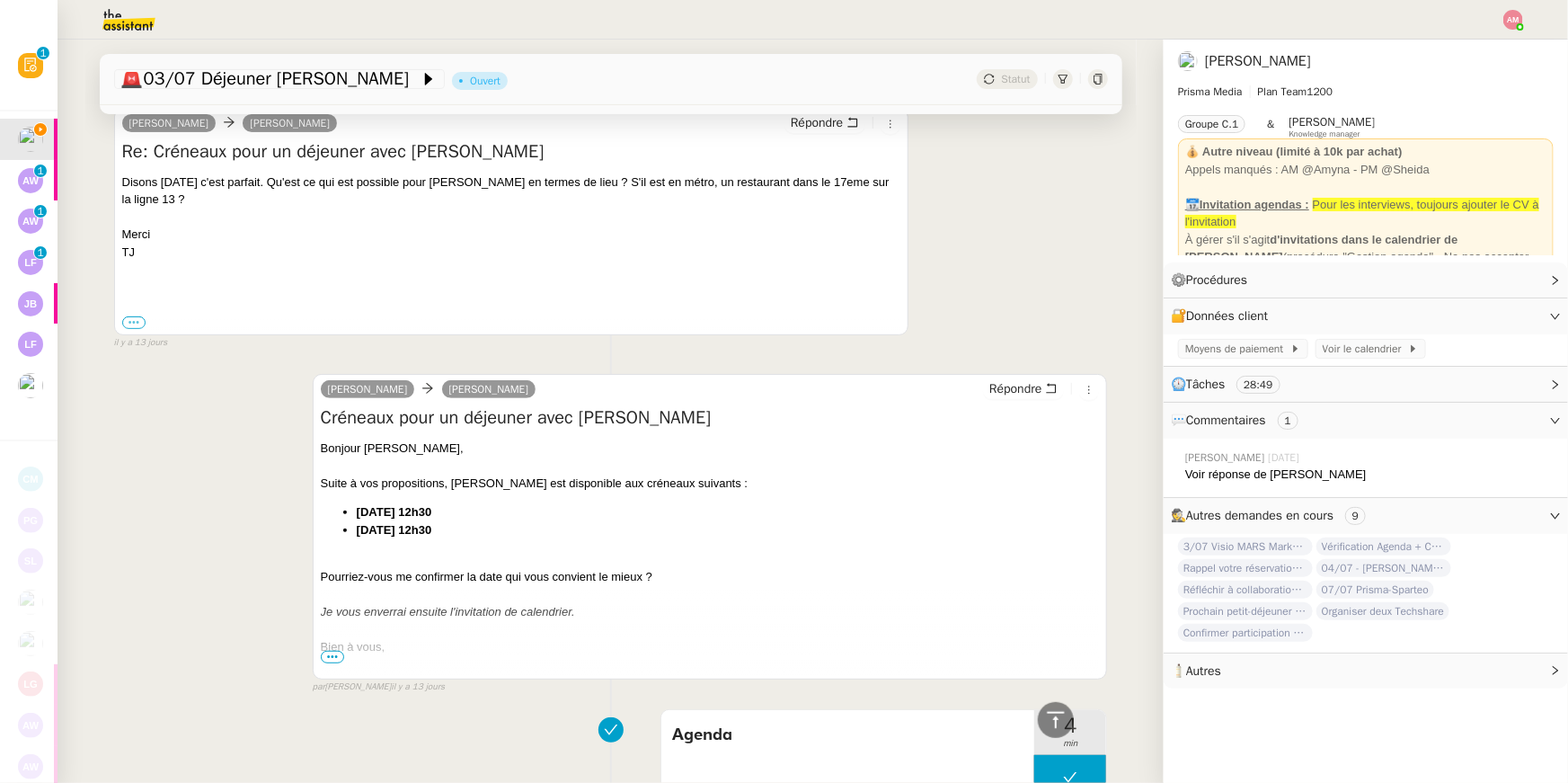 click on "•••" at bounding box center [134, 323] 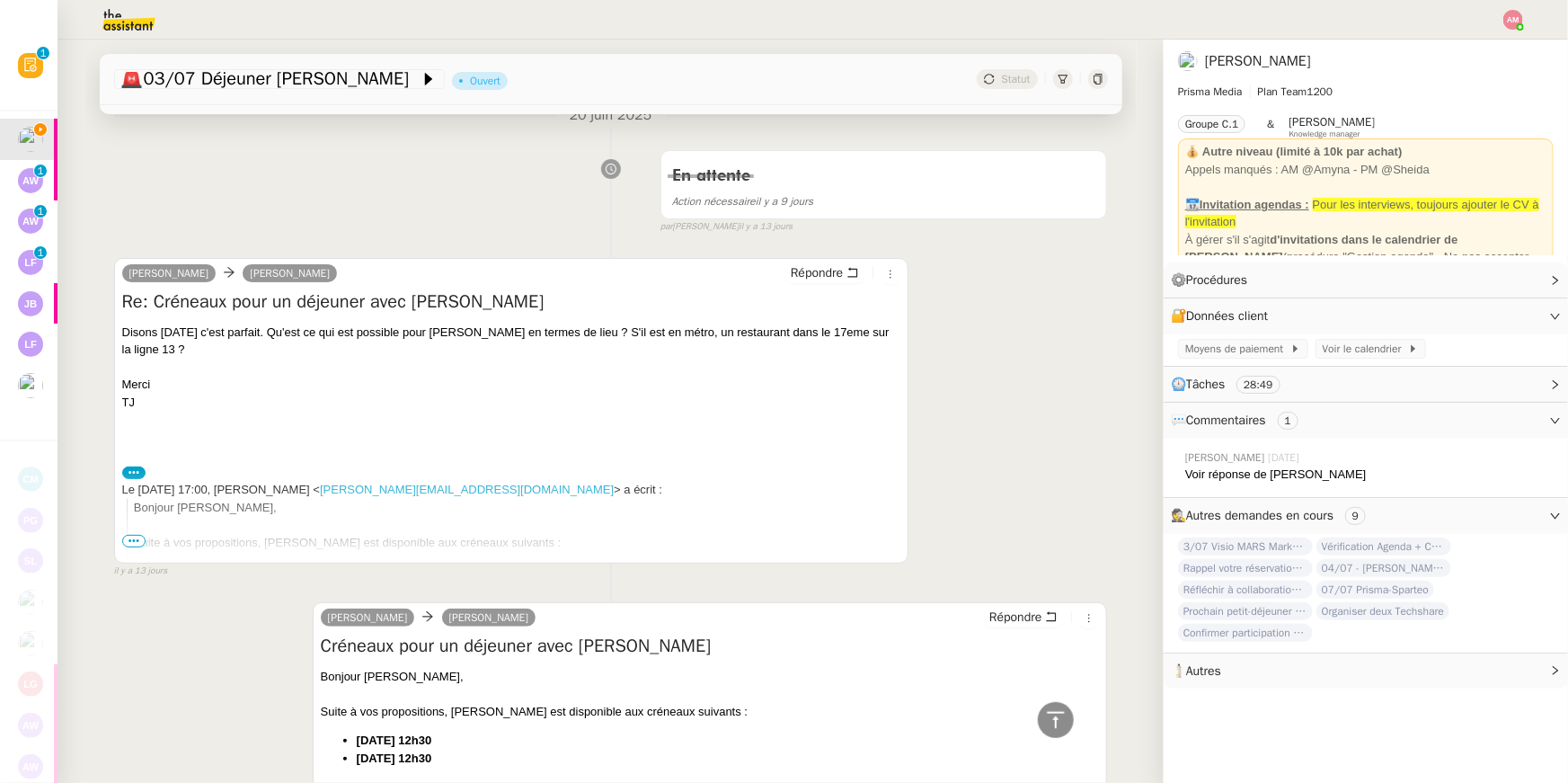 scroll, scrollTop: 3535, scrollLeft: 0, axis: vertical 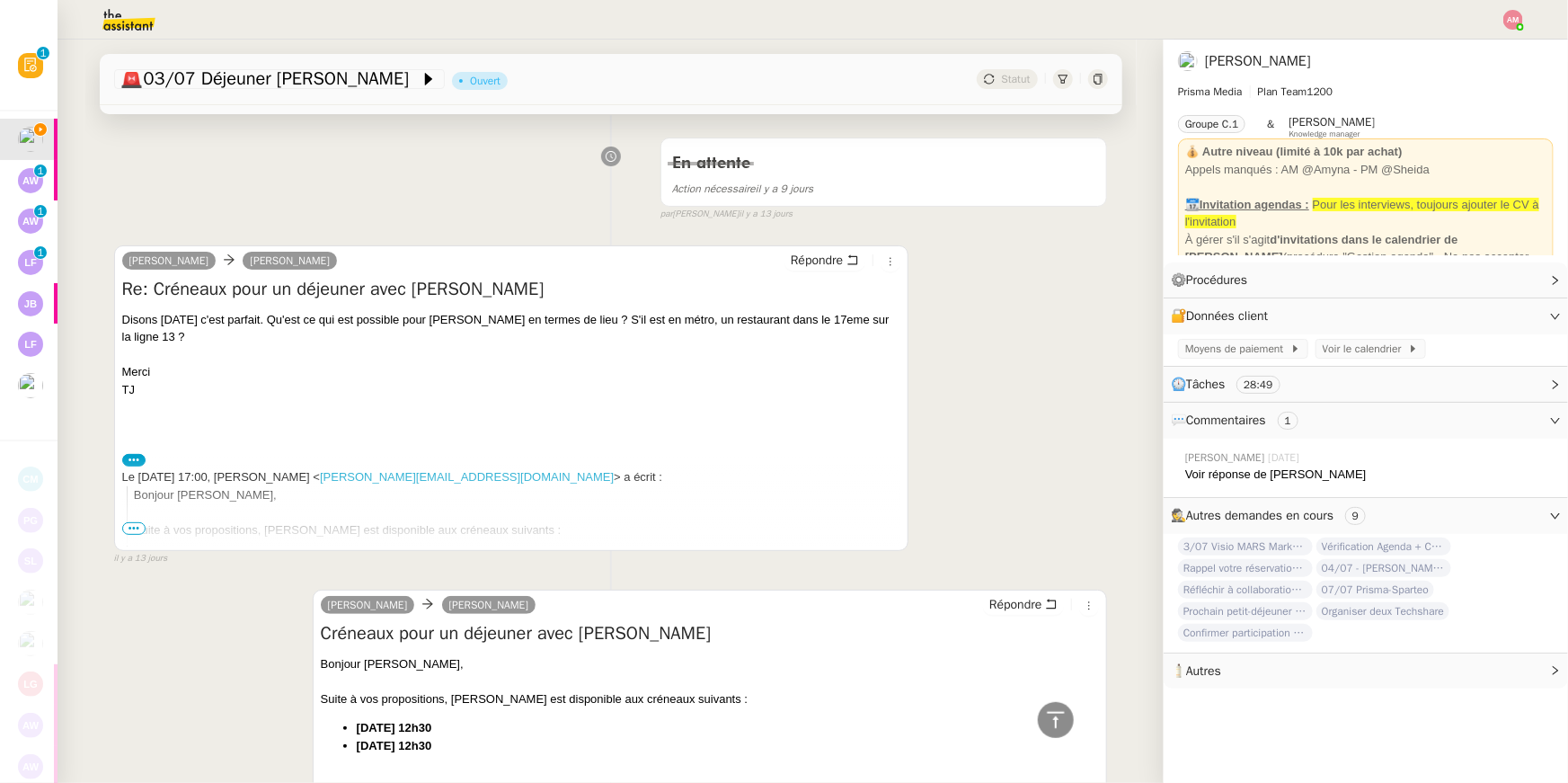 click on "•••" at bounding box center [134, 460] 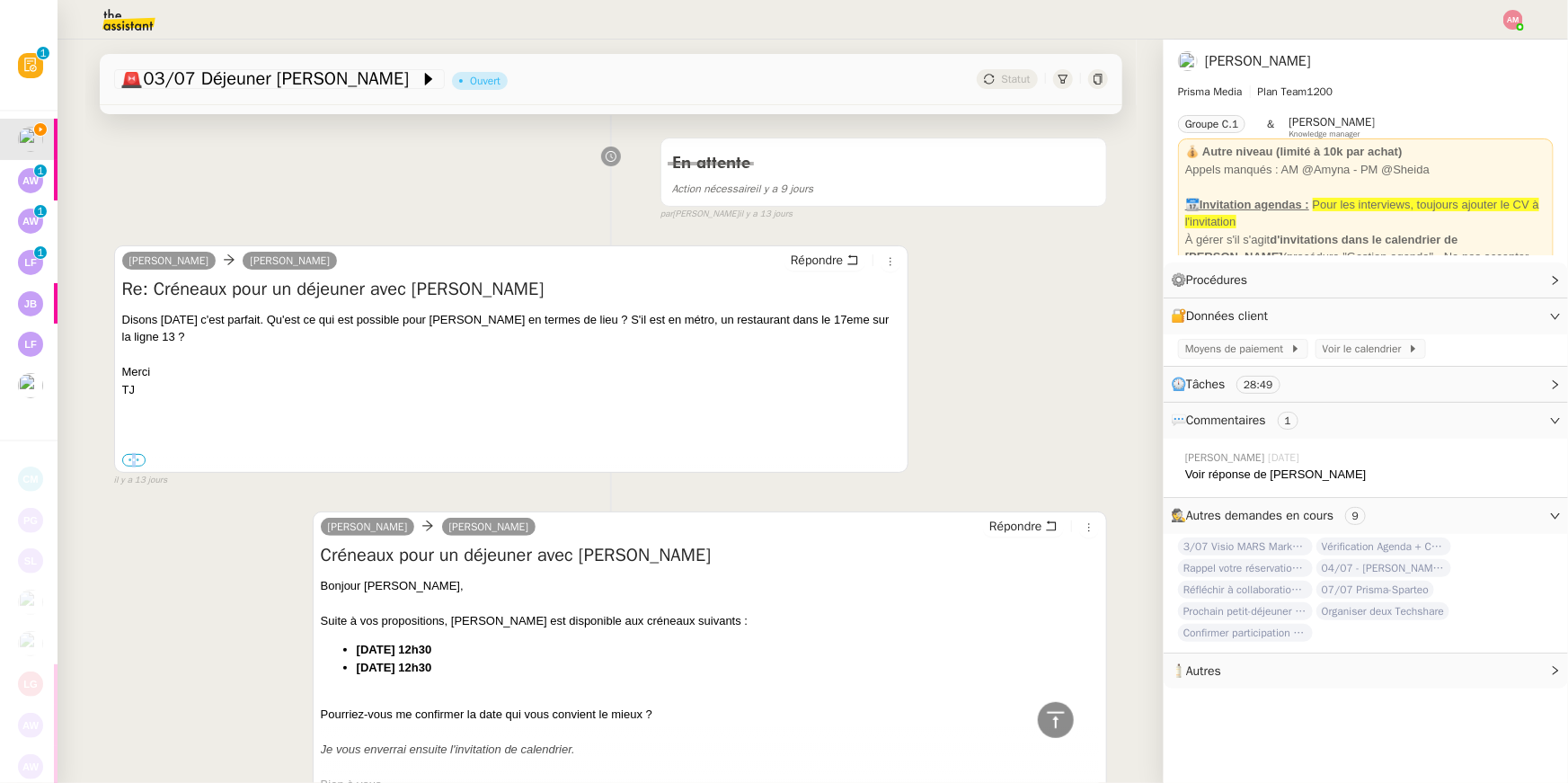 click on "•••" at bounding box center (134, 460) 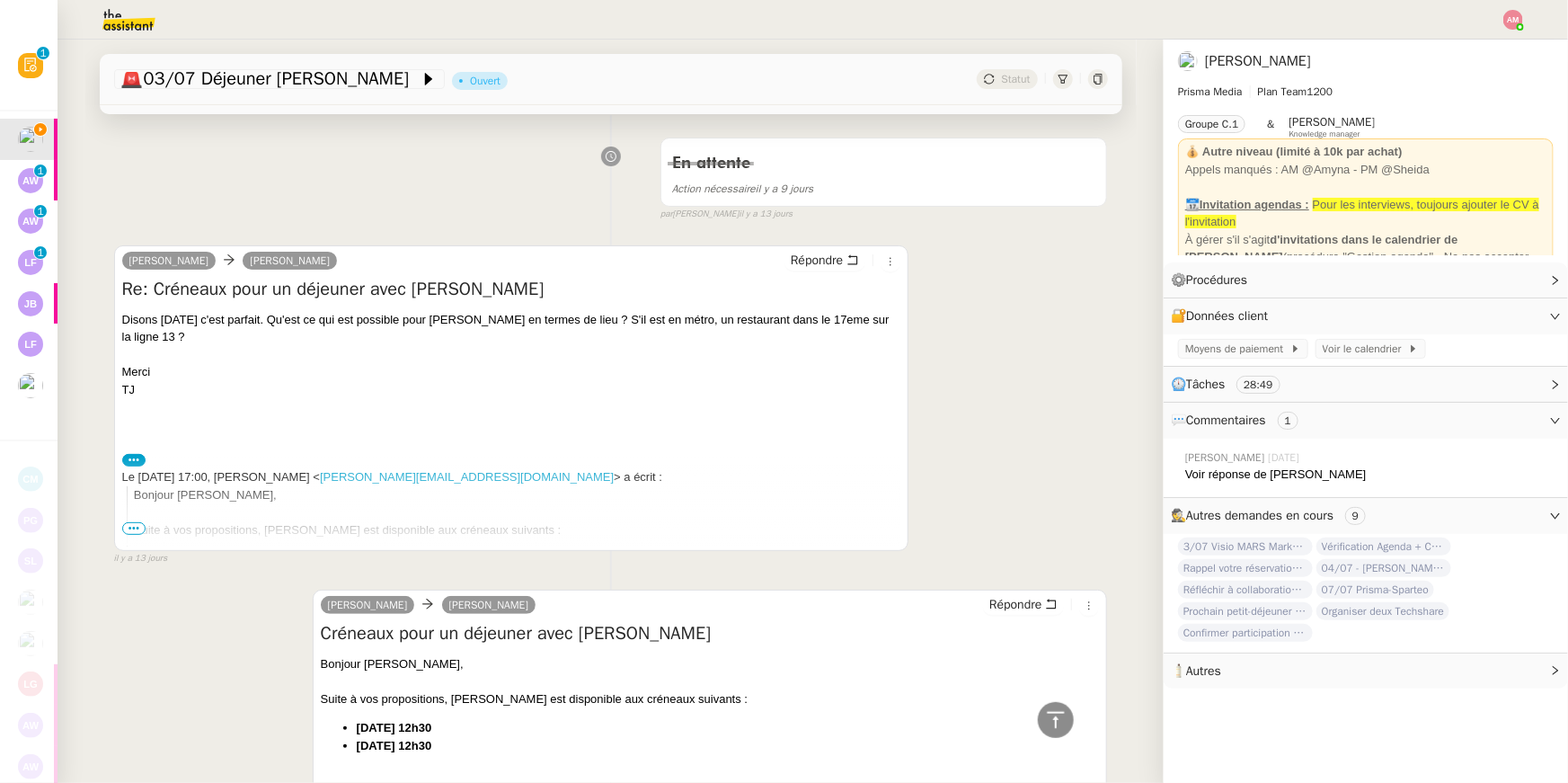 click on "•••" at bounding box center [134, 529] 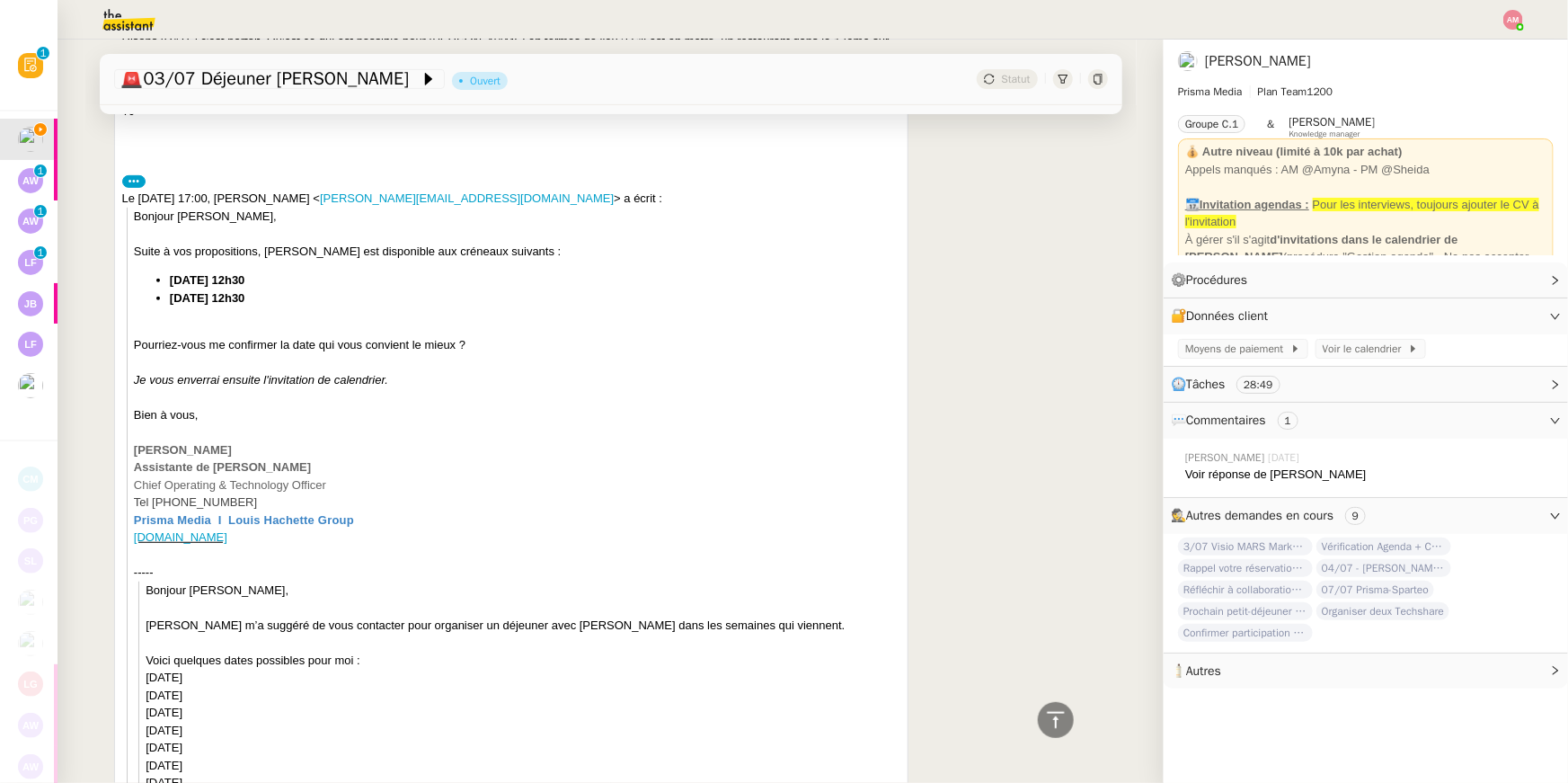 scroll, scrollTop: 4057, scrollLeft: 0, axis: vertical 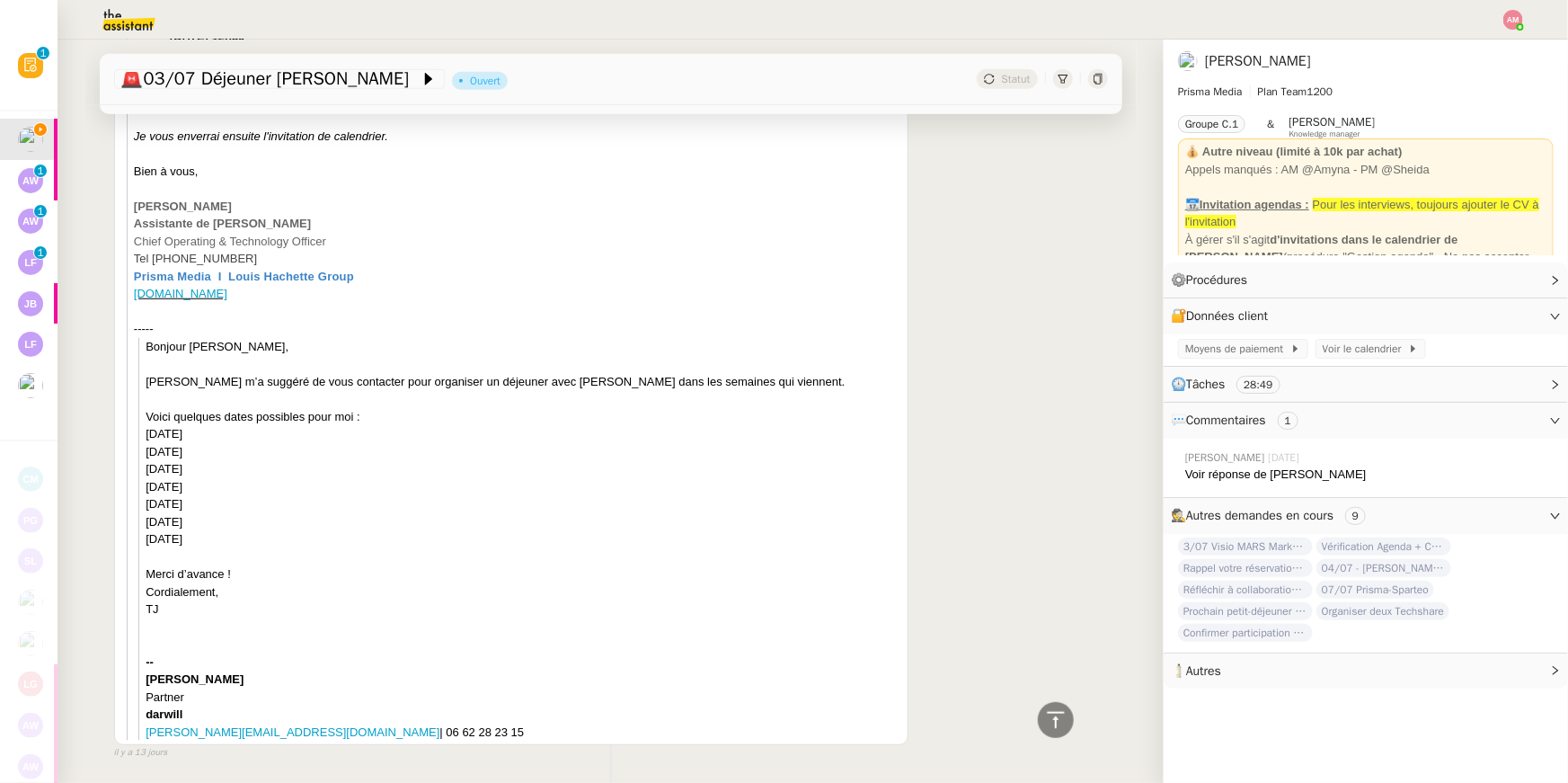 drag, startPoint x: 333, startPoint y: 733, endPoint x: 255, endPoint y: 725, distance: 78.40918 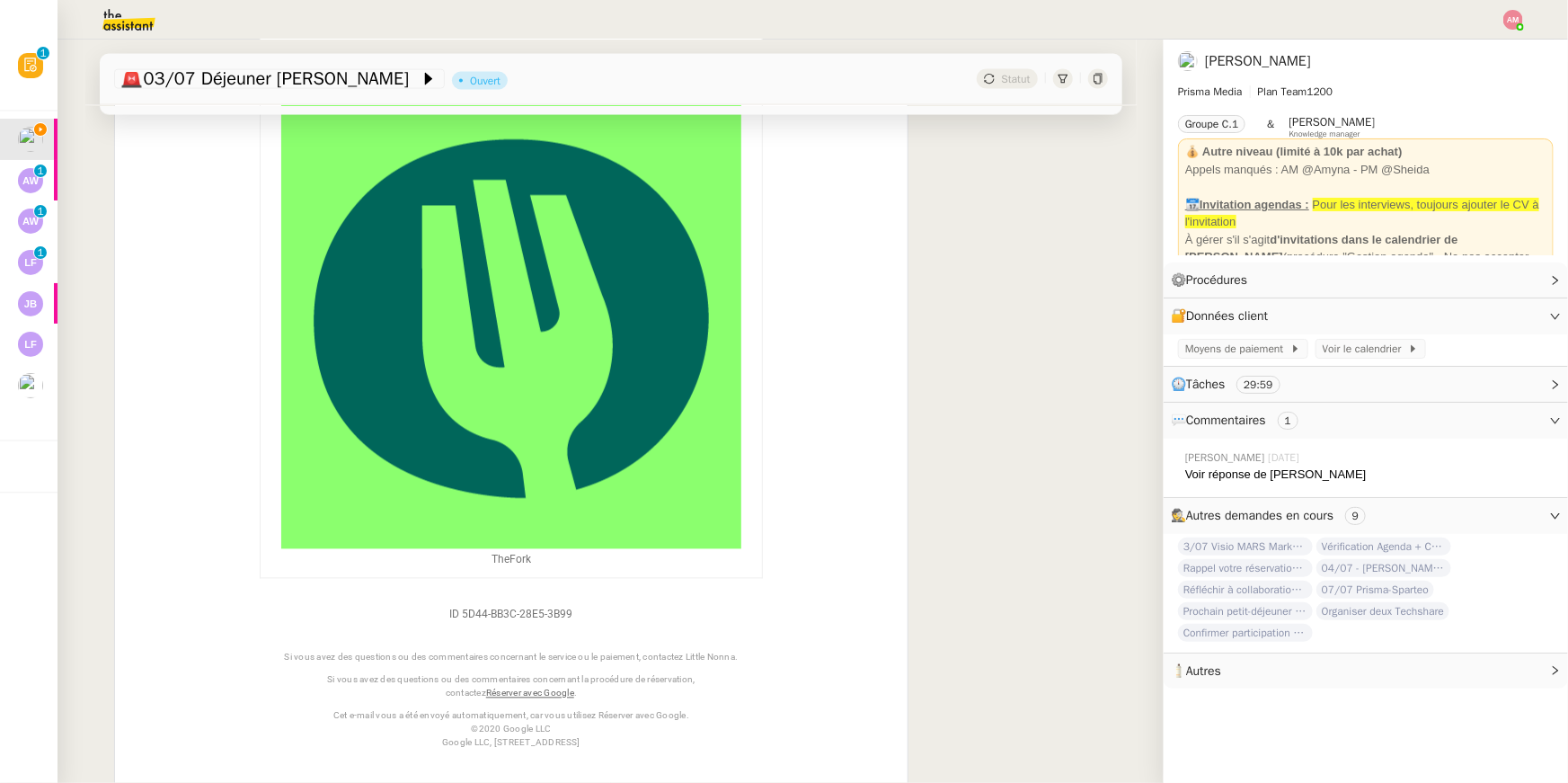 scroll, scrollTop: 0, scrollLeft: 0, axis: both 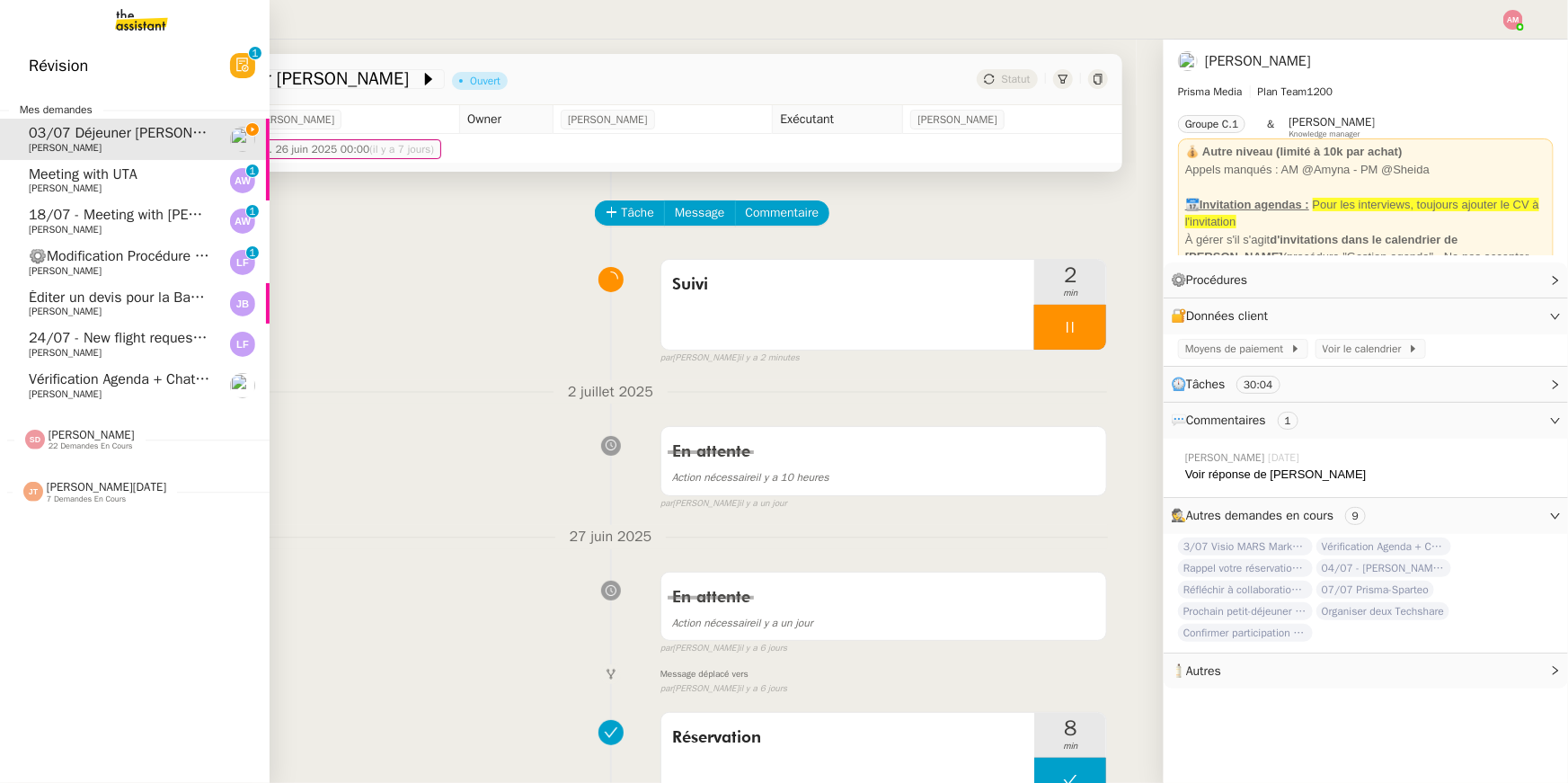 click at bounding box center [127, 20] 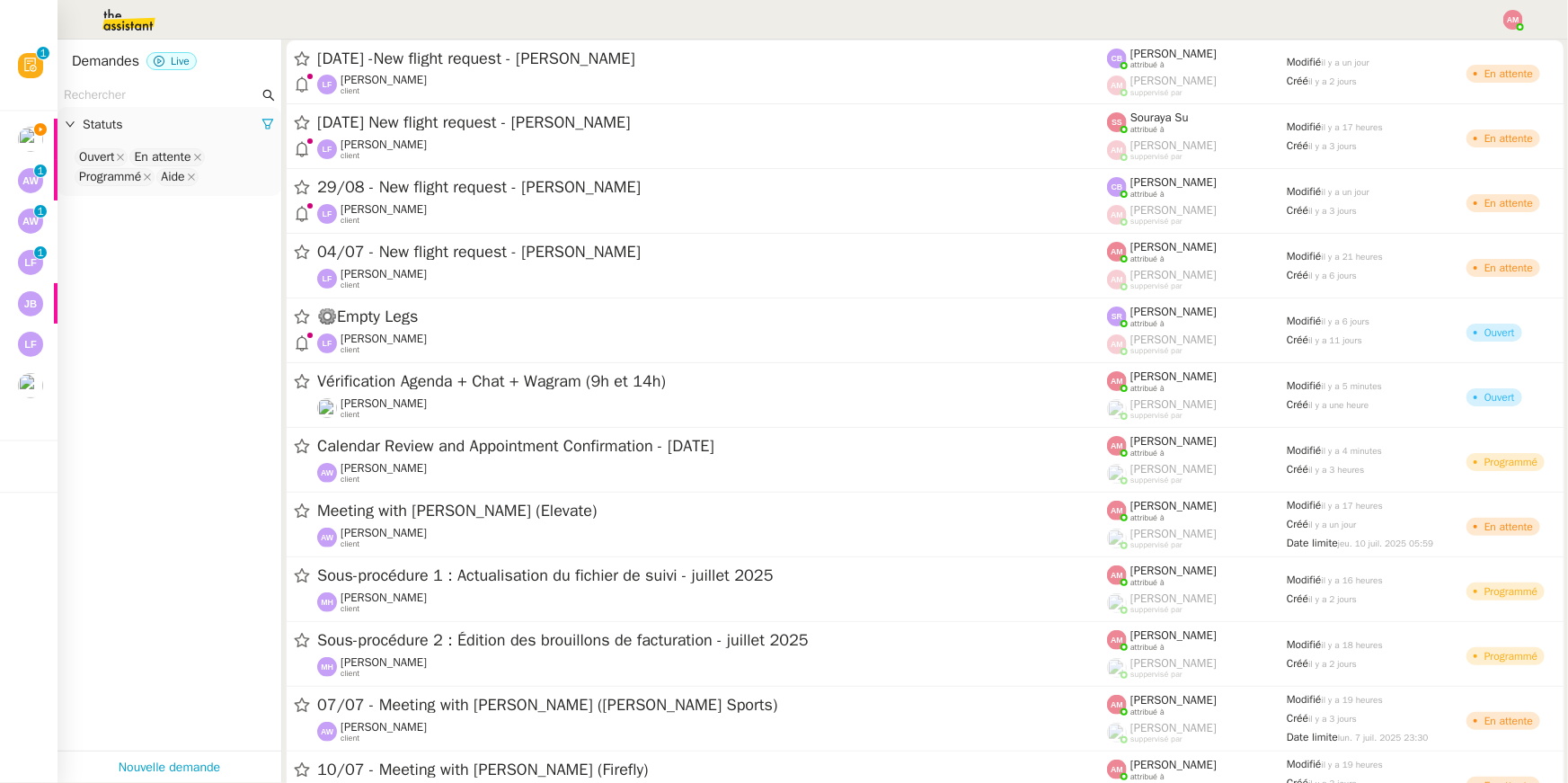 click 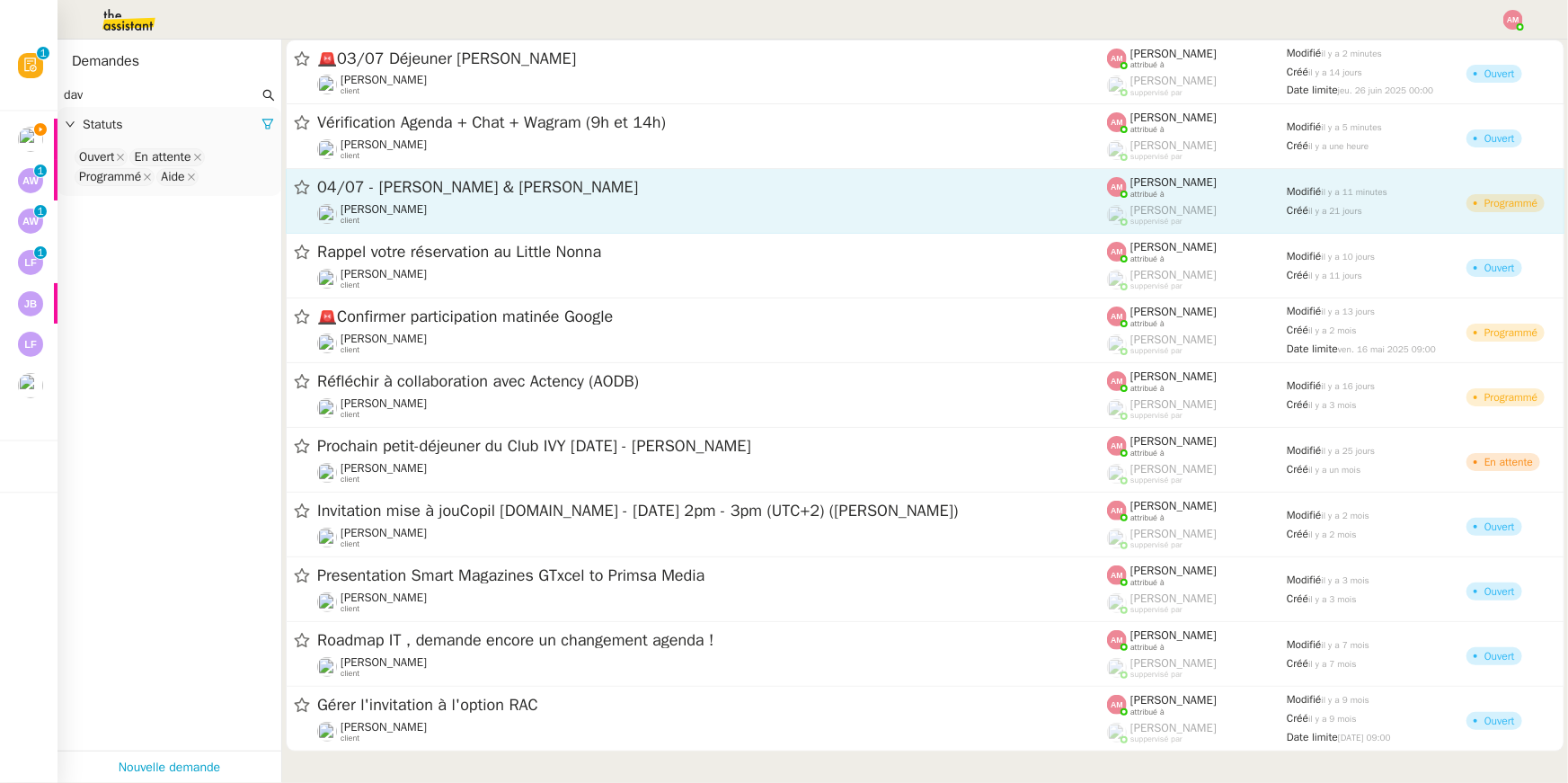 type on "dav" 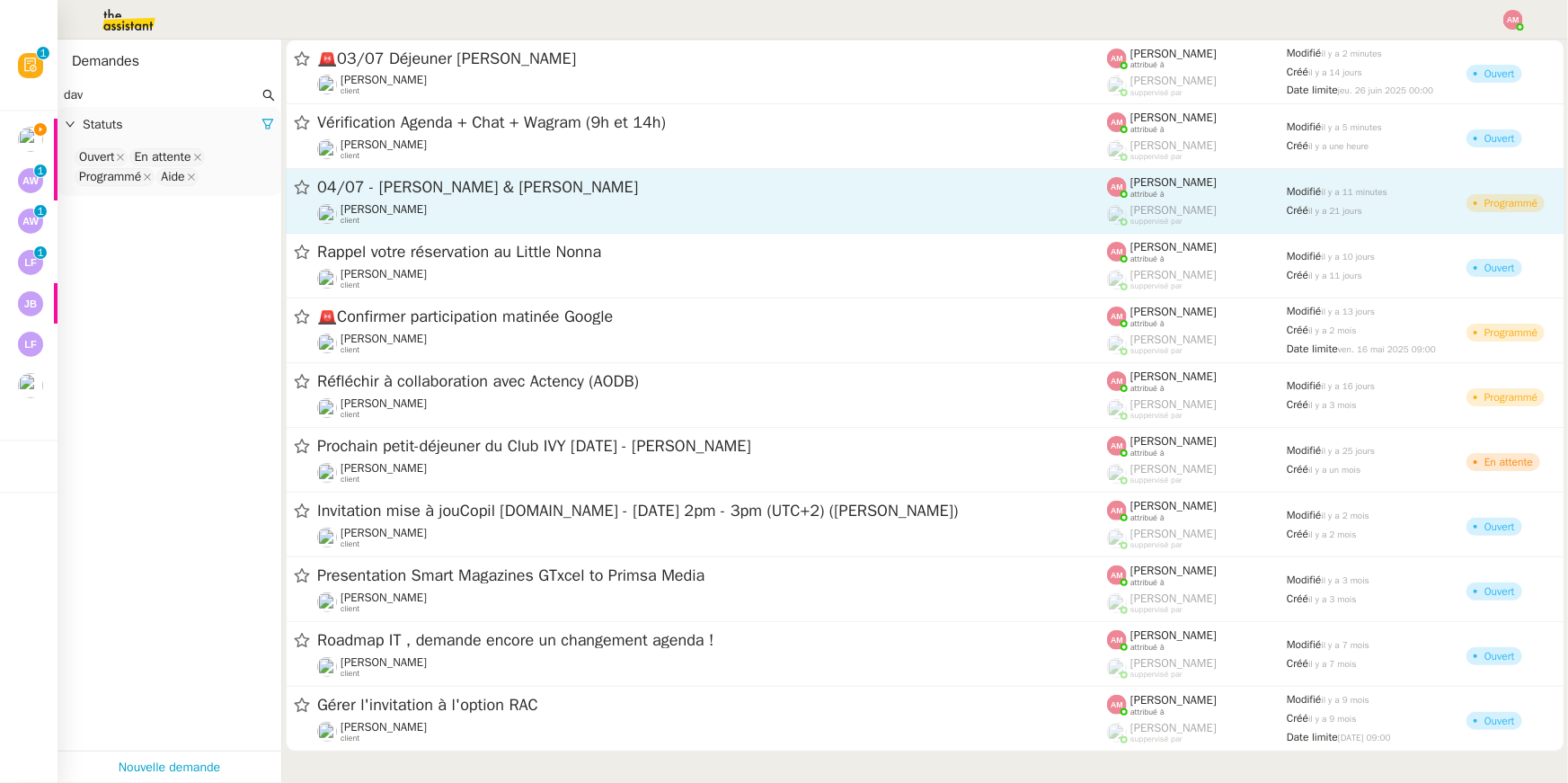 click on "04/07  - [PERSON_NAME] & [PERSON_NAME]" 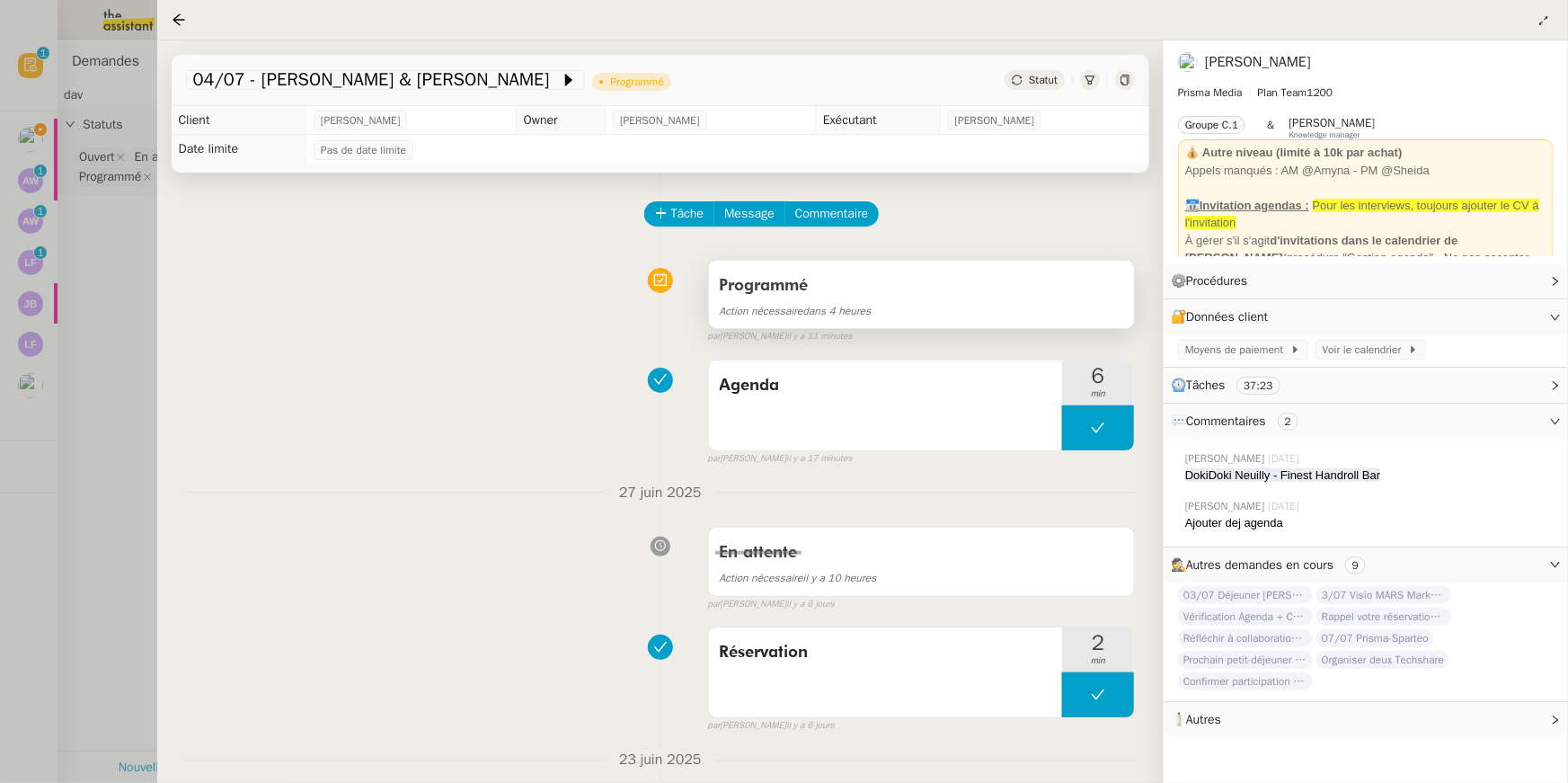 click on "Programmé" at bounding box center (921, 286) 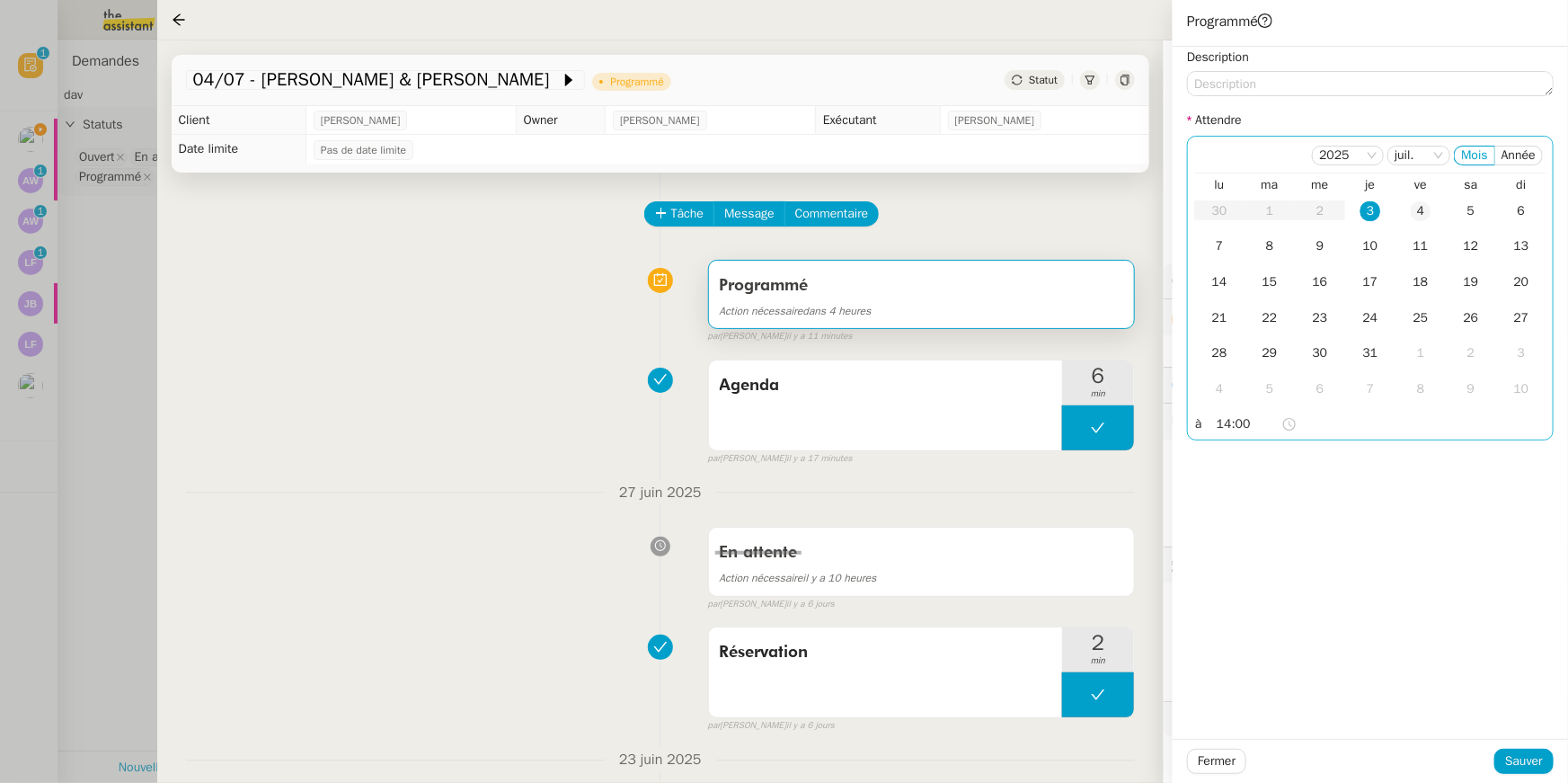 click on "4" 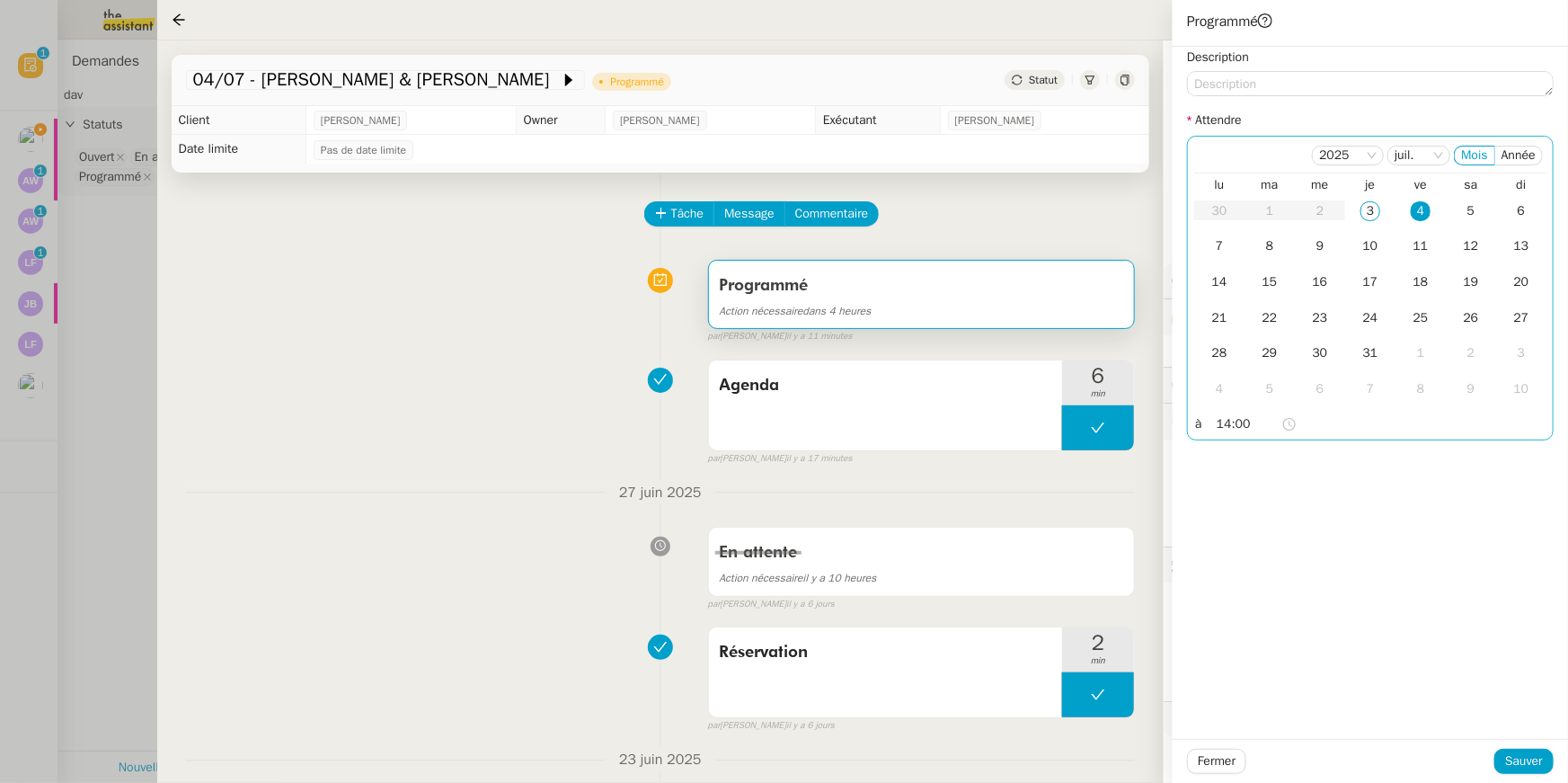 click on "14:00" 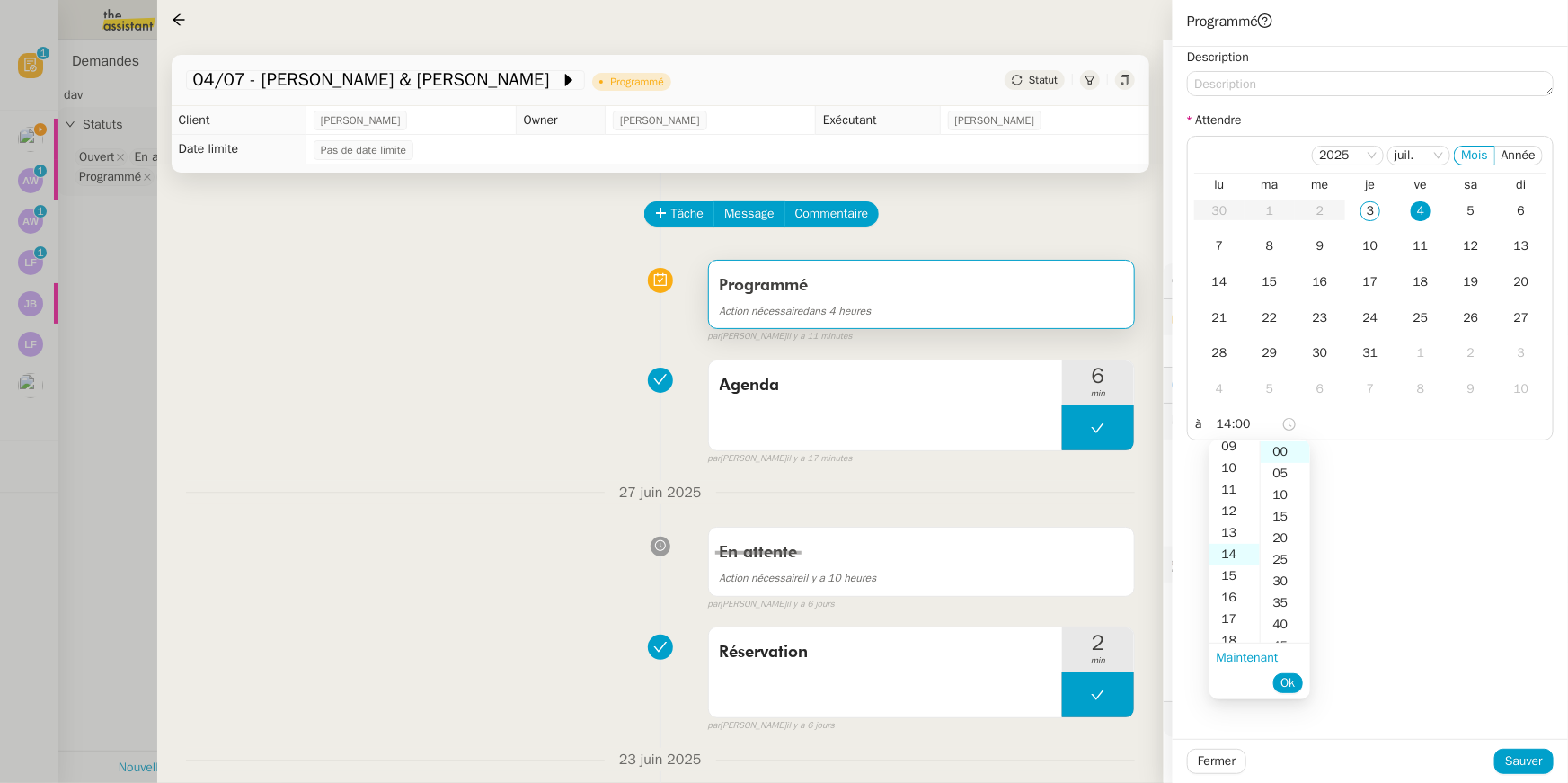 scroll, scrollTop: 0, scrollLeft: 0, axis: both 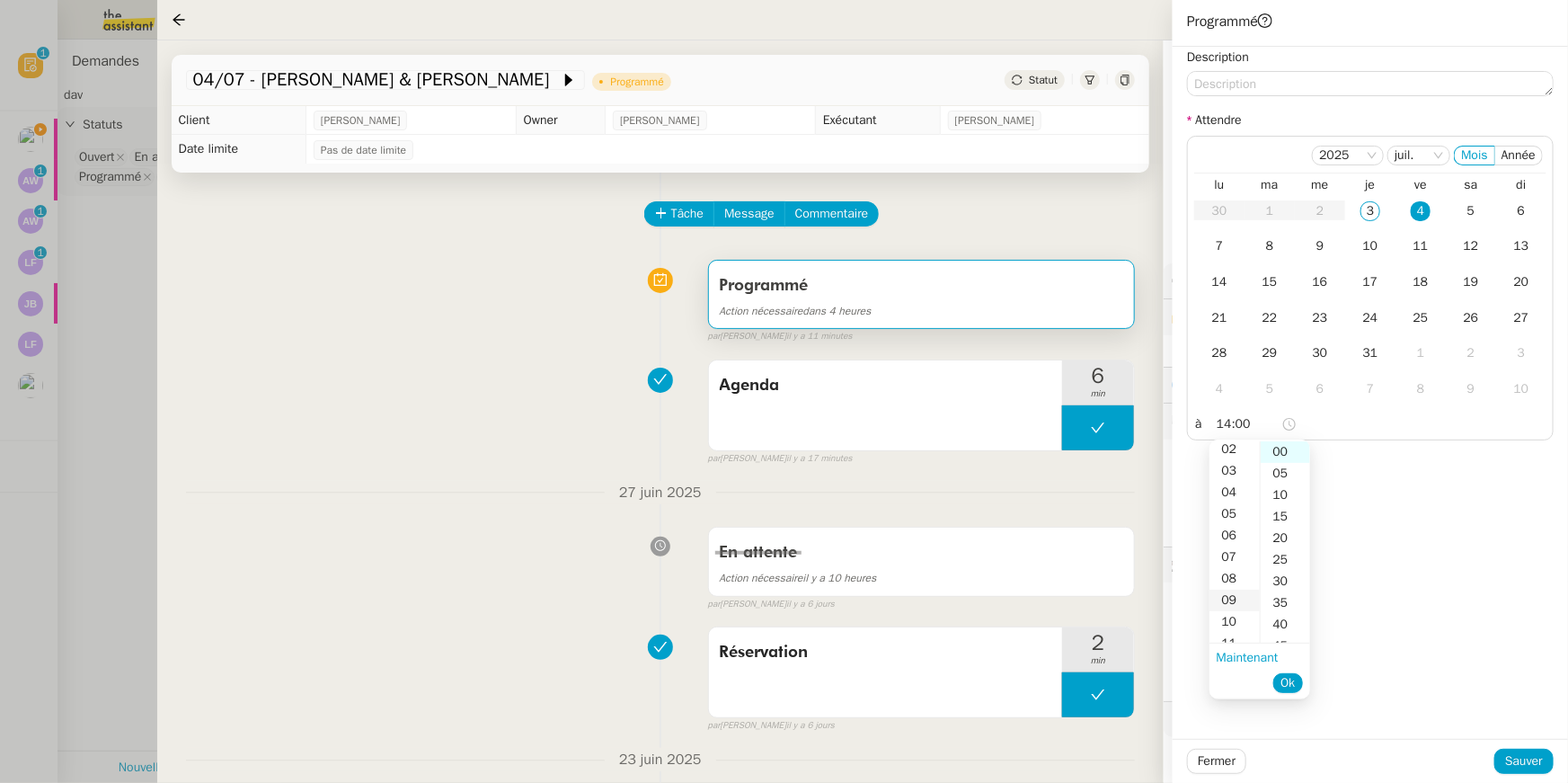 click on "09" at bounding box center (1235, 601) 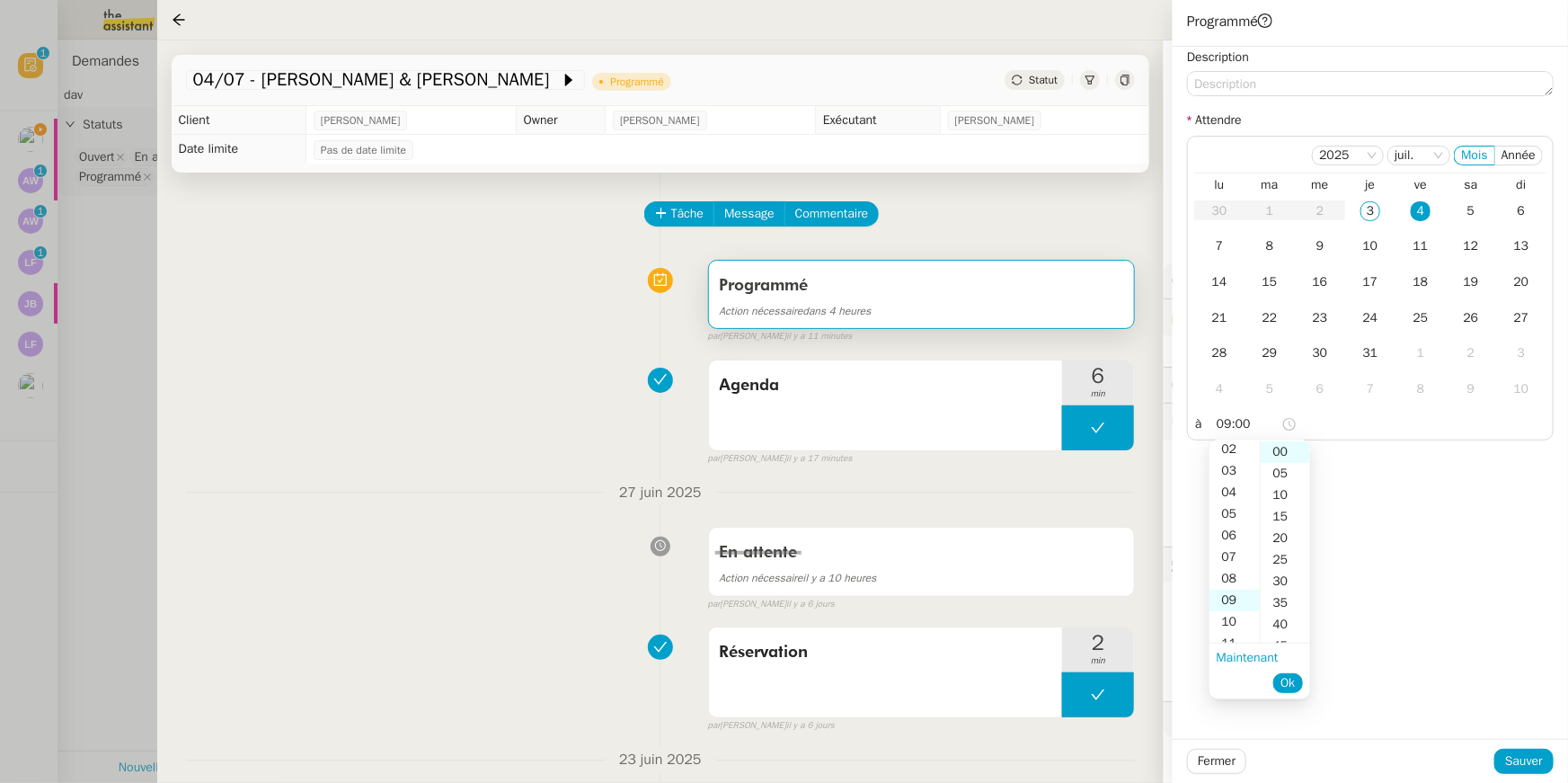 scroll, scrollTop: 194, scrollLeft: 0, axis: vertical 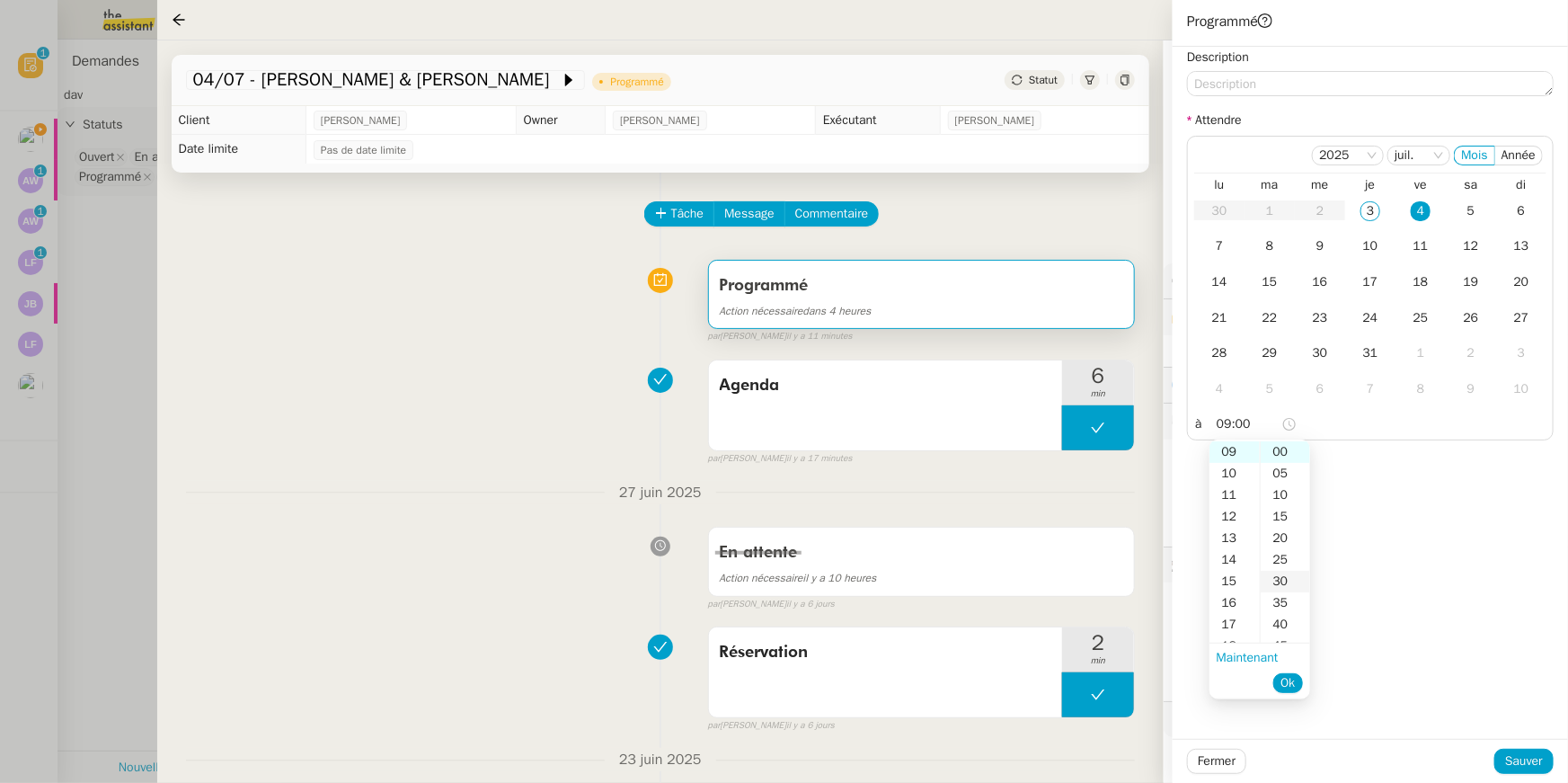 click on "30" at bounding box center [1285, 582] 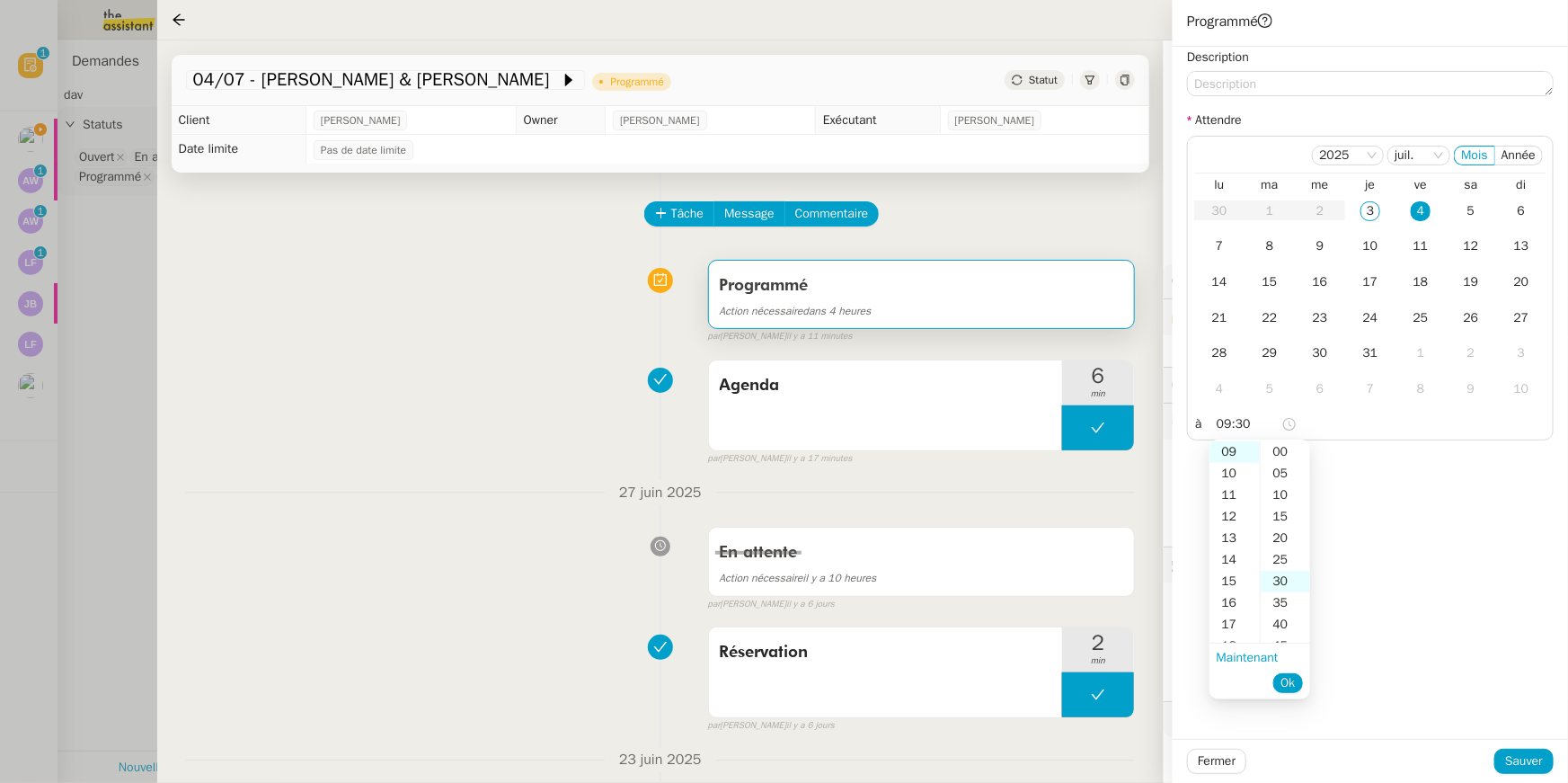 scroll, scrollTop: 129, scrollLeft: 0, axis: vertical 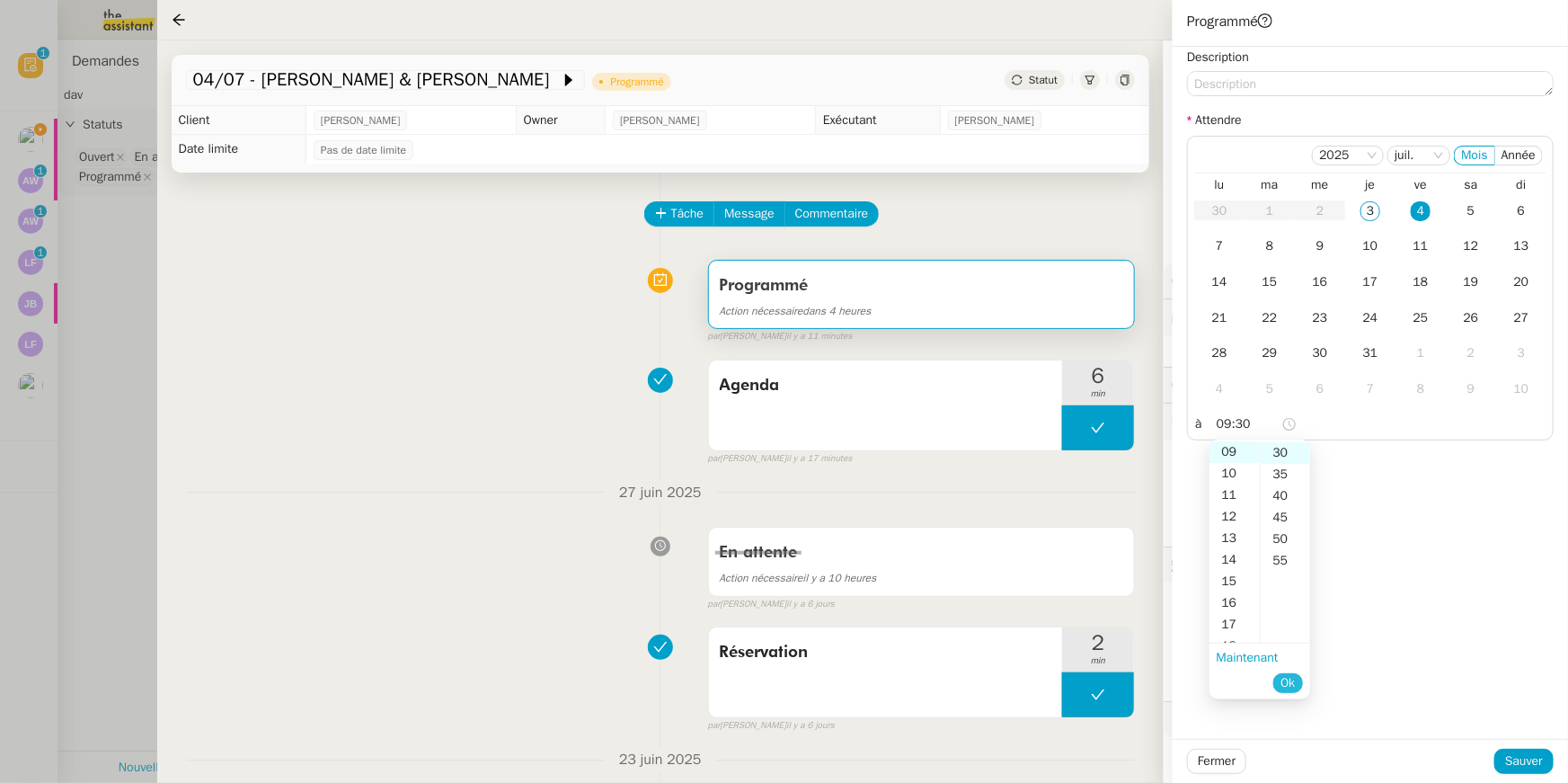 click on "Ok" at bounding box center [1288, 683] 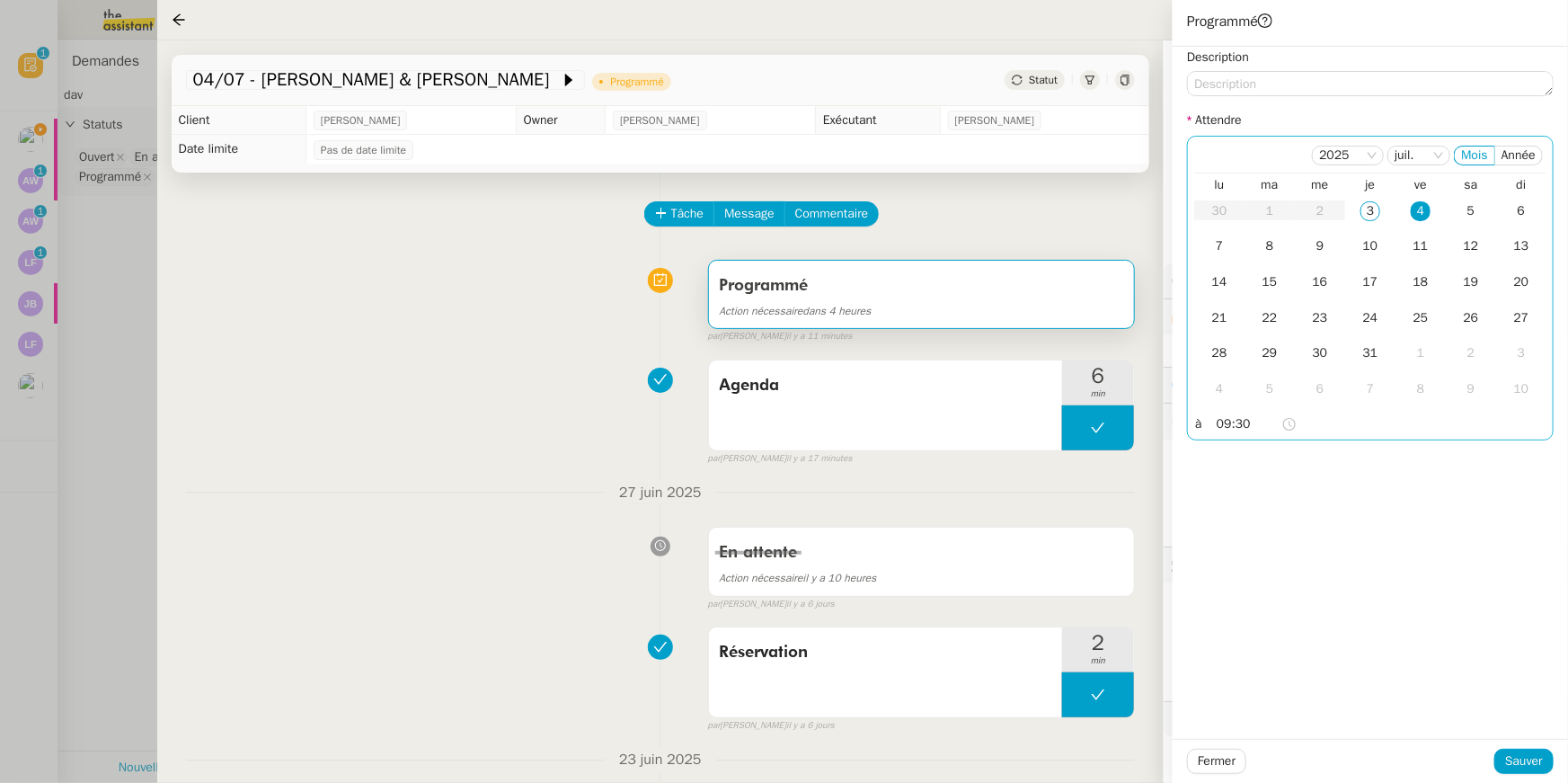 click on "4" 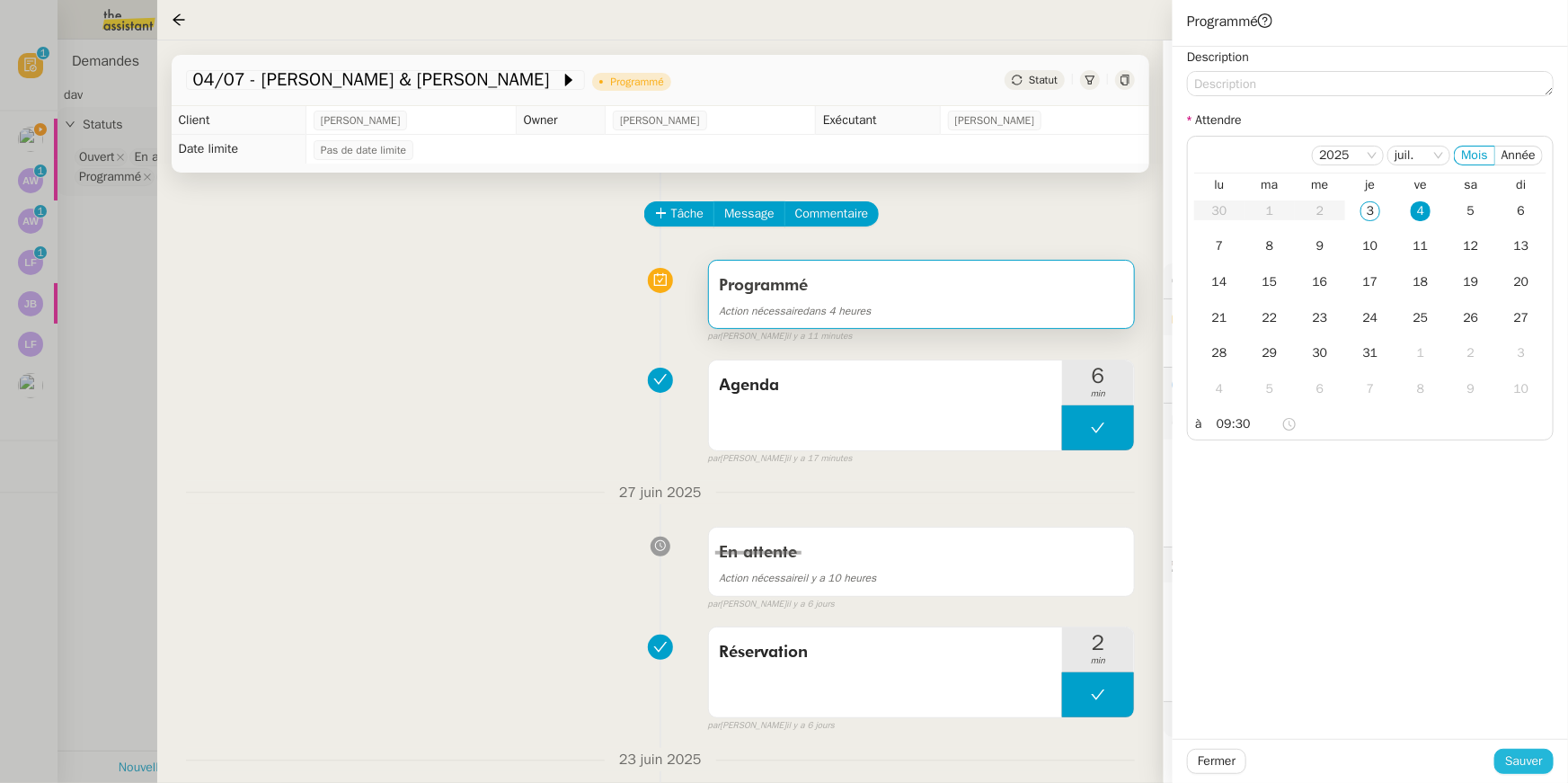 click on "Sauver" 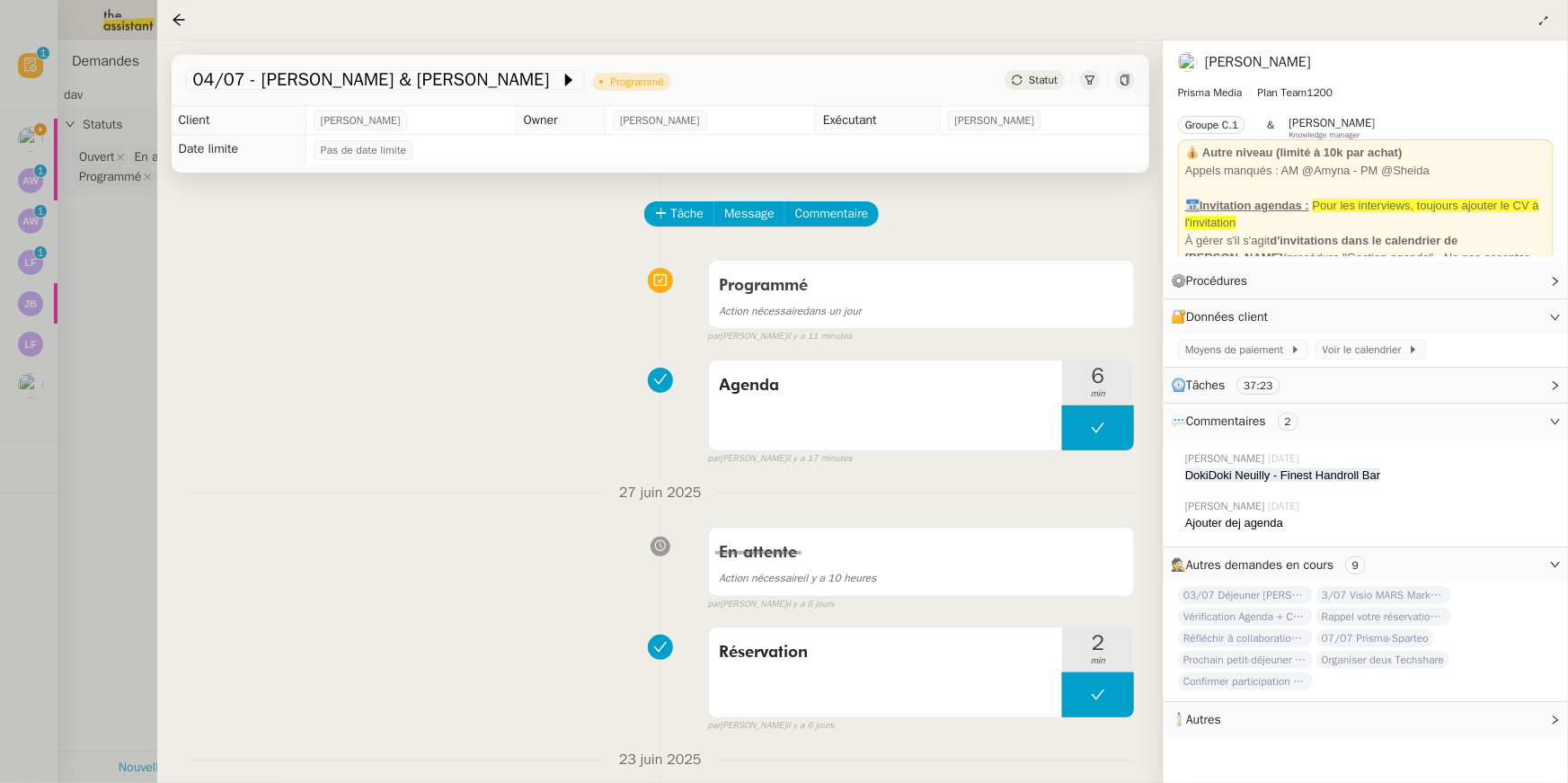 click at bounding box center [784, 391] 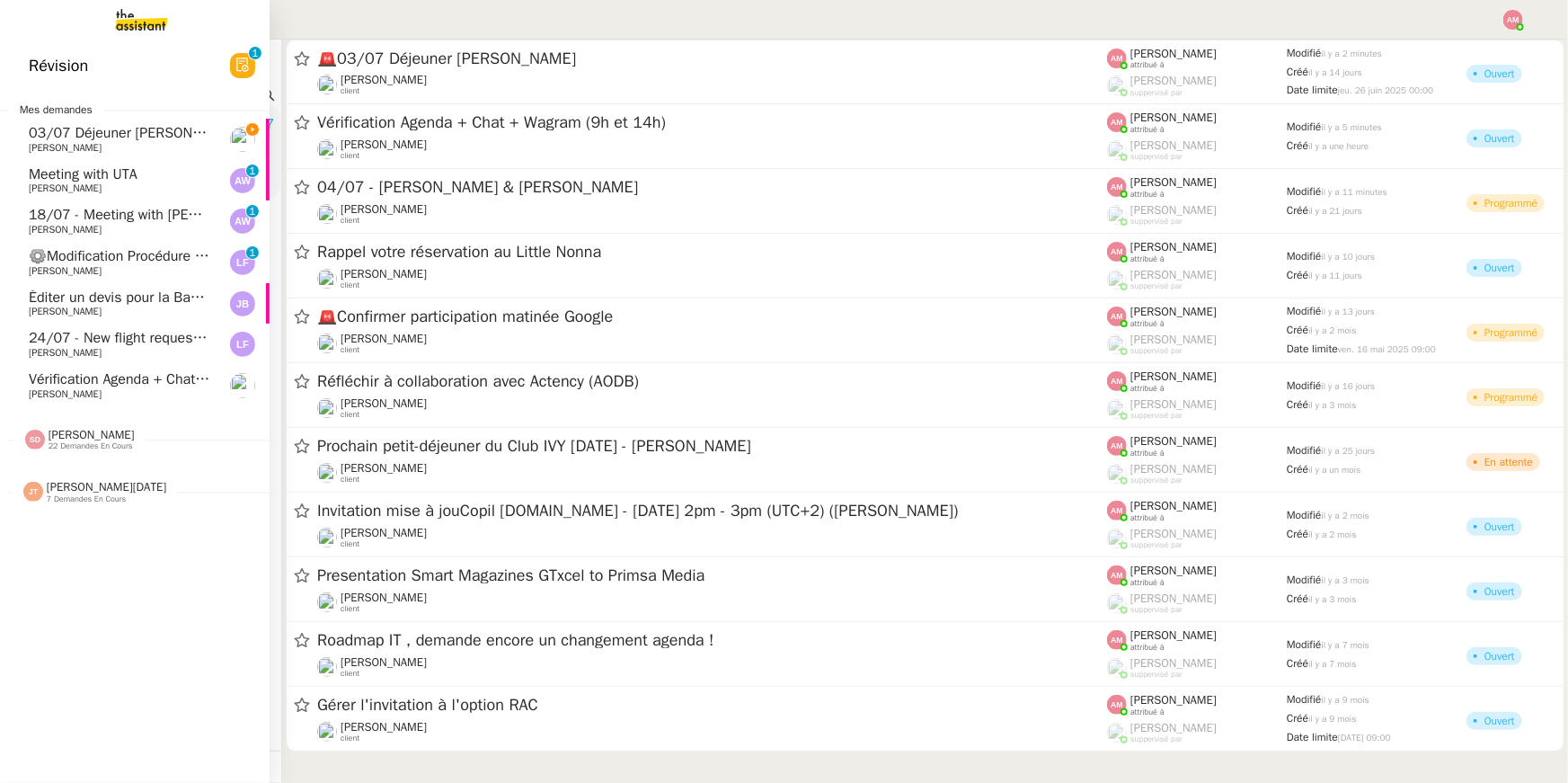 click on "03/07 Déjeuner [PERSON_NAME]" 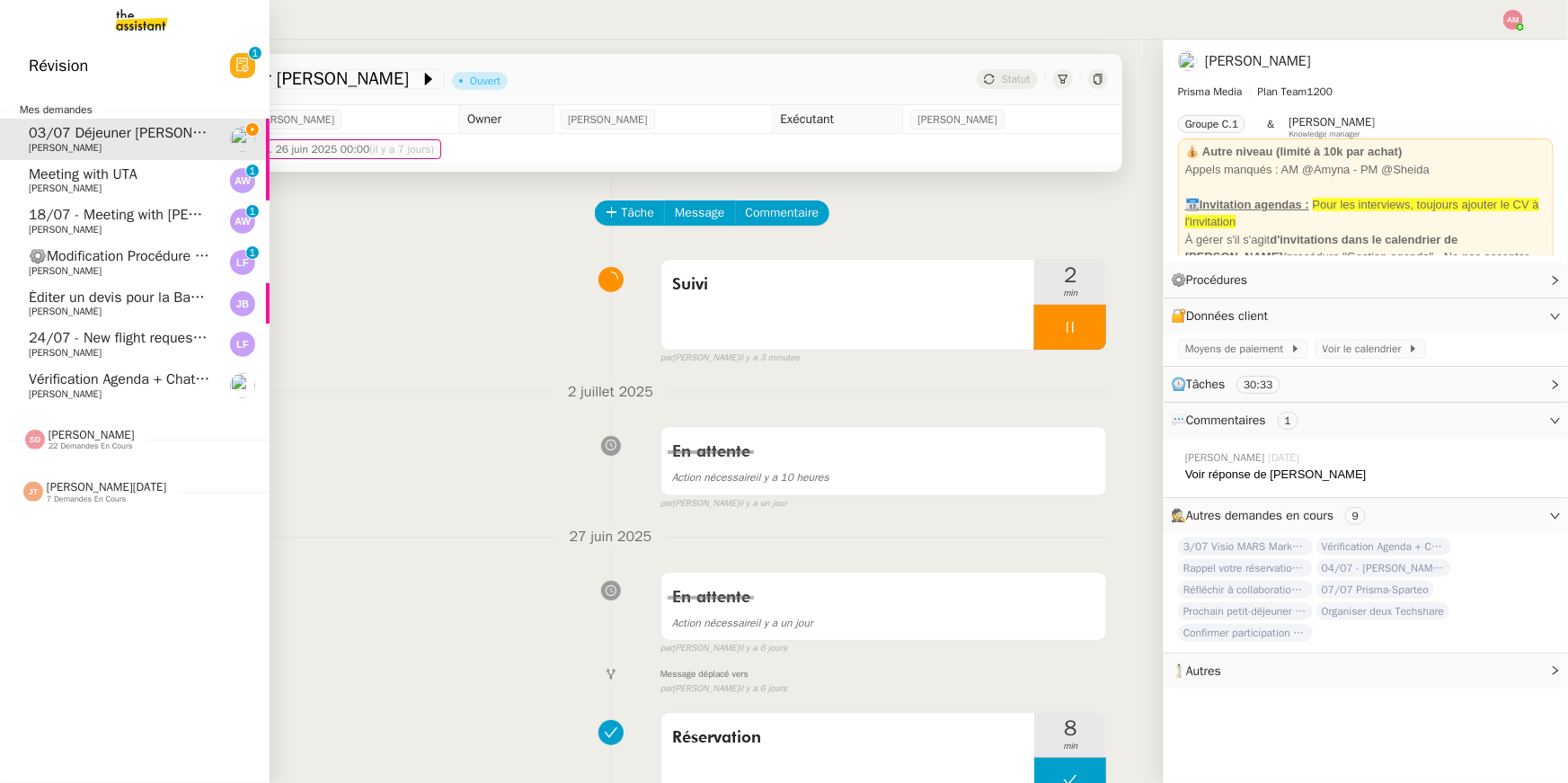 click on "Éditer un devis pour la Banque de France" 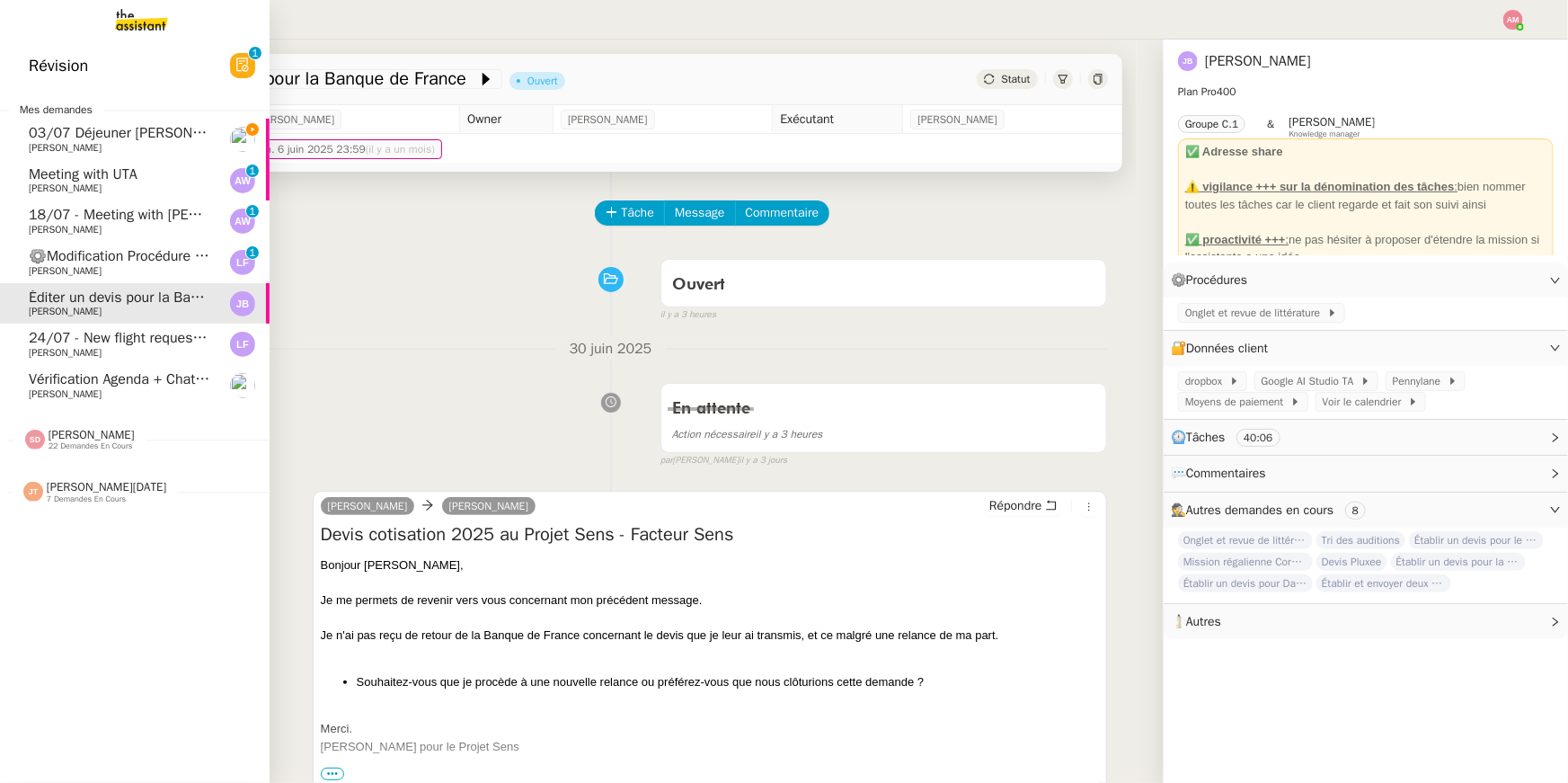 click on "03/07 Déjeuner [PERSON_NAME]" 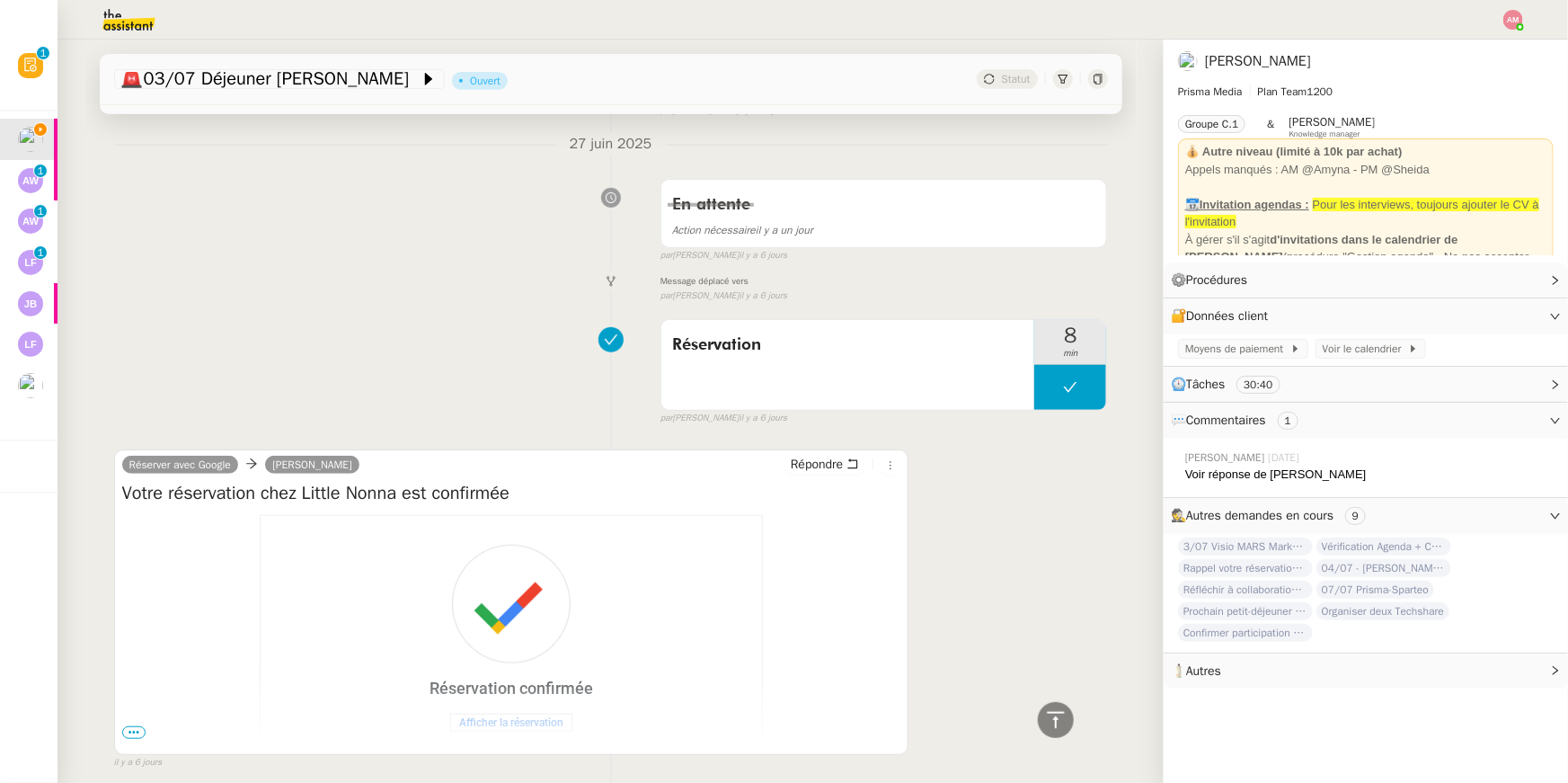 scroll, scrollTop: 0, scrollLeft: 0, axis: both 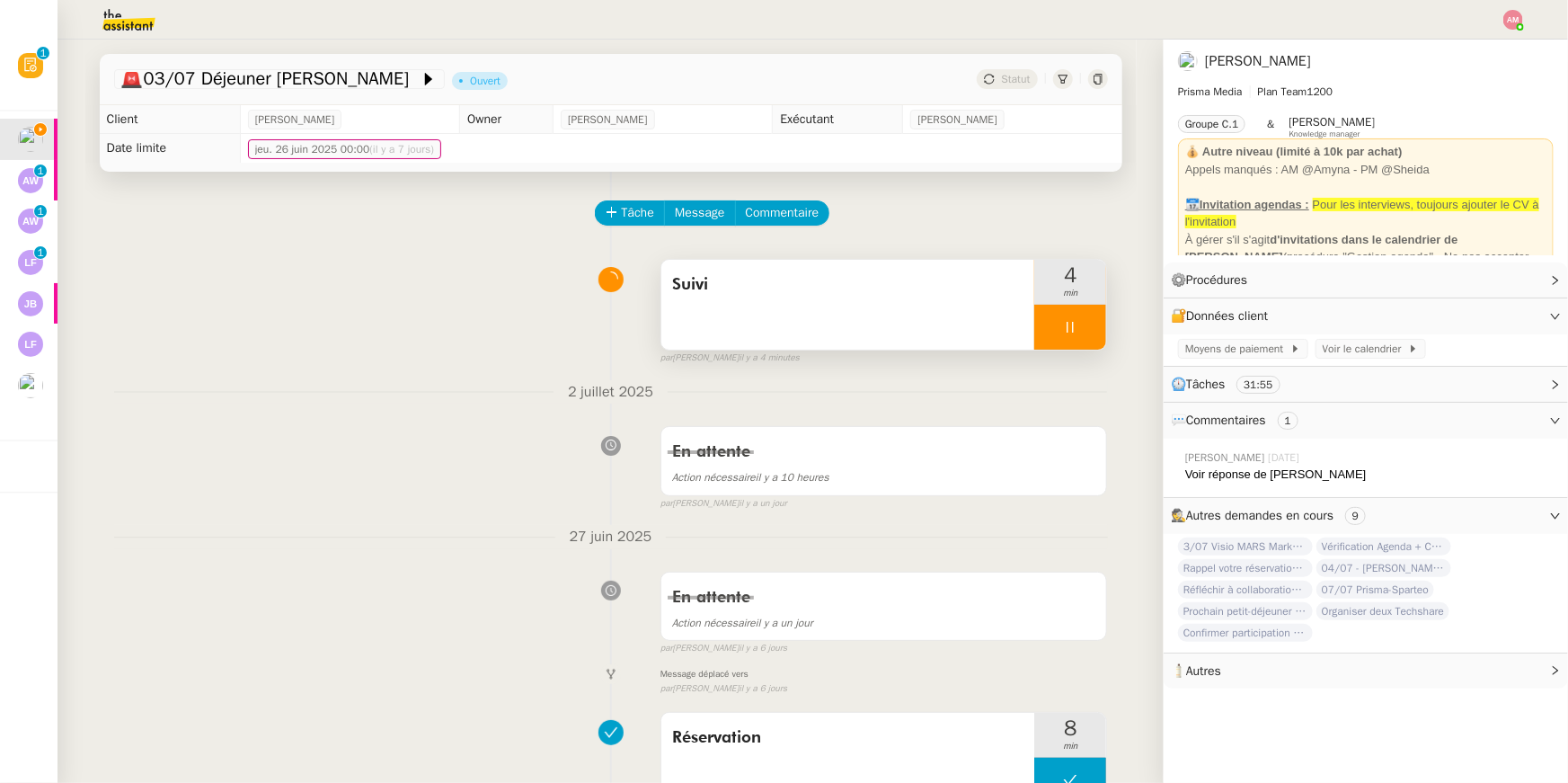 click on "Suivi" at bounding box center (848, 305) 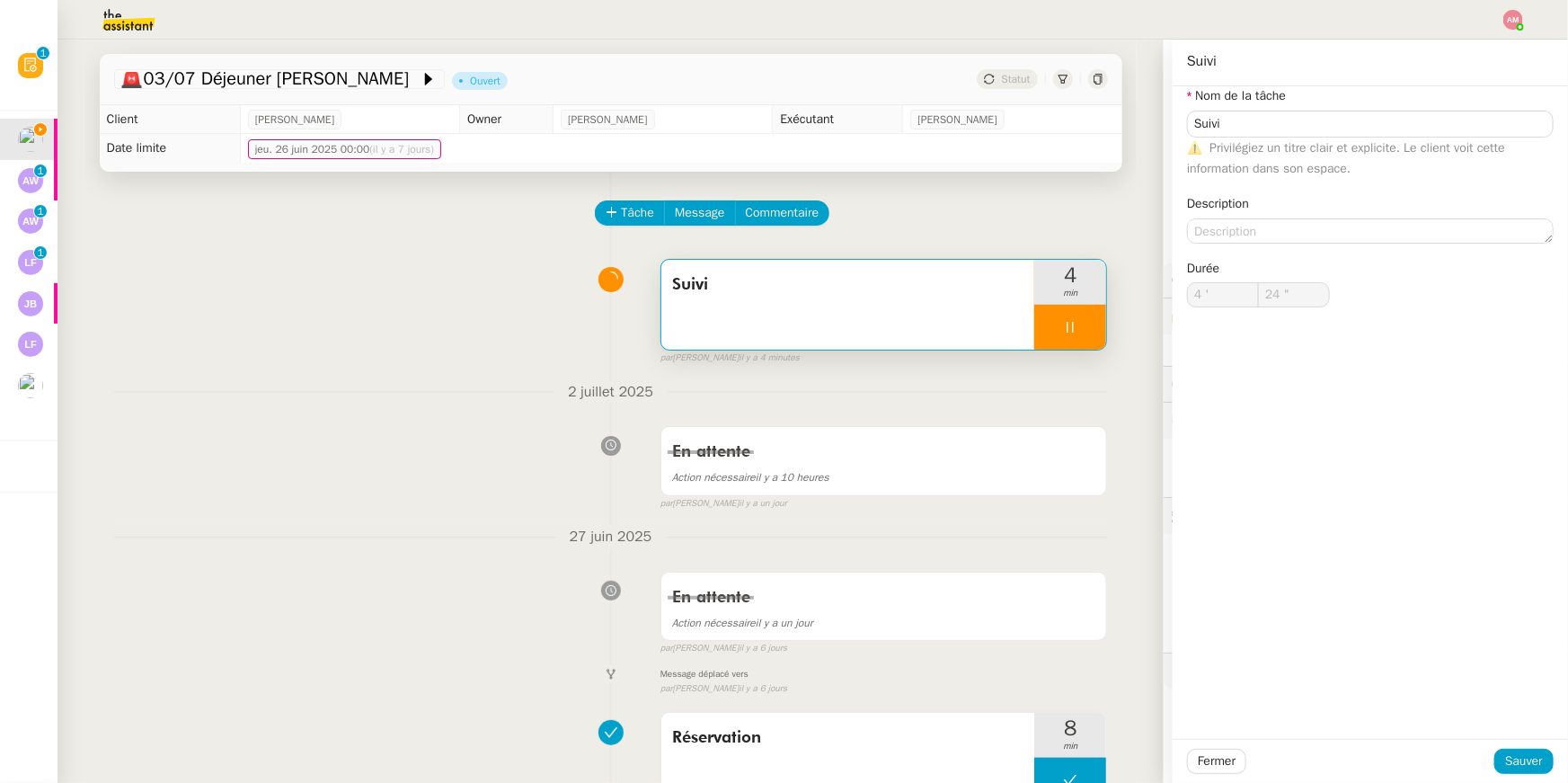 click on "Suivi" at bounding box center [848, 305] 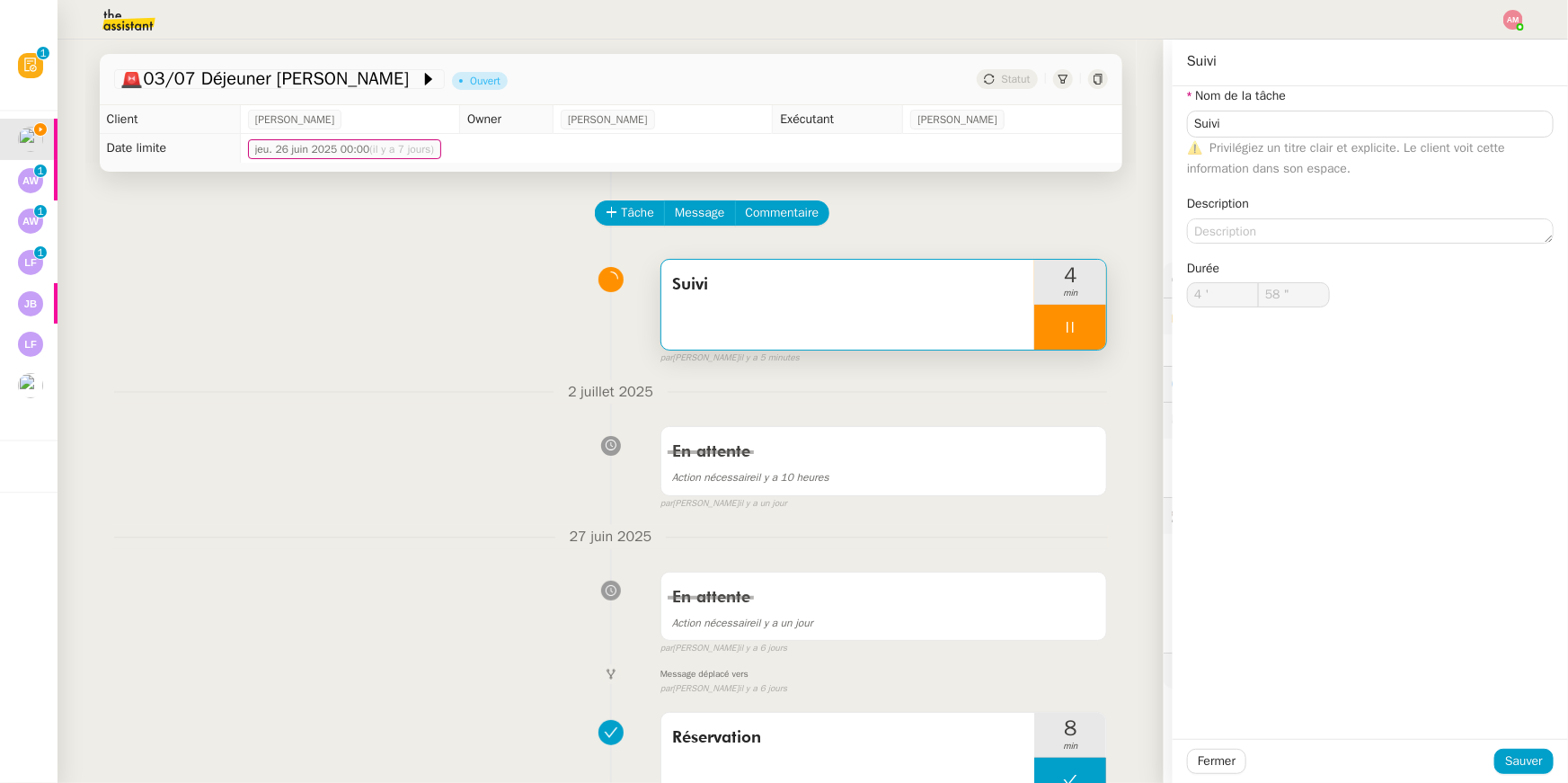type on "59 "" 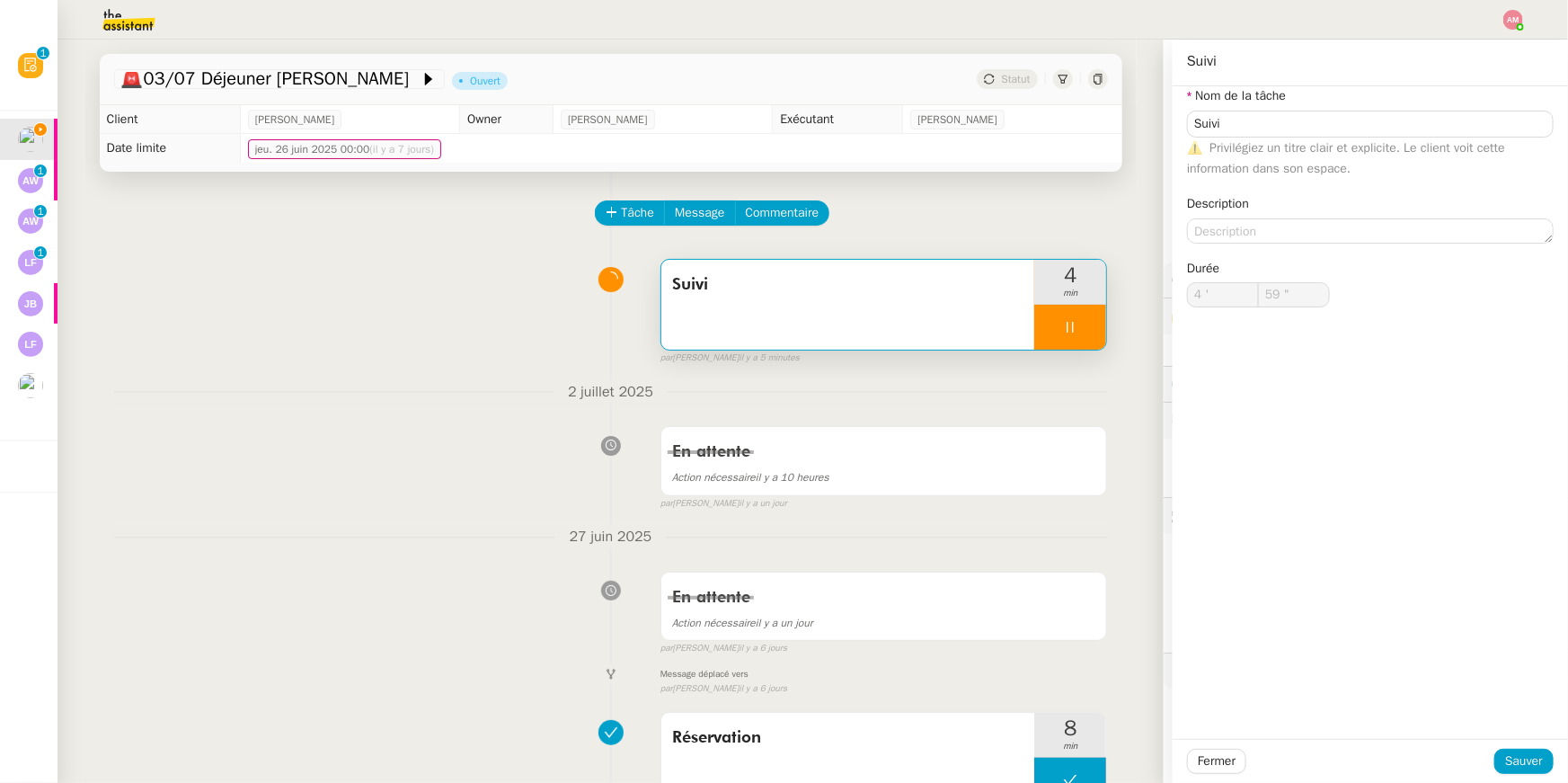 type on "5 '" 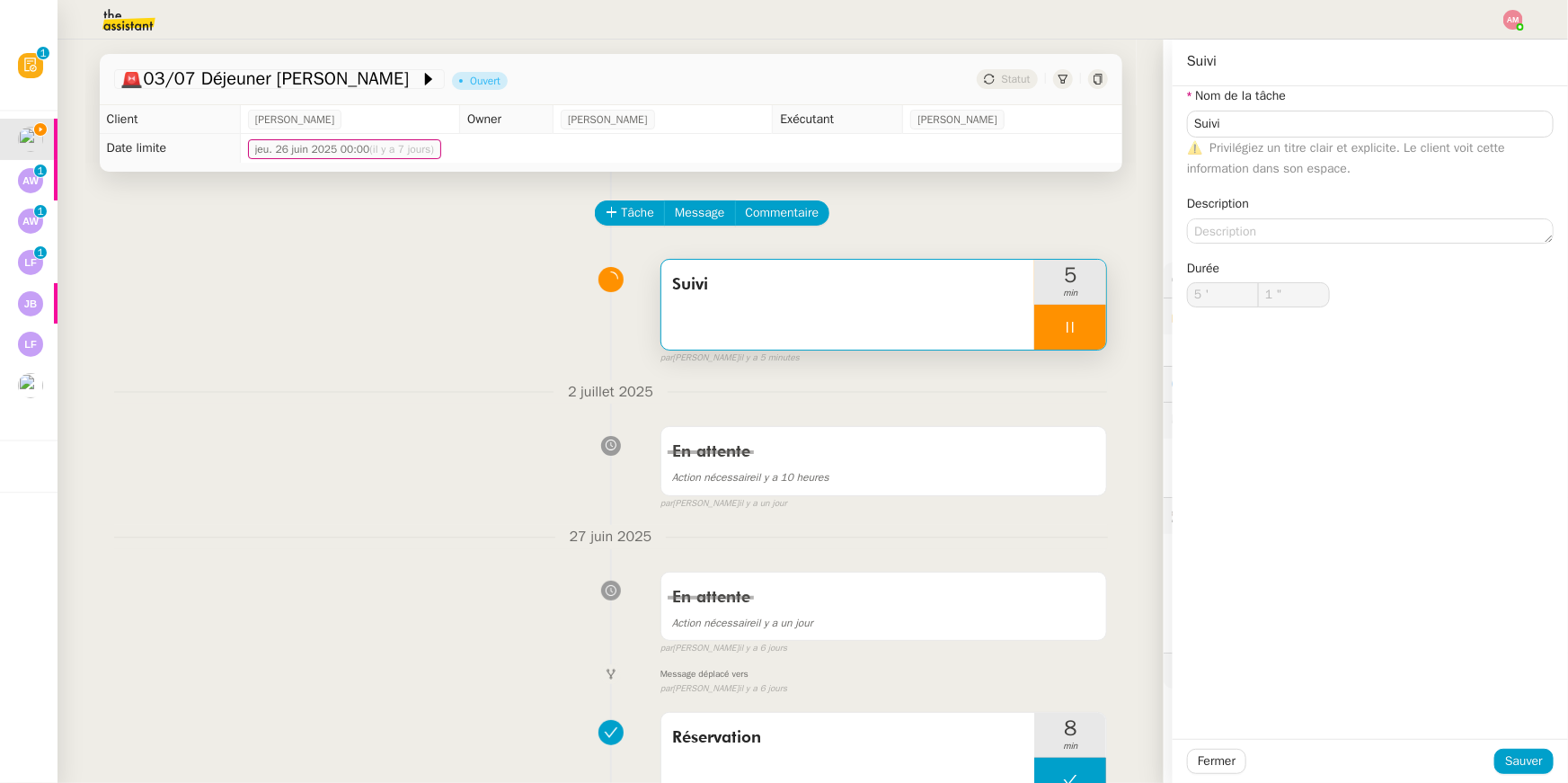 type on "2 "" 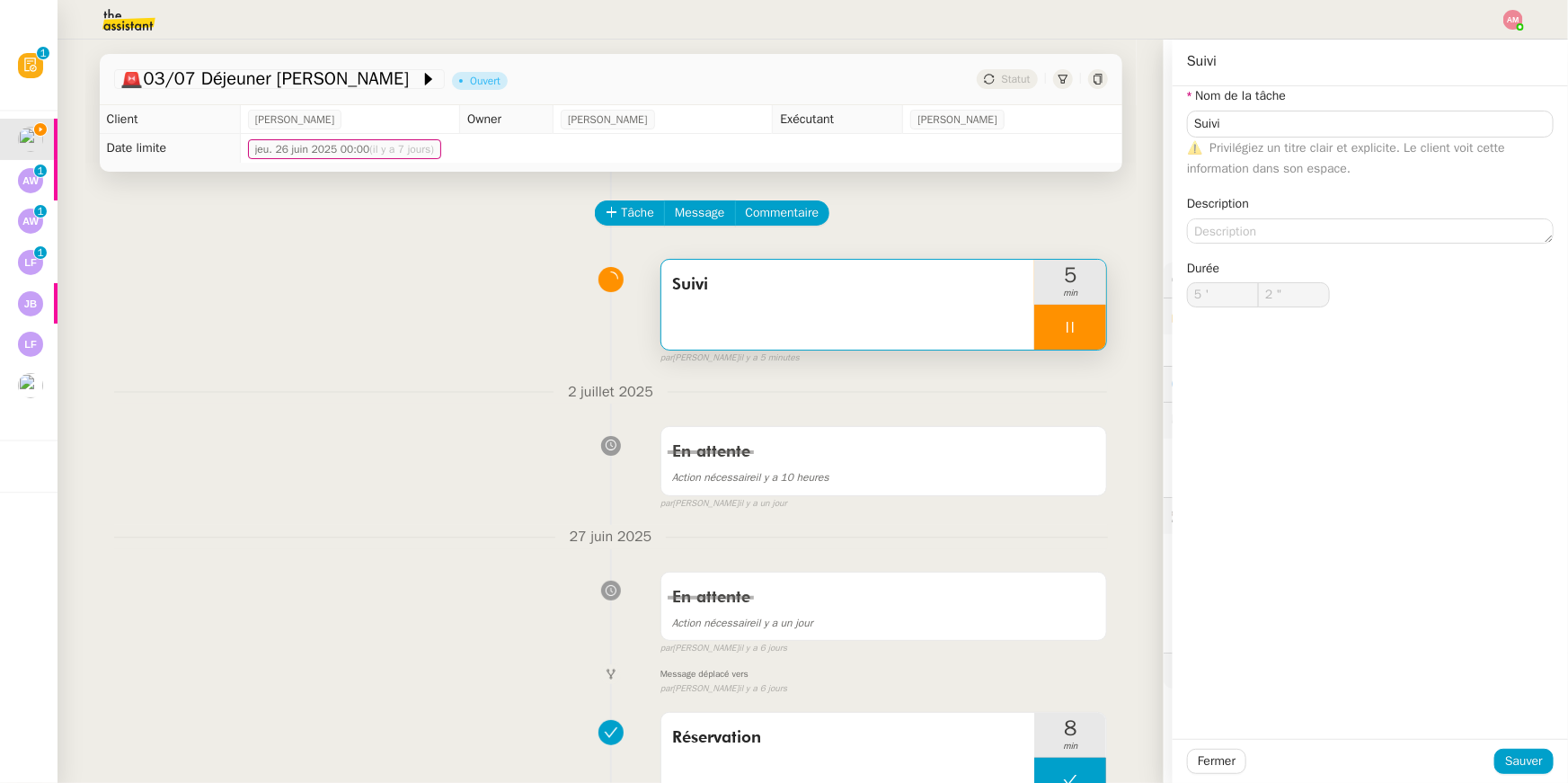 click 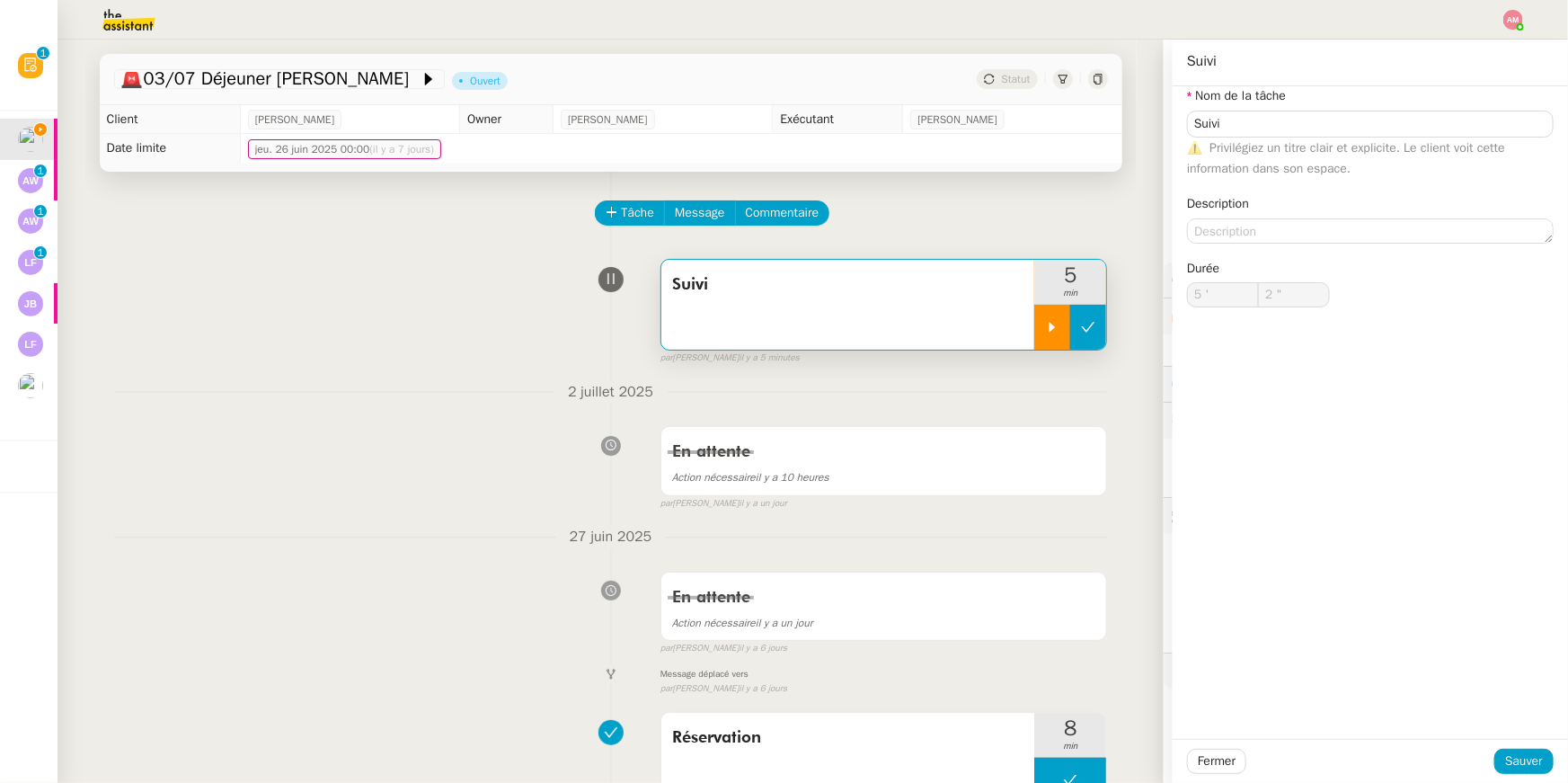 type on "Suivi" 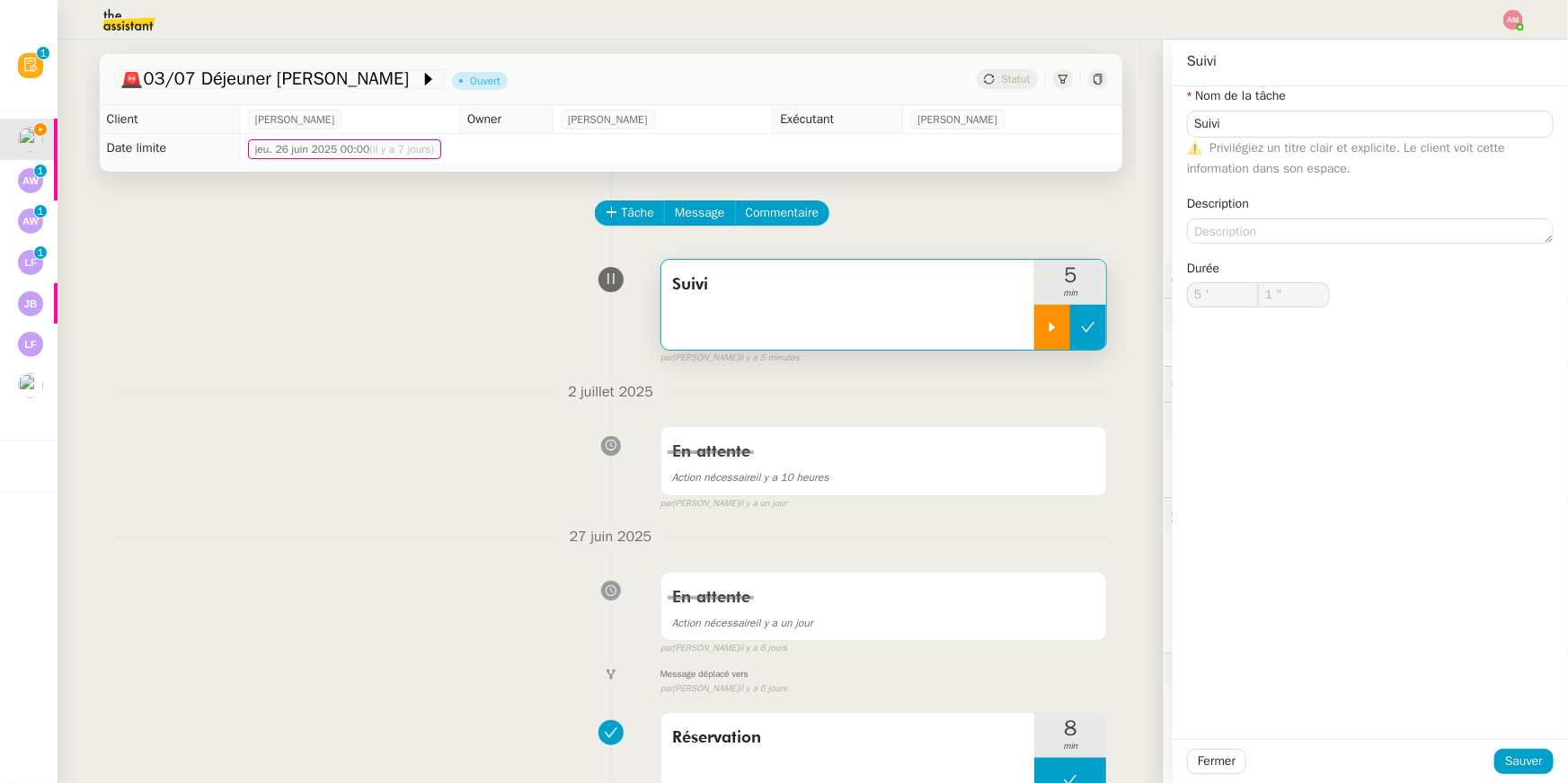 click at bounding box center (1088, 327) 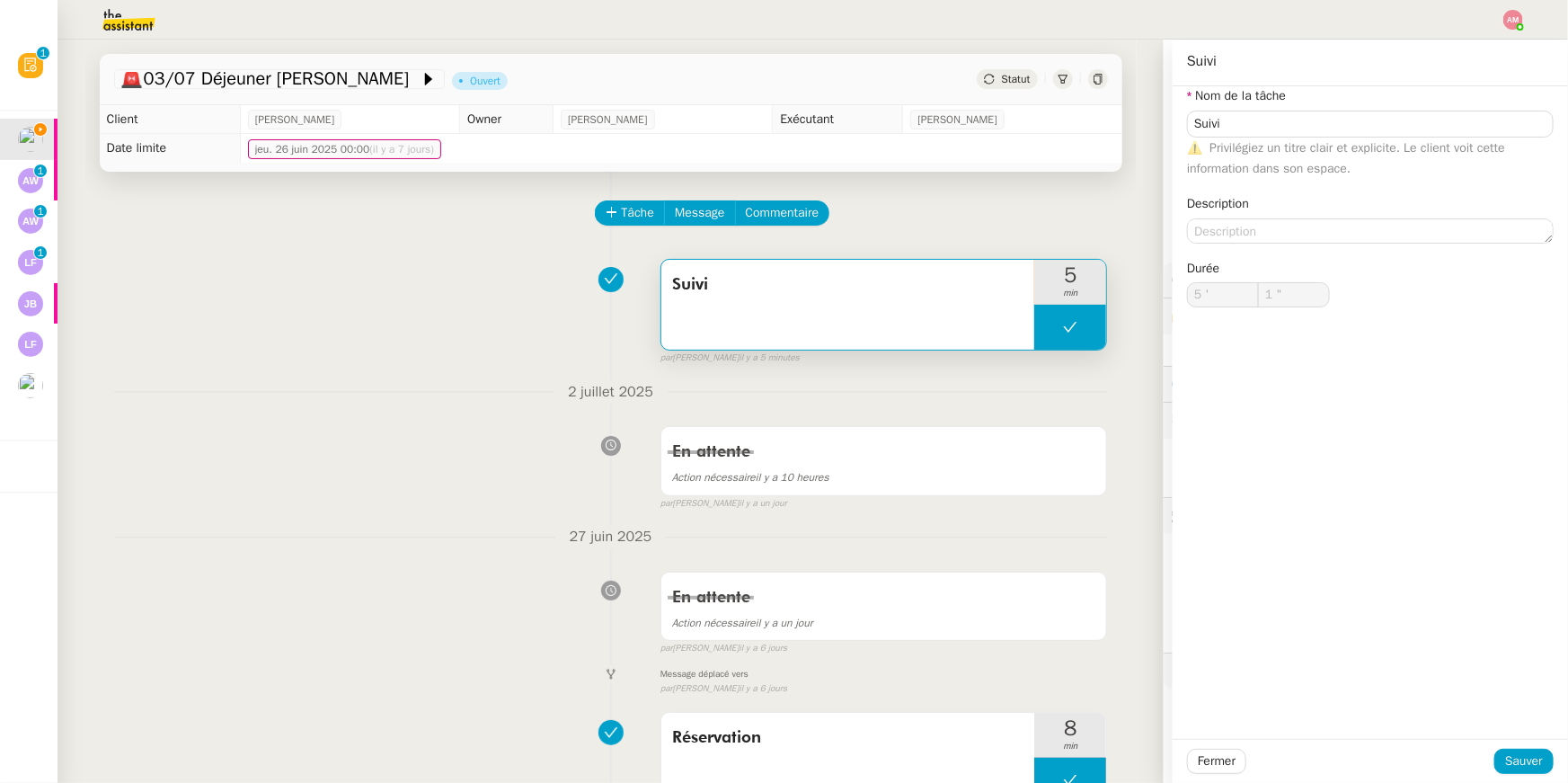type on "Suivi" 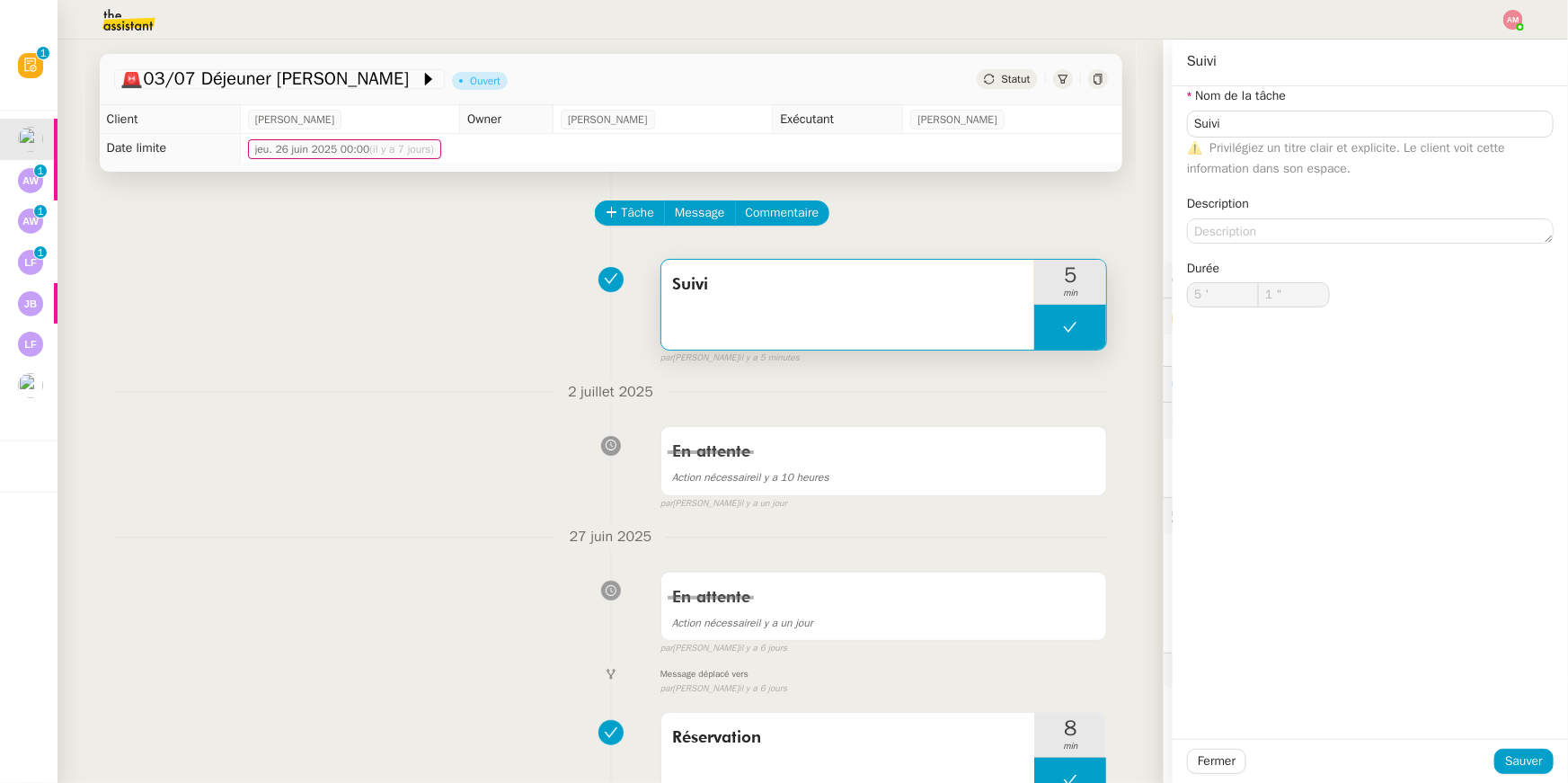 type on "Suivi" 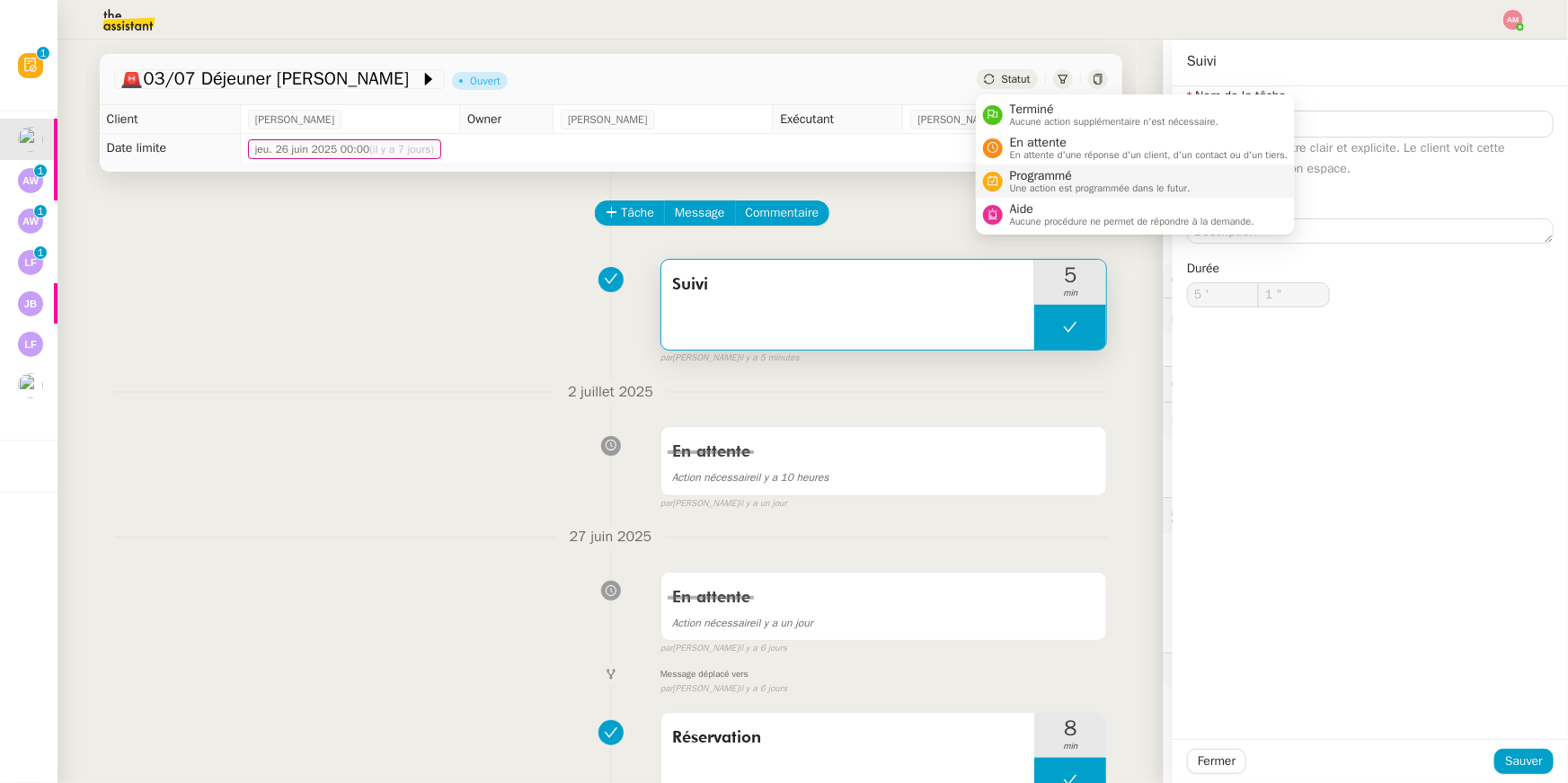 click on "Programmé" at bounding box center [1100, 176] 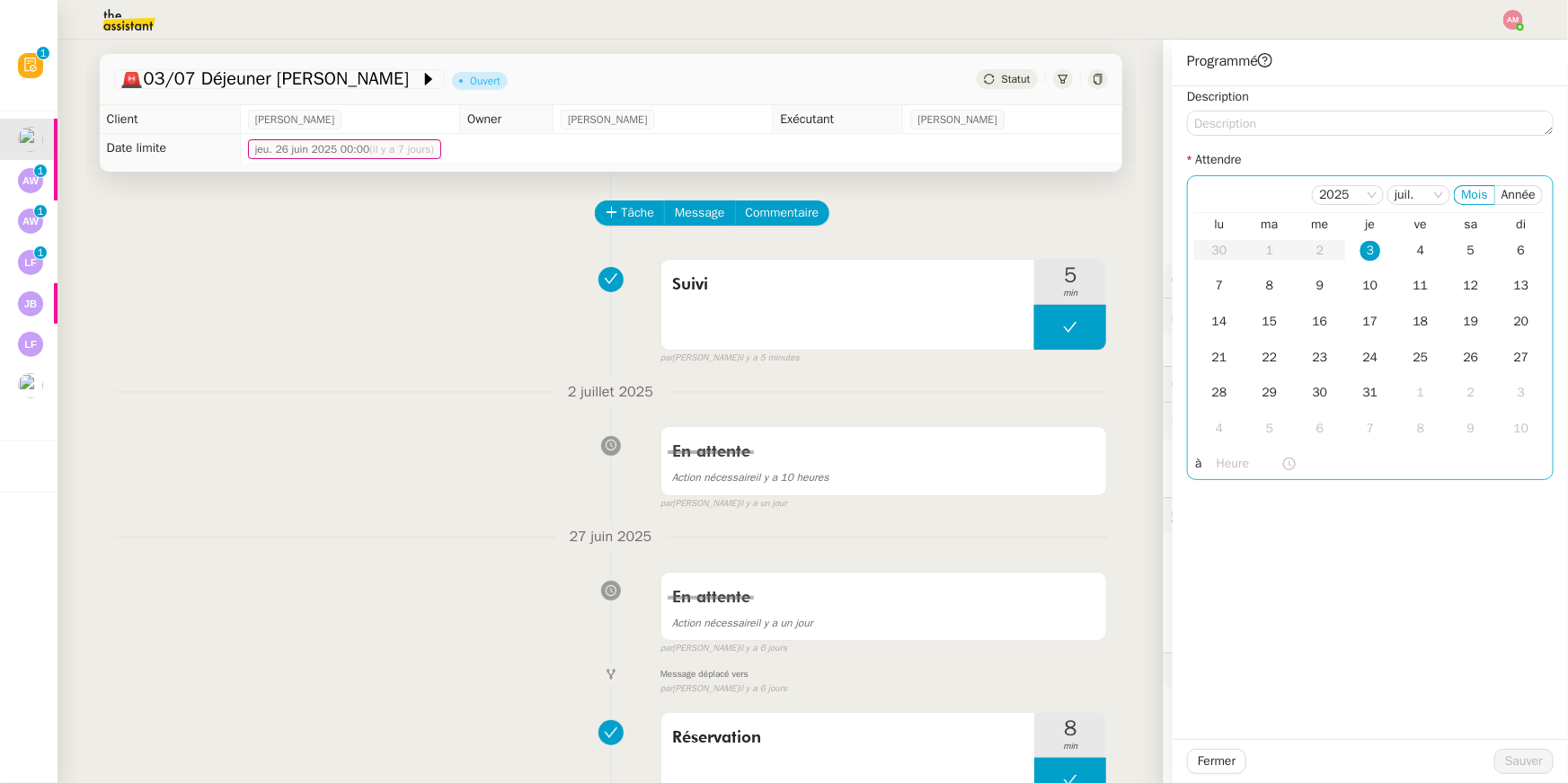 click 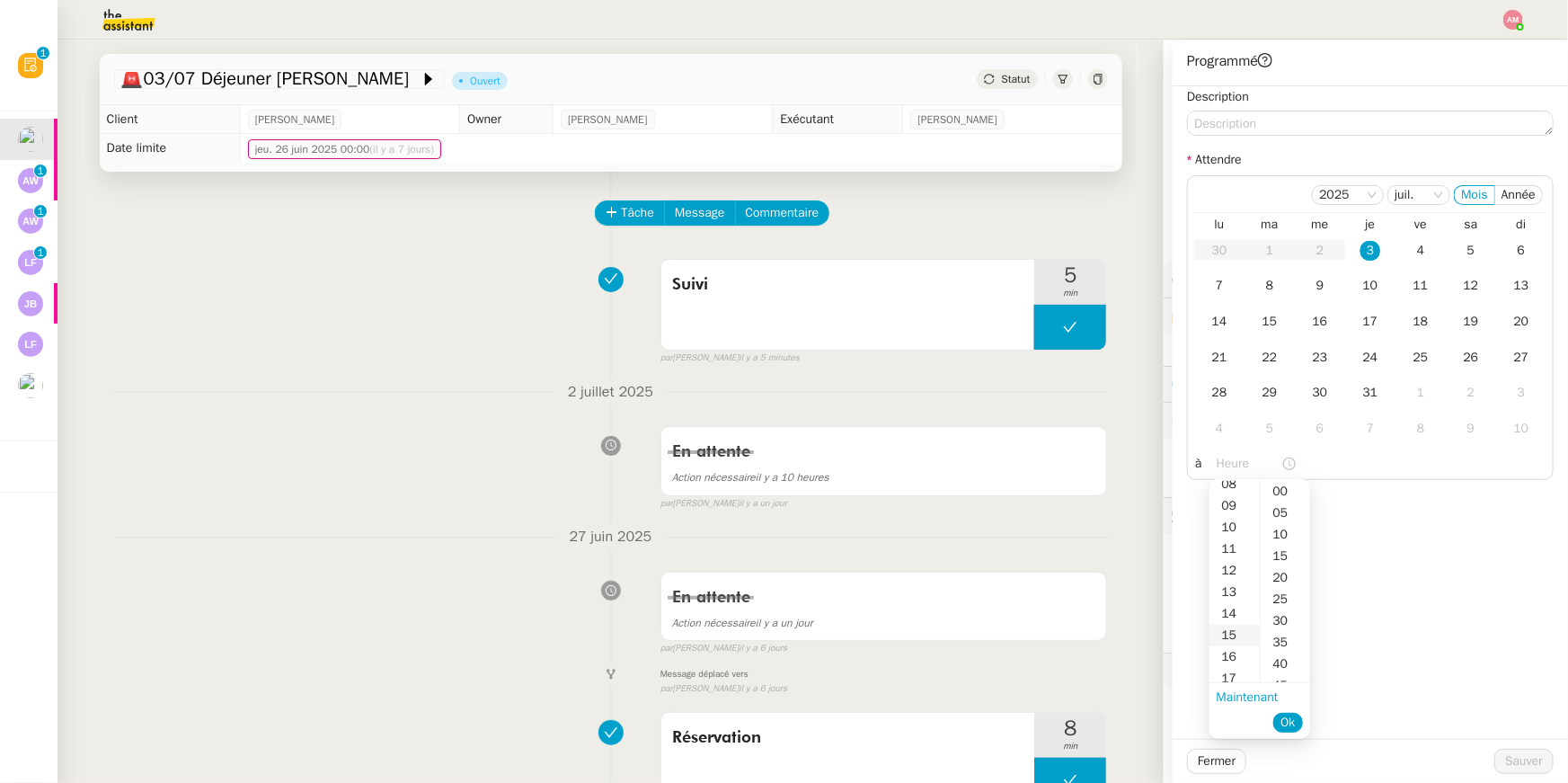 click on "15" at bounding box center [1235, 636] 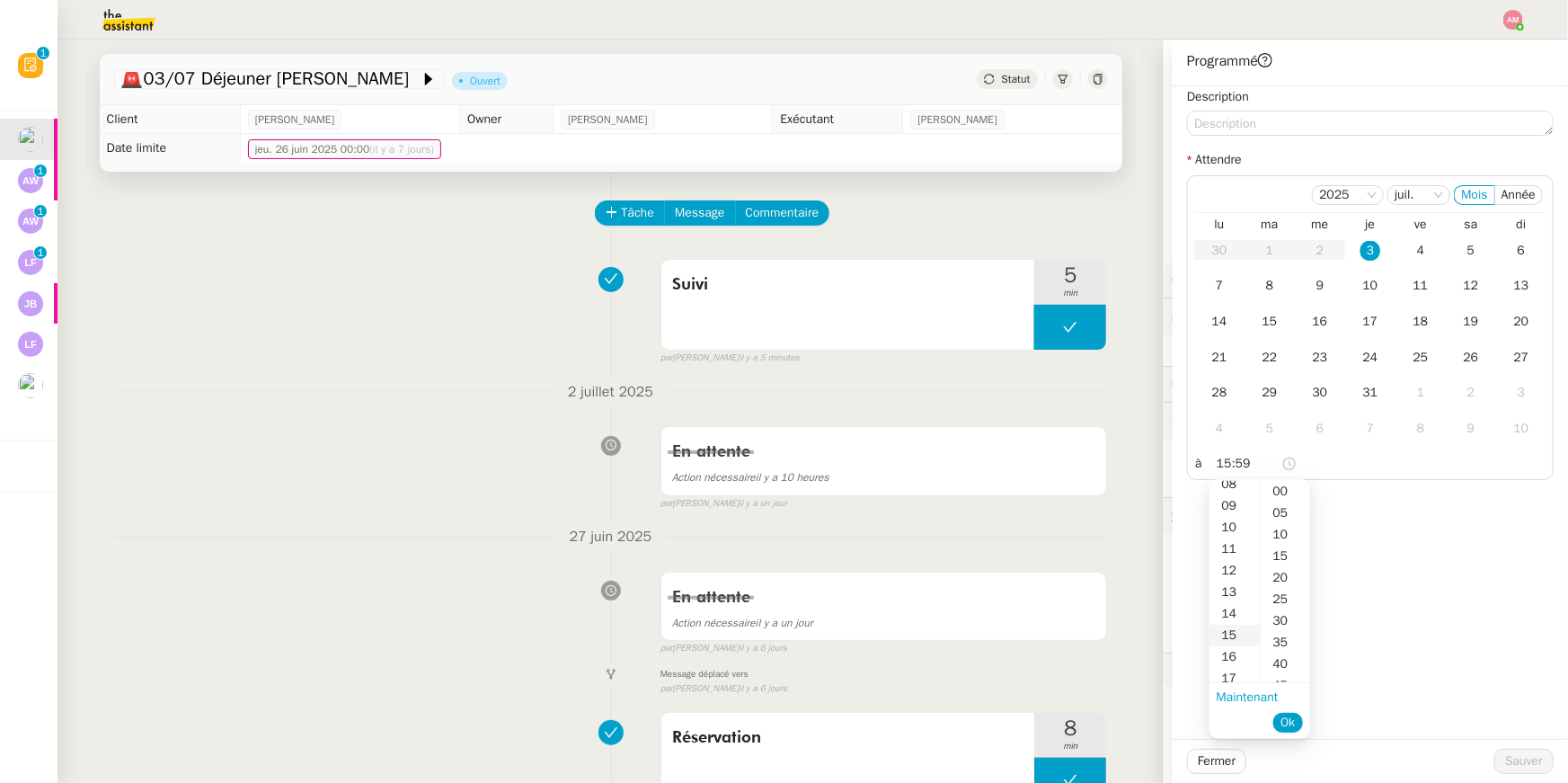 scroll, scrollTop: 324, scrollLeft: 0, axis: vertical 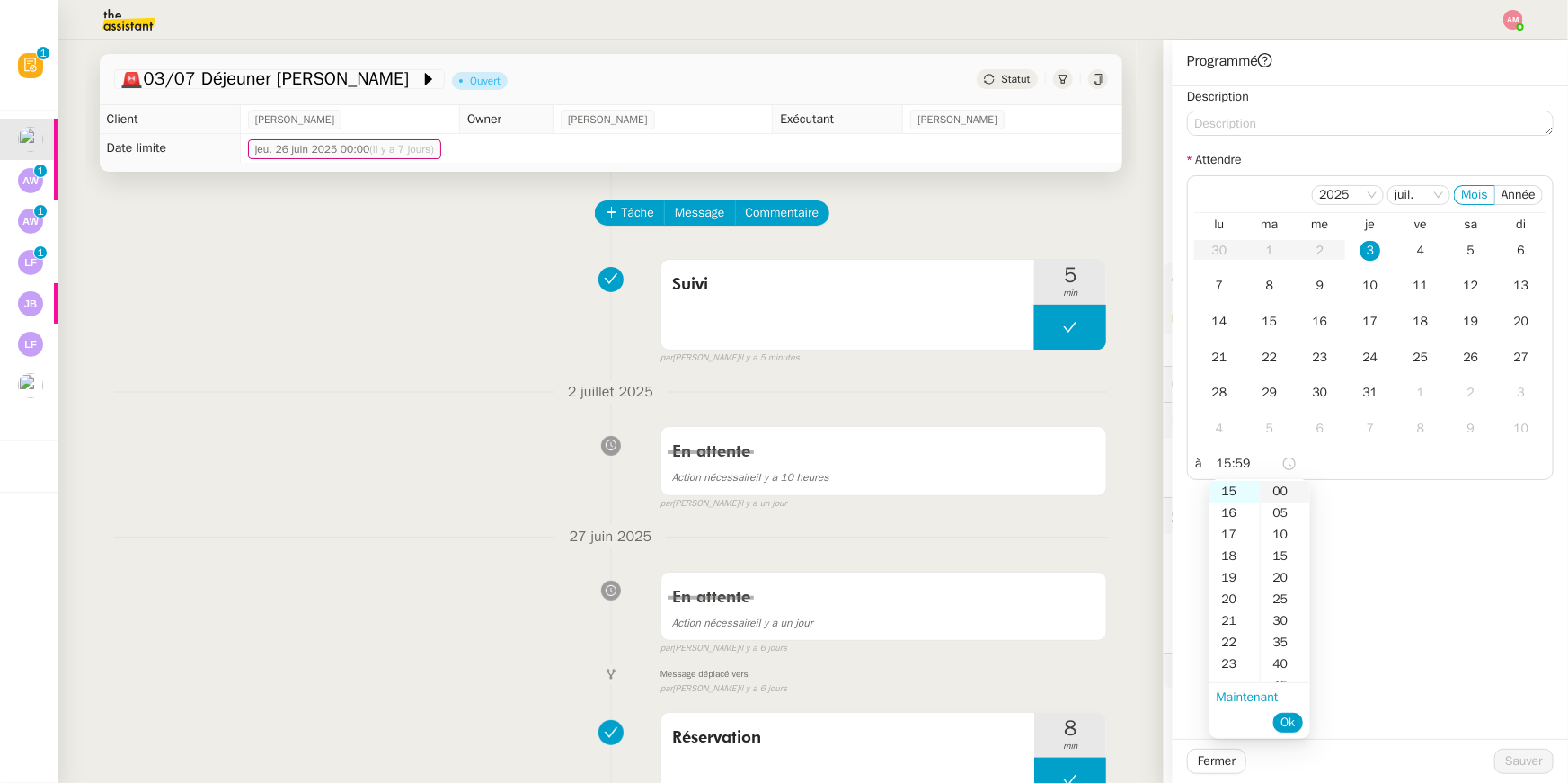 click on "00" at bounding box center (1285, 492) 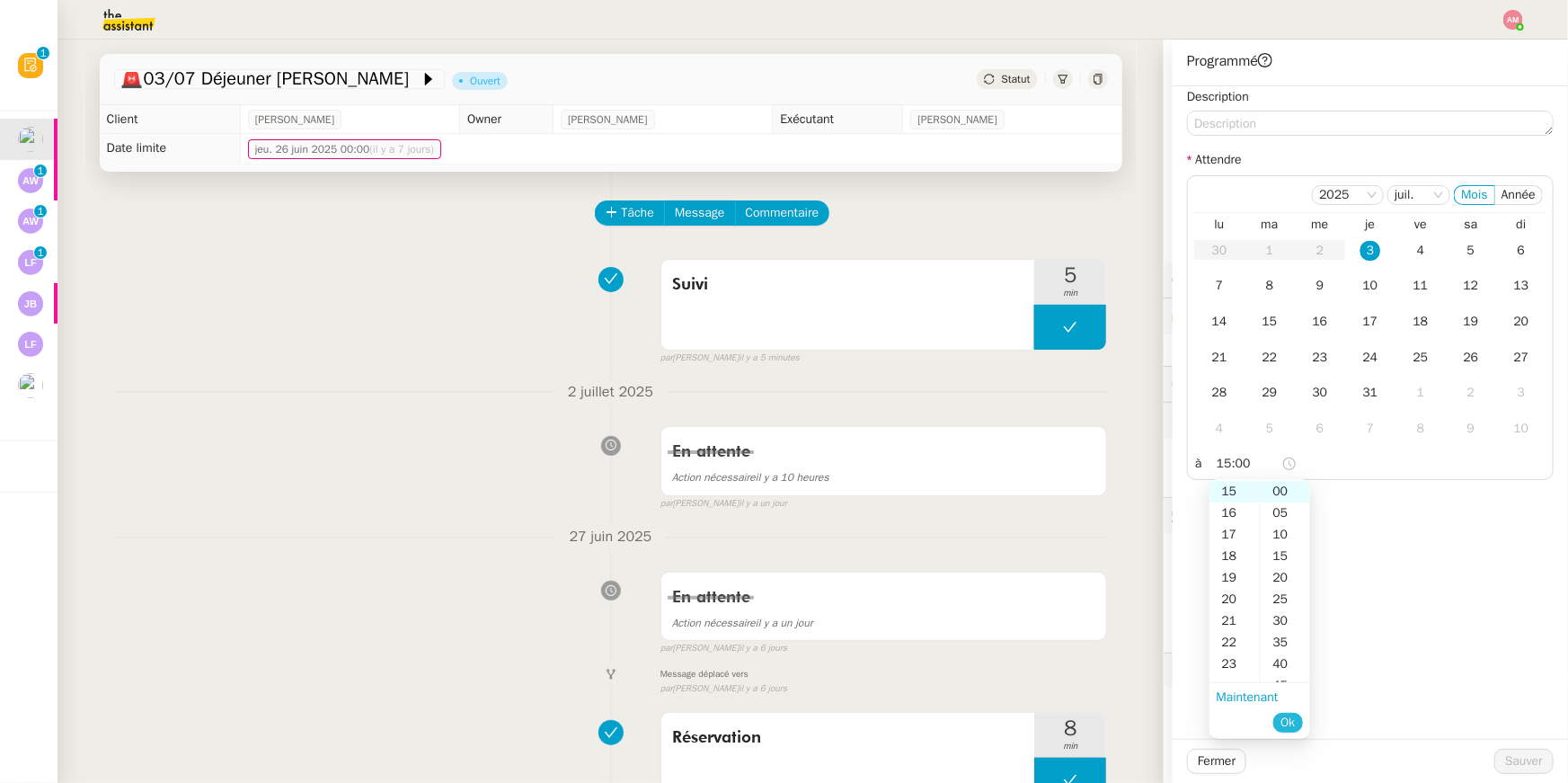click on "Ok" at bounding box center [1288, 723] 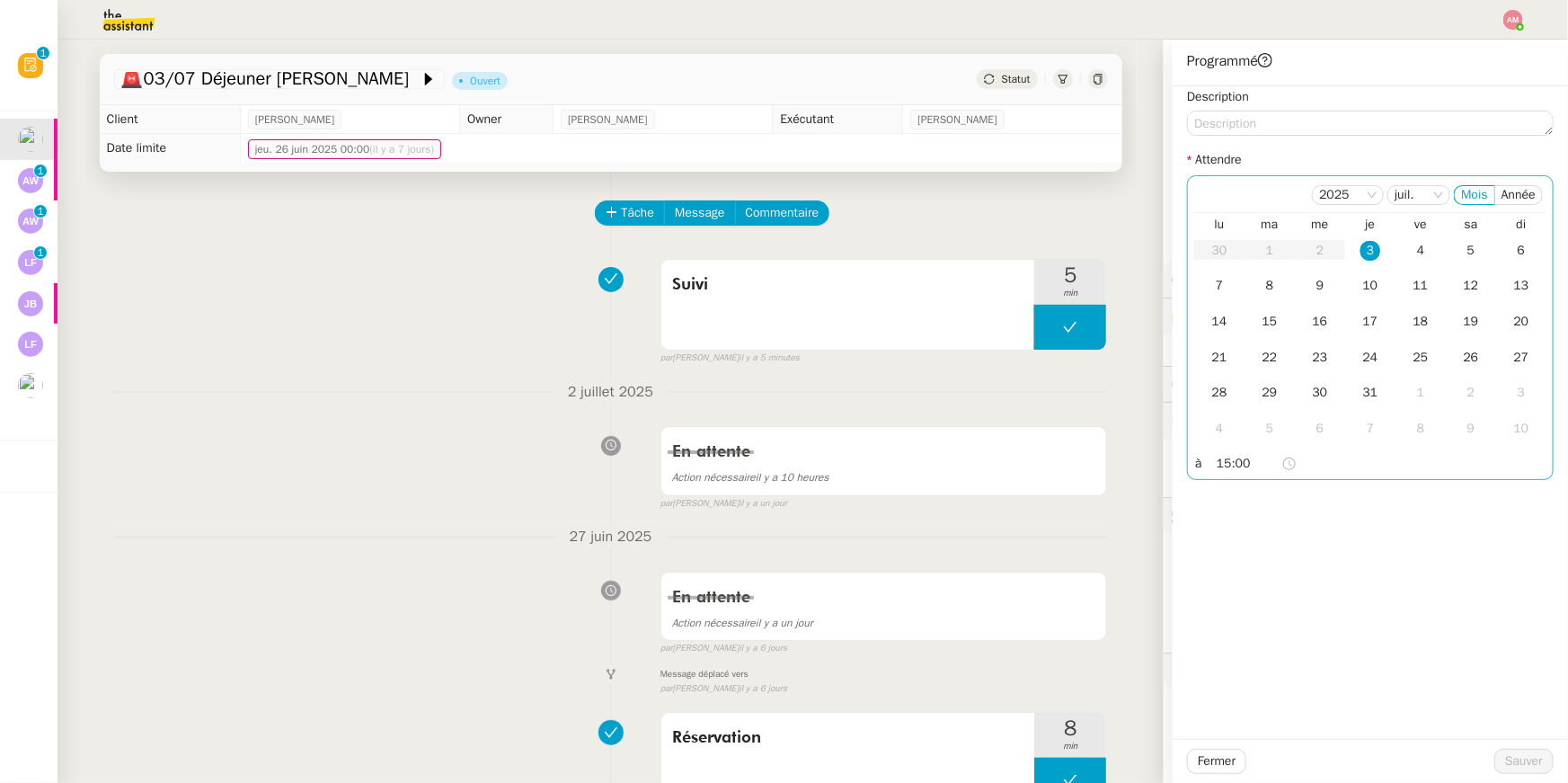click on "3" 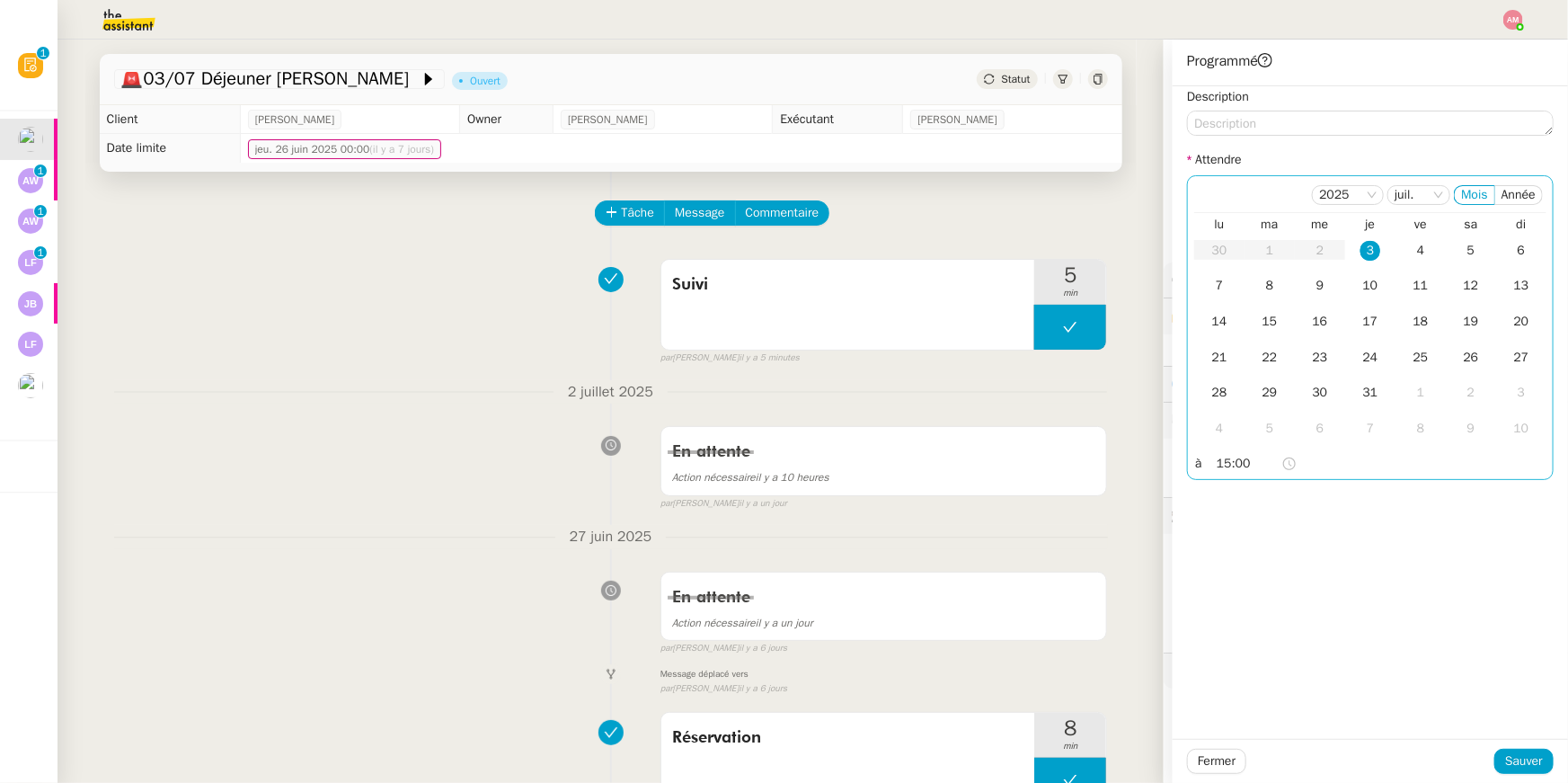 click on "15:00" 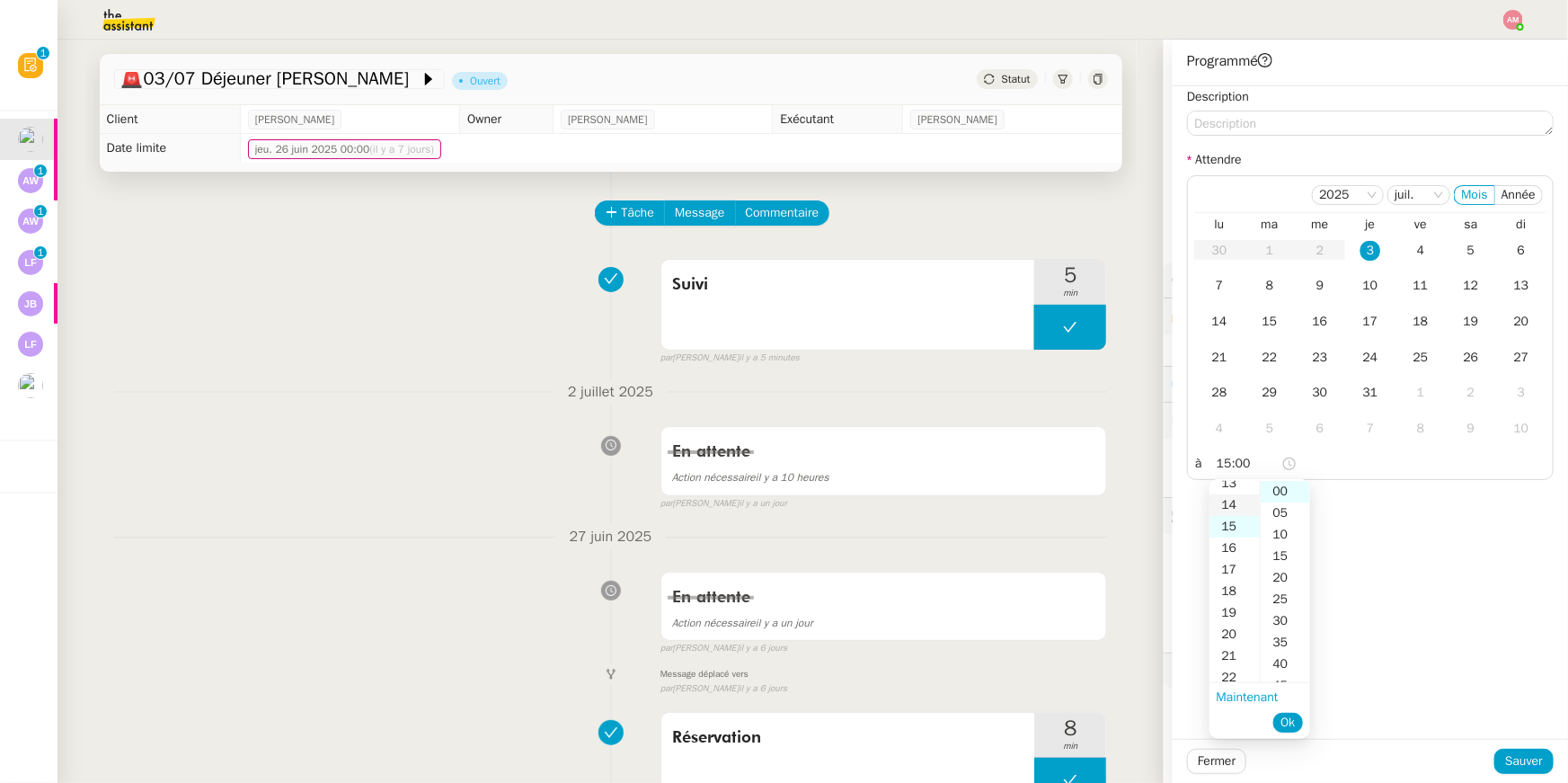click on "14" at bounding box center [1235, 505] 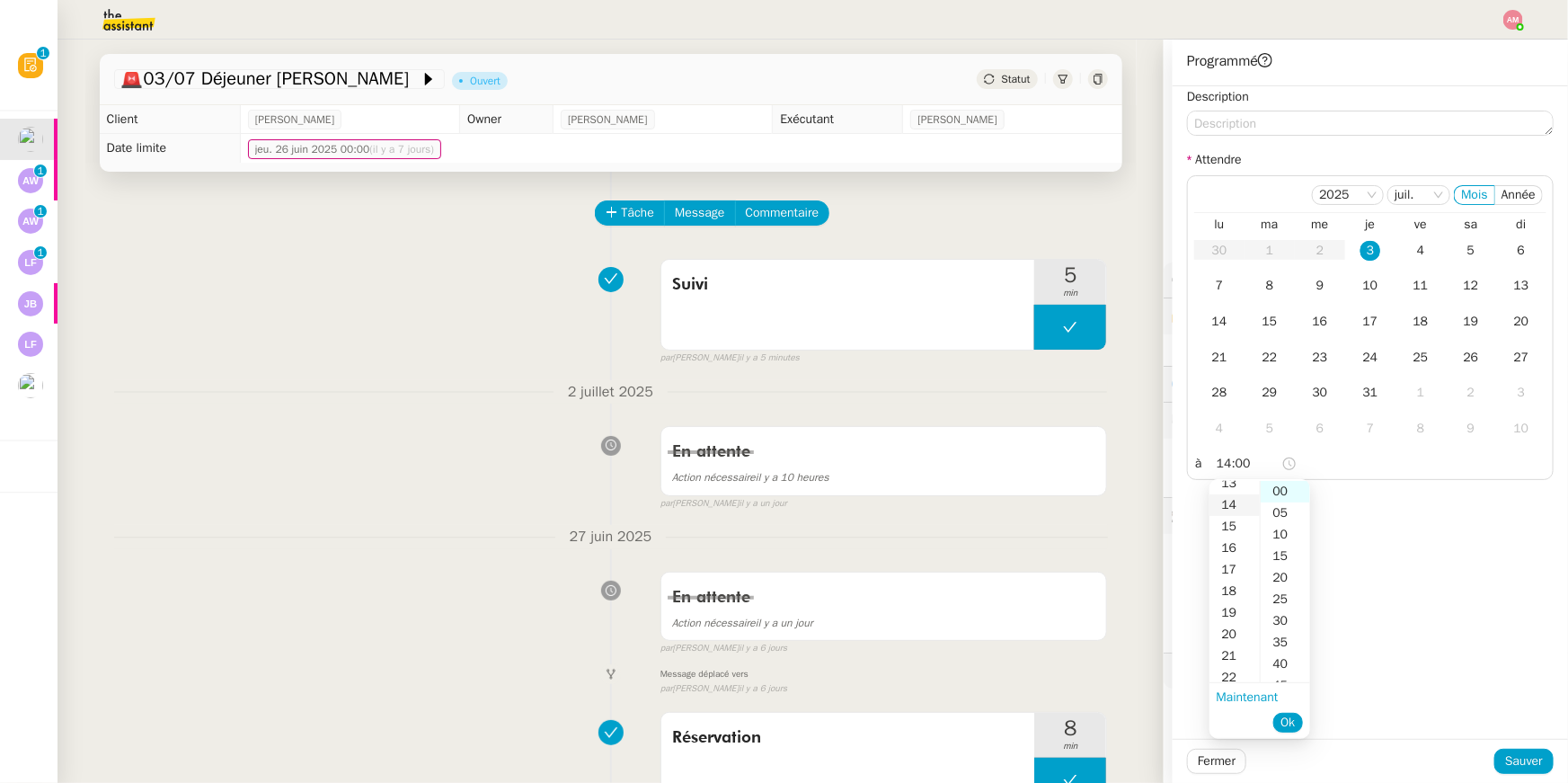 scroll, scrollTop: 302, scrollLeft: 0, axis: vertical 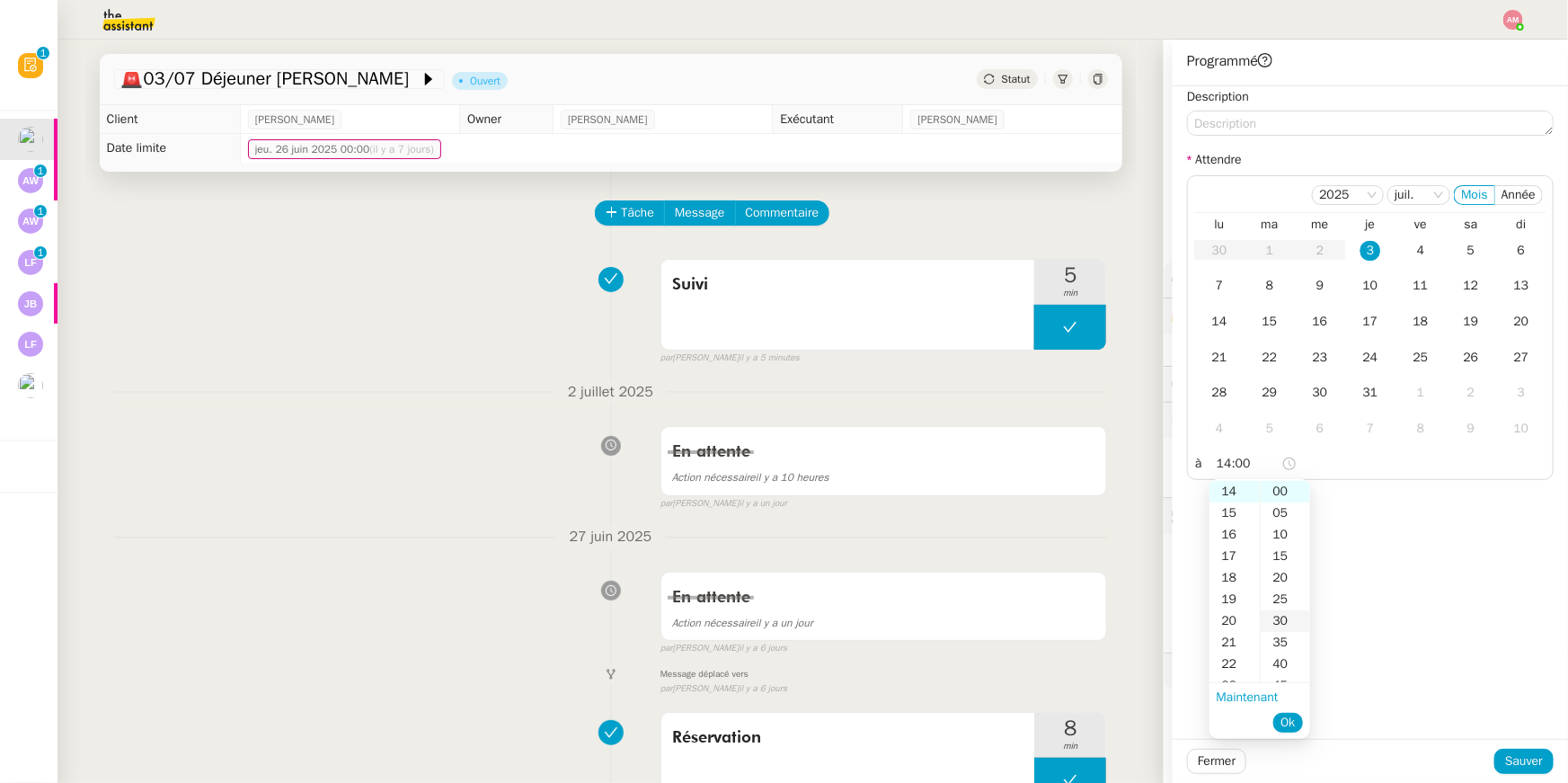 click on "30" at bounding box center (1285, 621) 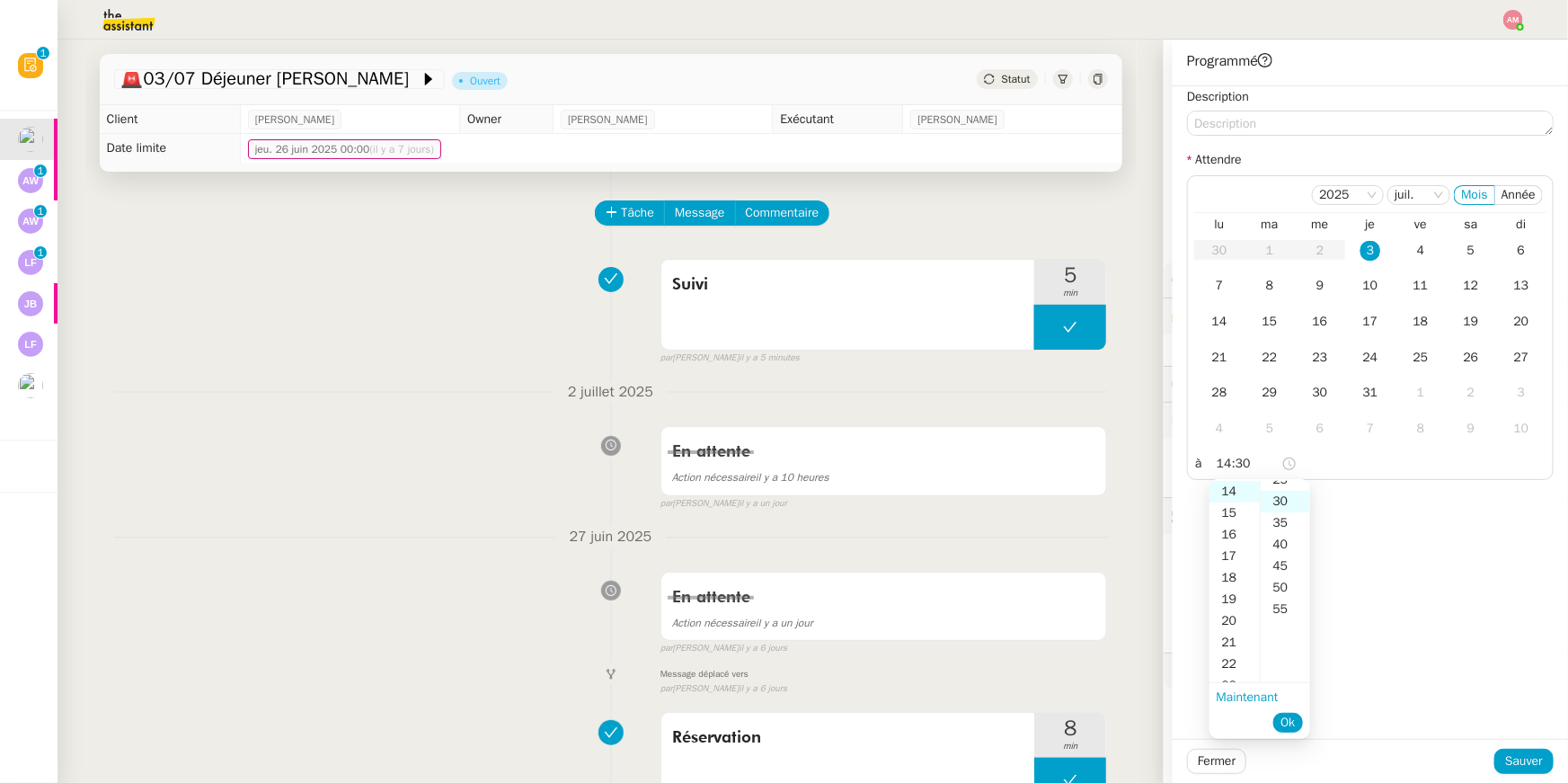 scroll, scrollTop: 129, scrollLeft: 0, axis: vertical 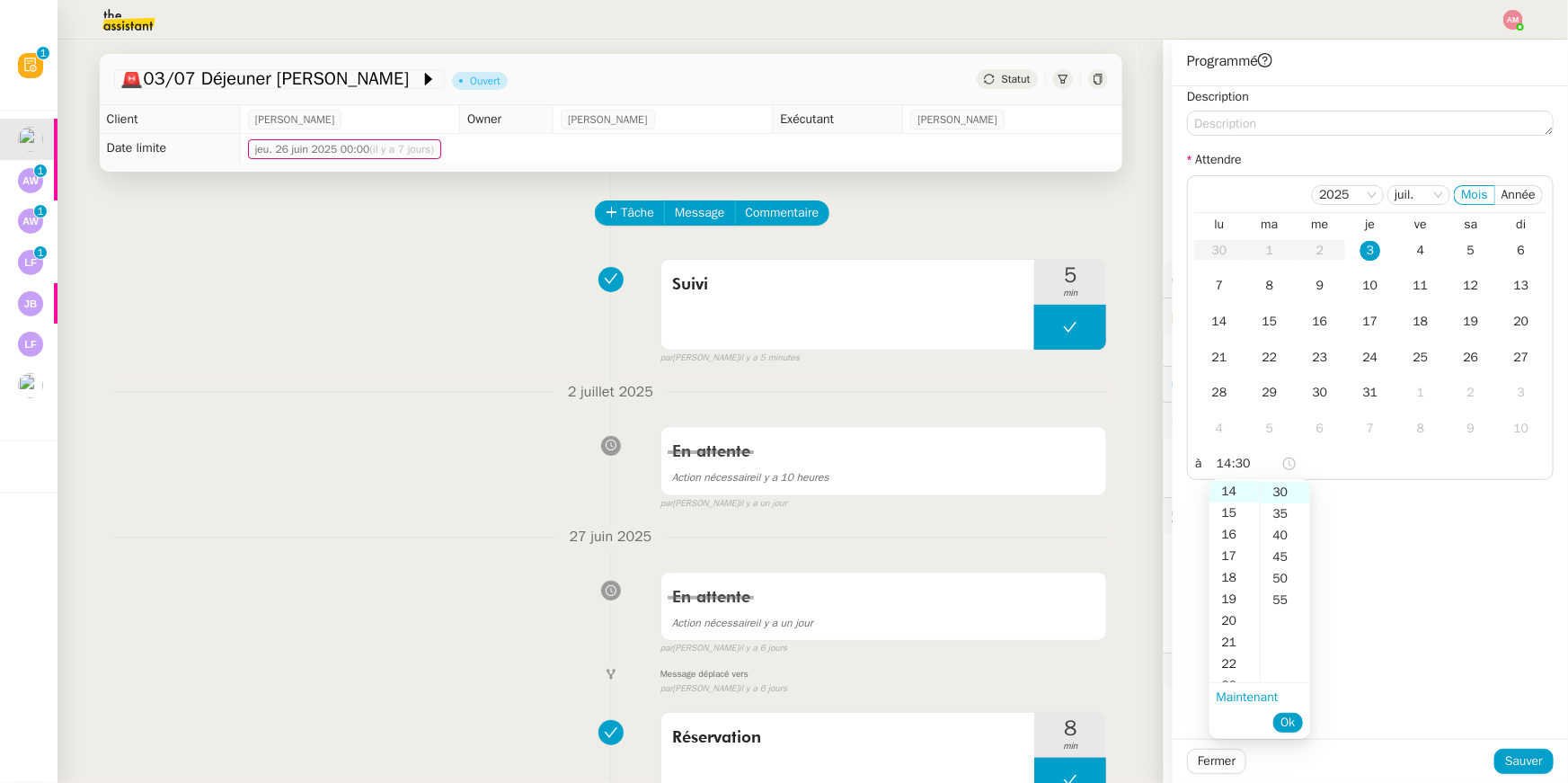 click on "Ok" at bounding box center [1288, 723] 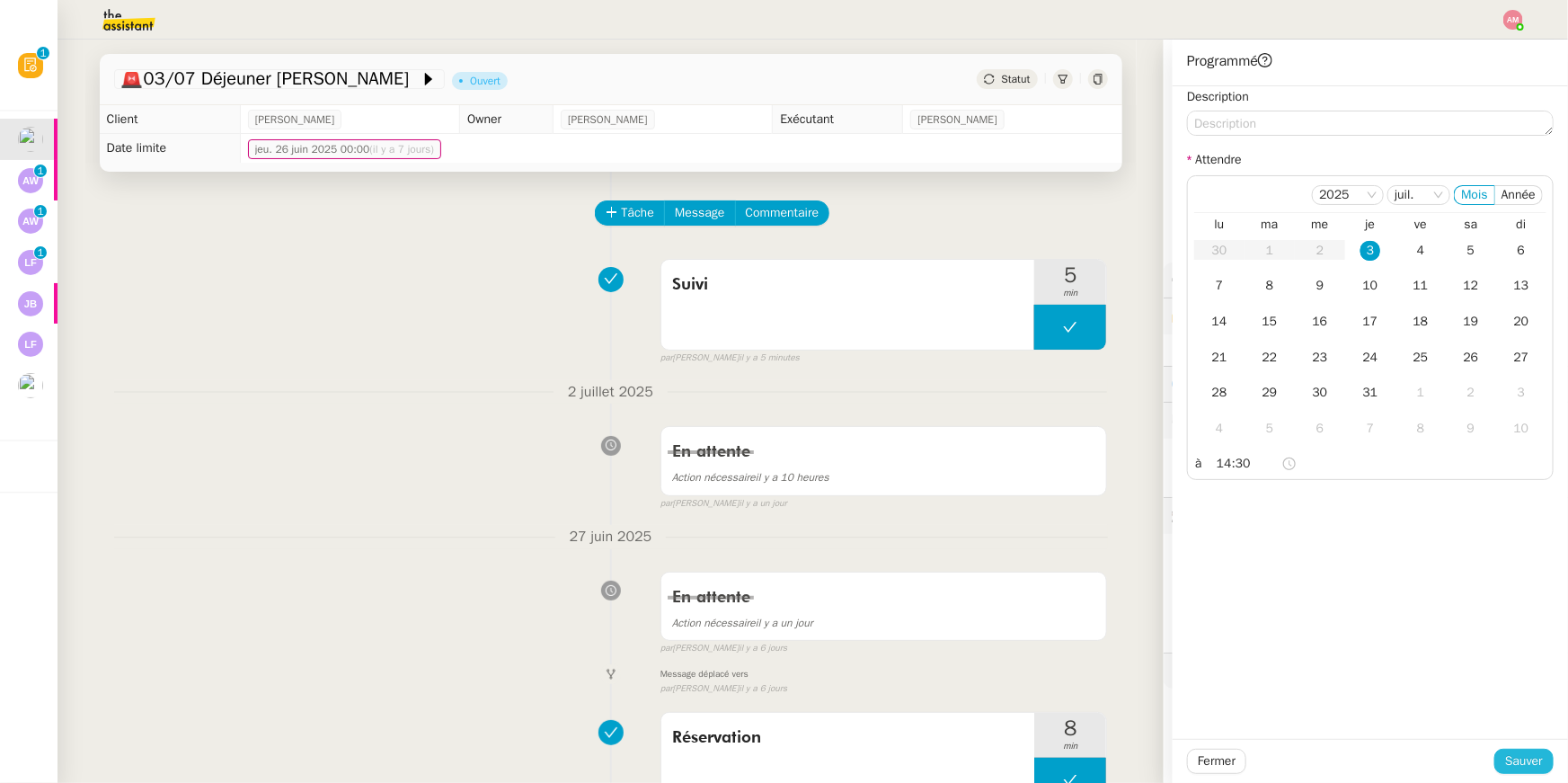 click on "Sauver" 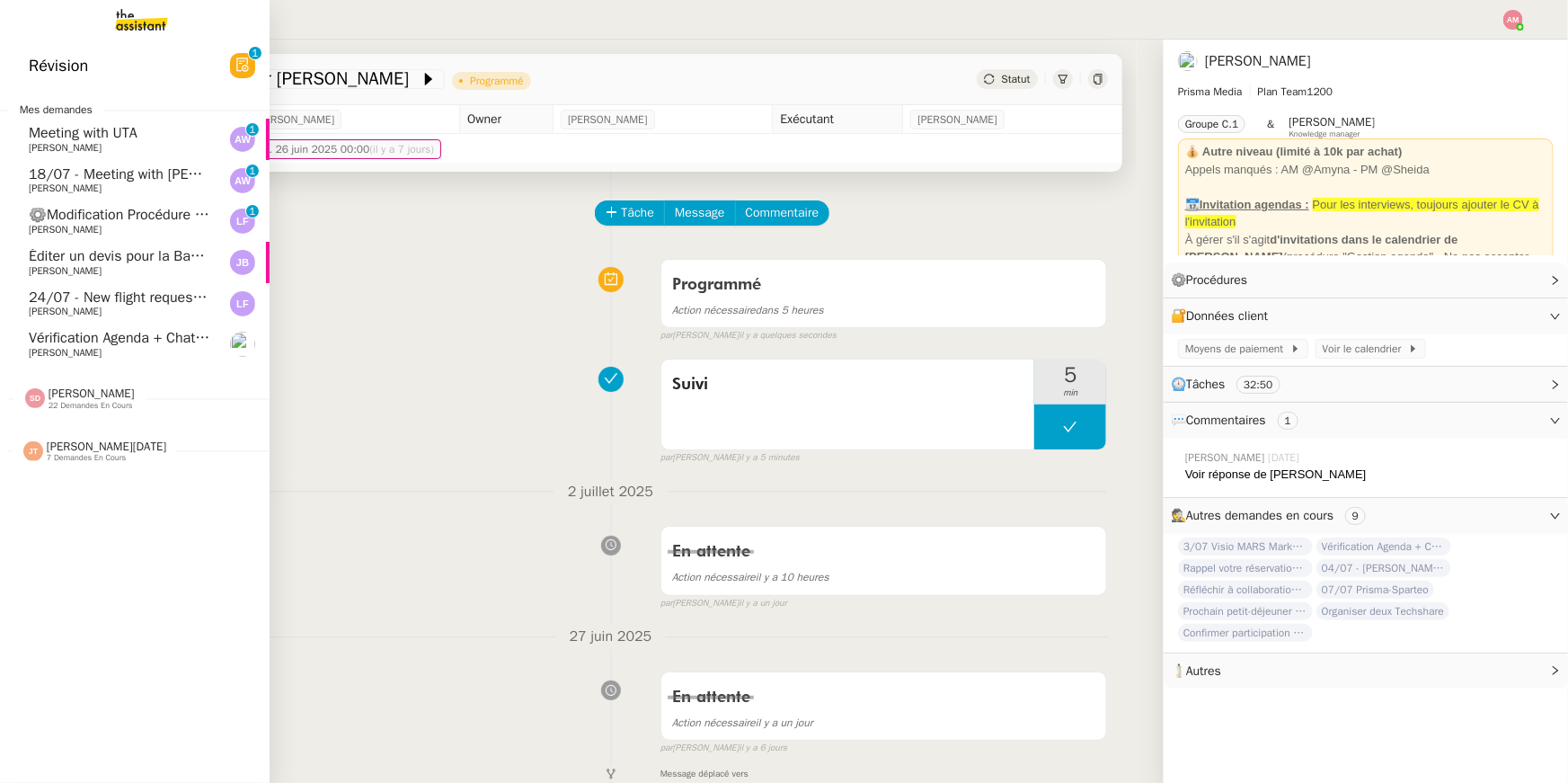 click on "Vérification Agenda + Chat + Wagram (9h et 14h)" 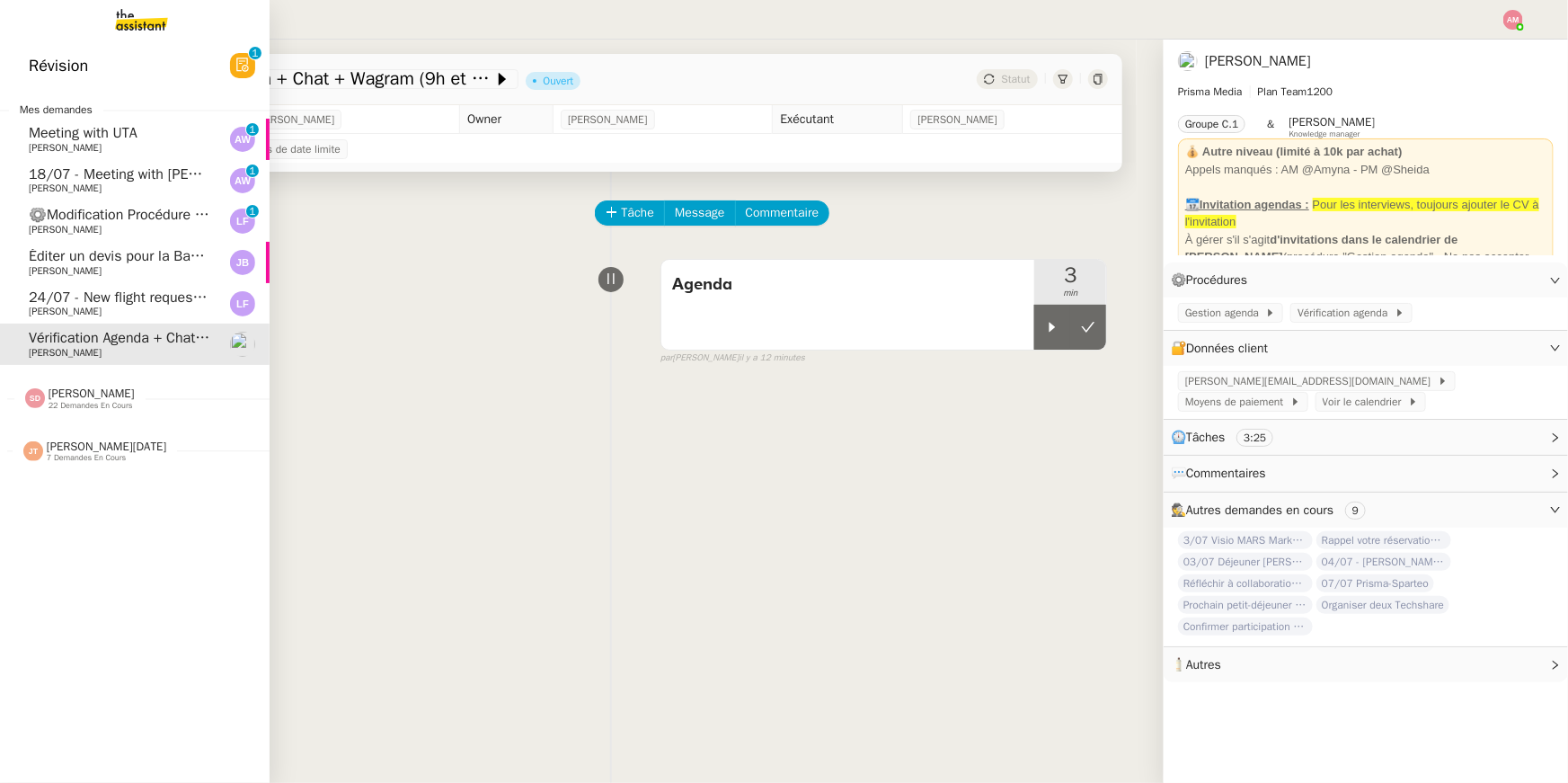 click on "24/07 - New flight request - Tracey D    Louis Frei" 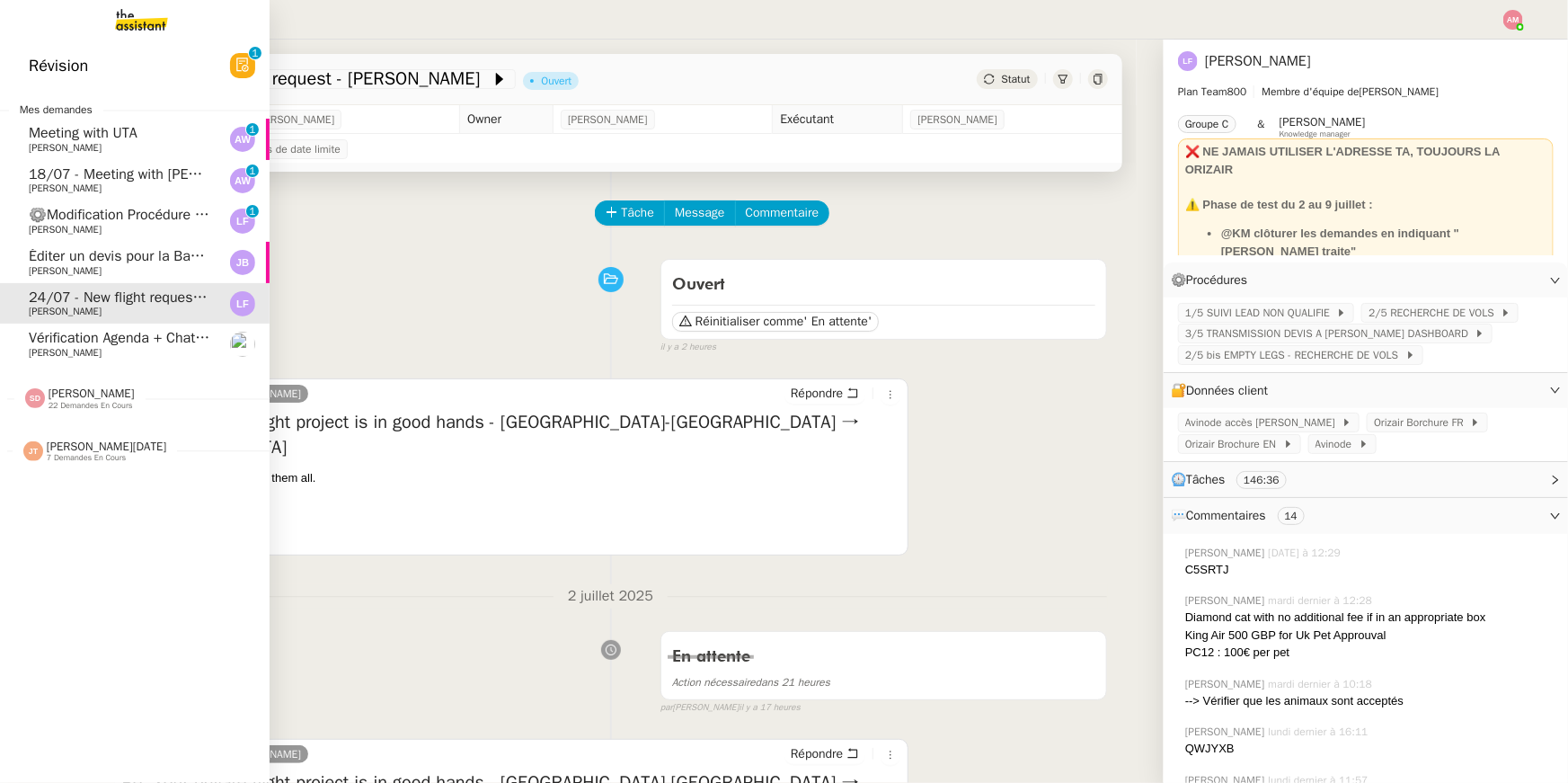 click on "Éditer un devis pour la Banque de France" 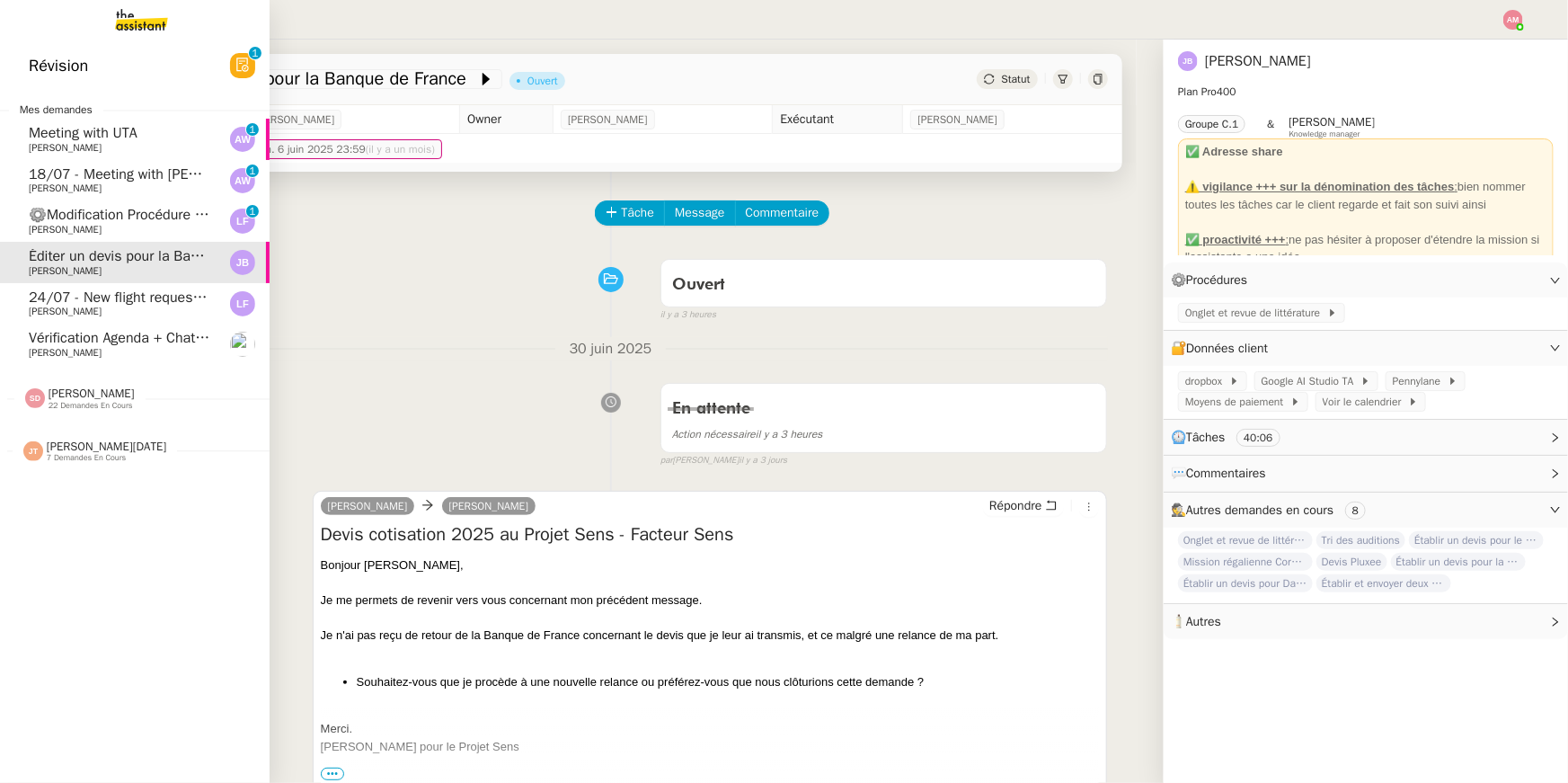 click on "24/07 - New flight request - [PERSON_NAME]" 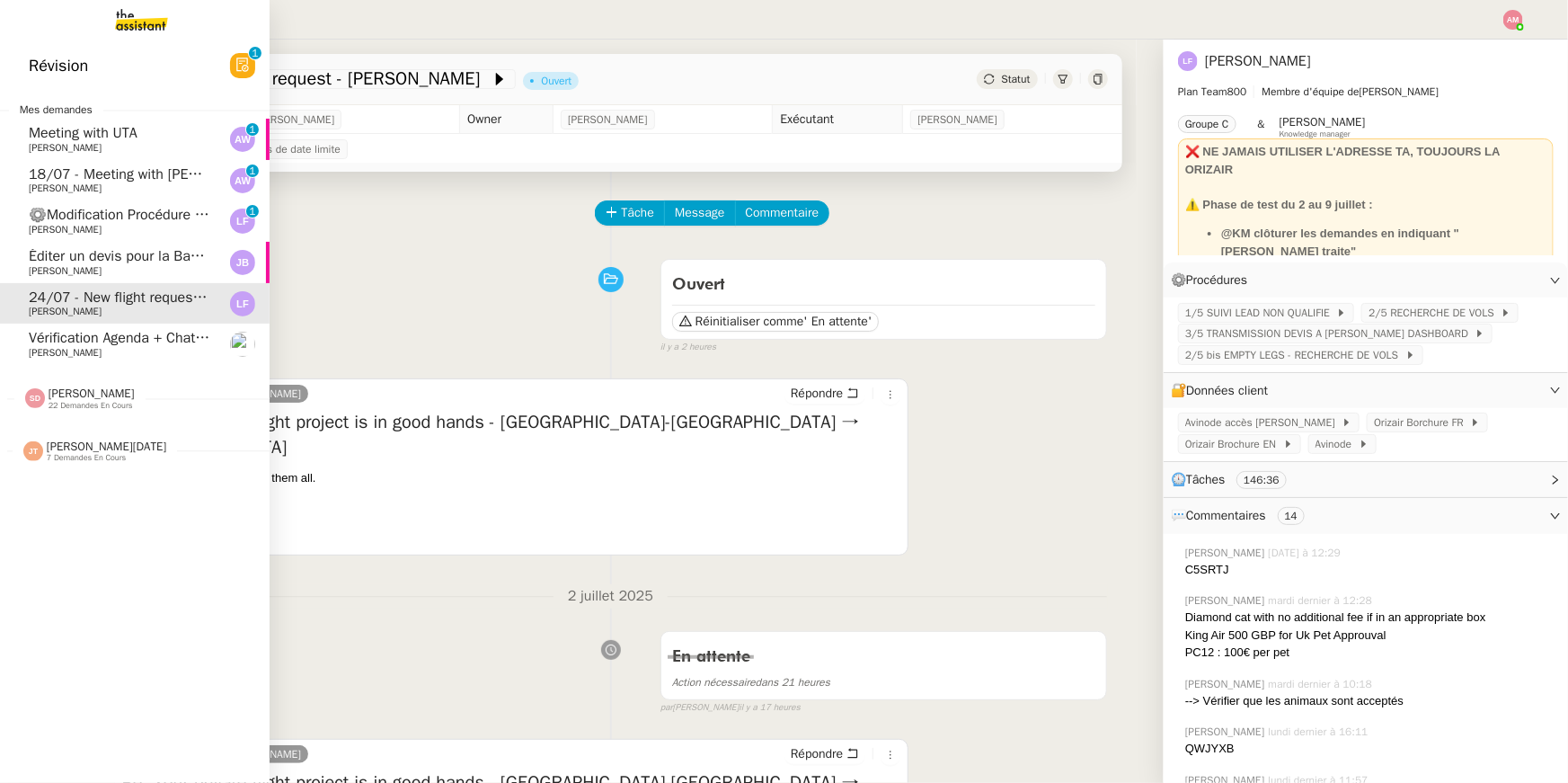 click on "Éditer un devis pour la Banque de France" 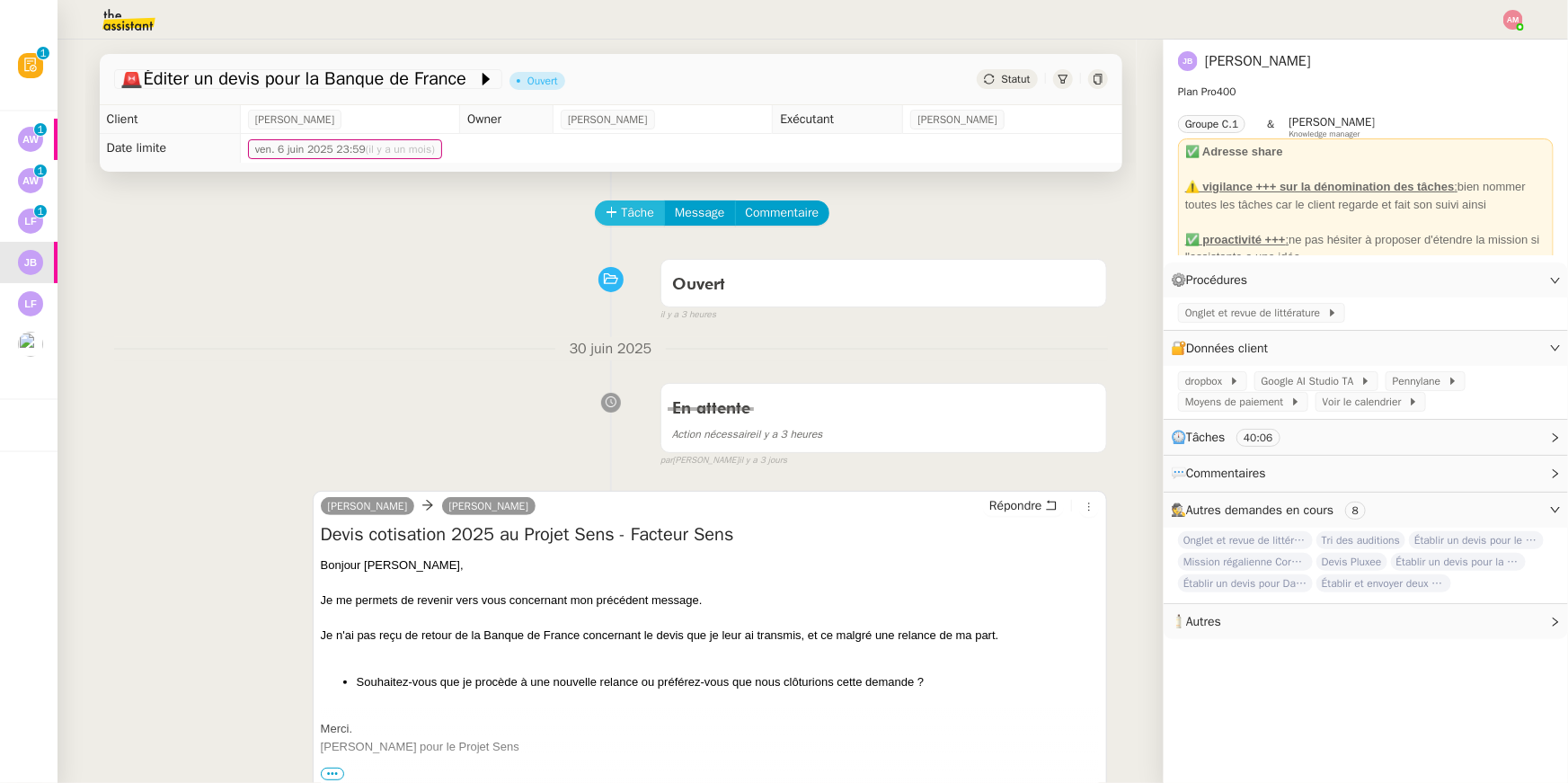 click 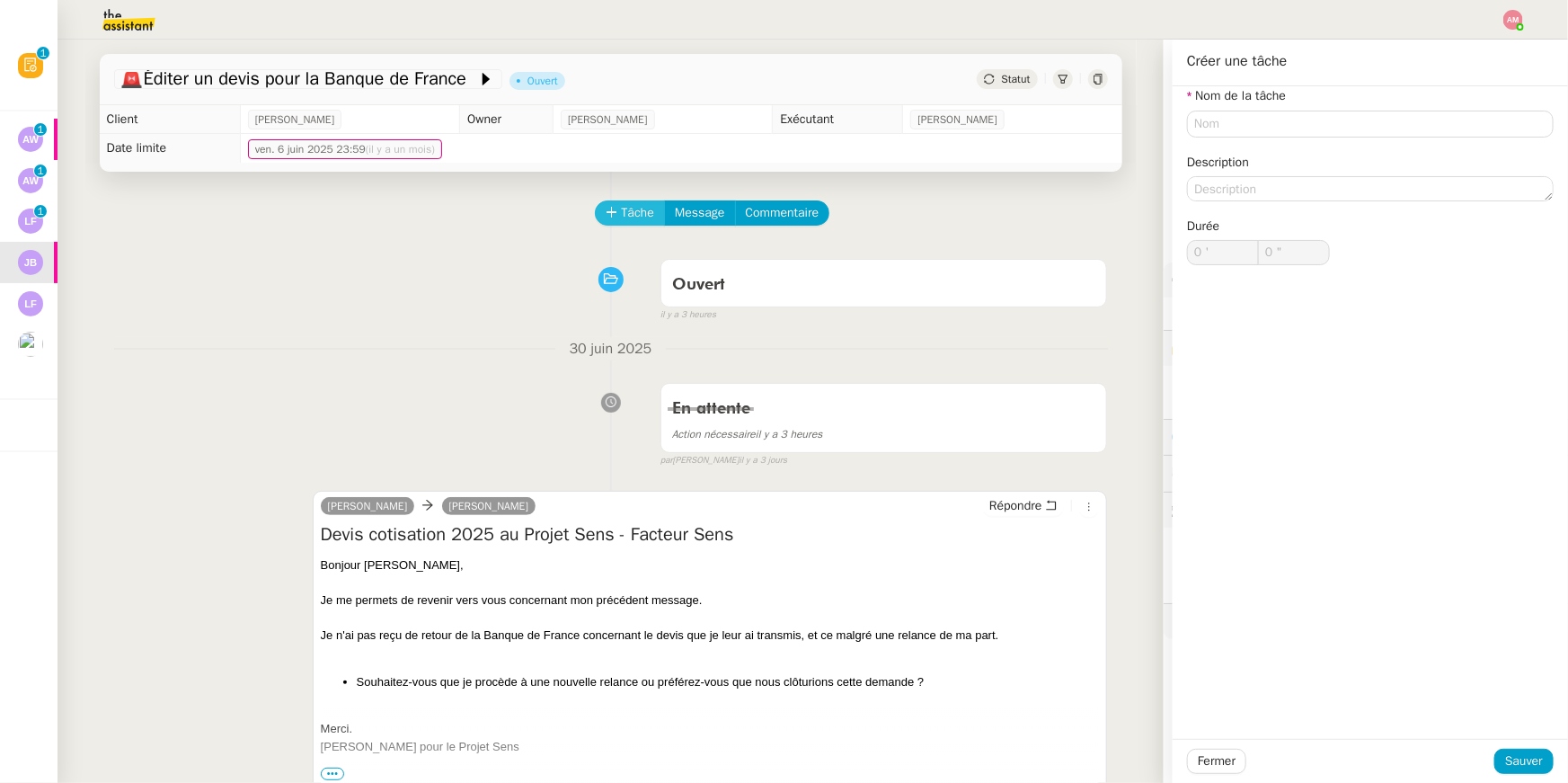 type 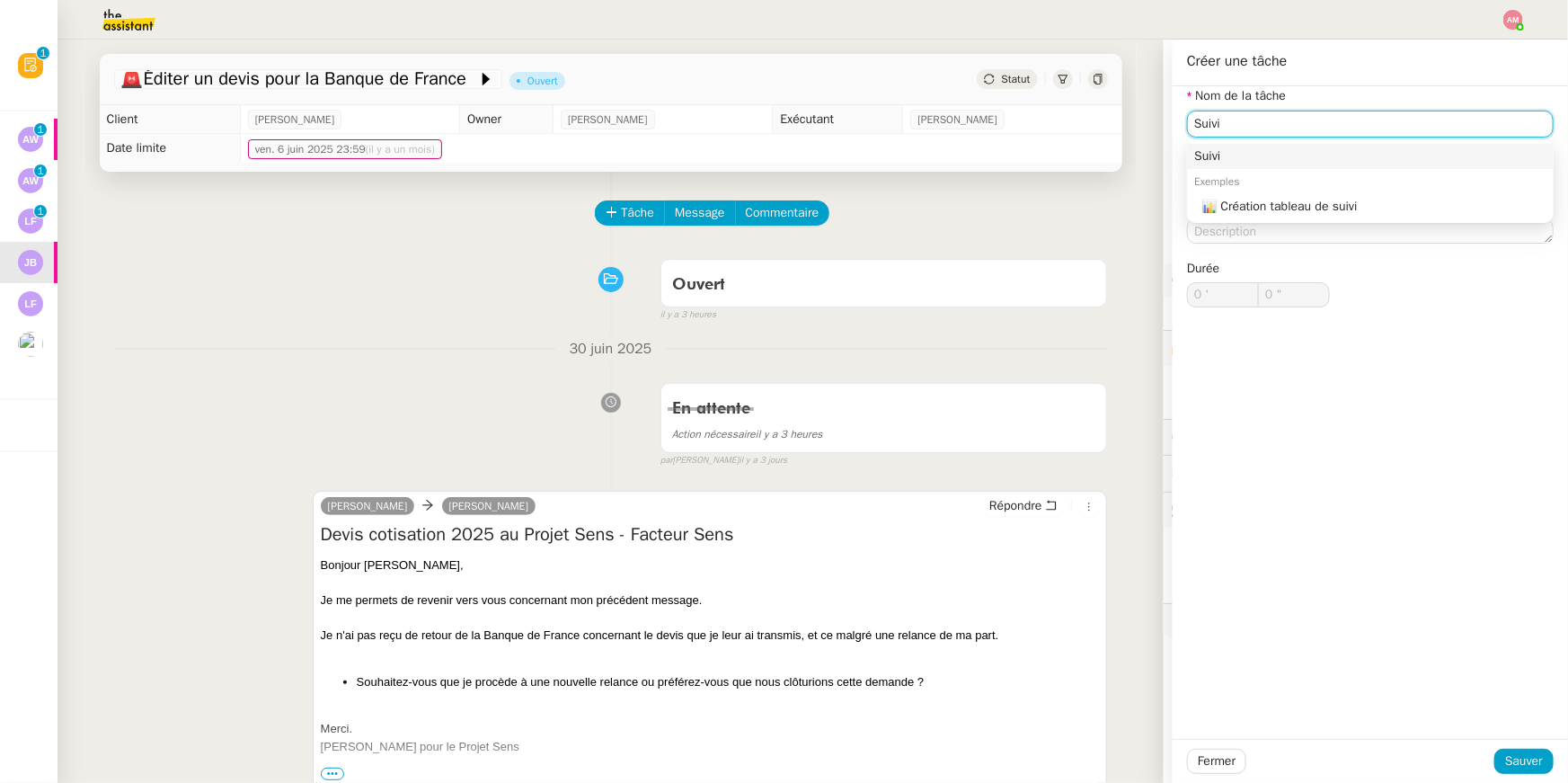 type on "Suivi" 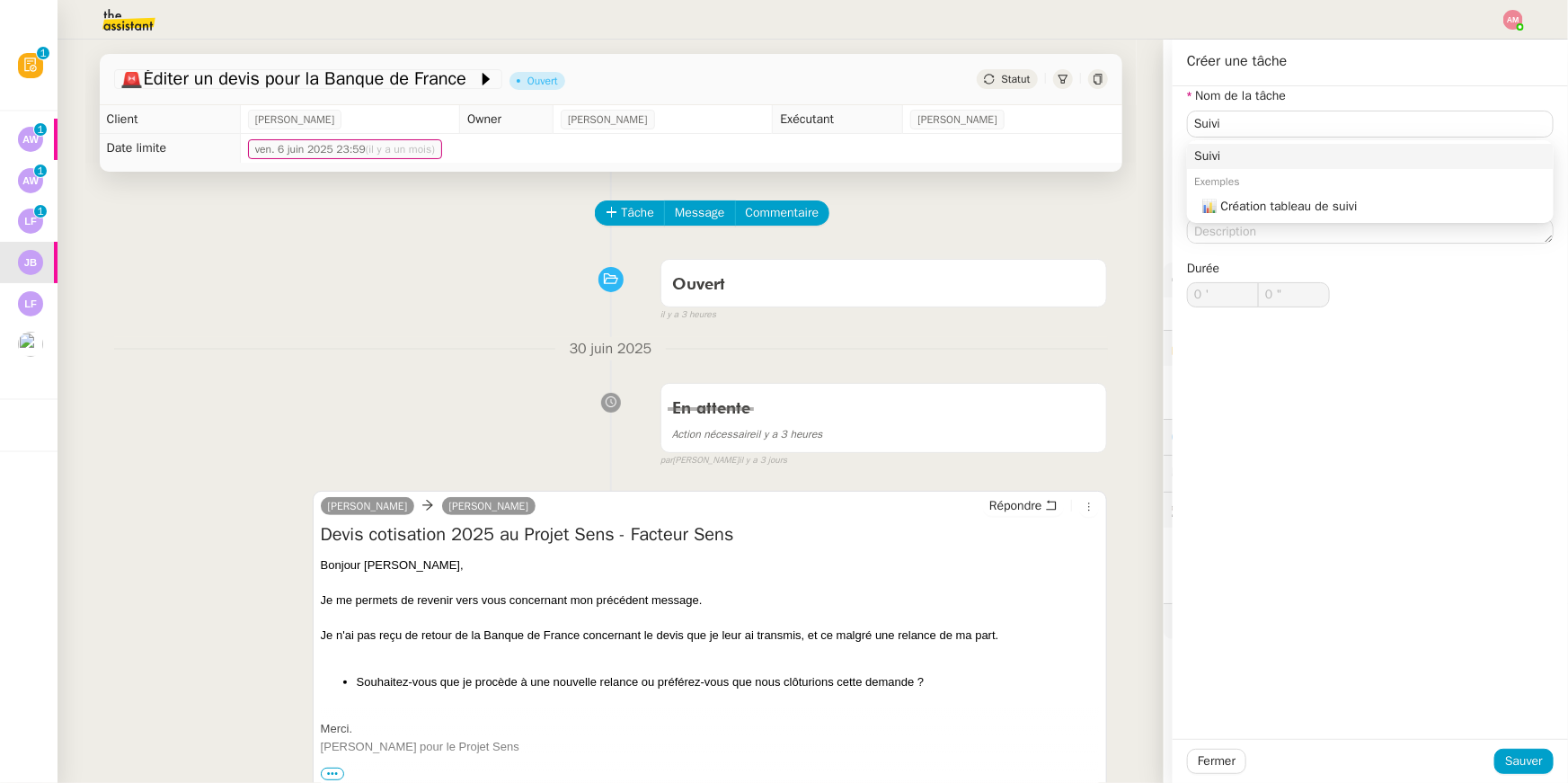 click on "Fermer Sauver" 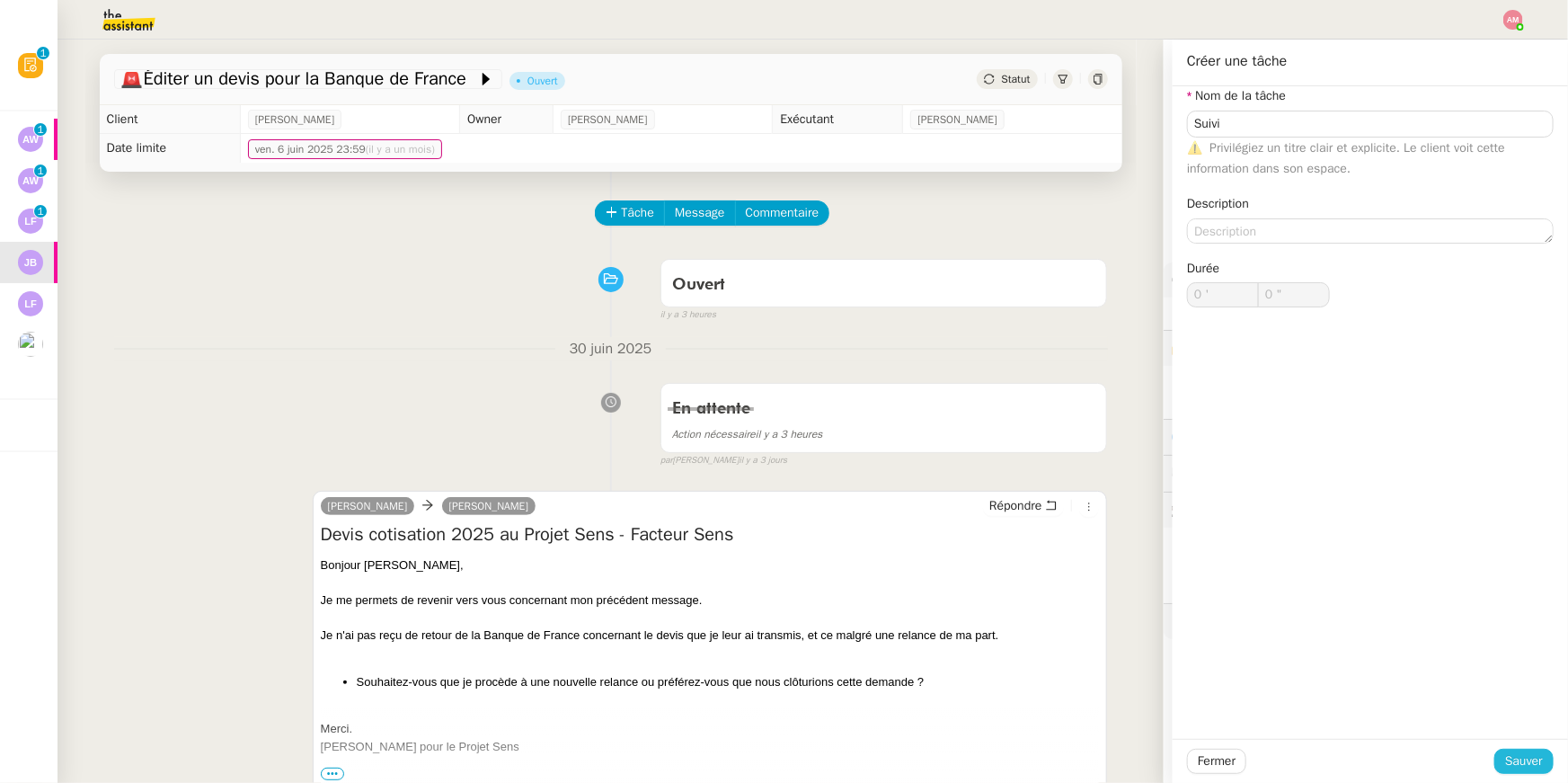 click on "Sauver" 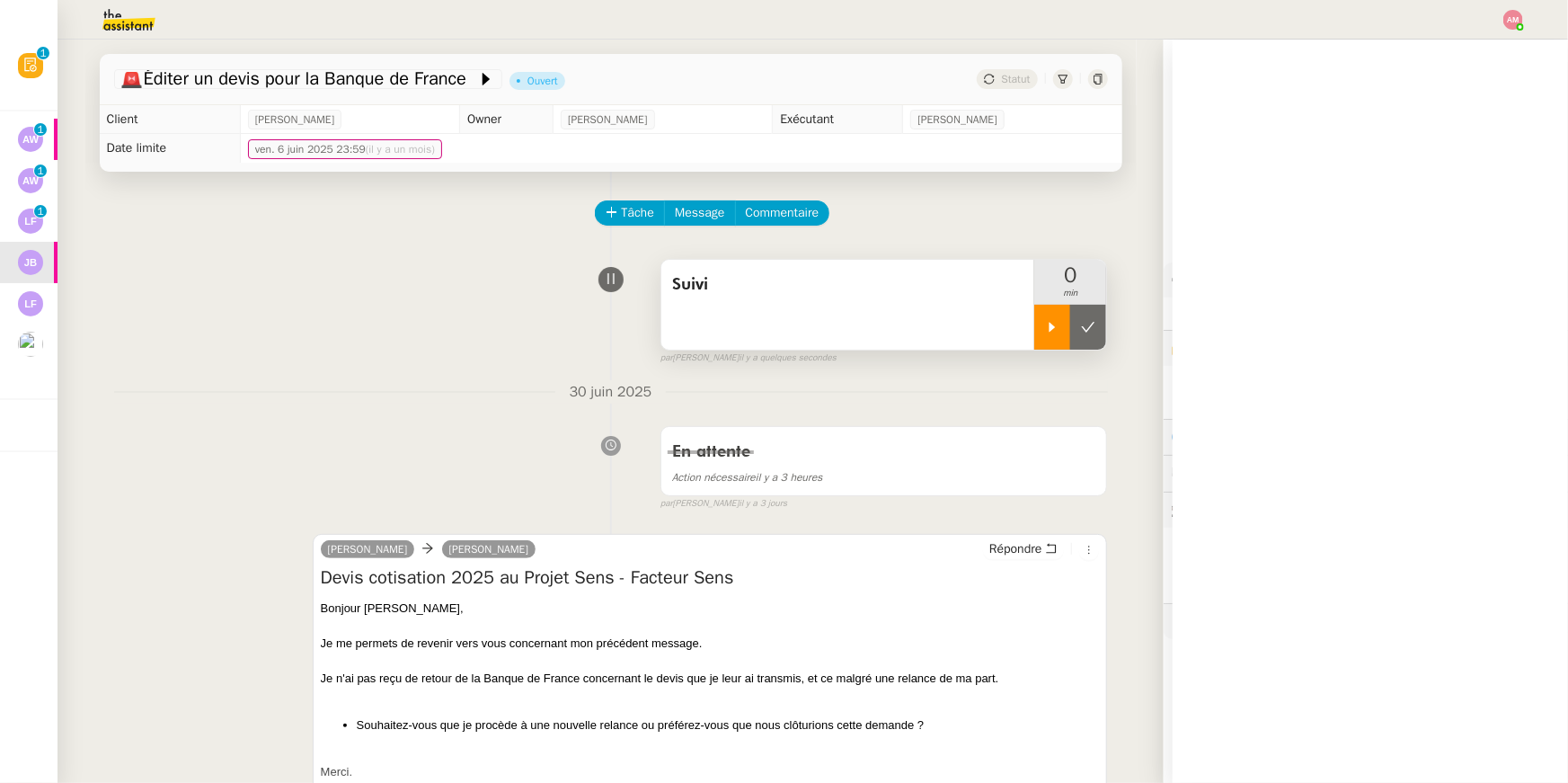 click at bounding box center [1052, 327] 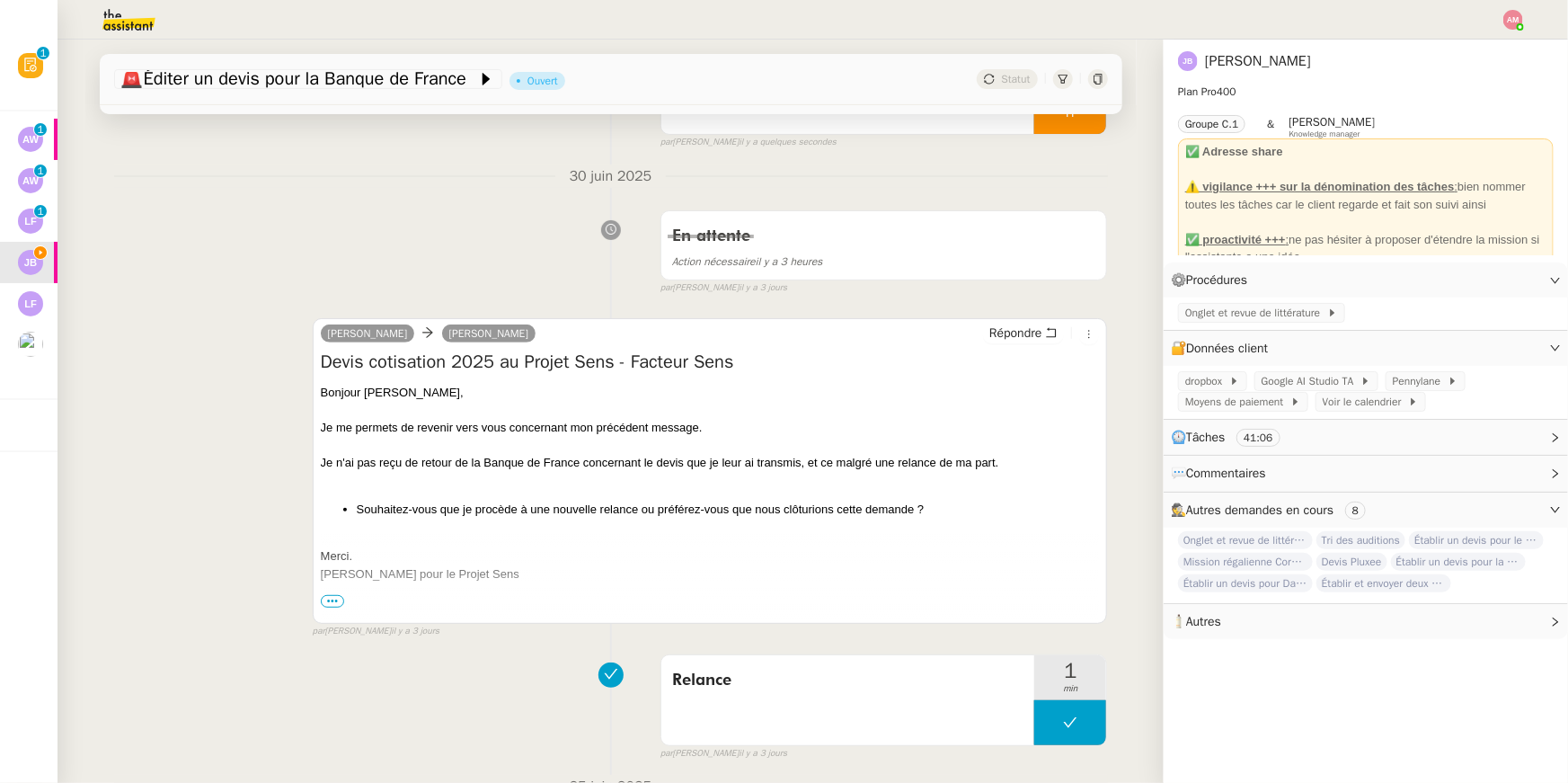 scroll, scrollTop: 96, scrollLeft: 0, axis: vertical 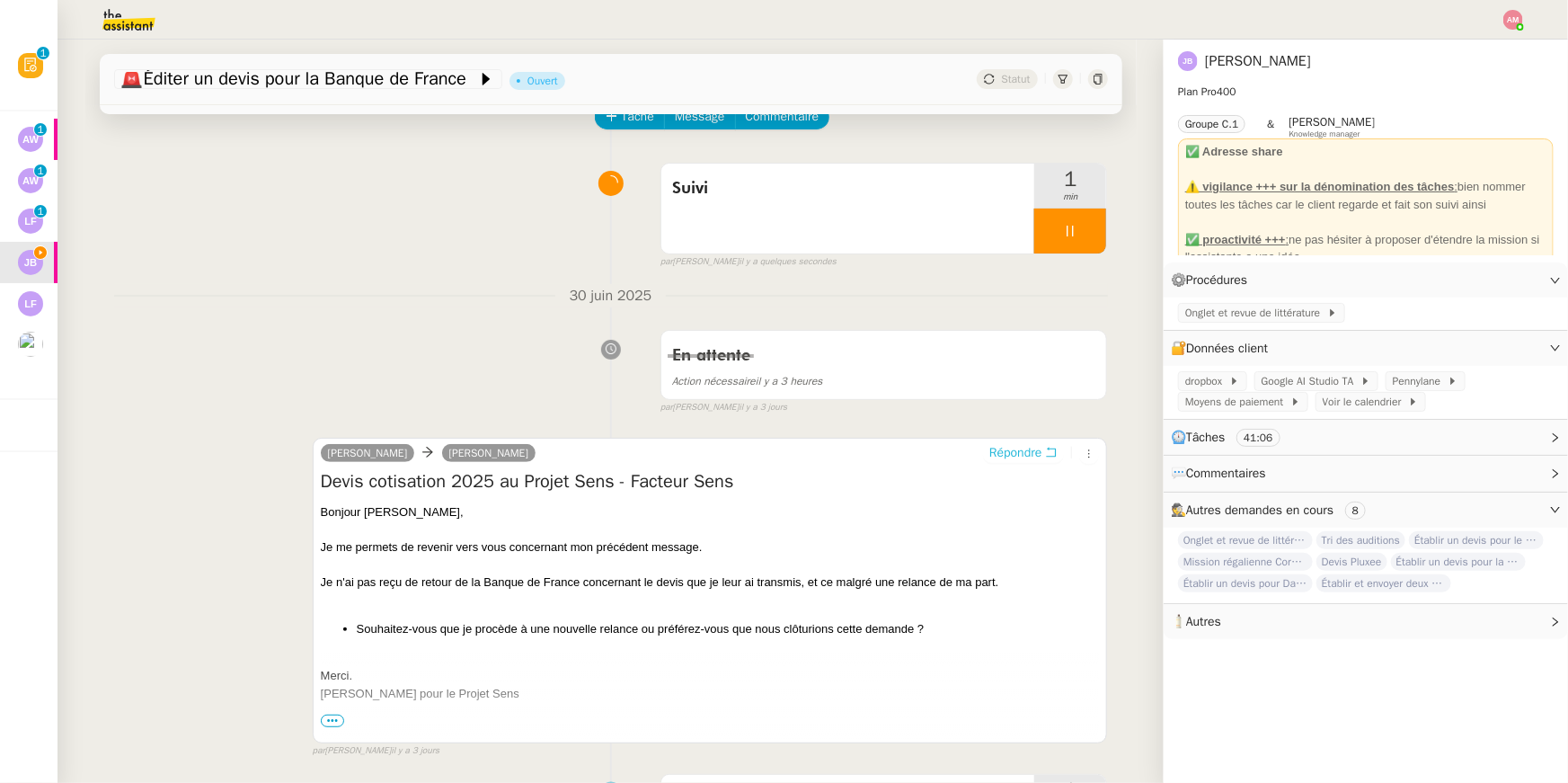click on "Répondre" at bounding box center [1015, 453] 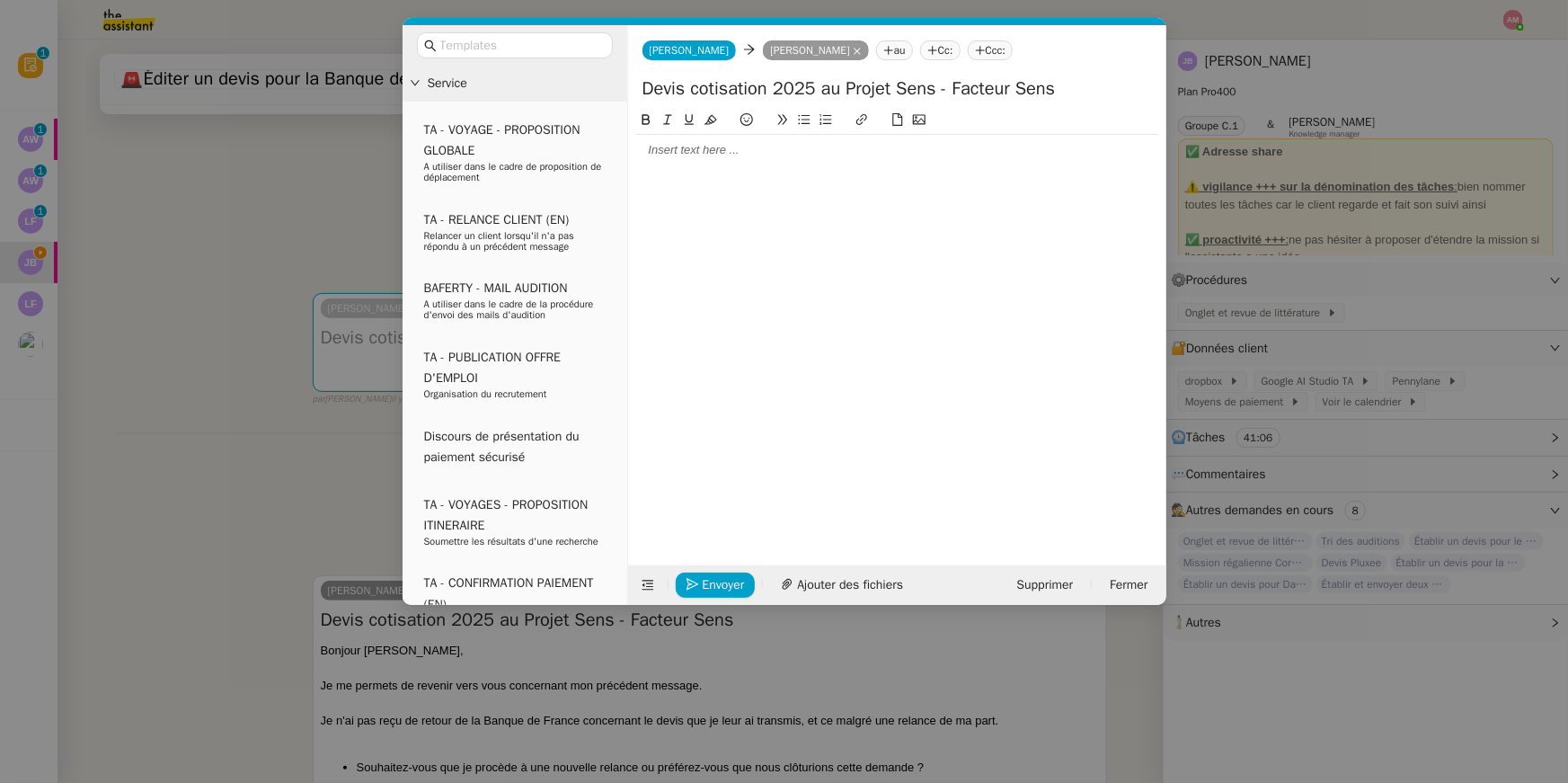 click on "Service TA - VOYAGE - PROPOSITION GLOBALE    A utiliser dans le cadre de proposition de déplacement TA - RELANCE CLIENT (EN)    Relancer un client lorsqu'il n'a pas répondu à un précédent message BAFERTY - MAIL AUDITION    A utiliser dans le cadre de la procédure d'envoi des mails d'audition TA - PUBLICATION OFFRE D'EMPLOI     Organisation du recrutement Discours de présentation du paiement sécurisé    TA - VOYAGES - PROPOSITION ITINERAIRE    Soumettre les résultats d'une recherche TA - CONFIRMATION PAIEMENT (EN)    Confirmer avec le client de modèle de transaction - Attention Plan Pro nécessaire. TA - COURRIER EXPEDIE (recommandé)    A utiliser dans le cadre de l'envoi d'un courrier recommandé TA - PARTAGE DE CALENDRIER (EN)    A utiliser pour demander au client de partager son calendrier afin de faciliter l'accès et la gestion PSPI - Appel de fonds MJL    A utiliser dans le cadre de la procédure d'appel de fonds MJL TA - RELANCE CLIENT    TA - AR PROCEDURES        21 YIELD" at bounding box center (784, 391) 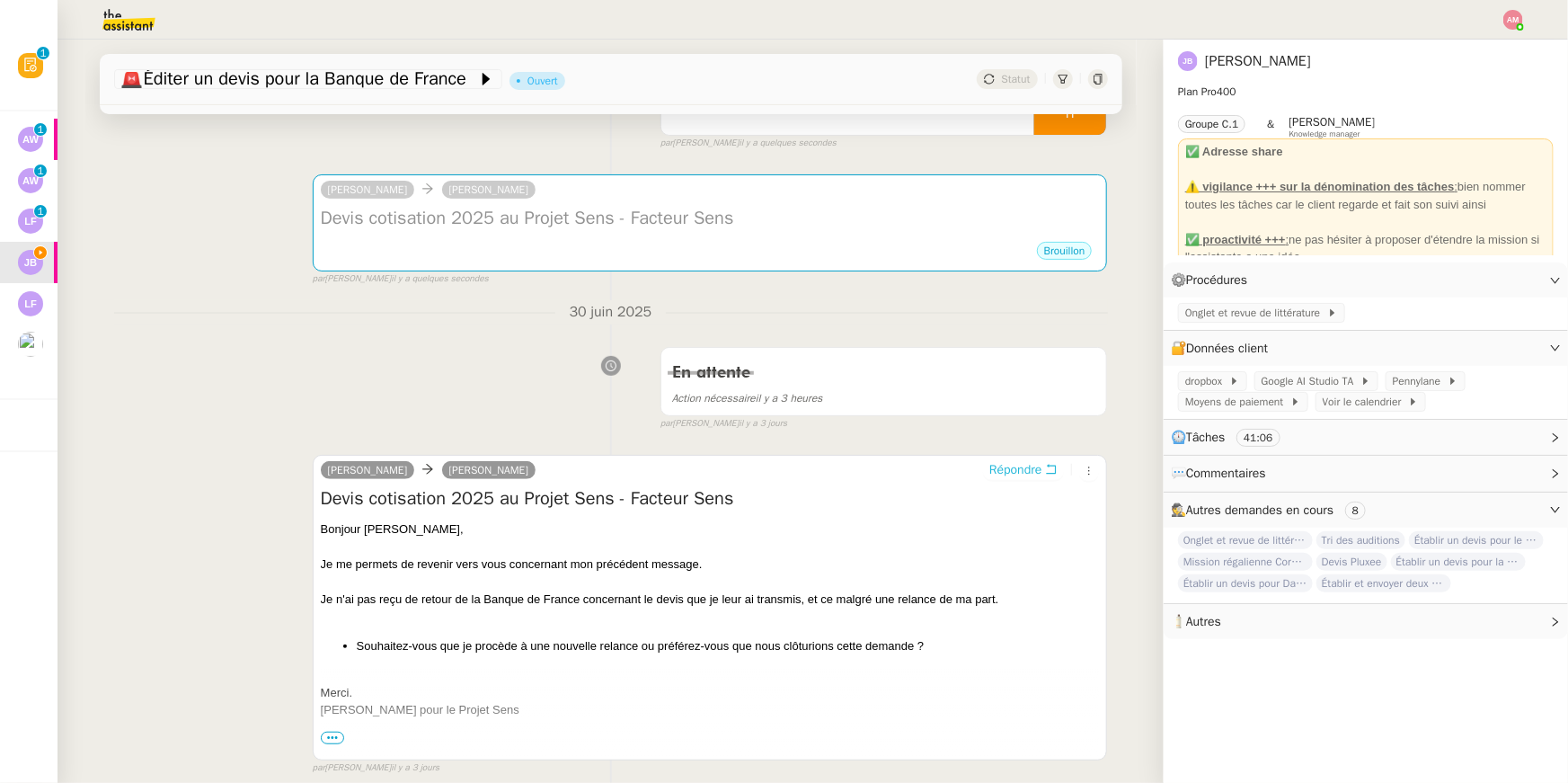 scroll, scrollTop: 218, scrollLeft: 0, axis: vertical 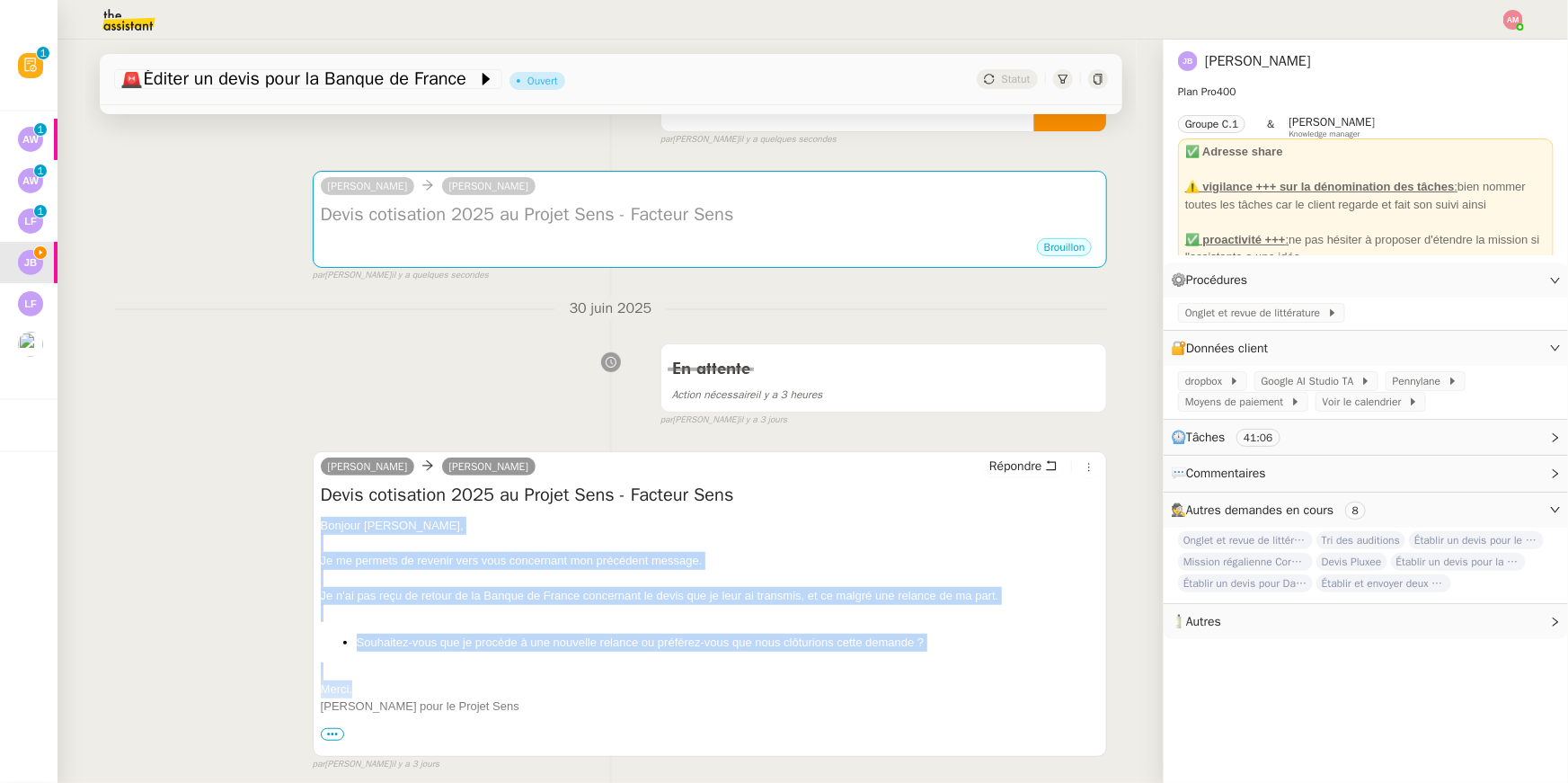 drag, startPoint x: 376, startPoint y: 691, endPoint x: 302, endPoint y: 531, distance: 176.28386 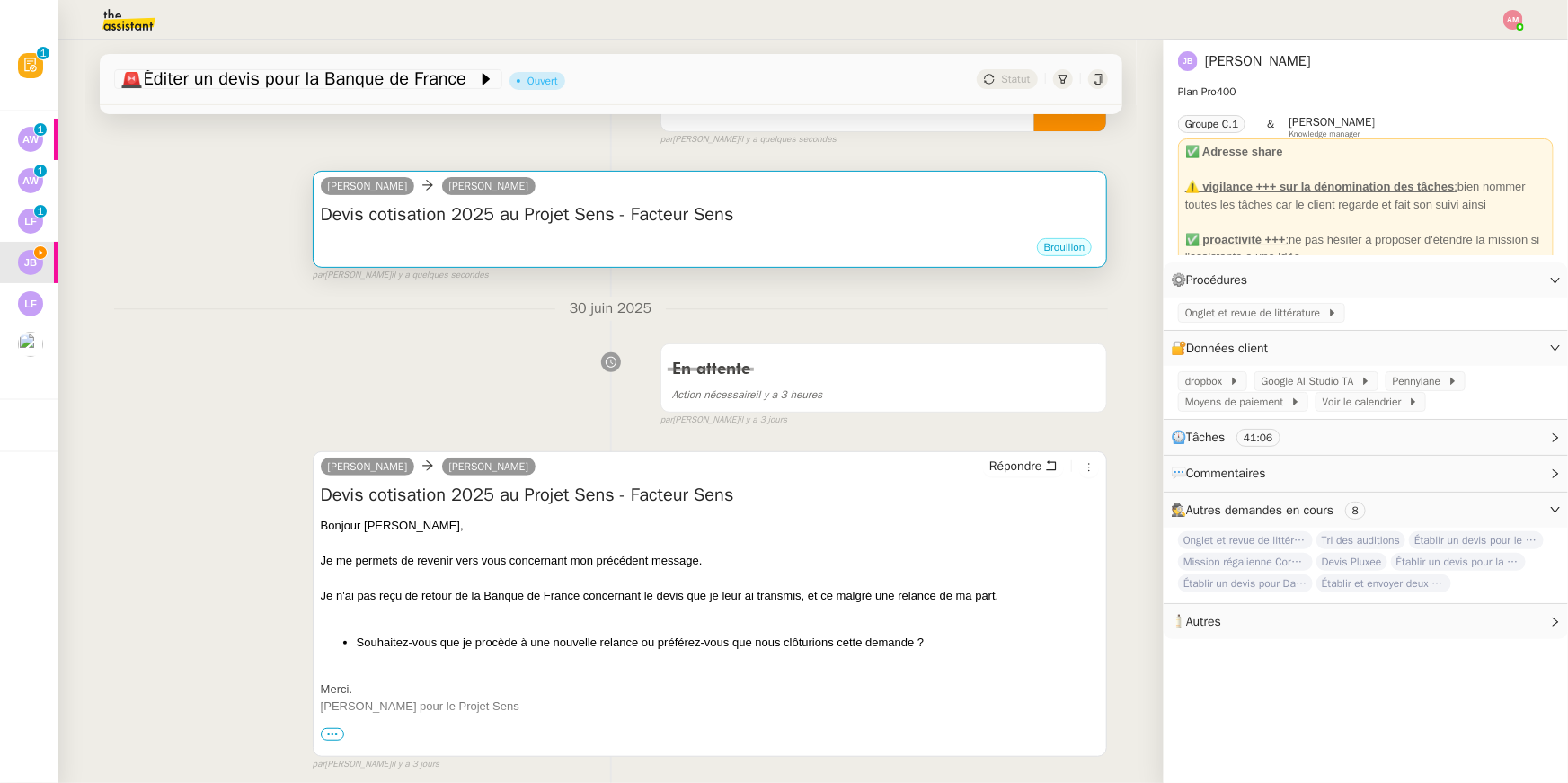 click on "Brouillon" at bounding box center (710, 250) 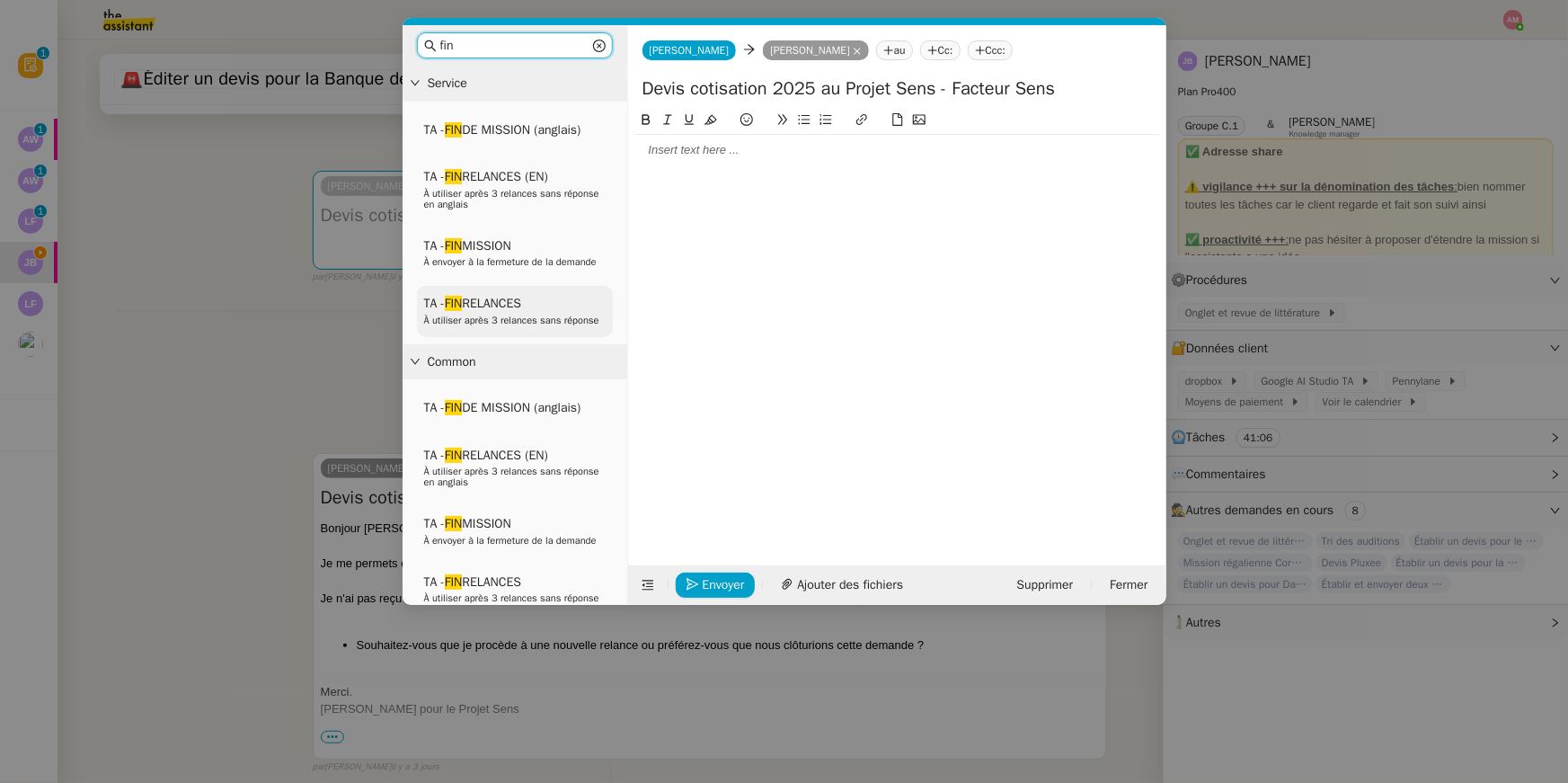 type on "fin" 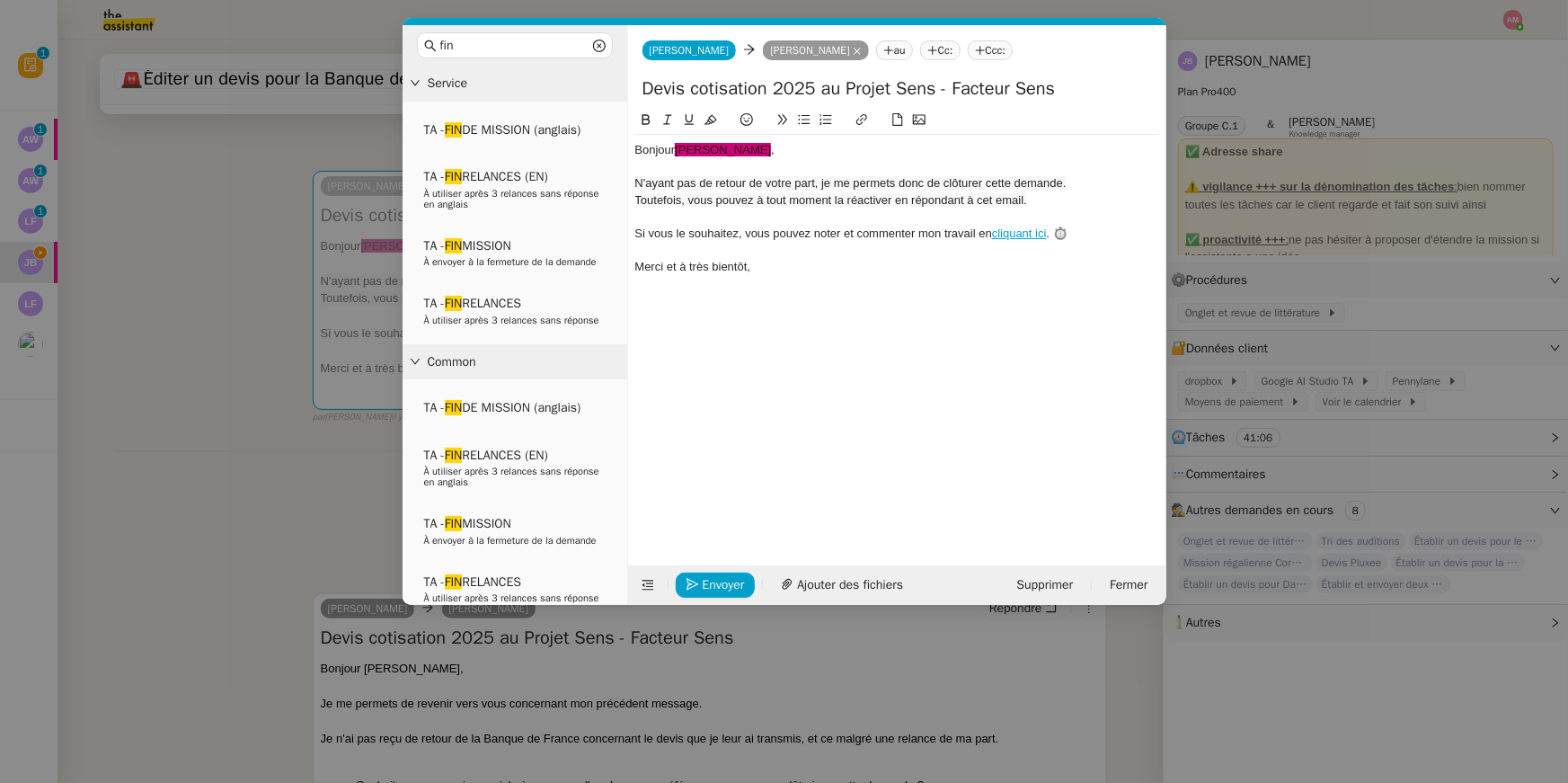 click on "fin Service TA -  FIN  DE MISSION (anglais)    TA -  FIN  RELANCES (EN)    À utiliser après 3 relances sans réponse en anglais  TA -  FIN  MISSION    À envoyer à la fermeture de la demande TA -  FIN  RELANCES     À utiliser après 3 relances sans réponse  Common TA -  FIN  DE MISSION (anglais)    TA -  FIN  RELANCES (EN)    À utiliser après 3 relances sans réponse en anglais  TA -  FIN  MISSION    À envoyer à la fermeture de la demande TA -  FIN  RELANCES     À utiliser après 3 relances sans réponse  Other No Templates Marie Marie     Jean-Baptiste Barfety
au
Cc:
Ccc:
Devis cotisation 2025 au Projet Sens - Facteur Sens         Bonjour  ﻿Jean-Baptiste﻿ , N'ayant pas de retour de votre part, je me permets donc de clôturer cette demande.  Toutefois, vous pouvez à tout moment la réactiver en répondant à cet email. Si vous le souhaitez, vous pouvez noter et commenter mon travail en  cliquant ici . ⏱️ Merci et à très bientôt, Envoyer Ajouter des fichiers" at bounding box center (784, 391) 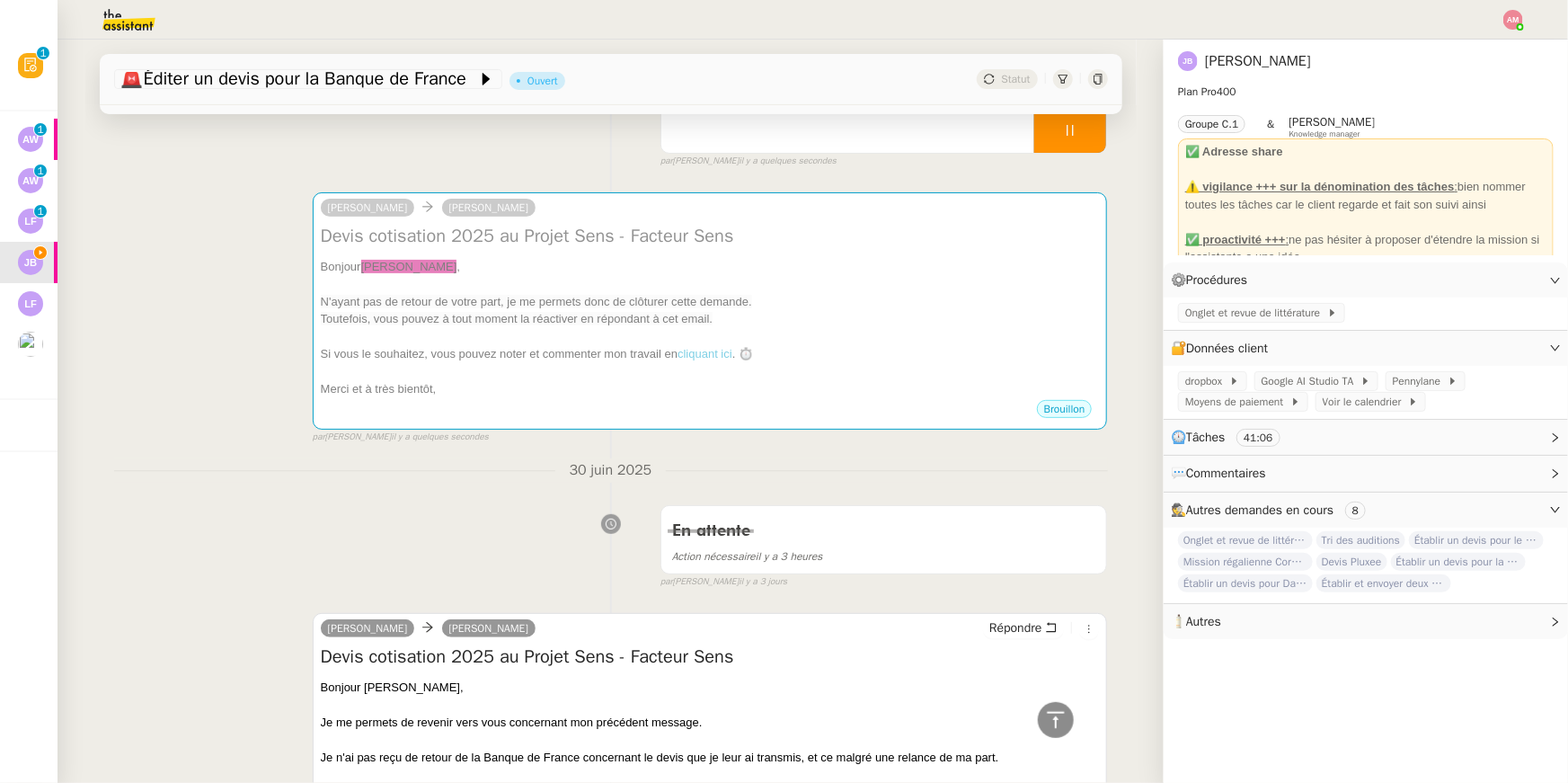 scroll, scrollTop: 0, scrollLeft: 0, axis: both 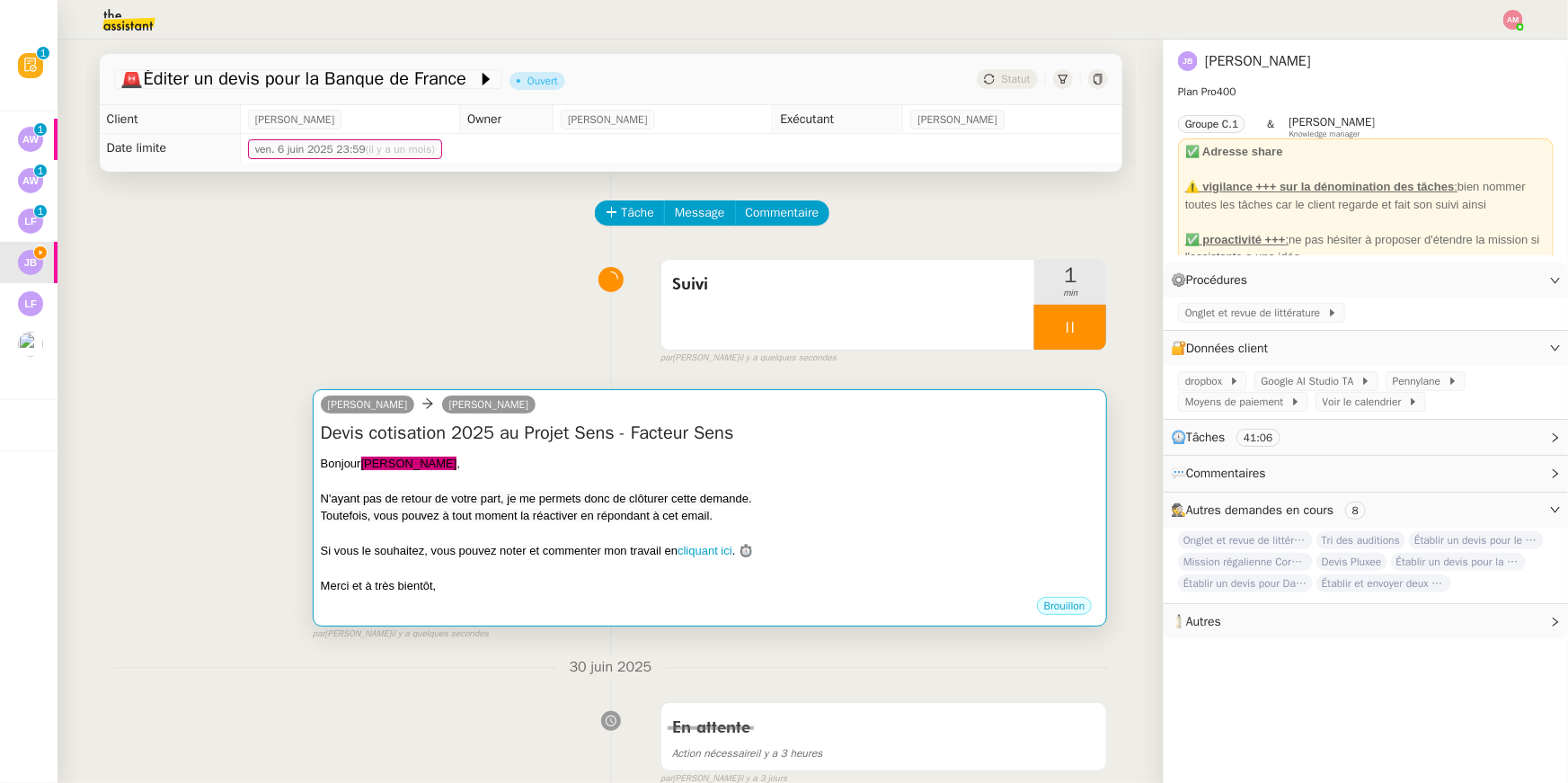 click on "Merci et à très bientôt," at bounding box center [710, 586] 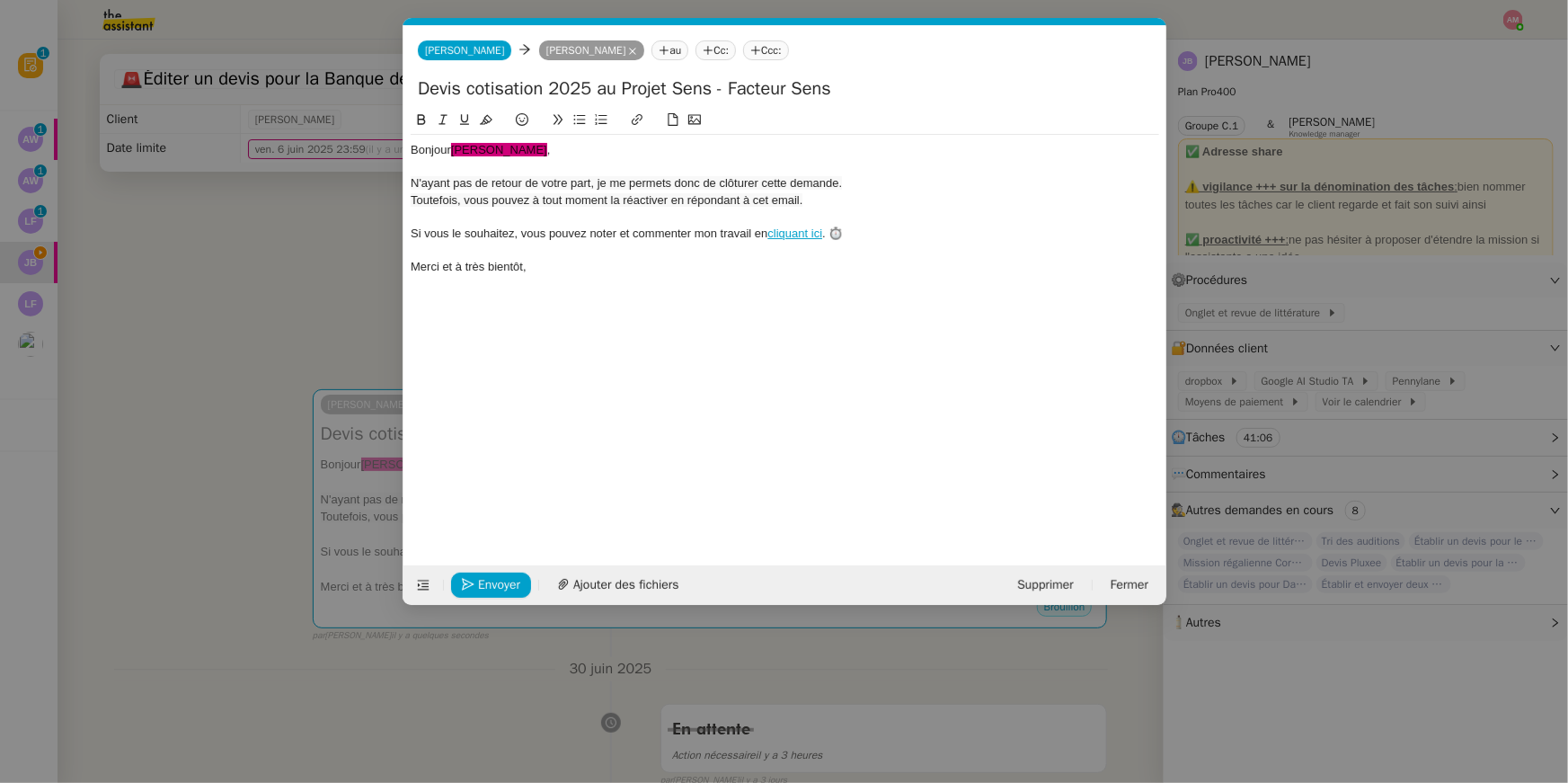 scroll, scrollTop: 0, scrollLeft: 51, axis: horizontal 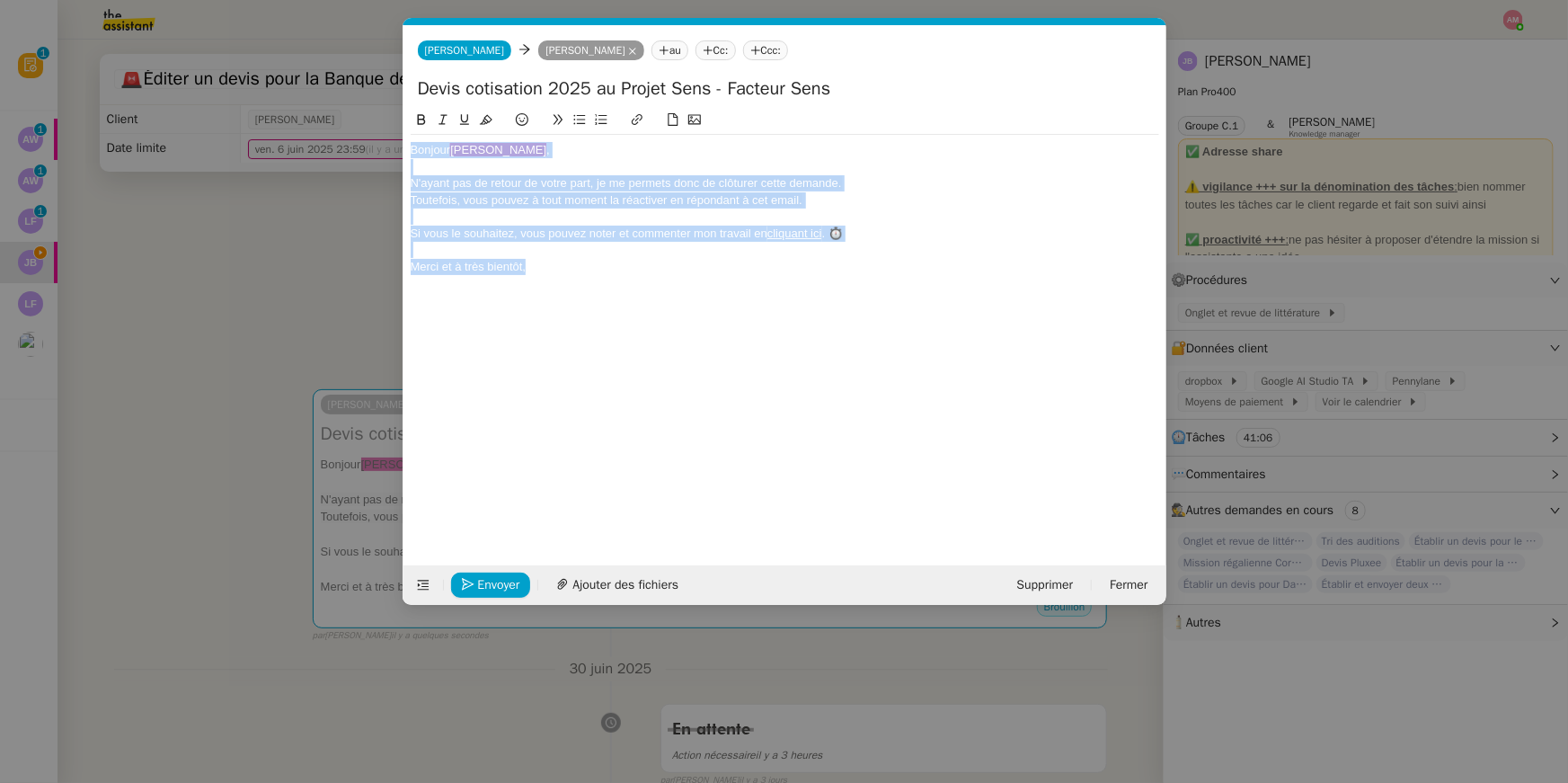 drag, startPoint x: 552, startPoint y: 263, endPoint x: 383, endPoint y: 119, distance: 222.02928 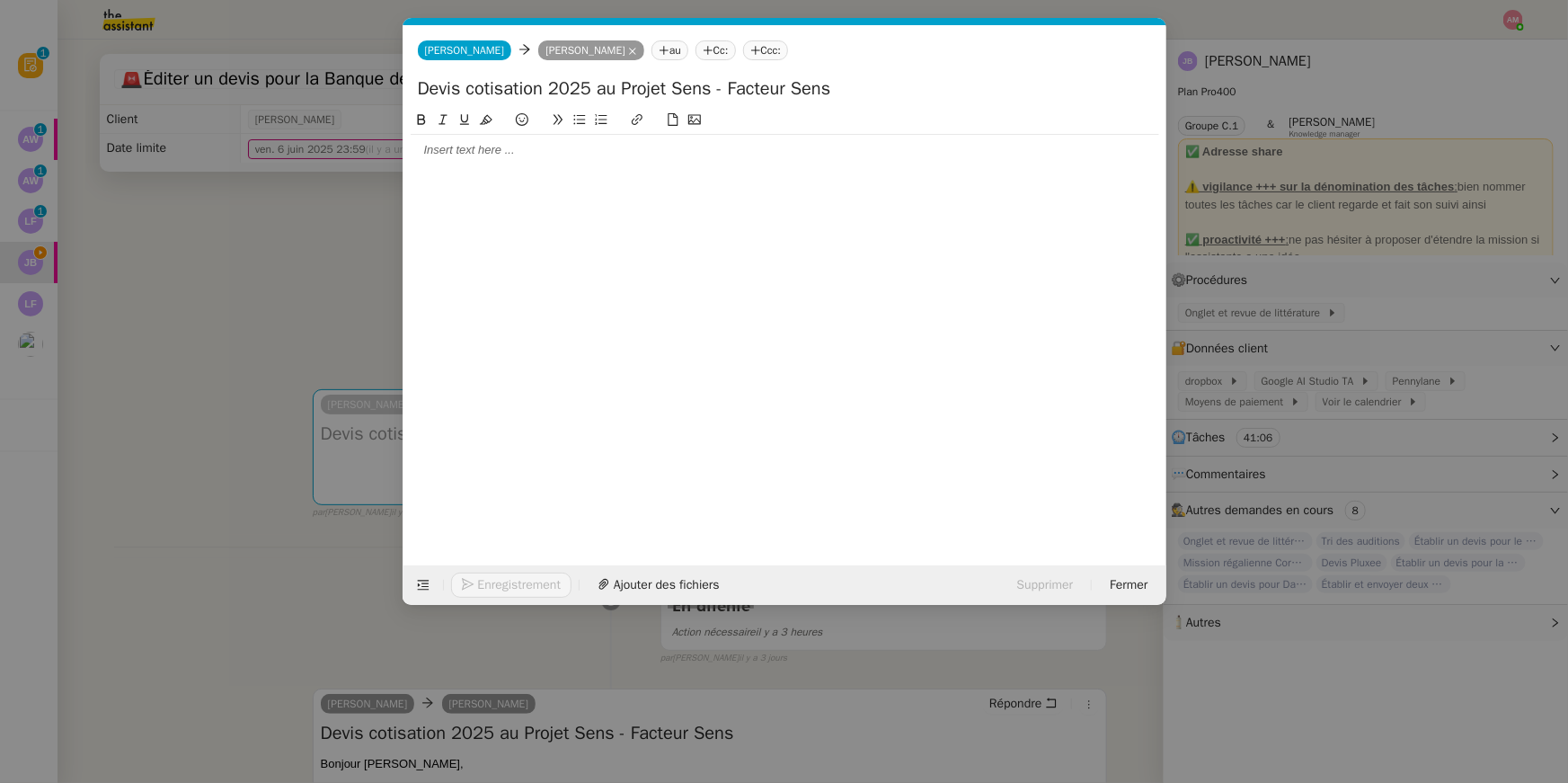 scroll, scrollTop: 0, scrollLeft: 0, axis: both 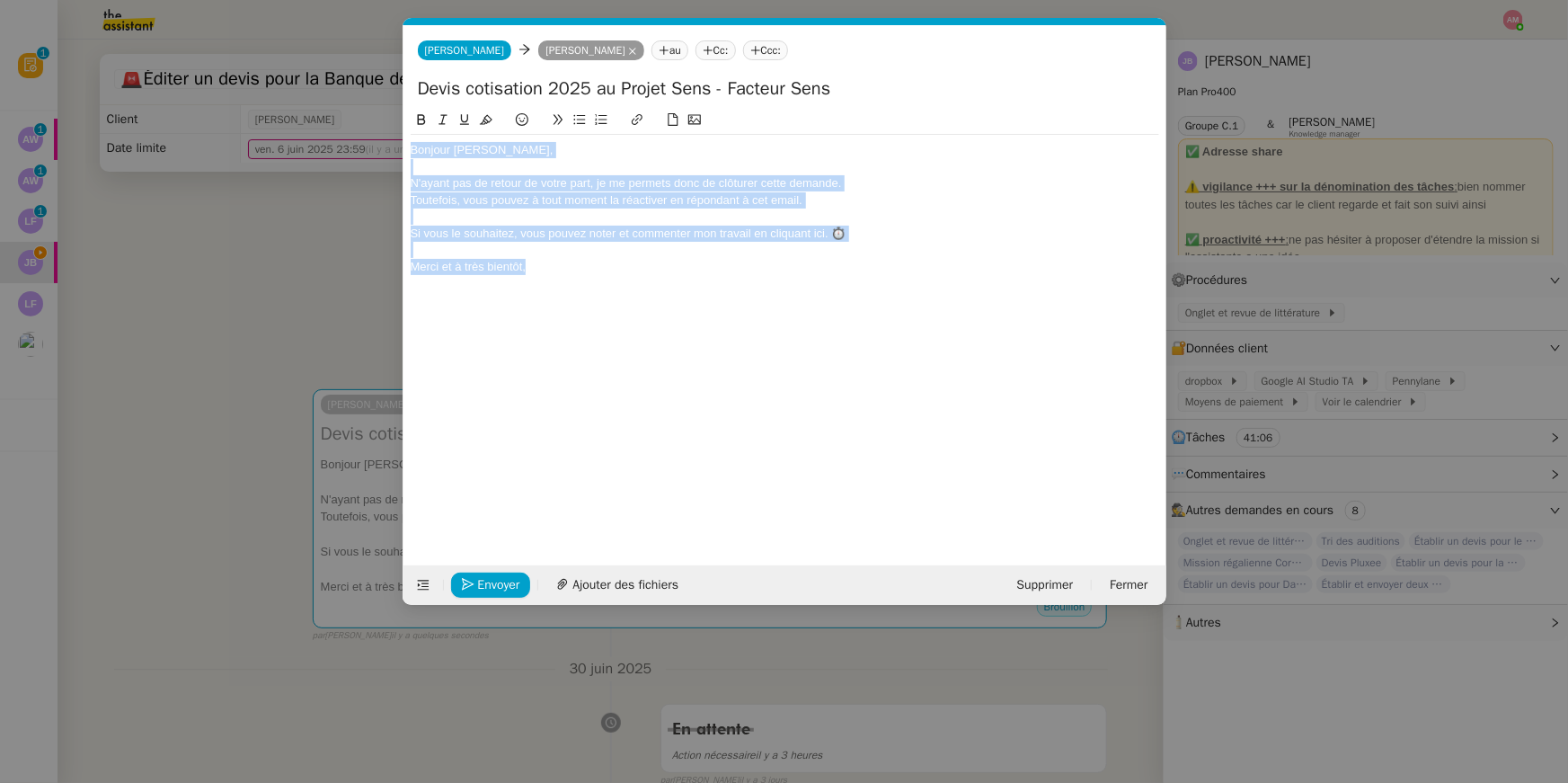 drag, startPoint x: 559, startPoint y: 276, endPoint x: 575, endPoint y: 96, distance: 180.70971 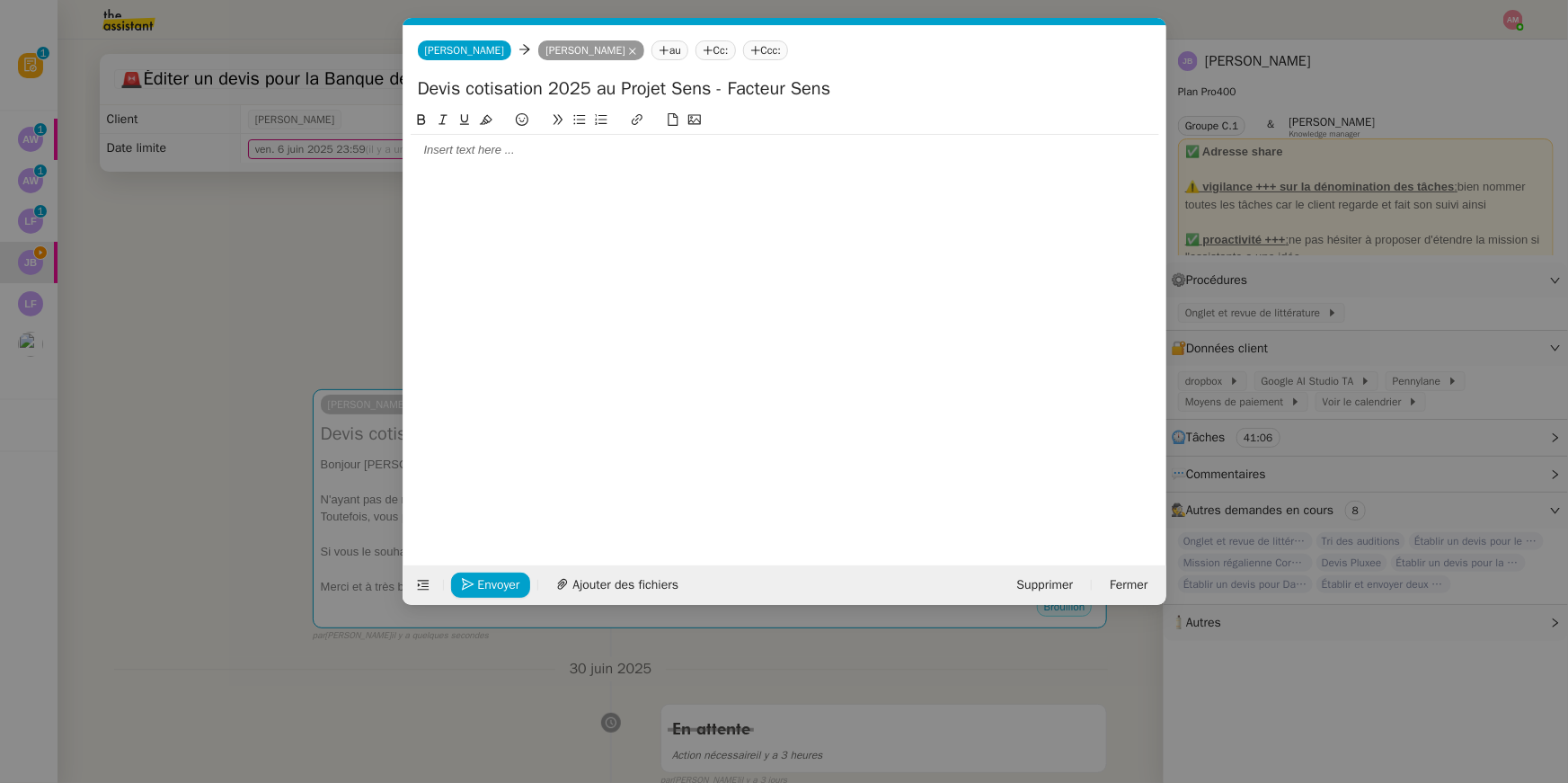 click on "fin Service TA -  FIN  DE MISSION (anglais)    TA -  FIN  RELANCES (EN)    À utiliser après 3 relances sans réponse en anglais  TA -  FIN  MISSION    À envoyer à la fermeture de la demande TA -  FIN  RELANCES     À utiliser après 3 relances sans réponse  Common TA -  FIN  DE MISSION (anglais)    TA -  FIN  RELANCES (EN)    À utiliser après 3 relances sans réponse en anglais  TA -  FIN  MISSION    À envoyer à la fermeture de la demande TA -  FIN  RELANCES     À utiliser après 3 relances sans réponse  Other No Templates Marie Marie     Jean-Baptiste Barfety
au
Cc:
Ccc:
Devis cotisation 2025 au Projet Sens - Facteur Sens         Envoyer Ajouter des fichiers Supprimer Fermer" at bounding box center (784, 391) 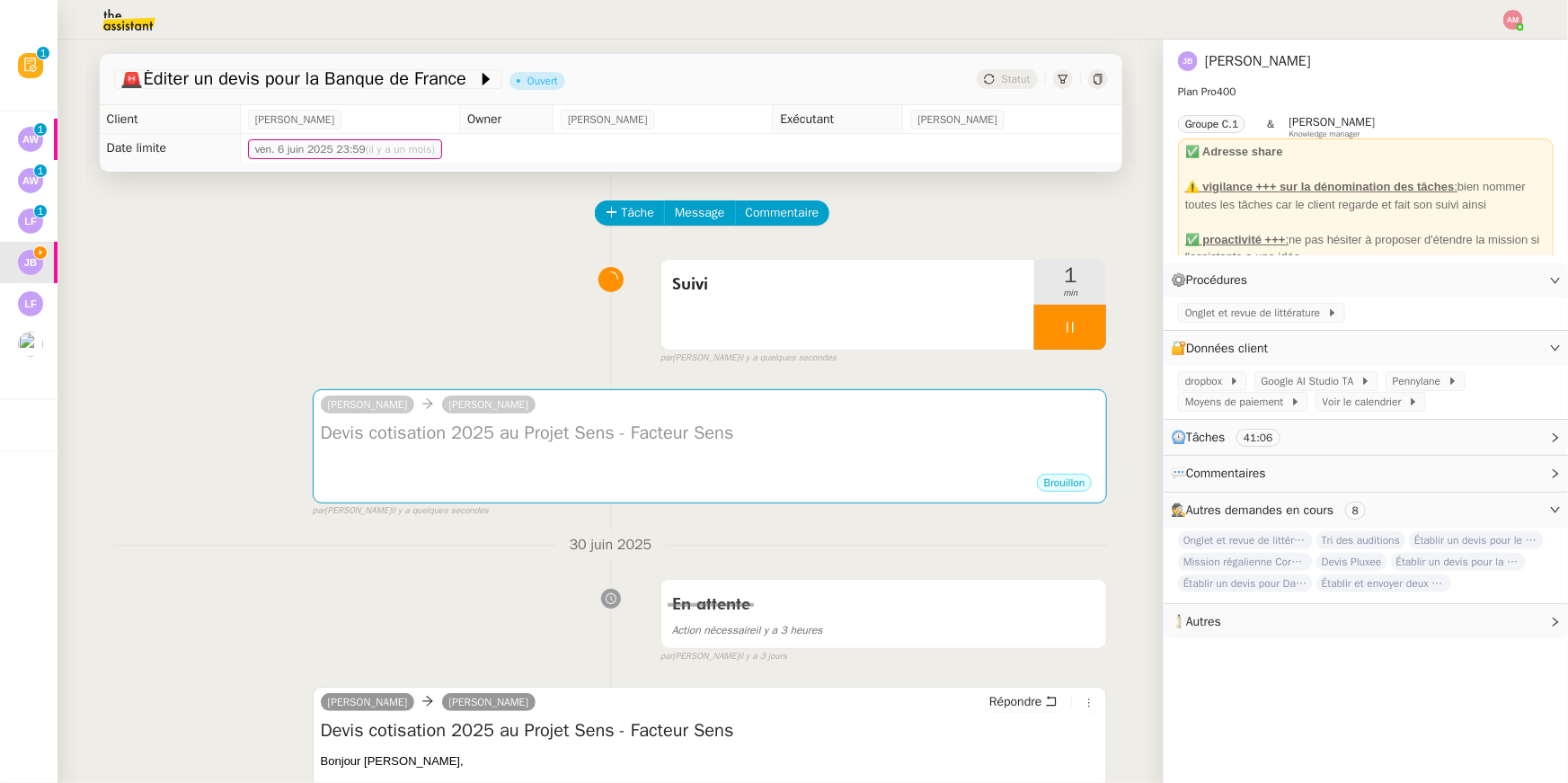 scroll, scrollTop: 520, scrollLeft: 0, axis: vertical 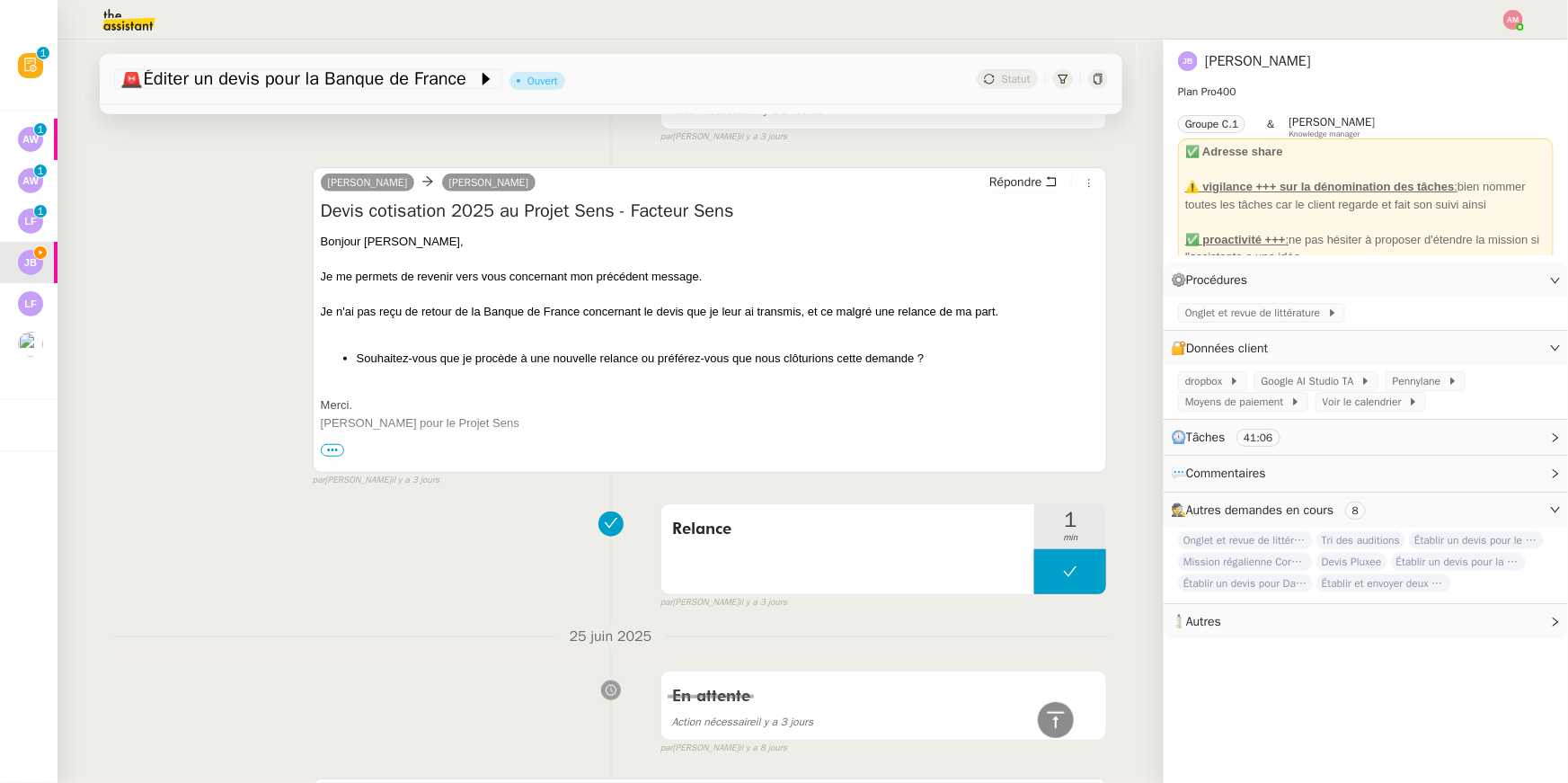 click at bounding box center [710, 388] 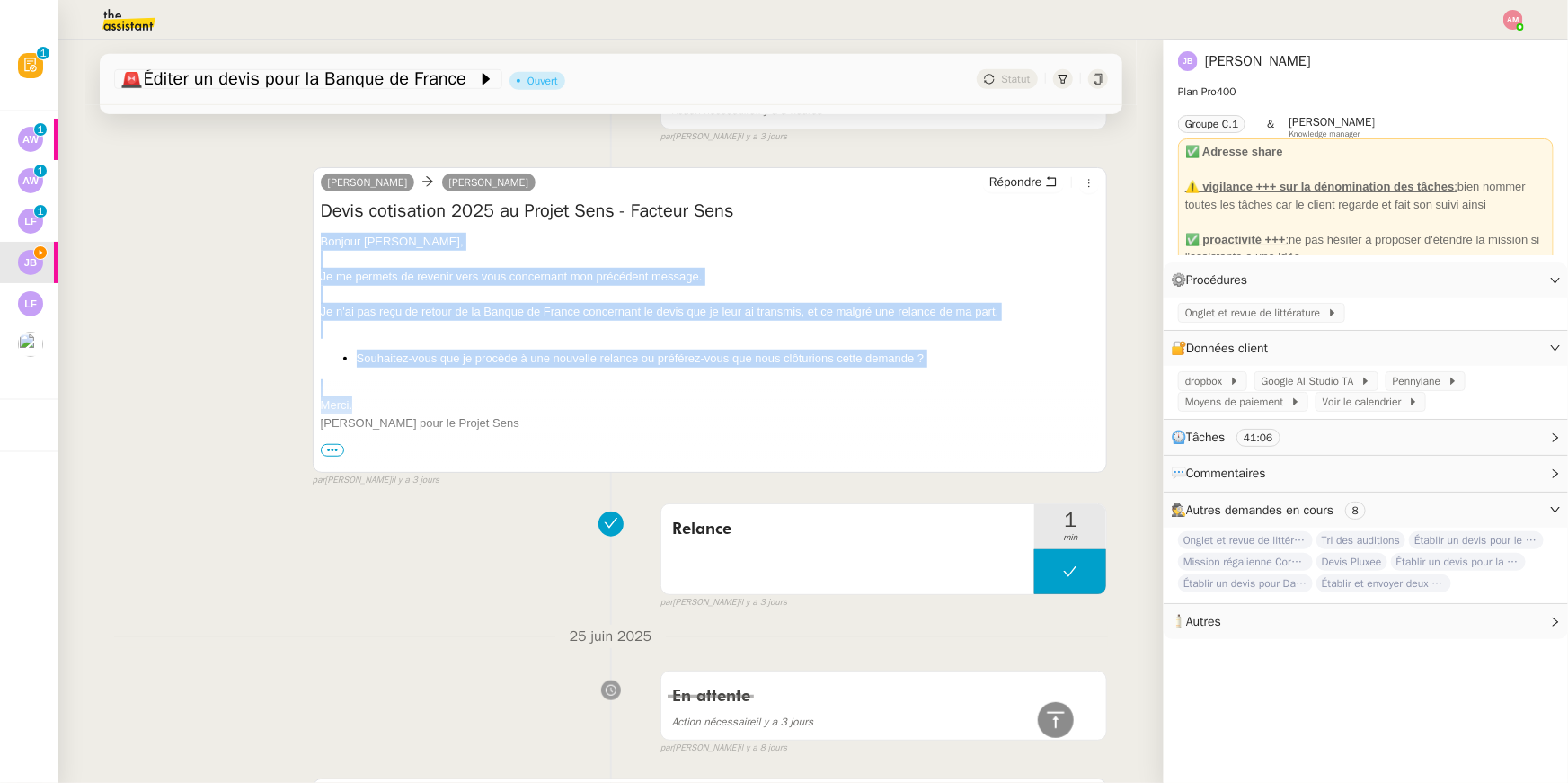 drag, startPoint x: 397, startPoint y: 405, endPoint x: 315, endPoint y: 244, distance: 180.67927 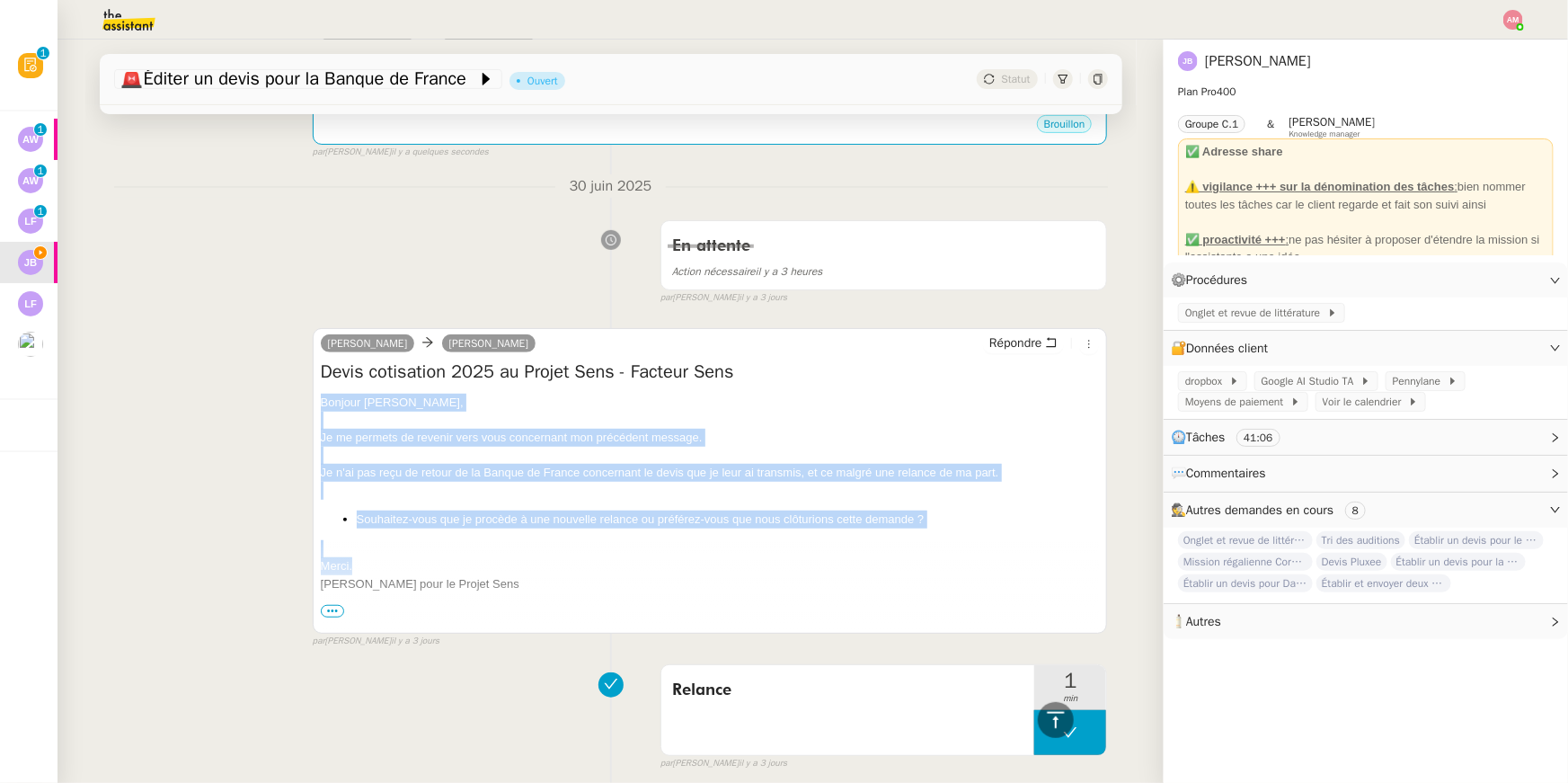 scroll, scrollTop: 0, scrollLeft: 0, axis: both 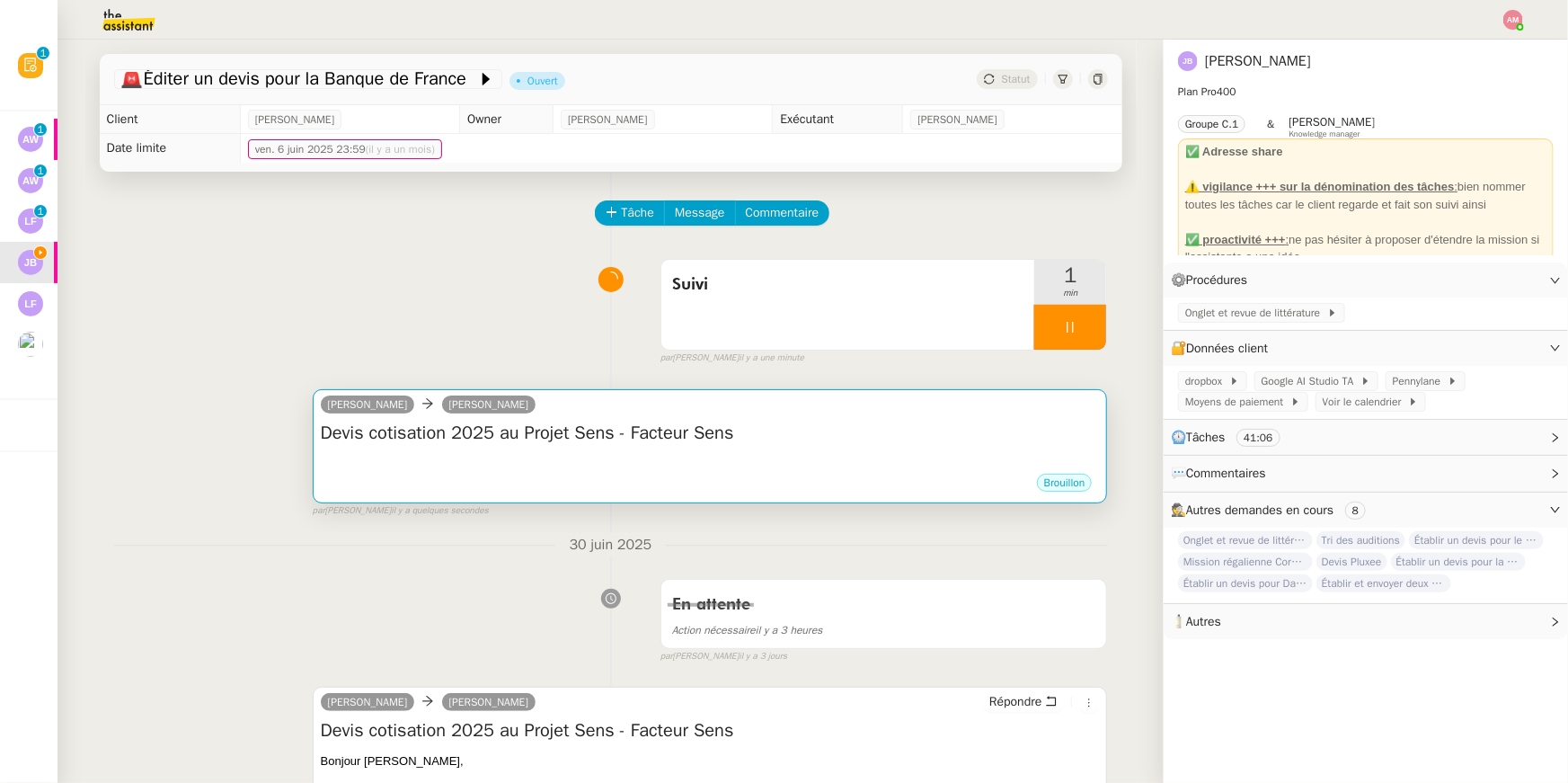 click on "Devis cotisation 2025 au Projet Sens - Facteur Sens
•••" at bounding box center (710, 447) 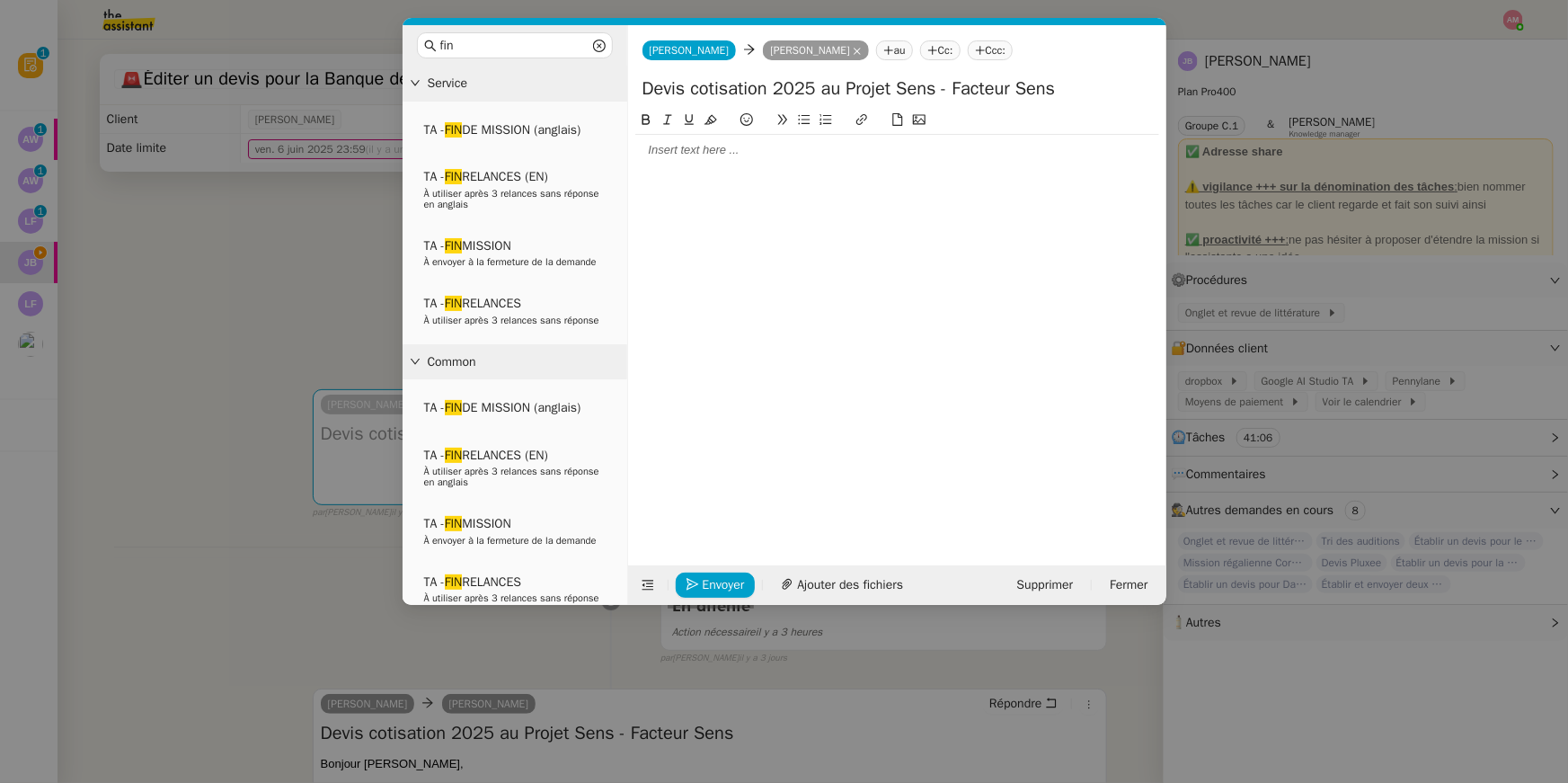 click 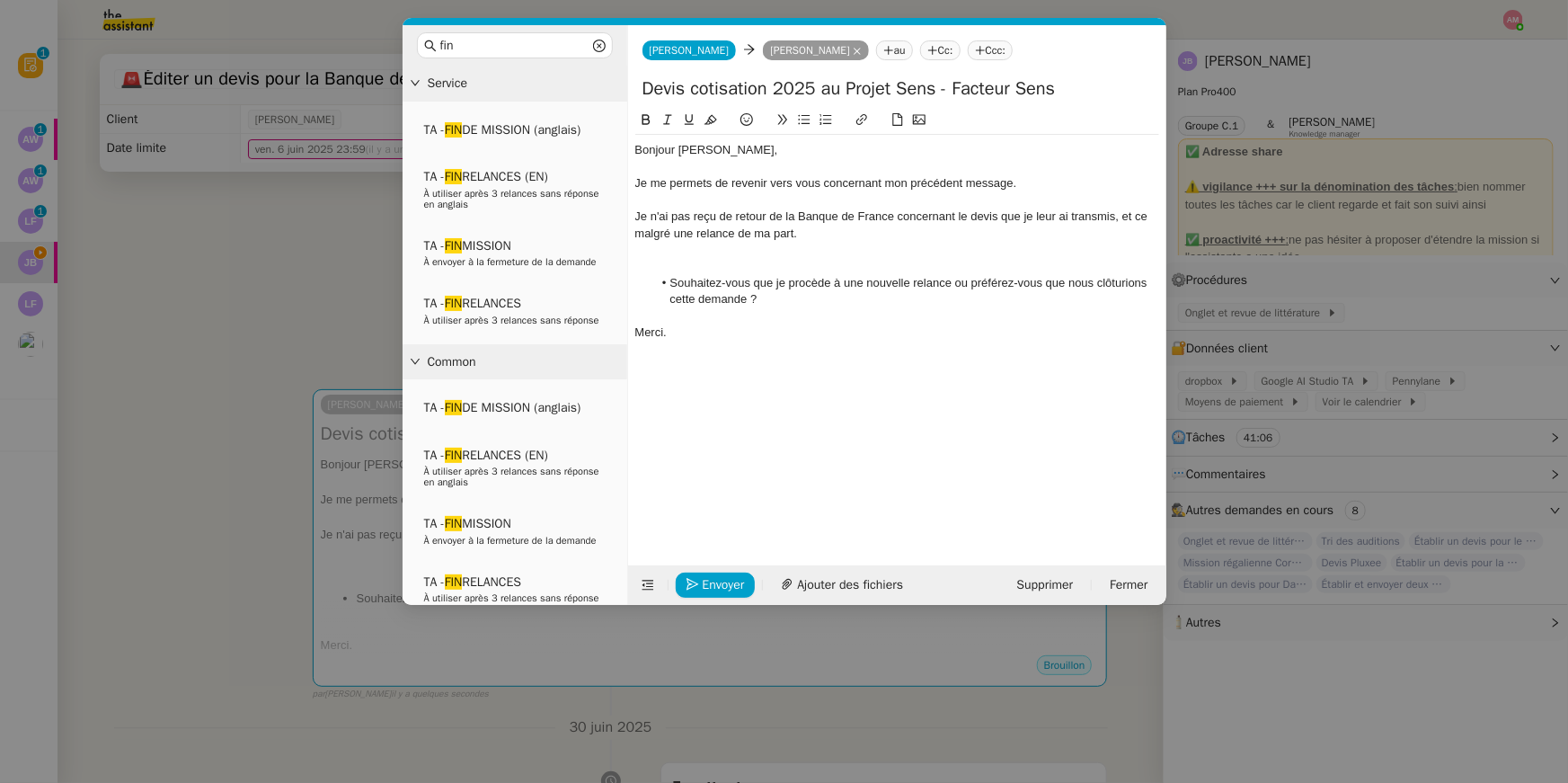 drag, startPoint x: 634, startPoint y: 155, endPoint x: 630, endPoint y: 128, distance: 27.294688 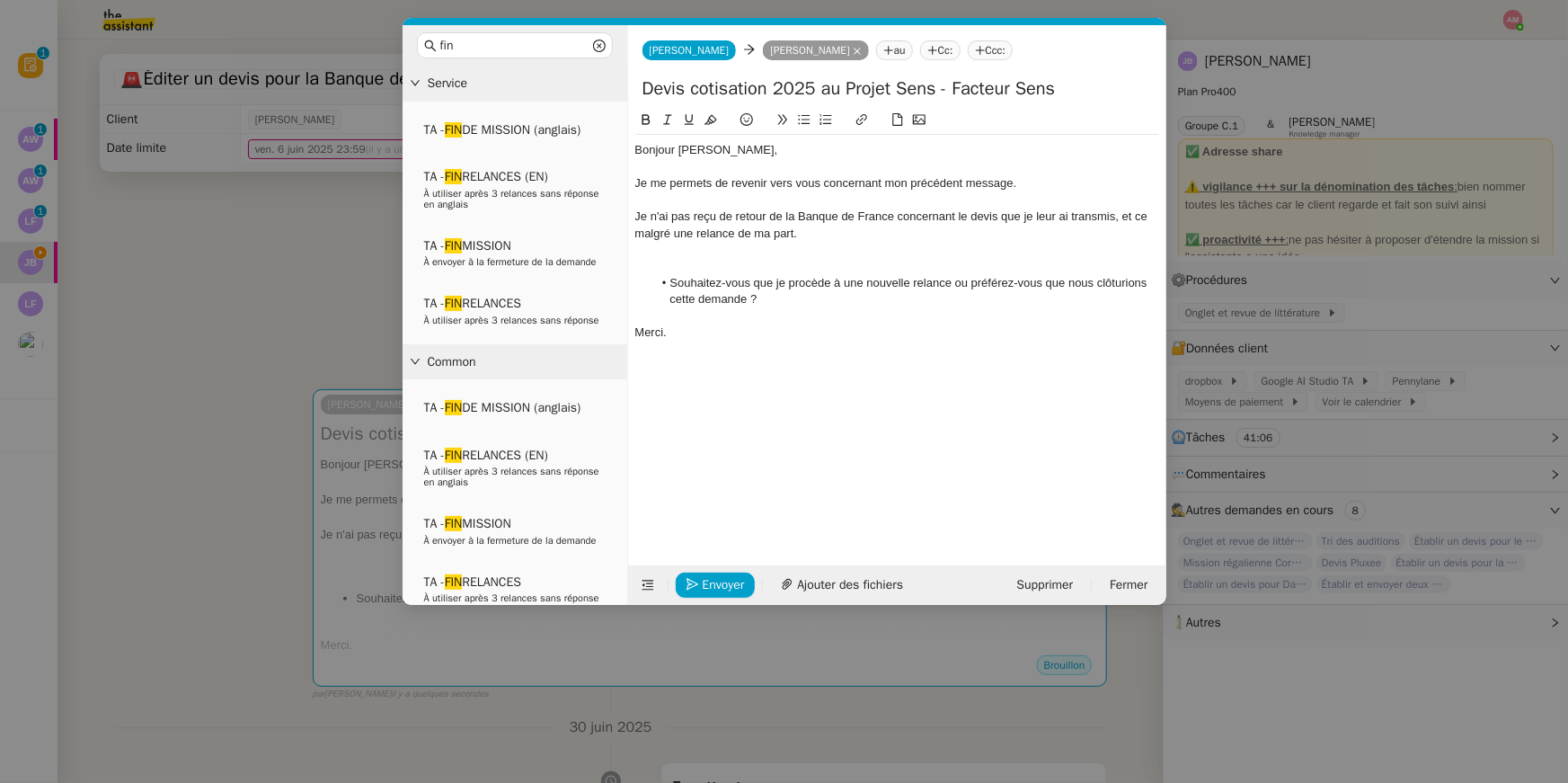 click 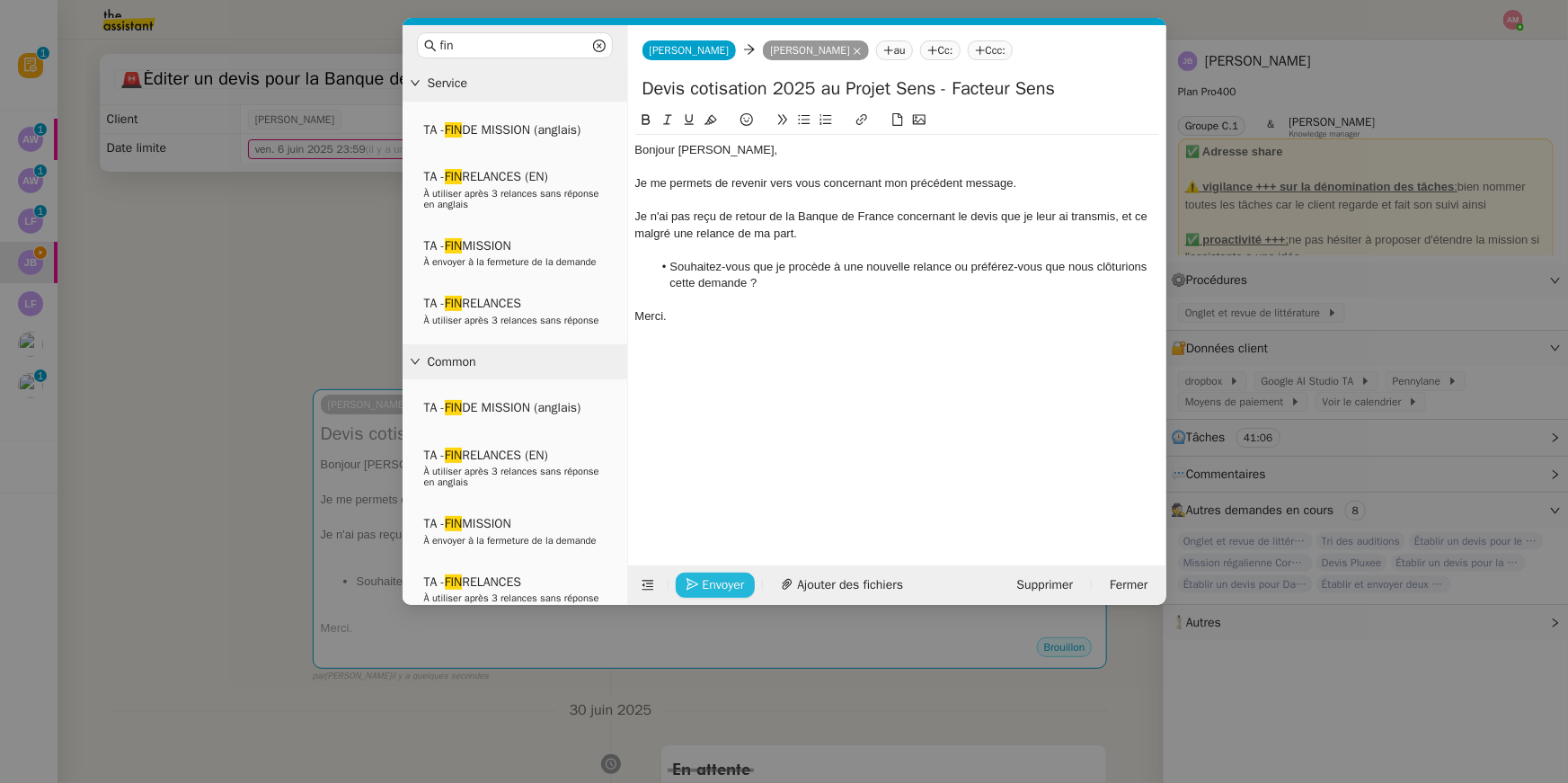 click on "Envoyer" 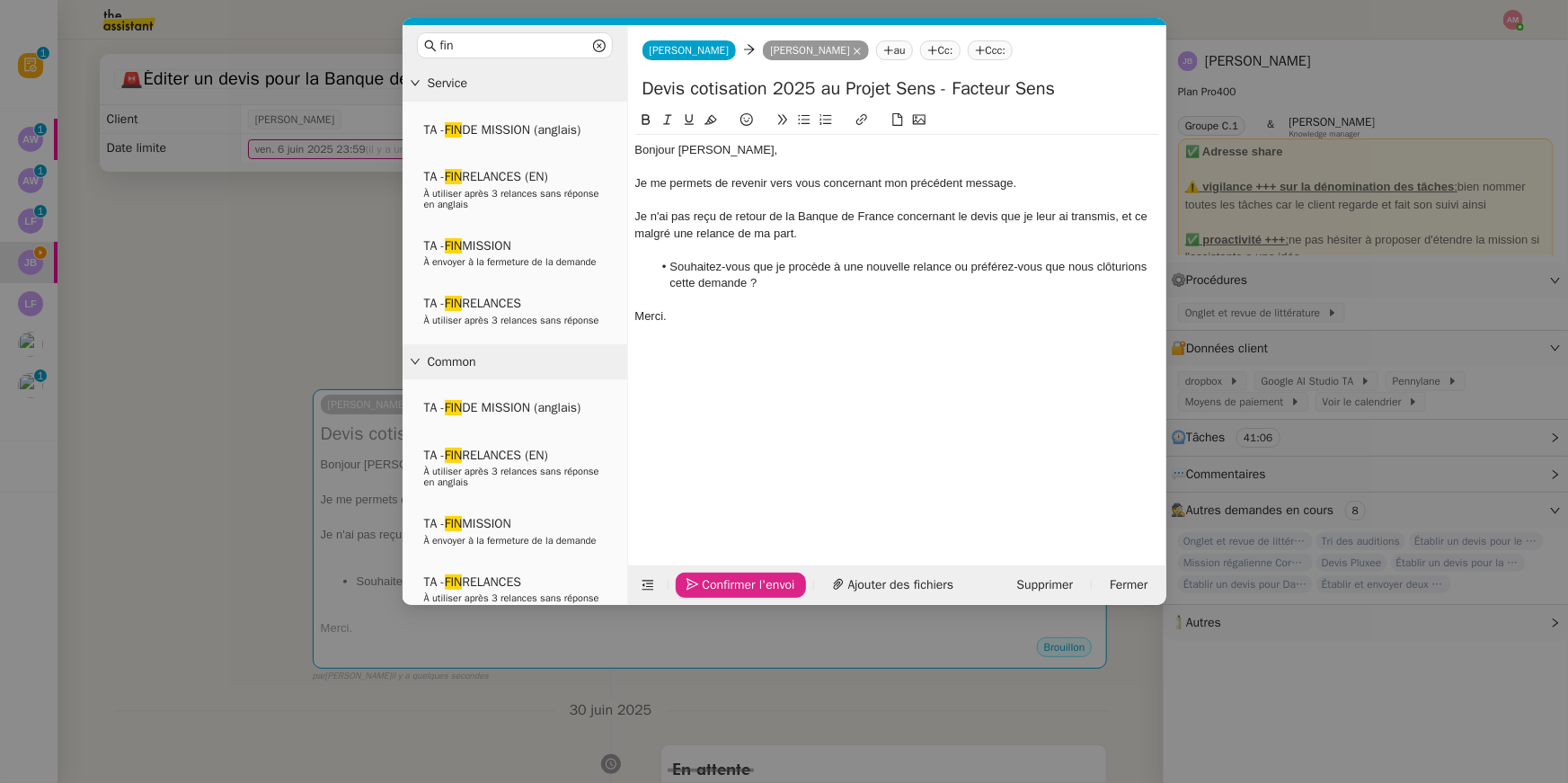 click on "Confirmer l'envoi" 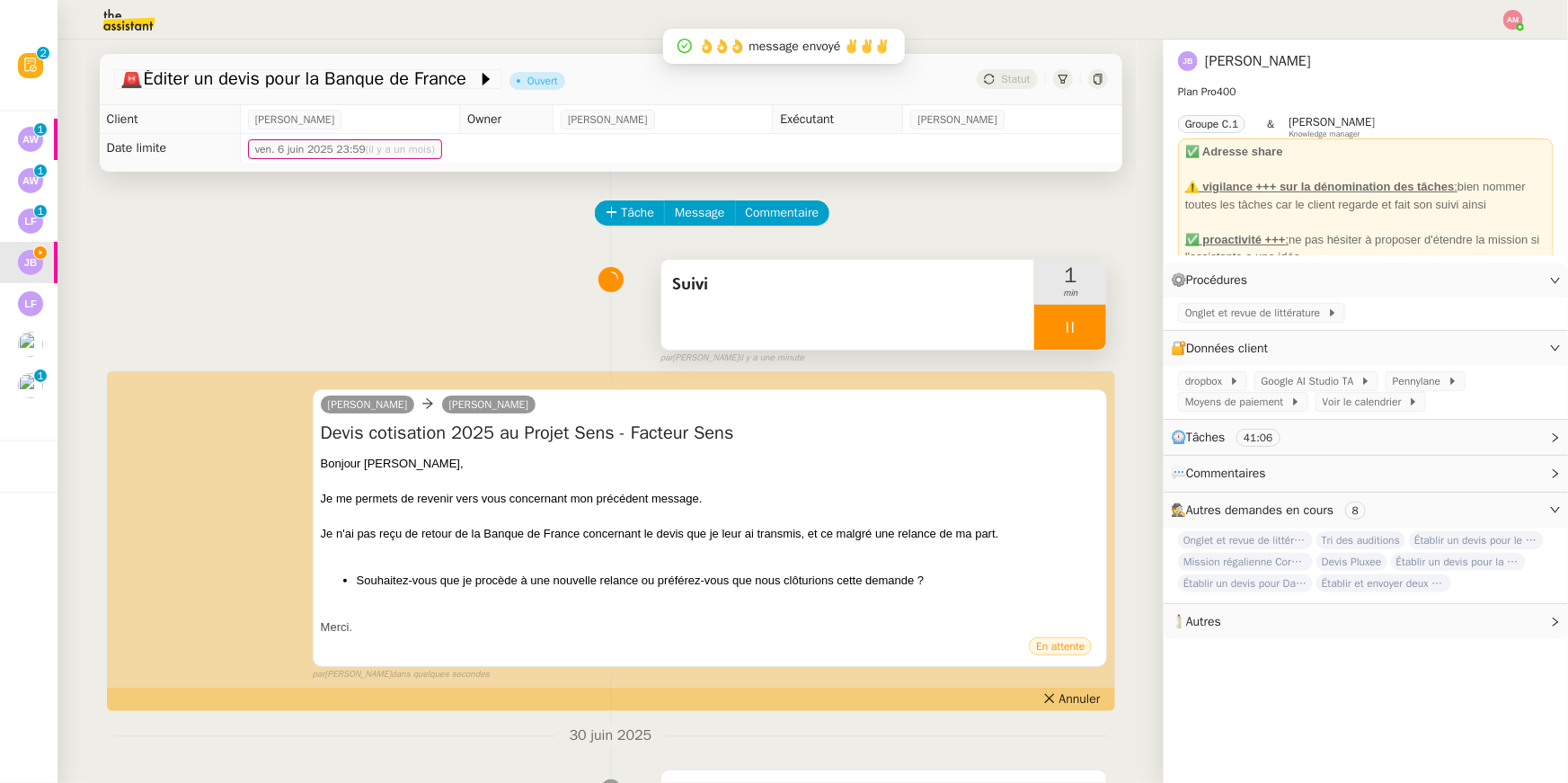 click at bounding box center (1070, 327) 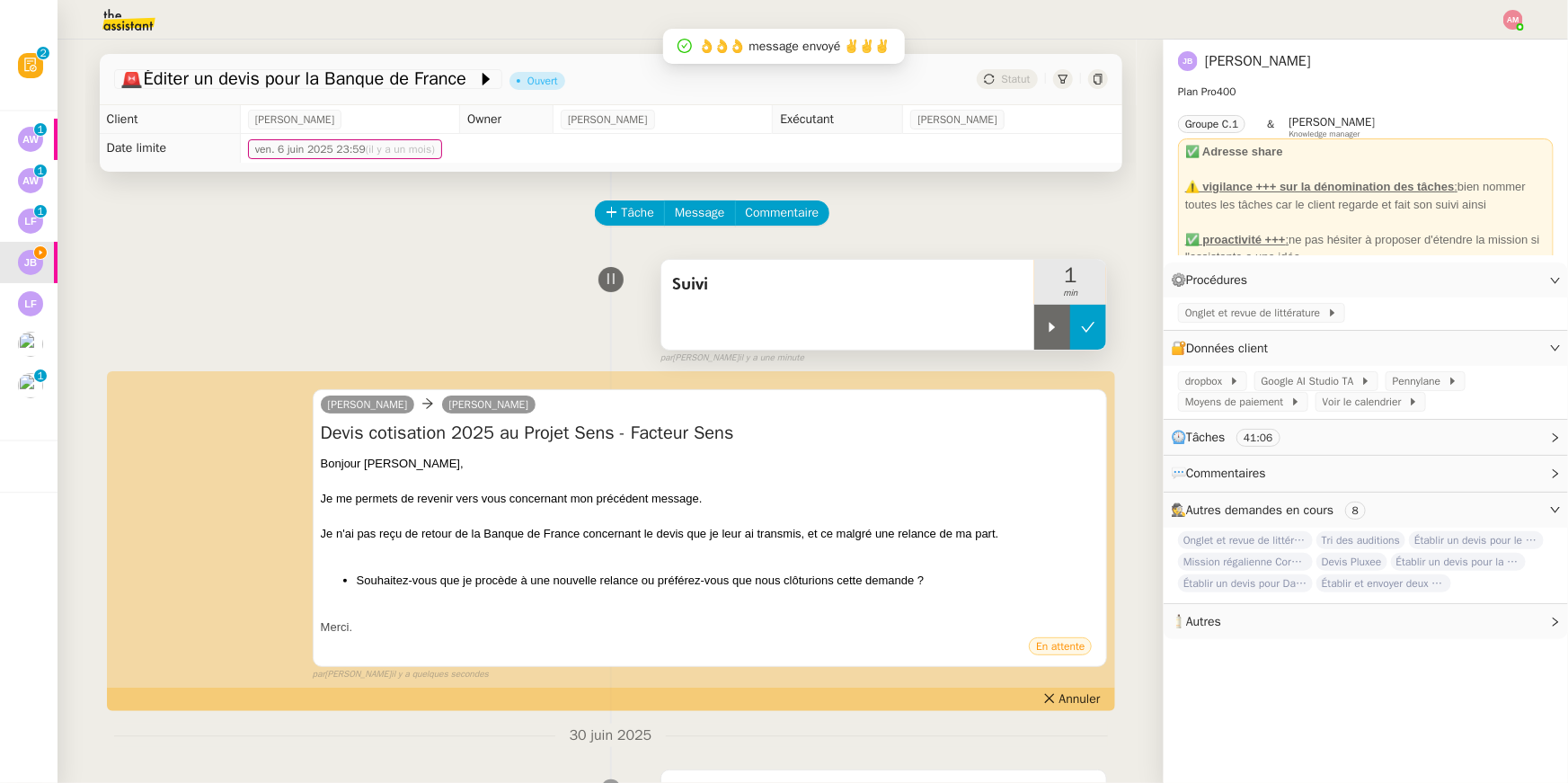 click 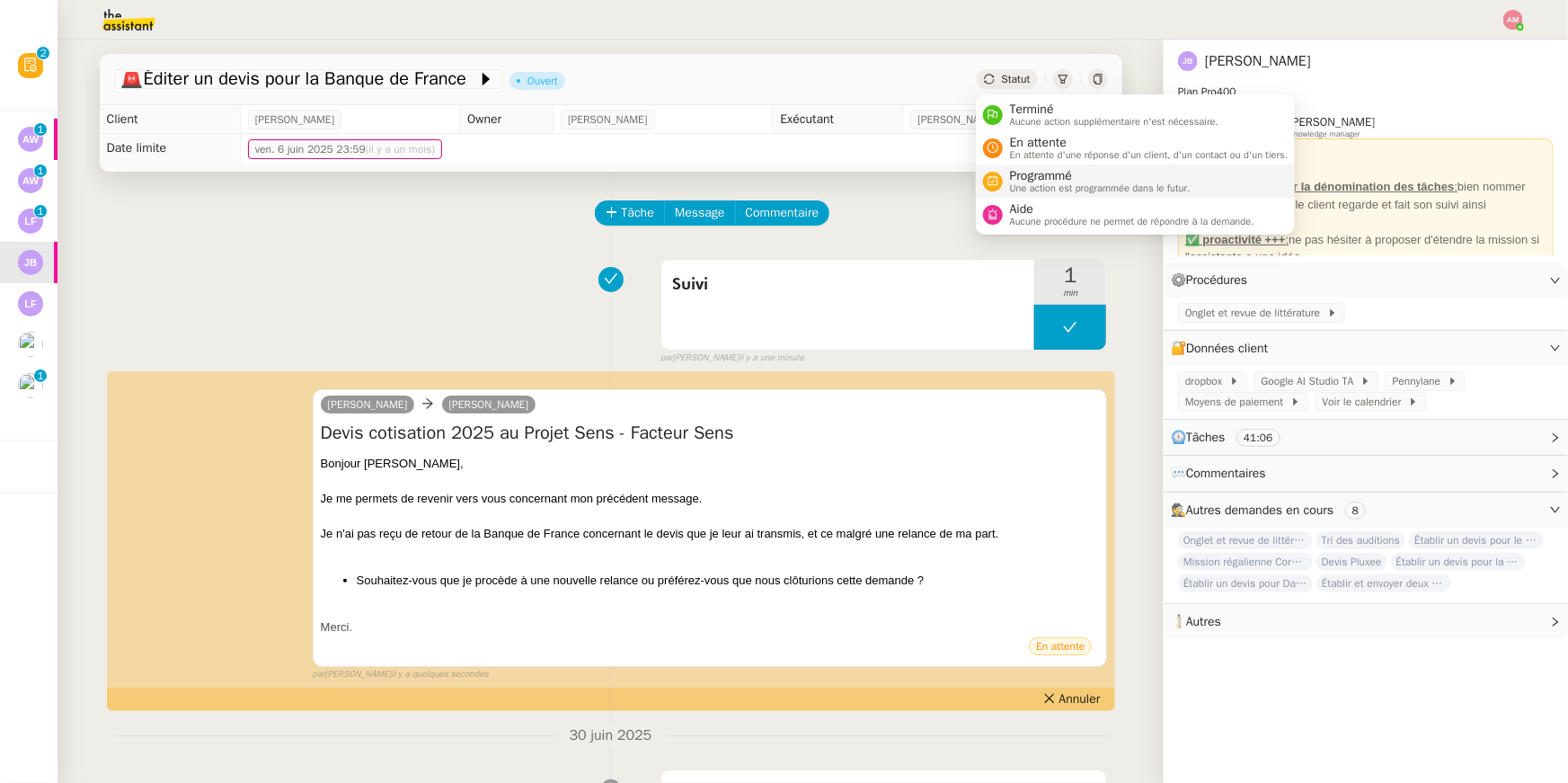 click on "Programmé" at bounding box center (1100, 176) 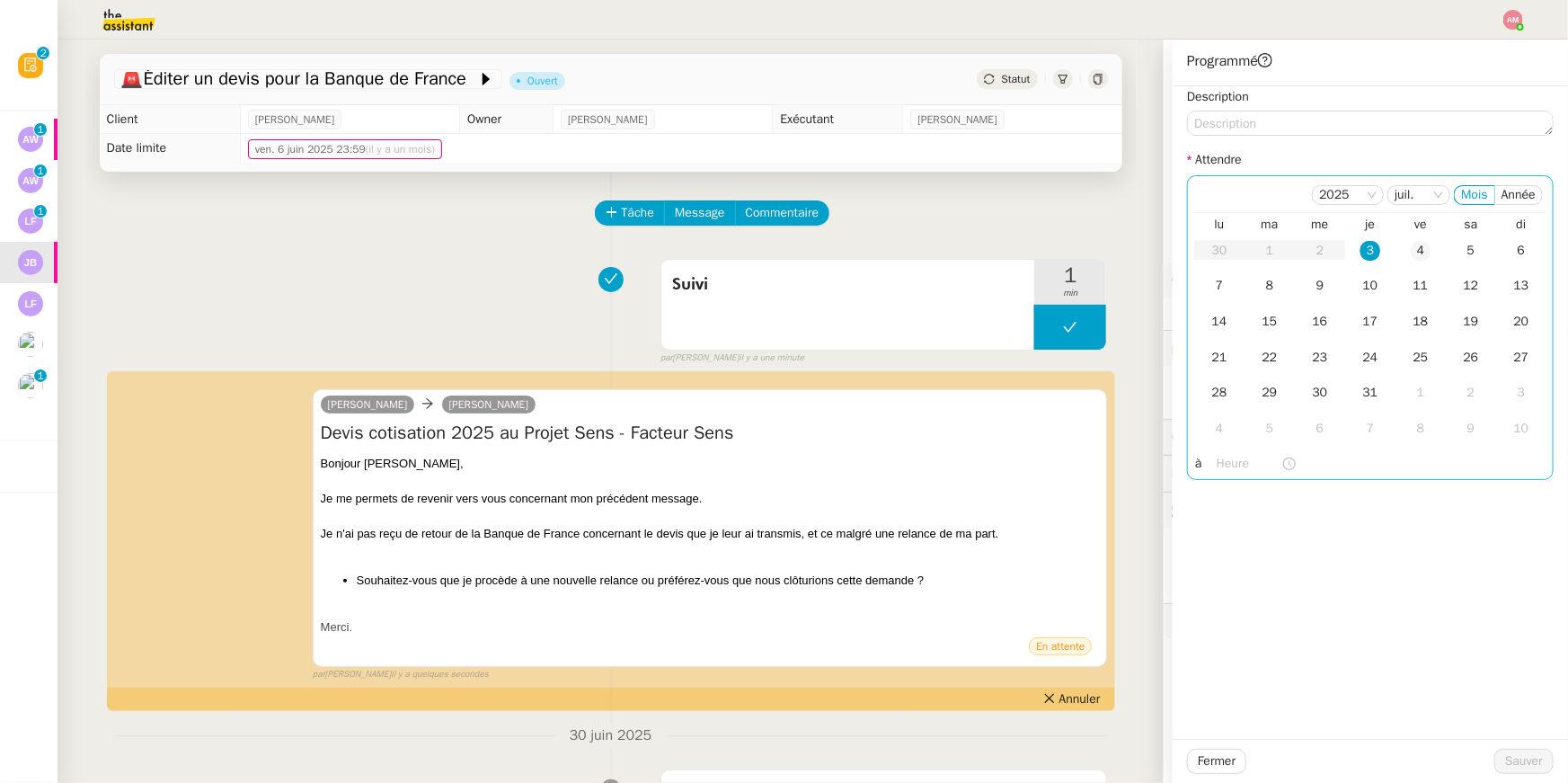 click on "4" 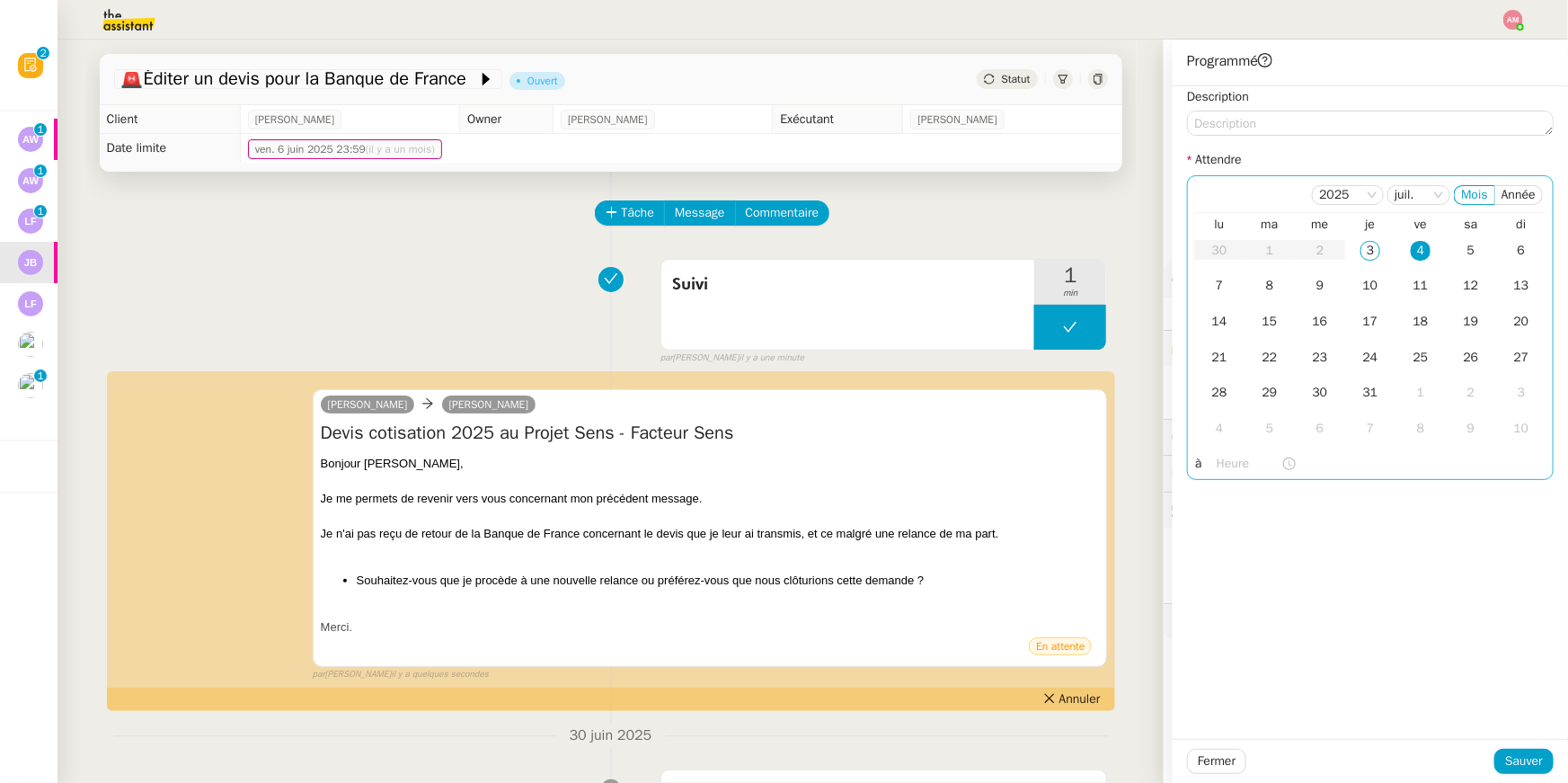 click 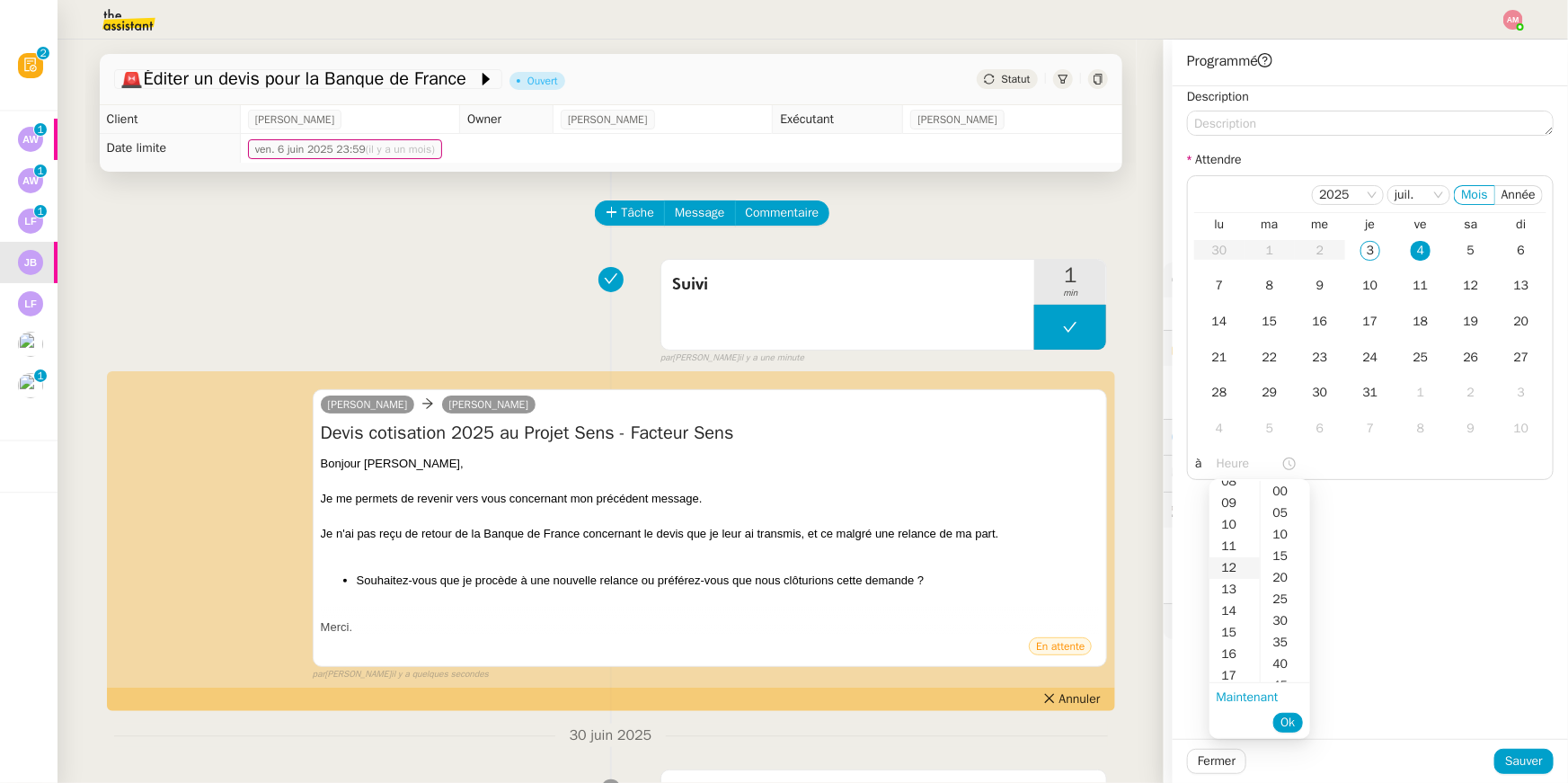 scroll, scrollTop: 183, scrollLeft: 0, axis: vertical 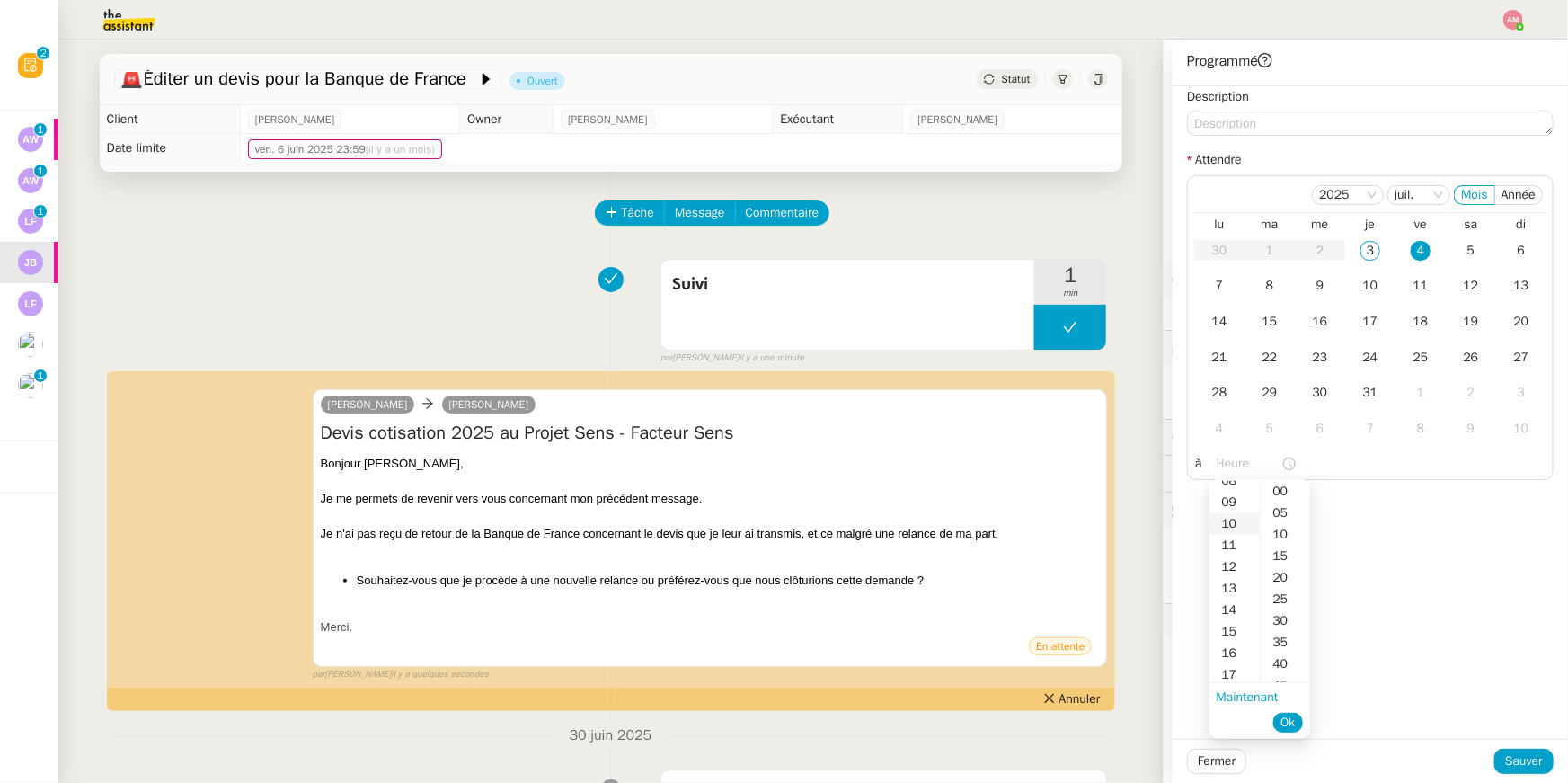 click on "10" at bounding box center (1235, 524) 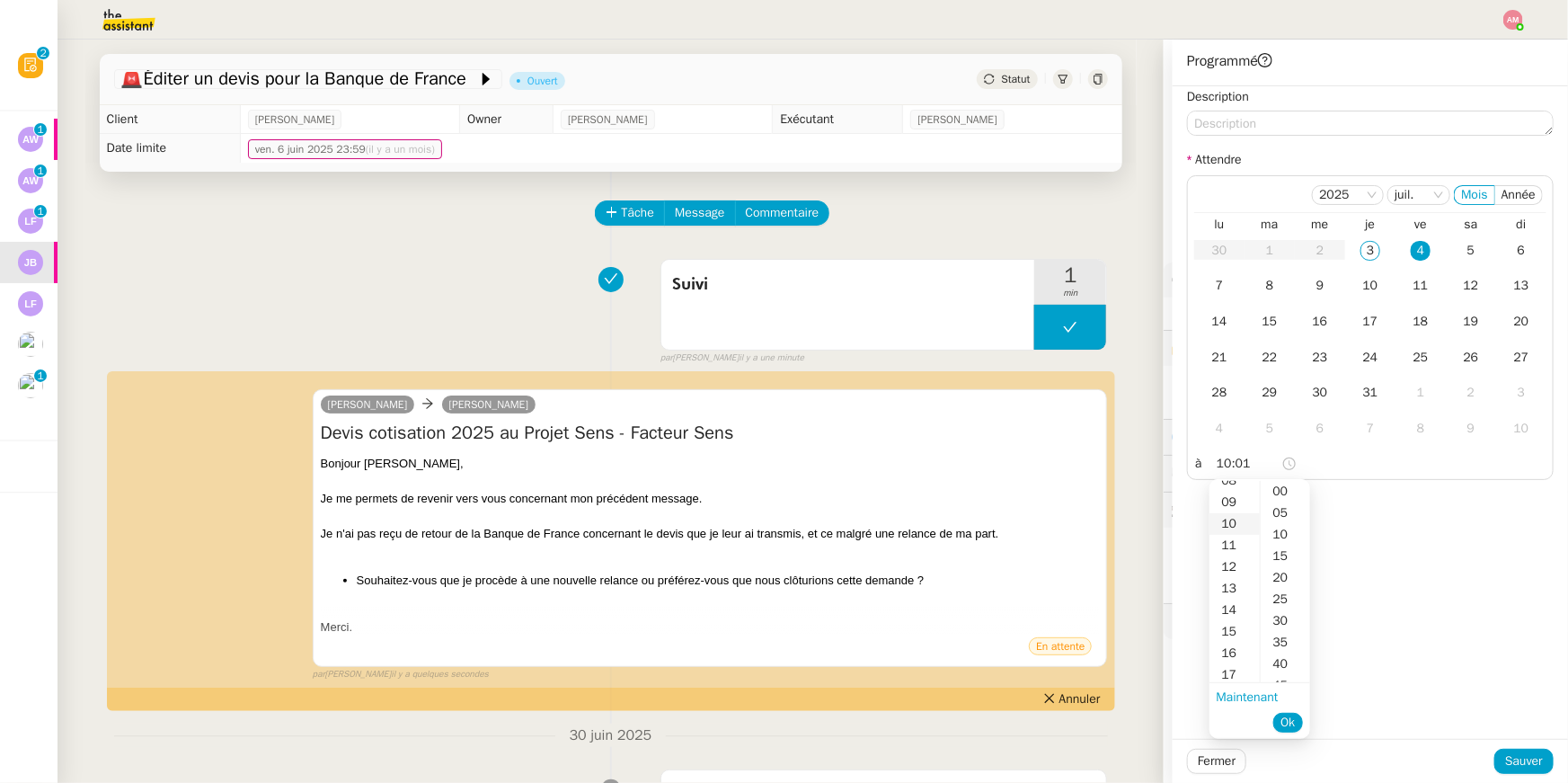 scroll, scrollTop: 216, scrollLeft: 0, axis: vertical 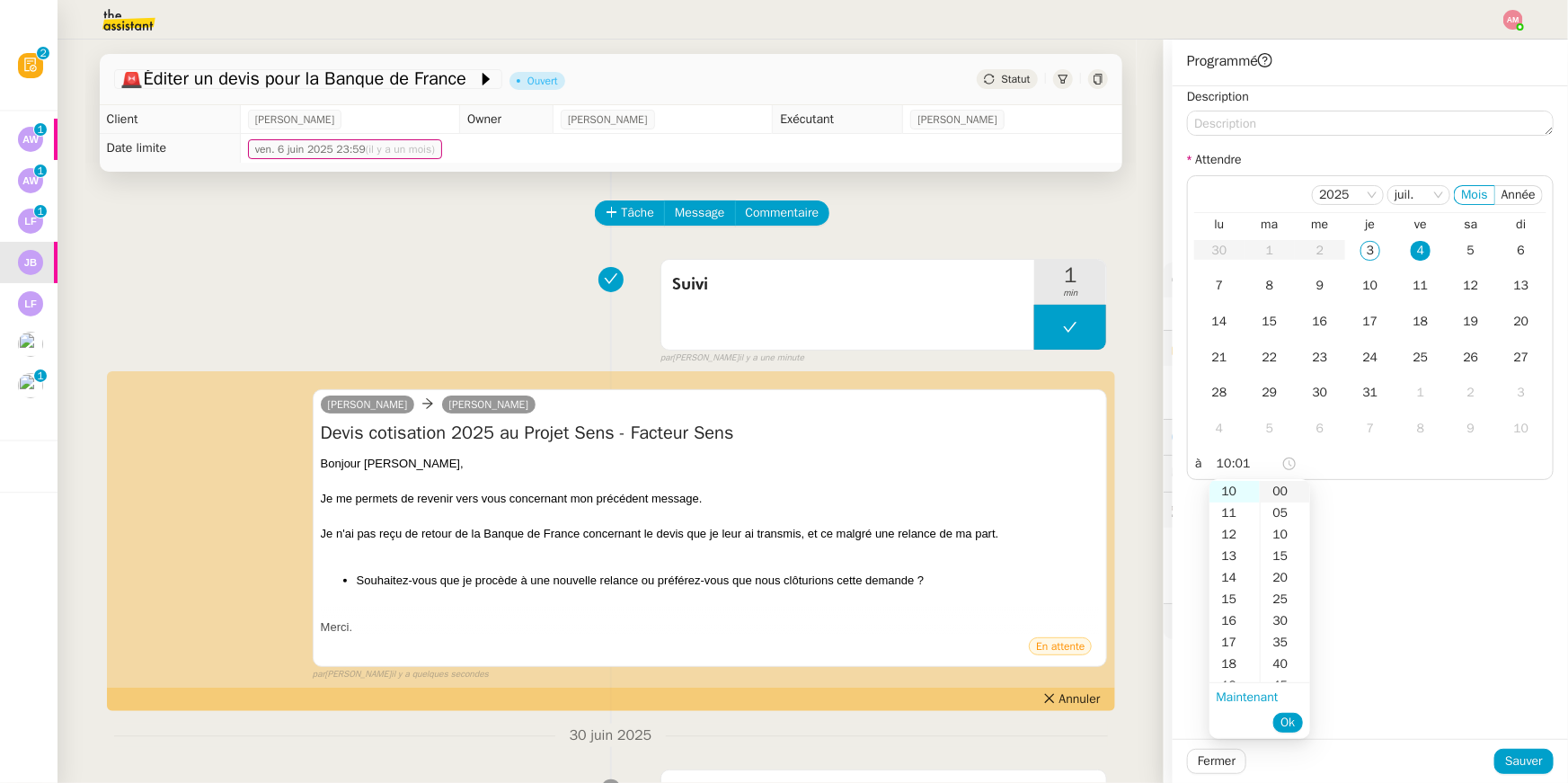 click on "00" at bounding box center (1285, 492) 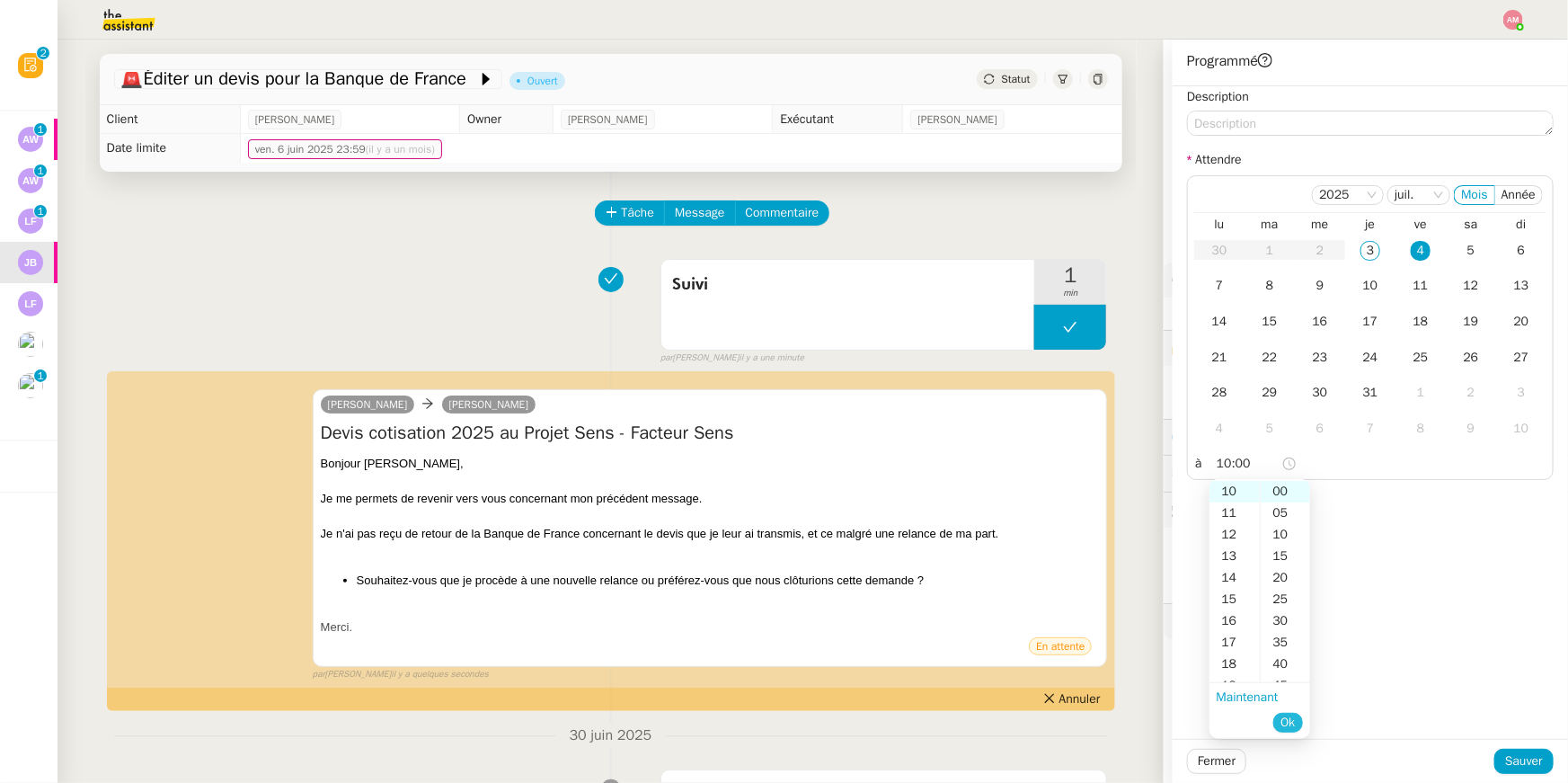 click on "Ok" at bounding box center [1288, 723] 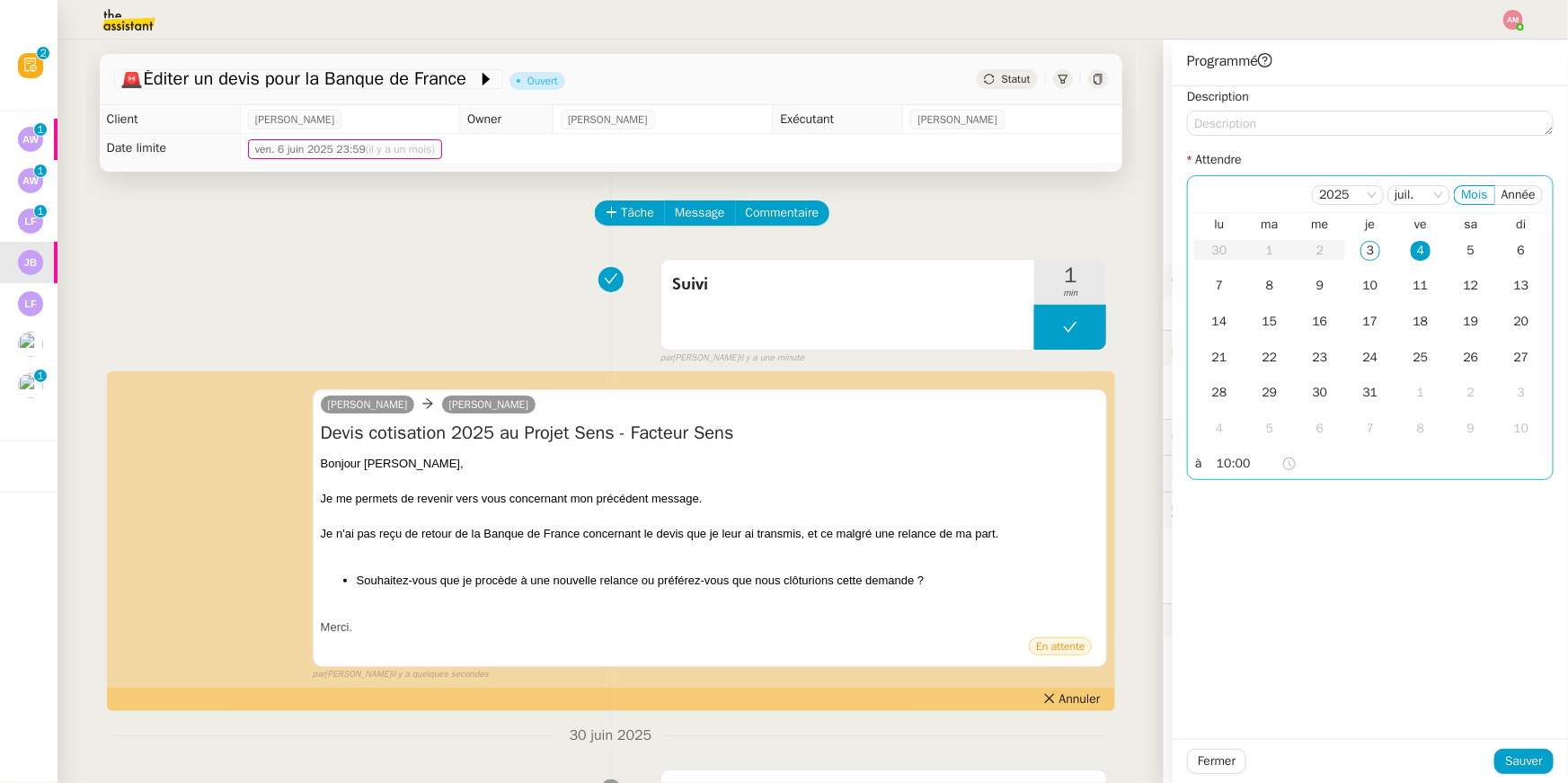 click on "4" 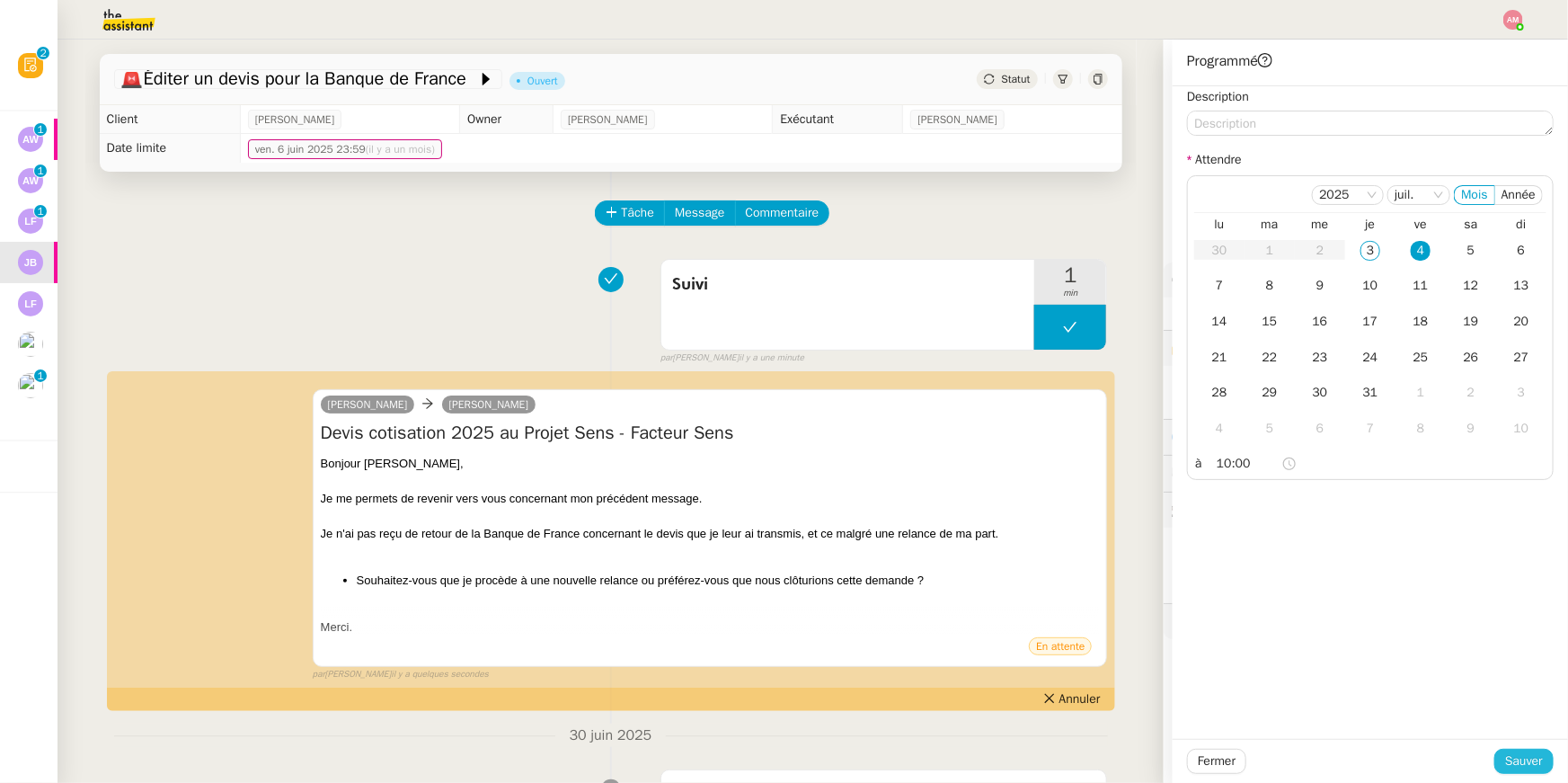 click on "Sauver" 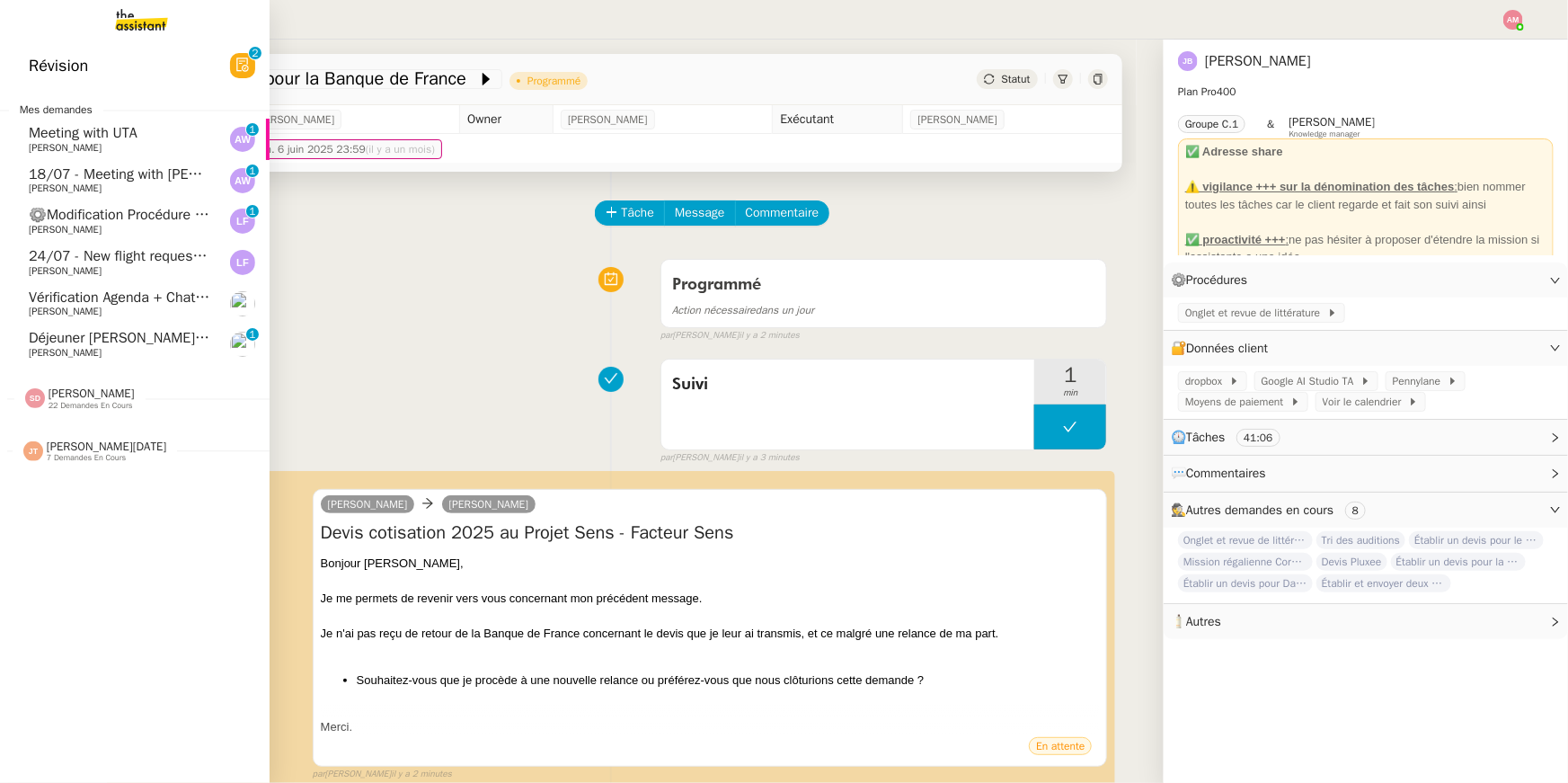 click on "Meeting with UTA     Ariel Wengroff     0   1   2   3   4   5   6   7   8   9" 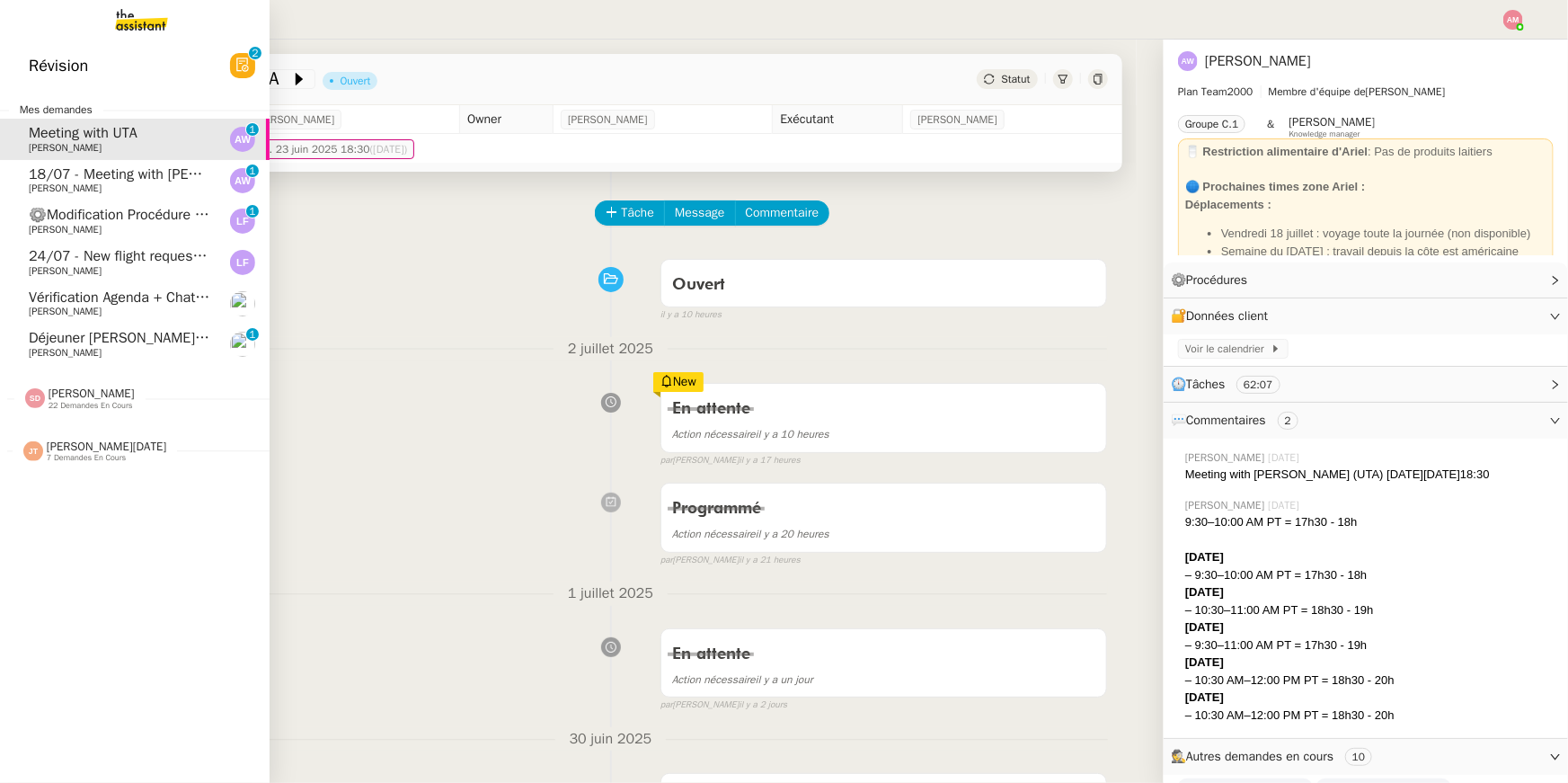 click on "18/07 - Meeting with [PERSON_NAME] (The Campus Crowd)" 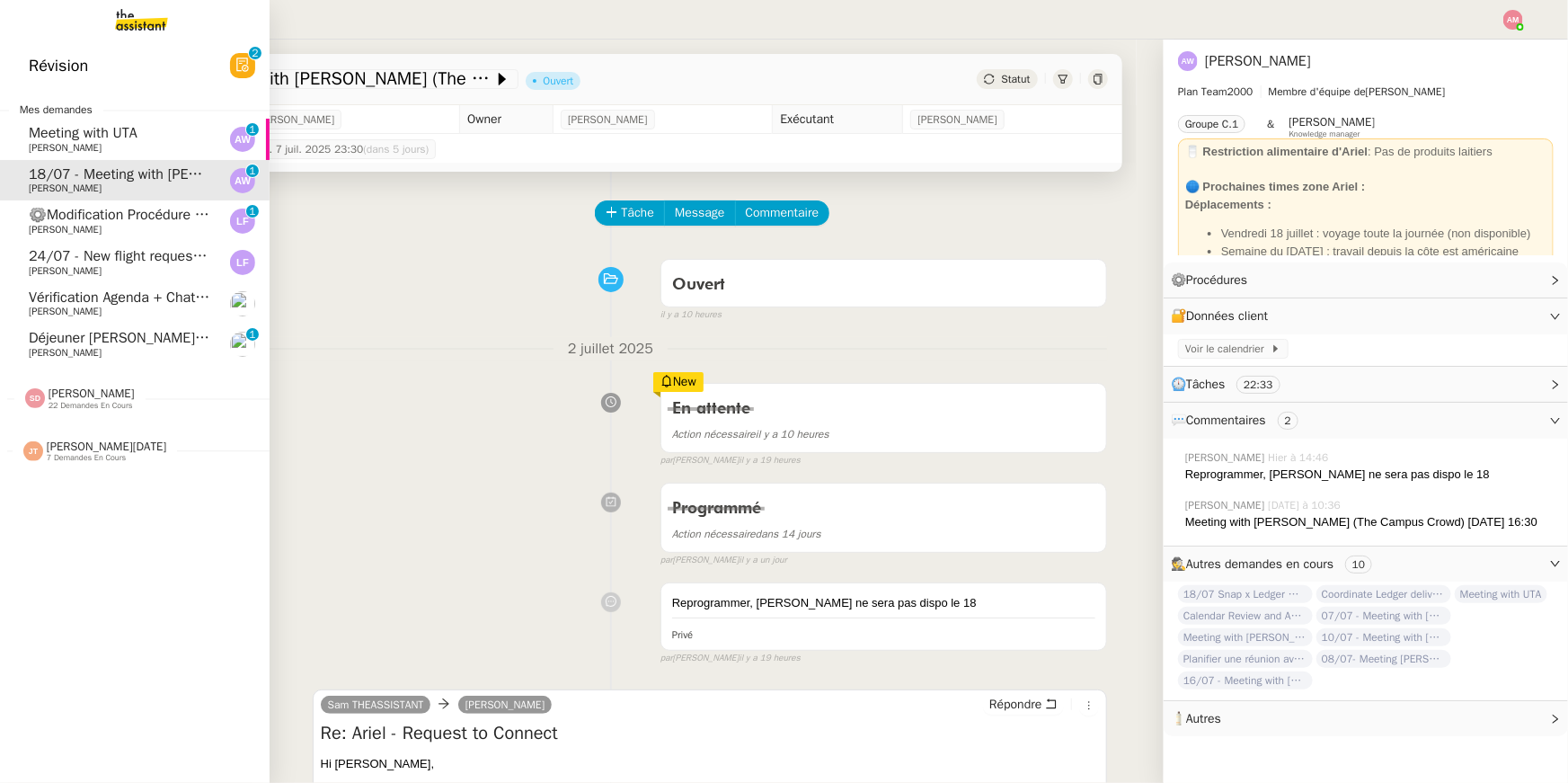 click on "18/07 - Meeting with Luke Benoit (The Campus Crowd)    Ariel Wengroff     0   1   2   3   4   5   6   7   8   9" 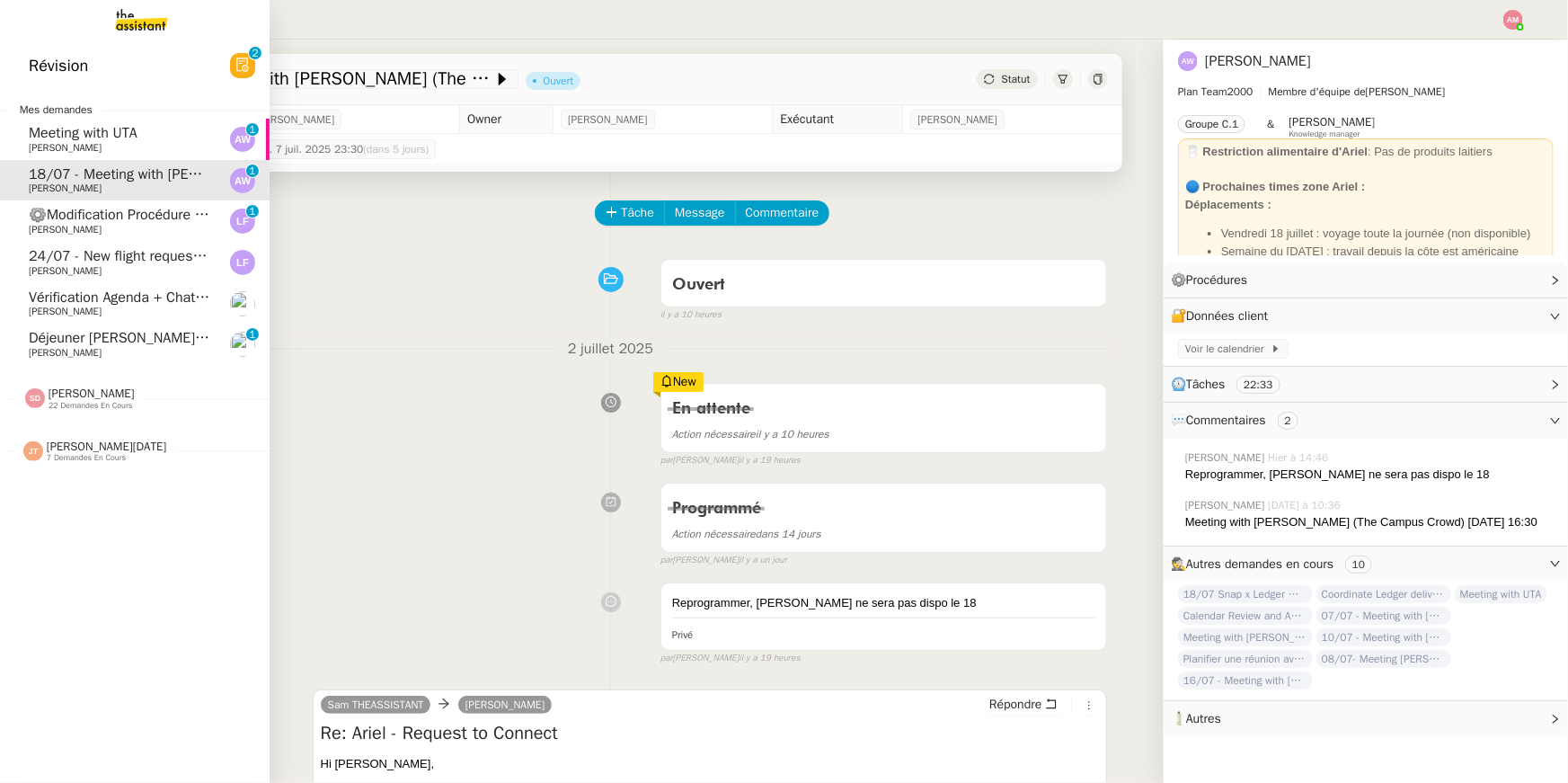 click on "⚙️Modification Procédure 2/5 RECHERCHE DE VOLS - Empty Legs" 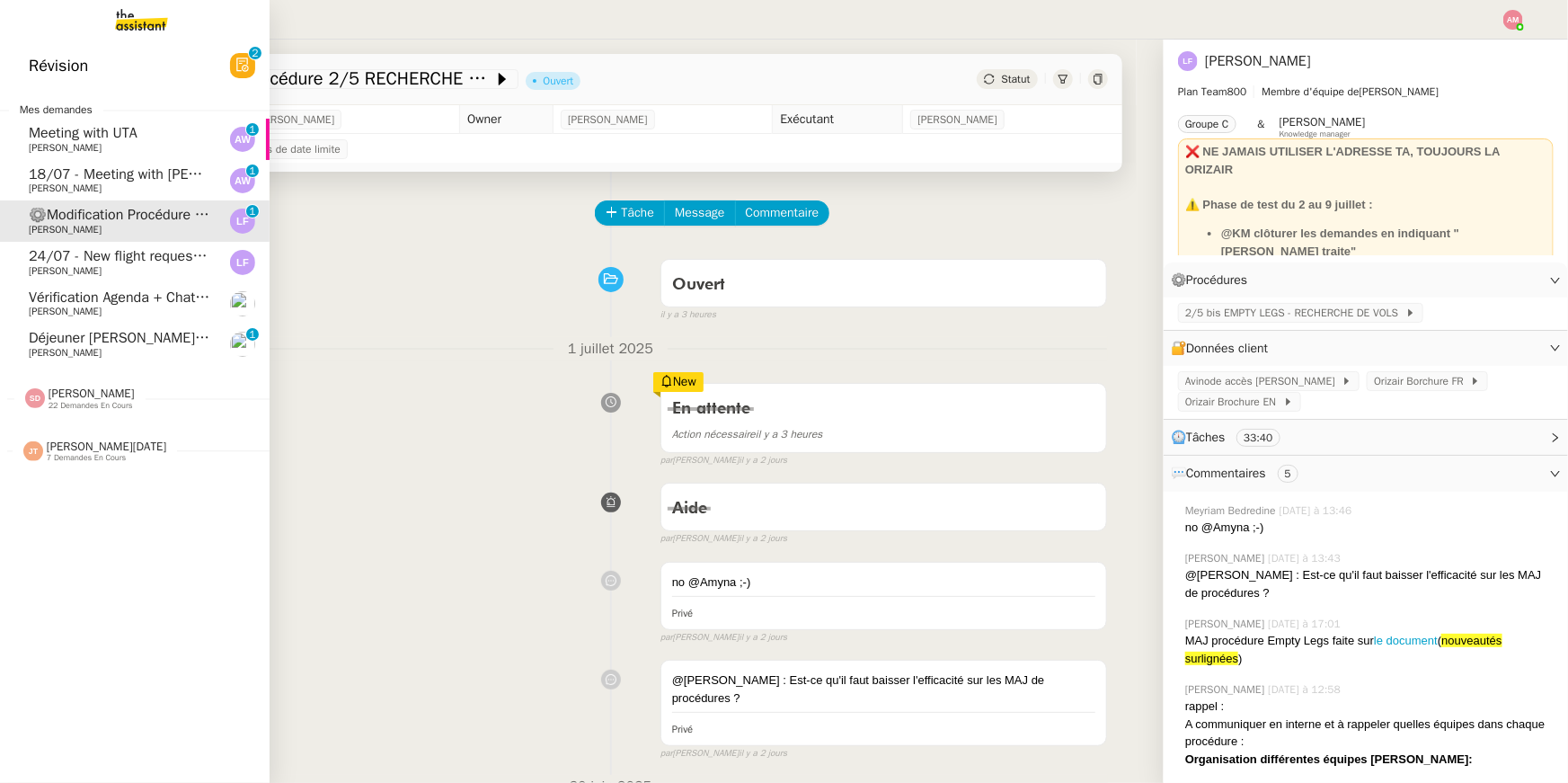 click on "24/07 - New flight request - [PERSON_NAME]" 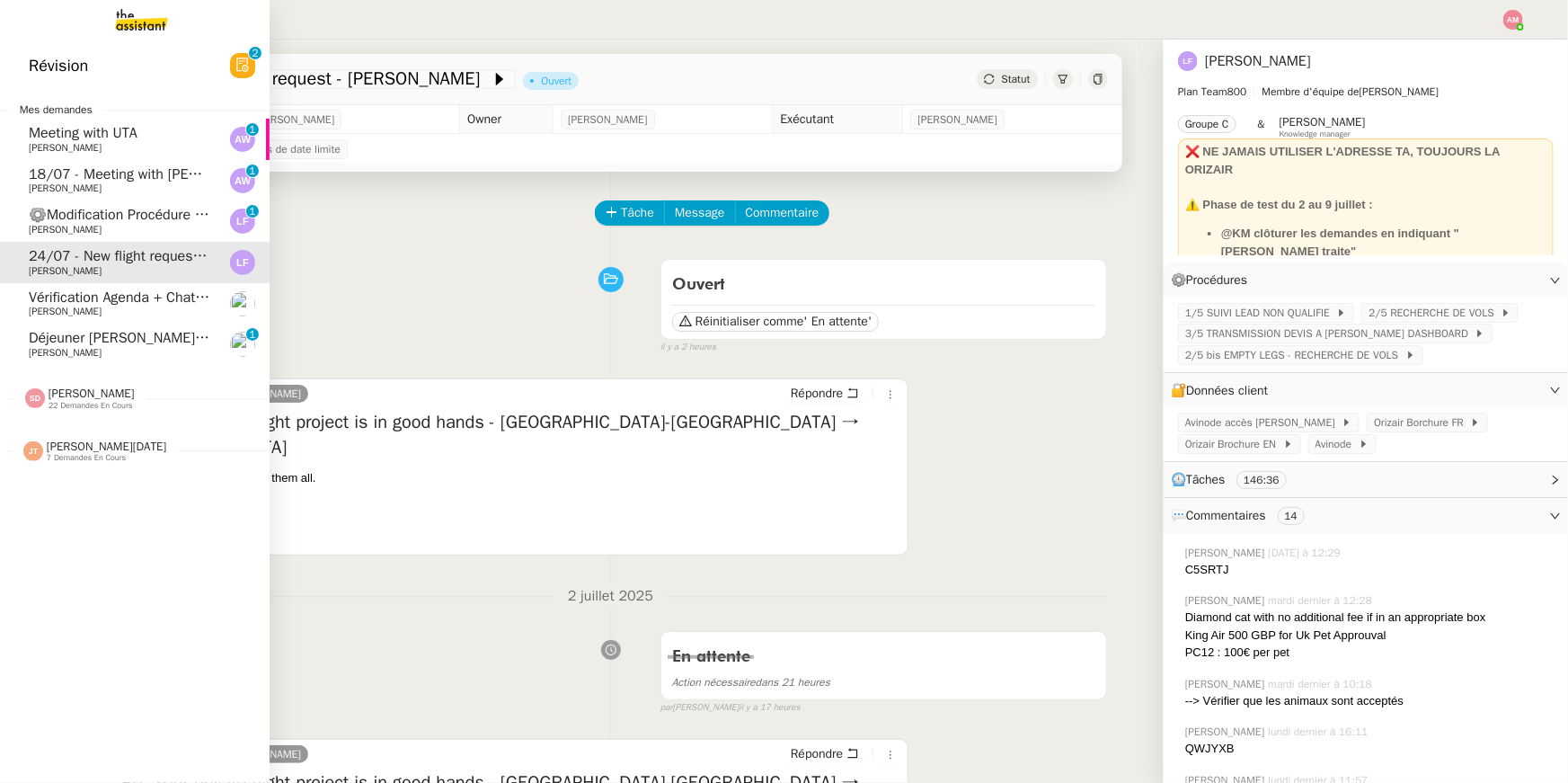 click on "[PERSON_NAME]" 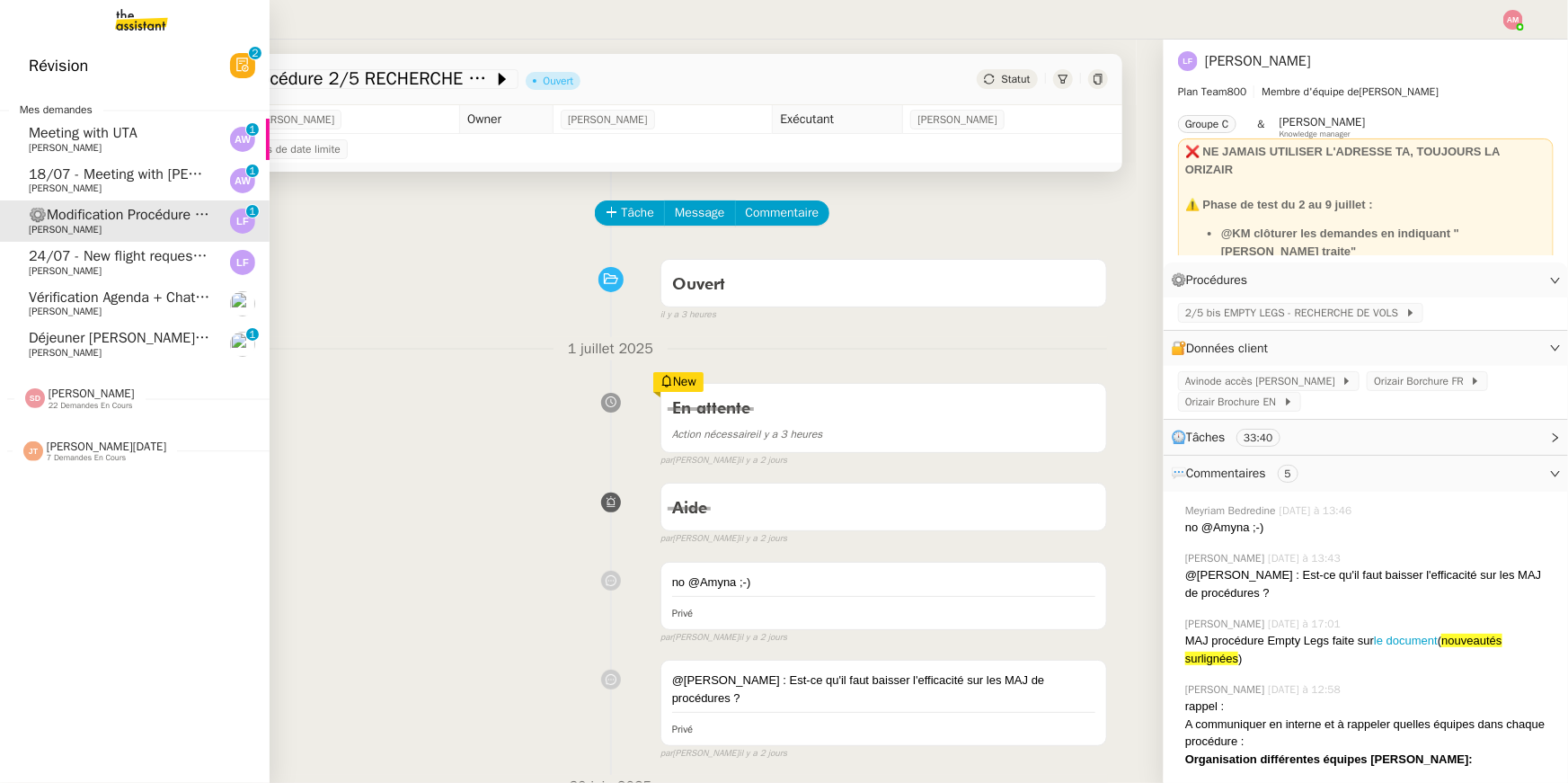 click on "Vérification Agenda + Chat + Wagram (9h et 14h)" 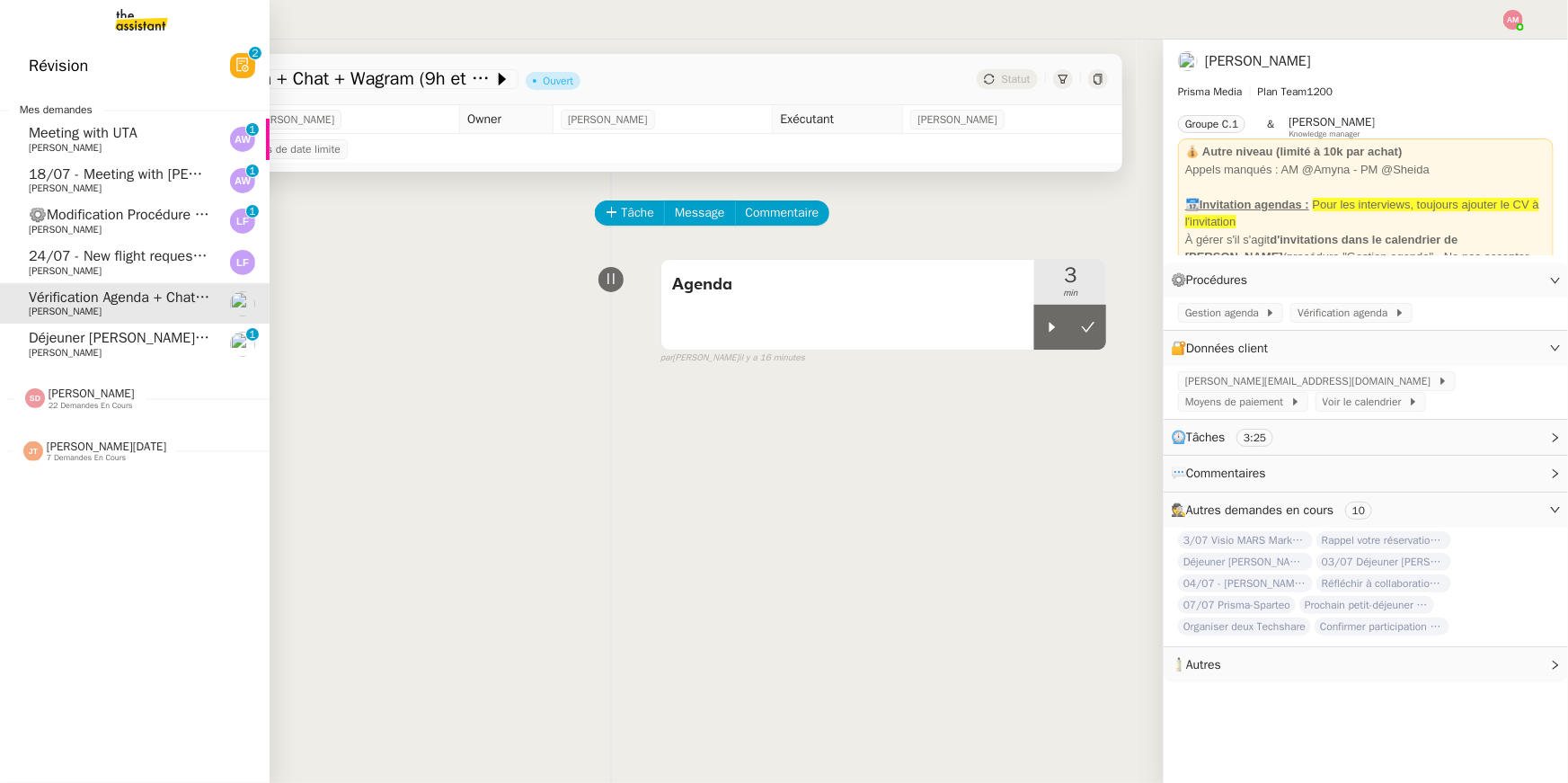 click on "Déjeuner [PERSON_NAME] & [PERSON_NAME]" 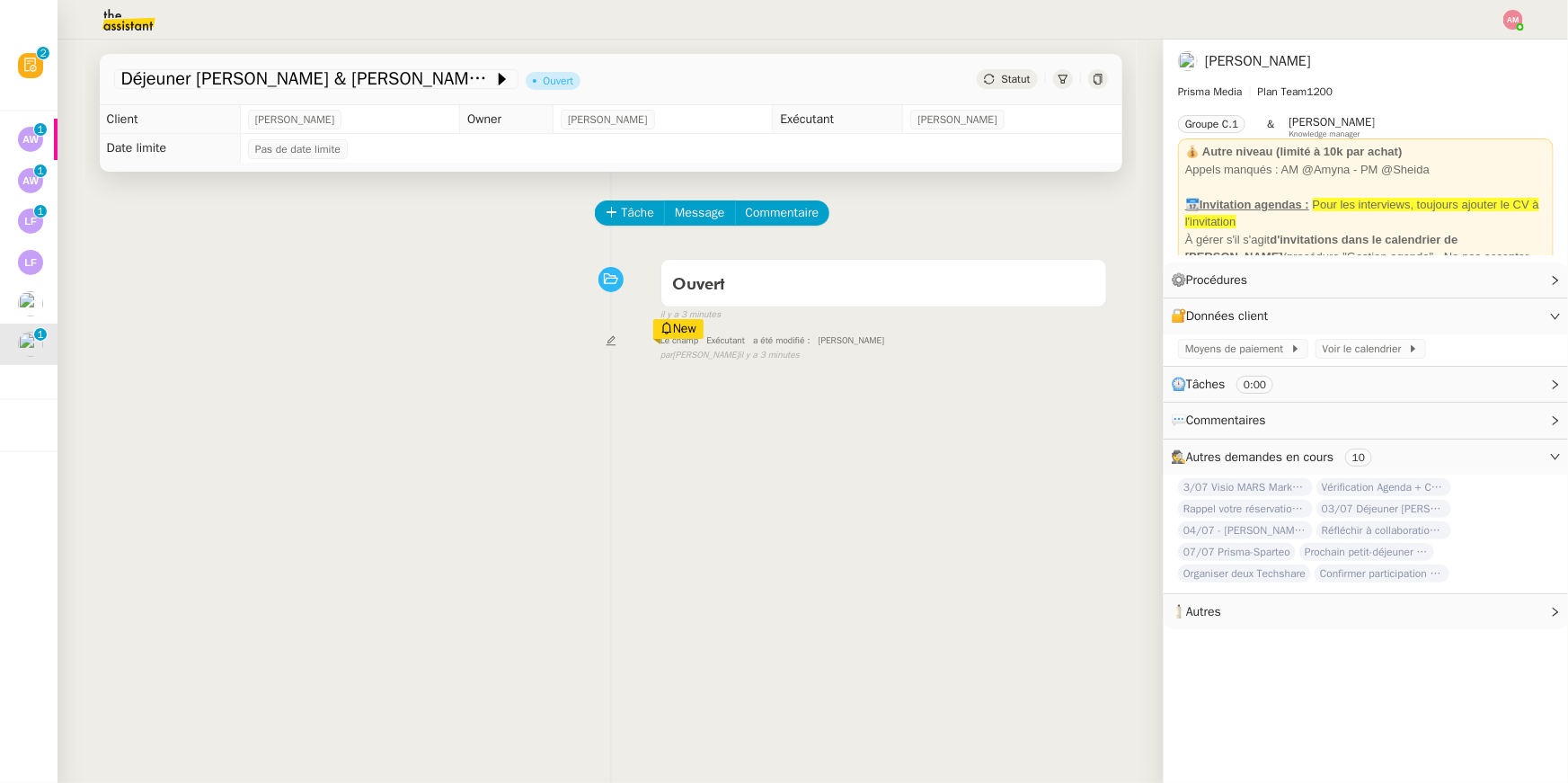 click on "Tâche Message Commentaire Veuillez patienter une erreur s'est produite 👌👌👌 message envoyé ✌️✌️✌️ Veuillez d'abord attribuer un client Une erreur s'est produite, veuillez réessayer Ouvert false il y a 3 minutes 👌👌👌 message envoyé ✌️✌️✌️ une erreur s'est produite 👌👌👌 message envoyé ✌️✌️✌️ Votre message va être revu ✌️✌️✌️ une erreur s'est produite La taille des fichiers doit être de 10Mb au maximum. Le champ     Exécutant     a été modifié :     Amyna Mehrez  New  par   Frédérique  A.   il y a 3 minutes 👌👌👌 message envoyé ✌️✌️✌️ une erreur s'est produite 👌👌👌 message envoyé ✌️✌️✌️ Votre message va être revu ✌️✌️✌️ une erreur s'est produite La taille des fichiers doit être de 10Mb au maximum." 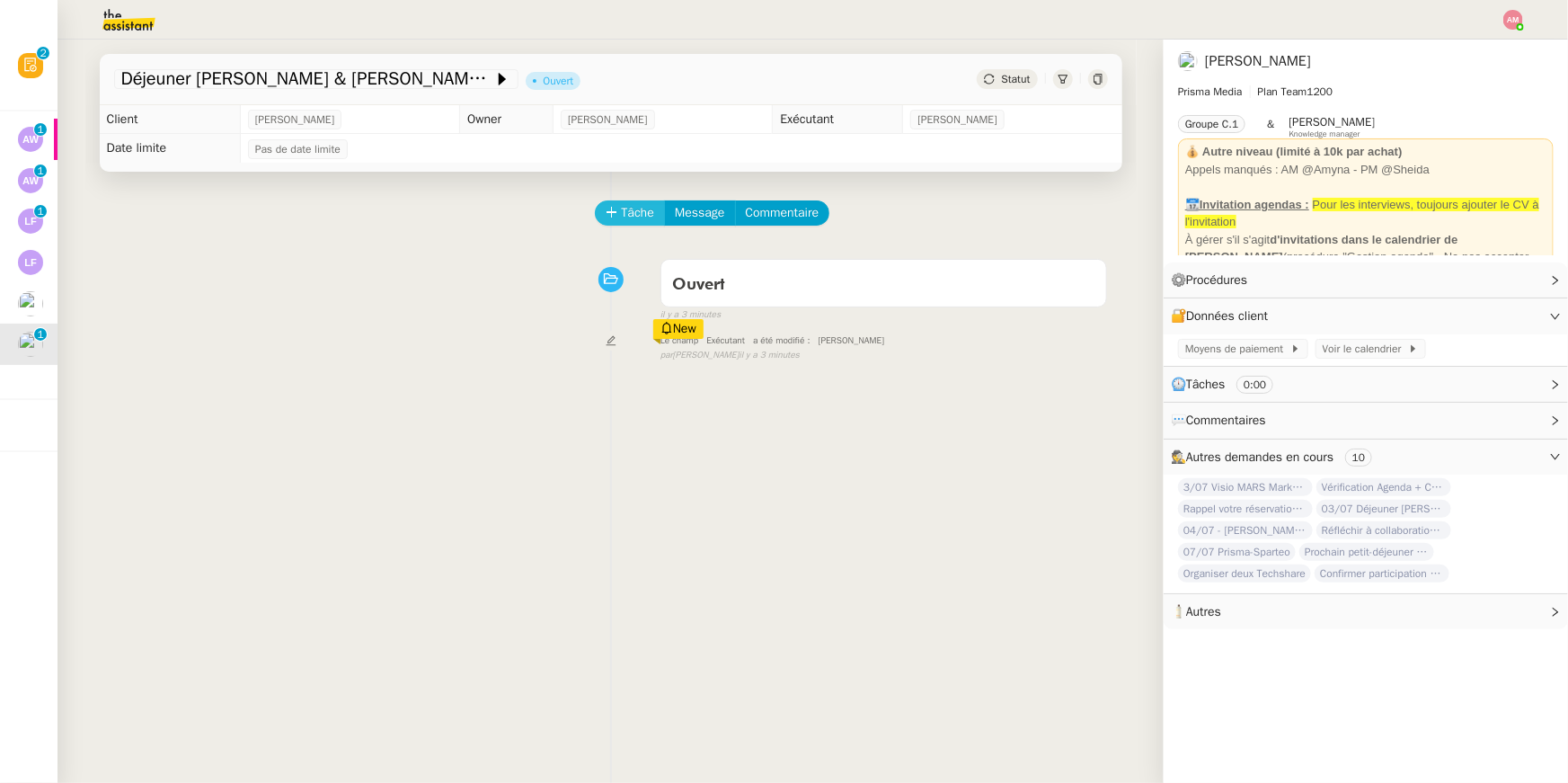 click on "Tâche" 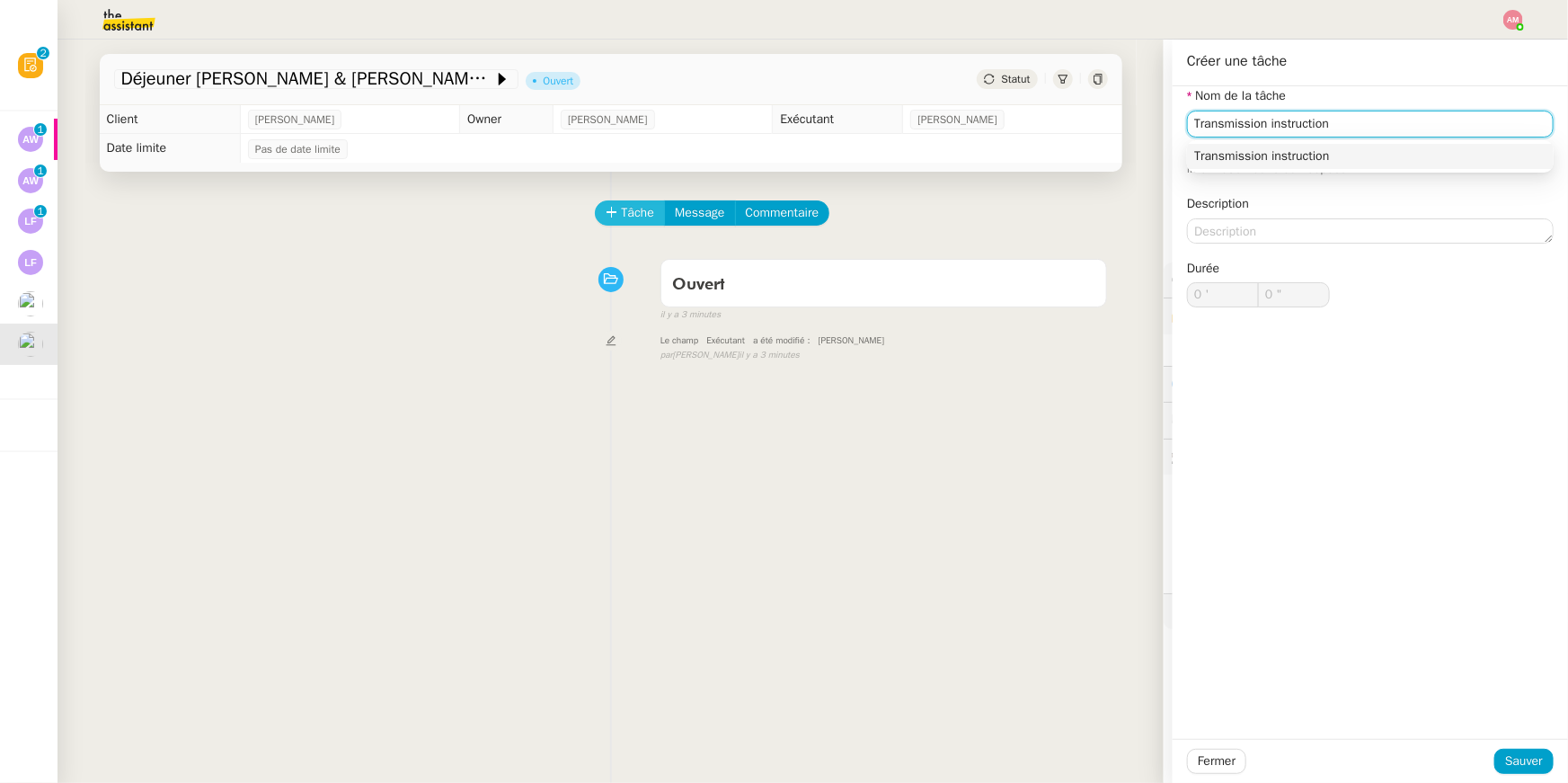 type on "Transmission instructions" 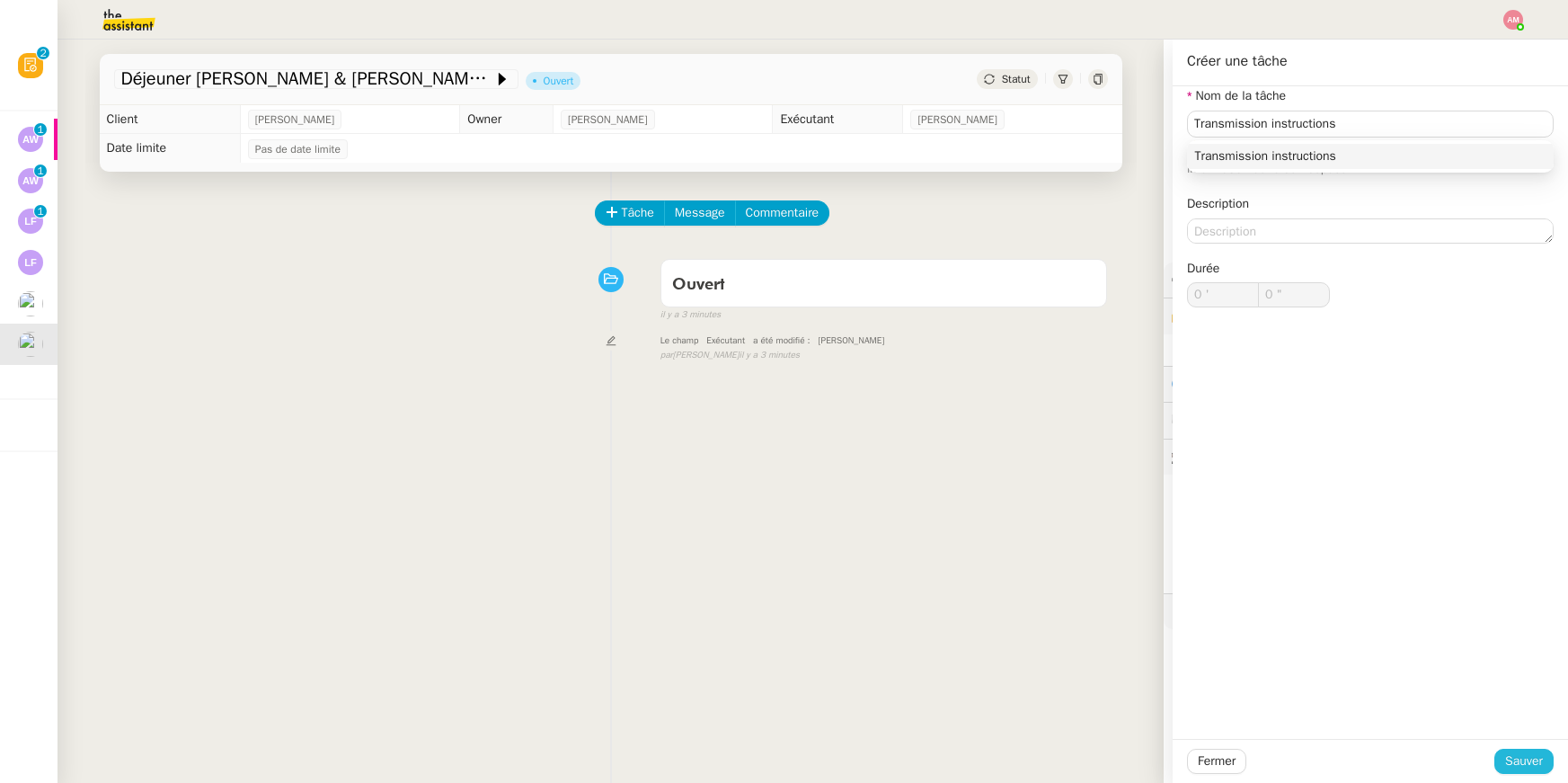 scroll, scrollTop: 0, scrollLeft: 0, axis: both 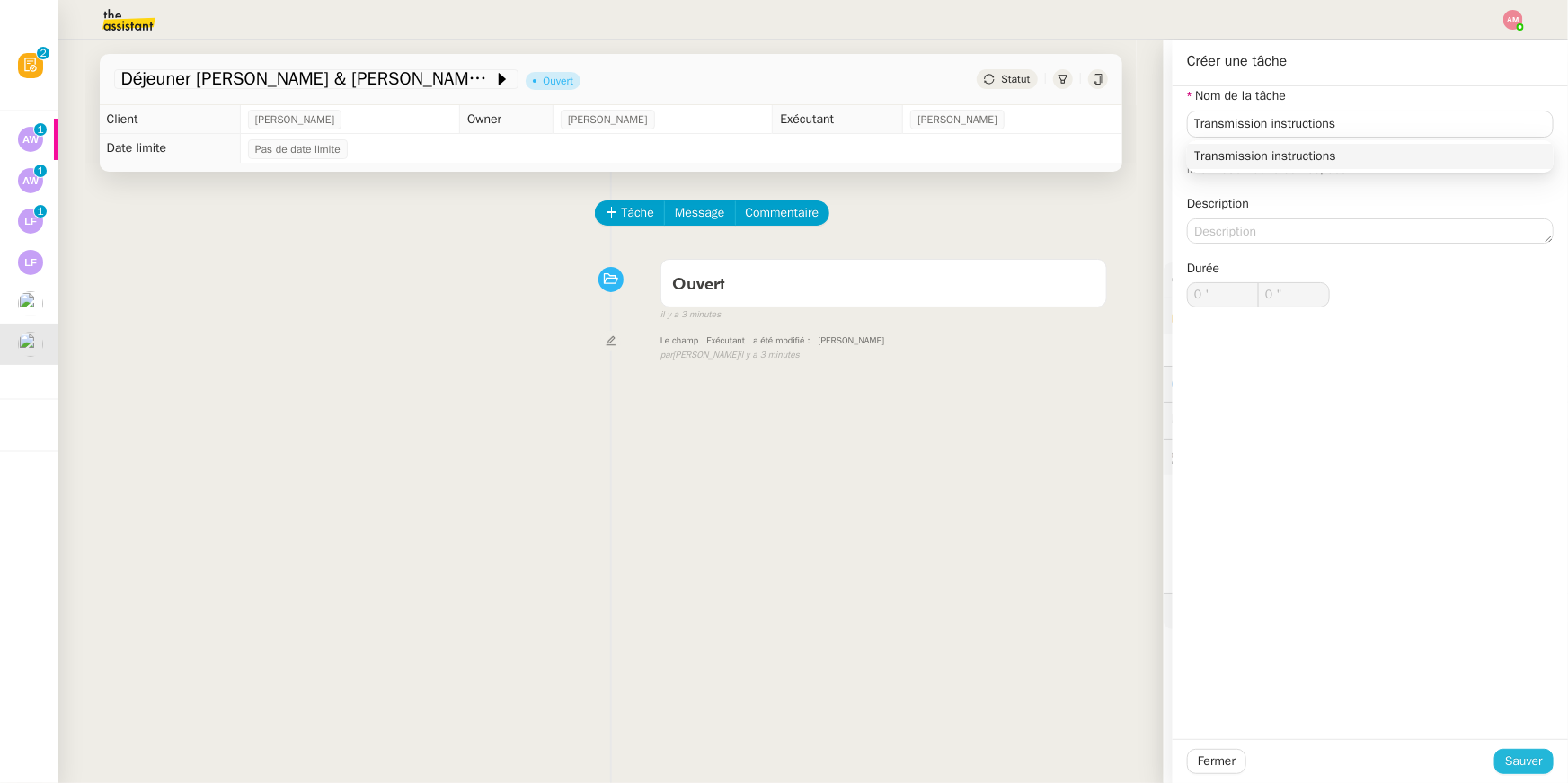 type on "Transmission instructions" 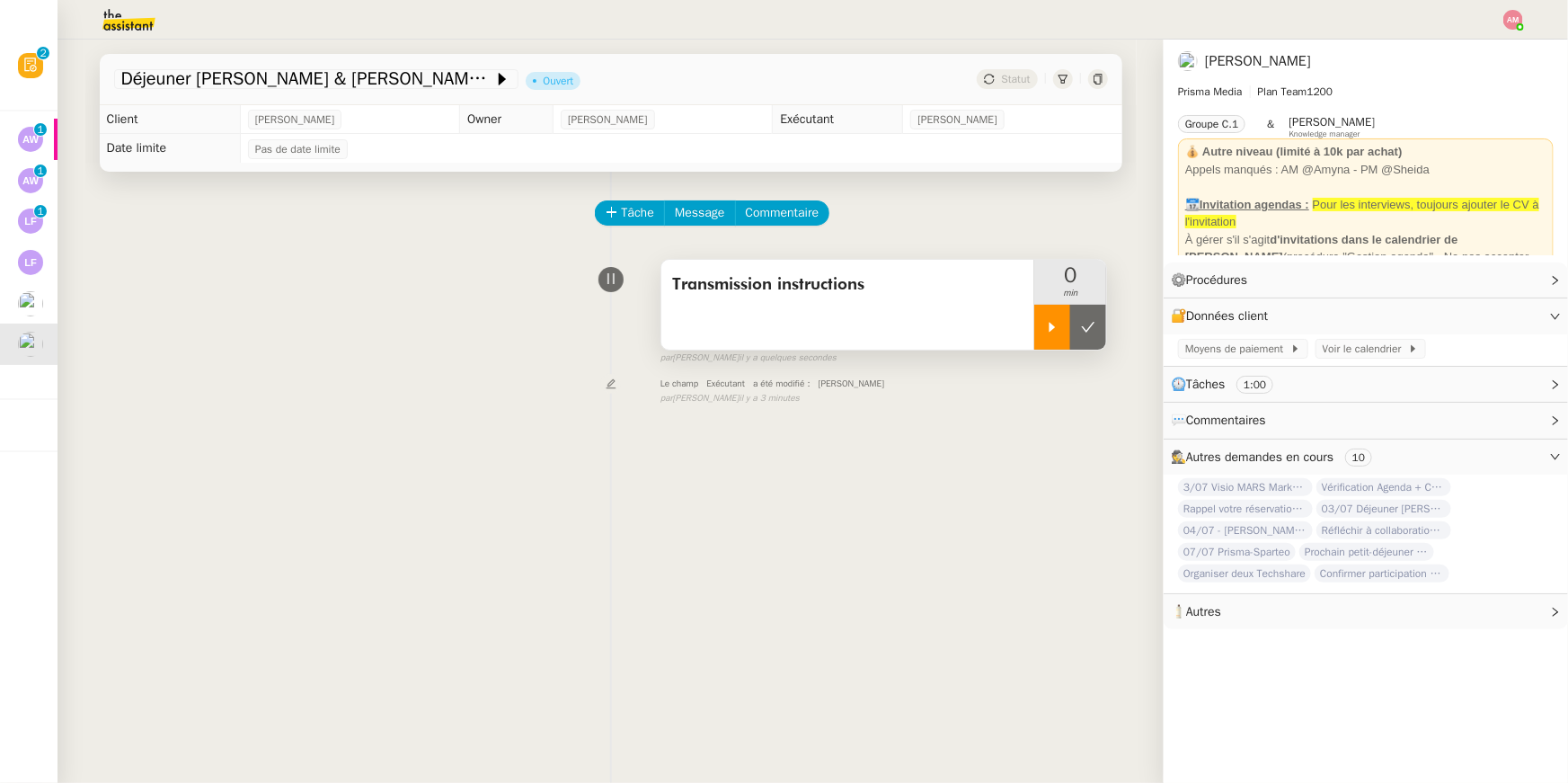 click at bounding box center [1052, 327] 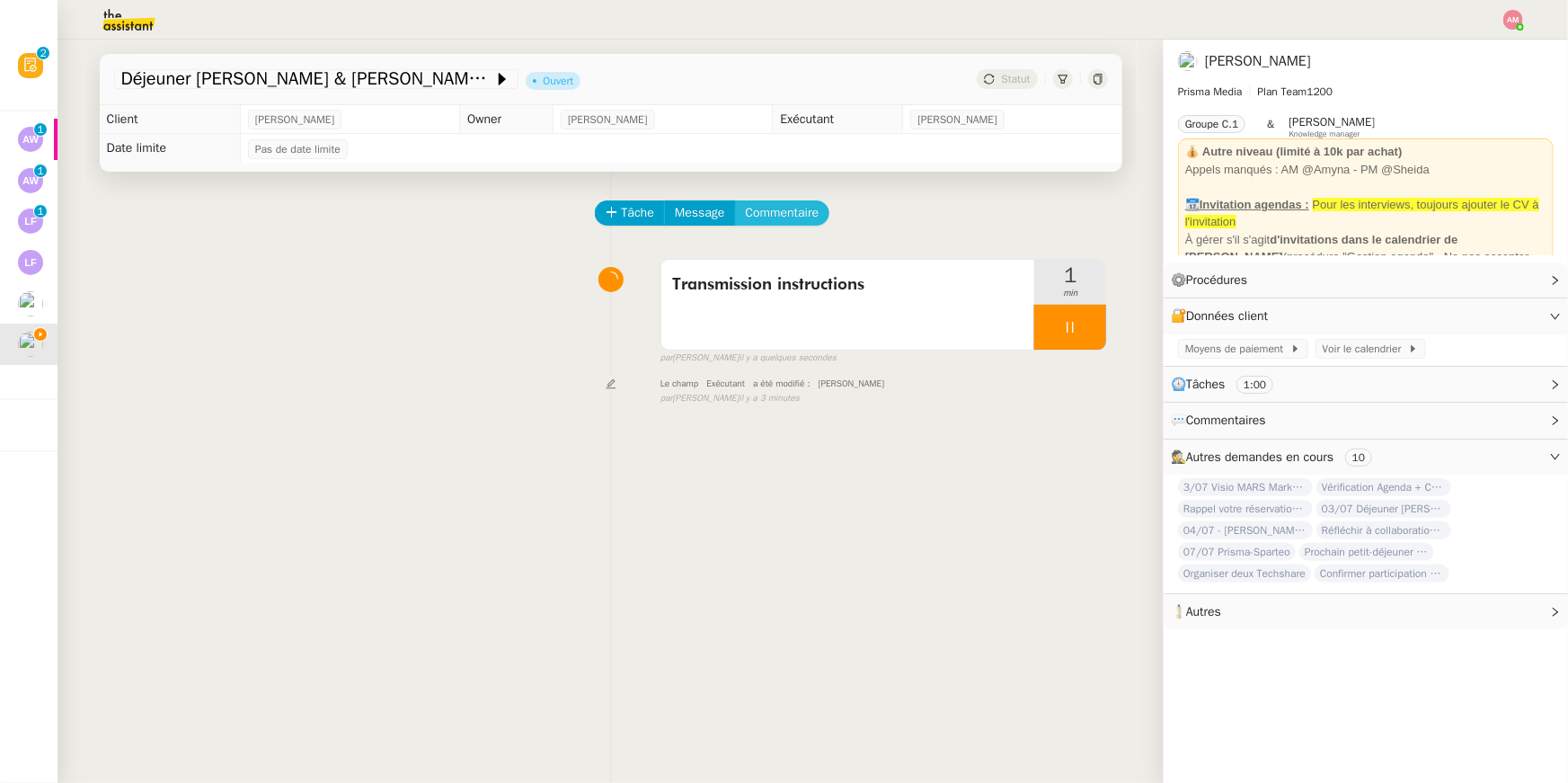click on "Commentaire" 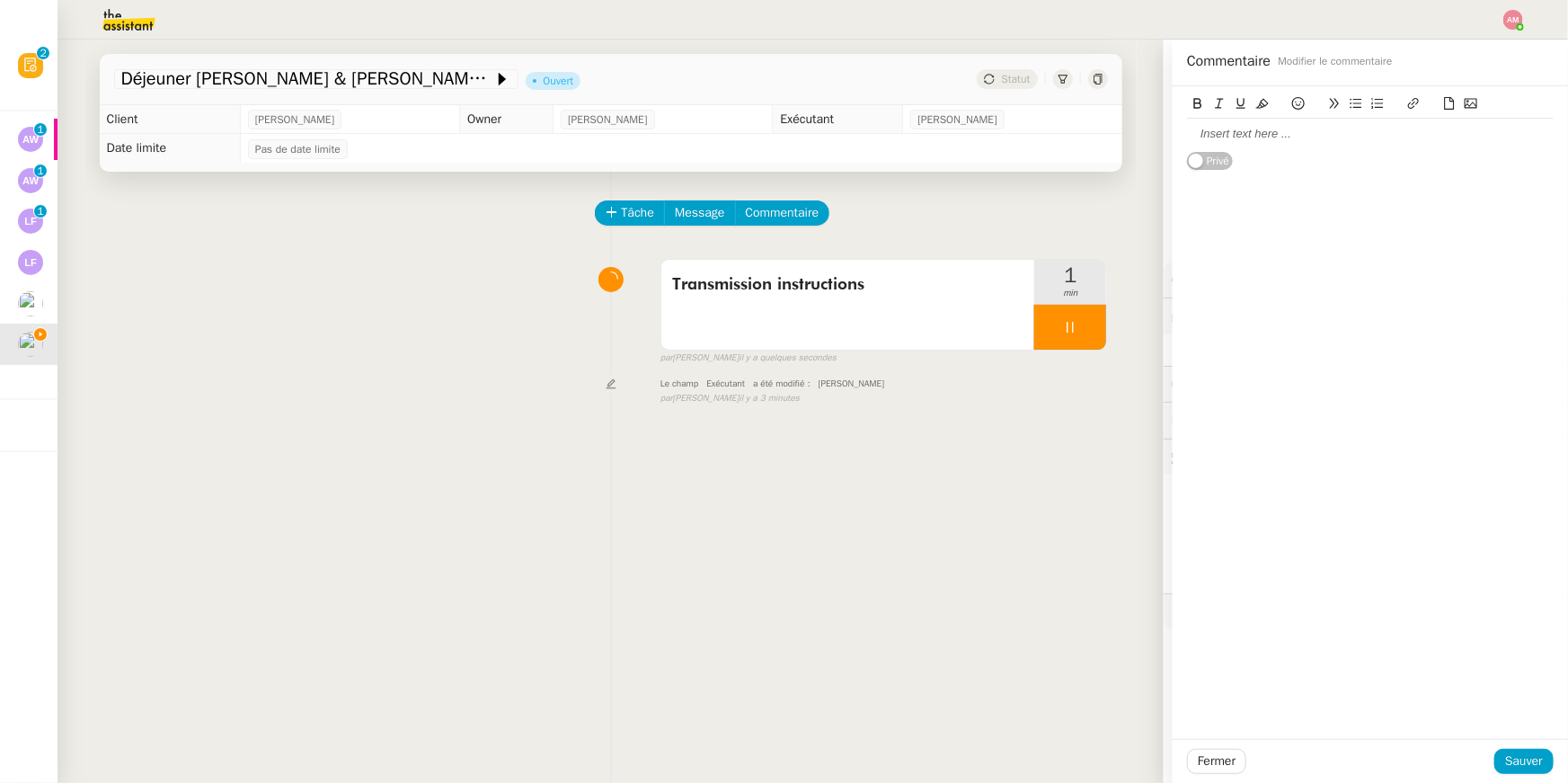 type 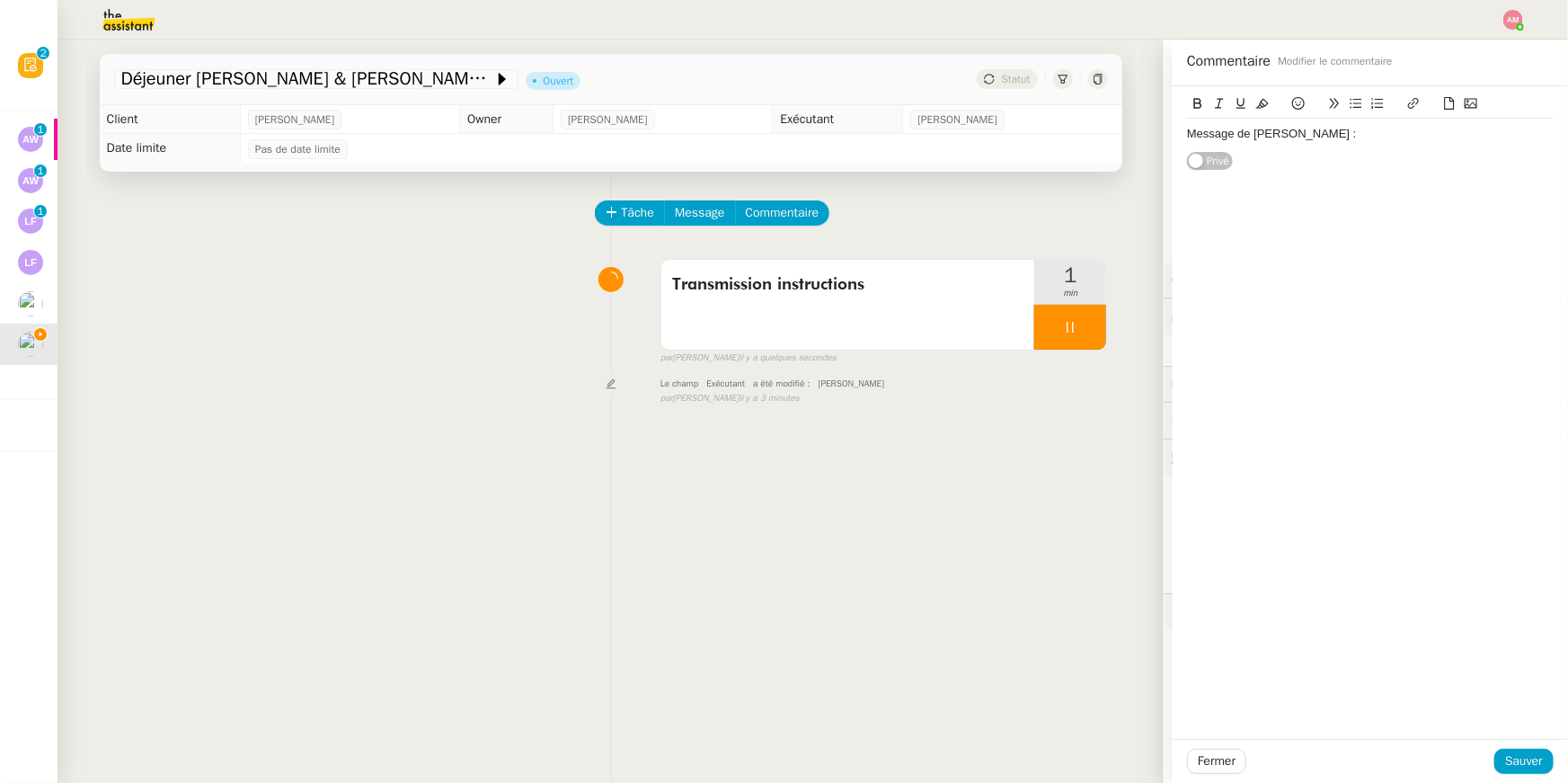 scroll, scrollTop: 0, scrollLeft: 0, axis: both 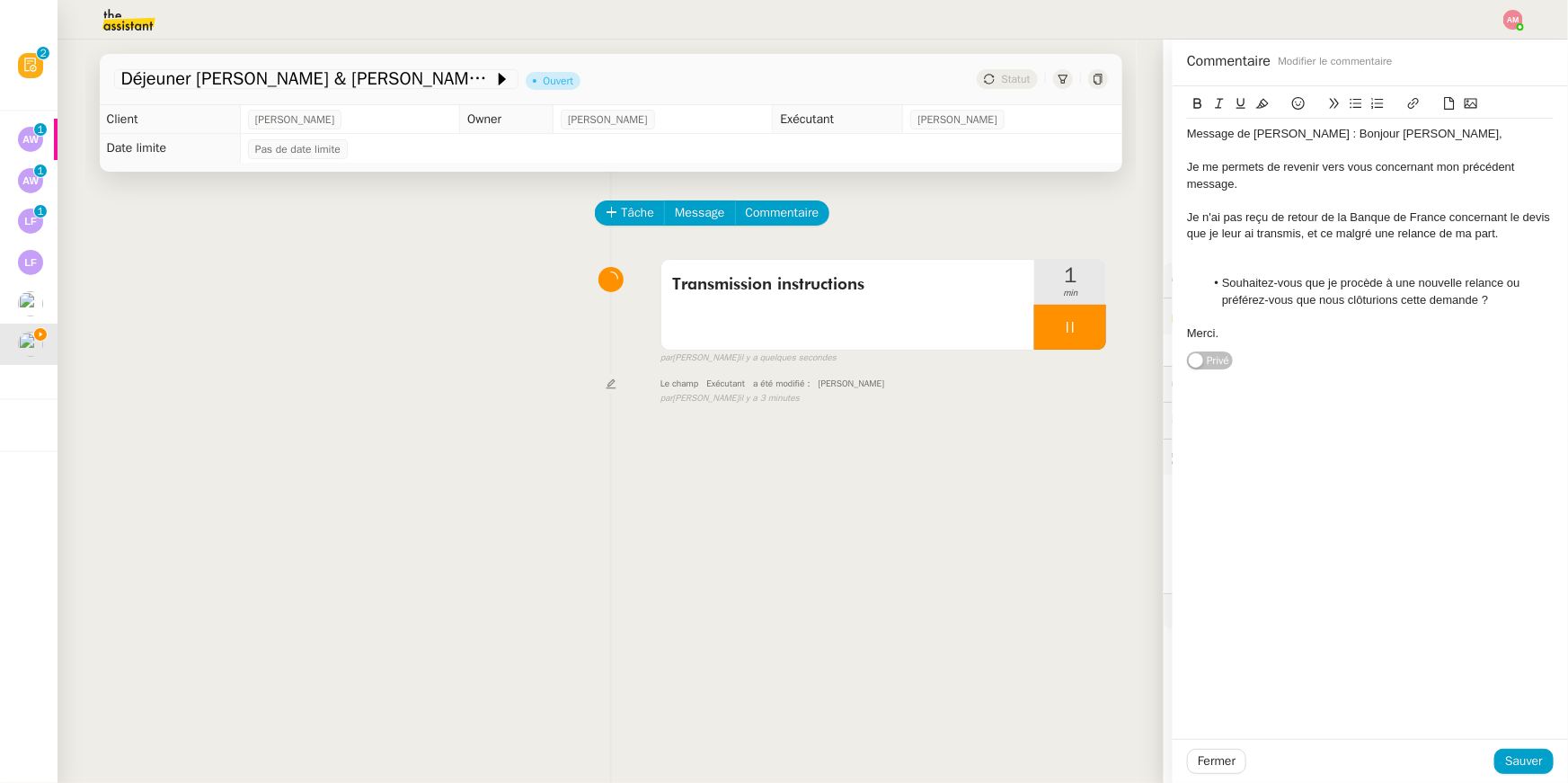 click on "Message de David. : Bonjour Jean-Baptiste﻿," 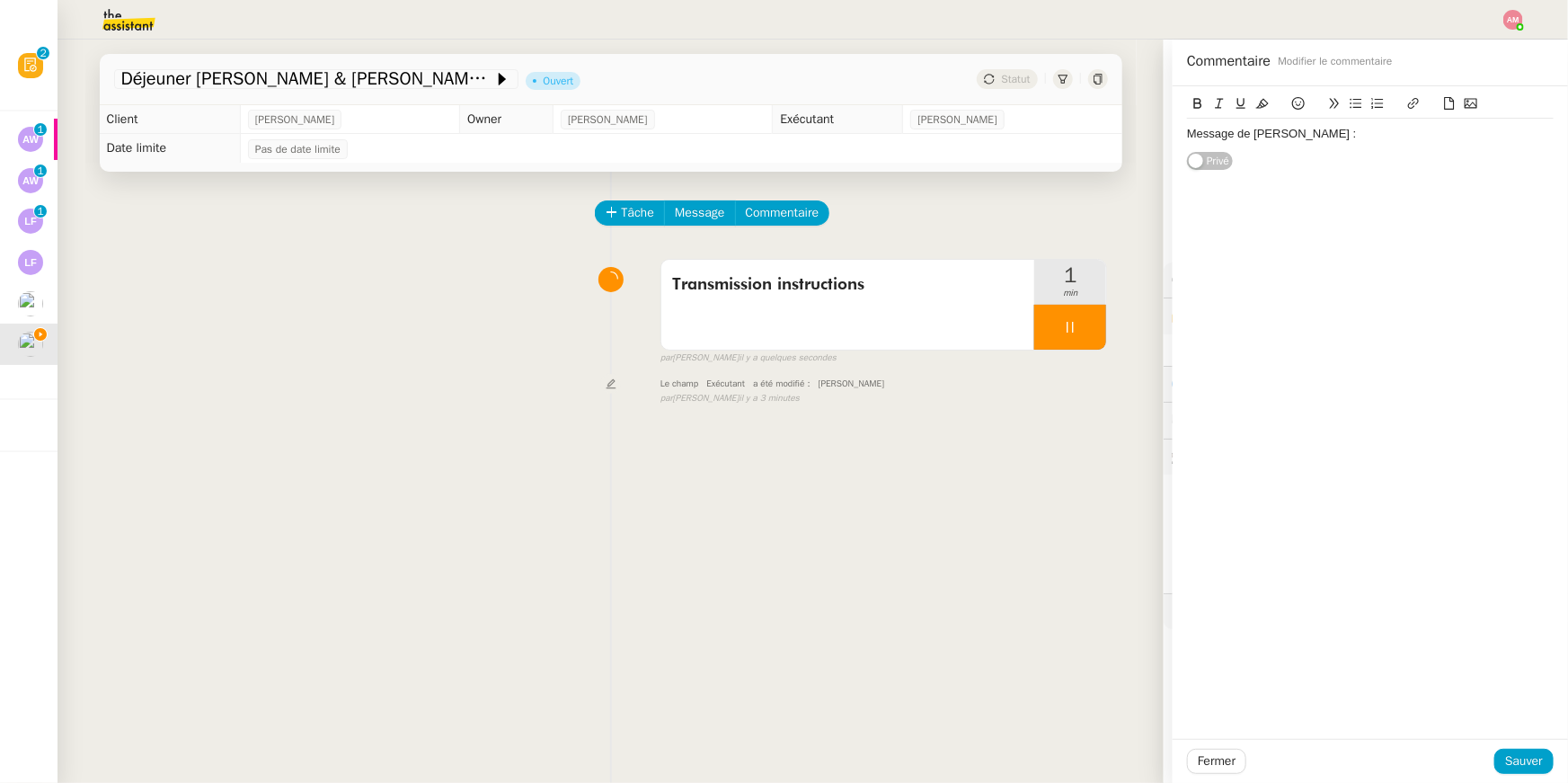 scroll, scrollTop: 0, scrollLeft: 0, axis: both 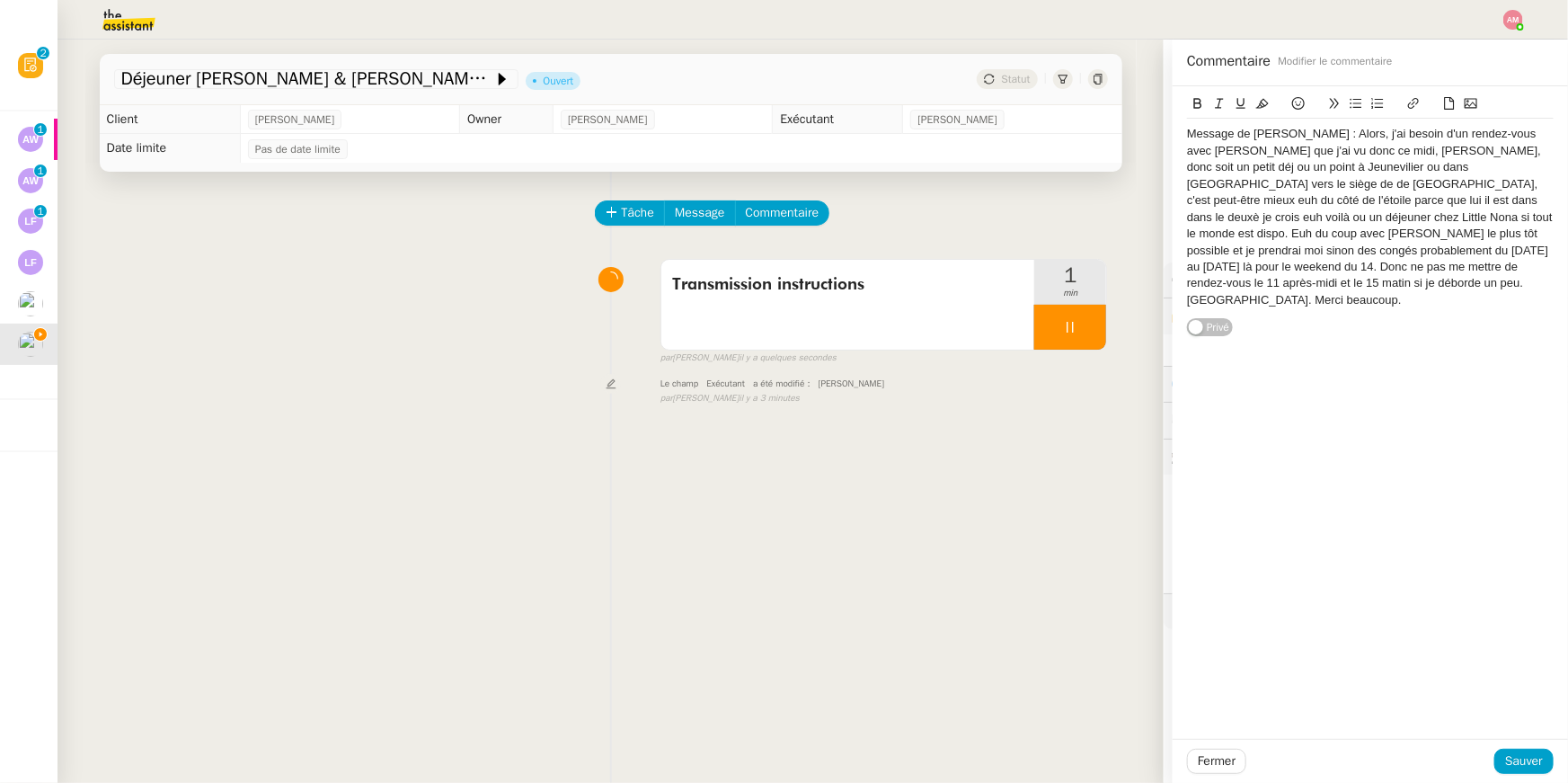 click on "Message de David. : Alors, j'ai besoin d'un rendez-vous avec Marc Menacé que j'ai vu donc ce midi, Clairel, donc soit un petit déj ou un point à Jeunevilier ou dans Paris vers le siège de de Vivendi, c'est peut-être mieux euh du côté de l'étoile parce que lui il est dans dans le deuxè je crois euh voilà ou un déjeuner chez Little Nona si tout le monde est dispo. Euh du coup avec Marc Ménz Donc le plus tôt possible et je prendrai moi sinon des congés probablement du 11 au 14 juillet là pour le weekend du 14. Donc ne pas me mettre de rendez-vous le 11 après-midi et le 15 matin si je déborde un peu. Voilà. Merci beaucoup." 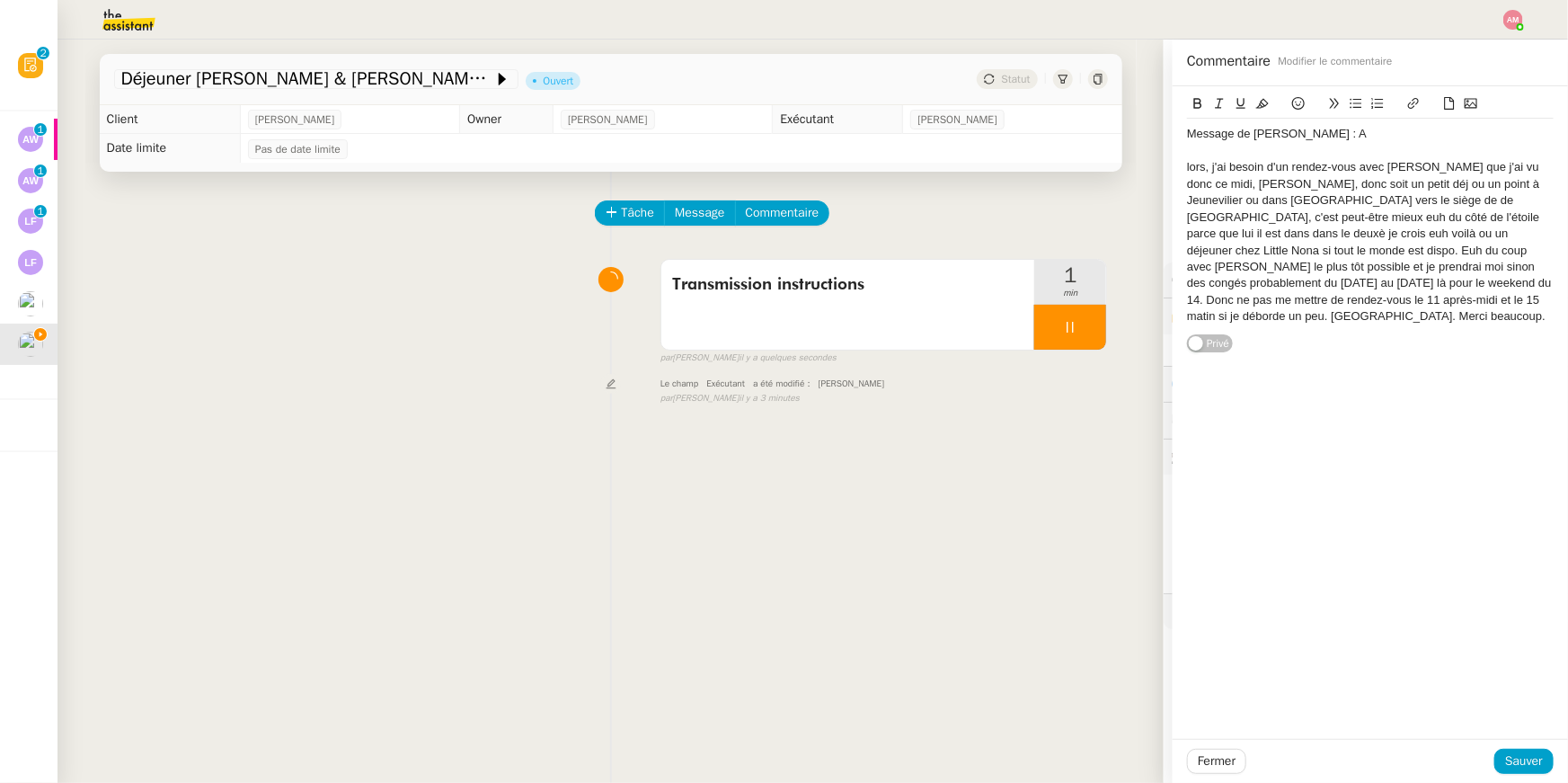 click on "lors, j'ai besoin d'un rendez-vous avec Marc Menacé que j'ai vu donc ce midi, Clairel, donc soit un petit déj ou un point à Jeunevilier ou dans Paris vers le siège de de Vivendi, c'est peut-être mieux euh du côté de l'étoile parce que lui il est dans dans le deuxè je crois euh voilà ou un déjeuner chez Little Nona si tout le monde est dispo. Euh du coup avec Marc Ménz Donc le plus tôt possible et je prendrai moi sinon des congés probablement du 11 au 14 juillet là pour le weekend du 14. Donc ne pas me mettre de rendez-vous le 11 après-midi et le 15 matin si je déborde un peu. Voilà. Merci beaucoup." 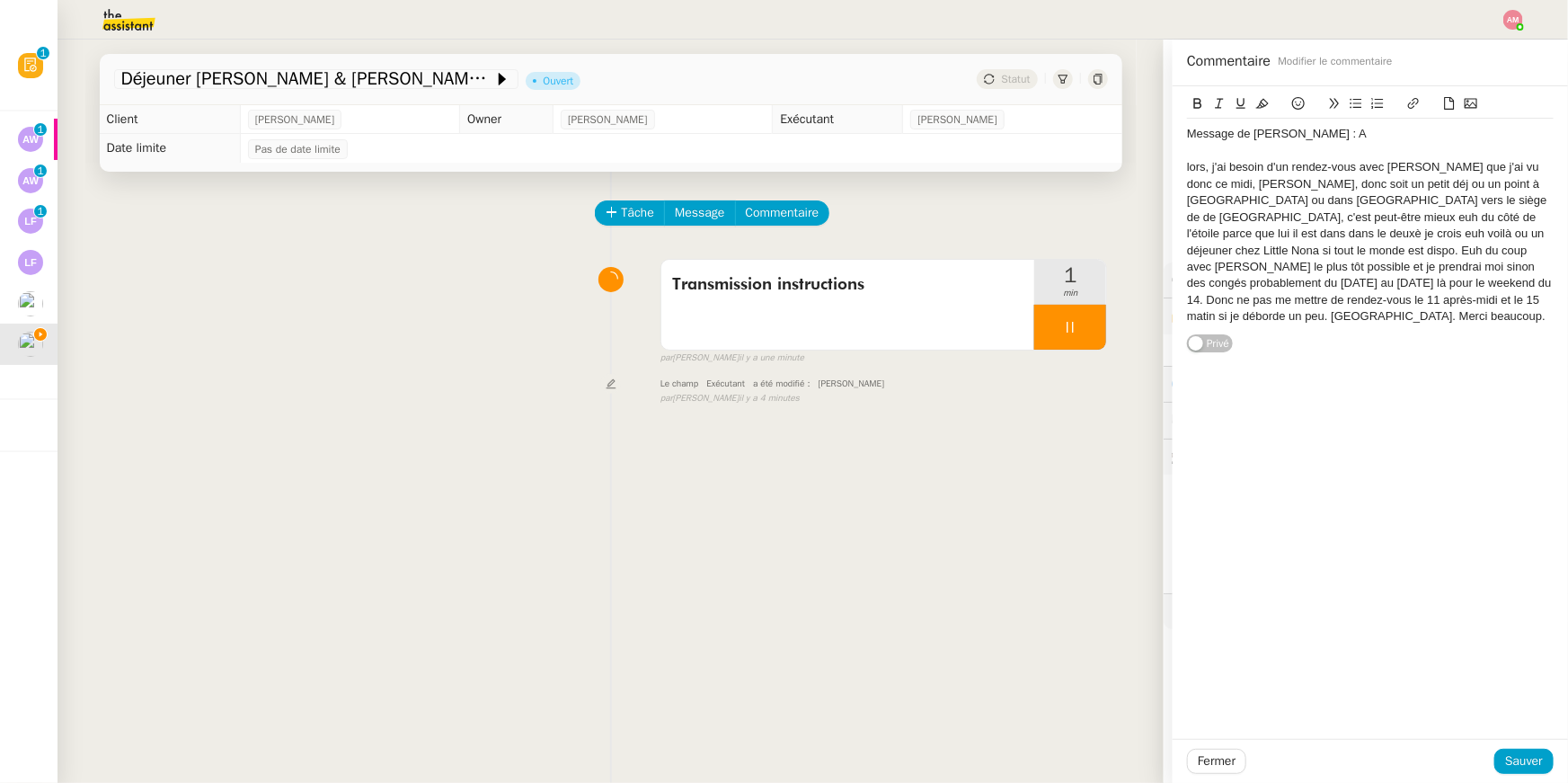 click on "lors, j'ai besoin d'un rendez-vous avec Marc Menassé que j'ai vu donc ce midi, Claire, donc soit un petit déj ou un point à Geunevilier ou dans Paris vers le siège de de Vivendi, c'est peut-être mieux euh du côté de l'étoile parce que lui il est dans dans le deuxè je crois euh voilà ou un déjeuner chez Little Nona si tout le monde est dispo. Euh du coup avec Marc Ménz Donc le plus tôt possible et je prendrai moi sinon des congés probablement du 11 au 14 juillet là pour le weekend du 14. Donc ne pas me mettre de rendez-vous le 11 après-midi et le 15 matin si je déborde un peu. Voilà. Merci beaucoup." 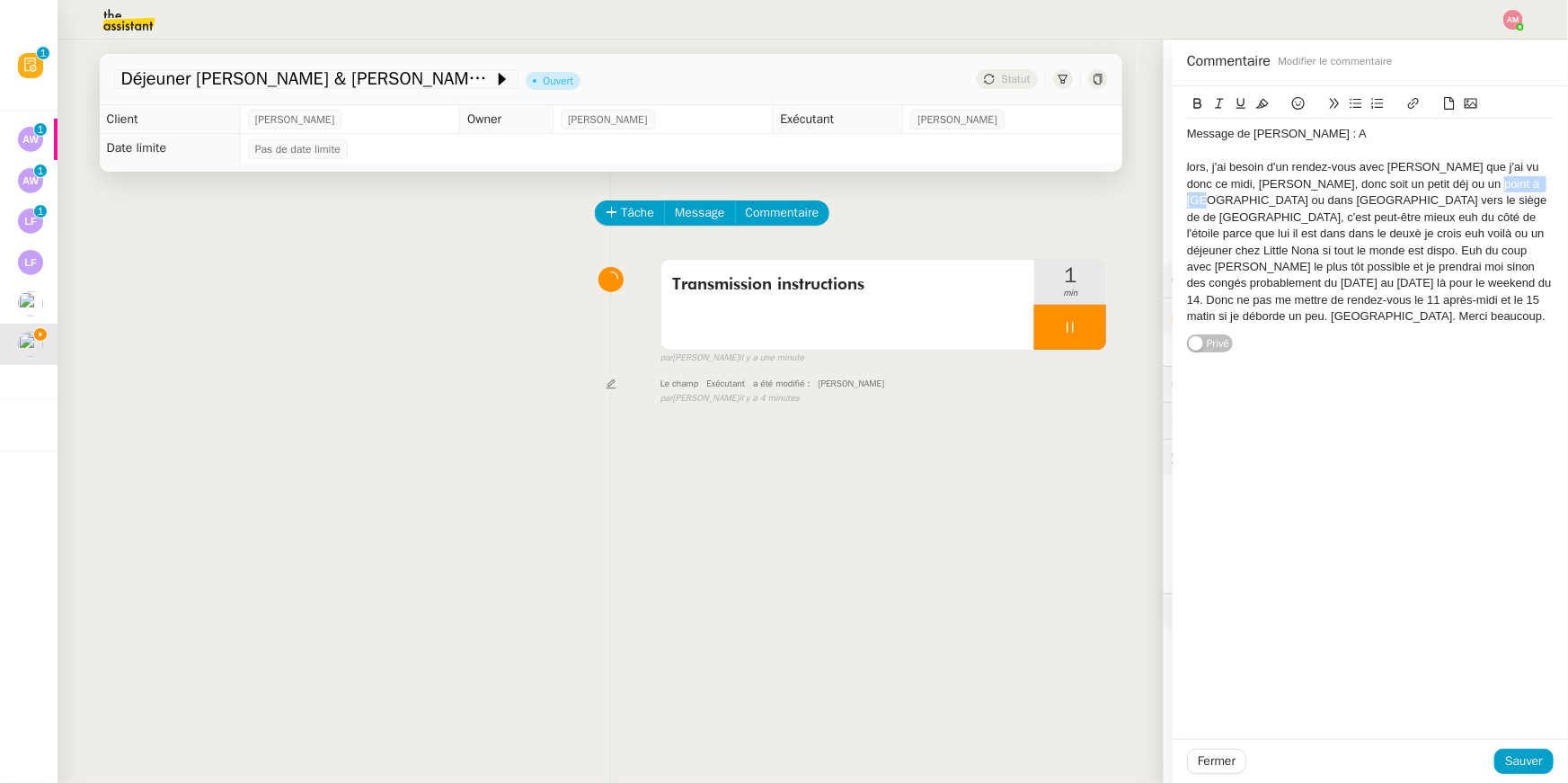 copy on "Geunevilier" 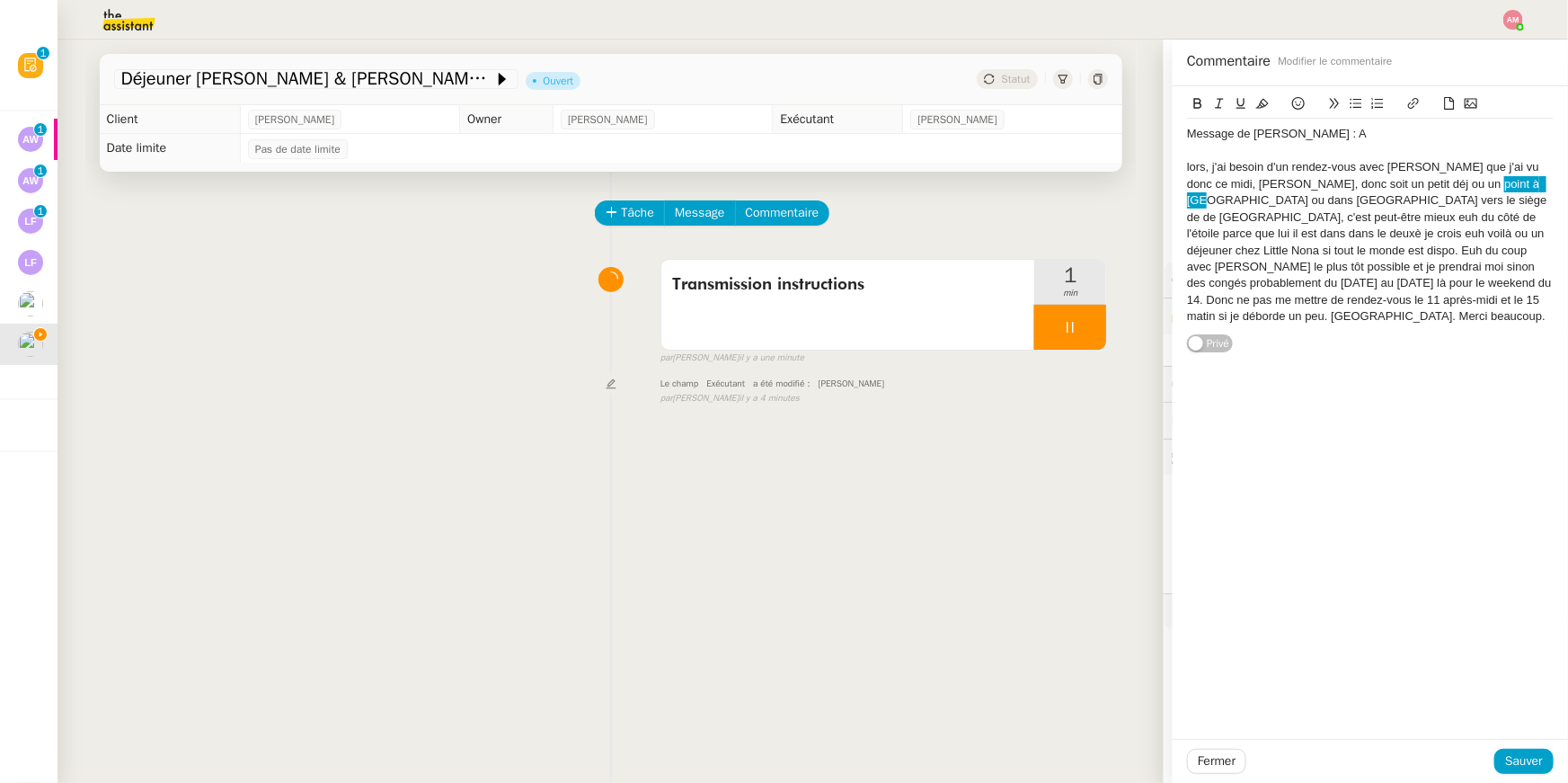drag, startPoint x: 1472, startPoint y: 185, endPoint x: 1235, endPoint y: 4, distance: 298.2113 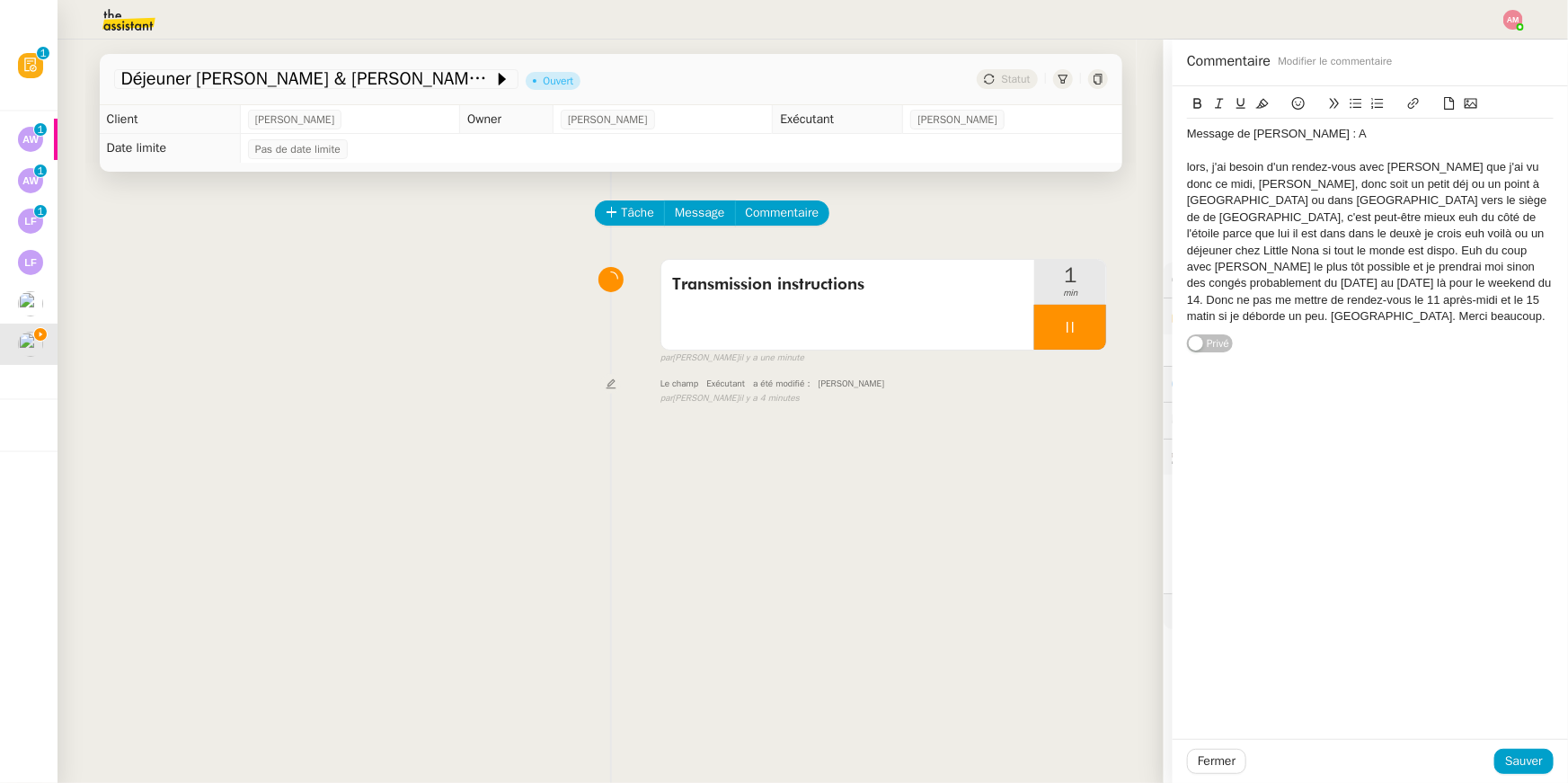 scroll, scrollTop: 0, scrollLeft: 0, axis: both 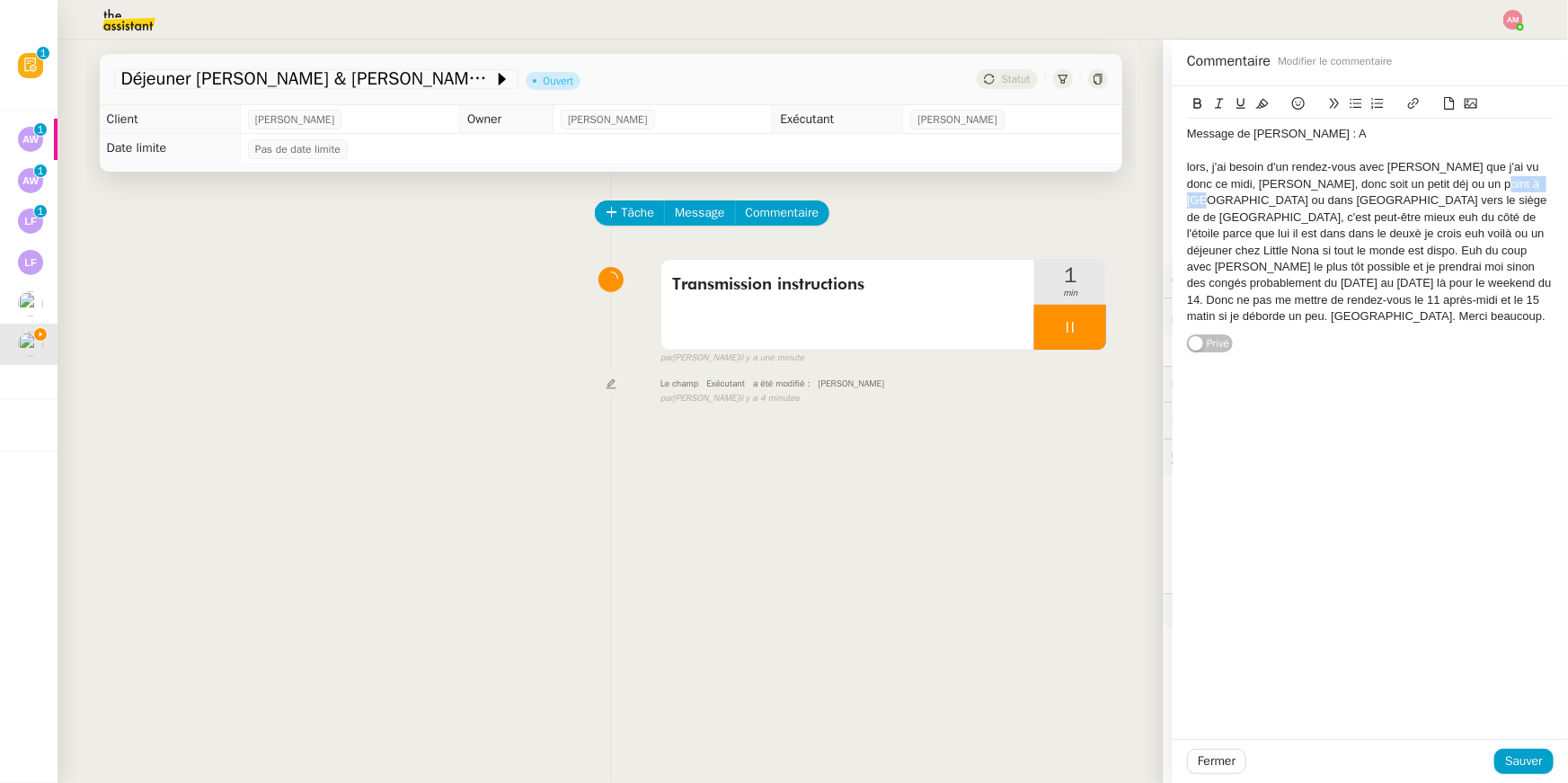 drag, startPoint x: 1507, startPoint y: 185, endPoint x: 1454, endPoint y: 185, distance: 53 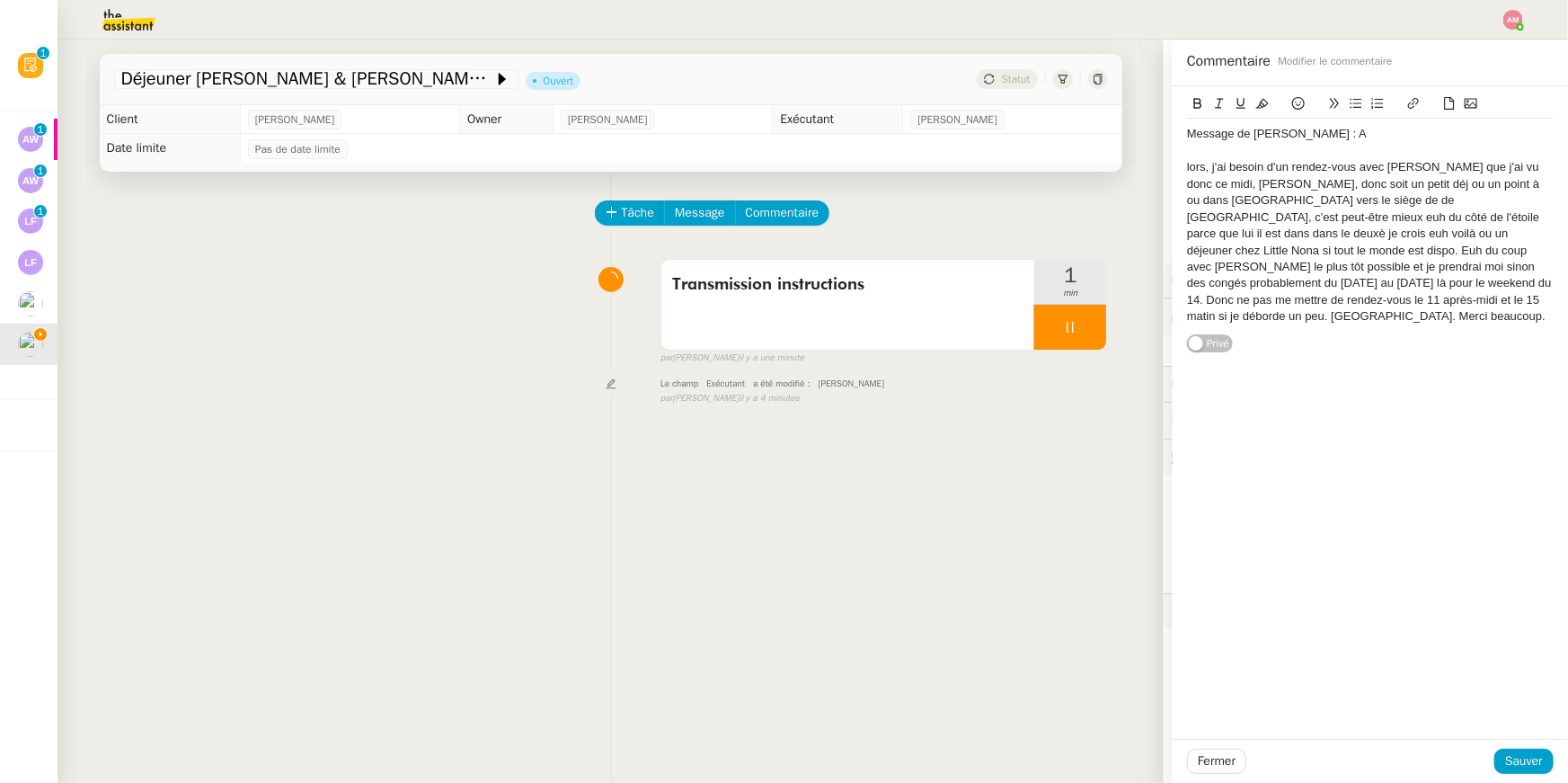 scroll, scrollTop: 0, scrollLeft: 0, axis: both 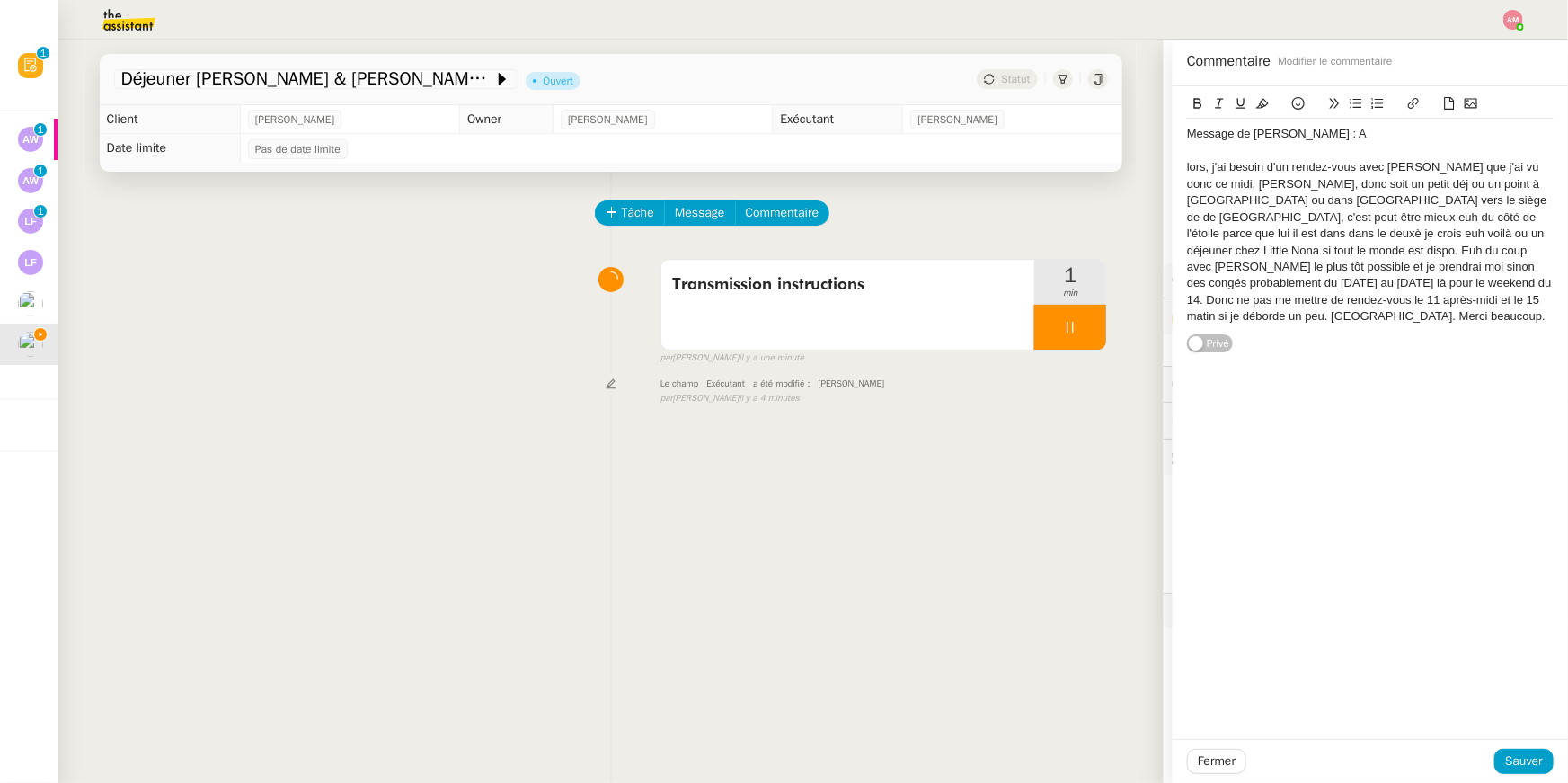 click on "lors, j'ai besoin d'un rendez-vous avec Marc Menassé que j'ai vu donc ce midi, Claire, donc soit un petit déj ou un point à Gennevillier ou dans Paris vers le siège de de Vivendi, c'est peut-être mieux euh du côté de l'étoile parce que lui il est dans dans le deuxè je crois euh voilà ou un déjeuner chez Little Nona si tout le monde est dispo. Euh du coup avec Marc Ménz Donc le plus tôt possible et je prendrai moi sinon des congés probablement du 11 au 14 juillet là pour le weekend du 14. Donc ne pas me mettre de rendez-vous le 11 après-midi et le 15 matin si je déborde un peu. Voilà. Merci beaucoup." 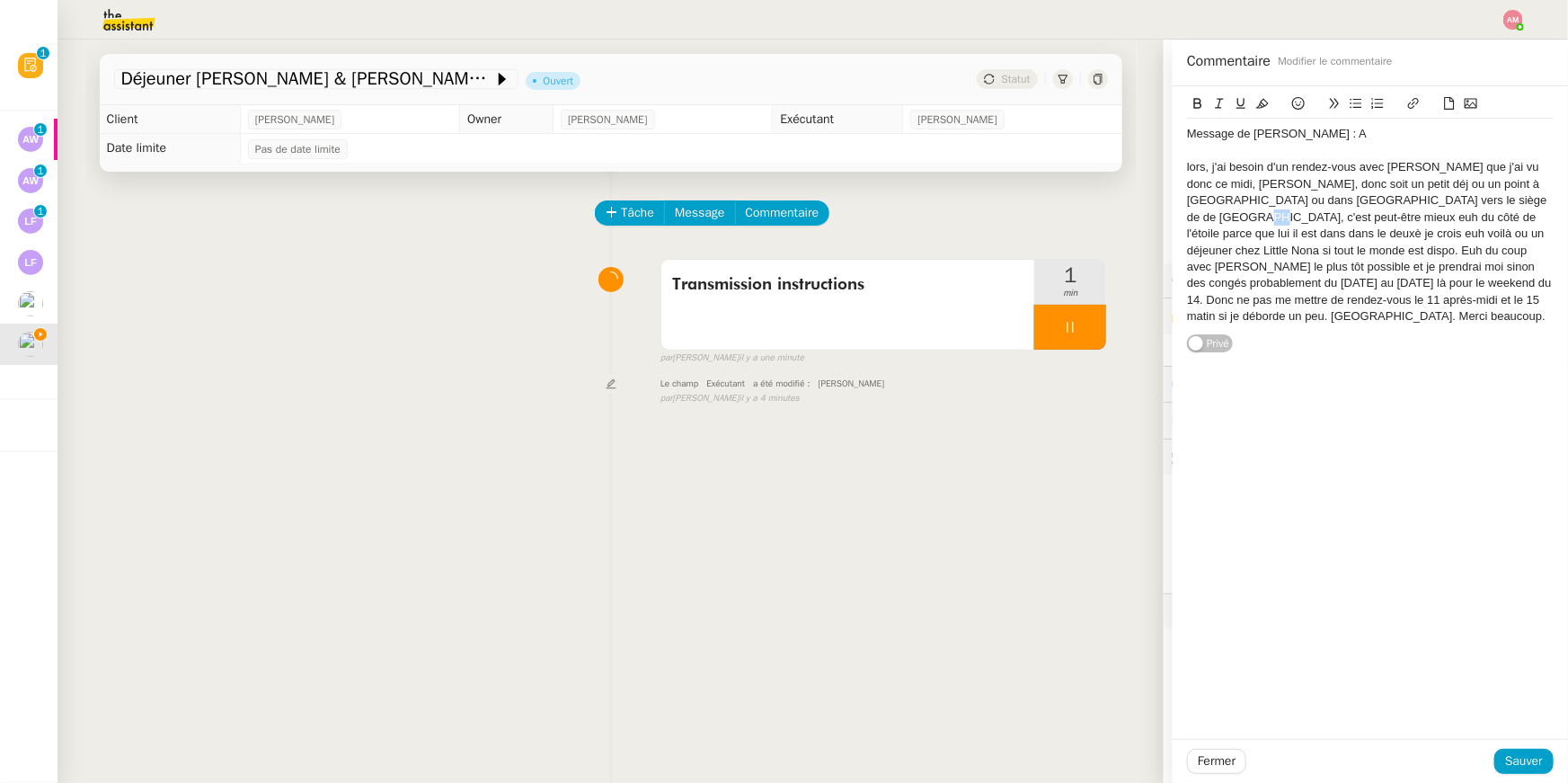 drag, startPoint x: 1509, startPoint y: 202, endPoint x: 1519, endPoint y: 202, distance: 10 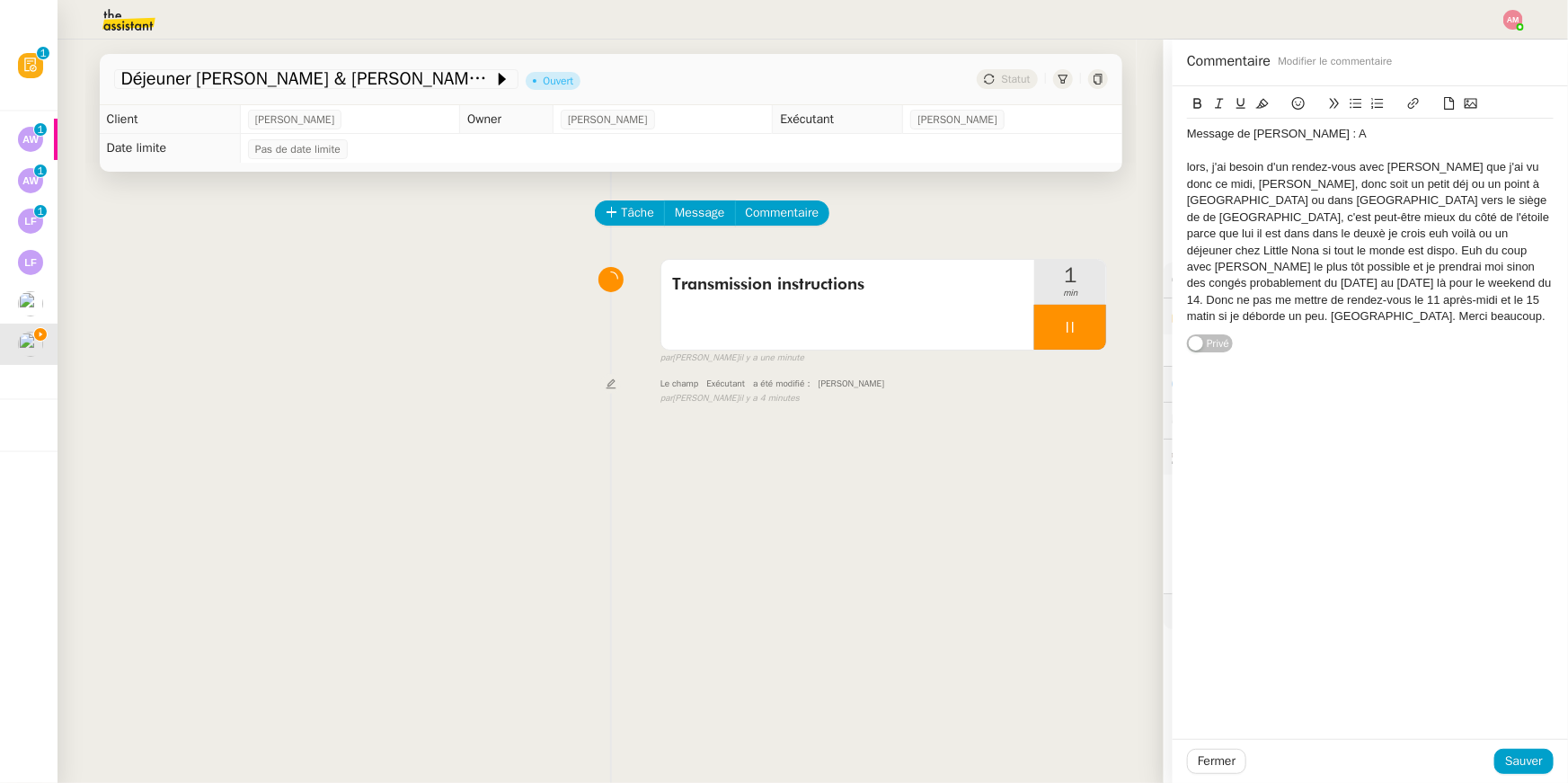 click on "lors, j'ai besoin d'un rendez-vous avec Marc Menassé que j'ai vu donc ce midi, Claire, donc soit un petit déj ou un point à Gennevillier ou dans Paris vers le siège de de Vivendi, c'est peut-être mieux du côté de l'étoile parce que lui il est dans dans le deuxè je crois euh voilà ou un déjeuner chez Little Nona si tout le monde est dispo. Euh du coup avec Marc Ménz Donc le plus tôt possible et je prendrai moi sinon des congés probablement du 11 au 14 juillet là pour le weekend du 14. Donc ne pas me mettre de rendez-vous le 11 après-midi et le 15 matin si je déborde un peu. Voilà. Merci beaucoup." 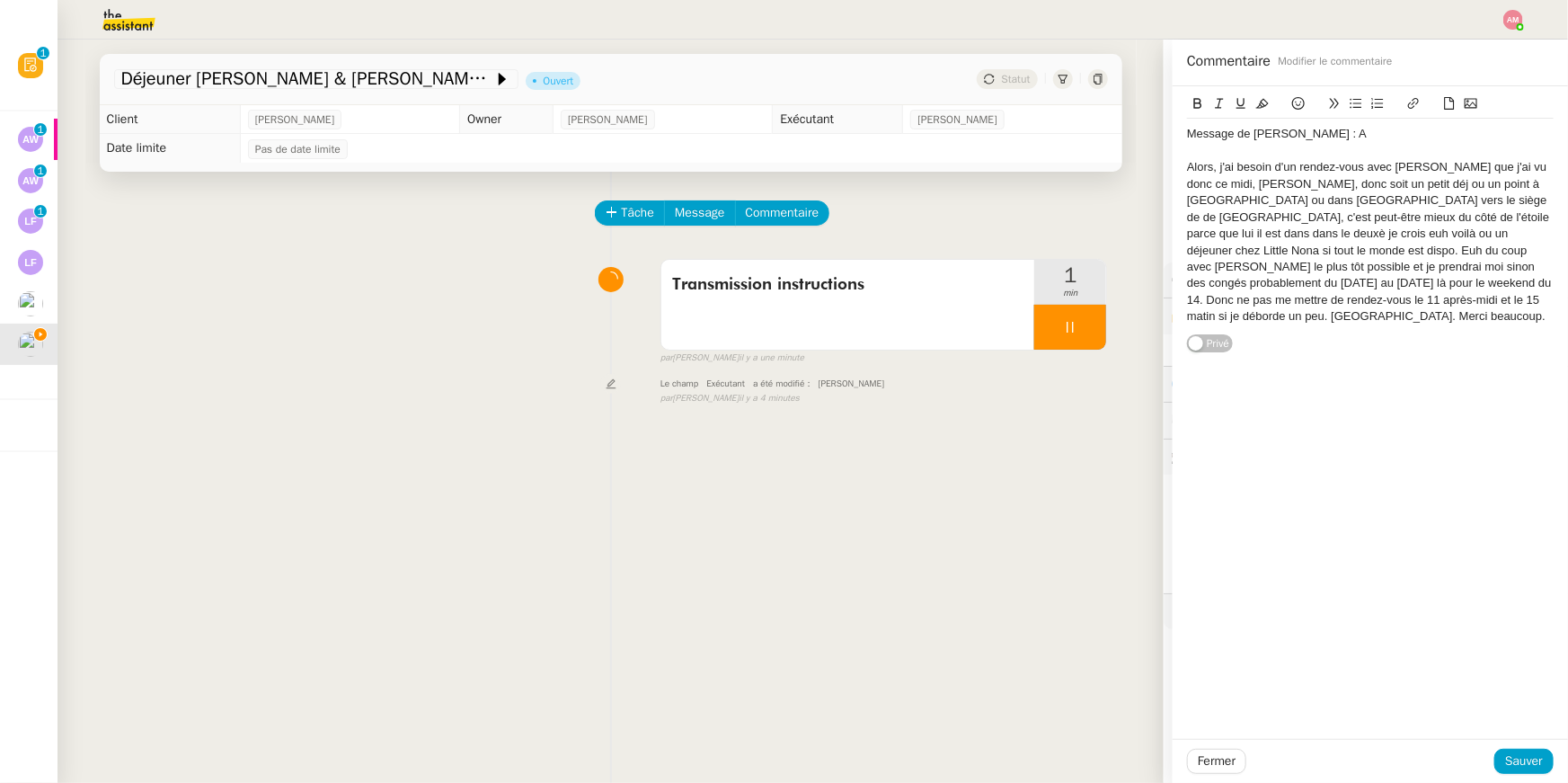 click on "Message de David. : A" 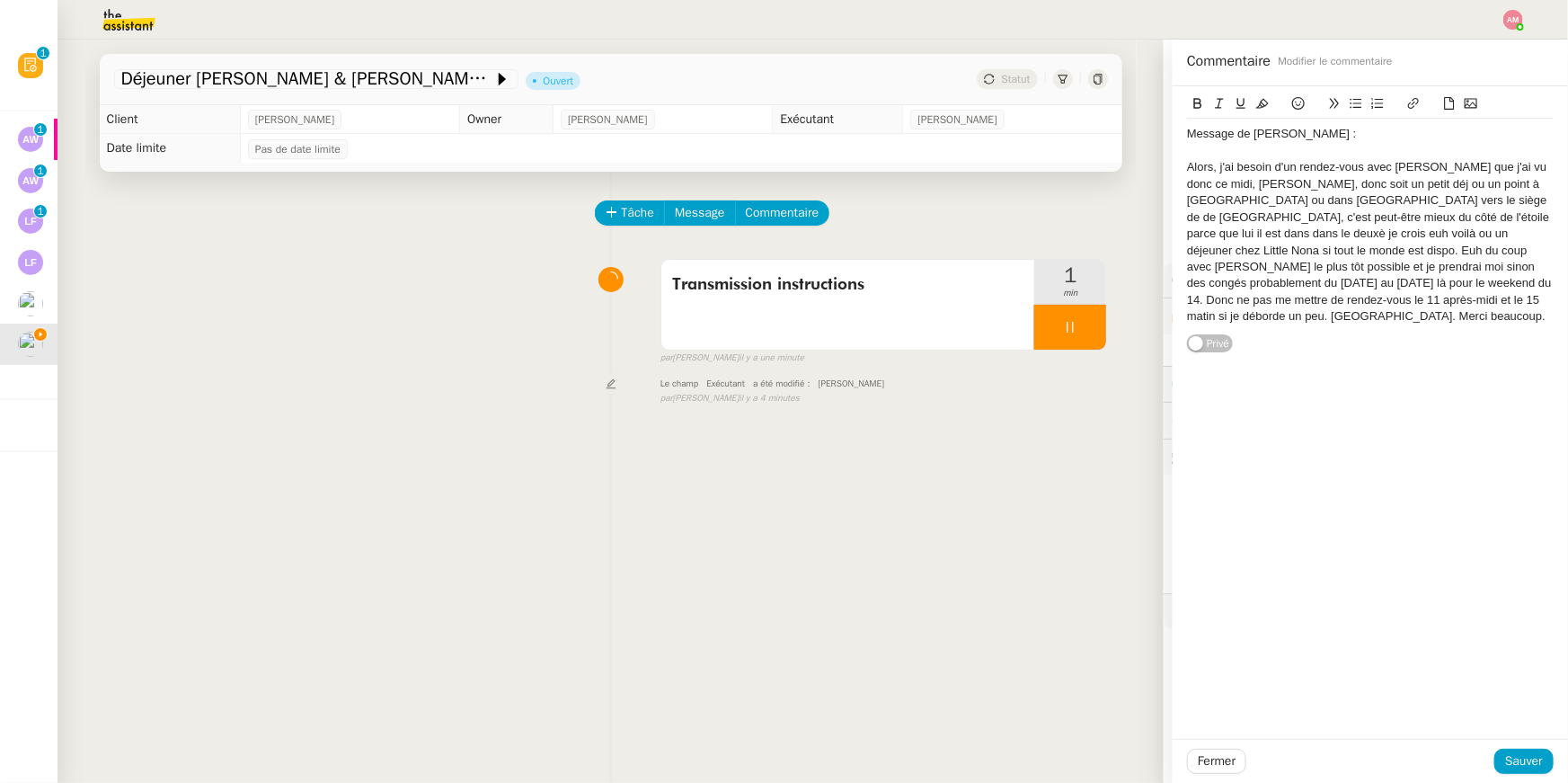 click on "Alors, j'ai besoin d'un rendez-vous avec Marc Menassé que j'ai vu donc ce midi, Claire, donc soit un petit déj ou un point à Gennevillier ou dans Paris vers le siège de de Vivendi, c'est peut-être mieux du côté de l'étoile parce que lui il est dans dans le deuxè je crois euh voilà ou un déjeuner chez Little Nona si tout le monde est dispo. Euh du coup avec Marc Ménz Donc le plus tôt possible et je prendrai moi sinon des congés probablement du 11 au 14 juillet là pour le weekend du 14. Donc ne pas me mettre de rendez-vous le 11 après-midi et le 15 matin si je déborde un peu. Voilà. Merci beaucoup." 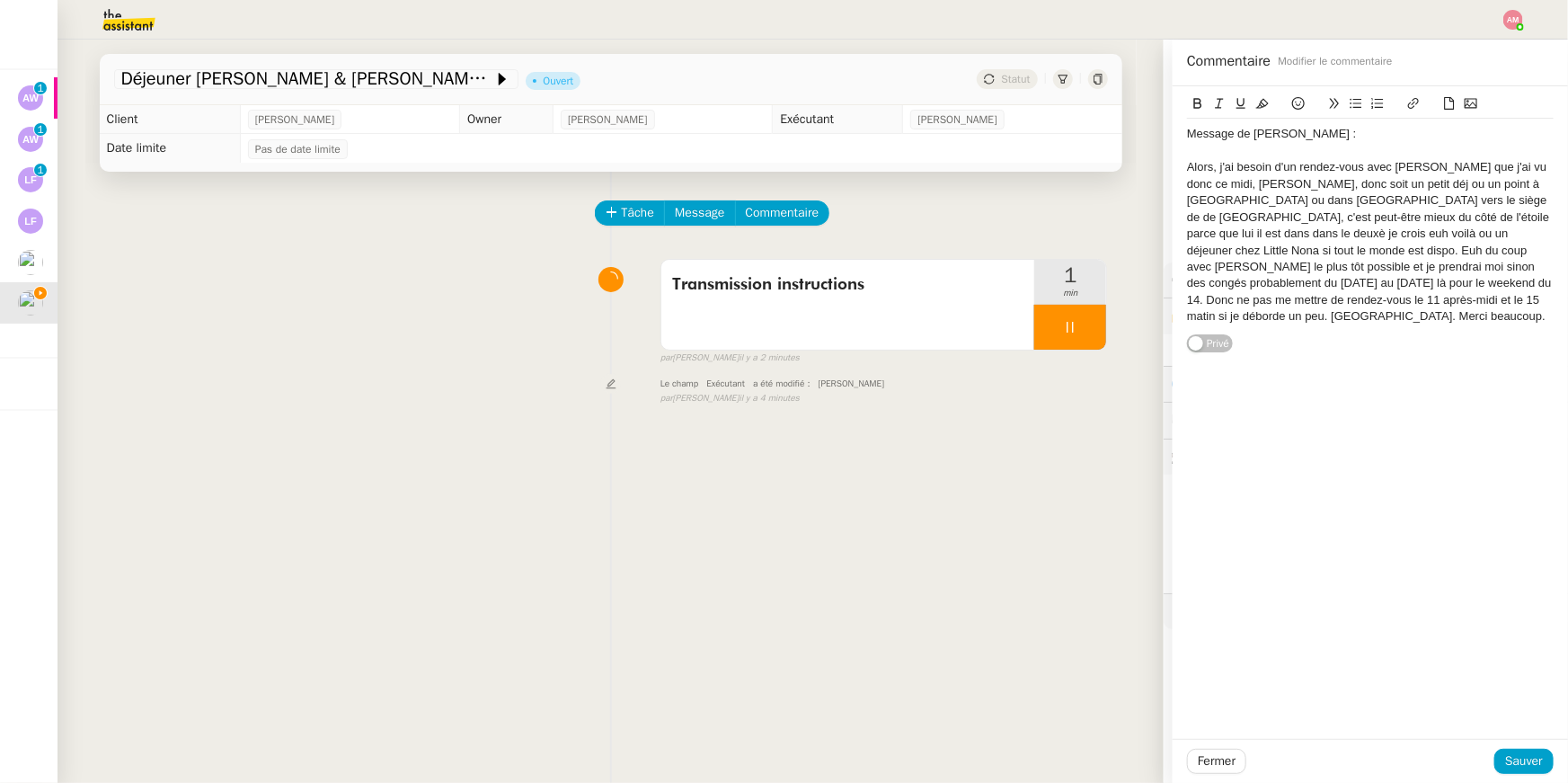 click on "Alors, j'ai besoin d'un rendez-vous avec Marc Menassé que j'ai vu donc ce midi, Claire Leost, donc soit un petit déj ou un point à Gennevillier ou dans Paris vers le siège de de Vivendi, c'est peut-être mieux du côté de l'étoile parce que lui il est dans dans le deuxè je crois euh voilà ou un déjeuner chez Little Nona si tout le monde est dispo. Euh du coup avec Marc Ménz Donc le plus tôt possible et je prendrai moi sinon des congés probablement du 11 au 14 juillet là pour le weekend du 14. Donc ne pas me mettre de rendez-vous le 11 après-midi et le 15 matin si je déborde un peu. Voilà. Merci beaucoup." 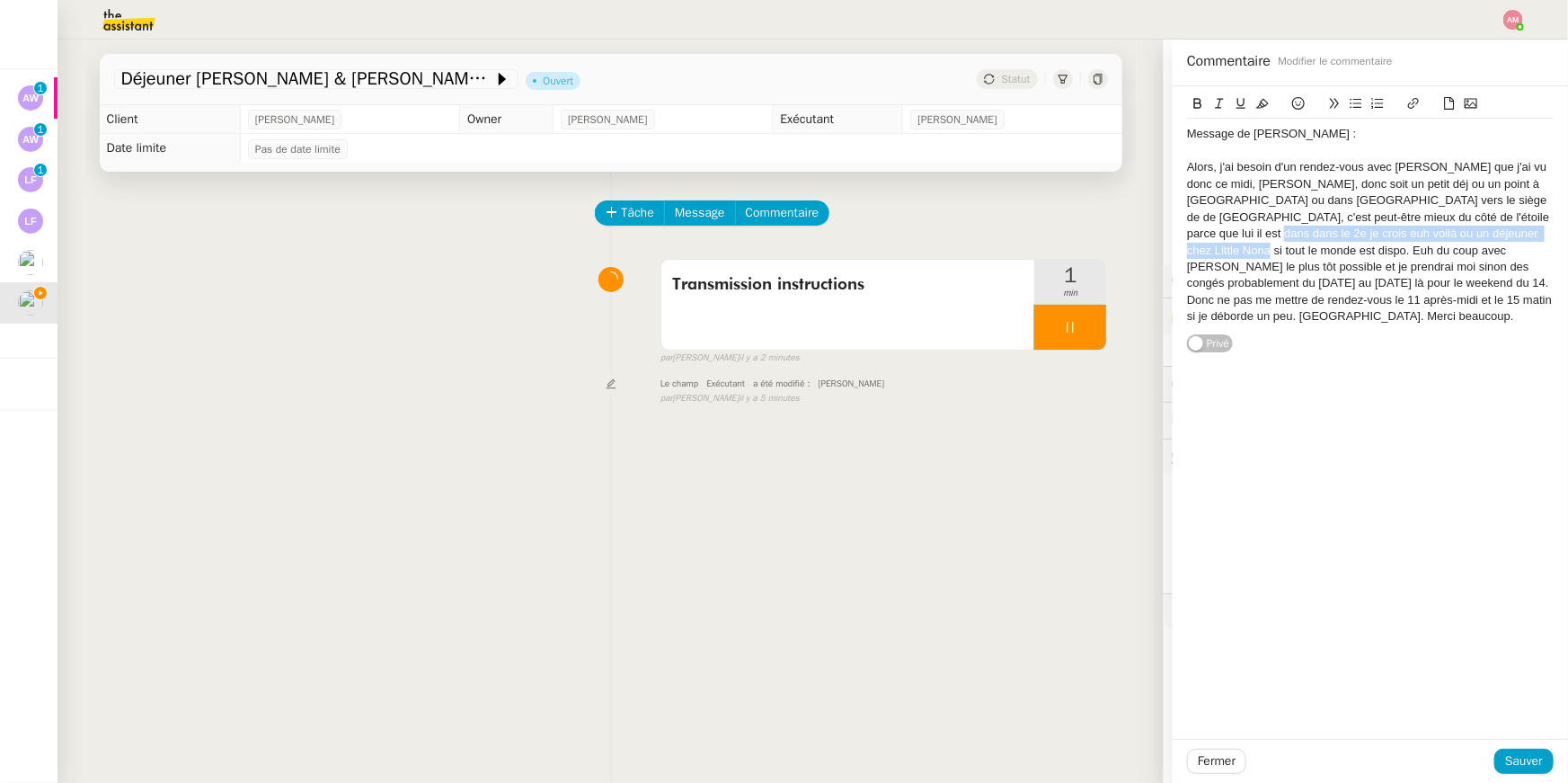 drag, startPoint x: 1210, startPoint y: 235, endPoint x: 1545, endPoint y: 233, distance: 335.00597 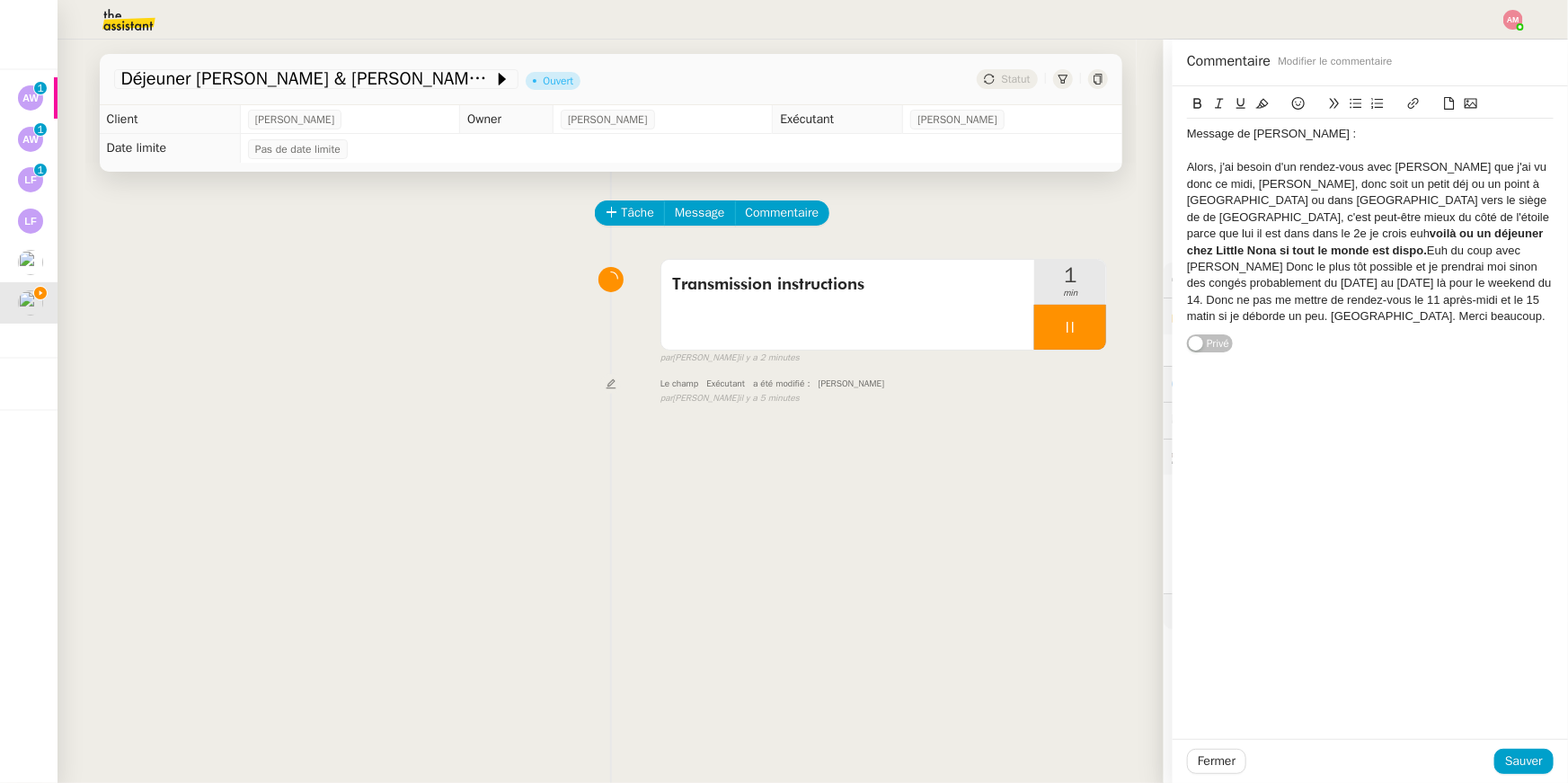 click on "Alors, j'ai besoin d'un rendez-vous avec Marc Menassé que j'ai vu donc ce midi, Claire Leost, donc soit un petit déj ou un point à Gennevillier ou dans Paris vers le siège de de Vivendi, c'est peut-être mieux du côté de l'étoile parce que lui il est dans dans le 2e je crois euh  voilà ou un déjeuner chez Little Nona si tout le monde est dispo.  Euh du coup avec Marc Ménz Donc le plus tôt possible et je prendrai moi sinon des congés probablement du 11 au 14 juillet là pour le weekend du 14. Donc ne pas me mettre de rendez-vous le 11 après-midi et le 15 matin si je déborde un peu. Voilà. Merci beaucoup." 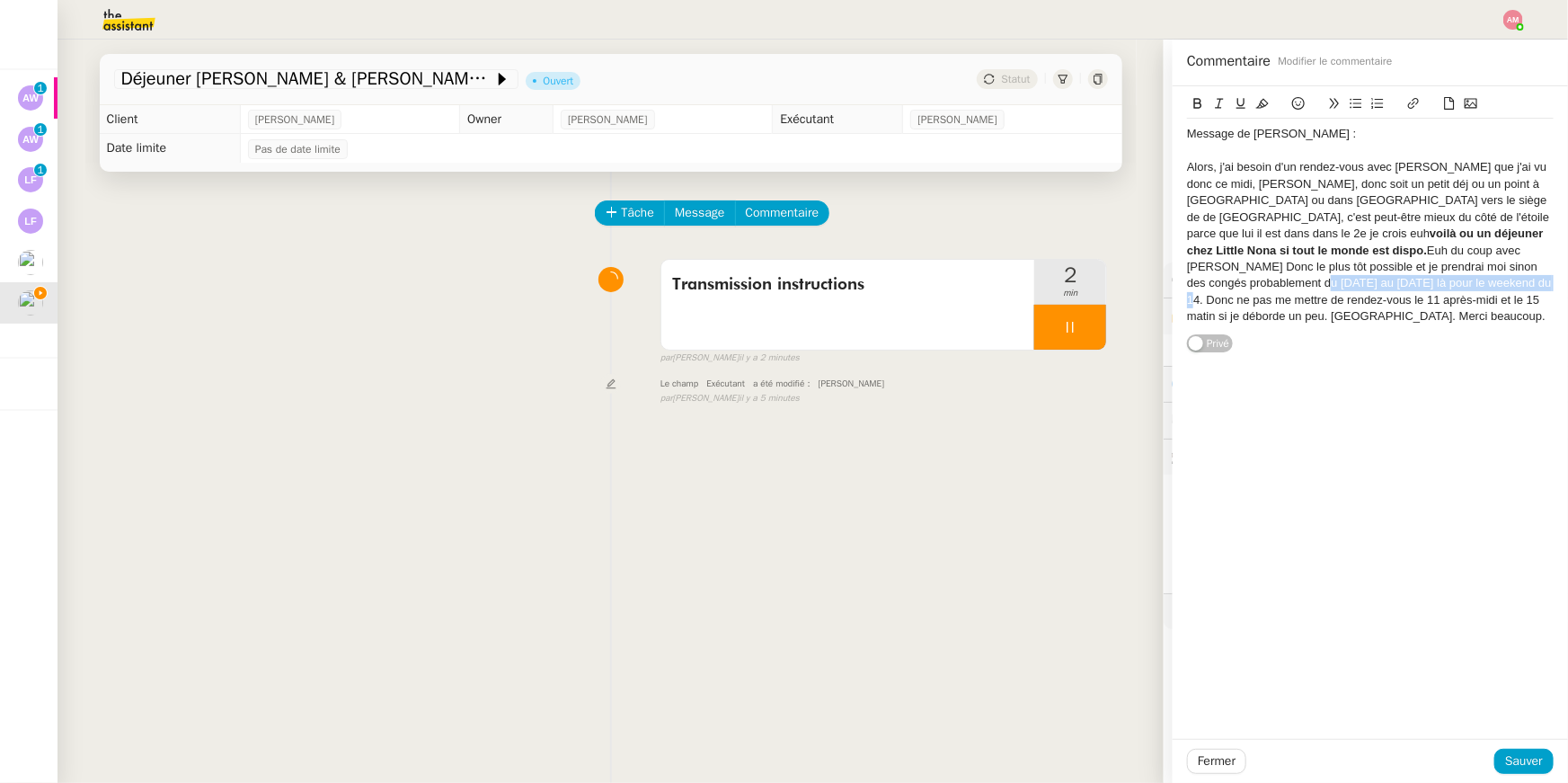 drag, startPoint x: 1437, startPoint y: 266, endPoint x: 1306, endPoint y: 284, distance: 132.2309 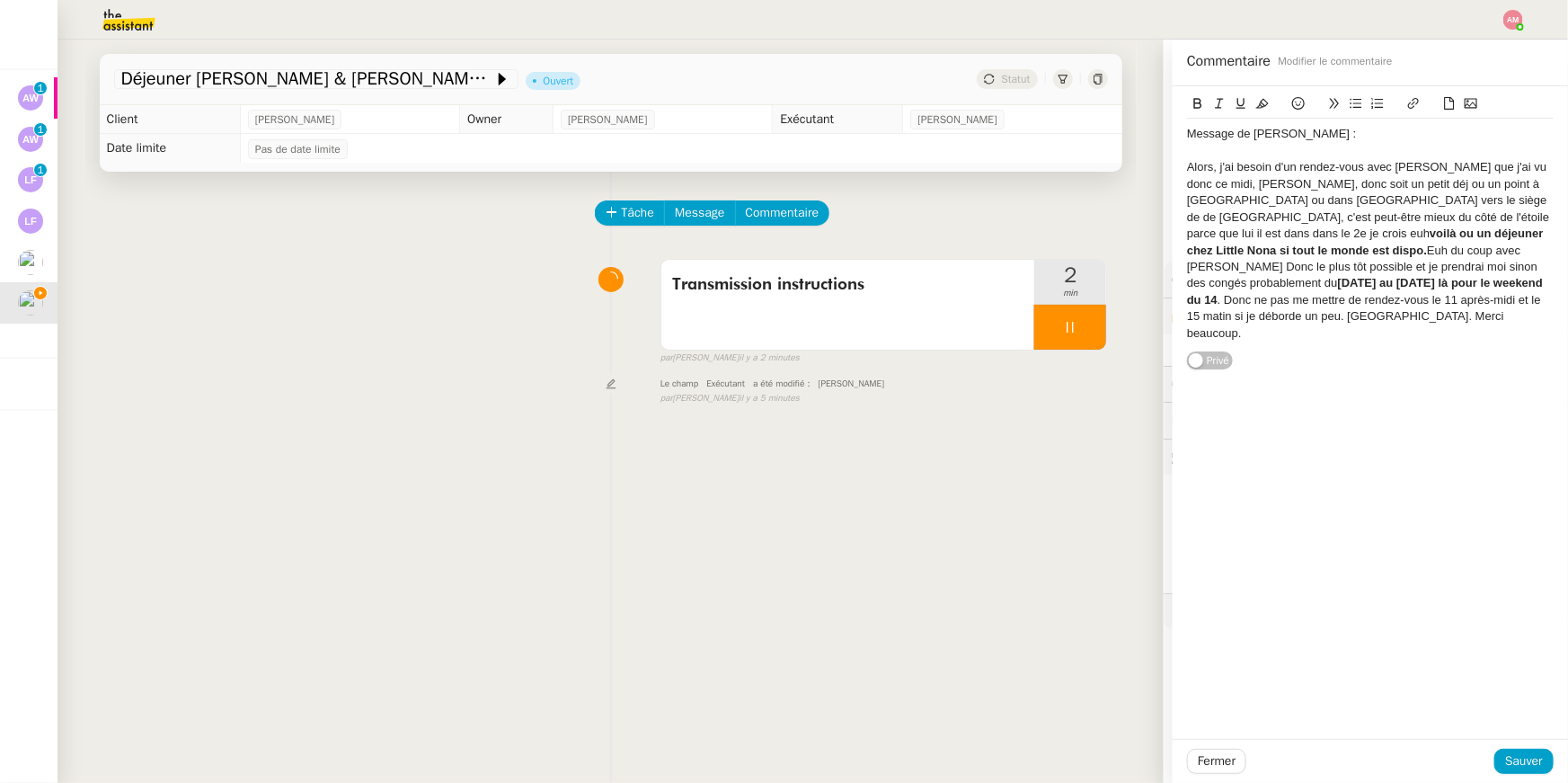click on "Message de David. :  Alors, j'ai besoin d'un rendez-vous avec Marc Menassé que j'ai vu donc ce midi, Claire Leost, donc soit un petit déj ou un point à Gennevillier ou dans Paris vers le siège de de Vivendi, c'est peut-être mieux du côté de l'étoile parce que lui il est dans dans le 2e je crois euh  voilà ou un déjeuner chez Little Nona si tout le monde est dispo.  Euh du coup avec Marc Ménassé Donc le plus tôt possible et je prendrai moi sinon des congés probablement du  11 au 14 juillet là pour le weekend du 14 . Donc ne pas me mettre de rendez-vous le 11 après-midi et le 15 matin si je déborde un peu. Voilà. Merci beaucoup. Privé" 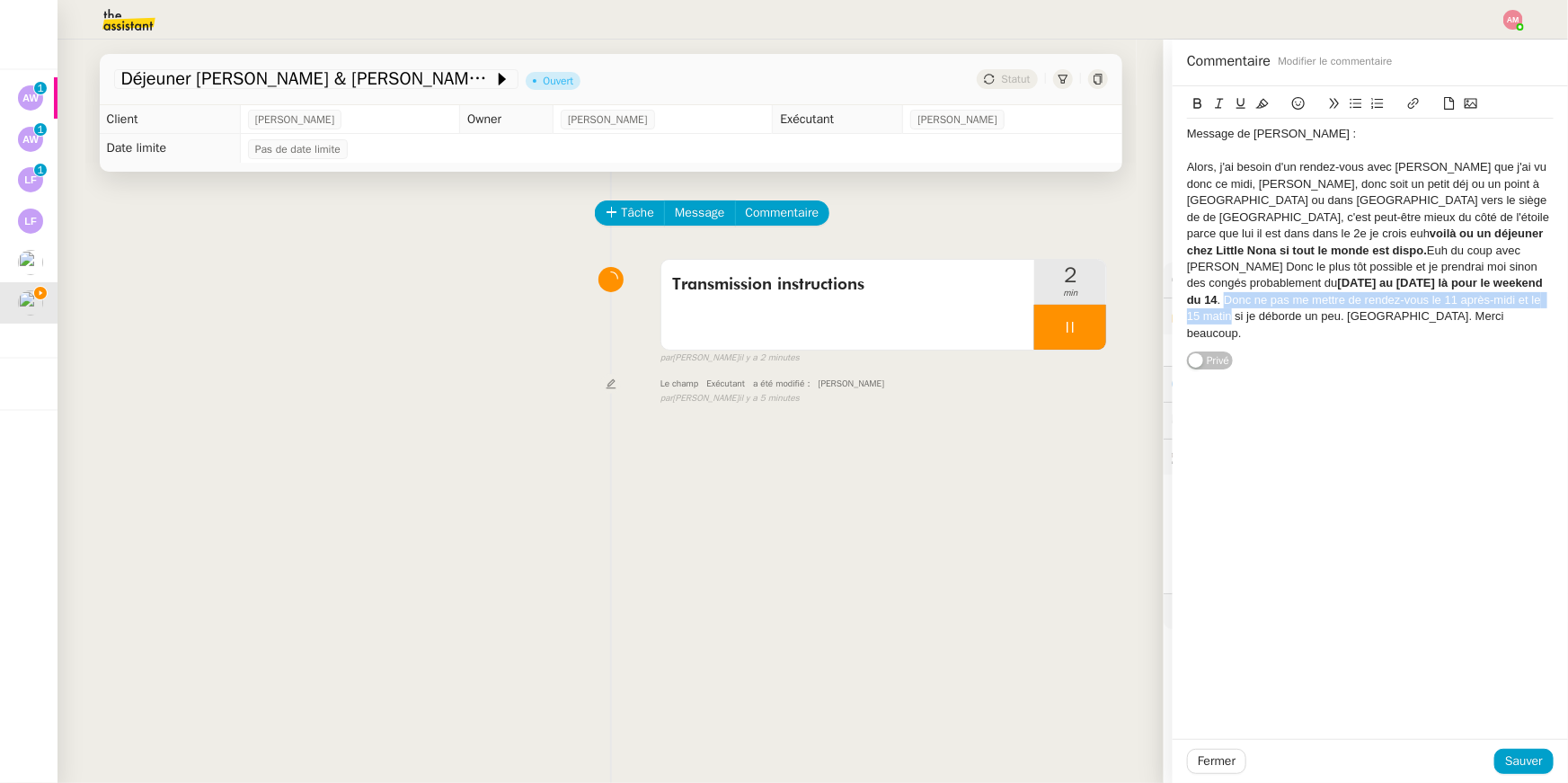 drag, startPoint x: 1320, startPoint y: 283, endPoint x: 1315, endPoint y: 304, distance: 21.587033 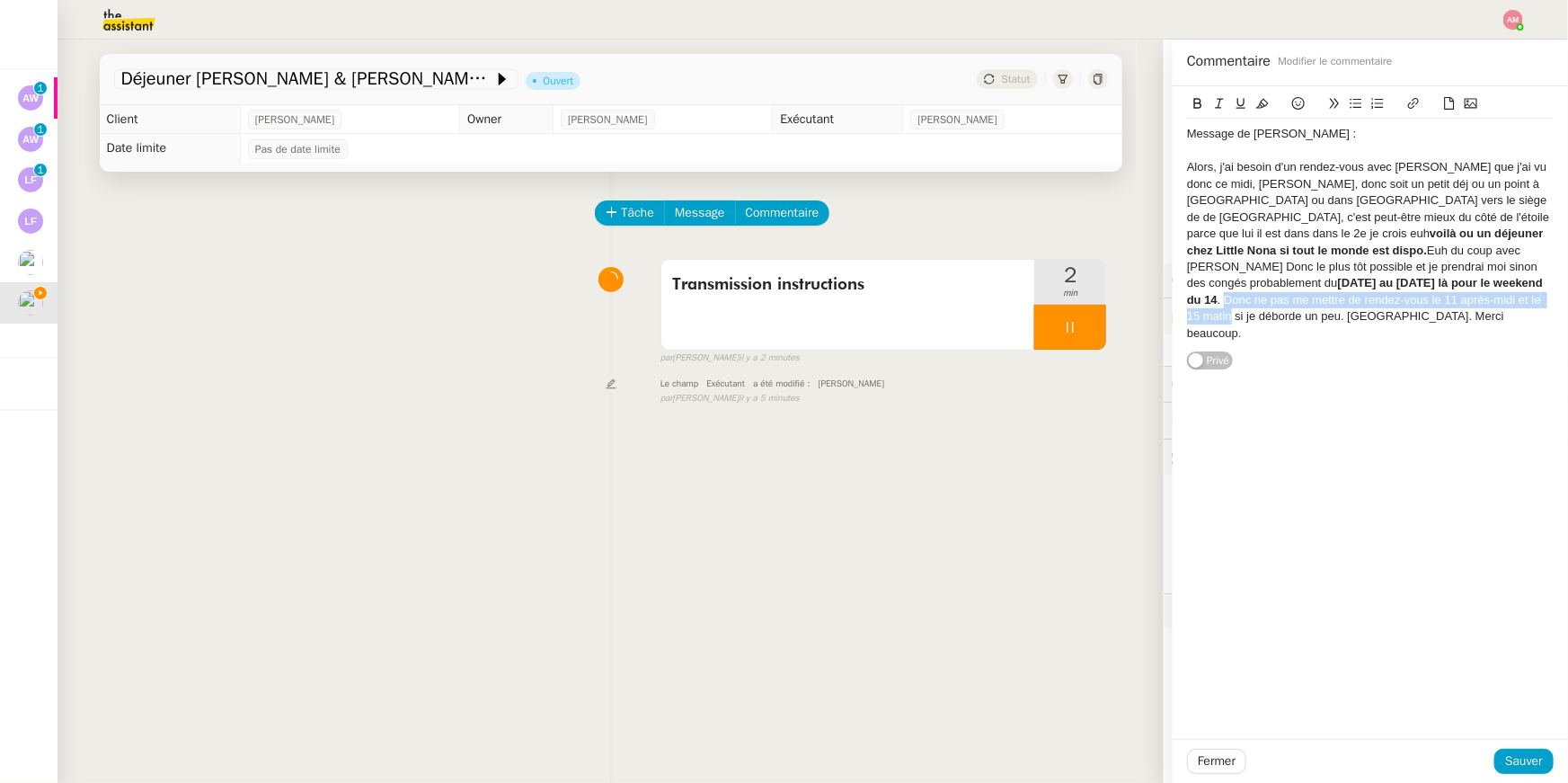click 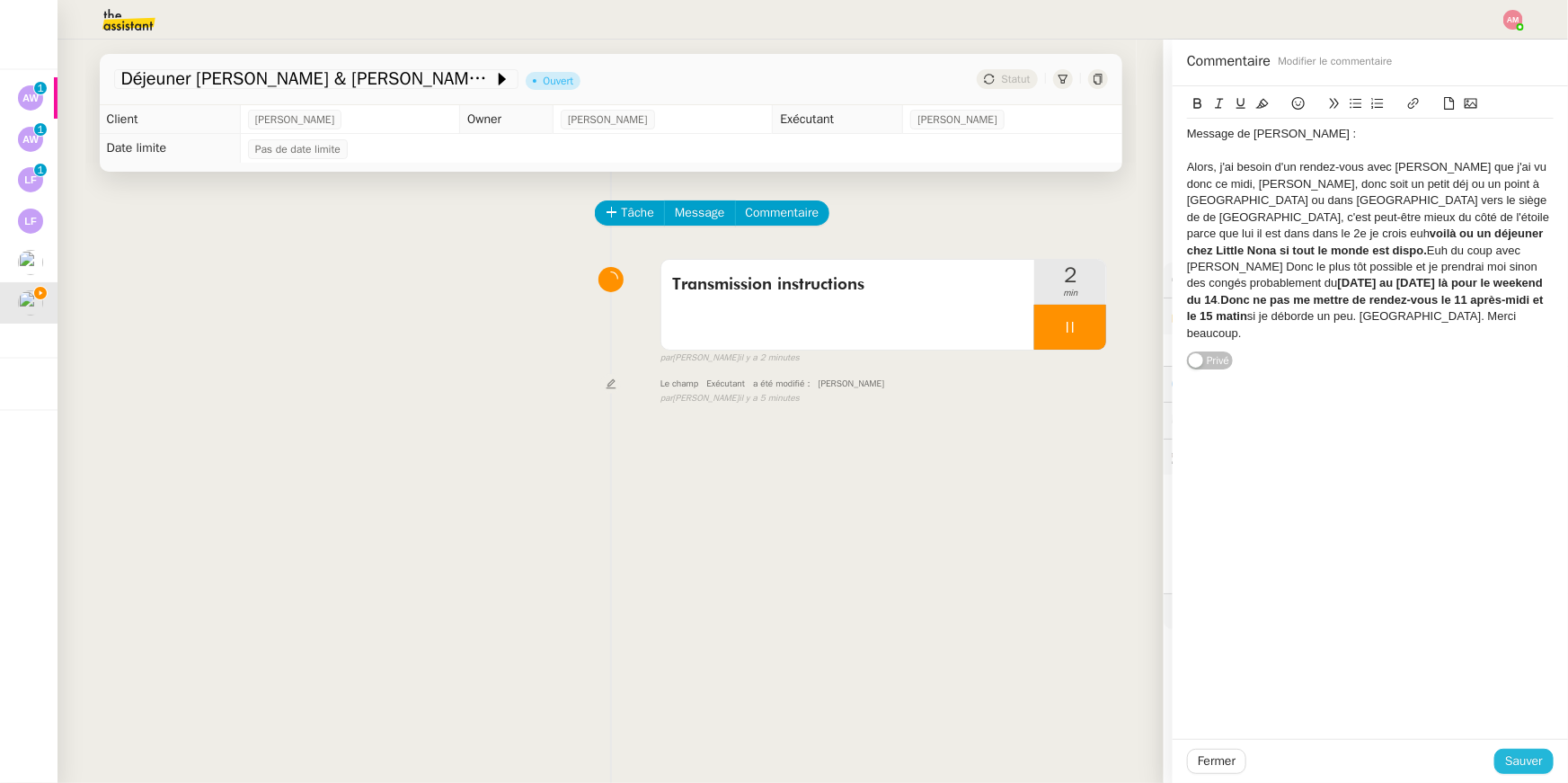 click on "Sauver" 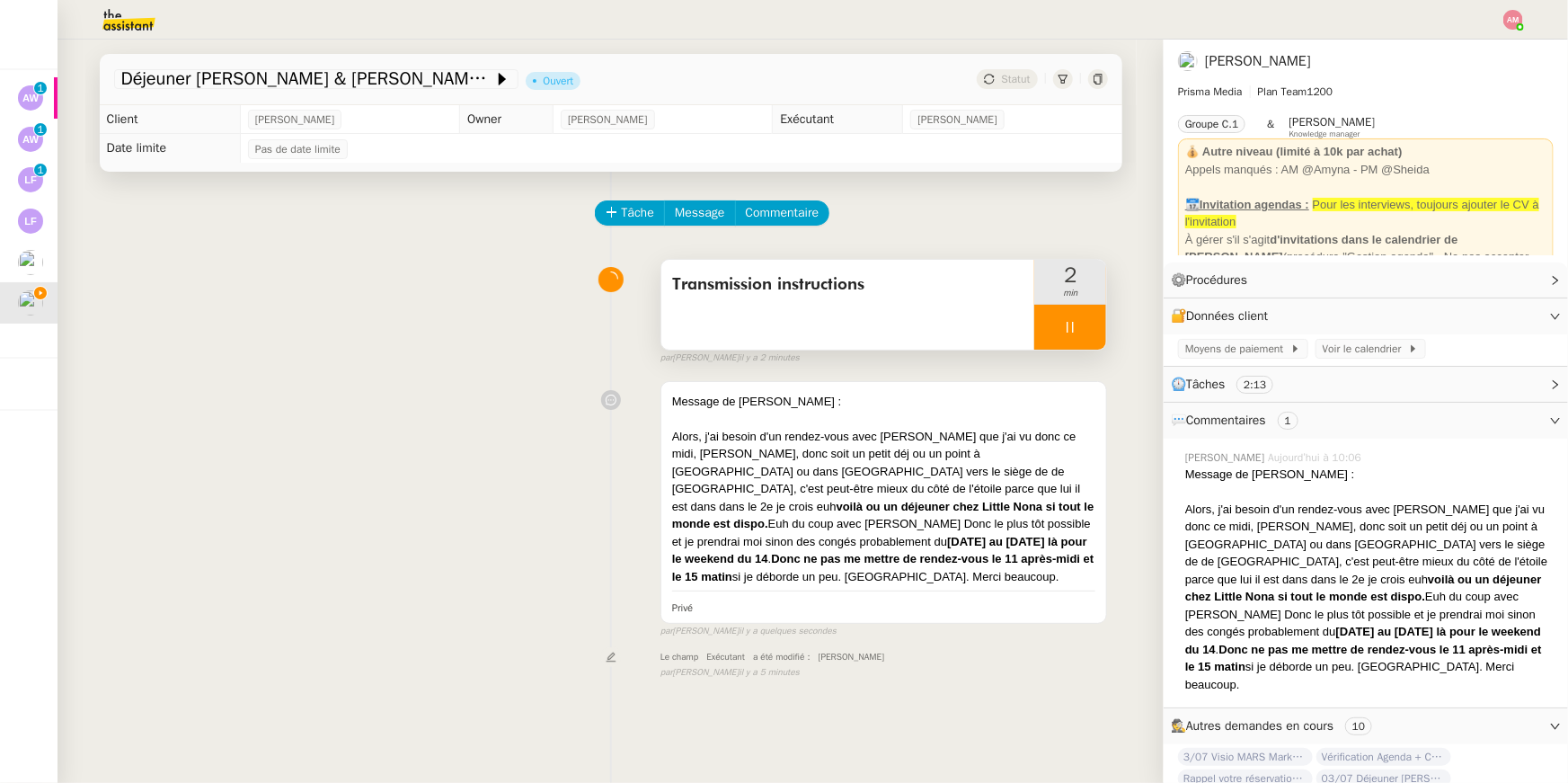 click on "Transmission instructions" at bounding box center (848, 305) 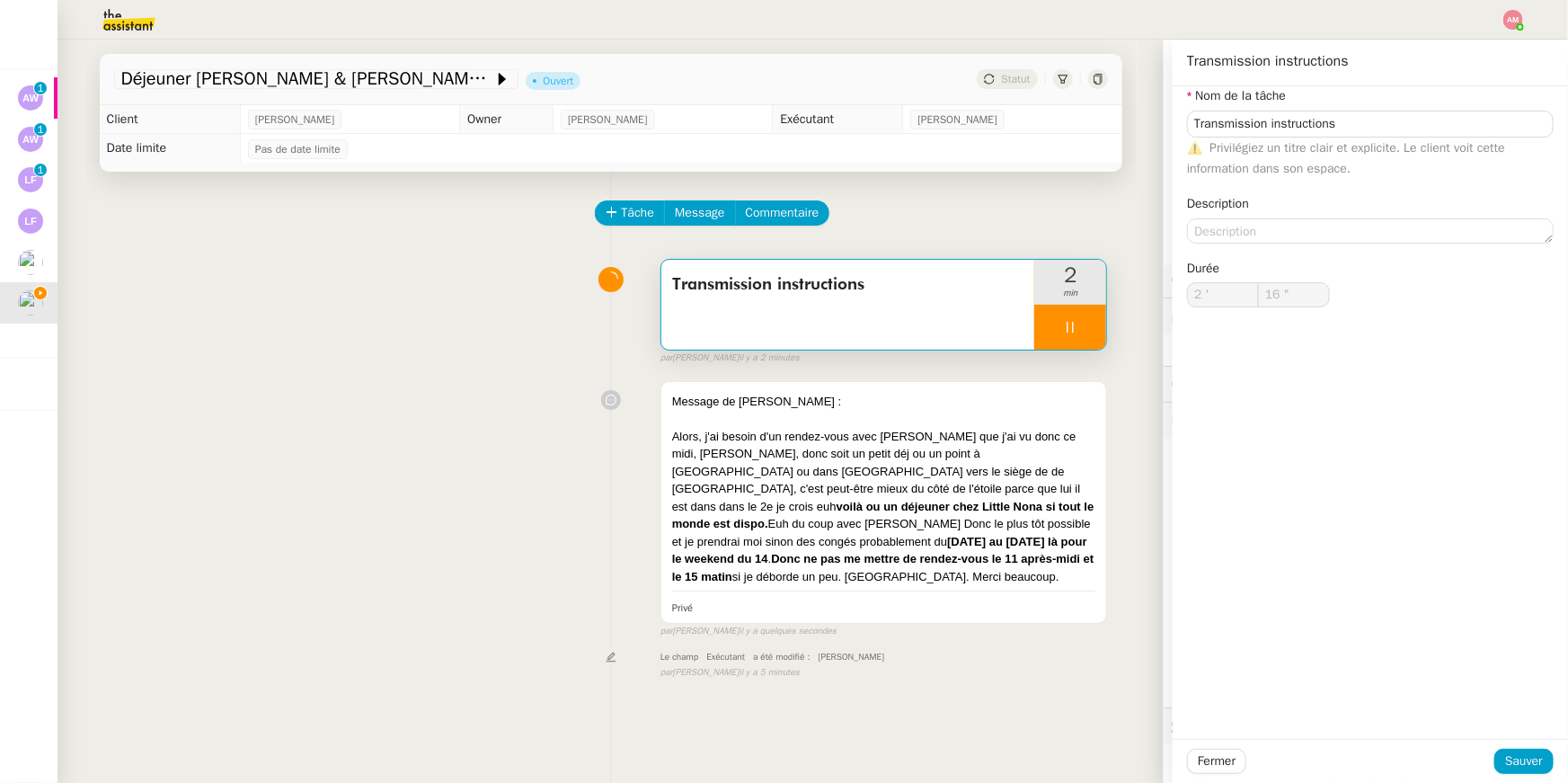 type on "17 "" 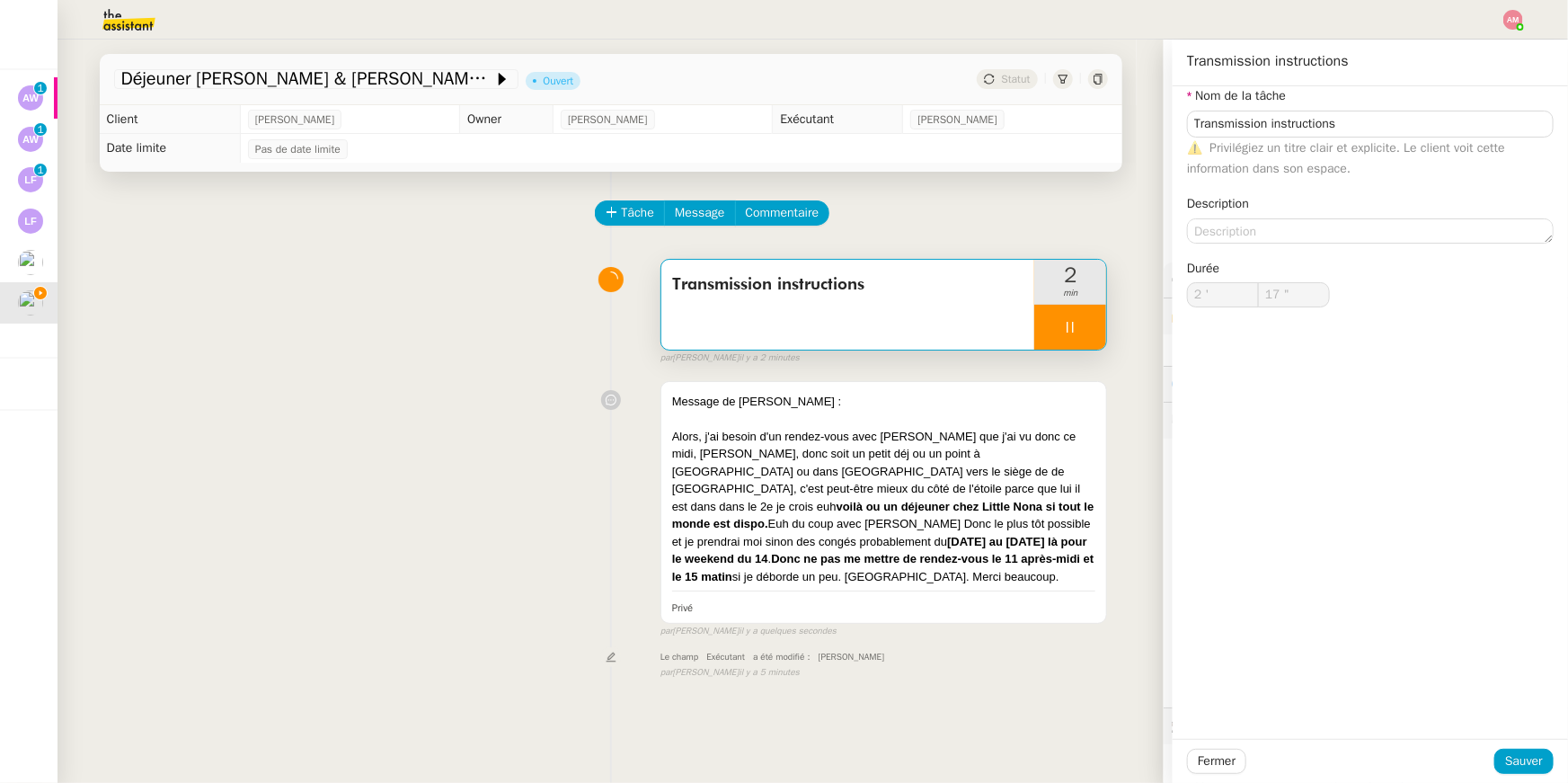 click at bounding box center [1070, 327] 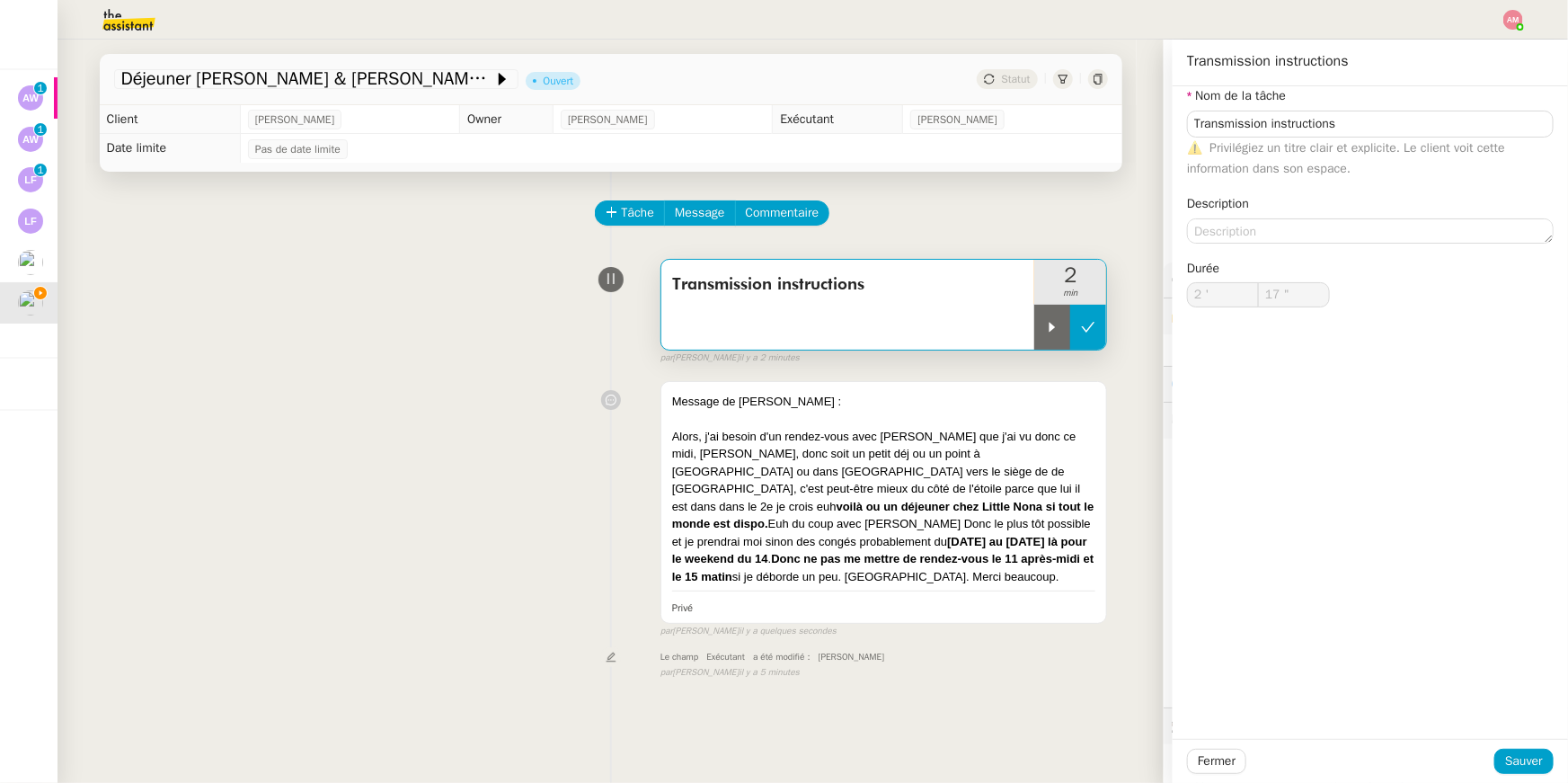 type on "Transmission instructions" 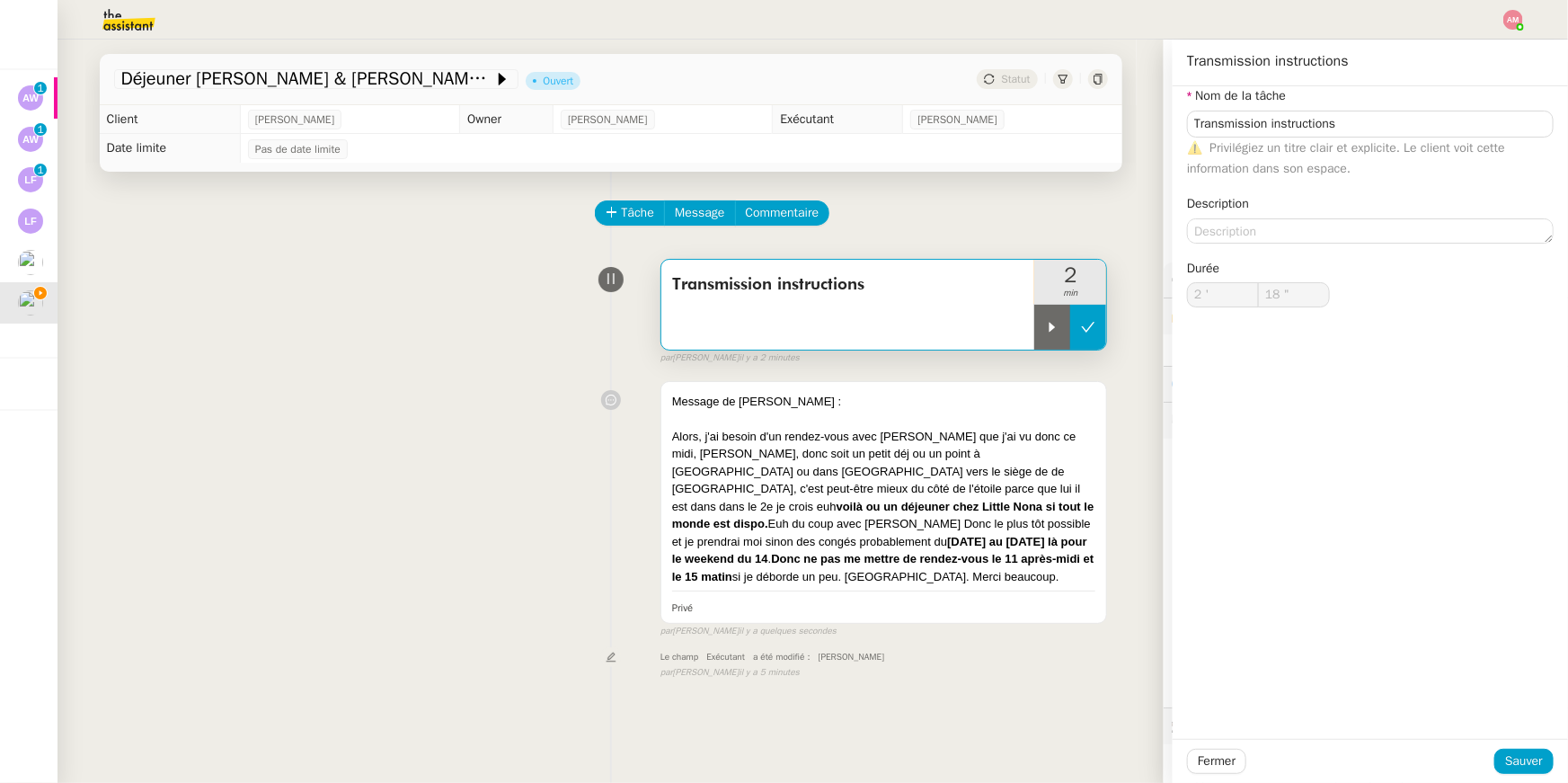 click 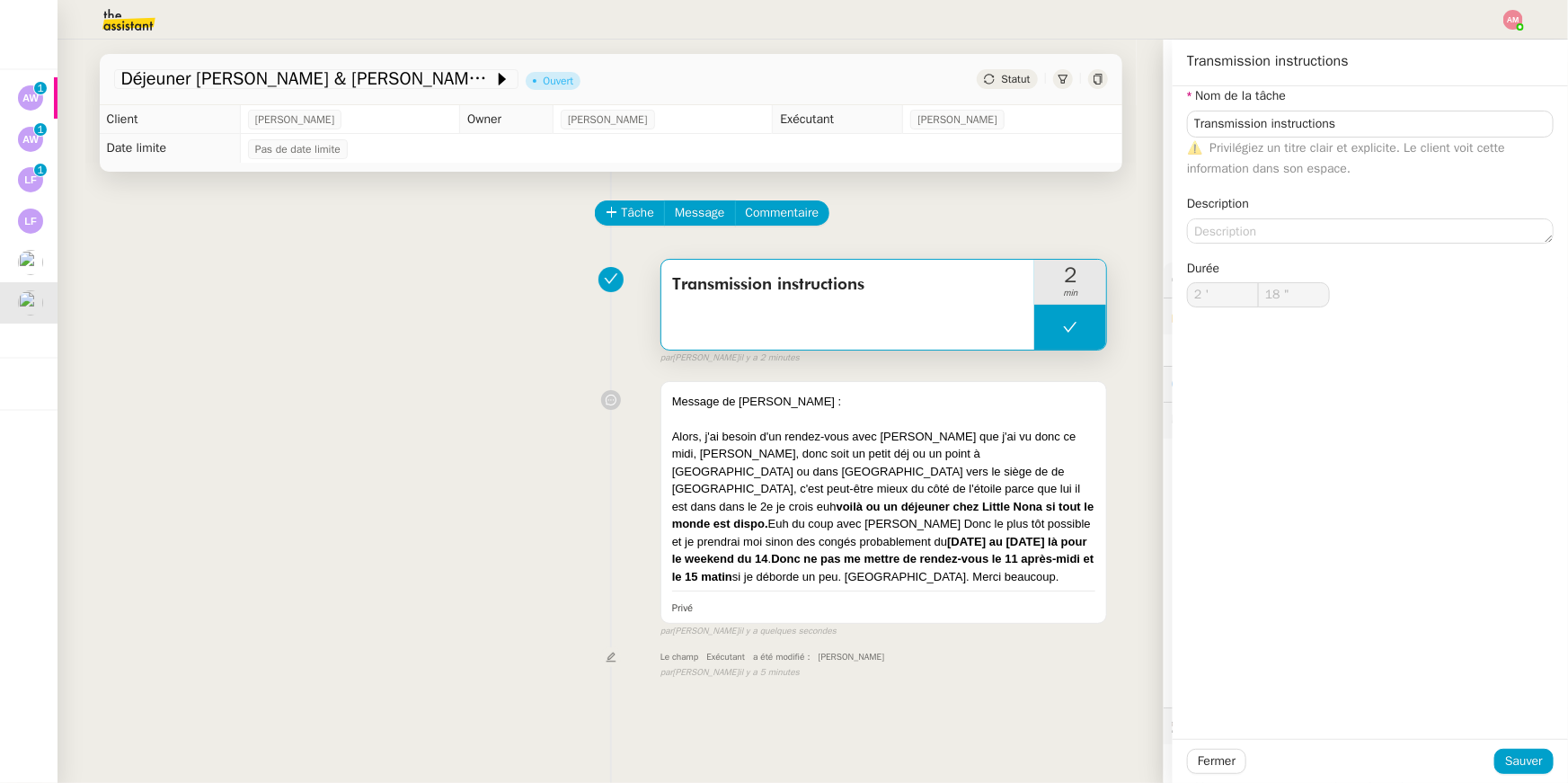 type on "Transmission instructions" 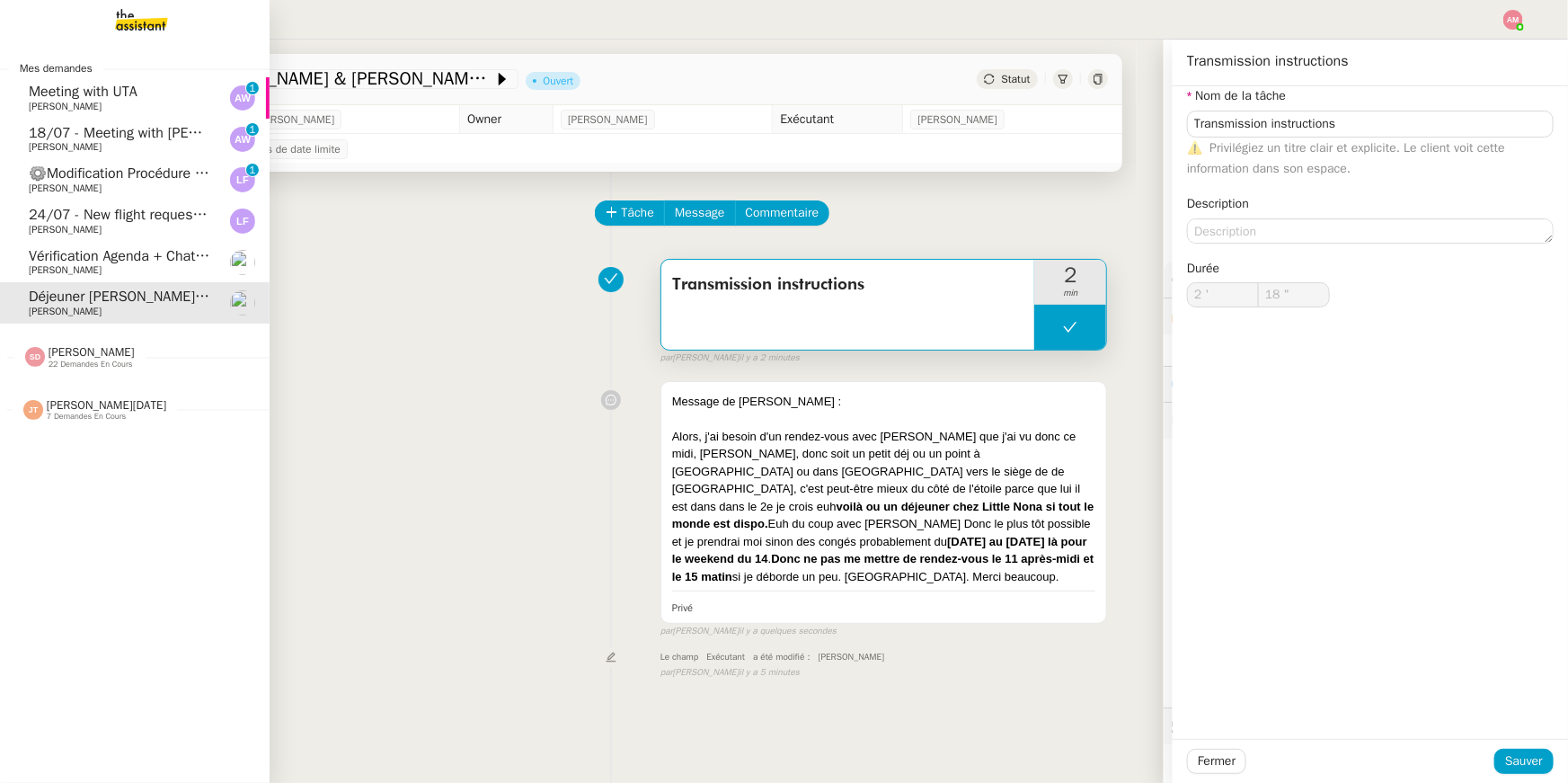 click on "Vérification Agenda + Chat + Wagram (9h et 14h)    David Berrebi" 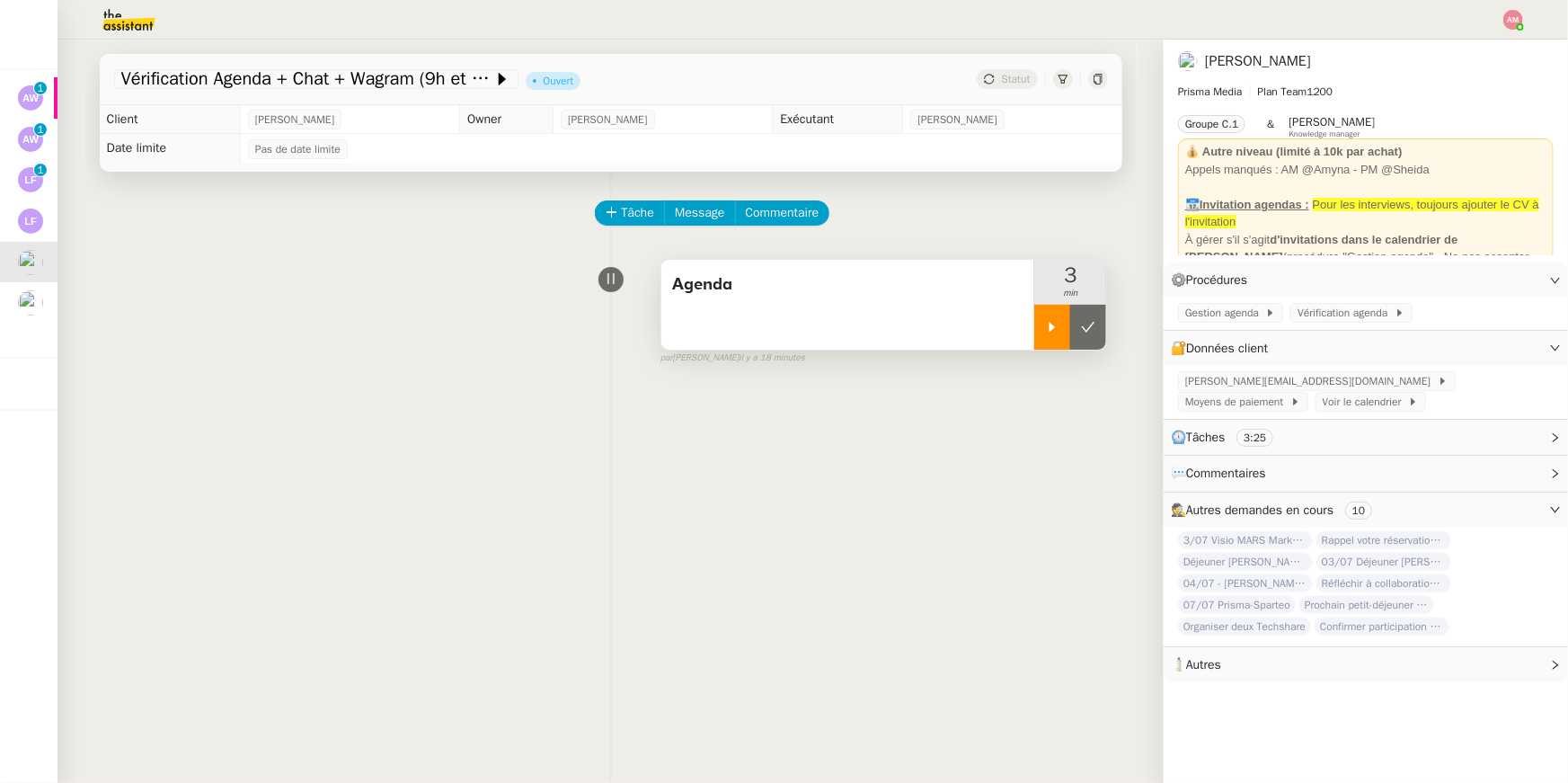 click at bounding box center (1052, 327) 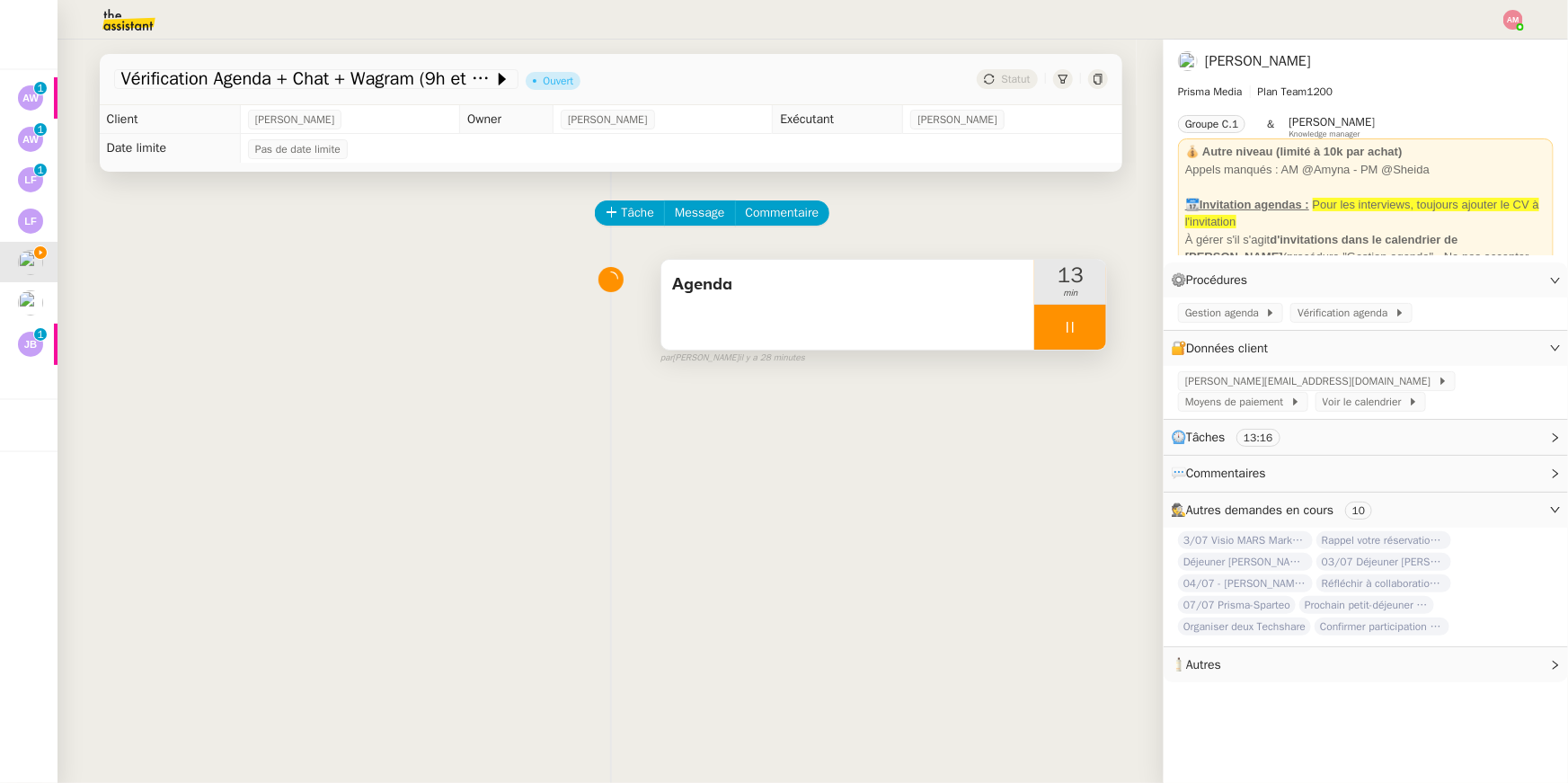 click 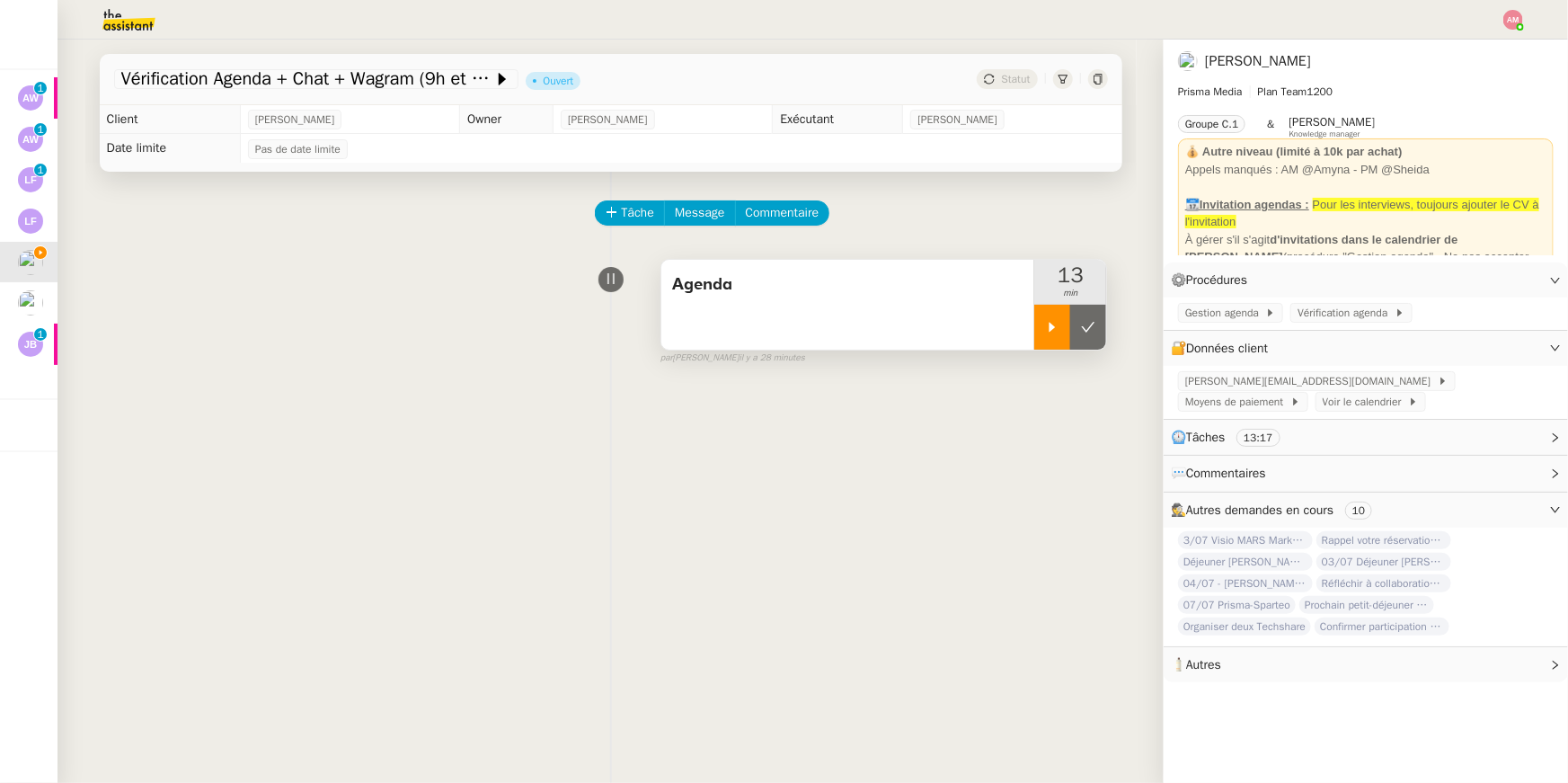 click on "Tâche Message Commentaire Veuillez patienter une erreur s'est produite 👌👌👌 message envoyé ✌️✌️✌️ Veuillez d'abord attribuer un client Une erreur s'est produite, veuillez réessayer  Agenda     13 min false par   Amyna M.   il y a 28 minutes 👌👌👌 message envoyé ✌️✌️✌️ une erreur s'est produite 👌👌👌 message envoyé ✌️✌️✌️ Votre message va être revu ✌️✌️✌️ une erreur s'est produite La taille des fichiers doit être de 10Mb au maximum." 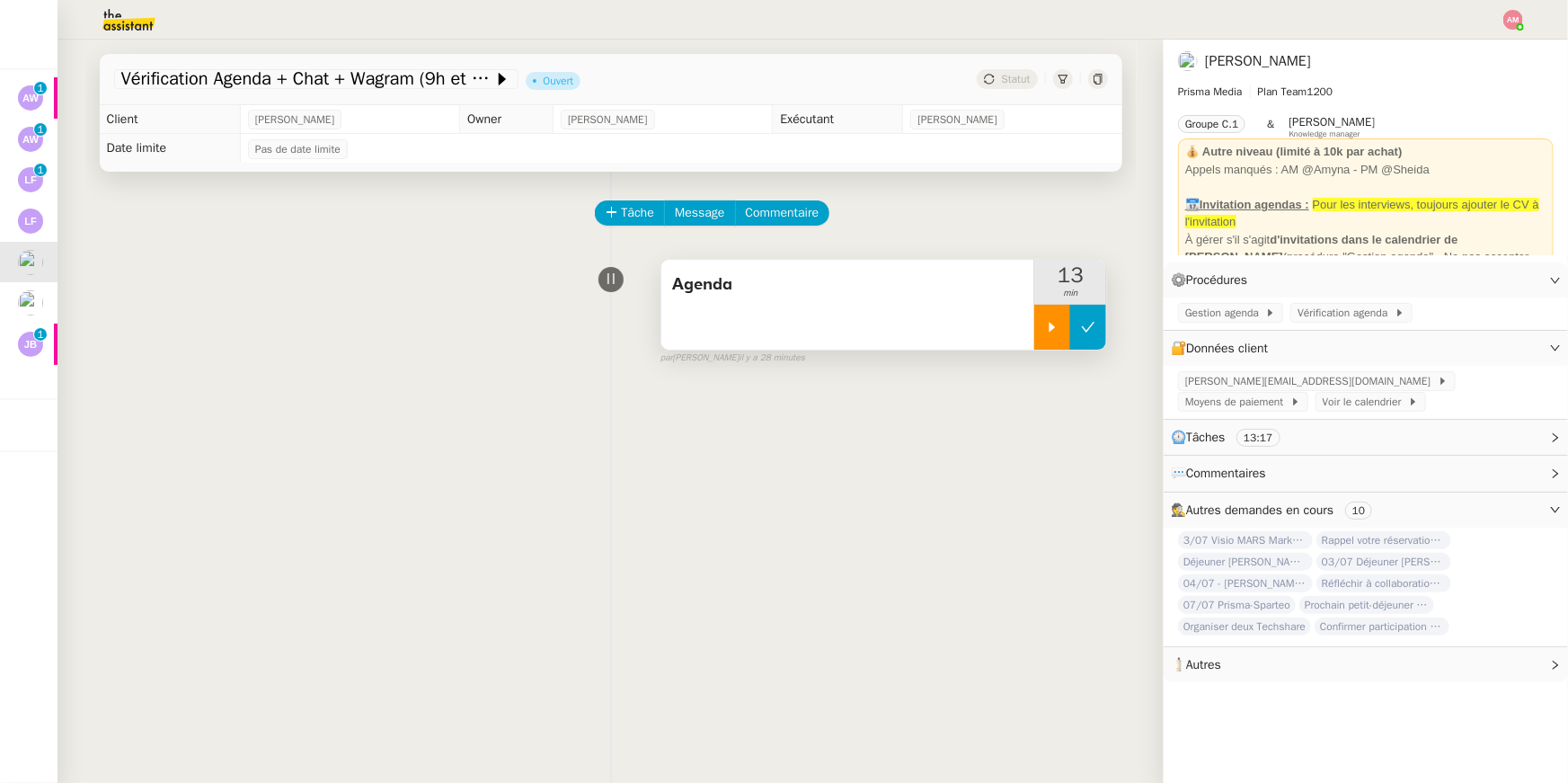 click 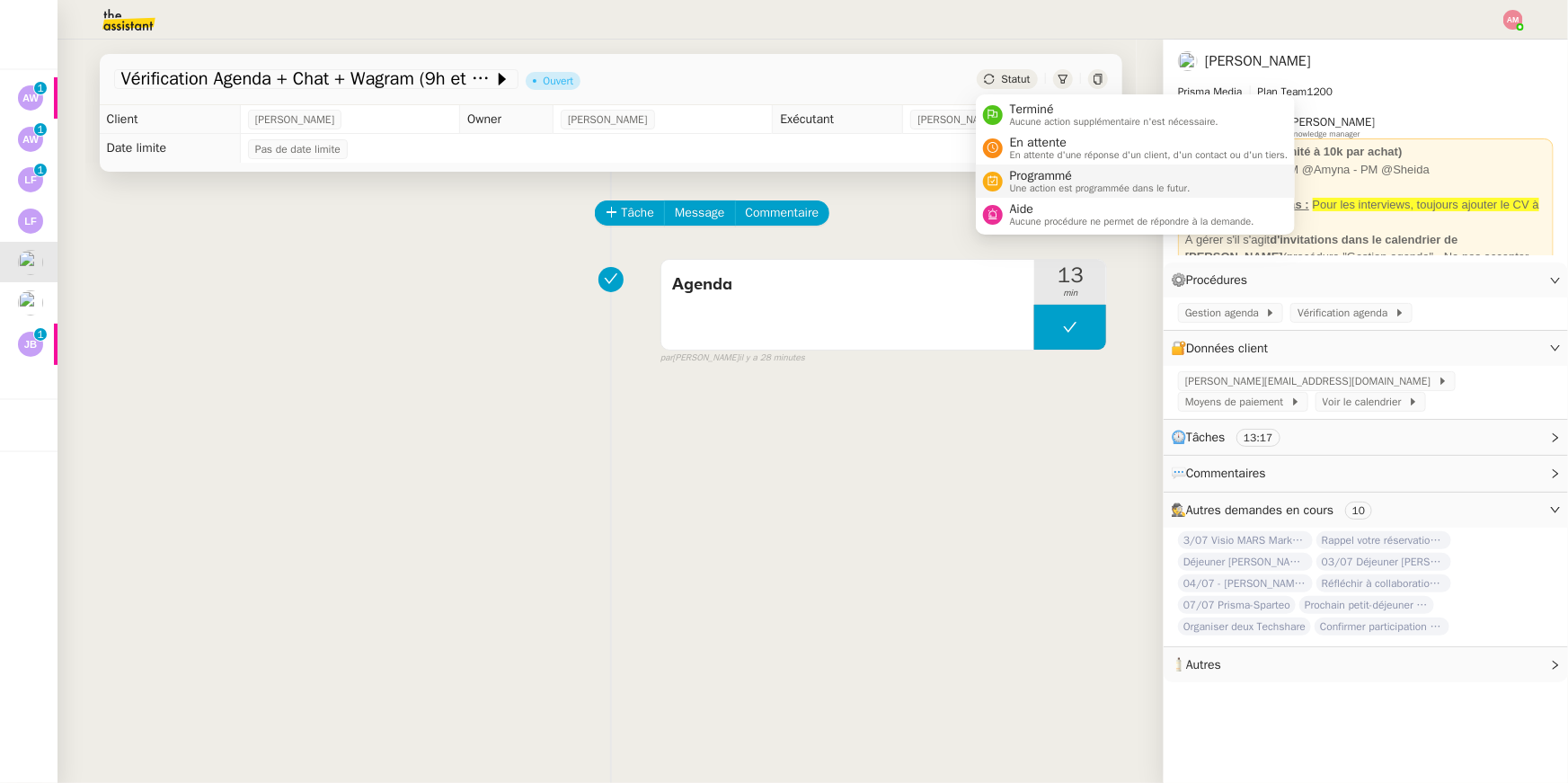 click on "Une action est programmée dans le futur." at bounding box center [1100, 188] 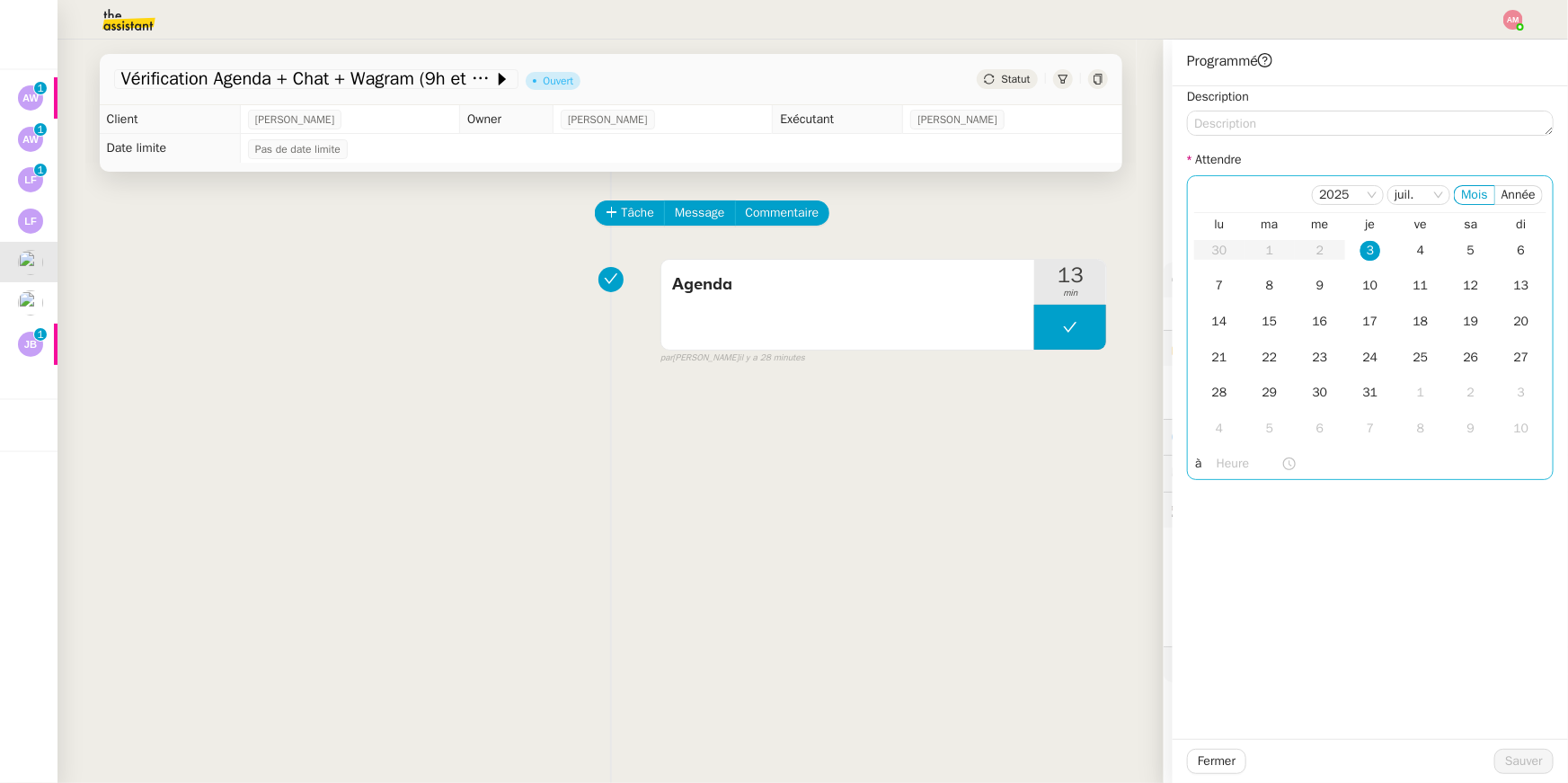 click 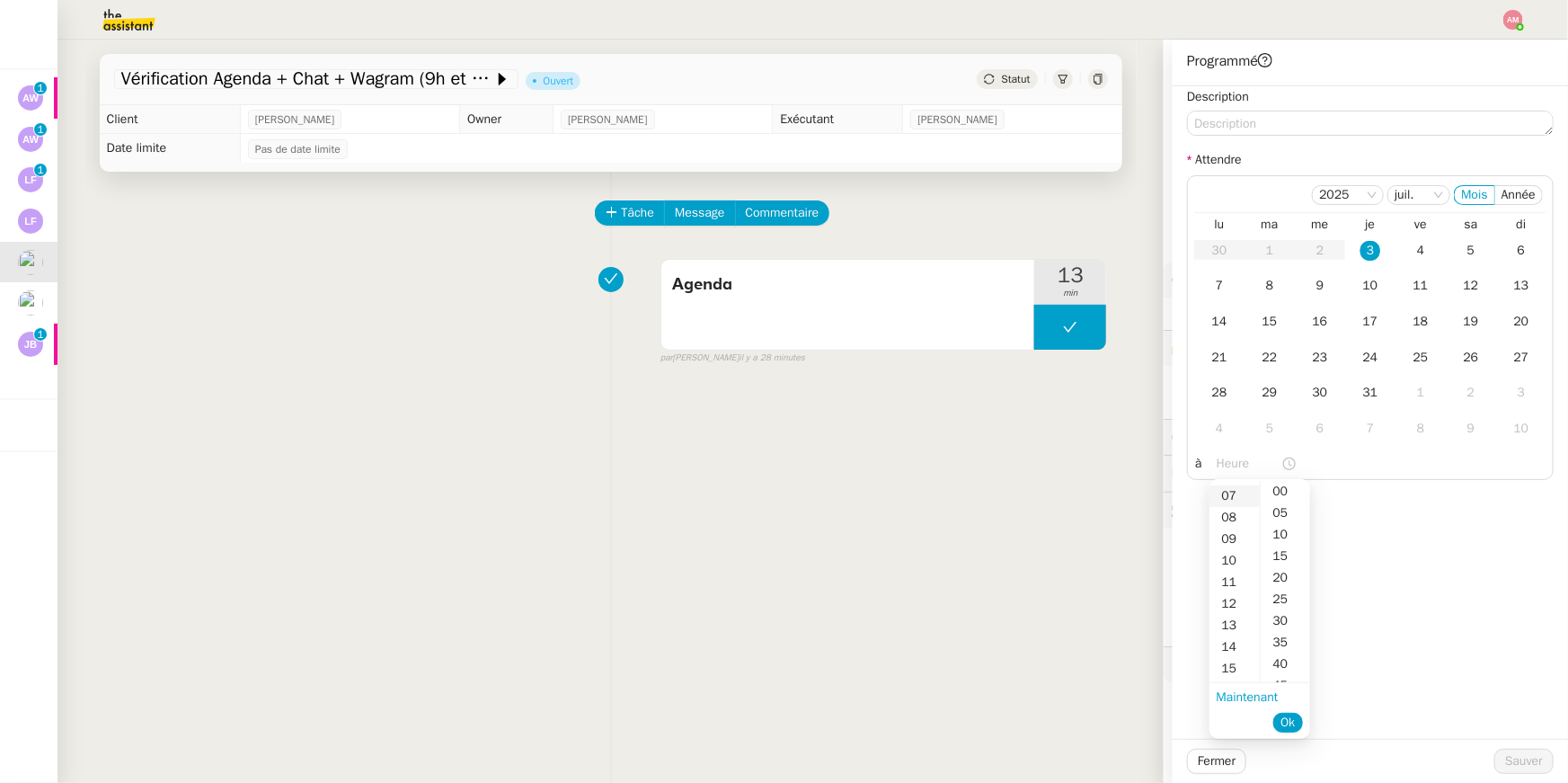 scroll, scrollTop: 147, scrollLeft: 0, axis: vertical 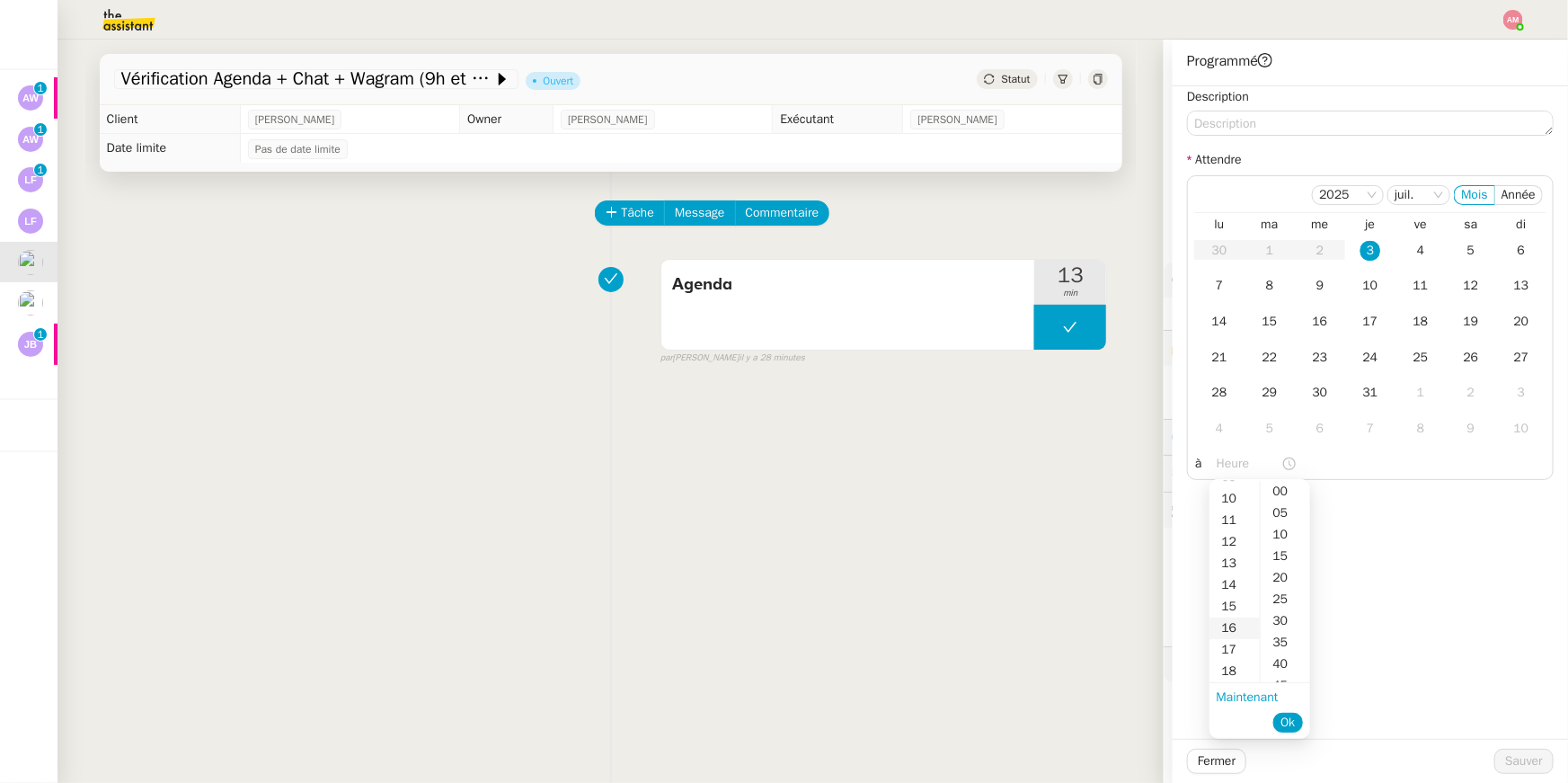click on "16" at bounding box center (1235, 628) 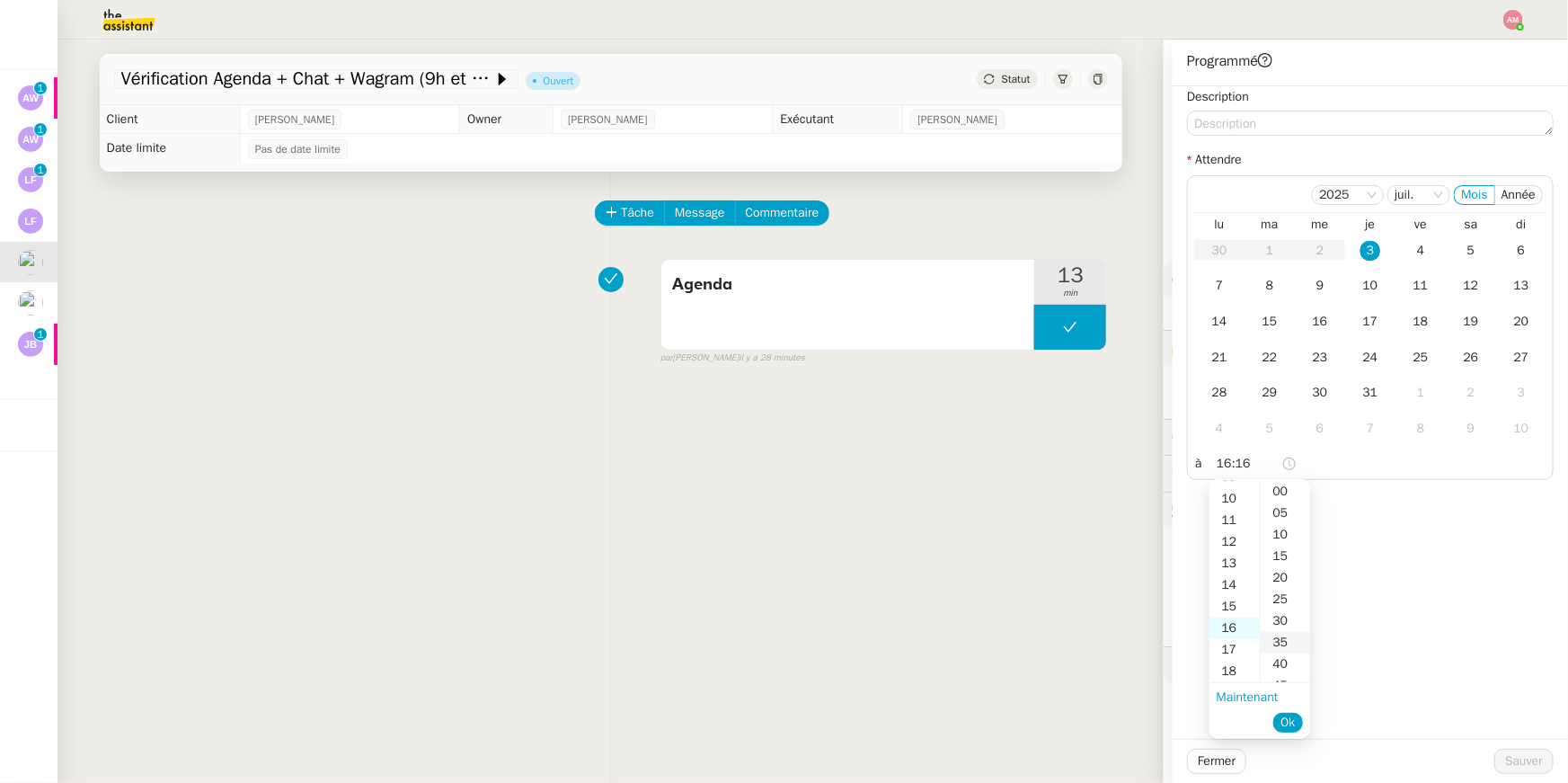 scroll, scrollTop: 344, scrollLeft: 0, axis: vertical 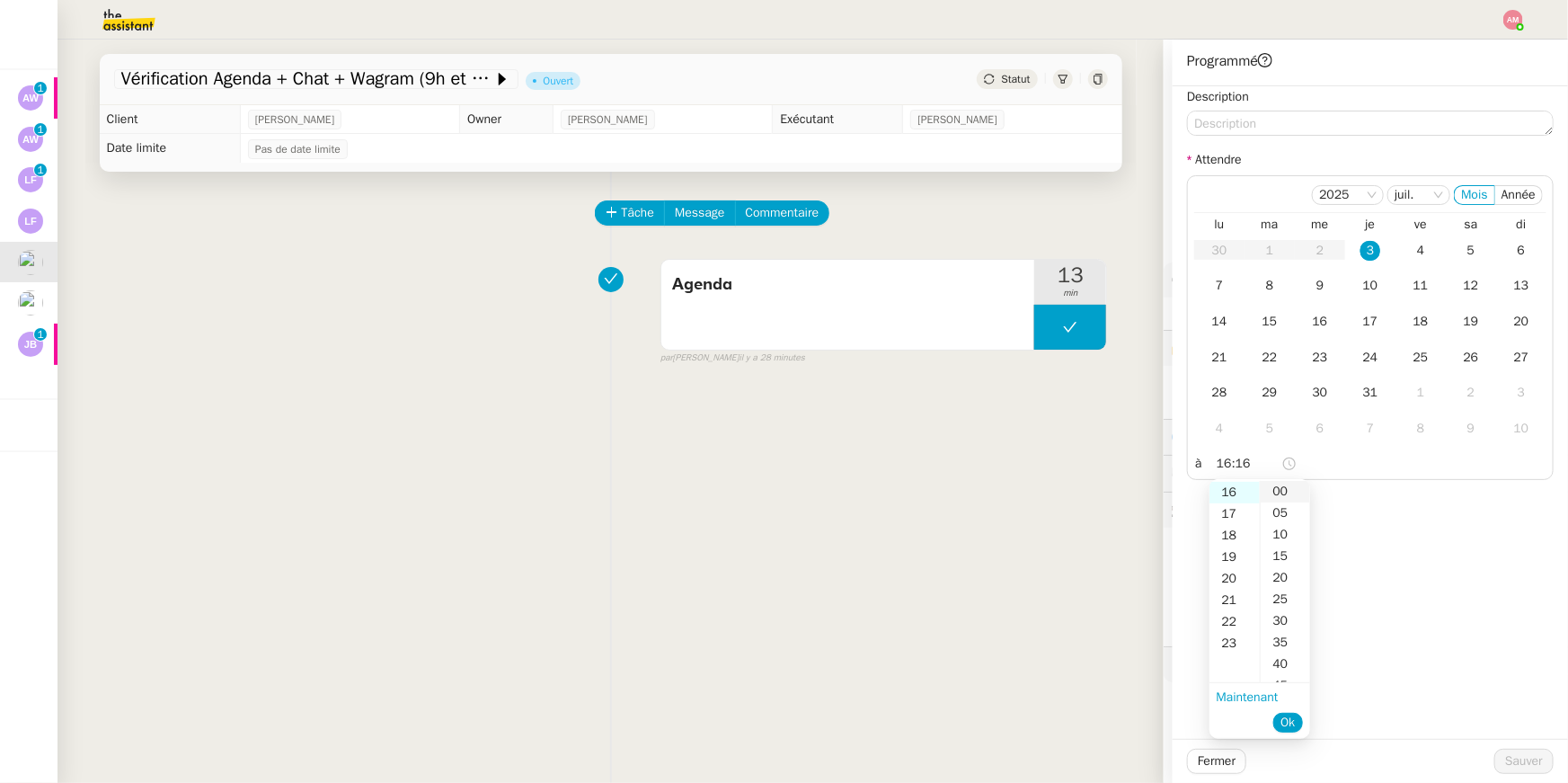 click on "00" at bounding box center [1285, 492] 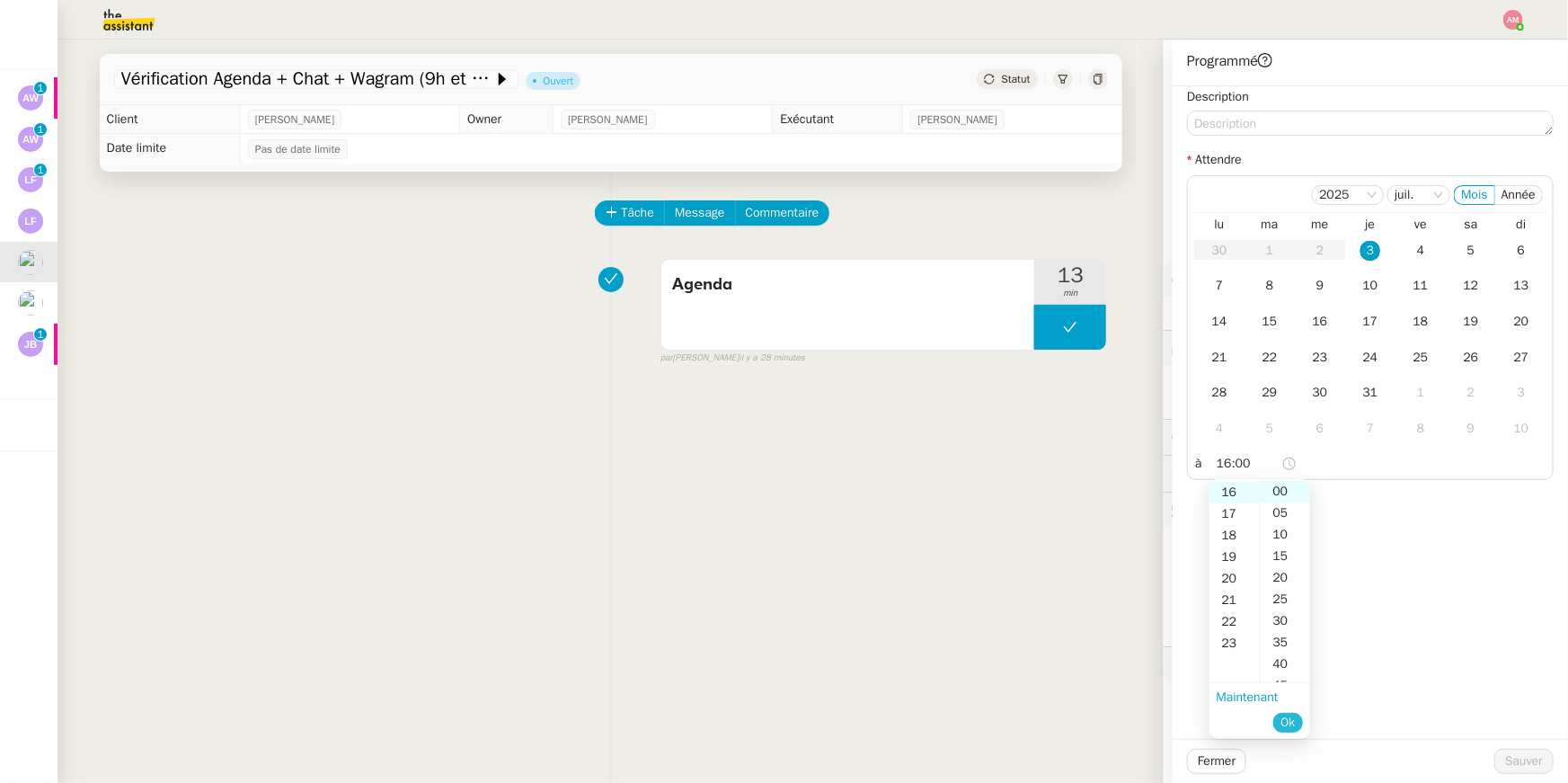 click on "Ok" at bounding box center [1288, 723] 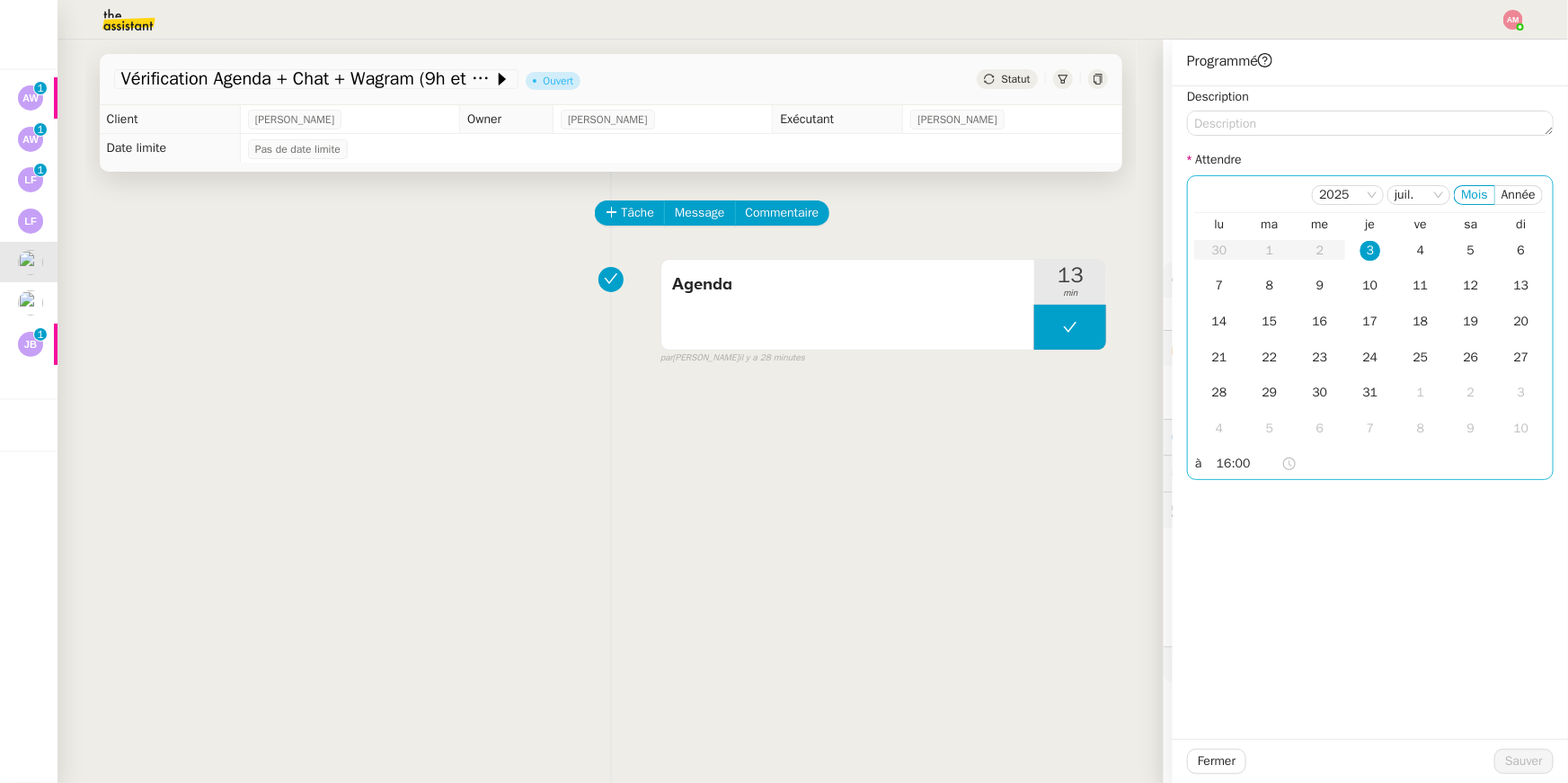 click on "3" 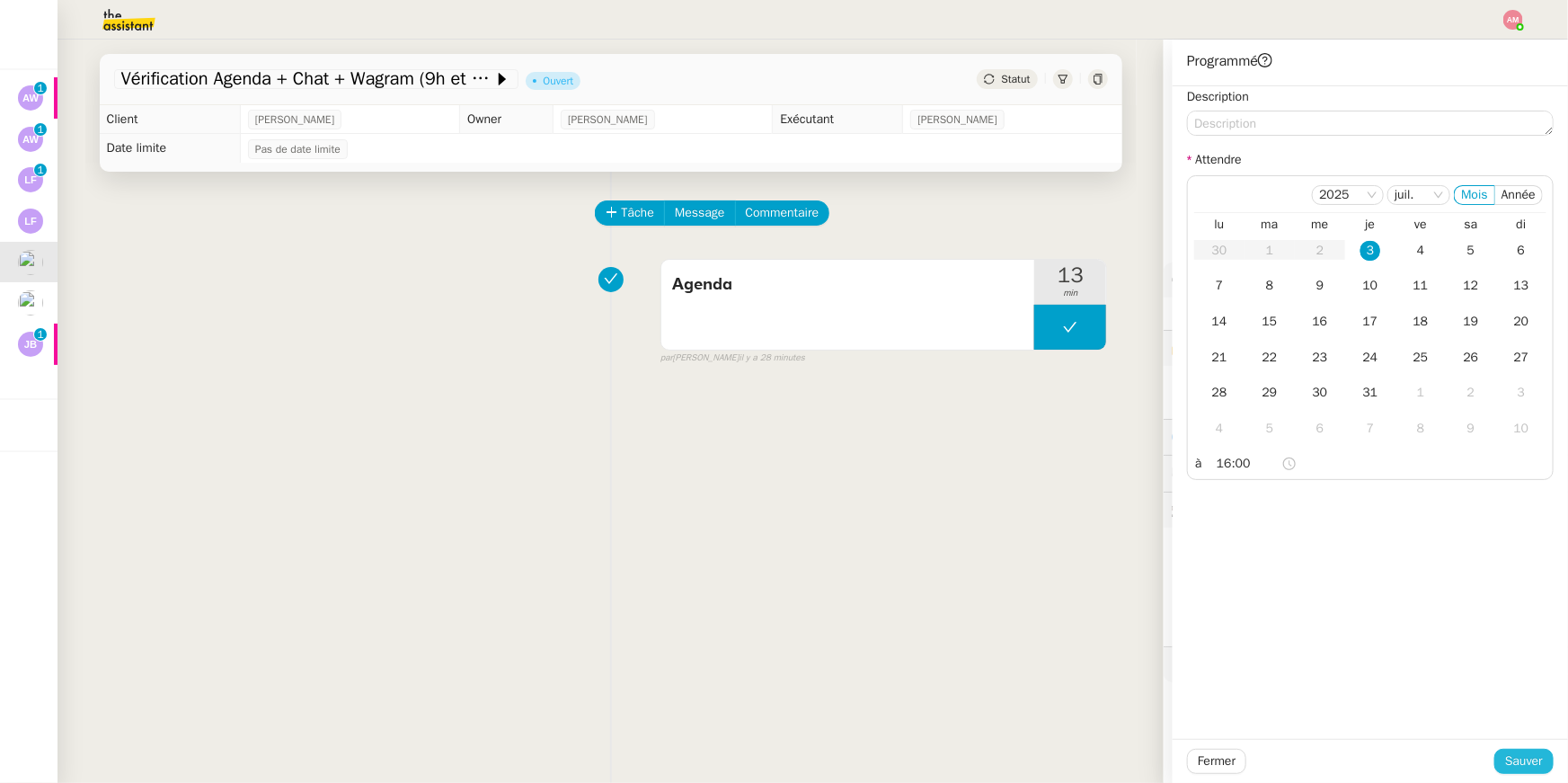 click on "Sauver" 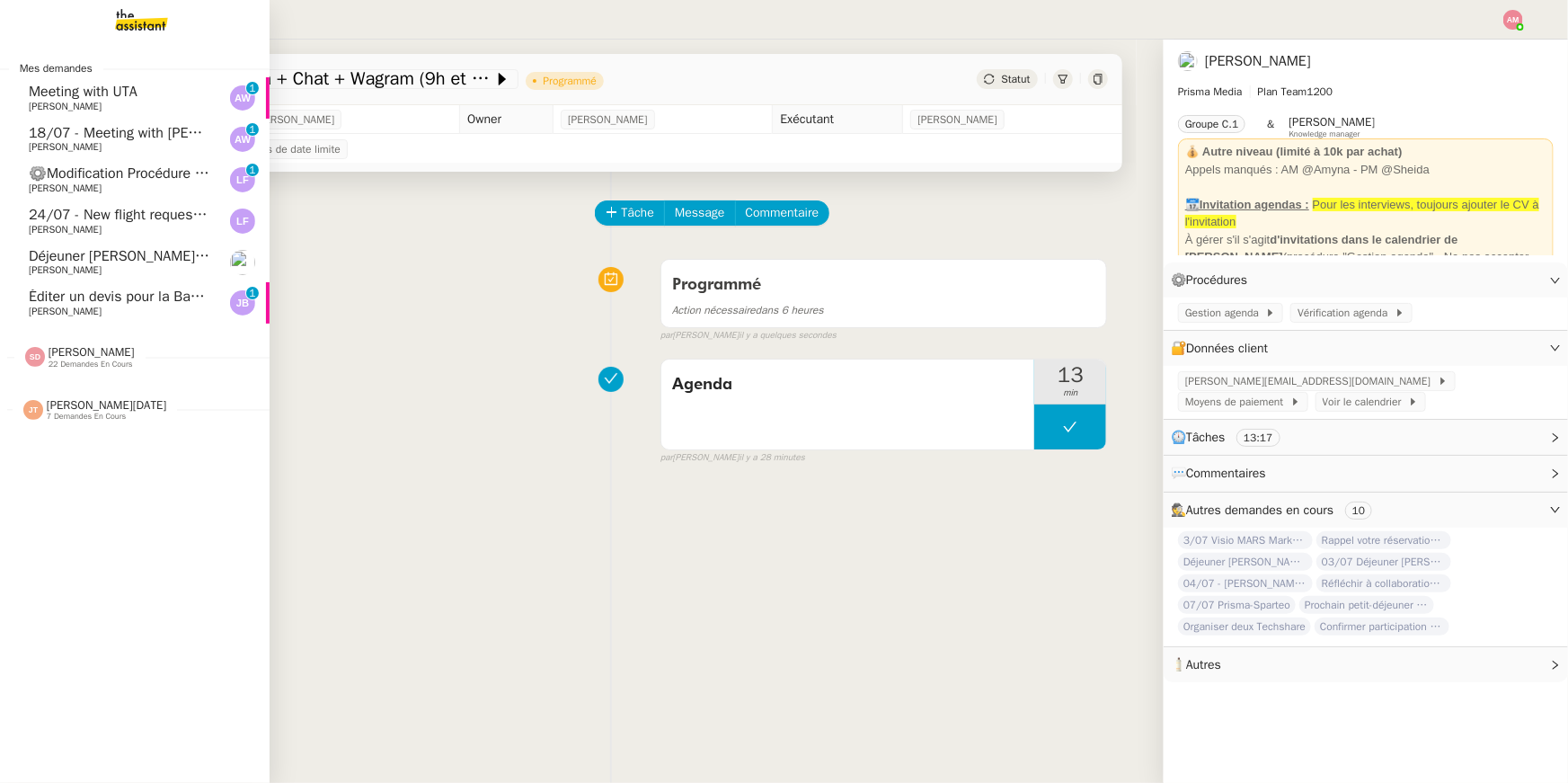 click on "[PERSON_NAME]" 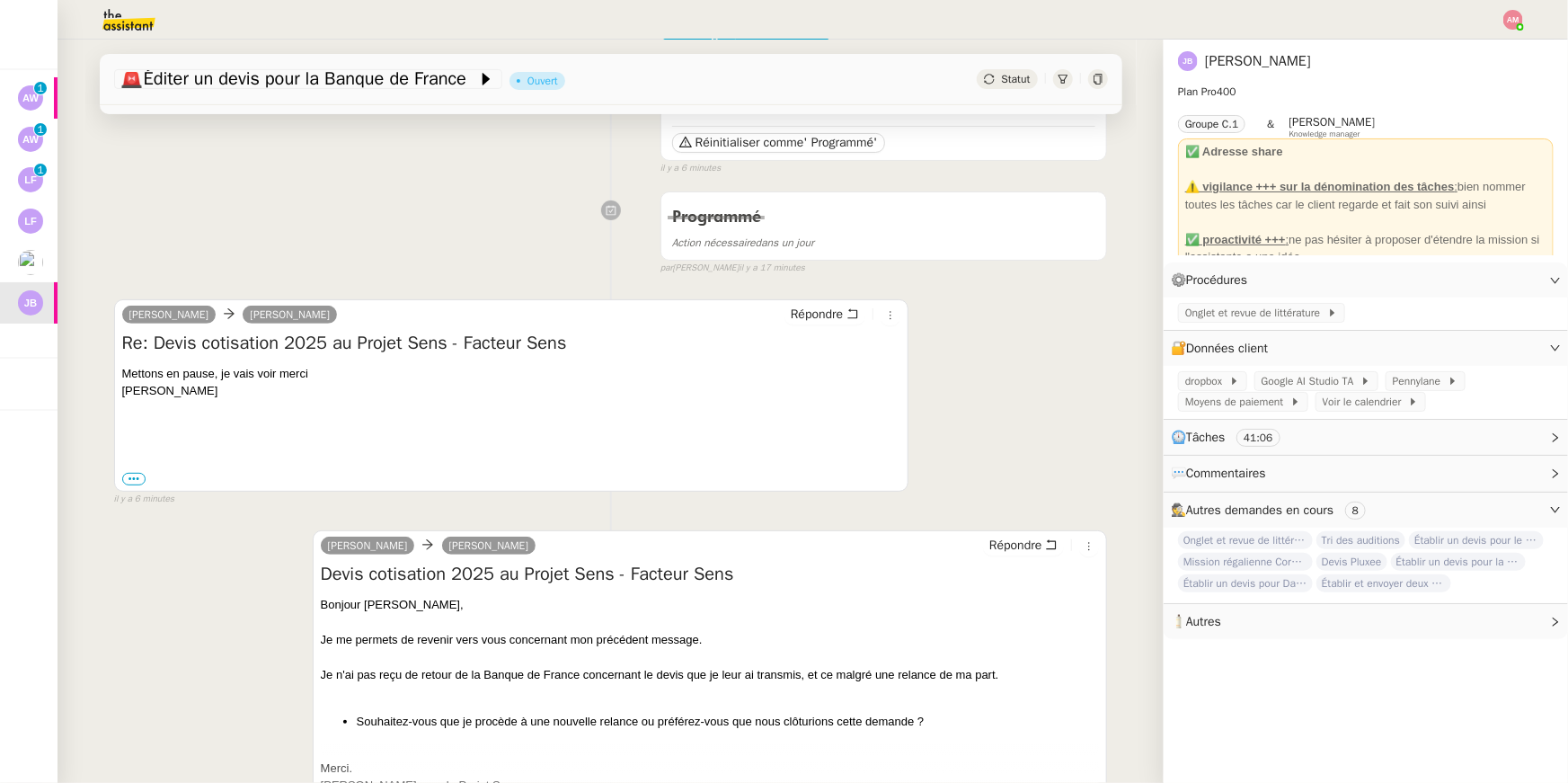 scroll, scrollTop: 790, scrollLeft: 0, axis: vertical 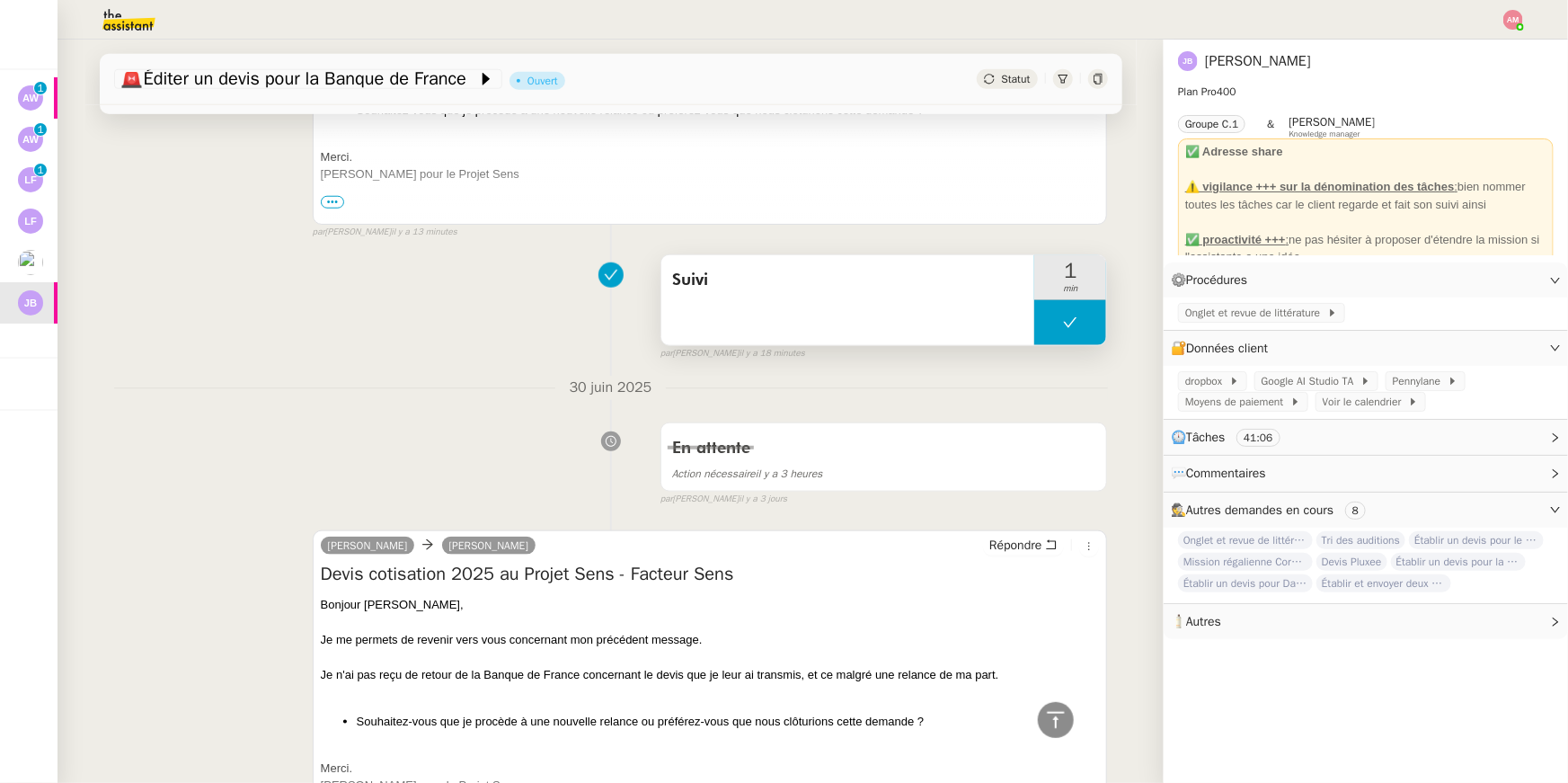 click at bounding box center [1070, 323] 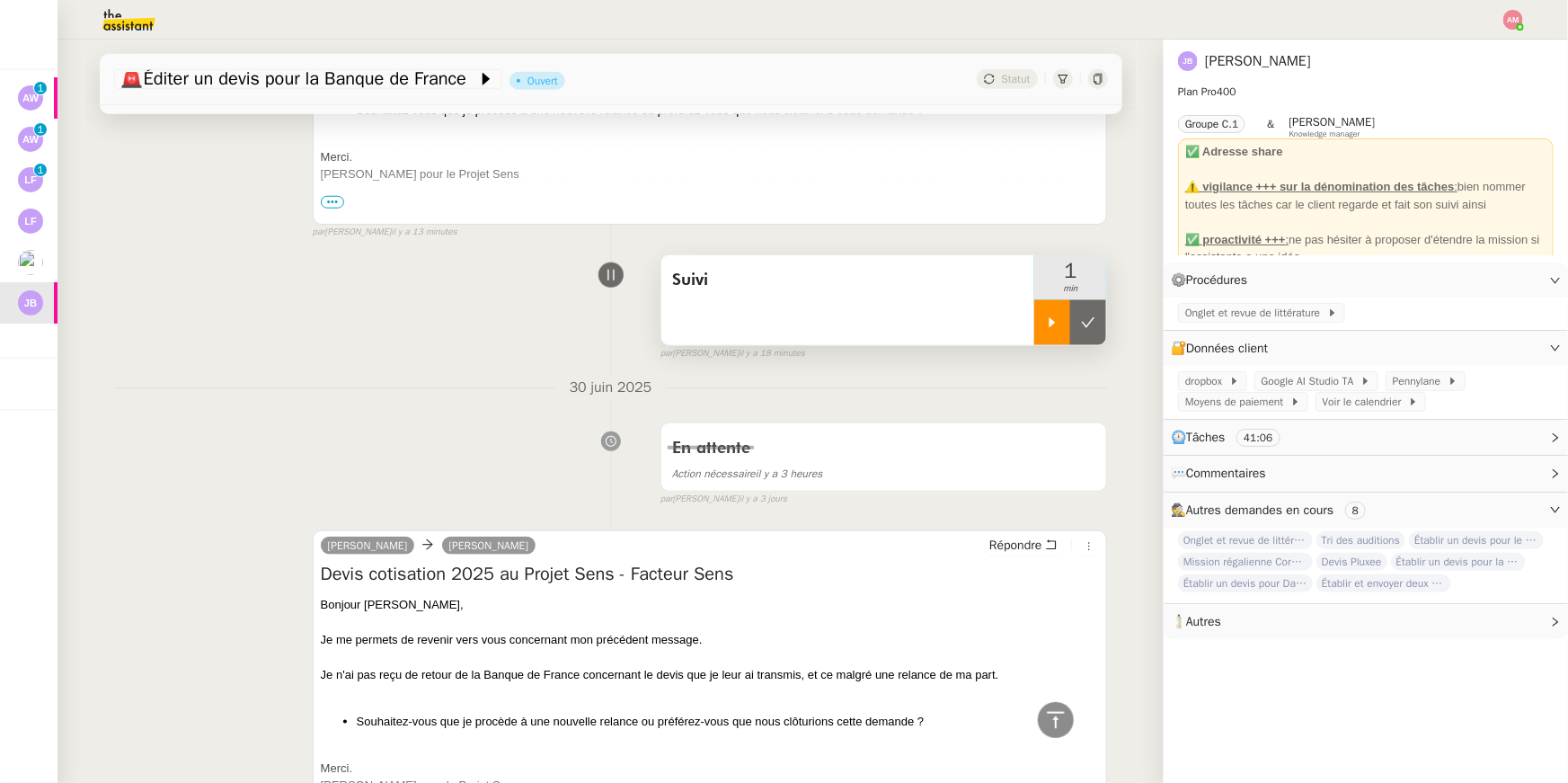 click at bounding box center (1052, 323) 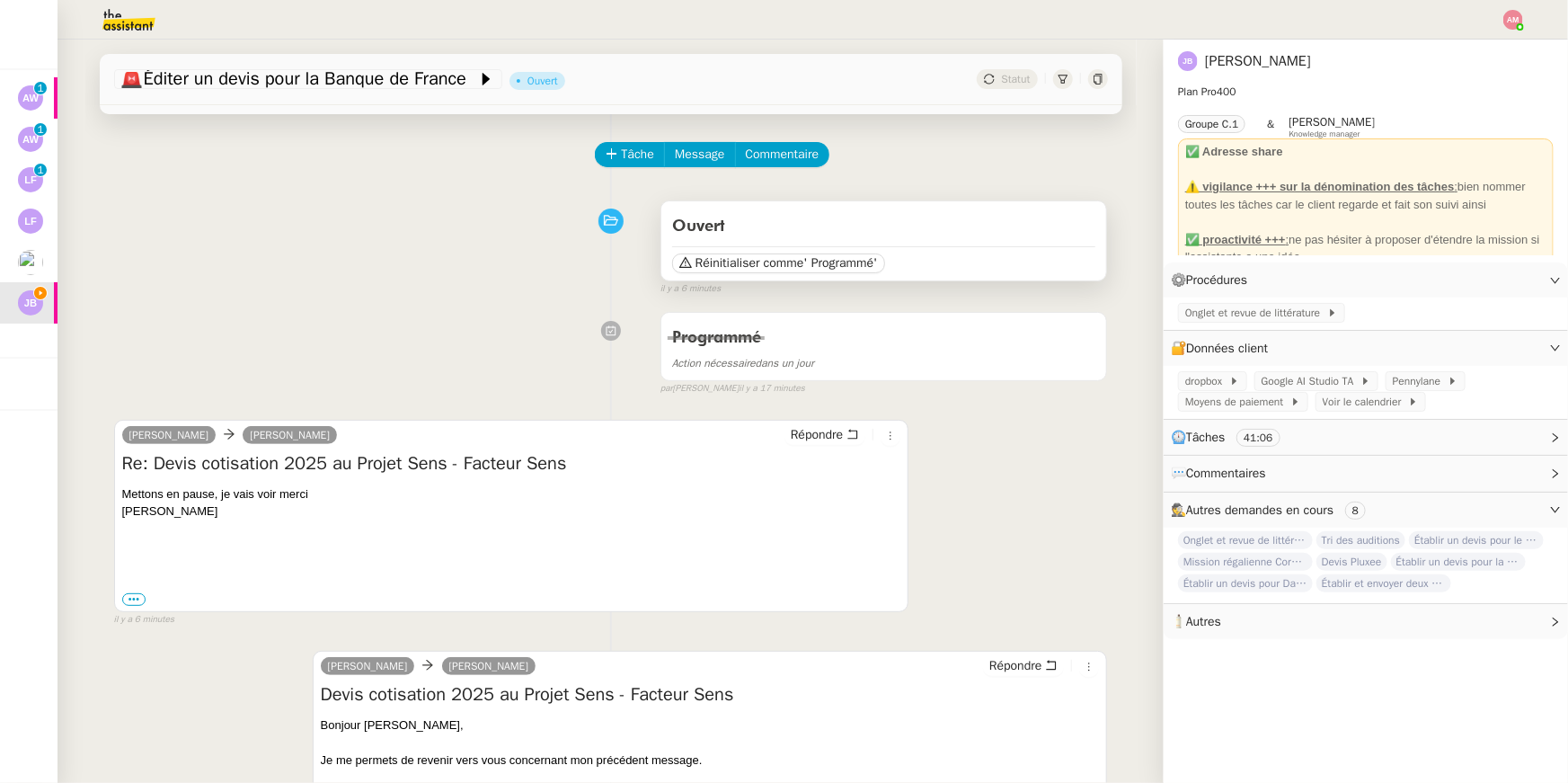 scroll, scrollTop: 1, scrollLeft: 0, axis: vertical 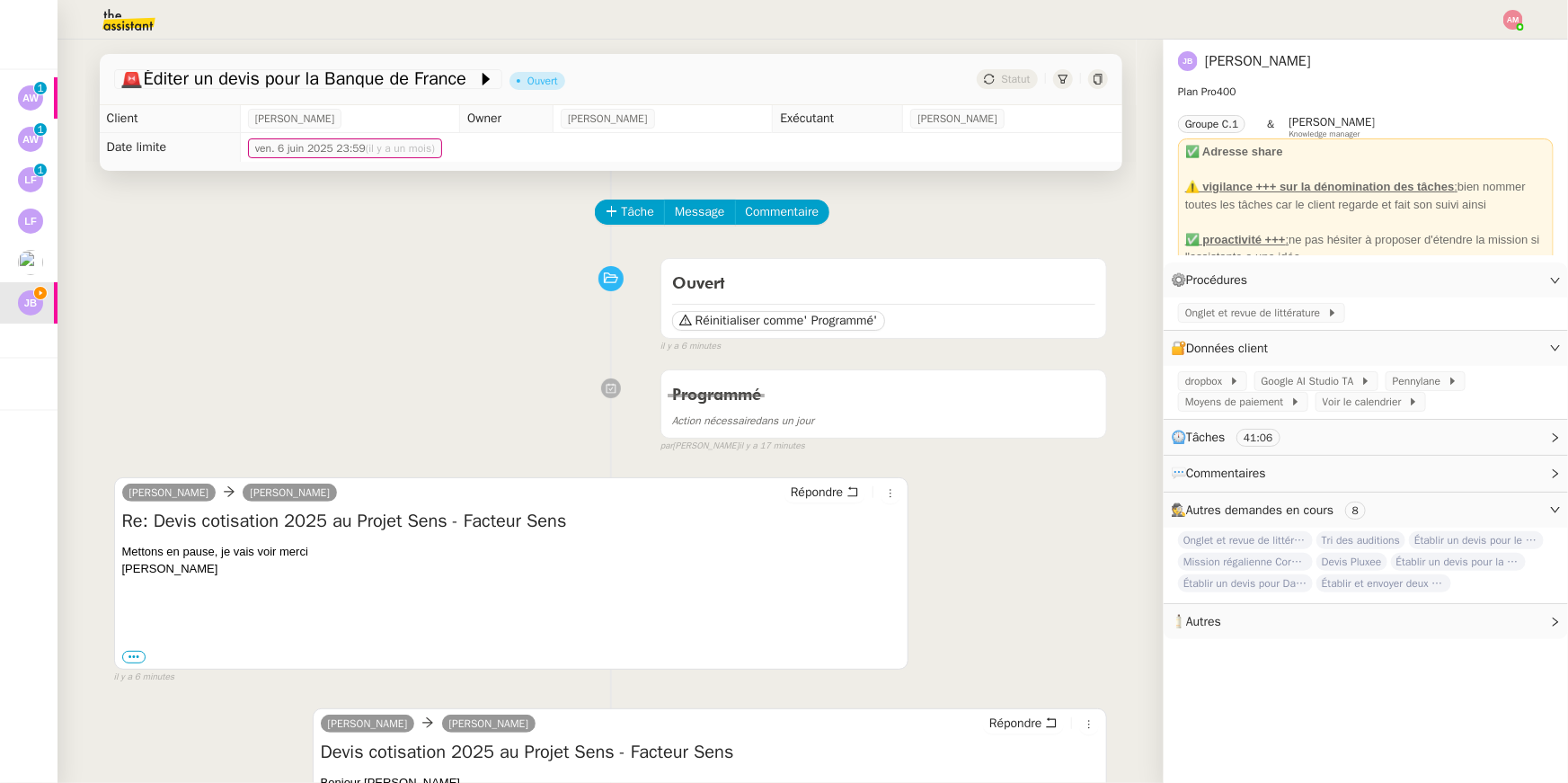 click on "Répondre" at bounding box center [842, 493] 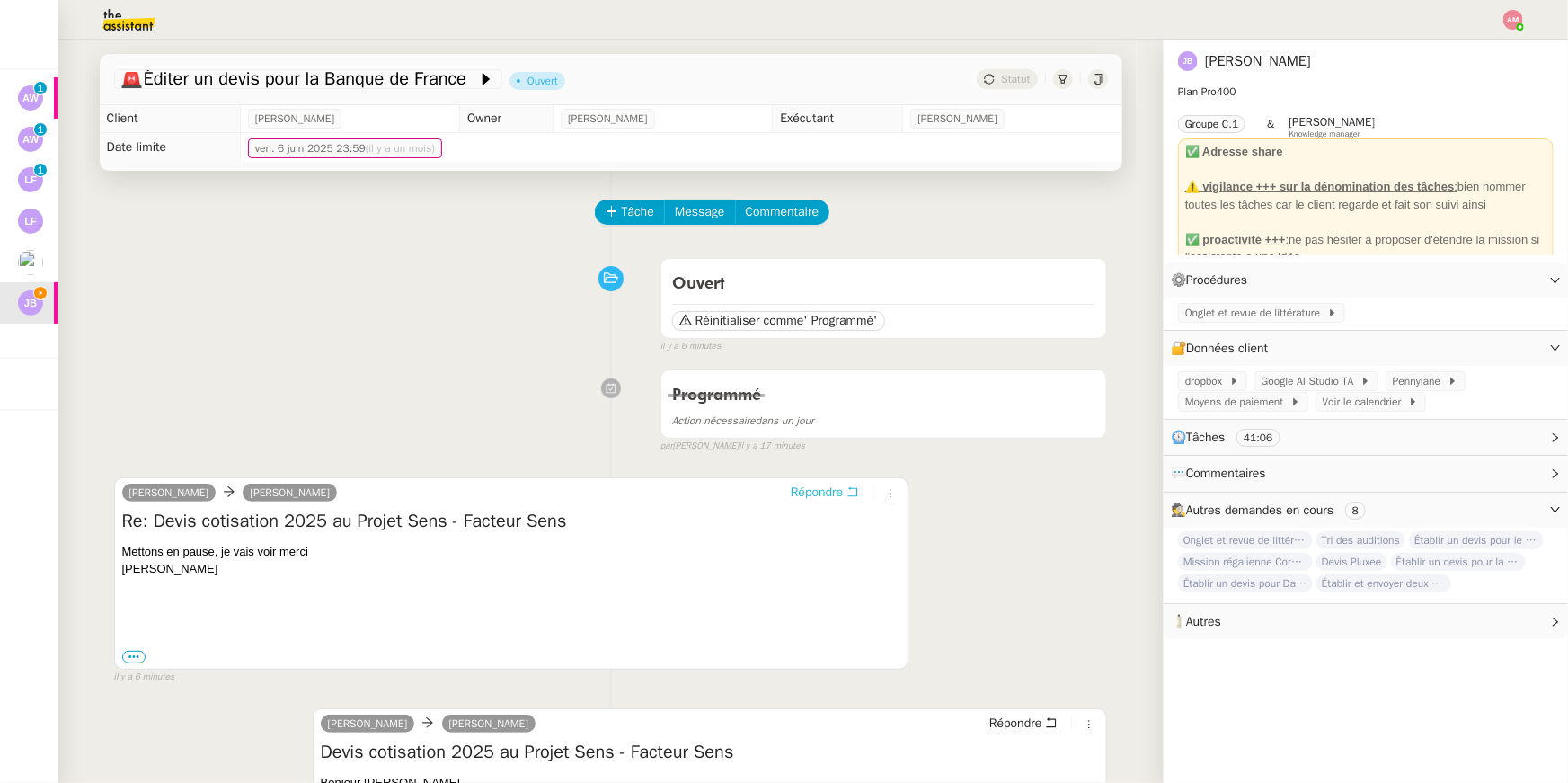 click on "Répondre" at bounding box center (817, 493) 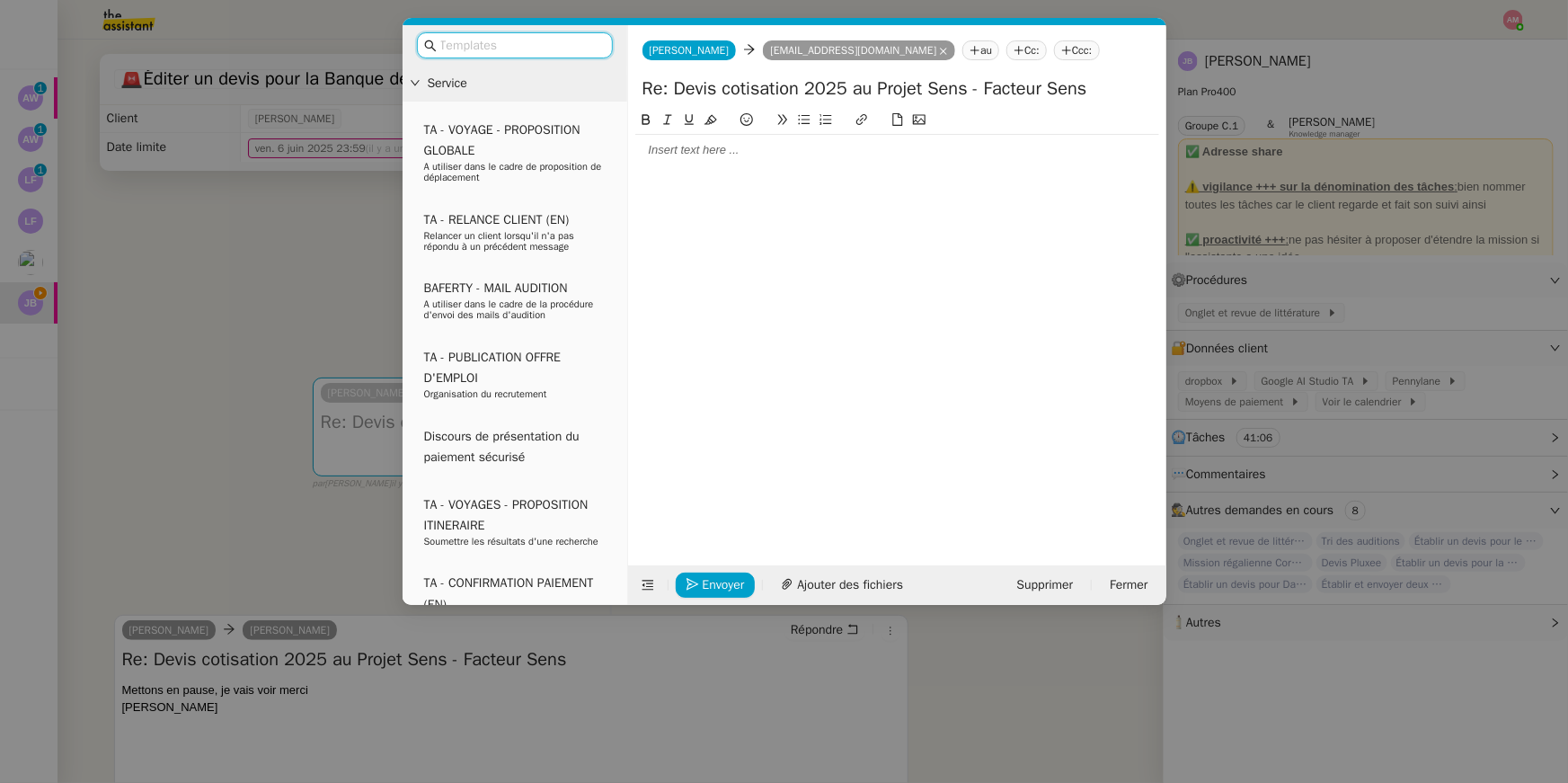 click at bounding box center [521, 45] 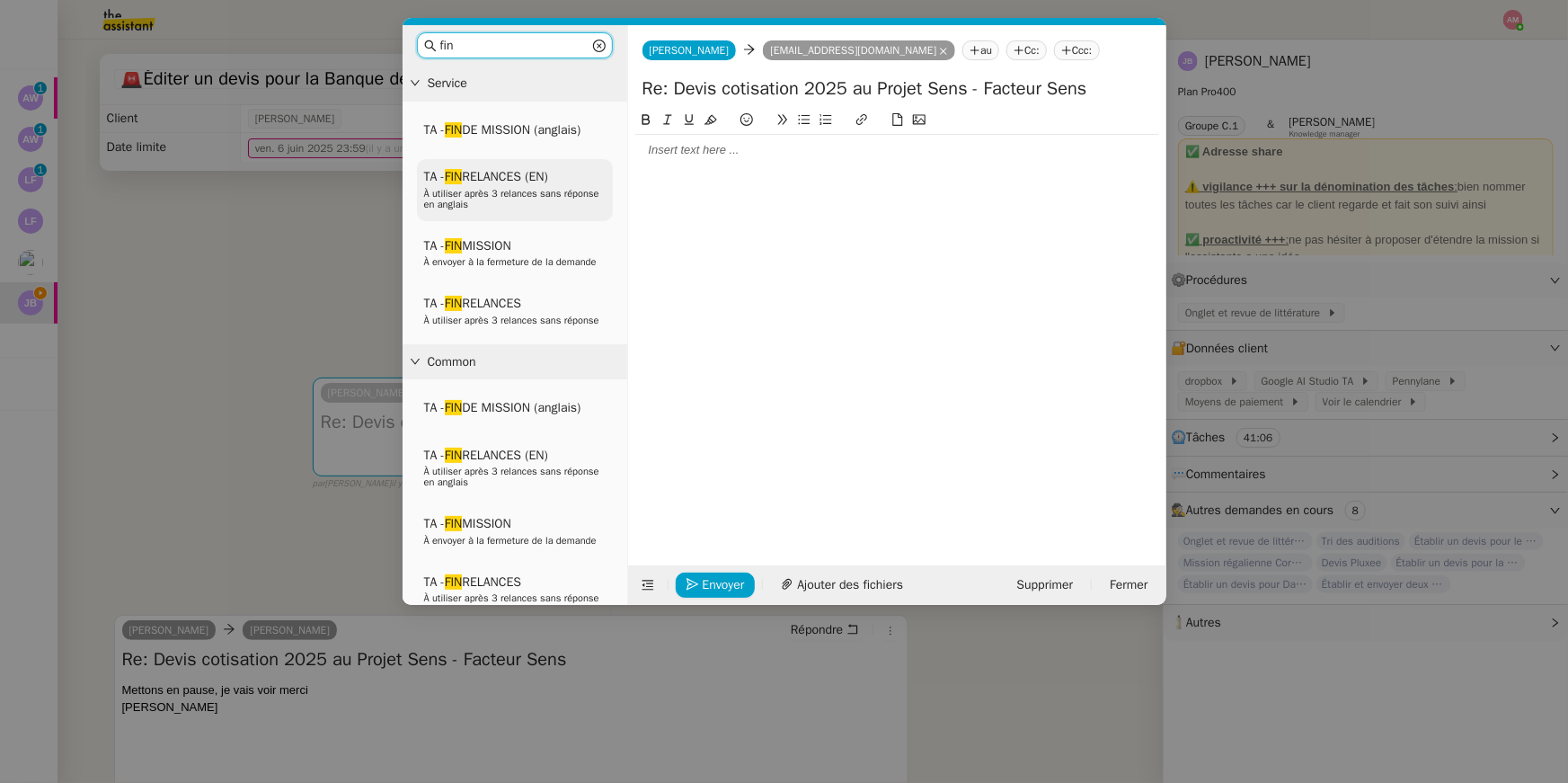 type on "fin" 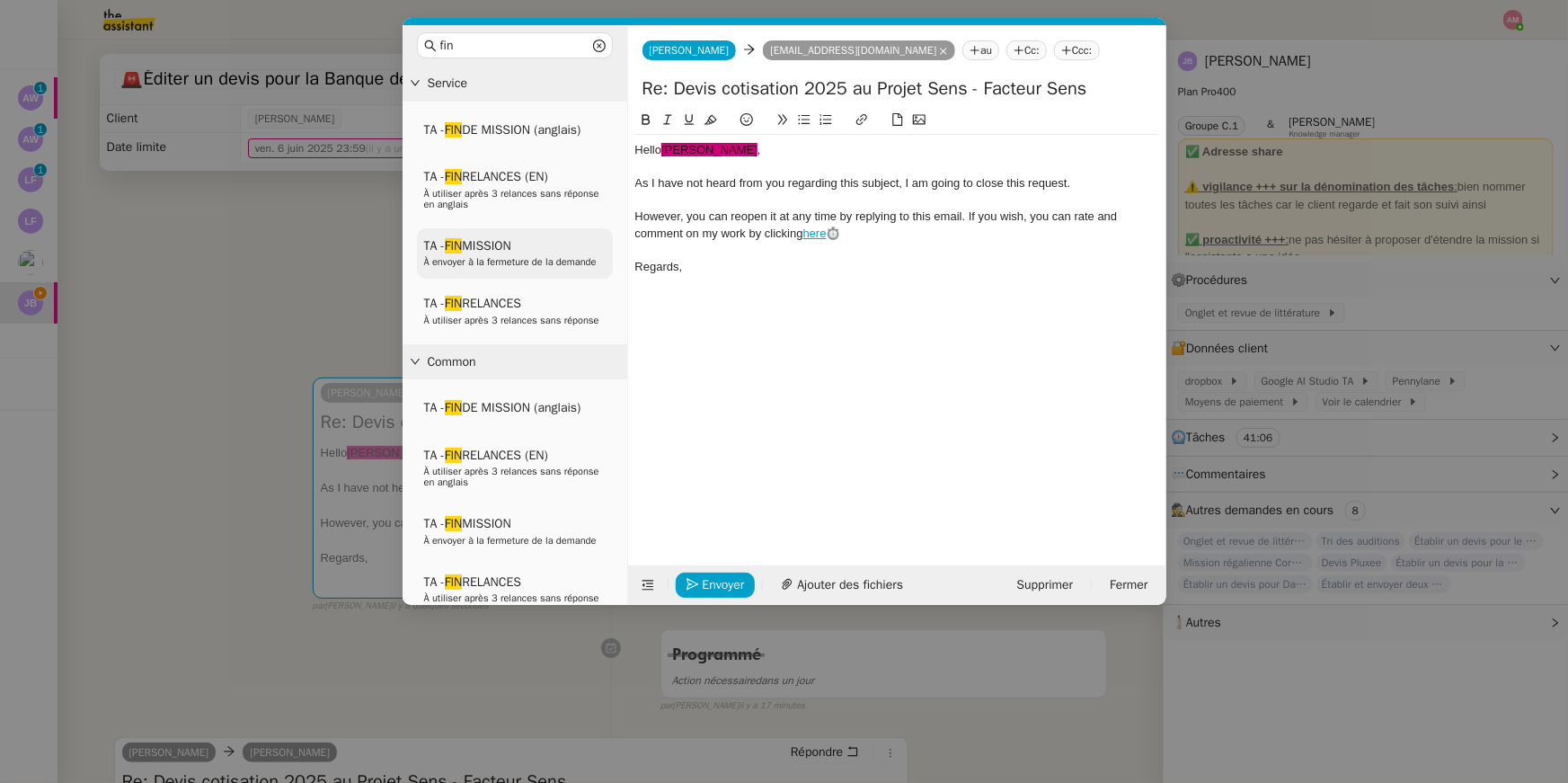 click on "À envoyer à la fermeture de la demande" at bounding box center (515, 262) 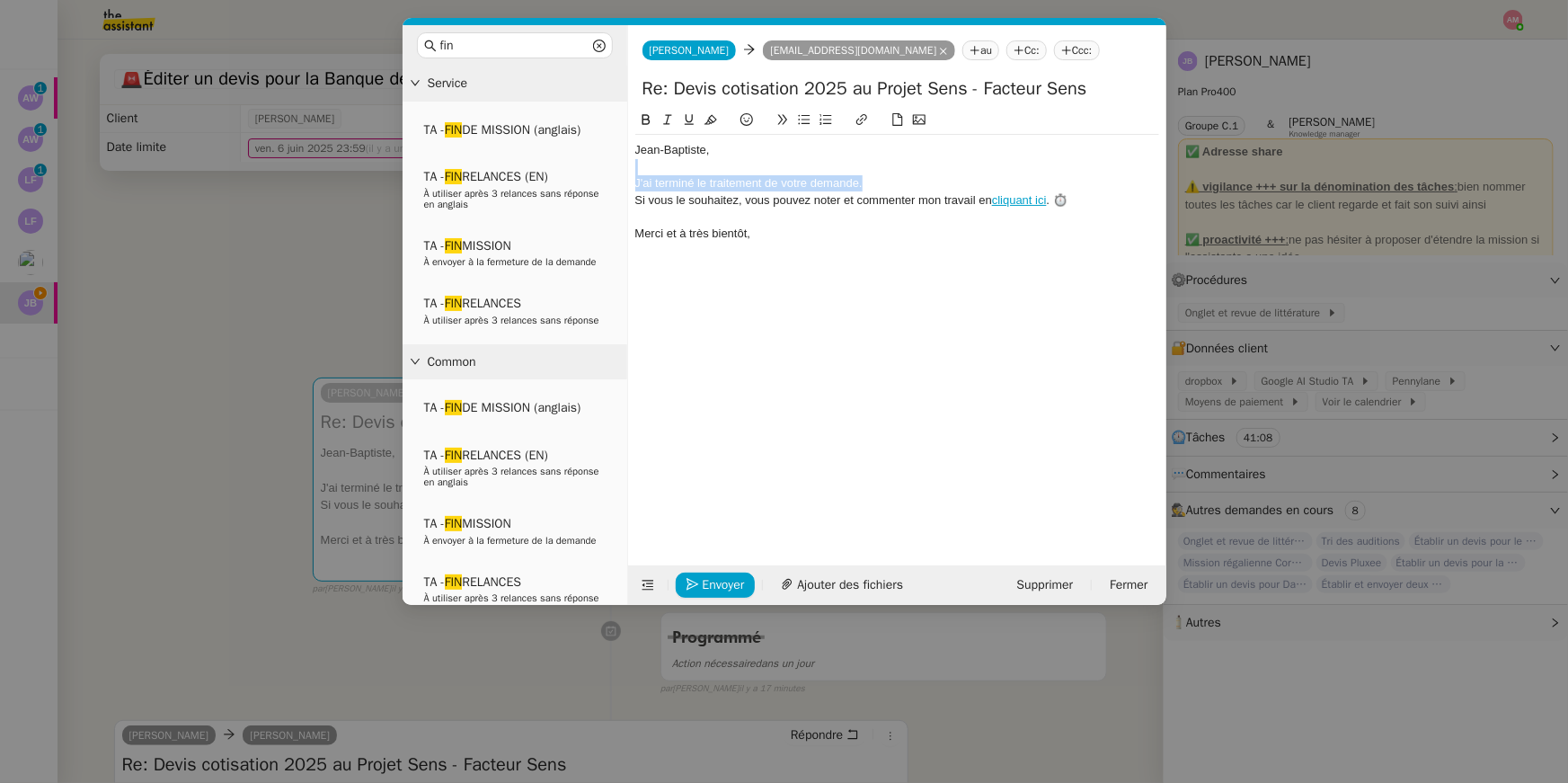 drag, startPoint x: 877, startPoint y: 178, endPoint x: 878, endPoint y: 165, distance: 13.038405 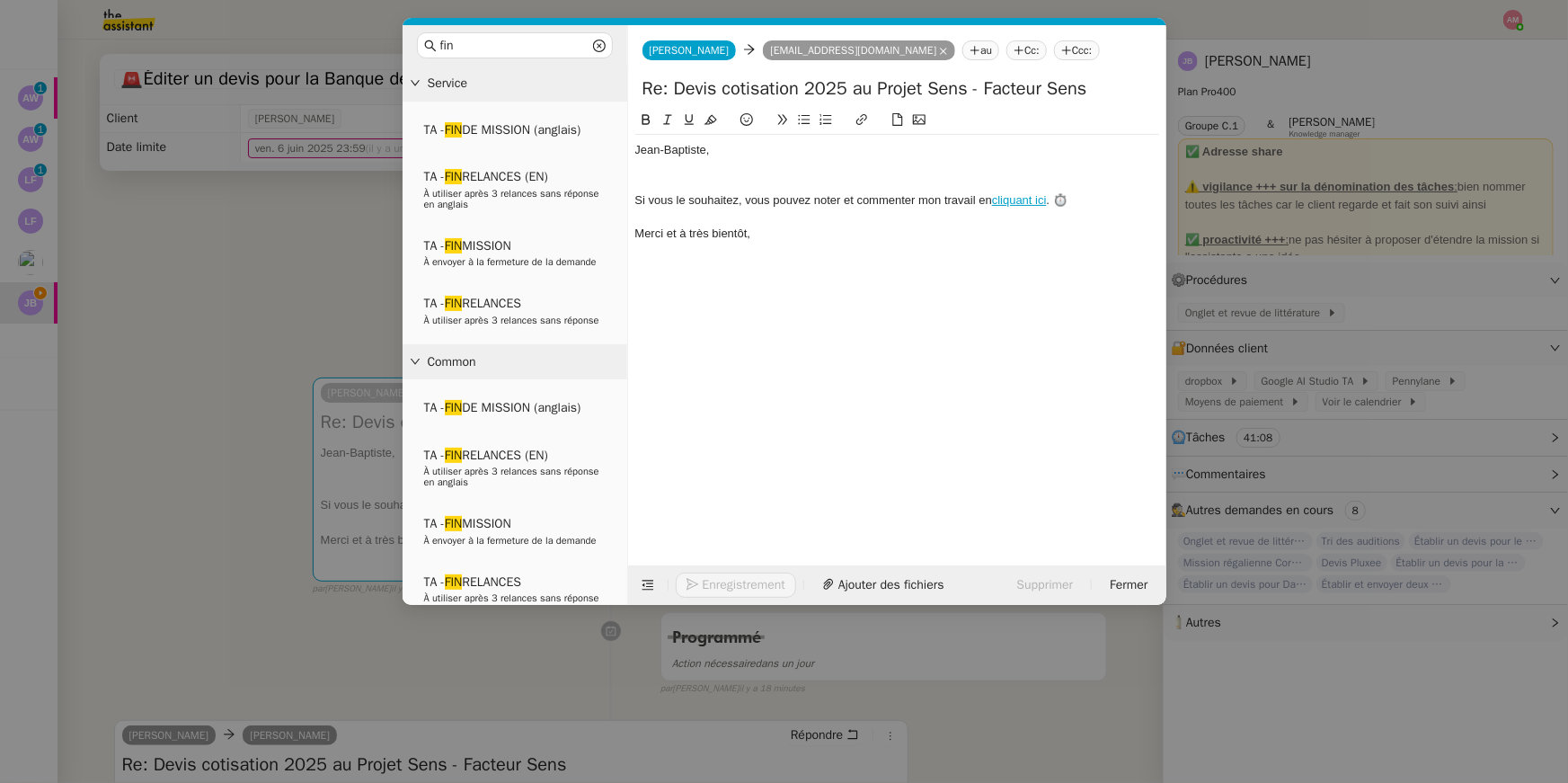 type 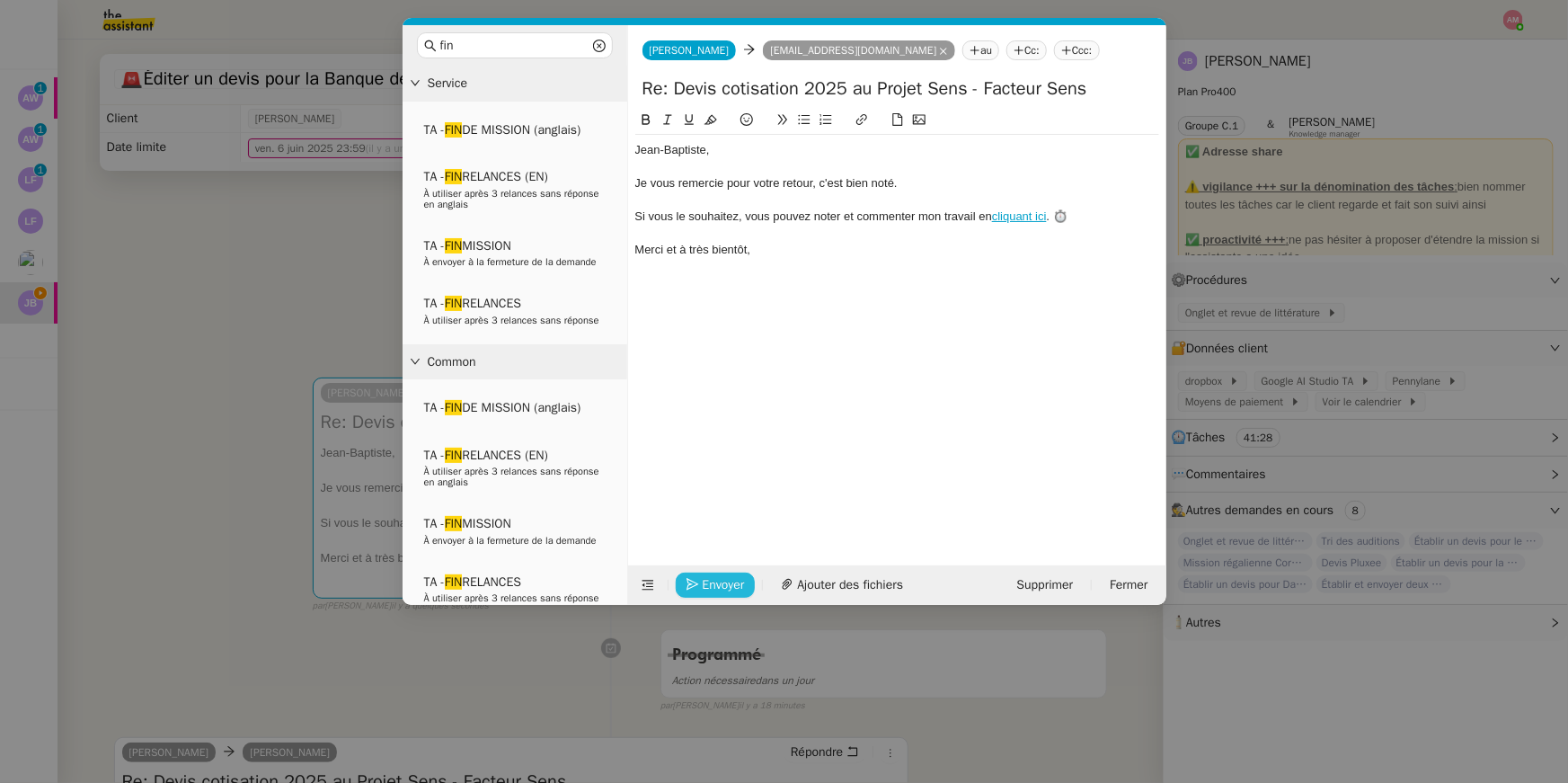 click on "Envoyer" 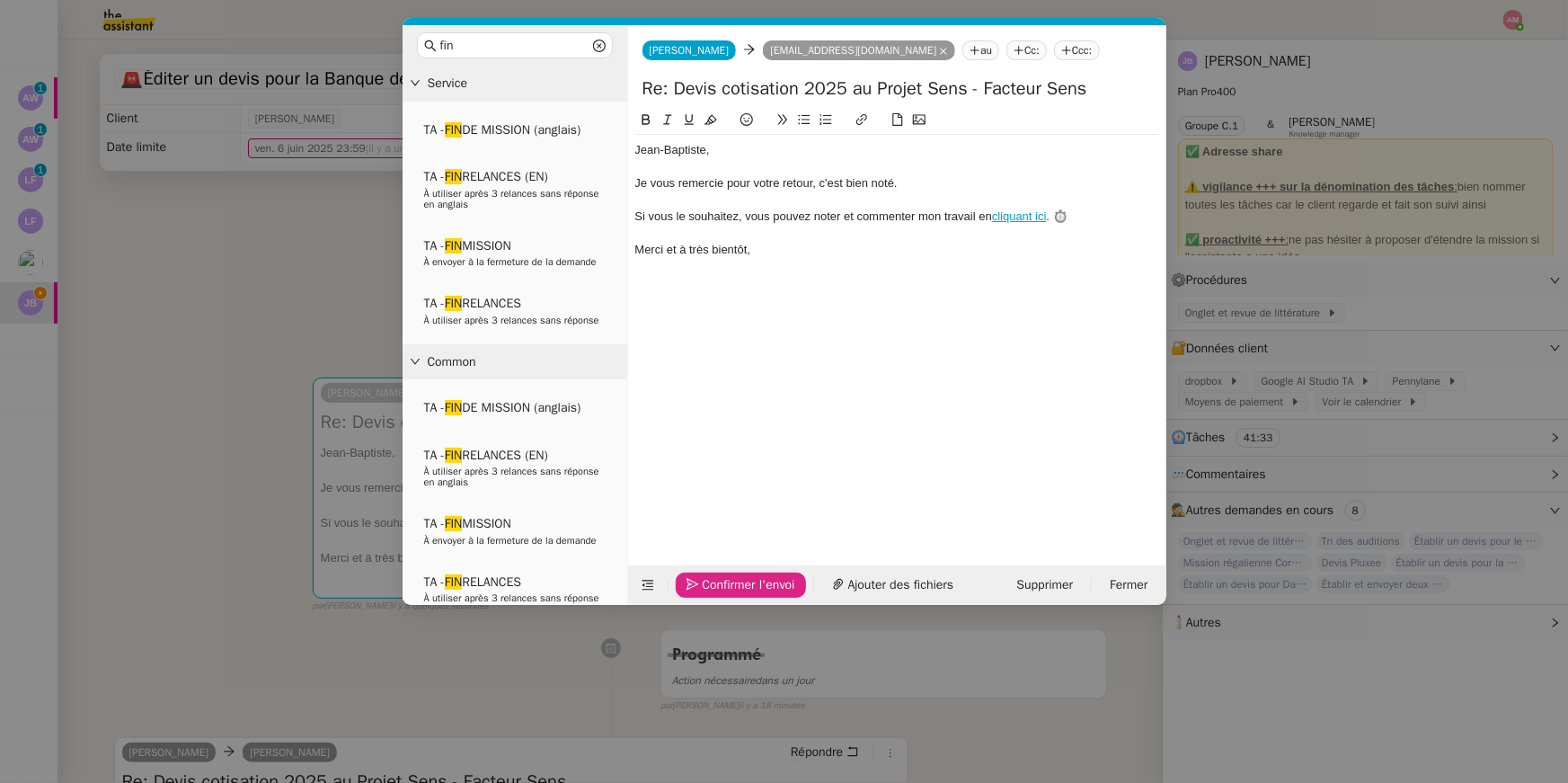 click on "Confirmer l'envoi" 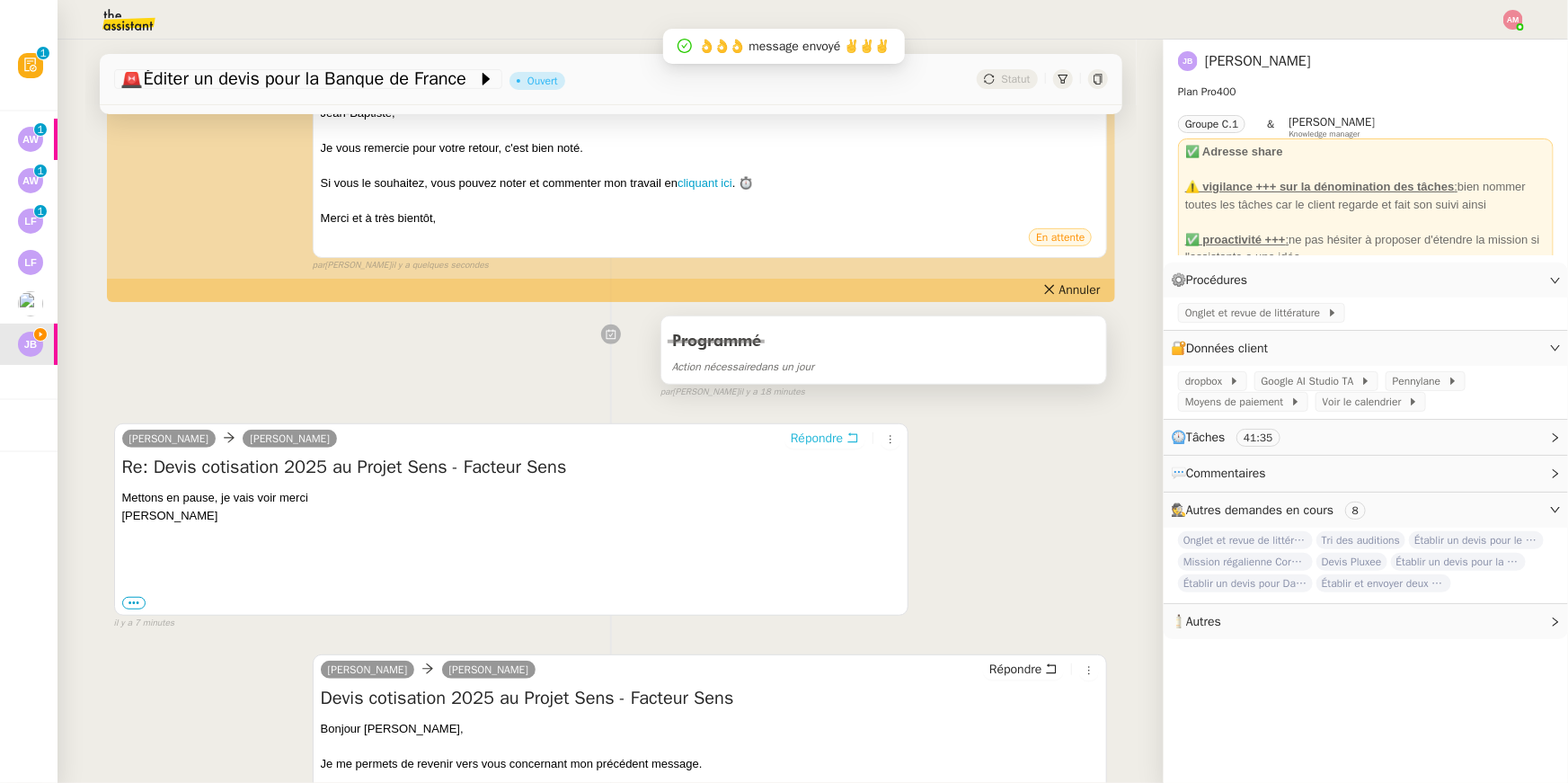scroll, scrollTop: 779, scrollLeft: 0, axis: vertical 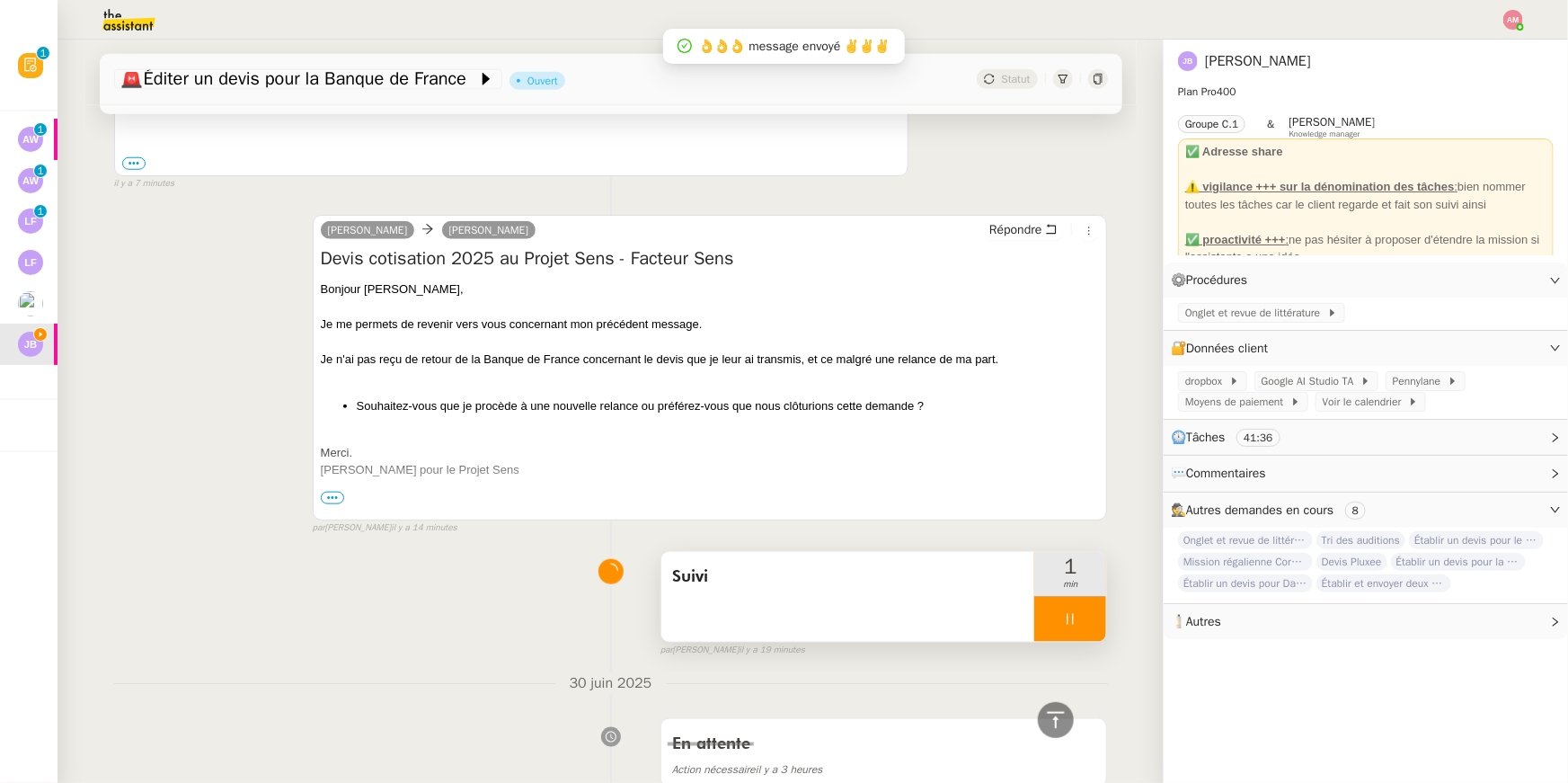 click at bounding box center (1070, 619) 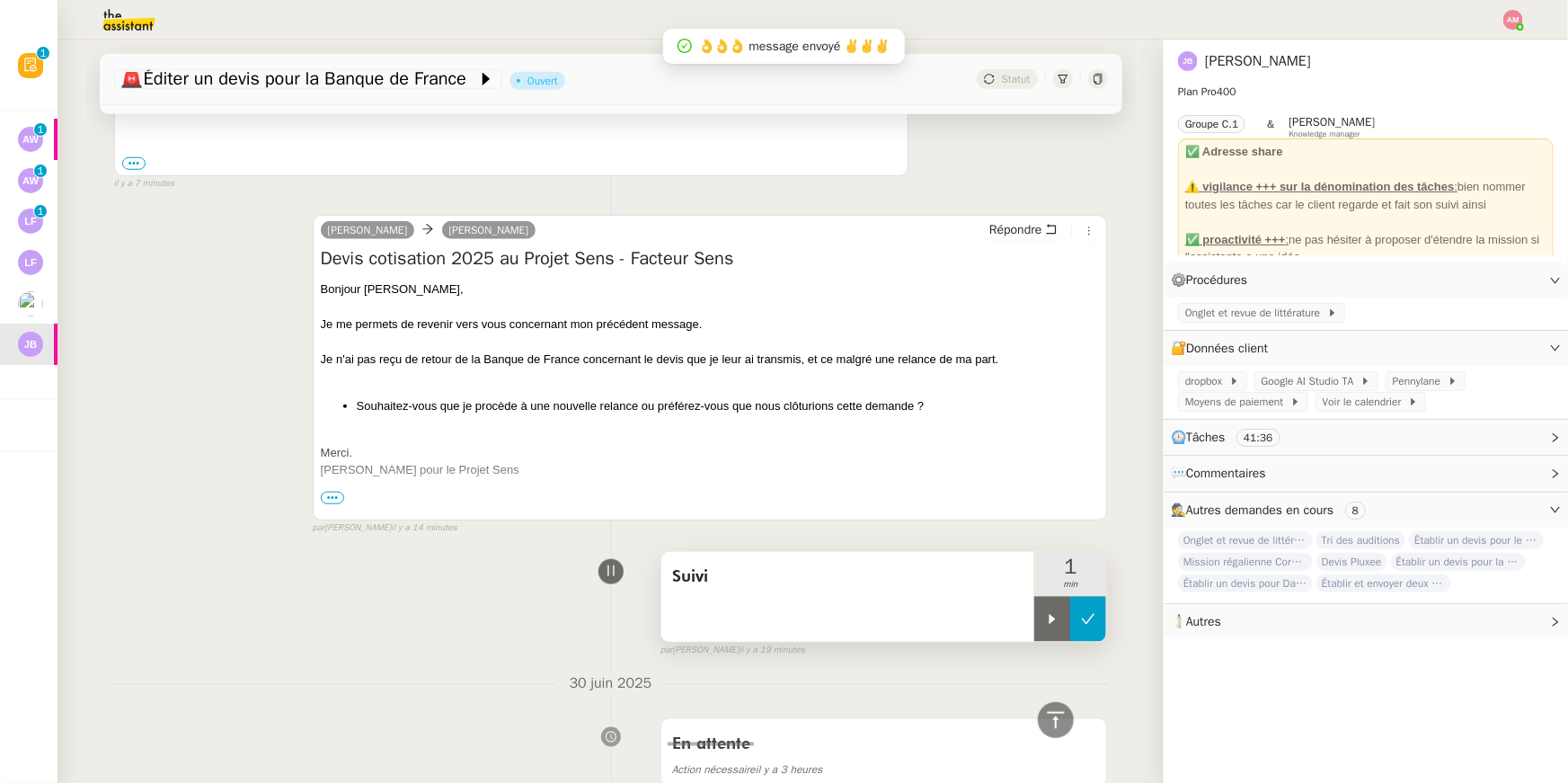click 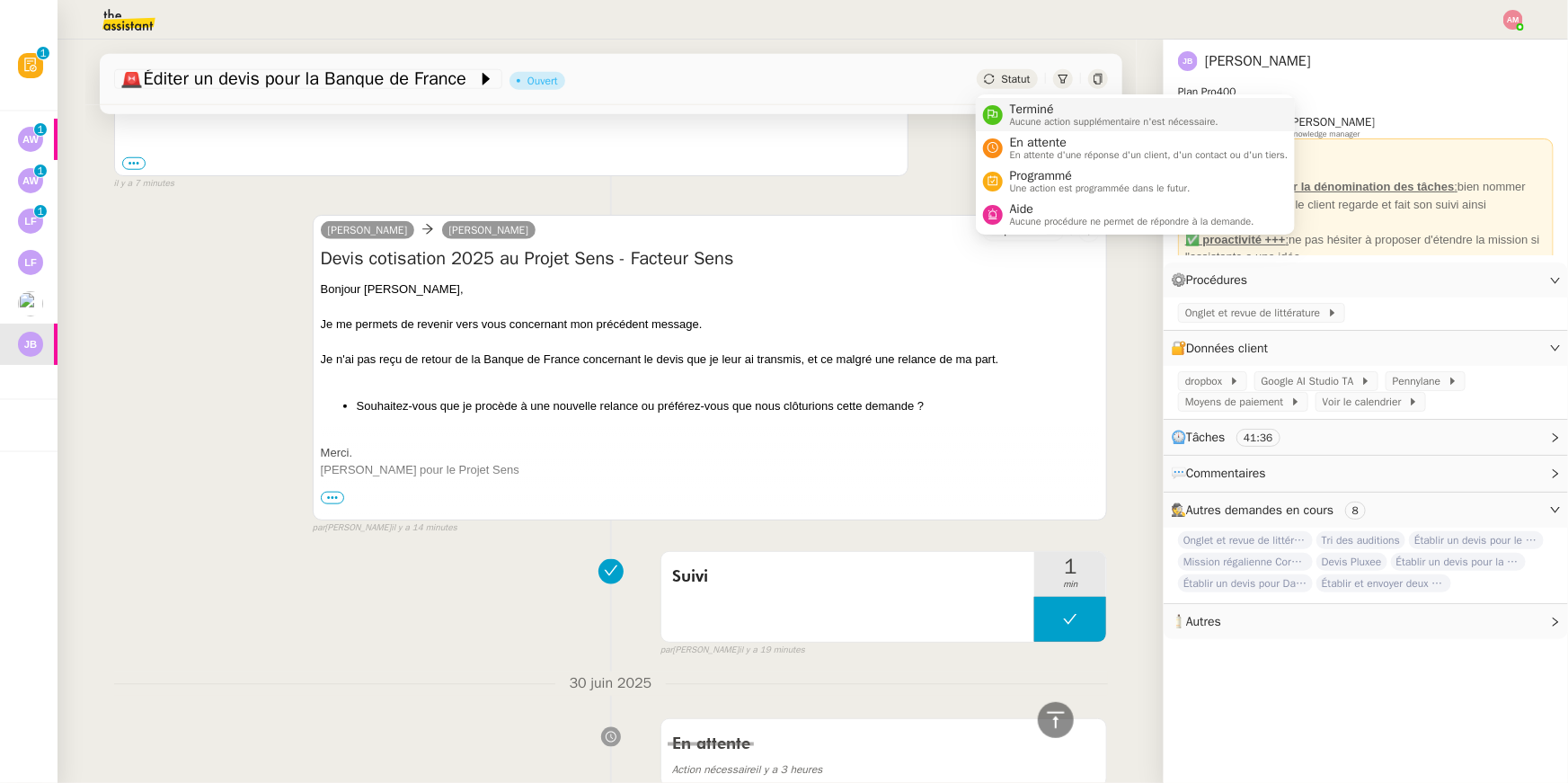 click on "Aucune action supplémentaire n'est nécessaire." at bounding box center [1114, 121] 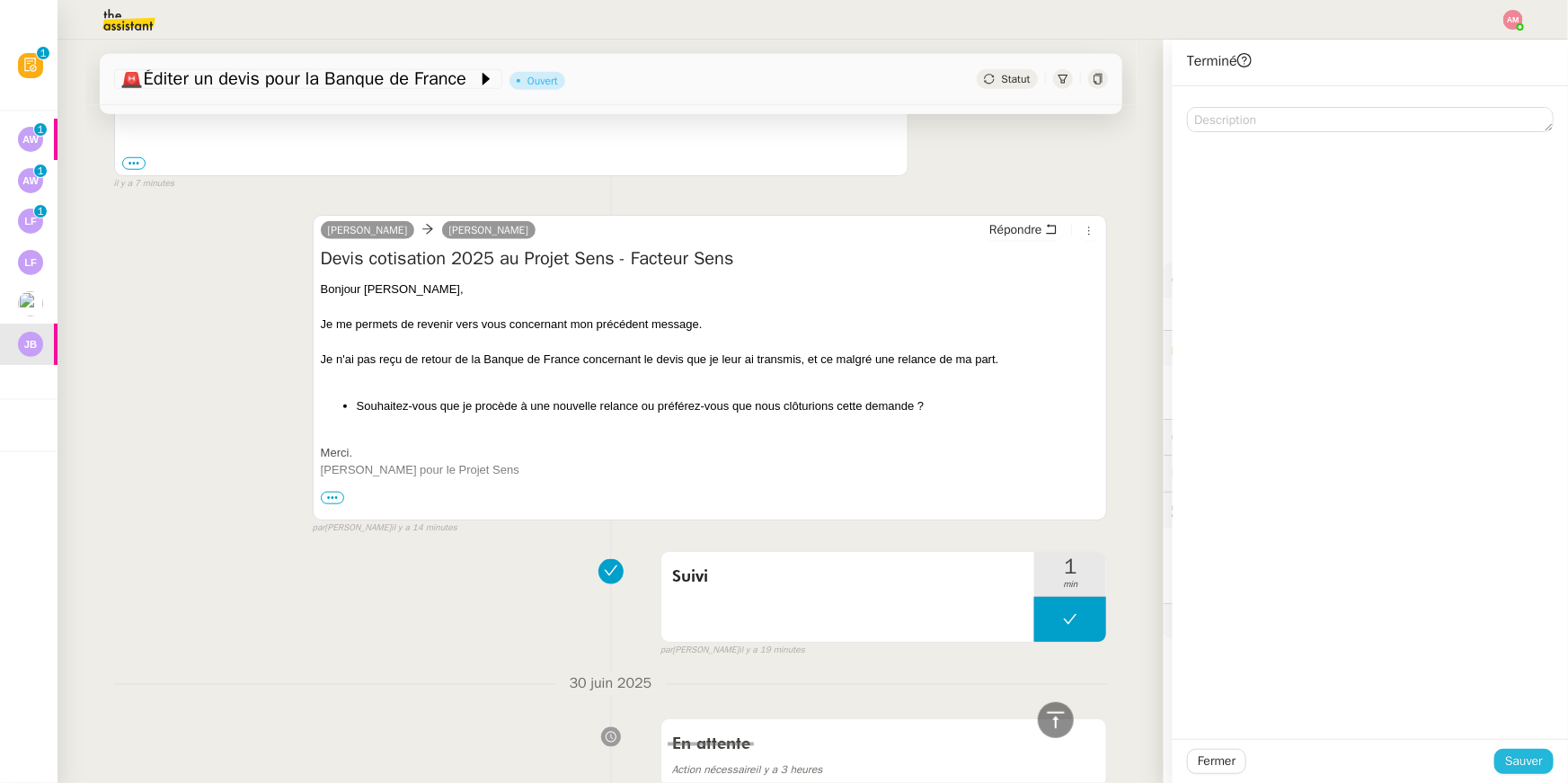click on "Sauver" 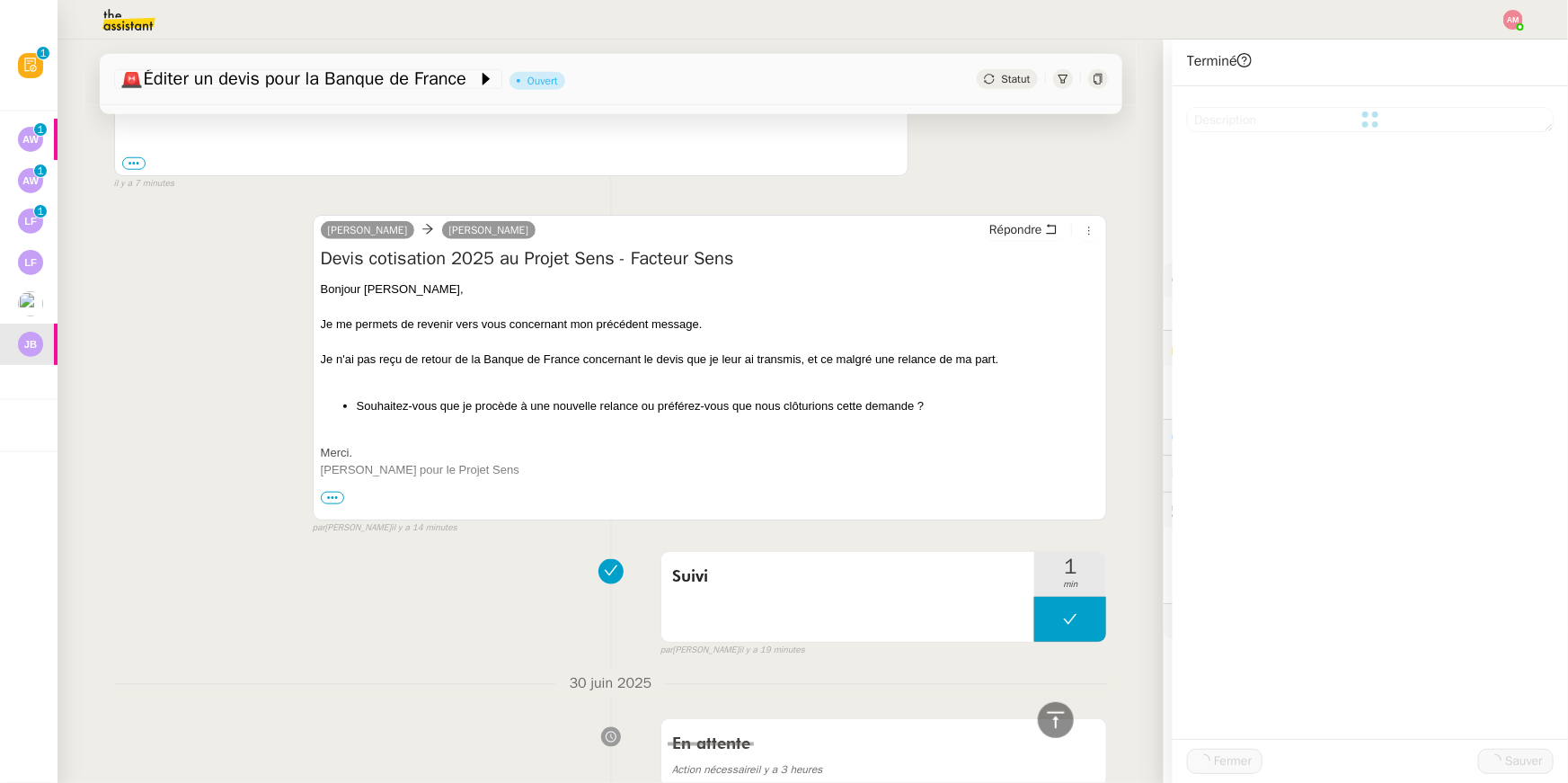 scroll, scrollTop: 773, scrollLeft: 0, axis: vertical 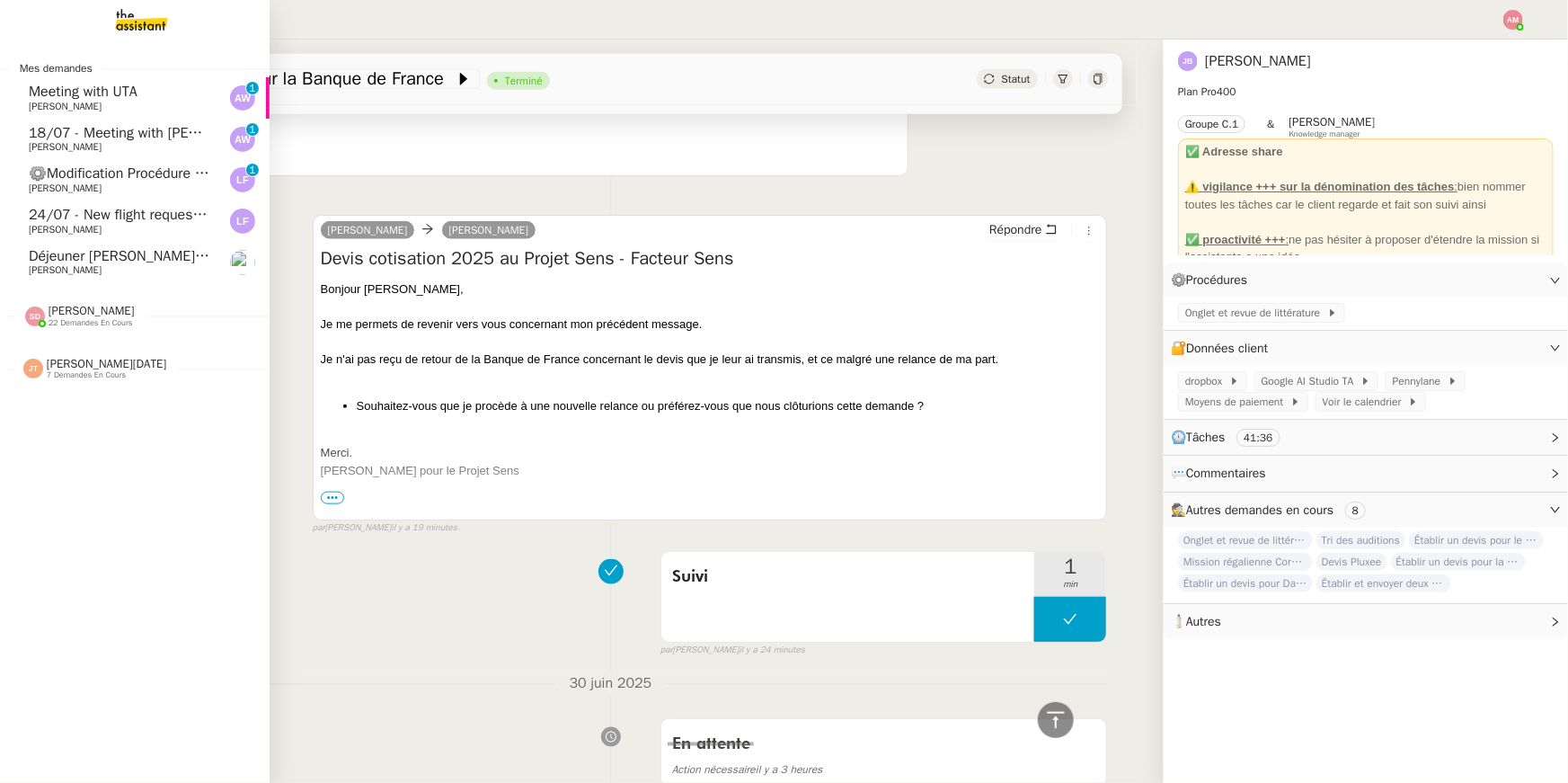 click on "Déjeuner [PERSON_NAME] & [PERSON_NAME]    [PERSON_NAME]" 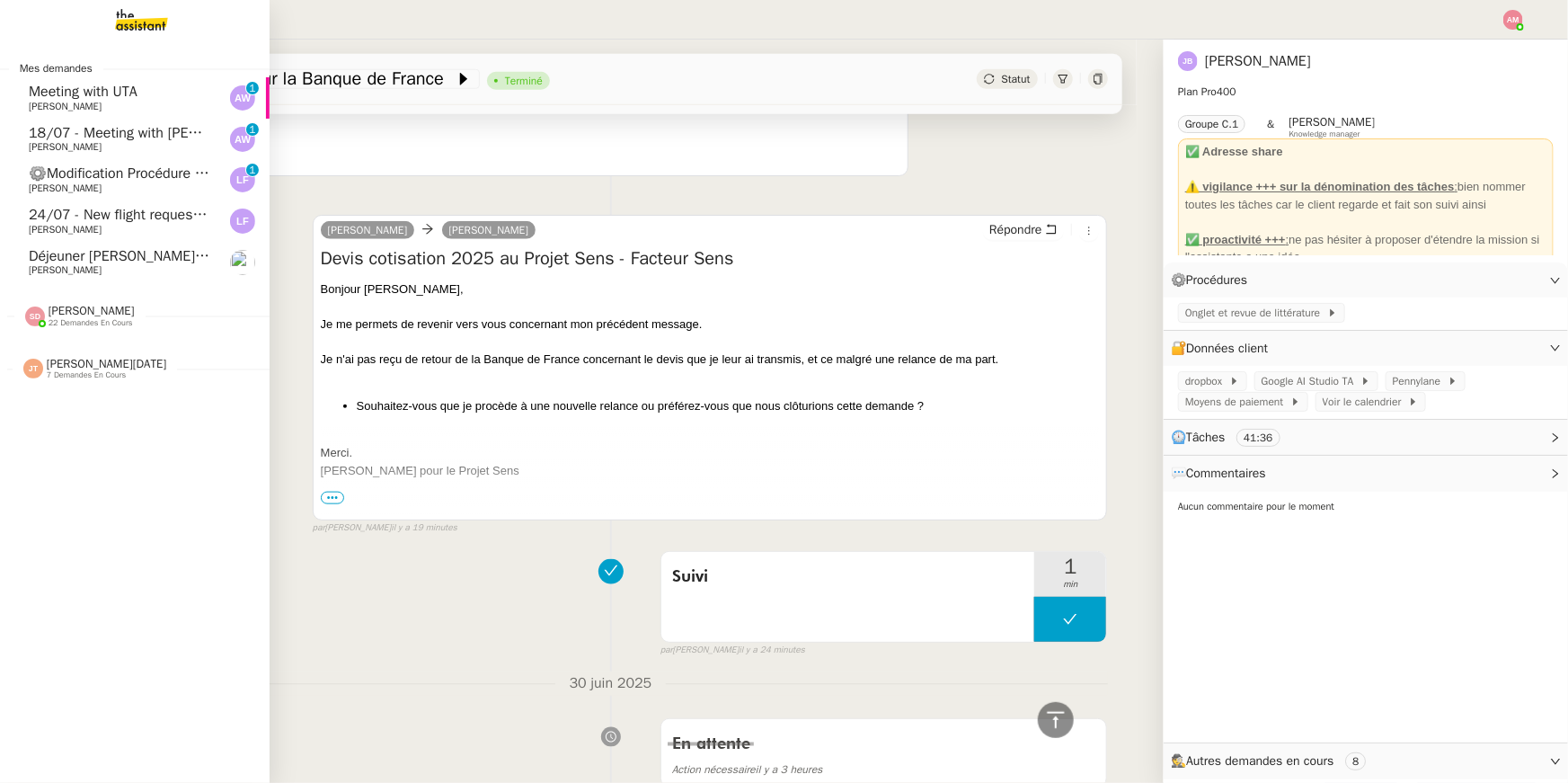scroll, scrollTop: 228, scrollLeft: 0, axis: vertical 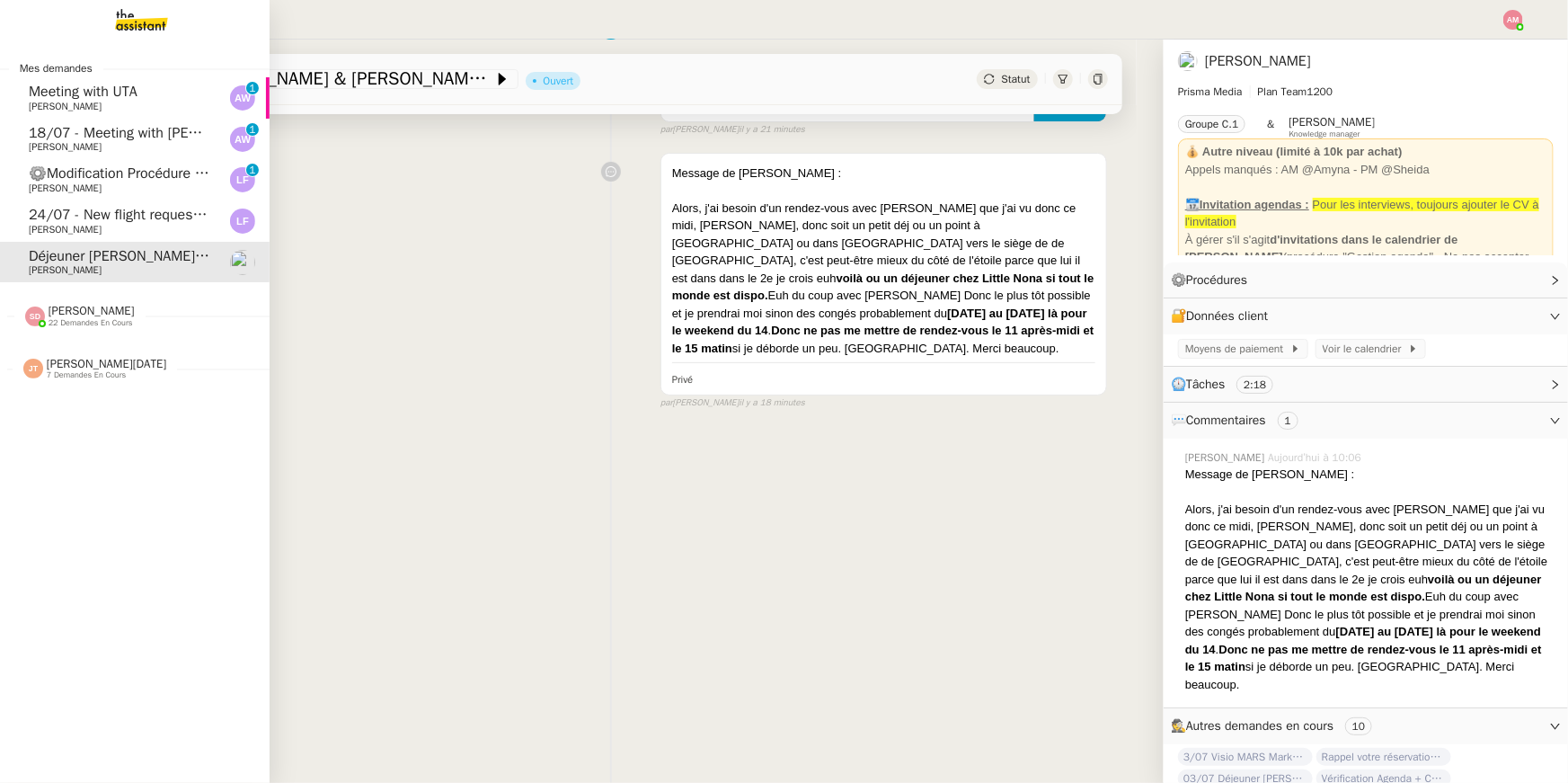 click on "24/07 - New flight request - Tracey D    Louis Frei" 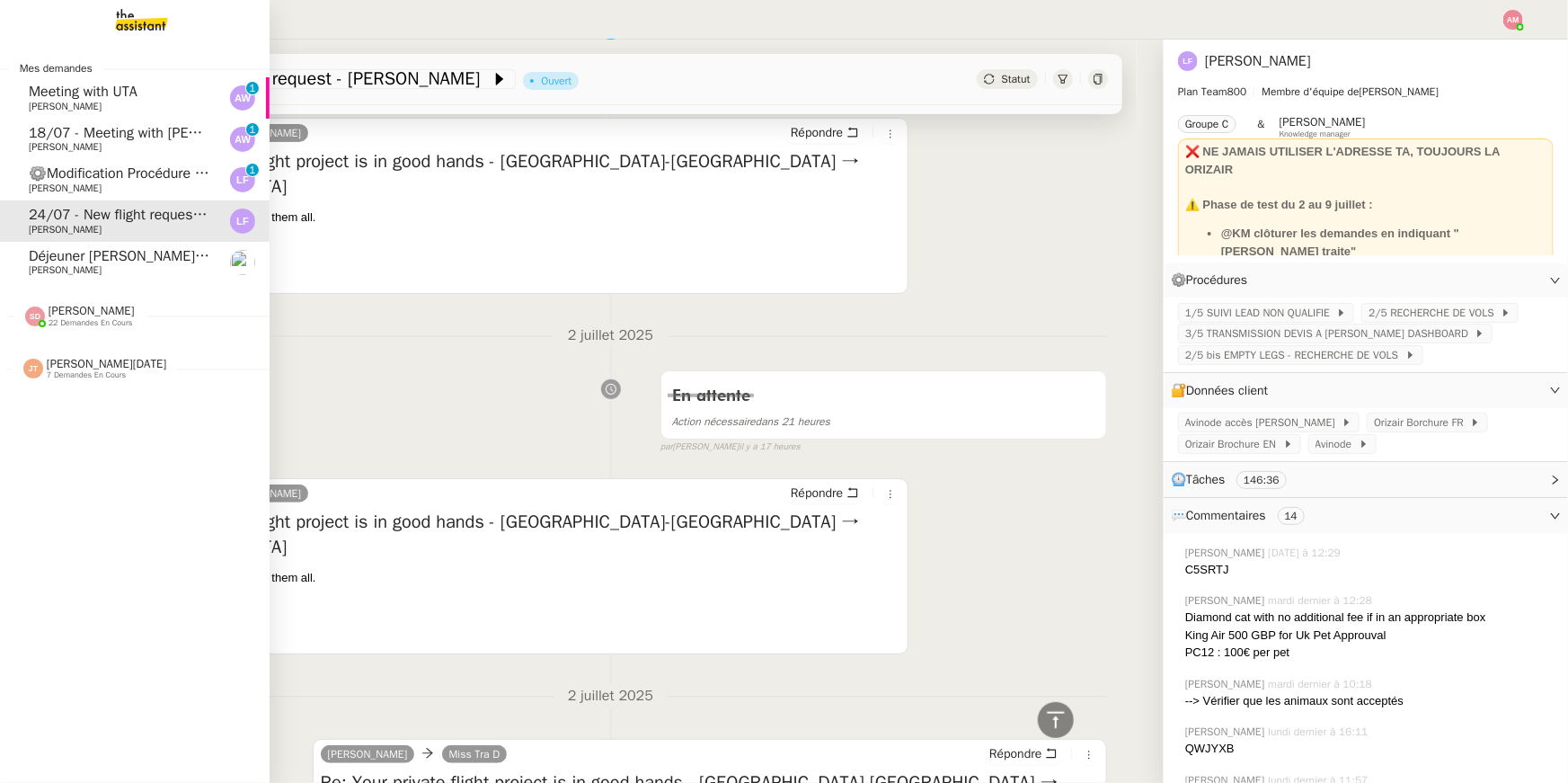 scroll, scrollTop: 461, scrollLeft: 0, axis: vertical 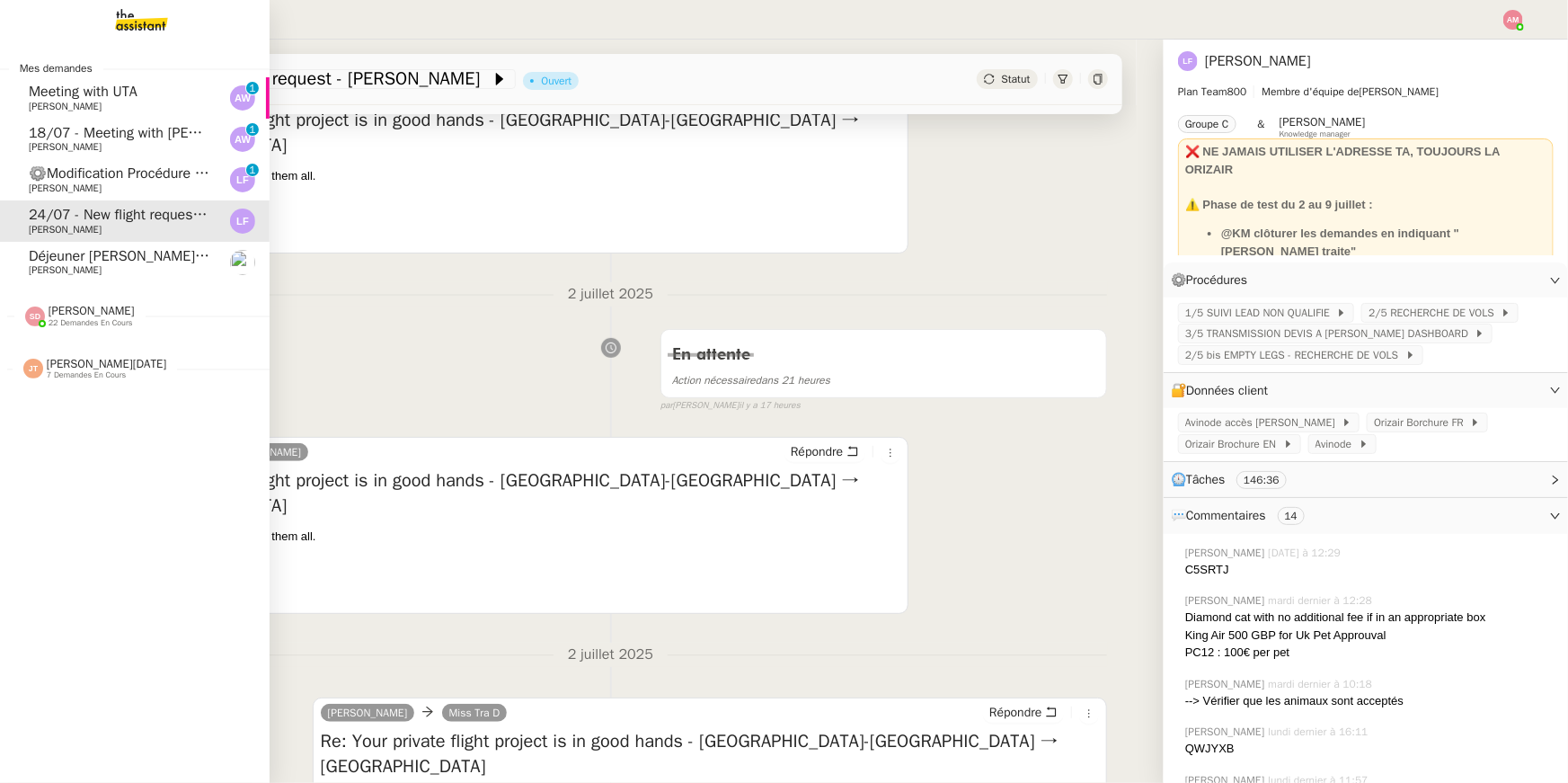 click on "⚙️Modification Procédure 2/5 RECHERCHE DE VOLS - Empty Legs" 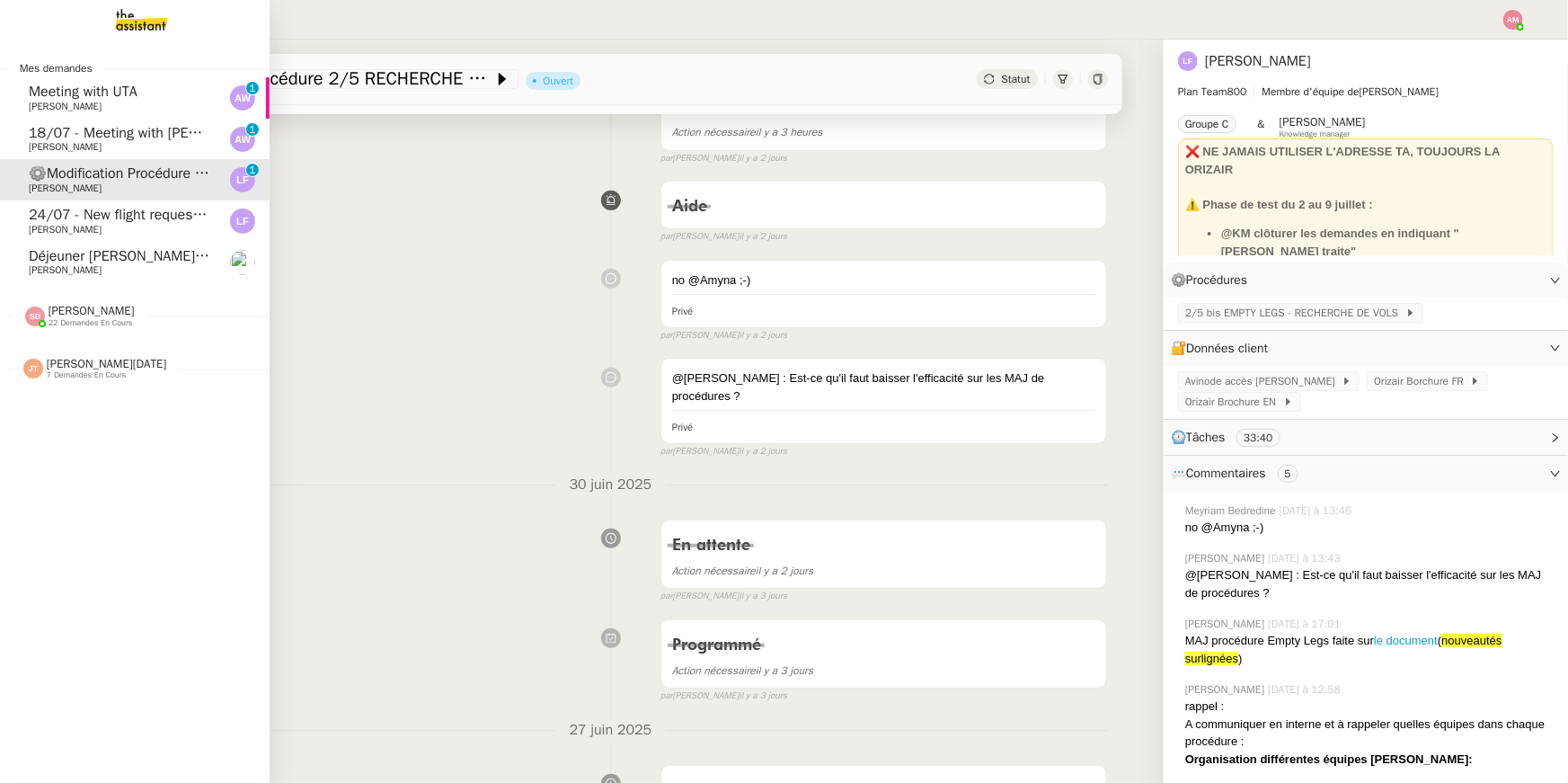 scroll, scrollTop: 270, scrollLeft: 0, axis: vertical 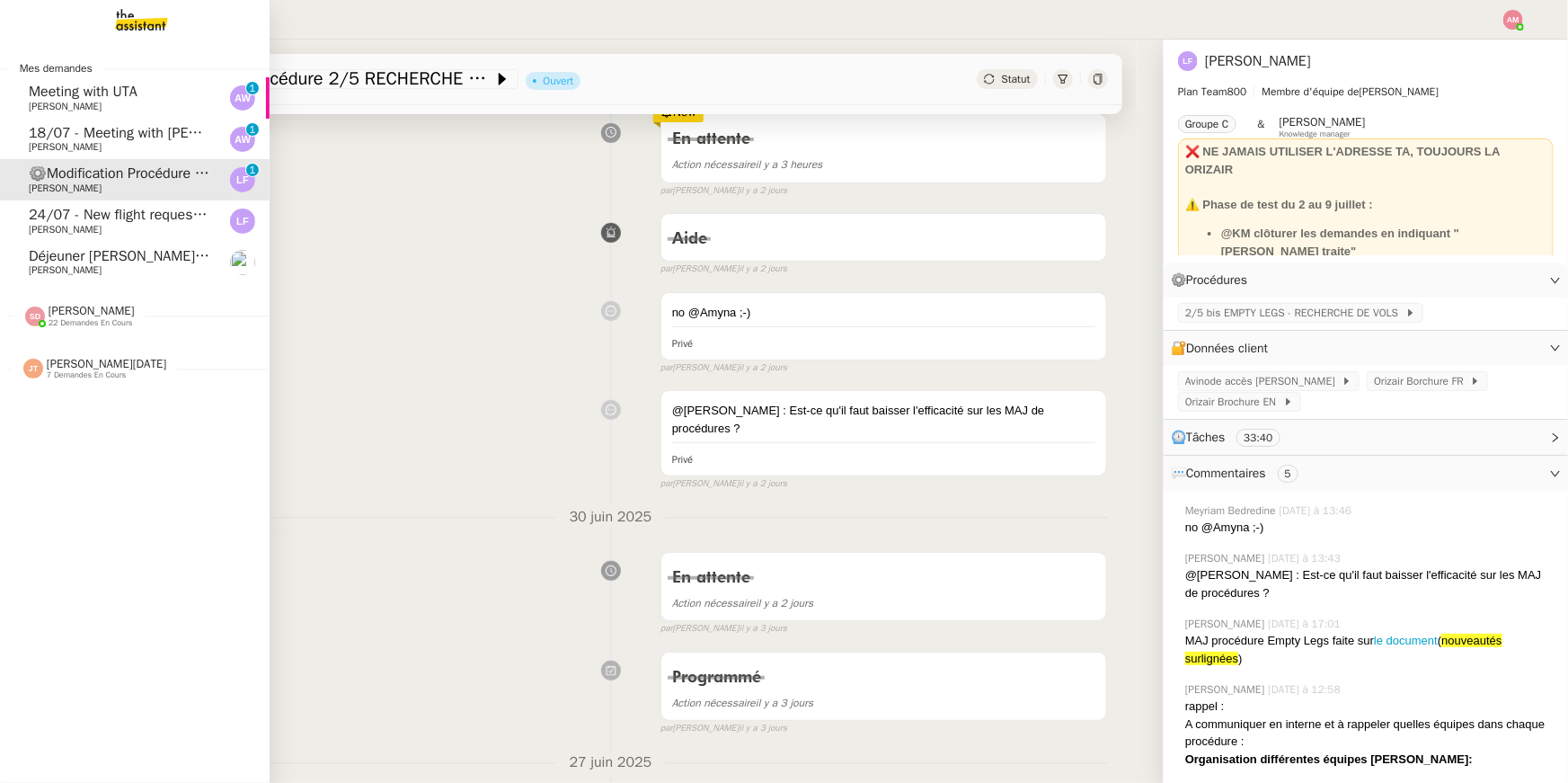 click on "18/07 - Meeting with Luke Benoit (The Campus Crowd)    Ariel Wengroff     0   1   2   3   4   5   6   7   8   9" 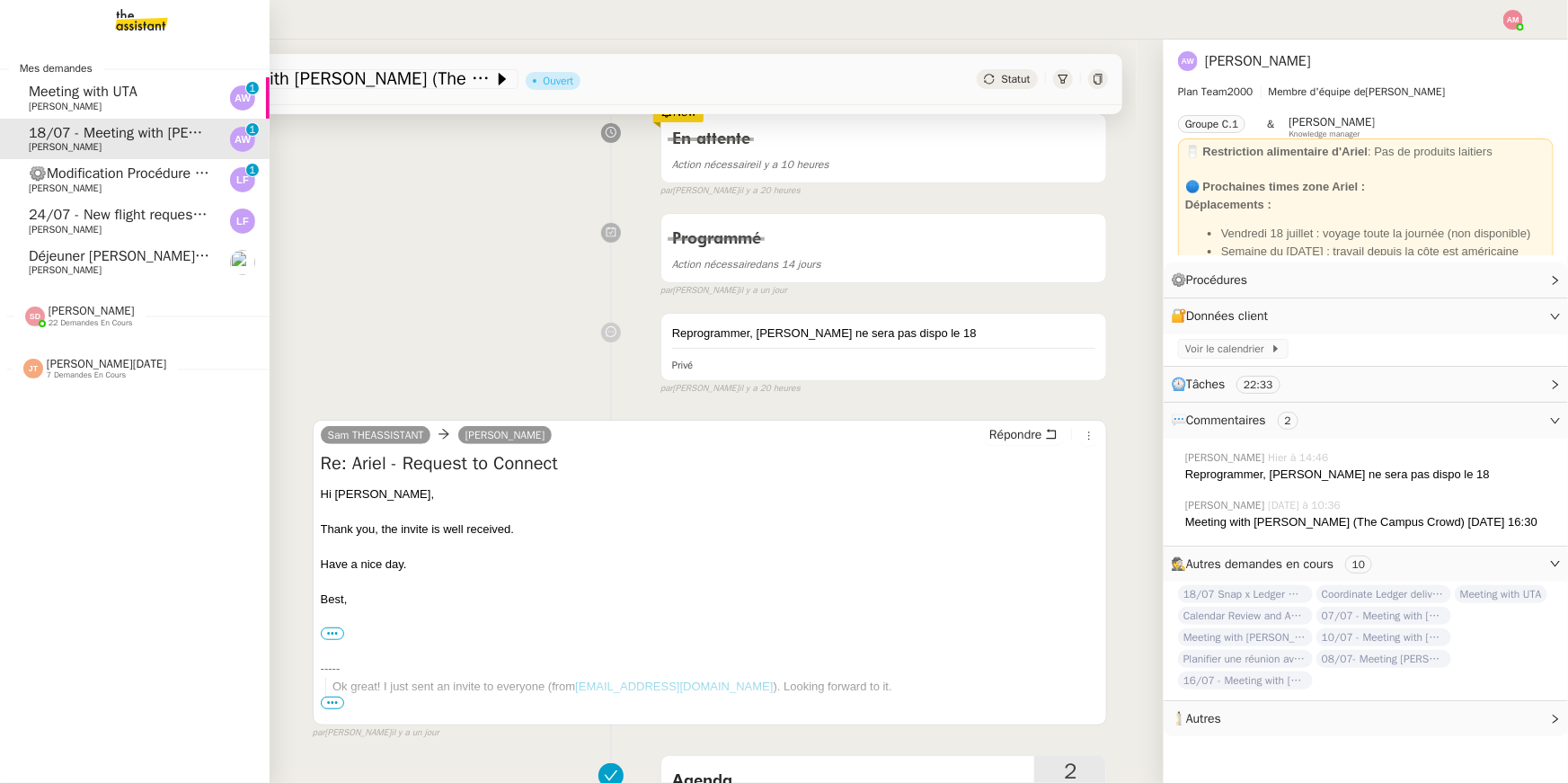 click on "[PERSON_NAME]" 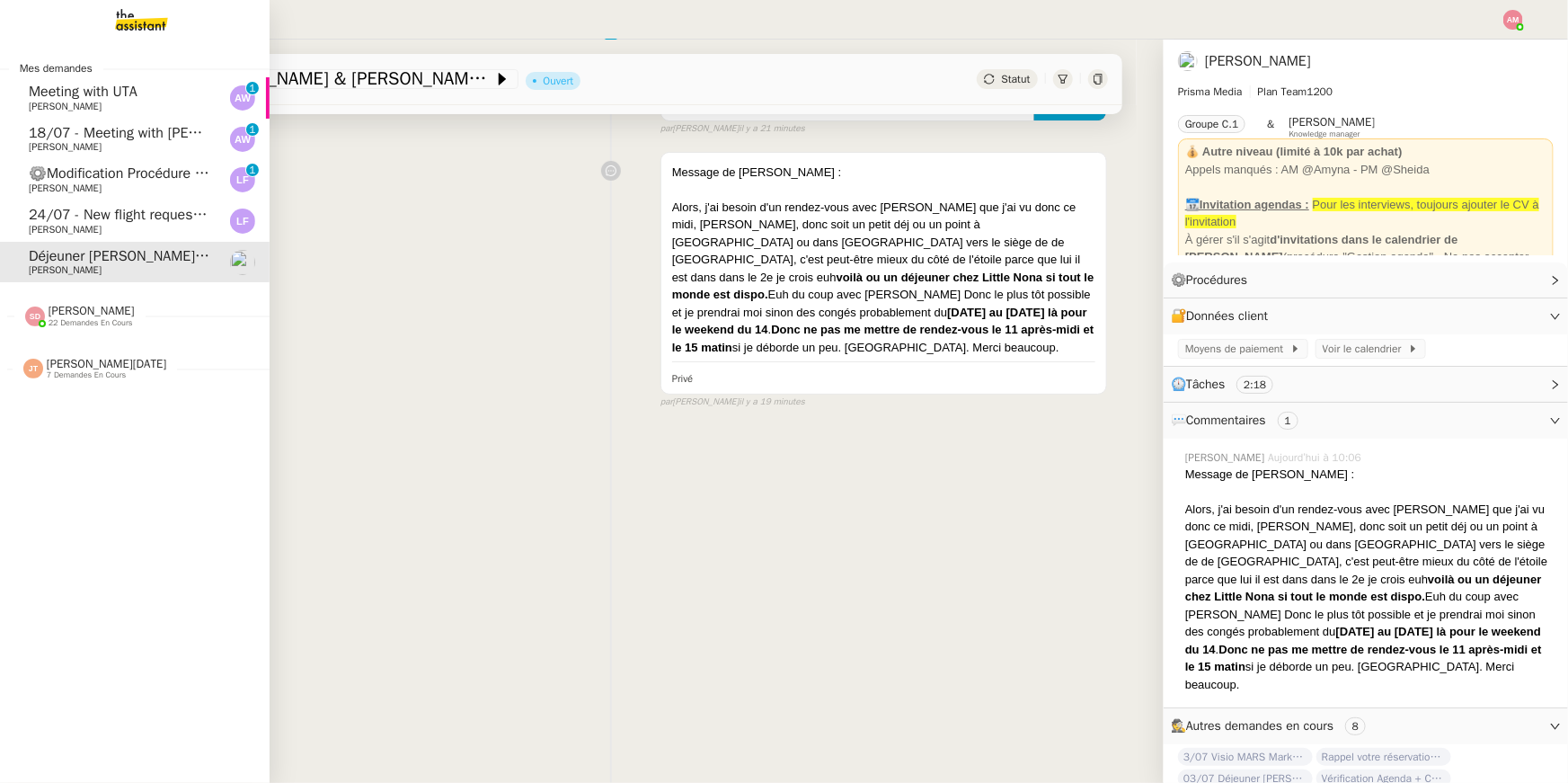 scroll, scrollTop: 228, scrollLeft: 0, axis: vertical 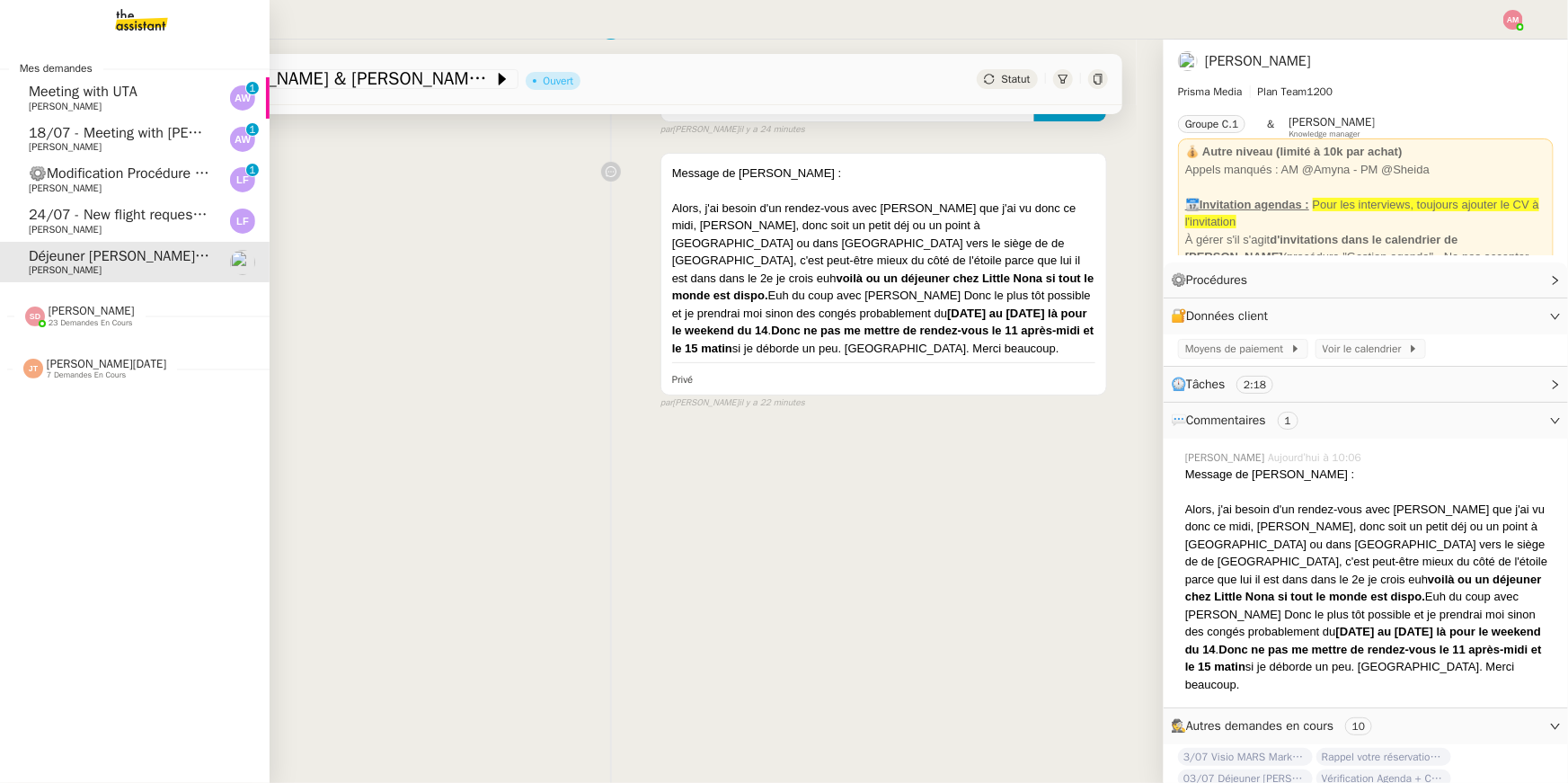 click on "[PERSON_NAME]" 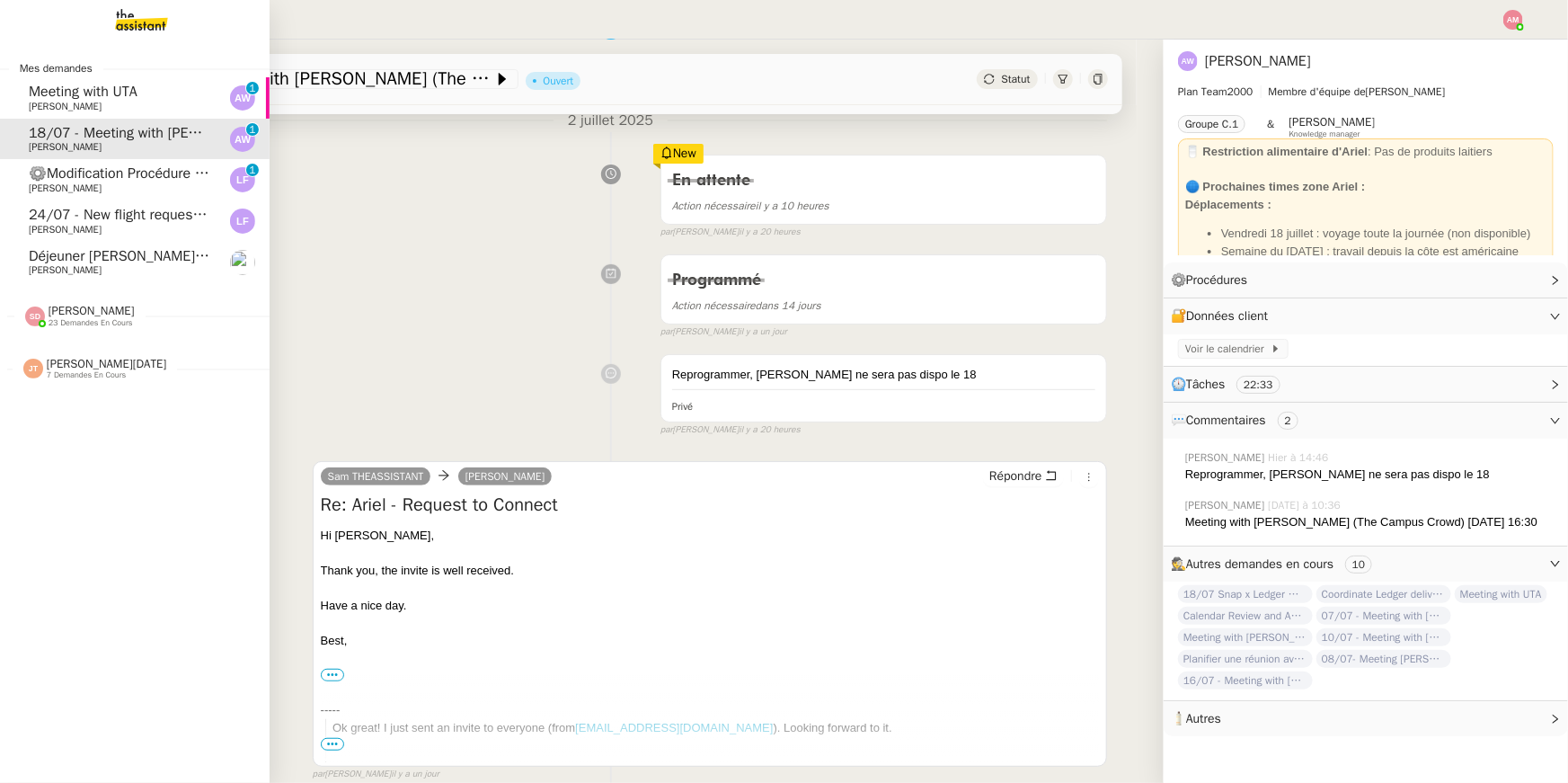 click on "⚙️Modification Procédure 2/5 RECHERCHE DE VOLS - Empty Legs" 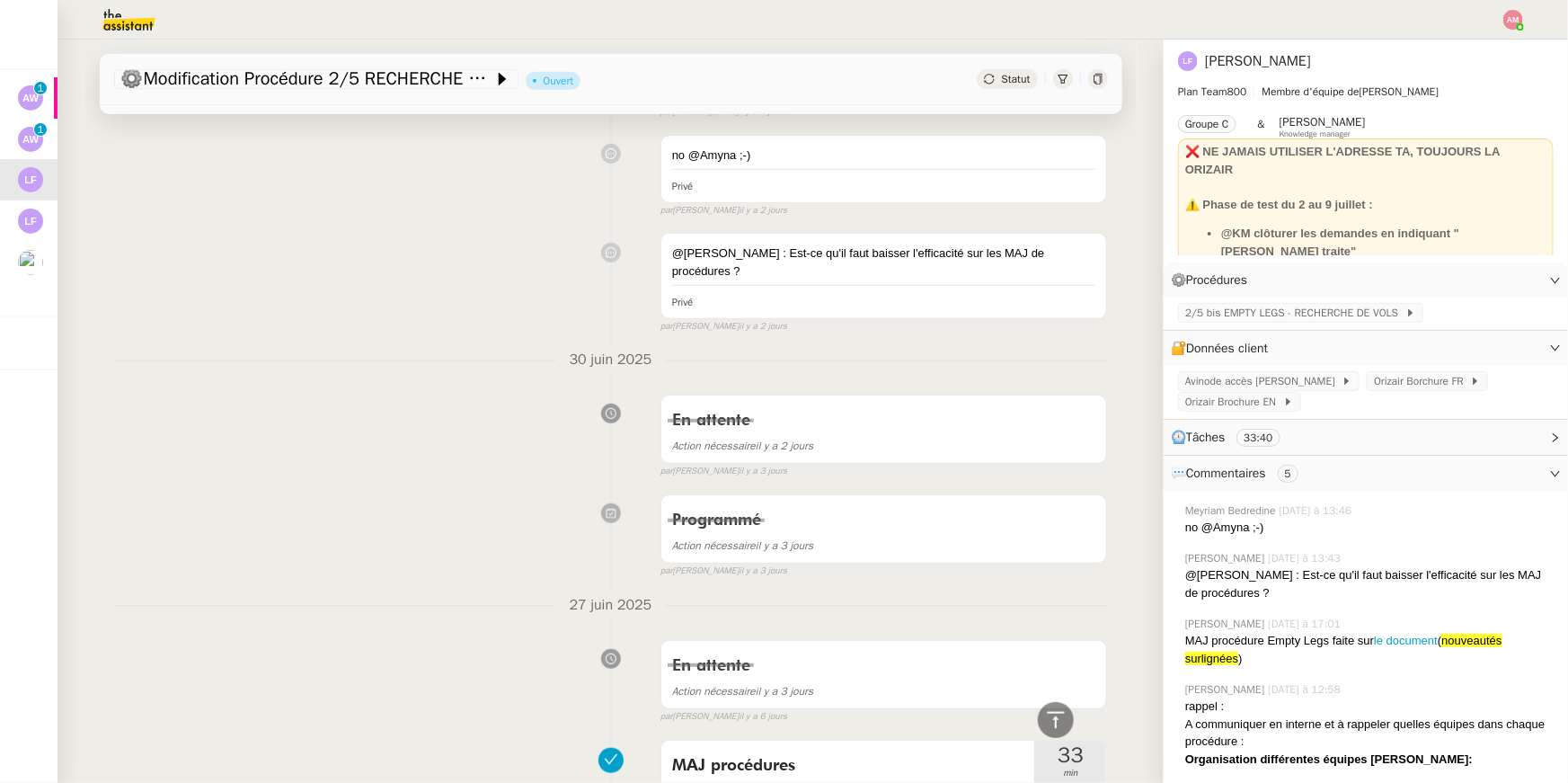 scroll, scrollTop: 151, scrollLeft: 0, axis: vertical 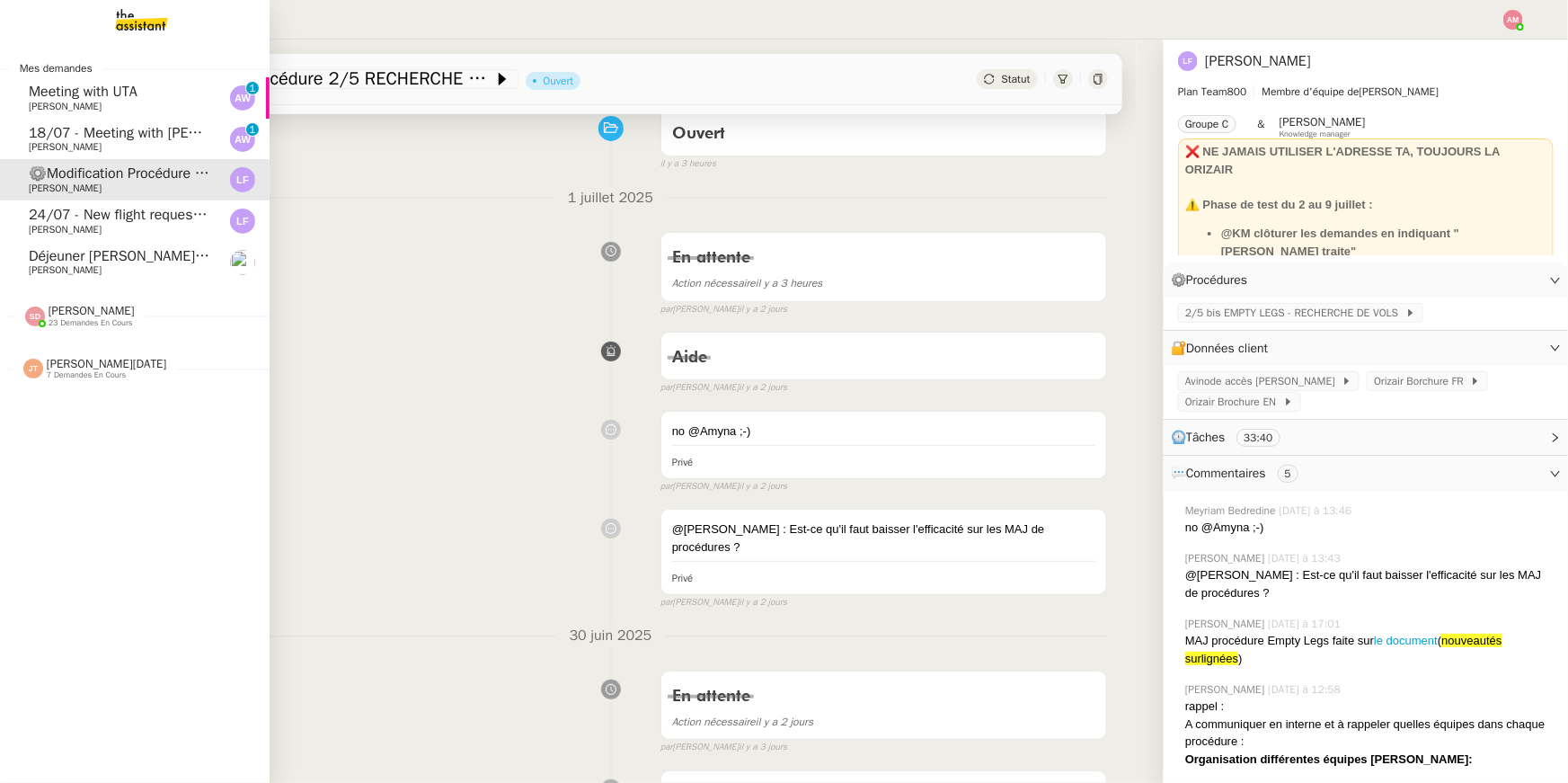 click on "24/07 - New flight request - [PERSON_NAME]" 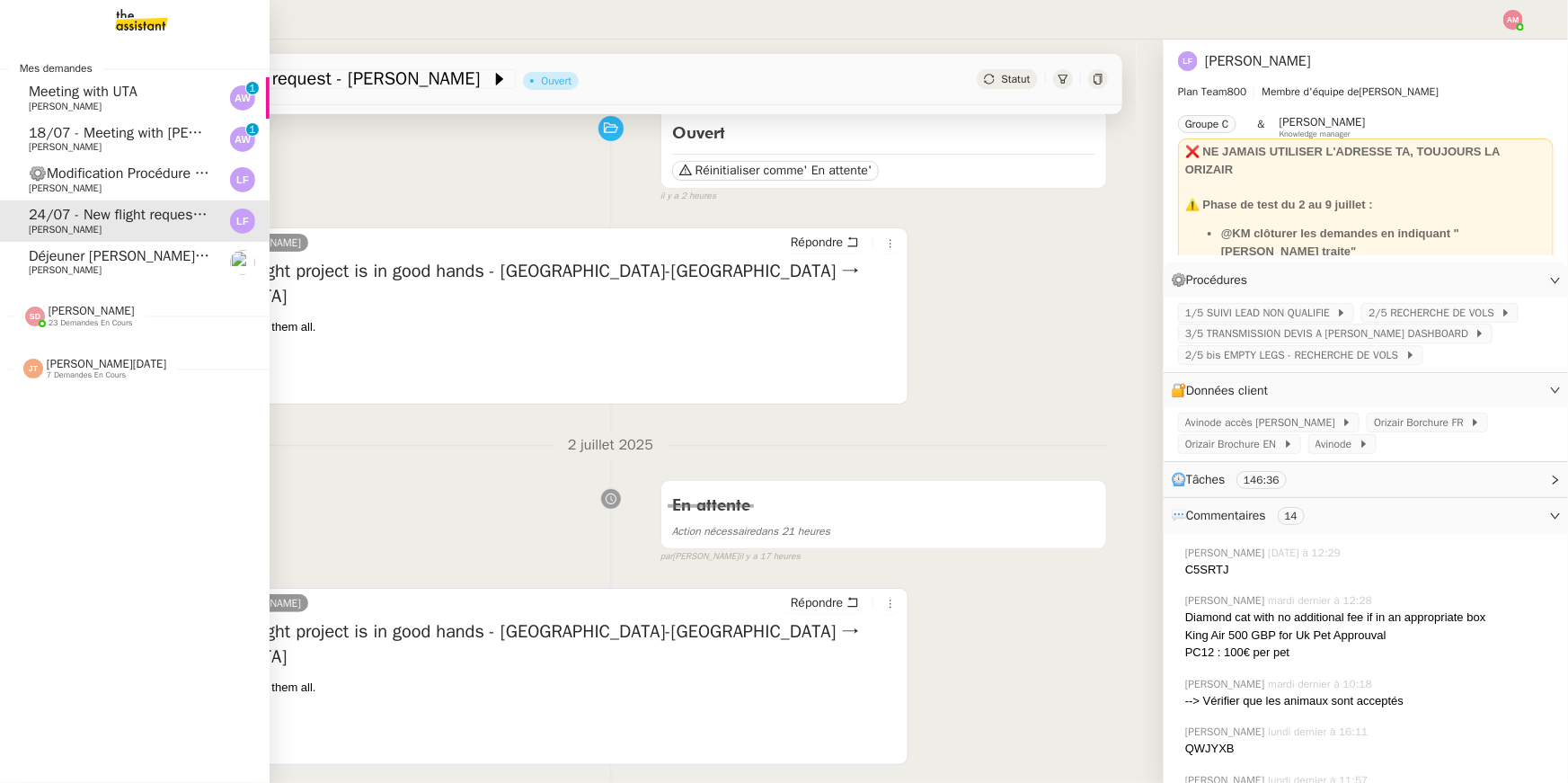 click on "⚙️Modification Procédure 2/5 RECHERCHE DE VOLS - Empty Legs" 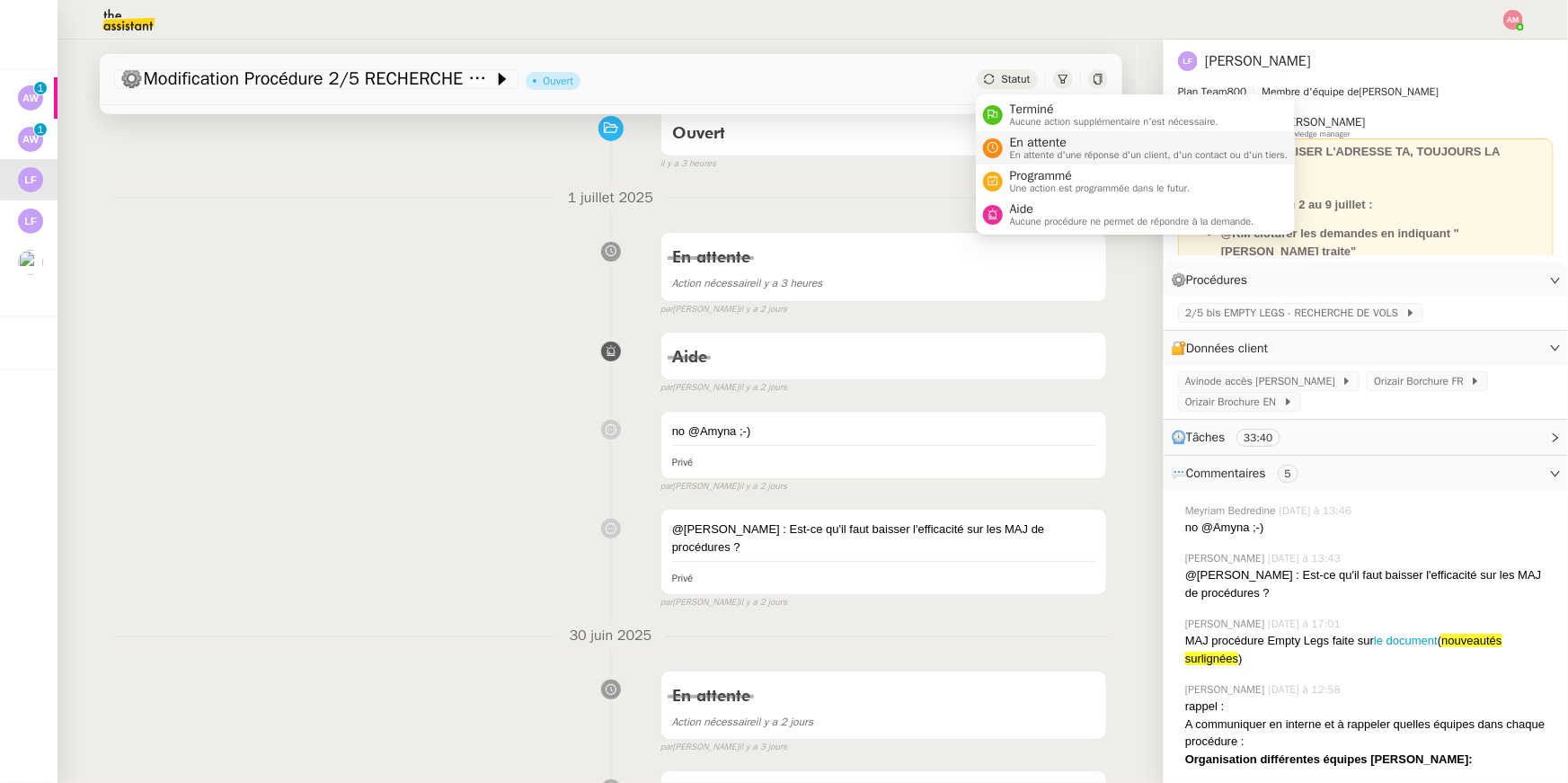 click on "En attente d'une réponse d'un client, d'un contact ou d'un tiers." at bounding box center (1149, 155) 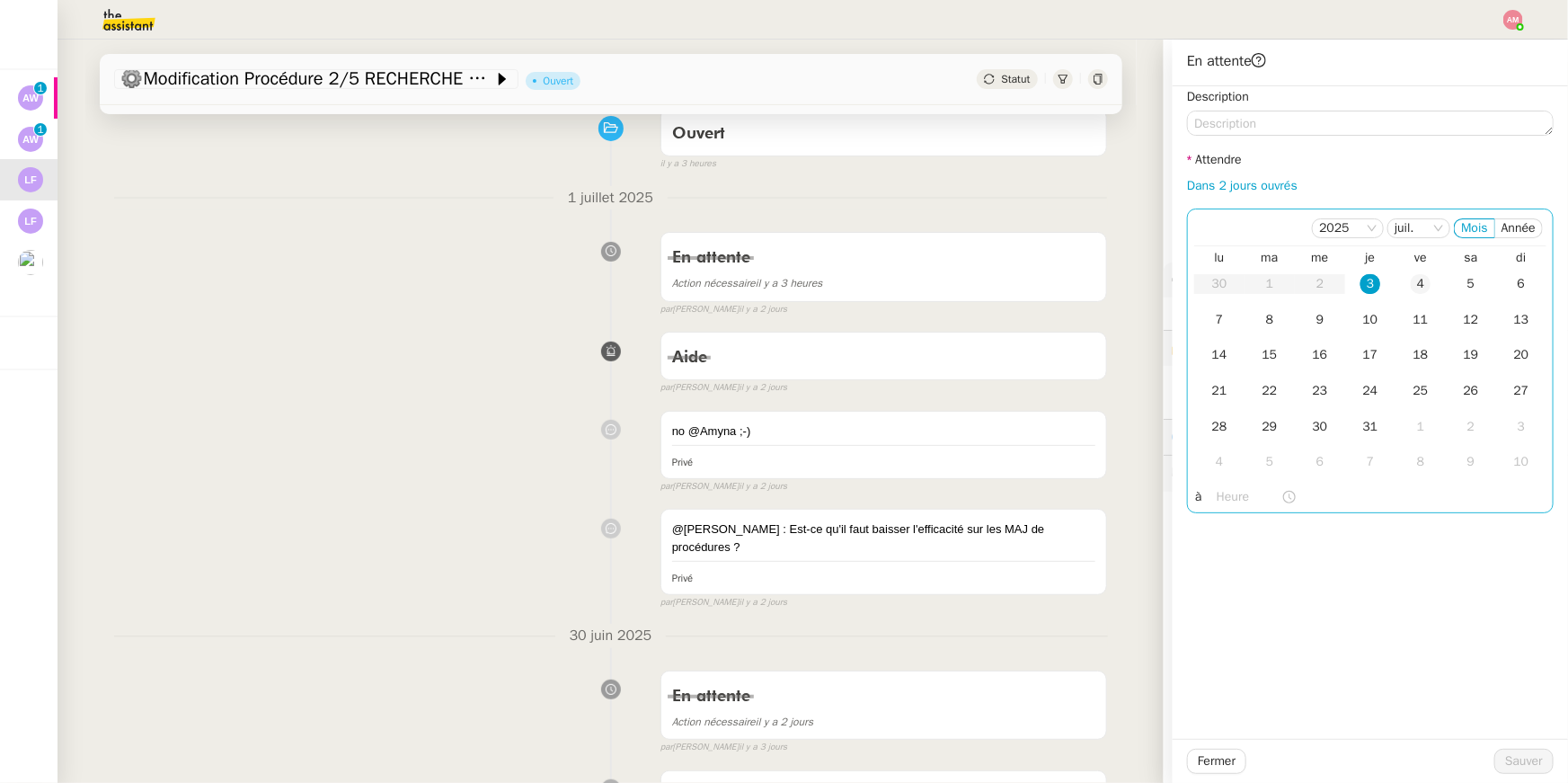 click on "4" 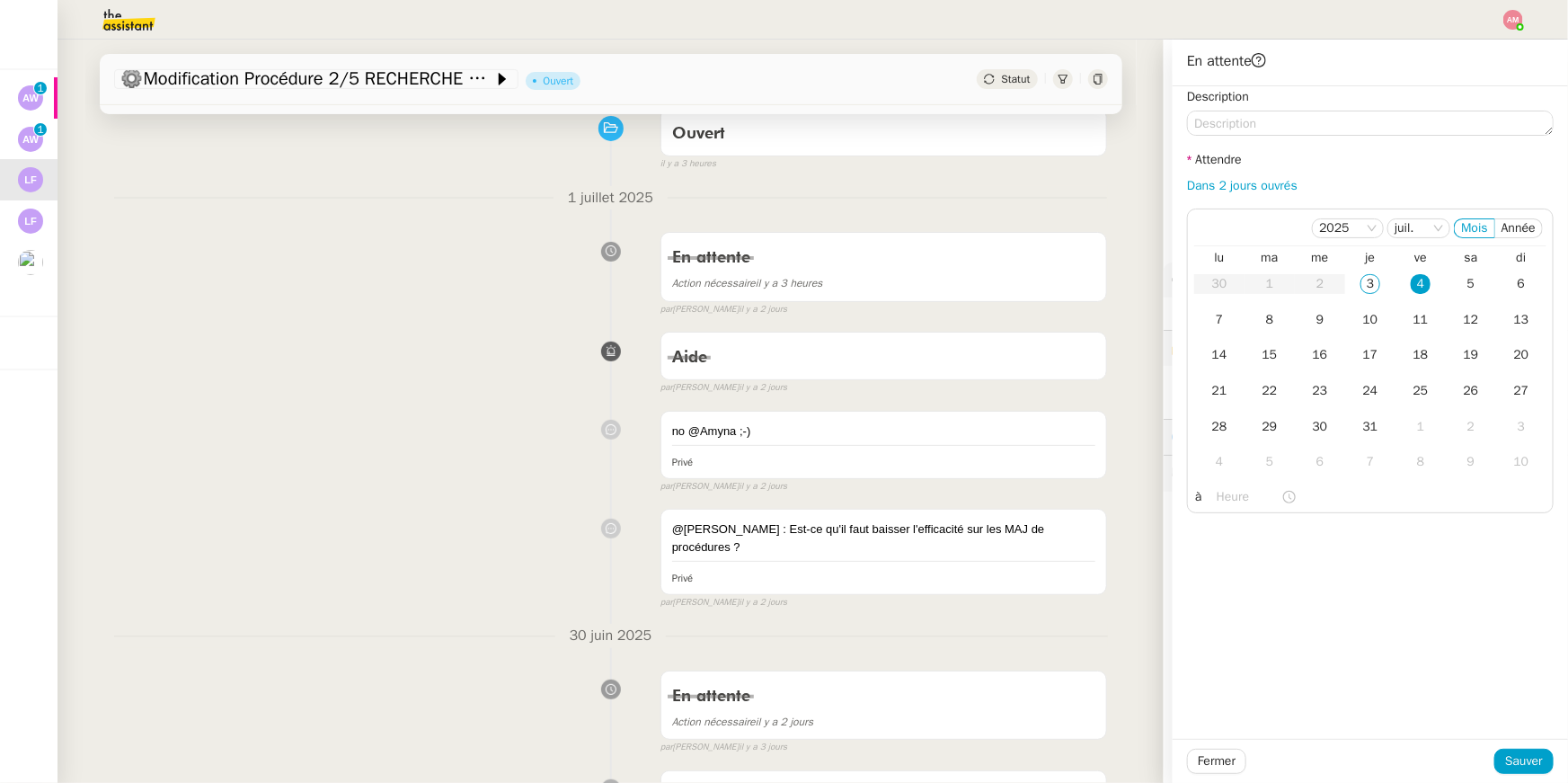 click 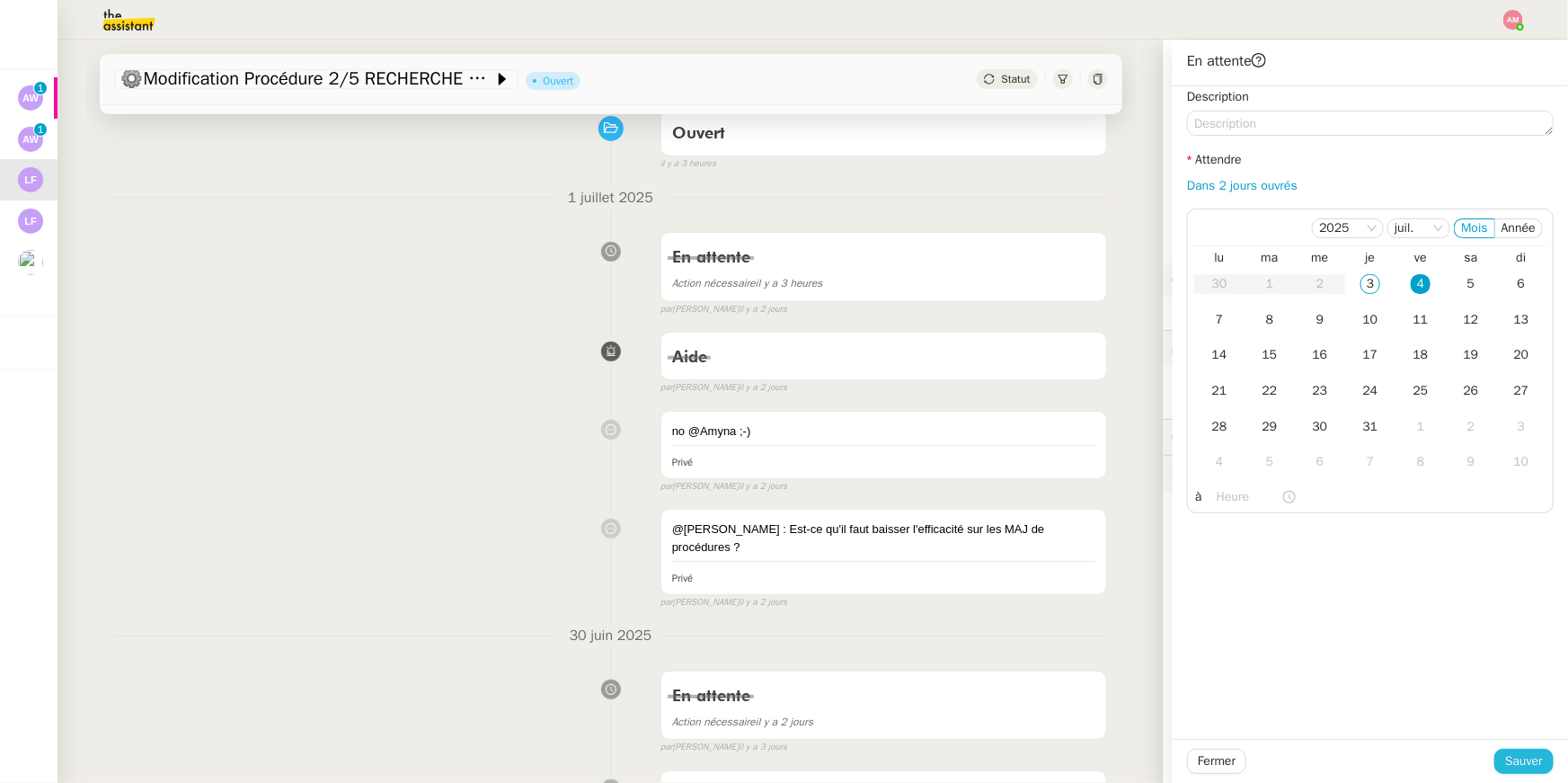 click on "Sauver" 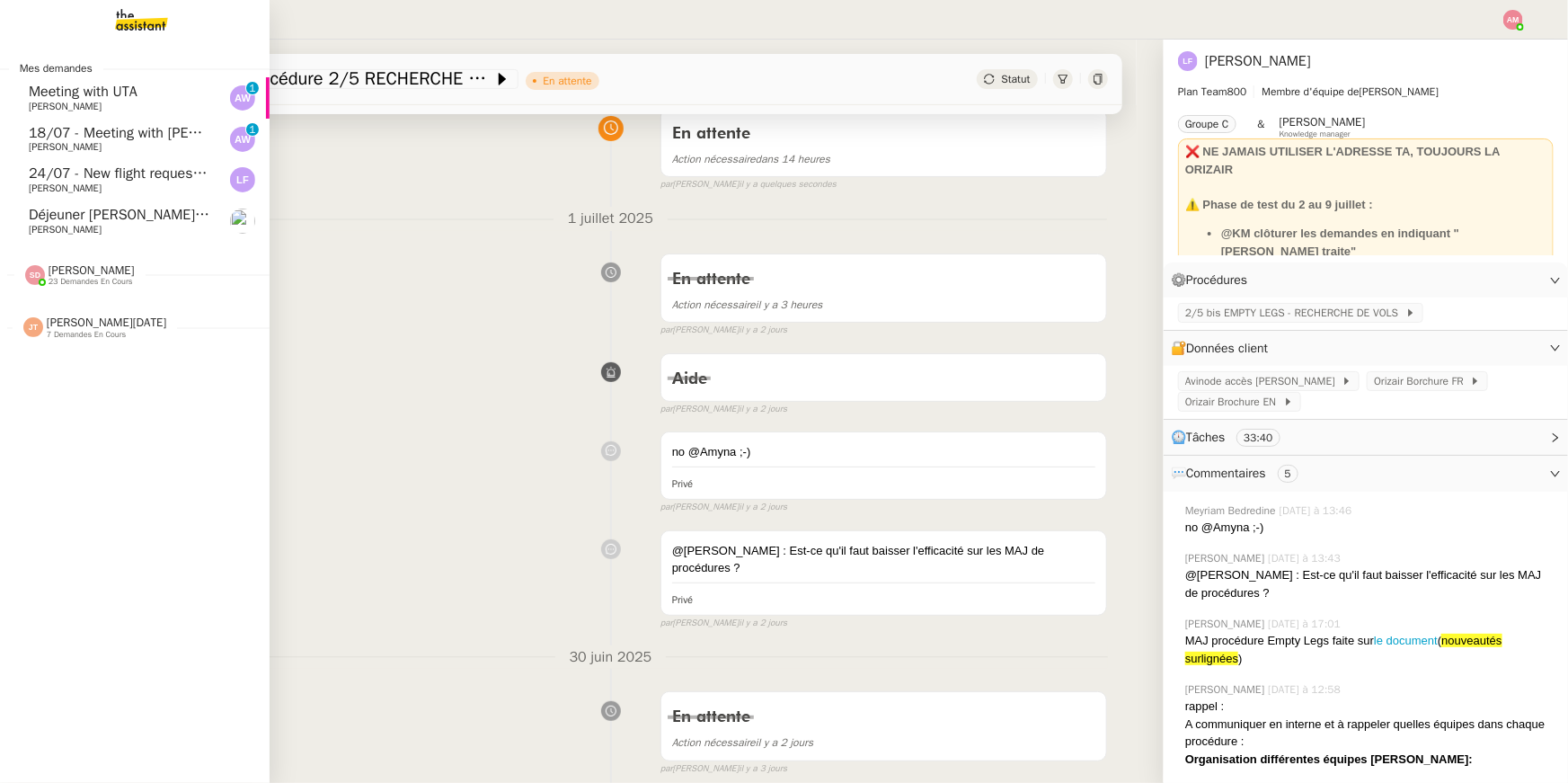 click on "Sheida Delpazir    23 demandes en cours" 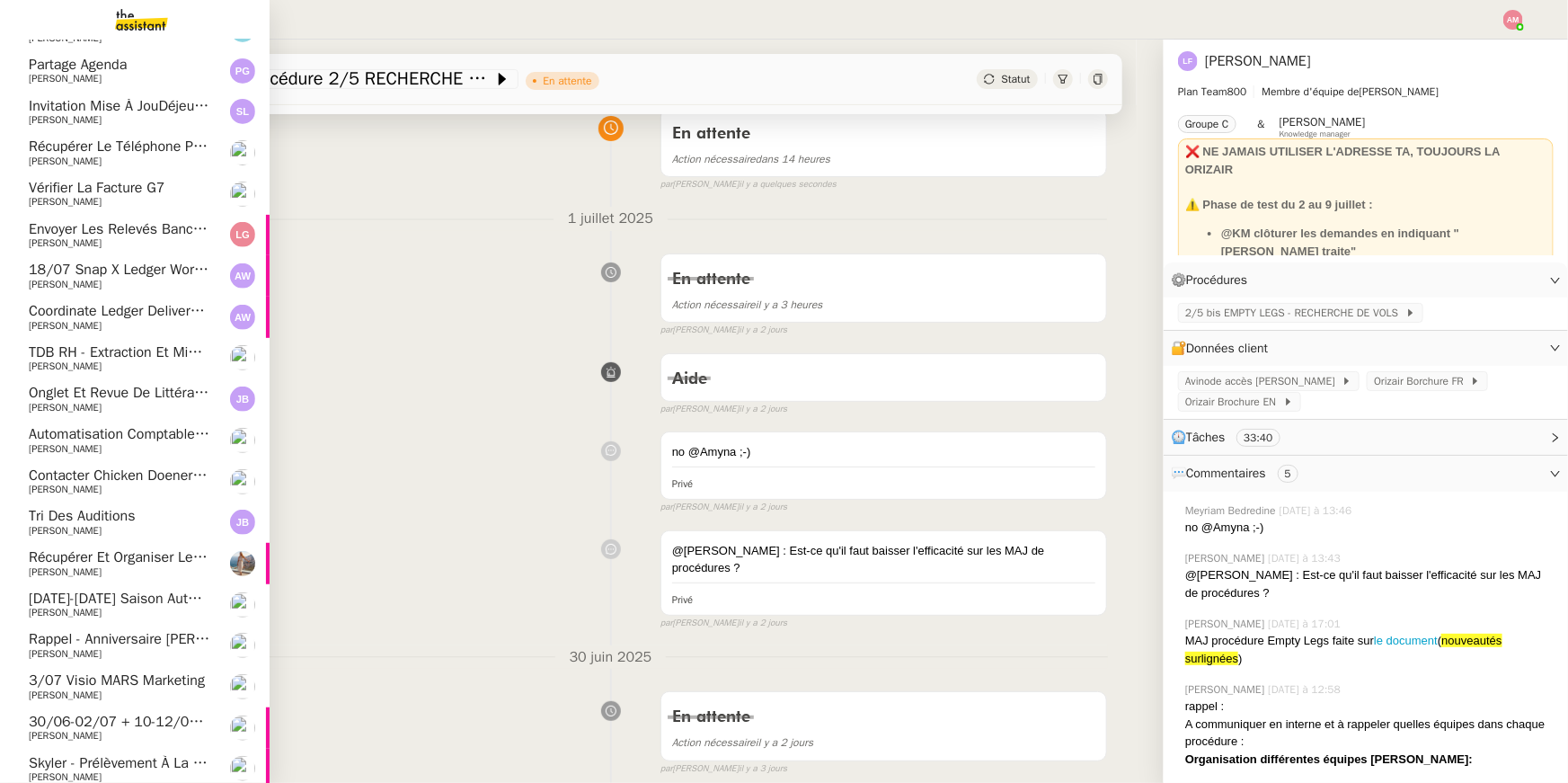 scroll, scrollTop: 508, scrollLeft: 0, axis: vertical 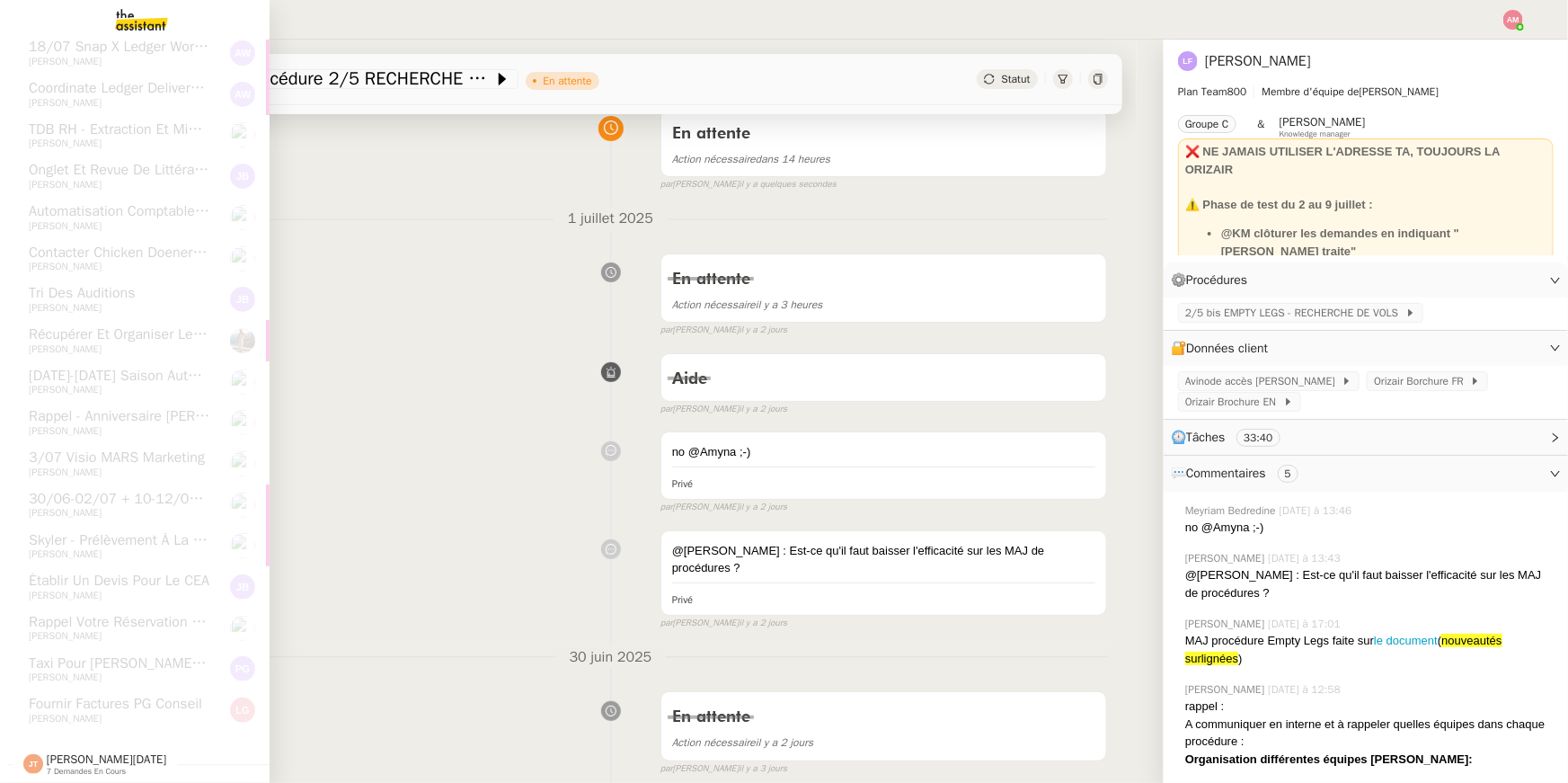 click on "7 demandes en cours" 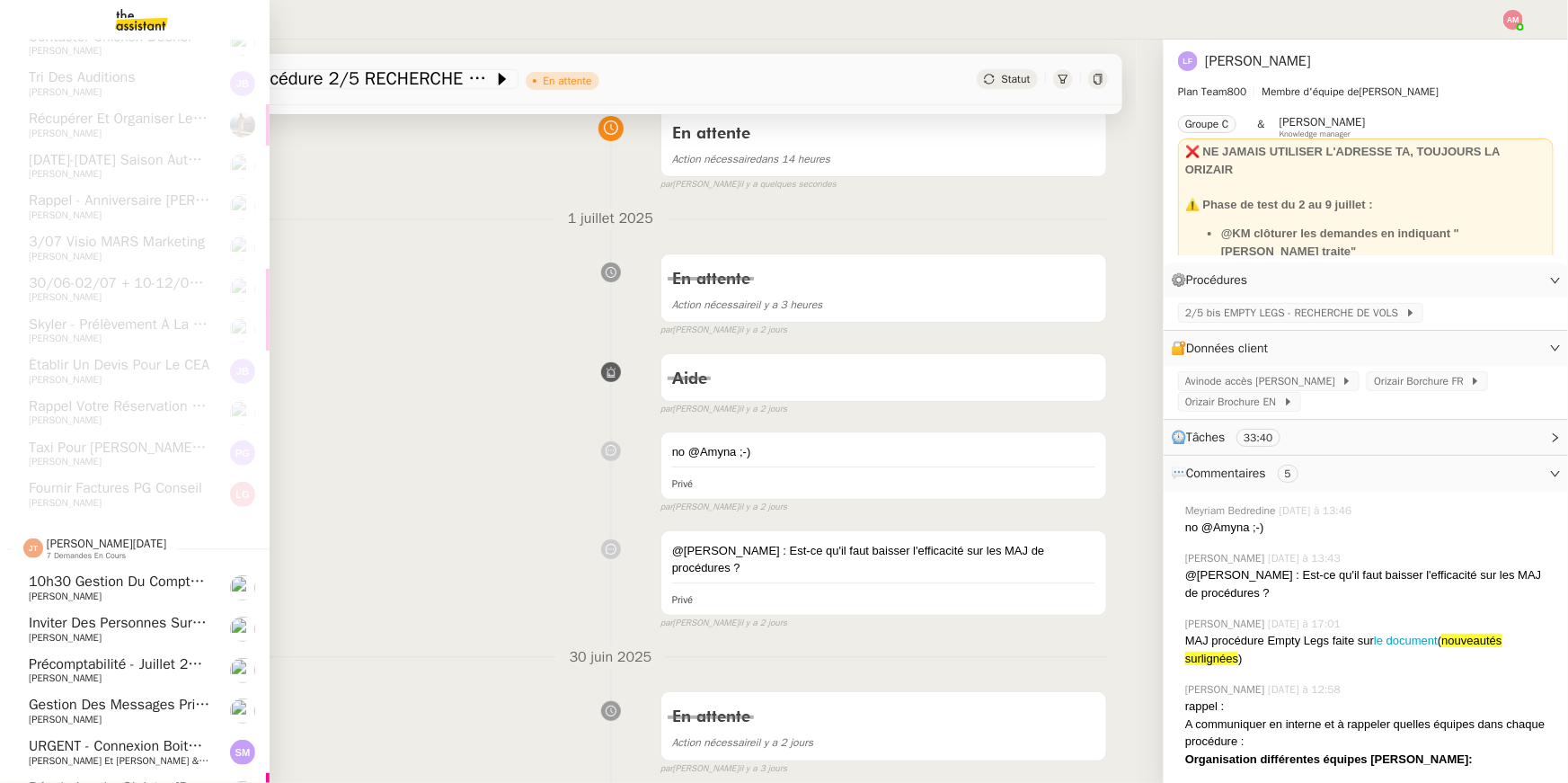 scroll, scrollTop: 796, scrollLeft: 0, axis: vertical 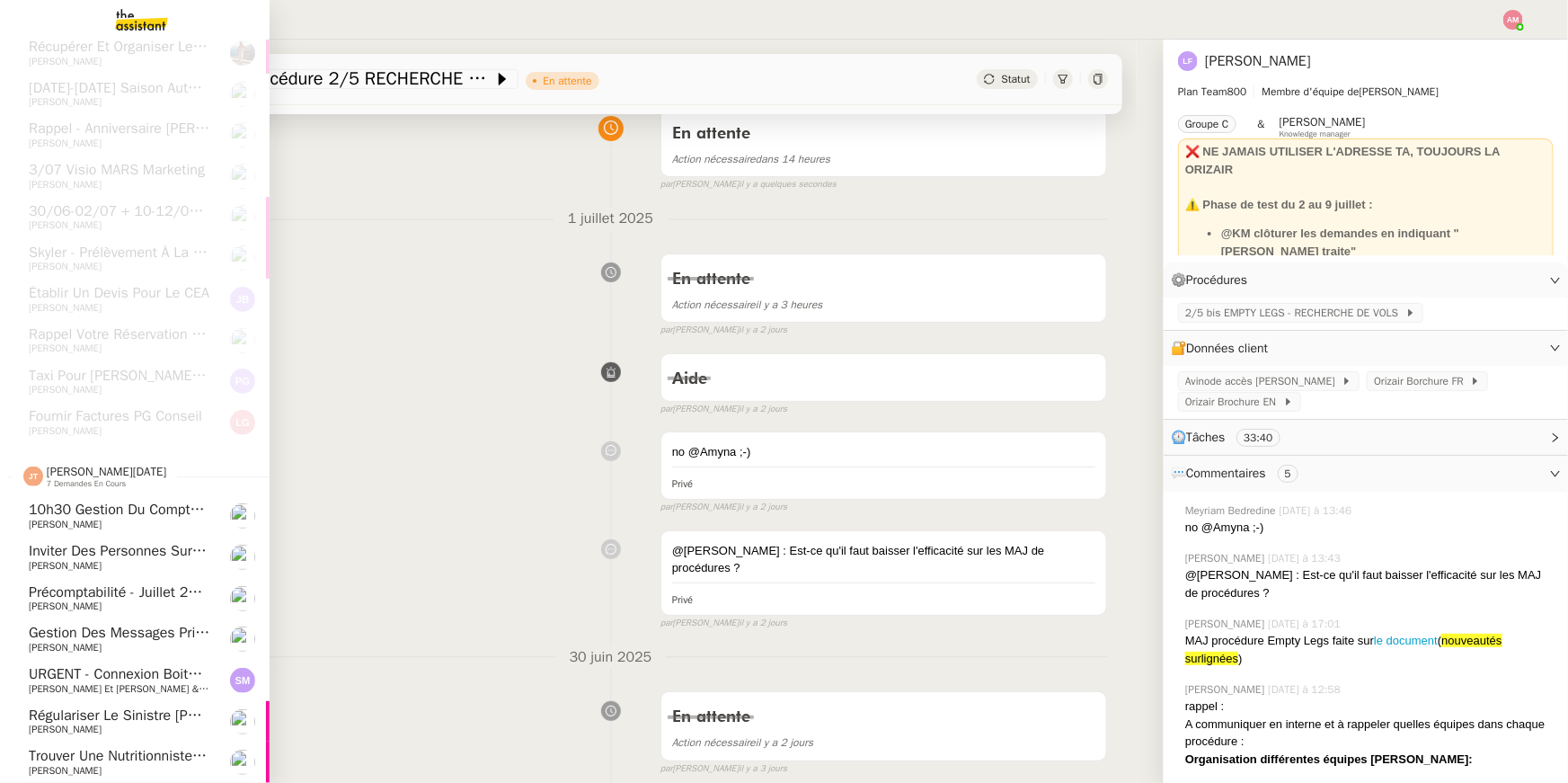 click on "[PERSON_NAME] et [PERSON_NAME] & [PERSON_NAME]" 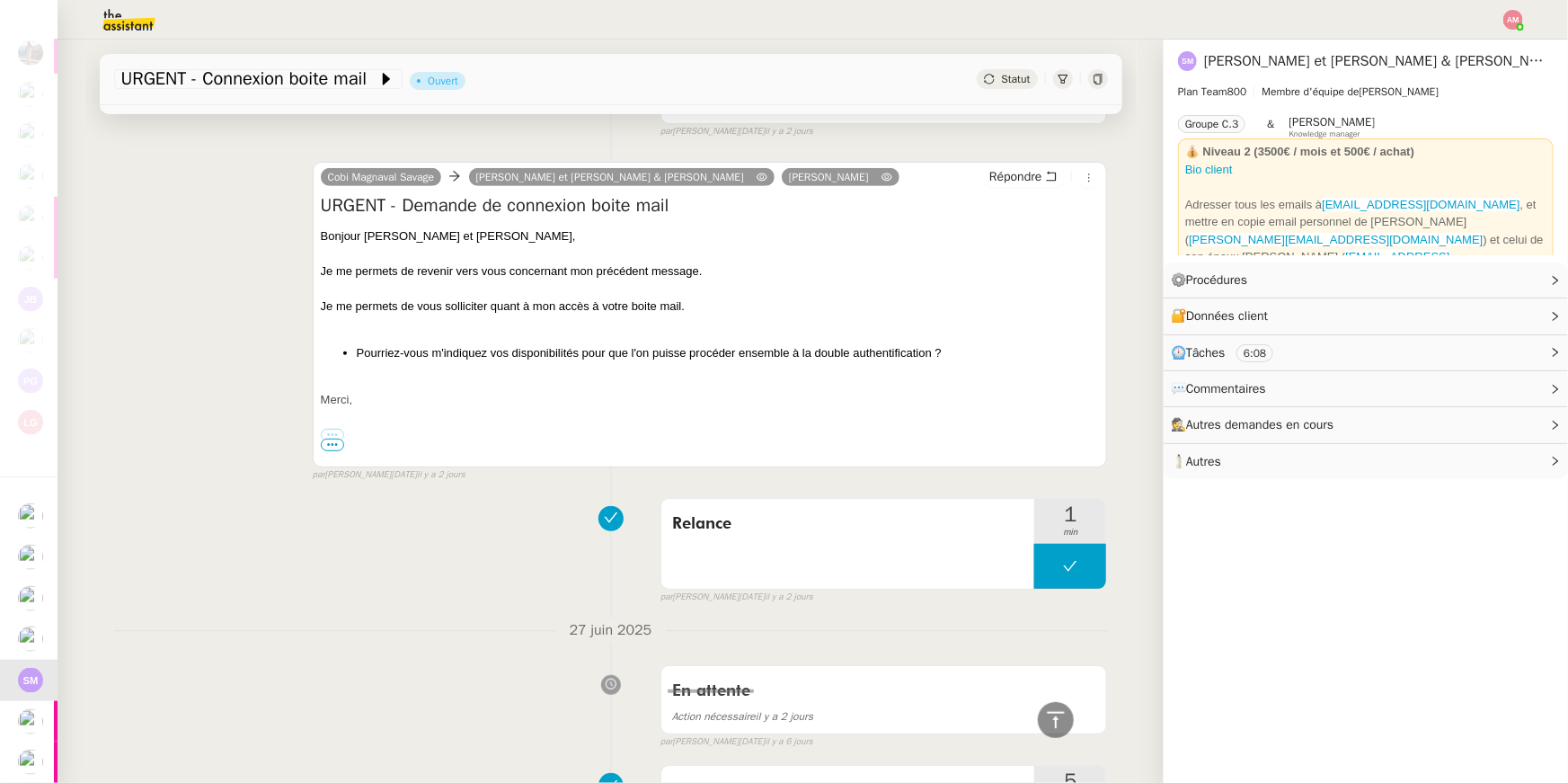 scroll, scrollTop: 87, scrollLeft: 0, axis: vertical 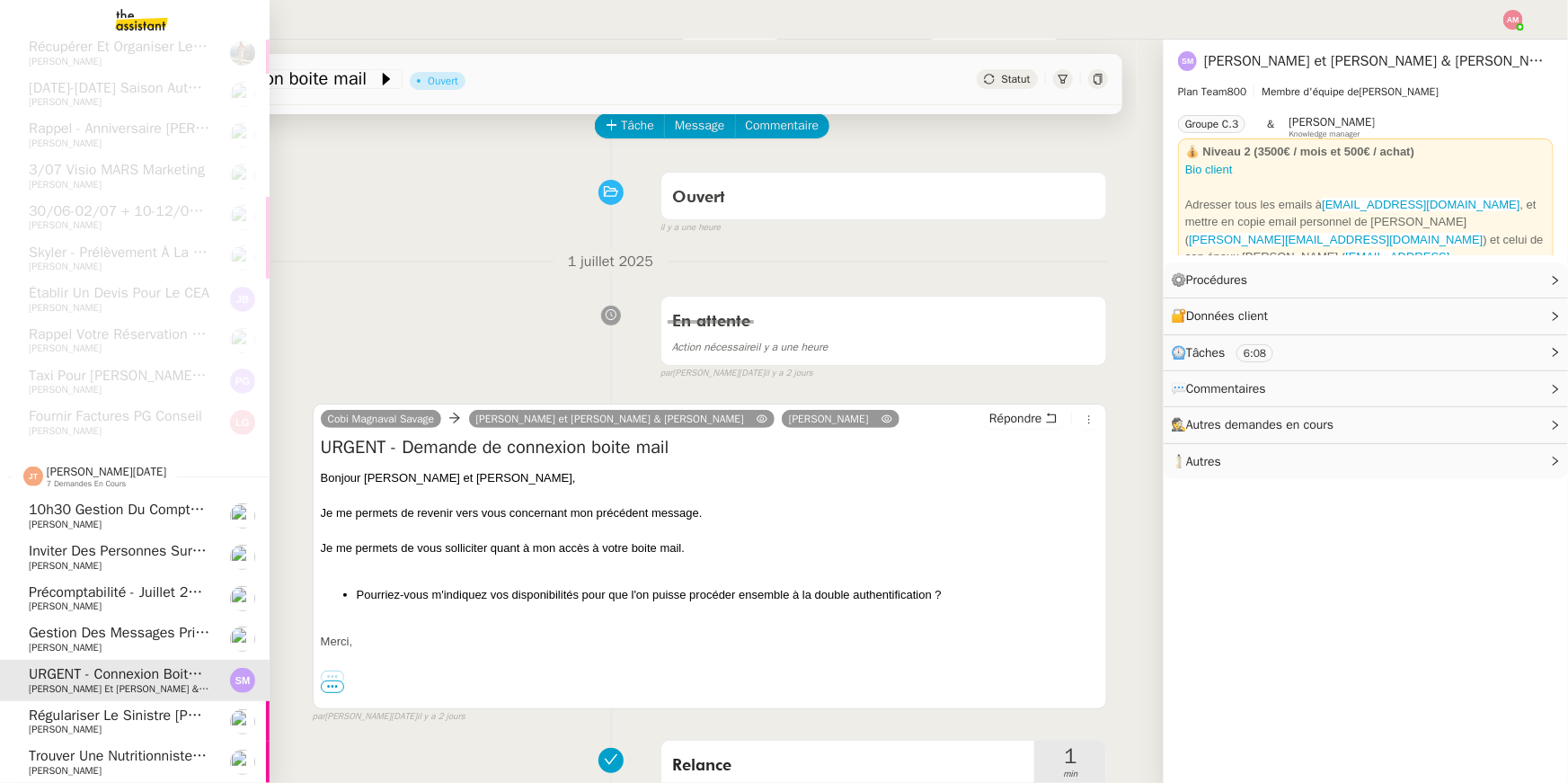 click on "Trouver une nutritionniste pour les menus" 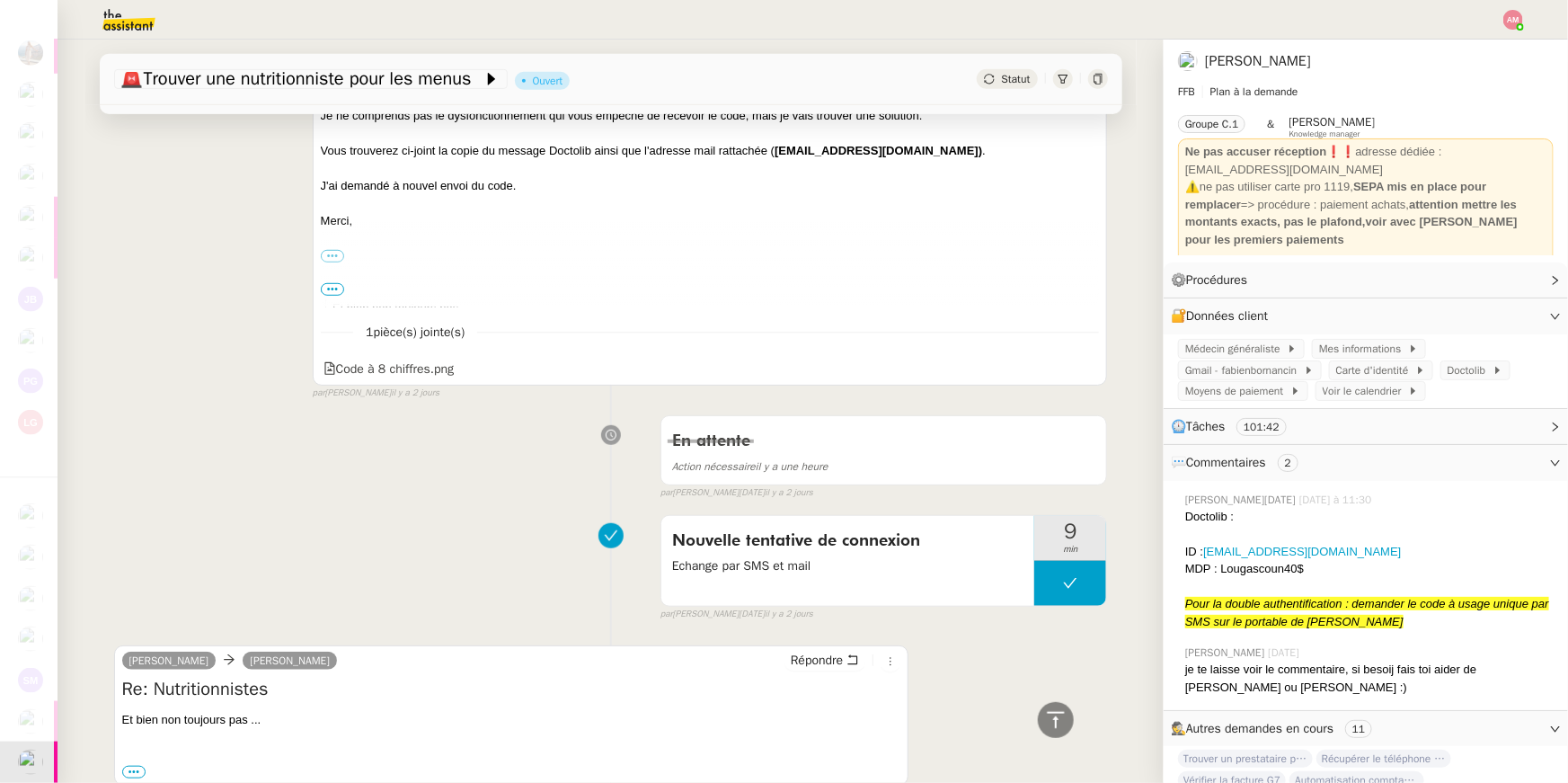 scroll, scrollTop: 467, scrollLeft: 0, axis: vertical 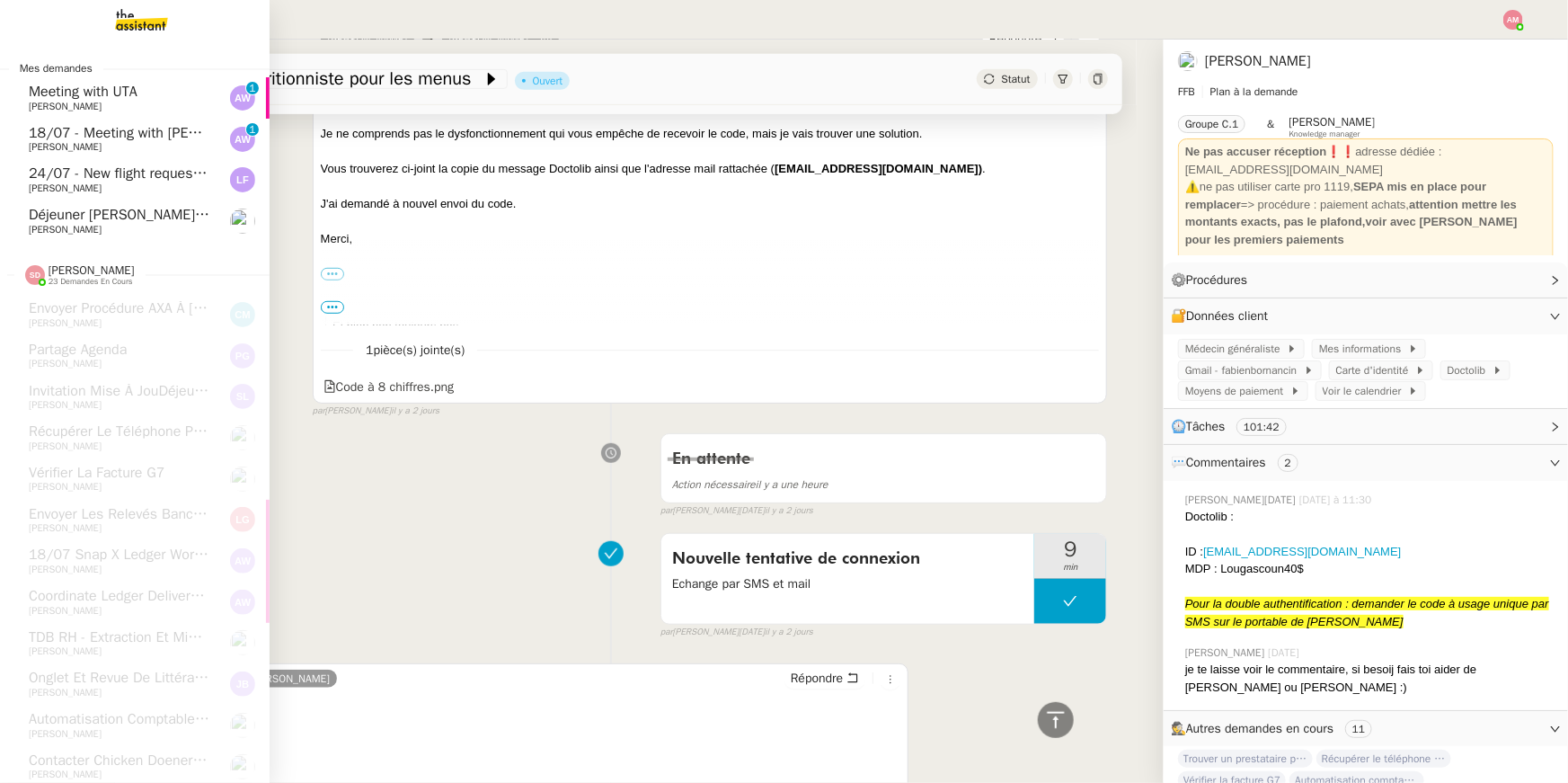 click on "24/07 - New flight request - Tracey D    Louis Frei" 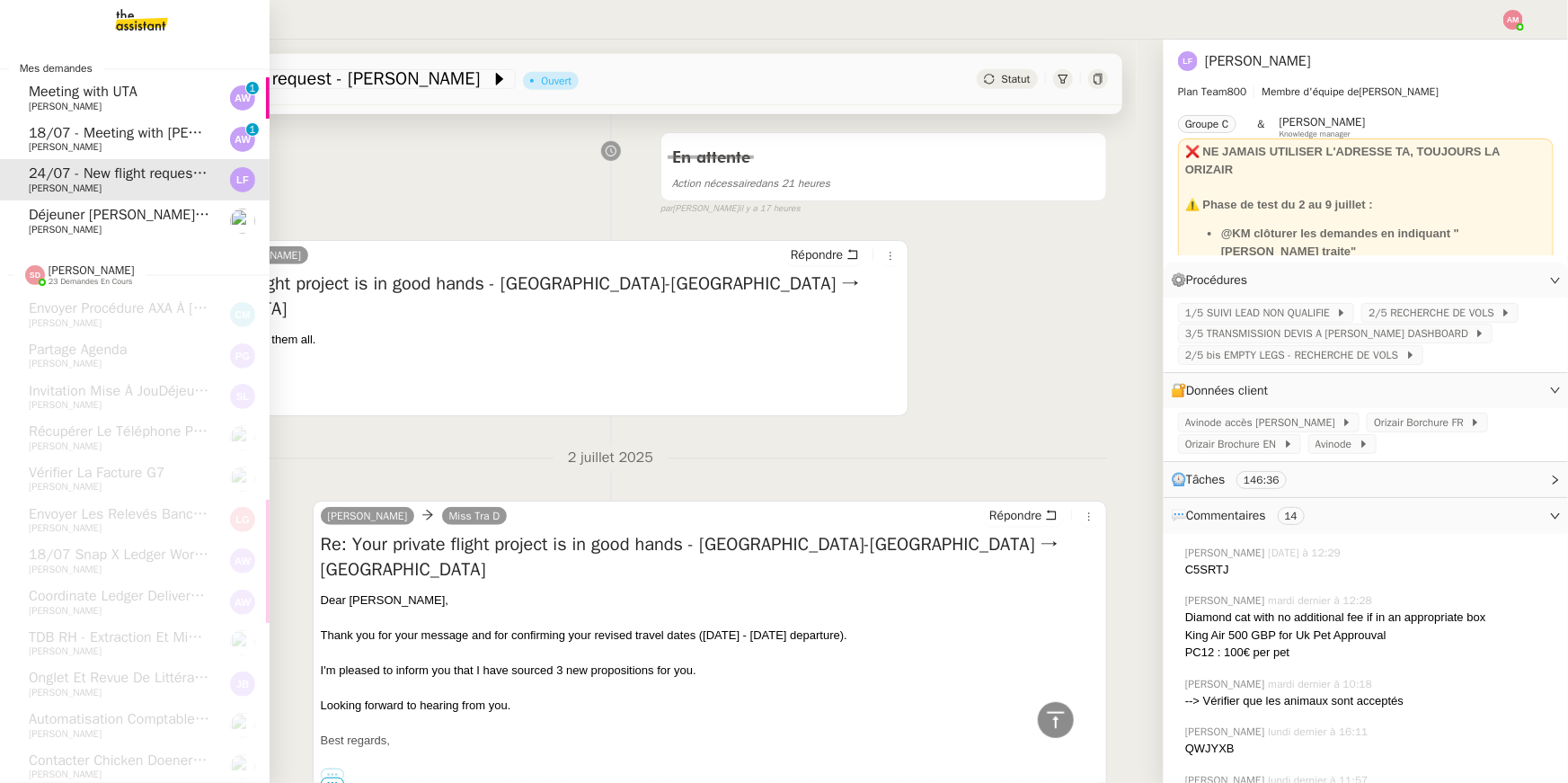 click on "Déjeuner [PERSON_NAME] & [PERSON_NAME]" 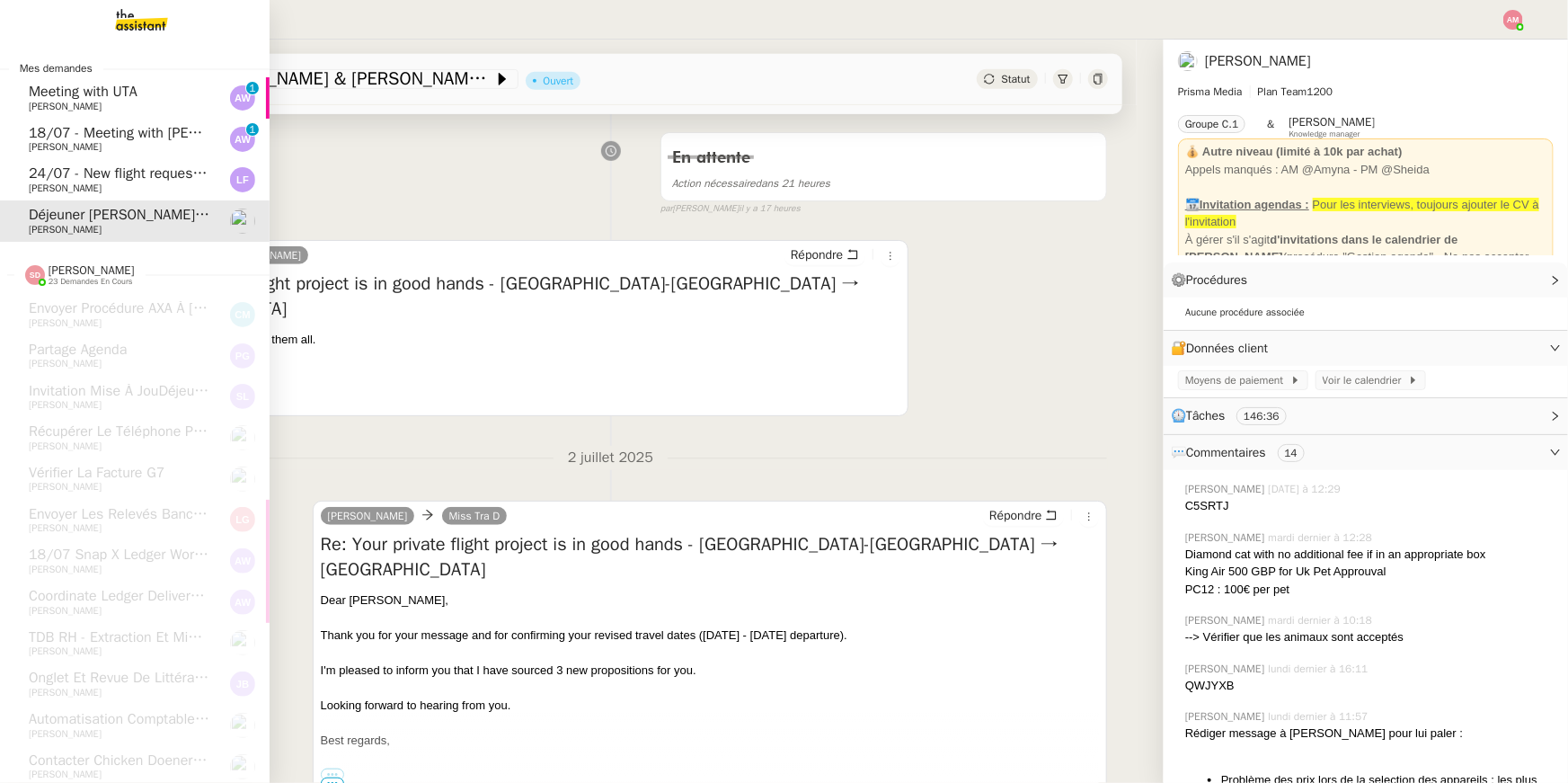 scroll, scrollTop: 228, scrollLeft: 0, axis: vertical 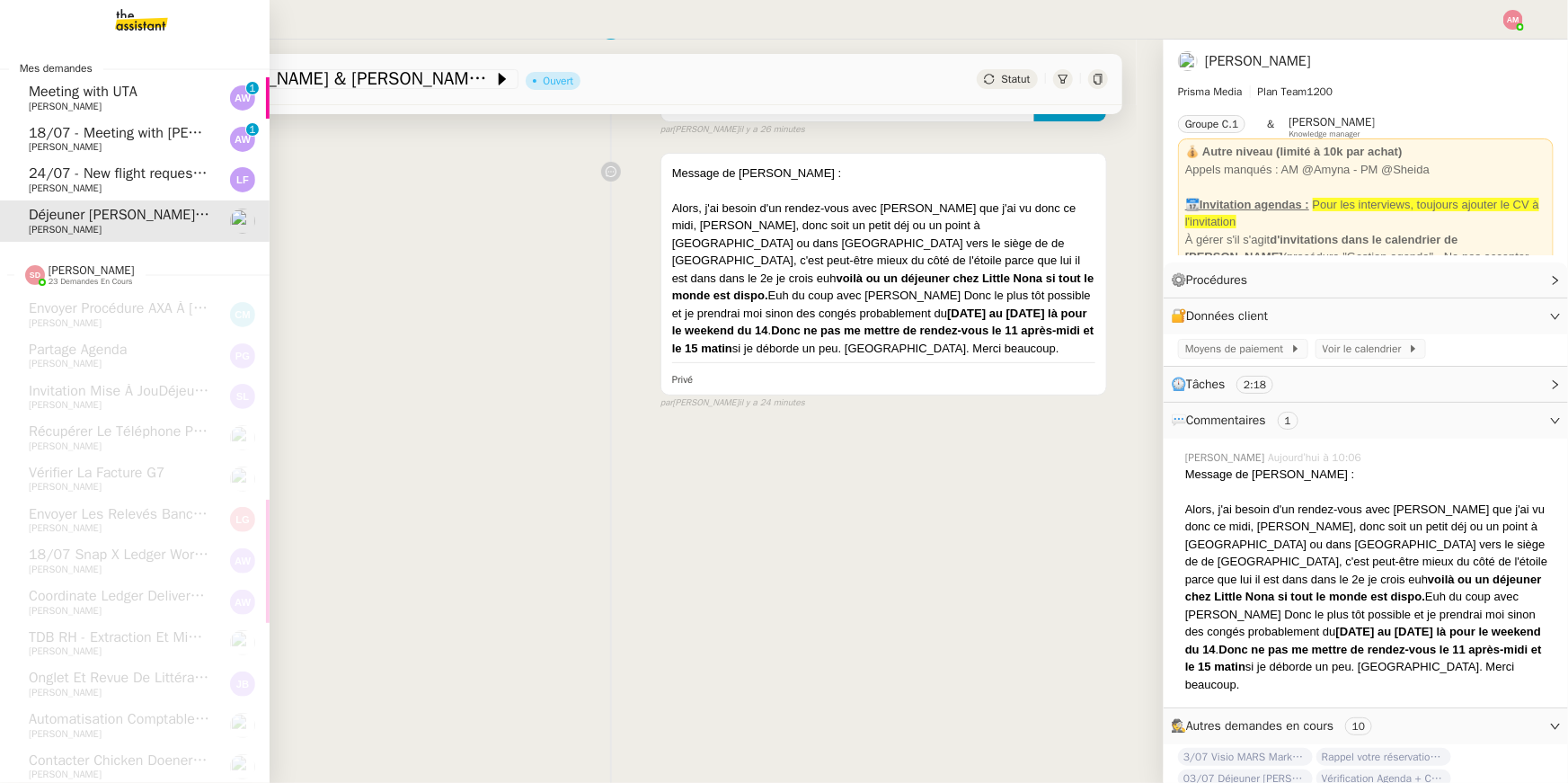 click on "[PERSON_NAME]" 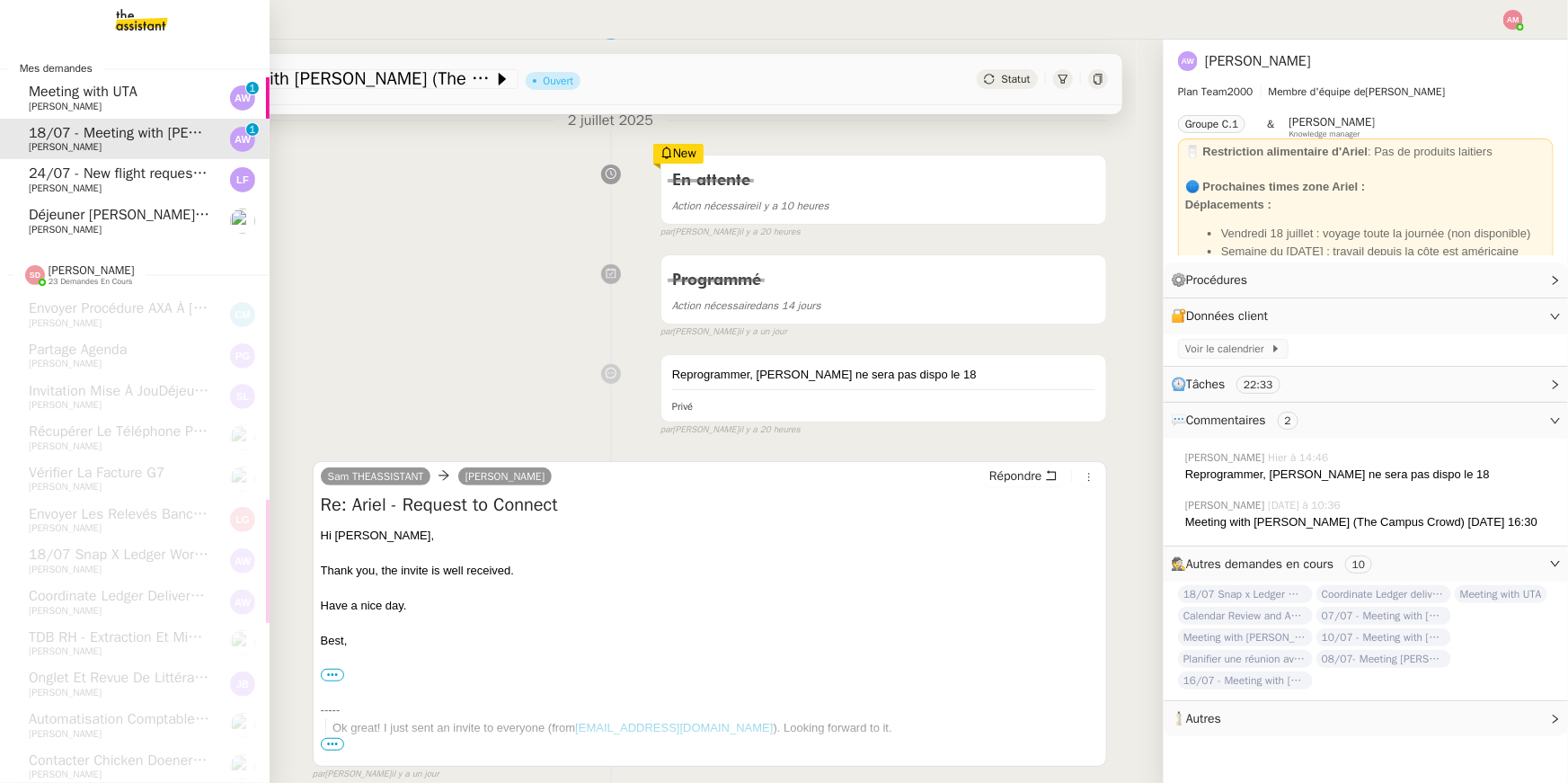 scroll, scrollTop: 467, scrollLeft: 0, axis: vertical 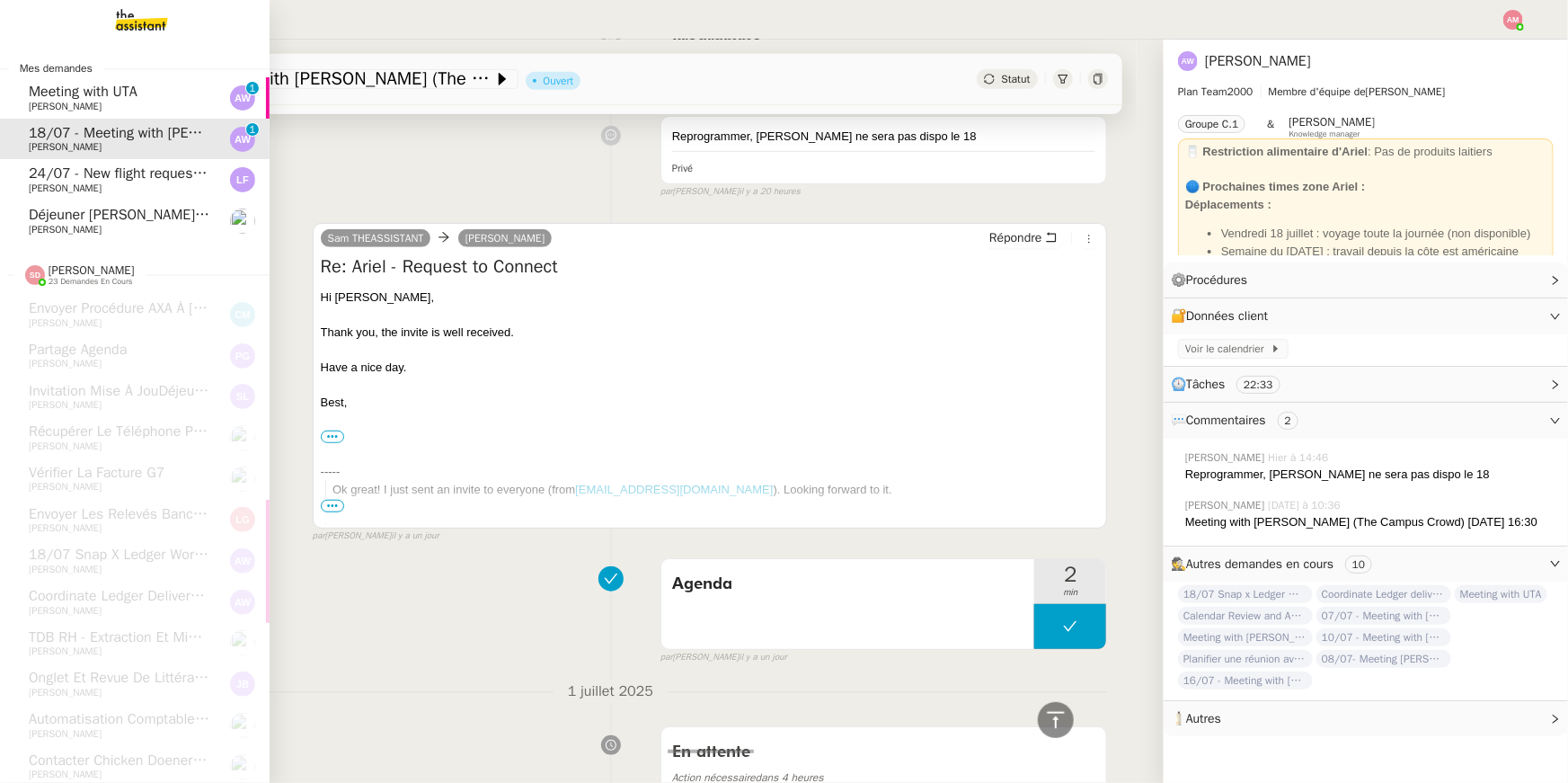 click on "[PERSON_NAME]" 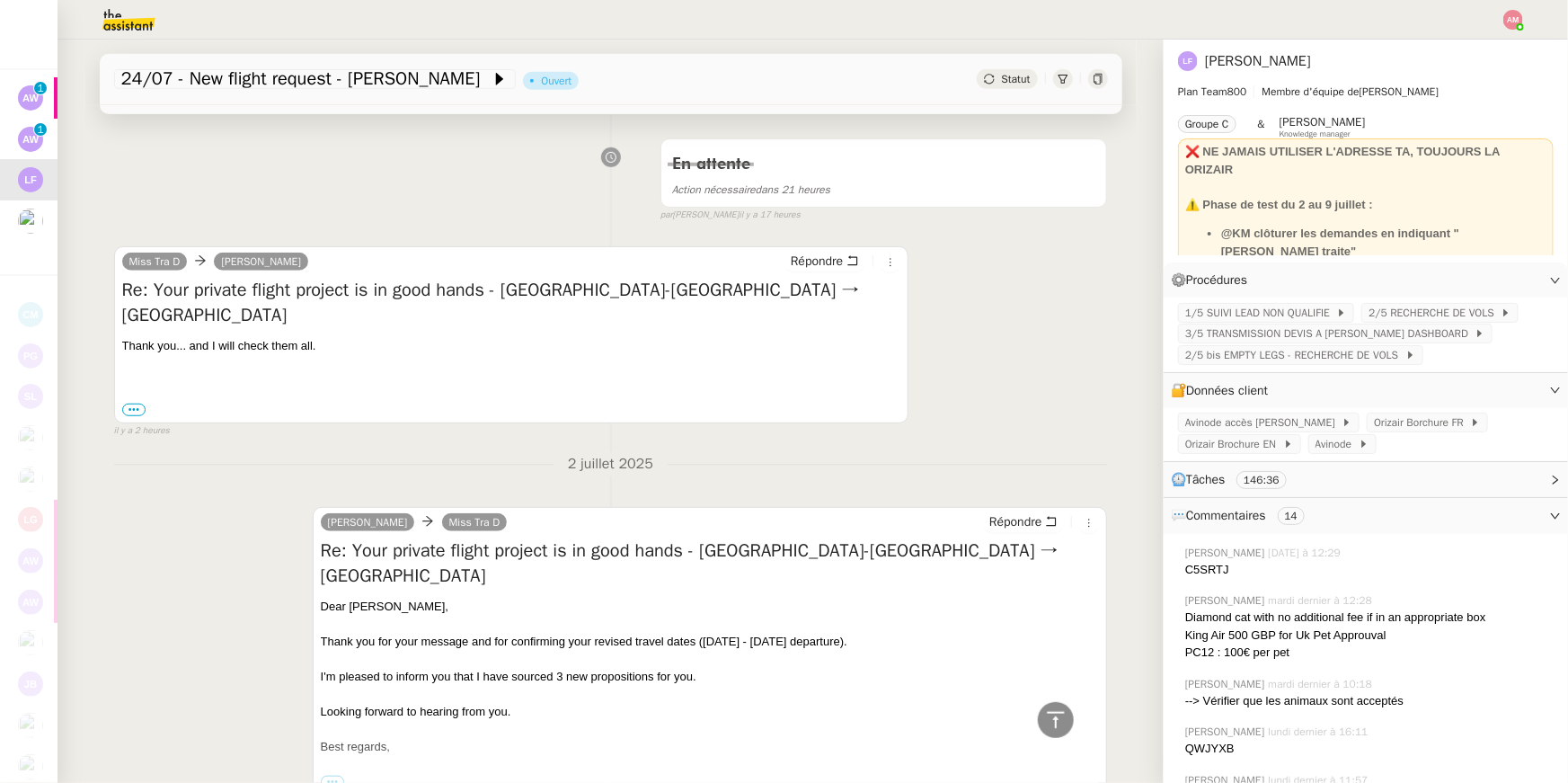 scroll, scrollTop: 492, scrollLeft: 0, axis: vertical 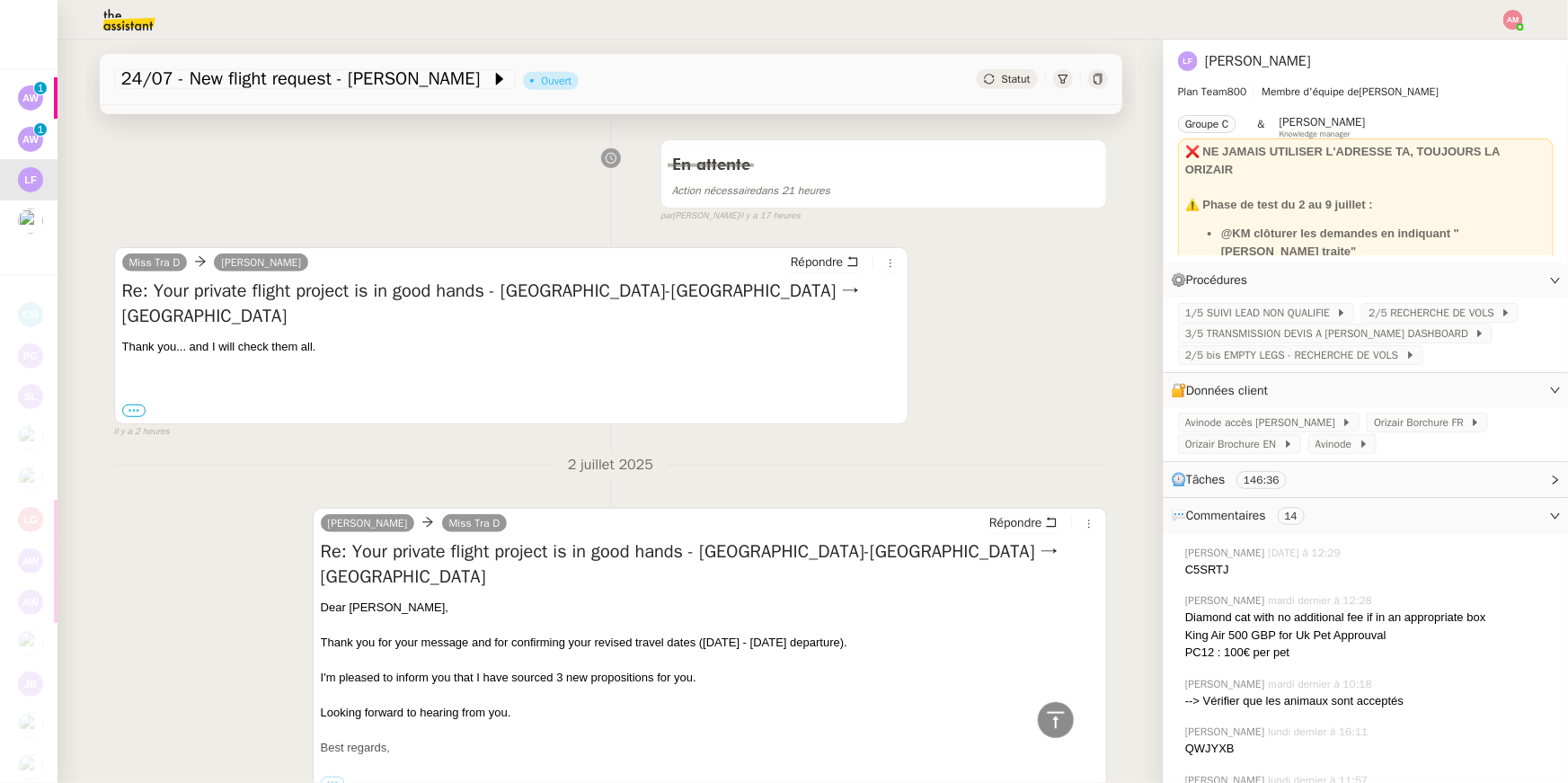 click on "•••" at bounding box center [134, 411] 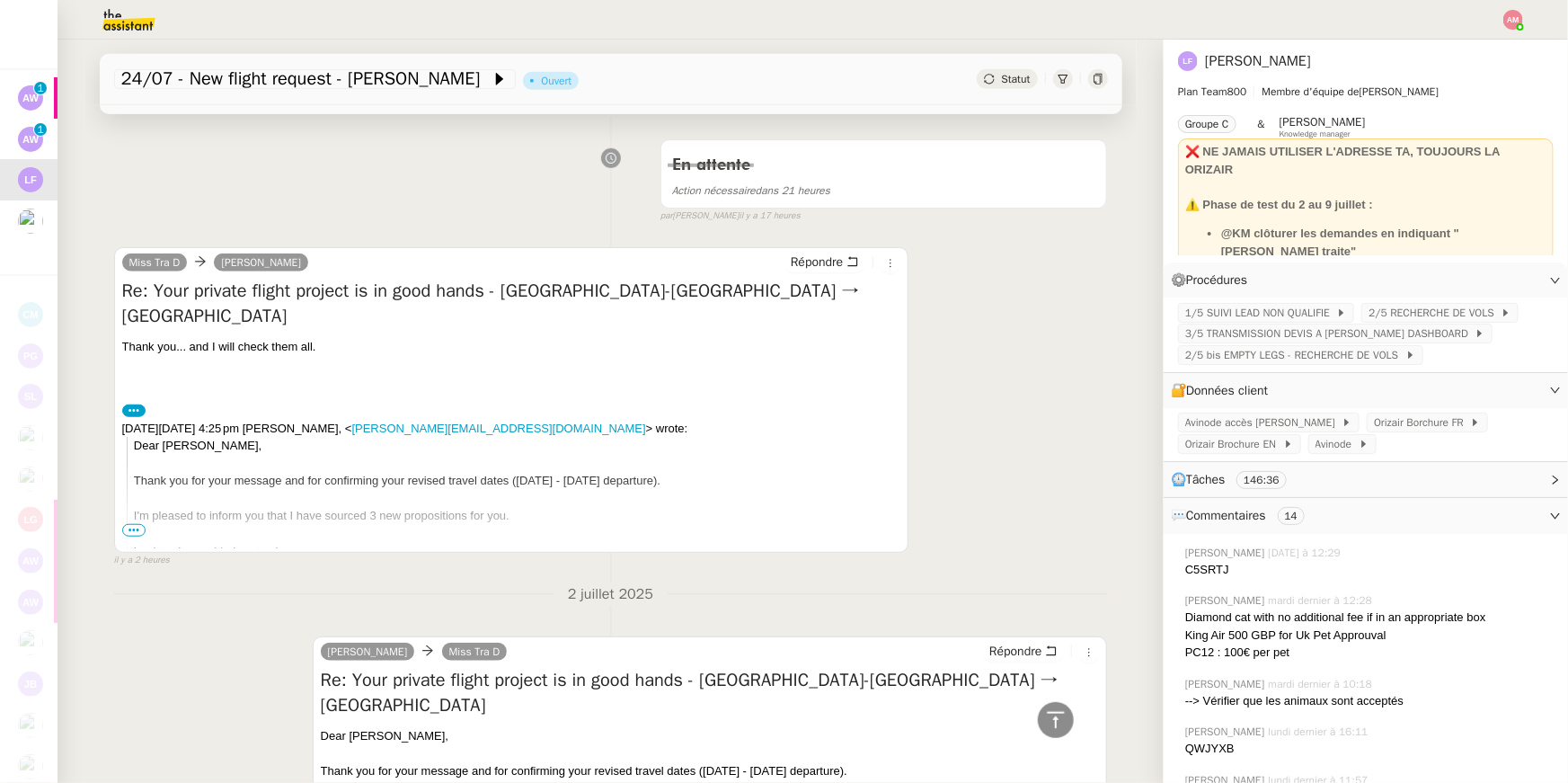 click on "•••" at bounding box center (134, 530) 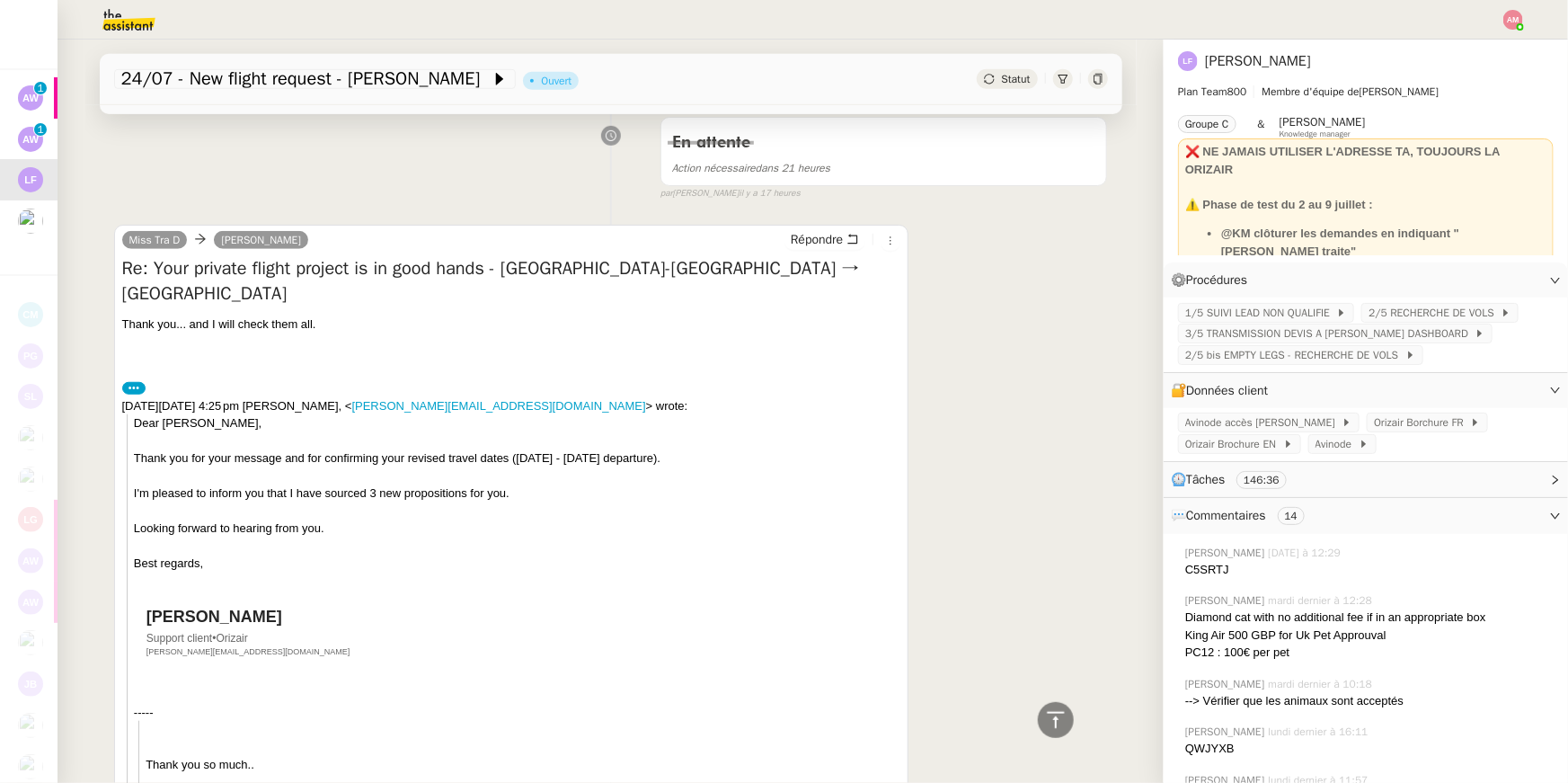 scroll, scrollTop: 530, scrollLeft: 0, axis: vertical 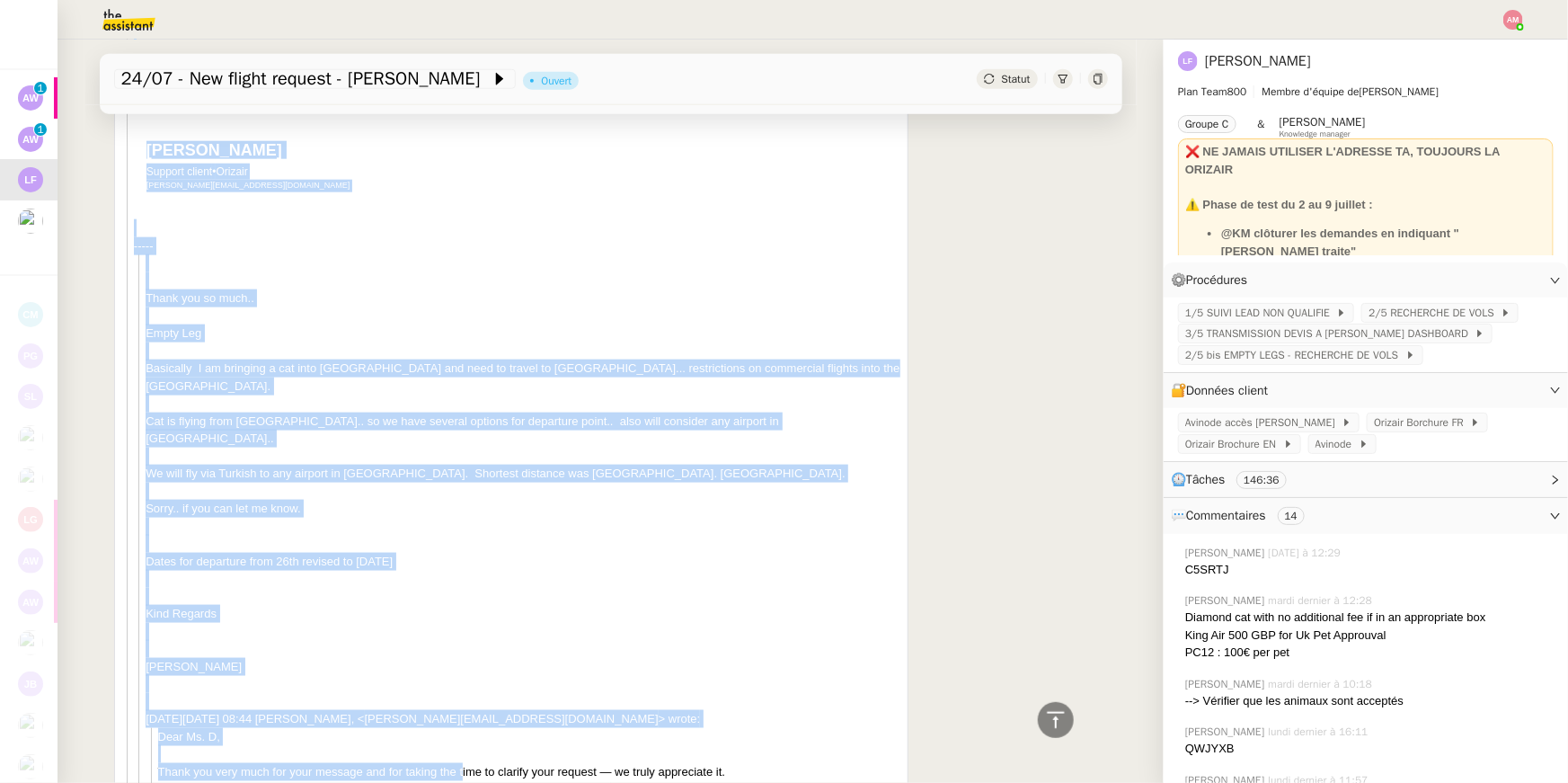 drag, startPoint x: 121, startPoint y: 304, endPoint x: 474, endPoint y: 708, distance: 536.4932 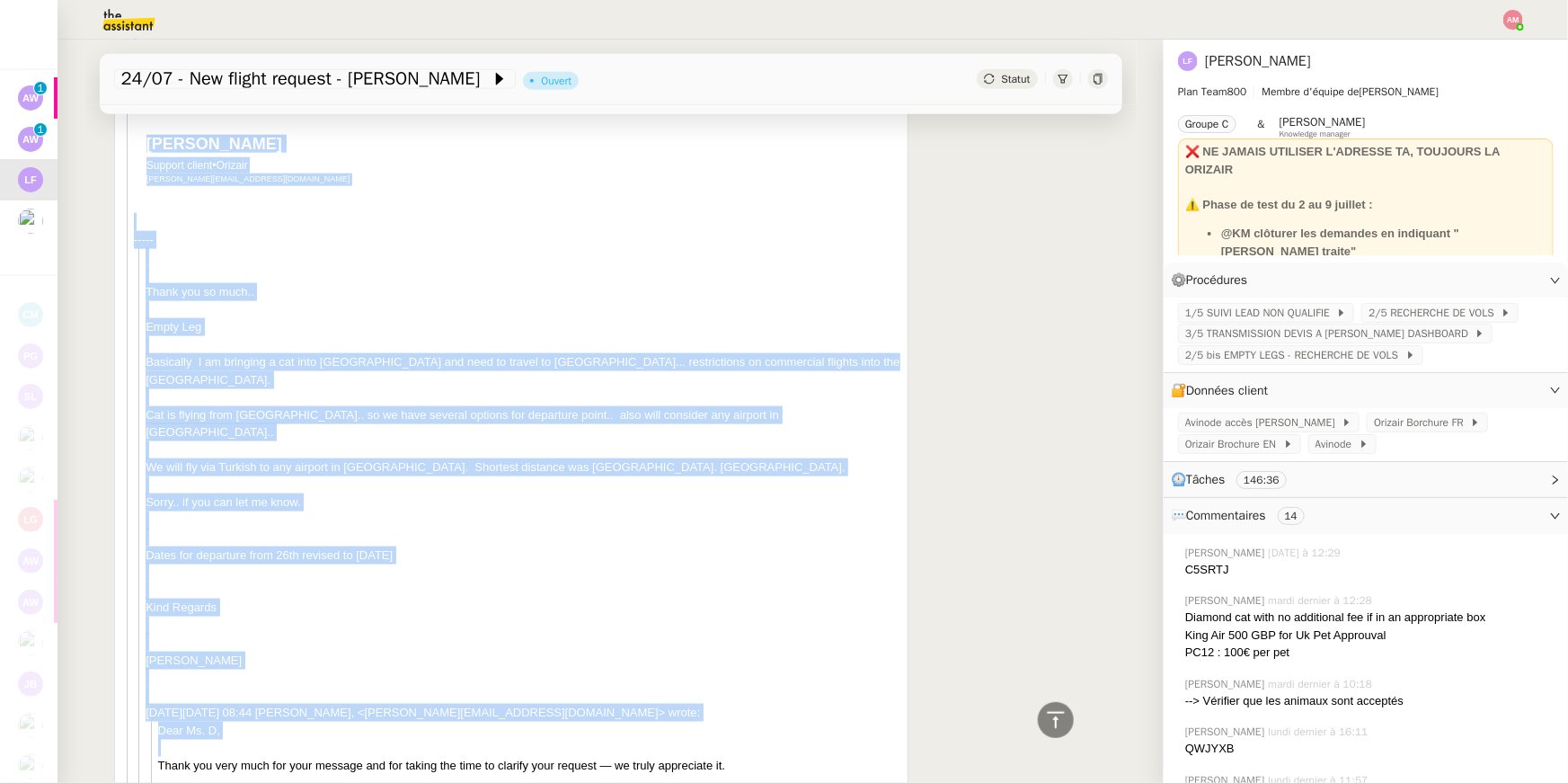 scroll, scrollTop: 0, scrollLeft: 0, axis: both 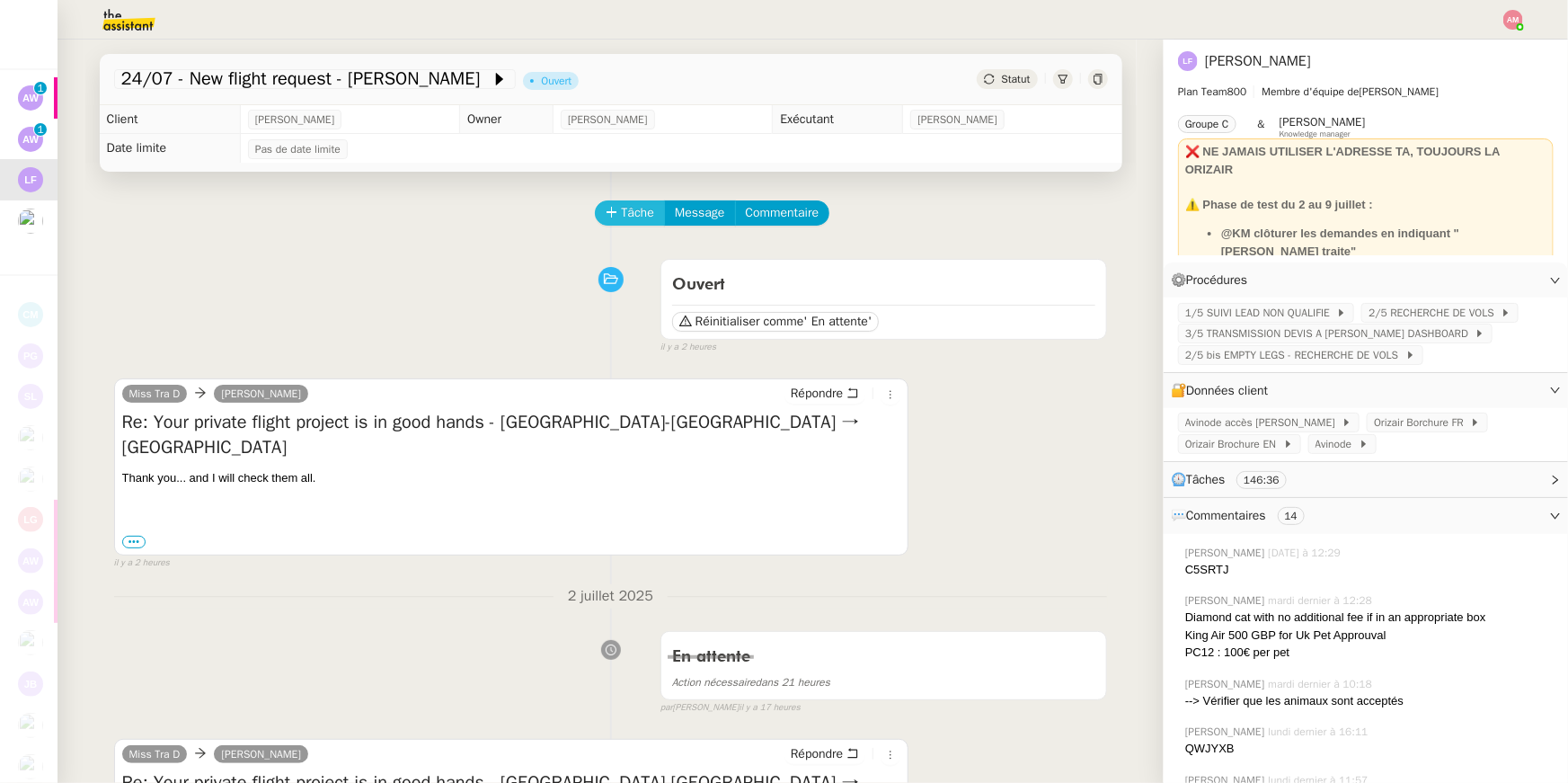 click on "Tâche" 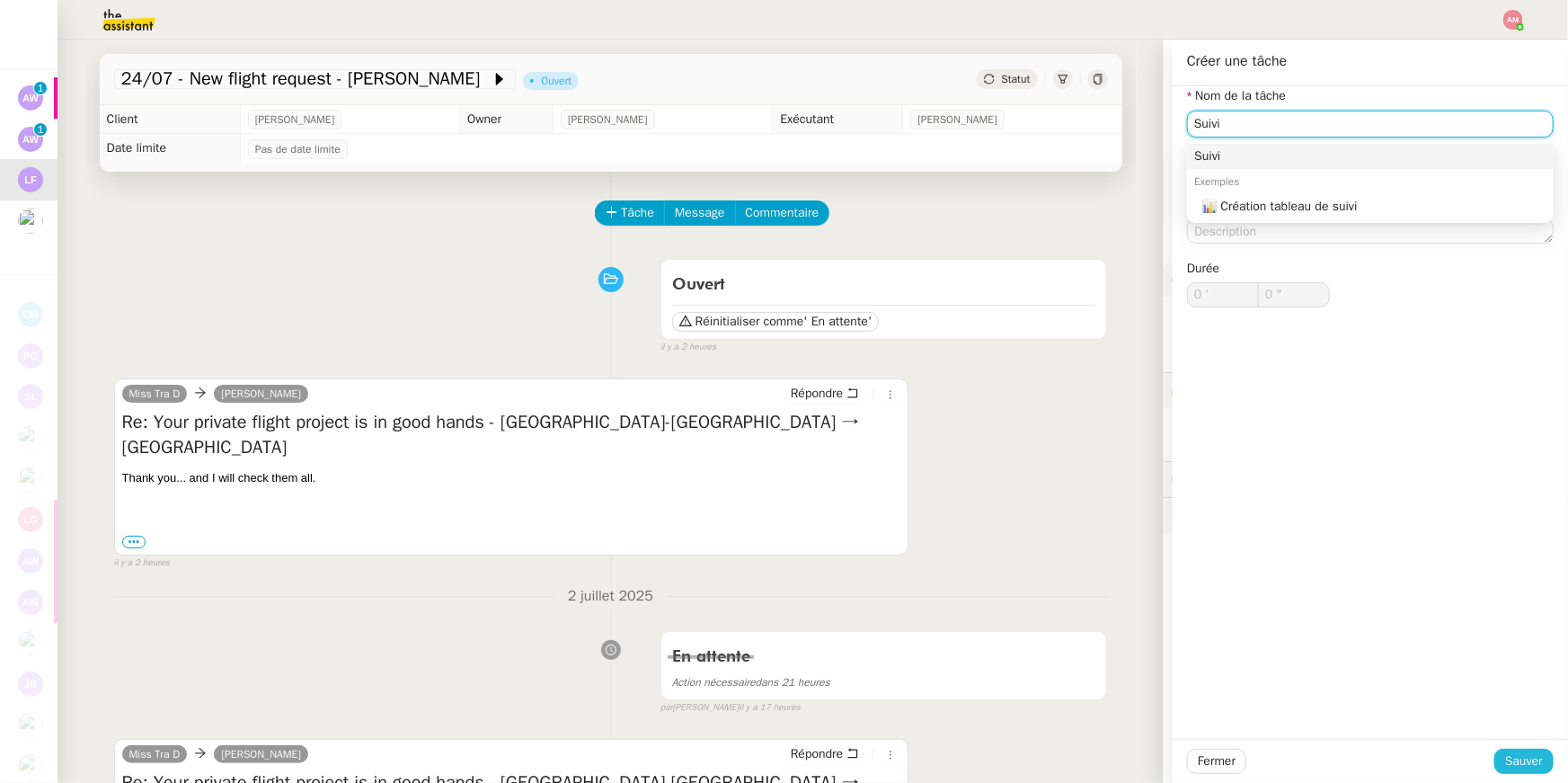 type on "Suivi" 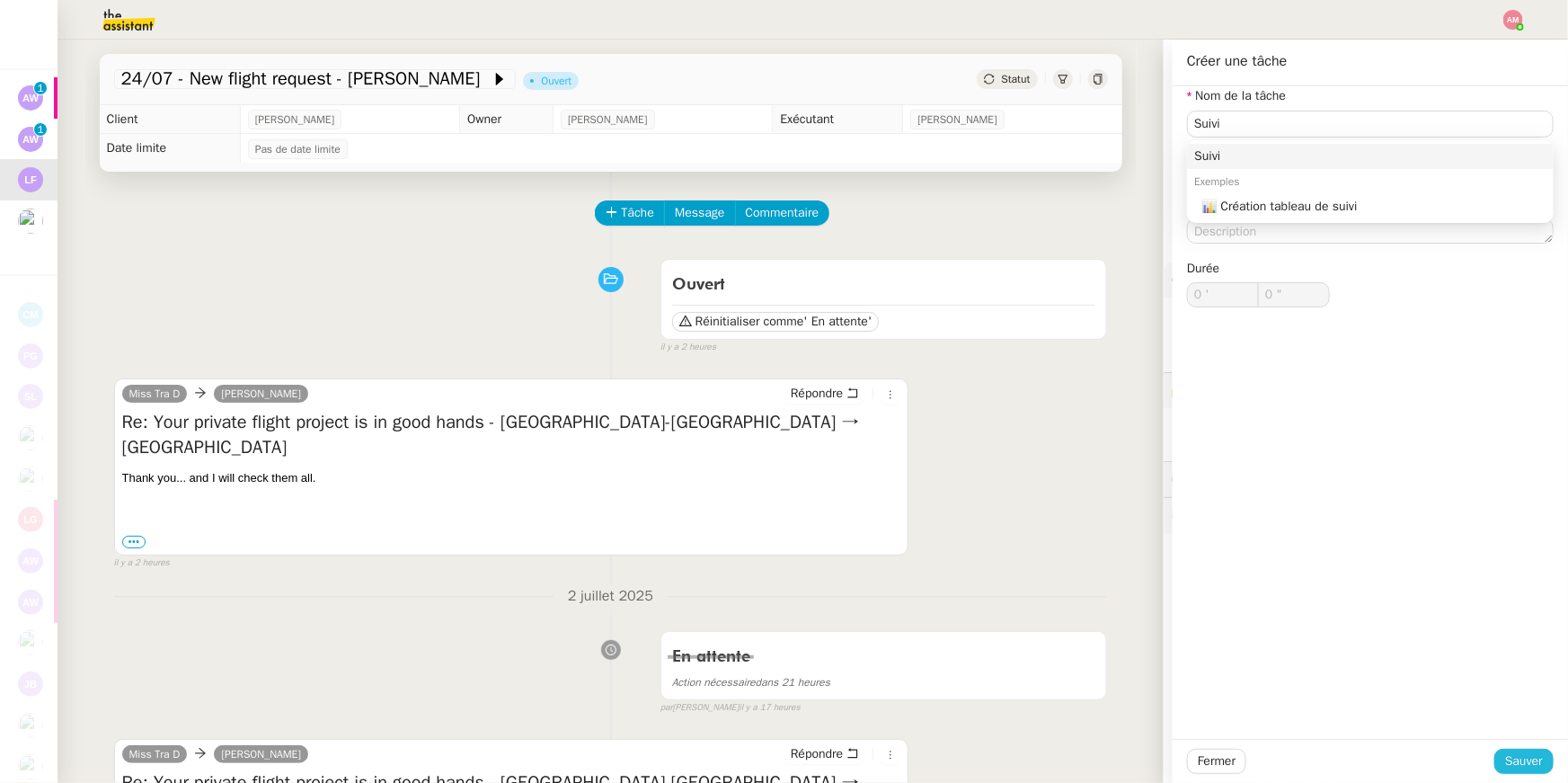 click on "Sauver" 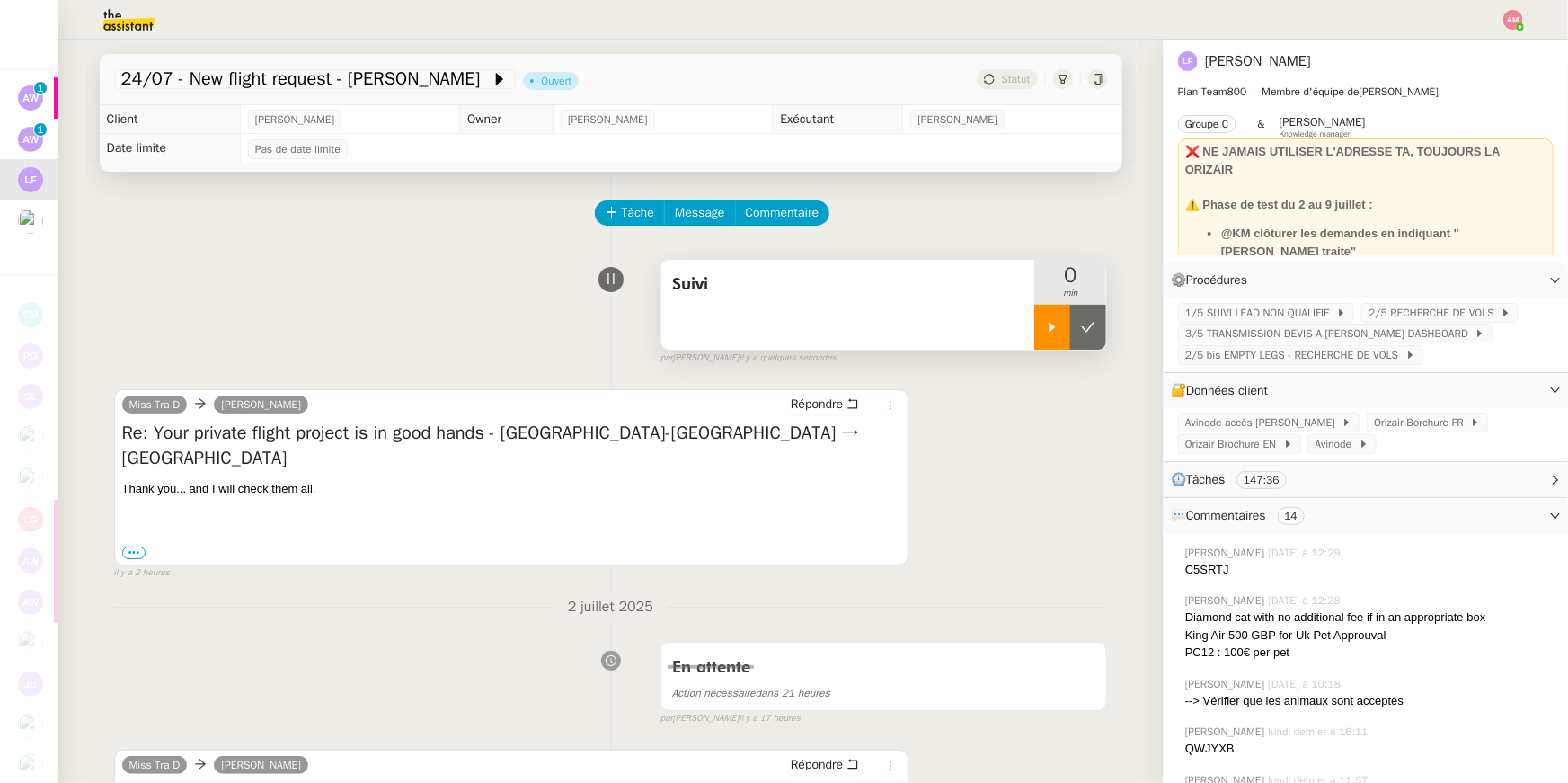click 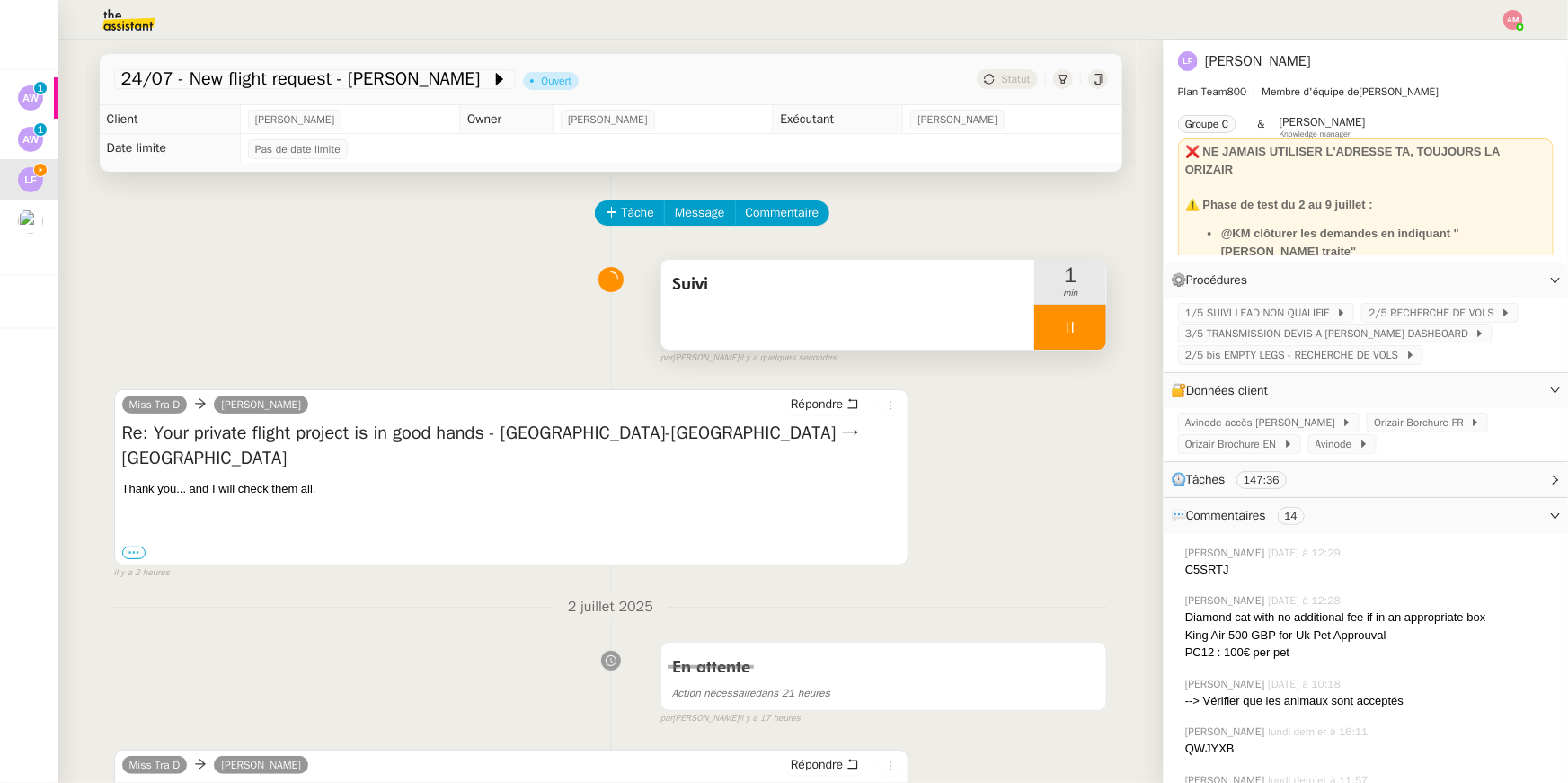 click on "•••" at bounding box center [134, 553] 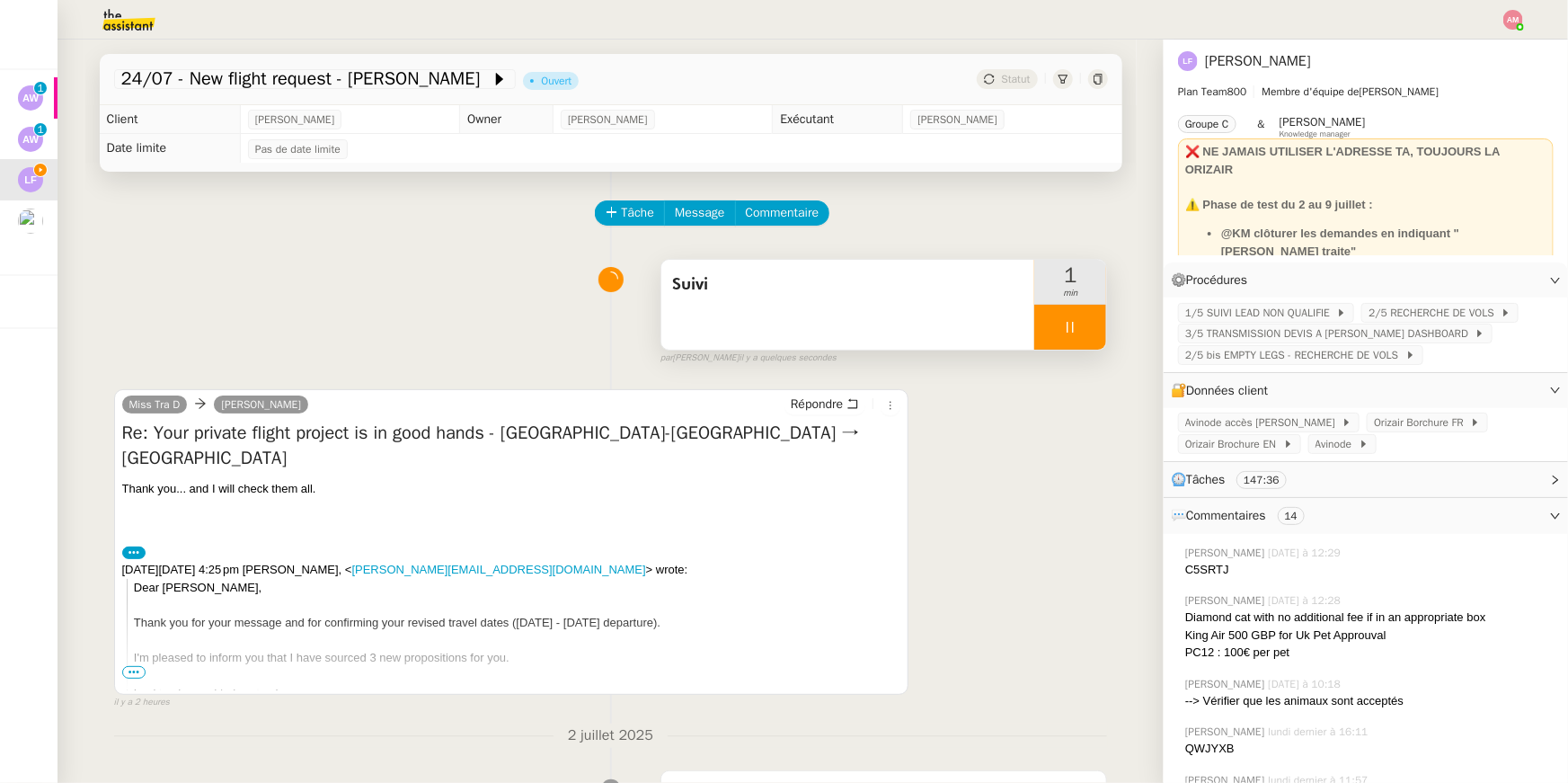 click on "•••" at bounding box center (134, 672) 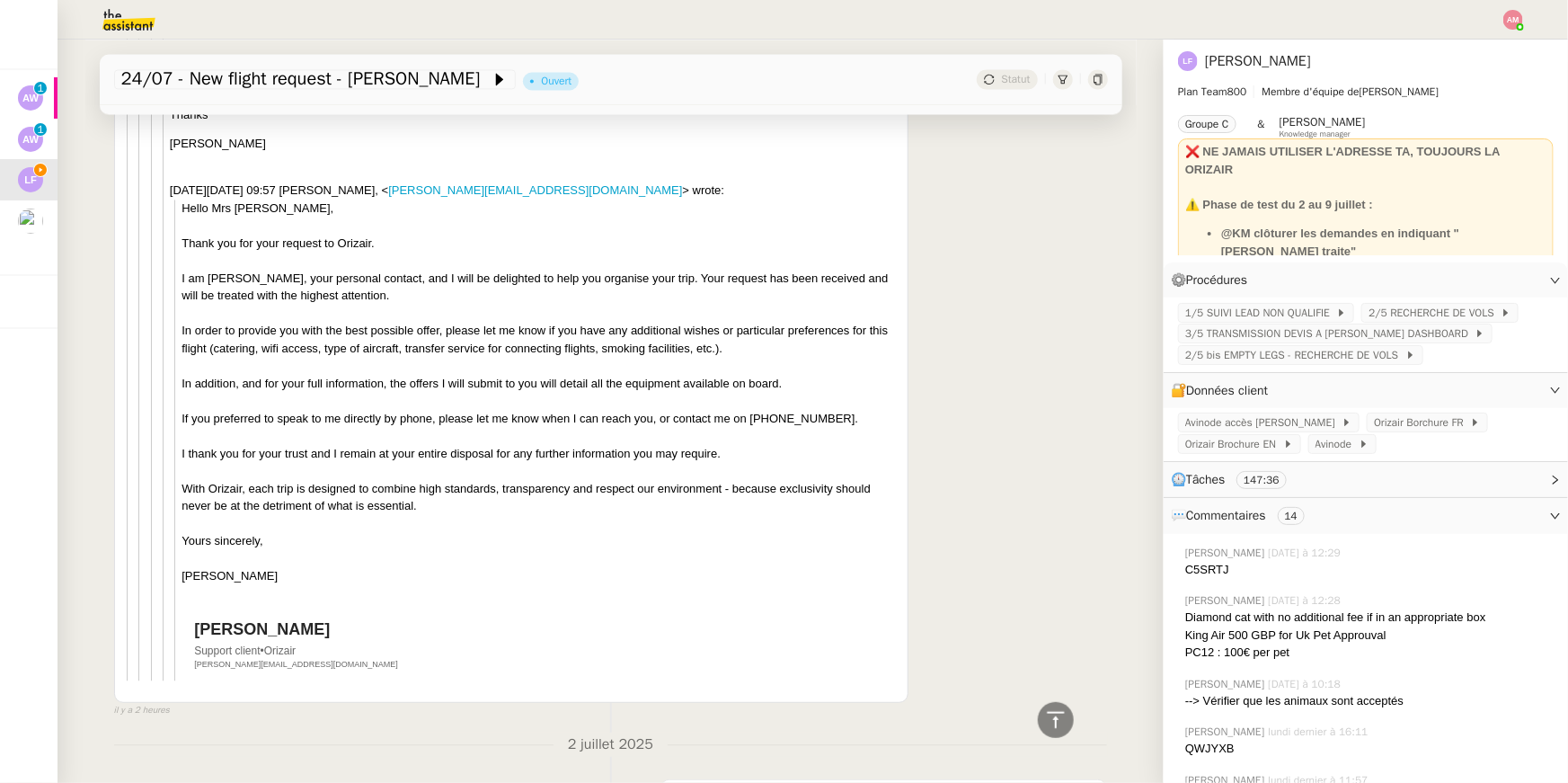 scroll, scrollTop: 1846, scrollLeft: 0, axis: vertical 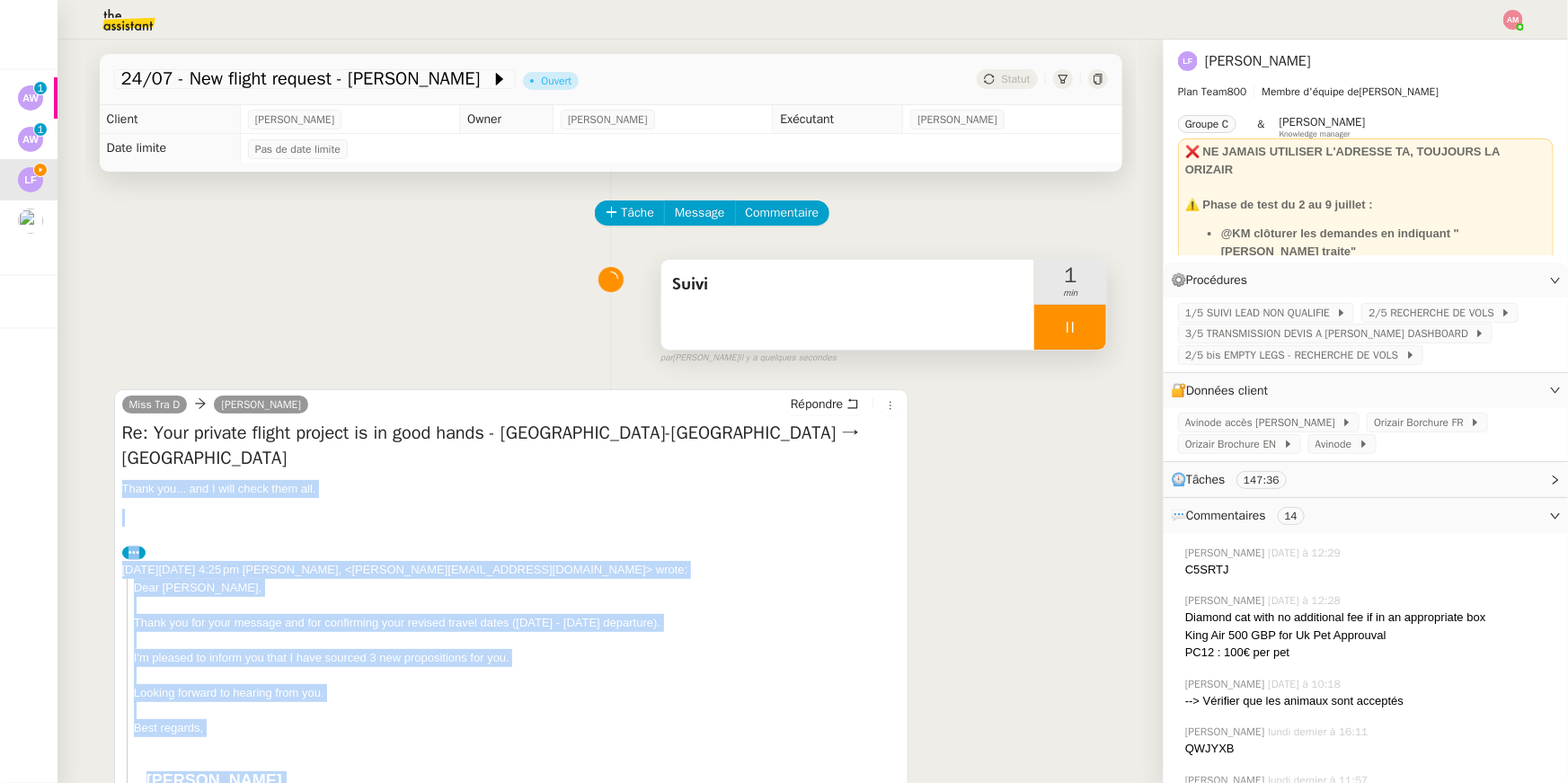 drag, startPoint x: 279, startPoint y: 547, endPoint x: 118, endPoint y: 478, distance: 175.16278 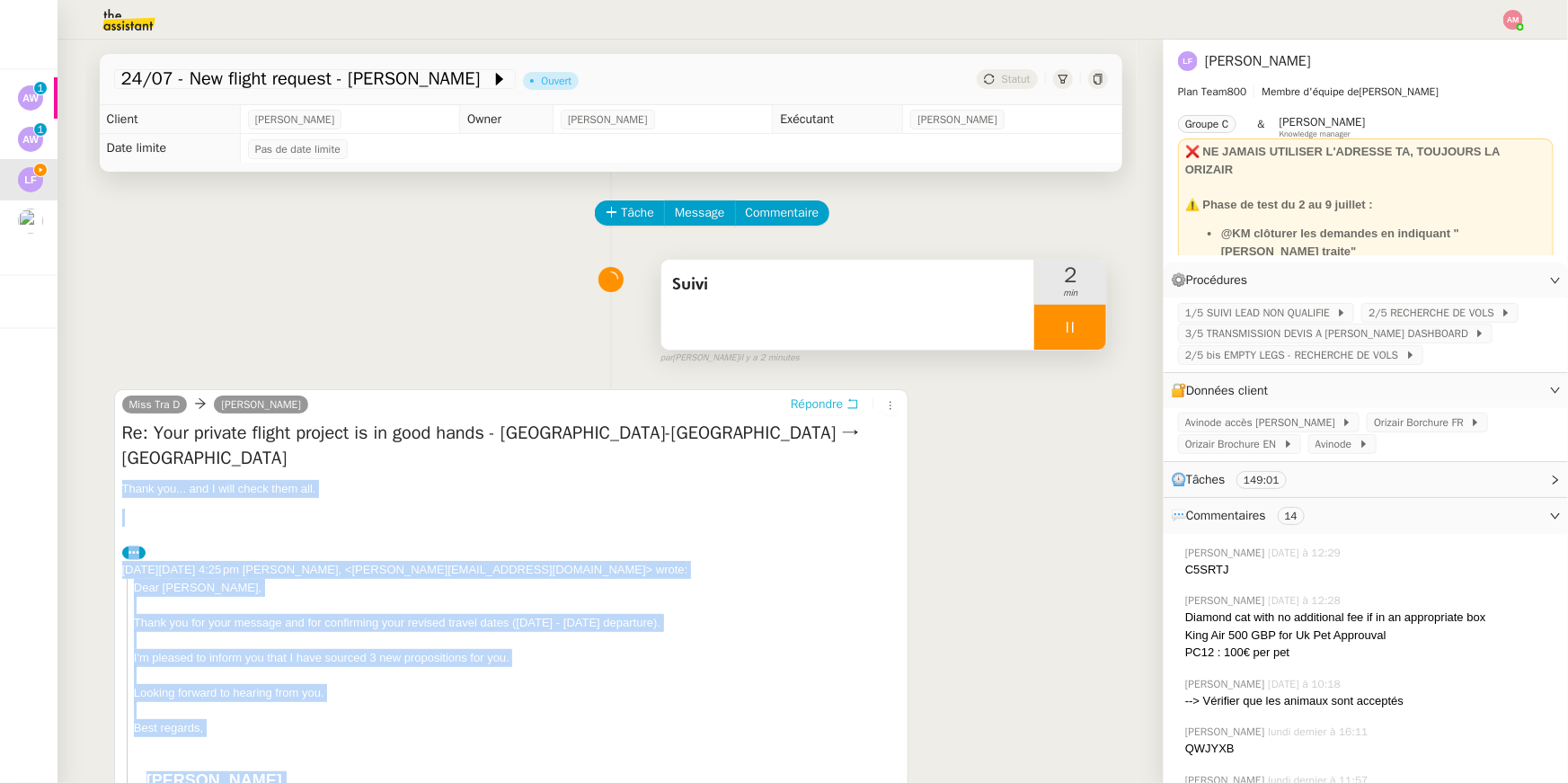 click on "Répondre" at bounding box center (817, 405) 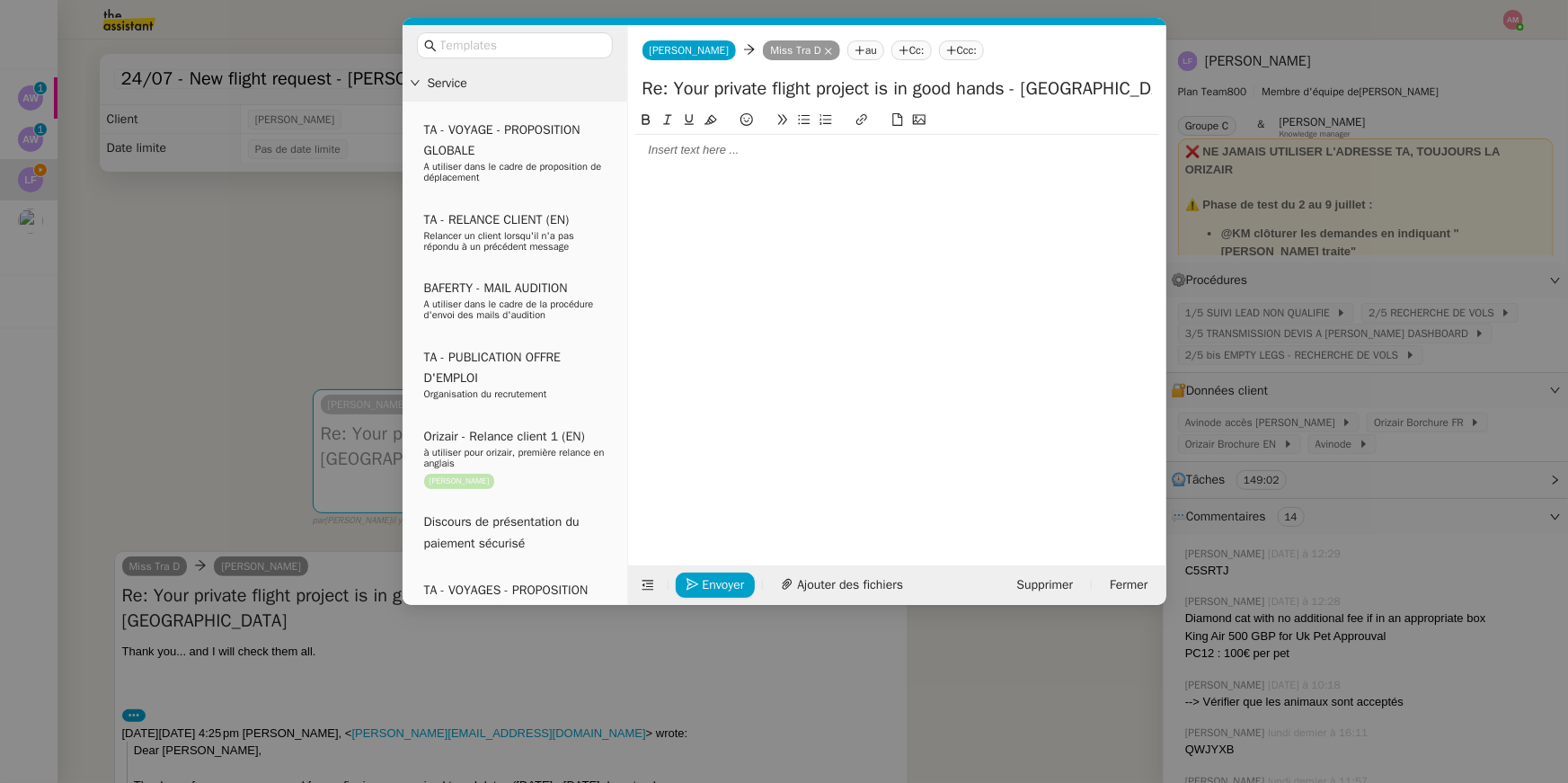 click 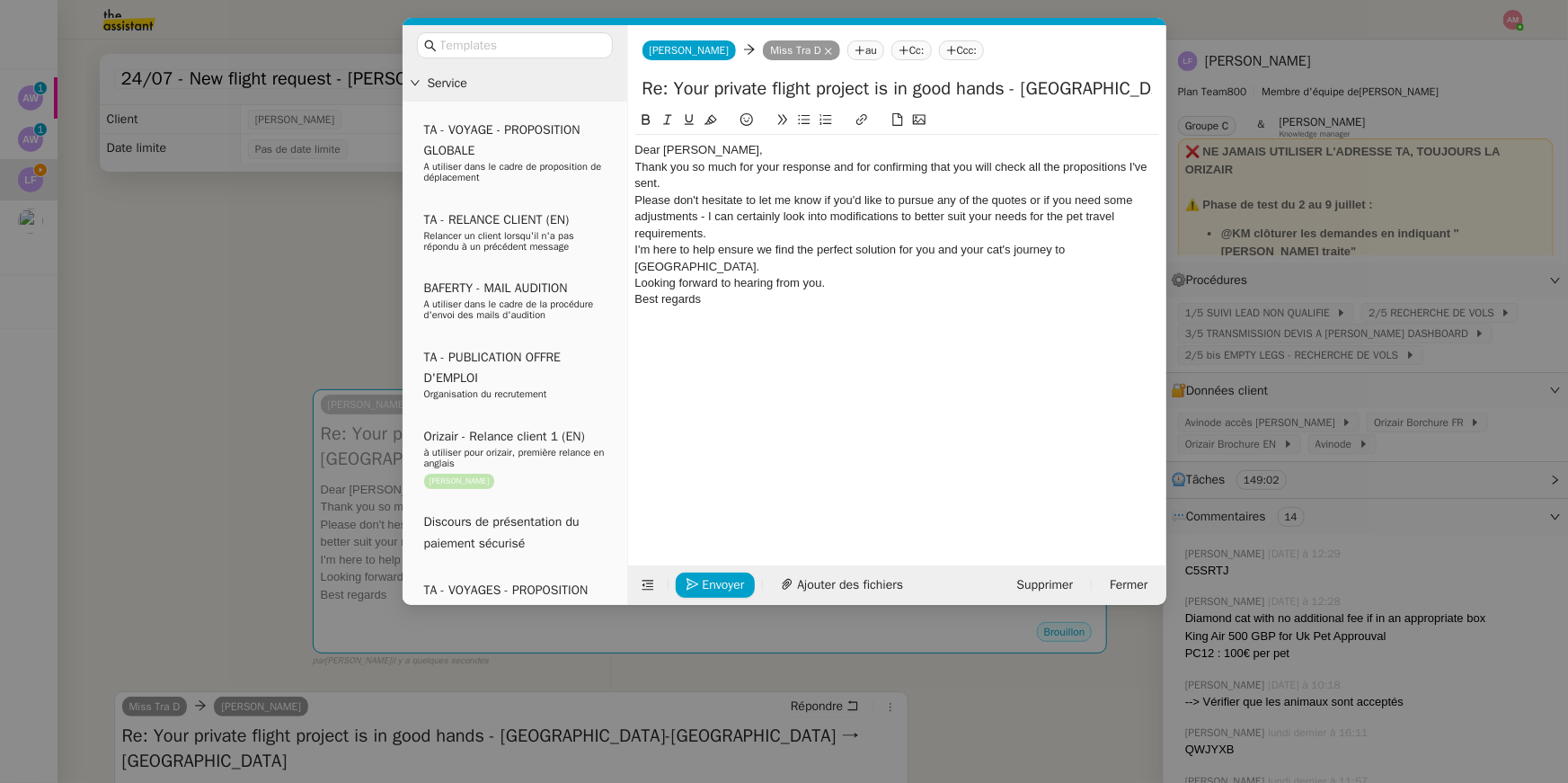 click on "Cc:" 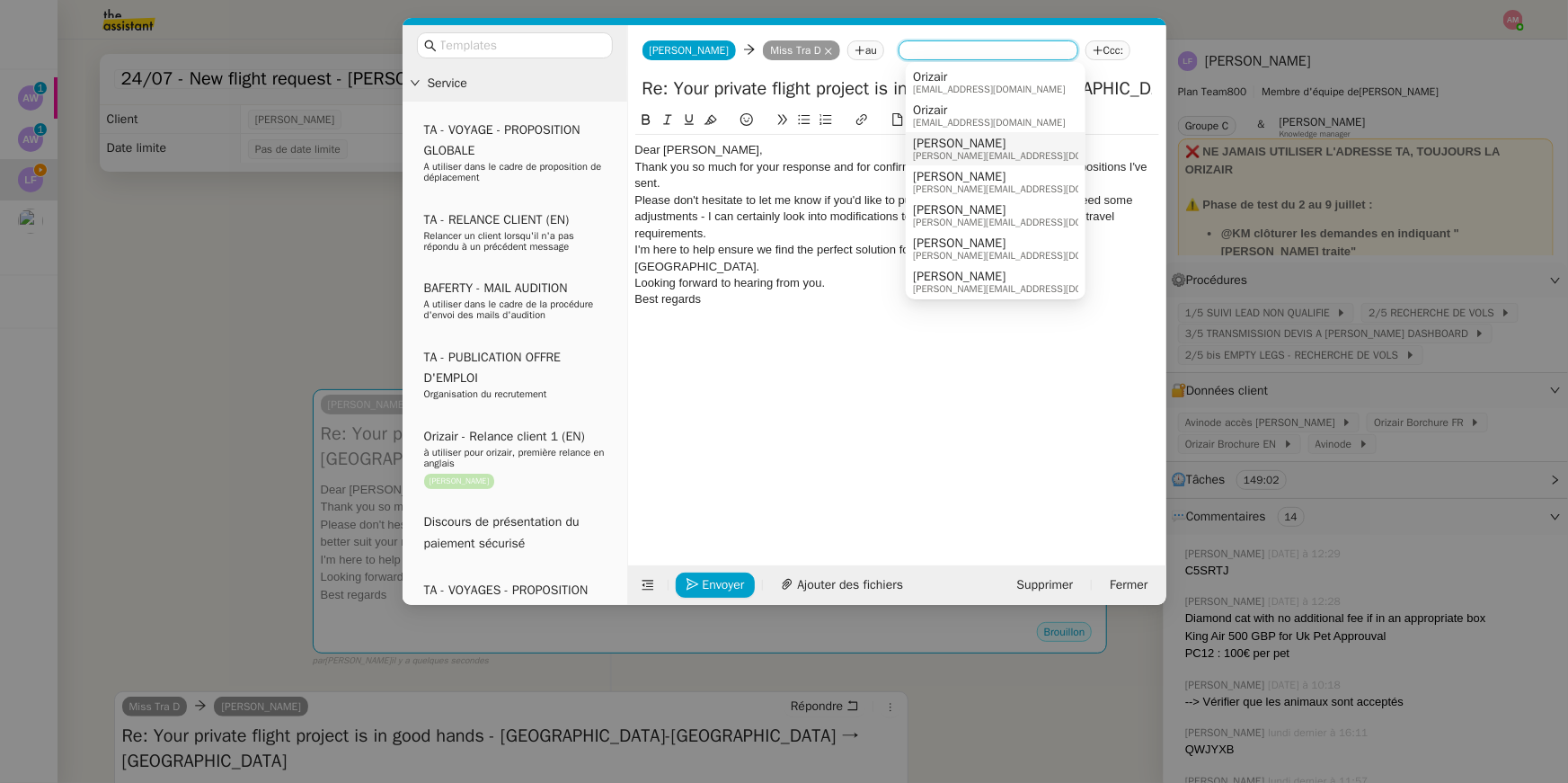 click on "louis@orizair.com" at bounding box center [1025, 156] 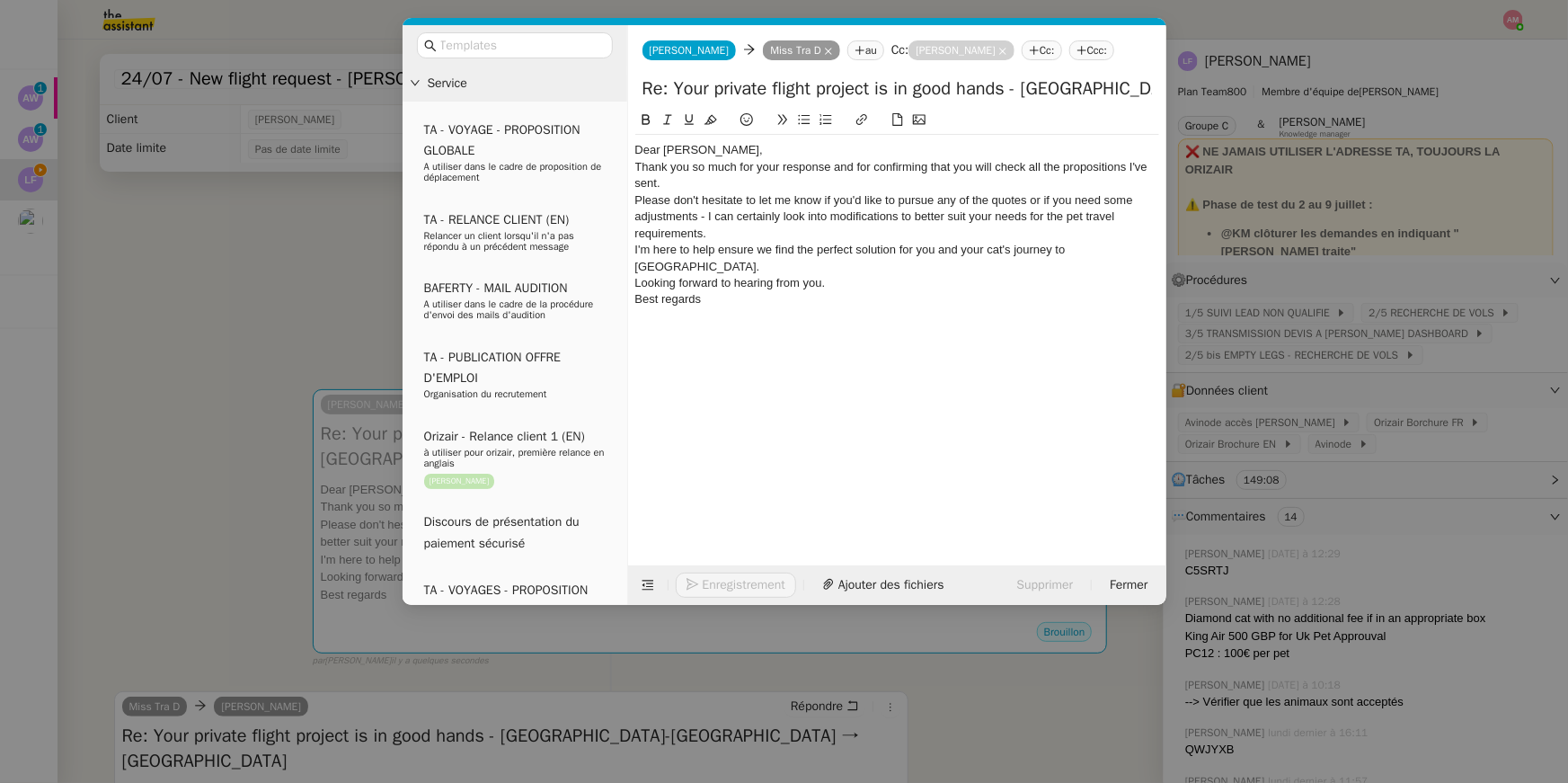 click on "Dear Tracey," 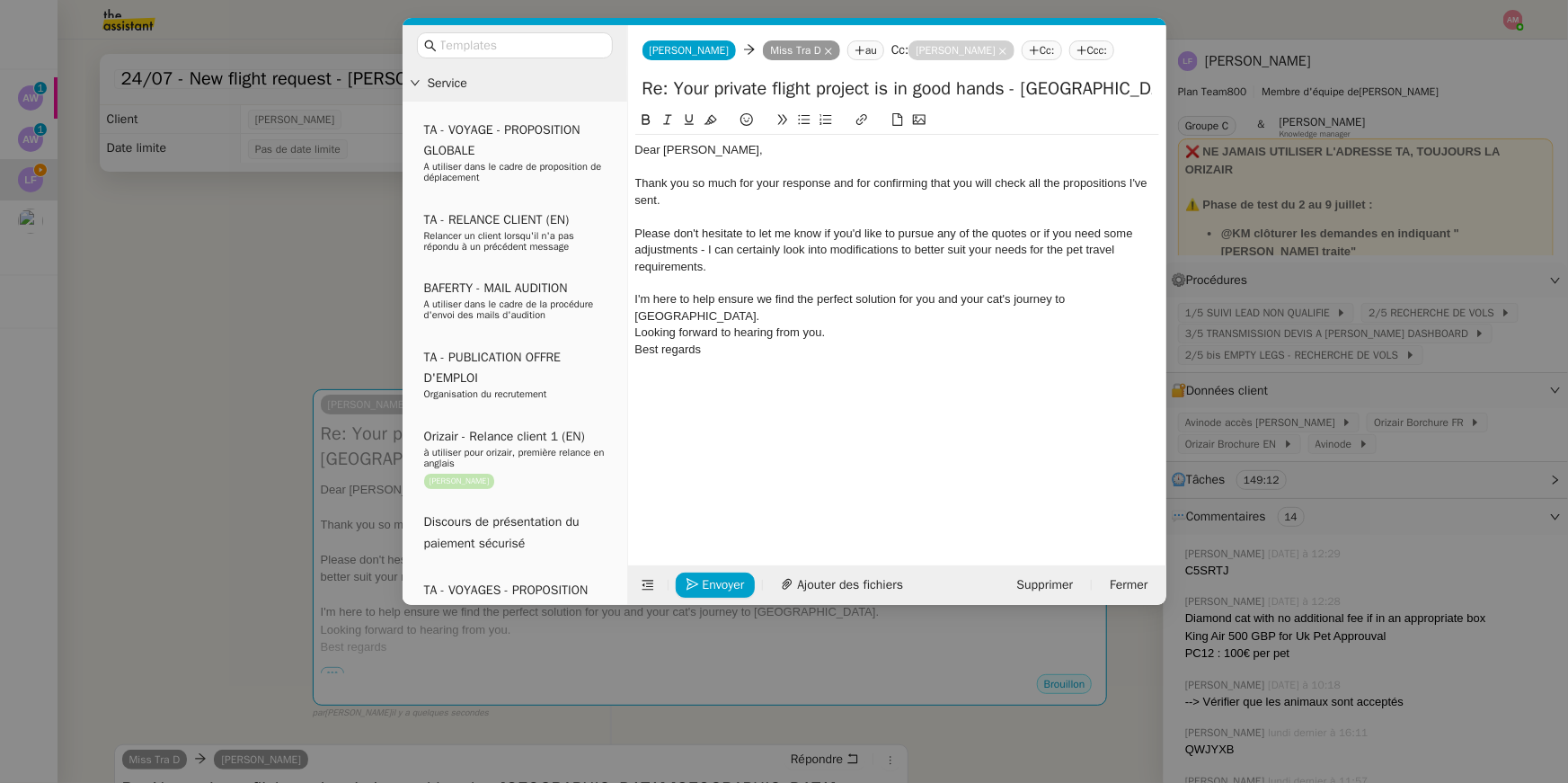 drag, startPoint x: 699, startPoint y: 255, endPoint x: 716, endPoint y: 270, distance: 22.671568 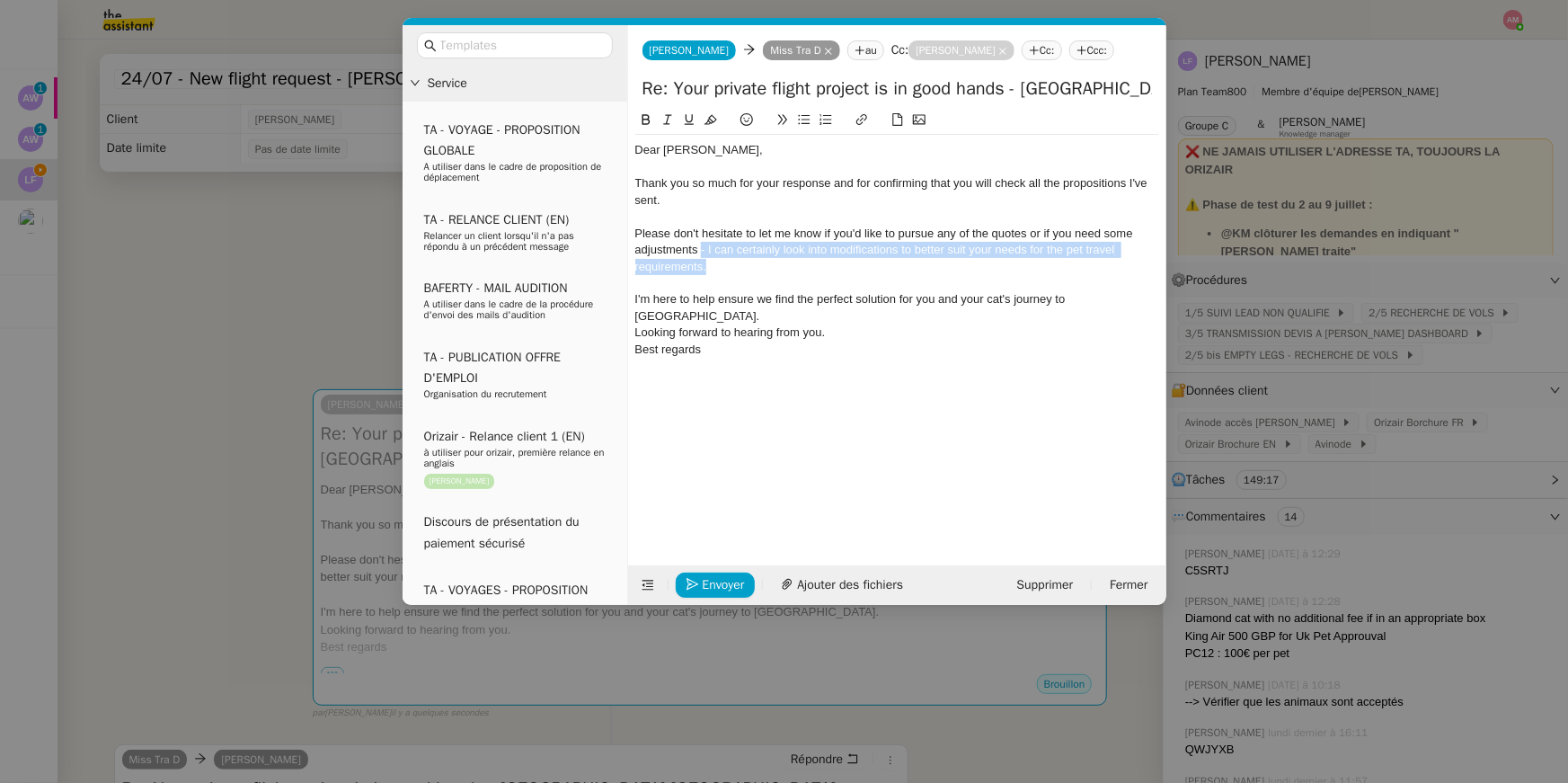 drag, startPoint x: 716, startPoint y: 269, endPoint x: 701, endPoint y: 252, distance: 22.671568 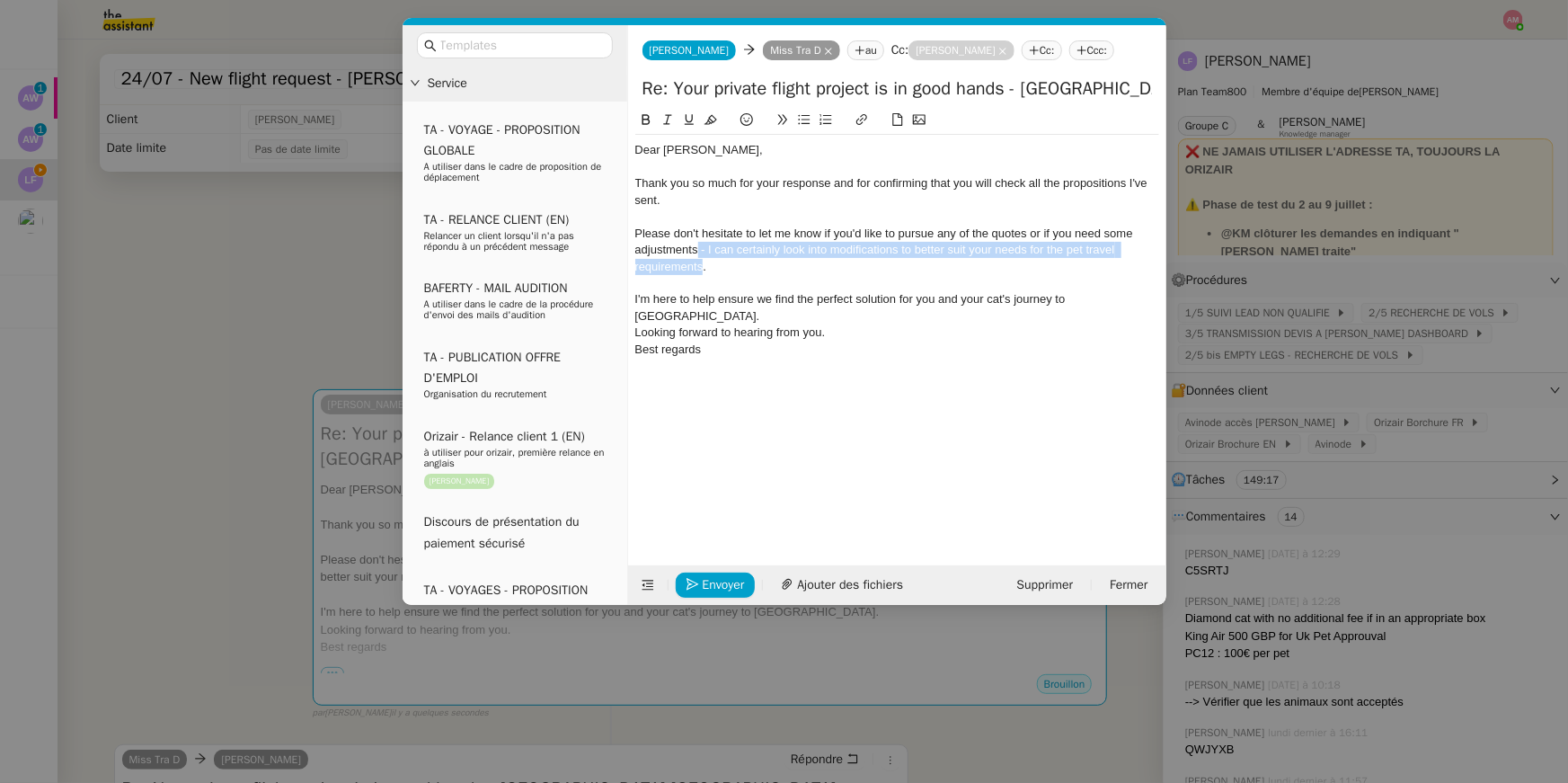 drag, startPoint x: 703, startPoint y: 271, endPoint x: 697, endPoint y: 254, distance: 18.027756 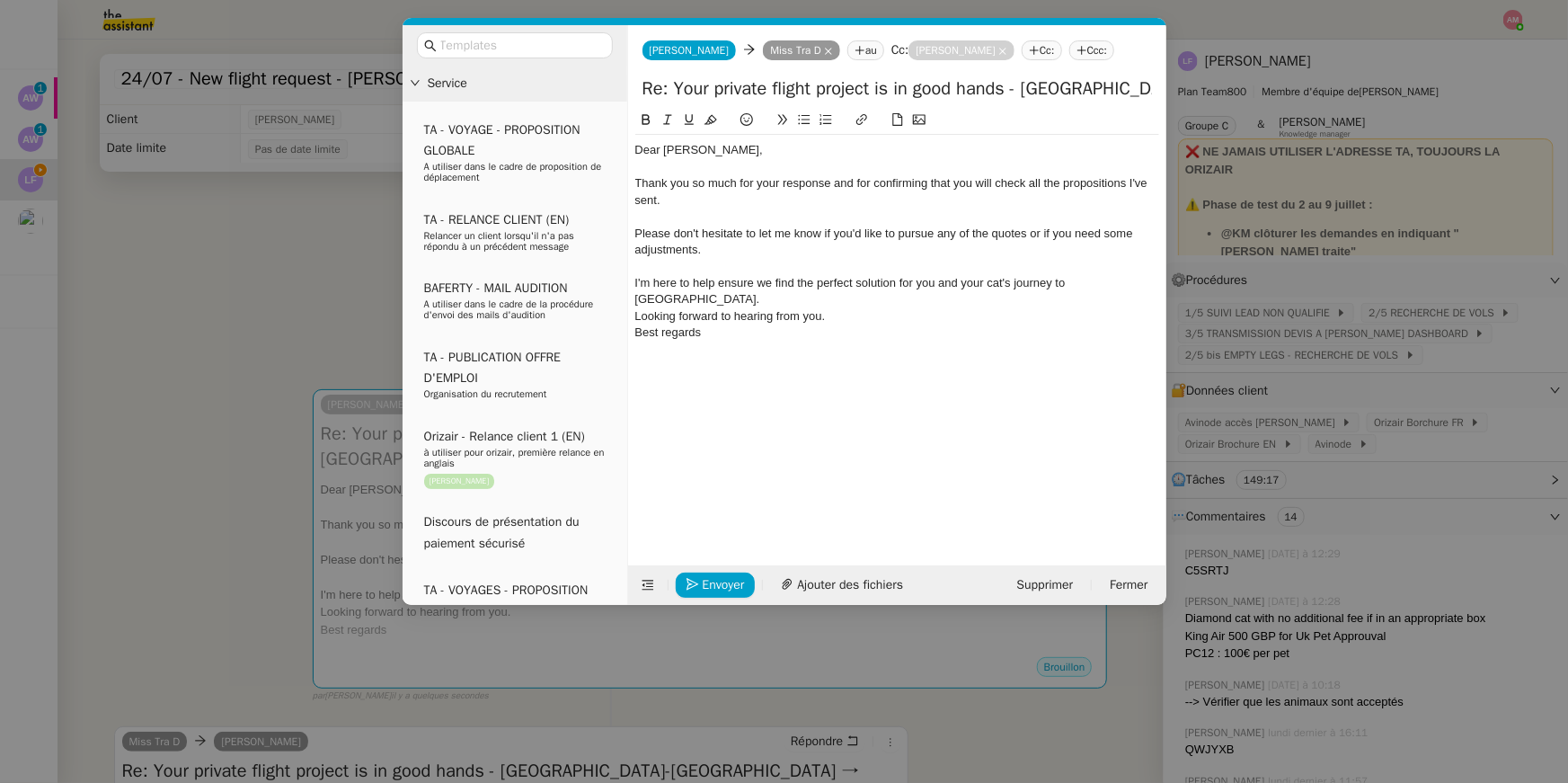 click on "Looking forward to hearing from you." 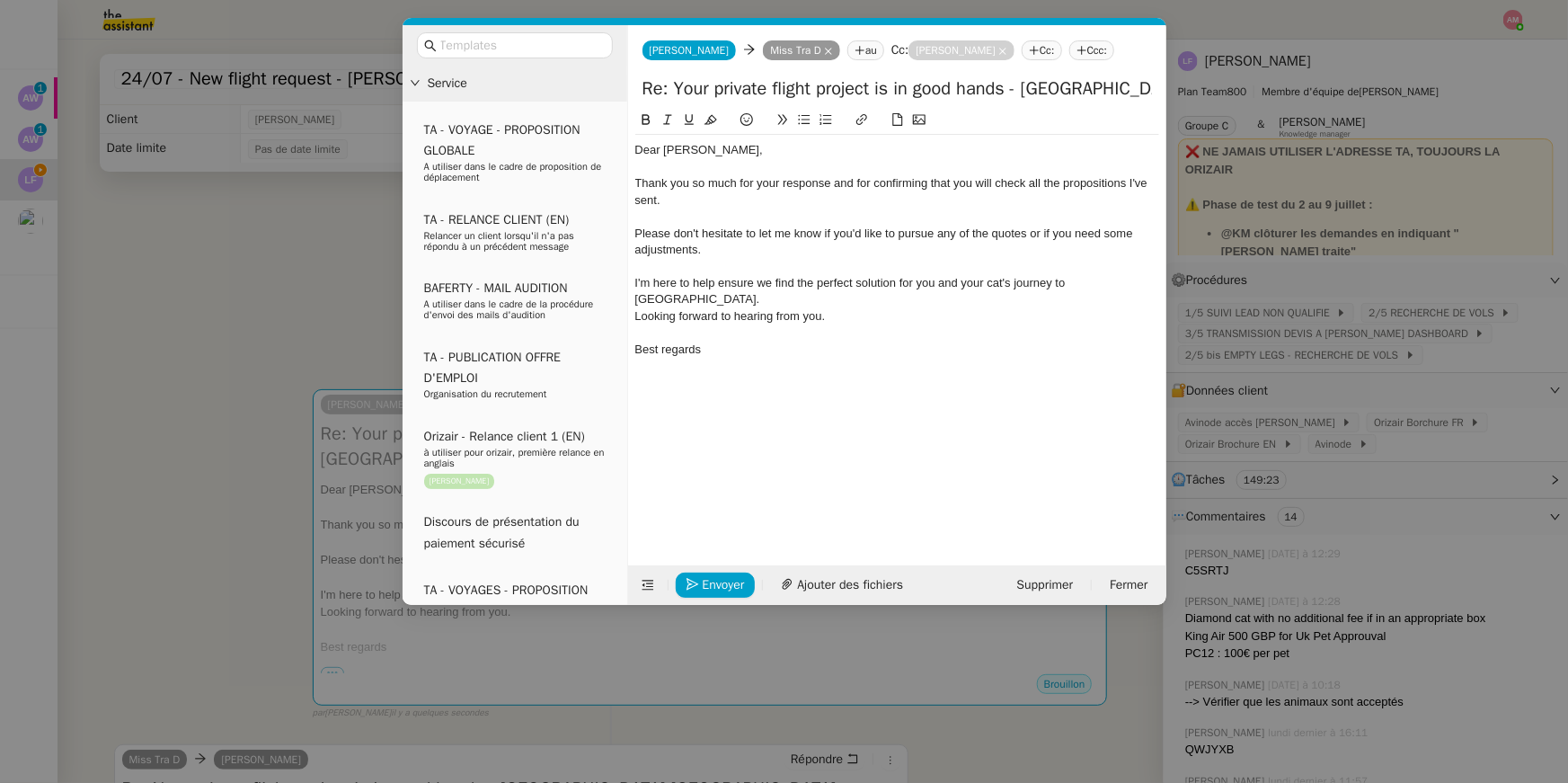 click on "Best regards" 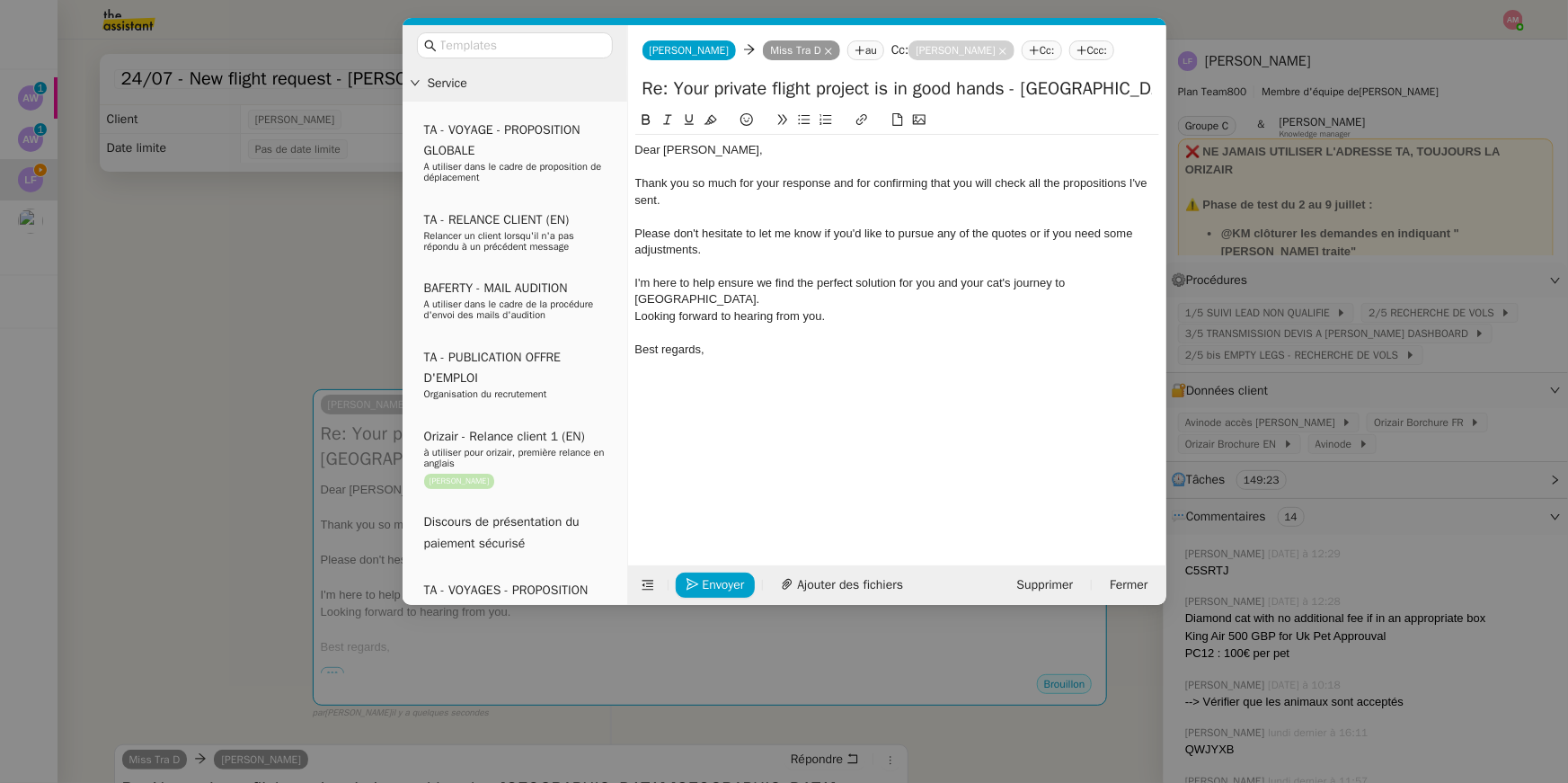 click on "I'm here to help ensure we find the perfect solution for you and your cat's journey to the UK." 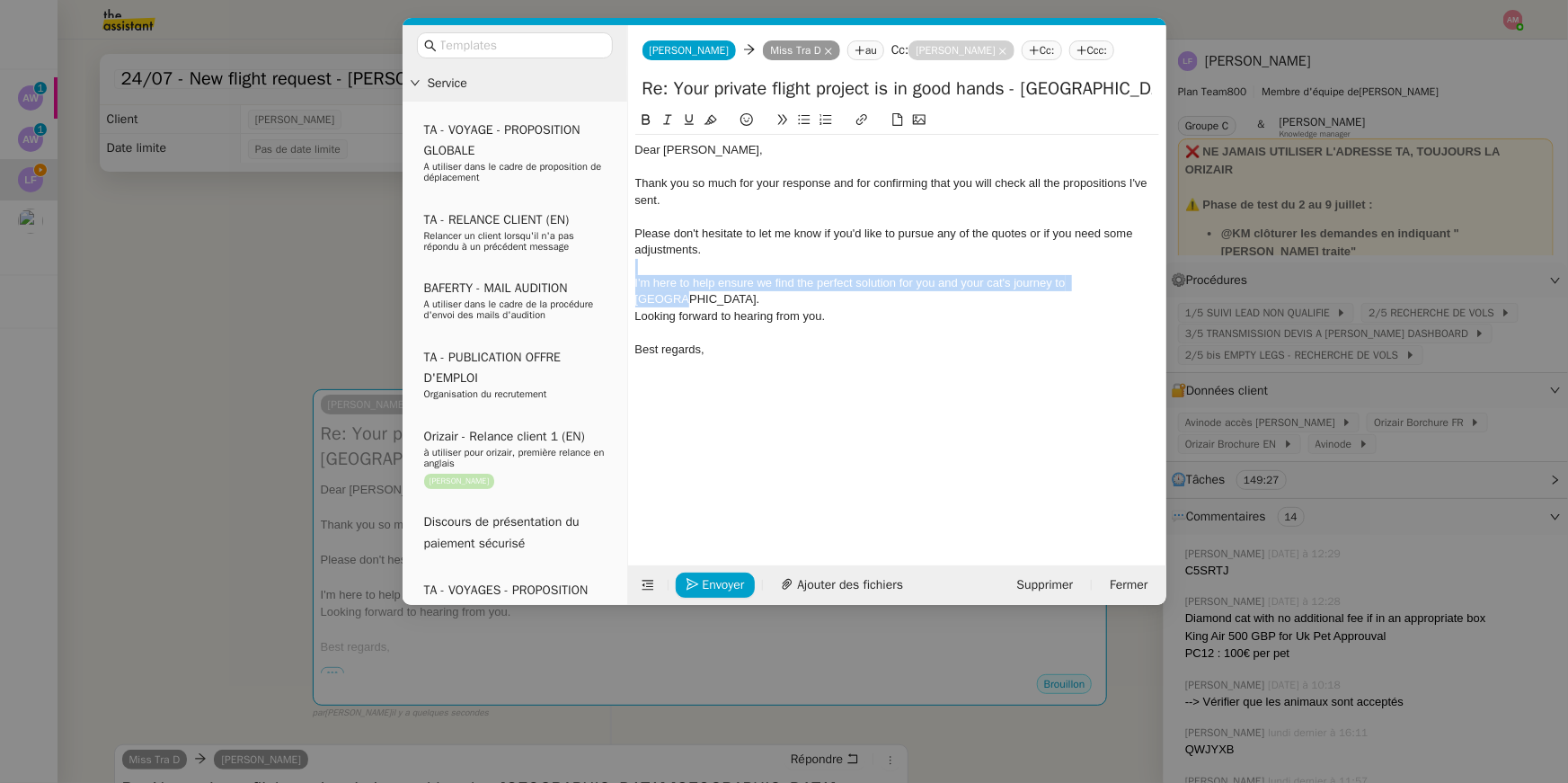 drag, startPoint x: 1141, startPoint y: 283, endPoint x: 1141, endPoint y: 265, distance: 18 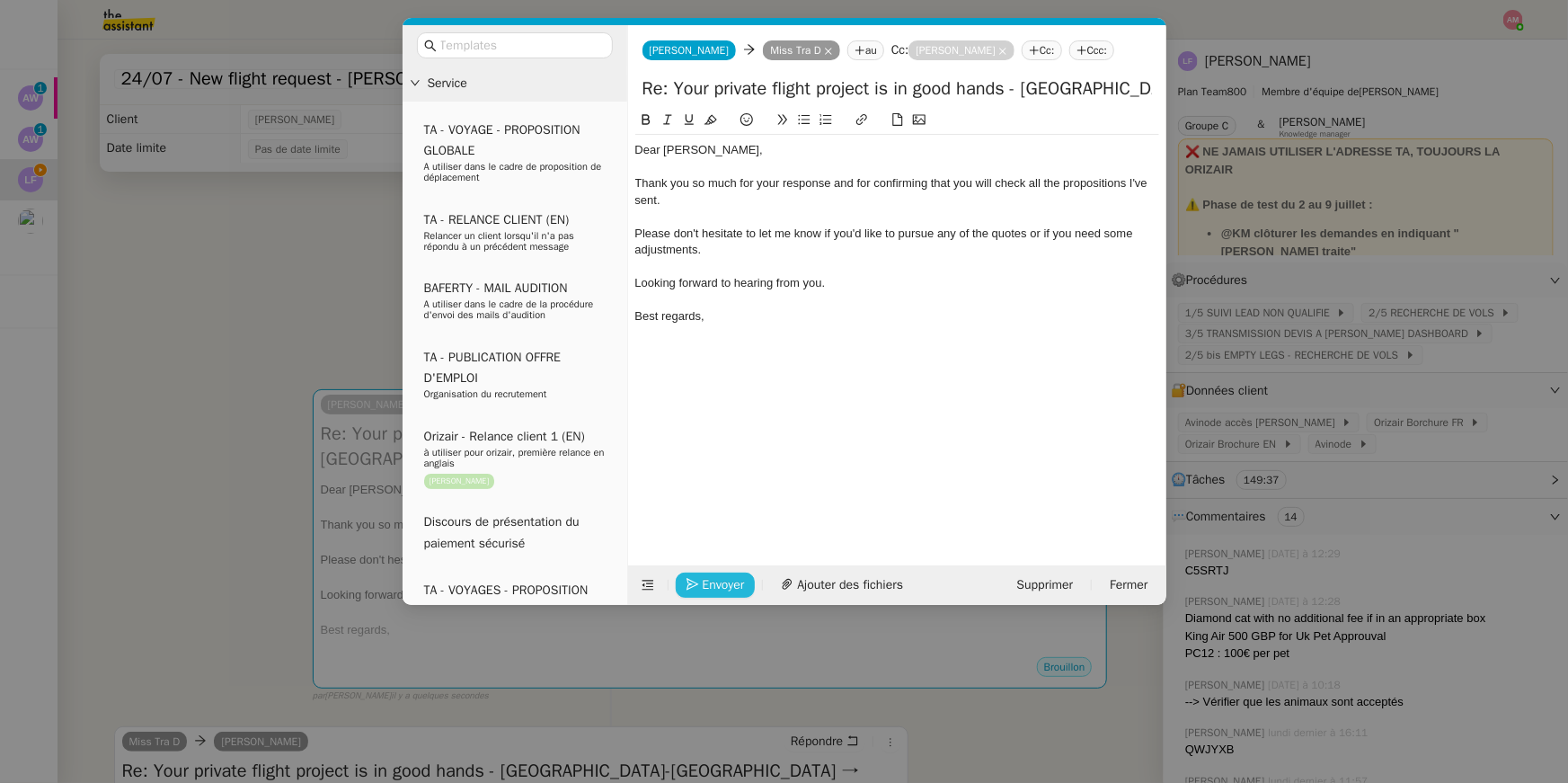 click on "Envoyer" 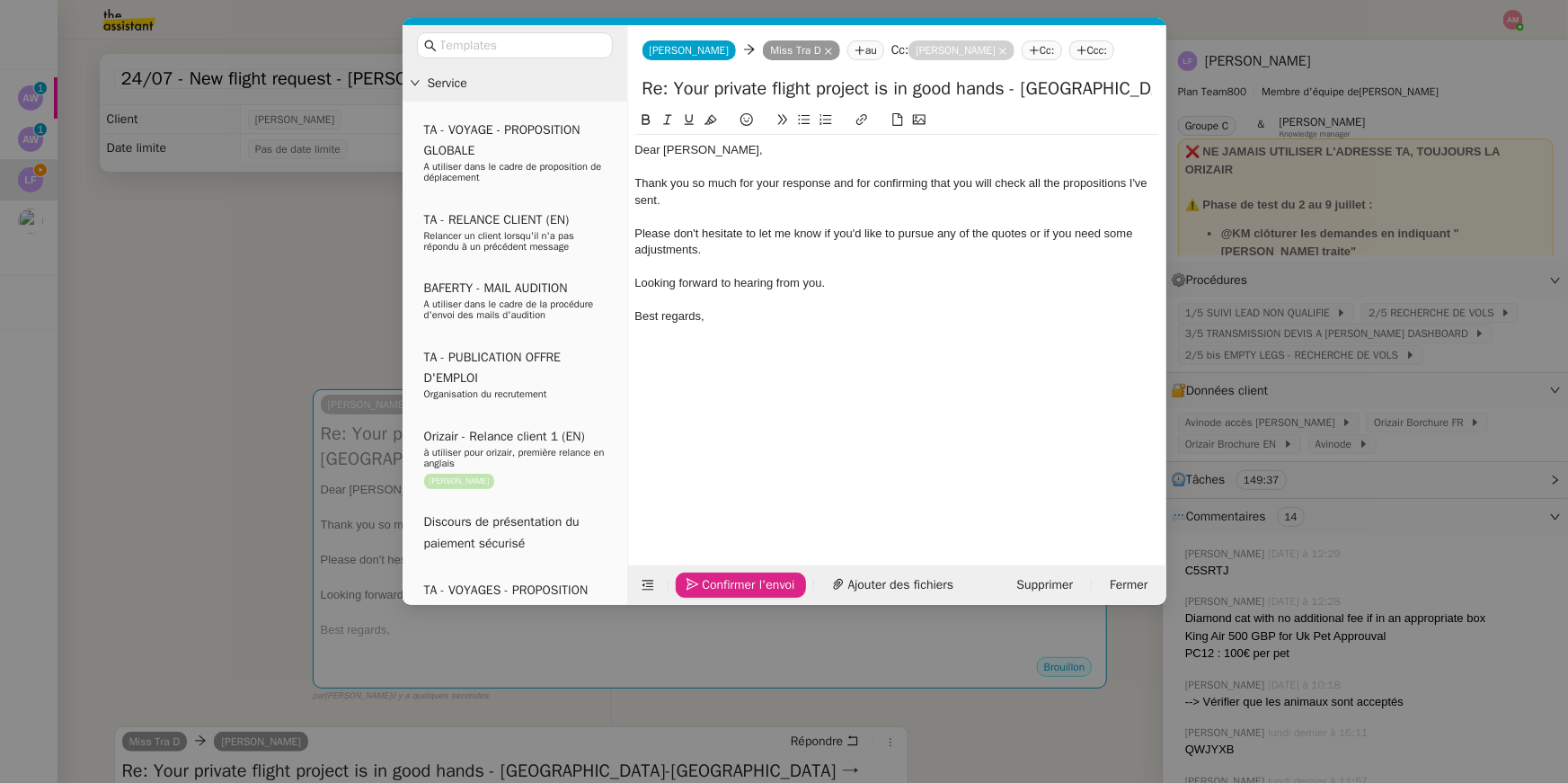 click on "Confirmer l'envoi" 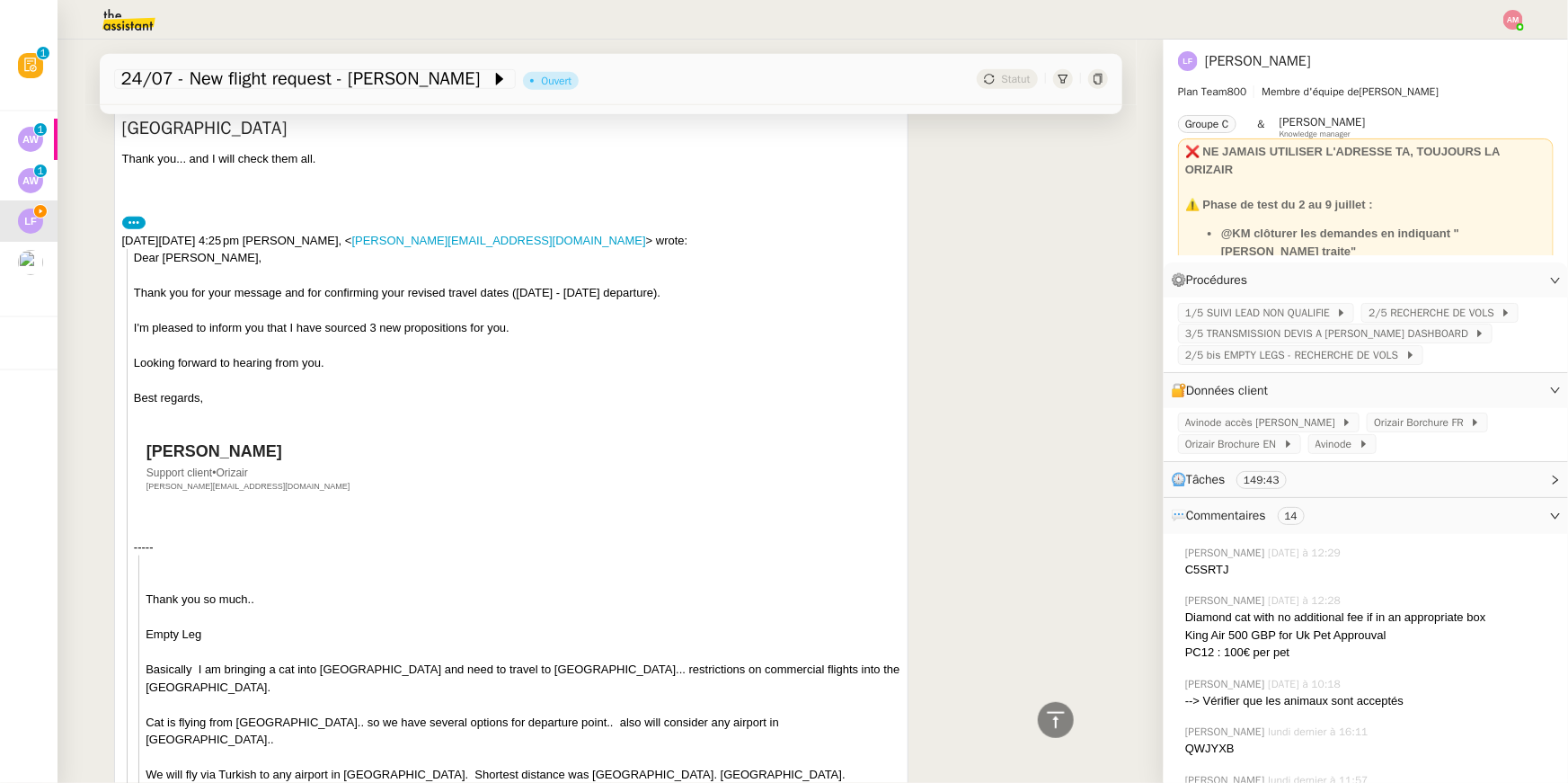 scroll, scrollTop: 292, scrollLeft: 0, axis: vertical 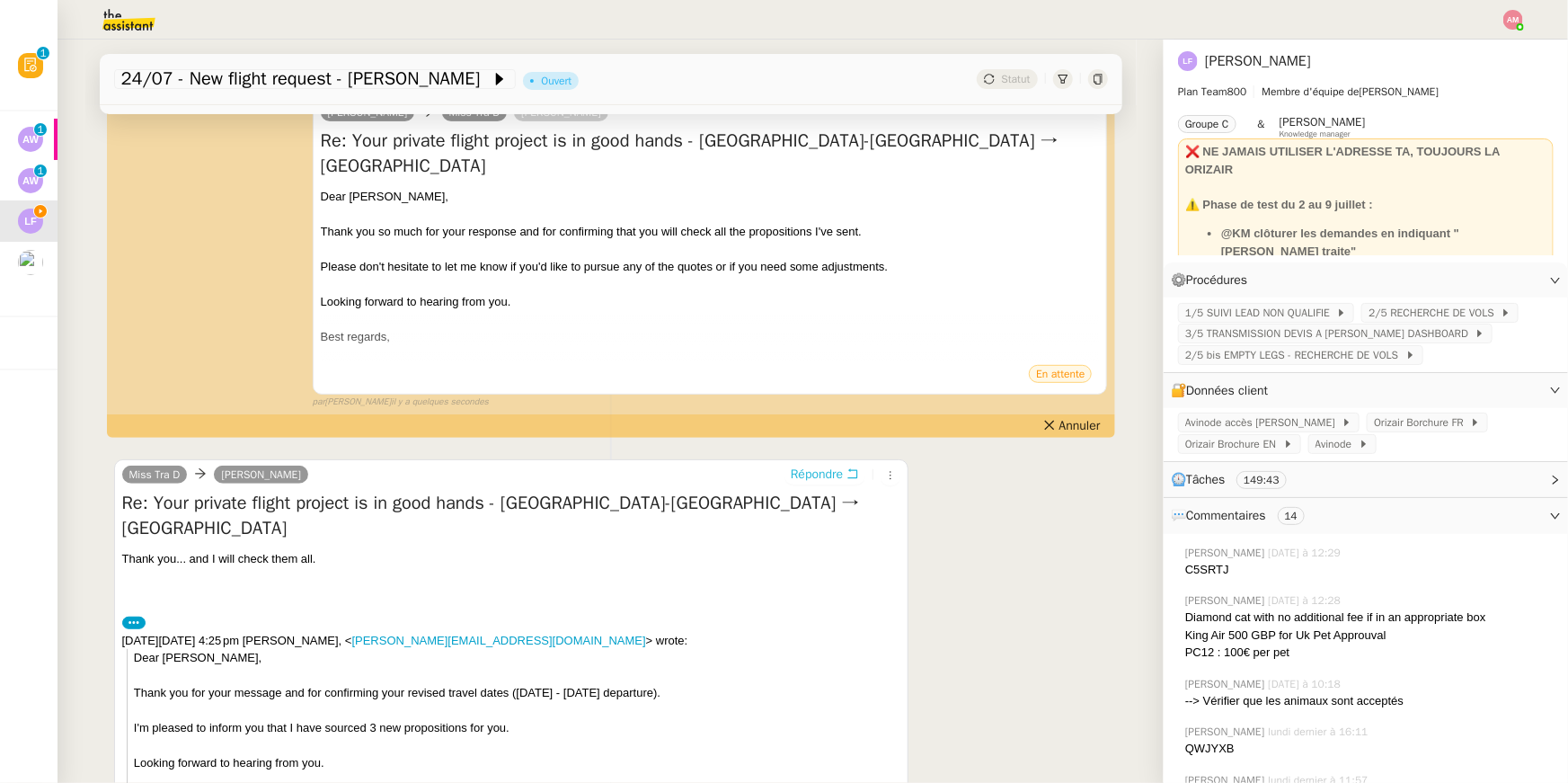 click on "Répondre" at bounding box center (817, 475) 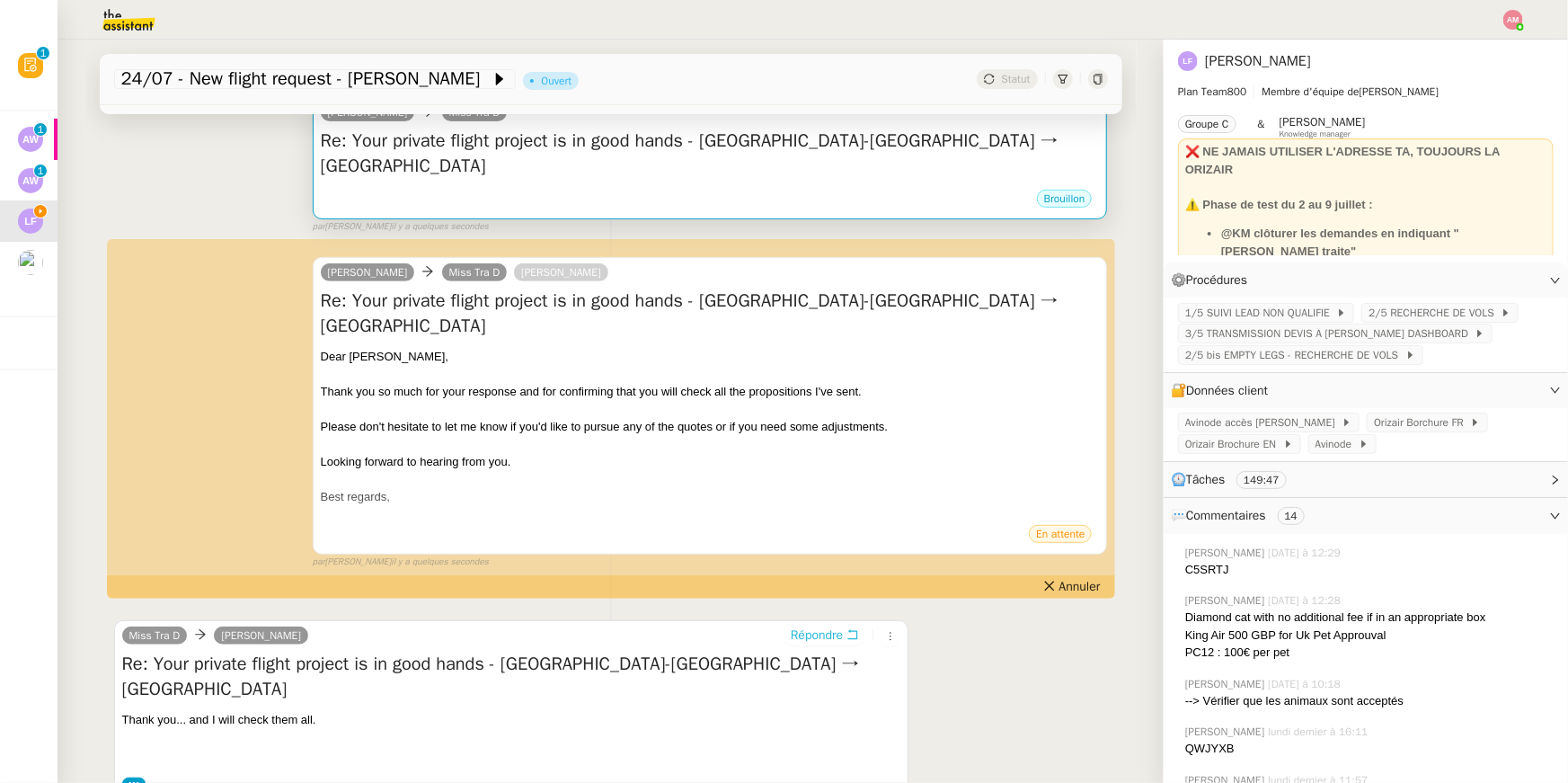 scroll, scrollTop: 47, scrollLeft: 0, axis: vertical 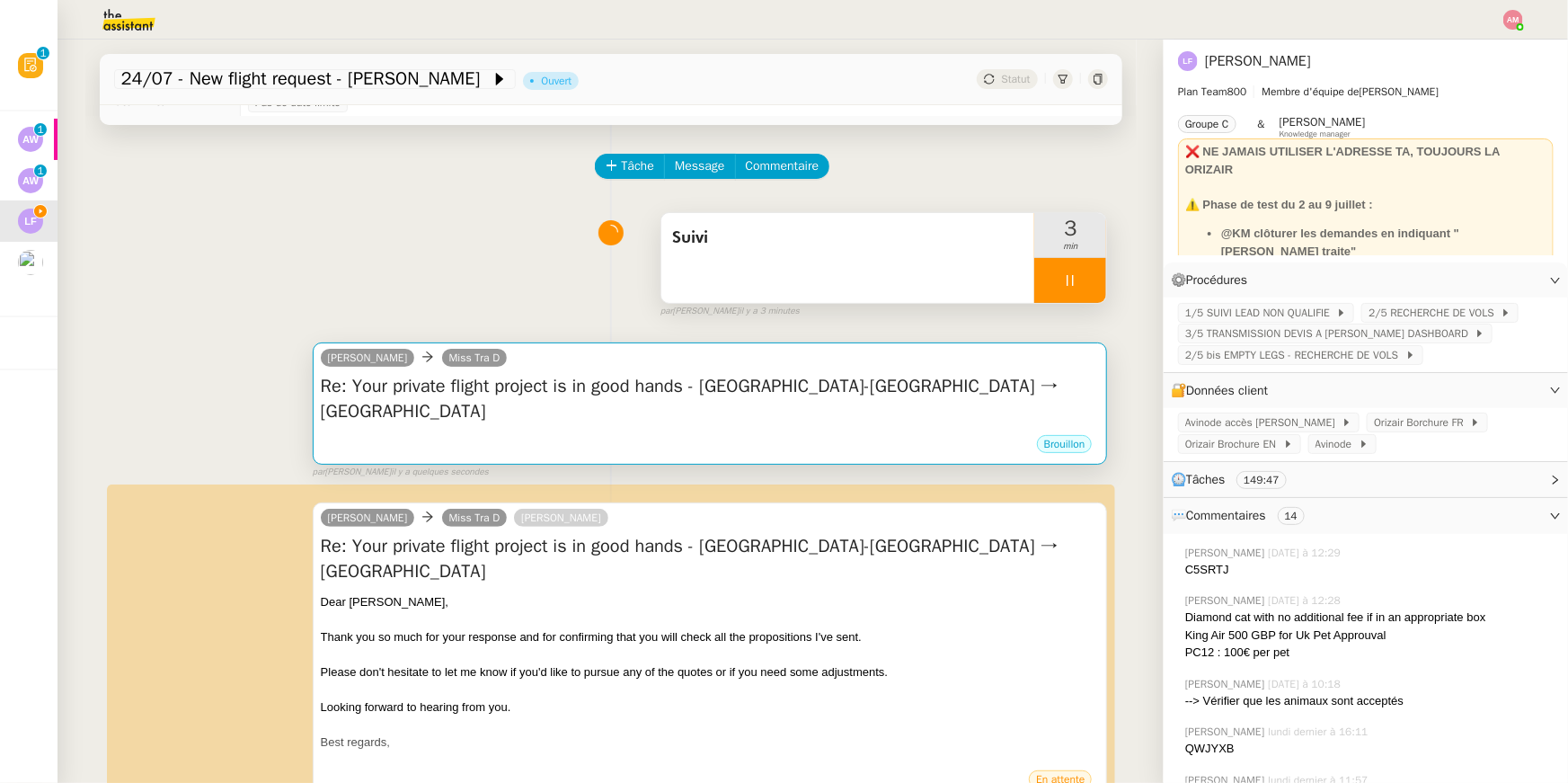 click on "Re: Your private flight project is in good hands - Paris-Le Bourget Airport → Farnborough Airport" at bounding box center [710, 399] 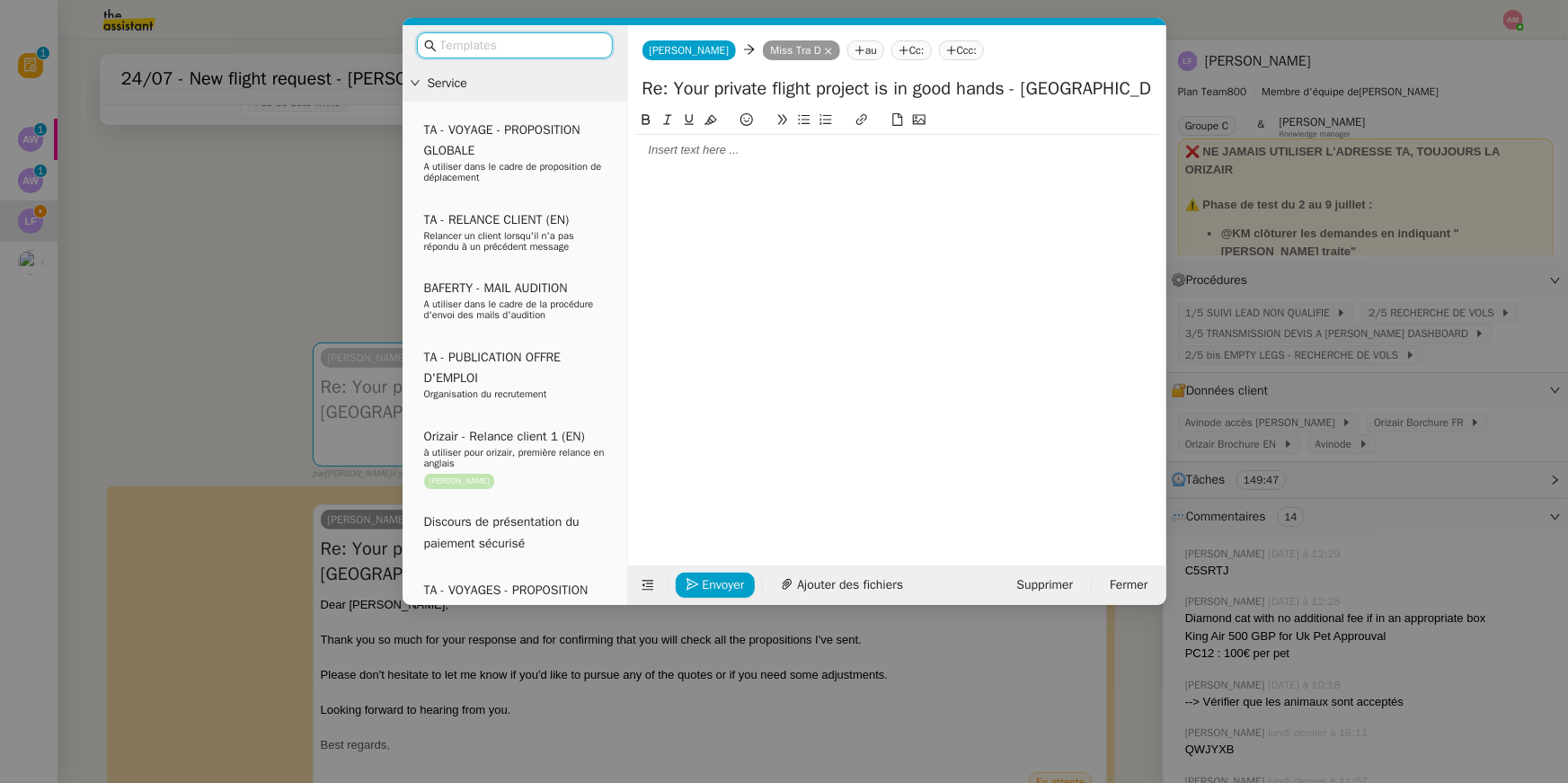 click on "Miss Tra D" 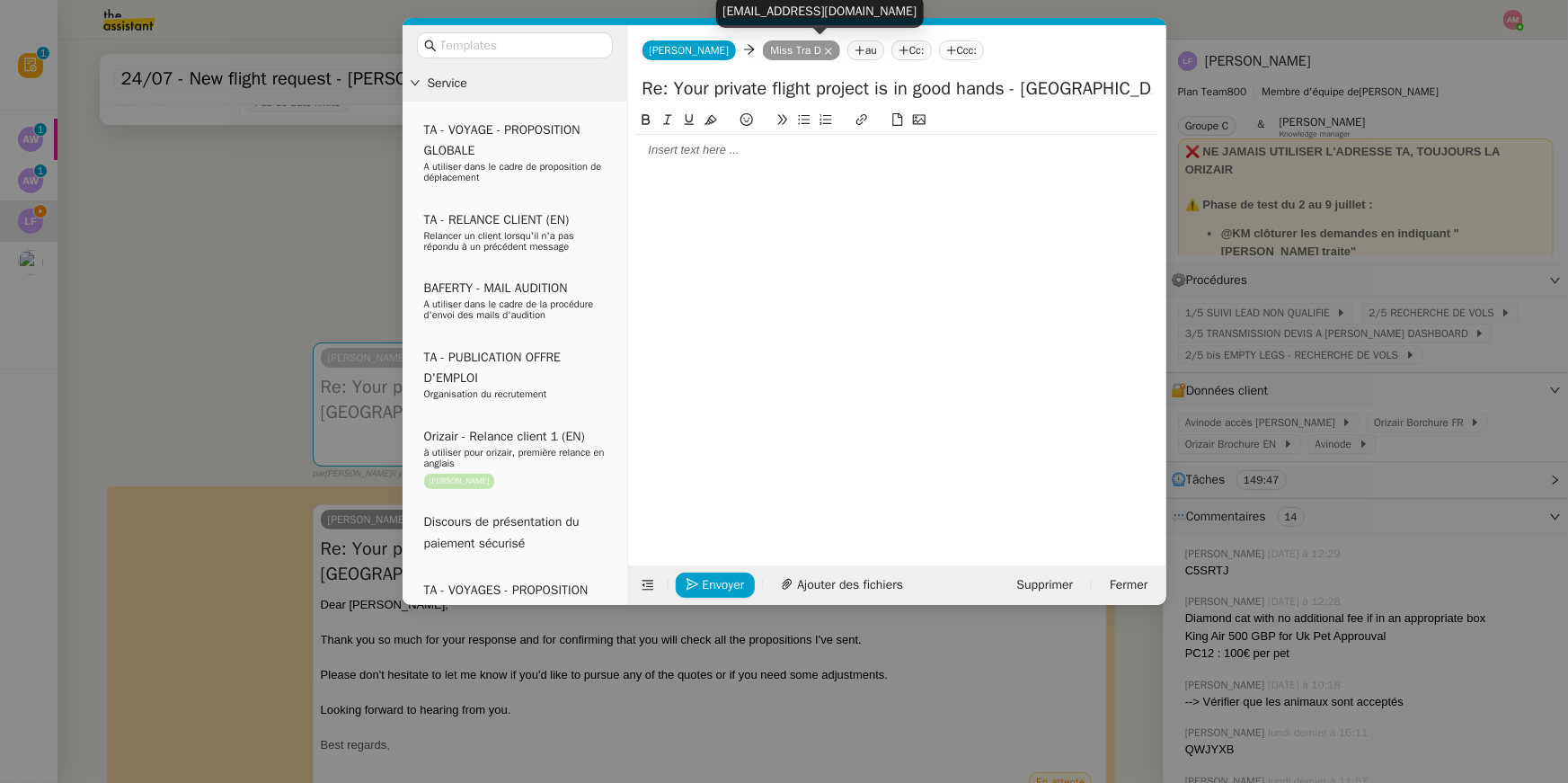 click 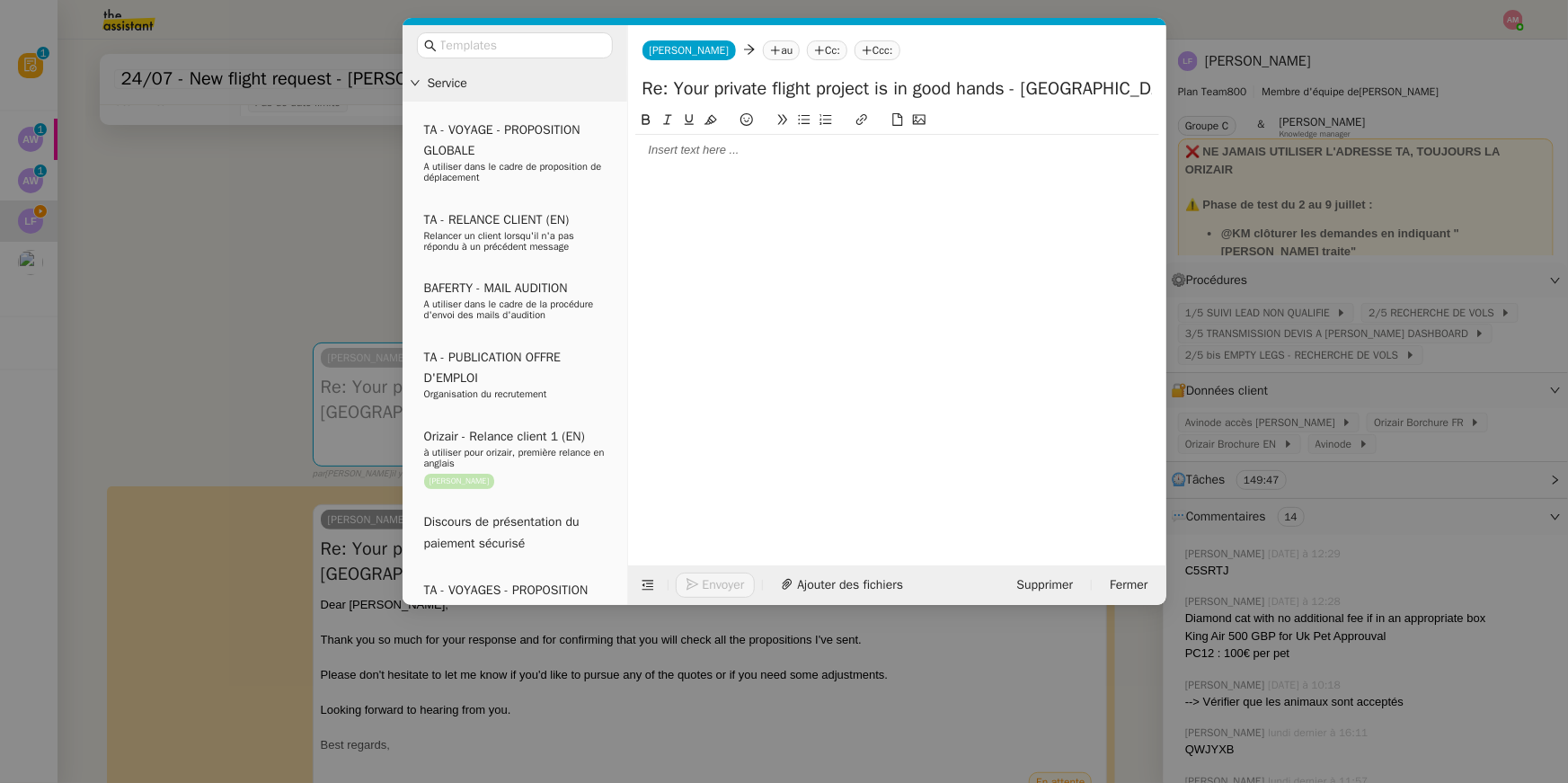 click on "au" 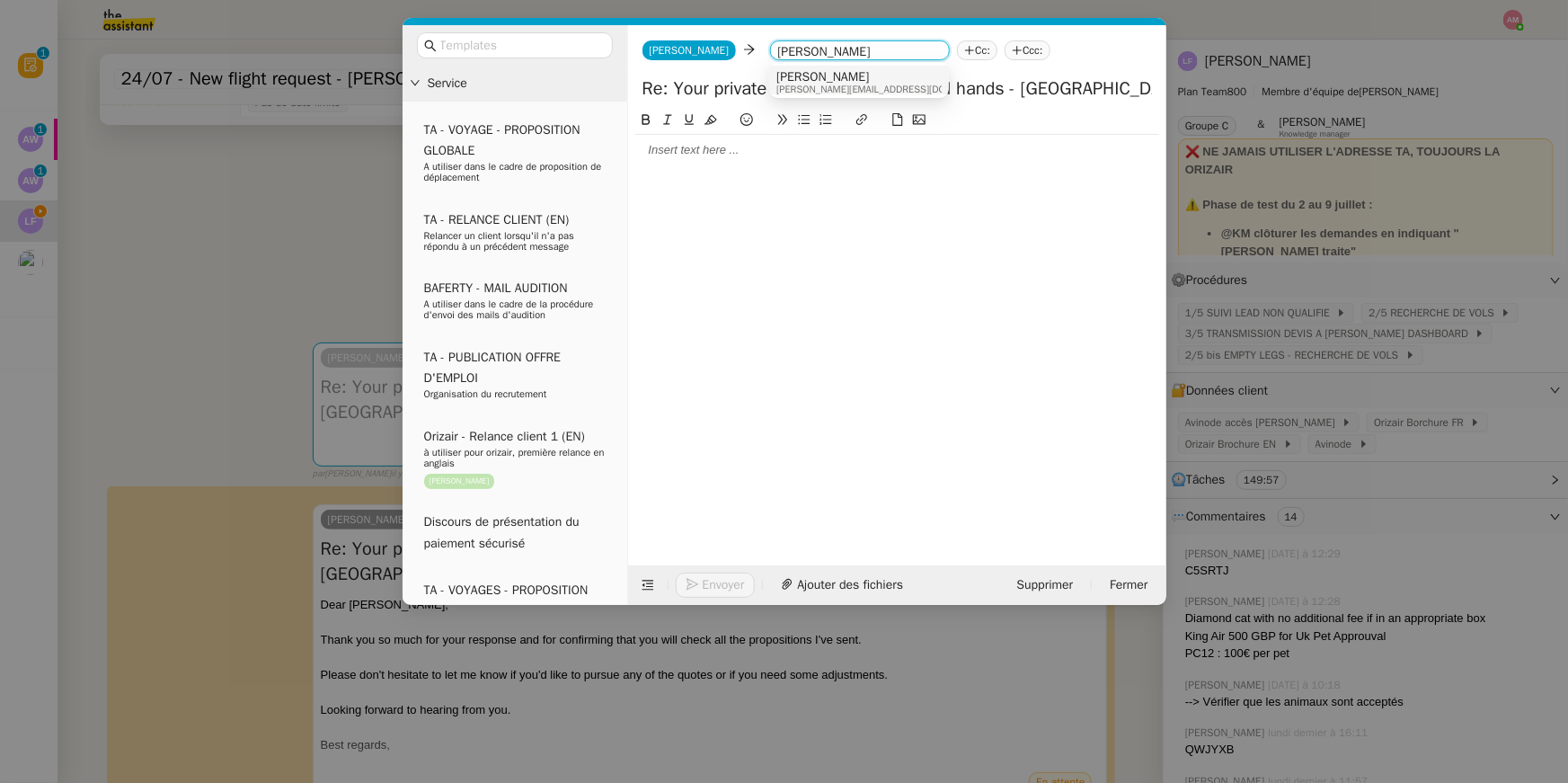 type on "louis oriz" 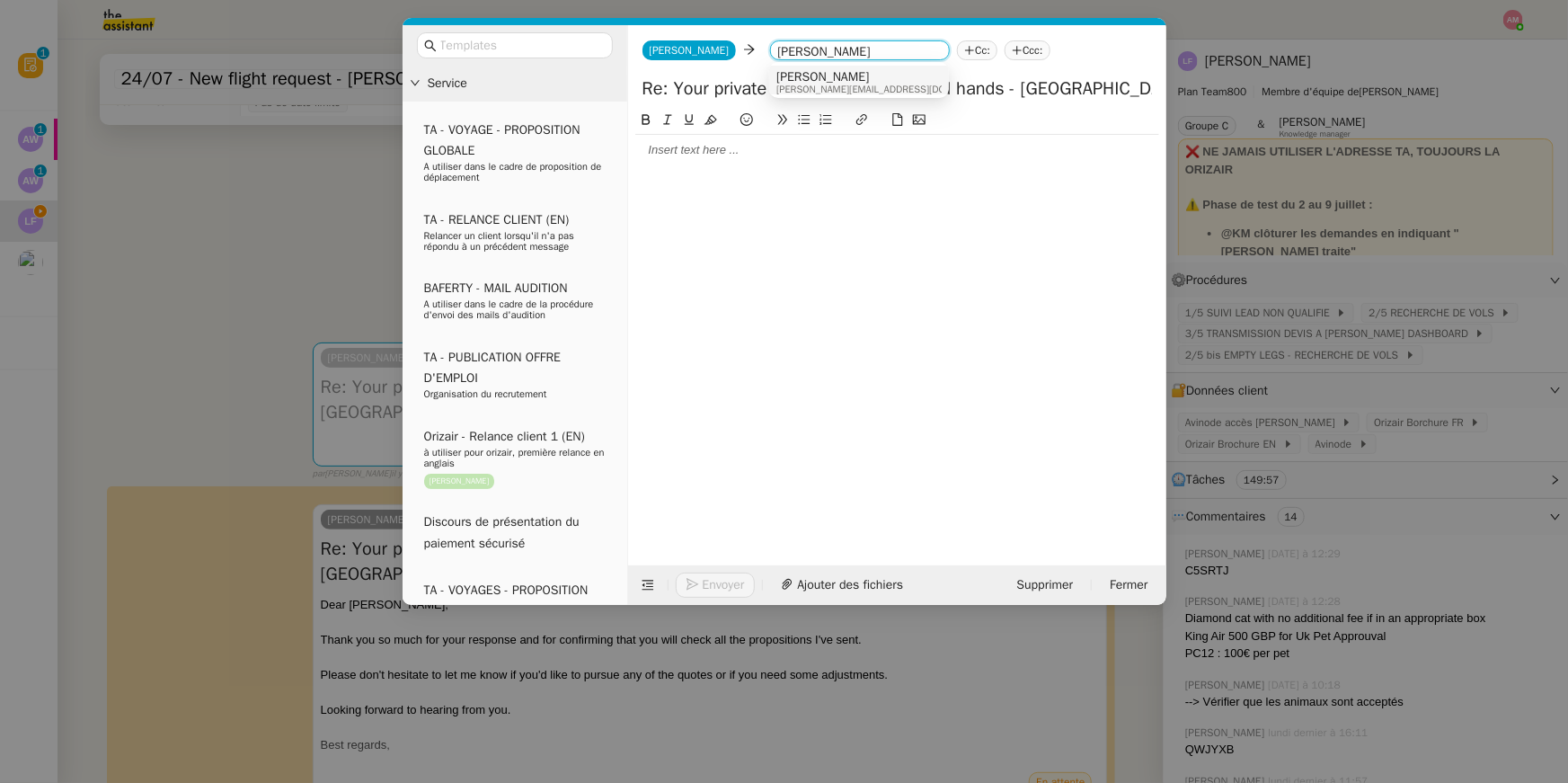 click on "louis@orizair.com" at bounding box center (889, 89) 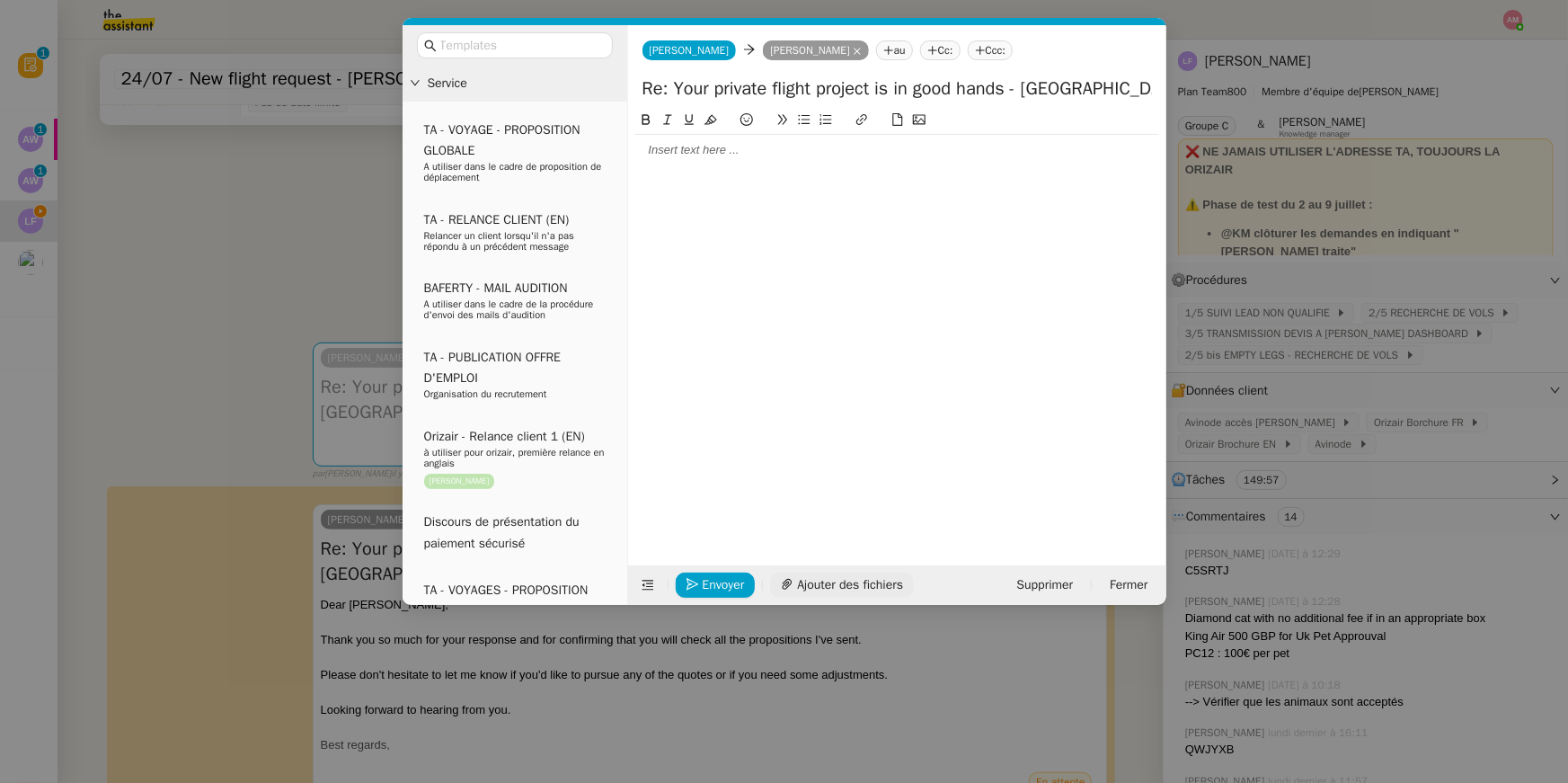 click on "Ajouter des fichiers" 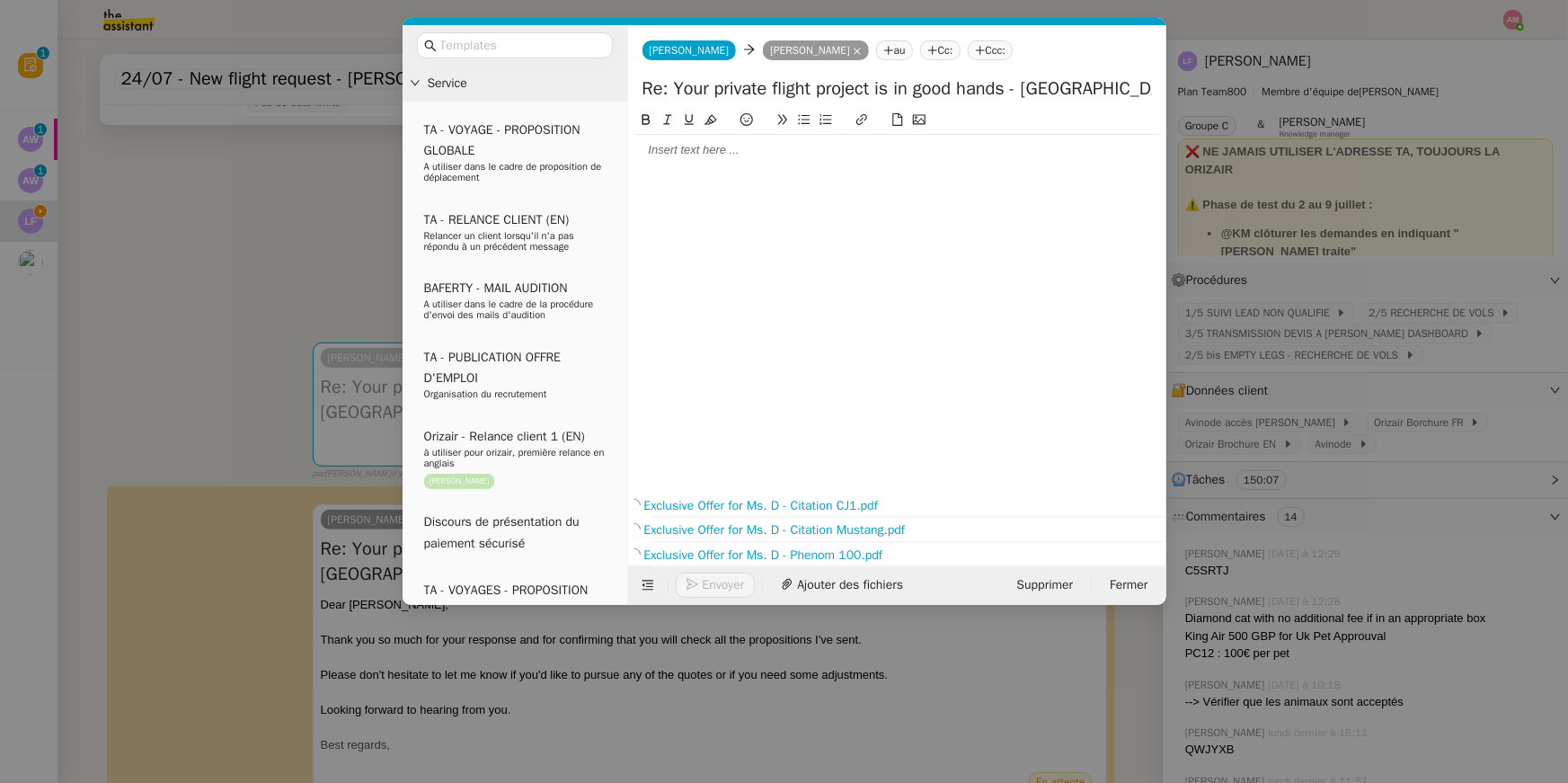click 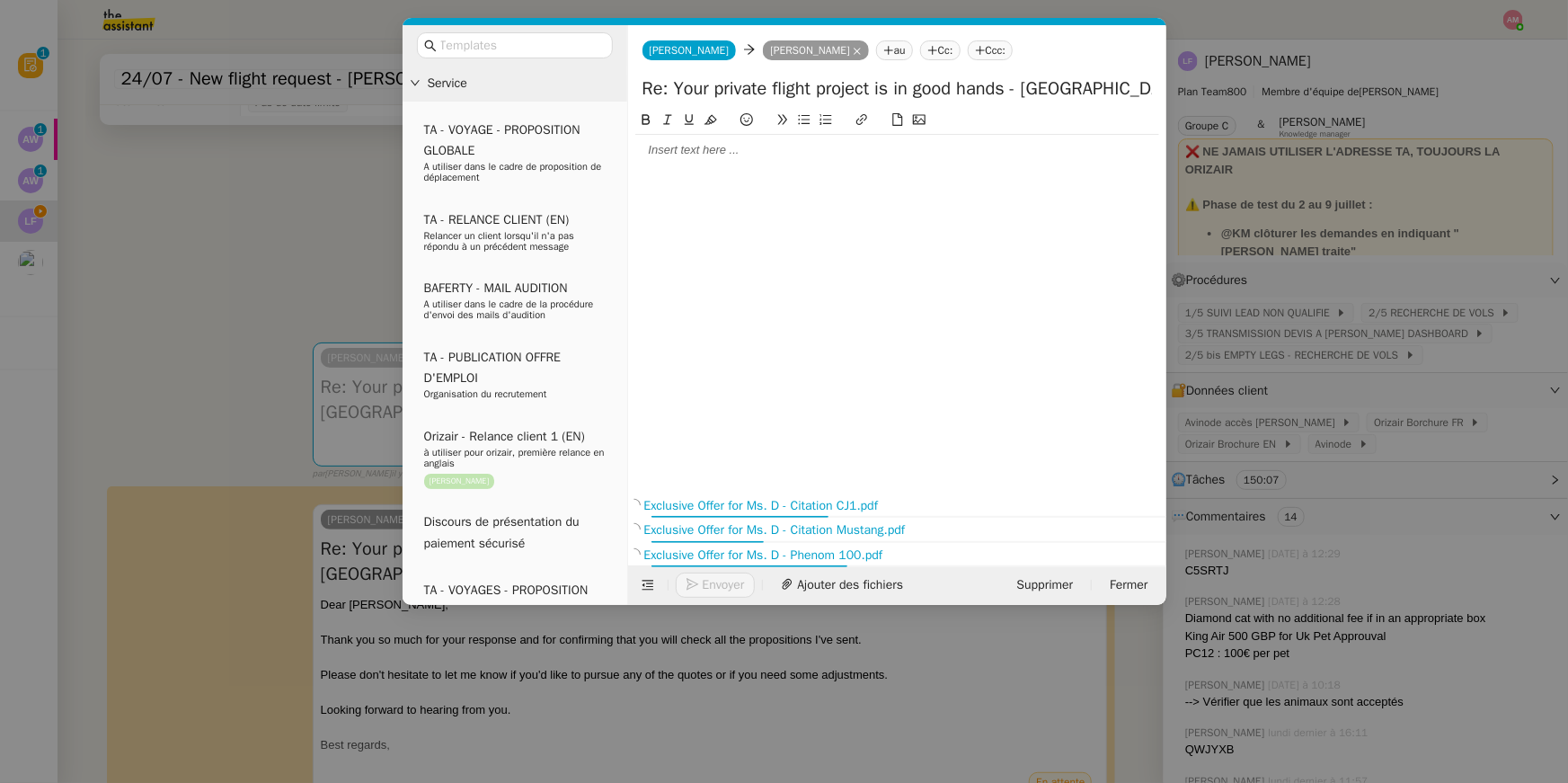 type 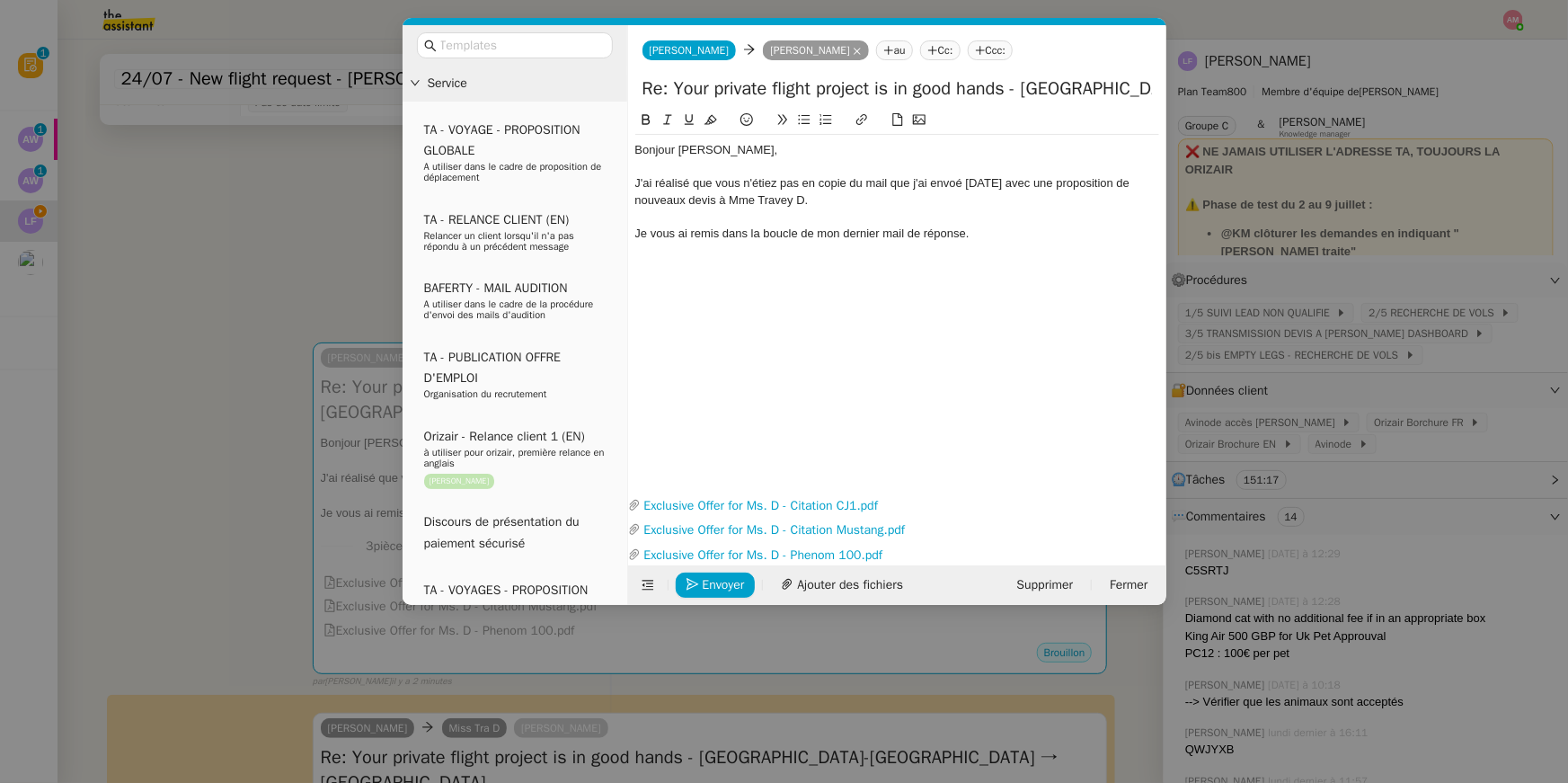 drag, startPoint x: 983, startPoint y: 184, endPoint x: 983, endPoint y: 200, distance: 16 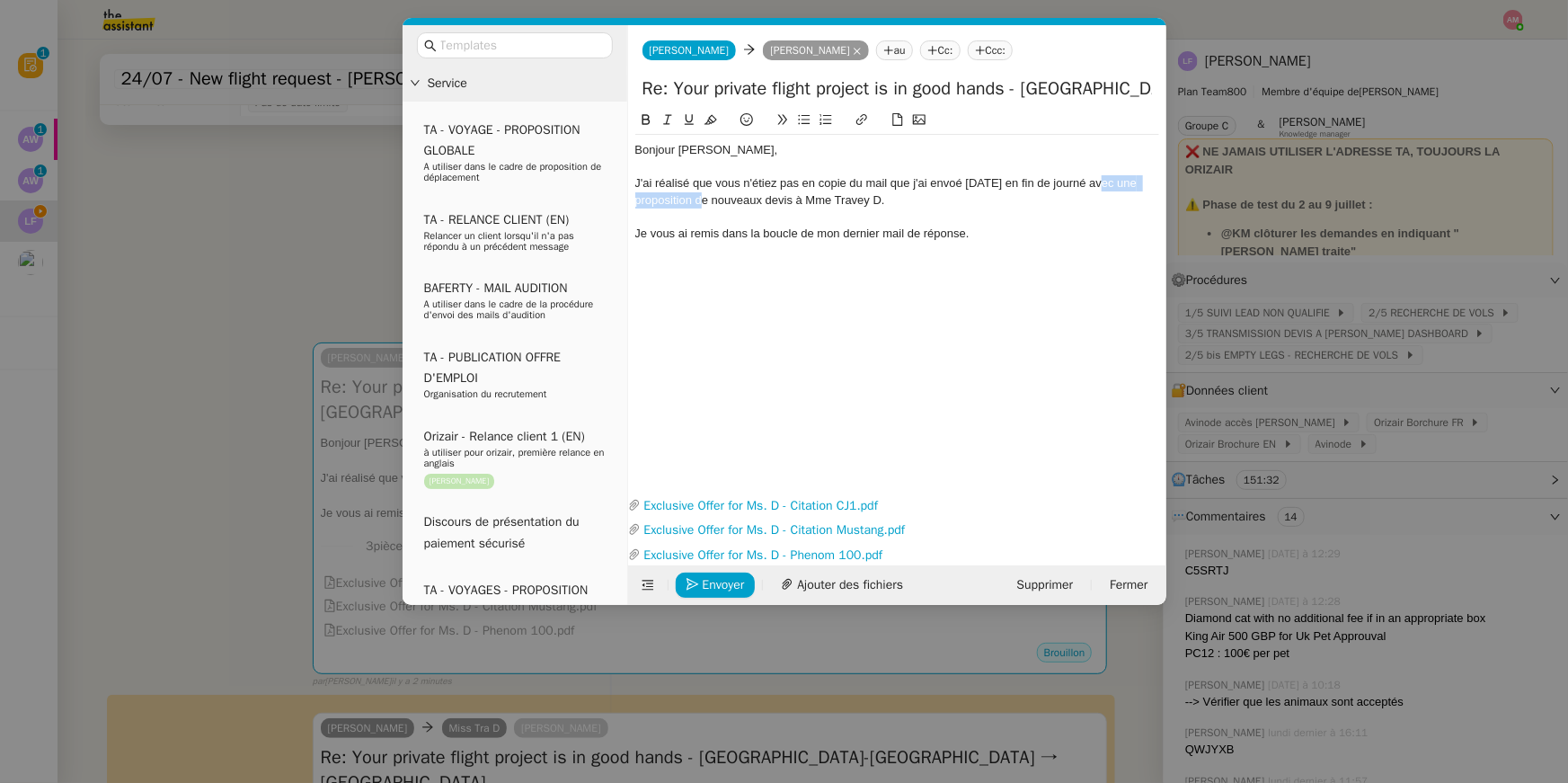 drag, startPoint x: 1097, startPoint y: 182, endPoint x: 711, endPoint y: 205, distance: 386.68463 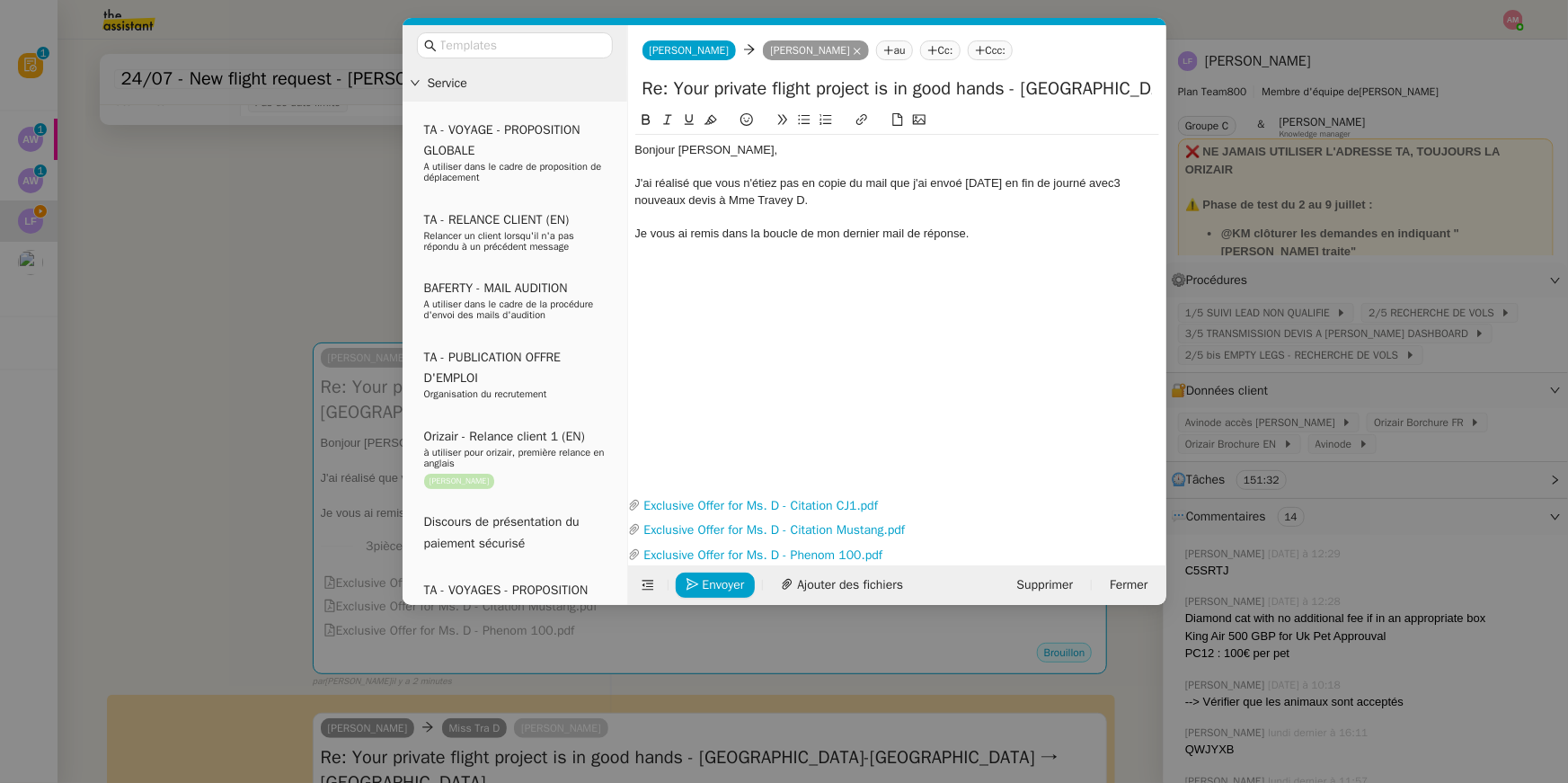 click on "J'ai réalisé que vous n'étiez pas en copie du mail que j'ai envoé hier en fin de journé avec3 nouveaux devis à Mme Travey D." 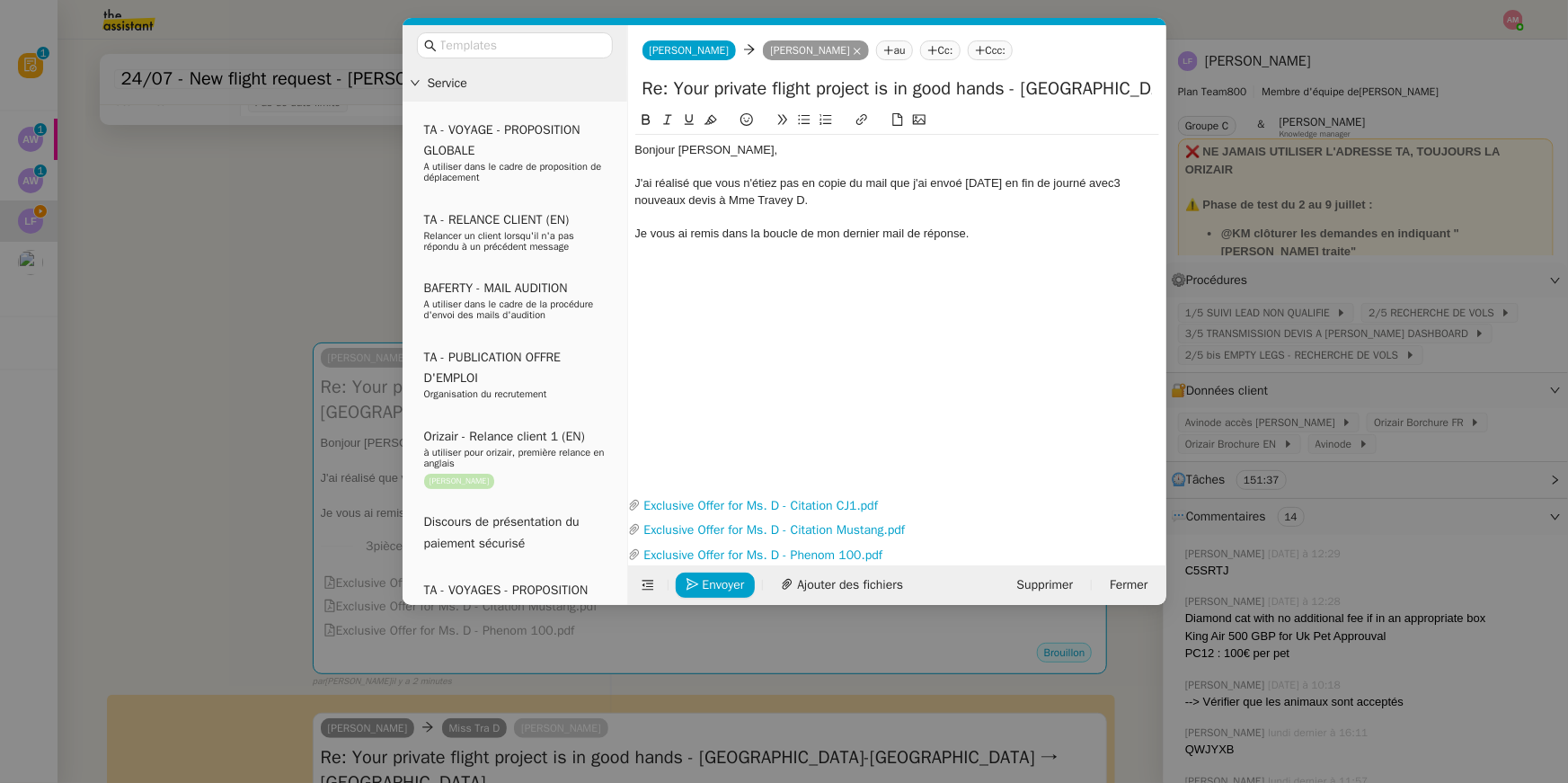 click on "J'ai réalisé que vous n'étiez pas en copie du mail que j'ai envoé hier en fin de journé avec3 nouveaux devis à Mme Travey D." 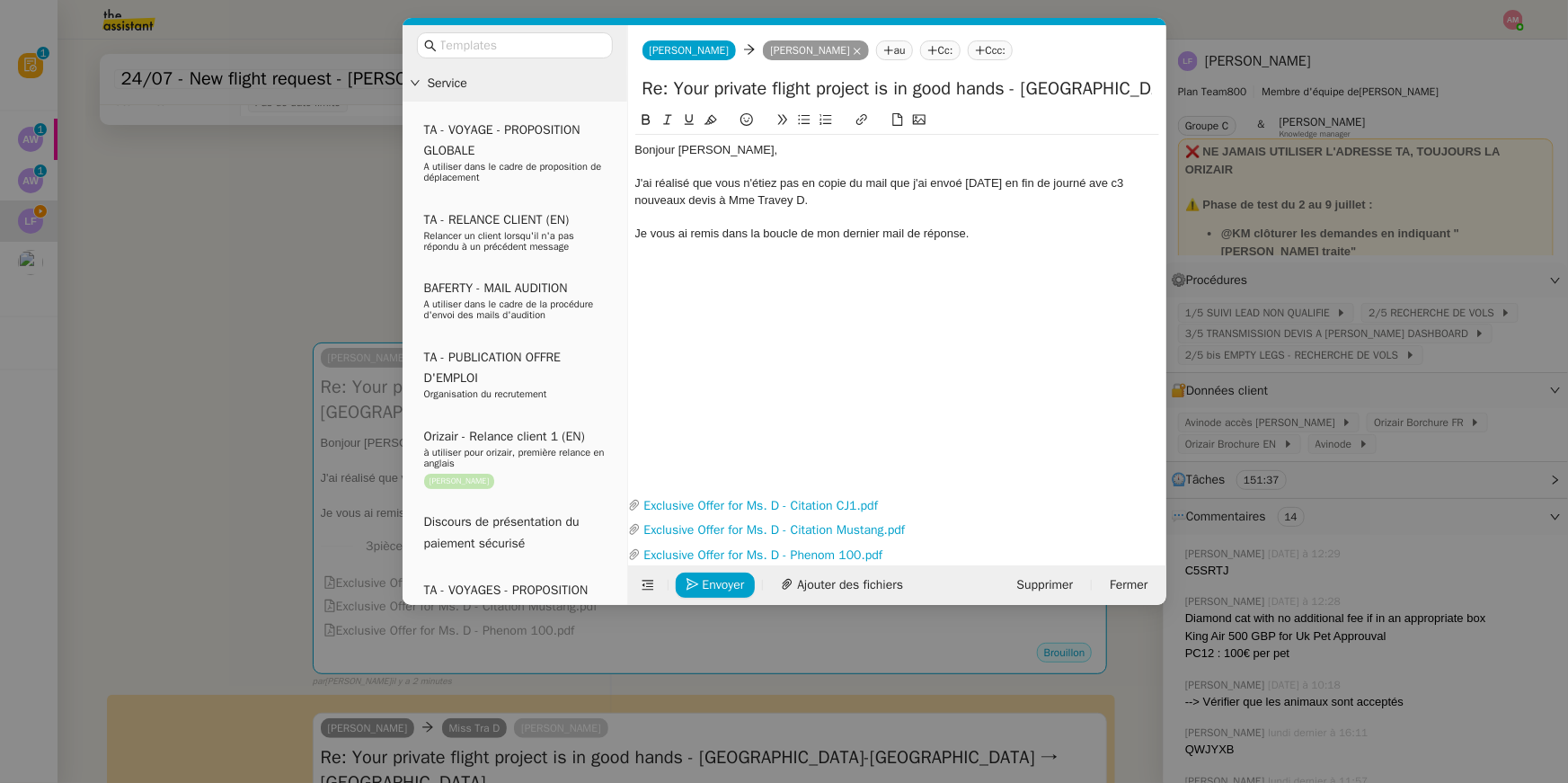 click on "J'ai réalisé que vous n'étiez pas en copie du mail que j'ai envoé hier en fin de journé ave c3 nouveaux devis à Mme Travey D." 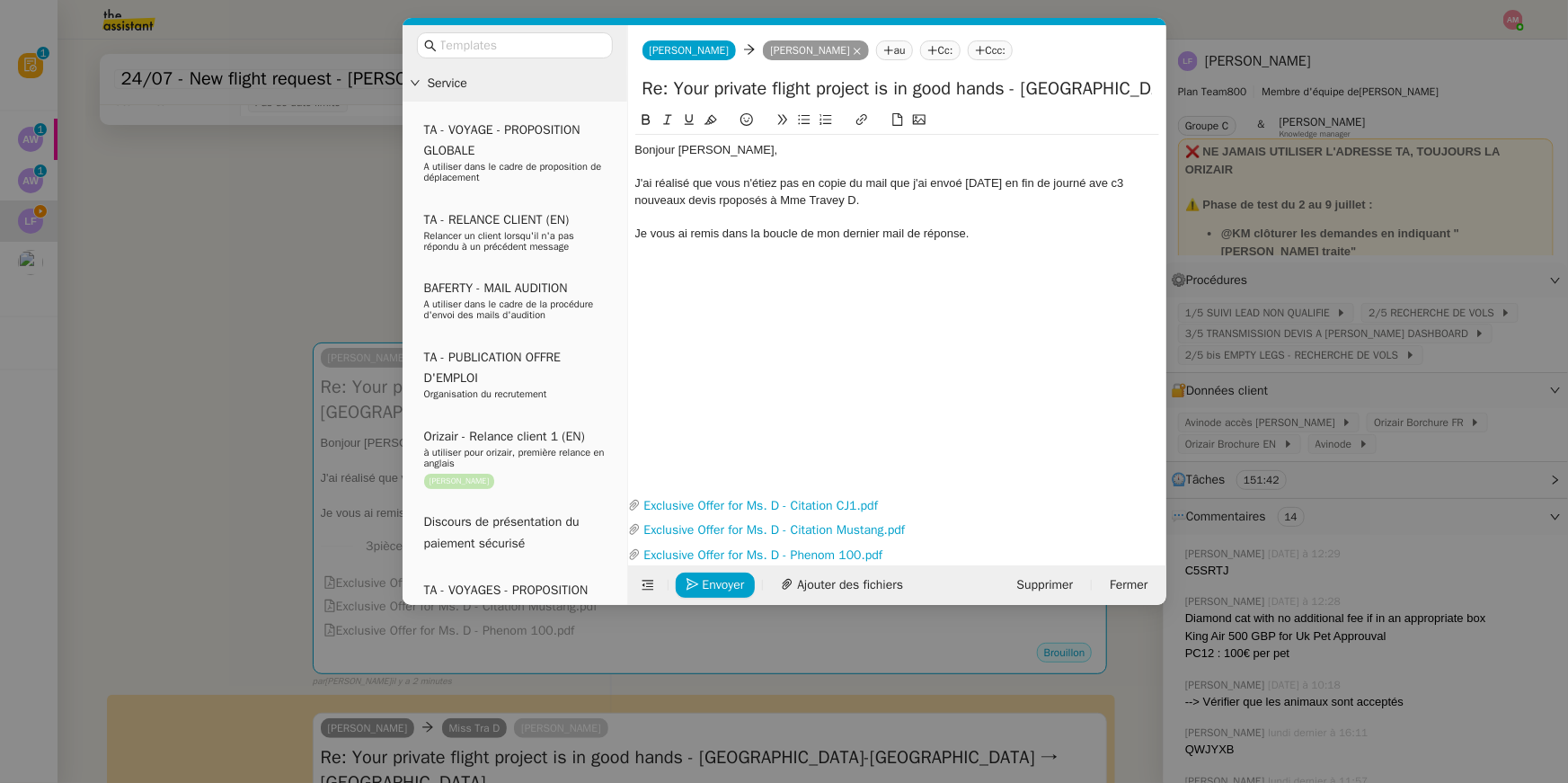 click on "J'ai réalisé que vous n'étiez pas en copie du mail que j'ai envoé hier en fin de journé ave c3 nouveaux devis rpoposés à Mme Travey D." 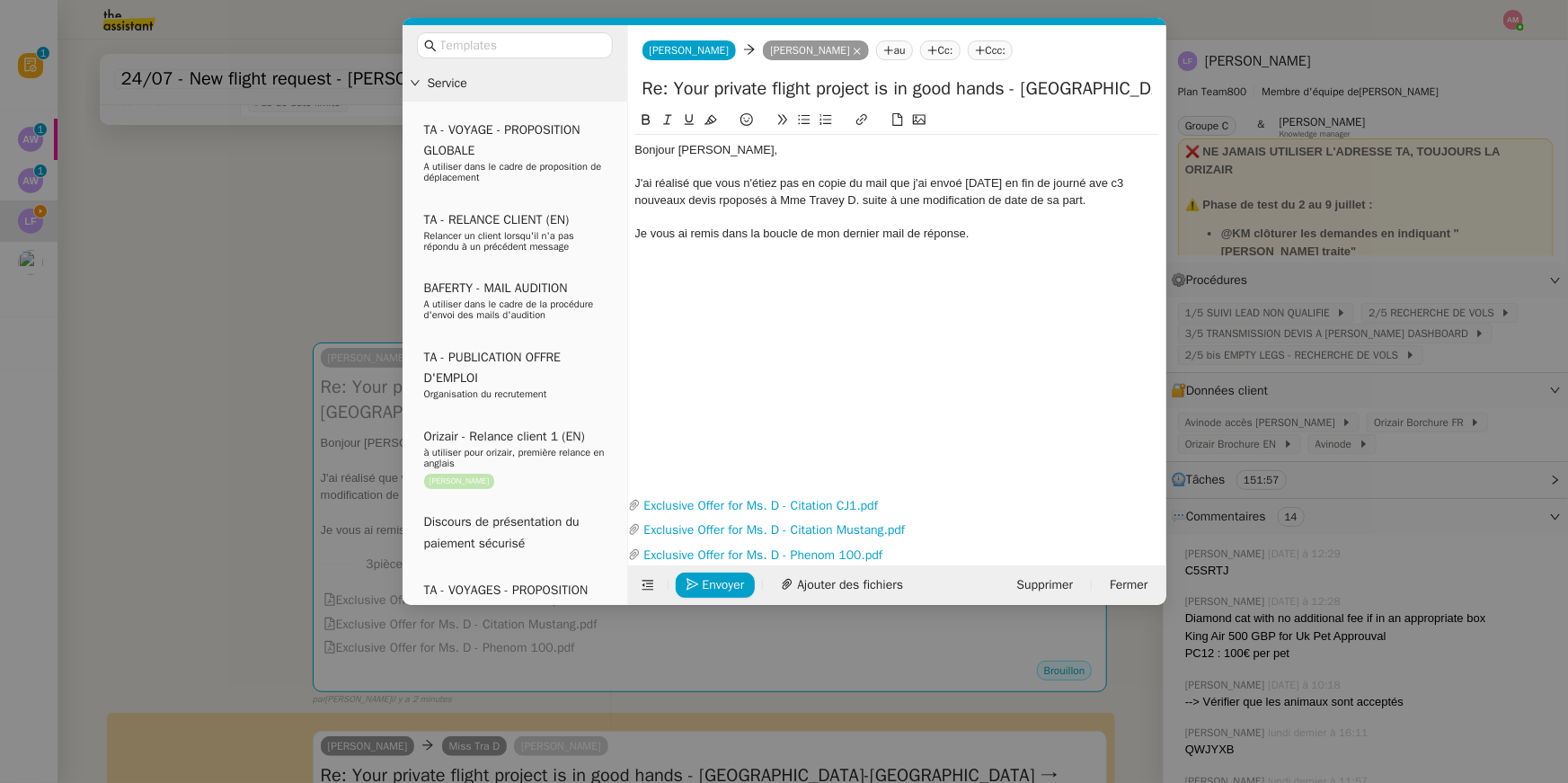 click on "Je vous ai remis dans la boucle de mon dernier mail de réponse." 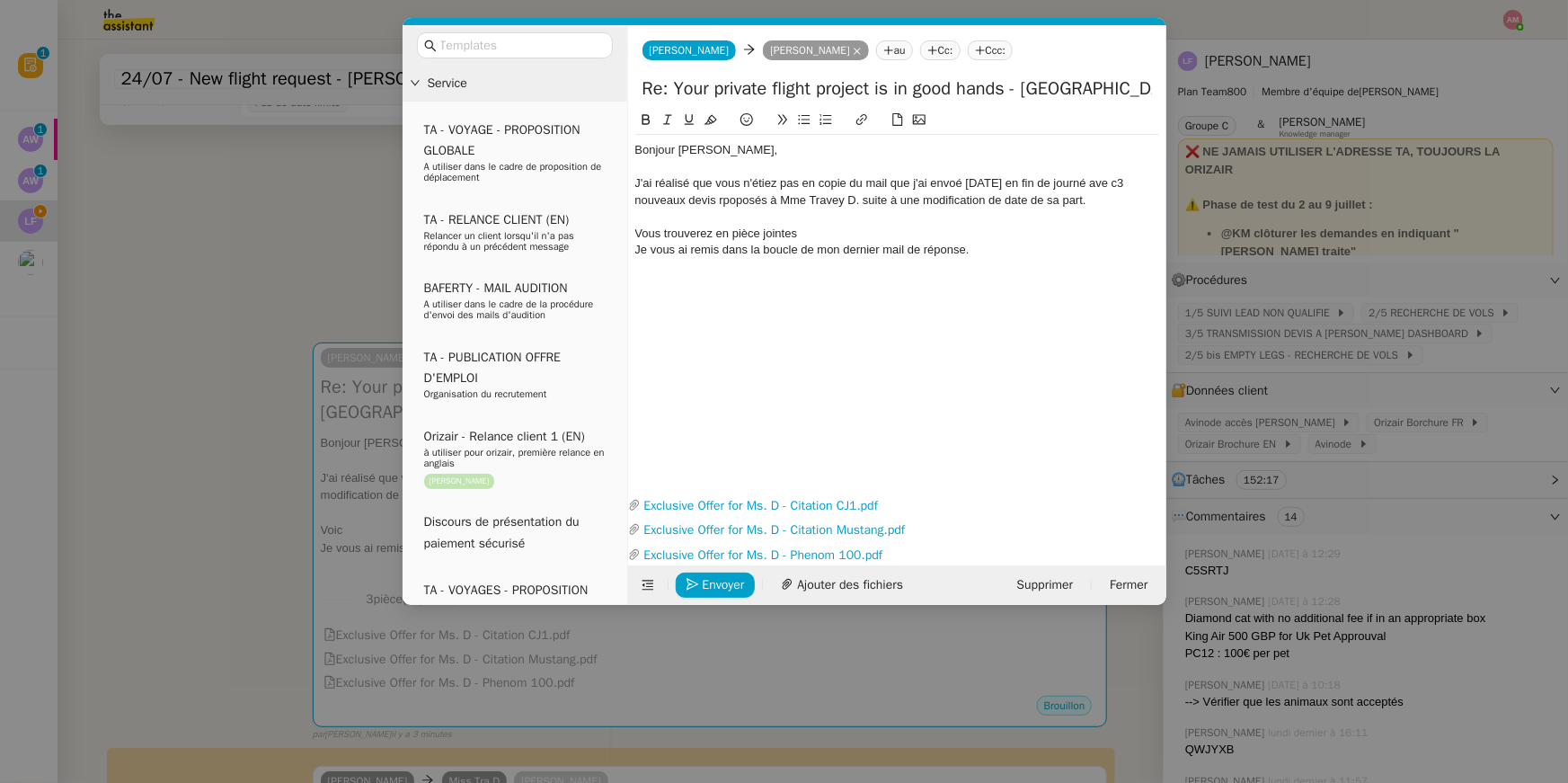 click on "Service TA - VOYAGE - PROPOSITION GLOBALE    A utiliser dans le cadre de proposition de déplacement TA - RELANCE CLIENT (EN)    Relancer un client lorsqu'il n'a pas répondu à un précédent message BAFERTY - MAIL AUDITION    A utiliser dans le cadre de la procédure d'envoi des mails d'audition TA - PUBLICATION OFFRE D'EMPLOI     Organisation du recrutement Orizair - Relance client 1 (EN)     à utiliser pour orizair, première relance en anglais  Louis Frei Discours de présentation du paiement sécurisé    TA - VOYAGES - PROPOSITION ITINERAIRE    Soumettre les résultats d'une recherche Orizair - Empty Legs - Confirmation opérateur    à utiliser dans la communication sur avinode pour les empty legs  Louis Frei TA - CONFIRMATION PAIEMENT (EN)    Confirmer avec le client de modèle de transaction - Attention Plan Pro nécessaire. TA - COURRIER EXPEDIE (recommandé)    A utiliser dans le cadre de l'envoi d'un courrier recommandé TA - PARTAGE DE CALENDRIER (EN)    PSPI - Appel de fonds MJL" at bounding box center [784, 391] 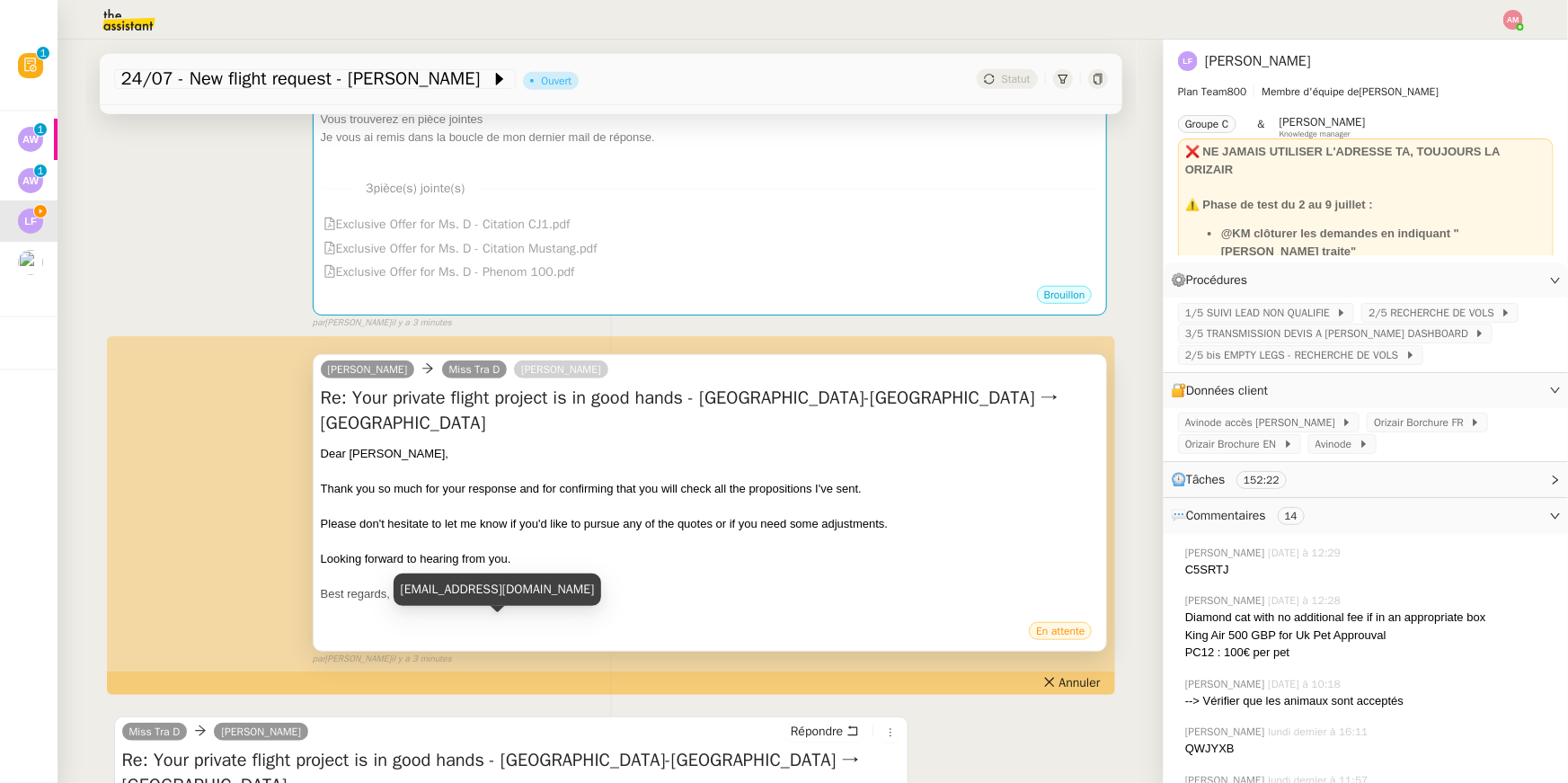 scroll, scrollTop: 642, scrollLeft: 0, axis: vertical 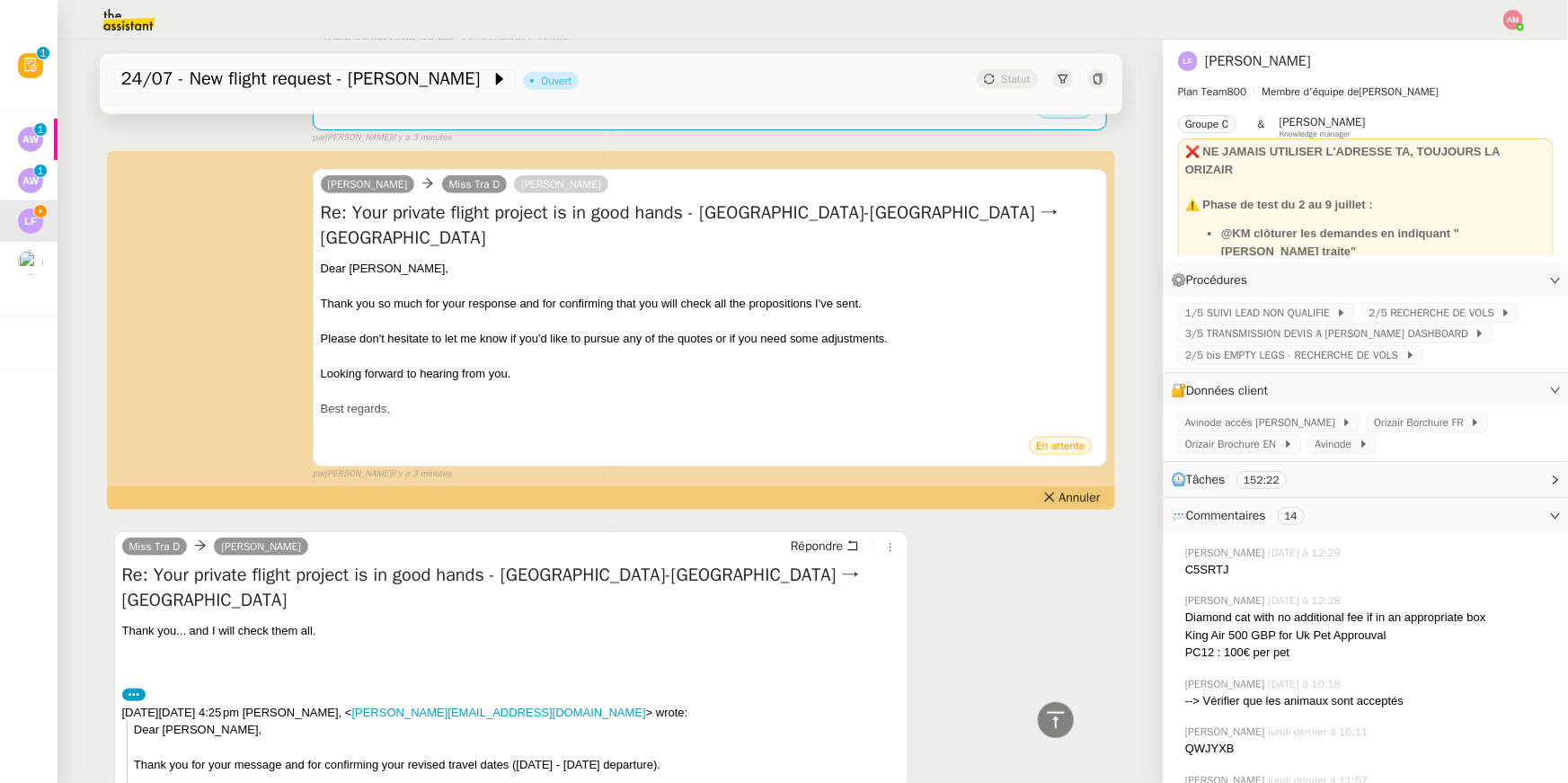 click on "Annuler" at bounding box center [1072, 498] 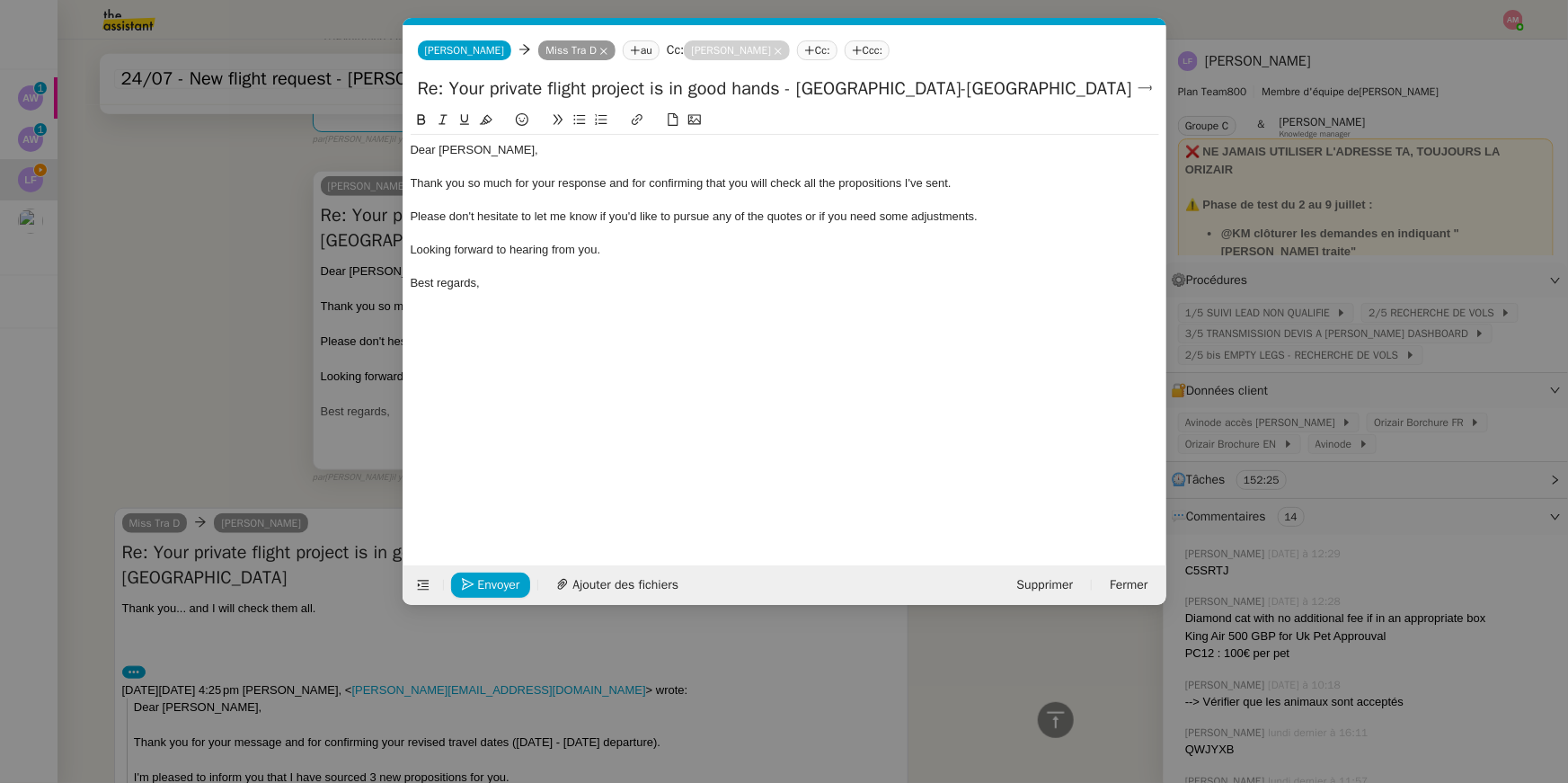 scroll, scrollTop: 643, scrollLeft: 0, axis: vertical 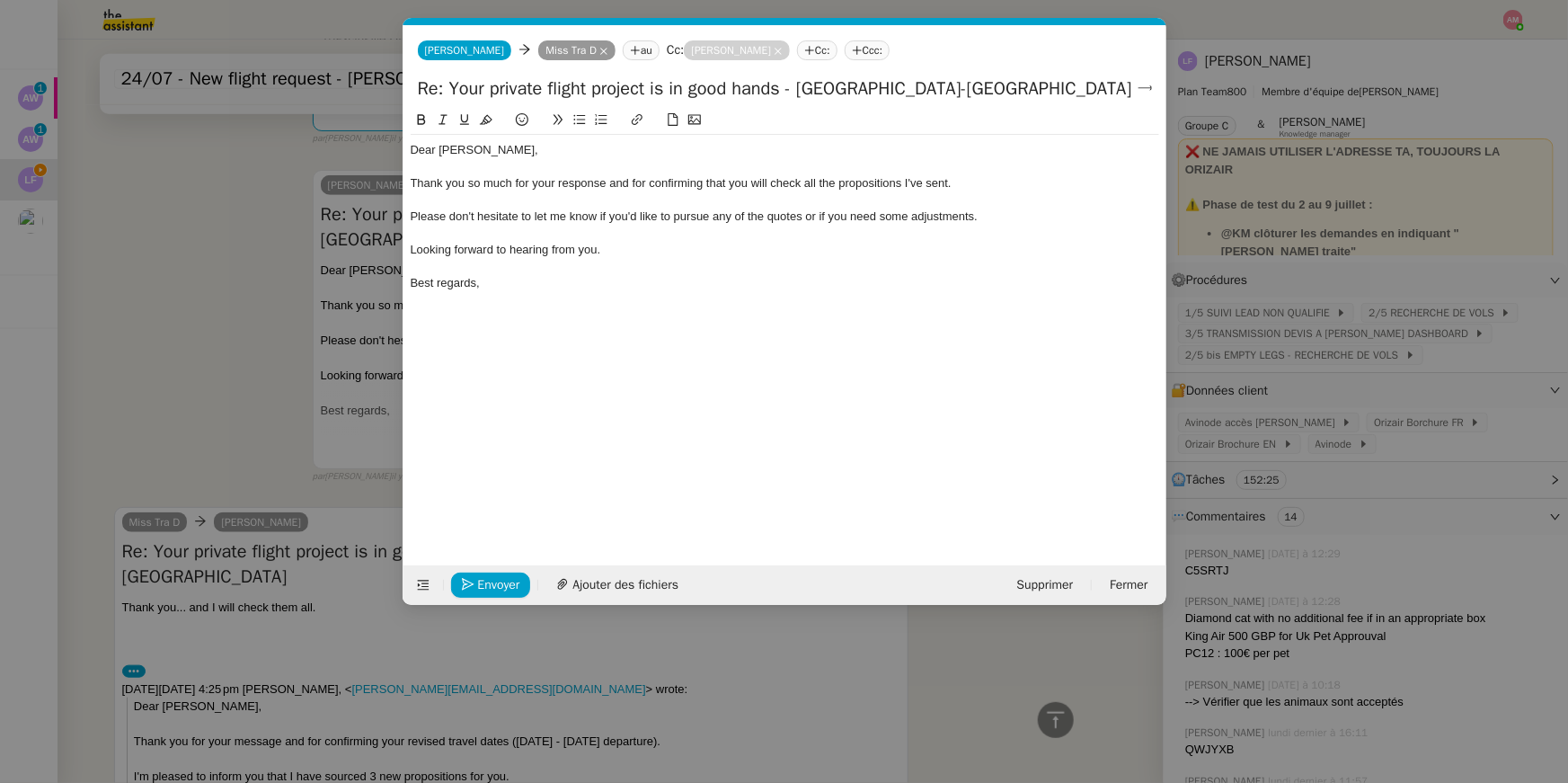 click on "Service TA - VOYAGE - PROPOSITION GLOBALE    A utiliser dans le cadre de proposition de déplacement TA - RELANCE CLIENT (EN)    Relancer un client lorsqu'il n'a pas répondu à un précédent message BAFERTY - MAIL AUDITION    A utiliser dans le cadre de la procédure d'envoi des mails d'audition TA - PUBLICATION OFFRE D'EMPLOI     Organisation du recrutement Orizair - Relance client 1 (EN)     à utiliser pour orizair, première relance en anglais  Louis Frei Discours de présentation du paiement sécurisé    TA - VOYAGES - PROPOSITION ITINERAIRE    Soumettre les résultats d'une recherche Orizair - Empty Legs - Confirmation opérateur    à utiliser dans la communication sur avinode pour les empty legs  Louis Frei TA - CONFIRMATION PAIEMENT (EN)    Confirmer avec le client de modèle de transaction - Attention Plan Pro nécessaire. TA - COURRIER EXPEDIE (recommandé)    A utiliser dans le cadre de l'envoi d'un courrier recommandé TA - PARTAGE DE CALENDRIER (EN)    PSPI - Appel de fonds MJL" at bounding box center [784, 391] 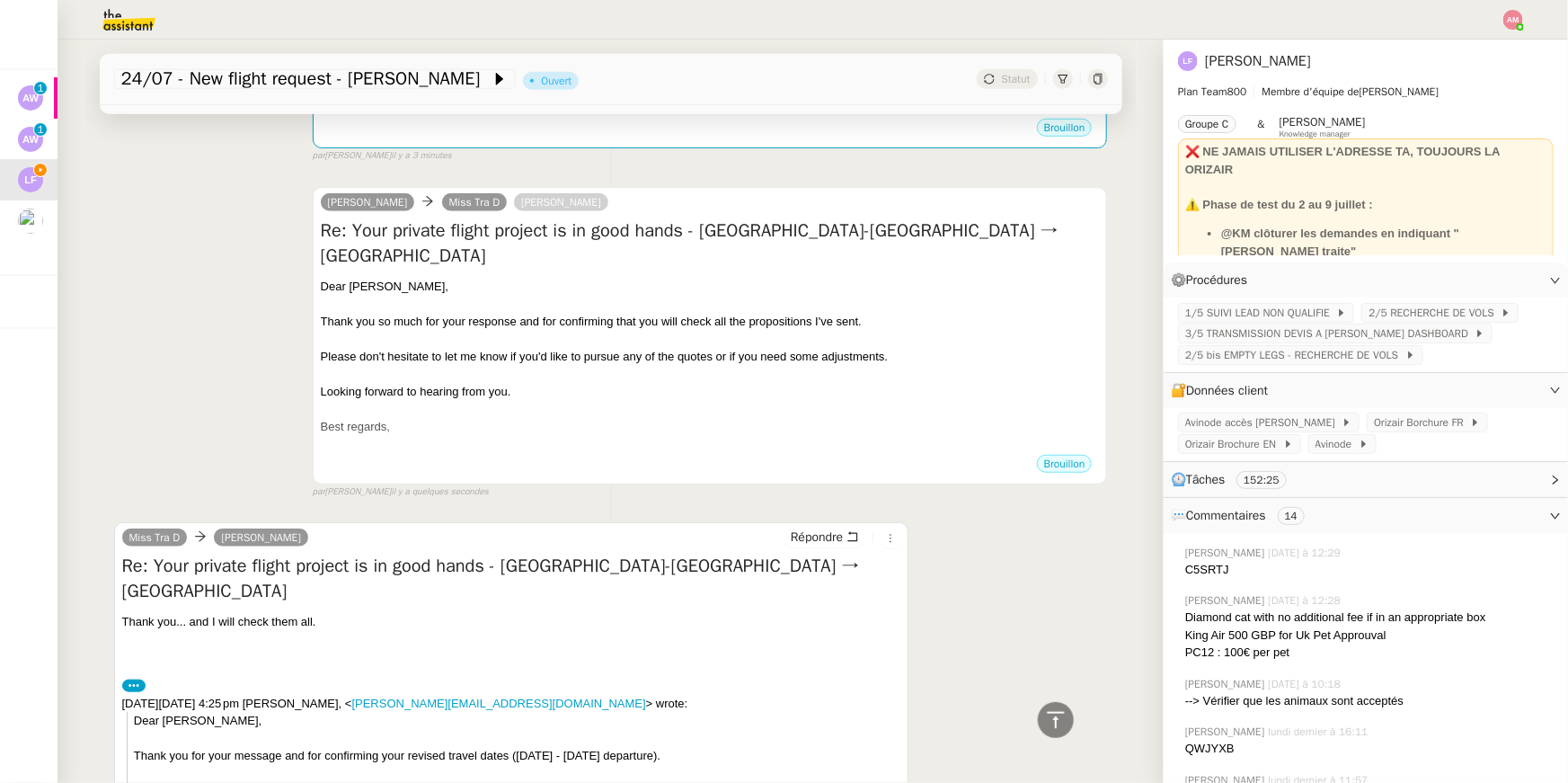 scroll, scrollTop: 386, scrollLeft: 0, axis: vertical 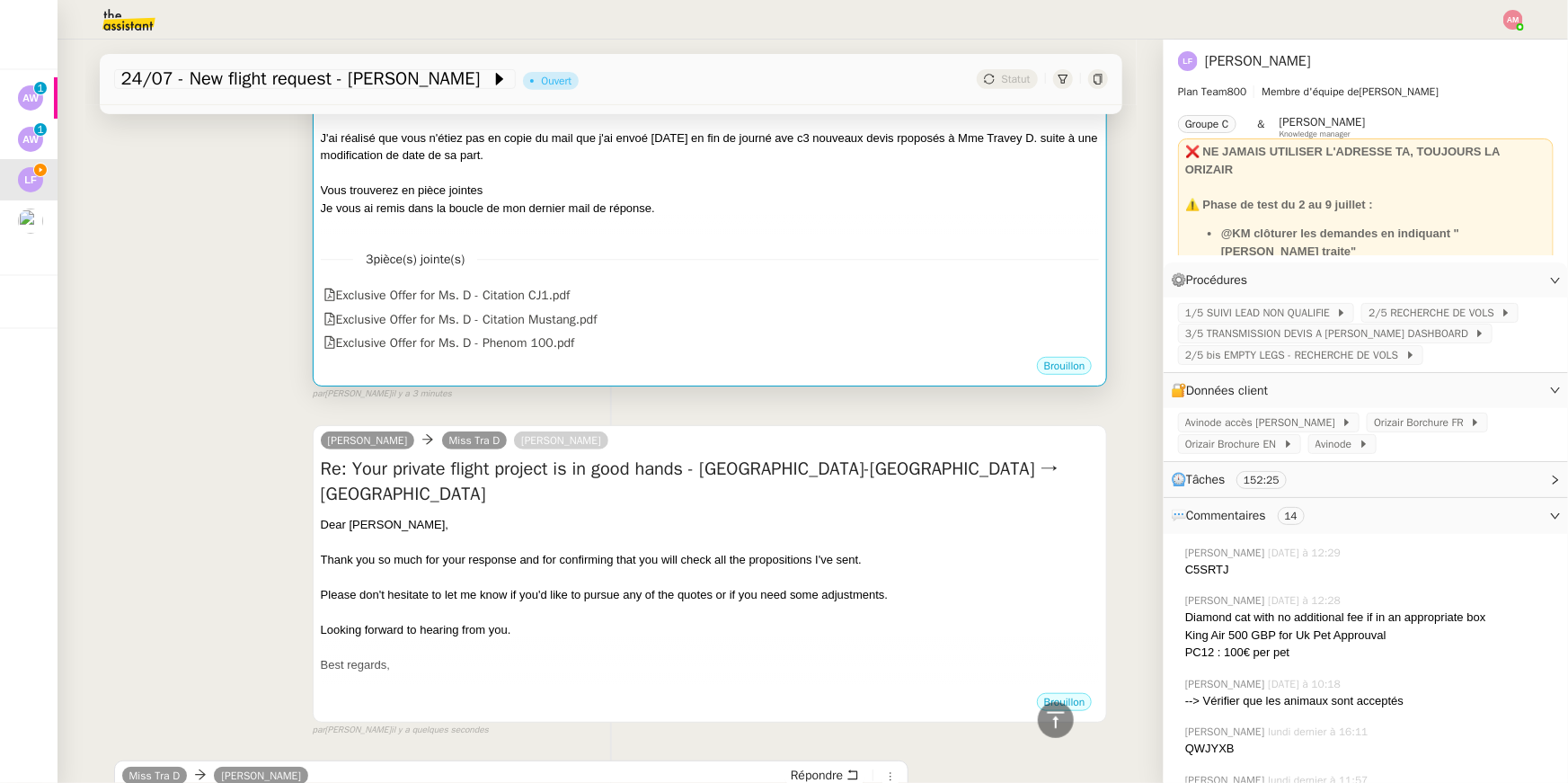 click at bounding box center (710, 226) 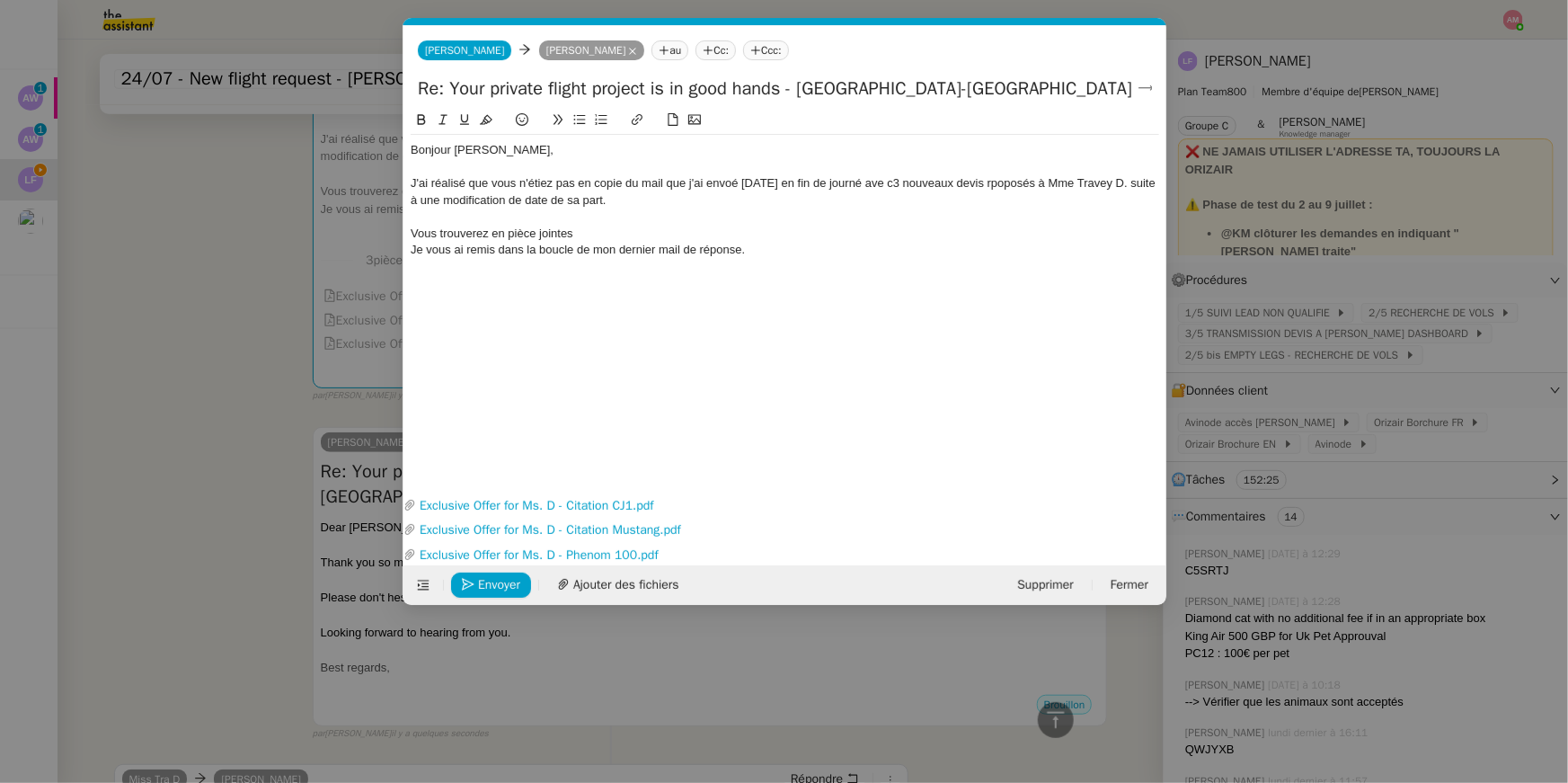 scroll, scrollTop: 387, scrollLeft: 0, axis: vertical 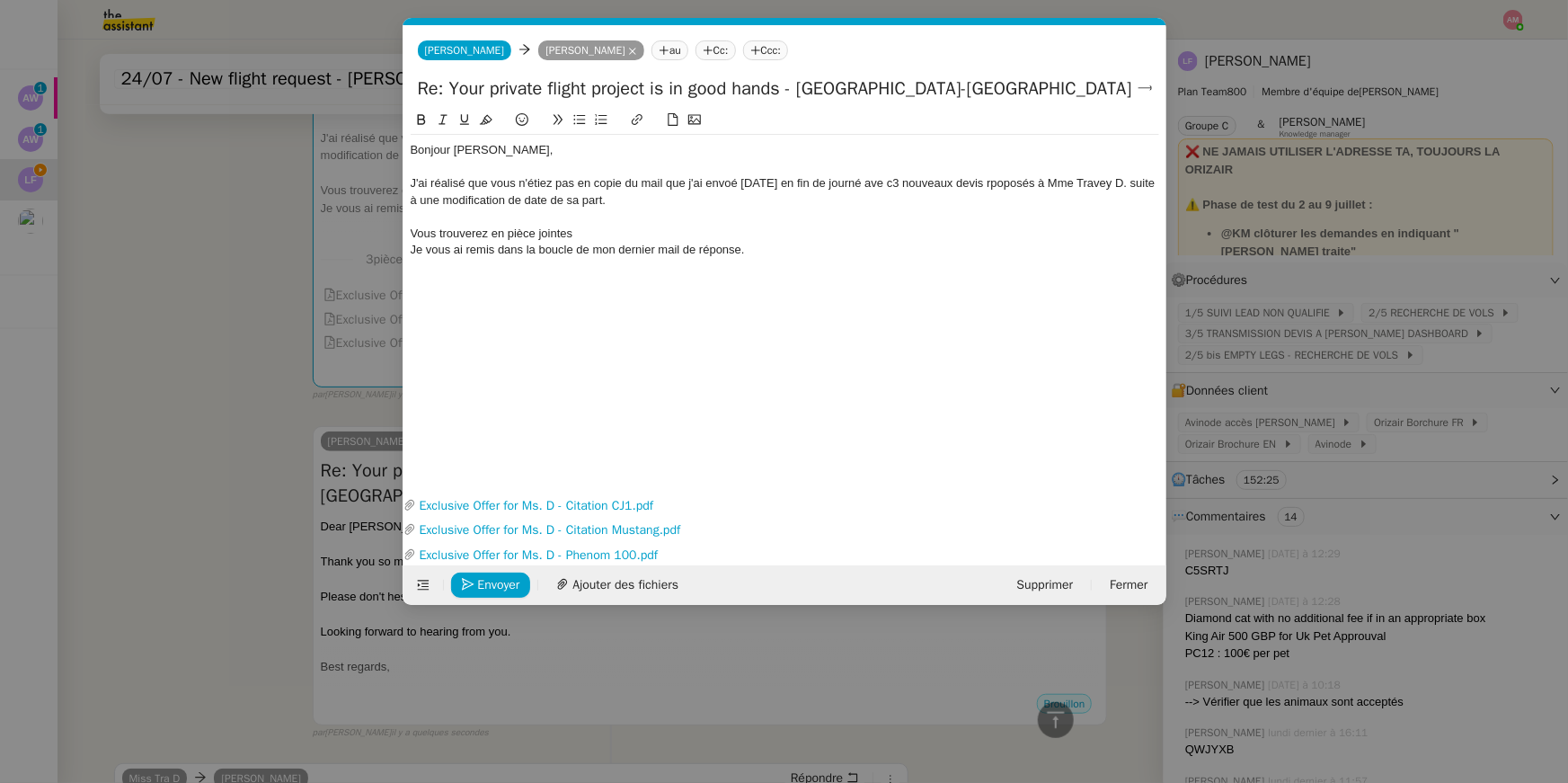 click on "Vous trouverez en pièce jointes" 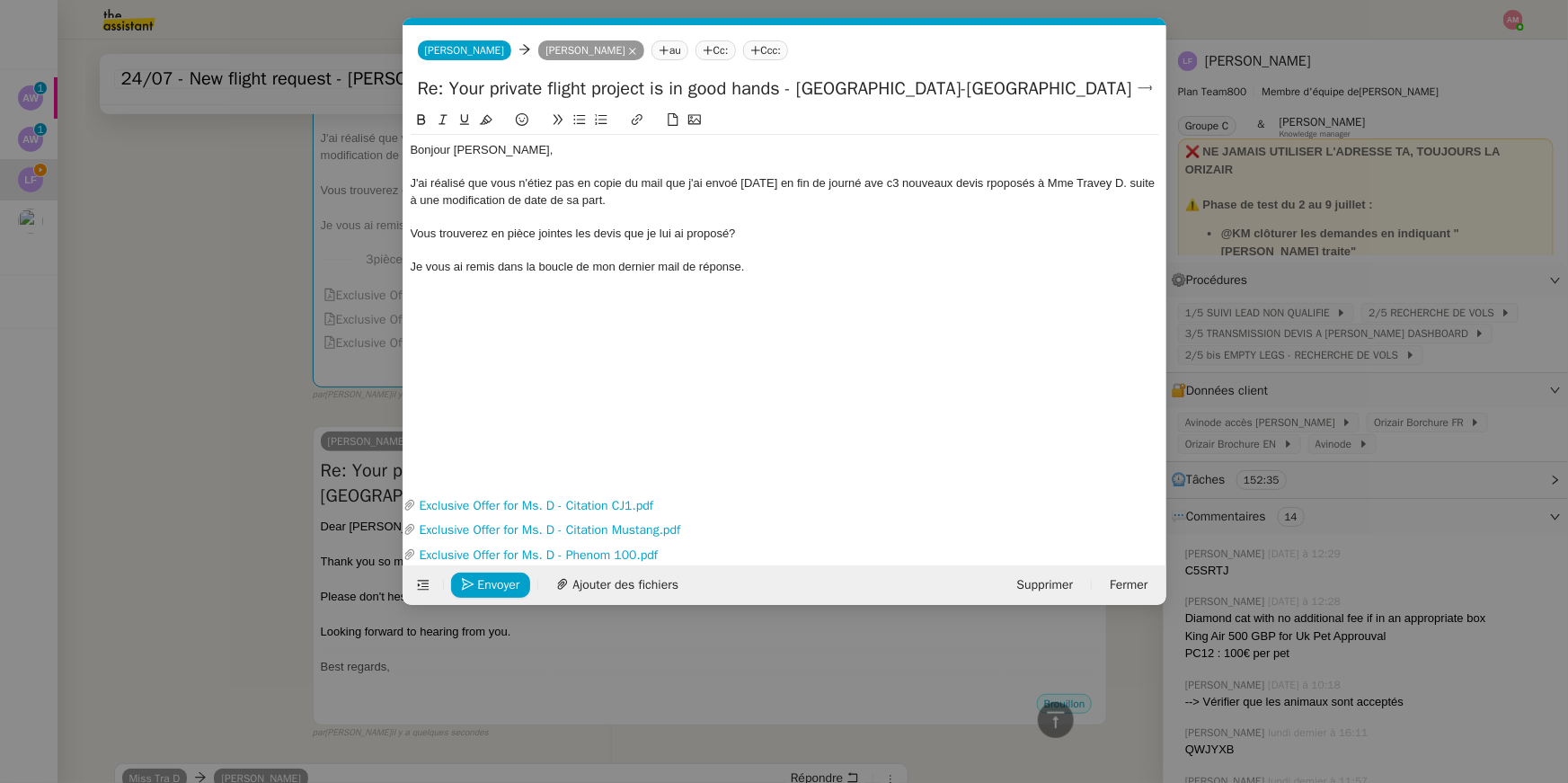 click on "Je vous ai remis dans la boucle de mon dernier mail de réponse." 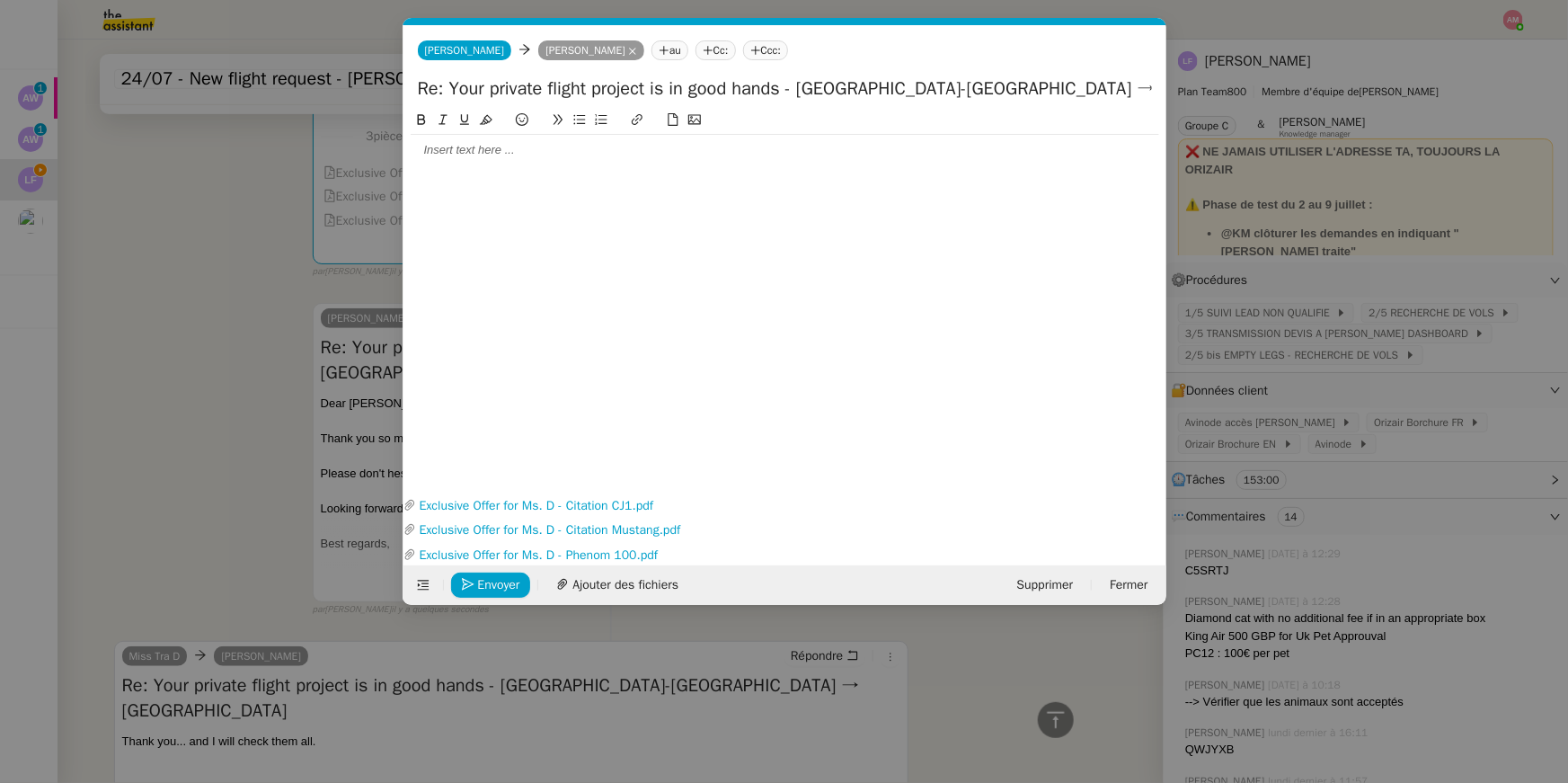 click on "Service TA - VOYAGE - PROPOSITION GLOBALE    A utiliser dans le cadre de proposition de déplacement TA - RELANCE CLIENT (EN)    Relancer un client lorsqu'il n'a pas répondu à un précédent message BAFERTY - MAIL AUDITION    A utiliser dans le cadre de la procédure d'envoi des mails d'audition TA - PUBLICATION OFFRE D'EMPLOI     Organisation du recrutement Orizair - Relance client 1 (EN)     à utiliser pour orizair, première relance en anglais  Louis Frei Discours de présentation du paiement sécurisé    TA - VOYAGES - PROPOSITION ITINERAIRE    Soumettre les résultats d'une recherche Orizair - Empty Legs - Confirmation opérateur    à utiliser dans la communication sur avinode pour les empty legs  Louis Frei TA - CONFIRMATION PAIEMENT (EN)    Confirmer avec le client de modèle de transaction - Attention Plan Pro nécessaire. TA - COURRIER EXPEDIE (recommandé)    A utiliser dans le cadre de l'envoi d'un courrier recommandé TA - PARTAGE DE CALENDRIER (EN)    PSPI - Appel de fonds MJL" at bounding box center (784, 391) 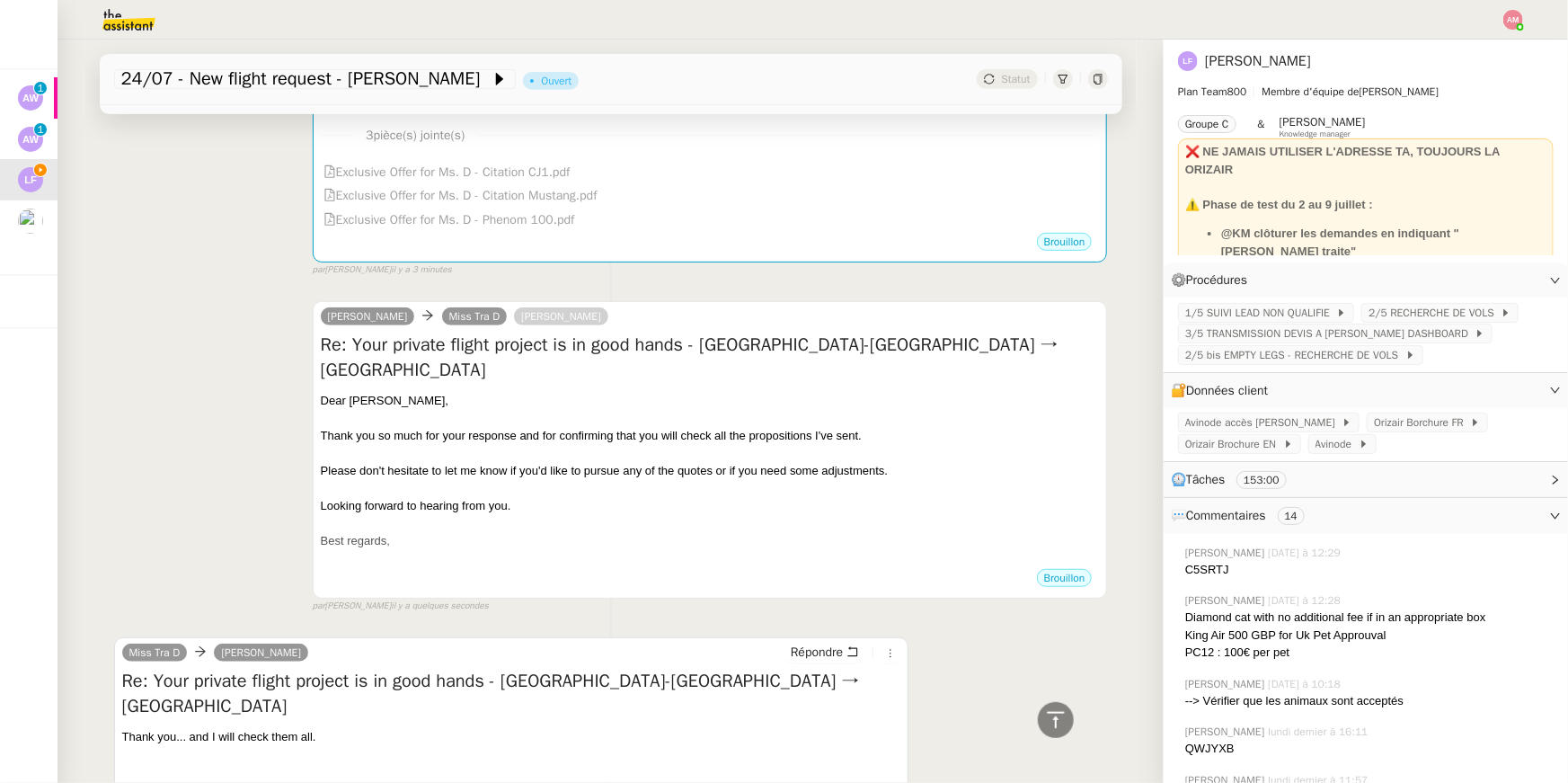 scroll, scrollTop: 386, scrollLeft: 0, axis: vertical 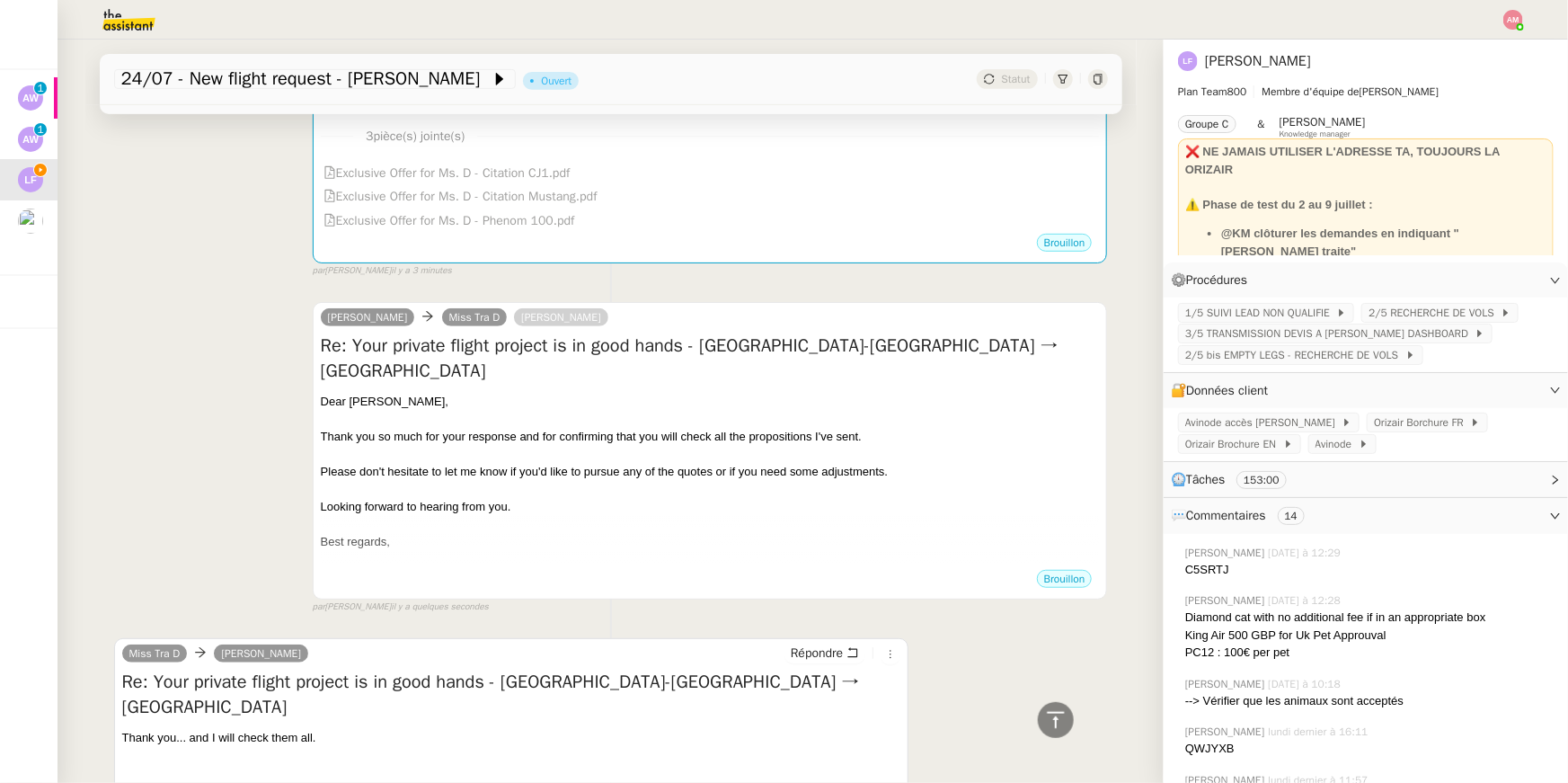 click 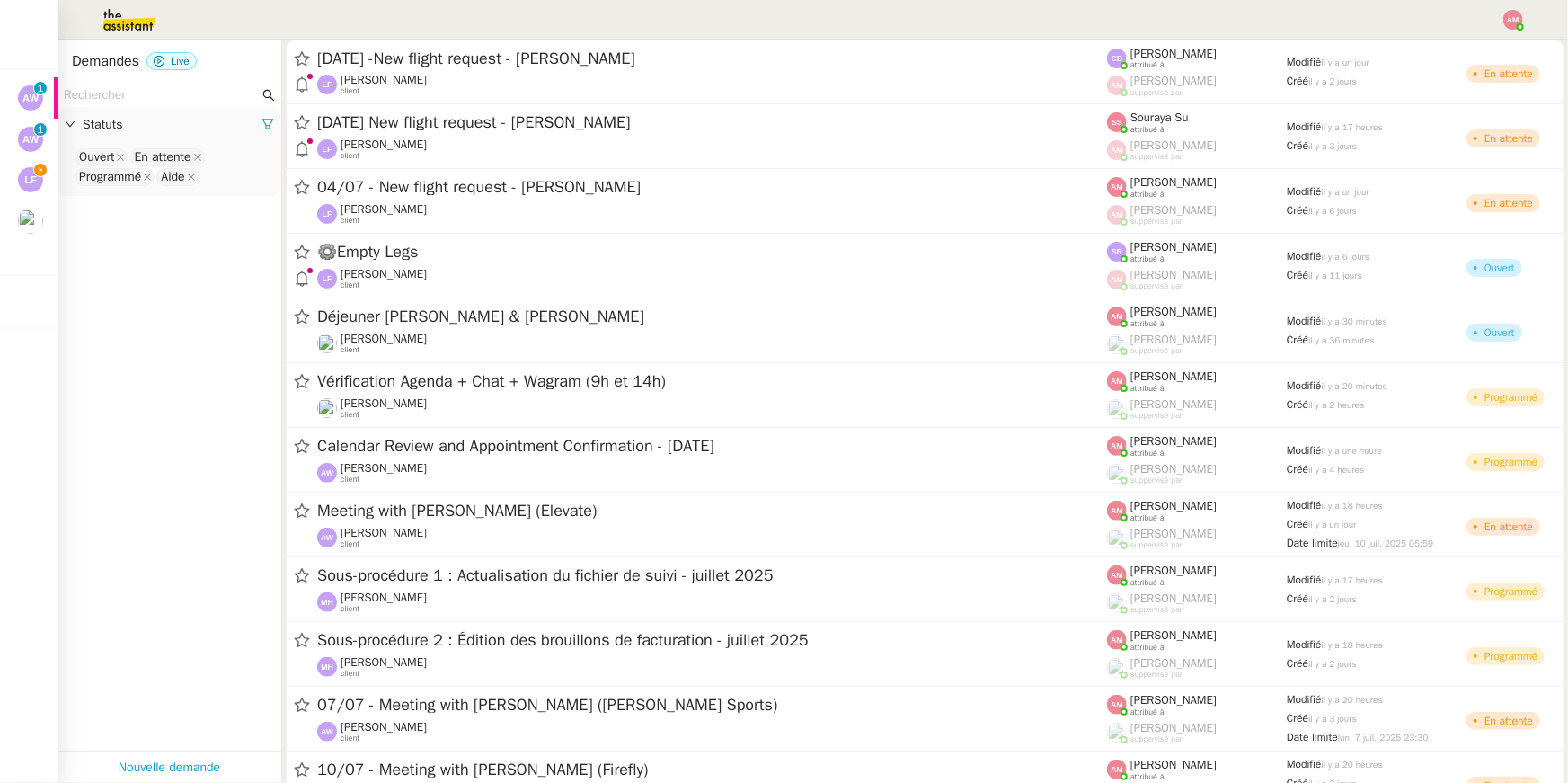 click 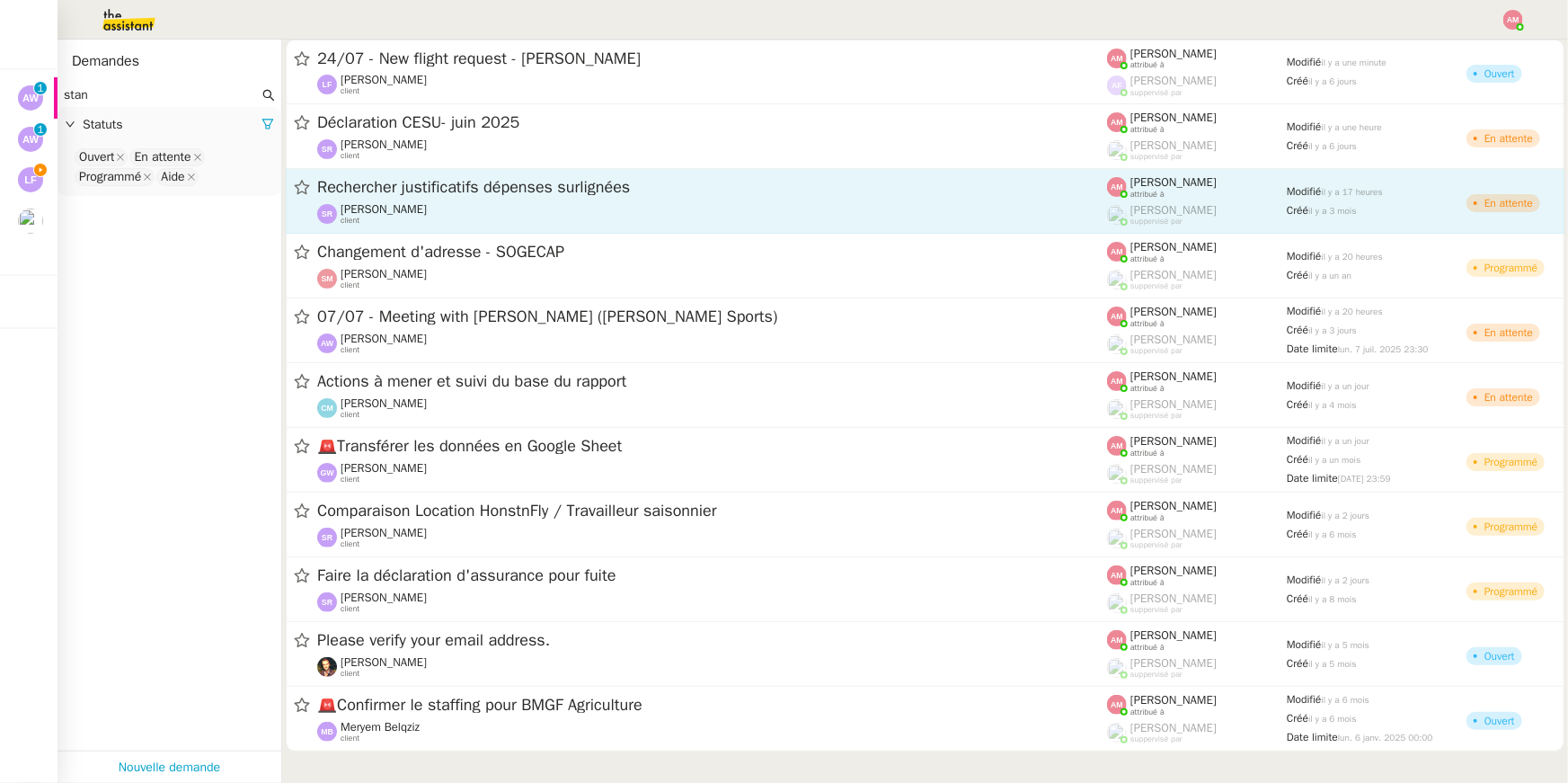 type on "stan" 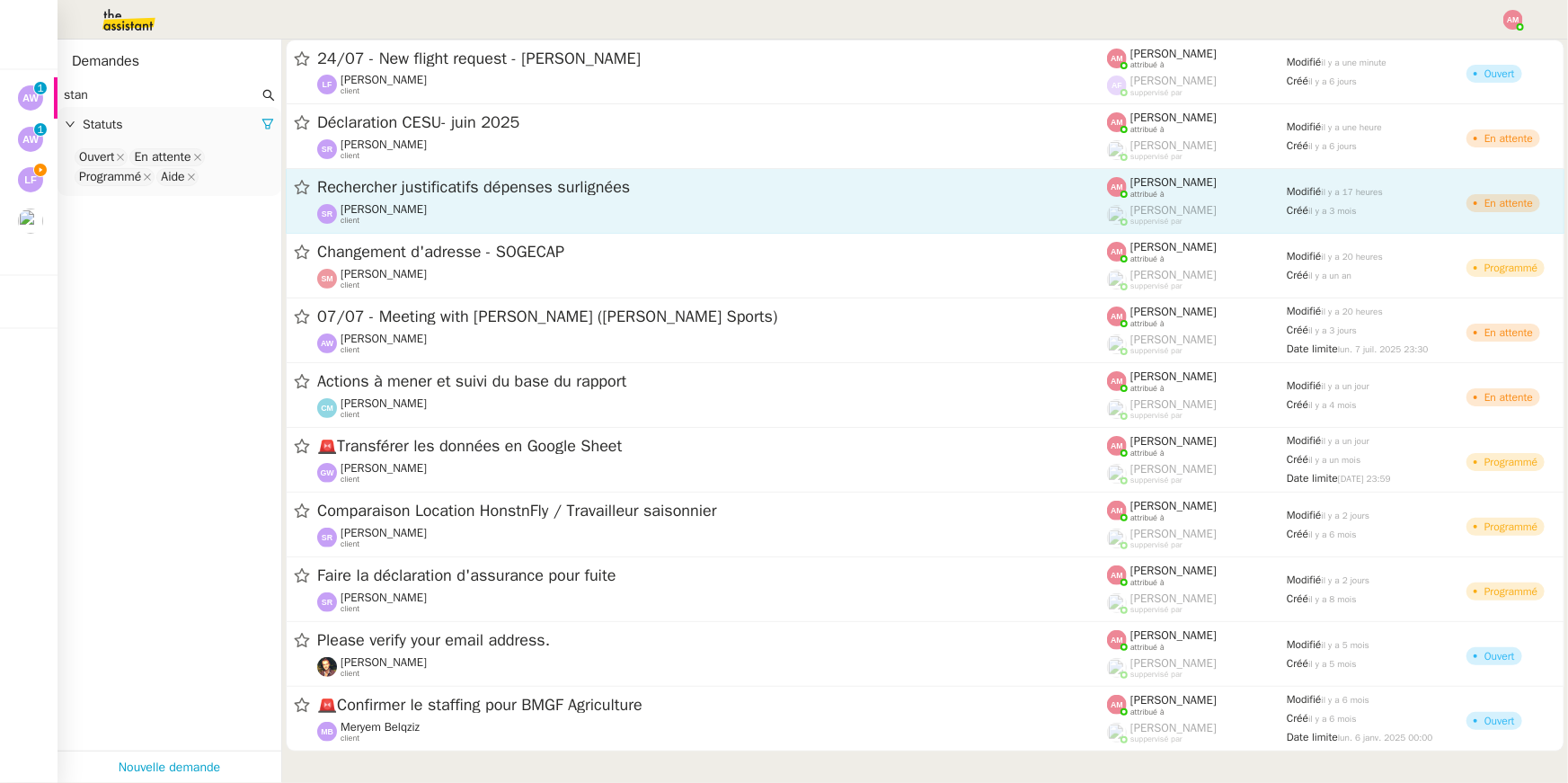click on "Stanislas Richoillez    client" 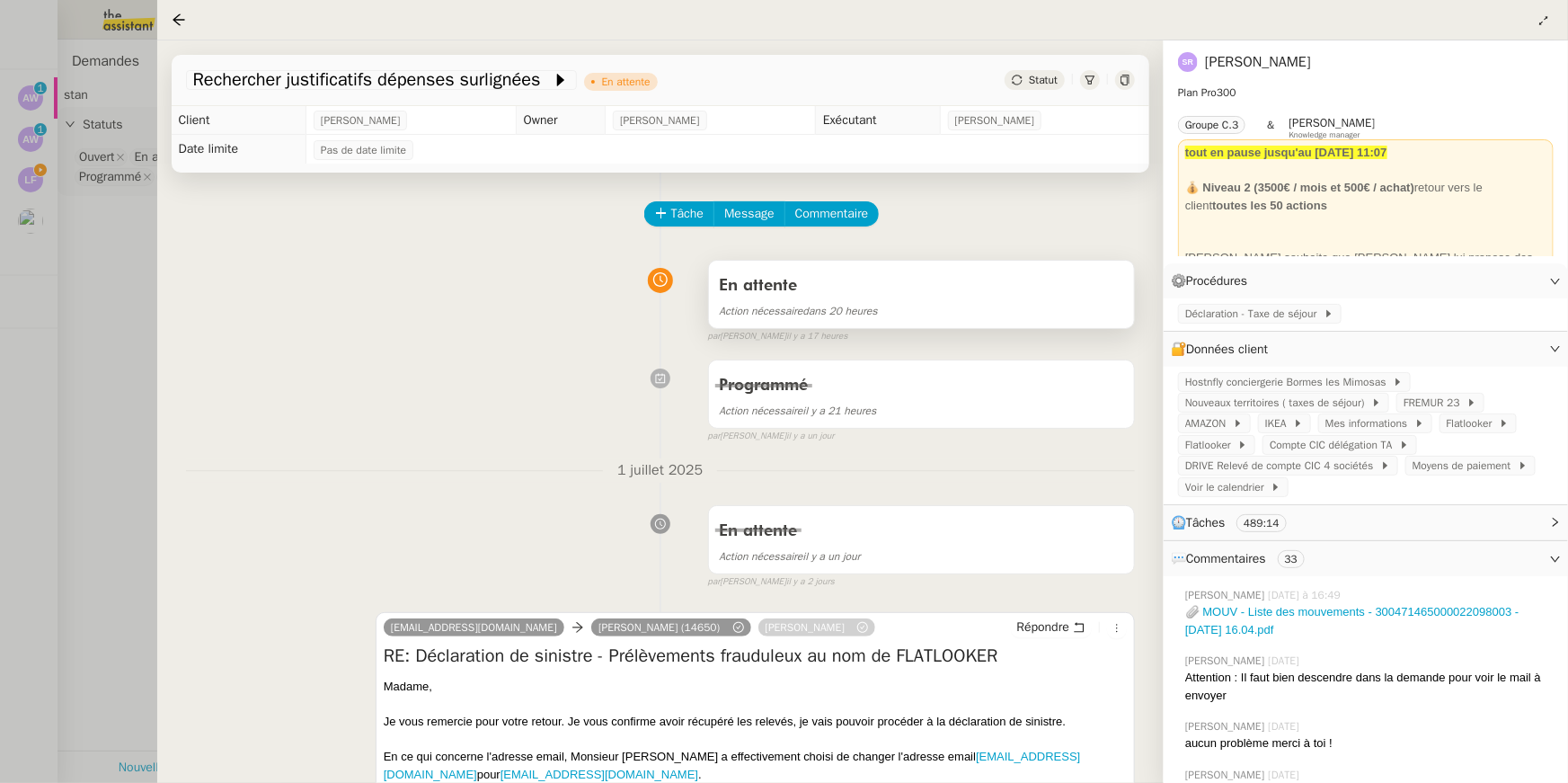click on "Action nécessaire  dans 20 heures" at bounding box center (921, 310) 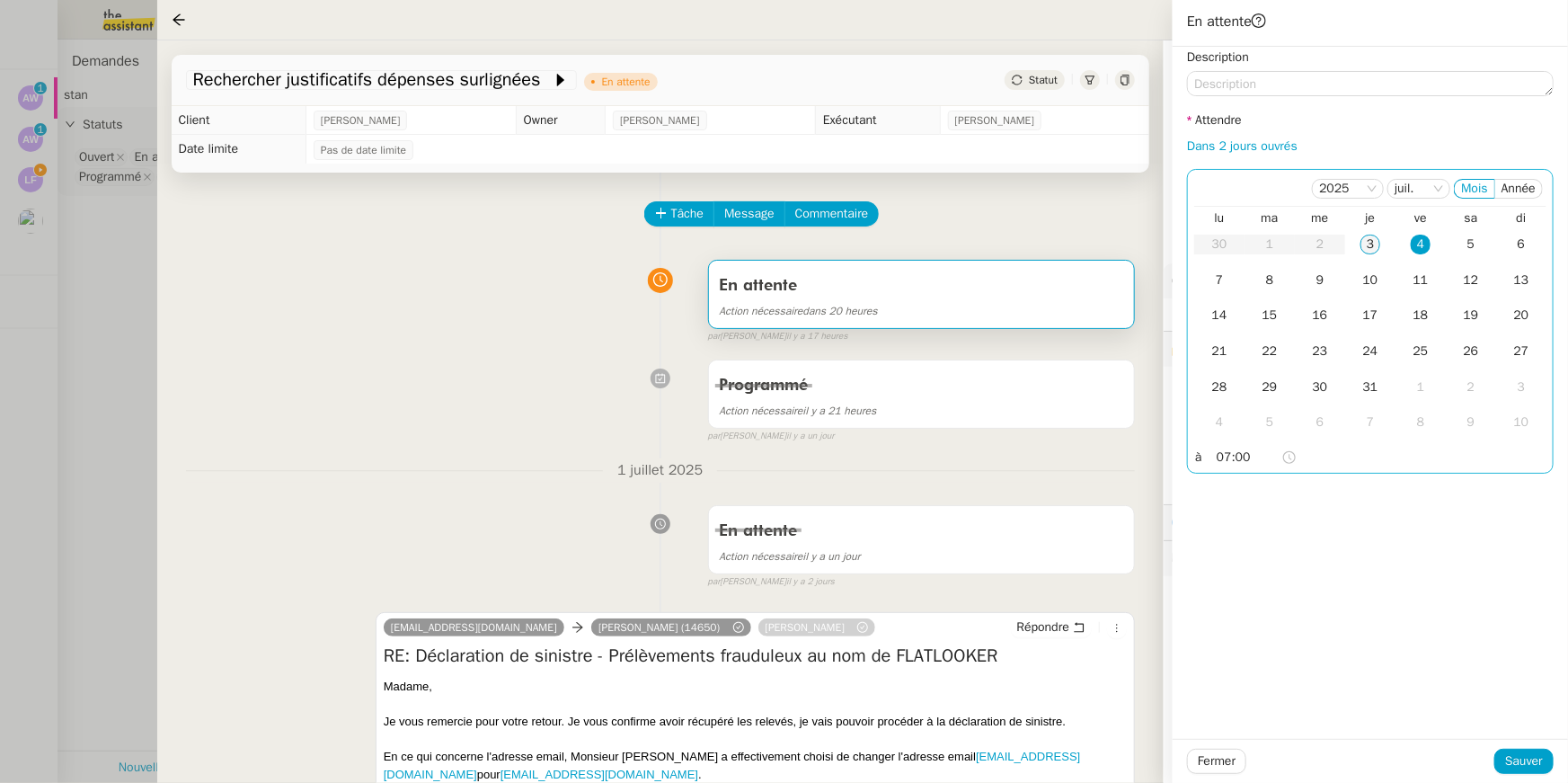 click on "3" 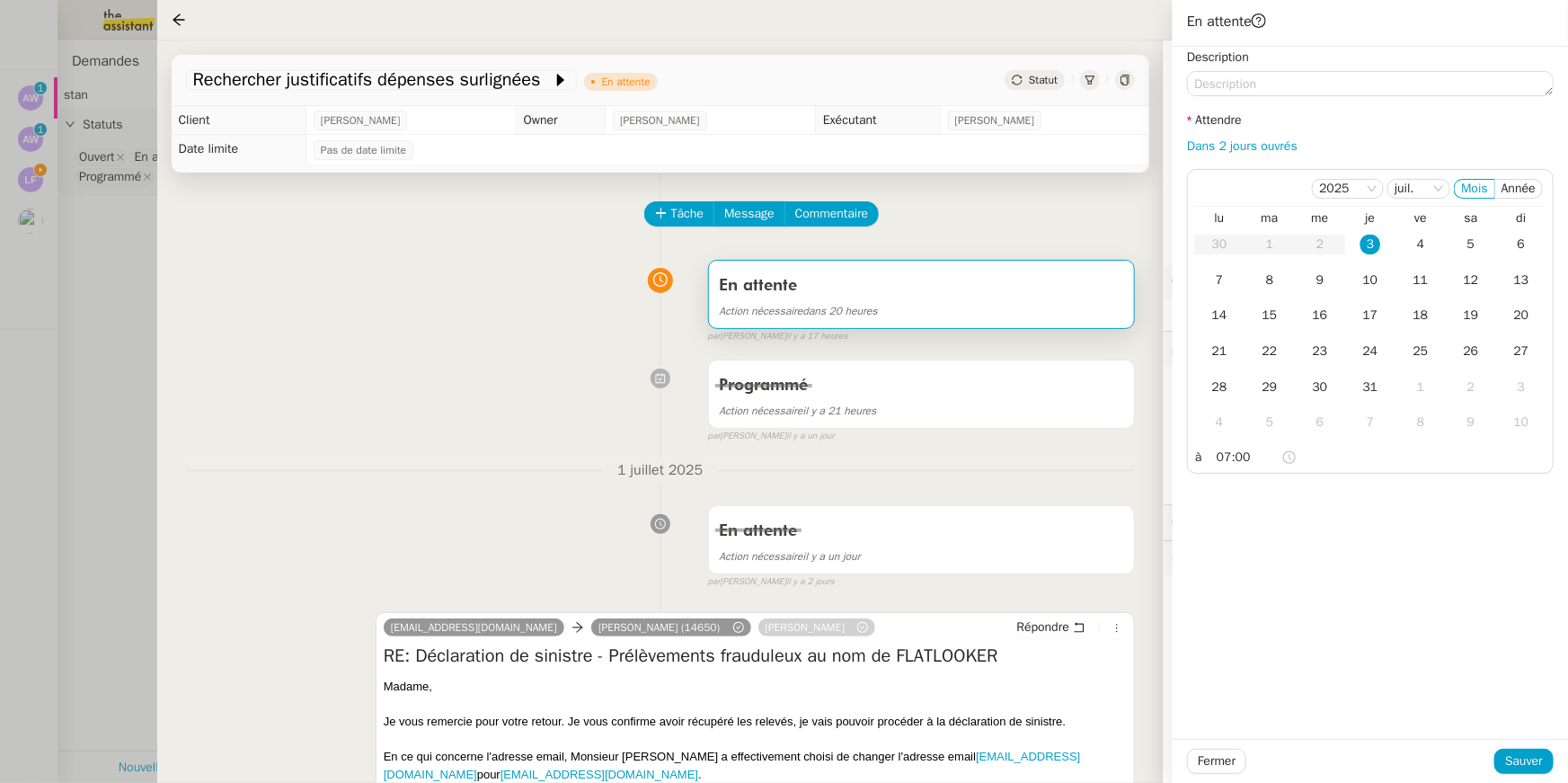 click on "Fermer Sauver" 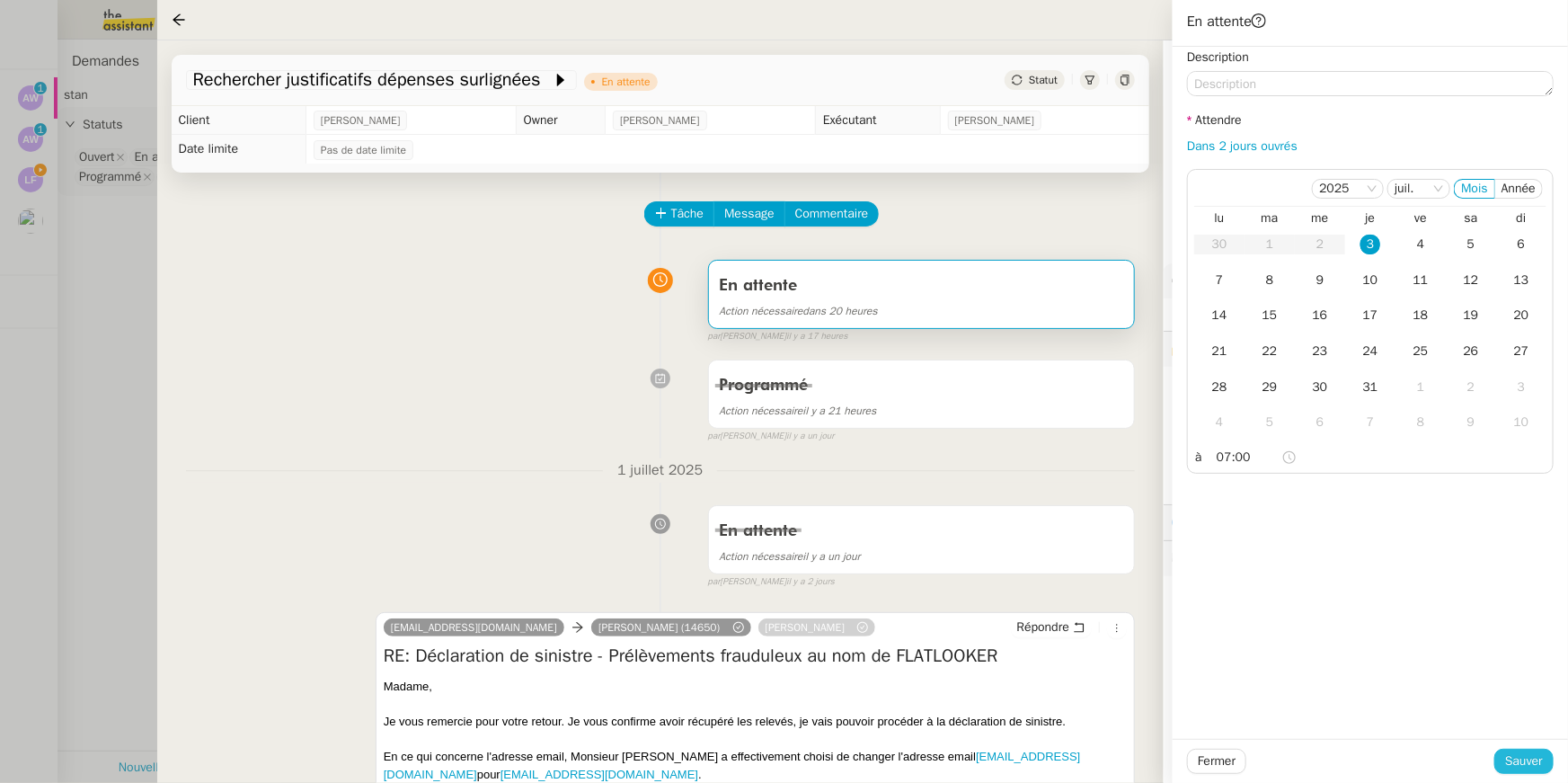 click on "Sauver" 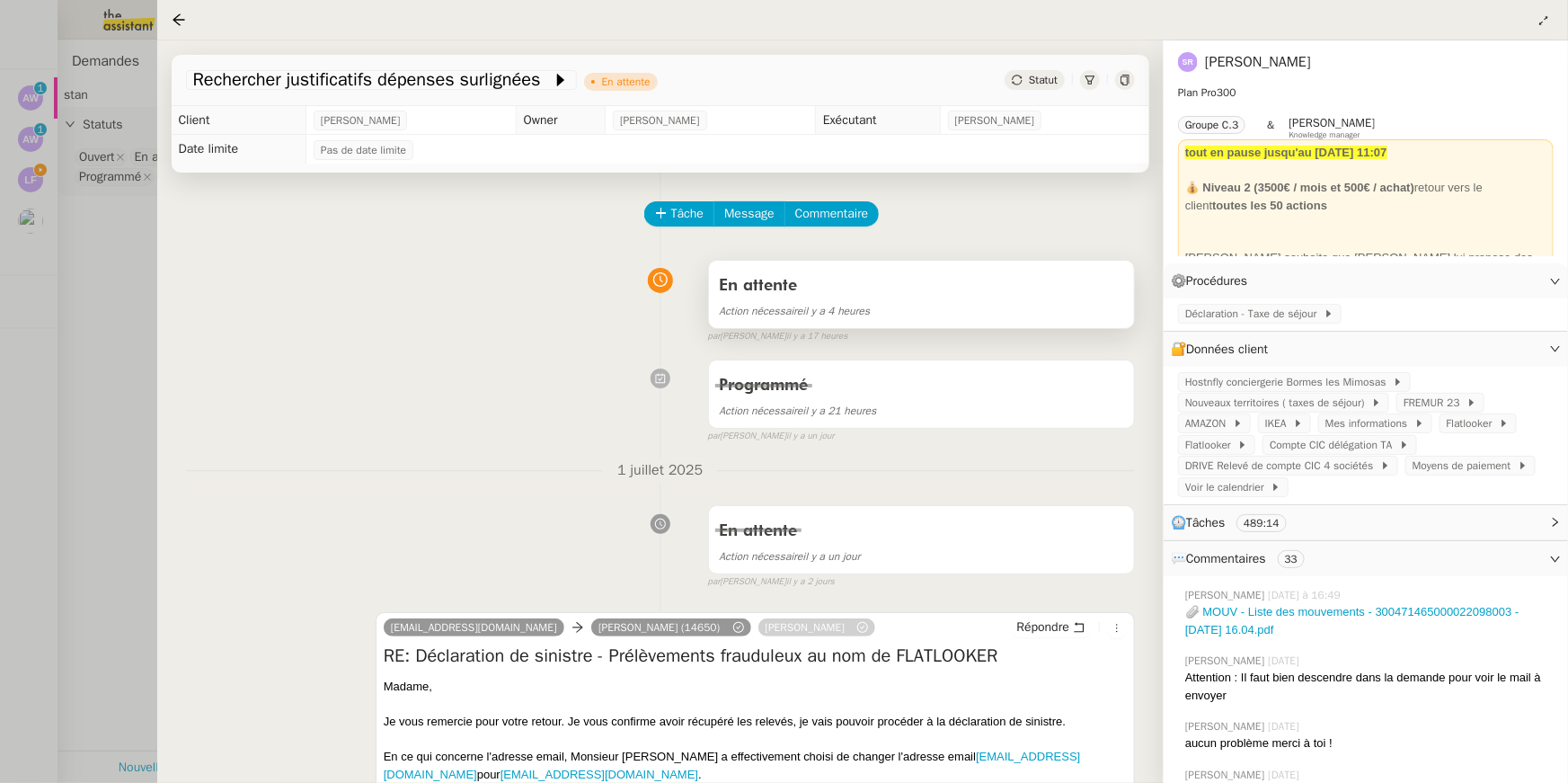 click on "En attente" at bounding box center (921, 286) 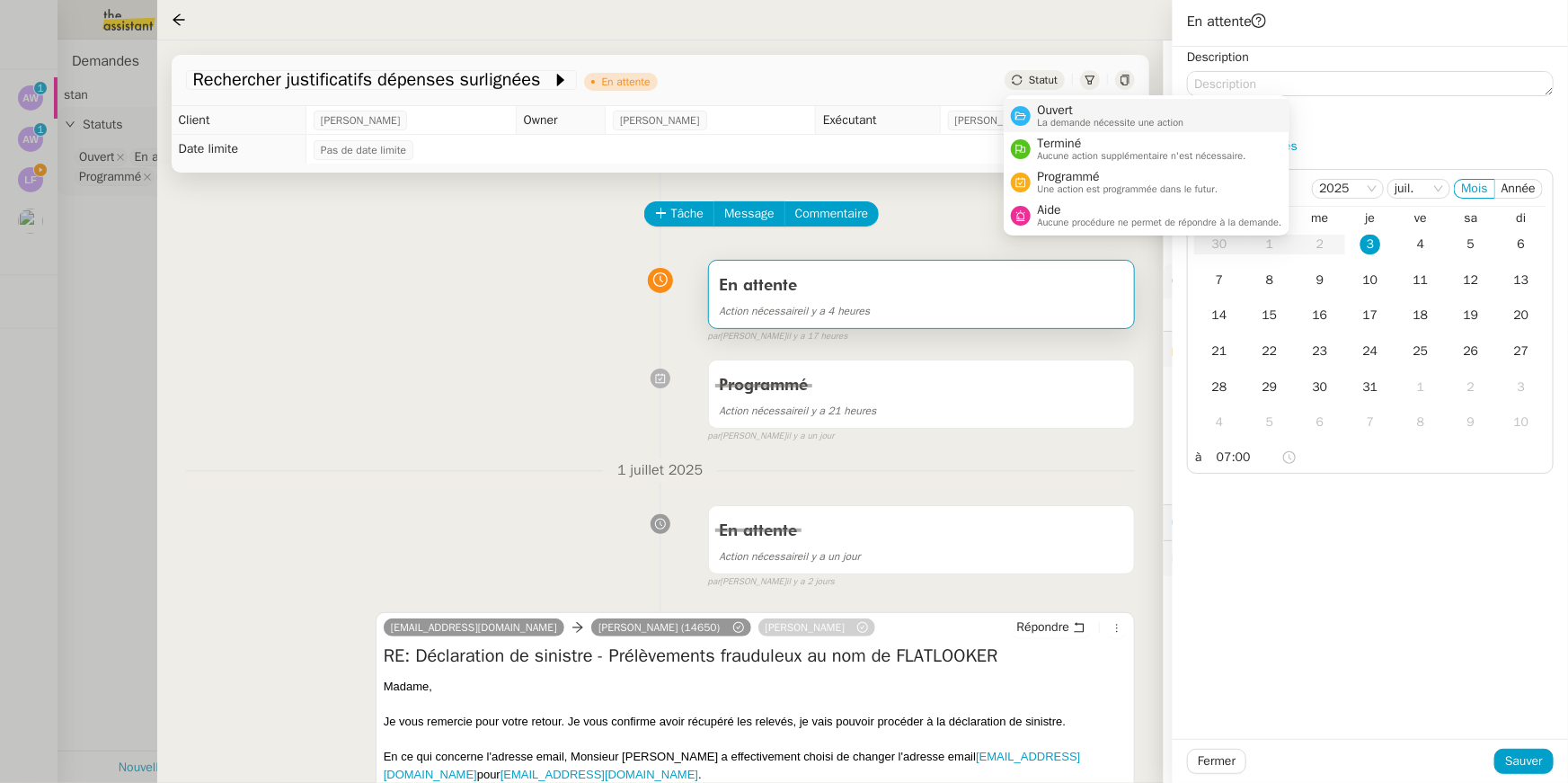 click on "Ouvert" at bounding box center [1111, 111] 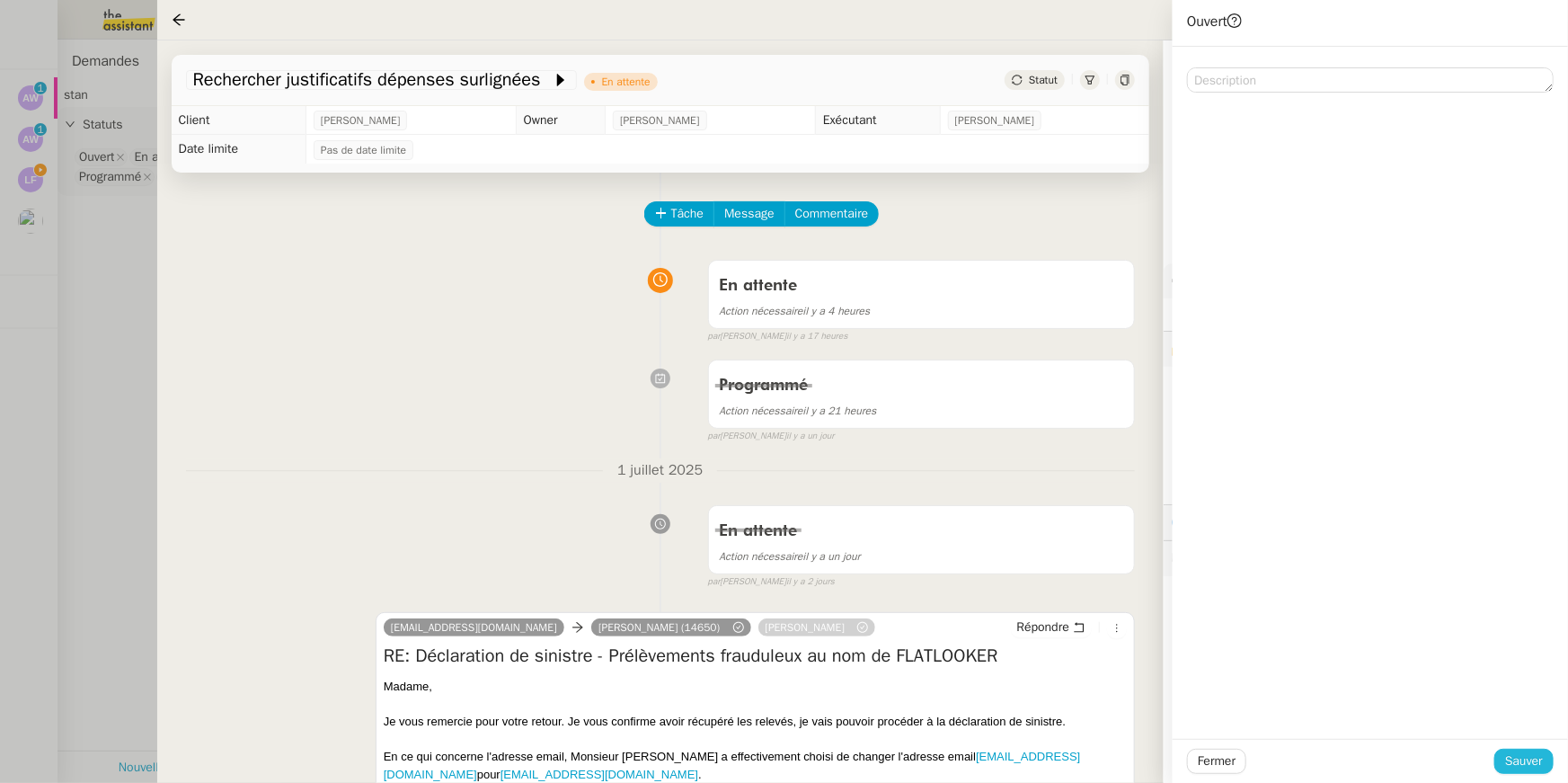 click on "Sauver" 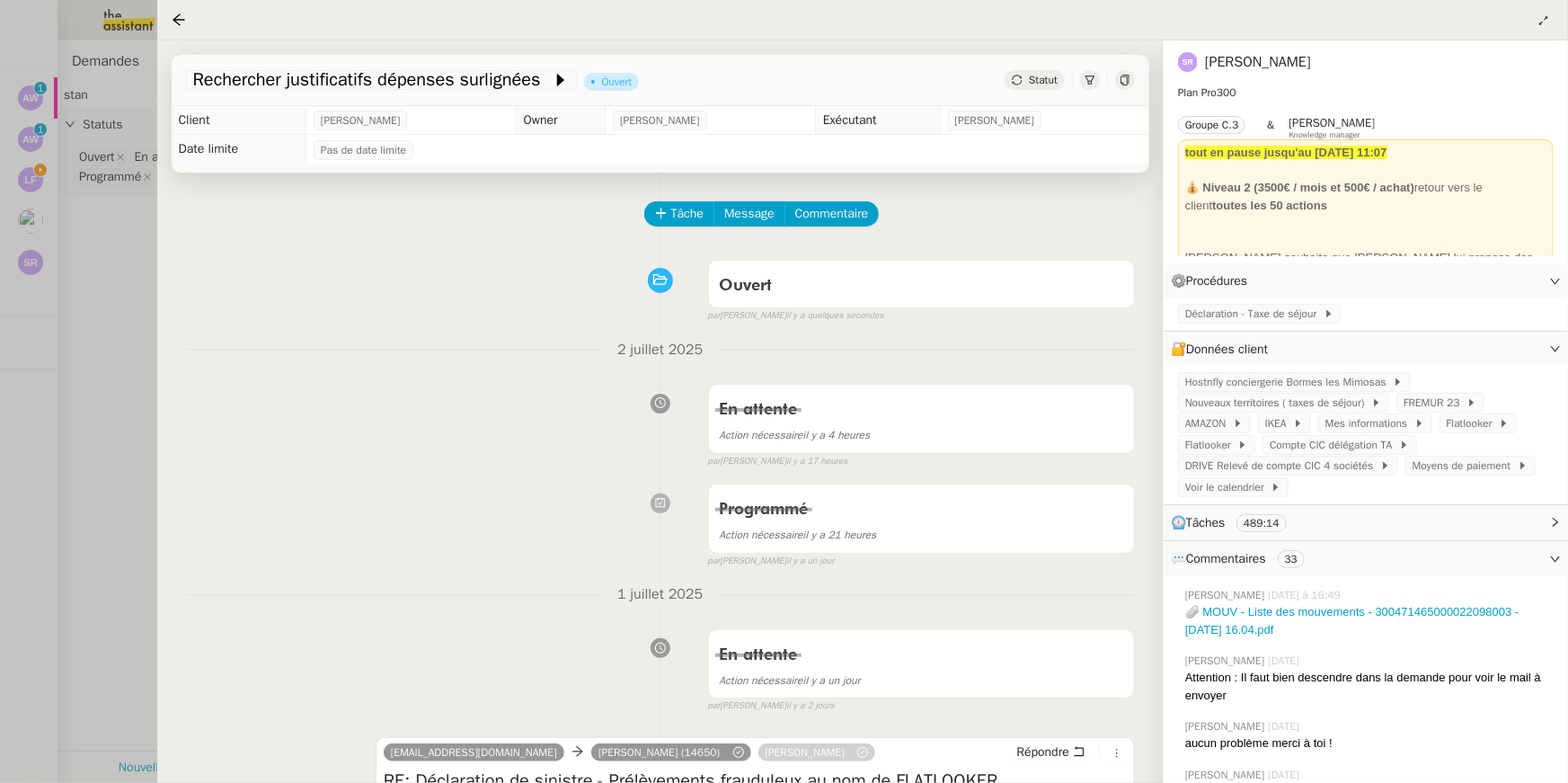 click at bounding box center [784, 391] 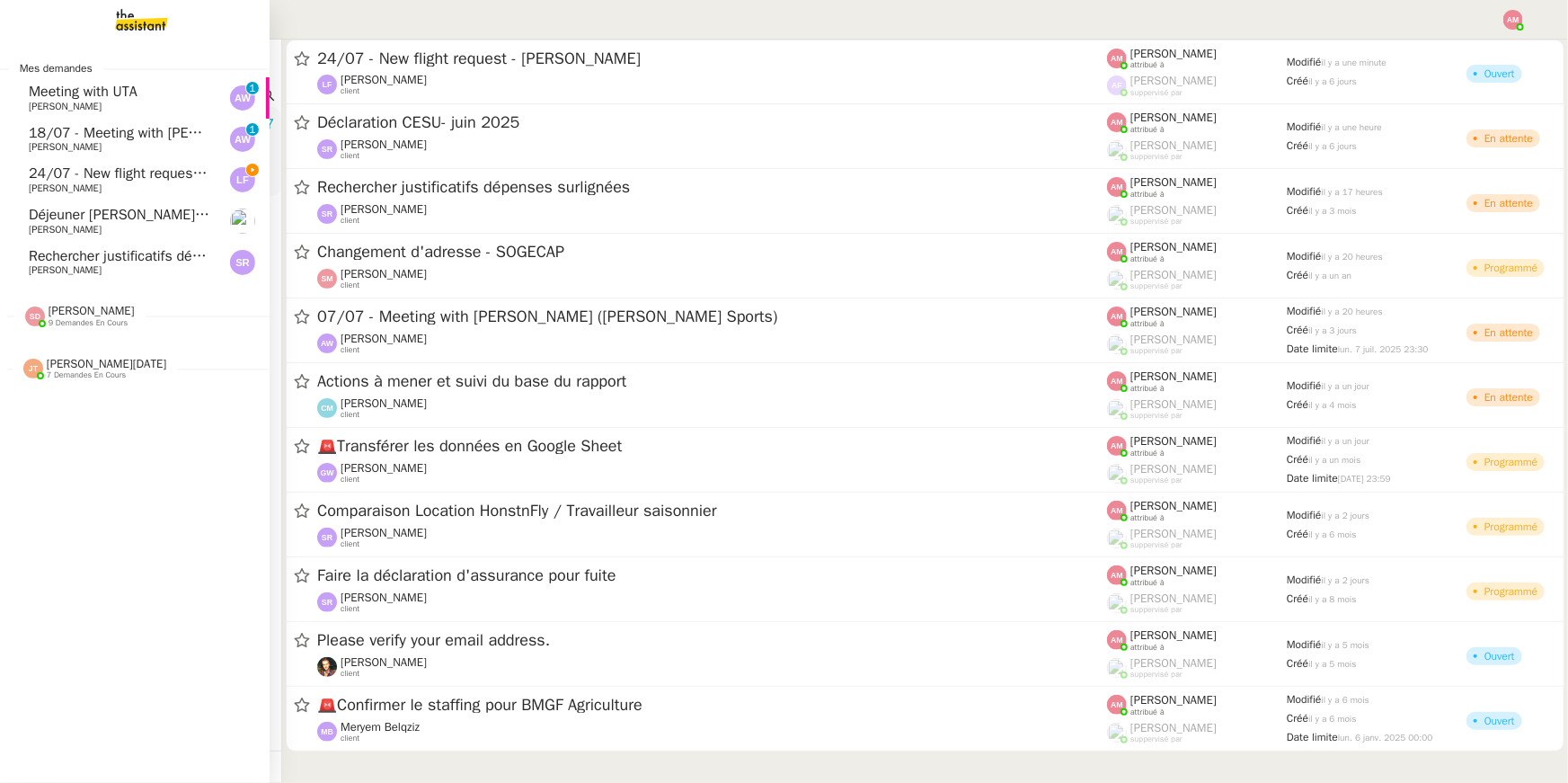 click on "24/07 - New flight request - Tracey D    Louis Frei" 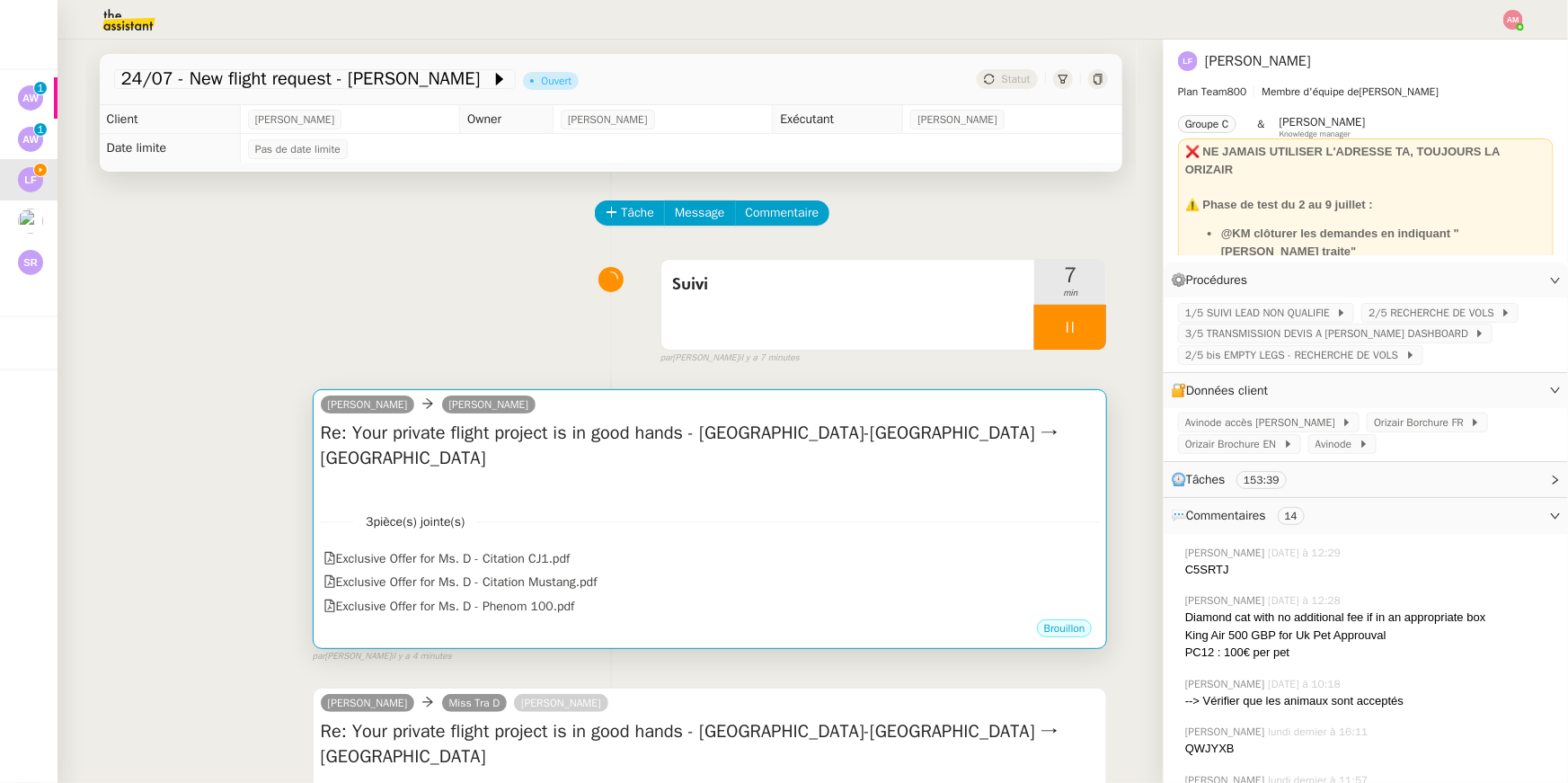 click on "3  pièce(s) jointe(s)  Exclusive Offer for Ms. D - Citation CJ1.pdf   Exclusive Offer for Ms. D - Citation Mustang.pdf   Exclusive Offer for Ms. D - Phenom 100.pdf" at bounding box center (710, 557) 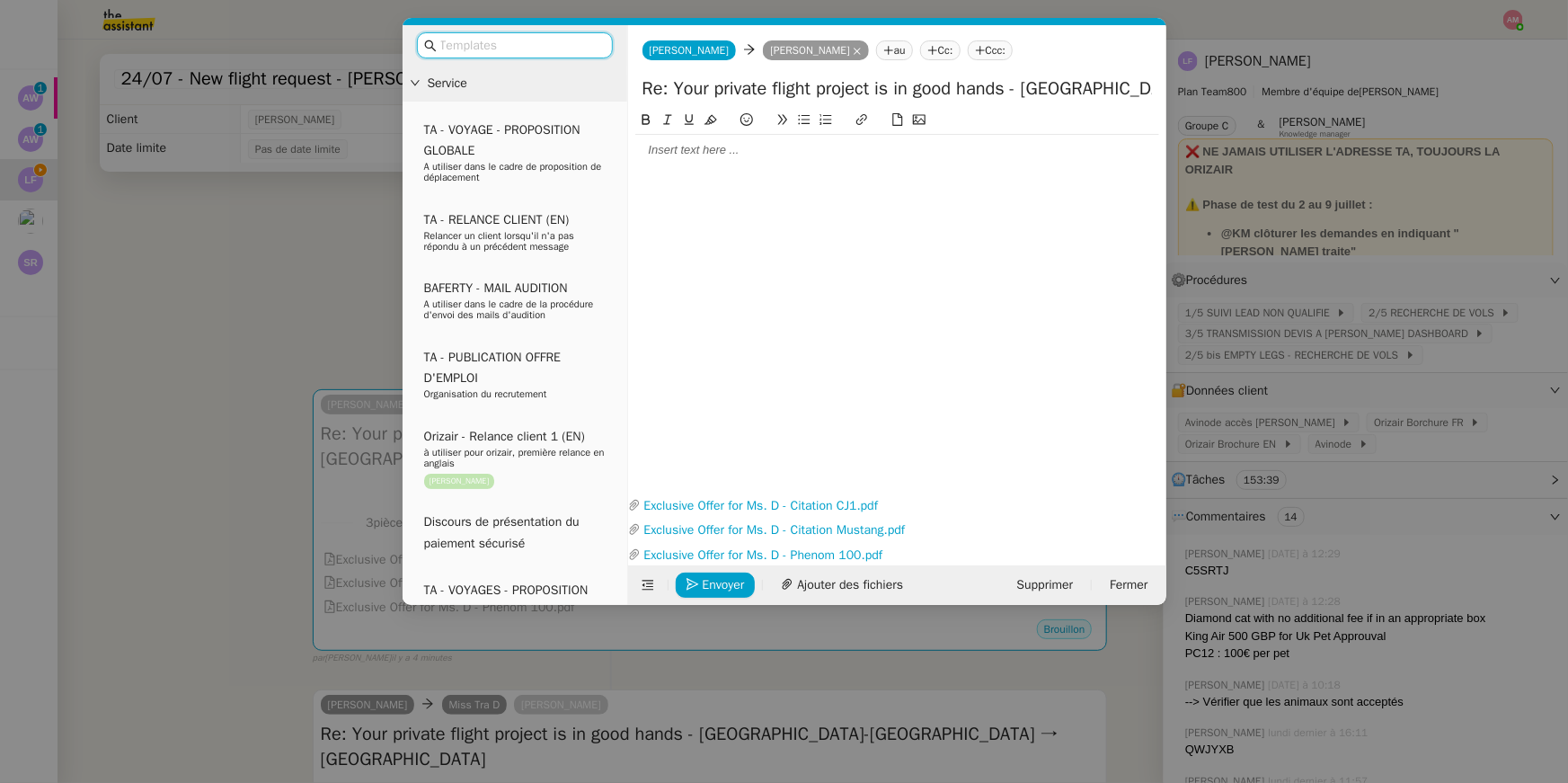 click 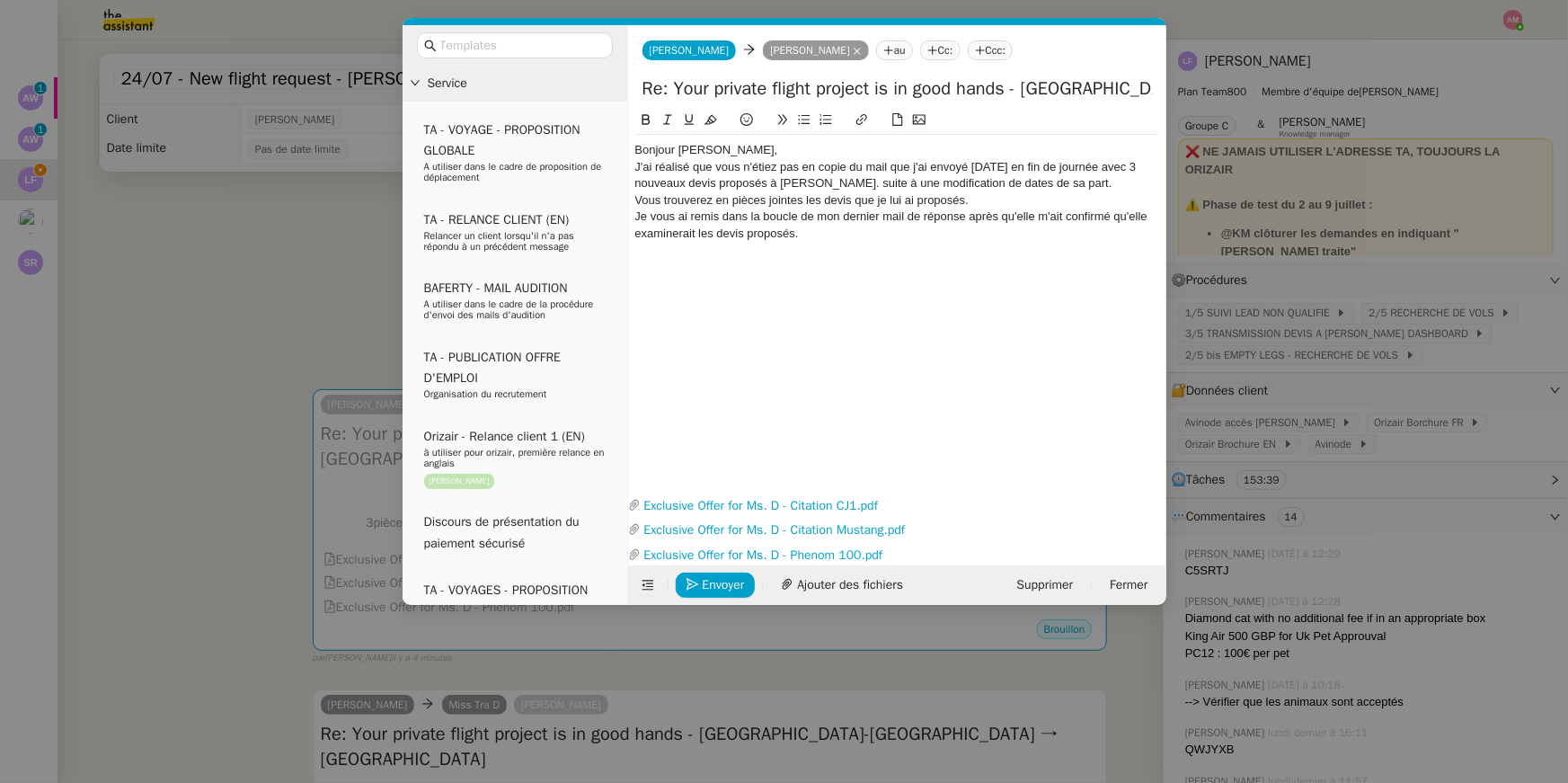 scroll, scrollTop: 0, scrollLeft: 0, axis: both 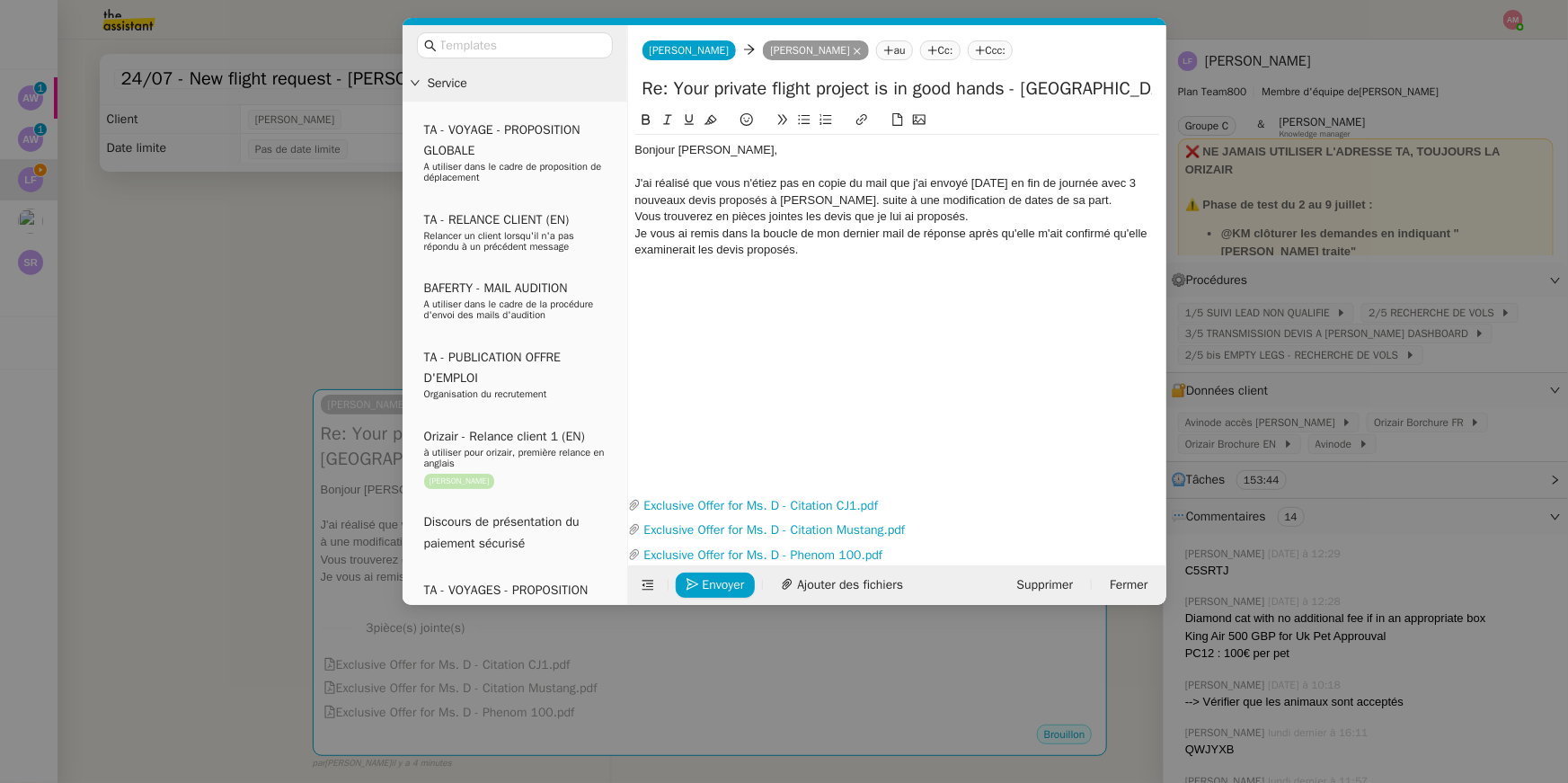 click on "J'ai réalisé que vous n'étiez pas en copie du mail que j'ai envoyé hier en fin de journée avec 3 nouveaux devis proposés à Mme Tracey D. suite à une modification de dates de sa part." 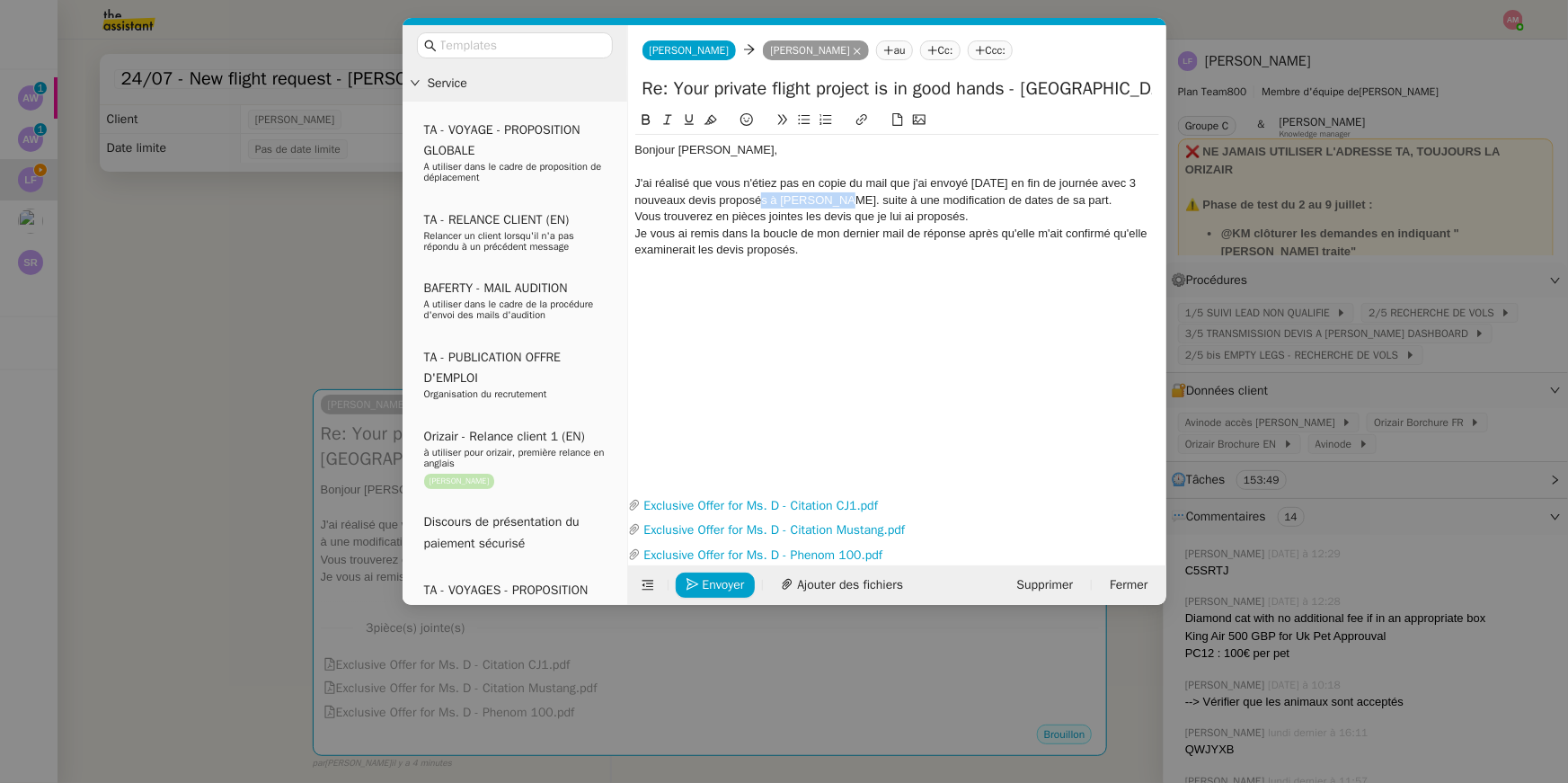 drag, startPoint x: 855, startPoint y: 199, endPoint x: 773, endPoint y: 196, distance: 82.0549 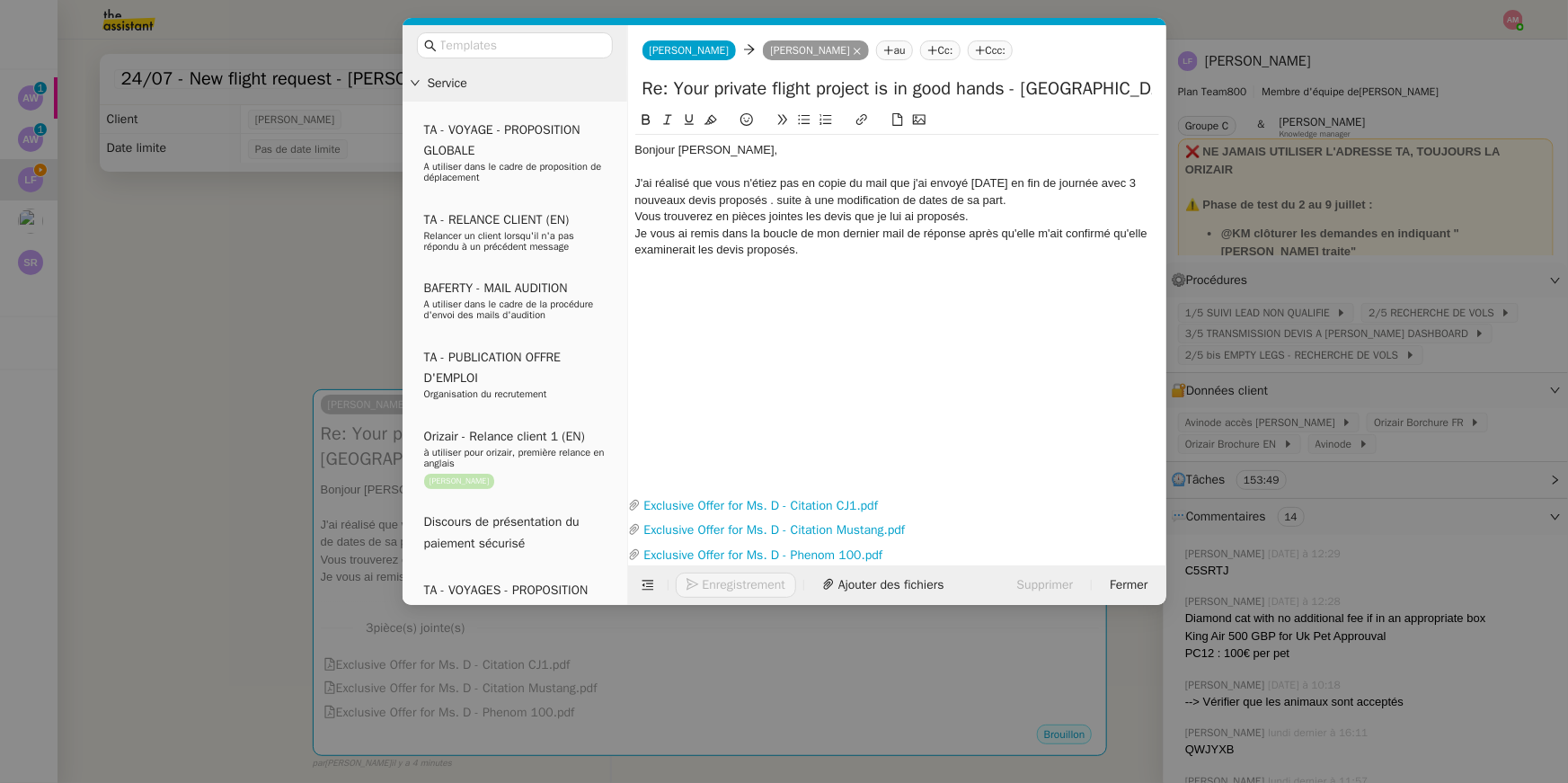 click on "J'ai réalisé que vous n'étiez pas en copie du mail que j'ai envoyé hier en fin de journée avec 3 nouveaux devis proposés . suite à une modification de dates de sa part." 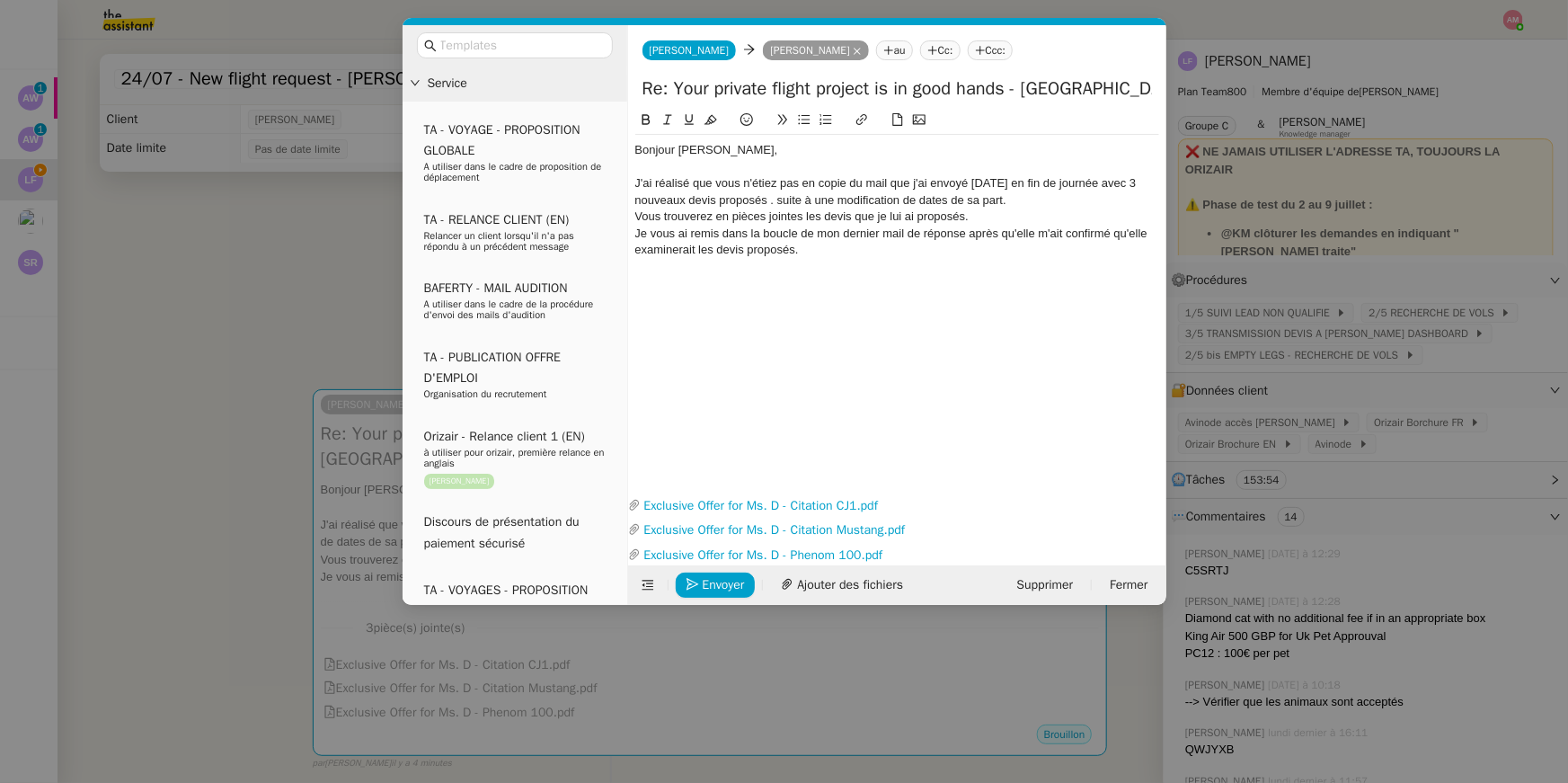 click on "J'ai réalisé que vous n'étiez pas en copie du mail que j'ai envoyé hier en fin de journée avec 3 nouveaux devis proposés . suite à une modification de dates de sa part." 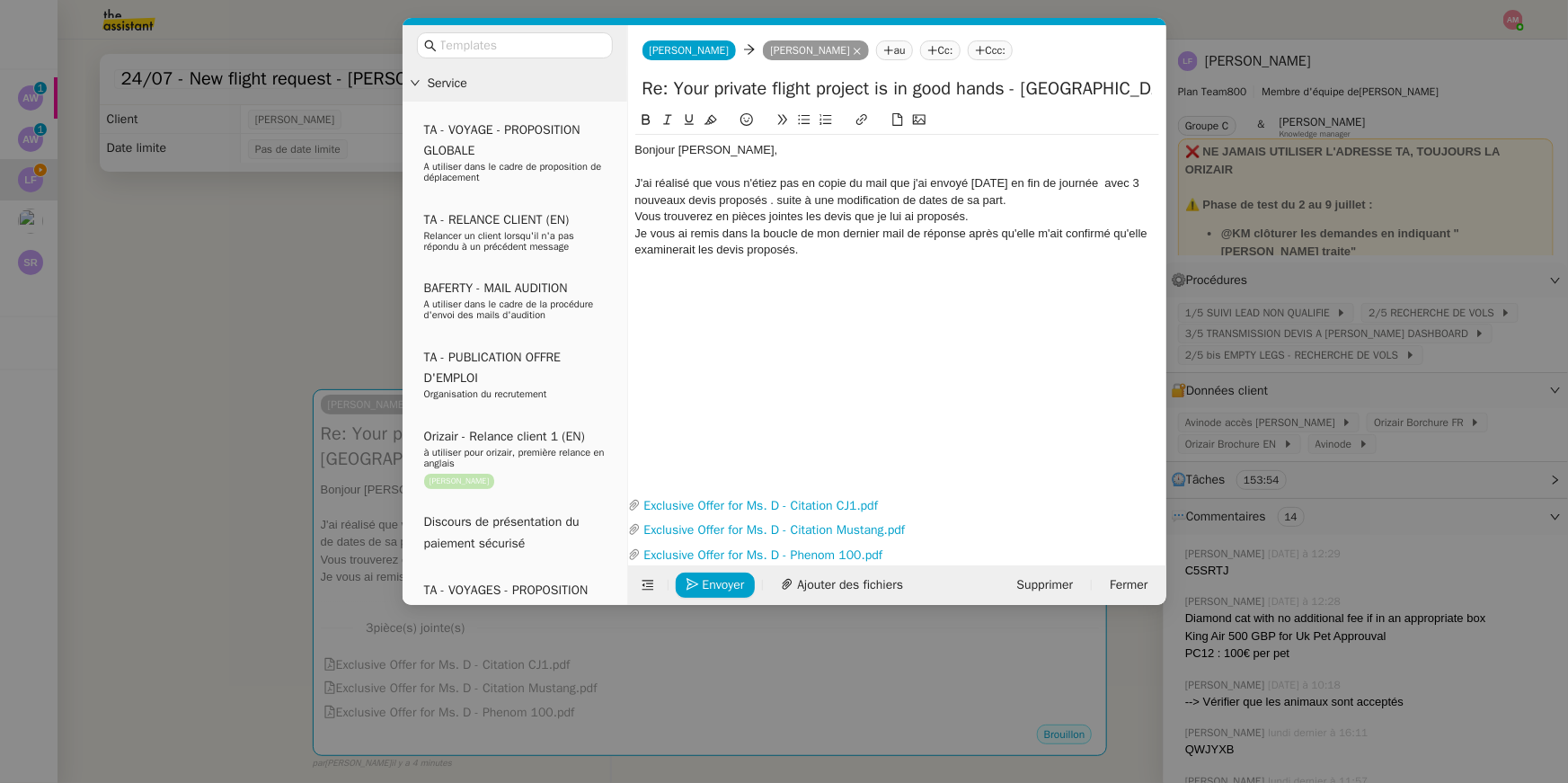 scroll, scrollTop: 0, scrollLeft: 0, axis: both 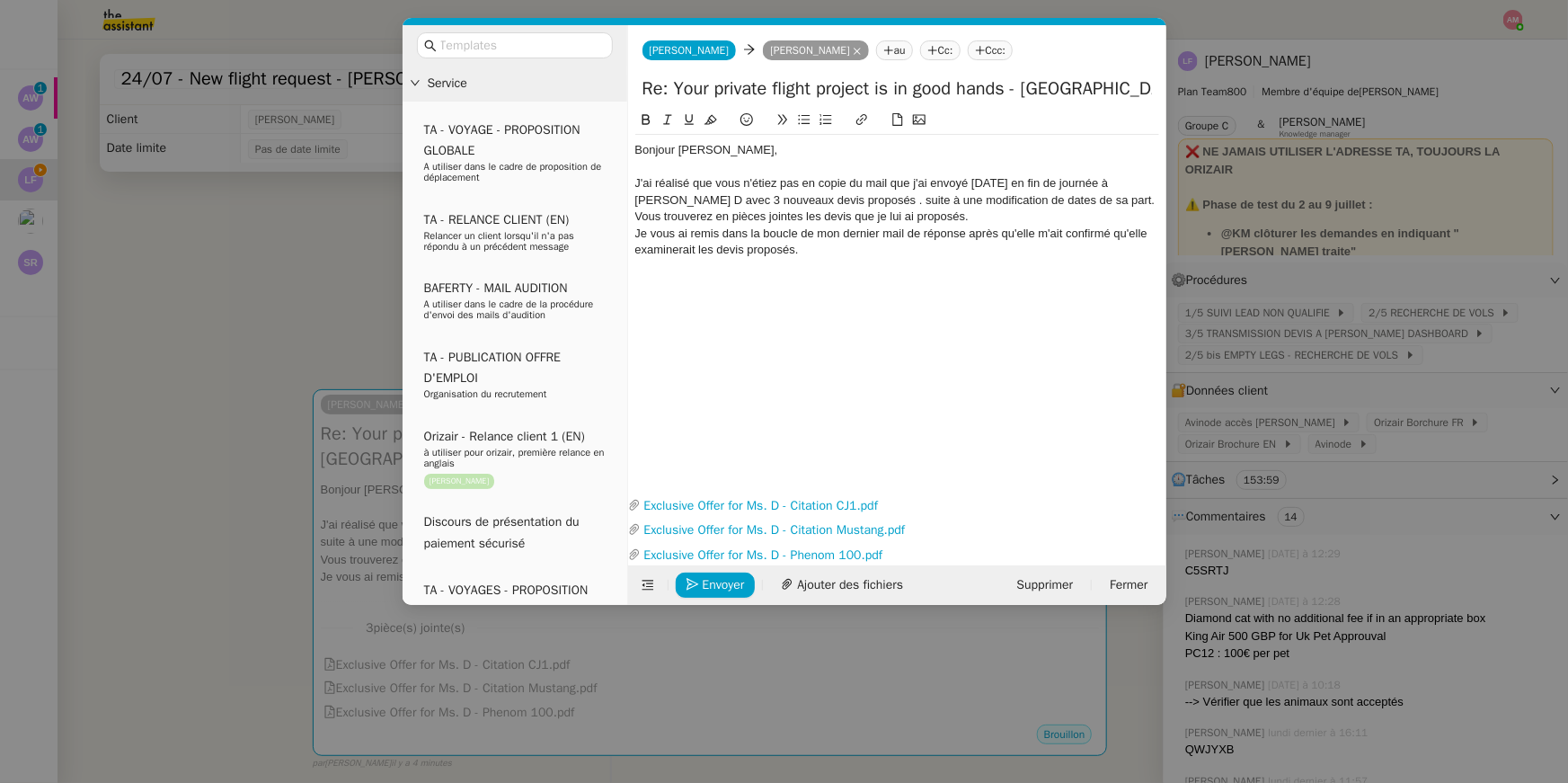 click on "J'ai réalisé que vous n'étiez pas en copie du mail que j'ai envoyé hier en fin de journée à Mme Tracey D avec 3 nouveaux devis proposés . suite à une modification de dates de sa part." 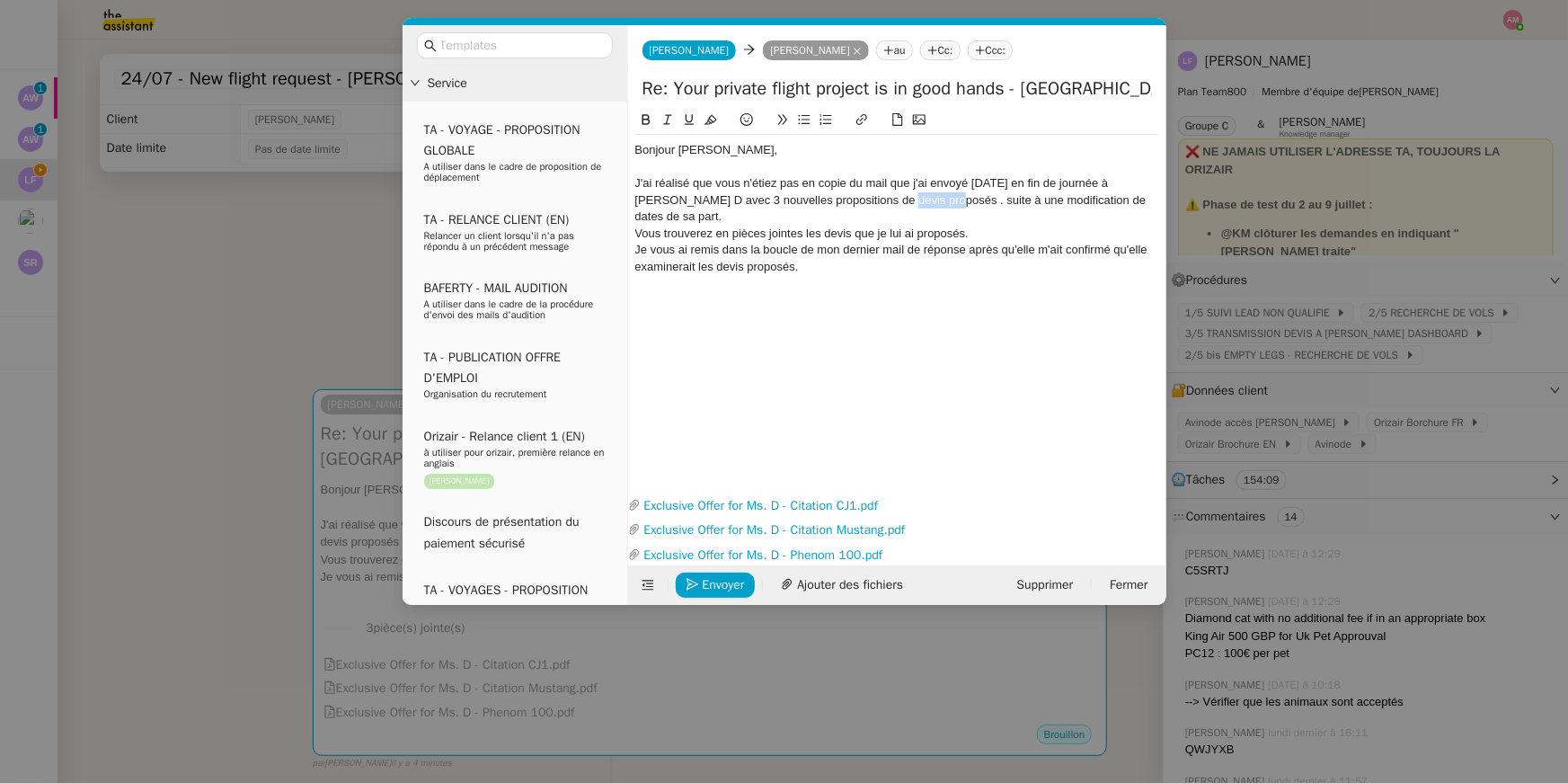 drag, startPoint x: 899, startPoint y: 200, endPoint x: 846, endPoint y: 201, distance: 53.009433 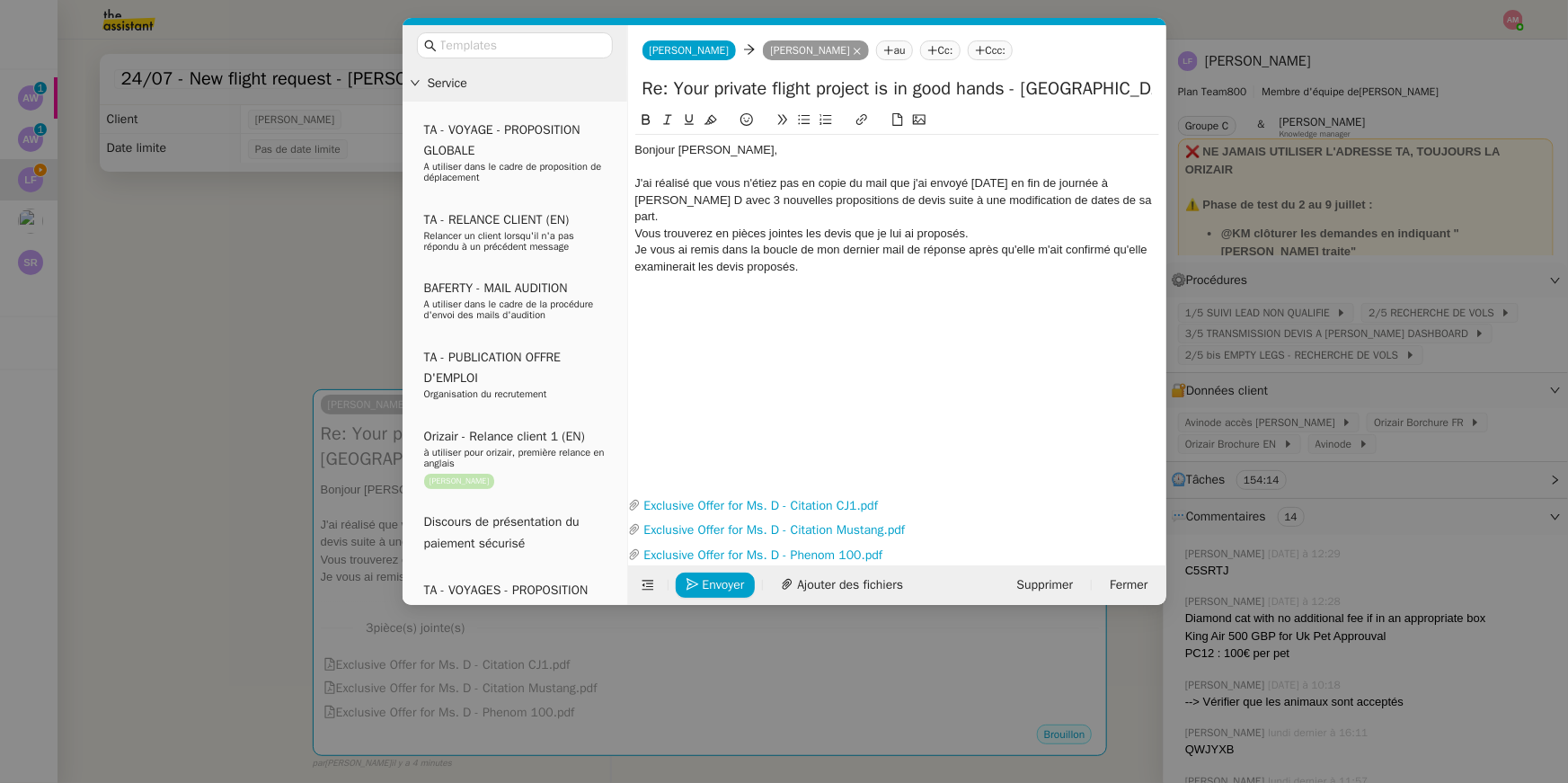 click on "J'ai réalisé que vous n'étiez pas en copie du mail que j'ai envoyé hier en fin de journée à Mme Tracey D avec 3 nouvelles propositions de devis suite à une modification de dates de sa part." 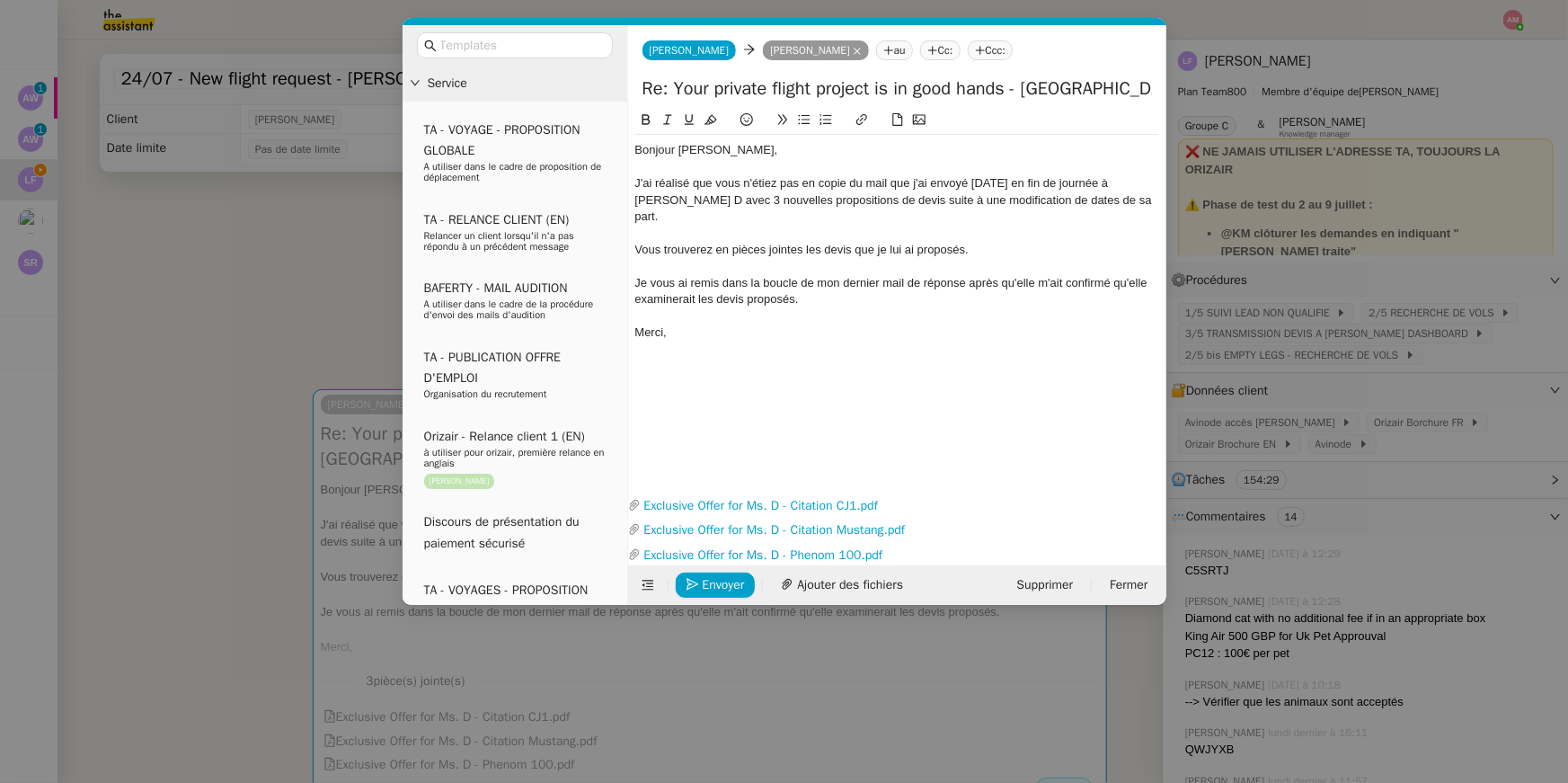 click 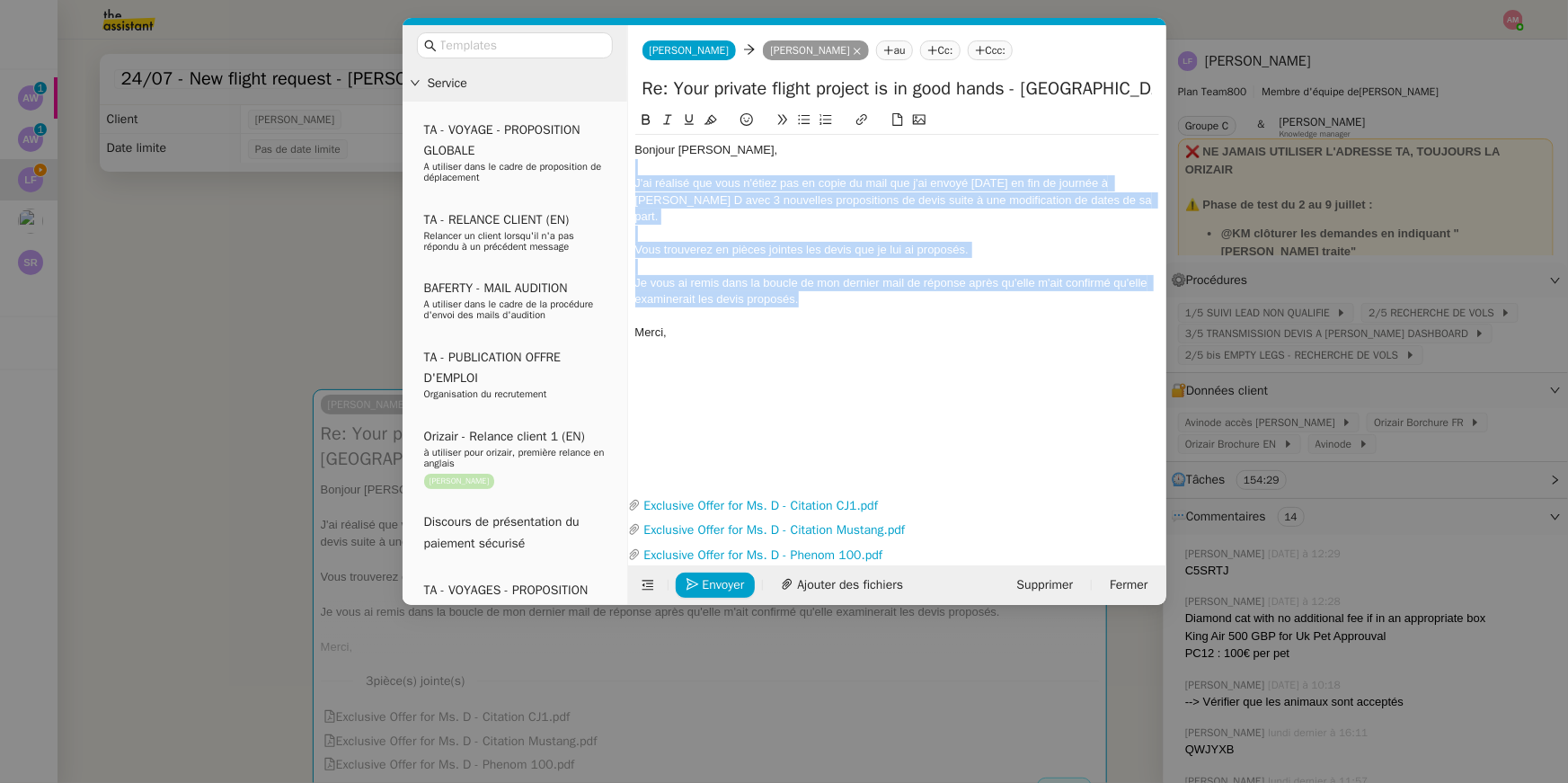 drag, startPoint x: 1085, startPoint y: 282, endPoint x: 1112, endPoint y: 160, distance: 124.95199 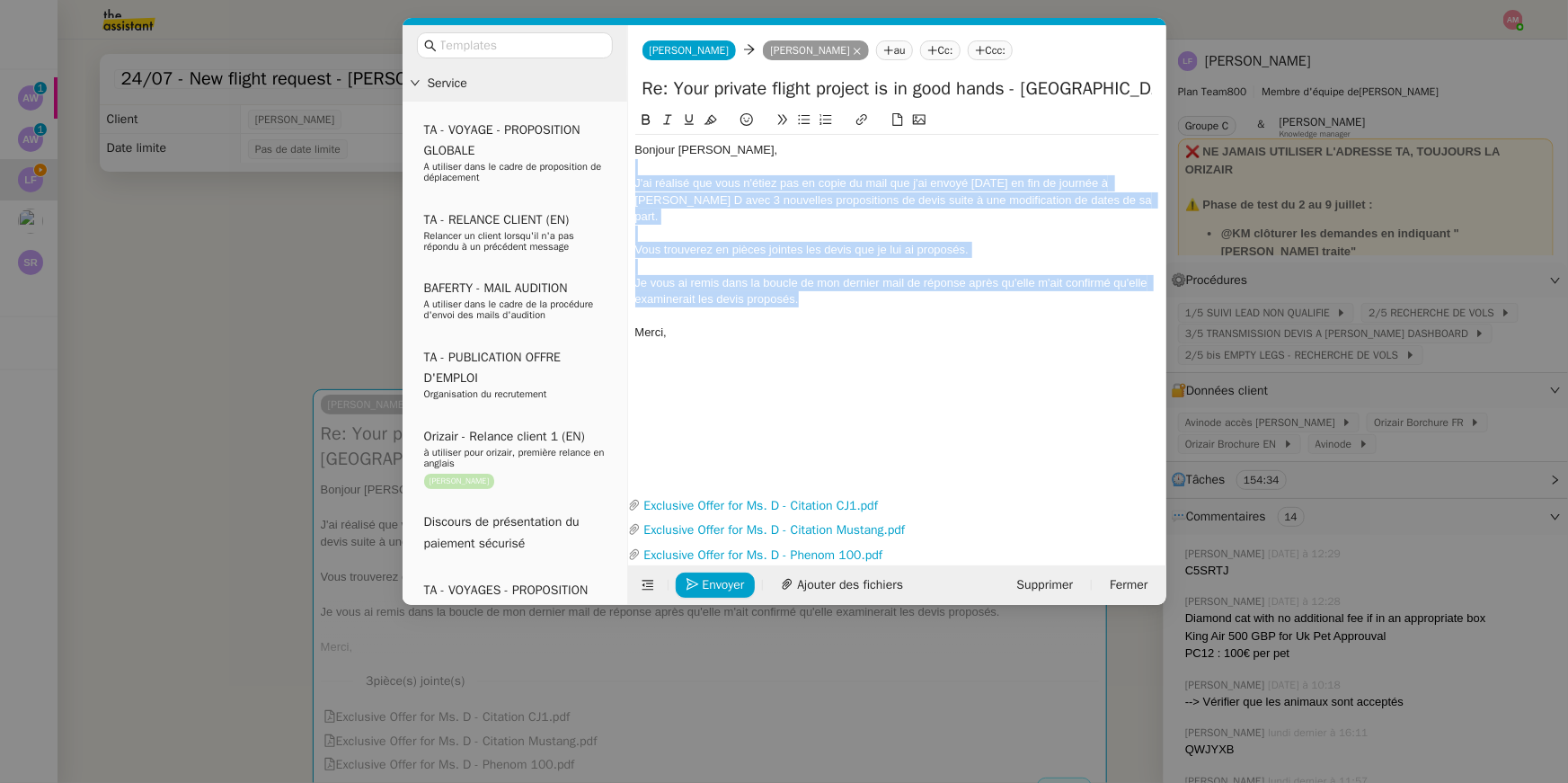 copy on "Bonjour Louis, J'ai réalisé que vous n'étiez pas en copie du mail que j'ai envoyé hier en fin de journée à Mme Tracey D avec 3 nouvelles propositions de devis suite à une modification de dates de sa part. Vous trouverez en pièces jointes les devis que je lui ai proposés. Je vous ai remis dans la boucle de mon dernier mail de réponse après qu'elle m'ait confirmé qu'elle examinerait les devis proposés. Merci," 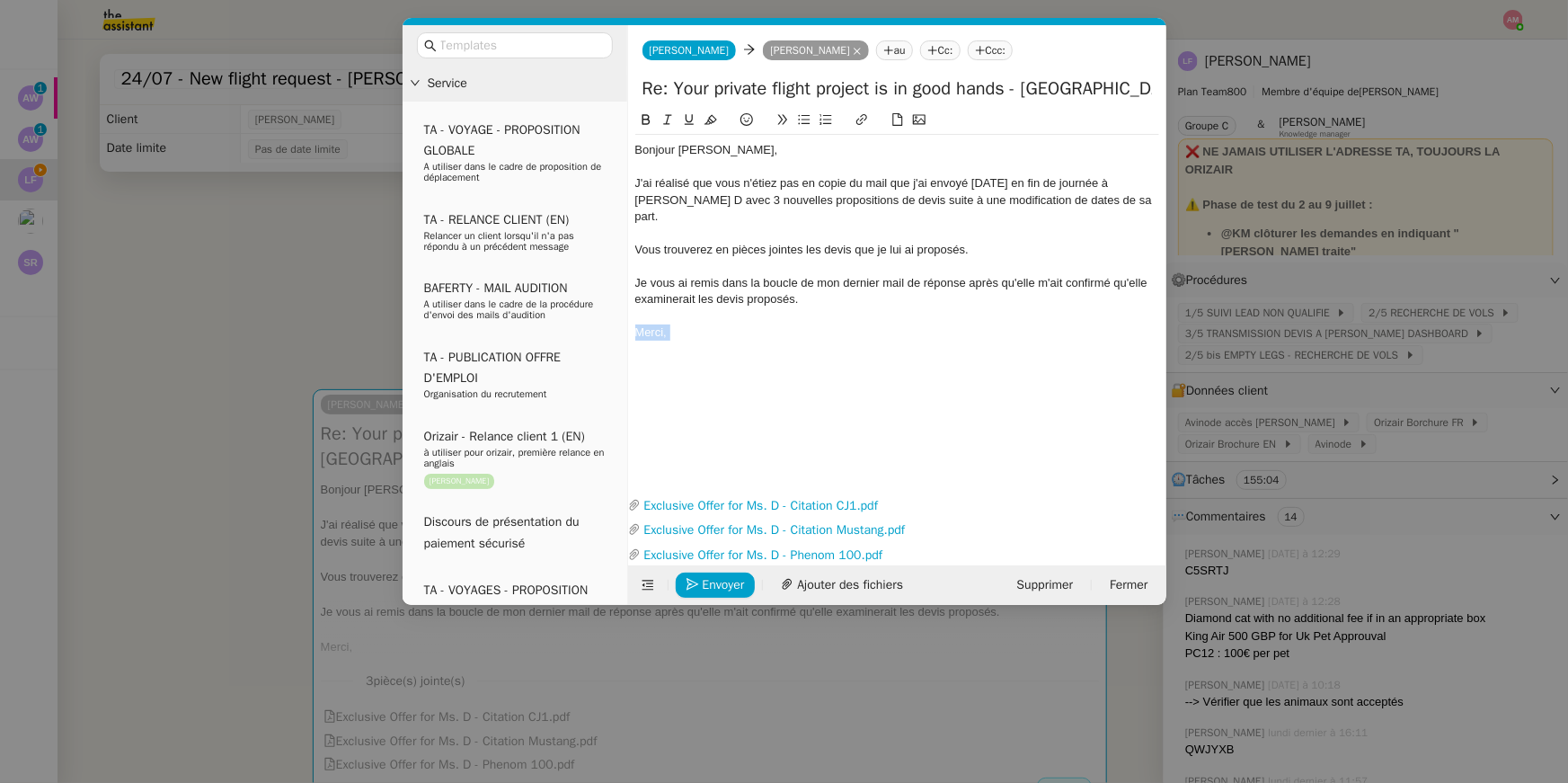 click on "Bonjour Louis, J'ai réalisé que vous n'étiez pas en copie du mail que j'ai envoyé hier en fin de journée à Mme Tracey D avec 3 nouvelles propositions de devis suite à une modification de dates de sa part. Vous trouverez en pièces jointes les devis que je lui ai proposés. Je vous ai remis dans la boucle de mon dernier mail de réponse après qu'elle m'ait confirmé qu'elle examinerait les devis proposés. Merci," 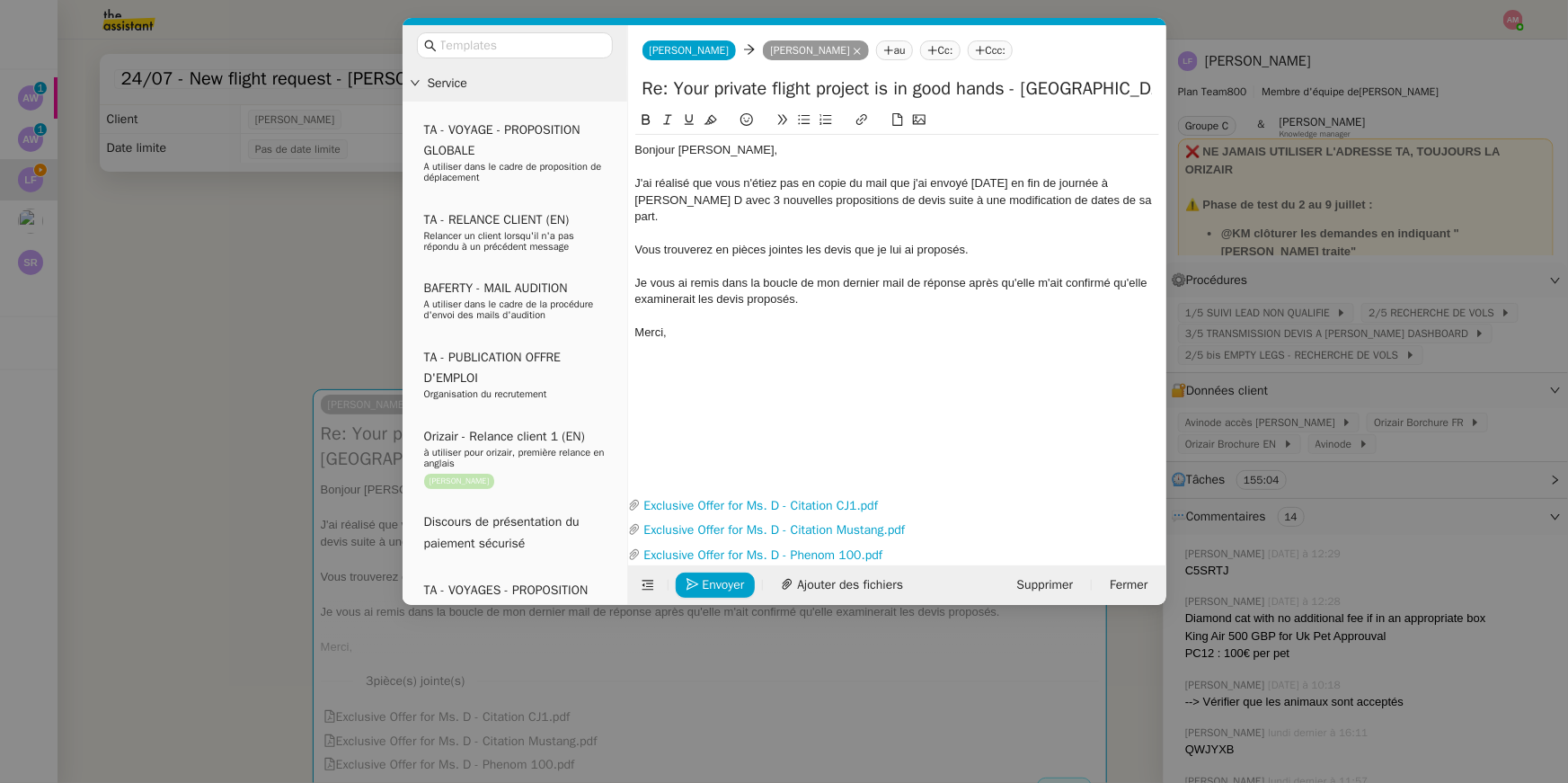 click on "Merci," 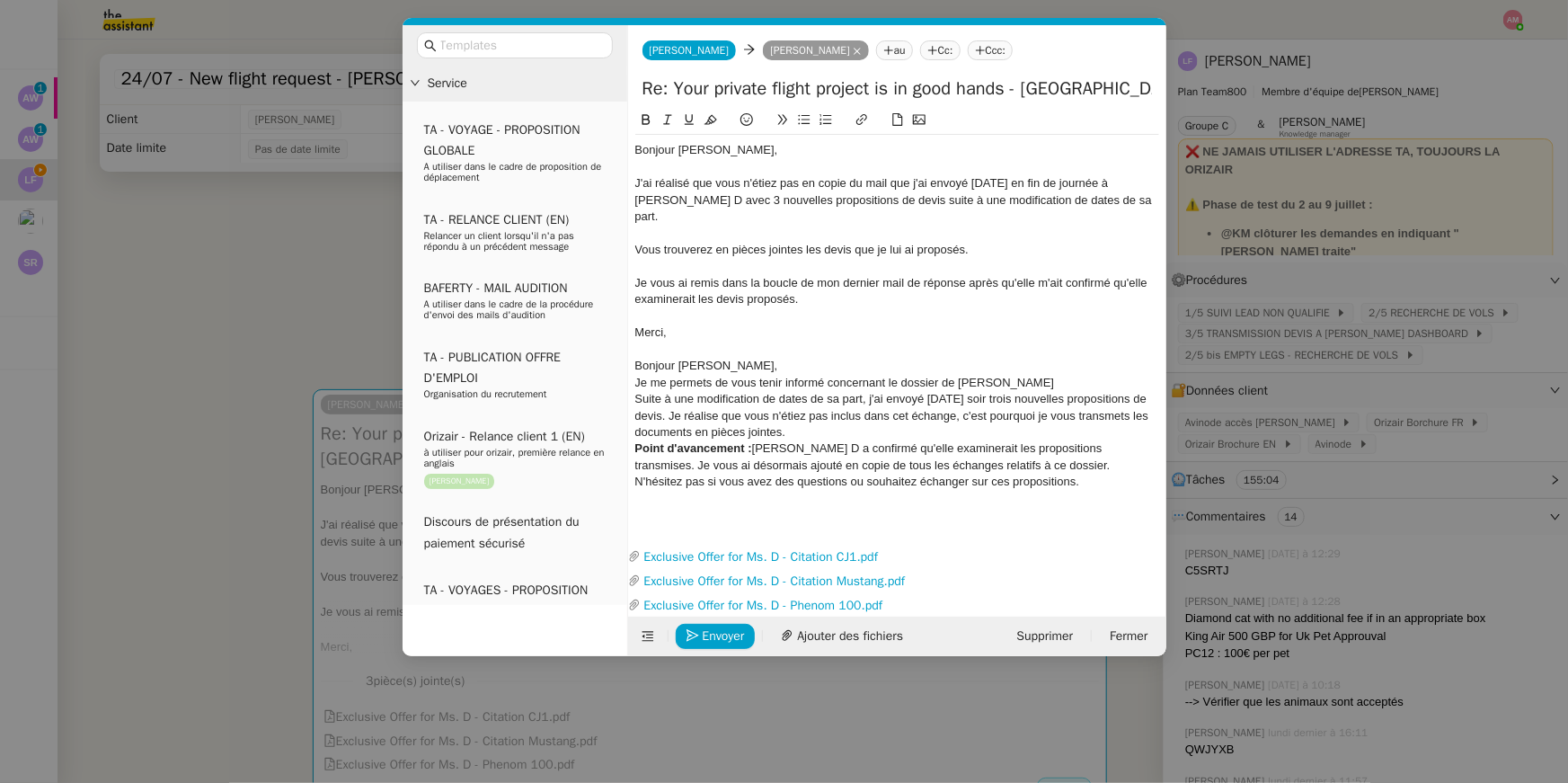 scroll, scrollTop: 0, scrollLeft: 0, axis: both 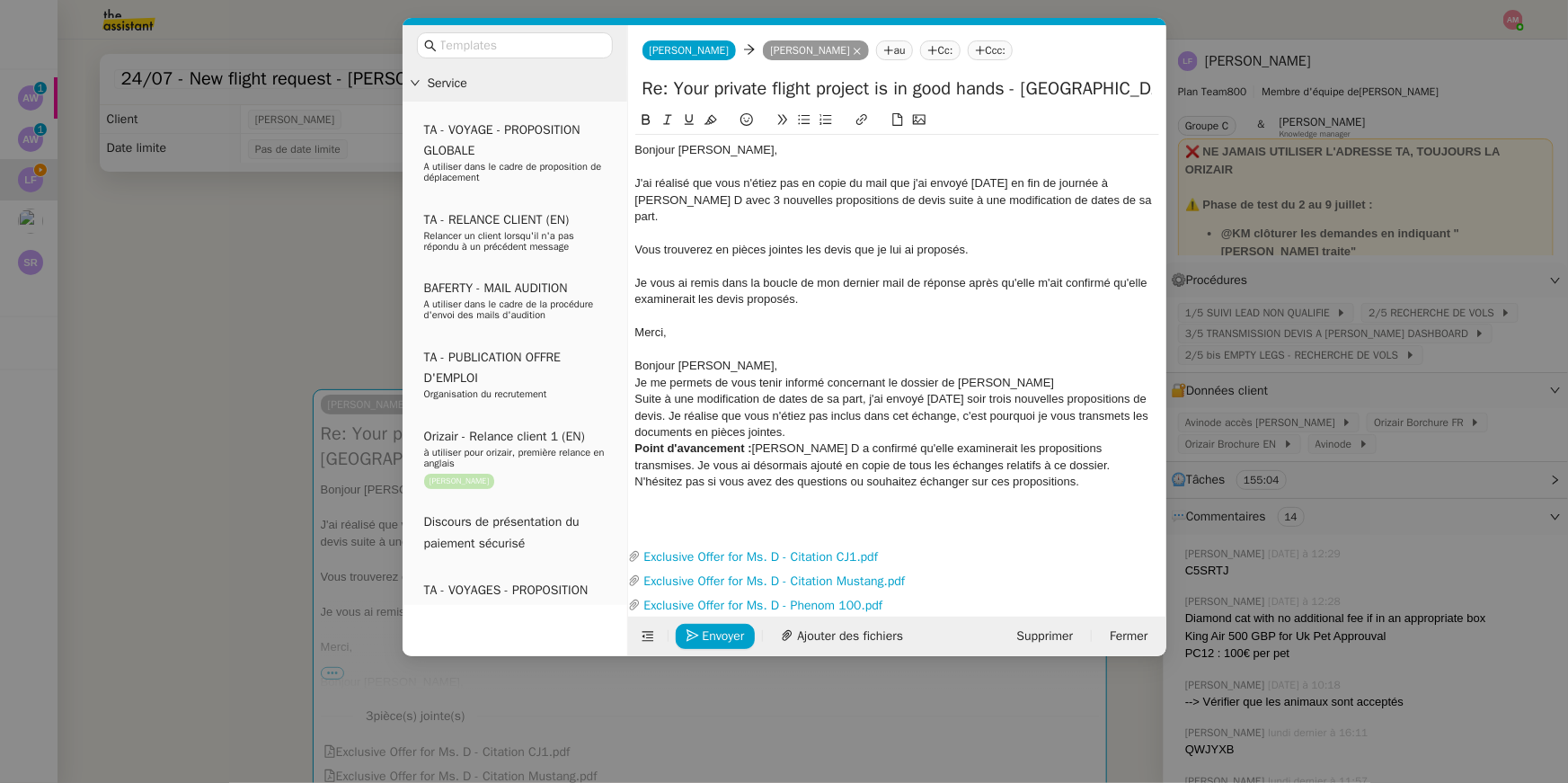 click on "Je me permets de vous tenir informé concernant le dossier de Mme Tracey D." 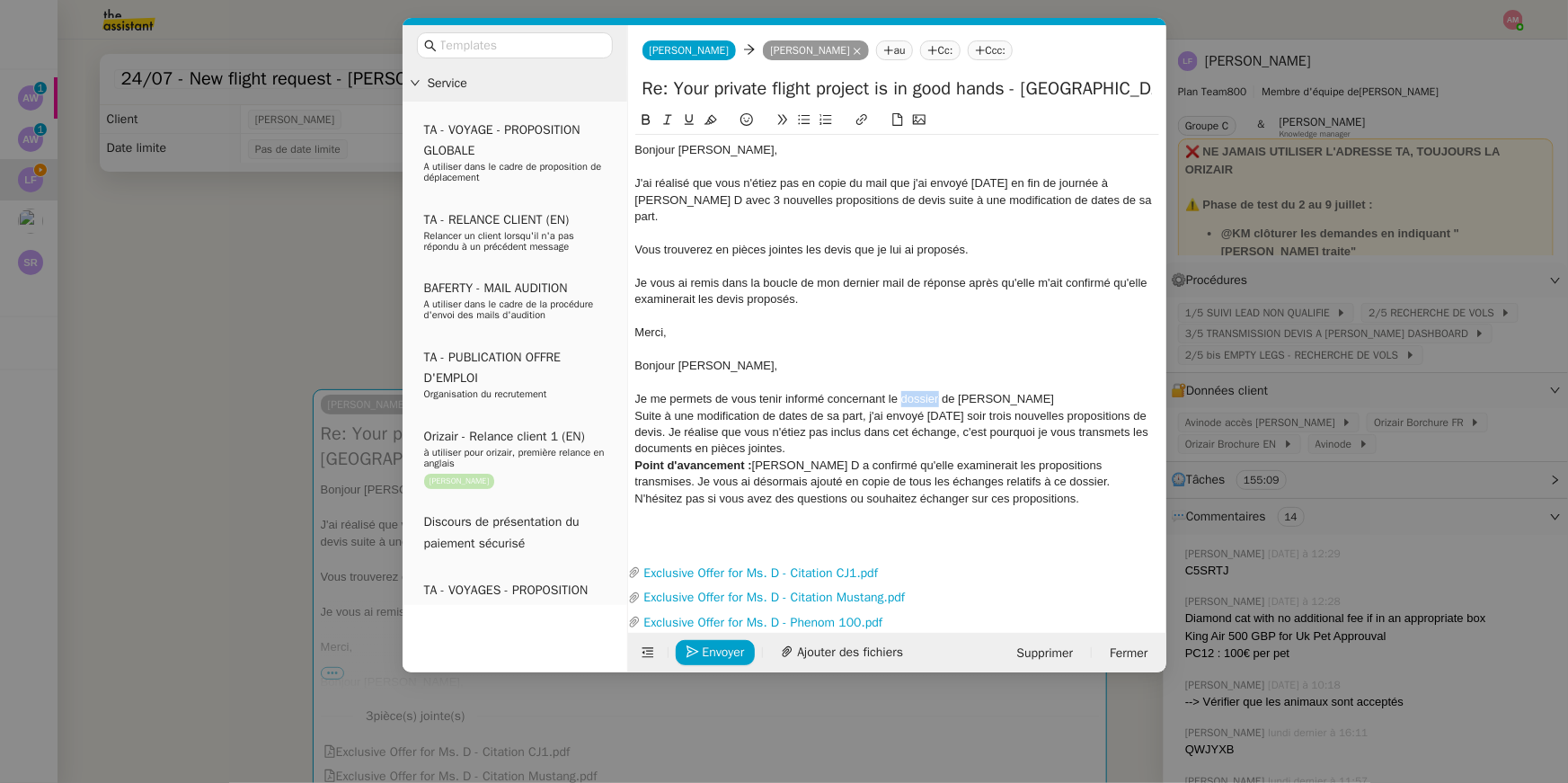 drag, startPoint x: 938, startPoint y: 379, endPoint x: 899, endPoint y: 378, distance: 39.012818 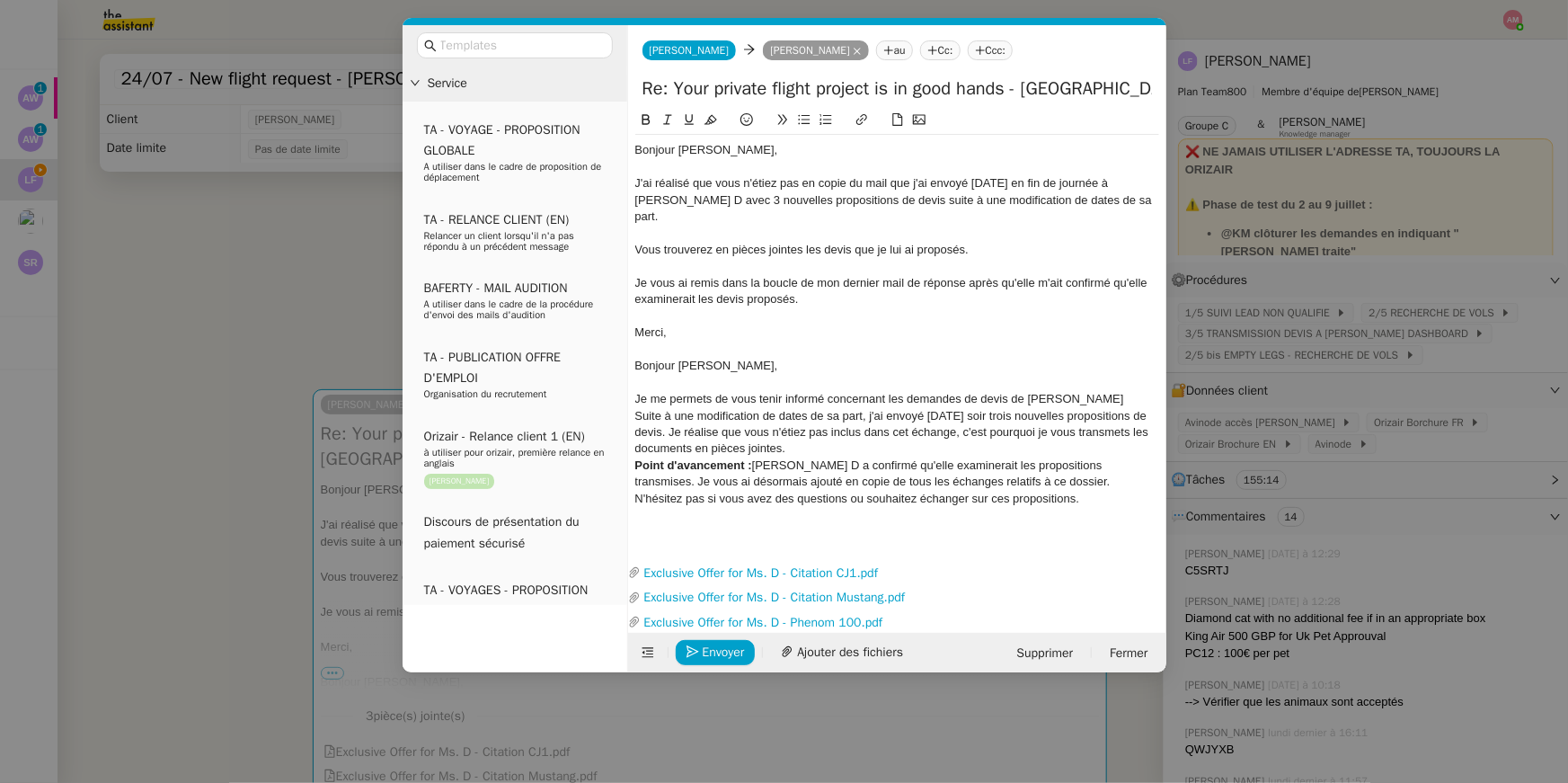 click on "Je me permets de vous tenir informé concernant les demandes de devis de Mme Tracey D." 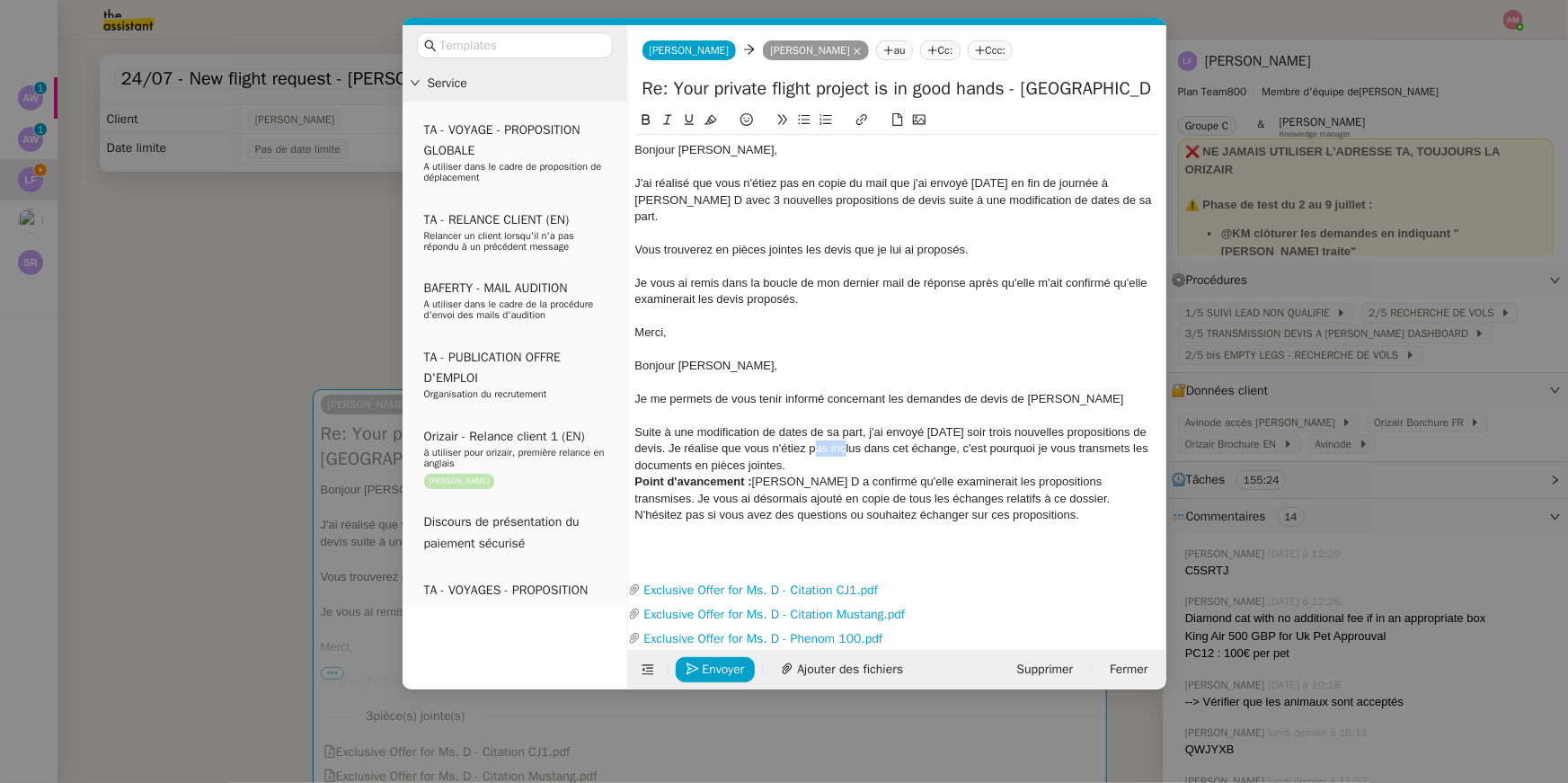 drag, startPoint x: 828, startPoint y: 432, endPoint x: 857, endPoint y: 435, distance: 29.154759 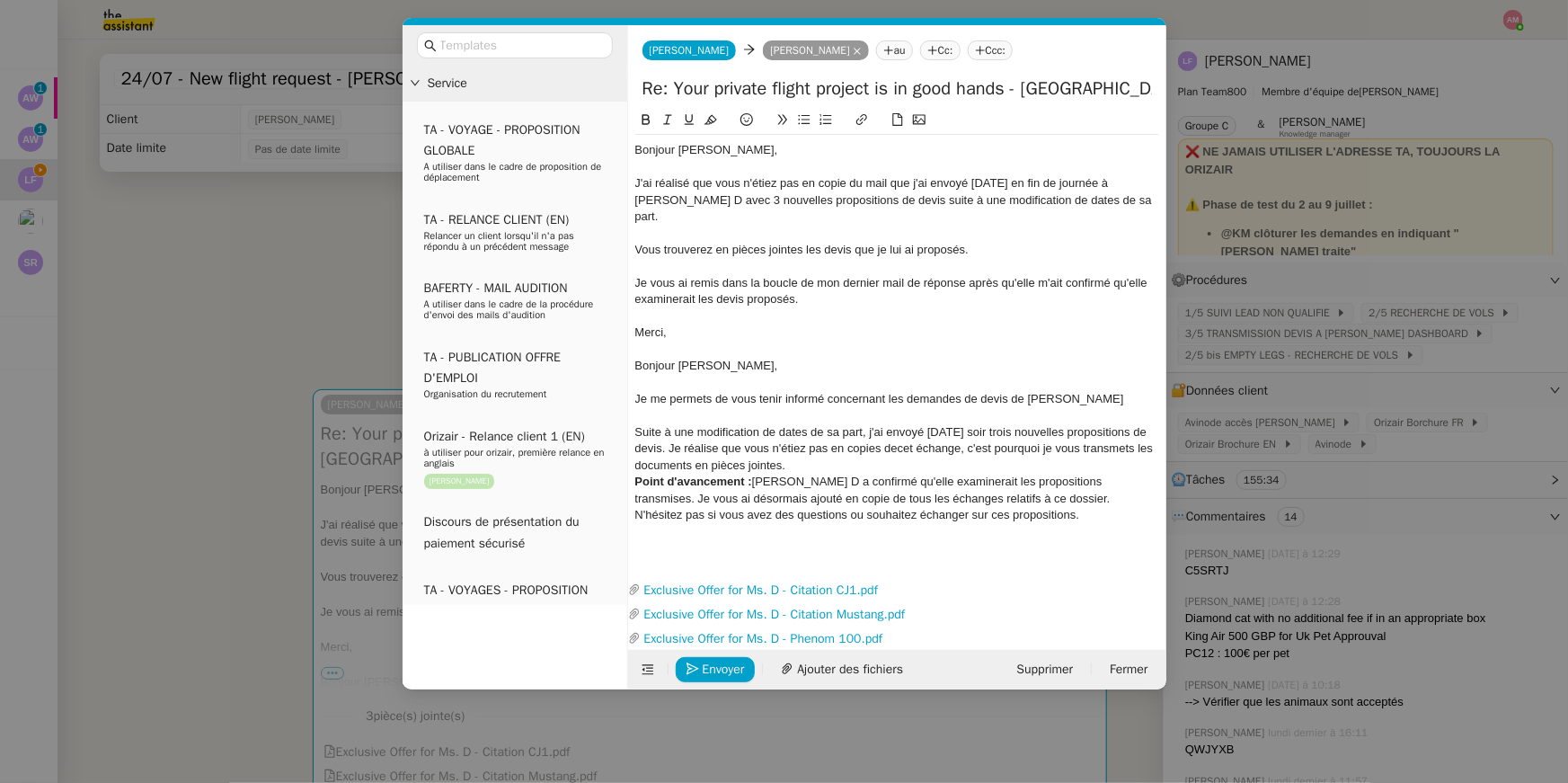 click on "Suite à une modification de dates de sa part, j'ai envoyé hier soir trois nouvelles propositions de devis. Je réalise que vous n'étiez pas en copies decet échange, c'est pourquoi je vous transmets les documents en pièces jointes." 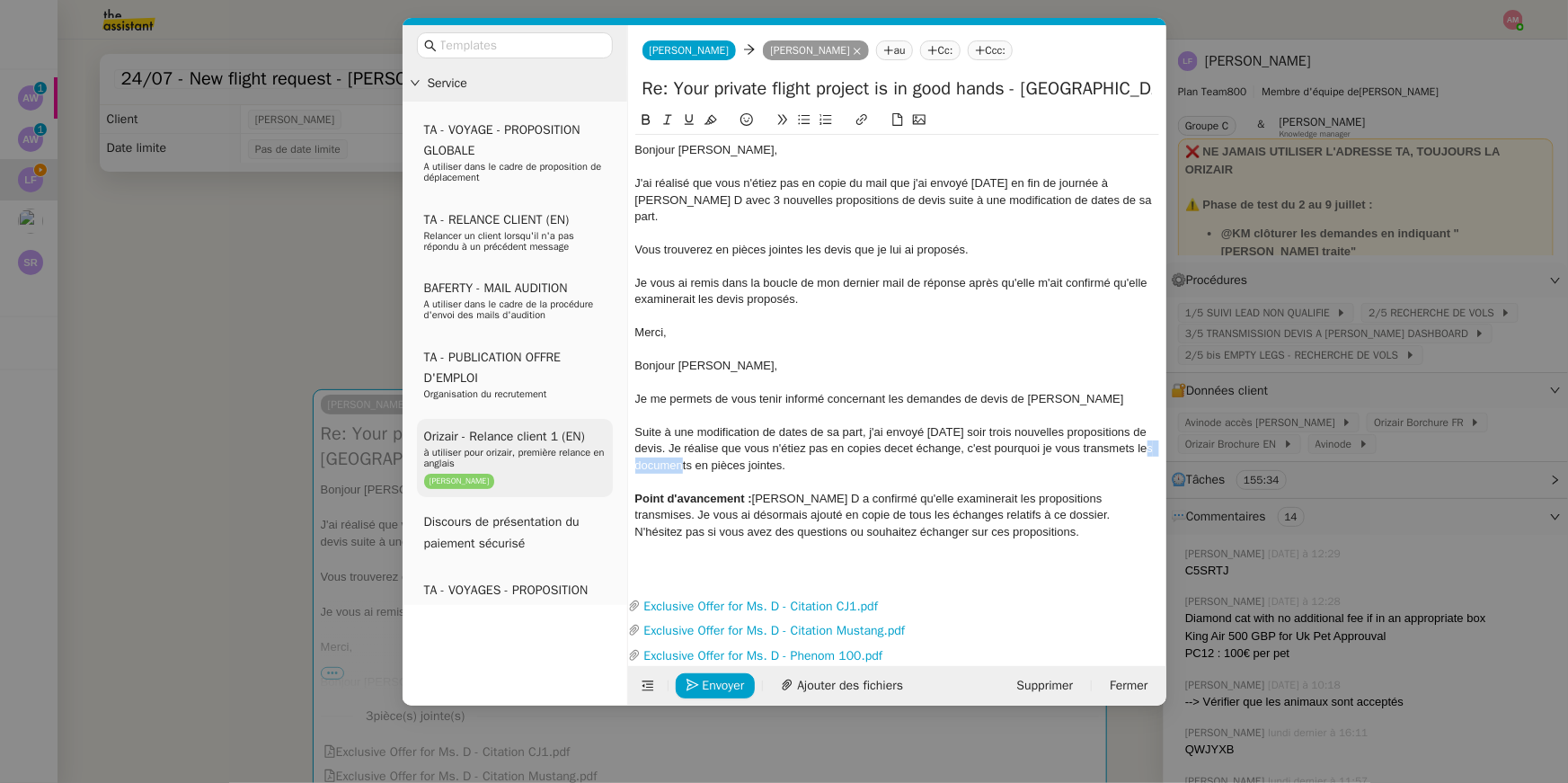 drag, startPoint x: 691, startPoint y: 449, endPoint x: 612, endPoint y: 447, distance: 79.02531 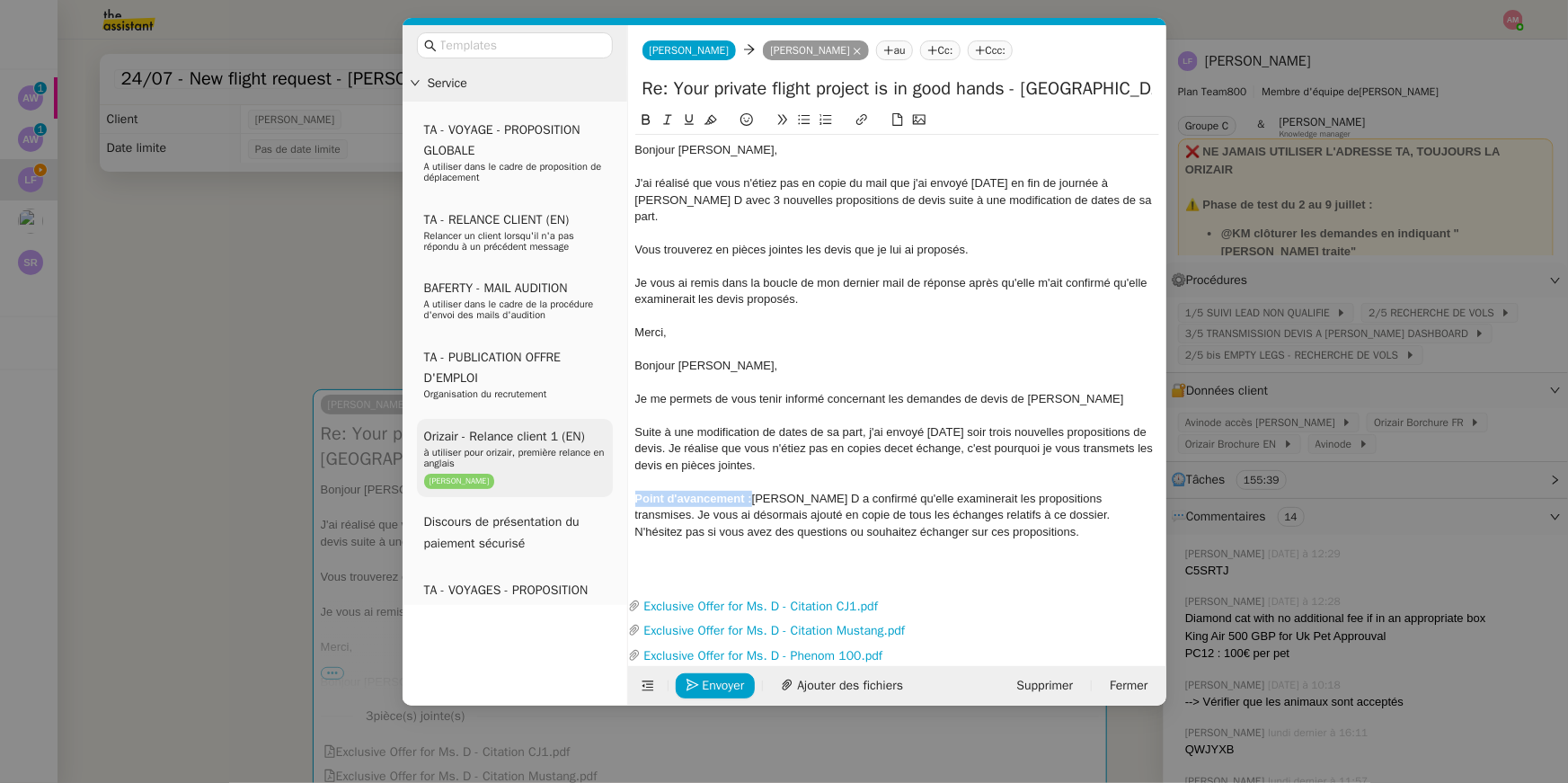 drag, startPoint x: 750, startPoint y: 485, endPoint x: 603, endPoint y: 485, distance: 147 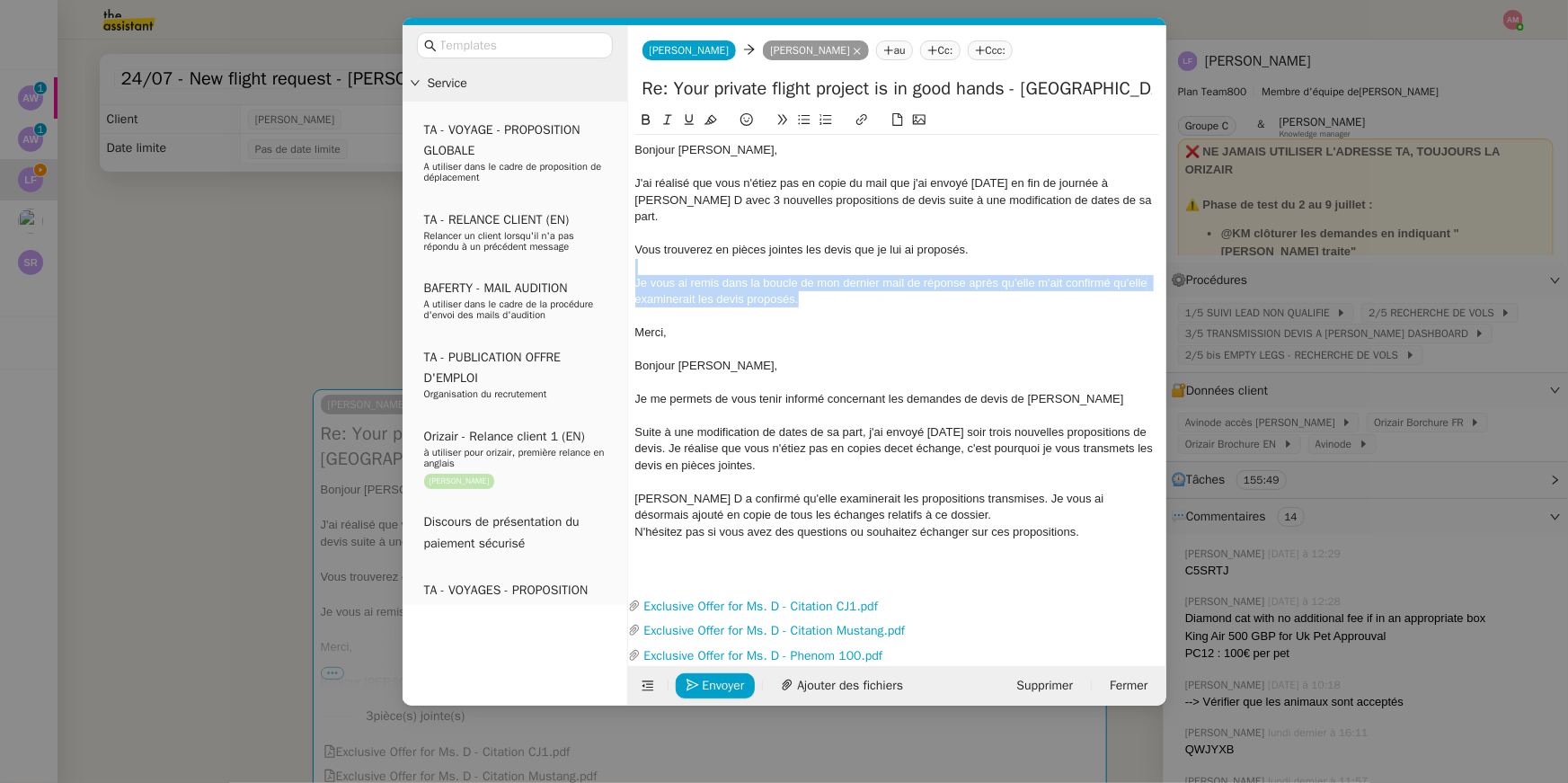 drag, startPoint x: 802, startPoint y: 280, endPoint x: 766, endPoint y: 248, distance: 48.16638 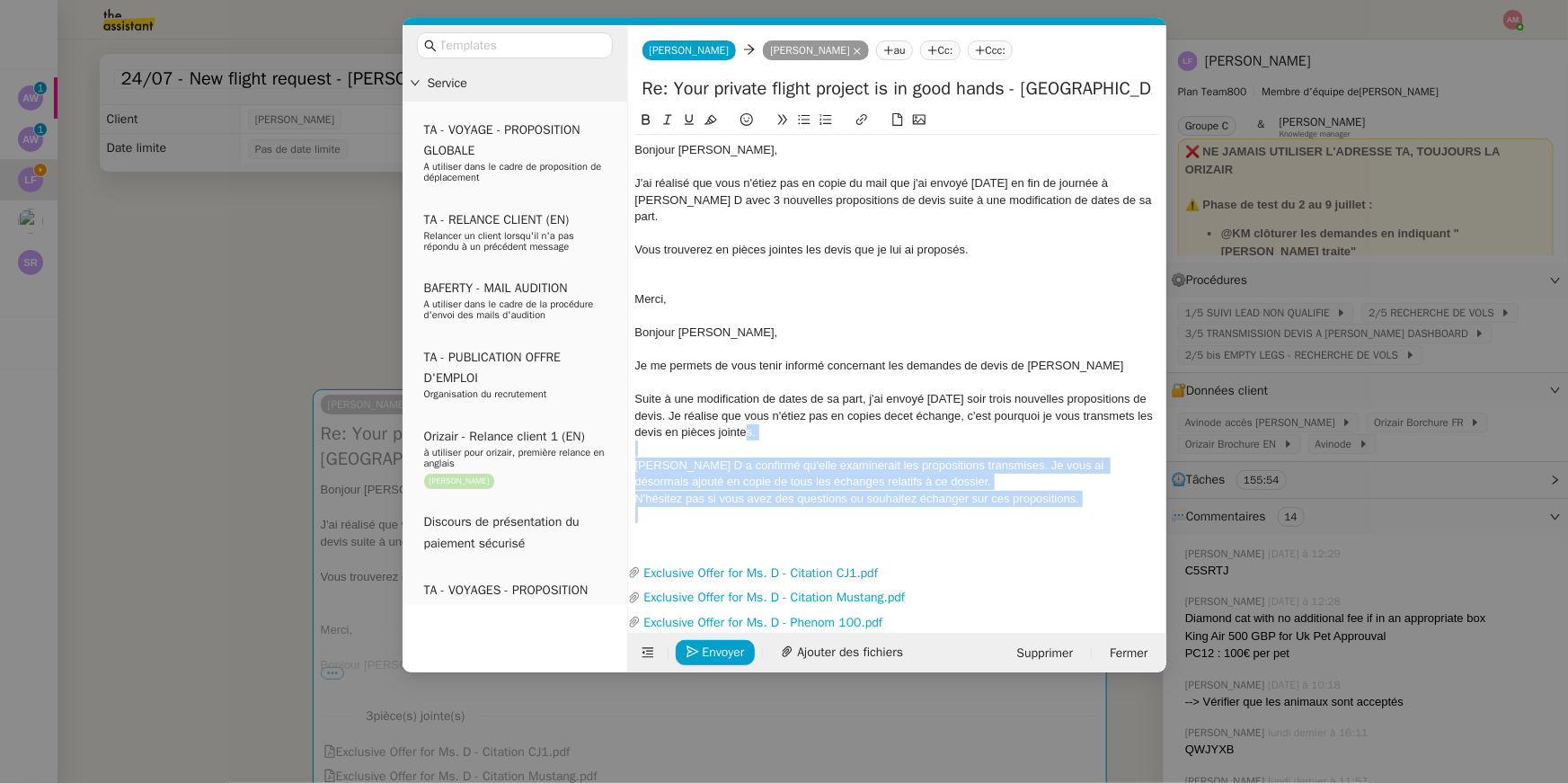 drag, startPoint x: 1099, startPoint y: 495, endPoint x: 1107, endPoint y: 417, distance: 78.40918 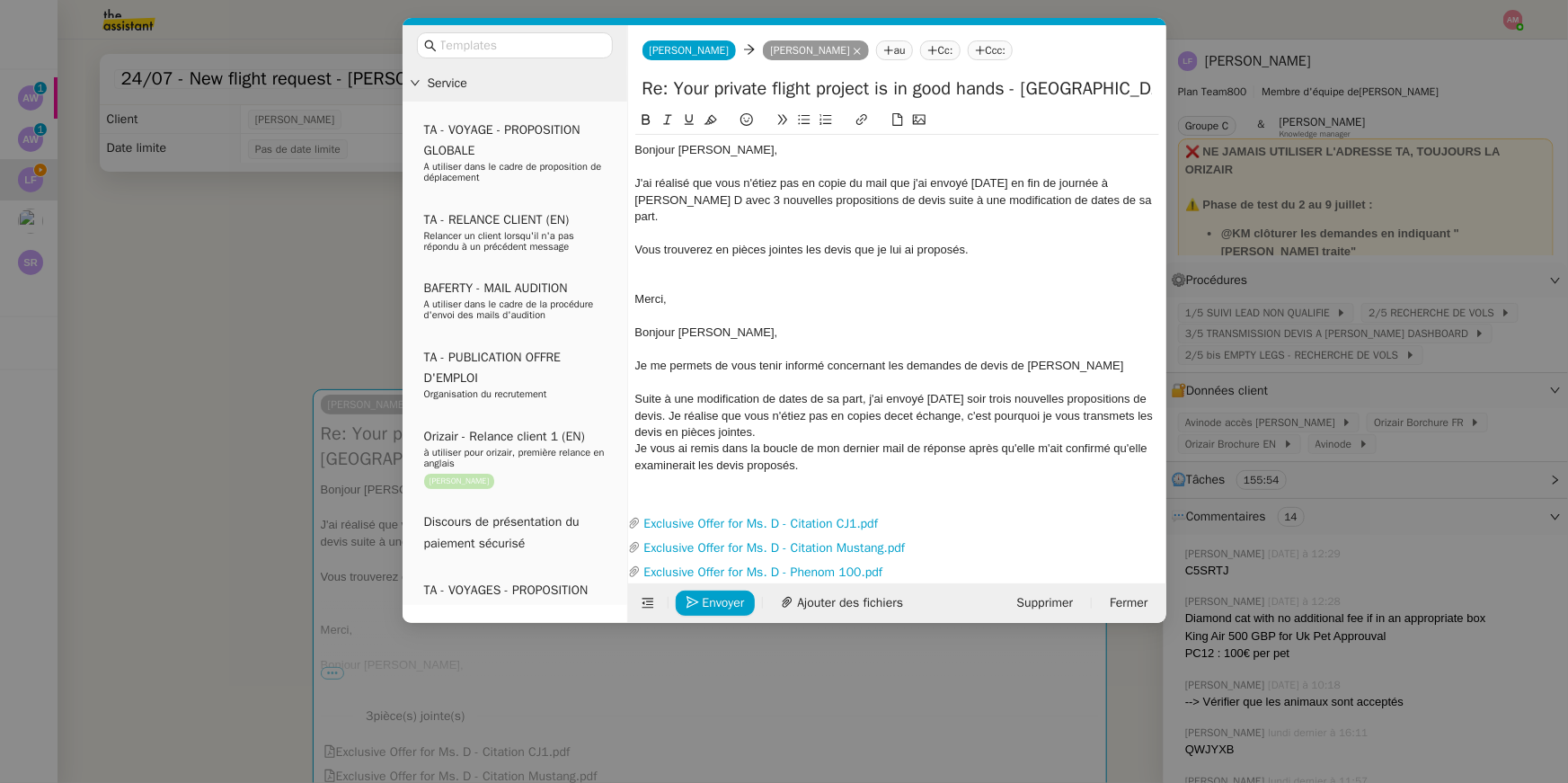scroll, scrollTop: 0, scrollLeft: 0, axis: both 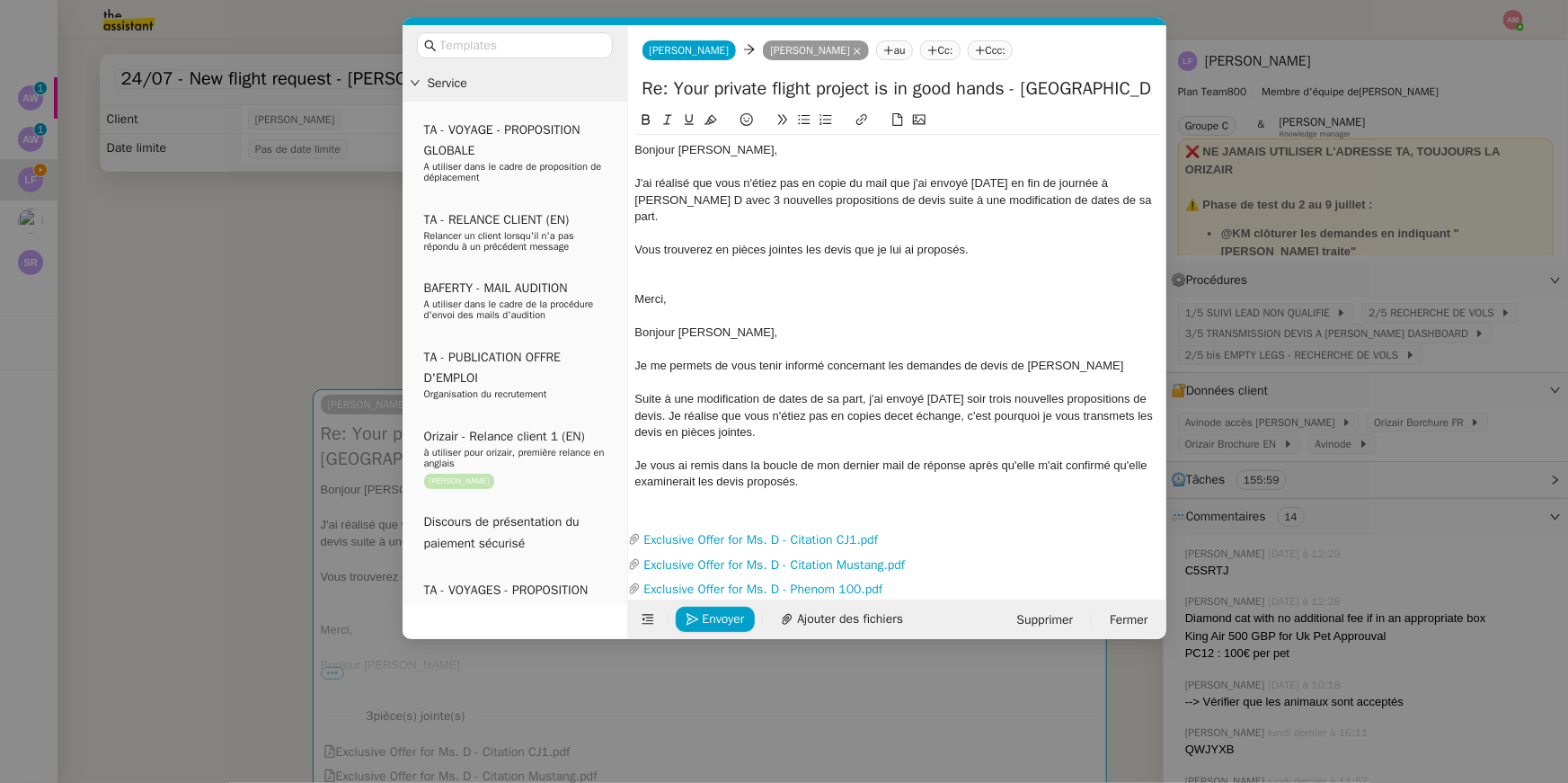 drag, startPoint x: 669, startPoint y: 291, endPoint x: 640, endPoint y: 269, distance: 36.400549 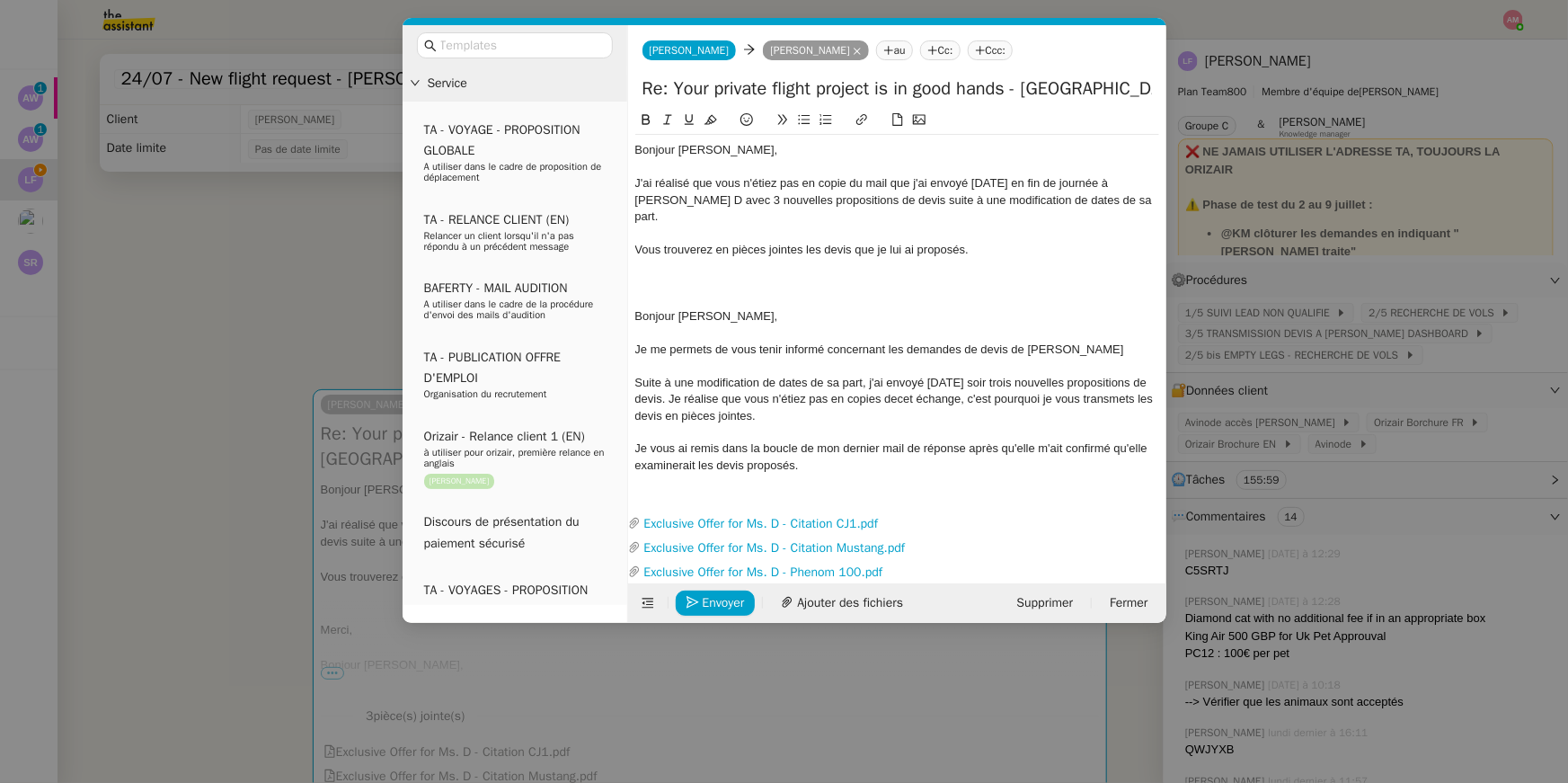 click on "Bonjour Louis, J'ai réalisé que vous n'étiez pas en copie du mail que j'ai envoyé hier en fin de journée à Mme Tracey D avec 3 nouvelles propositions de devis suite à une modification de dates de sa part. Vous trouverez en pièces jointes les devis que je lui ai proposés. Bonjour Louis, Je me permets de vous tenir informé concernant les demandes de devis de Mme Tracey D. Suite à une modification de dates de sa part, j'ai envoyé hier soir trois nouvelles propositions de devis. Je réalise que vous n'étiez pas en copies decet échange, c'est pourquoi je vous transmets les devis en pièces jointes. Je vous ai remis dans la boucle de mon dernier mail de réponse après qu'elle m'ait confirmé qu'elle examinerait les devis proposés." 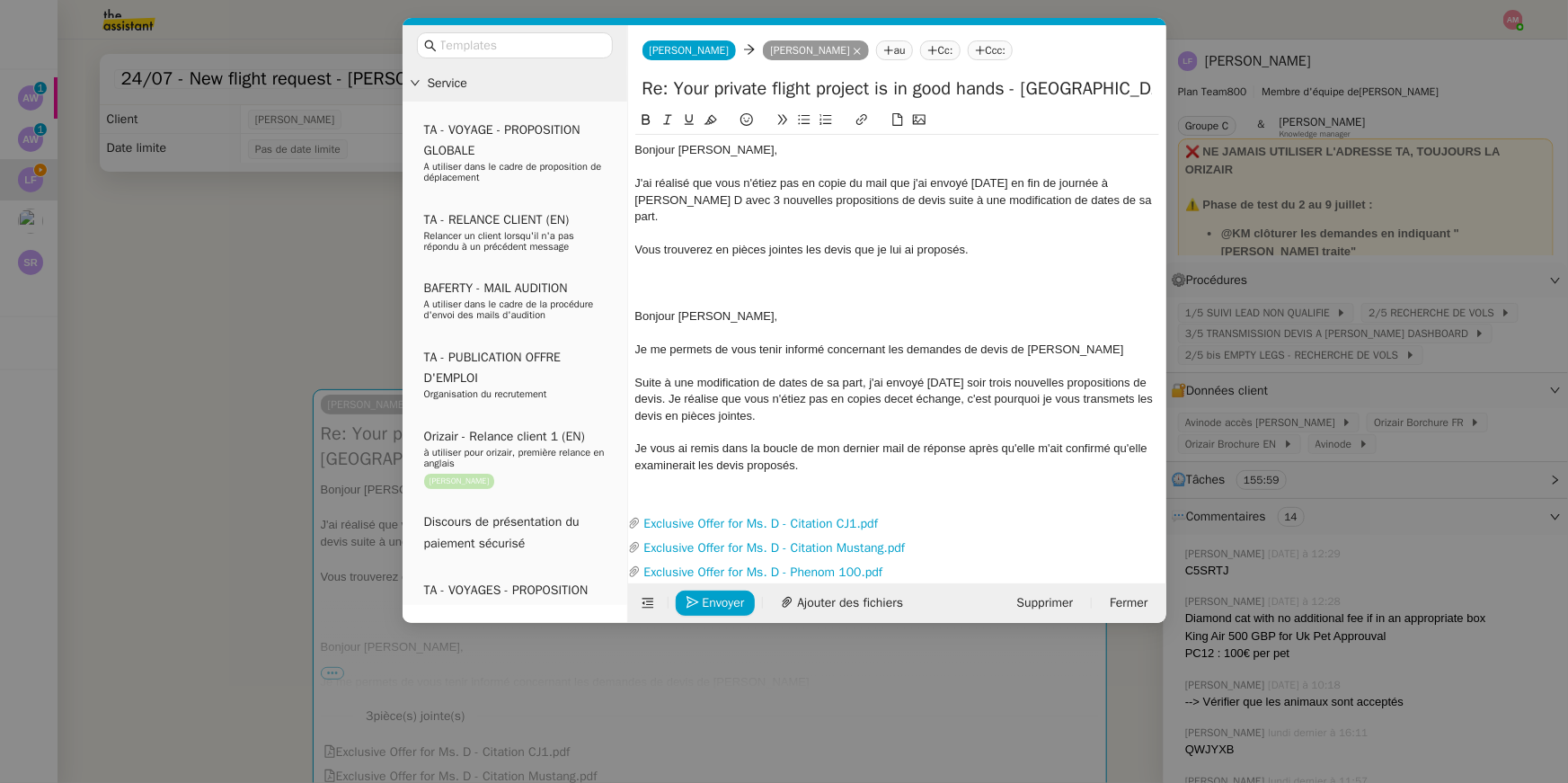 click on "Bonjour Louis, J'ai réalisé que vous n'étiez pas en copie du mail que j'ai envoyé hier en fin de journée à Mme Tracey D avec 3 nouvelles propositions de devis suite à une modification de dates de sa part. Vous trouverez en pièces jointes les devis que je lui ai proposés. Bonjour Louis, Je me permets de vous tenir informé concernant les demandes de devis de Mme Tracey D. Suite à une modification de dates de sa part, j'ai envoyé hier soir trois nouvelles propositions de devis. Je réalise que vous n'étiez pas en copies decet échange, c'est pourquoi je vous transmets les devis en pièces jointes. Je vous ai remis dans la boucle de mon dernier mail de réponse après qu'elle m'ait confirmé qu'elle examinerait les devis proposés." 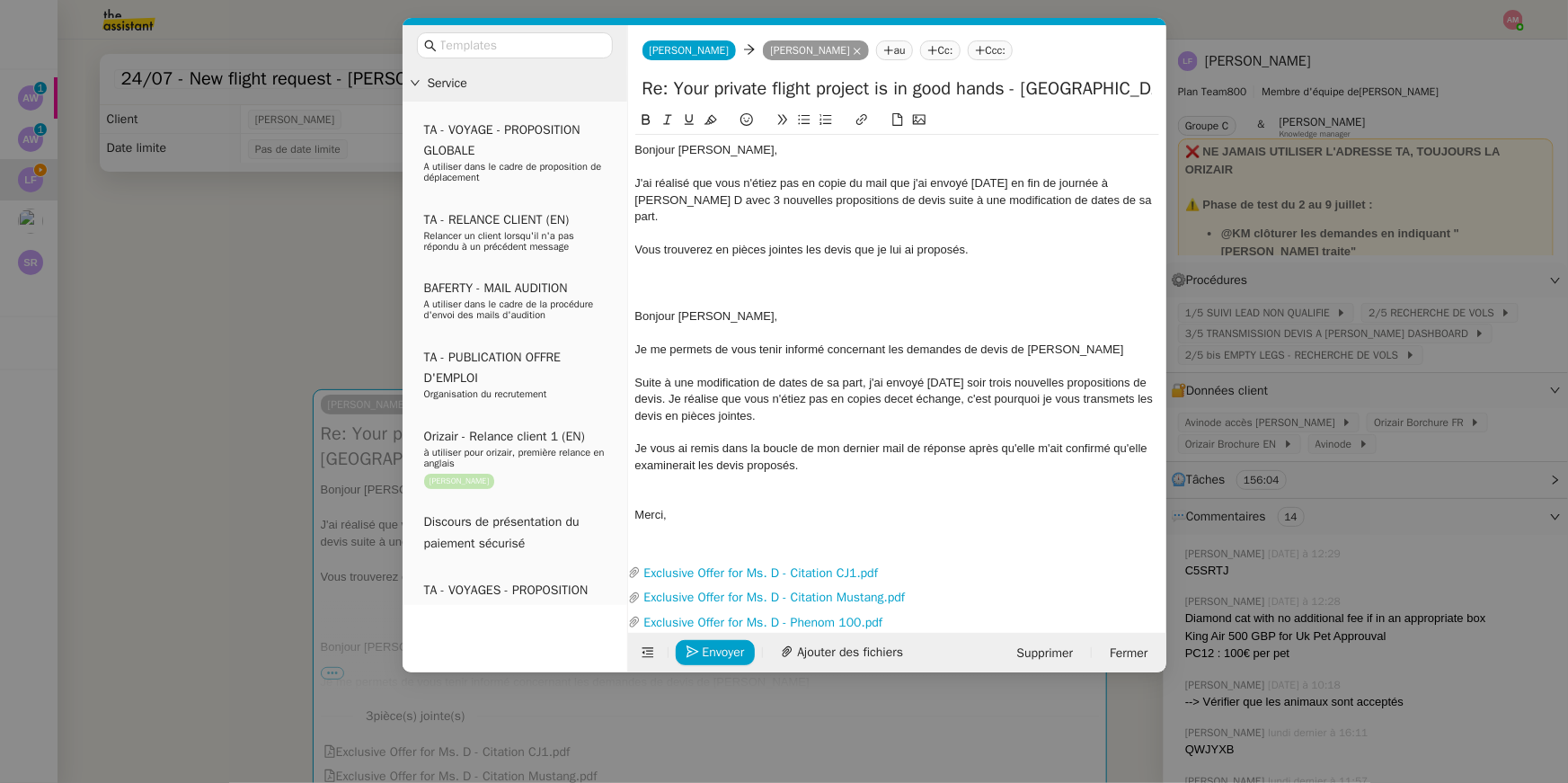 scroll, scrollTop: 0, scrollLeft: 0, axis: both 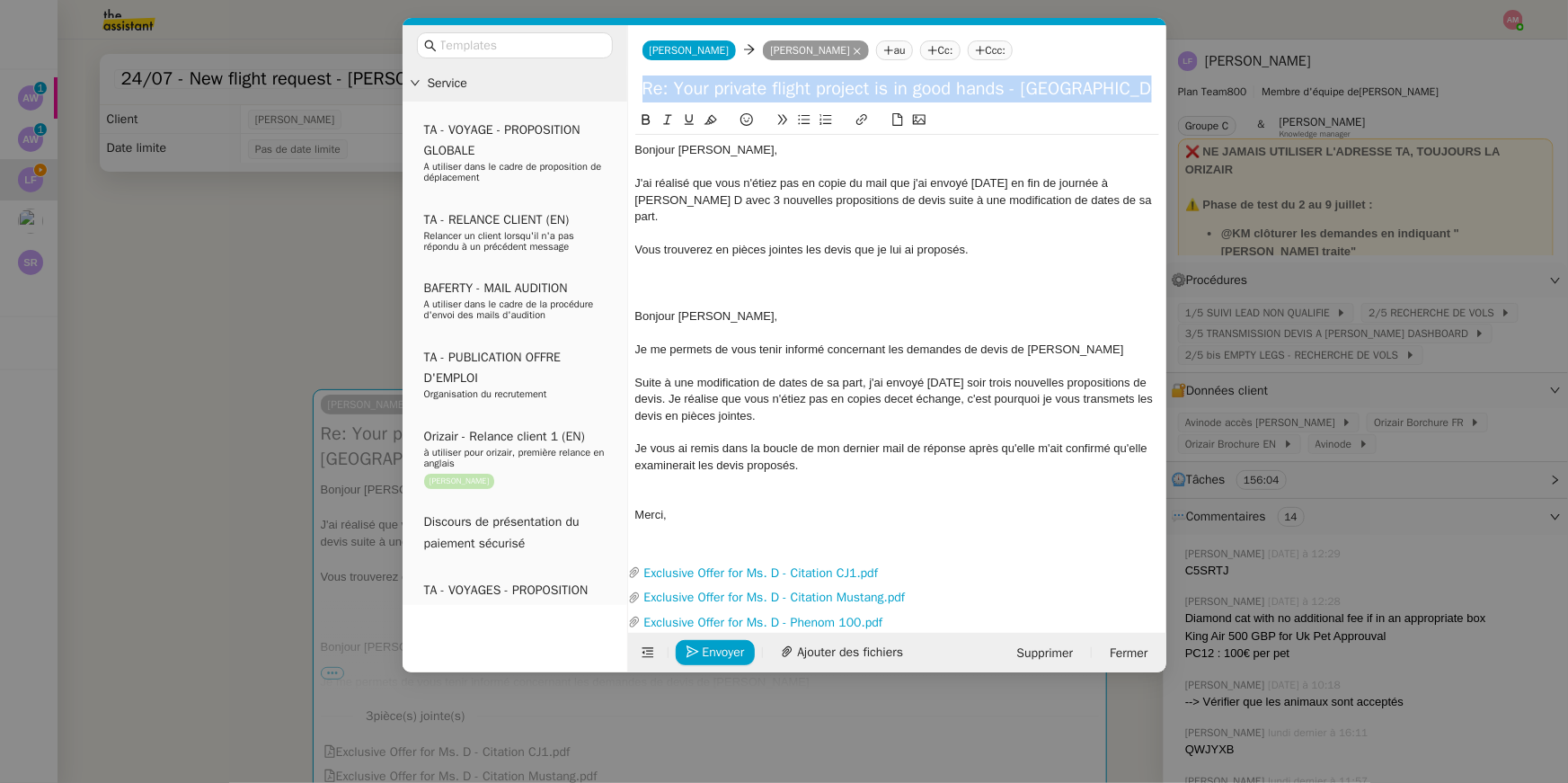 drag, startPoint x: 632, startPoint y: 303, endPoint x: 644, endPoint y: 187, distance: 116.61904 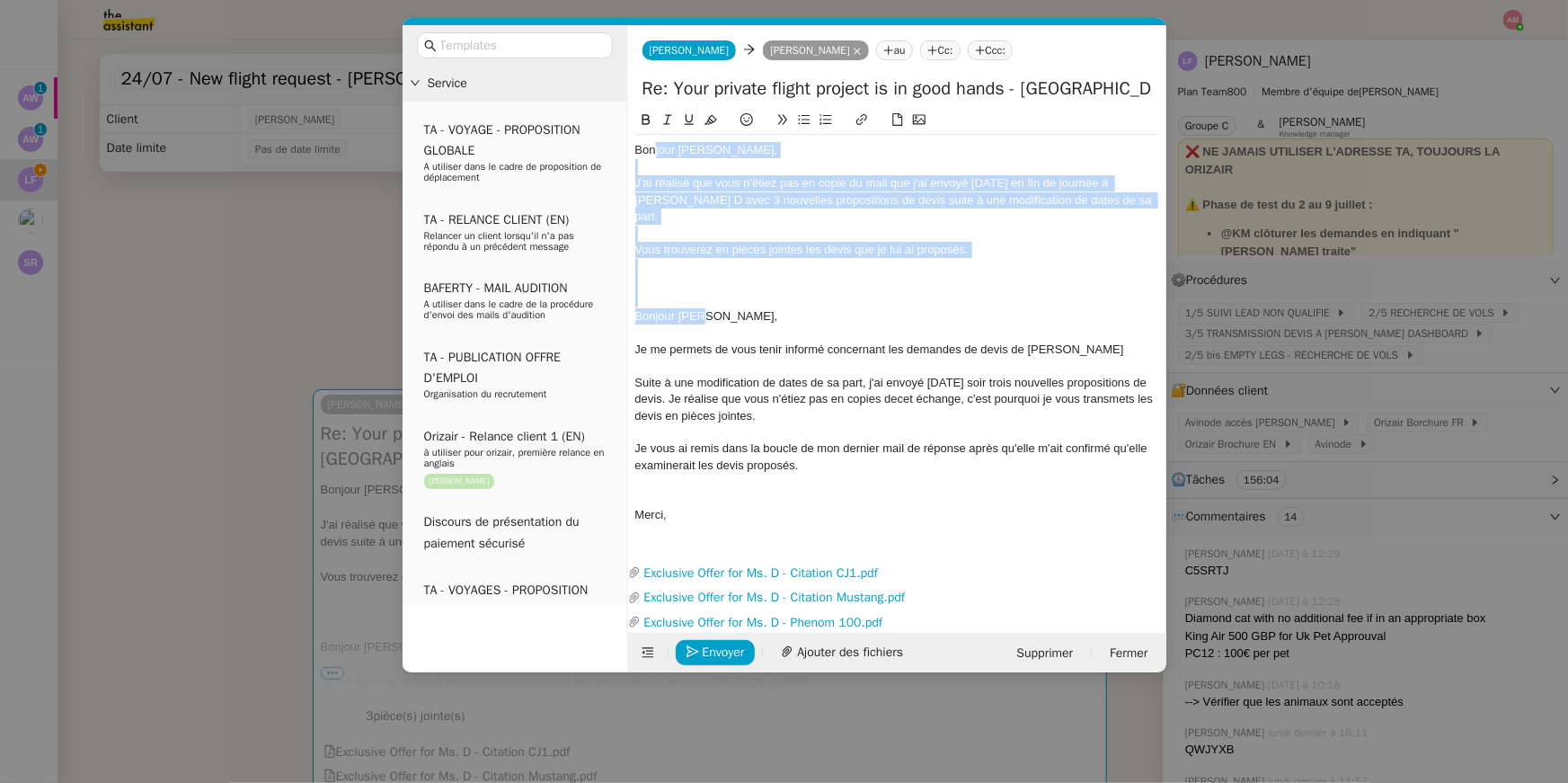 drag, startPoint x: 656, startPoint y: 156, endPoint x: 704, endPoint y: 303, distance: 154.63829 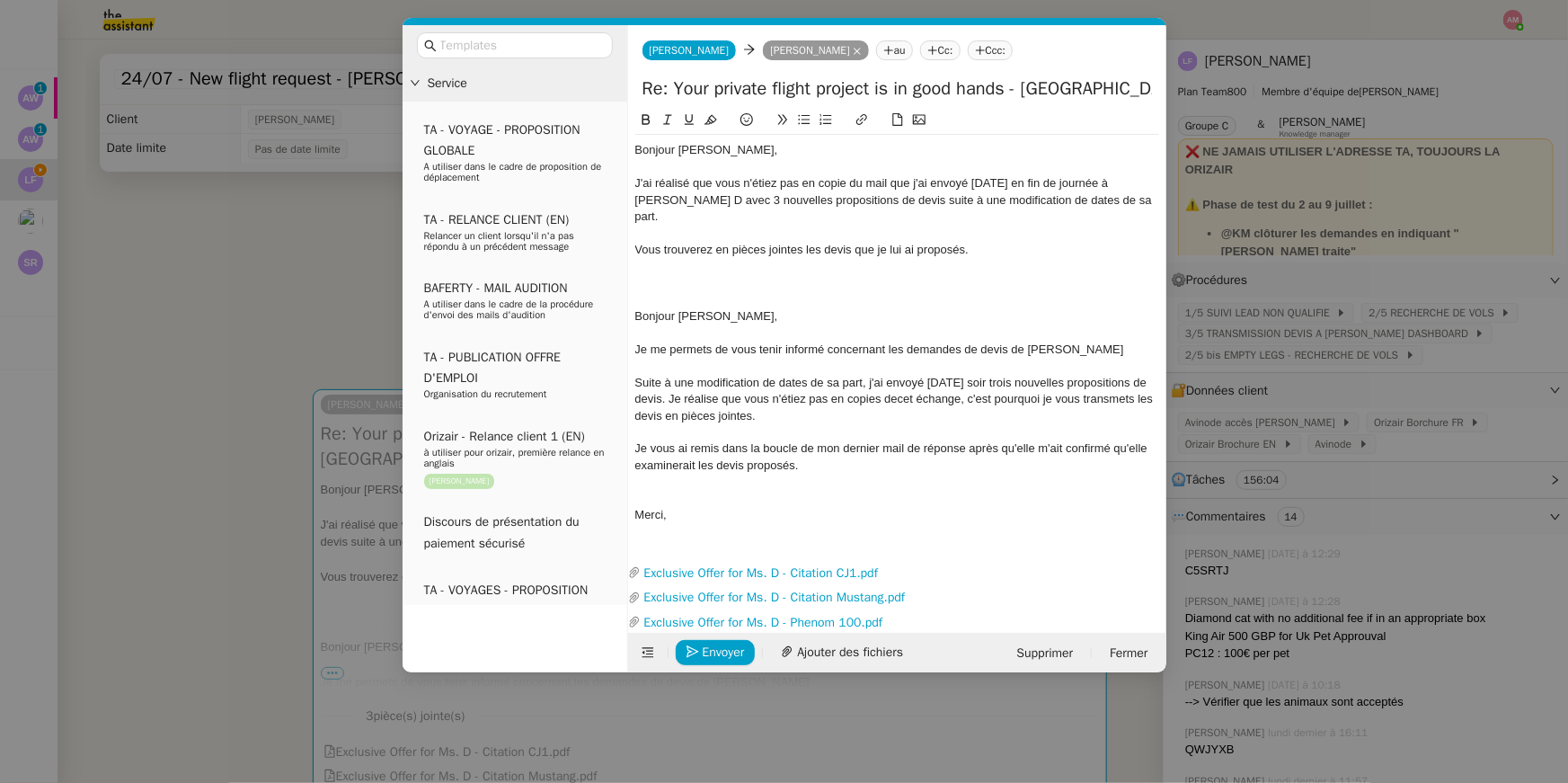 click on "Bonjour Louis," 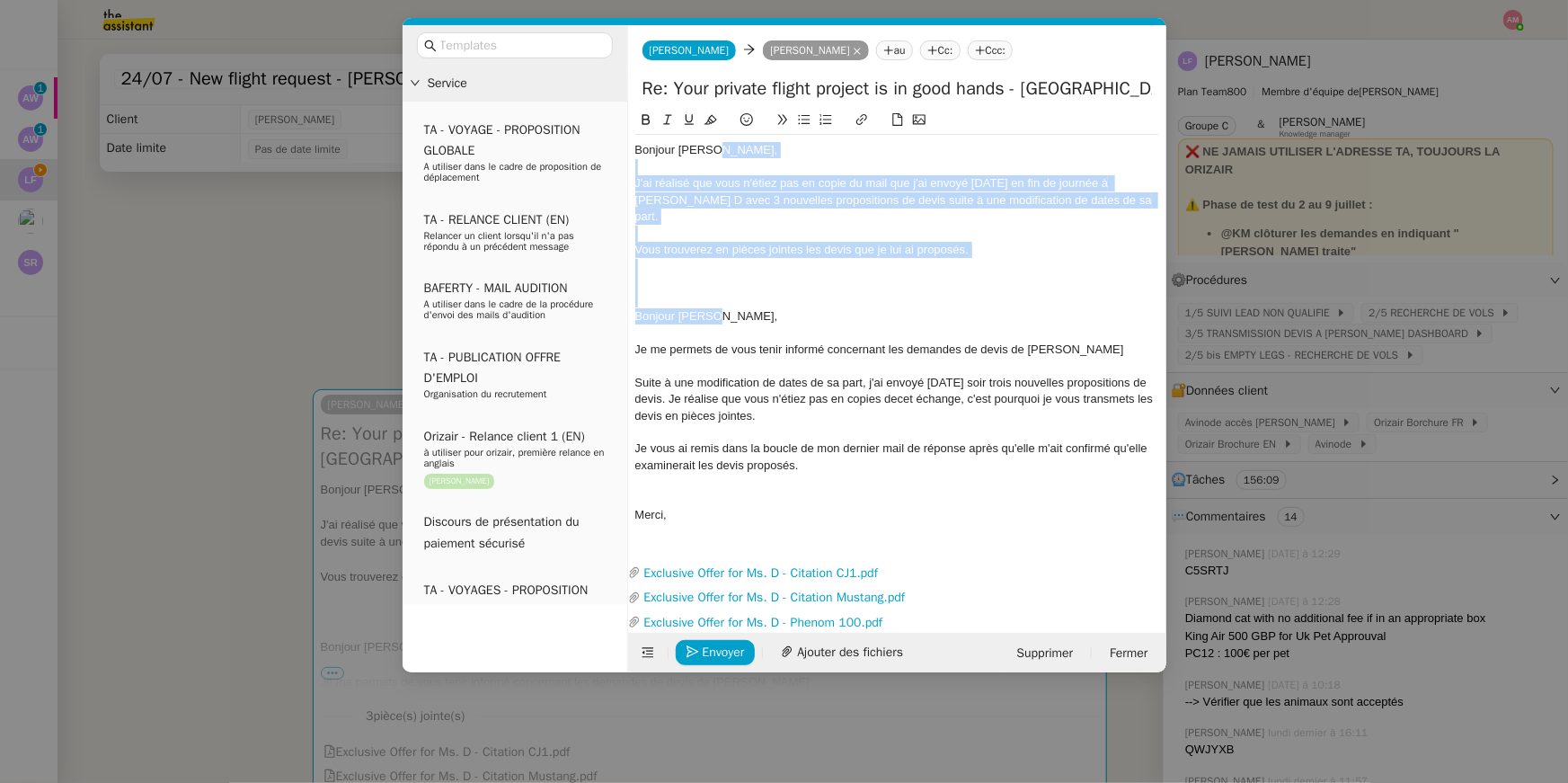 drag, startPoint x: 731, startPoint y: 302, endPoint x: 775, endPoint y: 145, distance: 163.0491 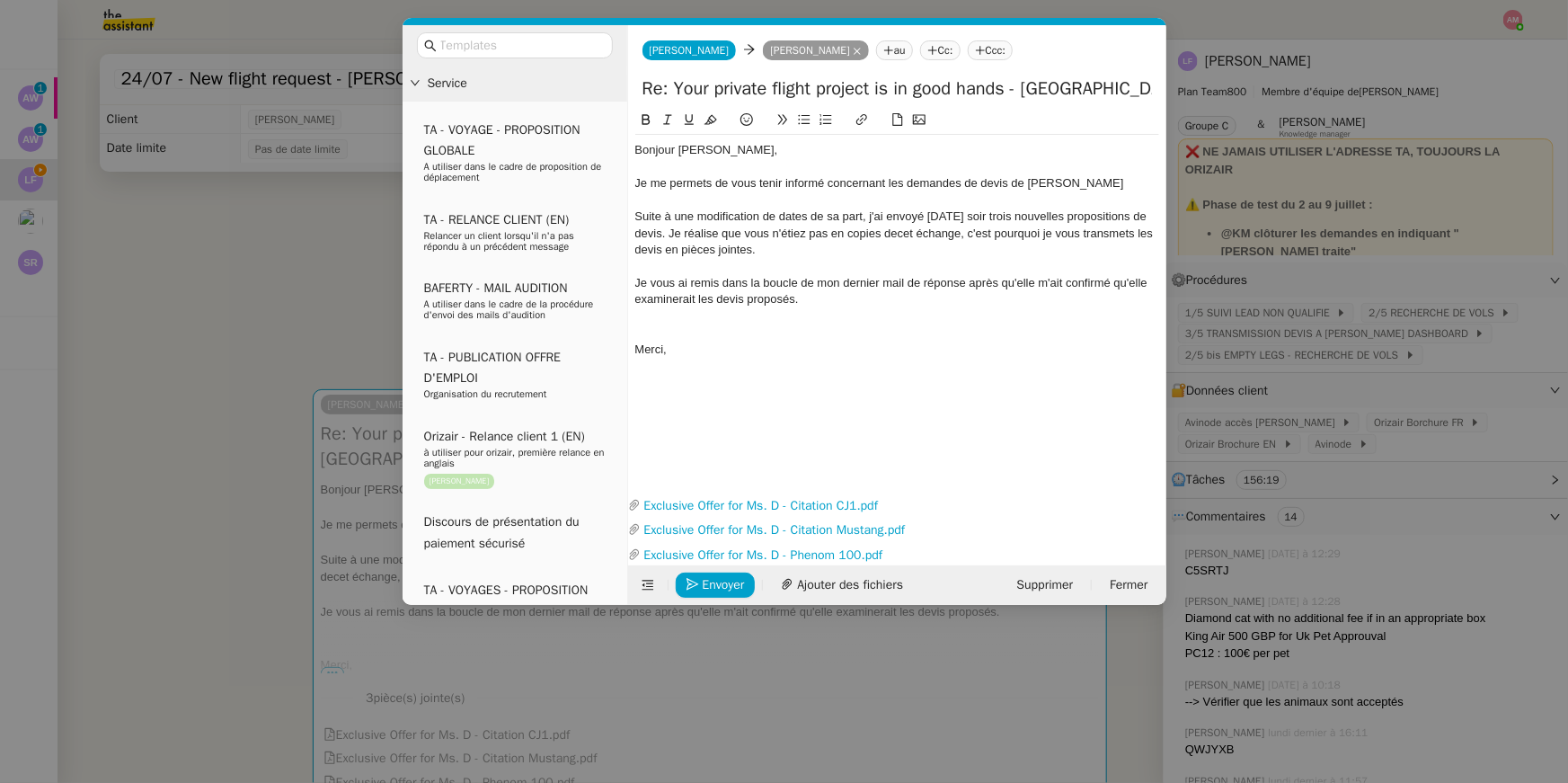 click on "Suite à une modification de dates de sa part, j'ai envoyé hier soir trois nouvelles propositions de devis. Je réalise que vous n'étiez pas en copies decet échange, c'est pourquoi je vous transmets les devis en pièces jointes." 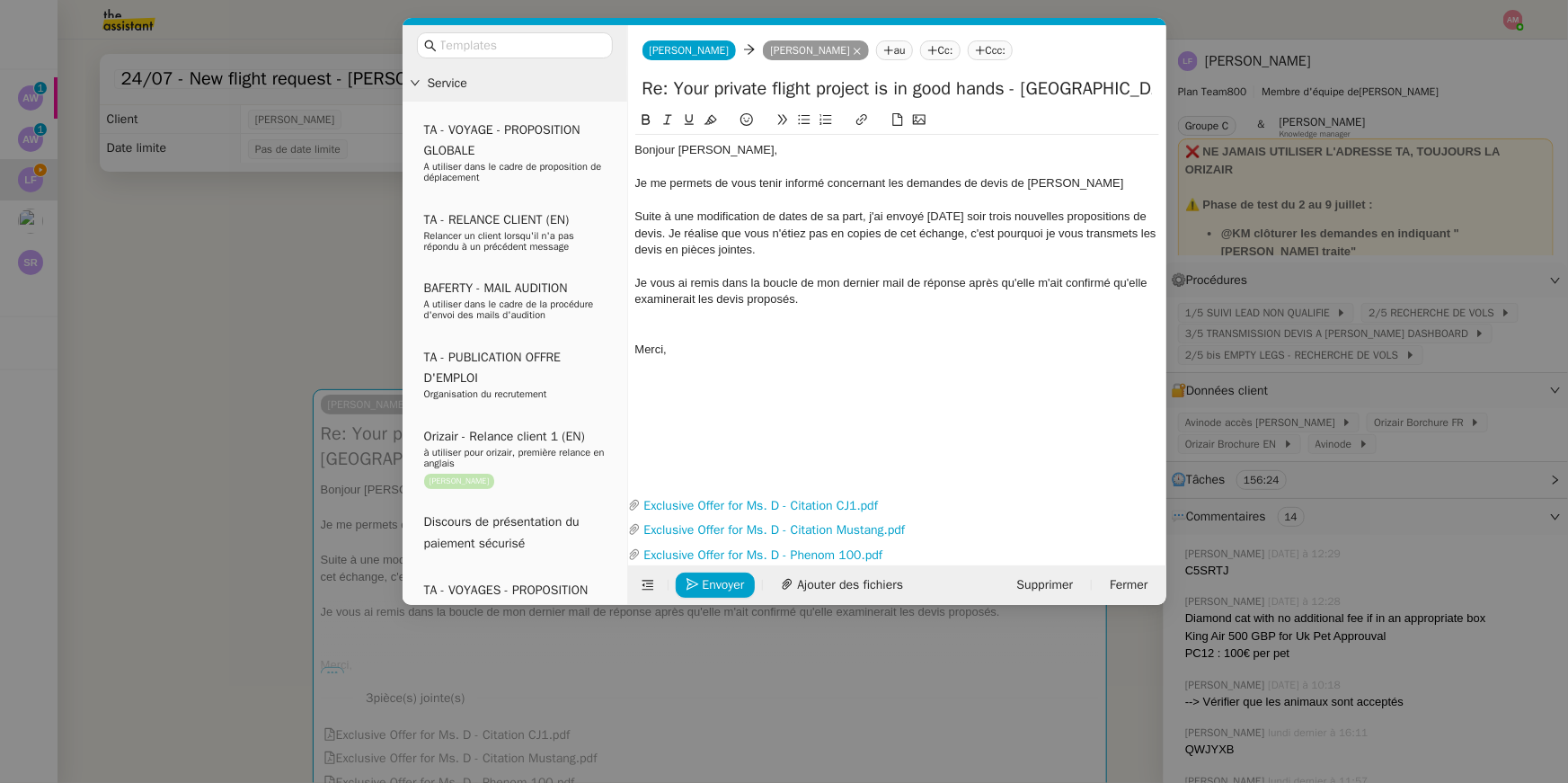 click on "Je vous ai remis dans la boucle de mon dernier mail de réponse après qu'elle m'ait confirmé qu'elle examinerait les devis proposés." 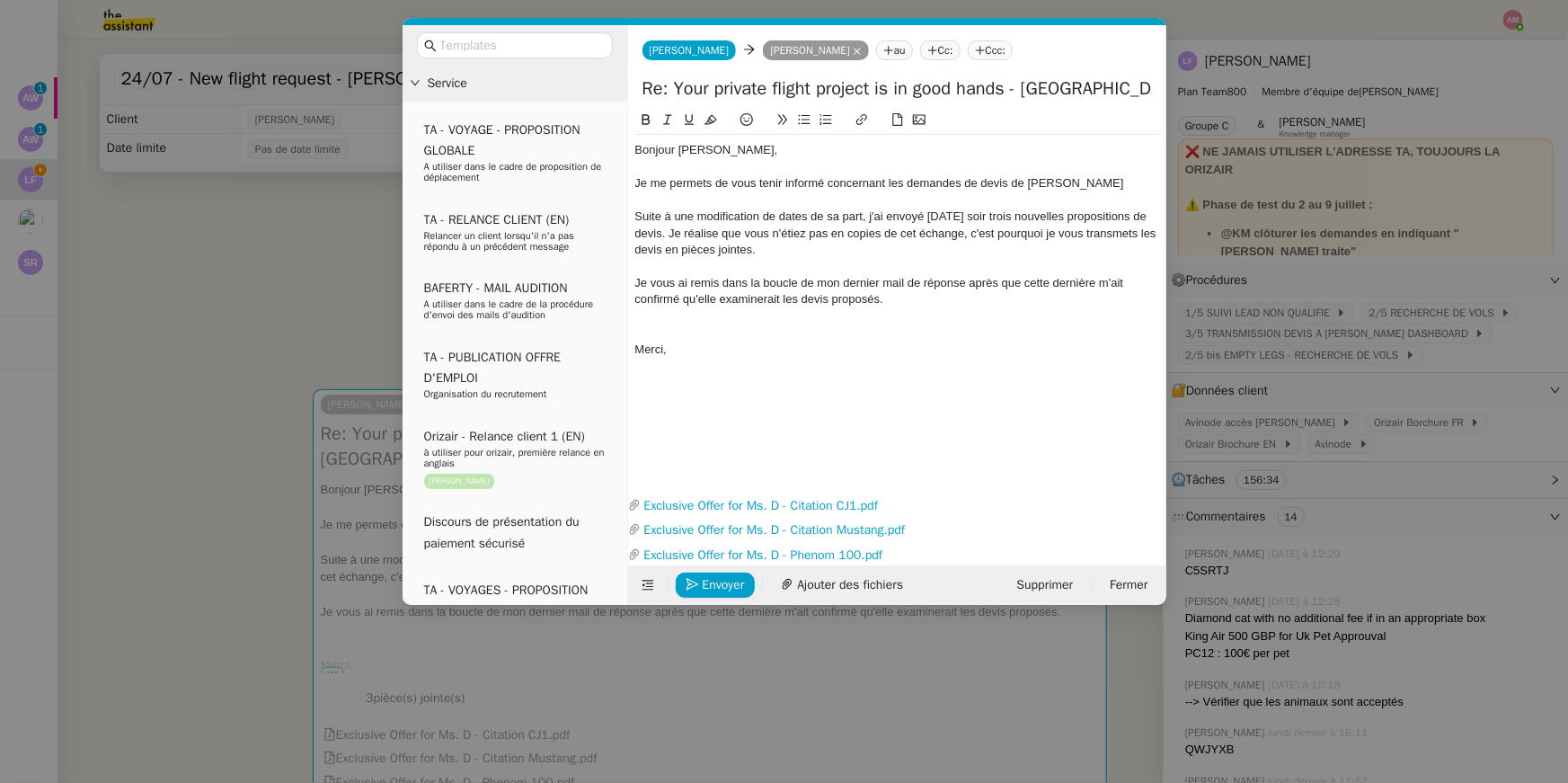 click on "Je vous ai remis dans la boucle de mon dernier mail de réponse après que cette dernière m'ait confirmé qu'elle examinerait les devis proposés." 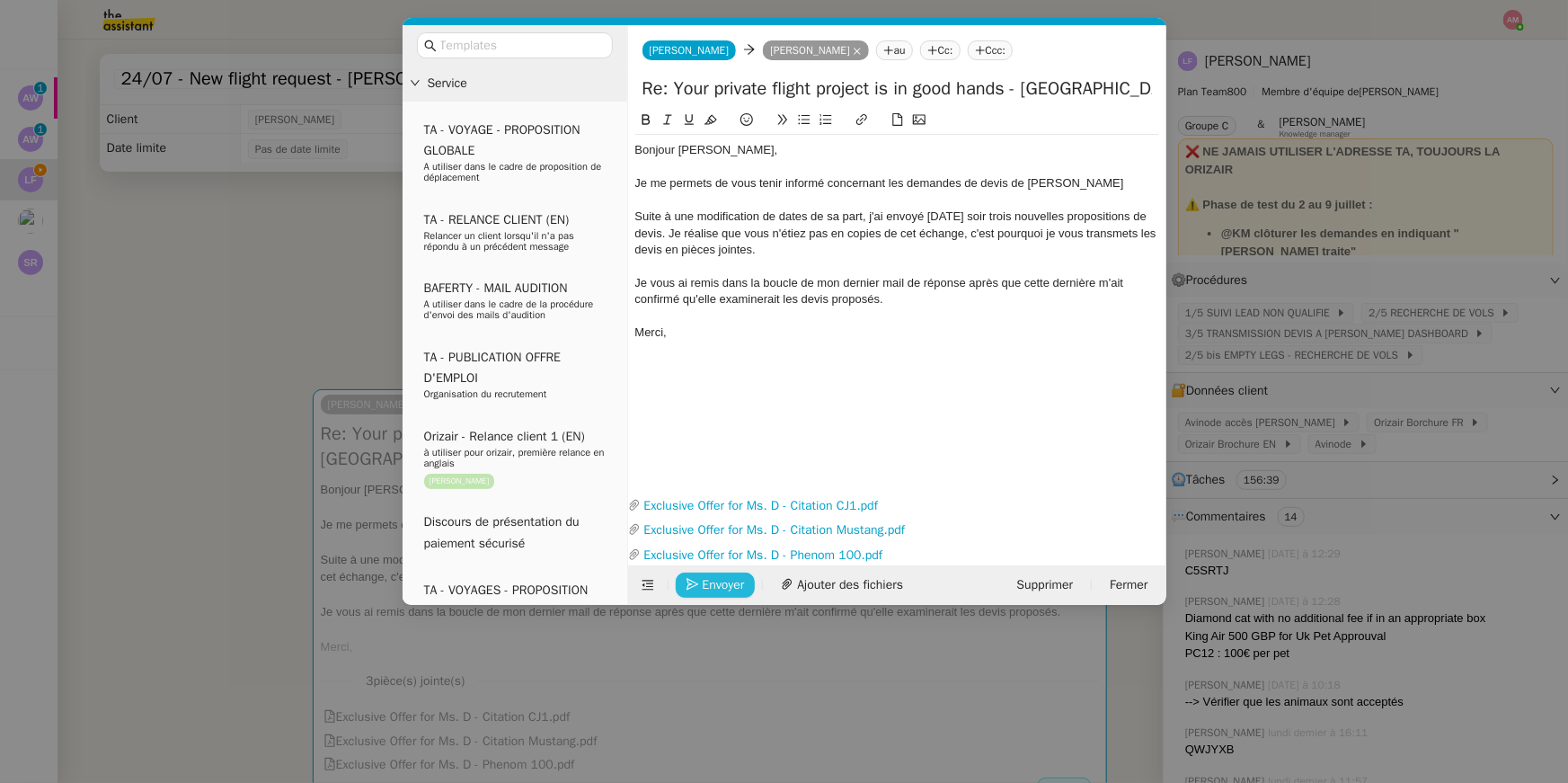 click on "Envoyer" 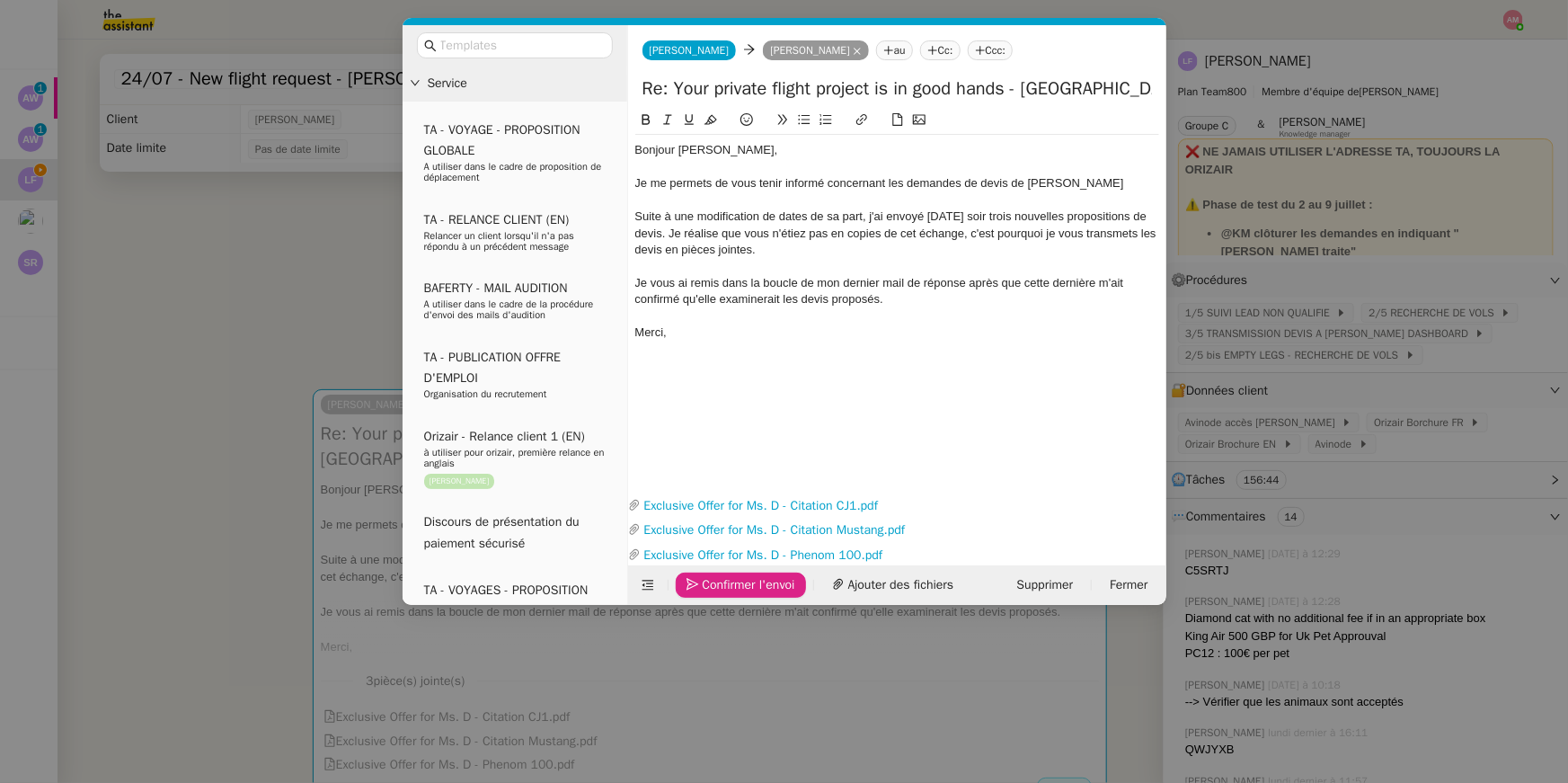 click on "Confirmer l'envoi" 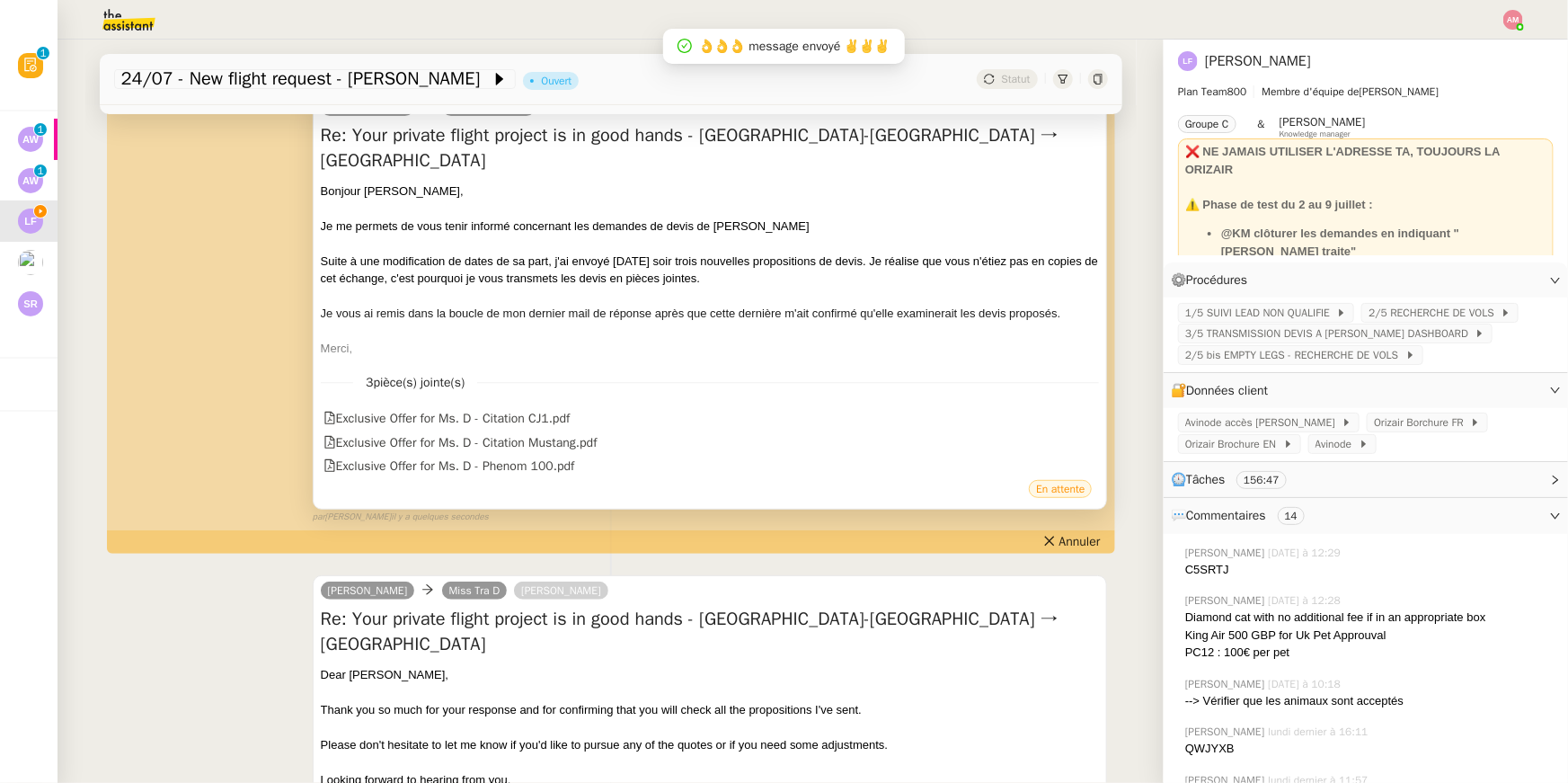 scroll, scrollTop: 535, scrollLeft: 0, axis: vertical 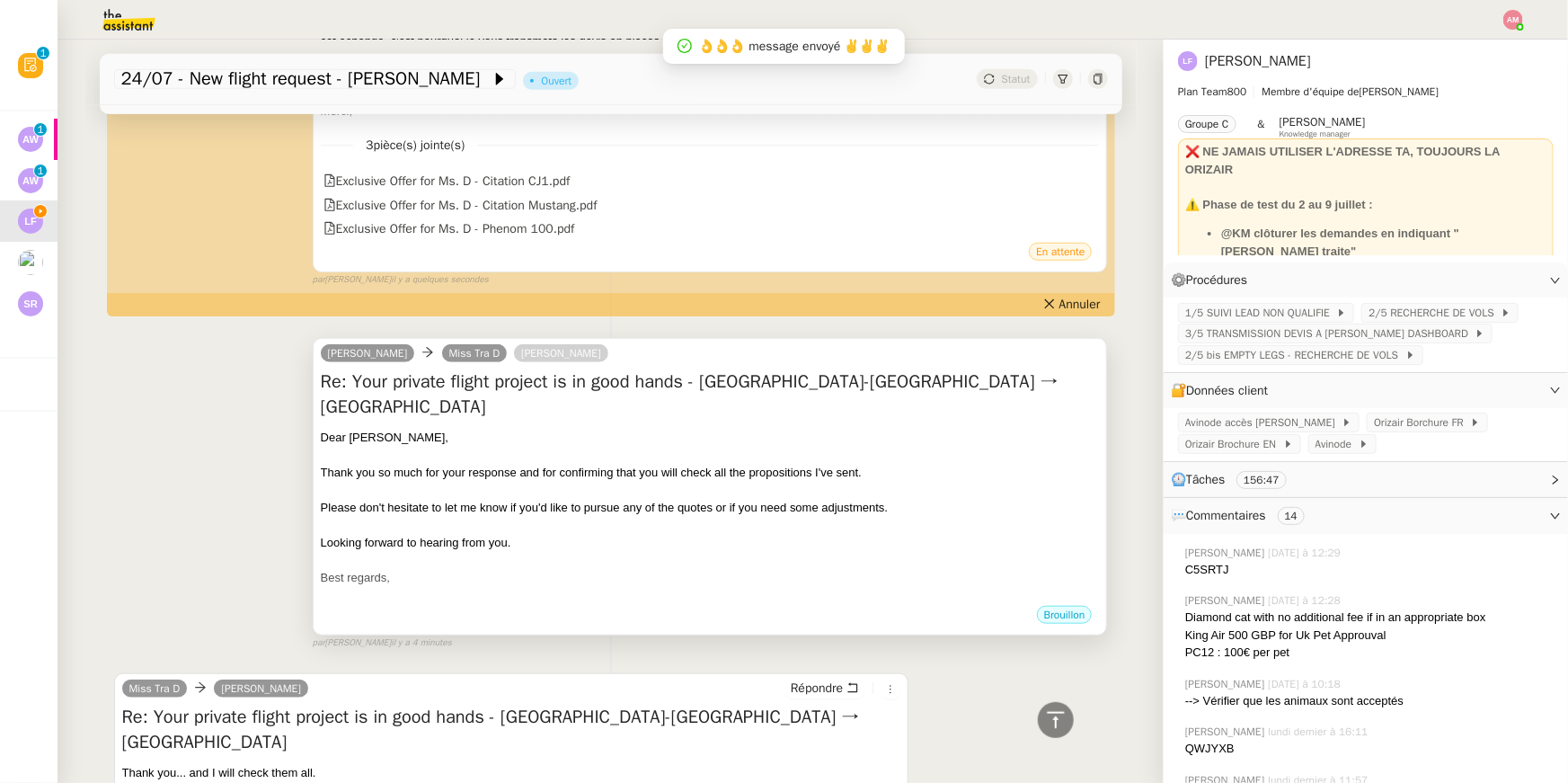 click on "Thank you so much for your response and for confirming that you will check all the propositions I've sent." at bounding box center (710, 473) 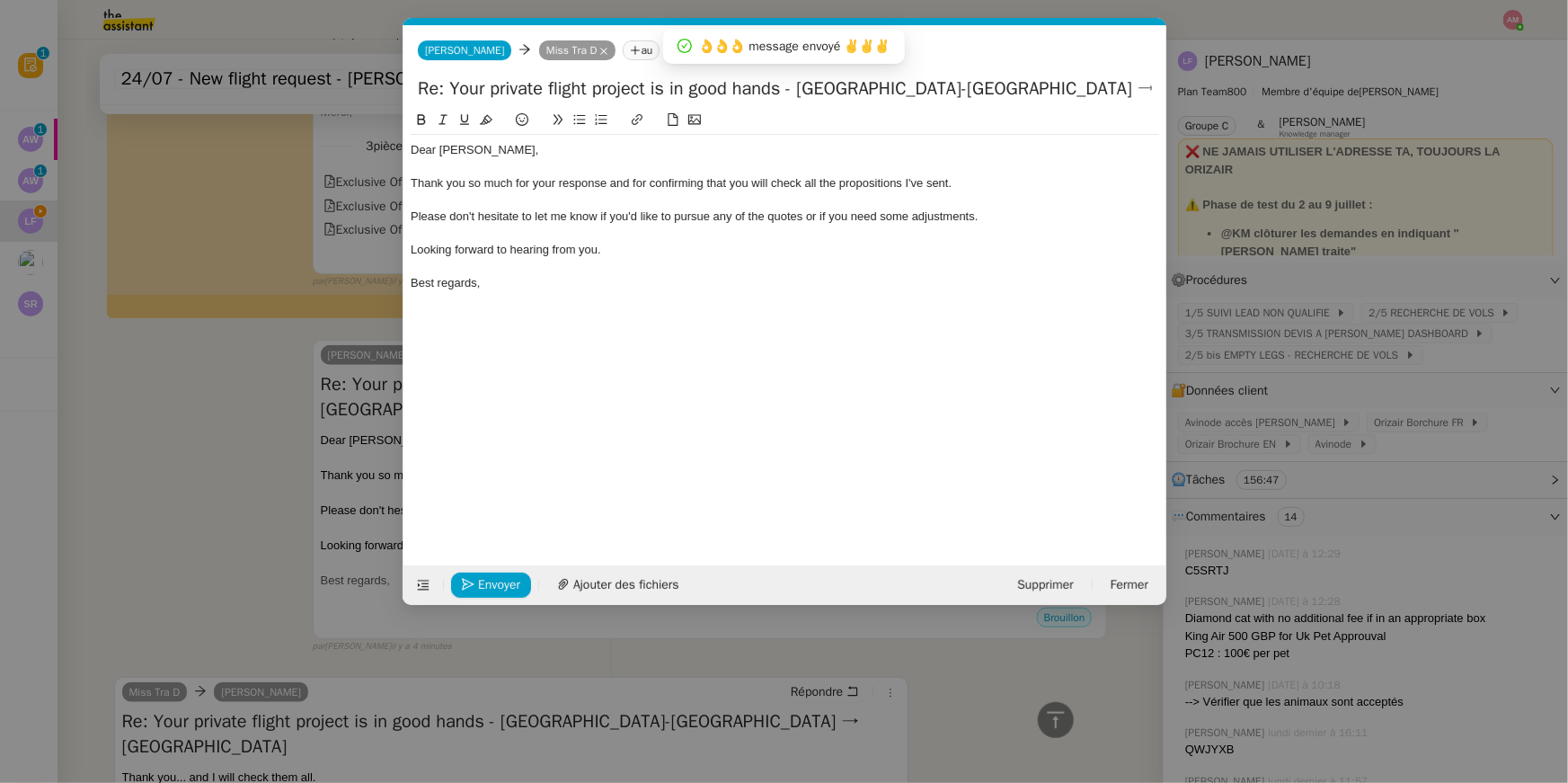 scroll, scrollTop: 536, scrollLeft: 0, axis: vertical 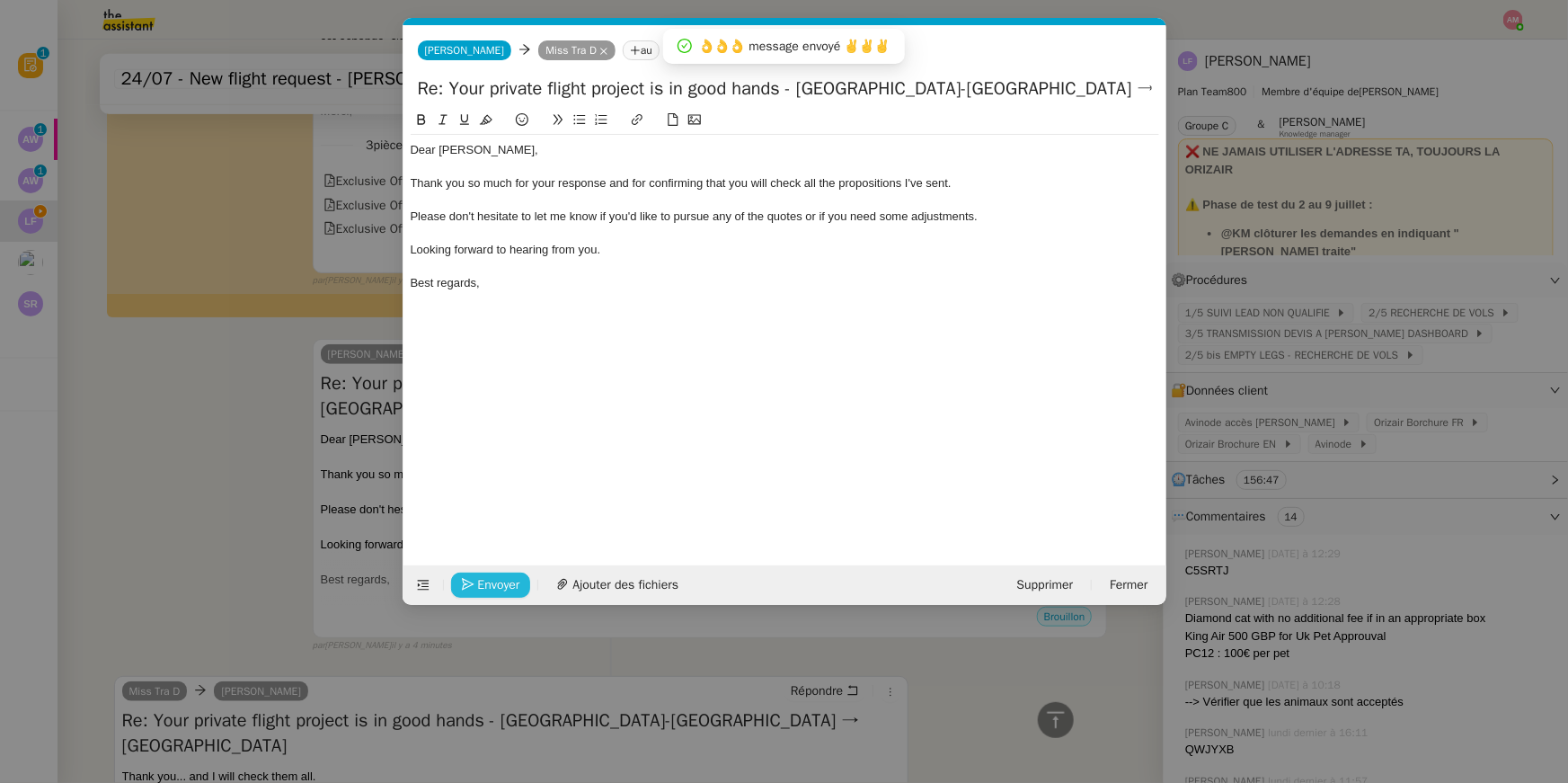 click on "Envoyer" 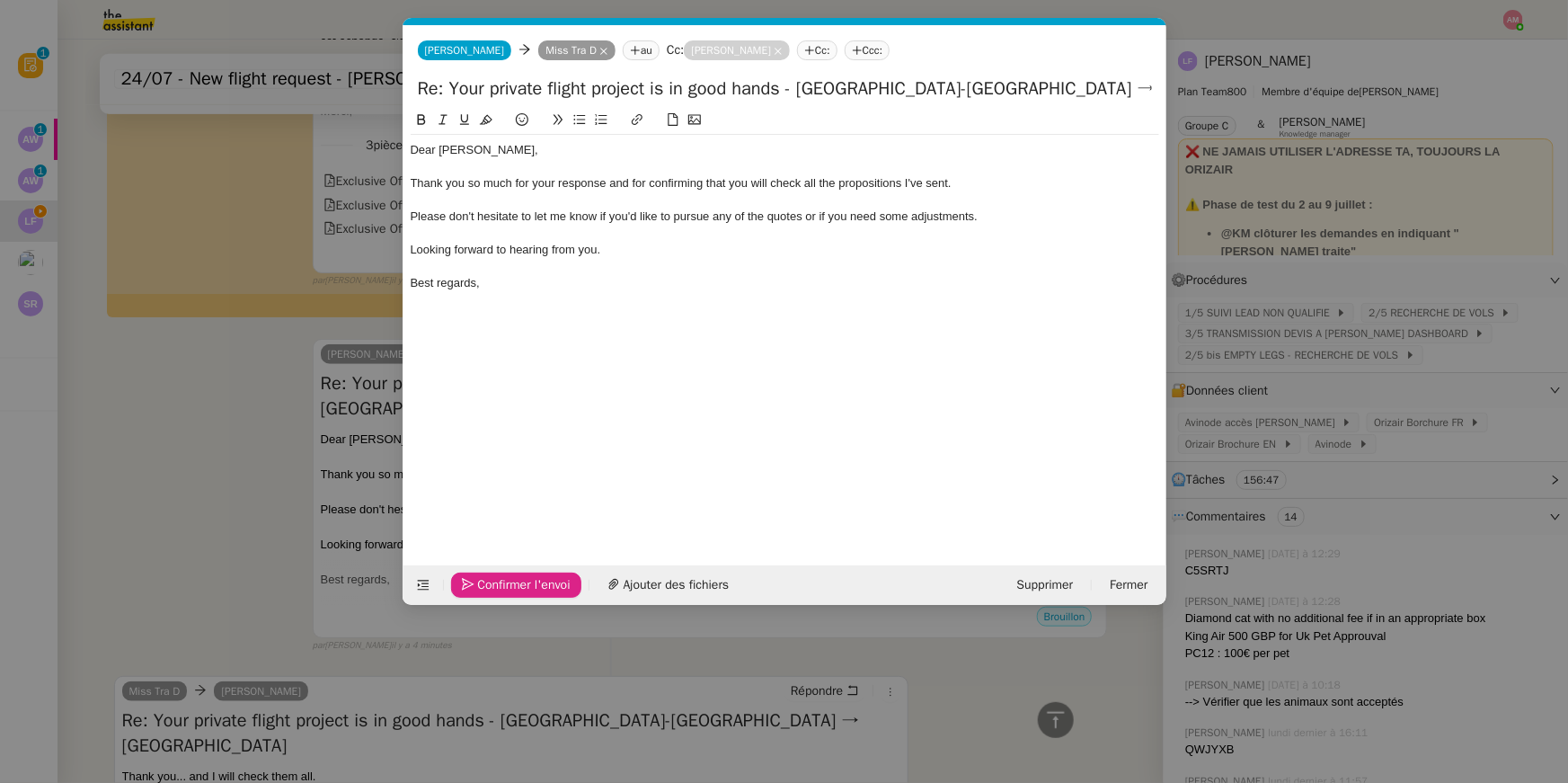 click on "Confirmer l'envoi" 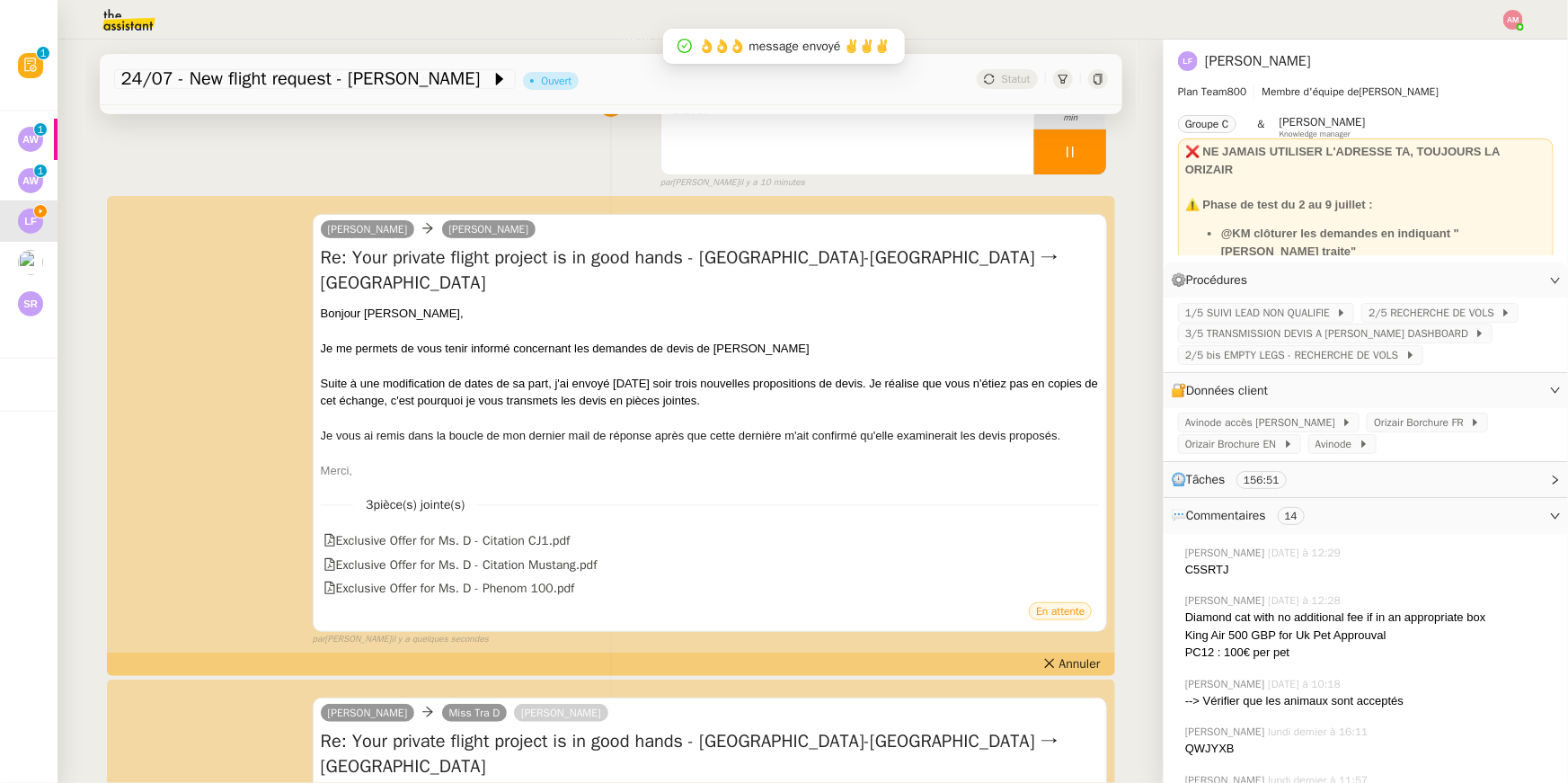 scroll, scrollTop: 24, scrollLeft: 0, axis: vertical 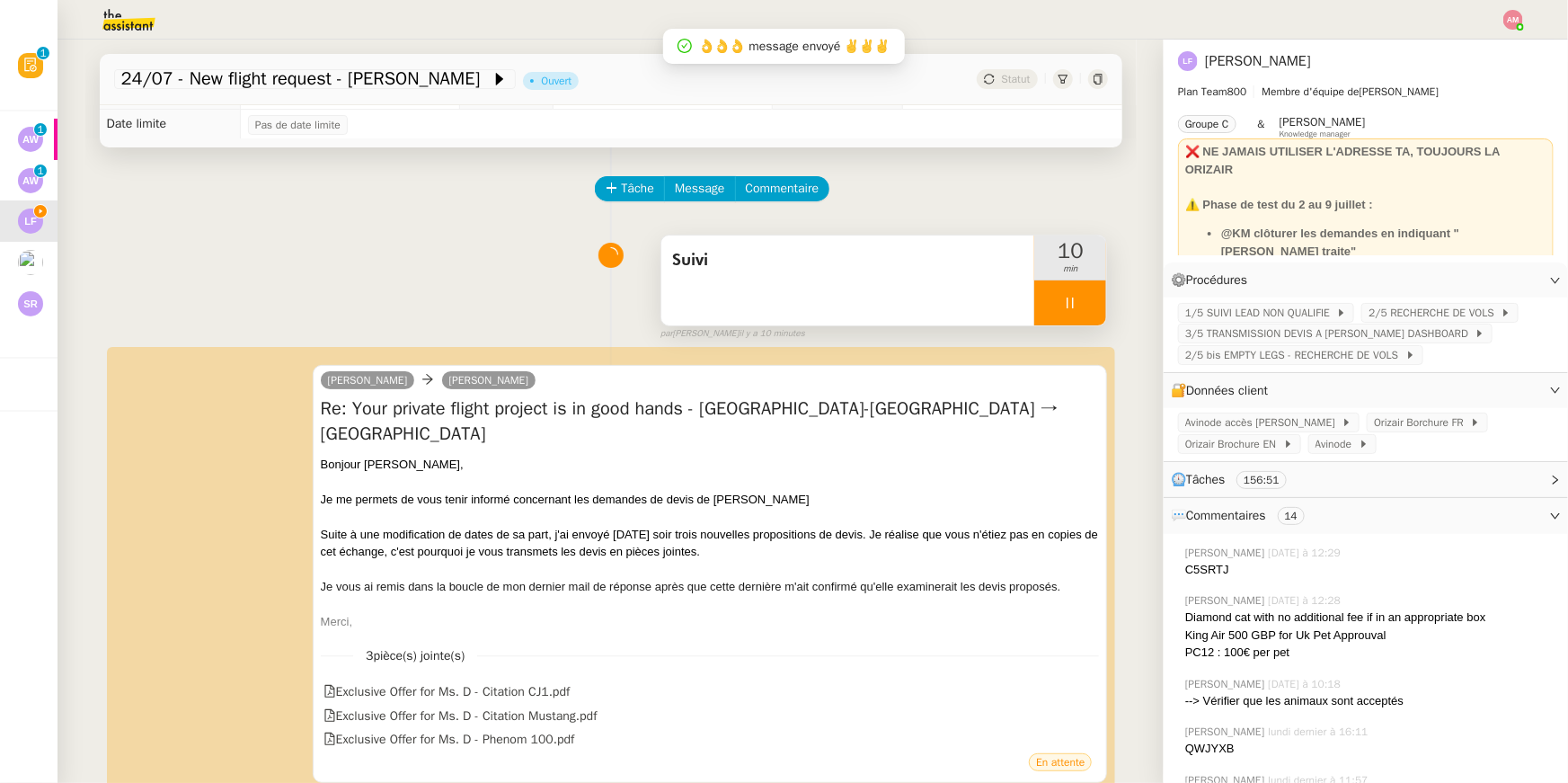 click at bounding box center (1070, 303) 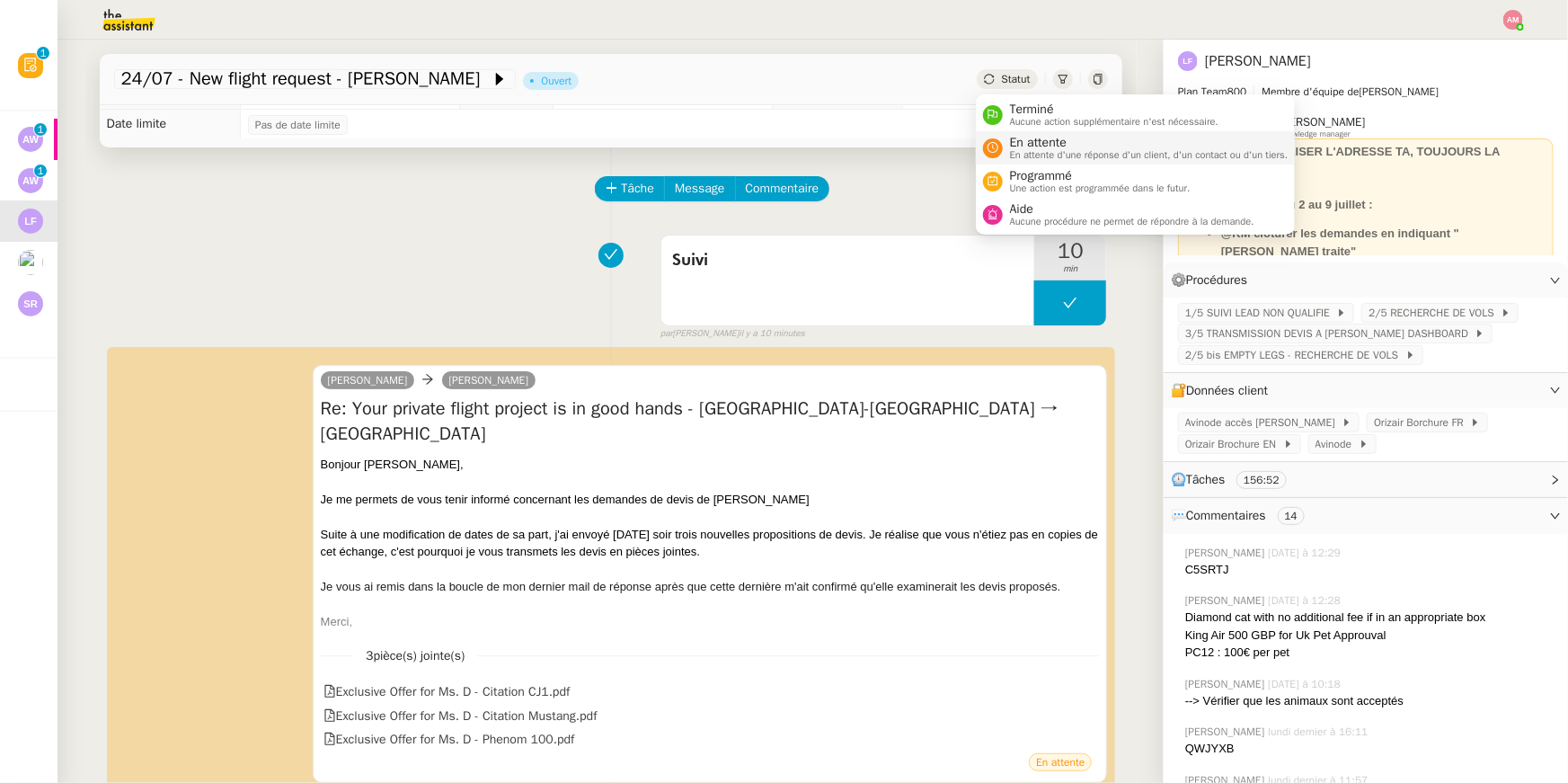 click on "En attente" at bounding box center (1149, 143) 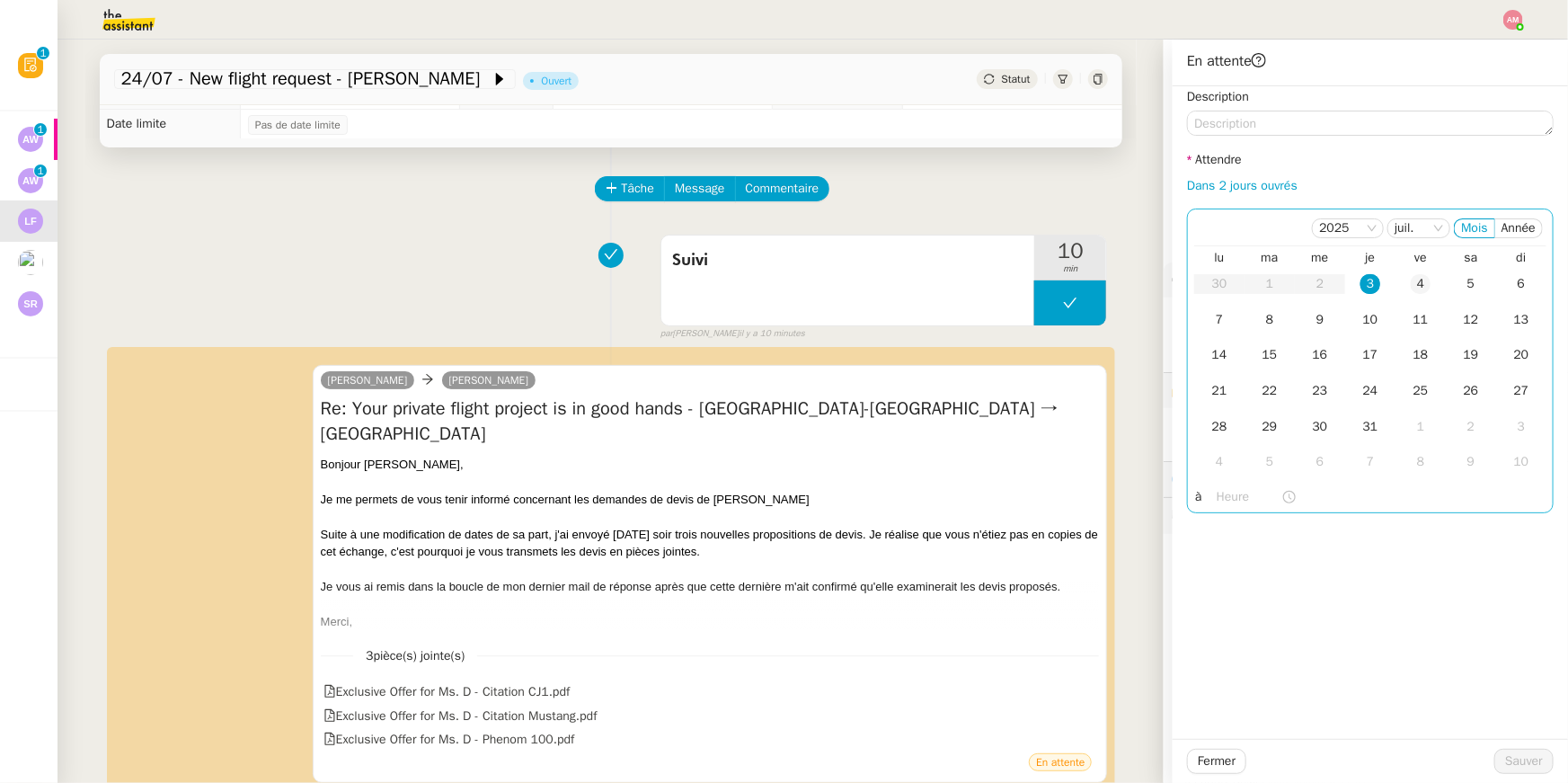 click on "4" 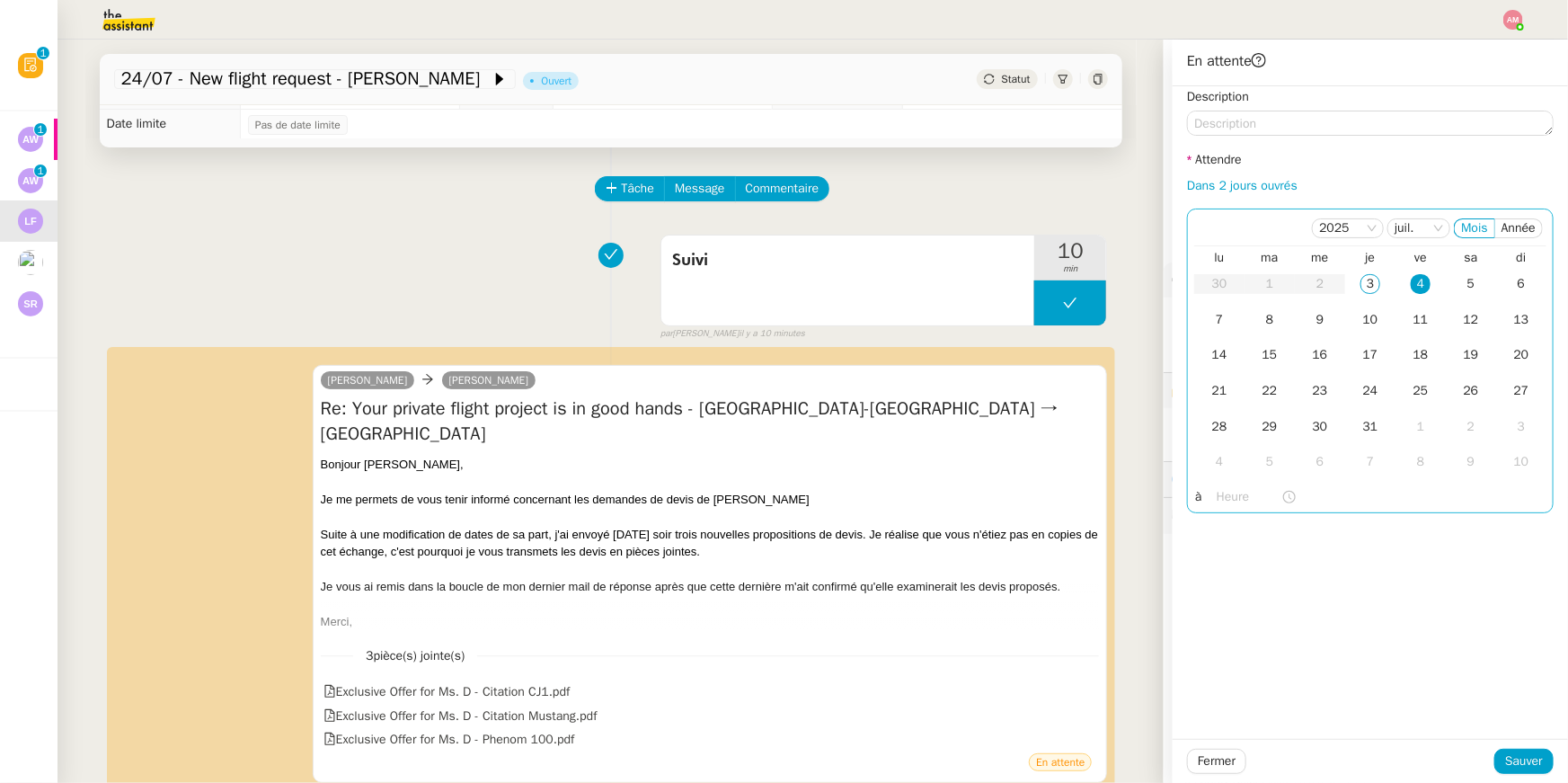 click 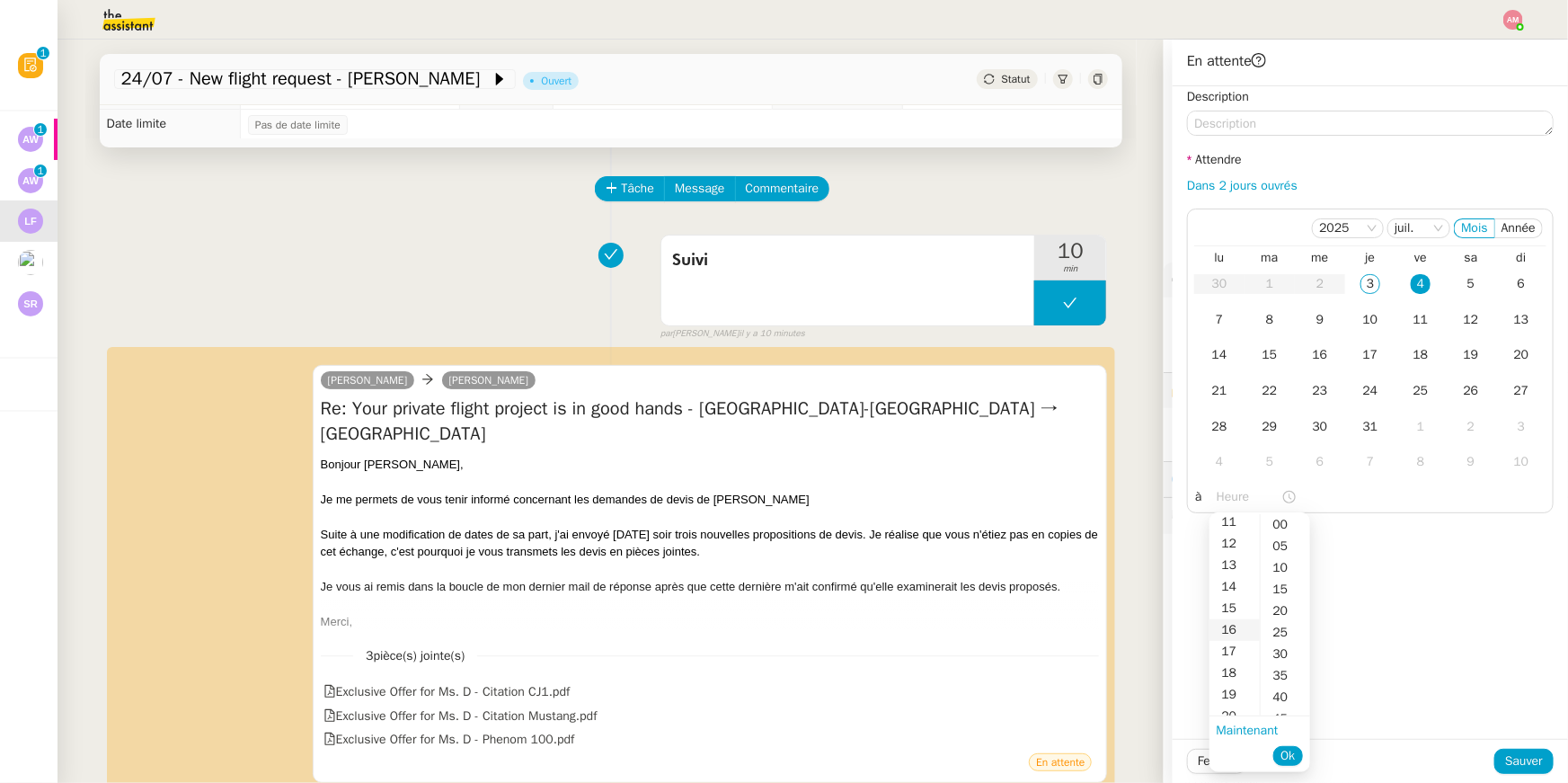 click on "16" at bounding box center (1235, 630) 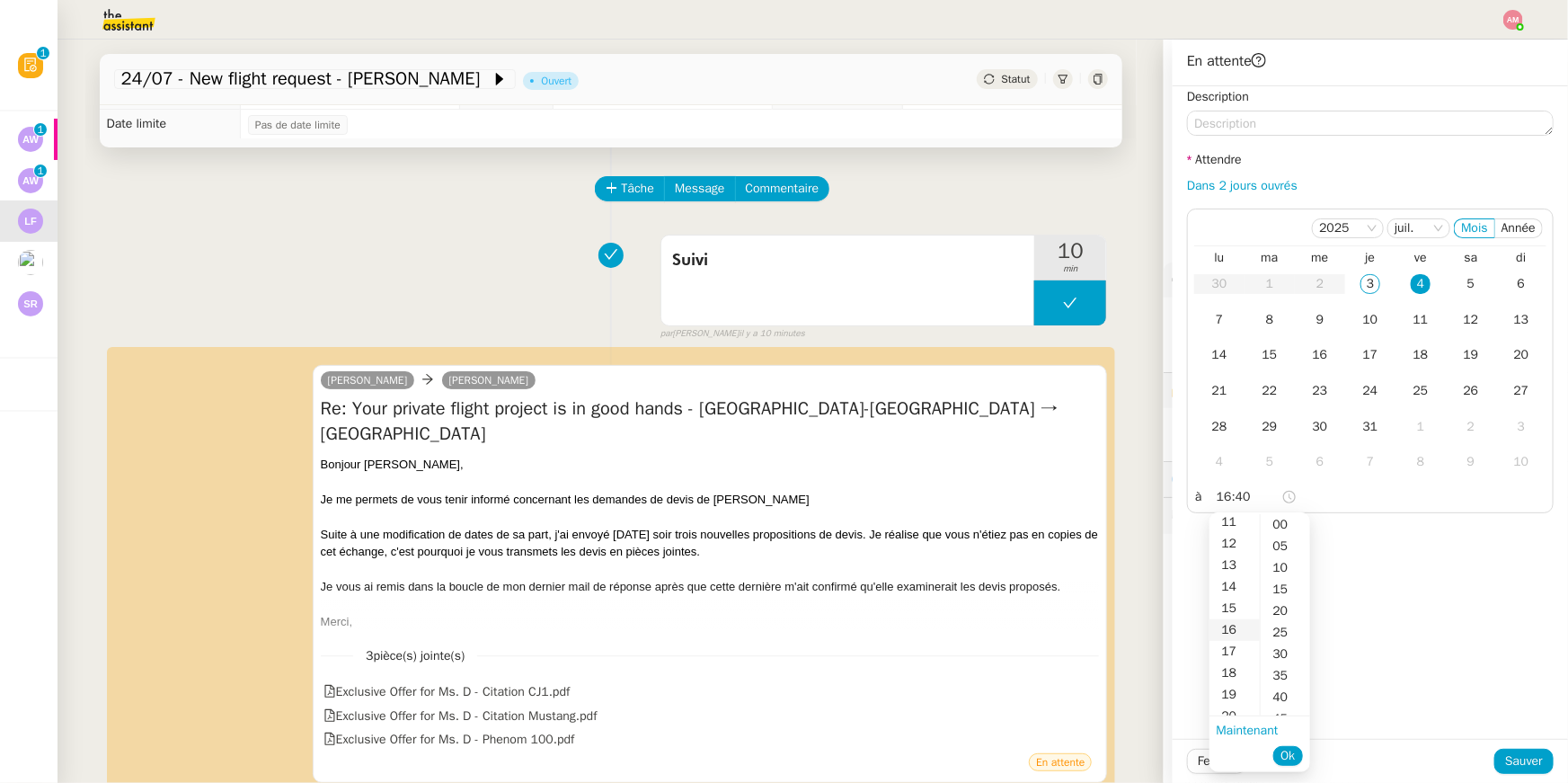 scroll, scrollTop: 344, scrollLeft: 0, axis: vertical 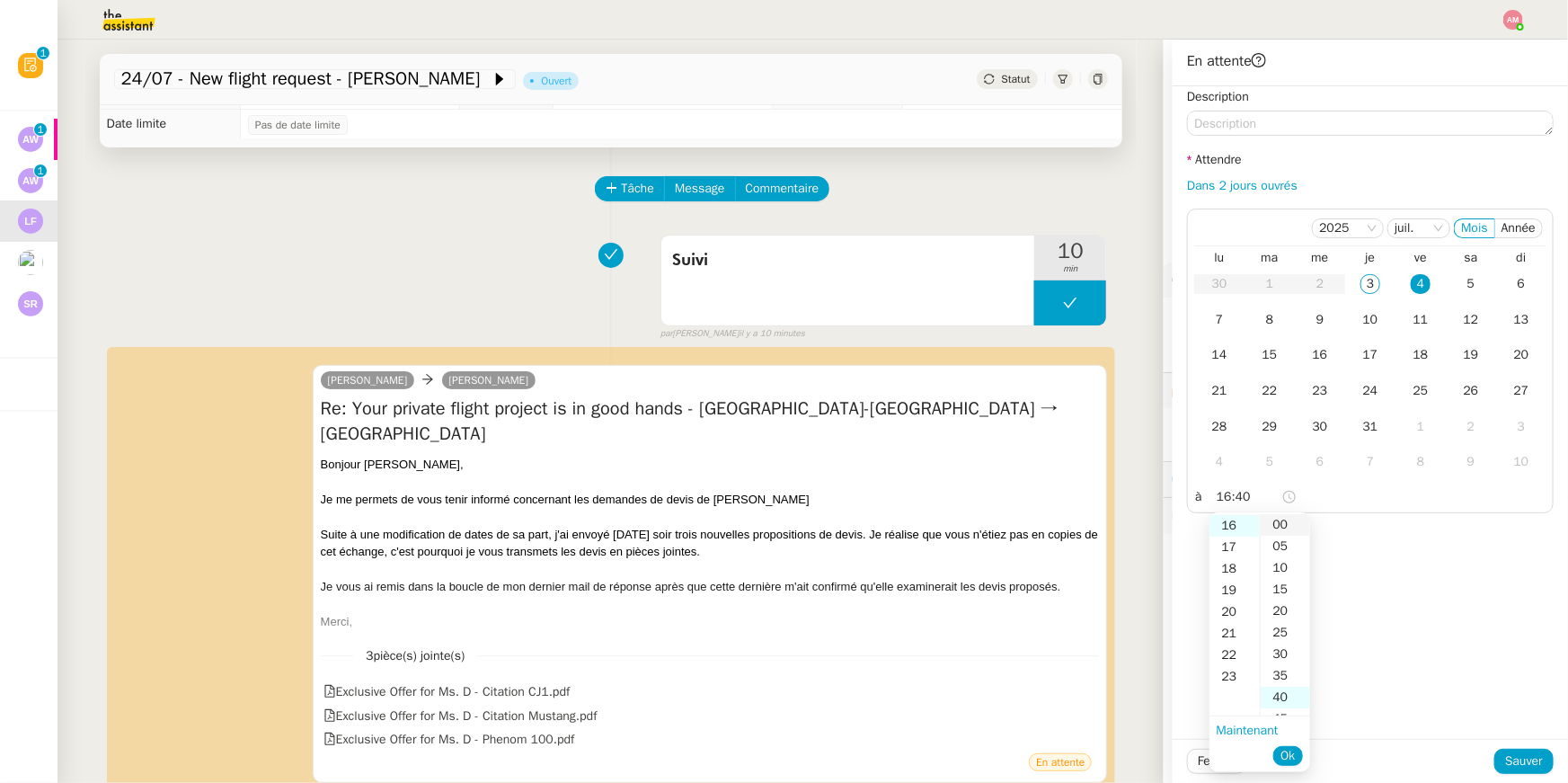 click on "00" at bounding box center [1285, 525] 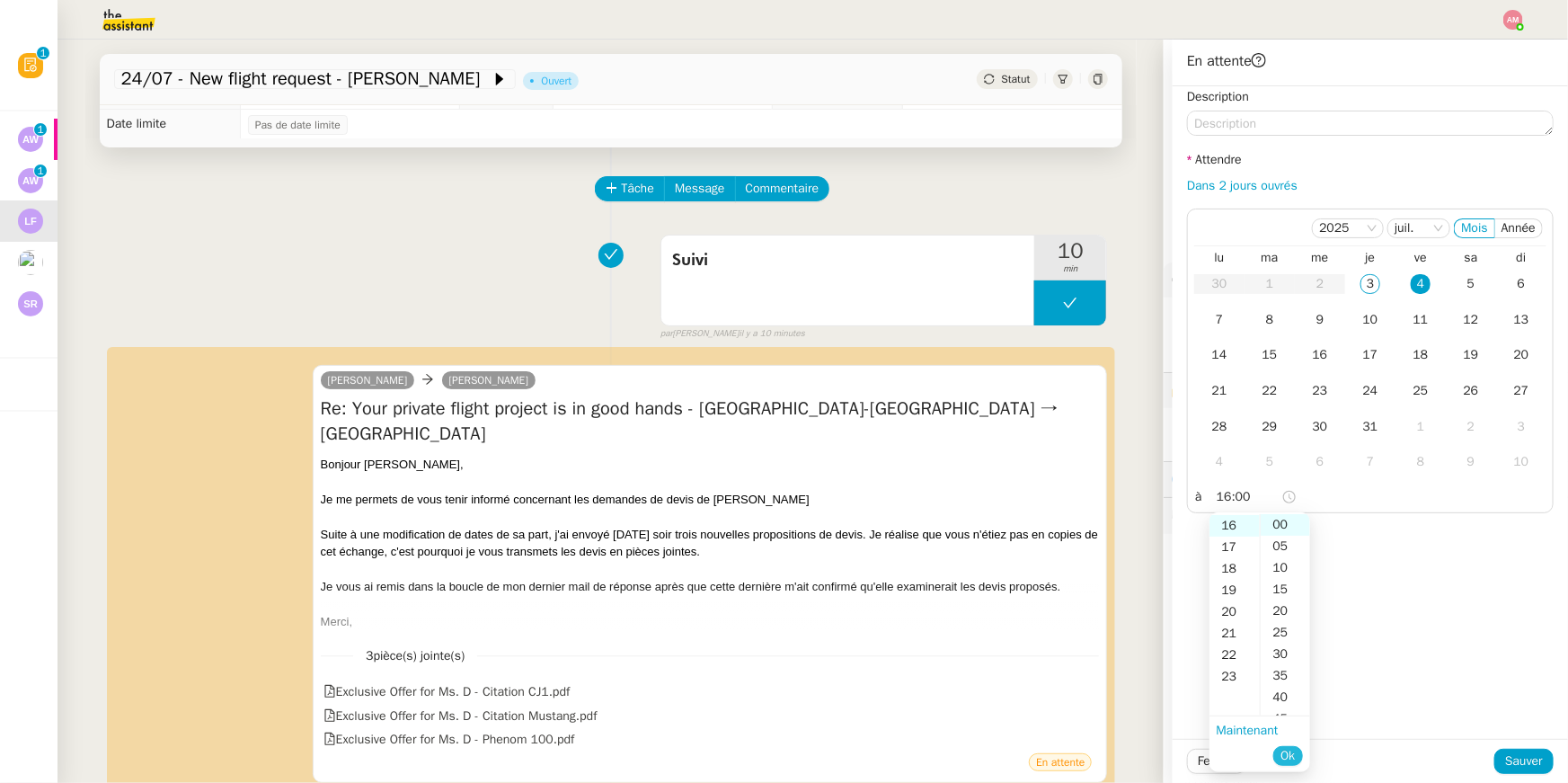 click on "Ok" at bounding box center [1288, 756] 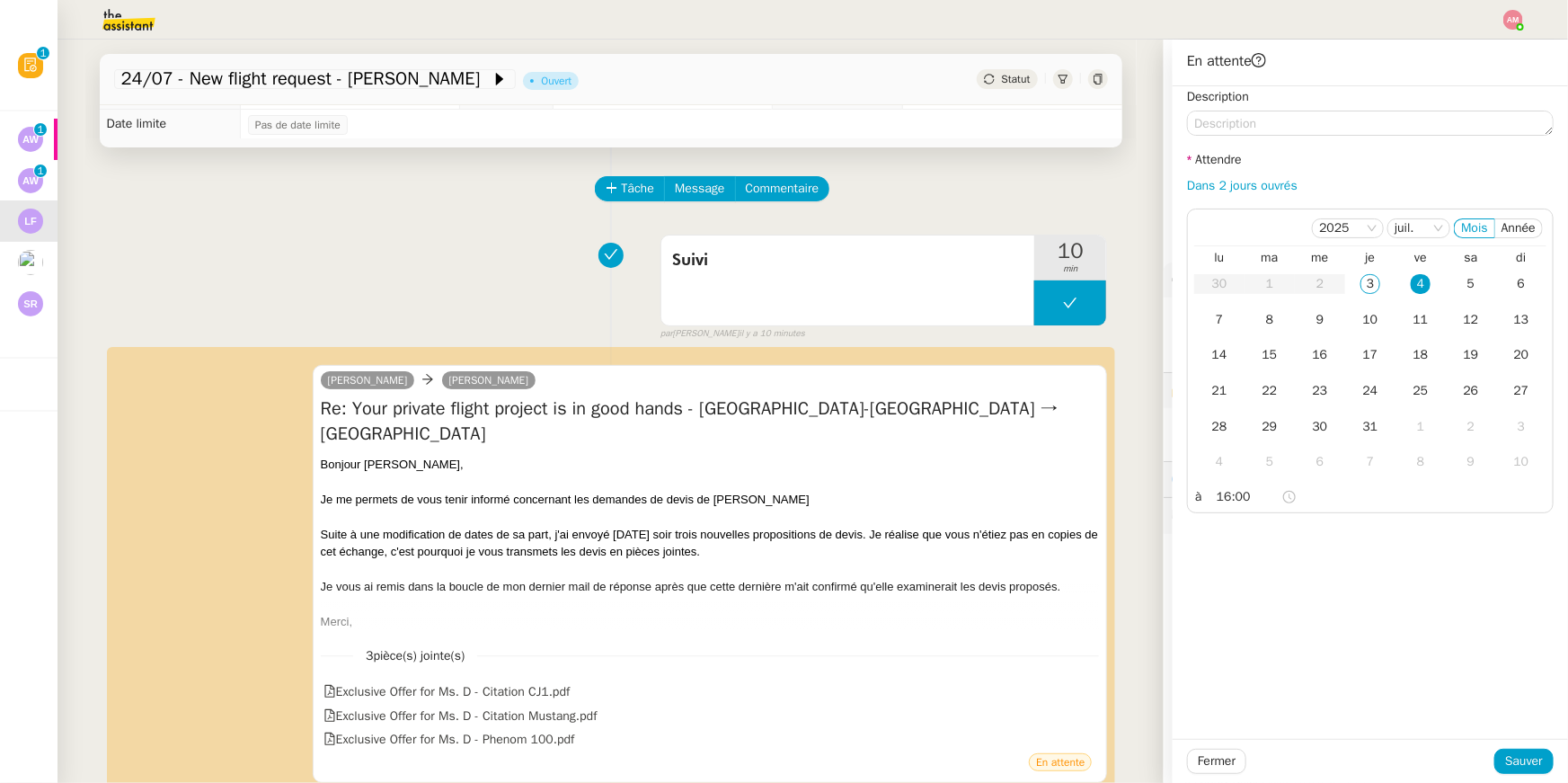 click on "Fermer Sauver" 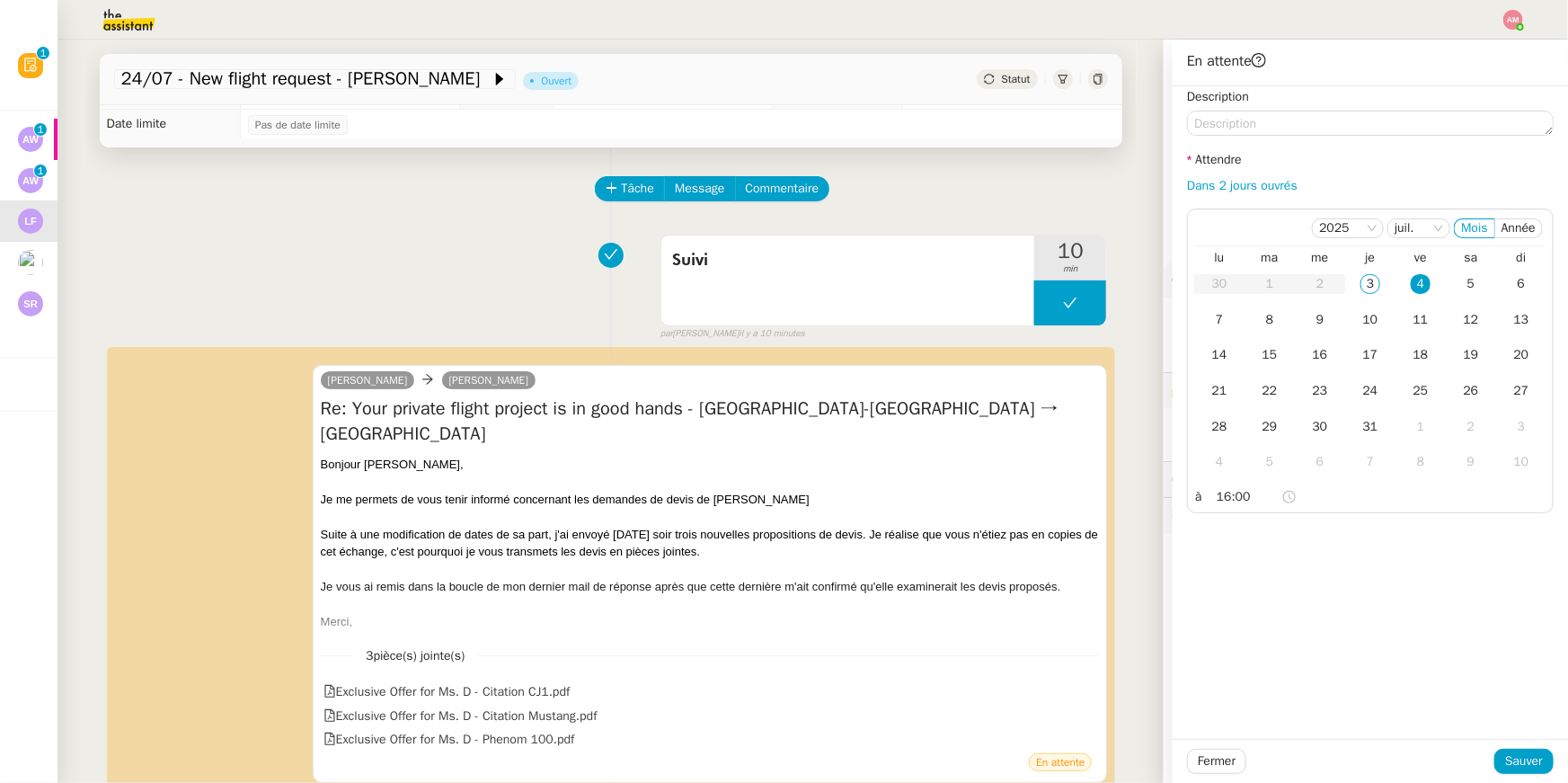 click on "Fermer Sauver" 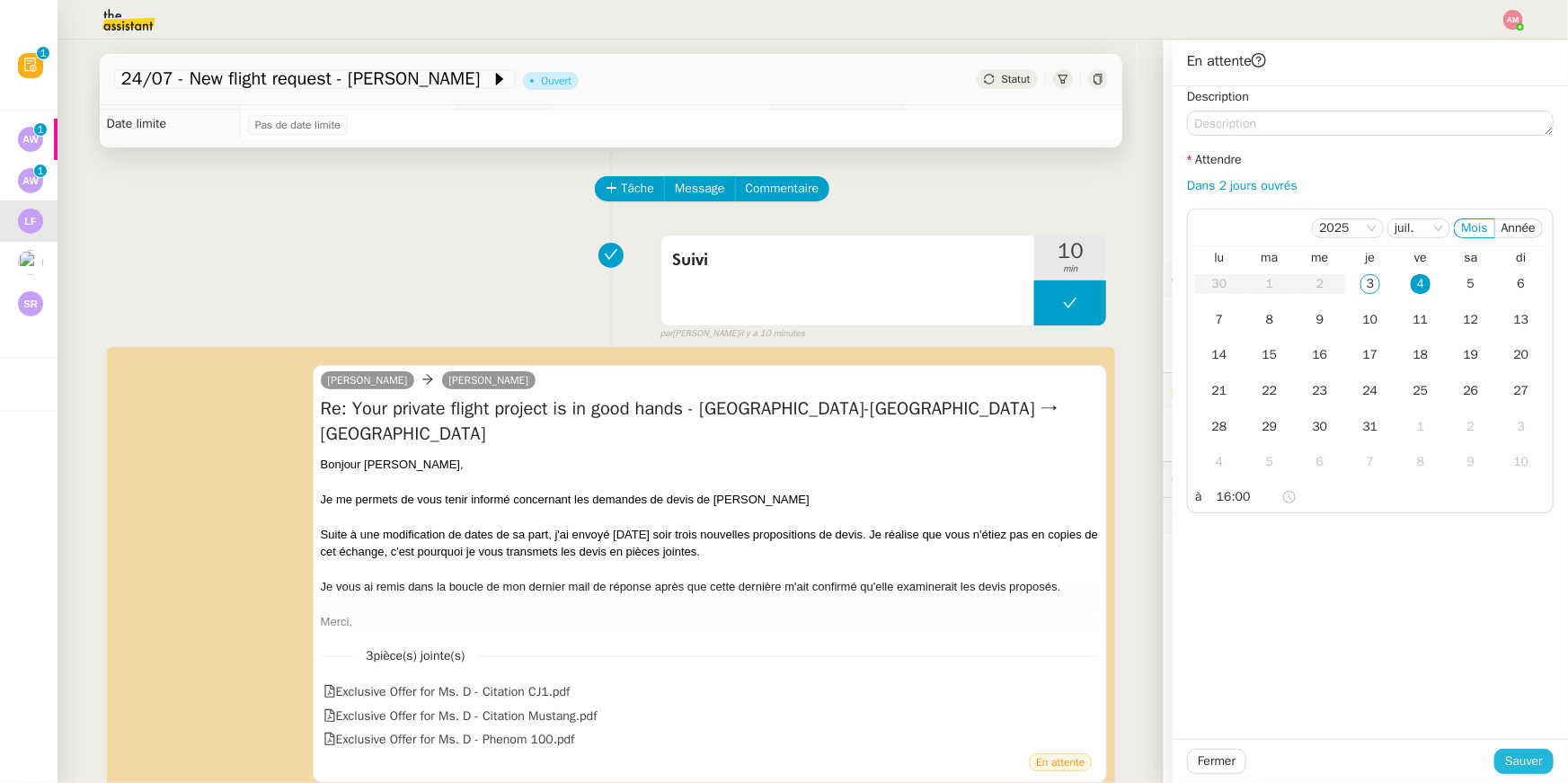 click on "Sauver" 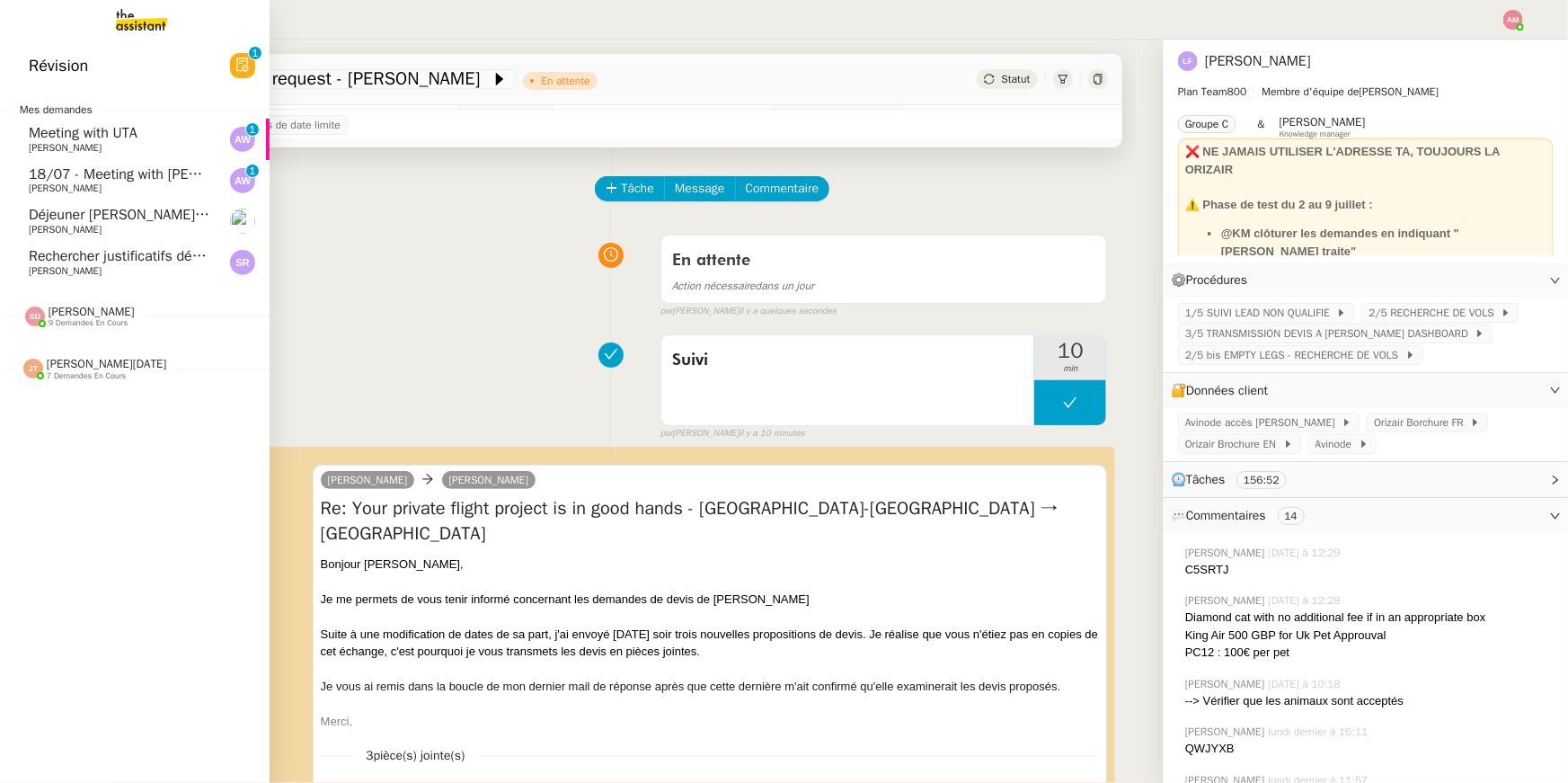 click on "Meeting with UTA" 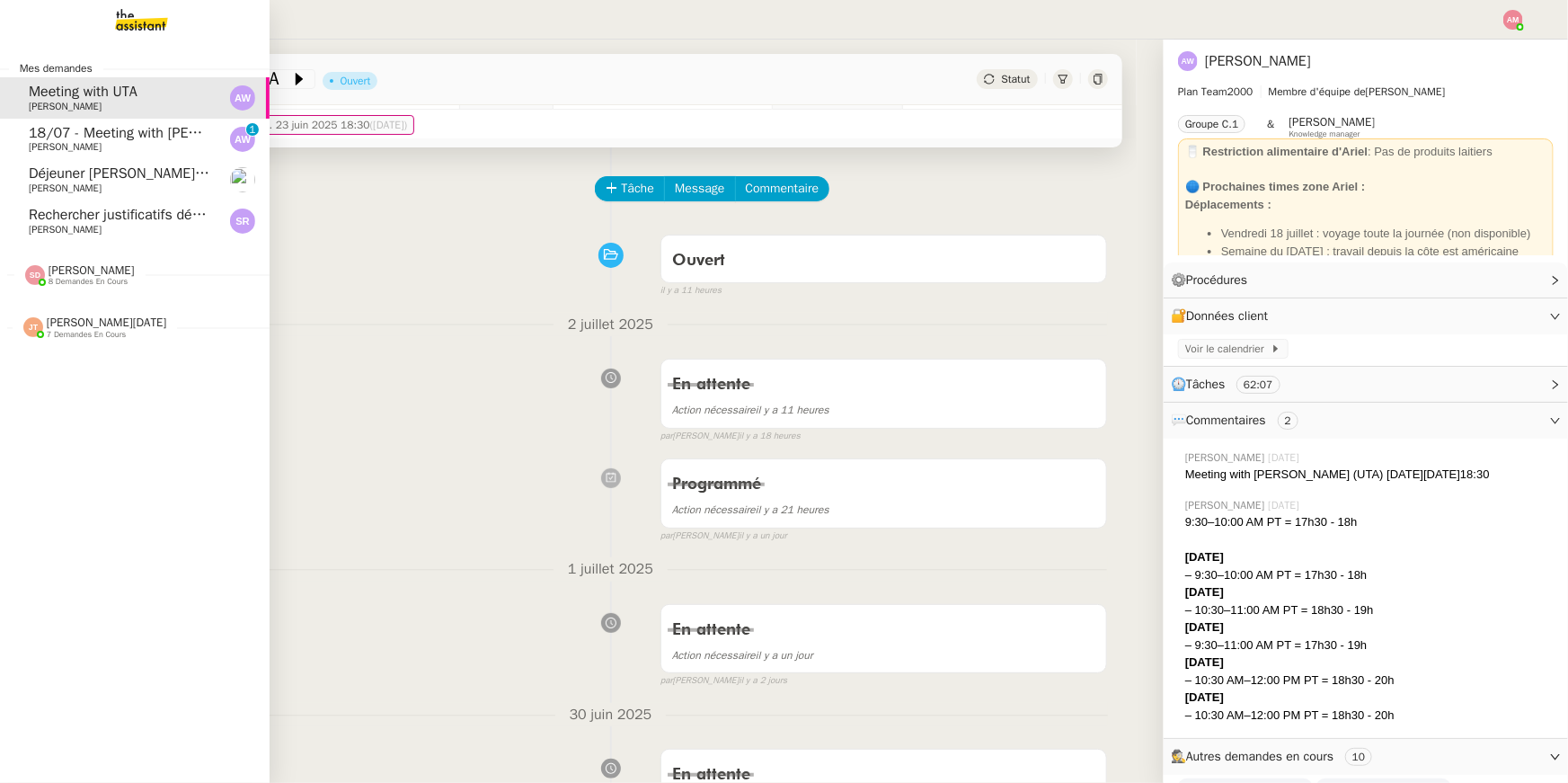 click on "18/07 - Meeting with Luke Benoit (The Campus Crowd)    Ariel Wengroff     0   1   2   3   4   5   6   7   8   9" 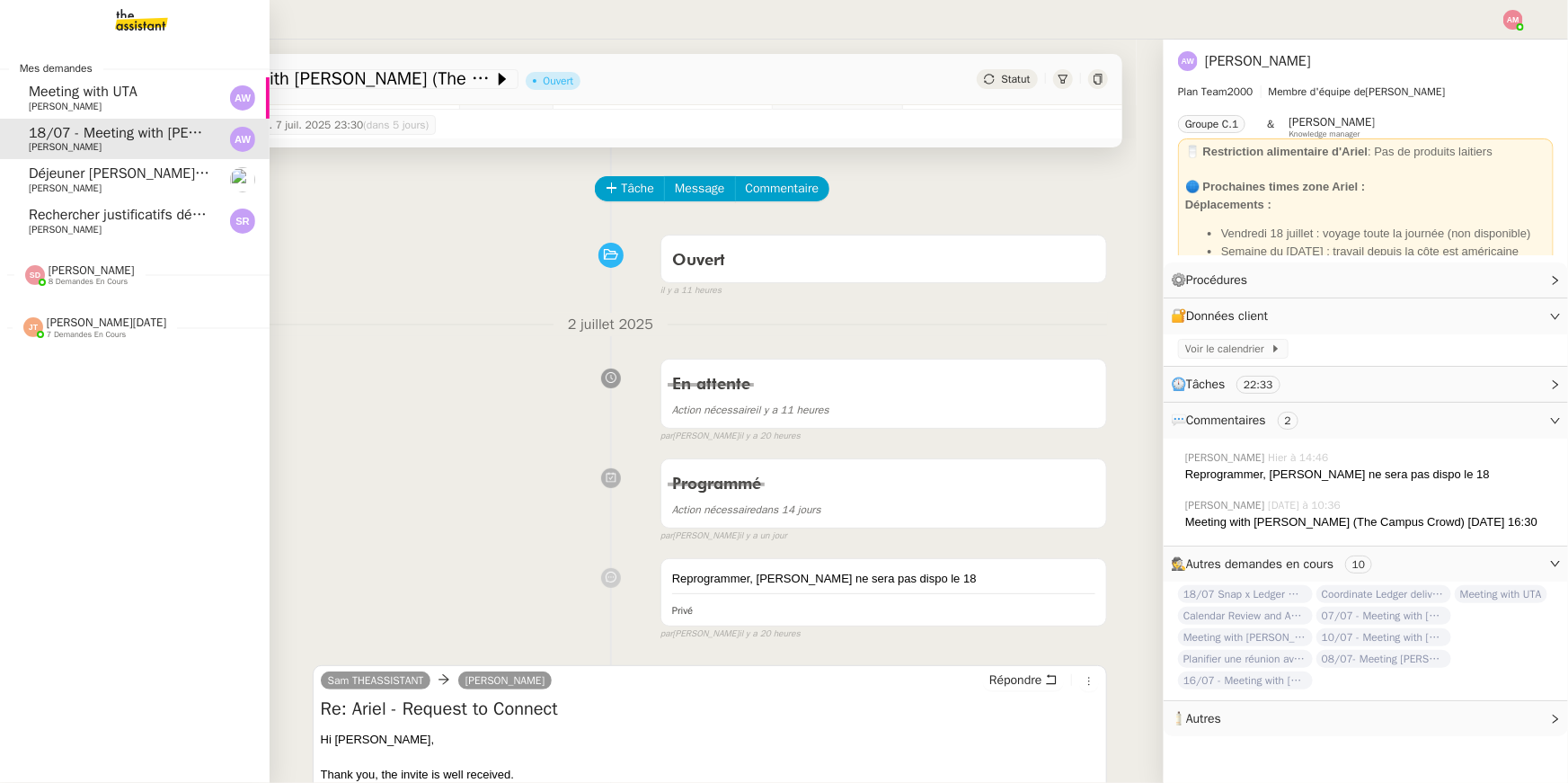 click on "Déjeuner [PERSON_NAME] & [PERSON_NAME]    [PERSON_NAME]" 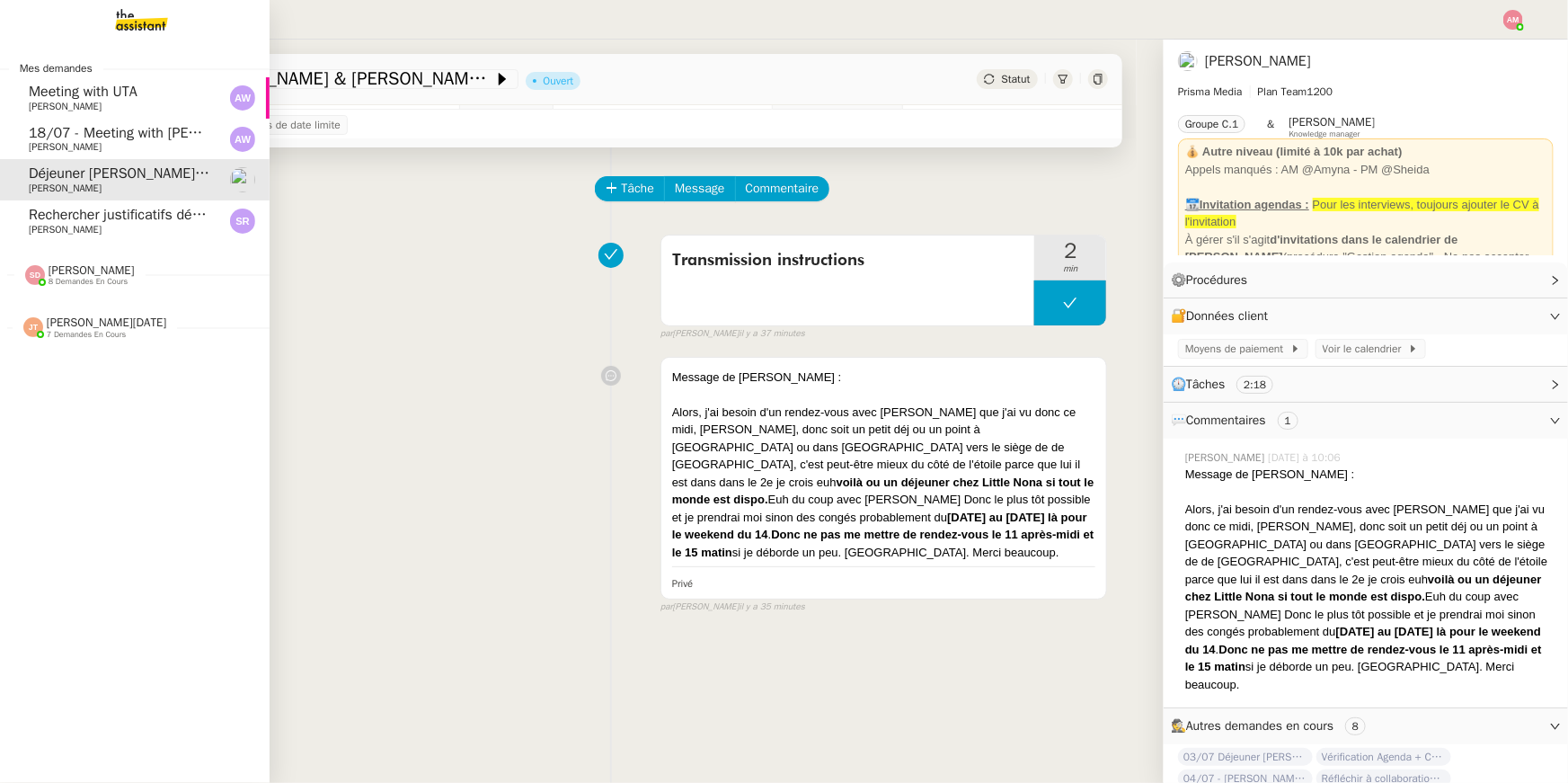 click on "[PERSON_NAME]" 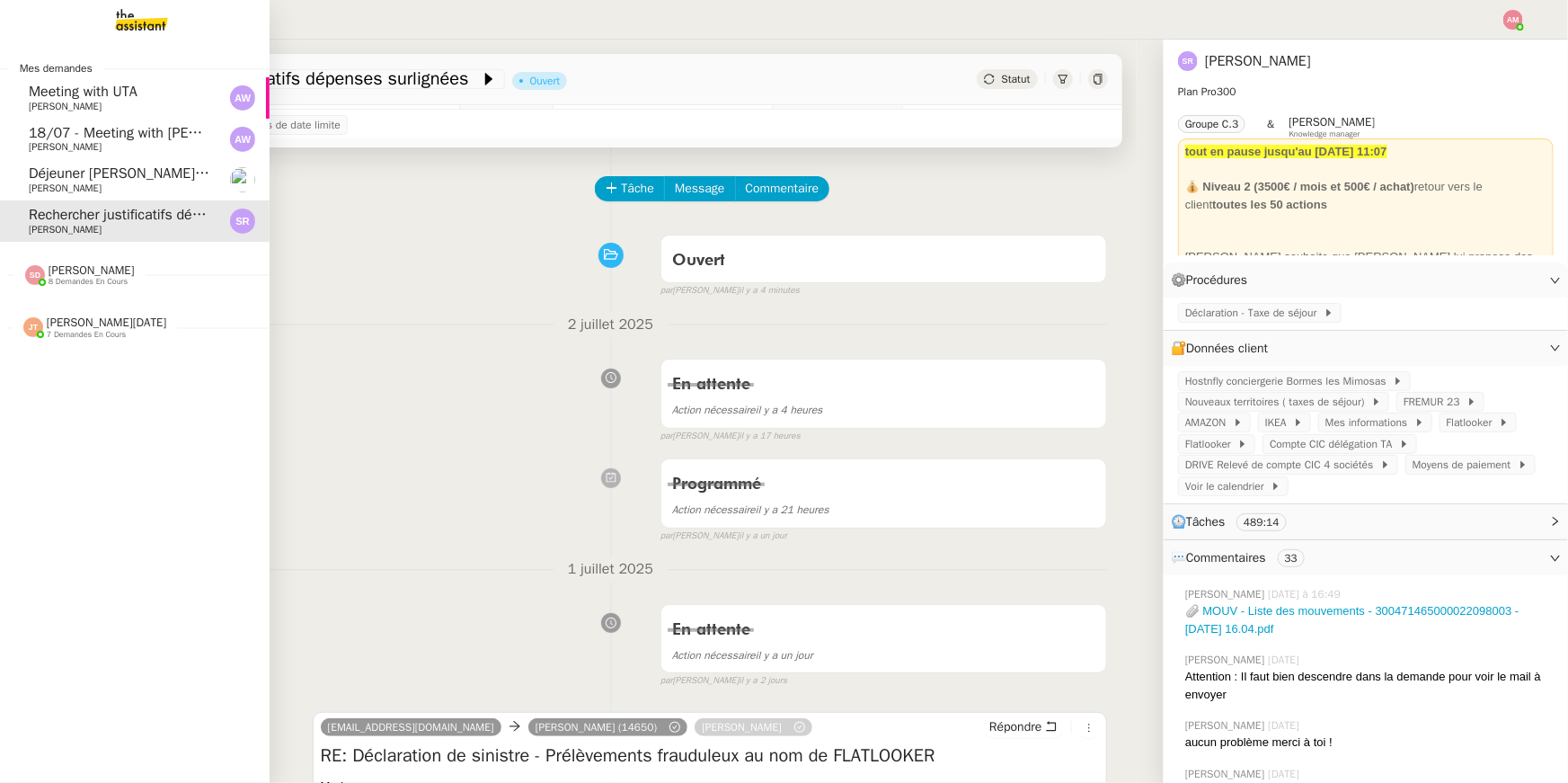 click on "18/07 - Meeting with [PERSON_NAME] (The Campus Crowd)" 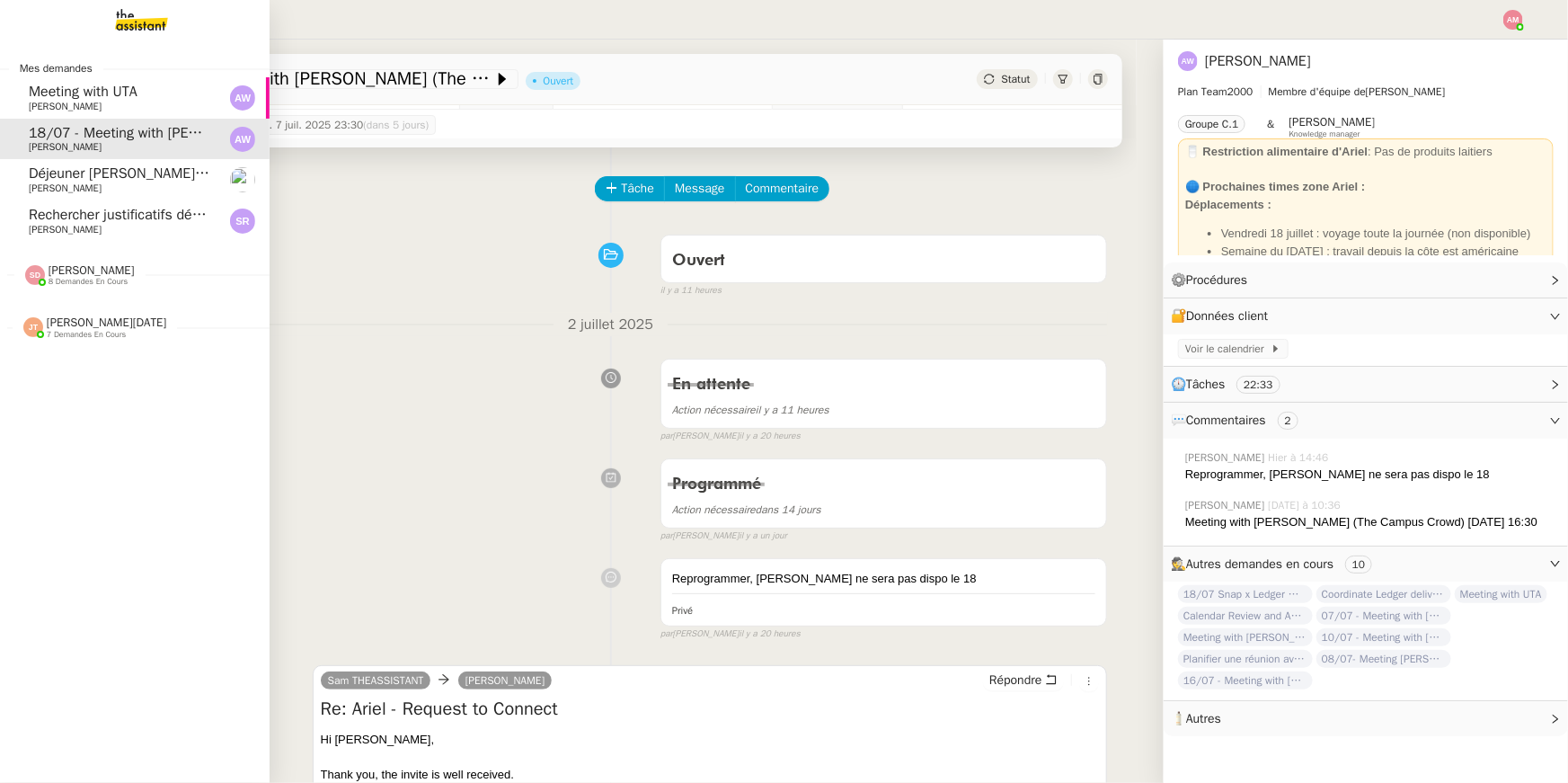 click on "[PERSON_NAME]" 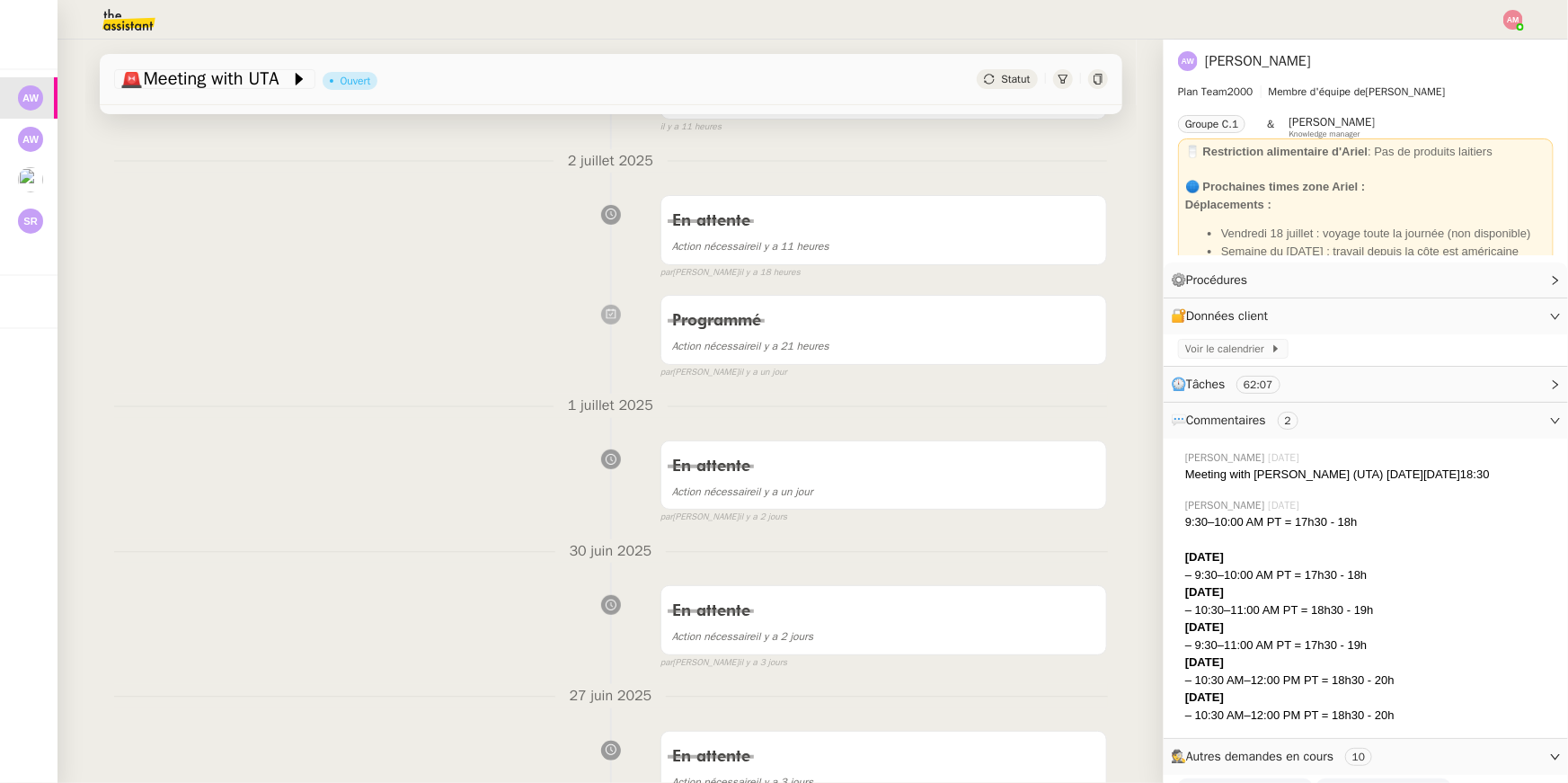 scroll, scrollTop: 67, scrollLeft: 0, axis: vertical 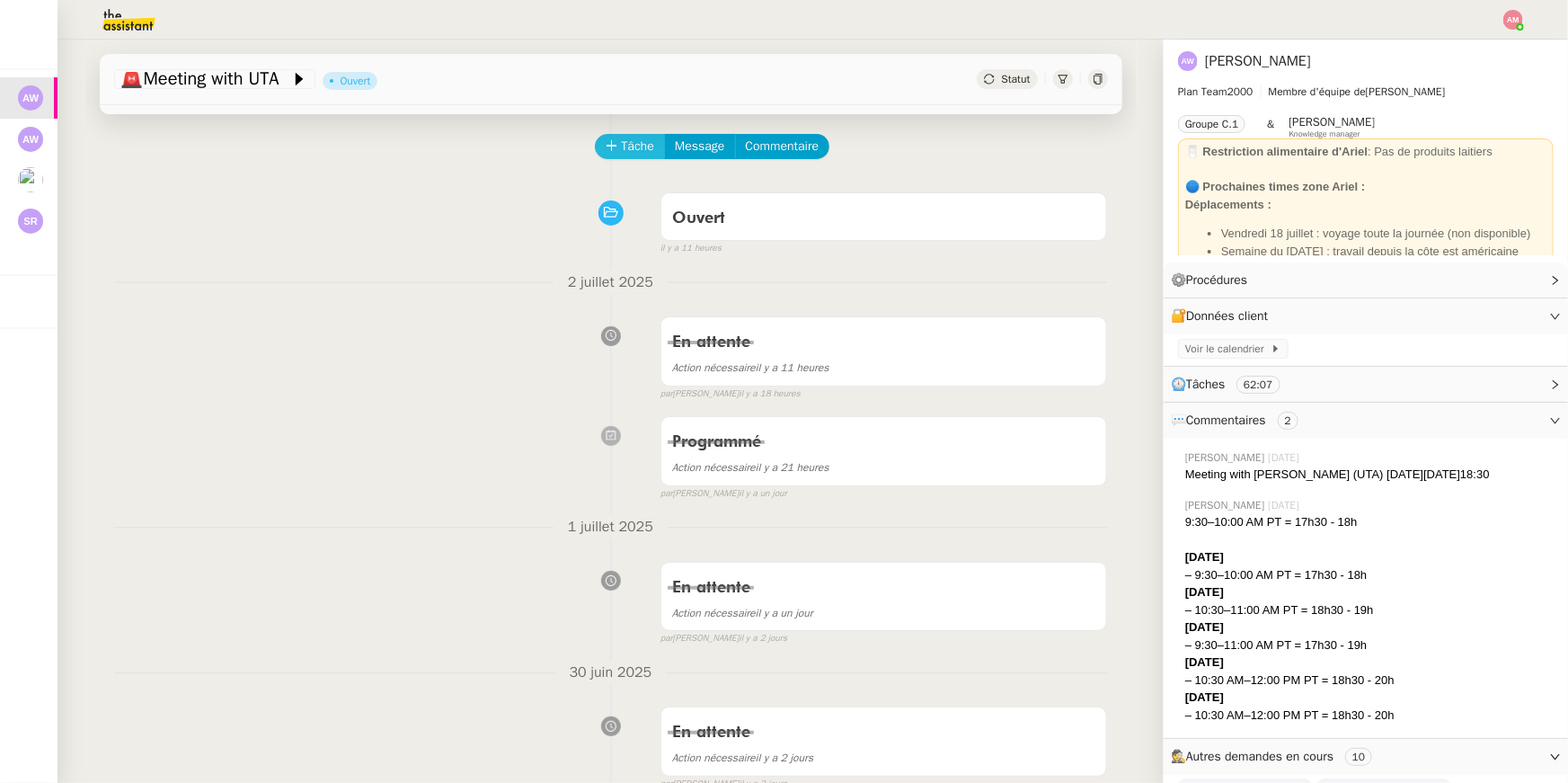 click on "Tâche" 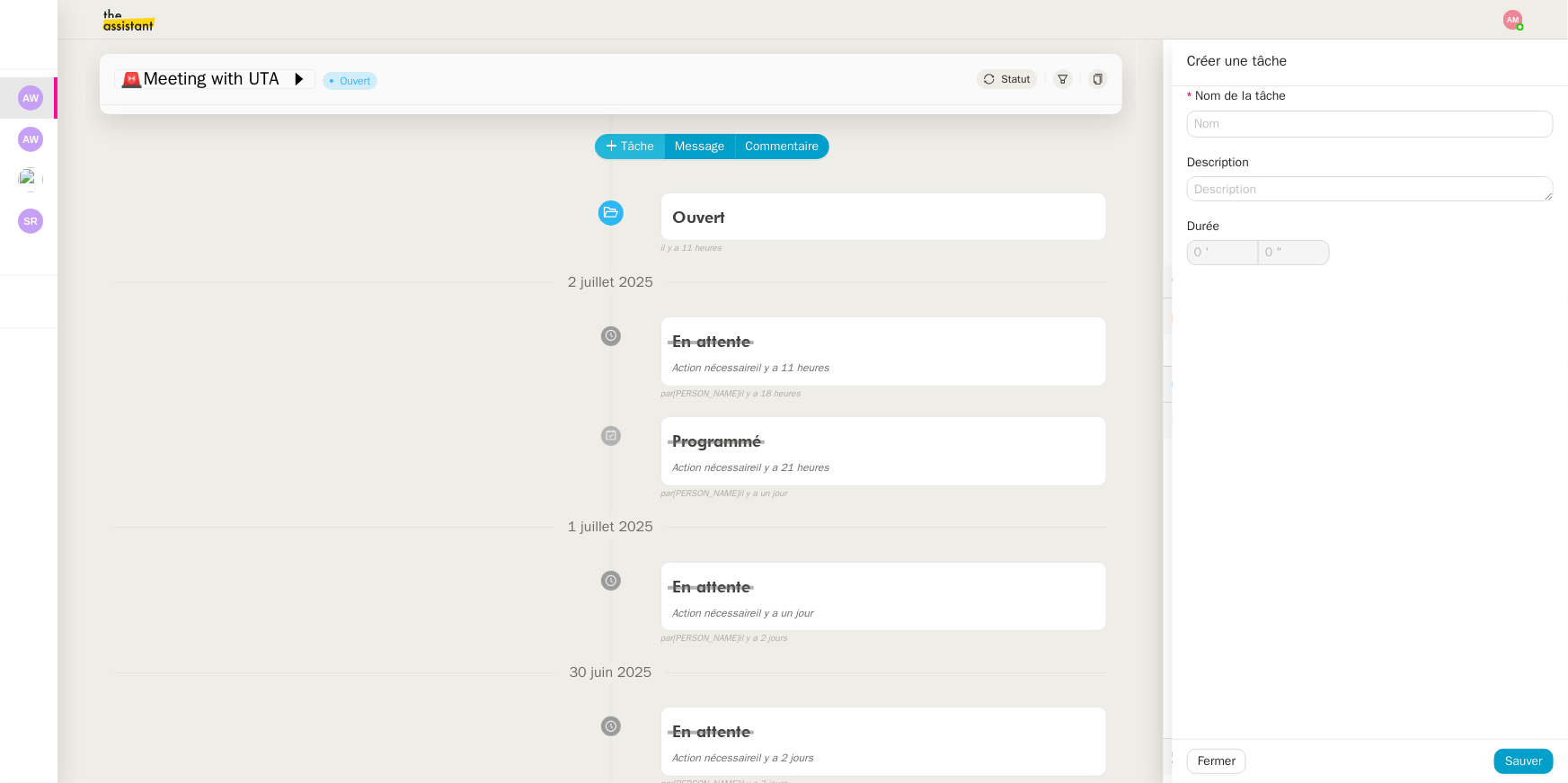 type 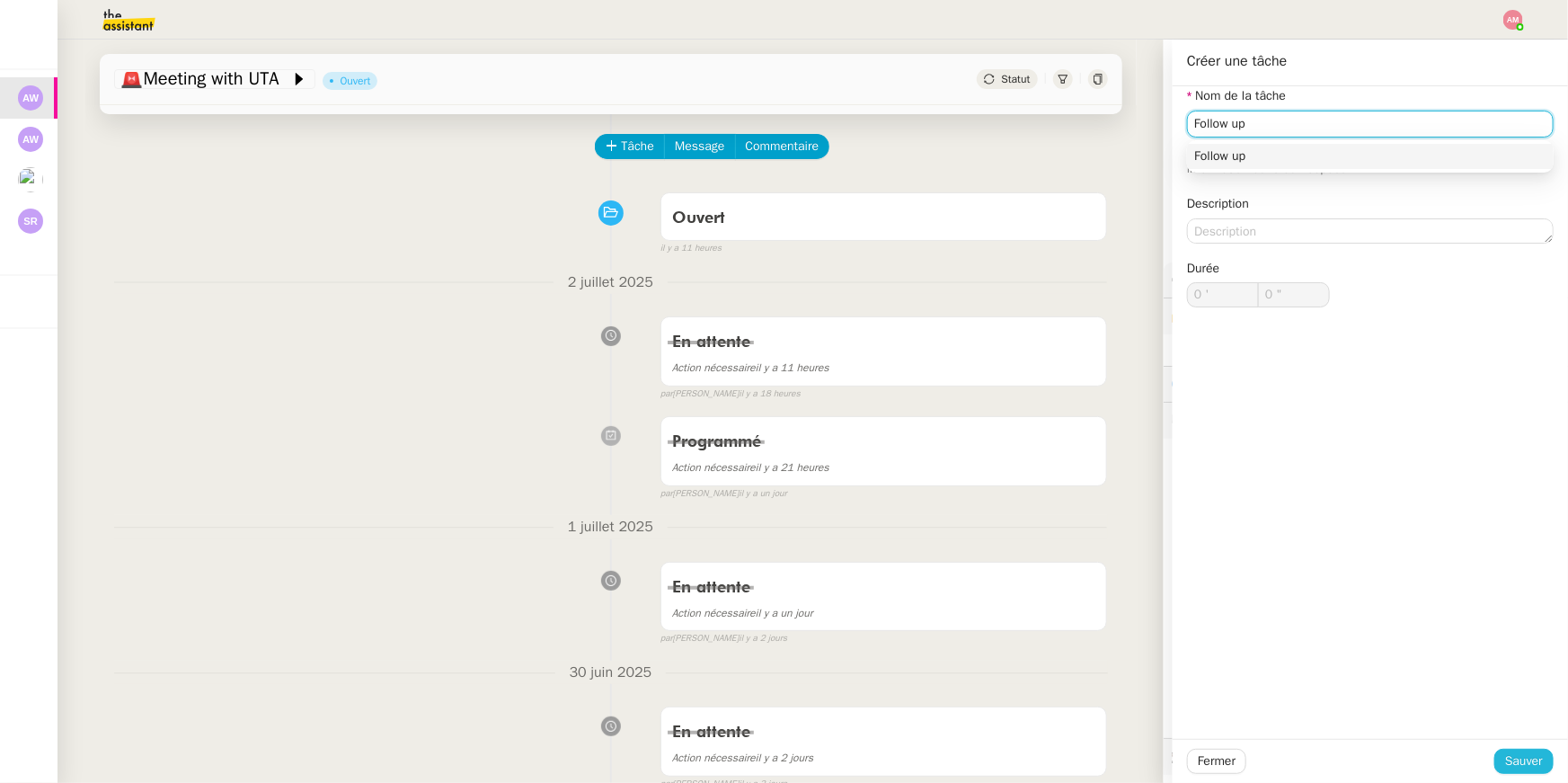 type on "Follow up" 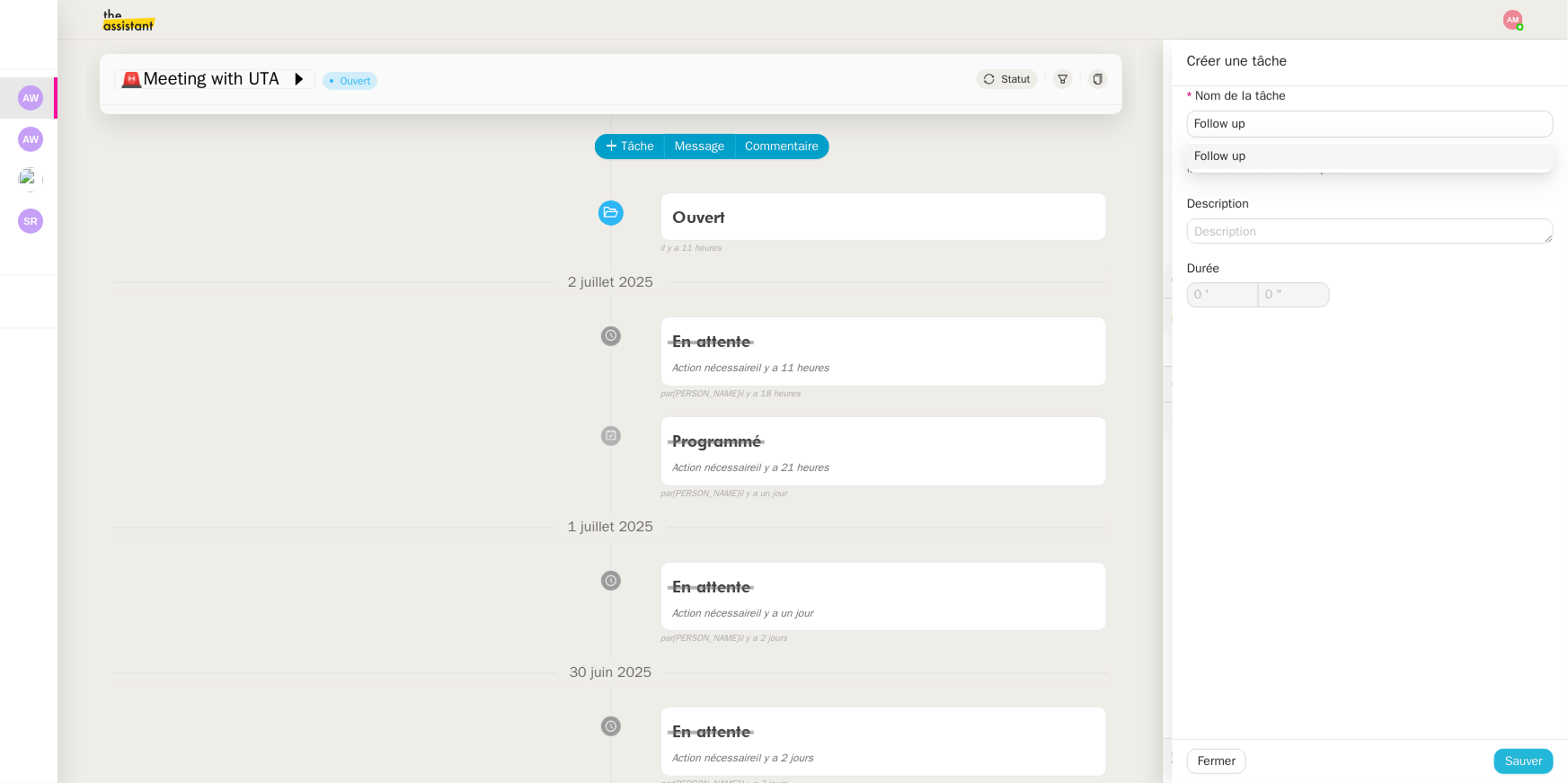 click on "Sauver" 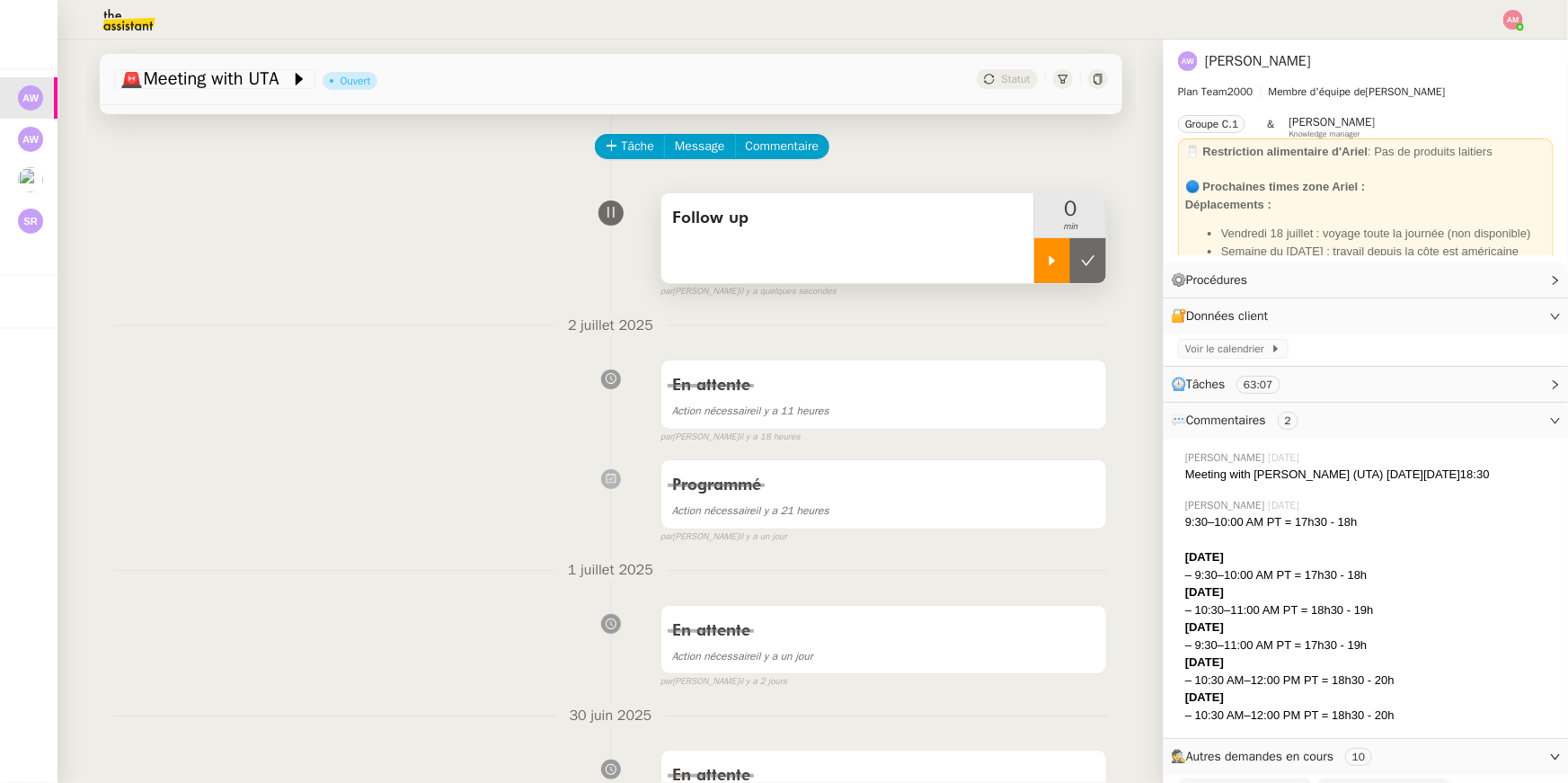 click at bounding box center (1052, 261) 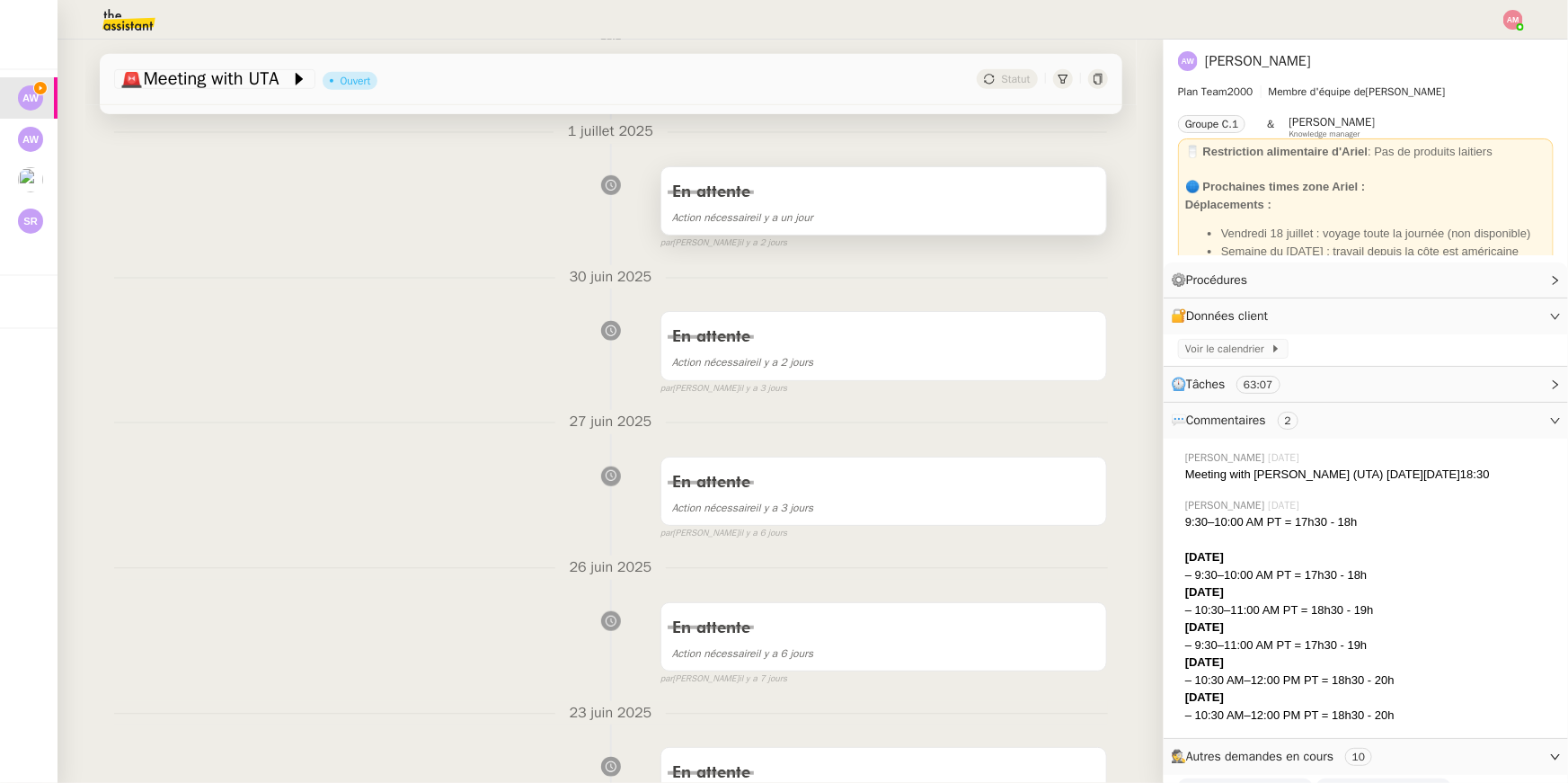 scroll, scrollTop: 775, scrollLeft: 0, axis: vertical 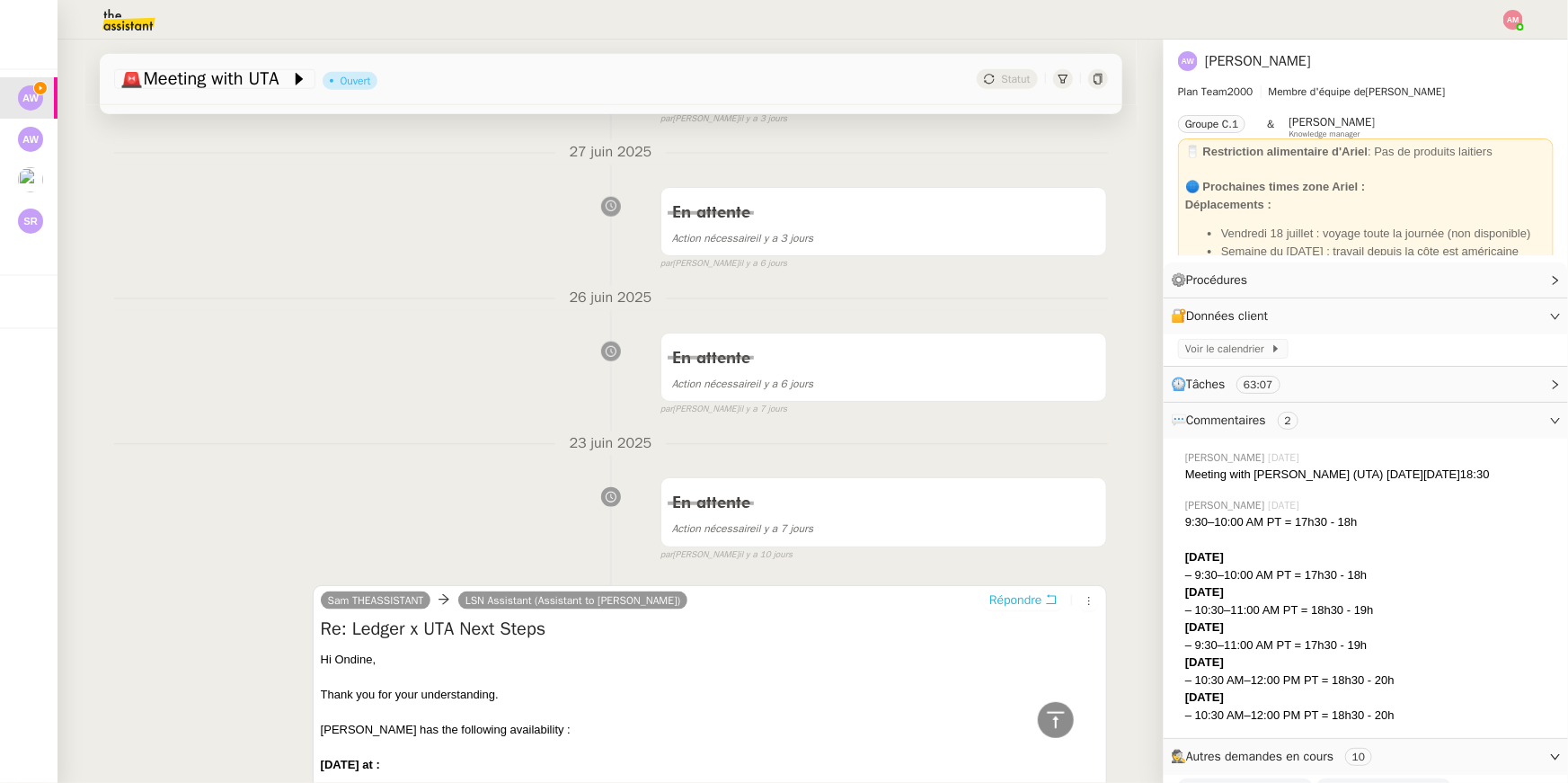 click on "Répondre" at bounding box center (1015, 601) 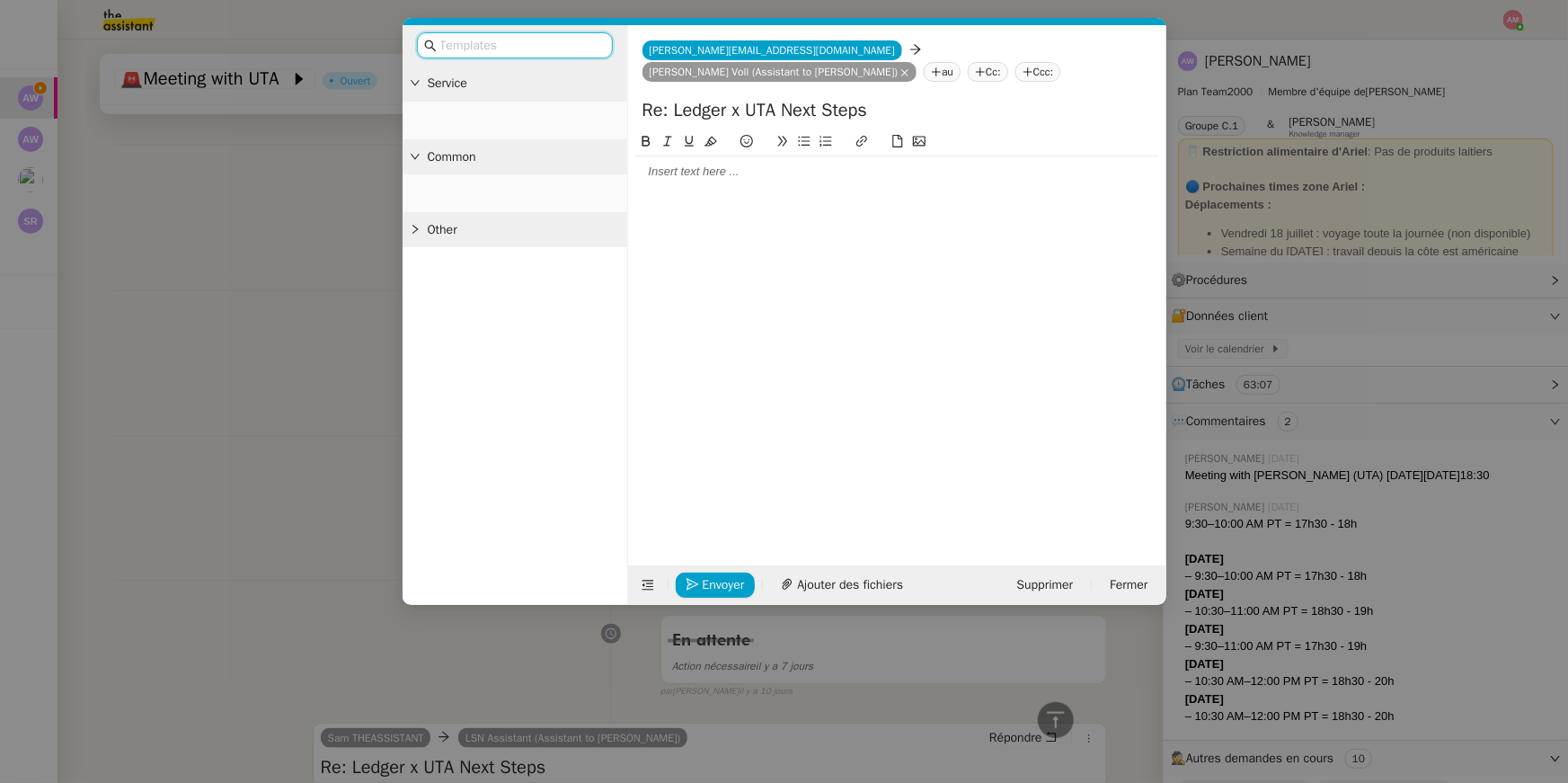 scroll, scrollTop: 913, scrollLeft: 0, axis: vertical 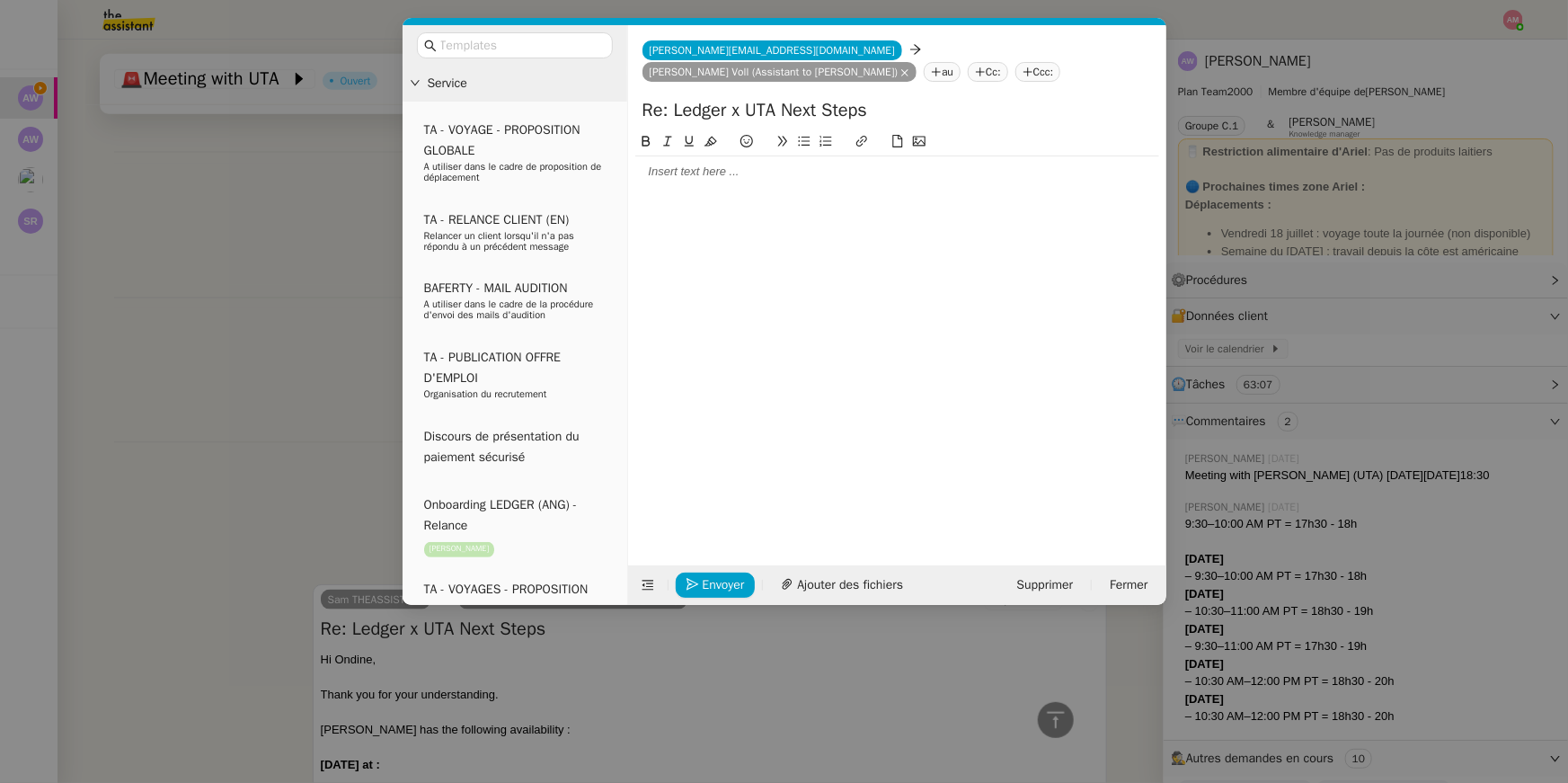 click 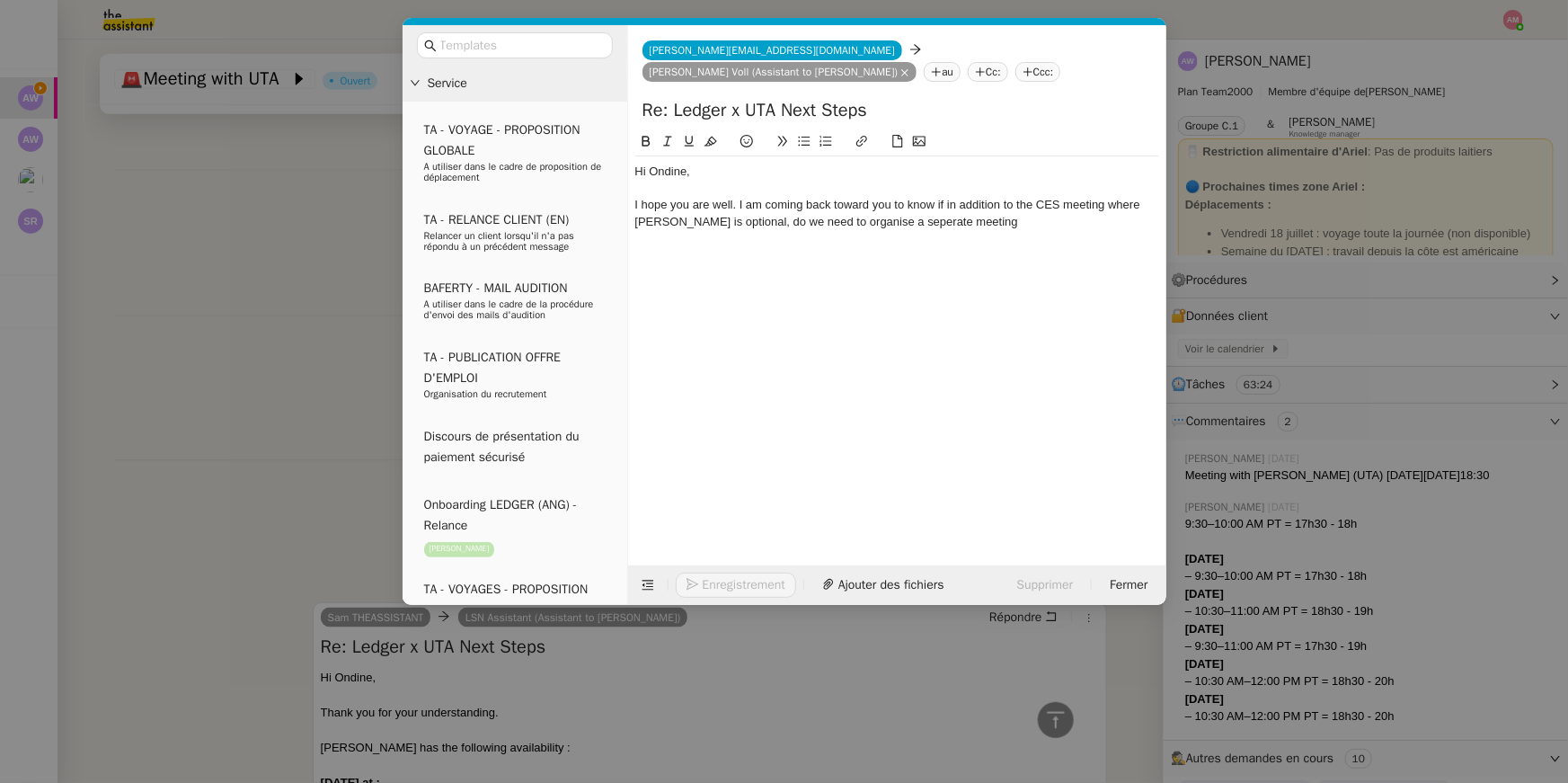 scroll, scrollTop: 983, scrollLeft: 0, axis: vertical 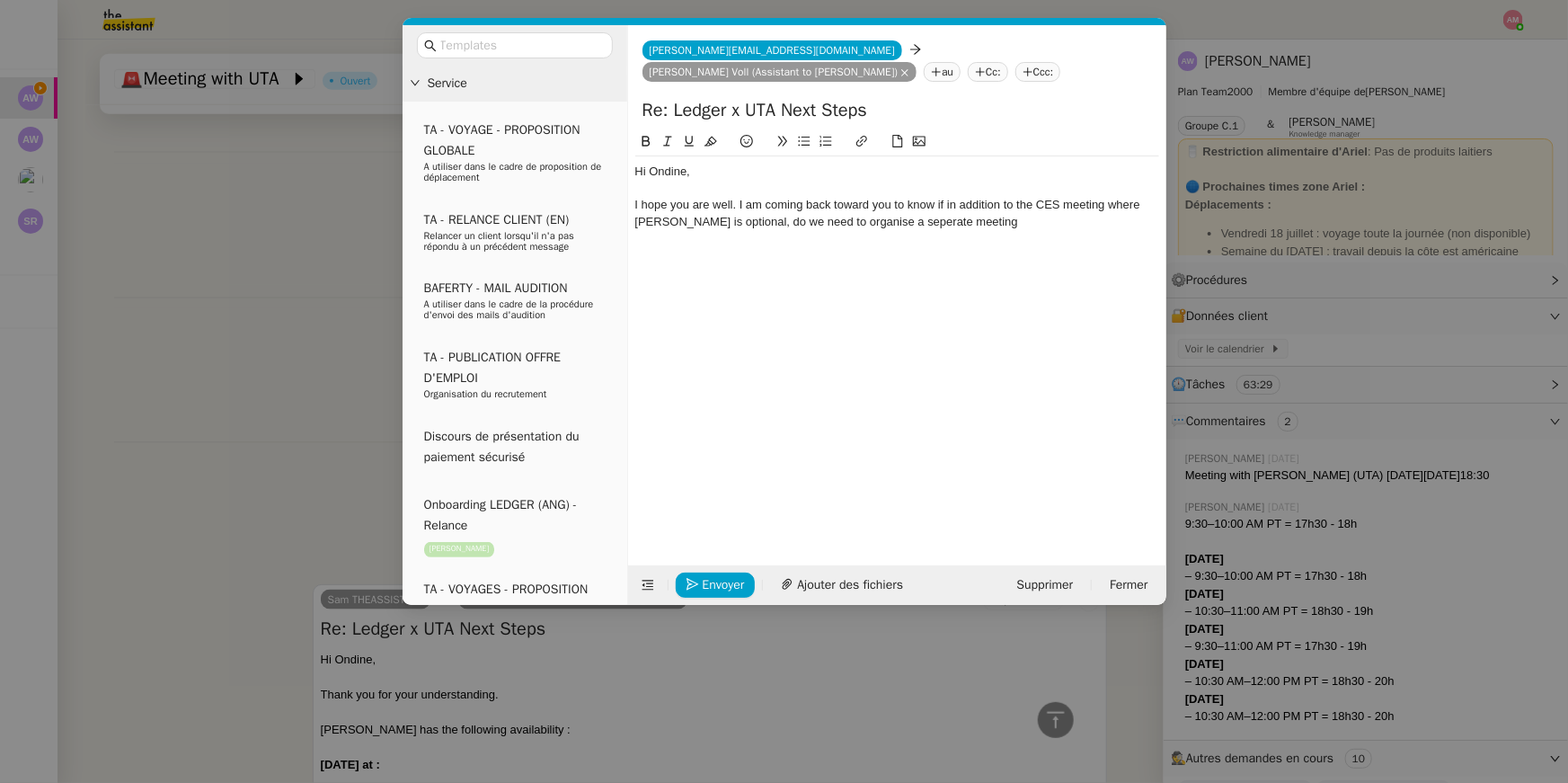 click on "I hope you are well. I am coming back toward you to know if in addition to the CES meeting where Lesley is optional, do we need to organise a seperate meeting" 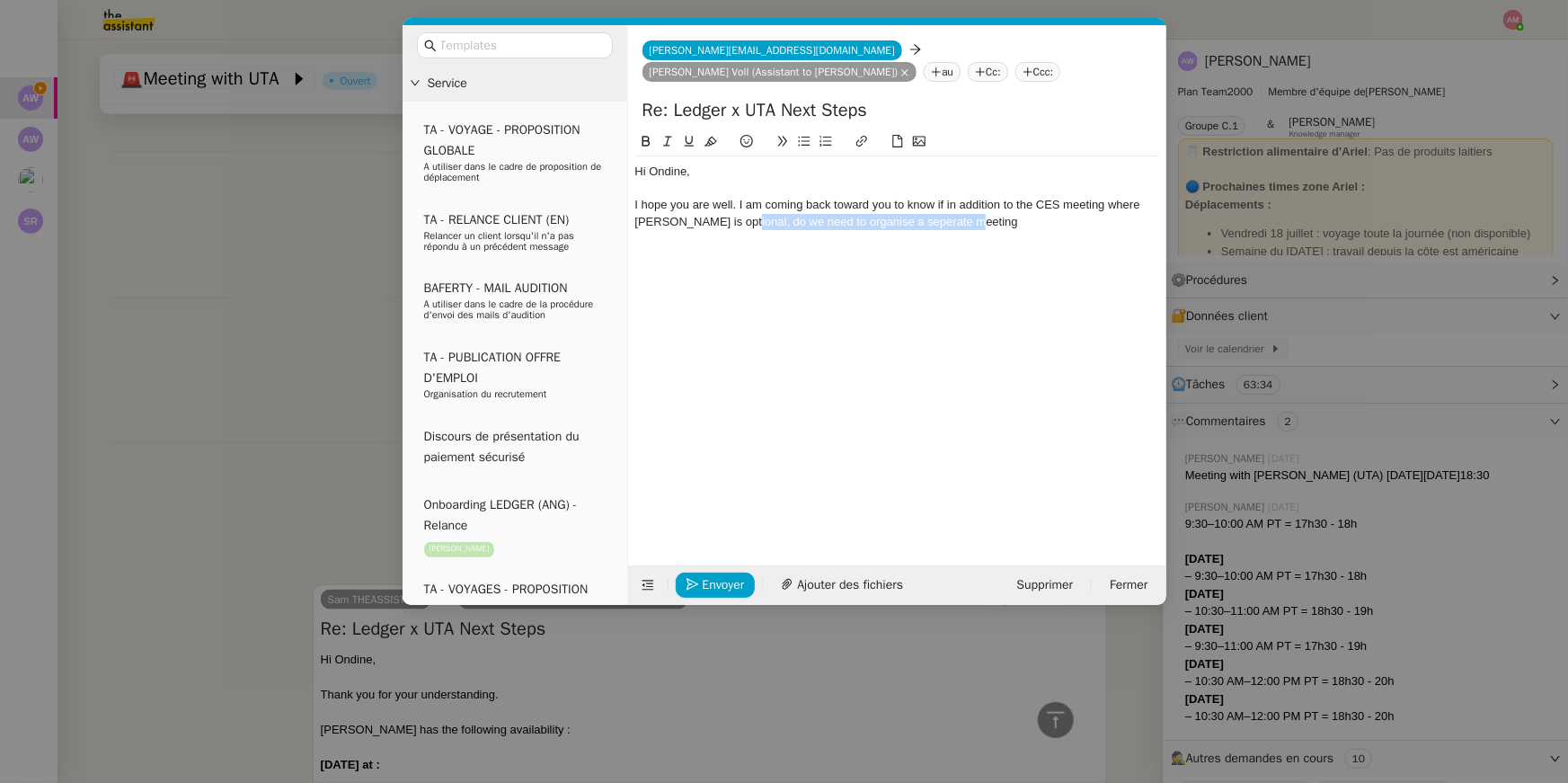 drag, startPoint x: 730, startPoint y: 225, endPoint x: 967, endPoint y: 231, distance: 237.07594 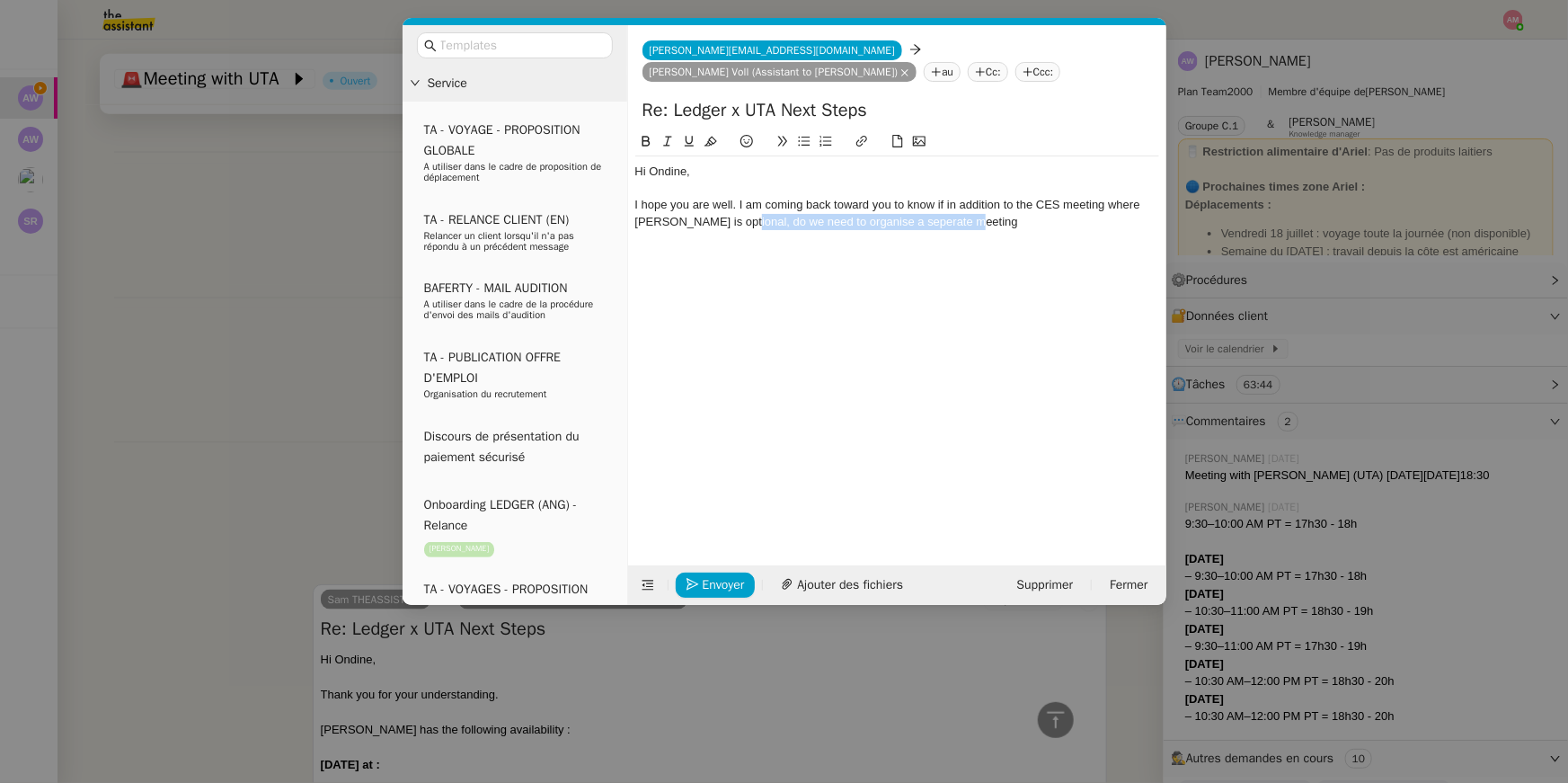 click on "I hope you are well. I am coming back toward you to know if in addition to the CES meeting where Lesley is optional, do we need to organise a seperate meeting" 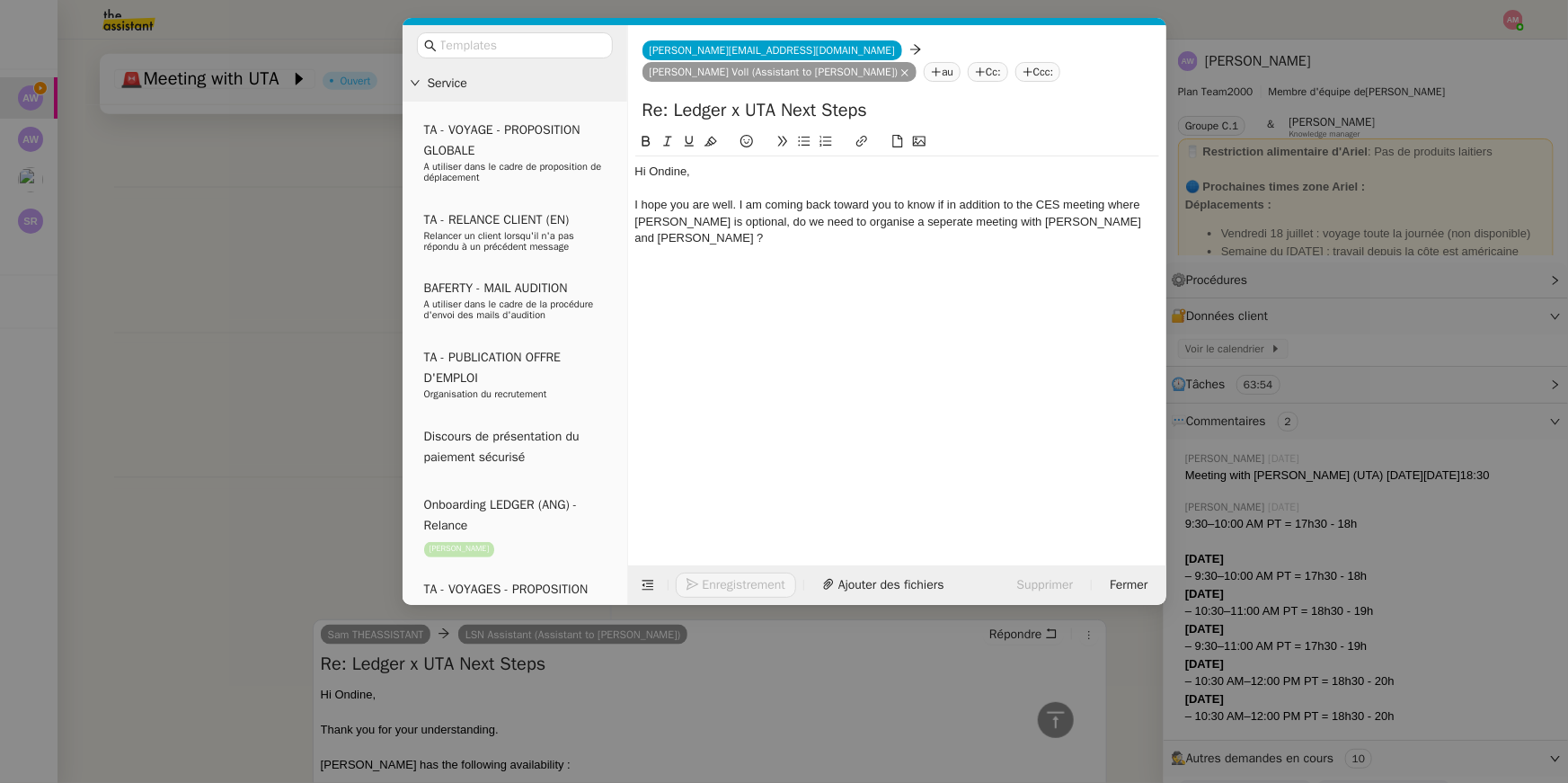 scroll, scrollTop: 1019, scrollLeft: 0, axis: vertical 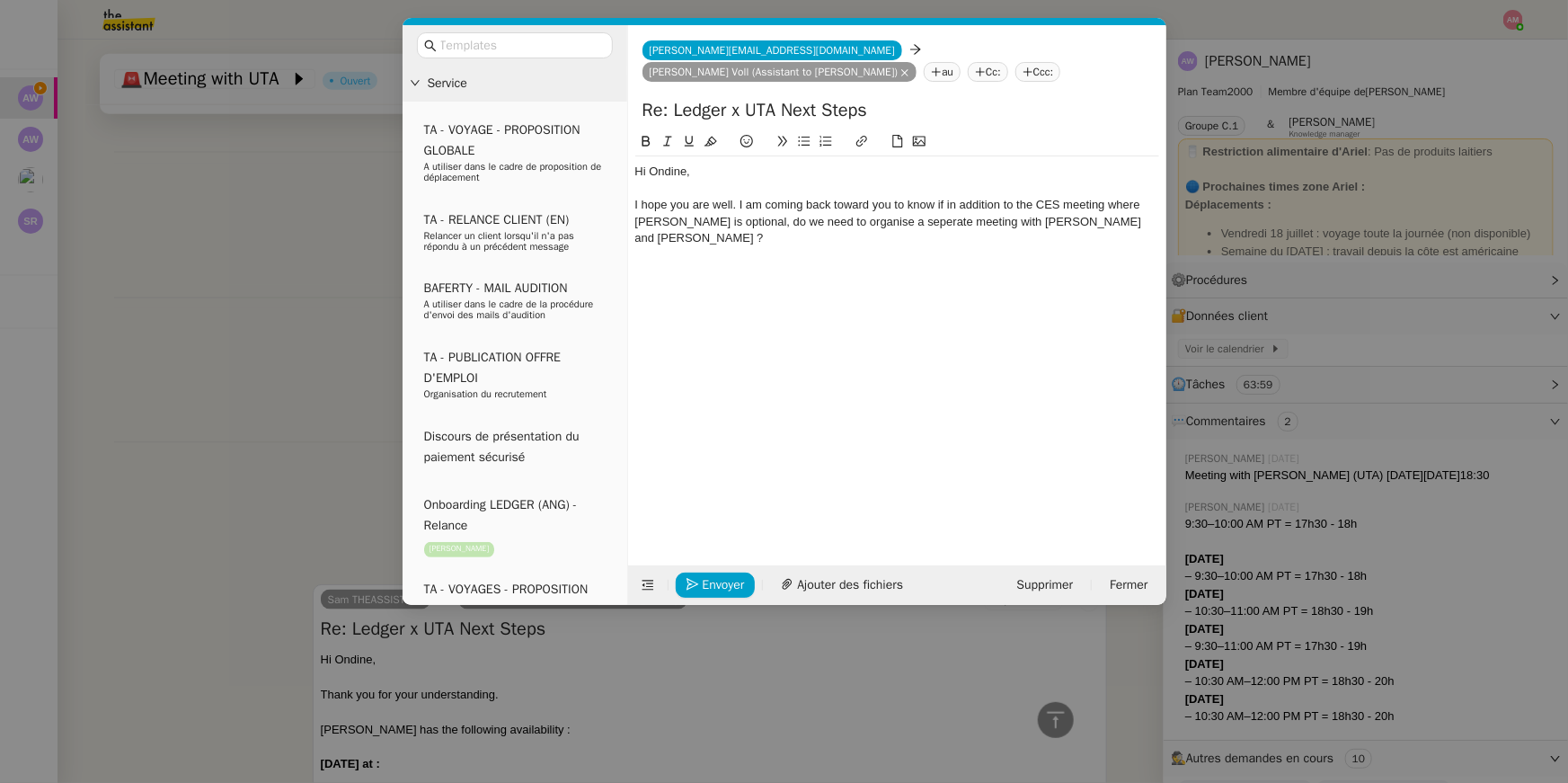 click on "I hope you are well. I am coming back toward you to know if in addition to the CES meeting where Lesley is optional, do we need to organise a seperate meeting with Llesley and Ariel ?" 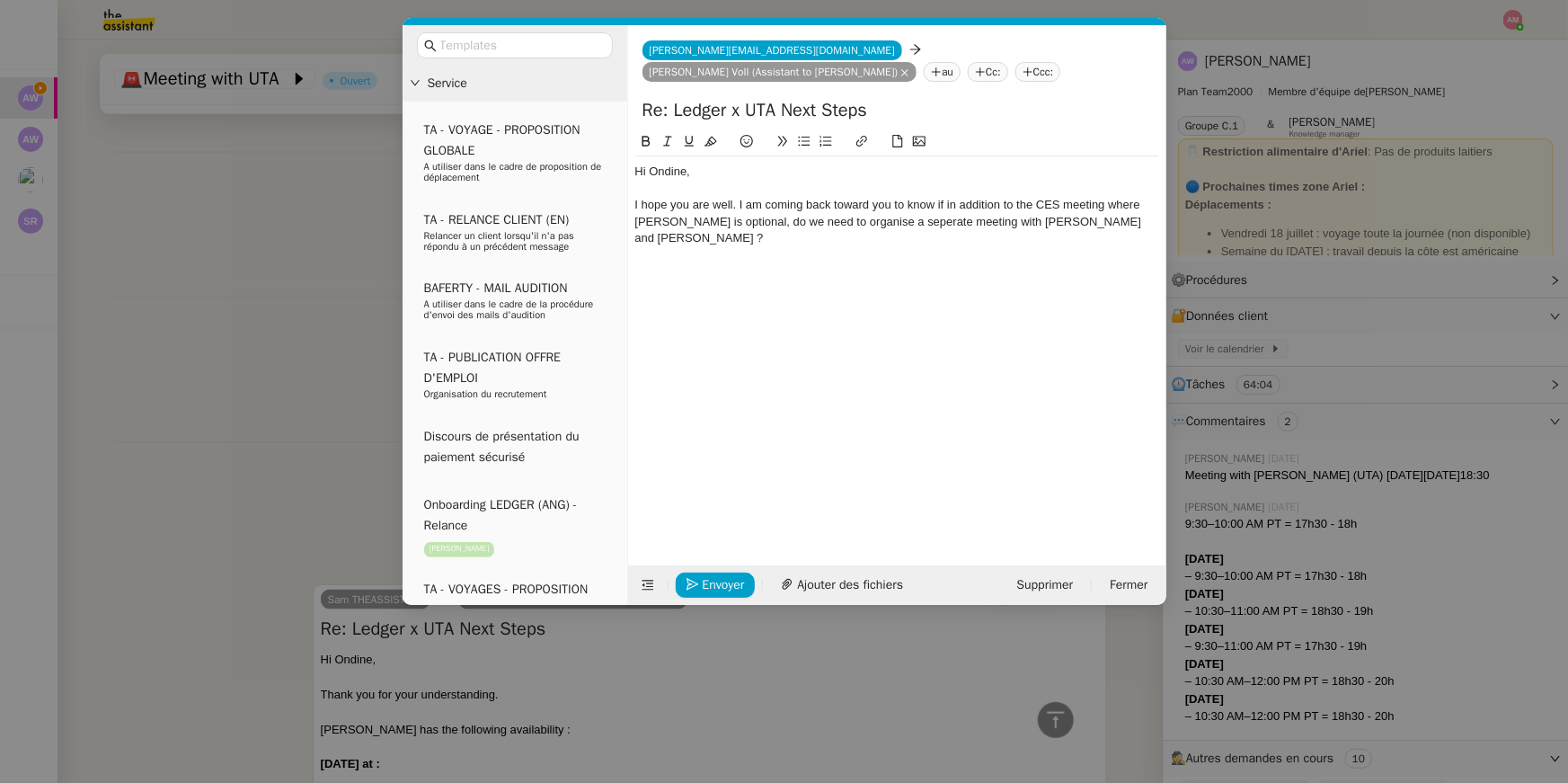 click on "I hope you are well. I am coming back toward you to know if in addition to the CES meeting where Lesley is optional, do we need to organise a seperate meeting with Llesley and Ariel ?" 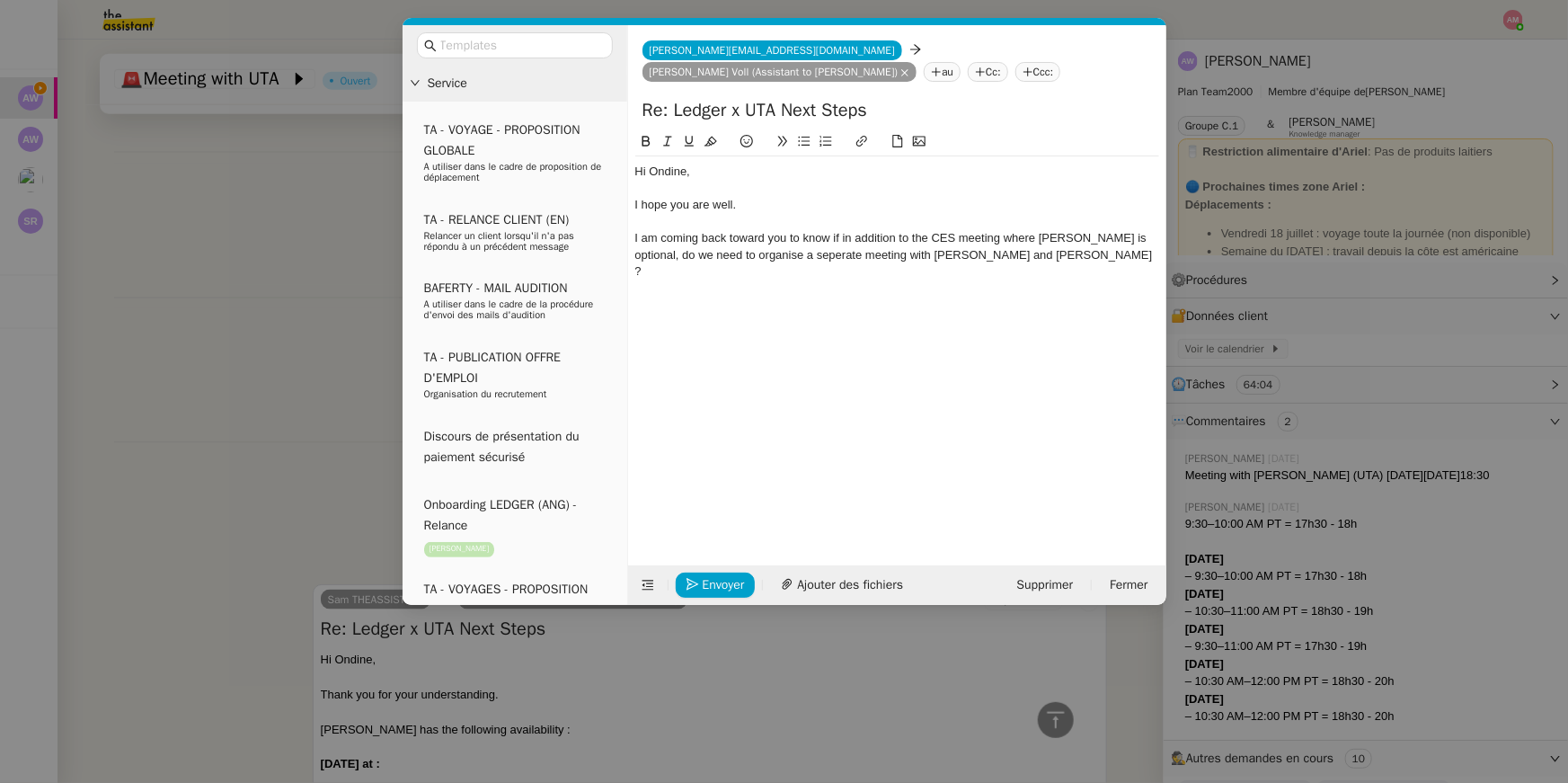 scroll, scrollTop: 1053, scrollLeft: 0, axis: vertical 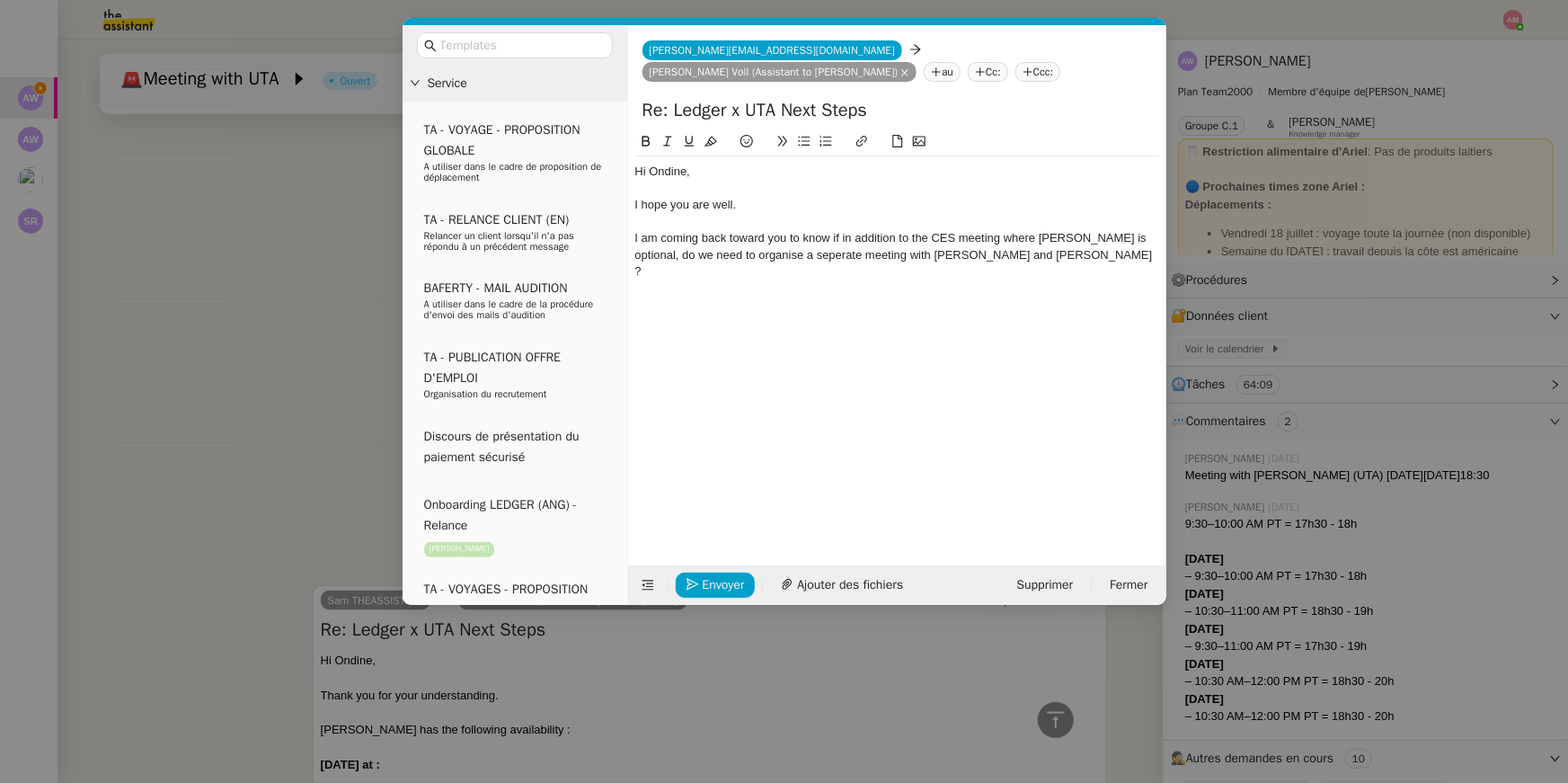 click 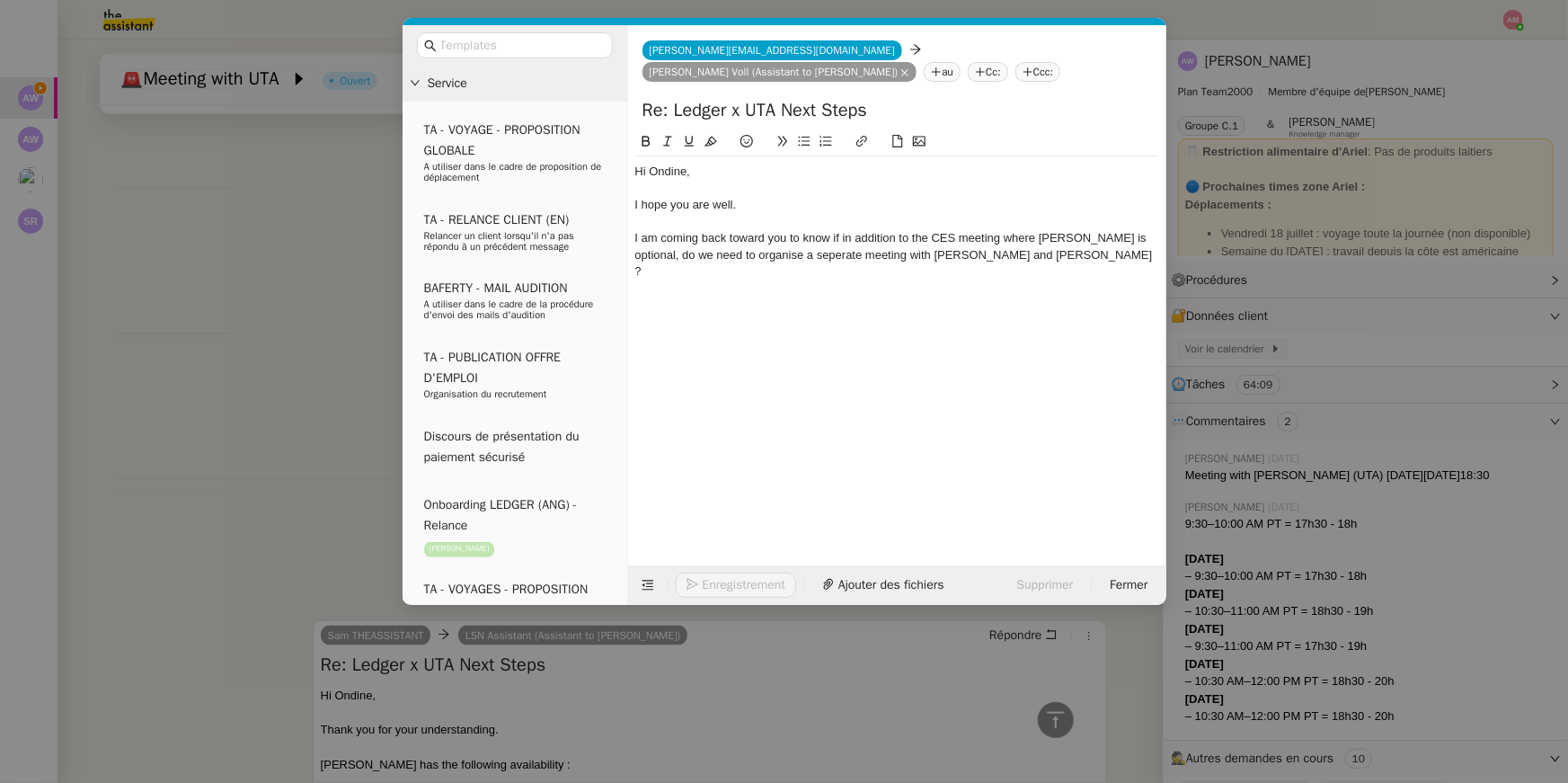 scroll, scrollTop: 1088, scrollLeft: 0, axis: vertical 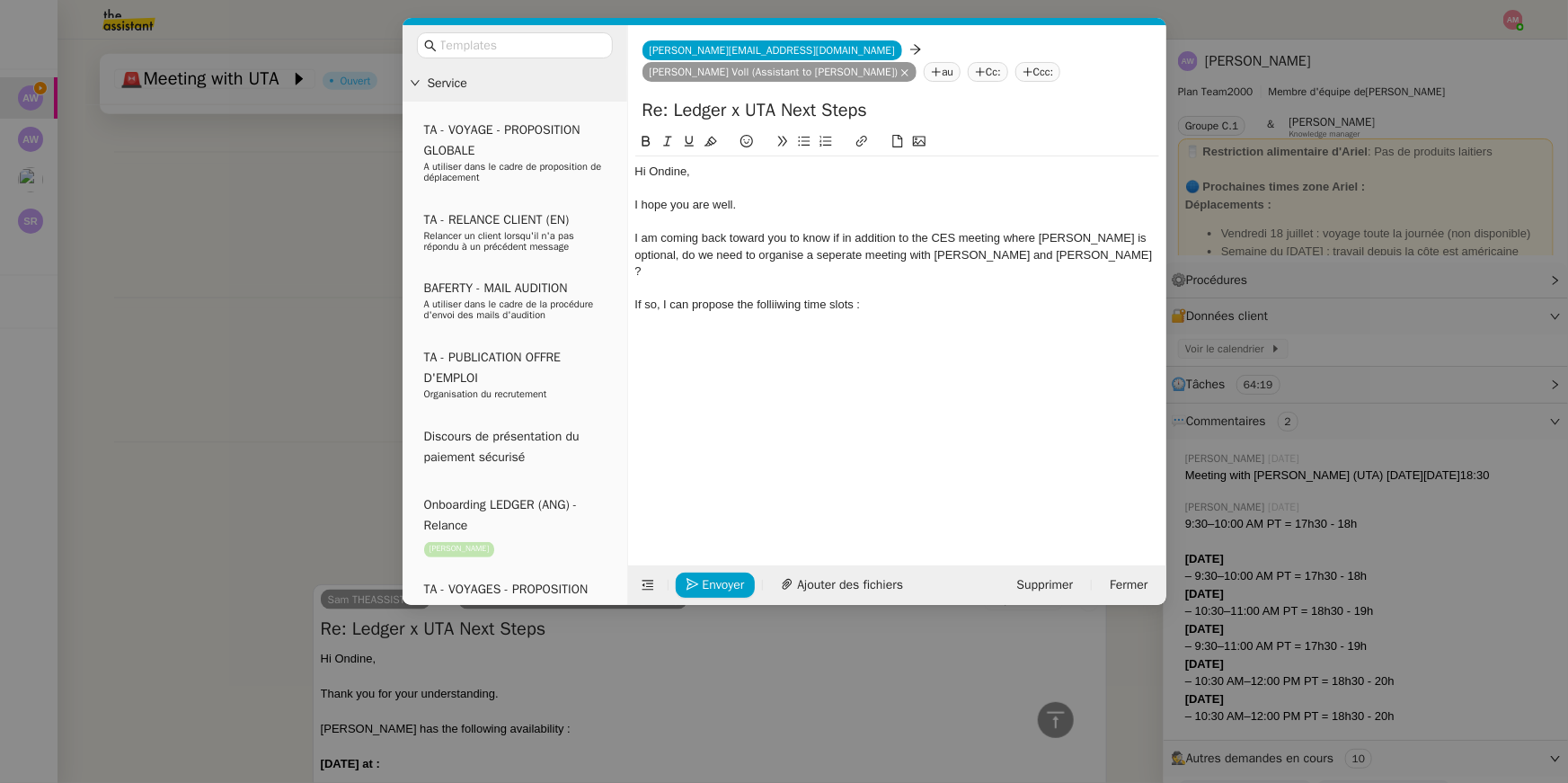 click on "Service TA - VOYAGE - PROPOSITION GLOBALE    A utiliser dans le cadre de proposition de déplacement TA - RELANCE CLIENT (EN)    Relancer un client lorsqu'il n'a pas répondu à un précédent message BAFERTY - MAIL AUDITION    A utiliser dans le cadre de la procédure d'envoi des mails d'audition TA - PUBLICATION OFFRE D'EMPLOI     Organisation du recrutement Discours de présentation du paiement sécurisé    Onboarding LEDGER (ANG) - Relance     [PERSON_NAME] TA - VOYAGES - PROPOSITION ITINERAIRE    Soumettre les résultats d'une recherche TA - CONFIRMATION PAIEMENT (EN)    Confirmer avec le client de modèle de transaction - Attention Plan Pro nécessaire. Onboarding LEDGER (FR)     [PERSON_NAME] TA - COURRIER EXPEDIE (recommandé)    A utiliser dans le cadre de l'envoi d'un courrier recommandé TA - PARTAGE DE CALENDRIER (EN)    A utiliser pour demander au client de partager son calendrier afin de faciliter l'accès et la gestion PSPI - Appel de fonds MJL    TA - RELANCE CLIENT" at bounding box center [784, 391] 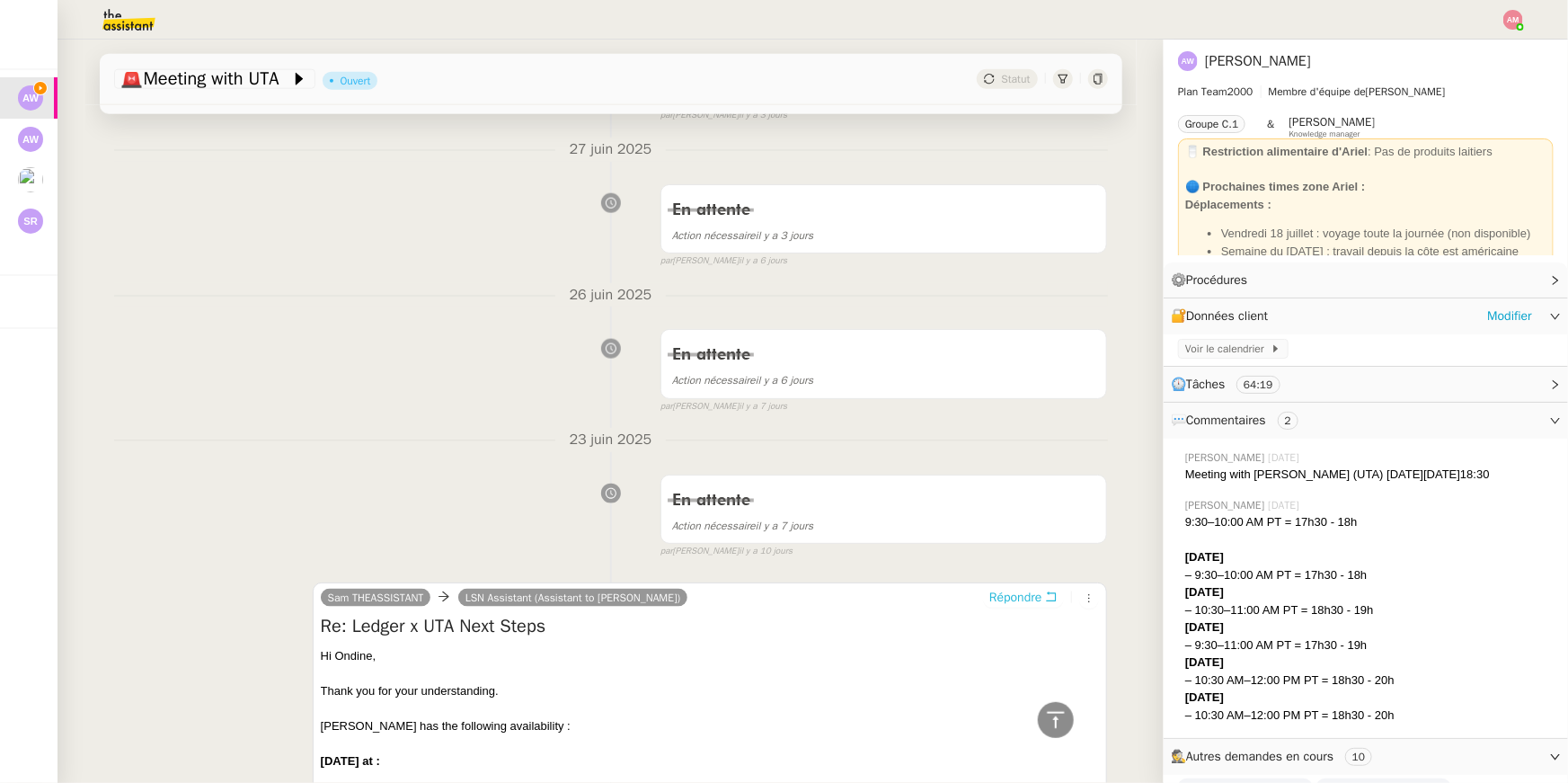 scroll, scrollTop: 1122, scrollLeft: 0, axis: vertical 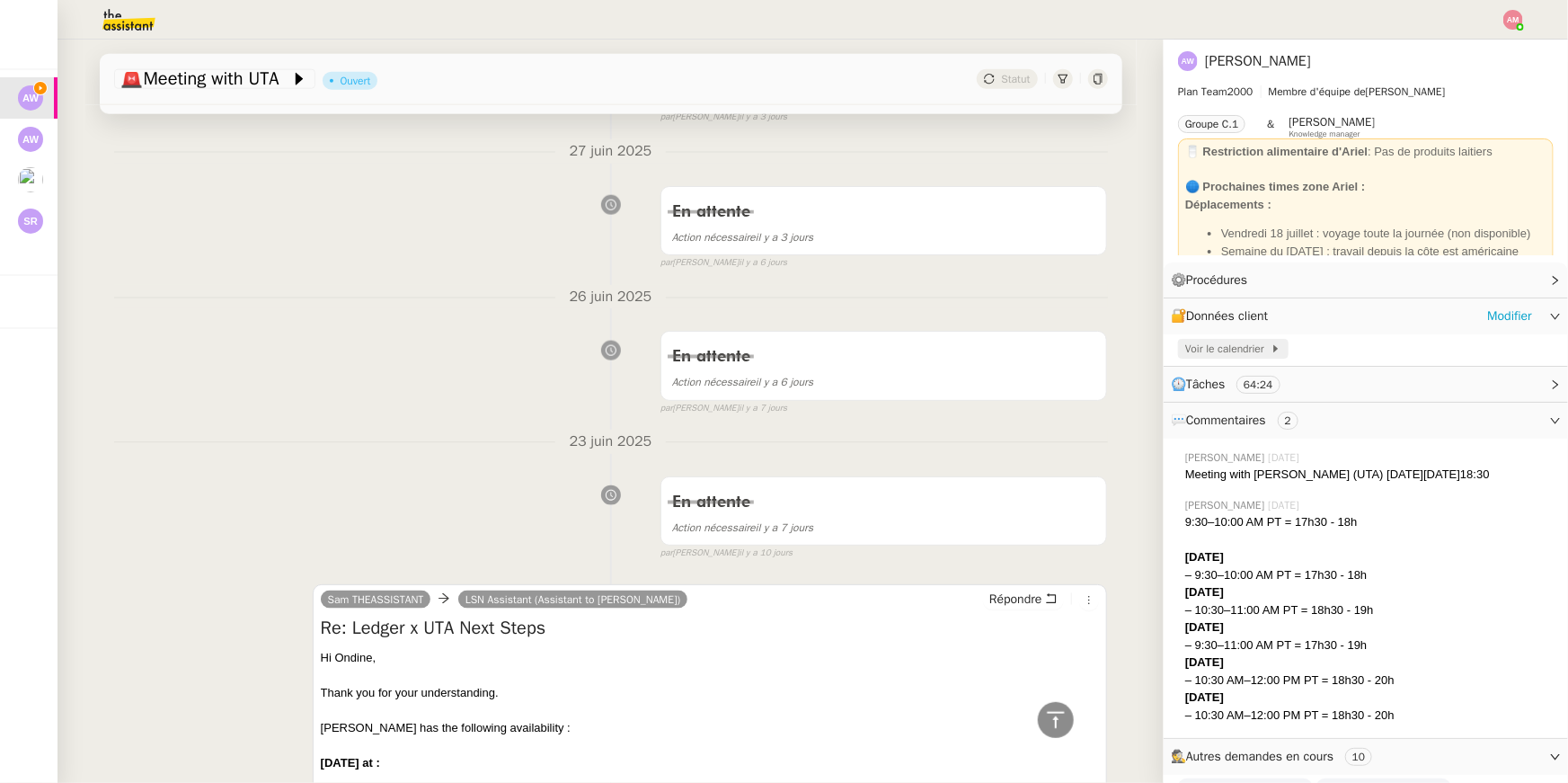 click on "Voir le calendrier" 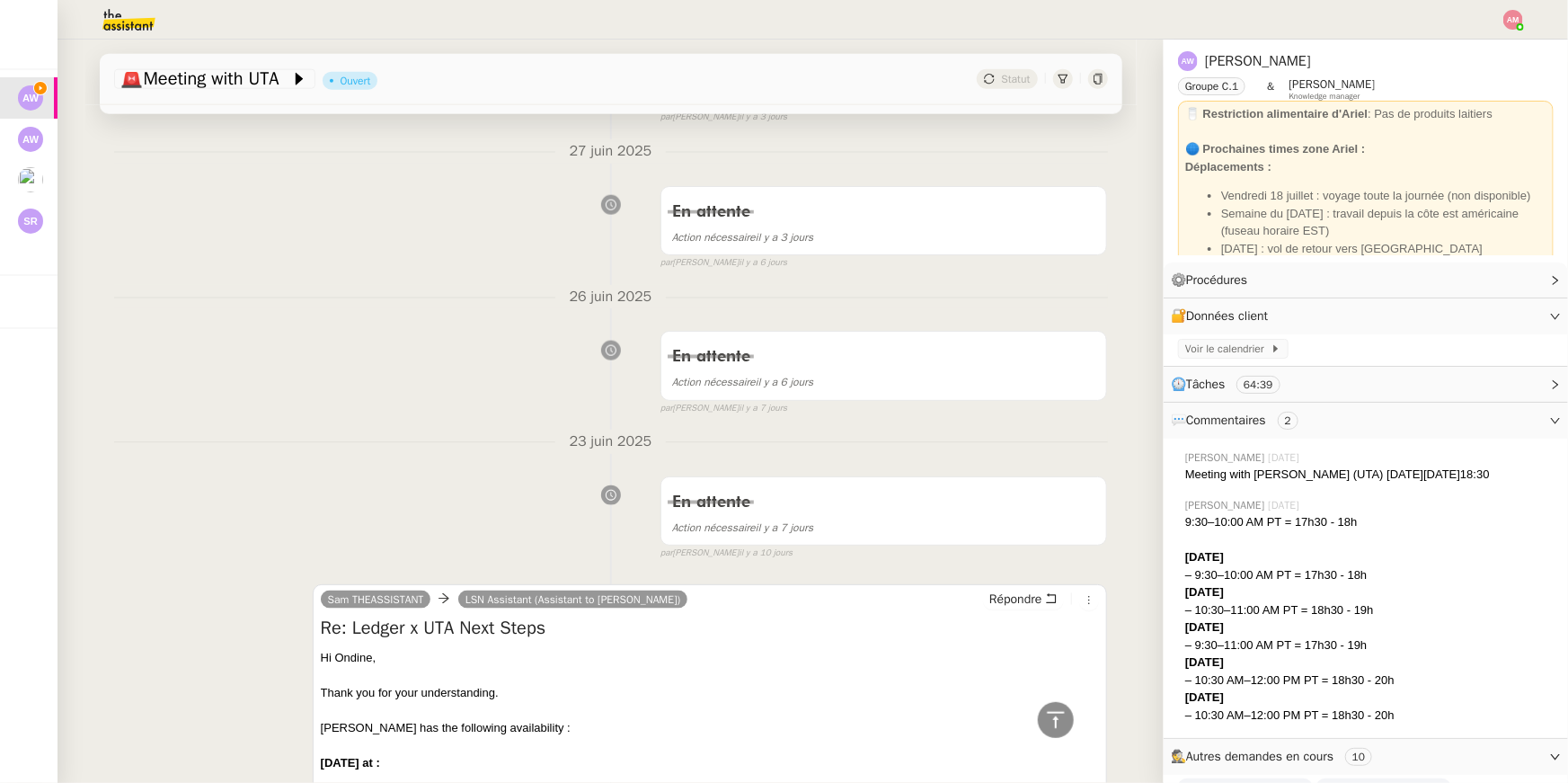 scroll, scrollTop: 44, scrollLeft: 0, axis: vertical 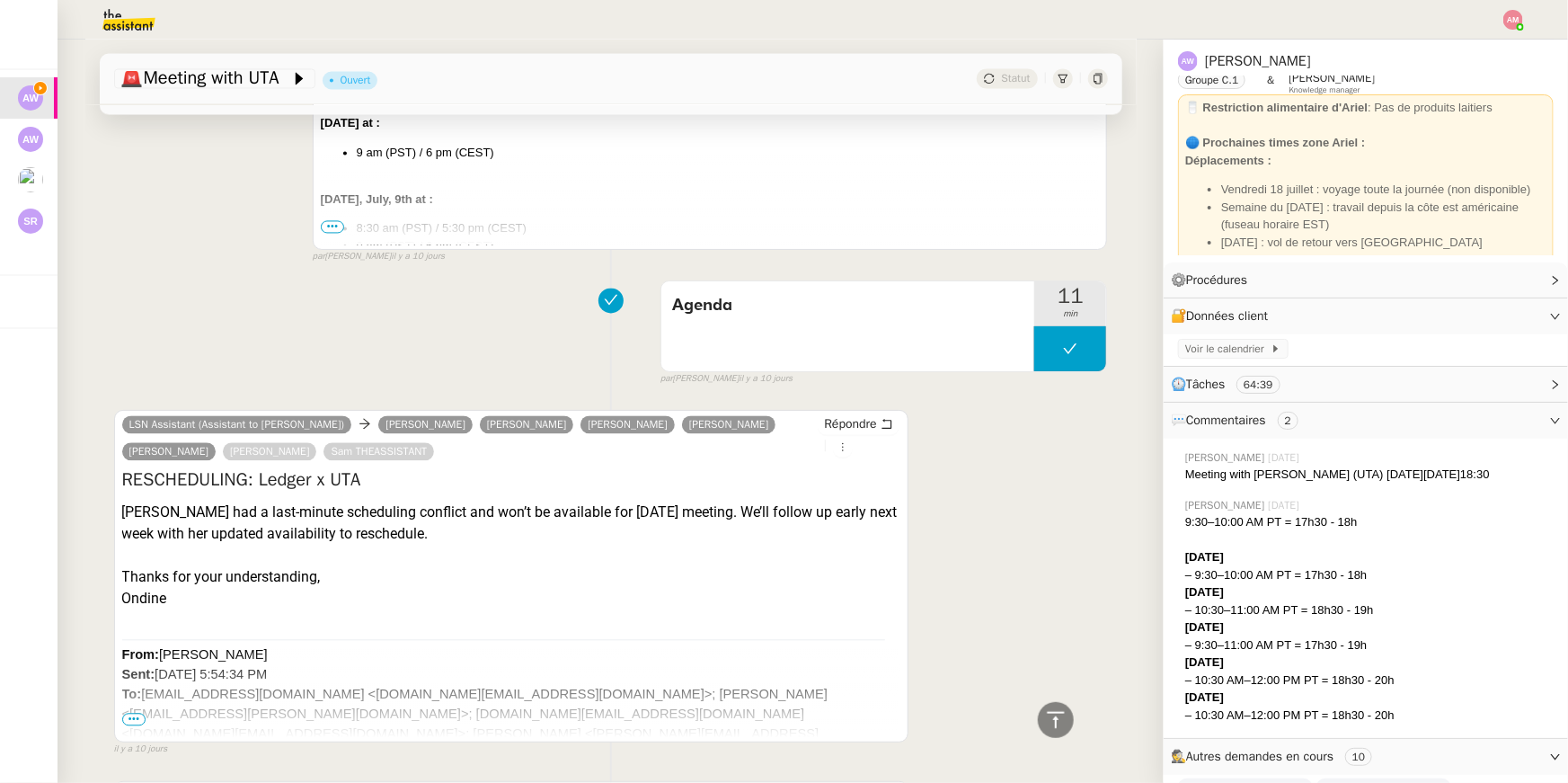 click on "•••" at bounding box center [332, 227] 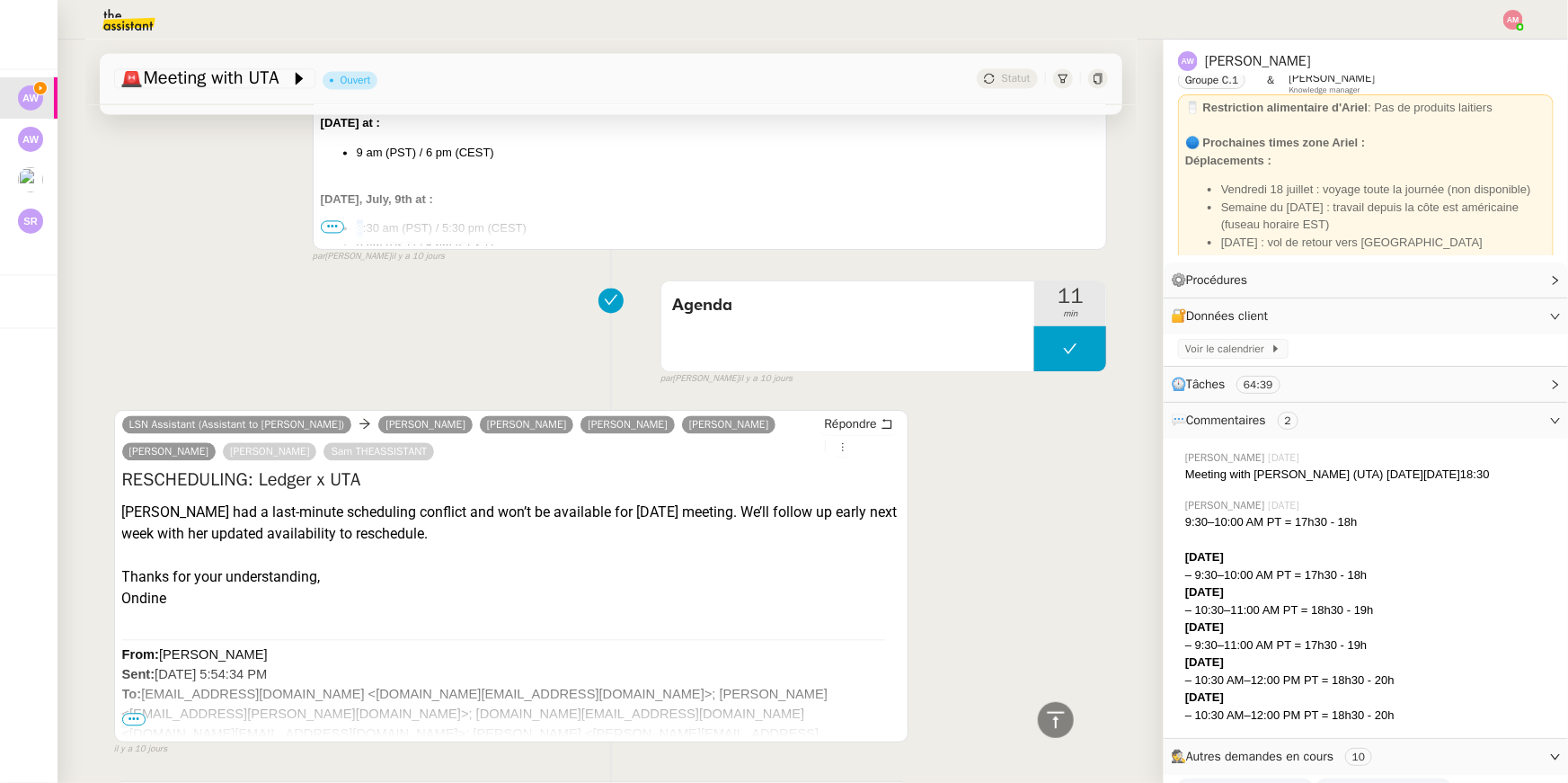 click on "8:30 am (PST) / 5:30 pm (CEST) 9 am (PST) / 6 pm (CEST)" at bounding box center (710, 237) 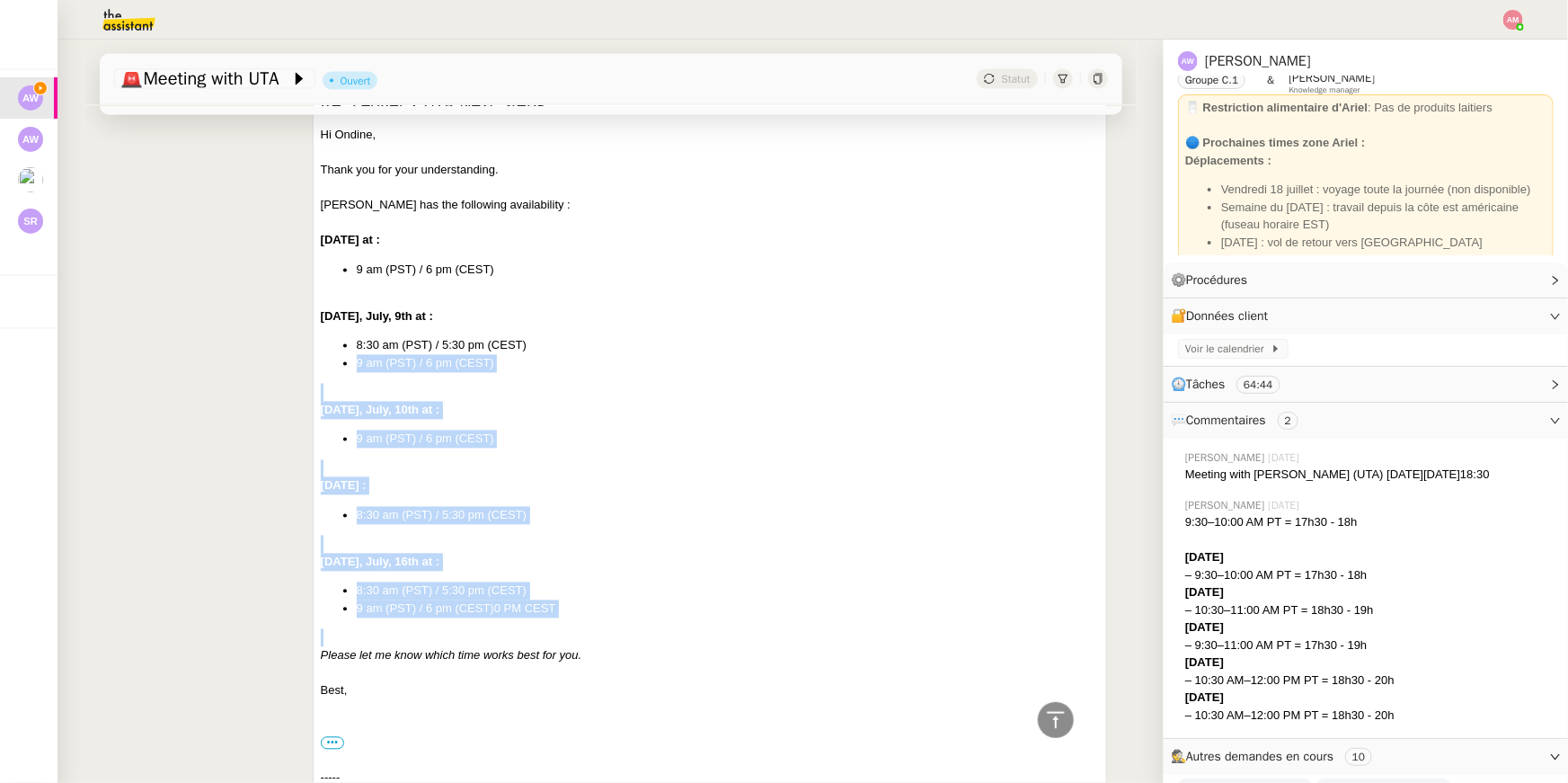 scroll, scrollTop: 1649, scrollLeft: 0, axis: vertical 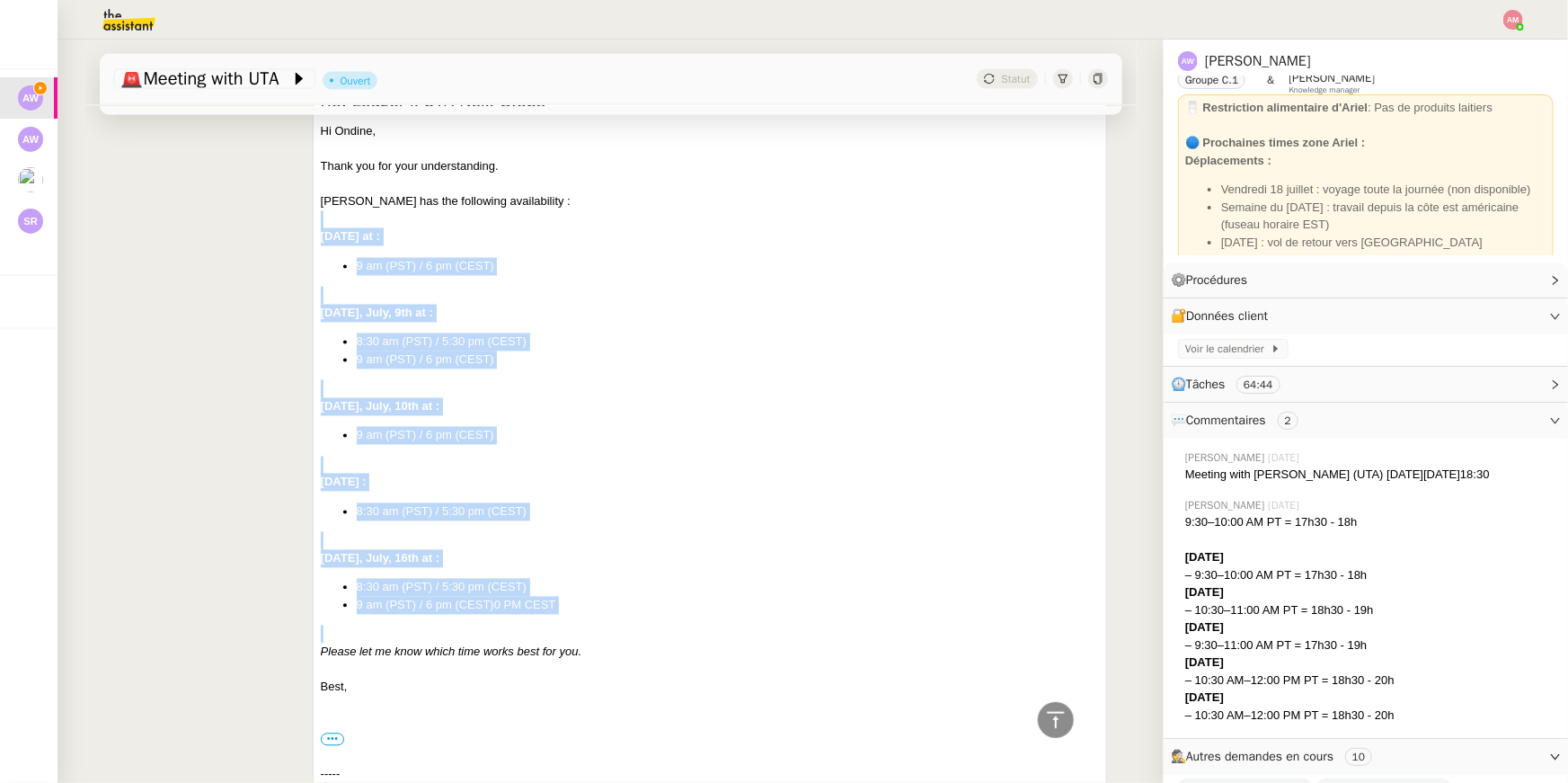 drag, startPoint x: 580, startPoint y: 505, endPoint x: 617, endPoint y: 215, distance: 292.3508 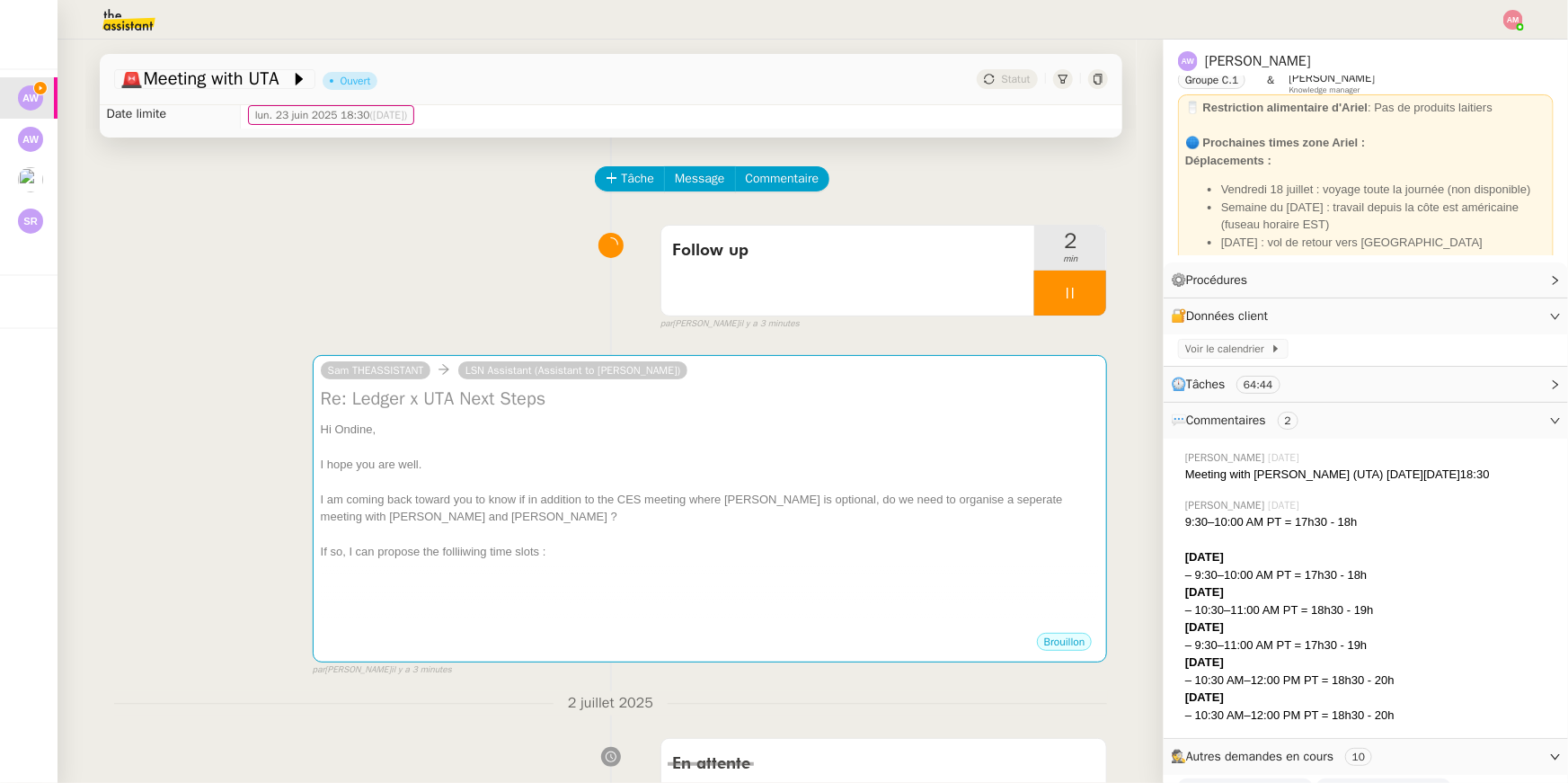 scroll, scrollTop: 0, scrollLeft: 0, axis: both 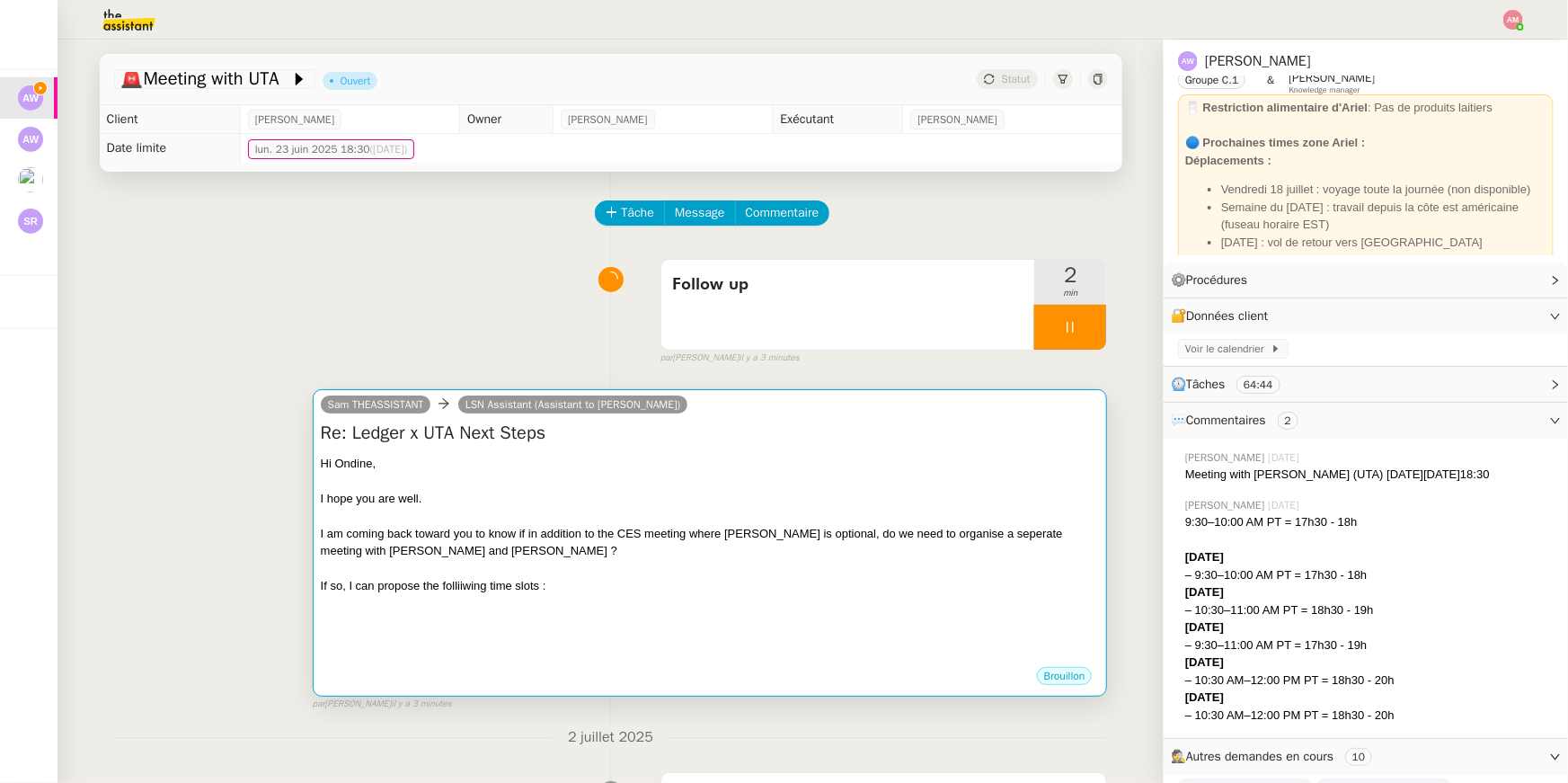 click on "I am coming back toward you to know if in addition to the CES meeting where Lesley is optional, do we need to organise a seperate meeting with Llesley and Ariel ?" at bounding box center (710, 542) 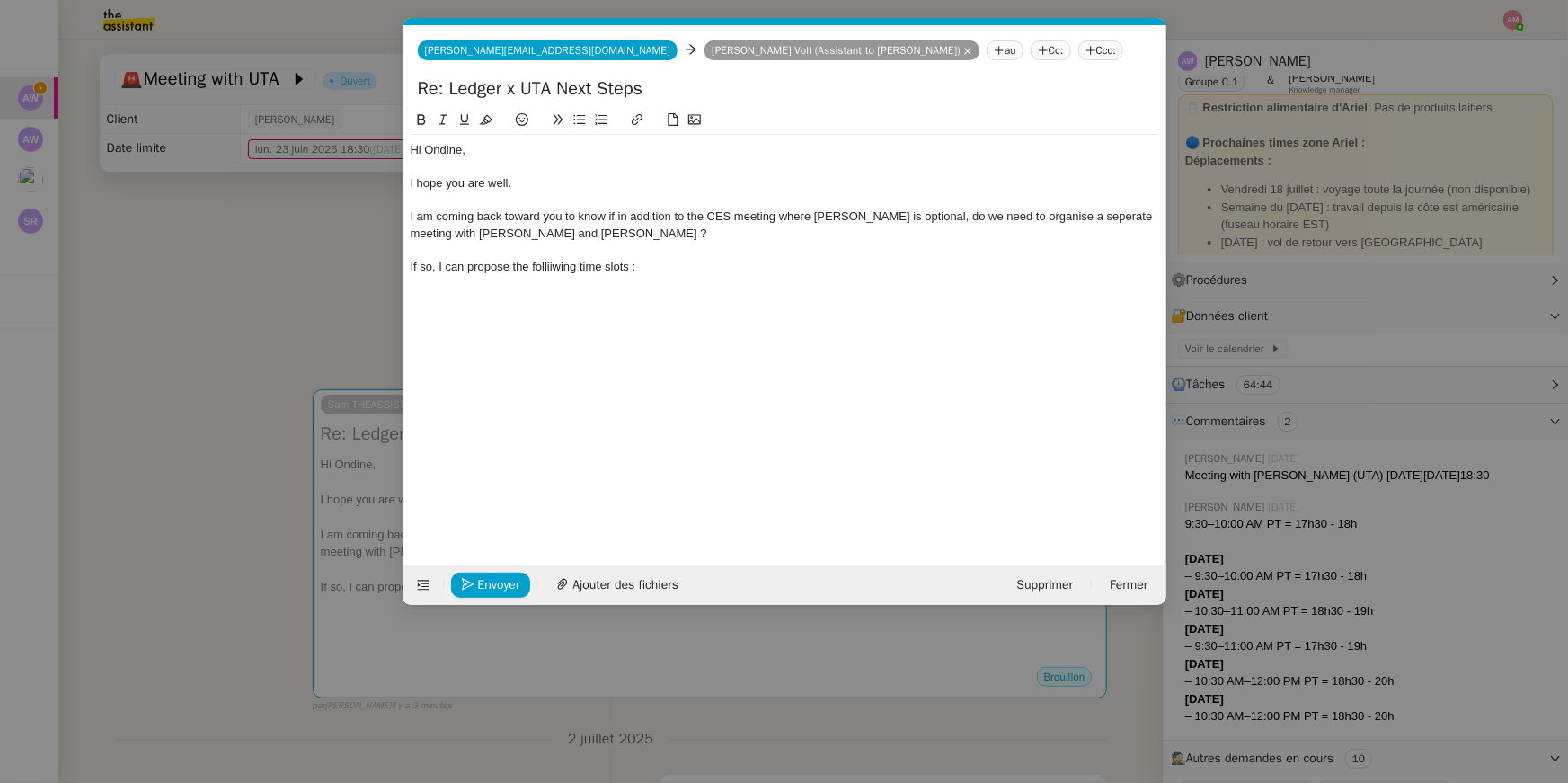 scroll, scrollTop: 0, scrollLeft: 38, axis: horizontal 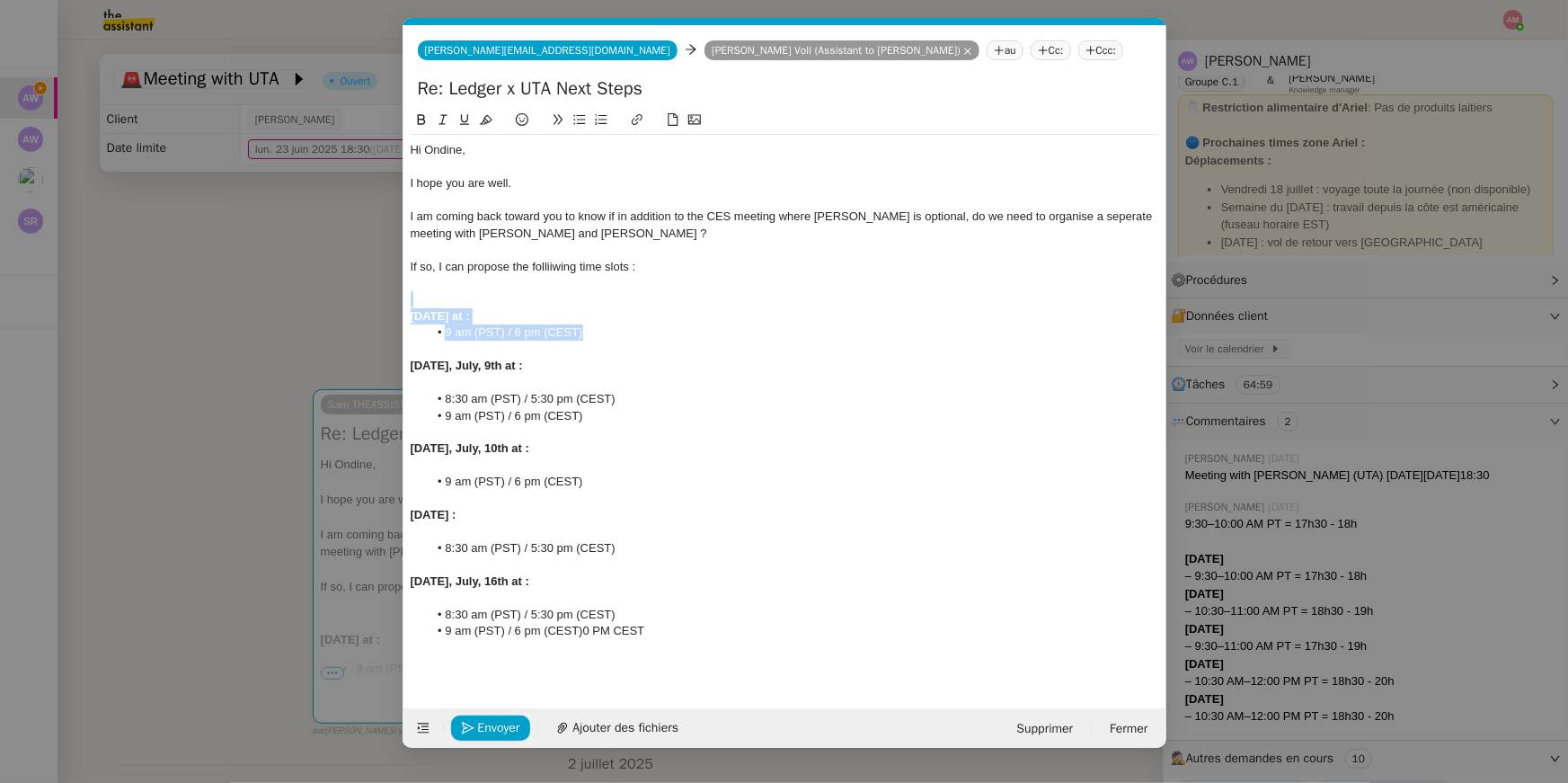 drag, startPoint x: 644, startPoint y: 330, endPoint x: 643, endPoint y: 298, distance: 32.015621 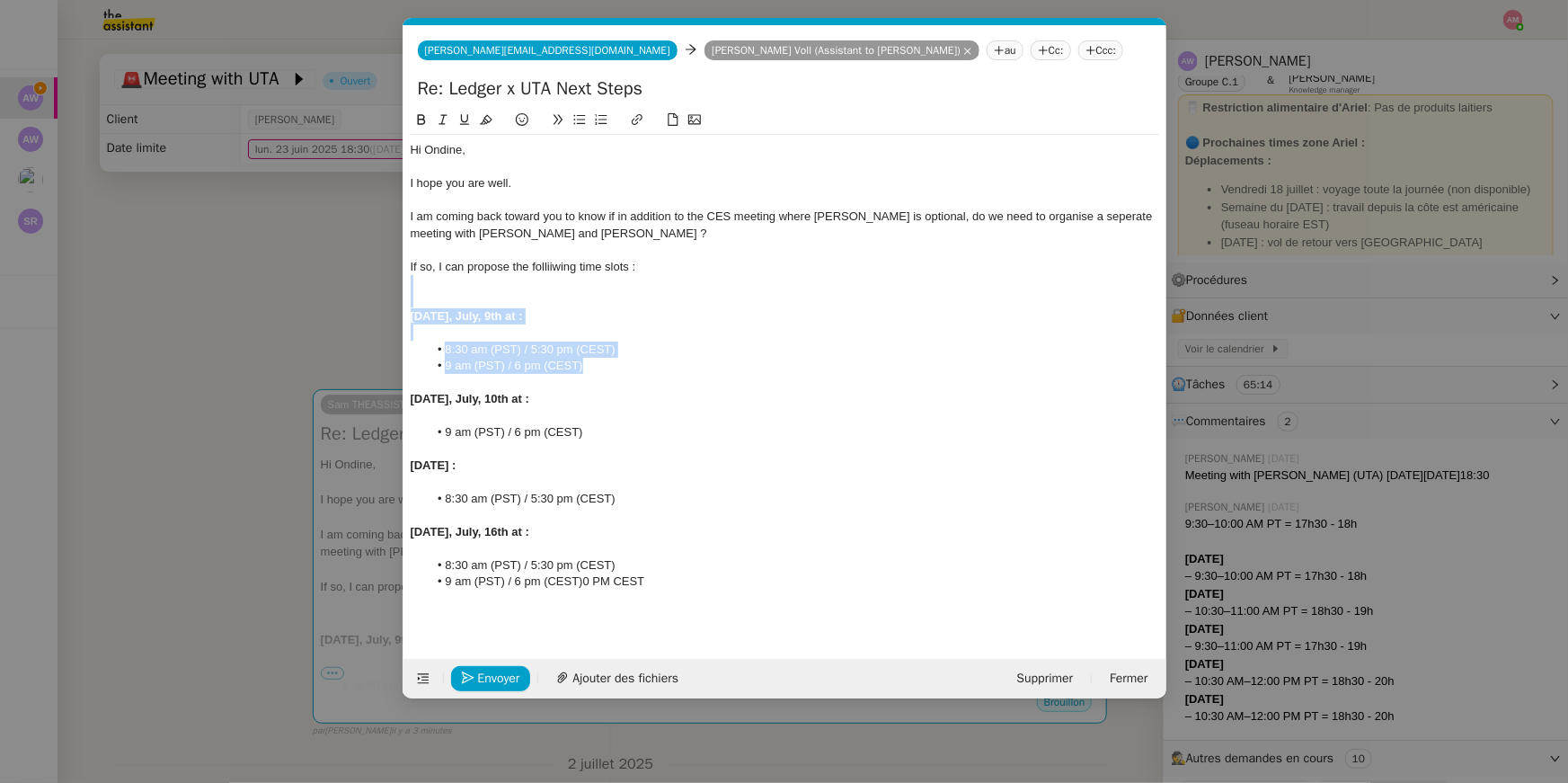 drag, startPoint x: 595, startPoint y: 369, endPoint x: 602, endPoint y: 280, distance: 89.27486 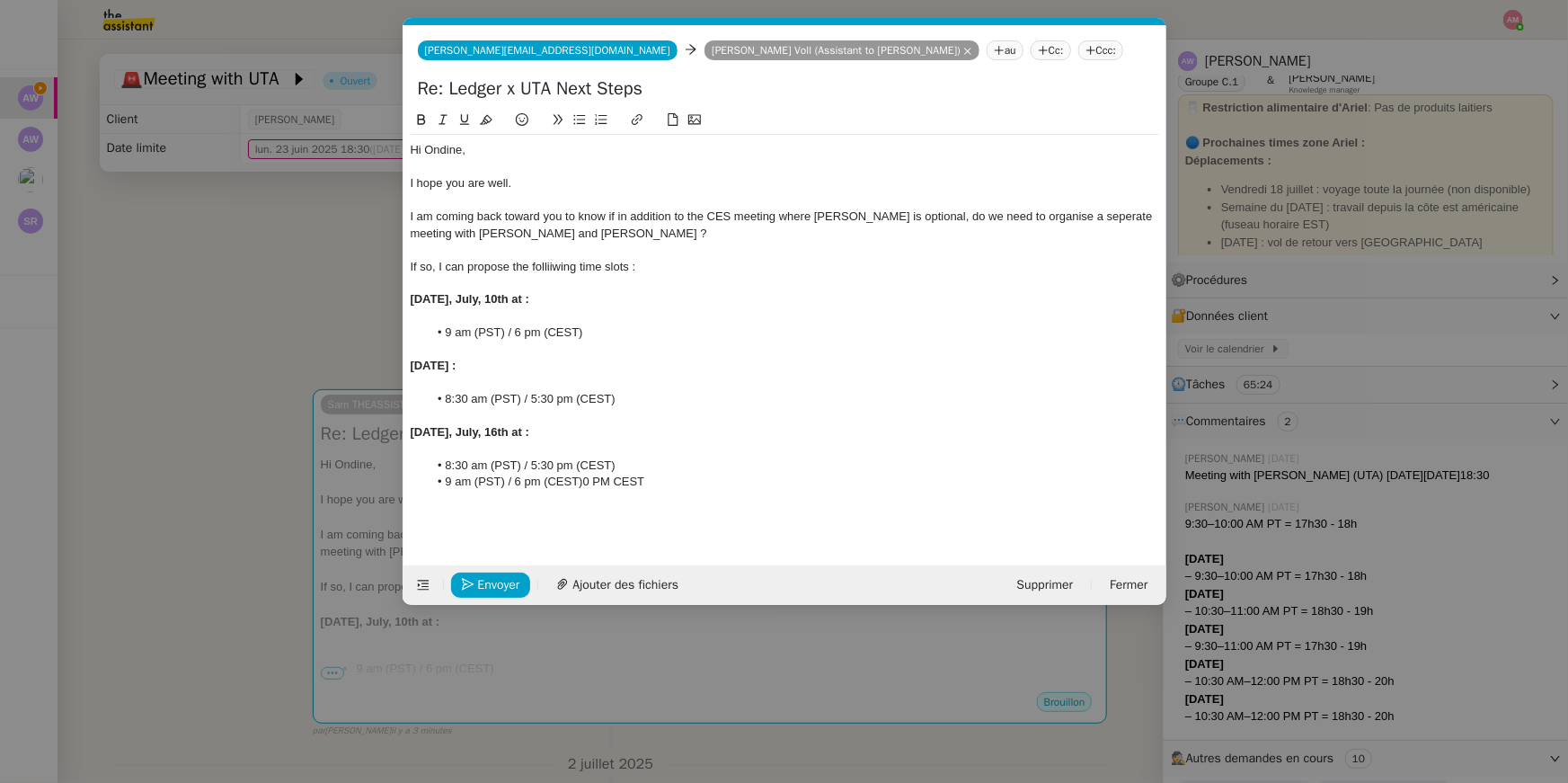 click on "9 am (PST) / 6 pm (CEST)" 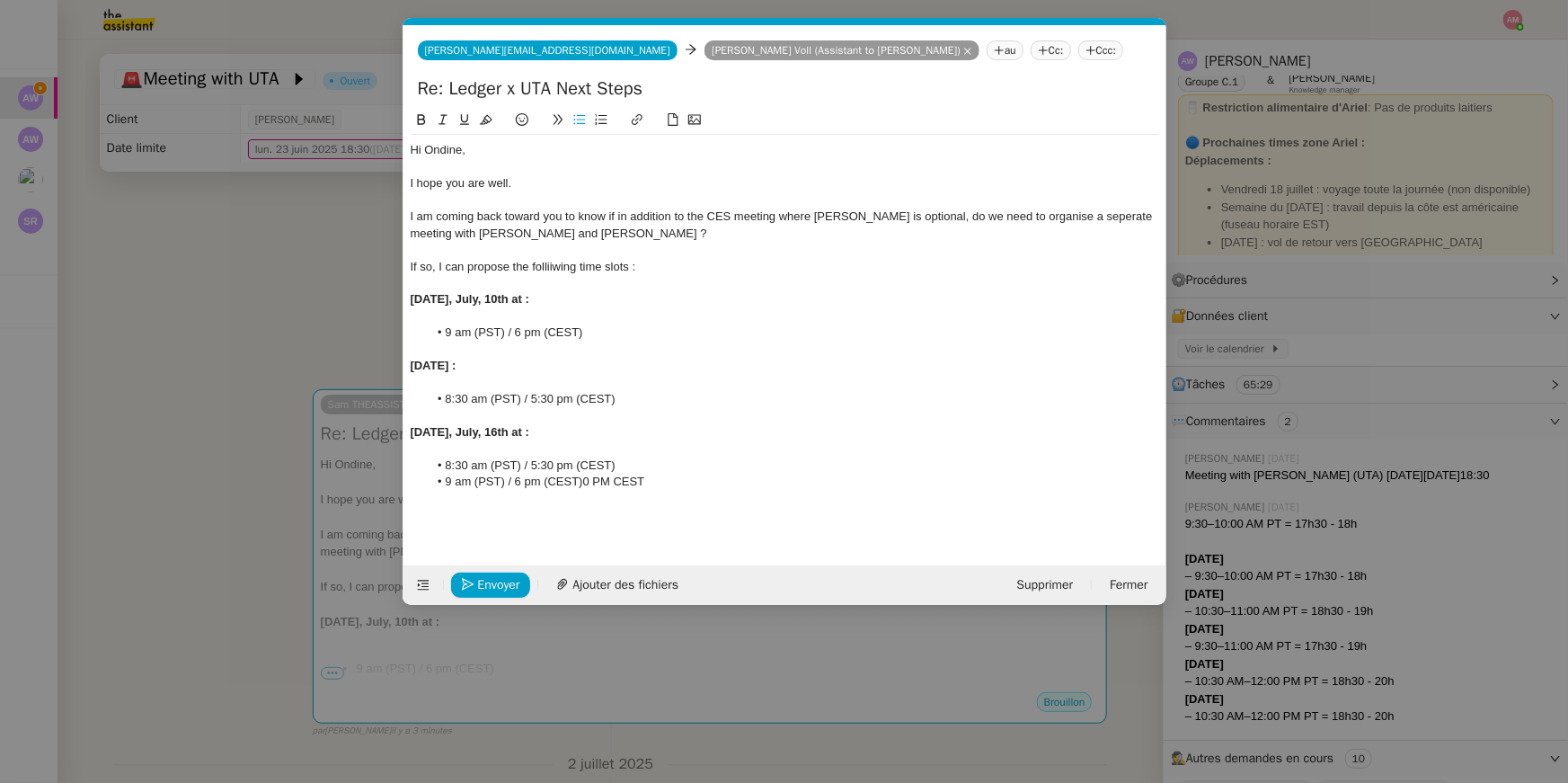 click 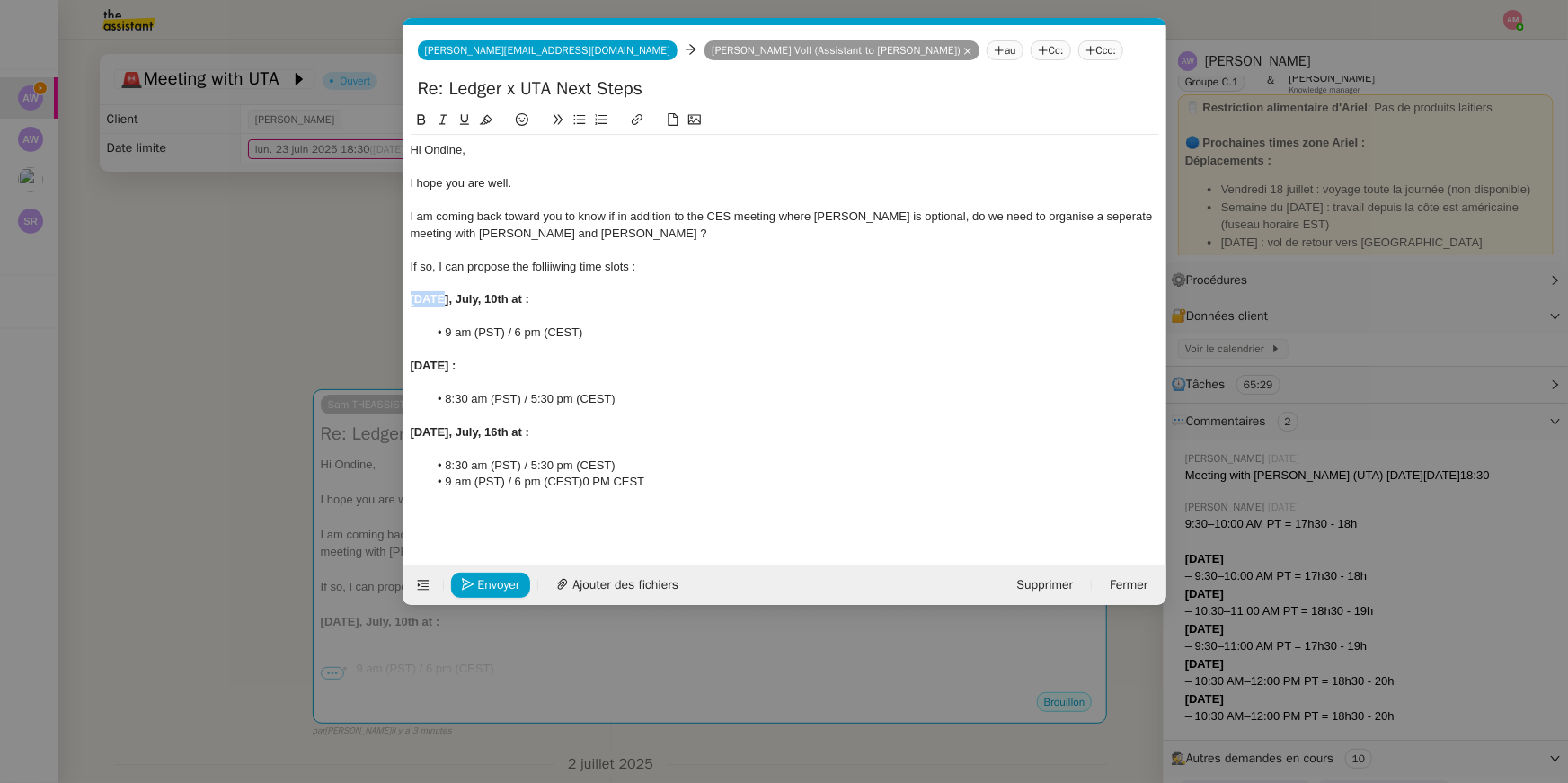 drag, startPoint x: 442, startPoint y: 297, endPoint x: 385, endPoint y: 297, distance: 57 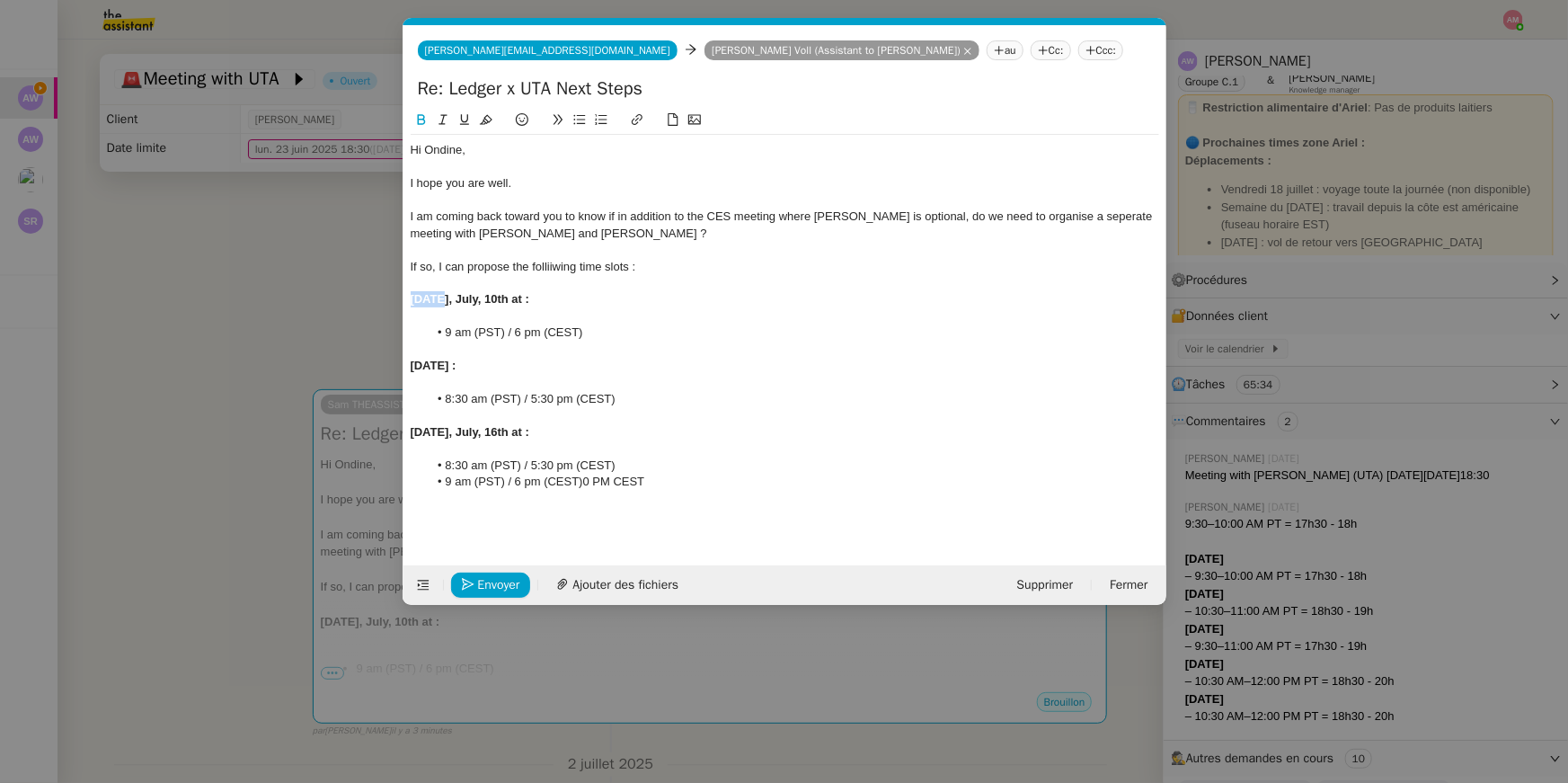 type 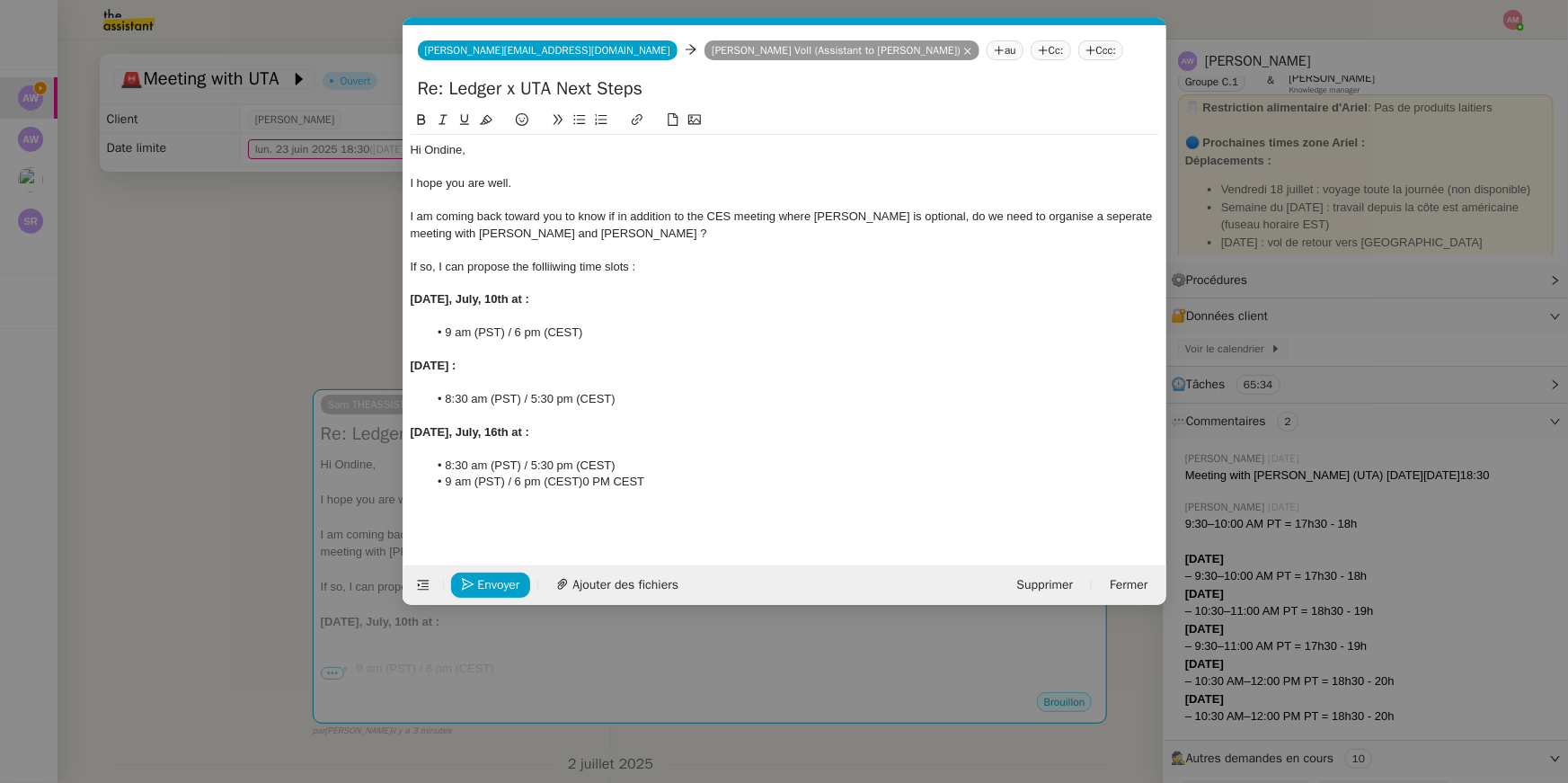 click on "Friday, July, 10th at :" 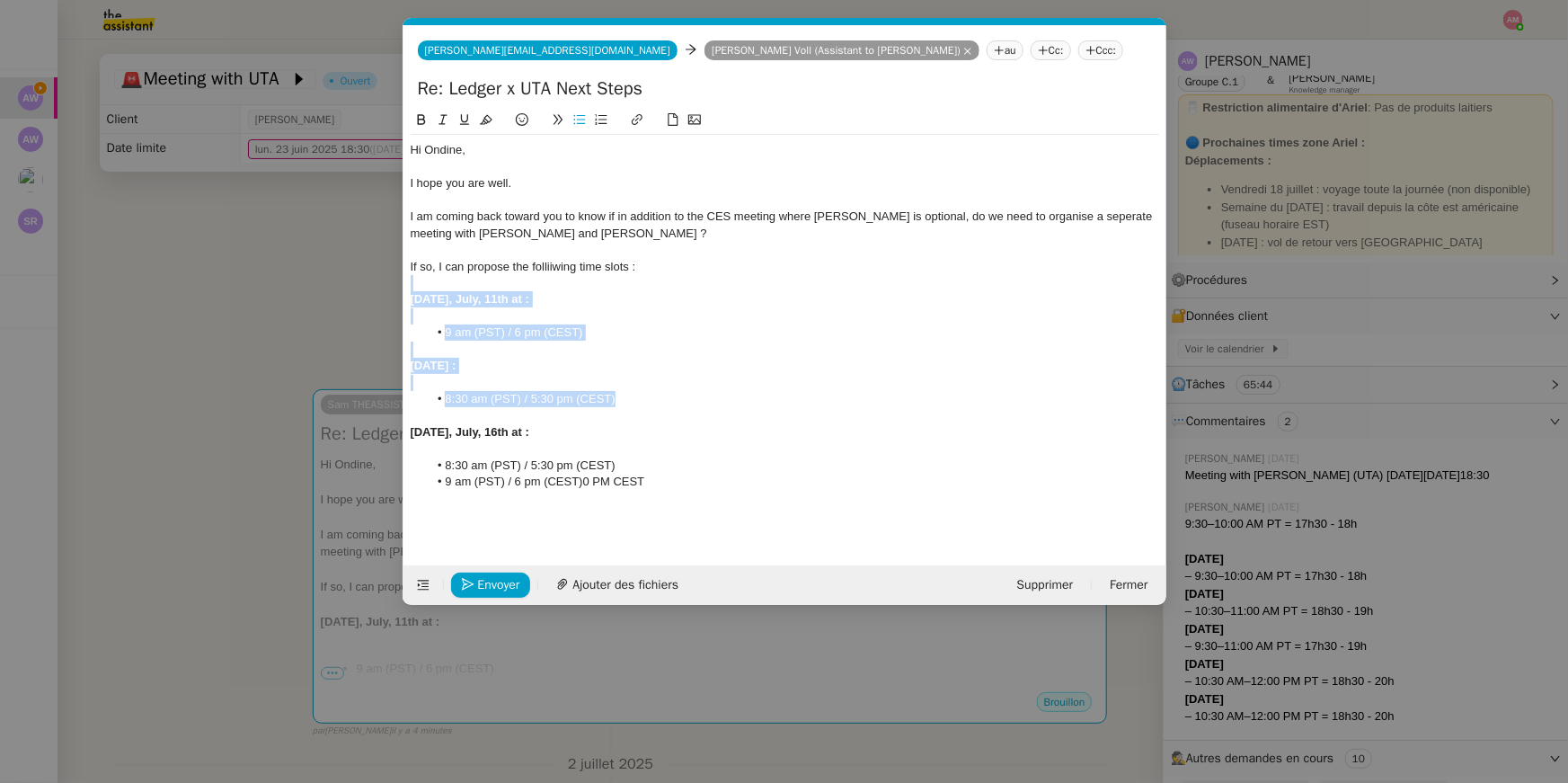 drag, startPoint x: 629, startPoint y: 398, endPoint x: 628, endPoint y: 285, distance: 113.00442 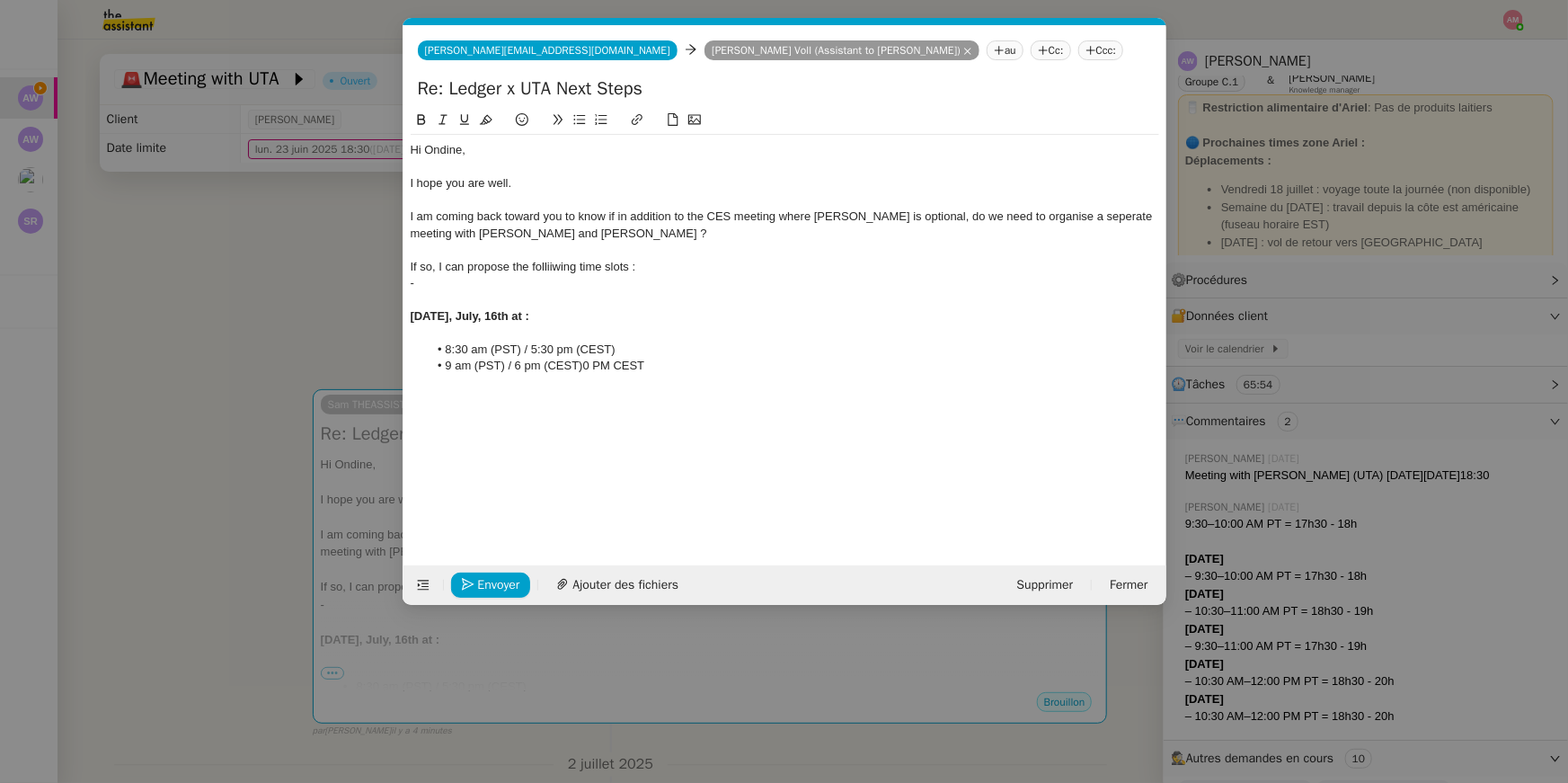 click 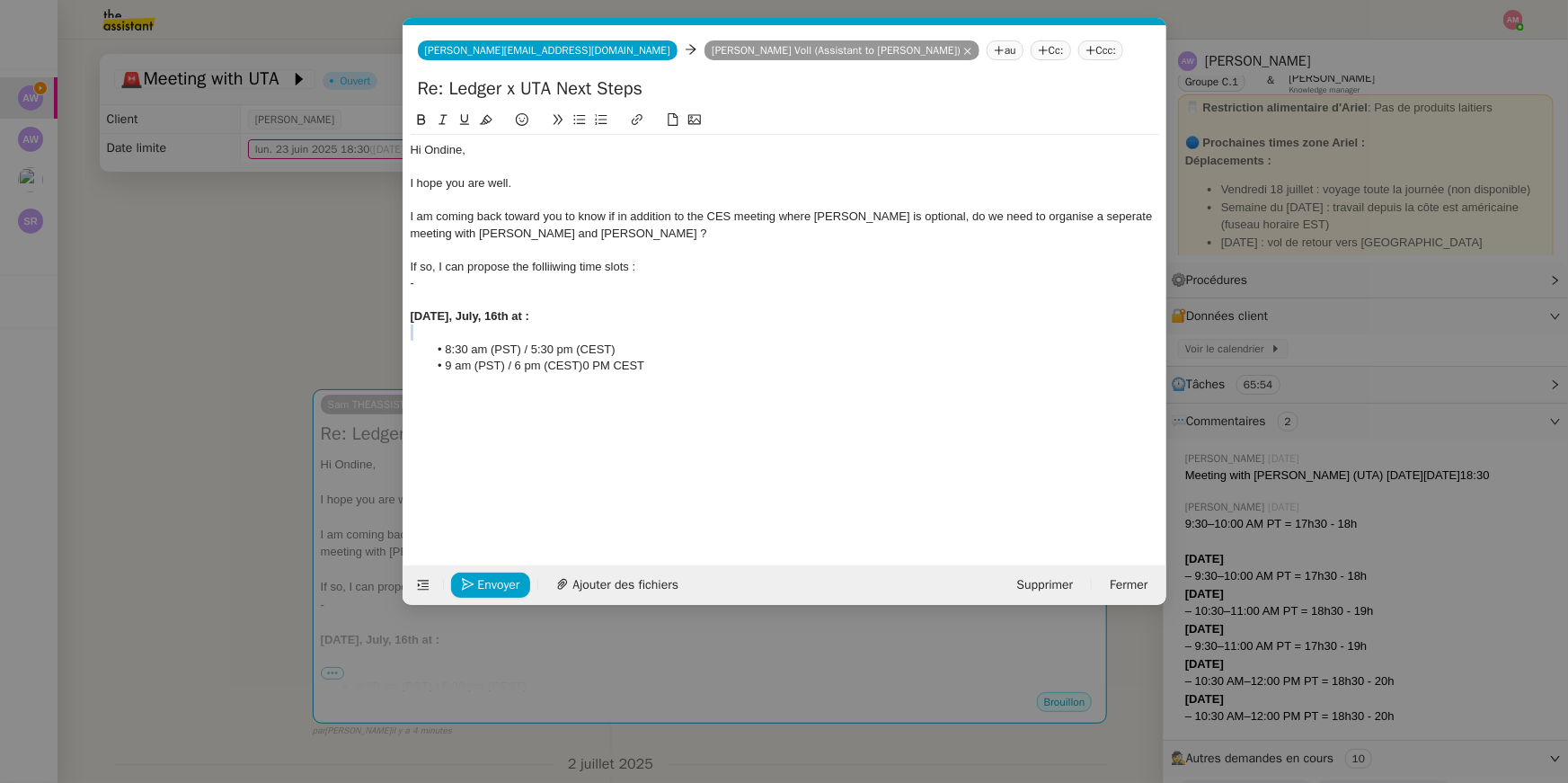 click 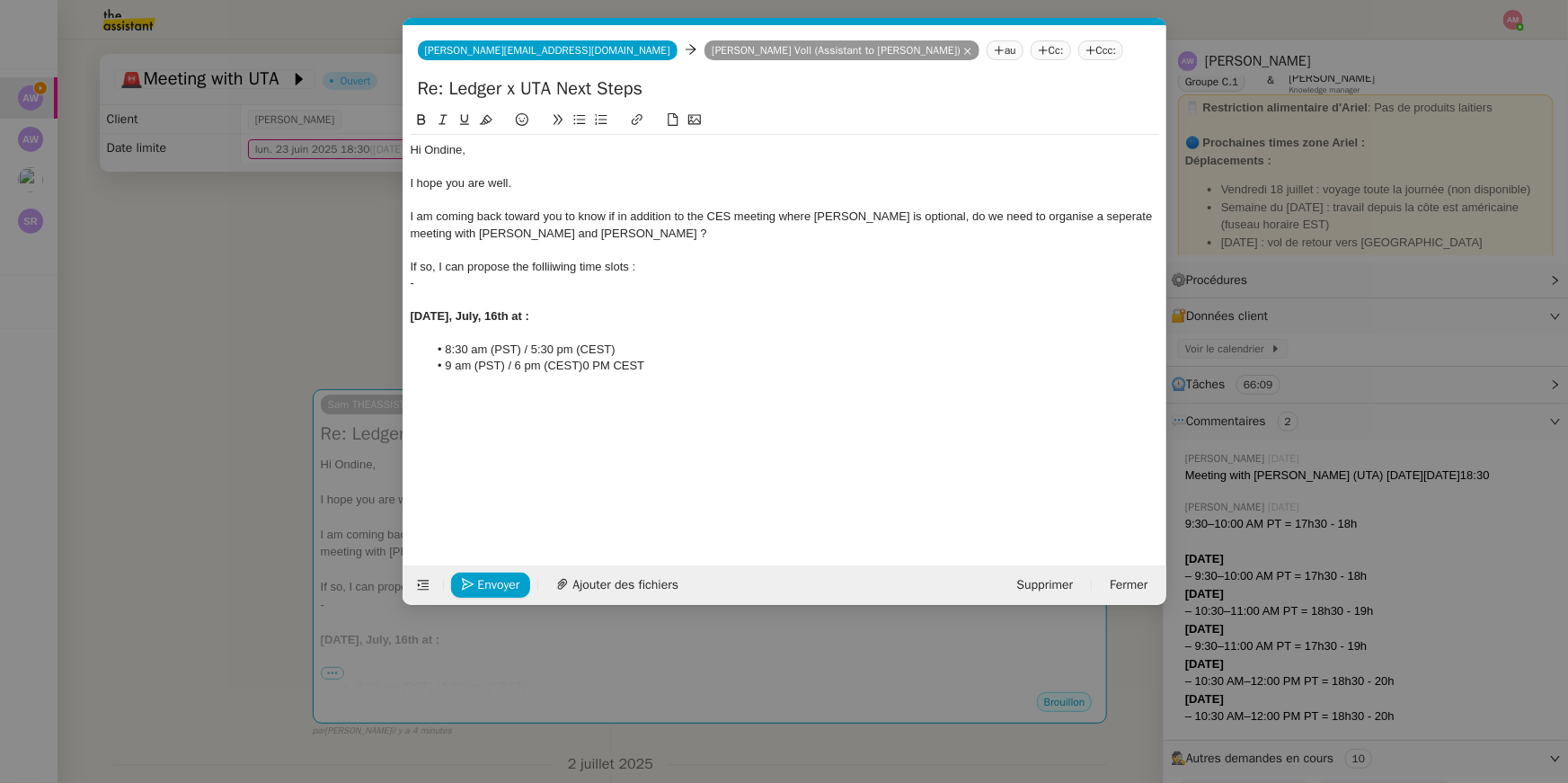 click on "Wednesday, July, 16th at :" 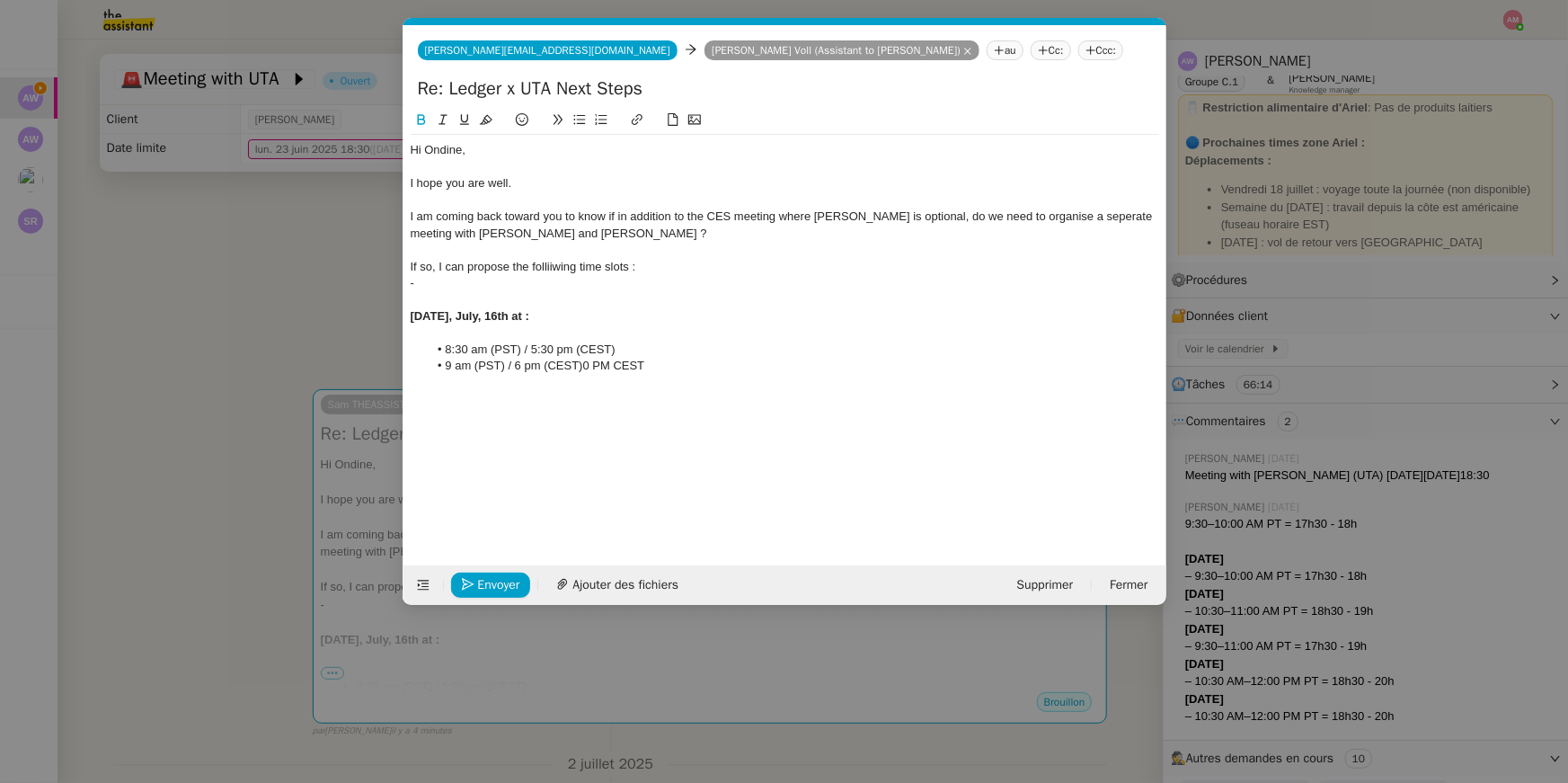 click 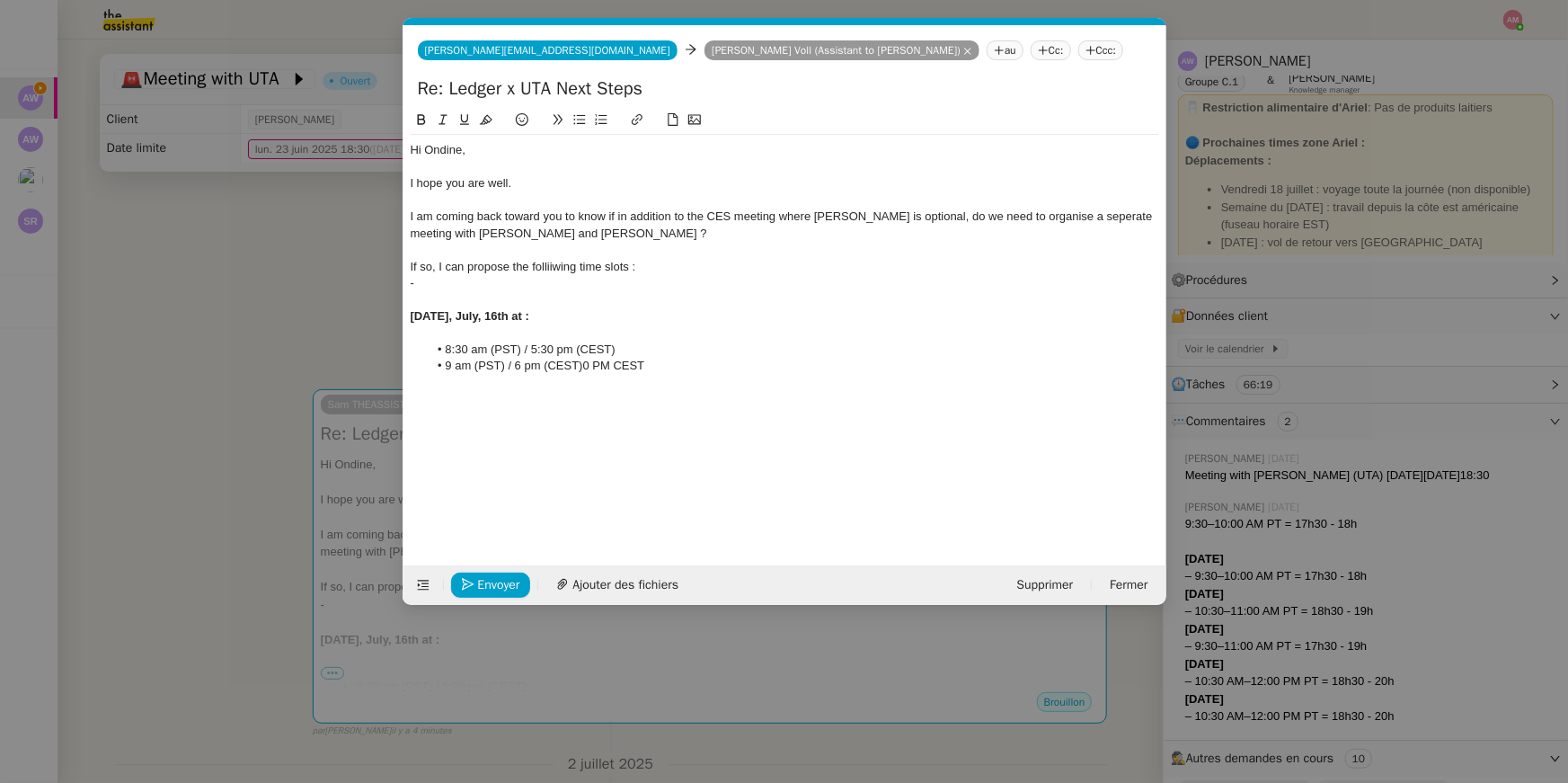 click 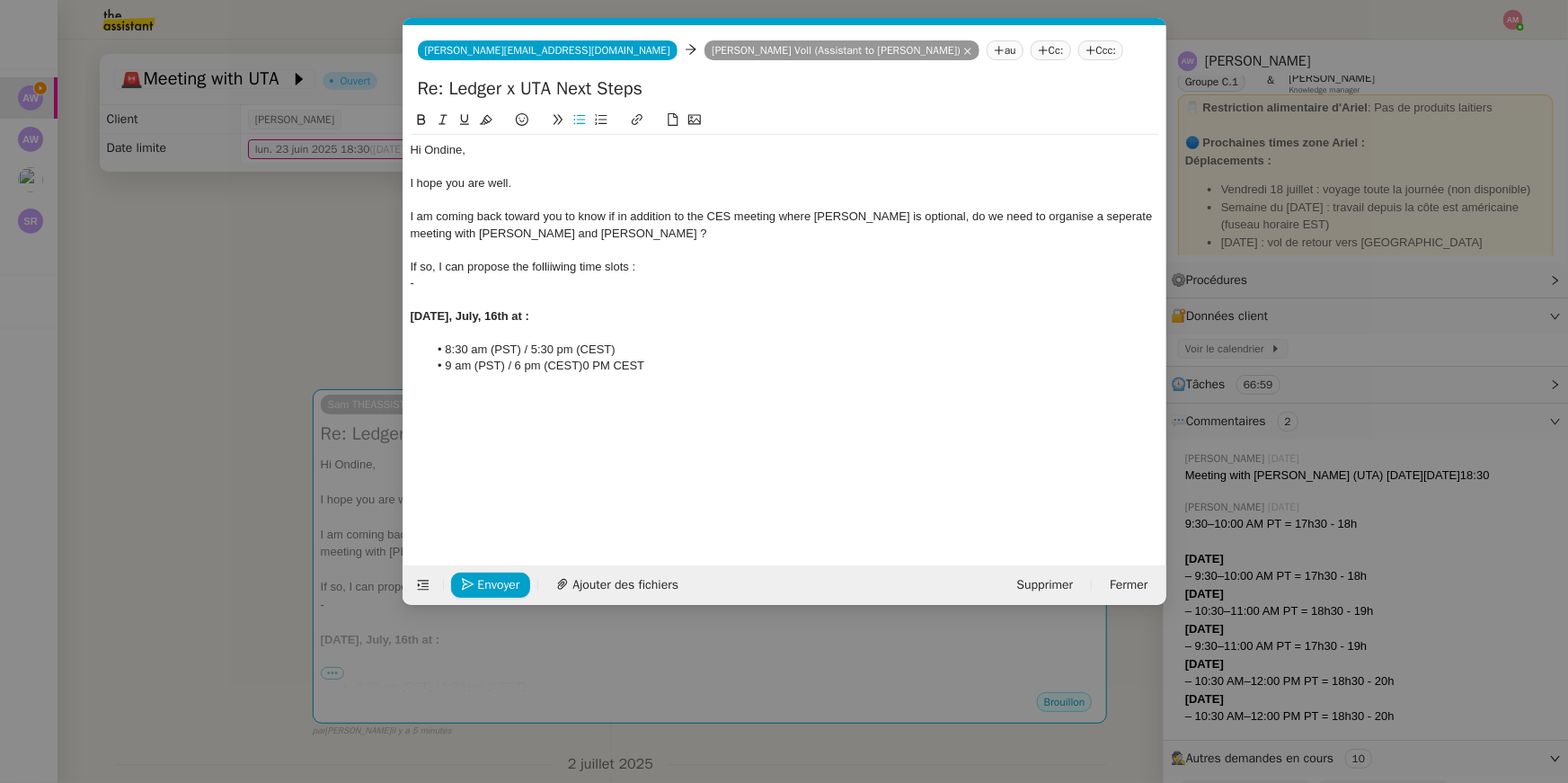 drag, startPoint x: 592, startPoint y: 313, endPoint x: 695, endPoint y: 400, distance: 134.826 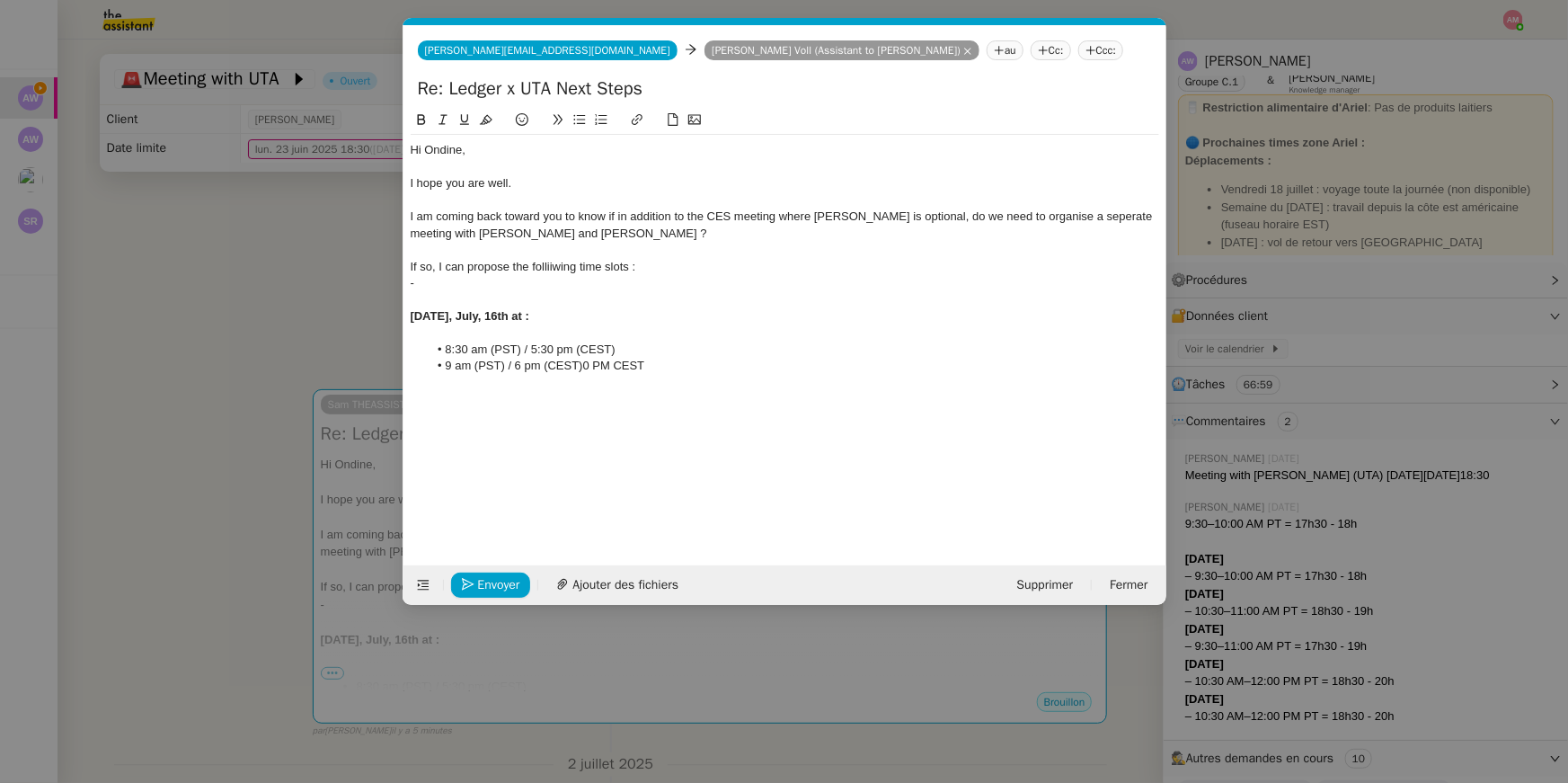 click 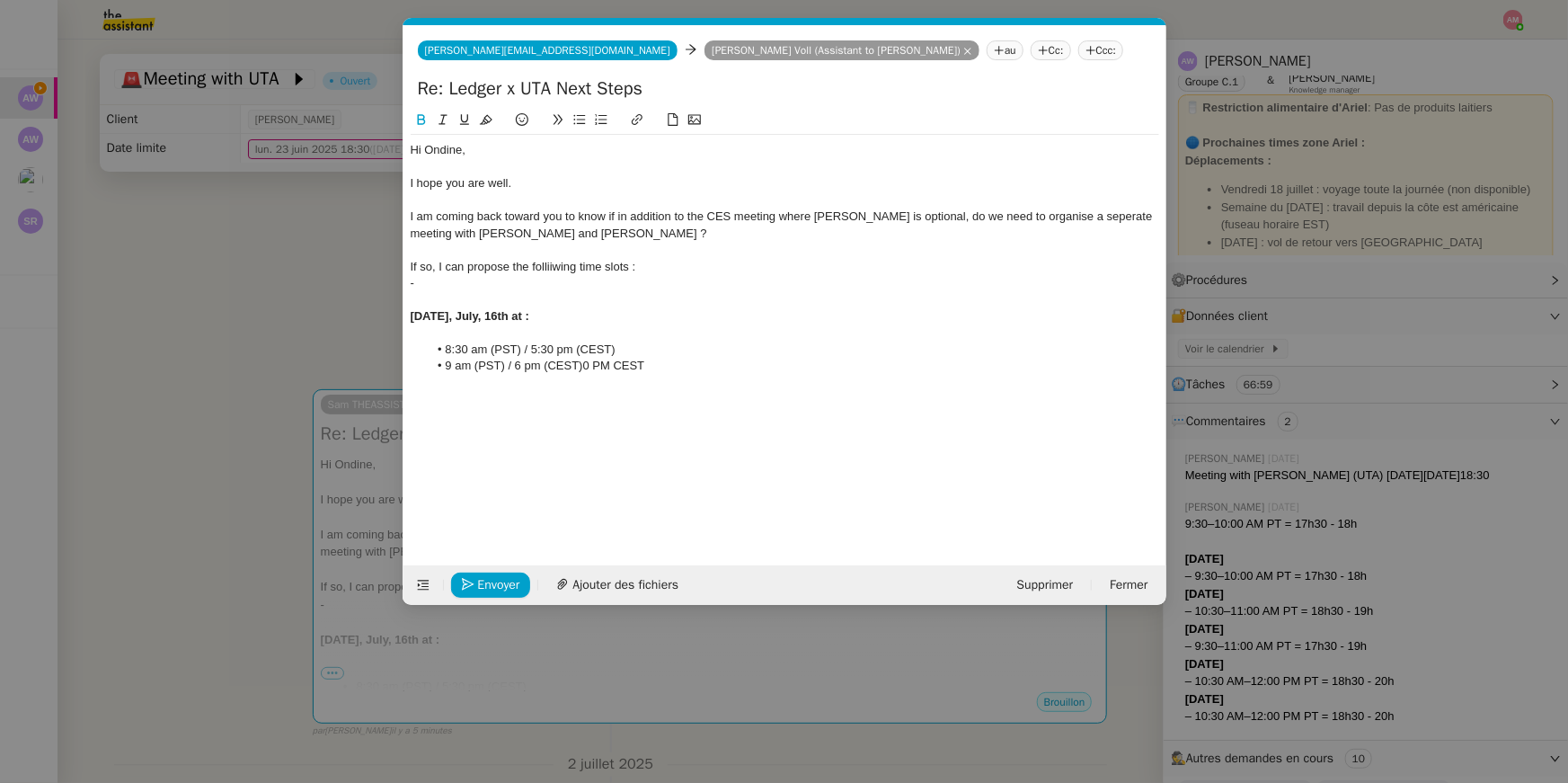 copy on "Wednesday, July, 16th at :" 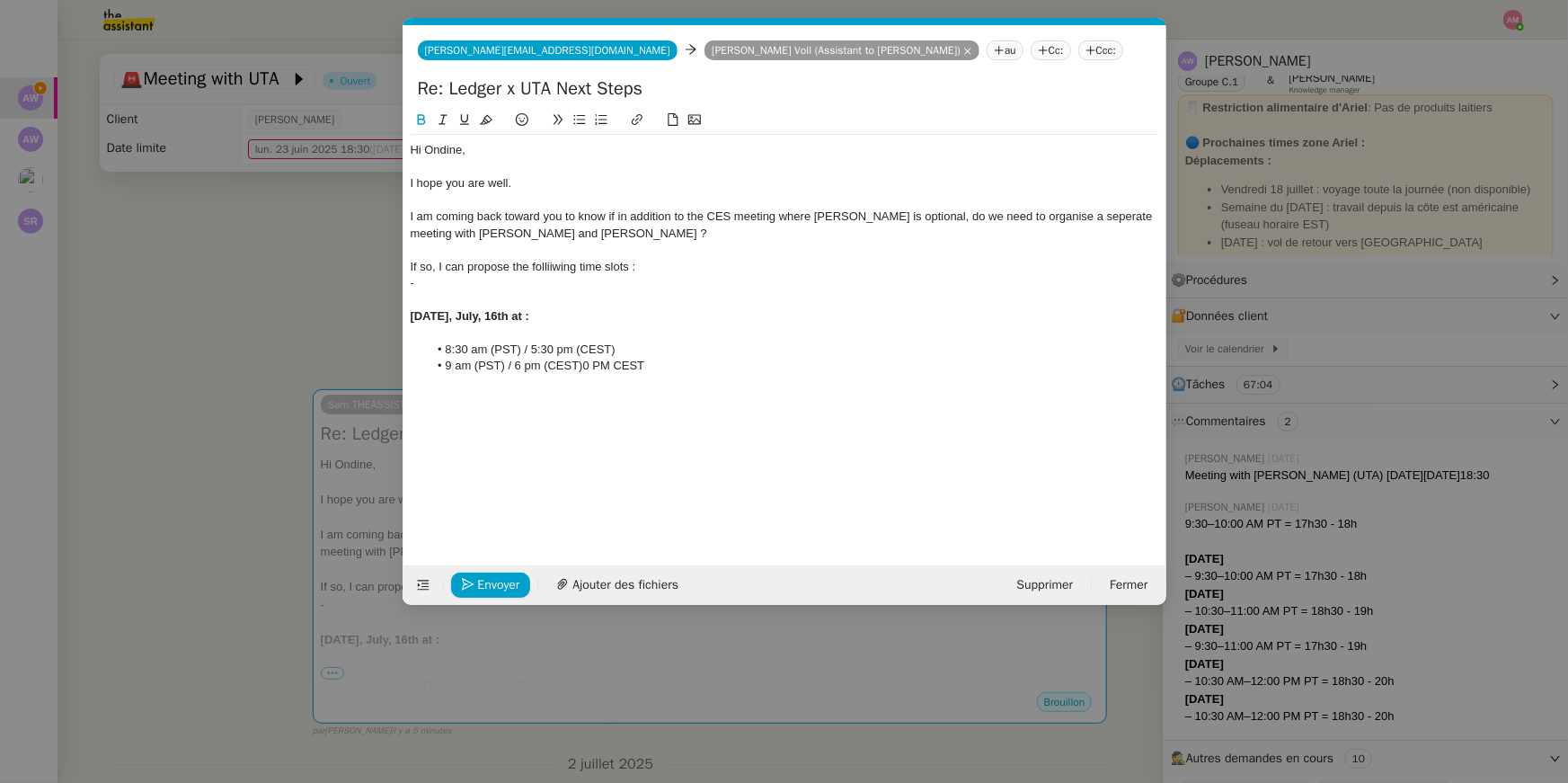 click 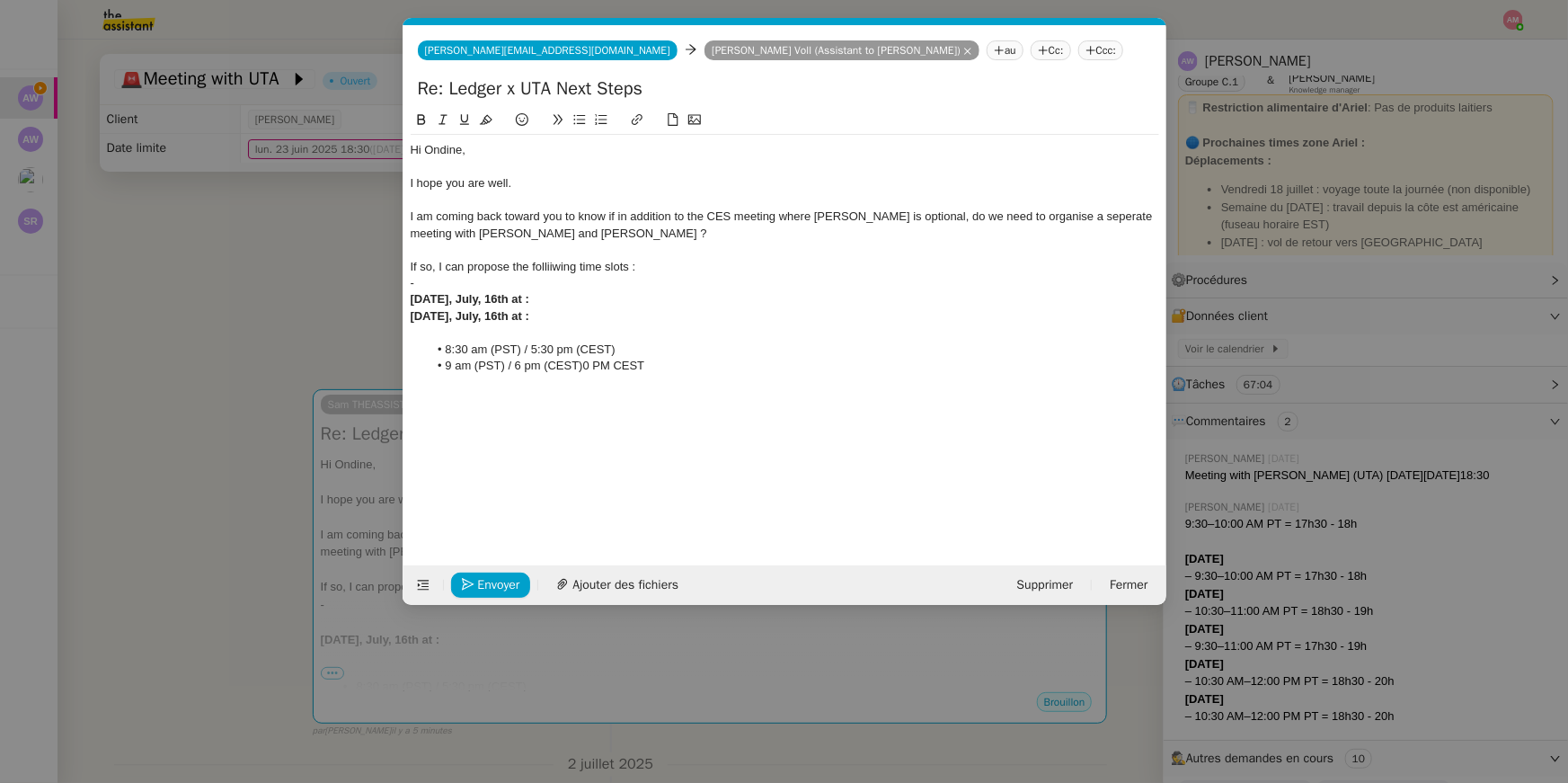 scroll, scrollTop: 0, scrollLeft: 0, axis: both 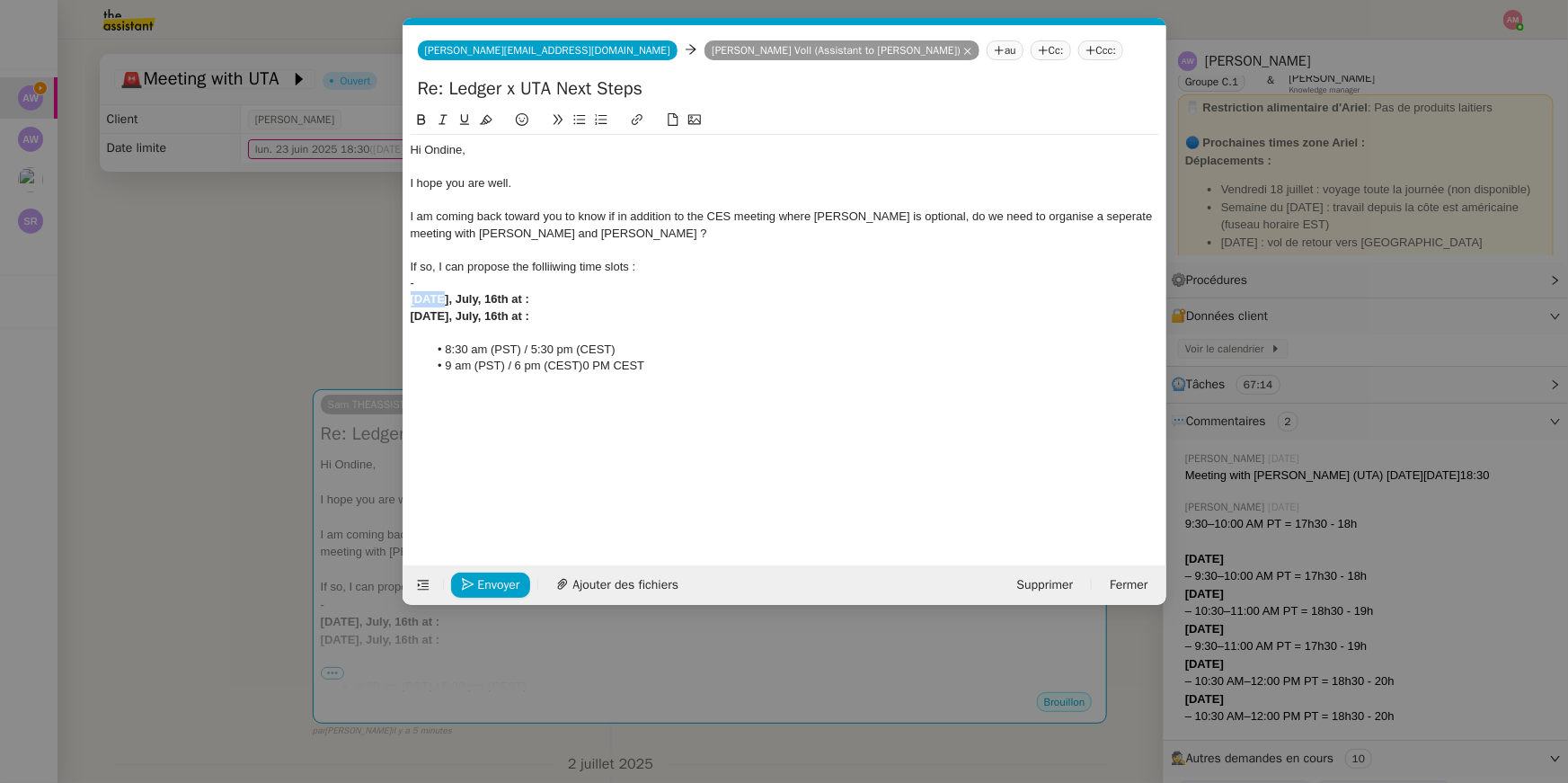 drag, startPoint x: 444, startPoint y: 300, endPoint x: 397, endPoint y: 300, distance: 47 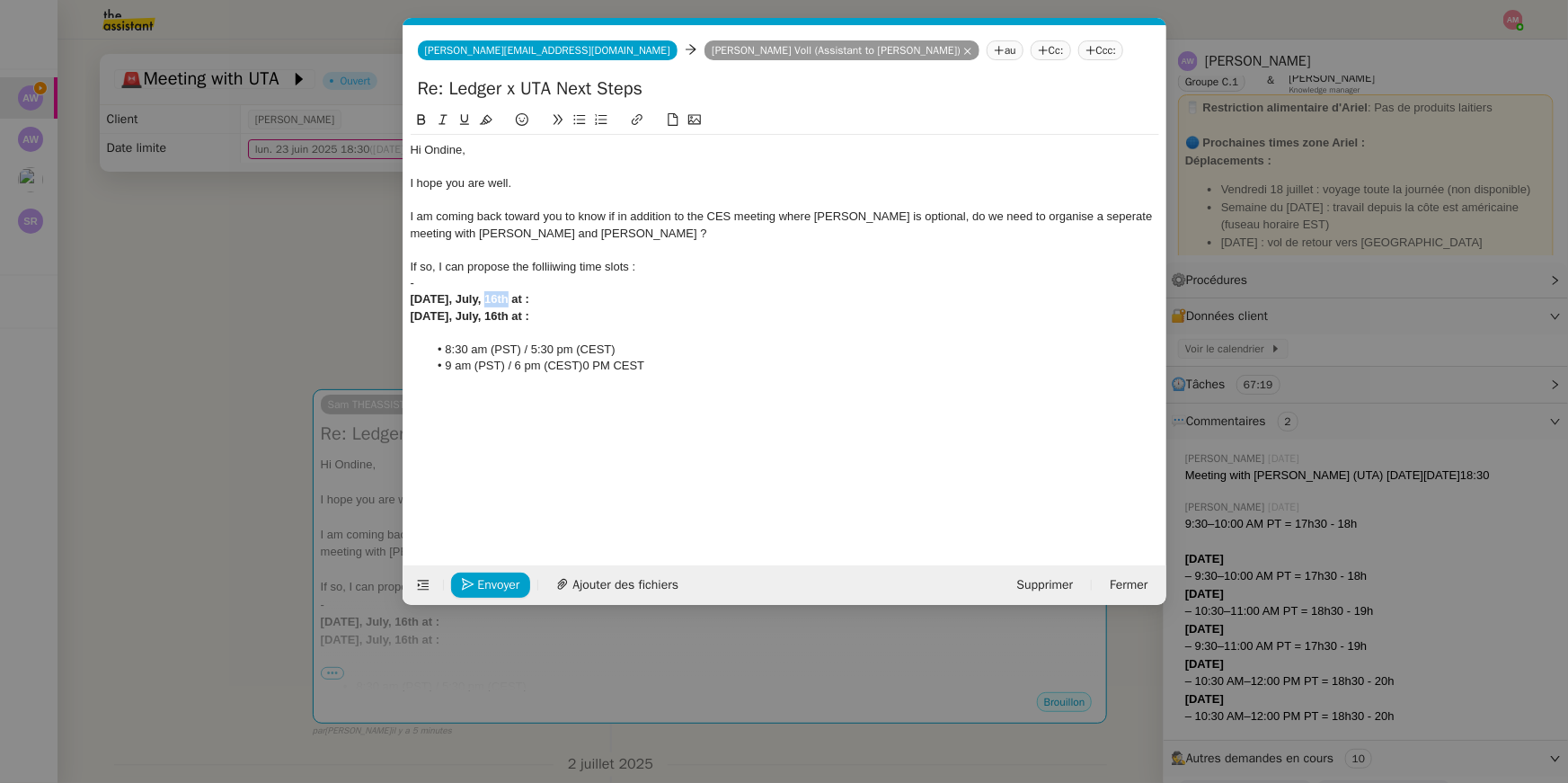 drag, startPoint x: 509, startPoint y: 297, endPoint x: 490, endPoint y: 298, distance: 19.026298 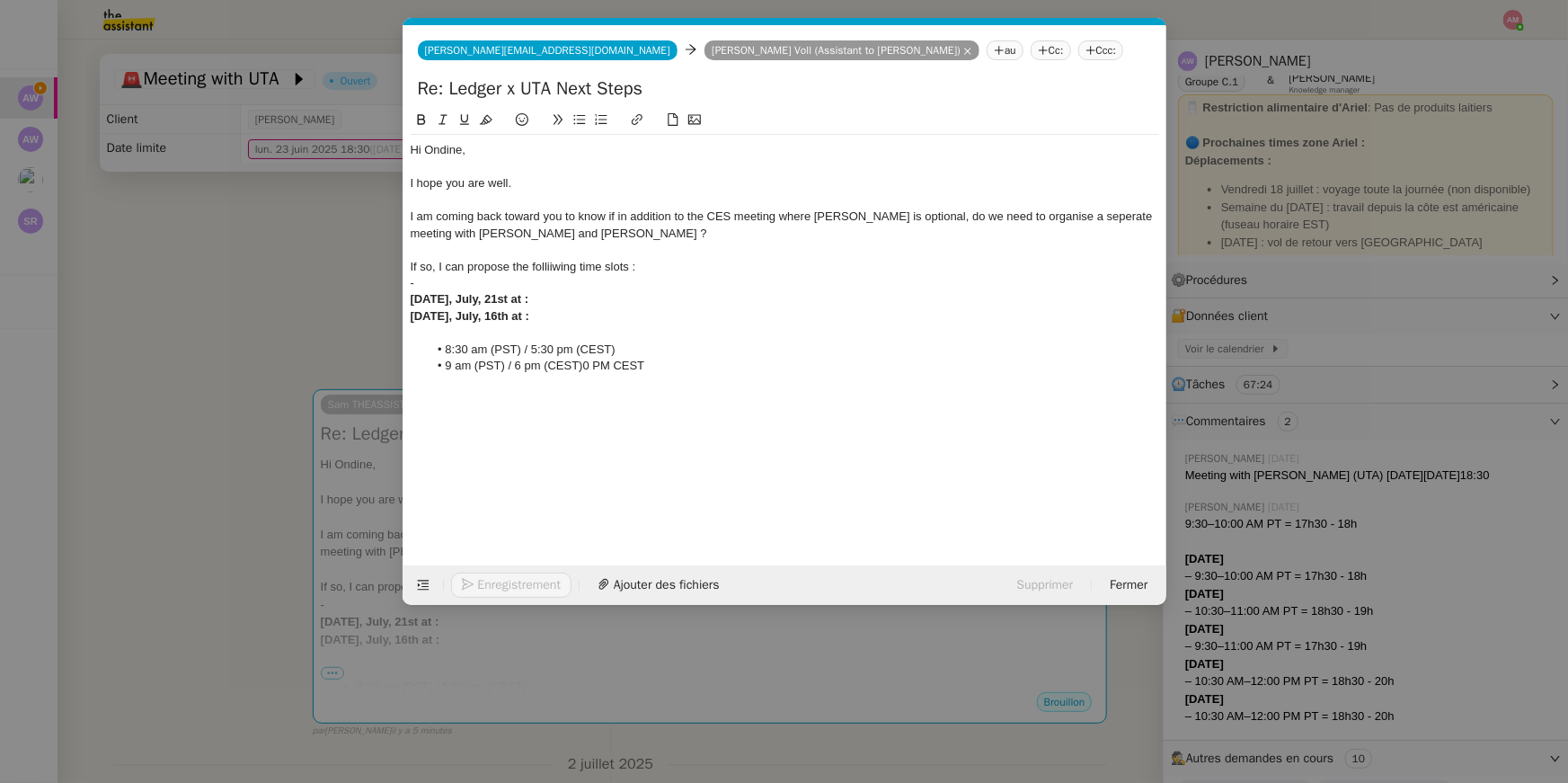 click on "Monday, July, 21st at :" 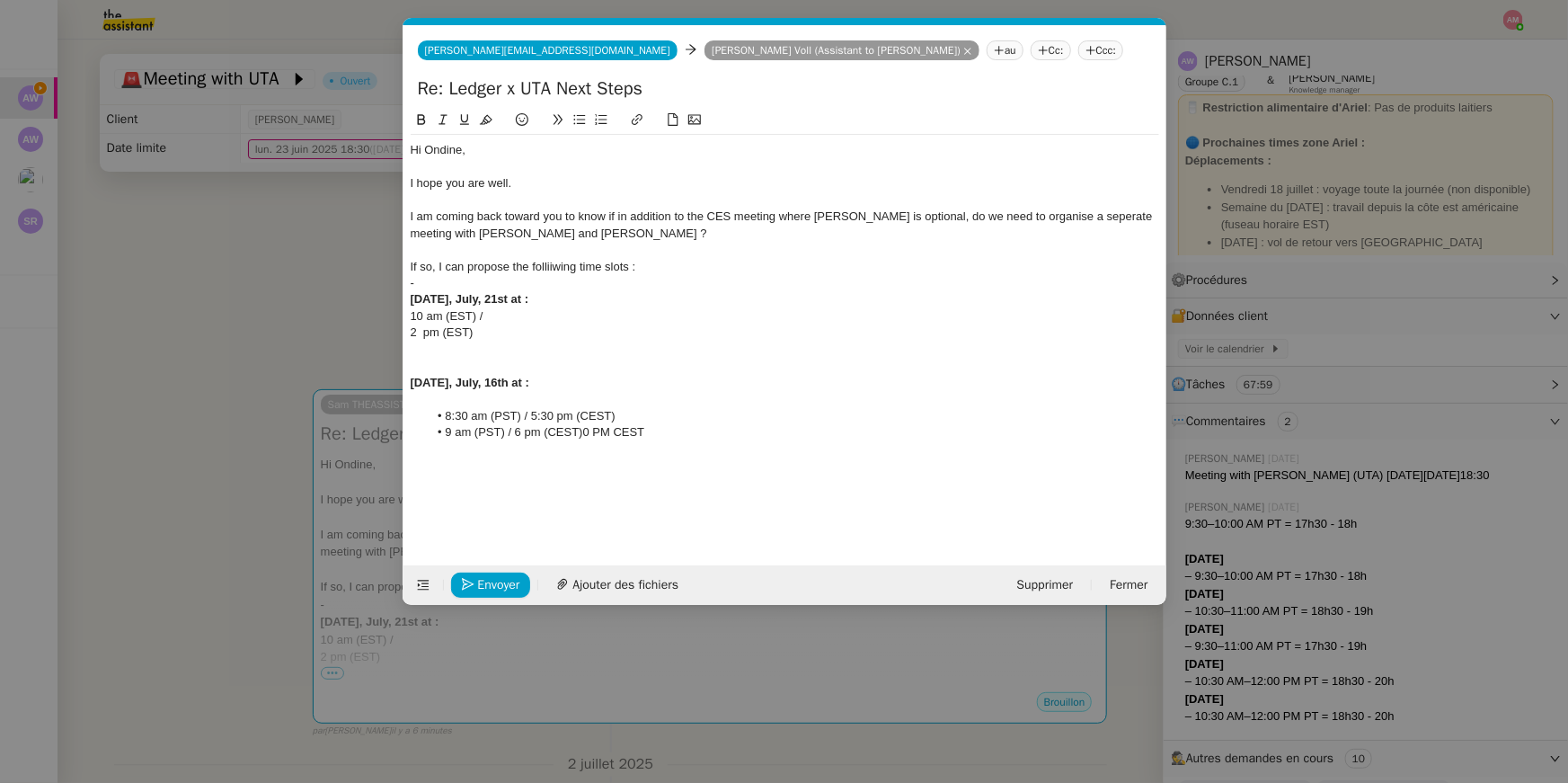click 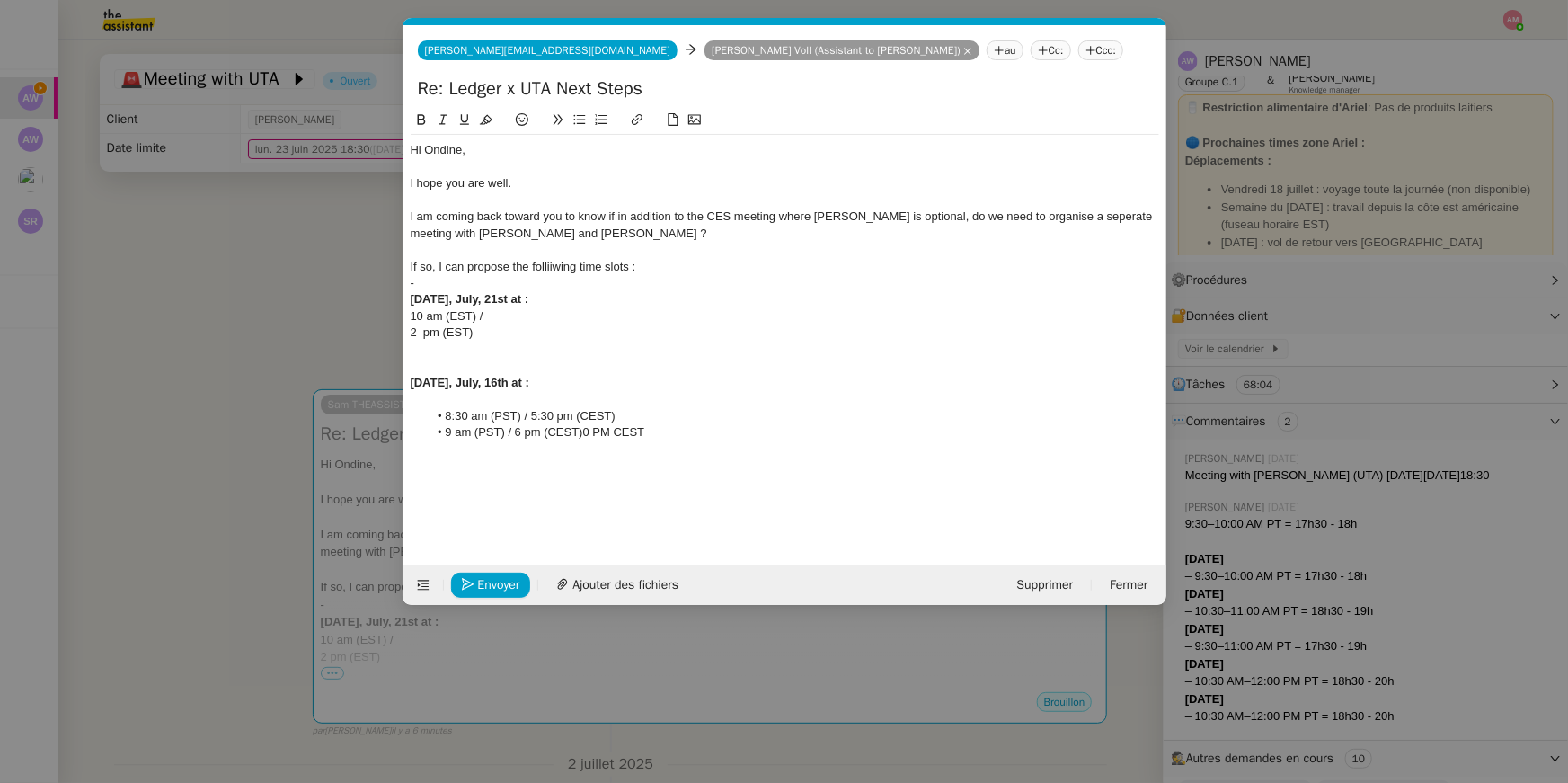 click on "Wednesday, July, 16th at :" 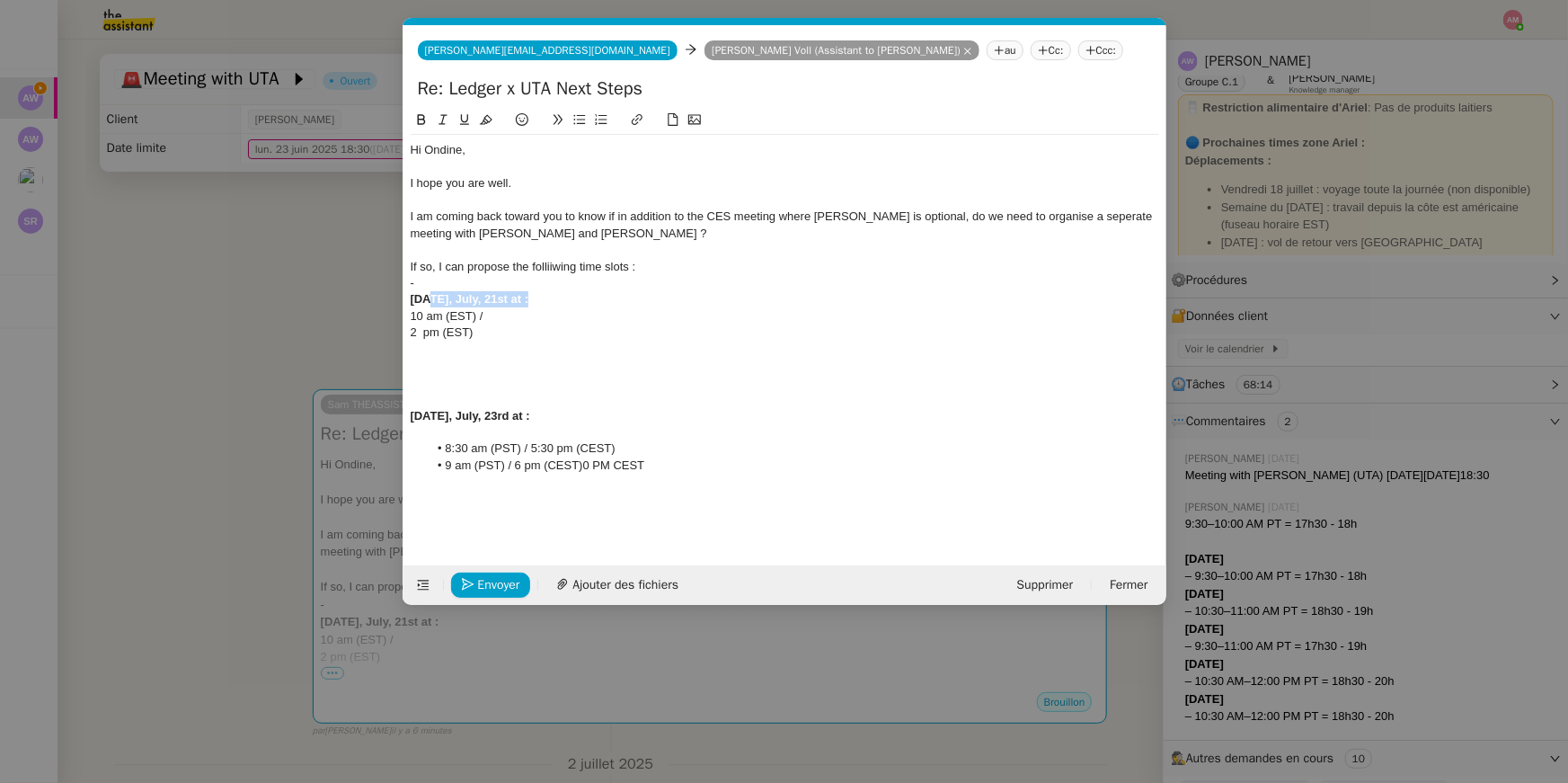 drag, startPoint x: 553, startPoint y: 297, endPoint x: 437, endPoint y: 300, distance: 116.039 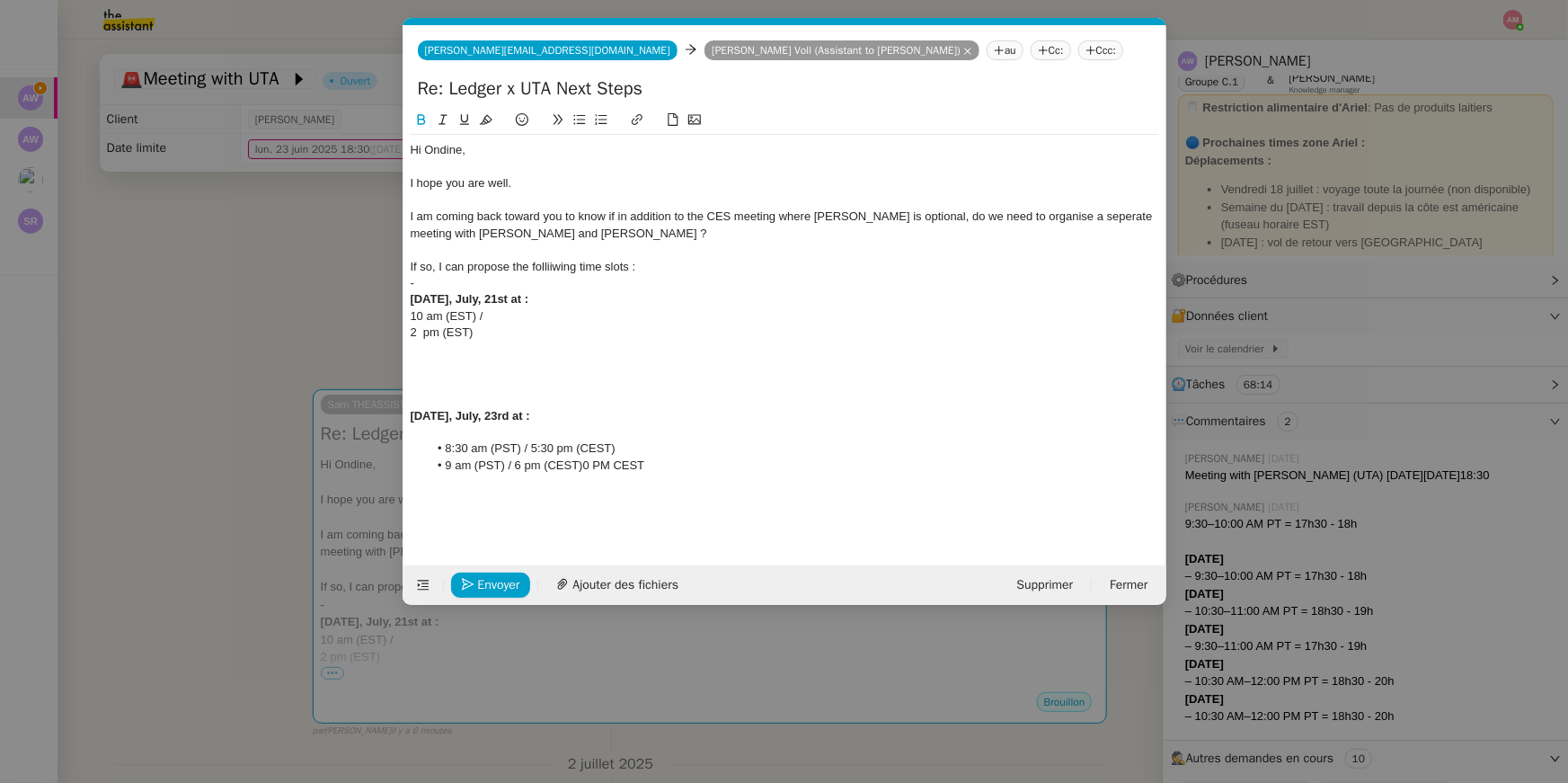 click 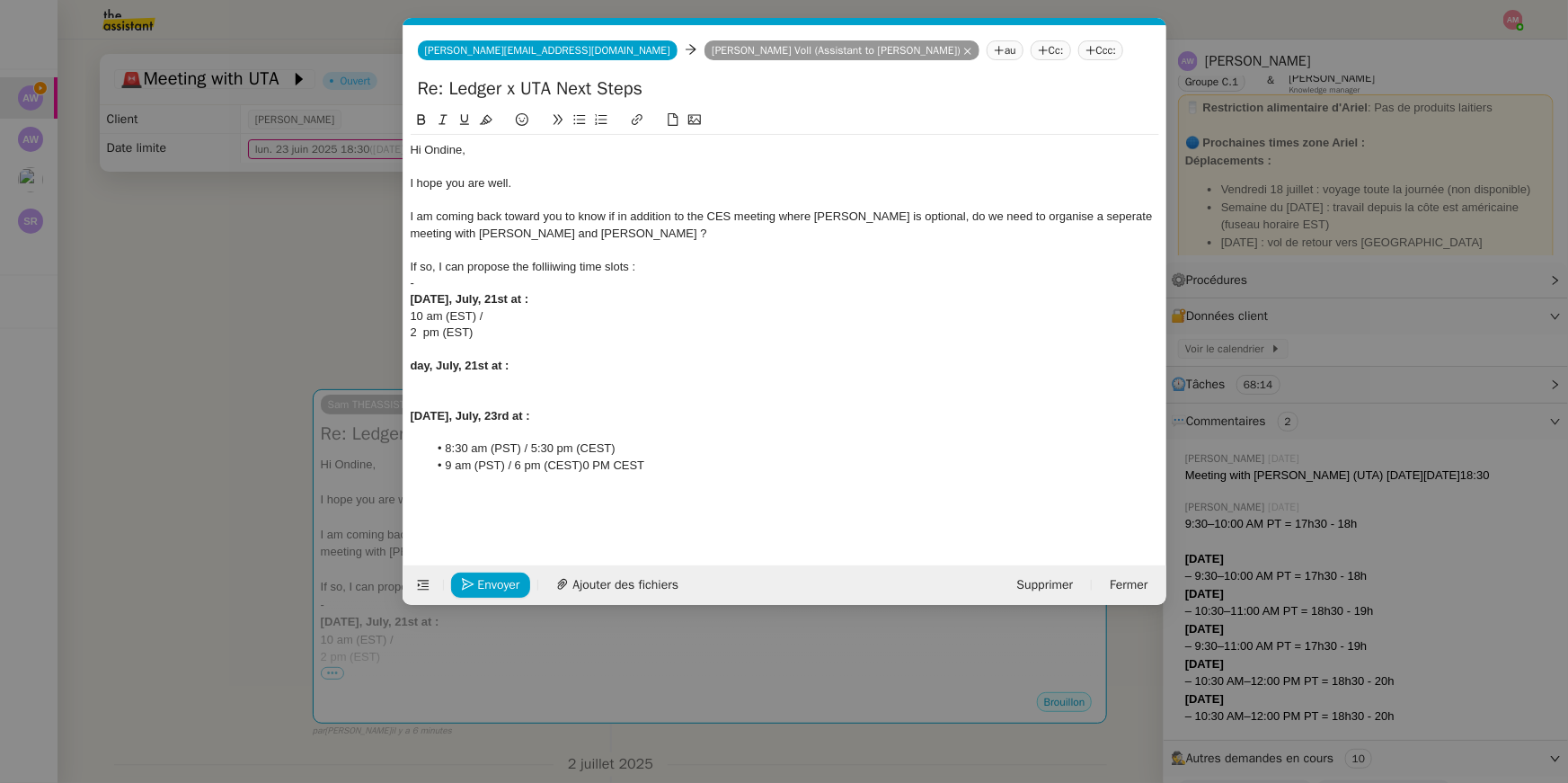 scroll, scrollTop: 0, scrollLeft: 0, axis: both 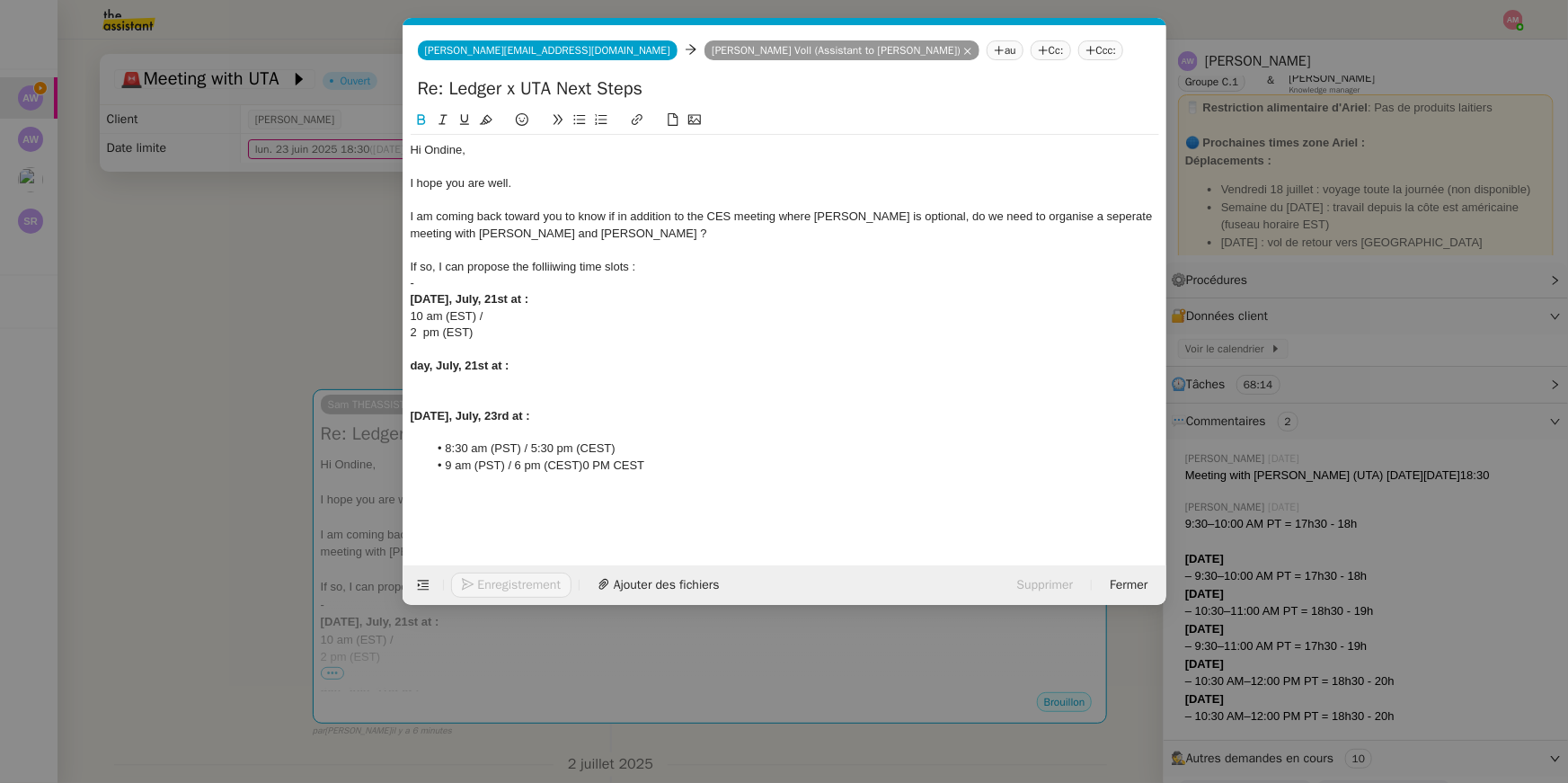 click on "day, July, 21st at :" 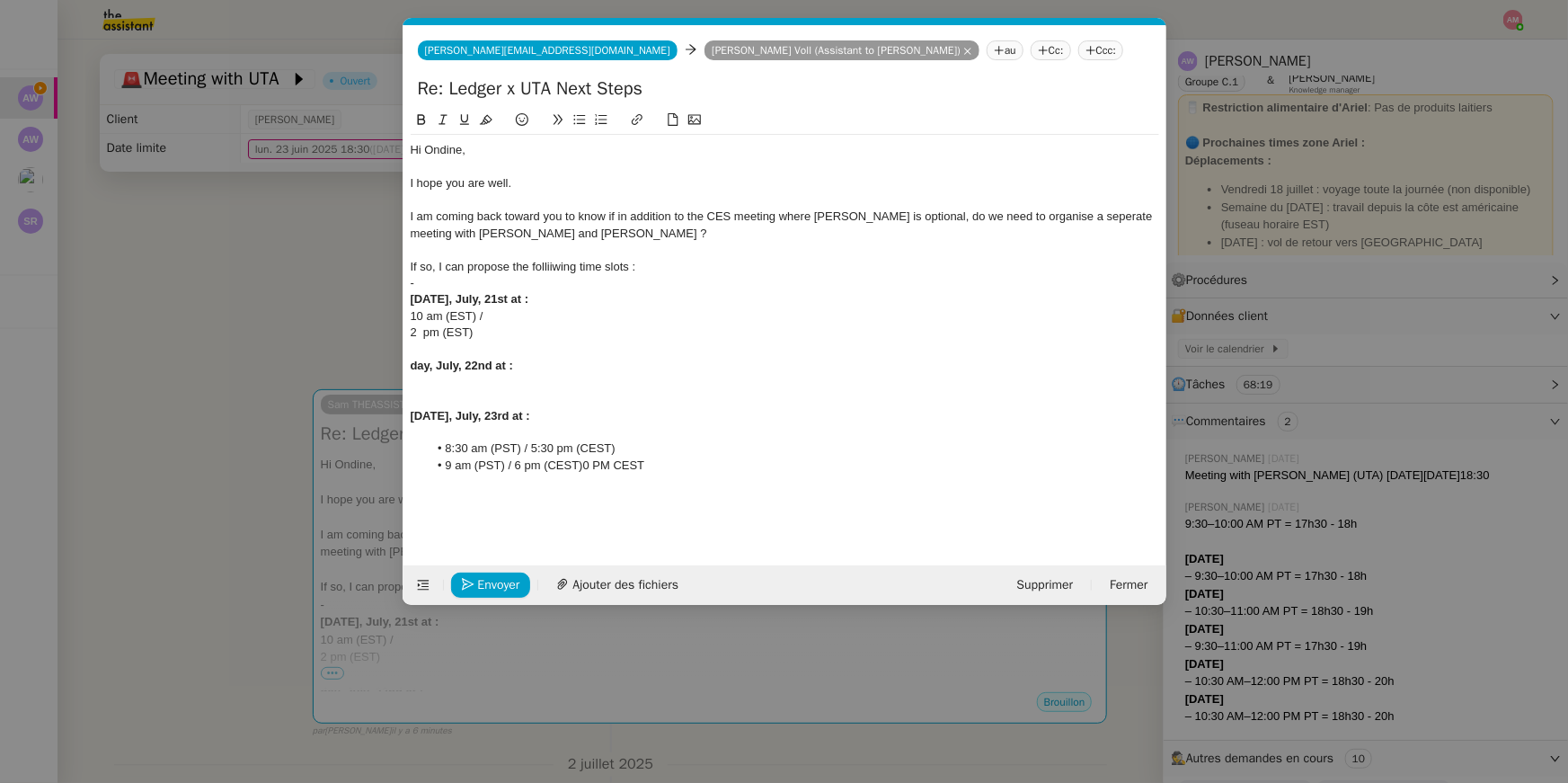 click 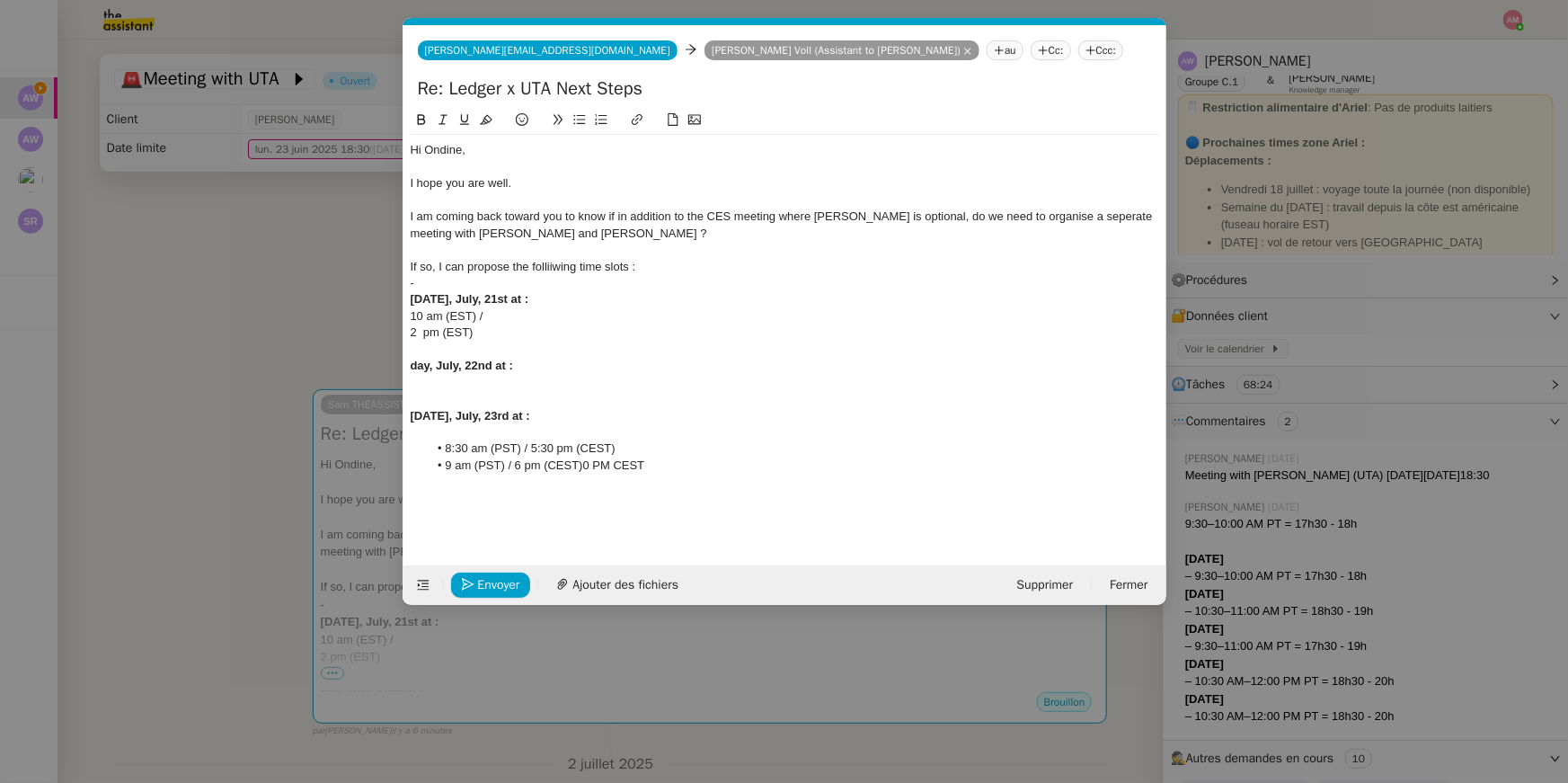 click on "day, July, 22nd at :" 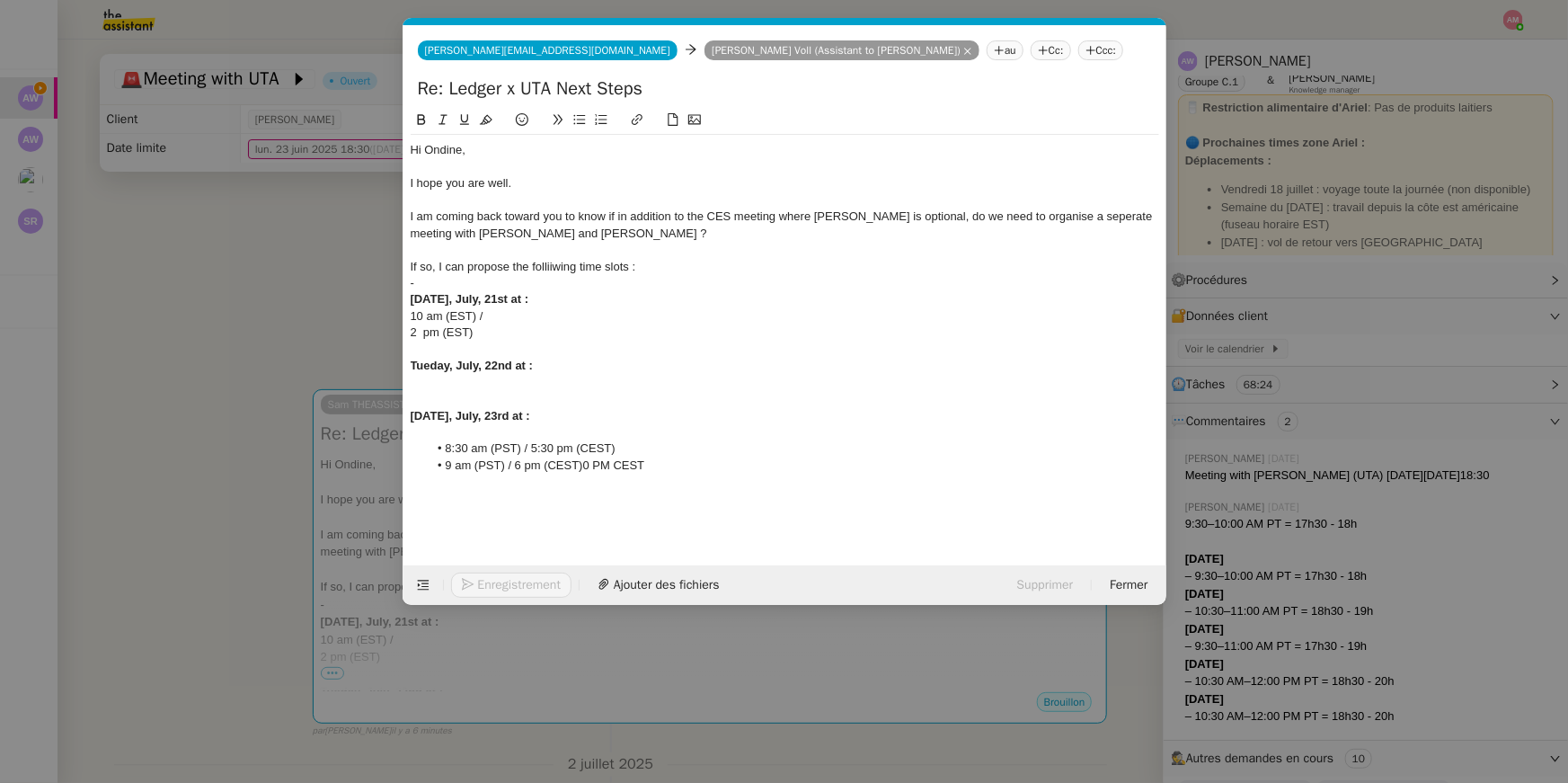 click 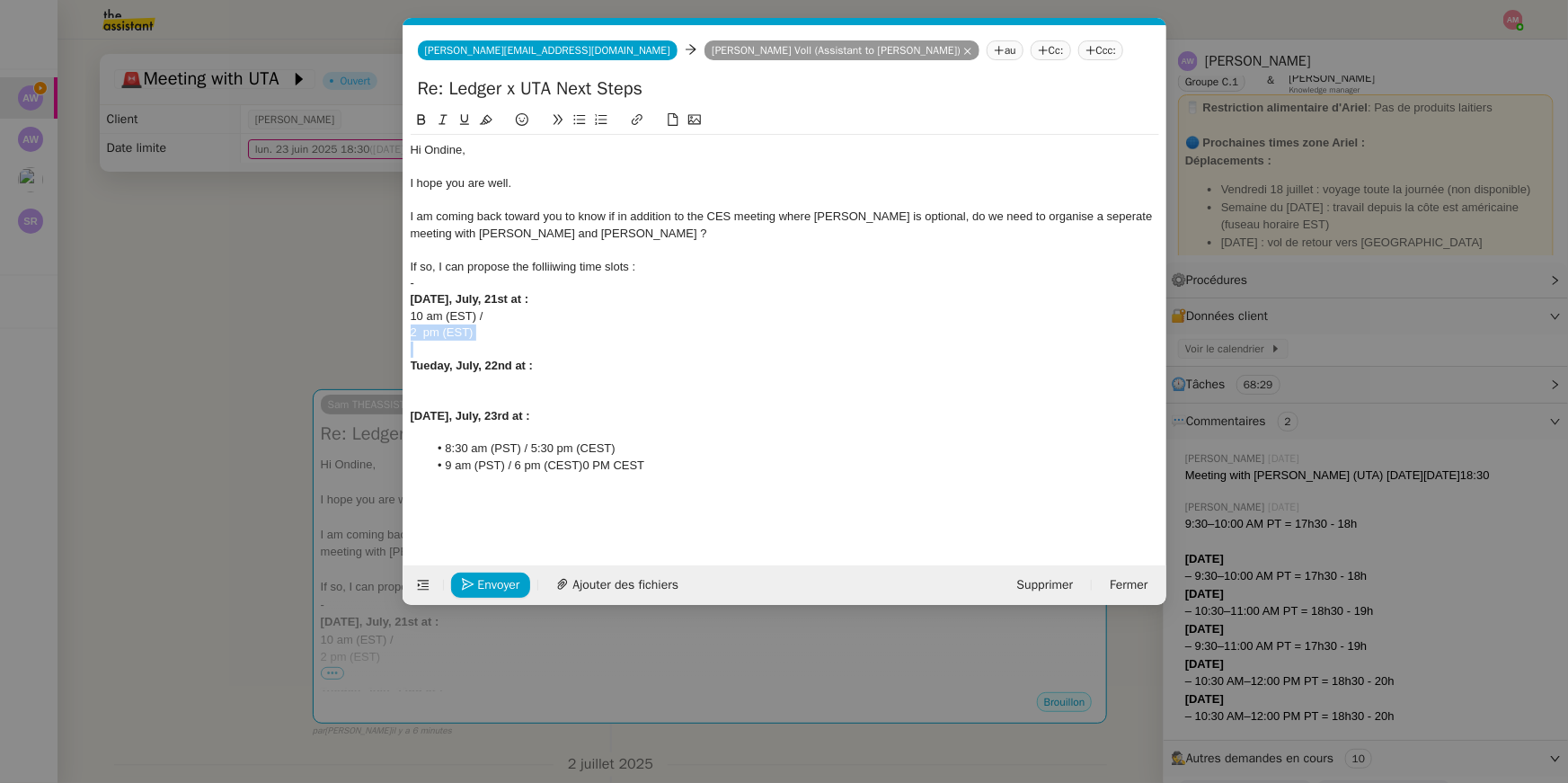 drag, startPoint x: 500, startPoint y: 345, endPoint x: 403, endPoint y: 327, distance: 98.65597 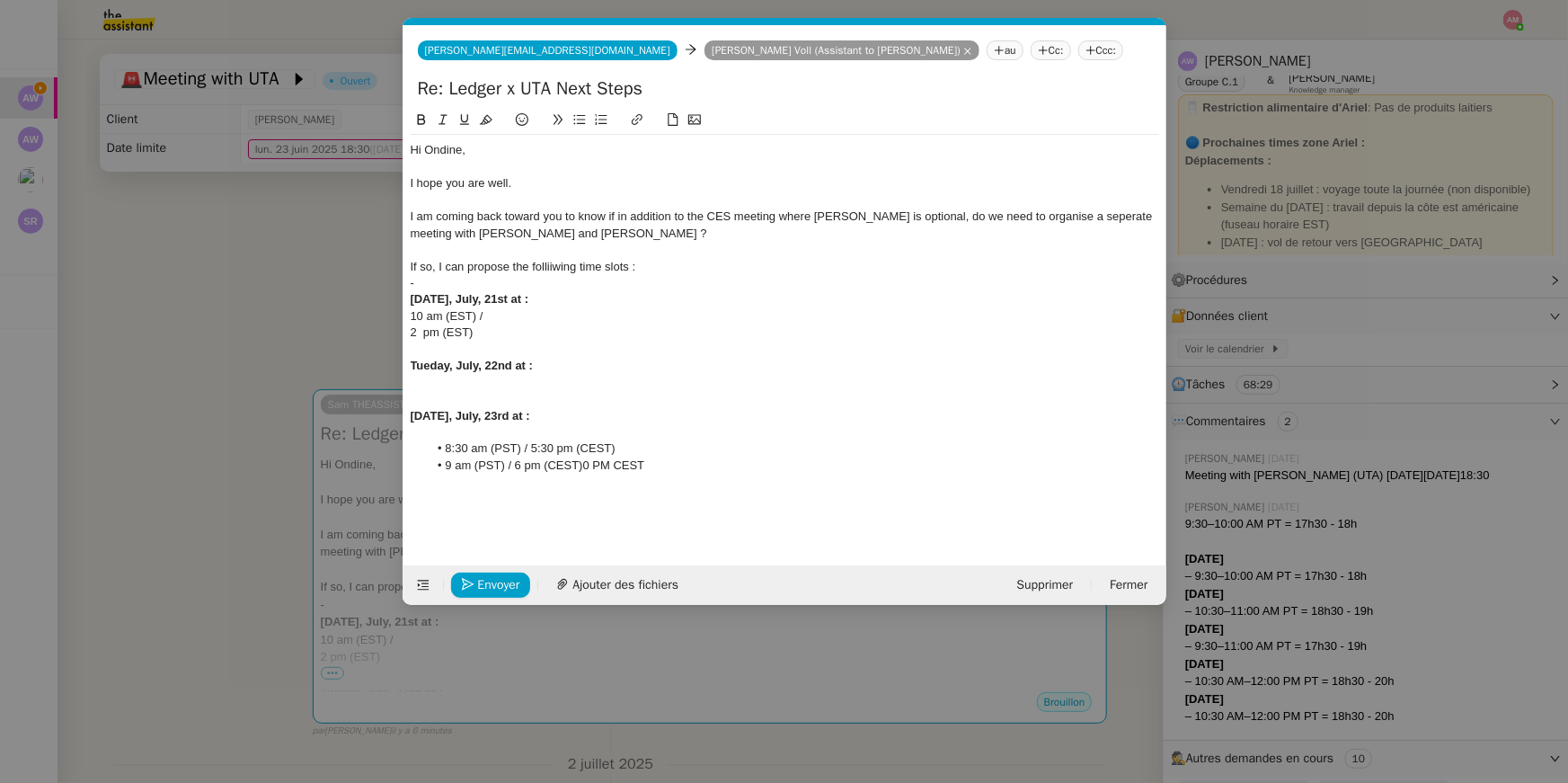 click 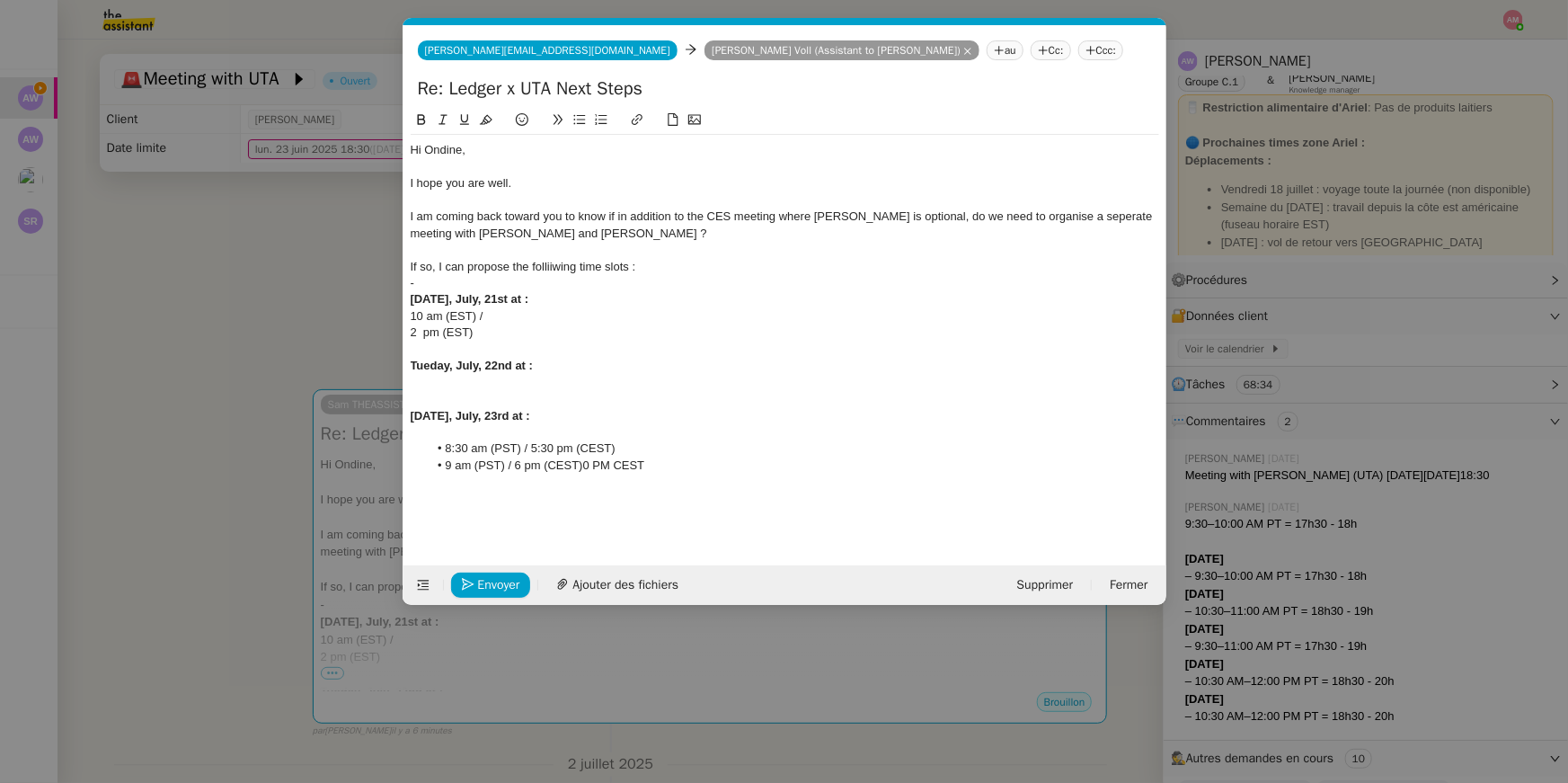 scroll, scrollTop: 0, scrollLeft: 0, axis: both 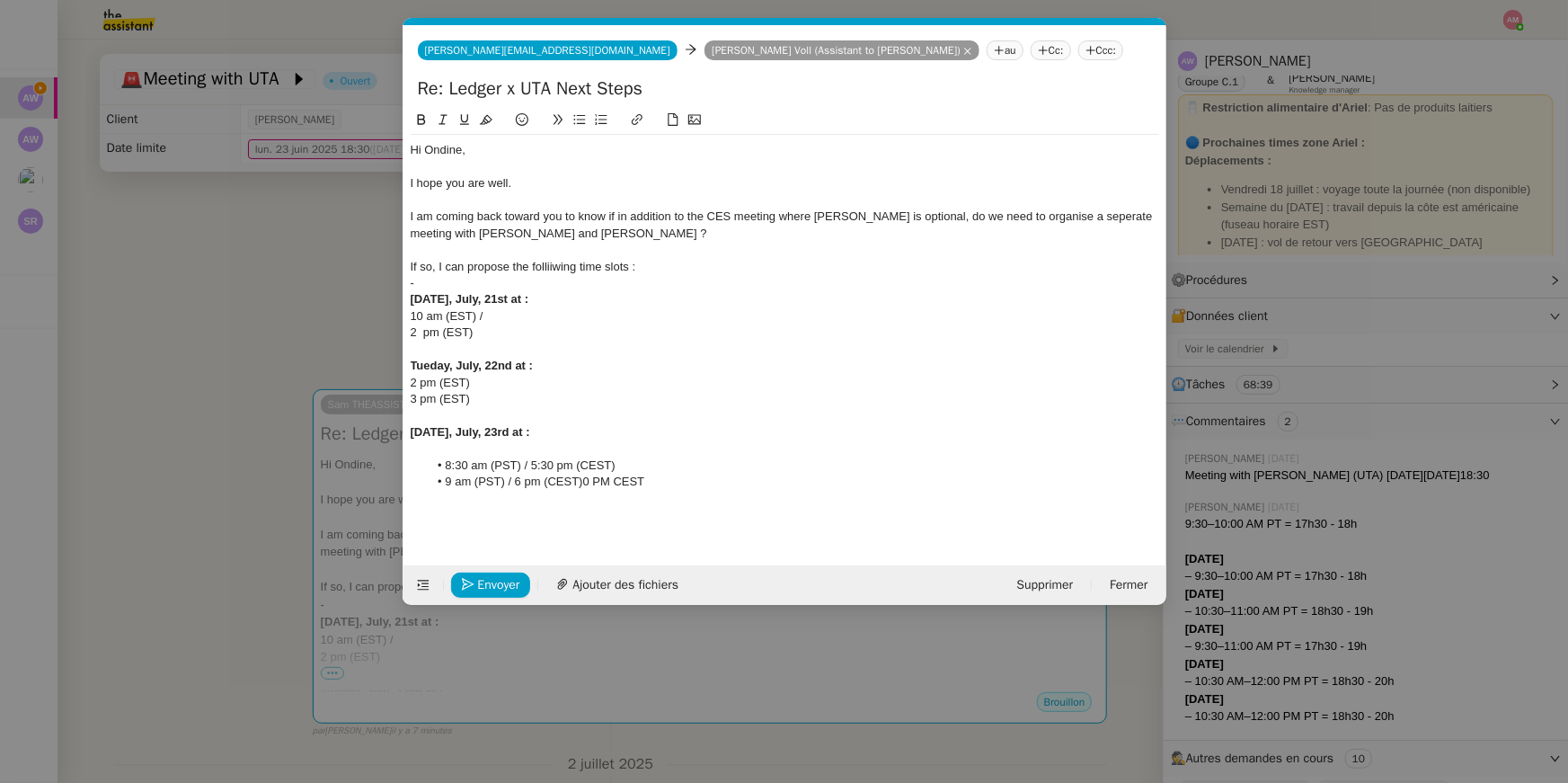 click 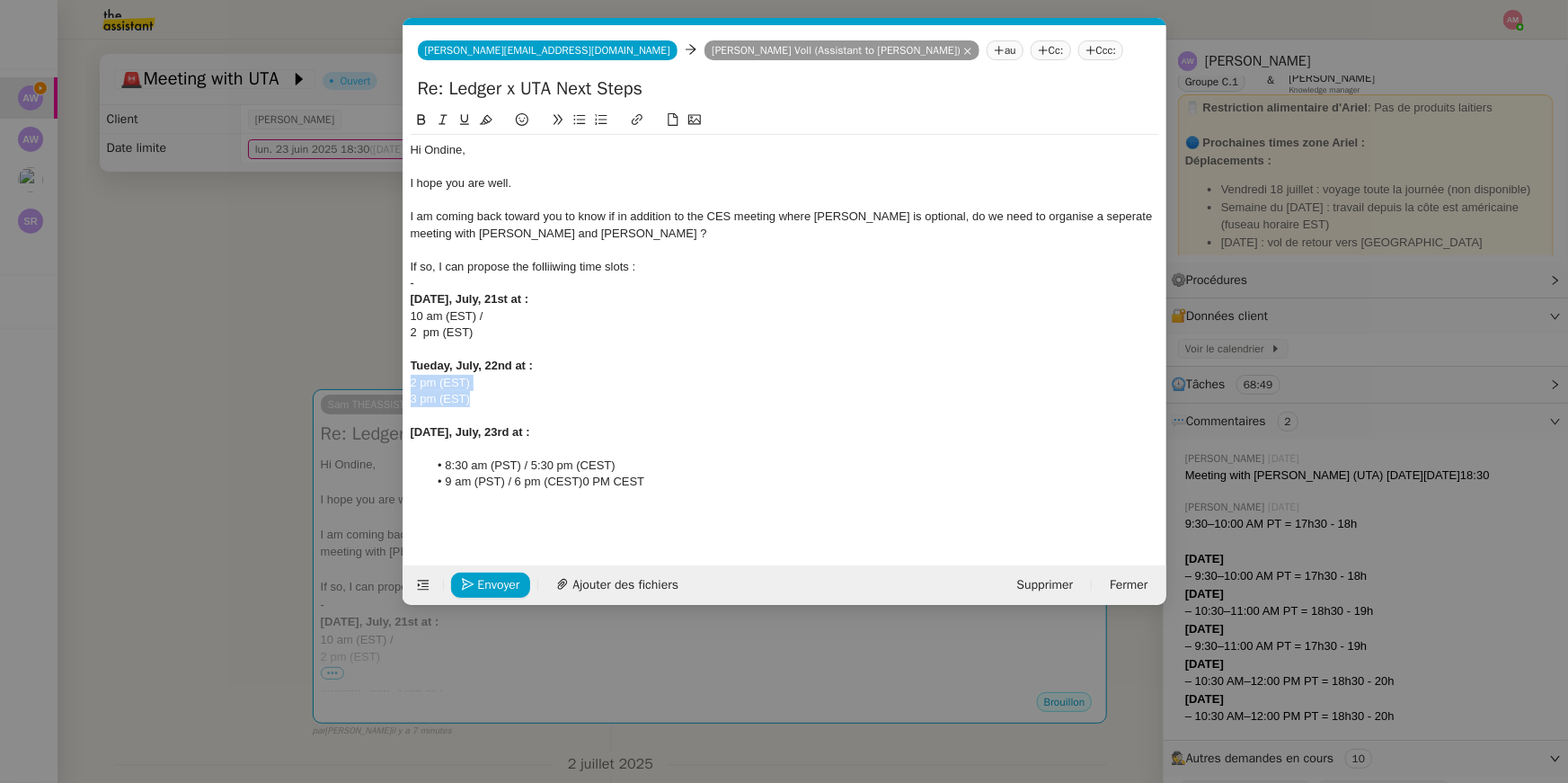 drag, startPoint x: 521, startPoint y: 396, endPoint x: 402, endPoint y: 384, distance: 119.60351 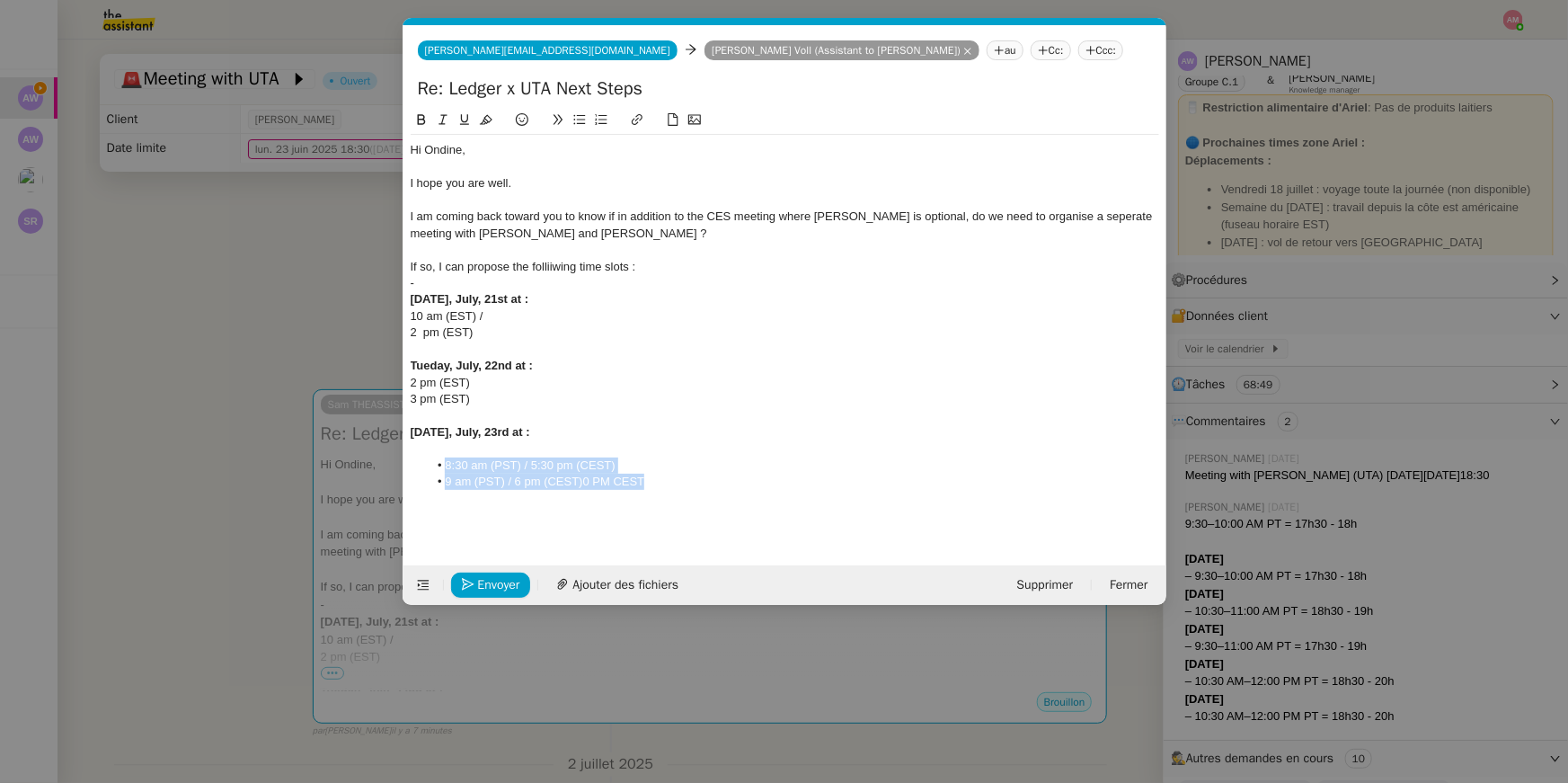 drag, startPoint x: 693, startPoint y: 477, endPoint x: 397, endPoint y: 460, distance: 296.4878 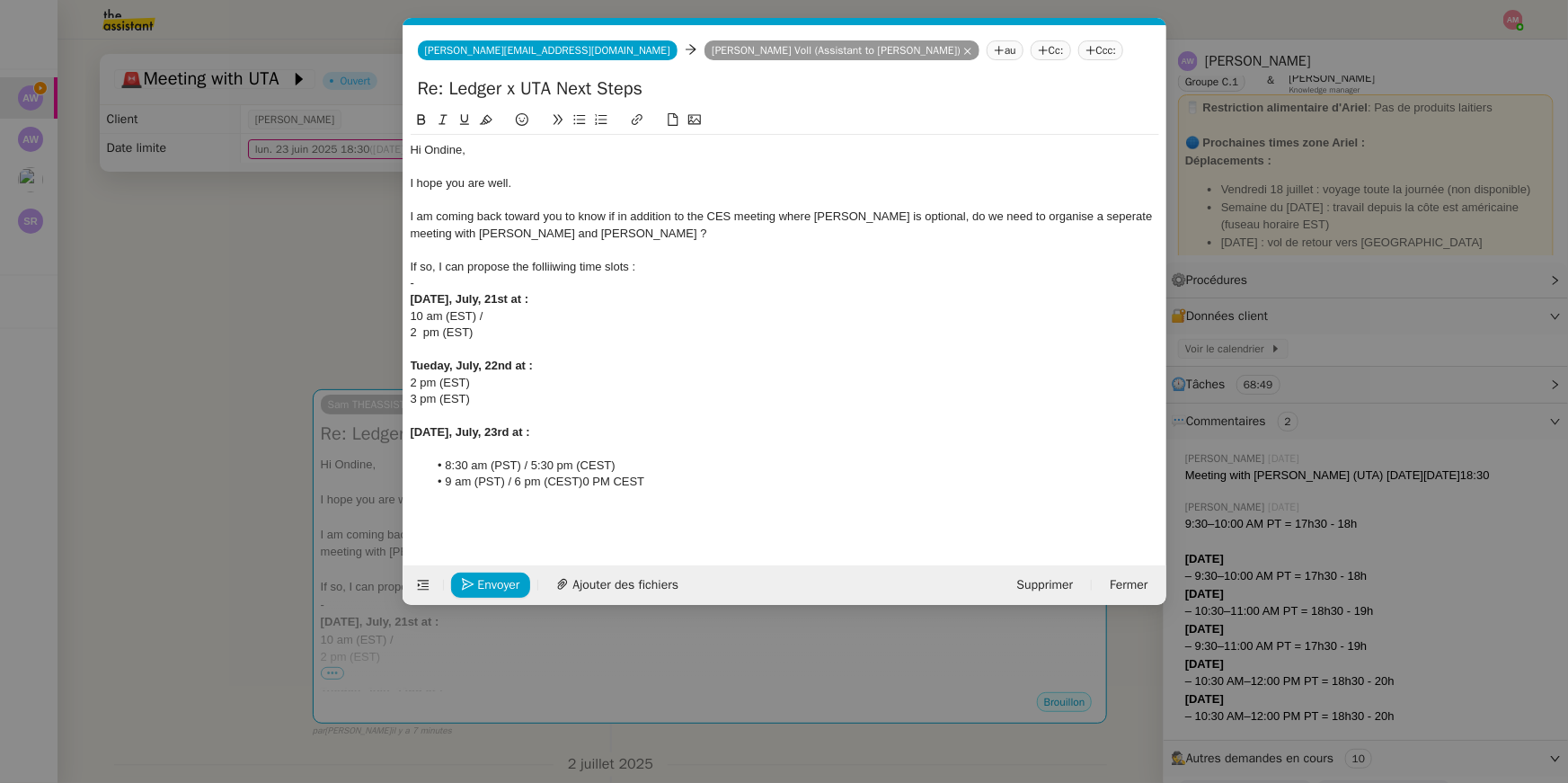 scroll, scrollTop: 0, scrollLeft: 0, axis: both 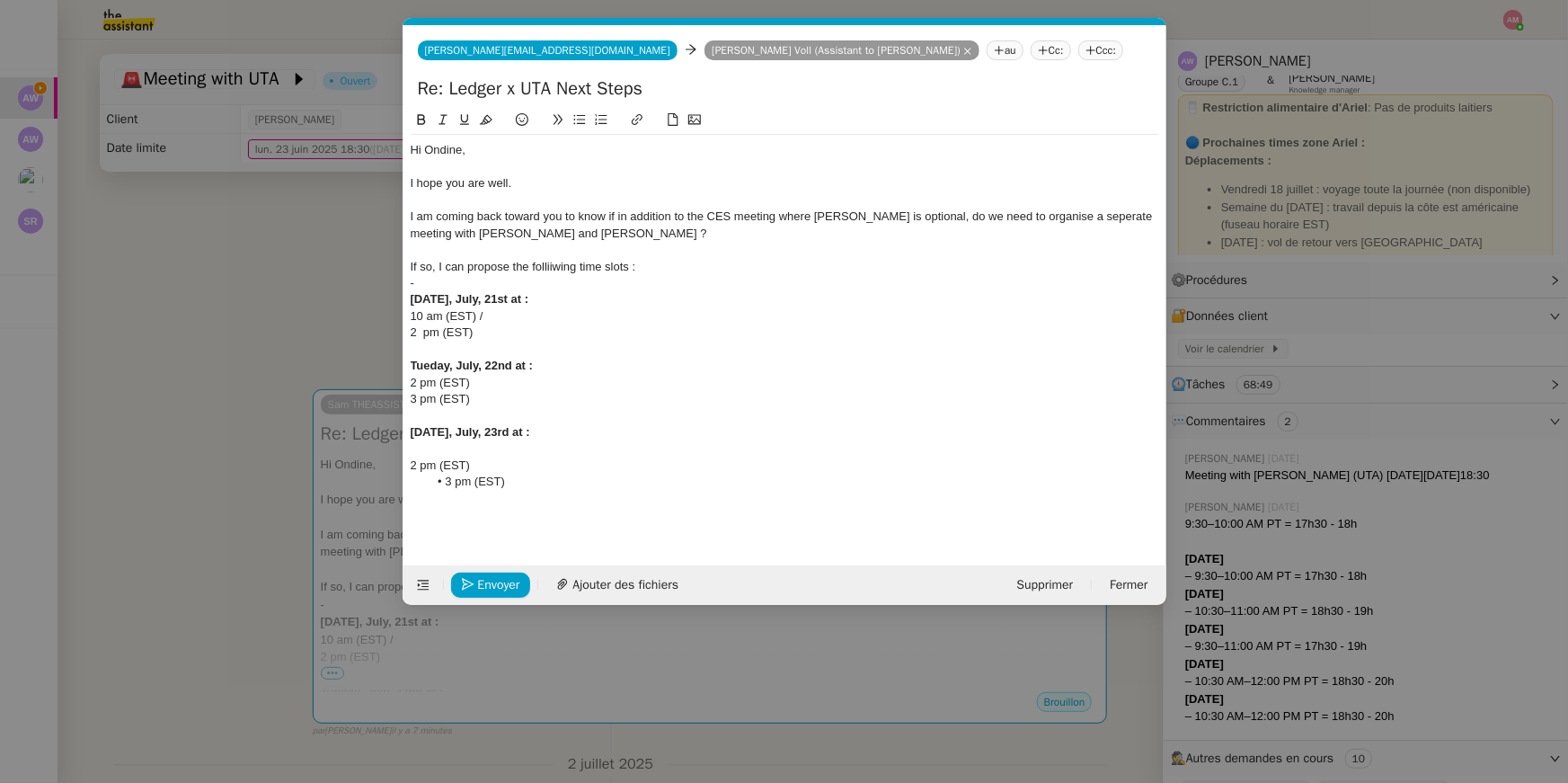 click on "2 pm (EST)" 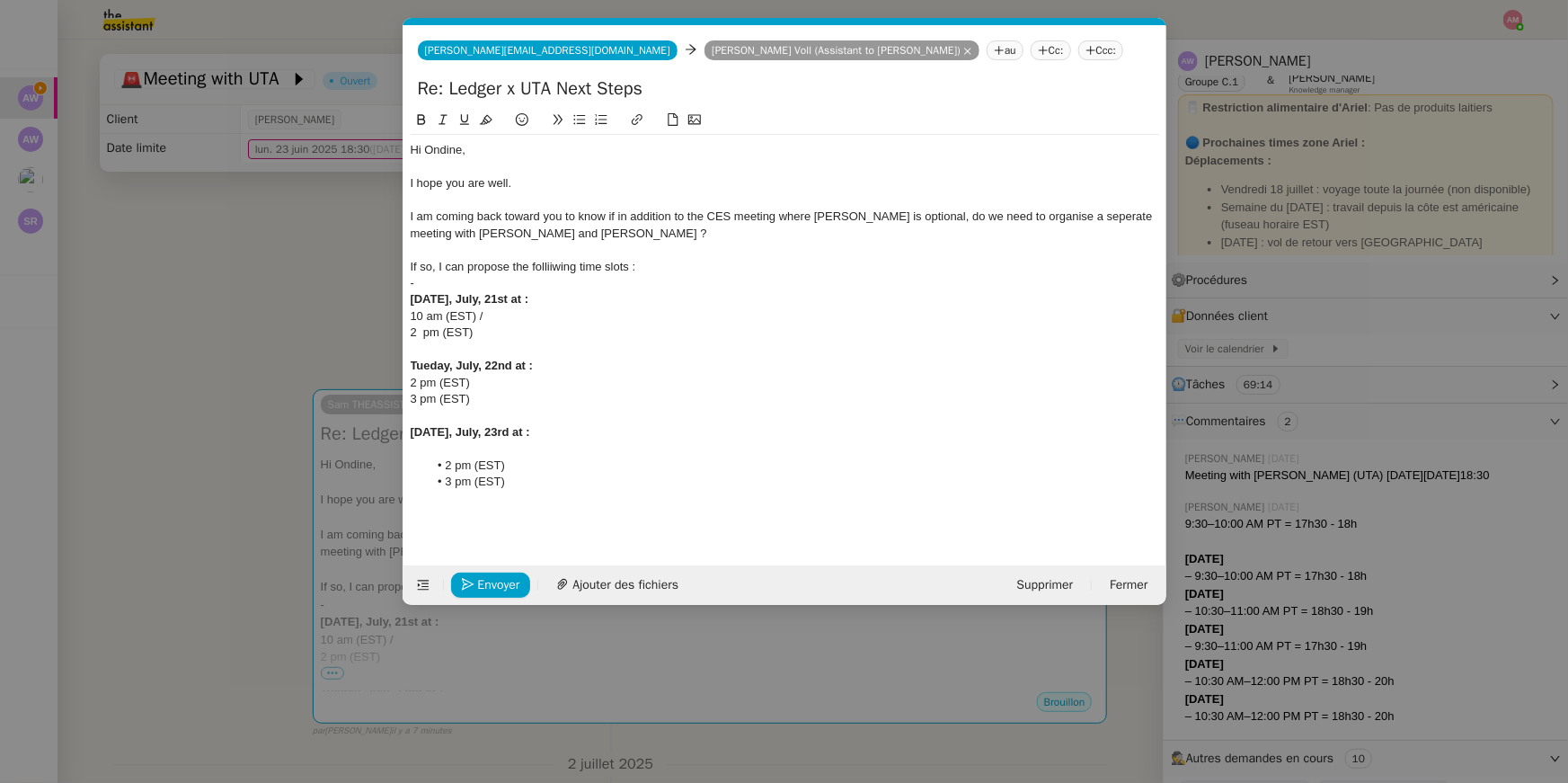 click on "3 pm (EST)" 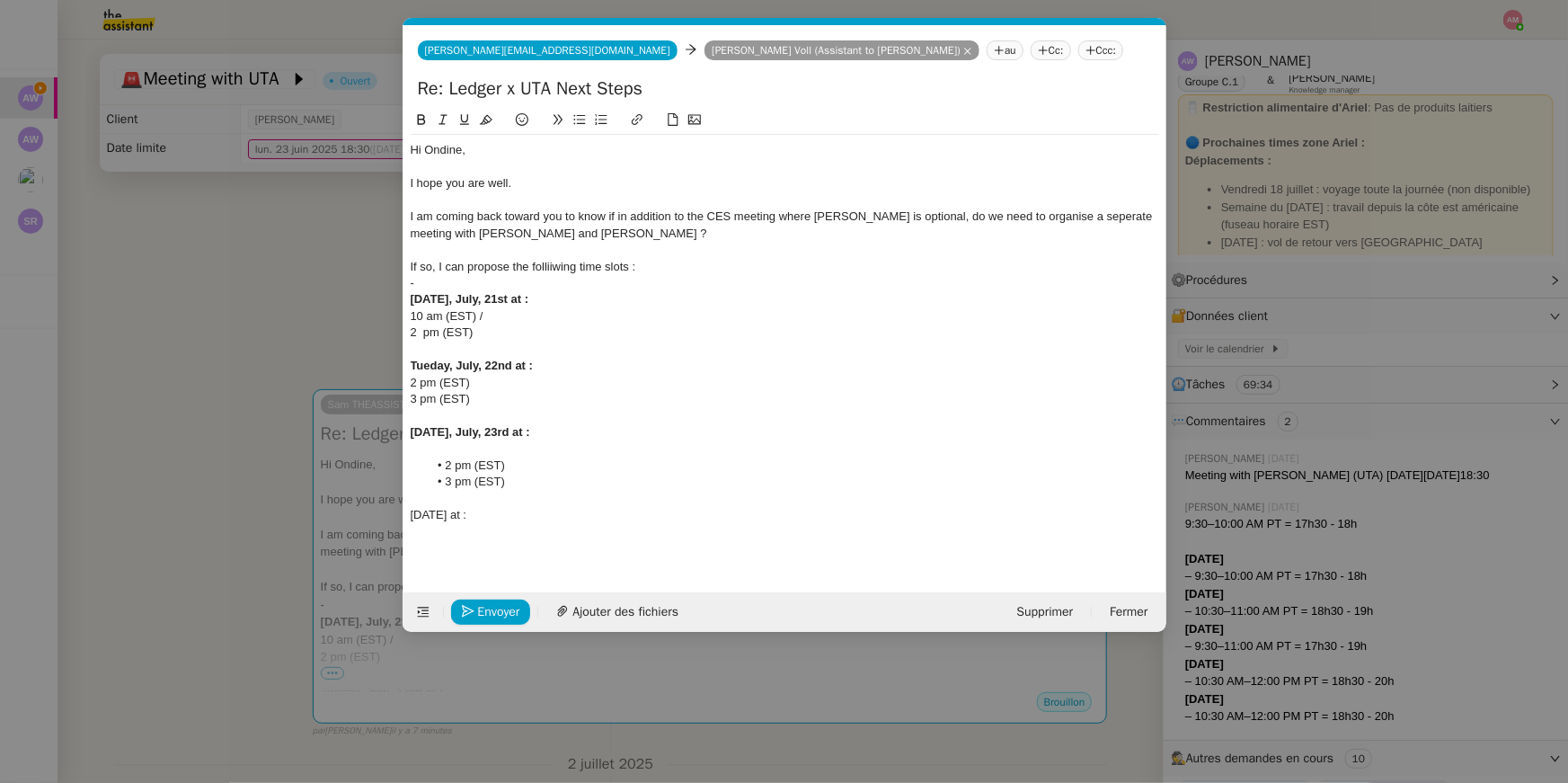 click on "2 pm (EST)" 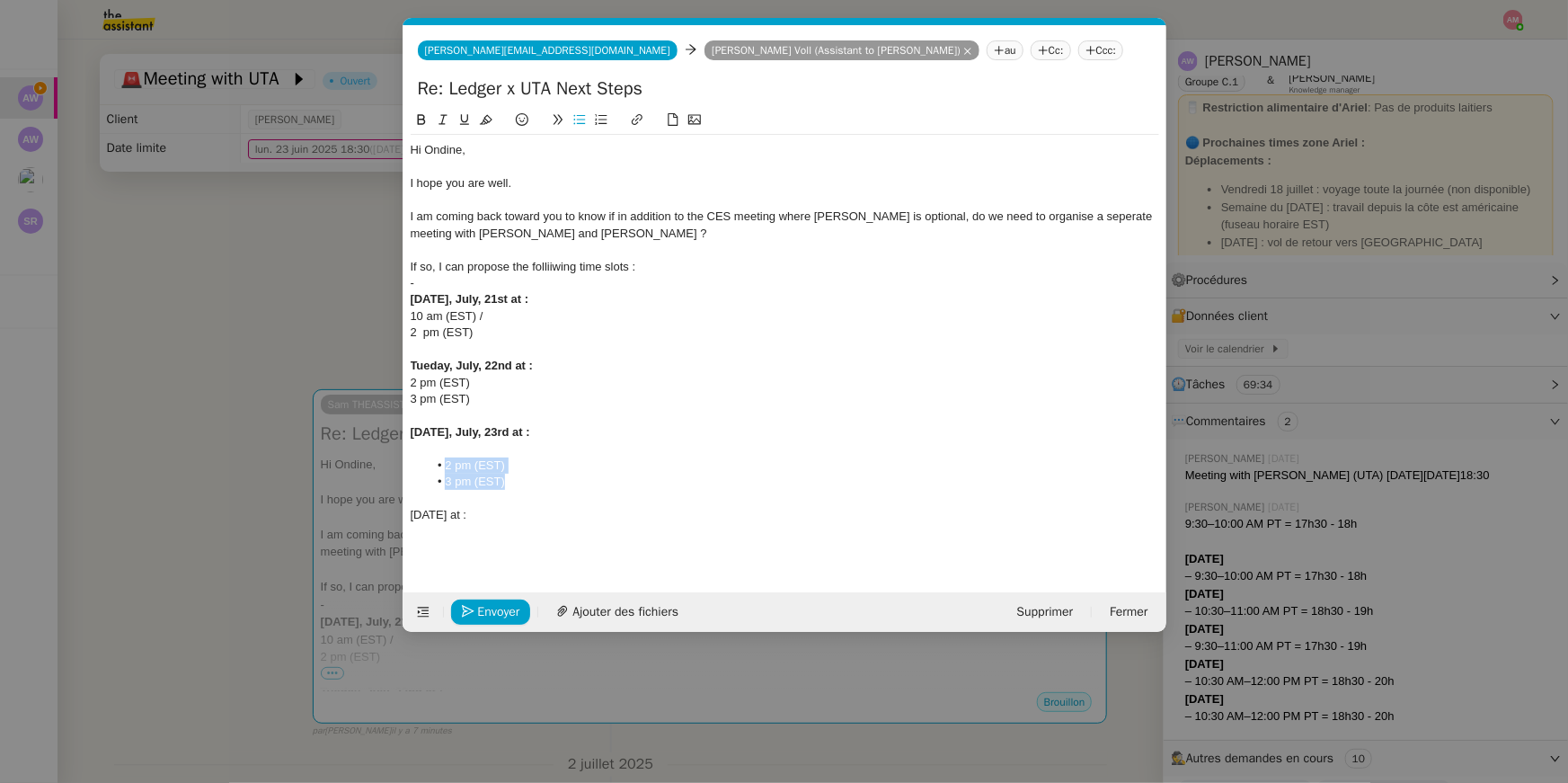drag, startPoint x: 534, startPoint y: 485, endPoint x: 454, endPoint y: 456, distance: 85.09407 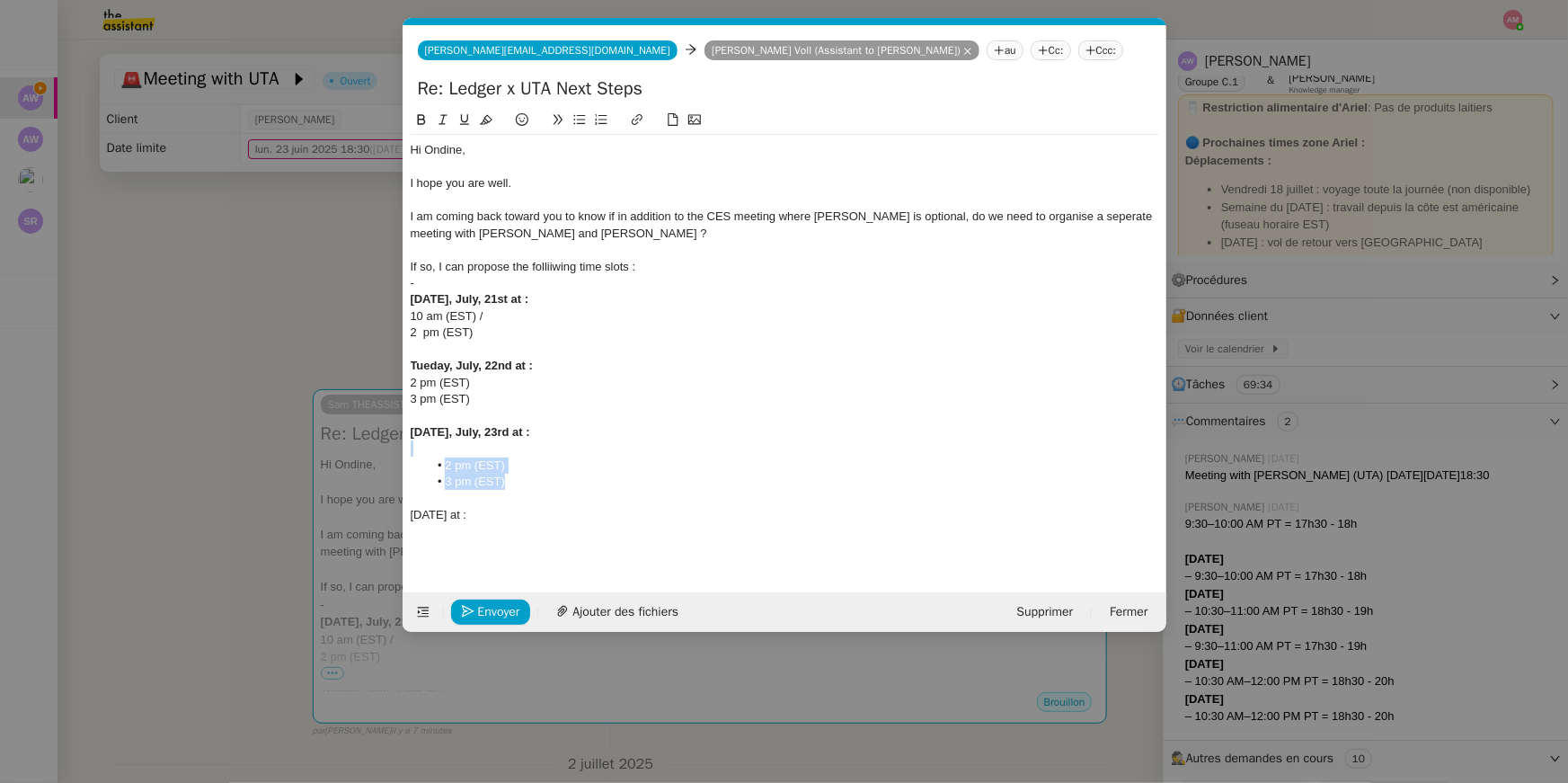 copy on "2 pm (EST) 3 pm (EST)" 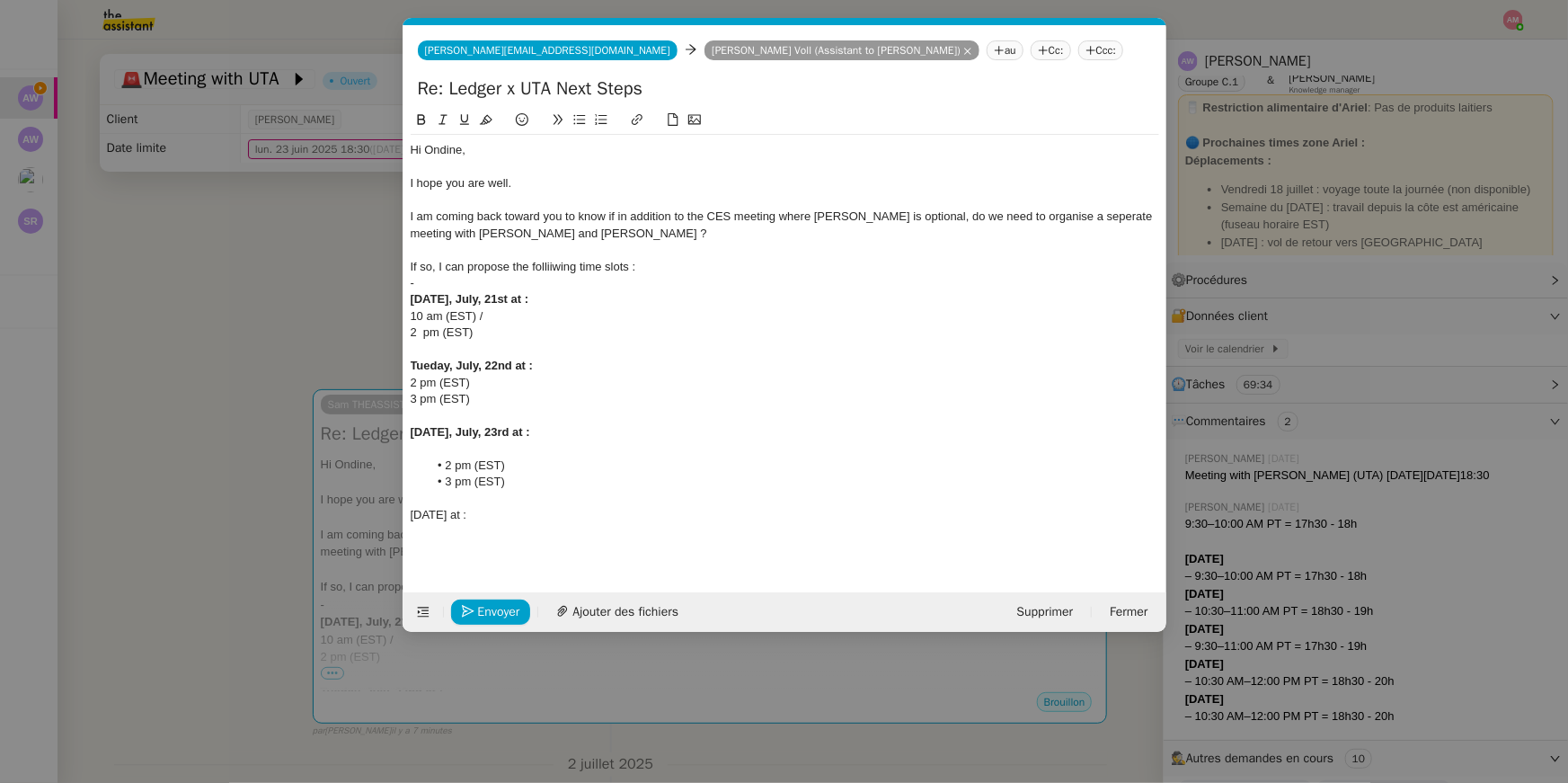 click on "Thursday, July 24th at :" 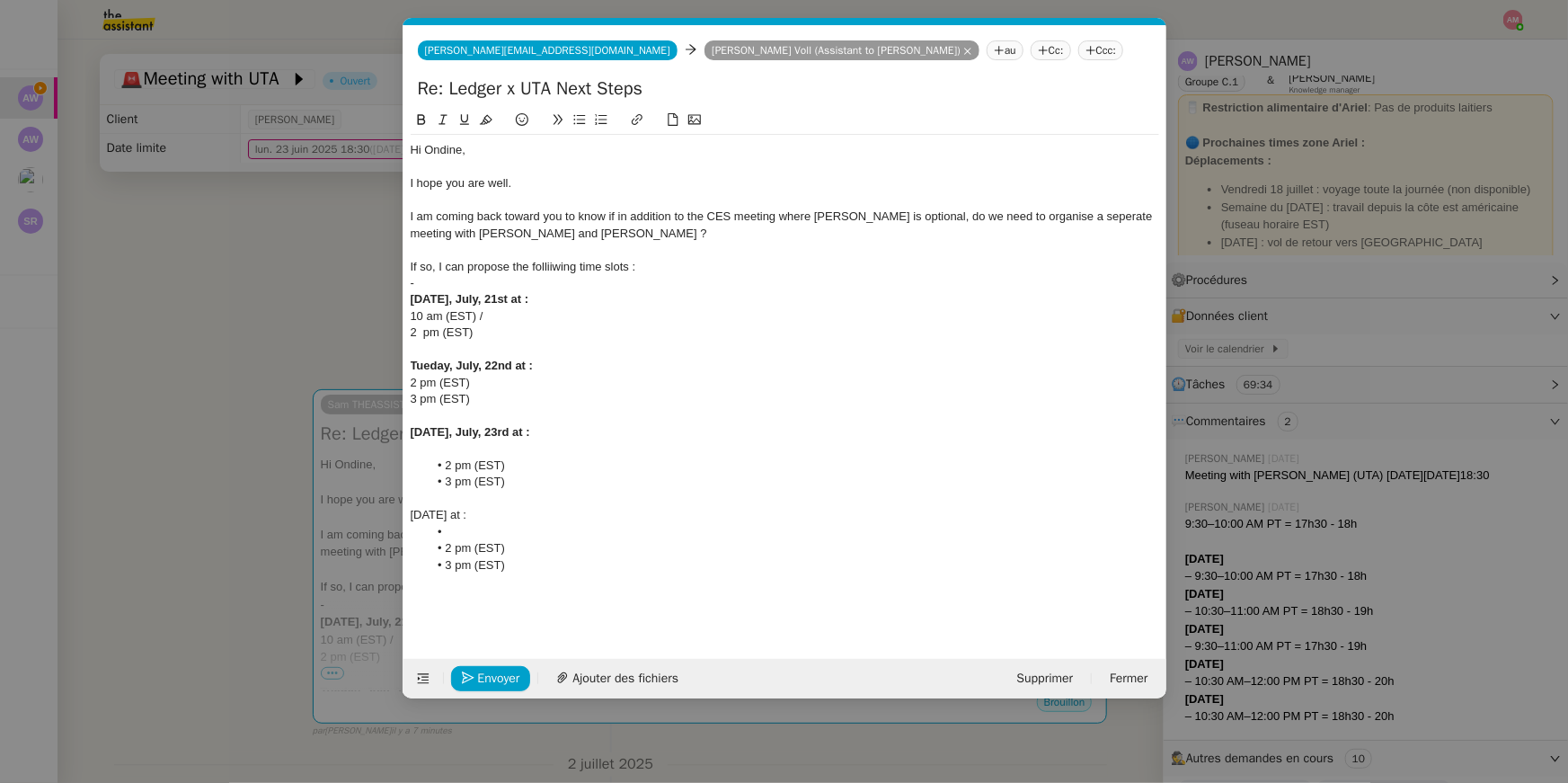 scroll, scrollTop: 0, scrollLeft: 0, axis: both 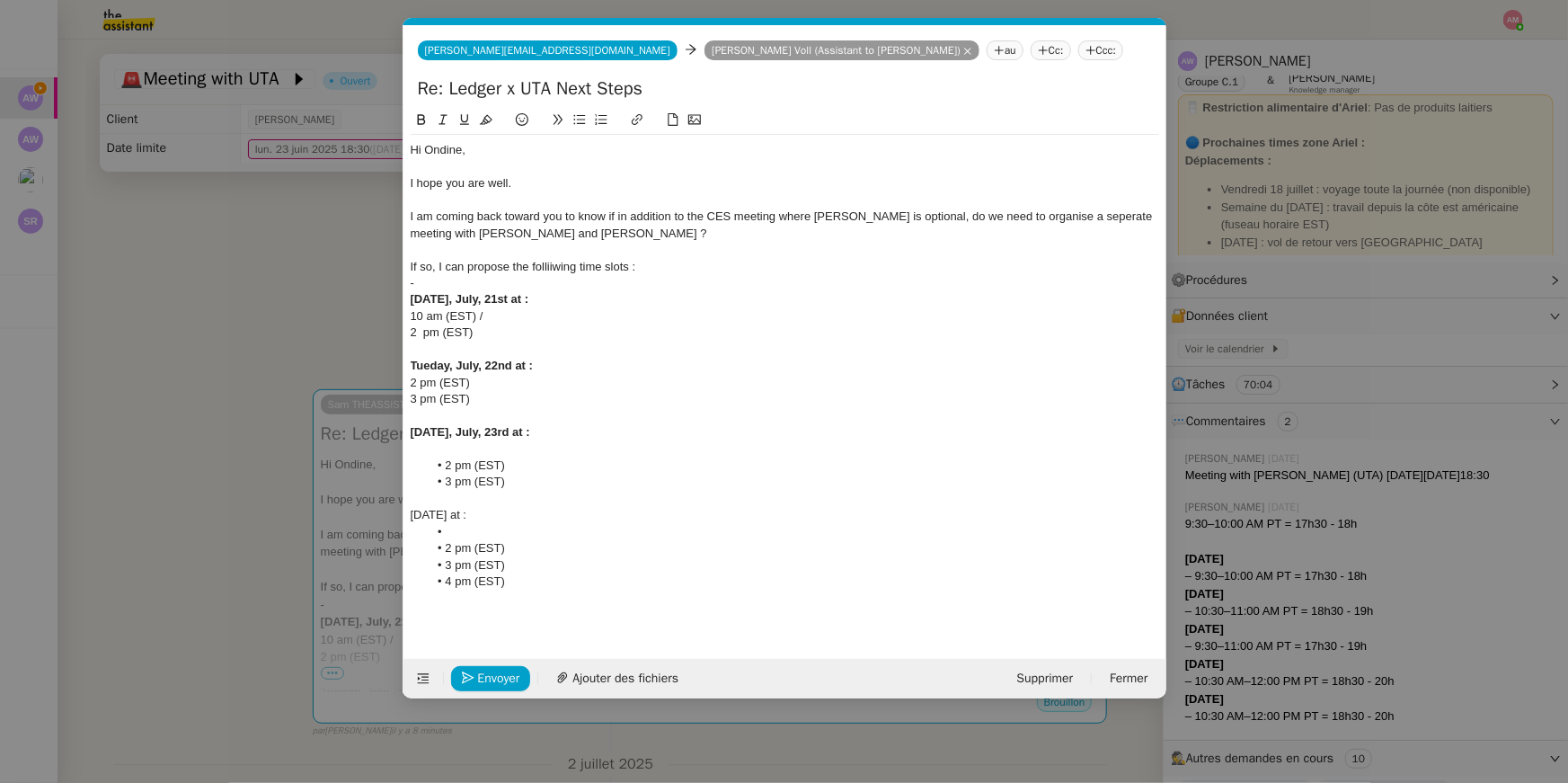 drag, startPoint x: 496, startPoint y: 322, endPoint x: 401, endPoint y: 318, distance: 95.08417 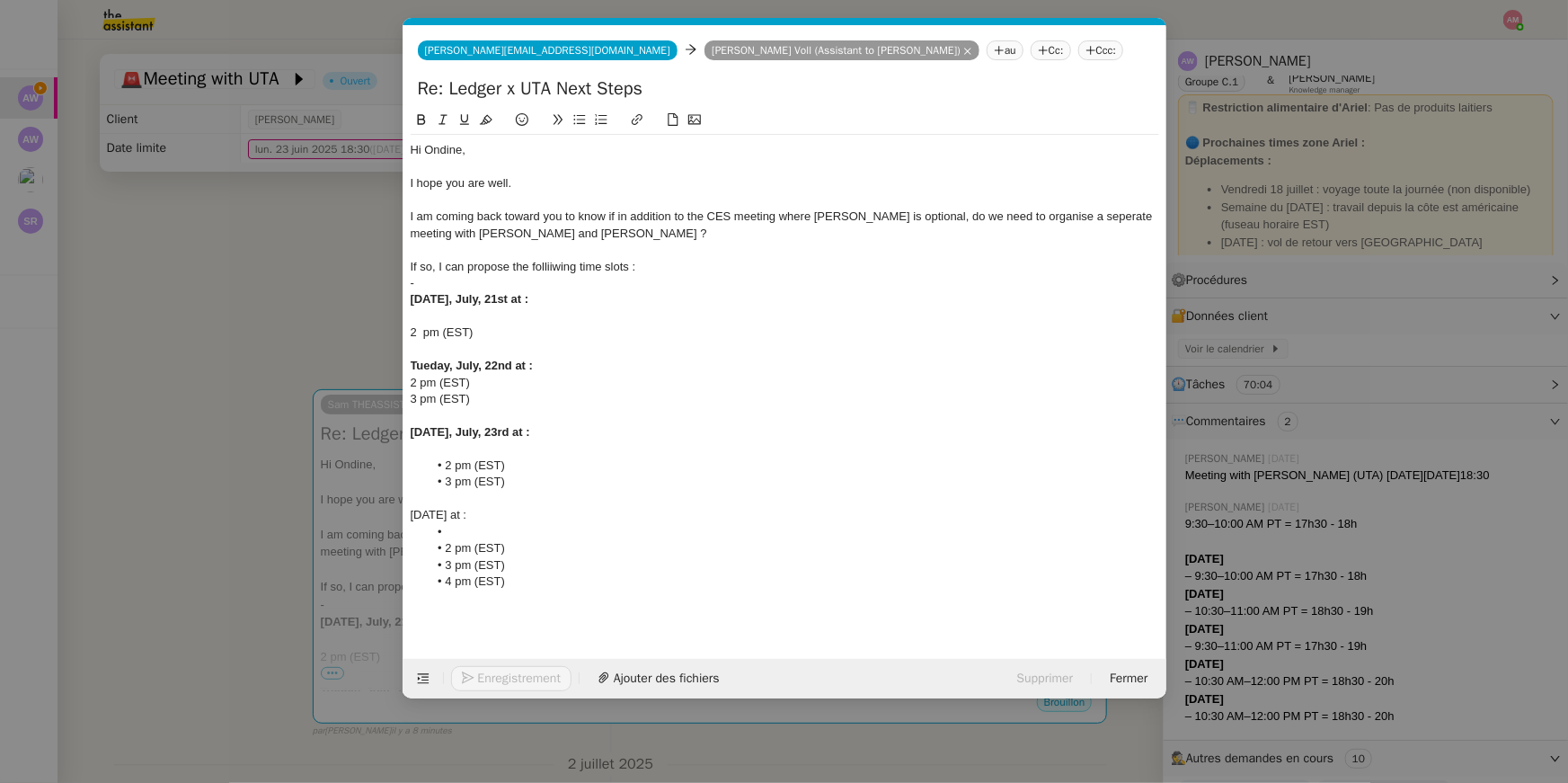 click on "2  pm (EST)" 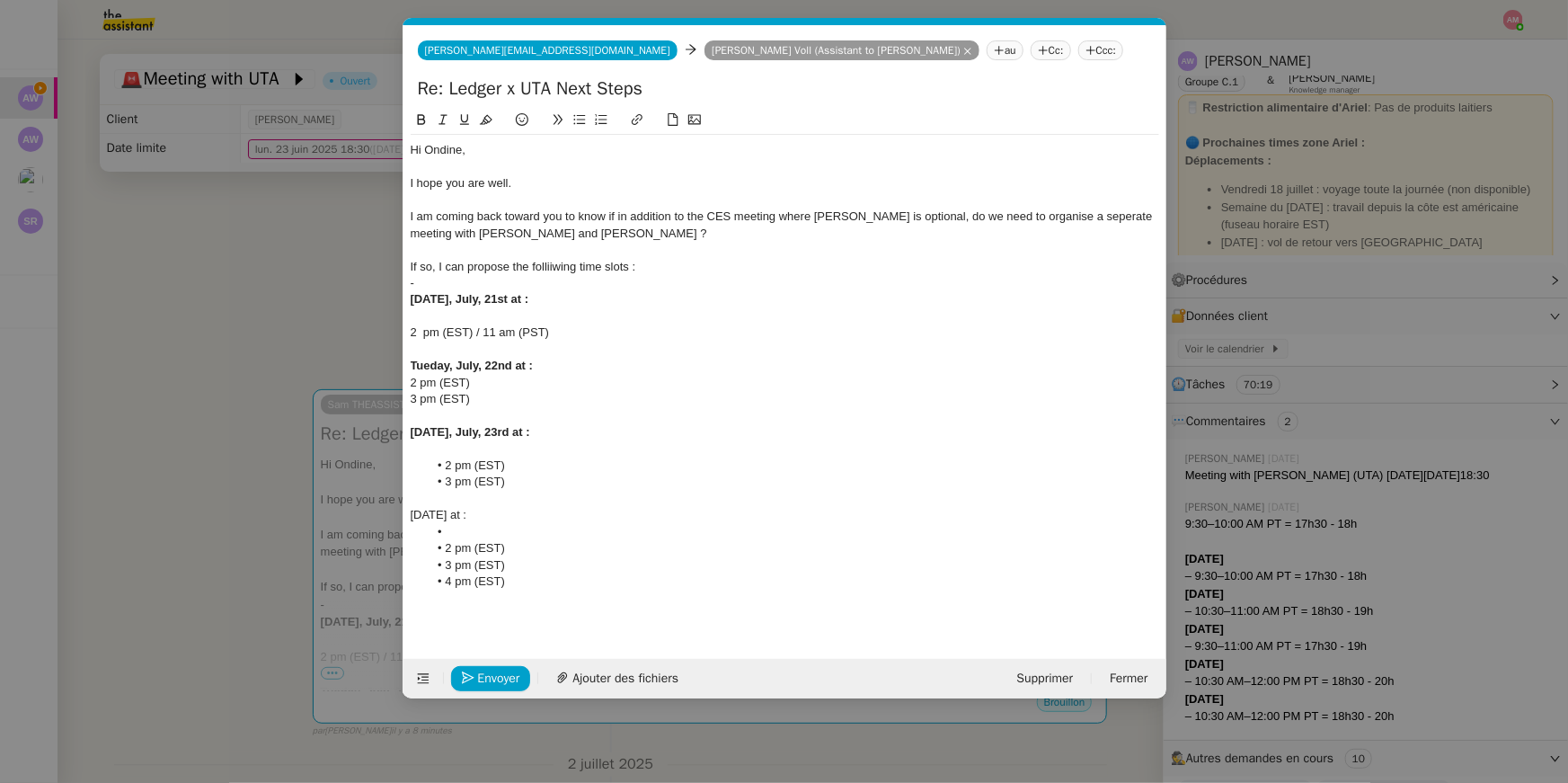 click on "2 pm (EST)" 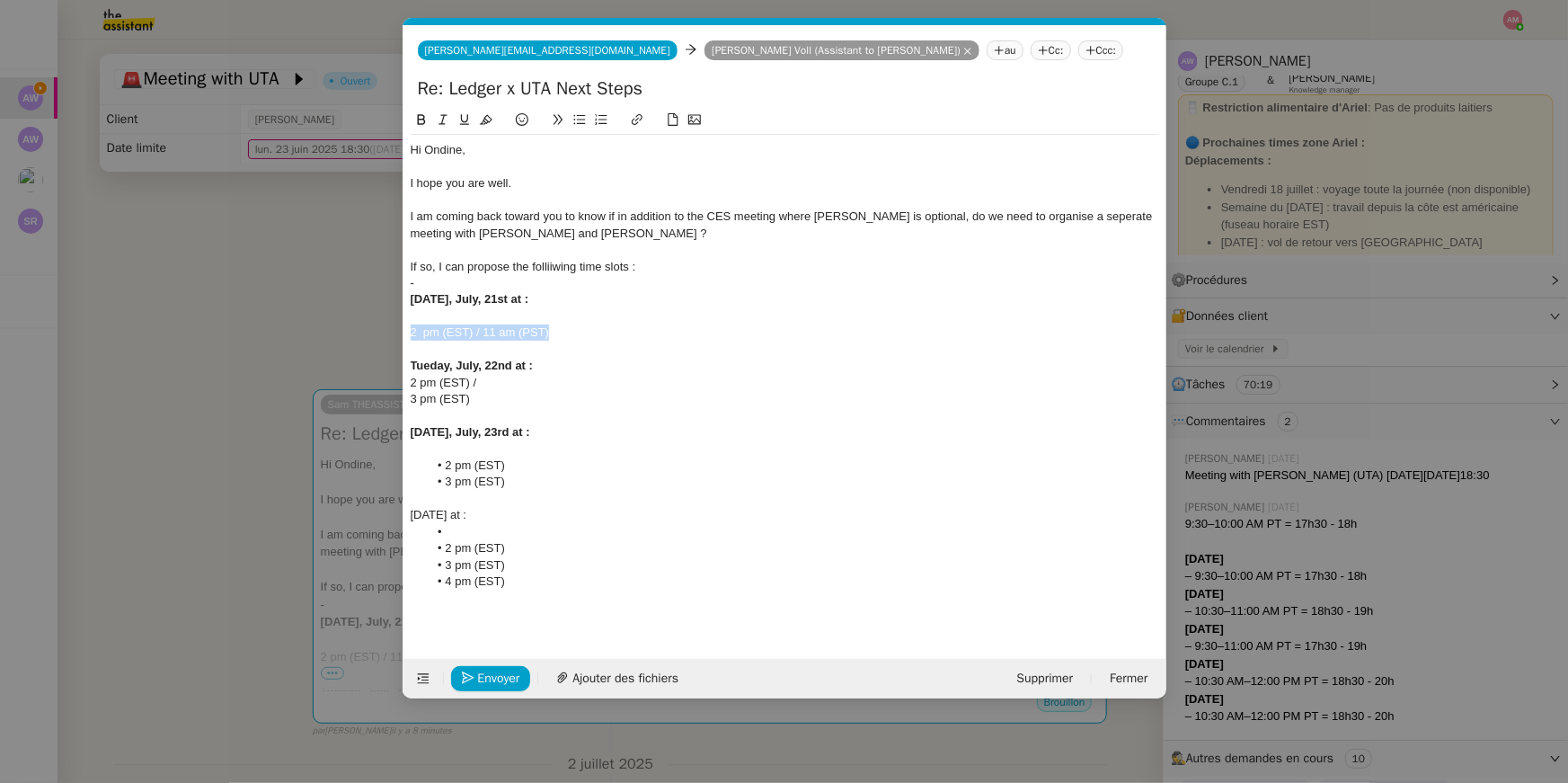 drag, startPoint x: 573, startPoint y: 332, endPoint x: 465, endPoint y: 394, distance: 124.53112 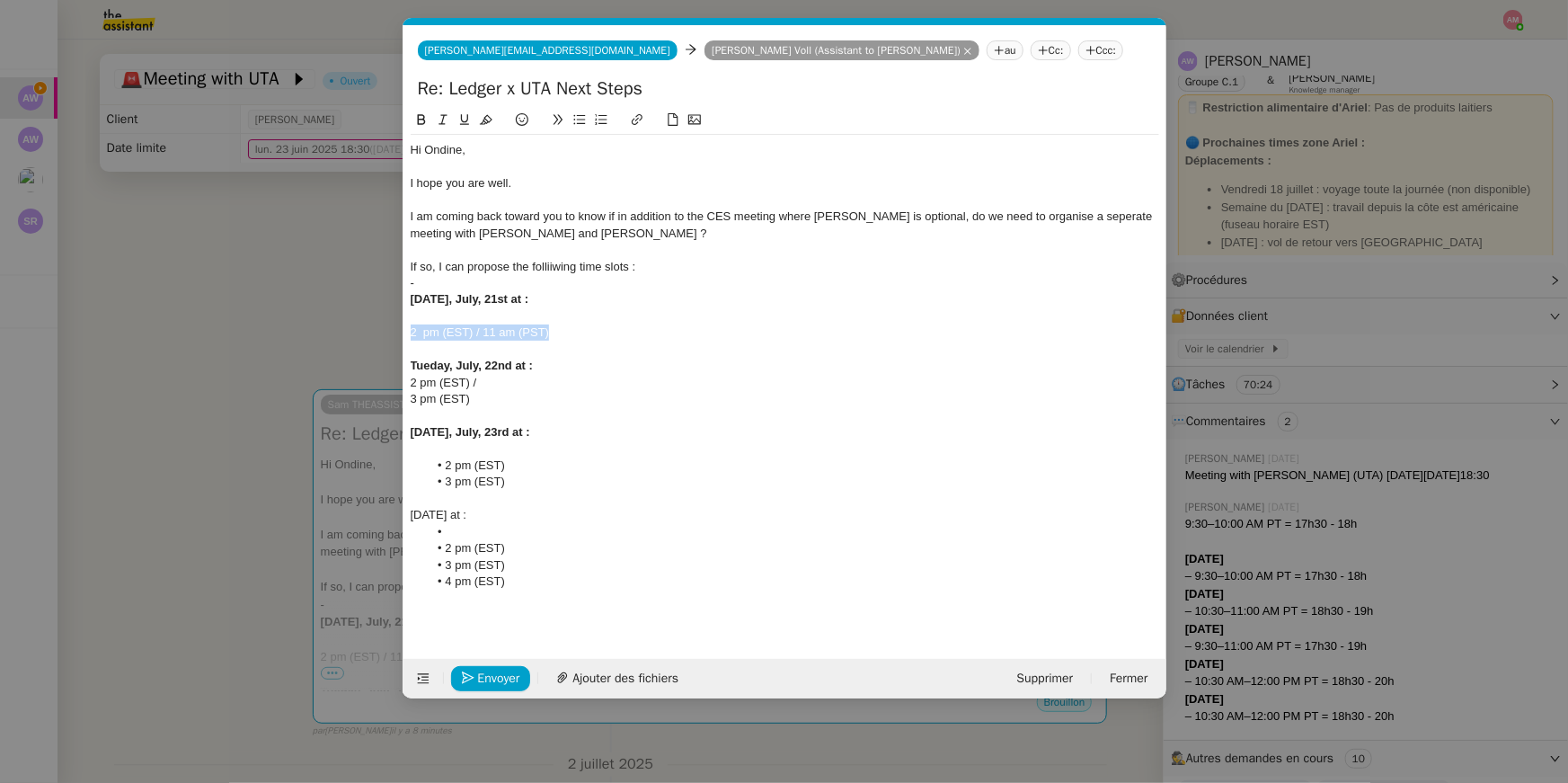 copy on "2  pm (EST) / 11 am (PST)" 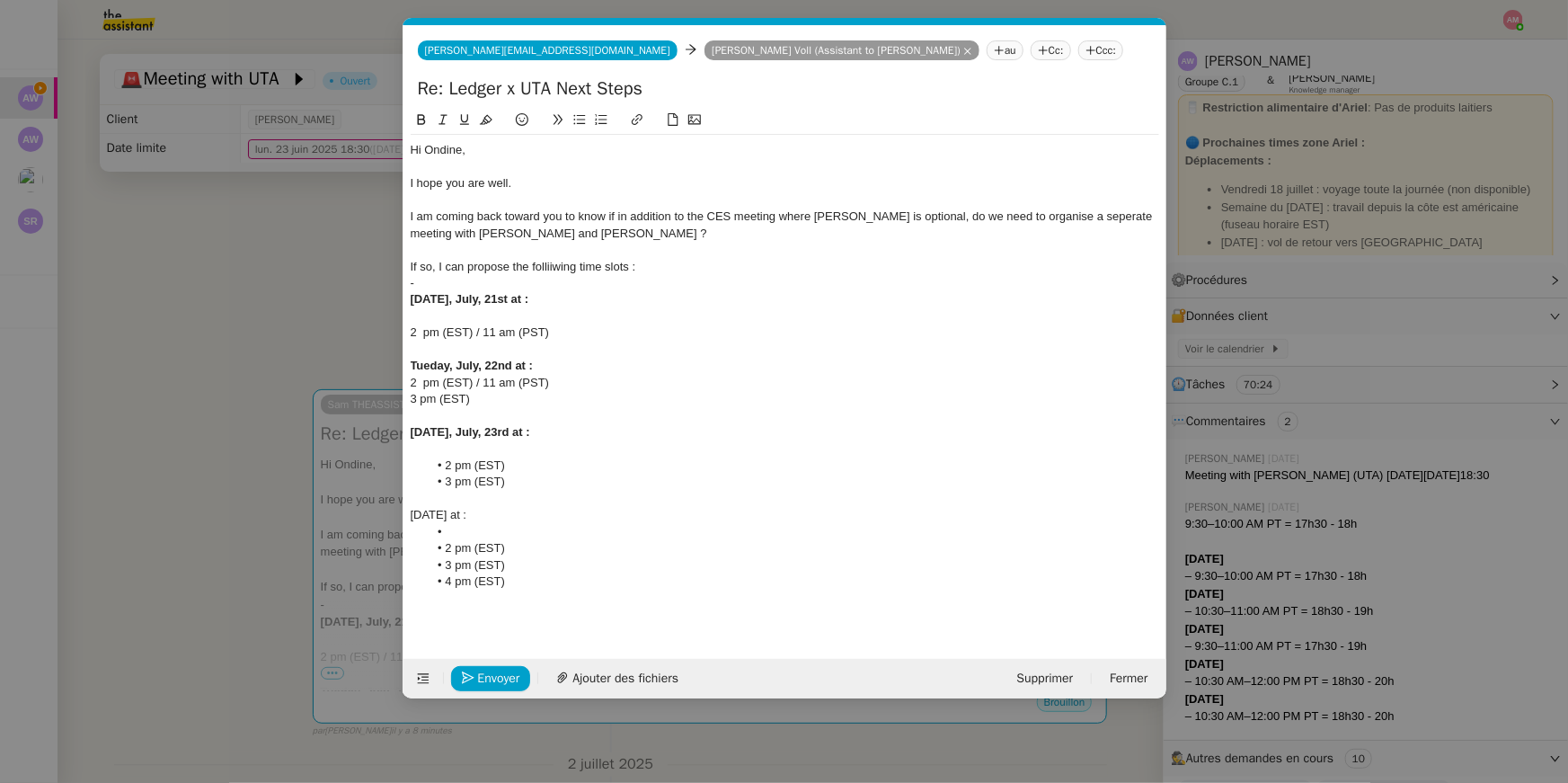 scroll, scrollTop: 0, scrollLeft: 0, axis: both 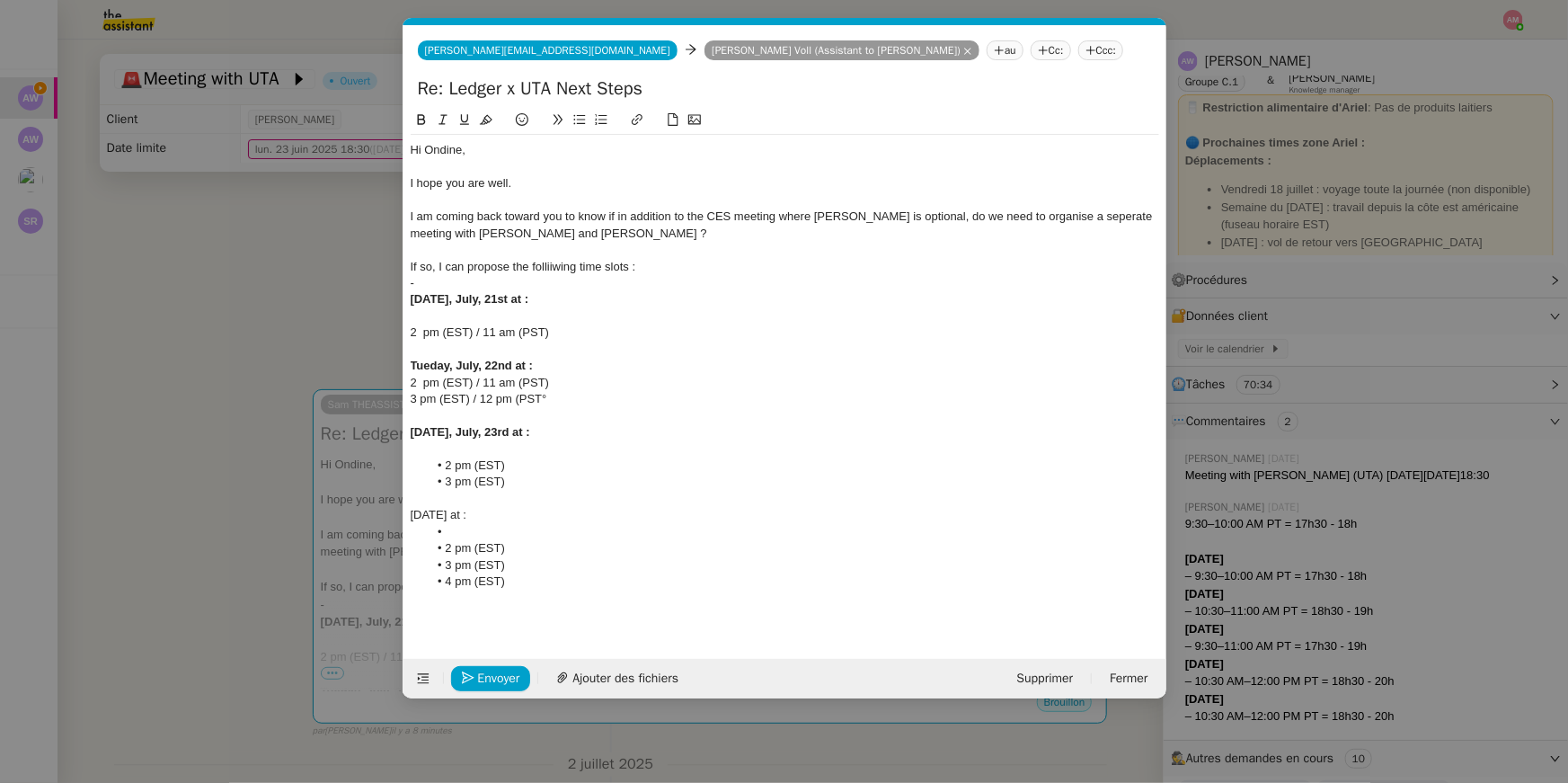 click on "3 pm (EST) / 12 pm (PST°" 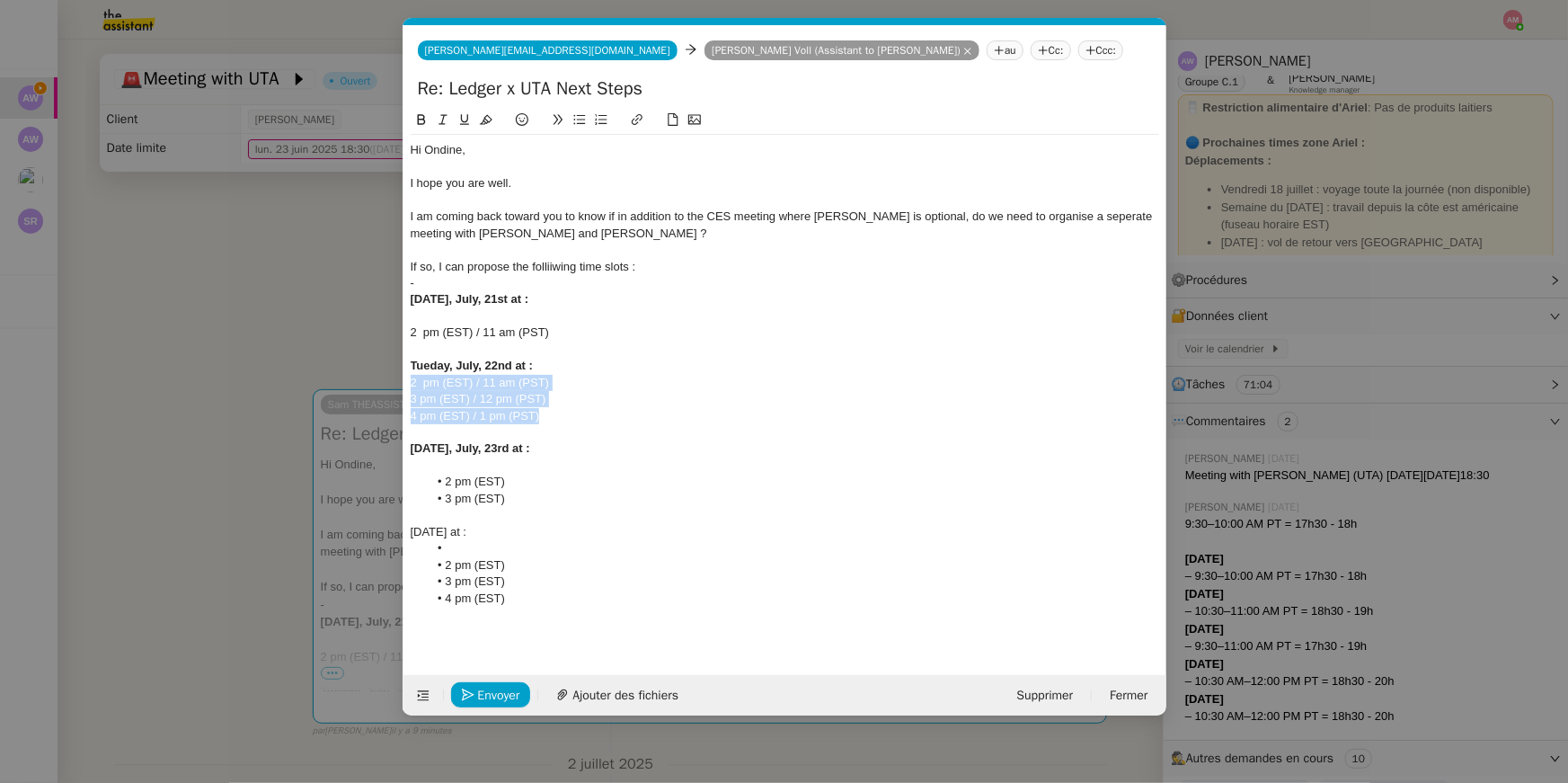 drag, startPoint x: 571, startPoint y: 418, endPoint x: 373, endPoint y: 388, distance: 200.25983 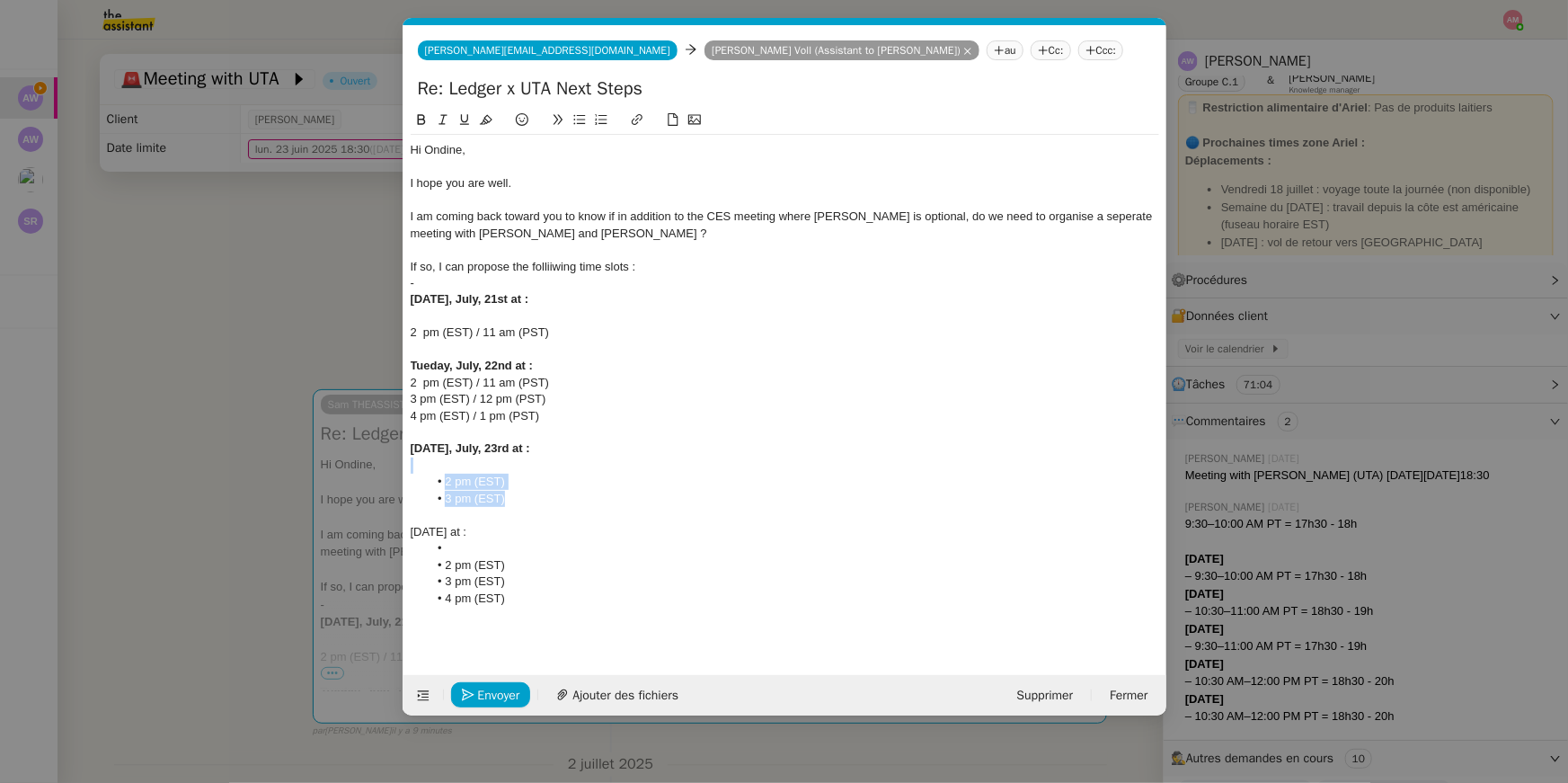 drag, startPoint x: 546, startPoint y: 494, endPoint x: 454, endPoint y: 471, distance: 94.83143 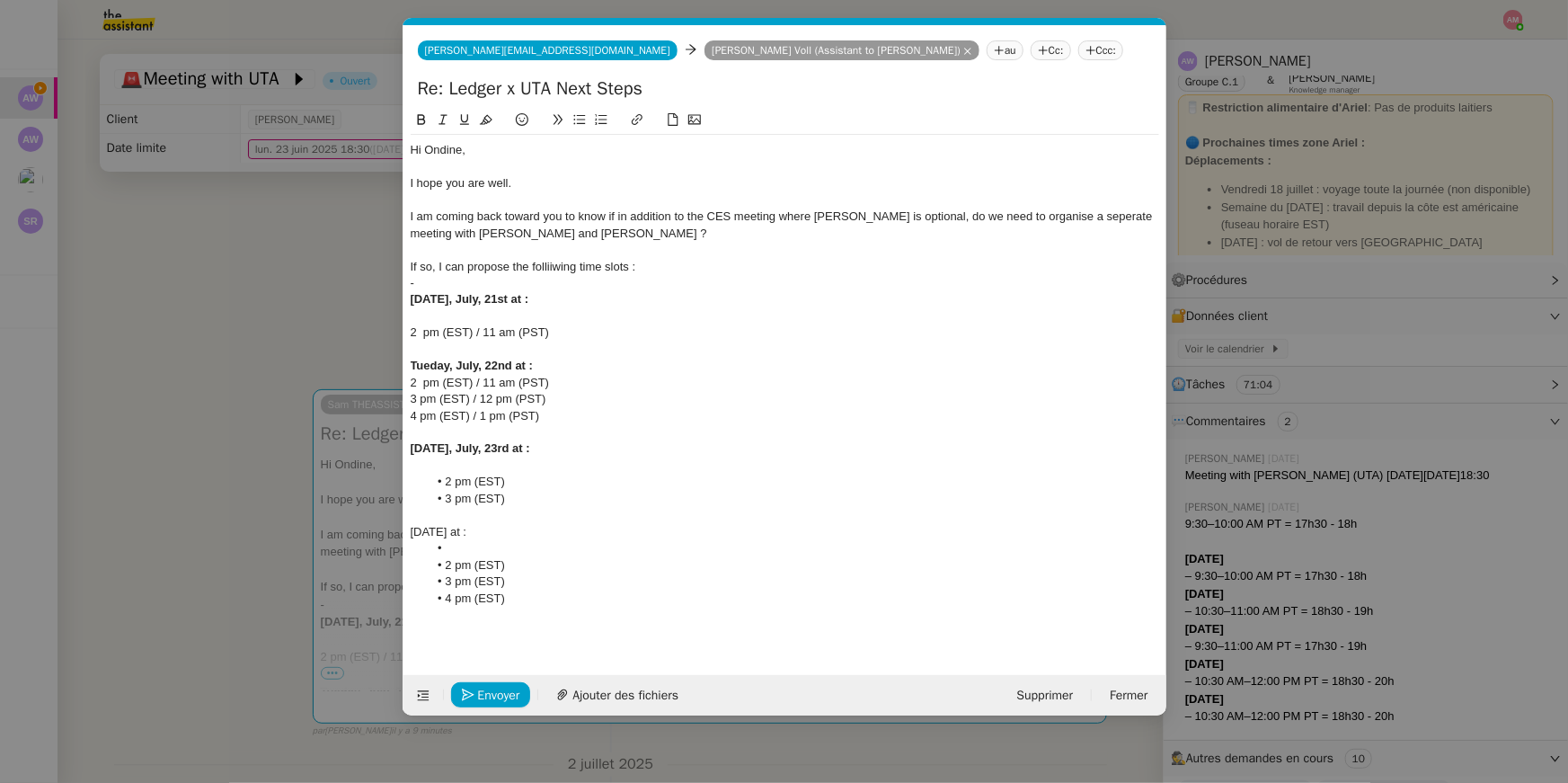 scroll, scrollTop: 0, scrollLeft: 0, axis: both 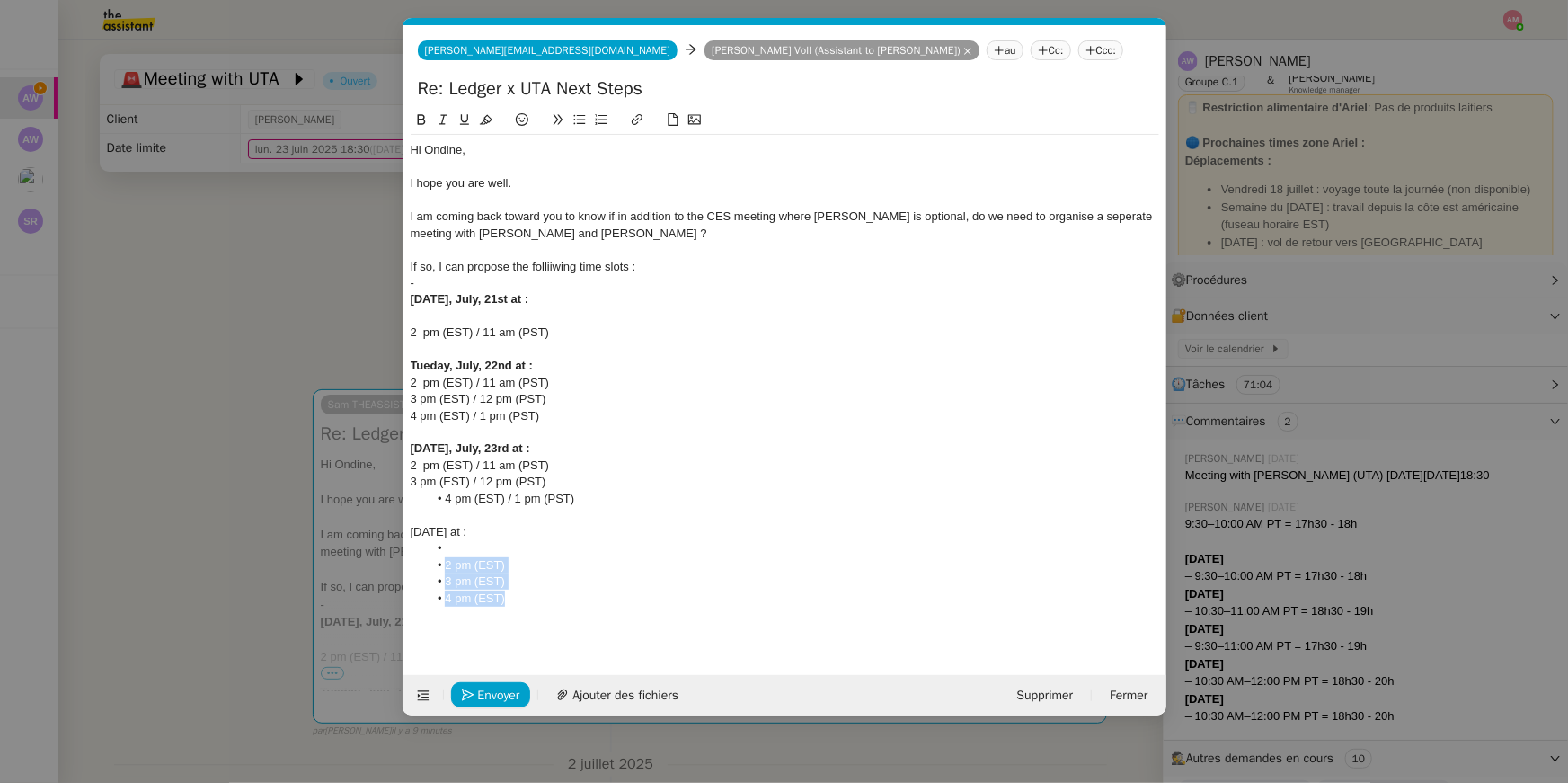 drag, startPoint x: 524, startPoint y: 594, endPoint x: 424, endPoint y: 558, distance: 106.28264 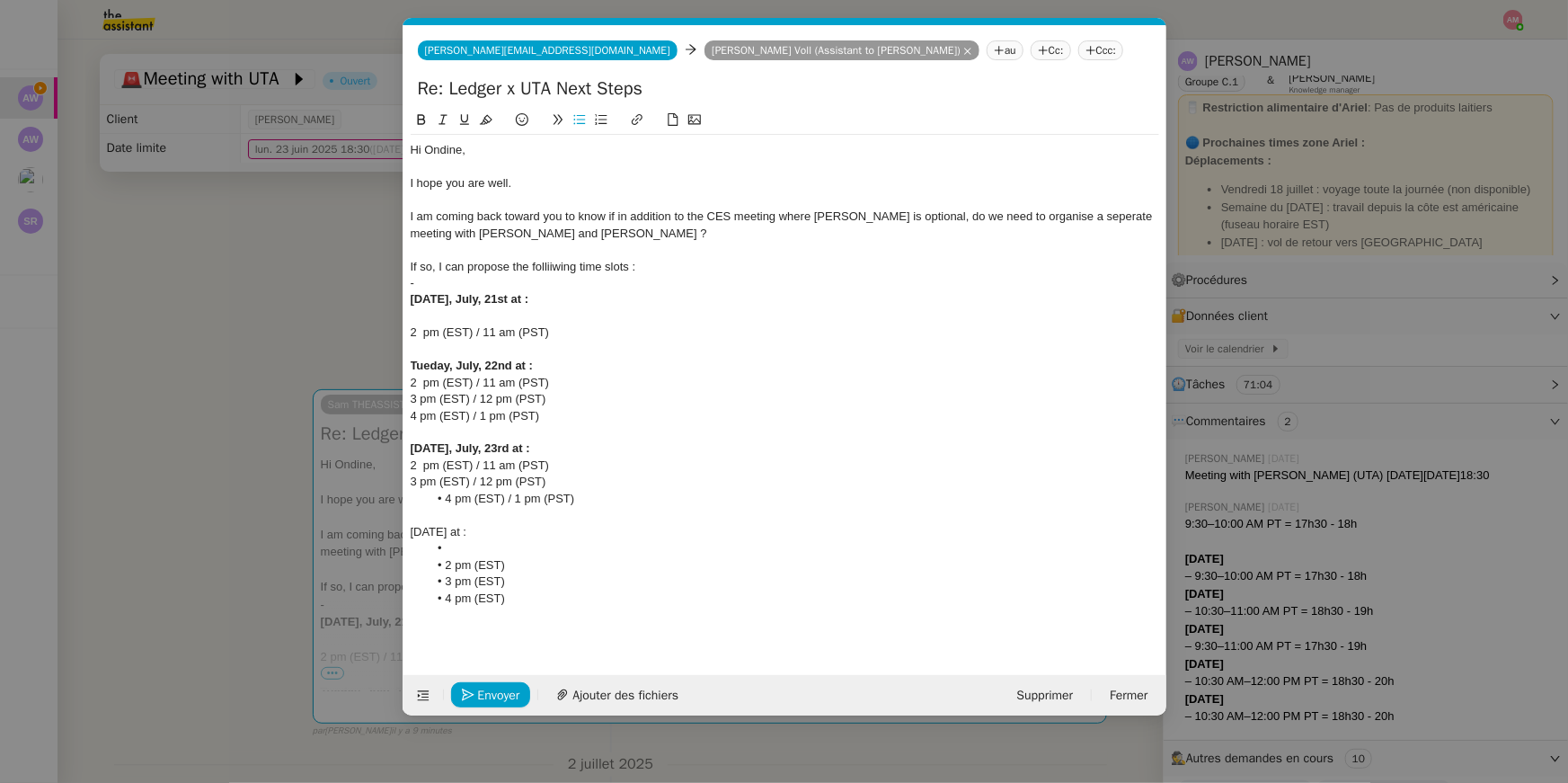 scroll, scrollTop: 0, scrollLeft: 0, axis: both 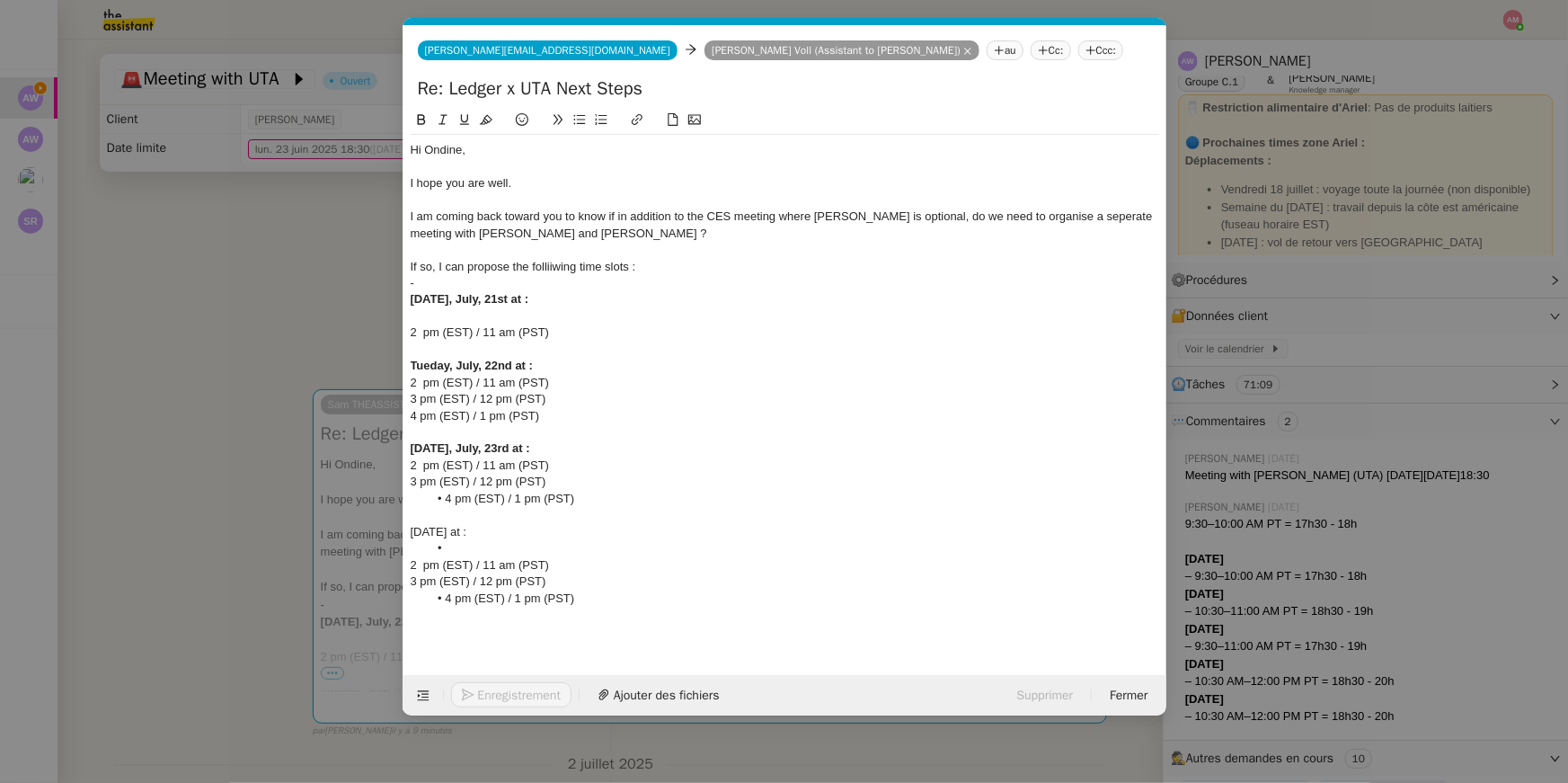 click 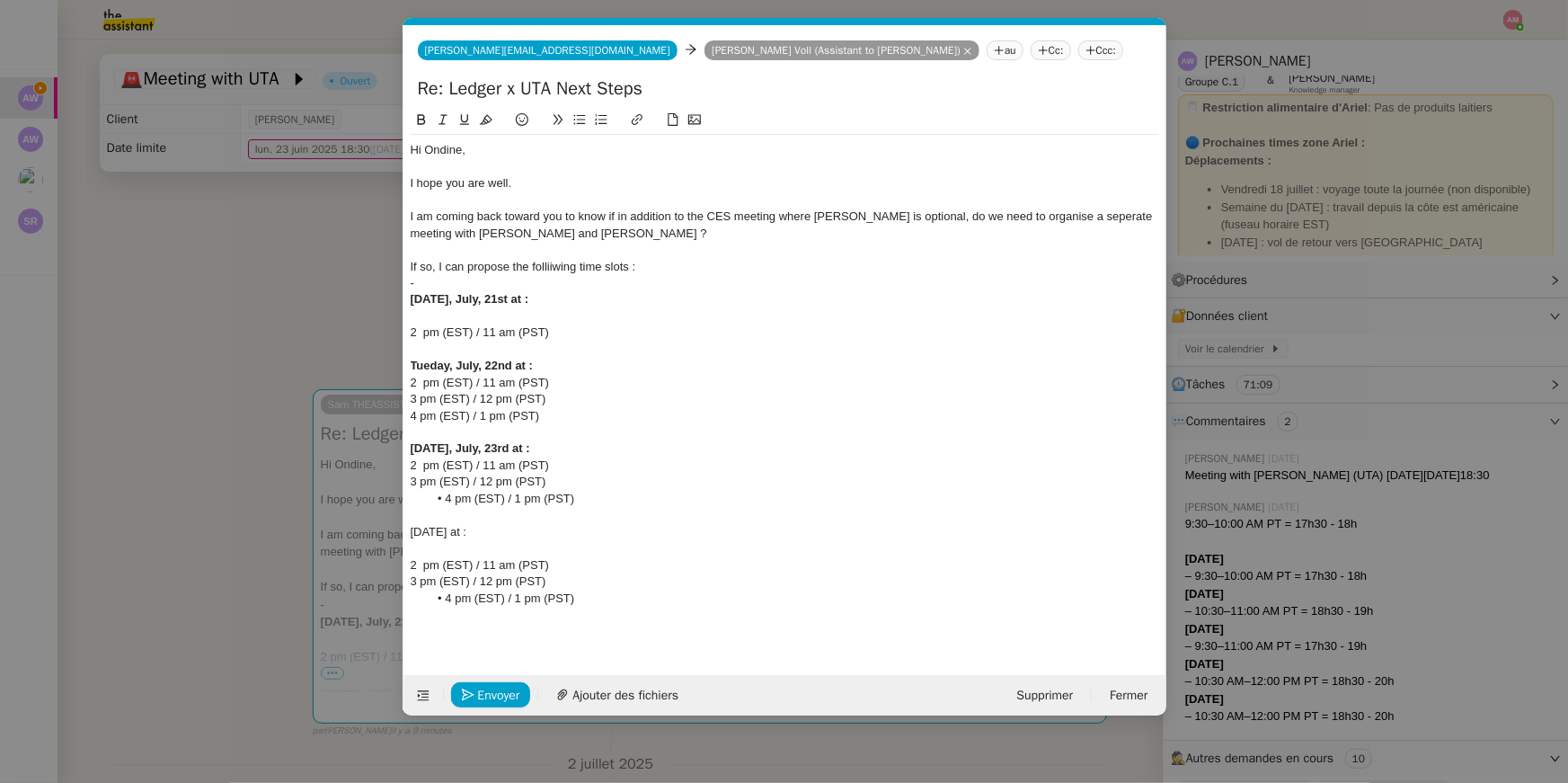 drag, startPoint x: 545, startPoint y: 538, endPoint x: 382, endPoint y: 525, distance: 163.51758 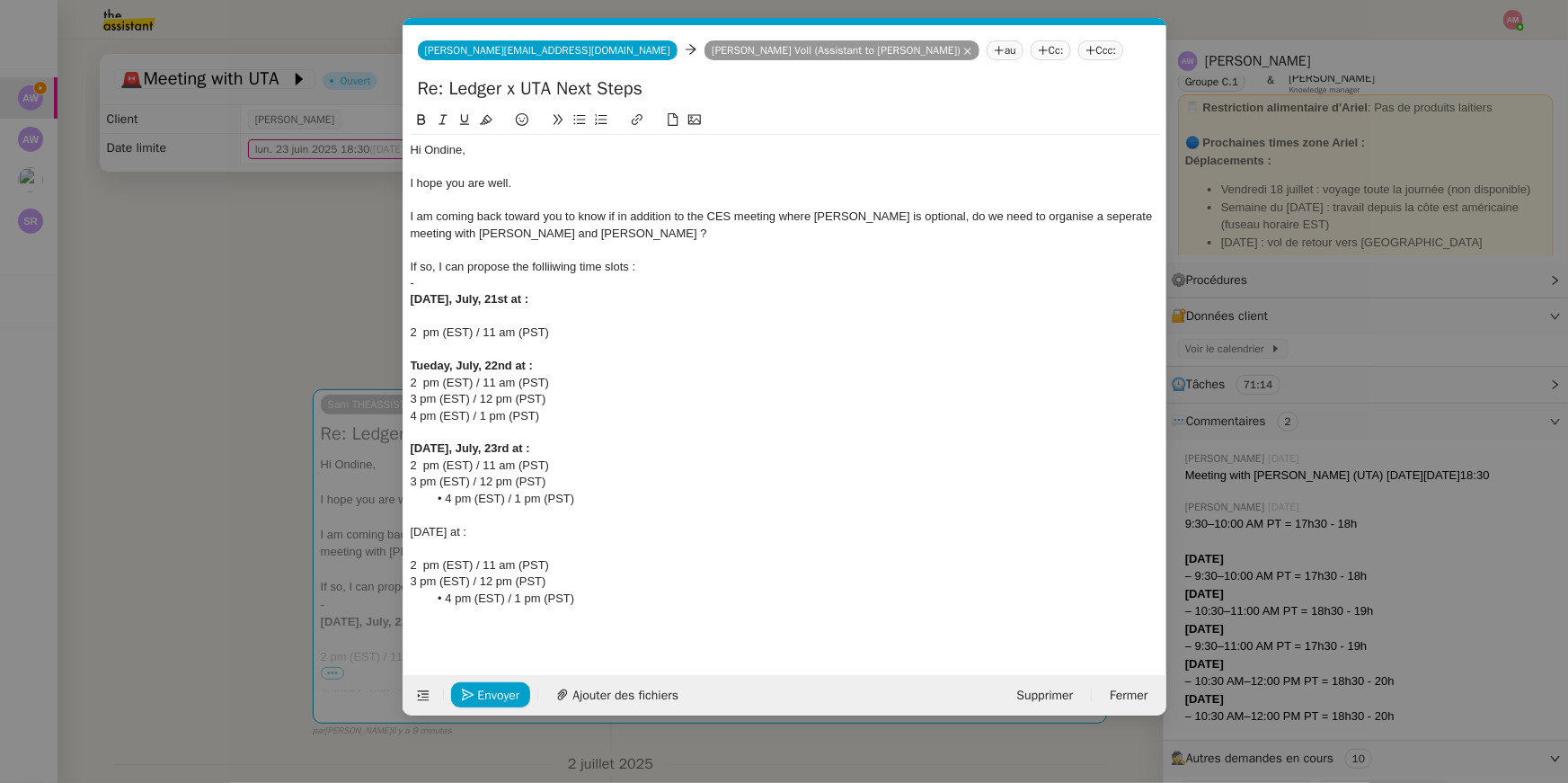 click 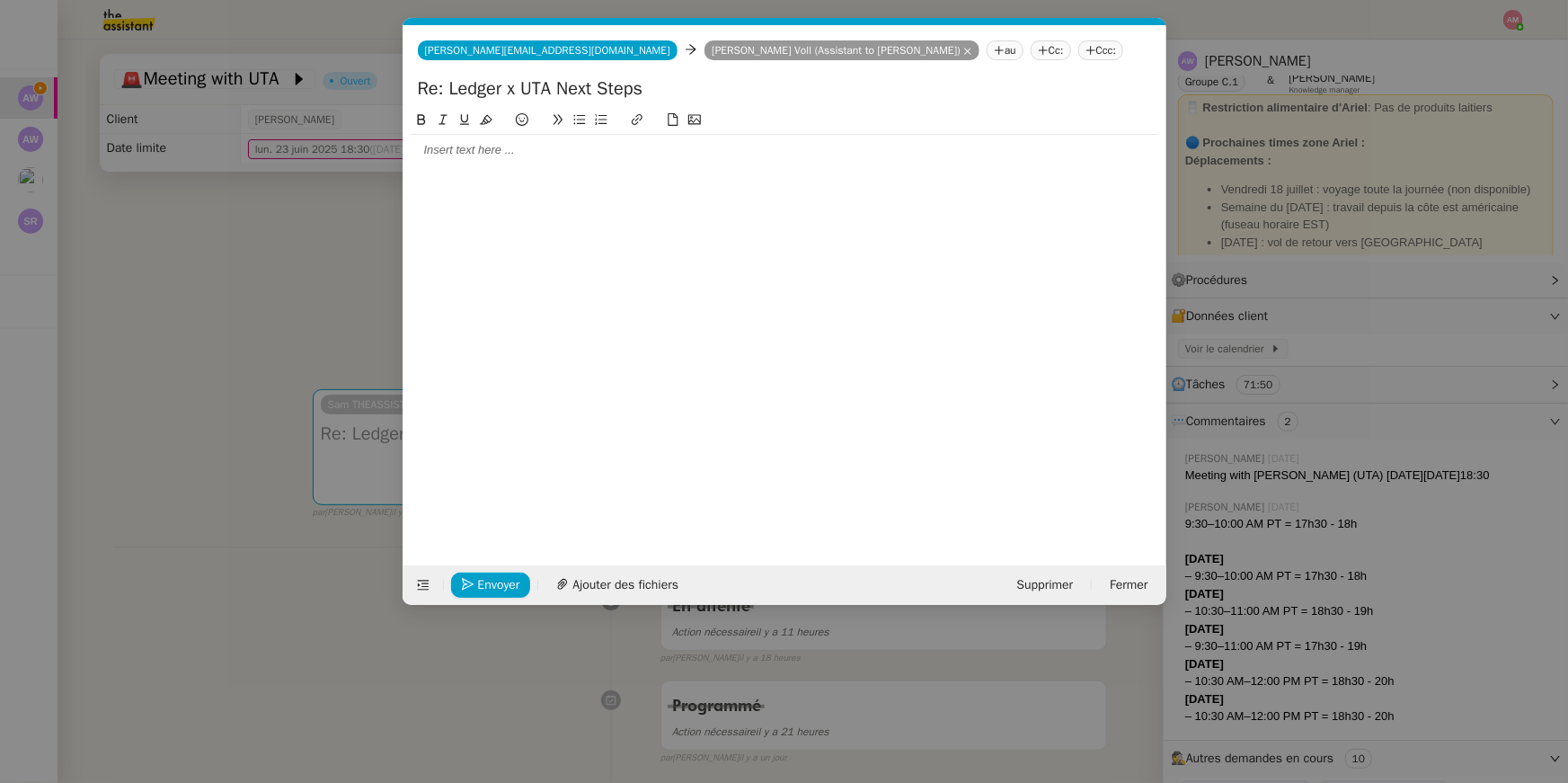 scroll, scrollTop: 0, scrollLeft: 0, axis: both 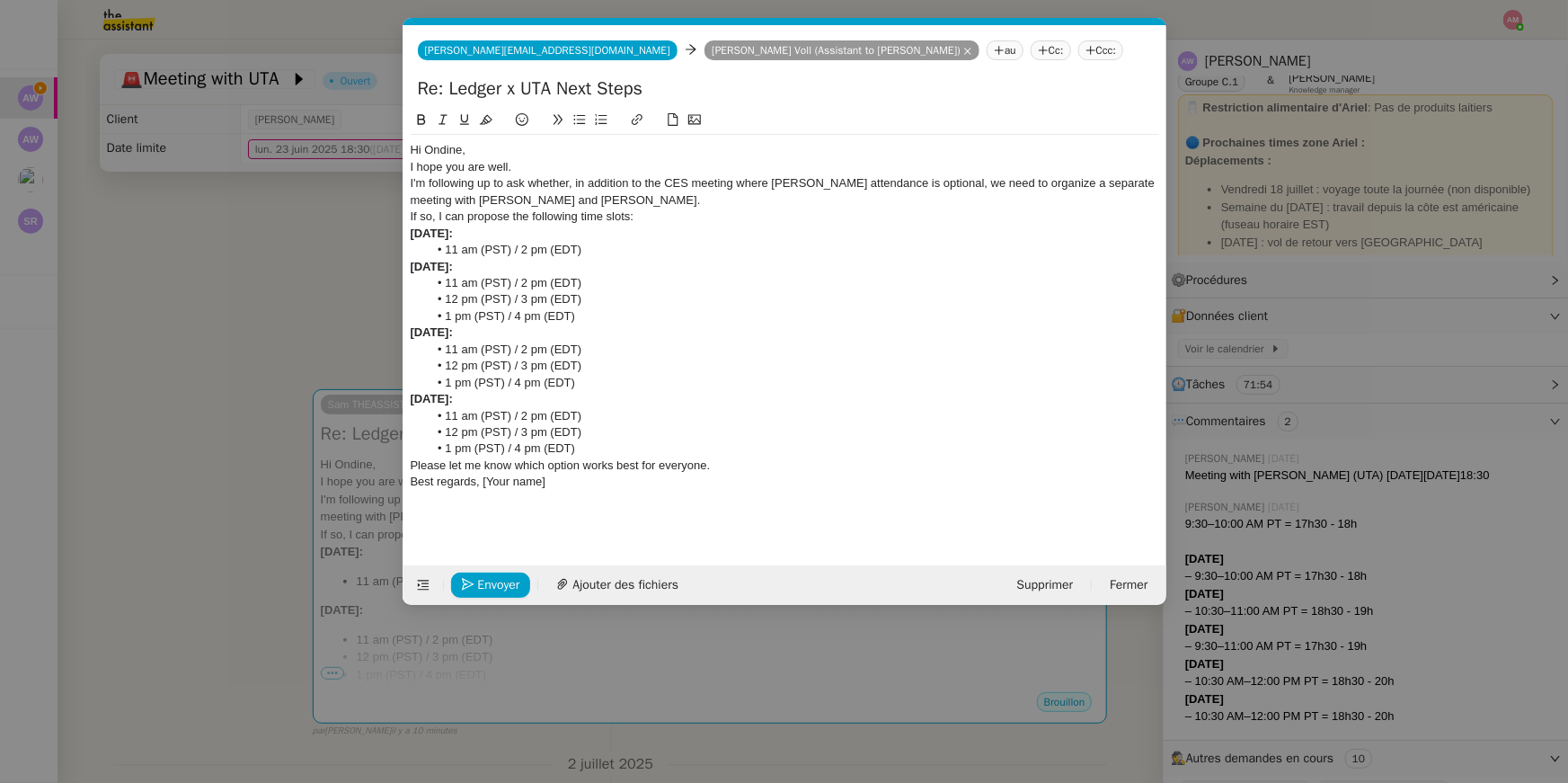 click on "Hi Ondine," 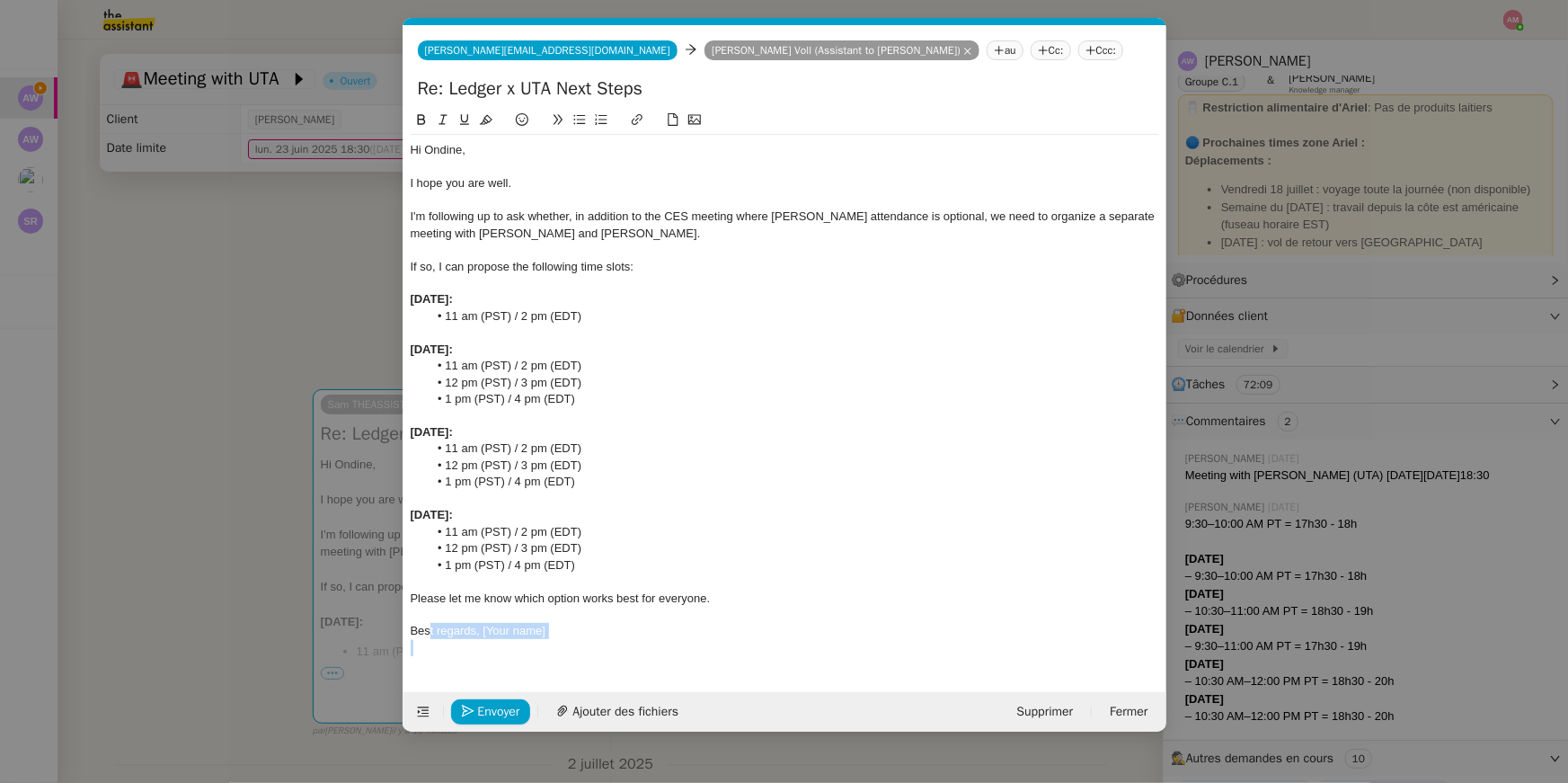 drag, startPoint x: 430, startPoint y: 637, endPoint x: 575, endPoint y: 643, distance: 145.12408 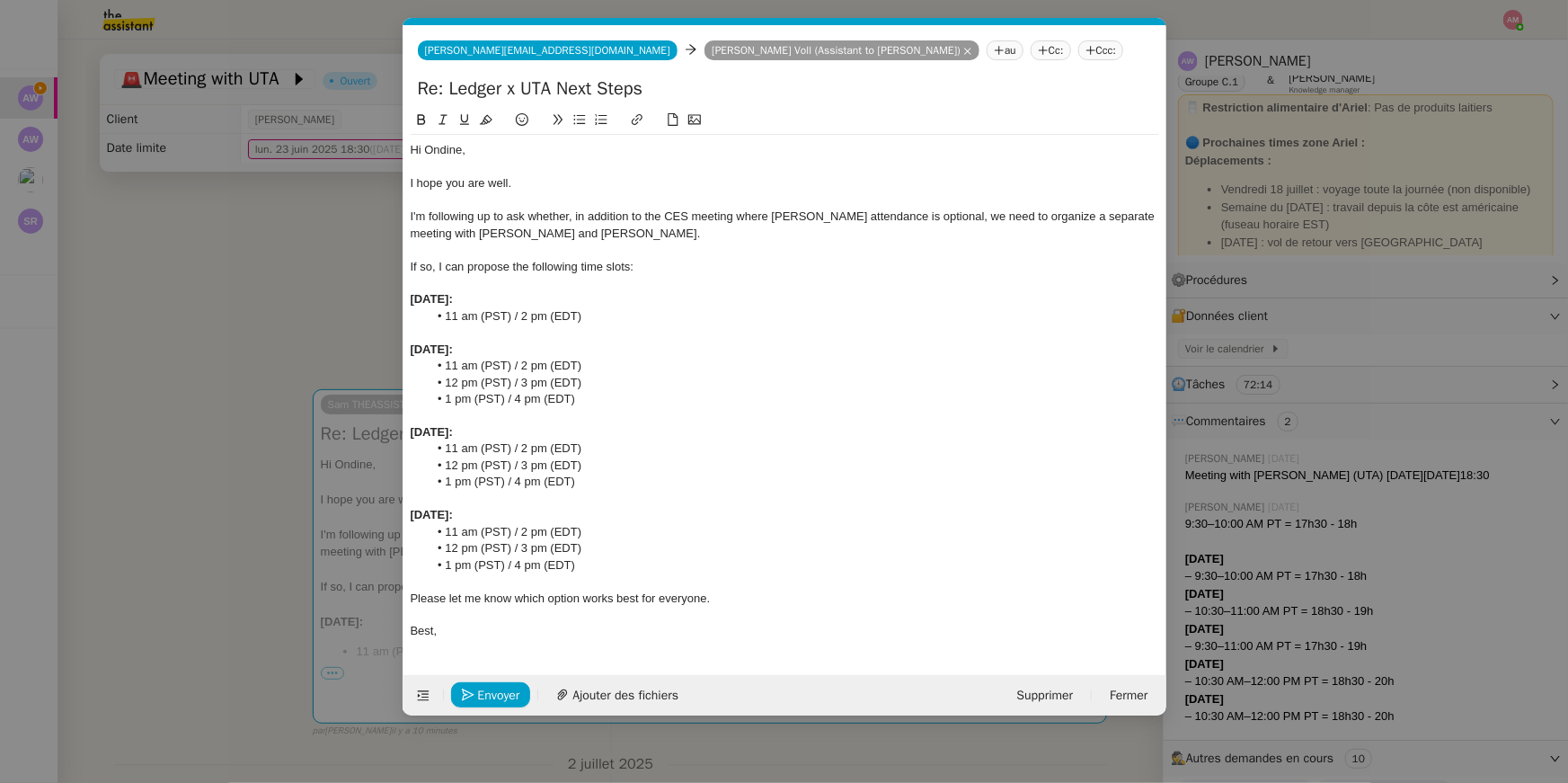 click on "Service TA - VOYAGE - PROPOSITION GLOBALE    A utiliser dans le cadre de proposition de déplacement TA - RELANCE CLIENT (EN)    Relancer un client lorsqu'il n'a pas répondu à un précédent message BAFERTY - MAIL AUDITION    A utiliser dans le cadre de la procédure d'envoi des mails d'audition TA - PUBLICATION OFFRE D'EMPLOI     Organisation du recrutement Discours de présentation du paiement sécurisé    Onboarding LEDGER (ANG) - Relance     [PERSON_NAME] TA - VOYAGES - PROPOSITION ITINERAIRE    Soumettre les résultats d'une recherche TA - CONFIRMATION PAIEMENT (EN)    Confirmer avec le client de modèle de transaction - Attention Plan Pro nécessaire. Onboarding LEDGER (FR)     [PERSON_NAME] TA - COURRIER EXPEDIE (recommandé)    A utiliser dans le cadre de l'envoi d'un courrier recommandé TA - PARTAGE DE CALENDRIER (EN)    A utiliser pour demander au client de partager son calendrier afin de faciliter l'accès et la gestion PSPI - Appel de fonds MJL    TA - RELANCE CLIENT" at bounding box center [784, 391] 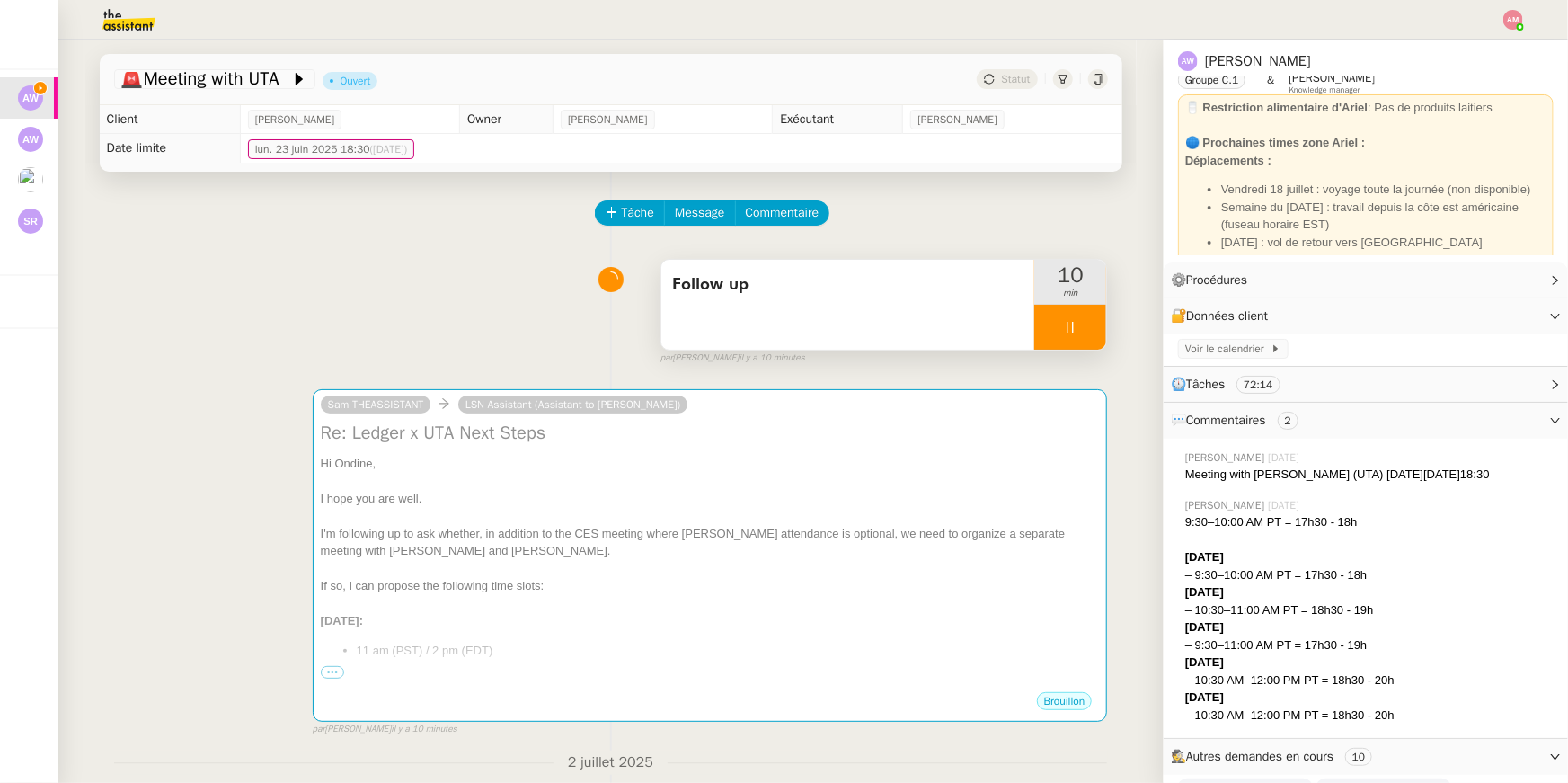 click on "Follow up" at bounding box center (848, 305) 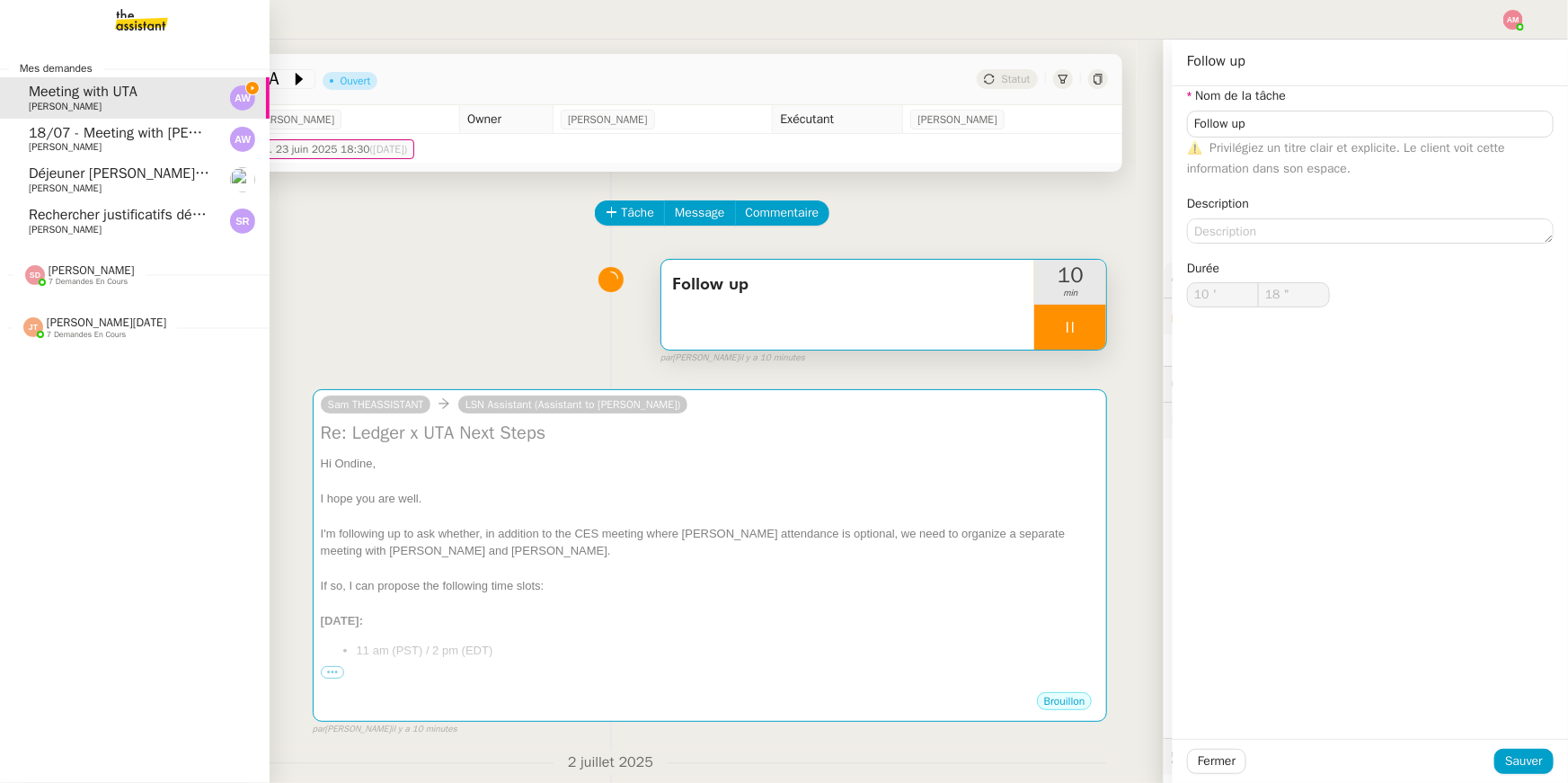 click on "[PERSON_NAME]" 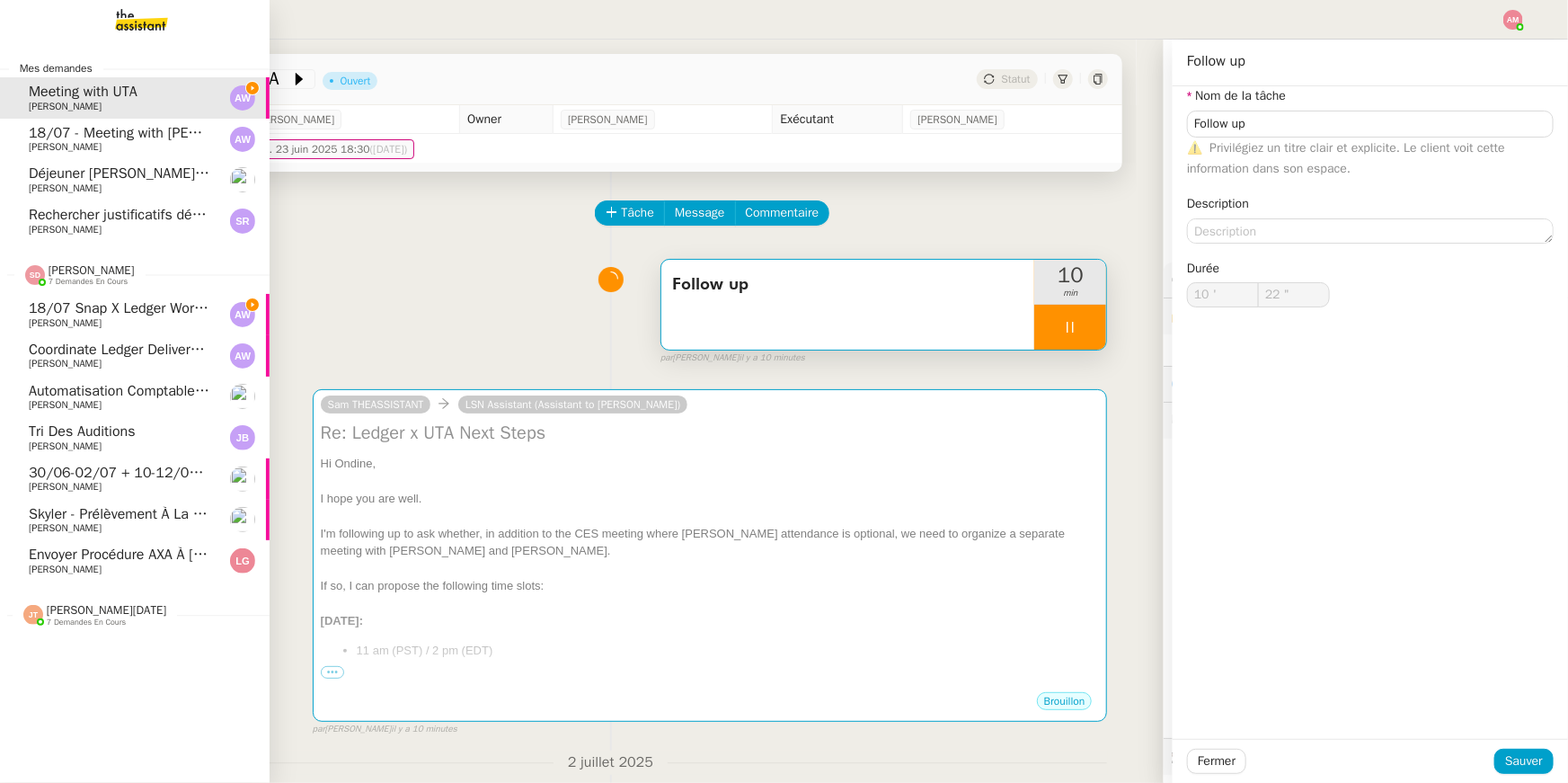 type on "23 "" 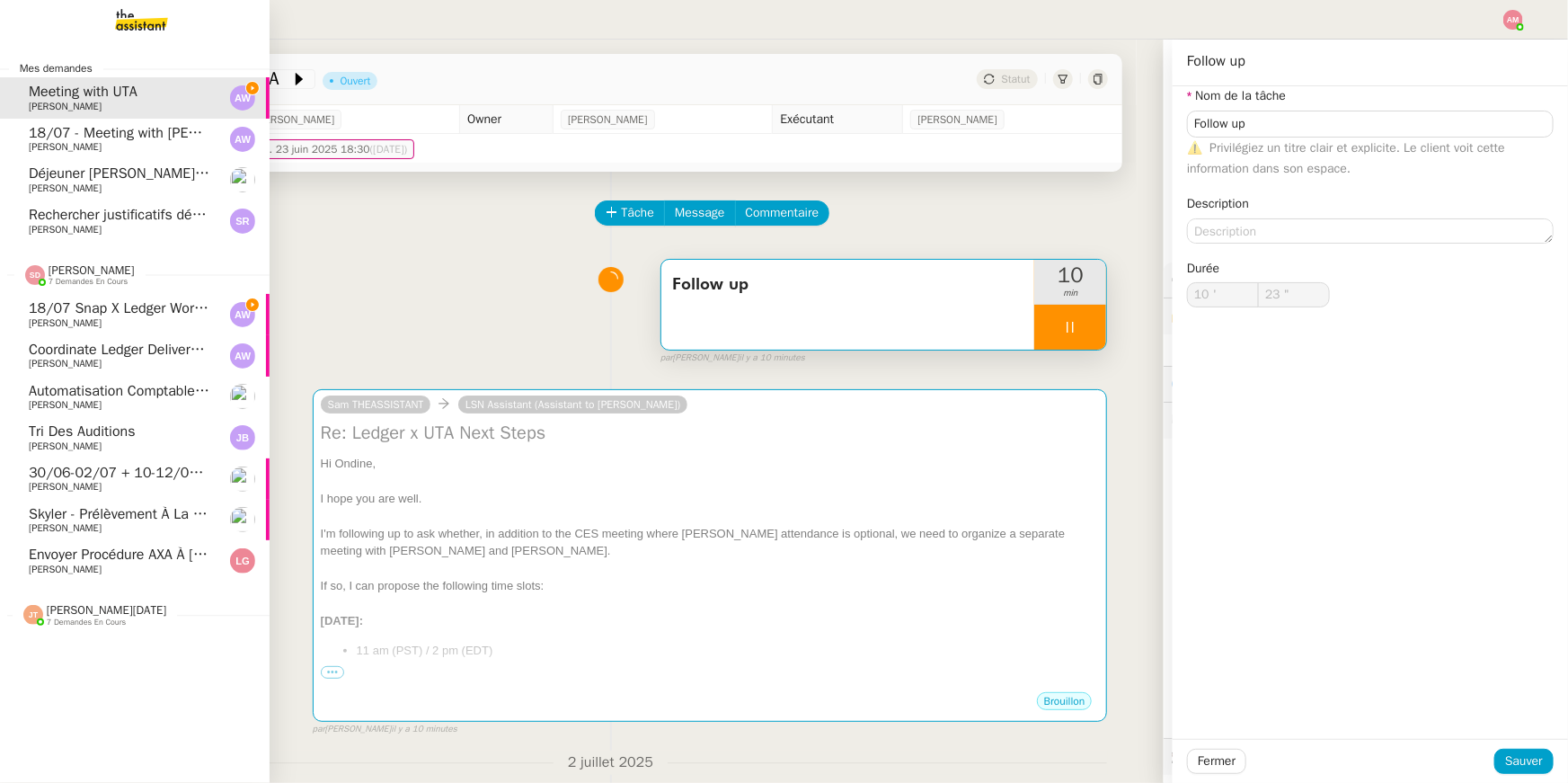 click on "[PERSON_NAME]" 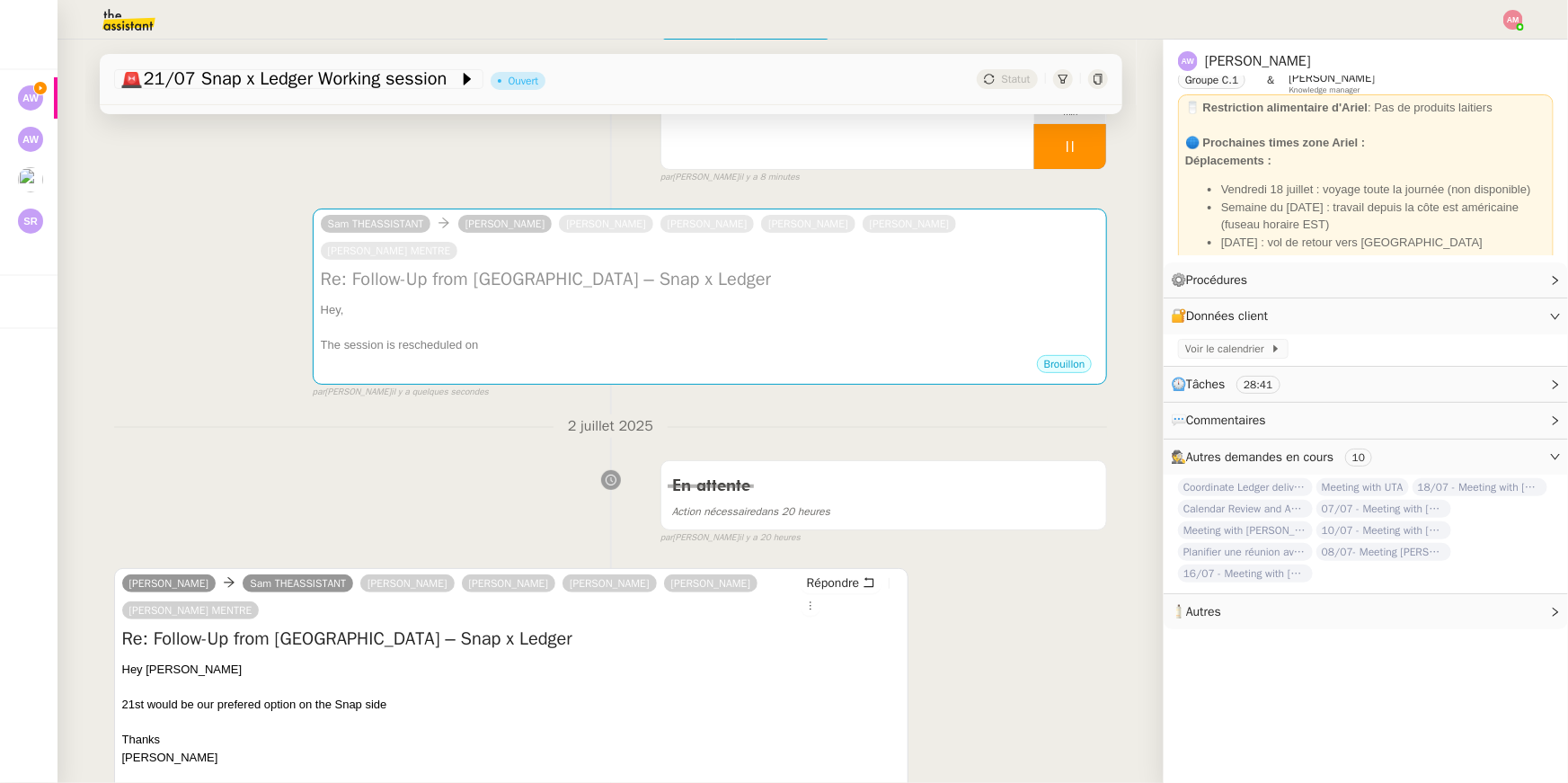 scroll, scrollTop: 0, scrollLeft: 0, axis: both 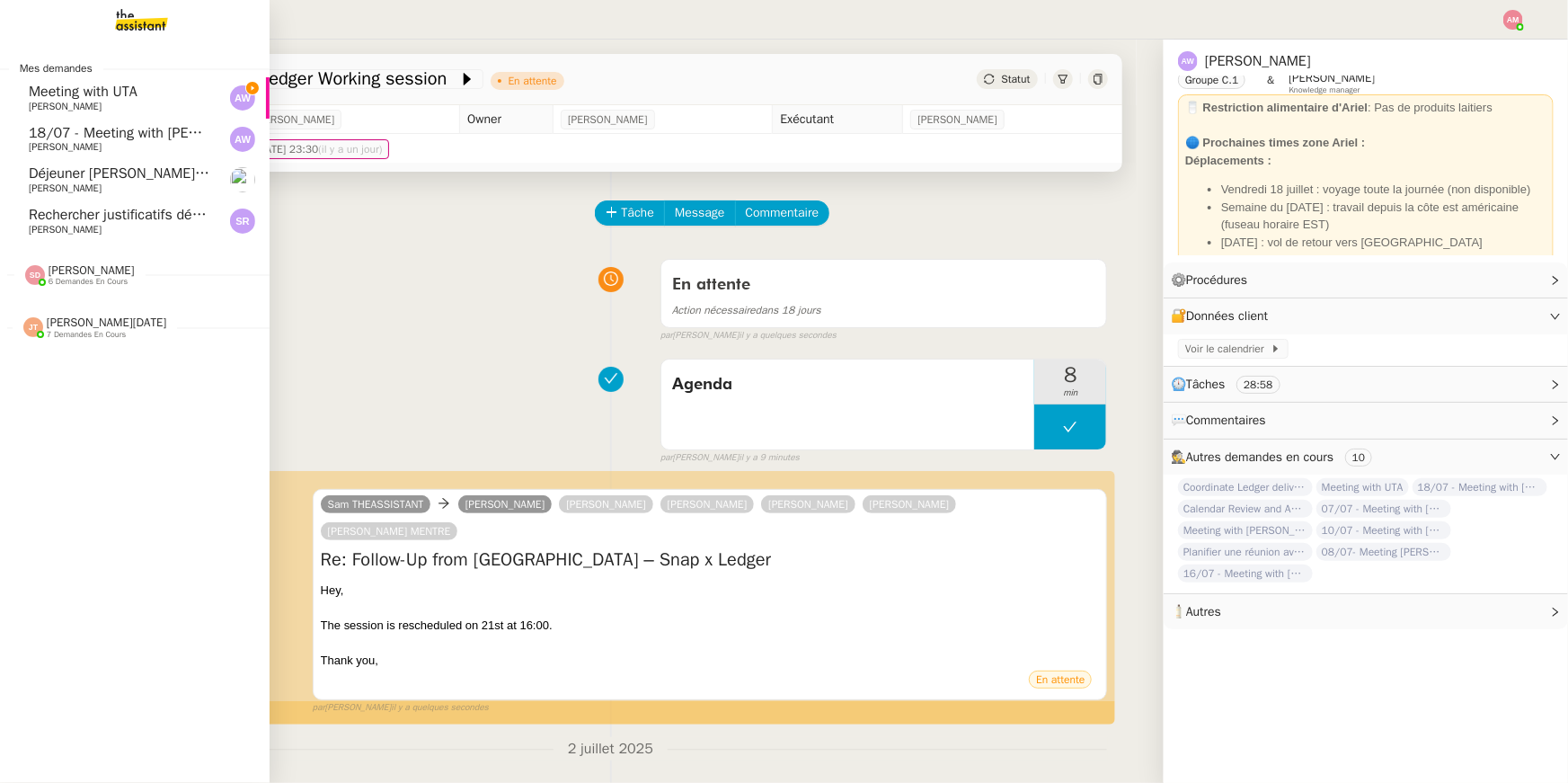 click on "Meeting with UTA     Ariel Wengroff" 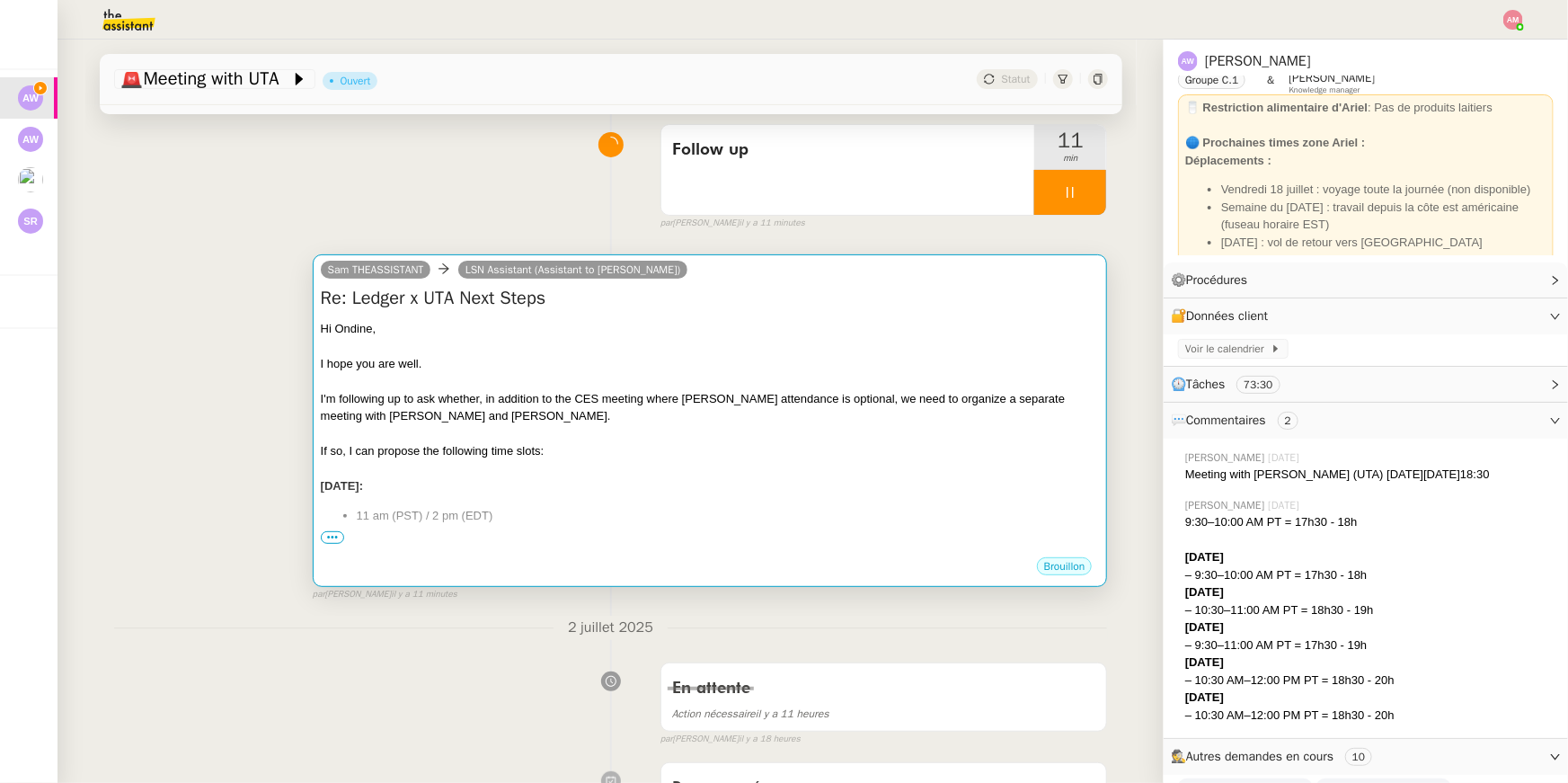 scroll, scrollTop: 157, scrollLeft: 0, axis: vertical 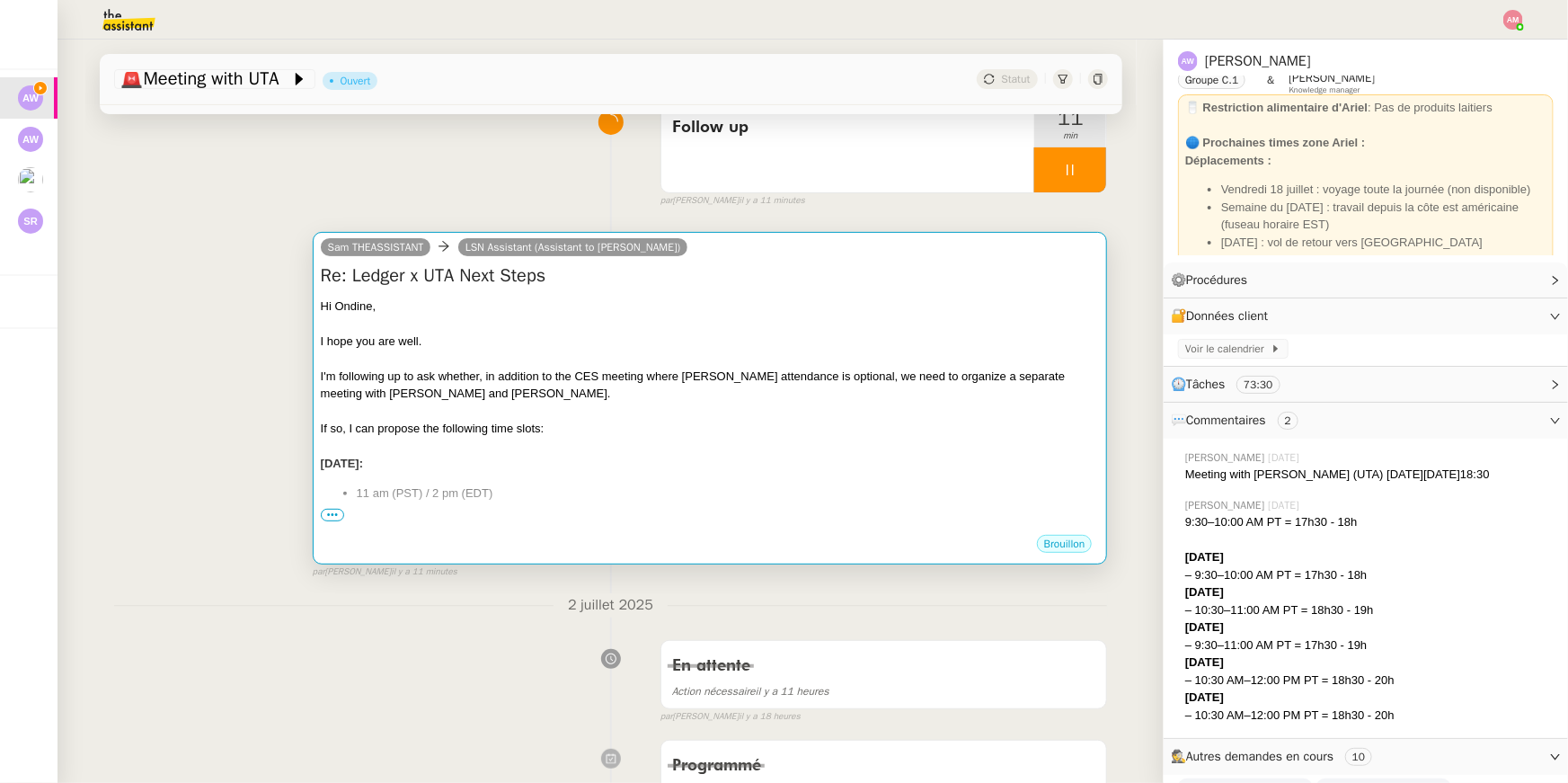 click on "Hi Ondine, I hope you are well. I'm following up to ask whether, in addition to the CES meeting where Lesley's attendance is optional, we need to organize a separate meeting with Lesley and Ariel. If so, I can propose the following time slots: Monday, July 21st: 11 am (PST) / 2 pm (EDT) Tuesday, July 22nd: 11 am (PST) / 2 pm (EDT) 12 pm (PST) / 3 pm (EDT) 1 pm (PST) / 4 pm (EDT) Wednesday, July 23rd: 11 am (PST) / 2 pm (EDT) 12 pm (PST) / 3 pm (EDT) 1 pm (PST) / 4 pm (EDT) Thursday, July 24th: 11 am (PST) / 2 pm (EDT) 12 pm (PST) / 3 pm (EDT) 1 pm (PST) / 4 pm (EDT) Please let me know which option works best for everyone. Best," at bounding box center (710, 607) 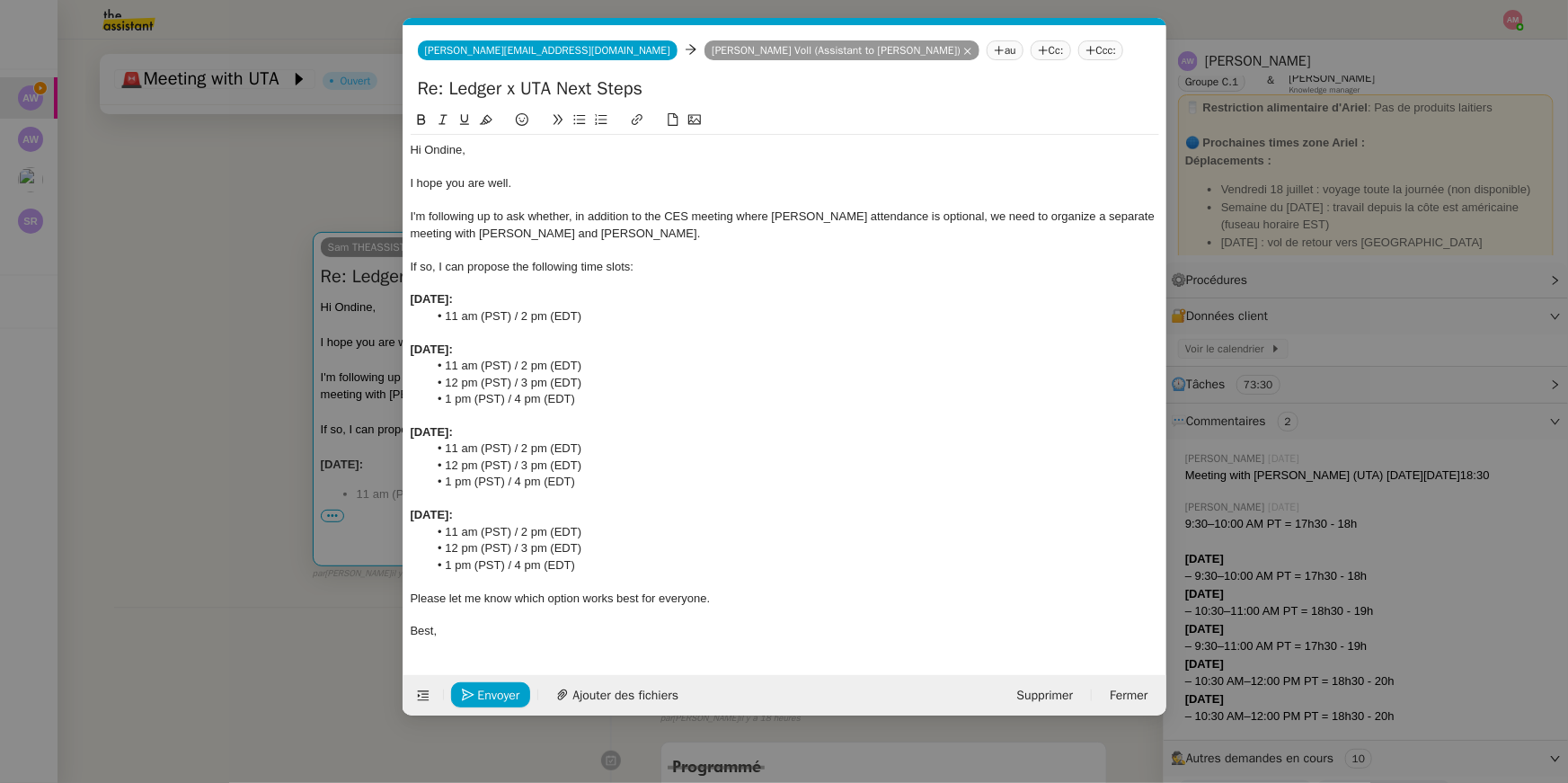scroll, scrollTop: 0, scrollLeft: 38, axis: horizontal 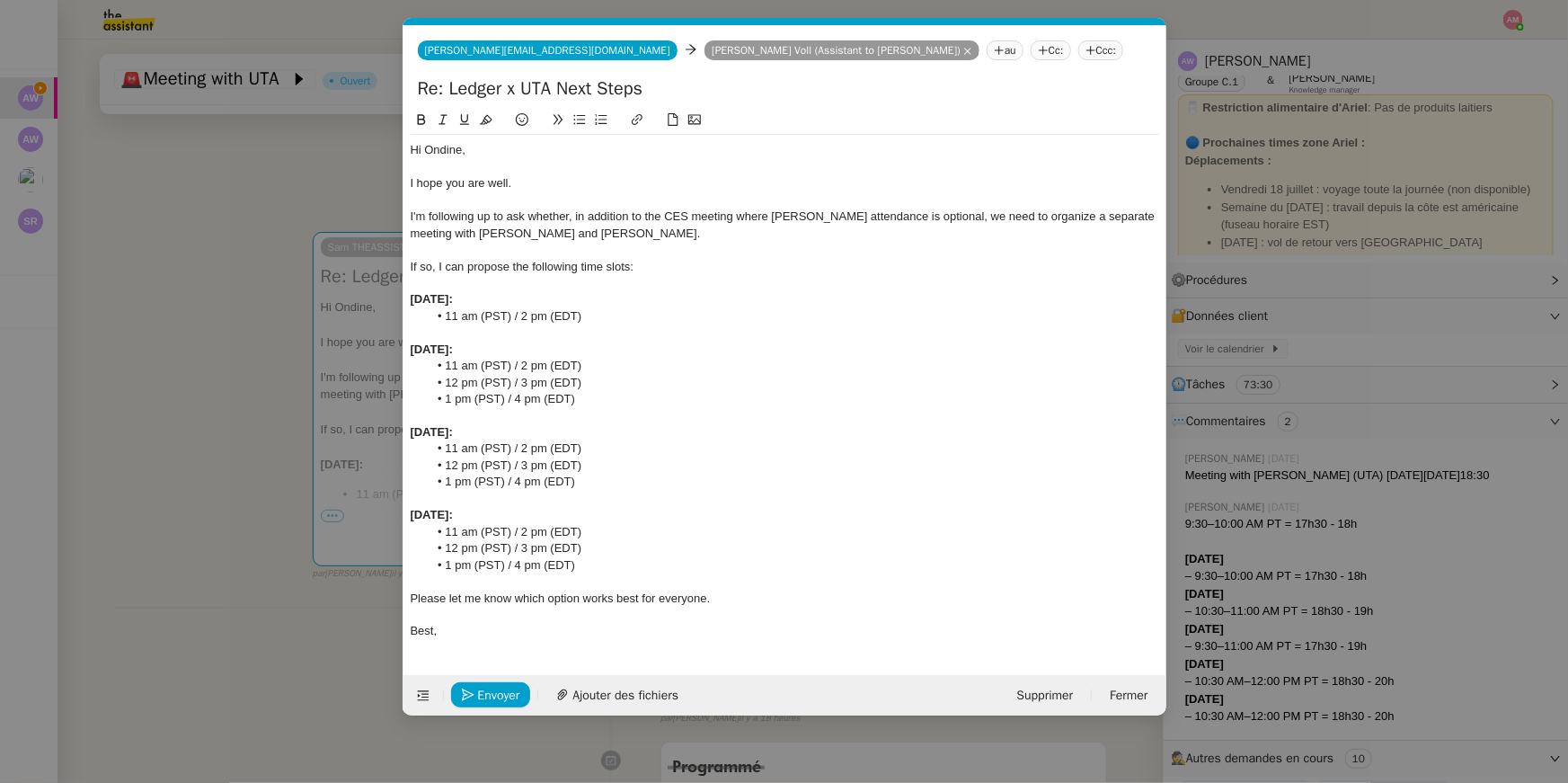 click on "Service TA - VOYAGE - PROPOSITION GLOBALE    A utiliser dans le cadre de proposition de déplacement TA - RELANCE CLIENT (EN)    Relancer un client lorsqu'il n'a pas répondu à un précédent message BAFERTY - MAIL AUDITION    A utiliser dans le cadre de la procédure d'envoi des mails d'audition TA - PUBLICATION OFFRE D'EMPLOI     Organisation du recrutement Discours de présentation du paiement sécurisé    Onboarding LEDGER (ANG) - Relance     [PERSON_NAME] TA - VOYAGES - PROPOSITION ITINERAIRE    Soumettre les résultats d'une recherche TA - CONFIRMATION PAIEMENT (EN)    Confirmer avec le client de modèle de transaction - Attention Plan Pro nécessaire. Onboarding LEDGER (FR)     [PERSON_NAME] TA - COURRIER EXPEDIE (recommandé)    A utiliser dans le cadre de l'envoi d'un courrier recommandé TA - PARTAGE DE CALENDRIER (EN)    A utiliser pour demander au client de partager son calendrier afin de faciliter l'accès et la gestion PSPI - Appel de fonds MJL    TA - RELANCE CLIENT" at bounding box center [784, 391] 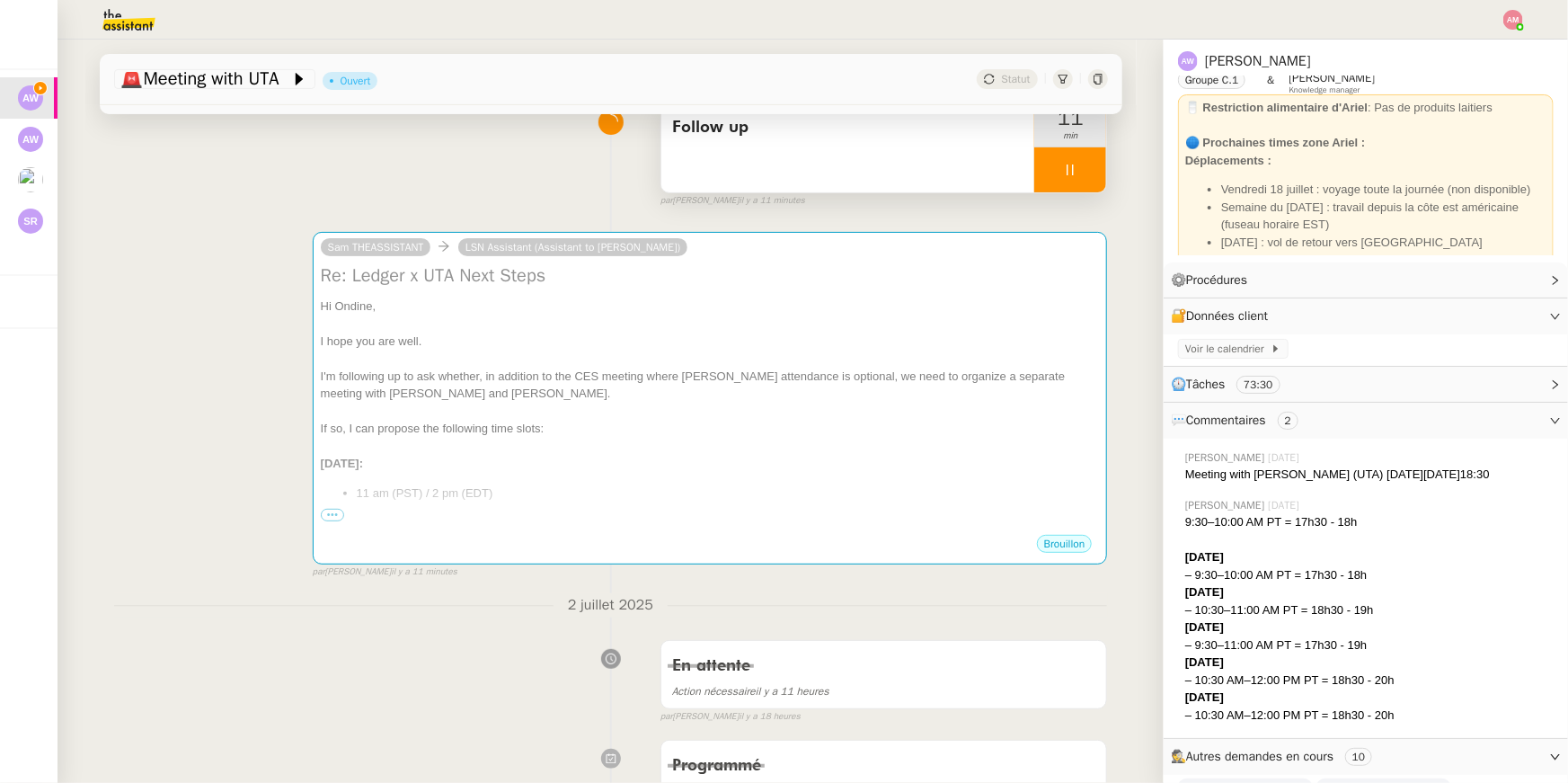 click on "Follow up" at bounding box center (848, 147) 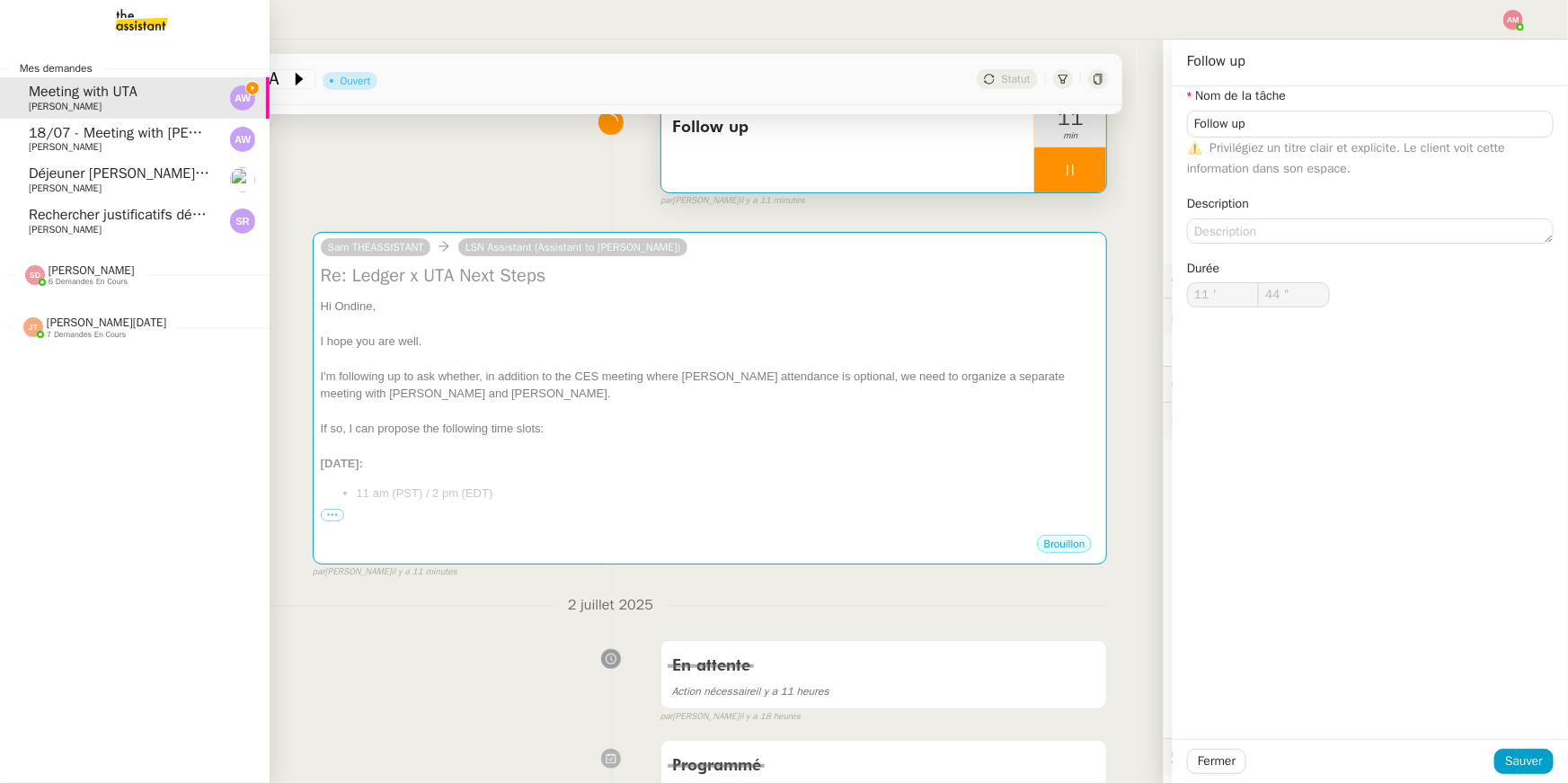 click on "[PERSON_NAME]" 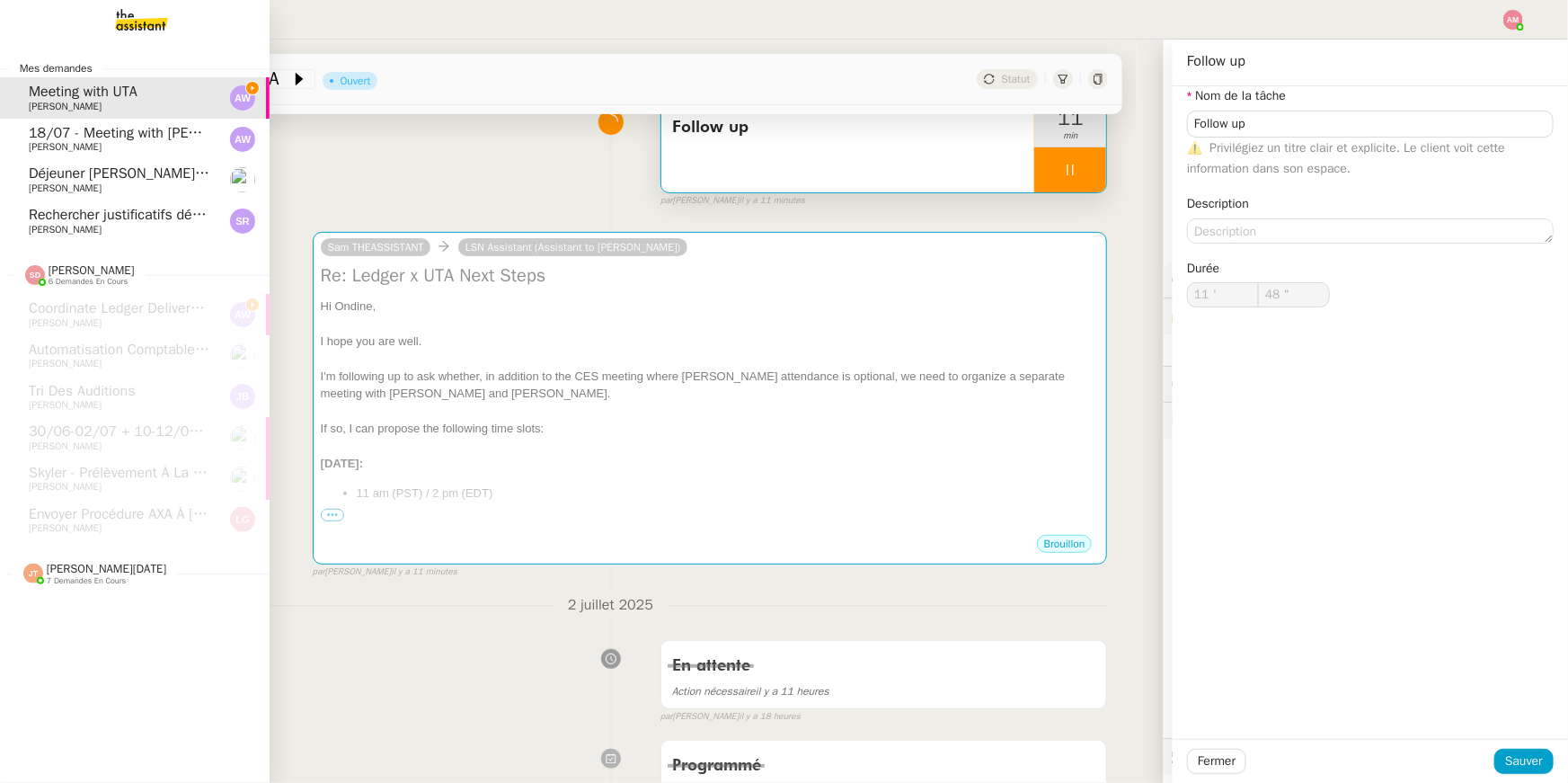 click on "[PERSON_NAME][DATE]" 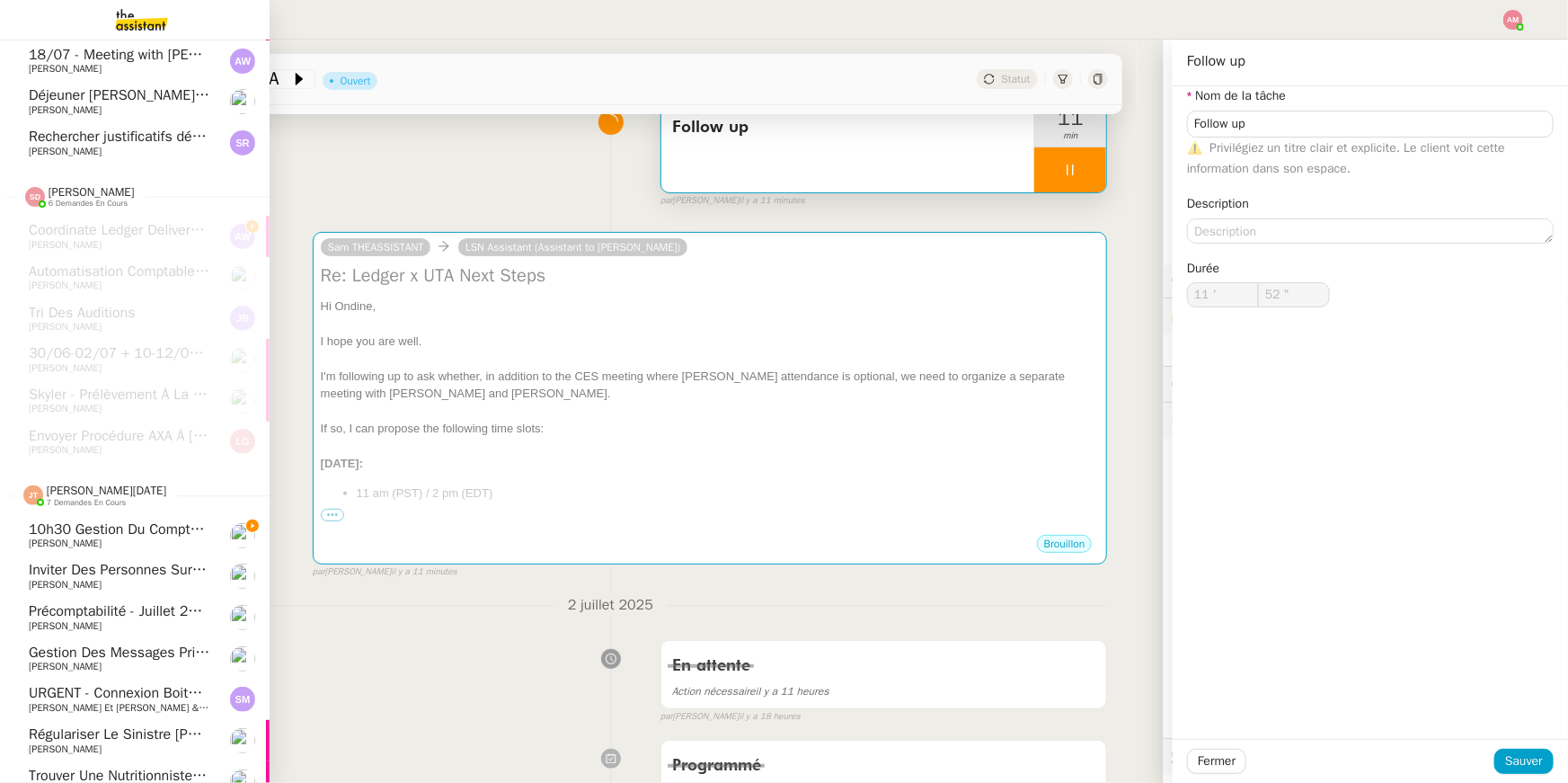 scroll, scrollTop: 98, scrollLeft: 0, axis: vertical 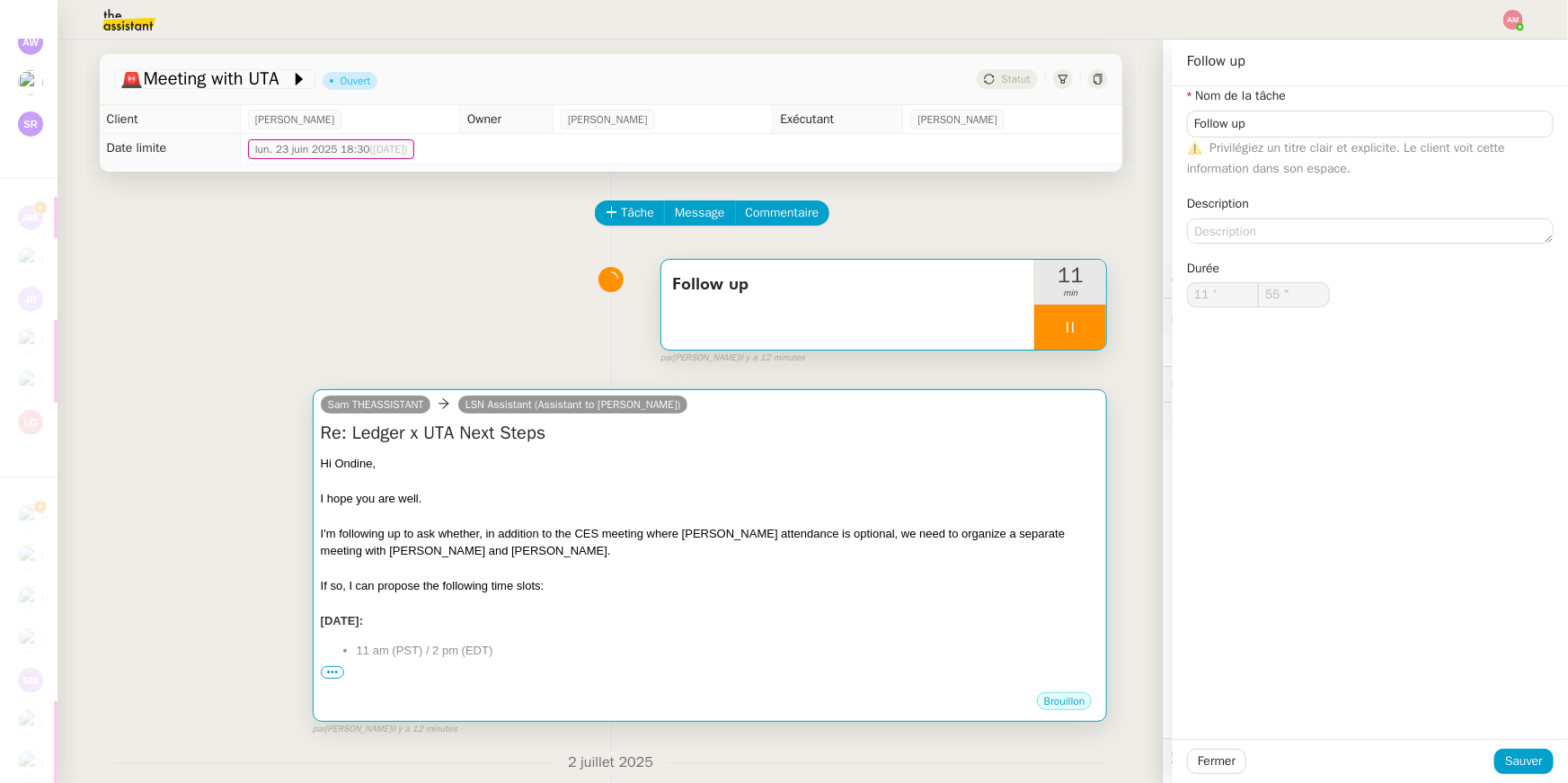 click at bounding box center [710, 481] 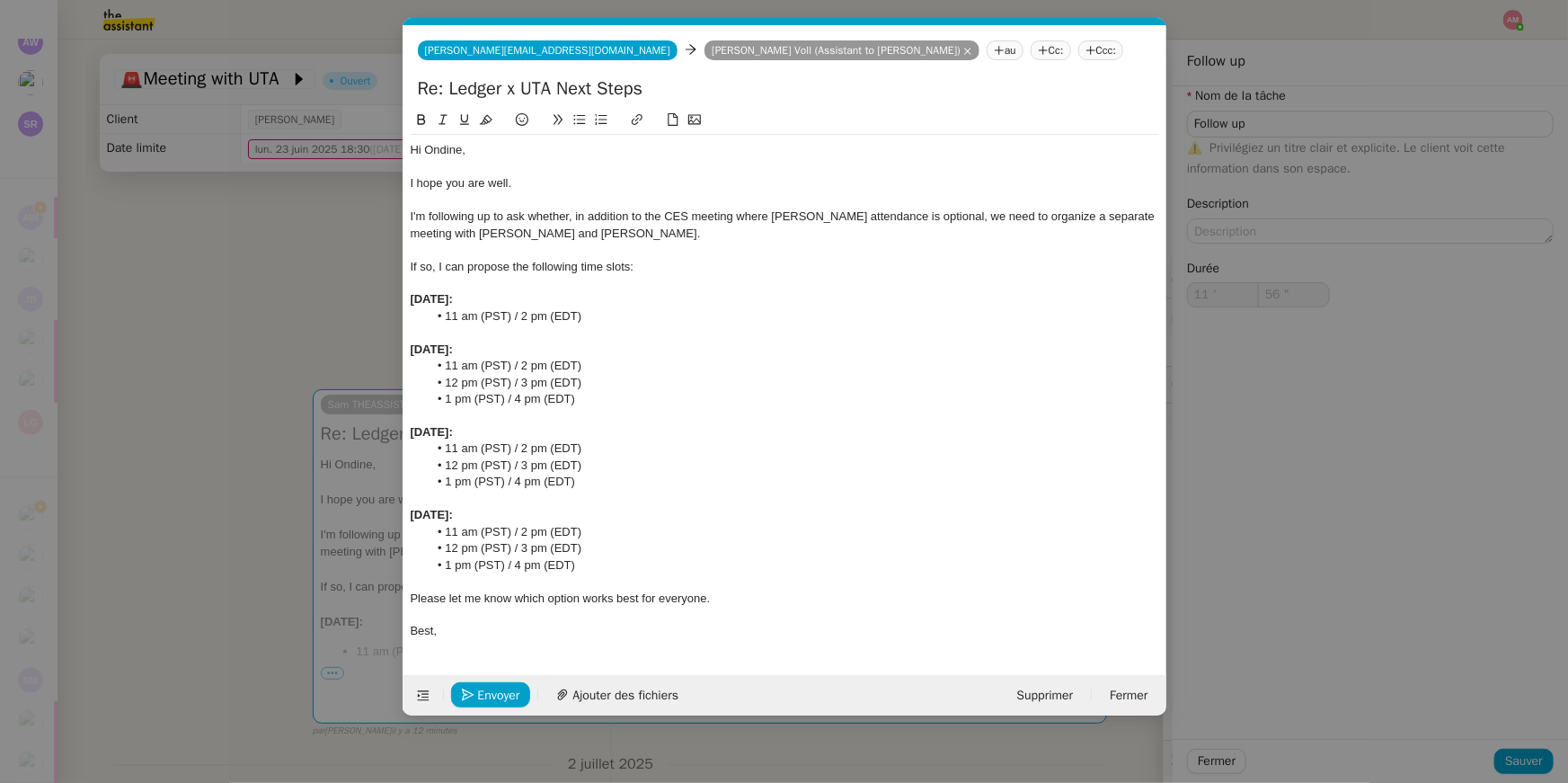 scroll, scrollTop: 0, scrollLeft: 38, axis: horizontal 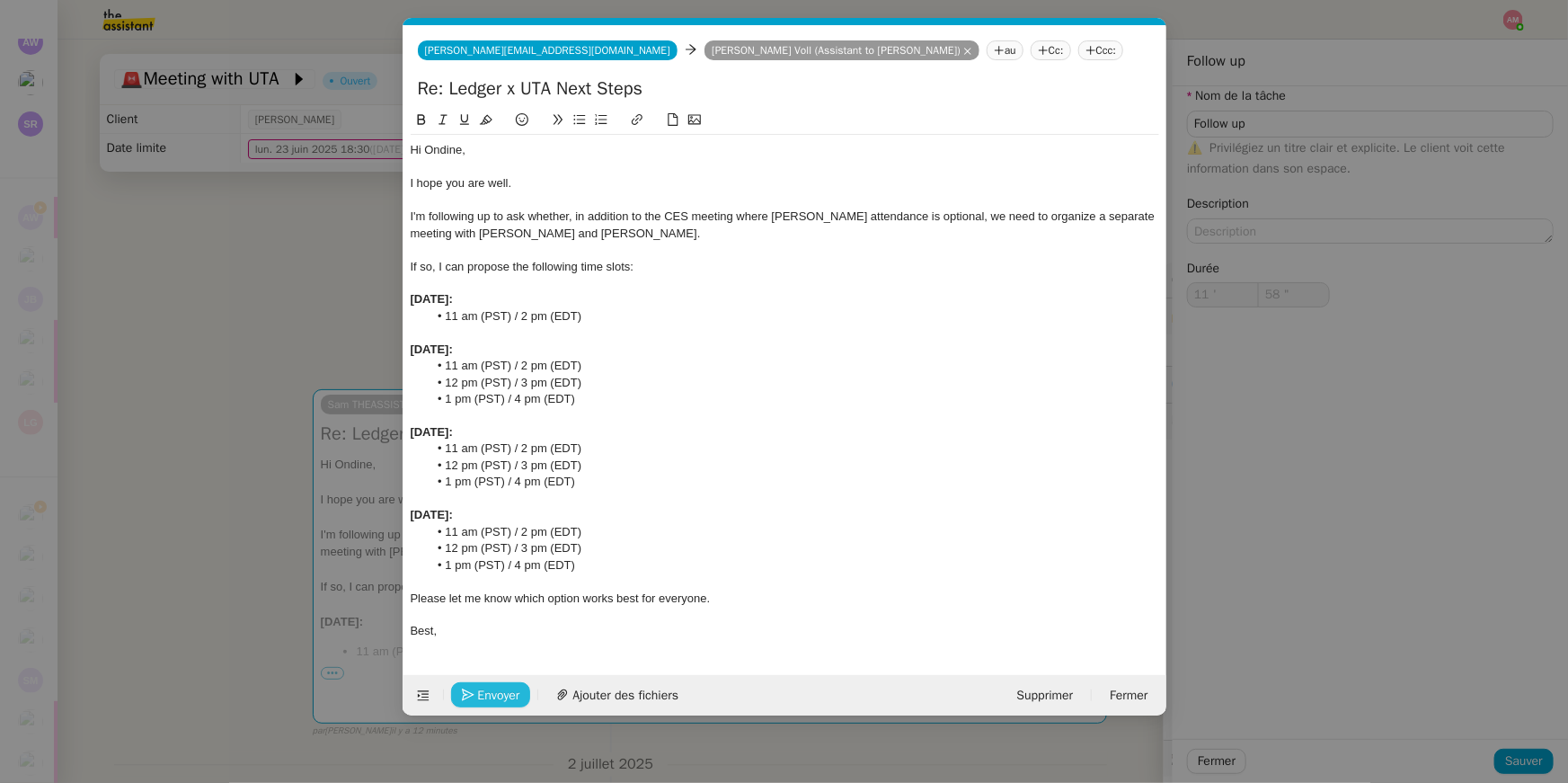 click on "Envoyer" 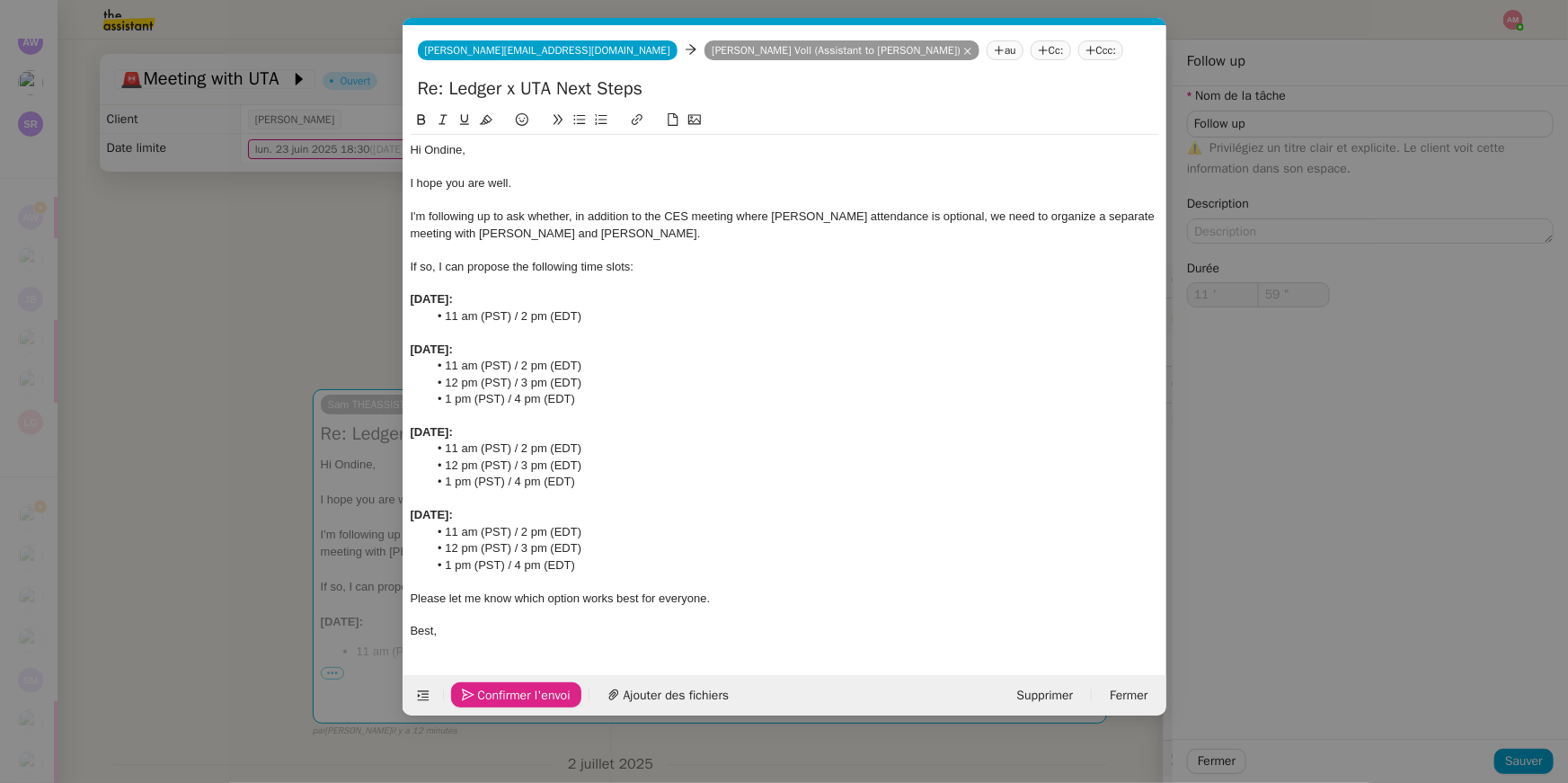 type on "12 '" 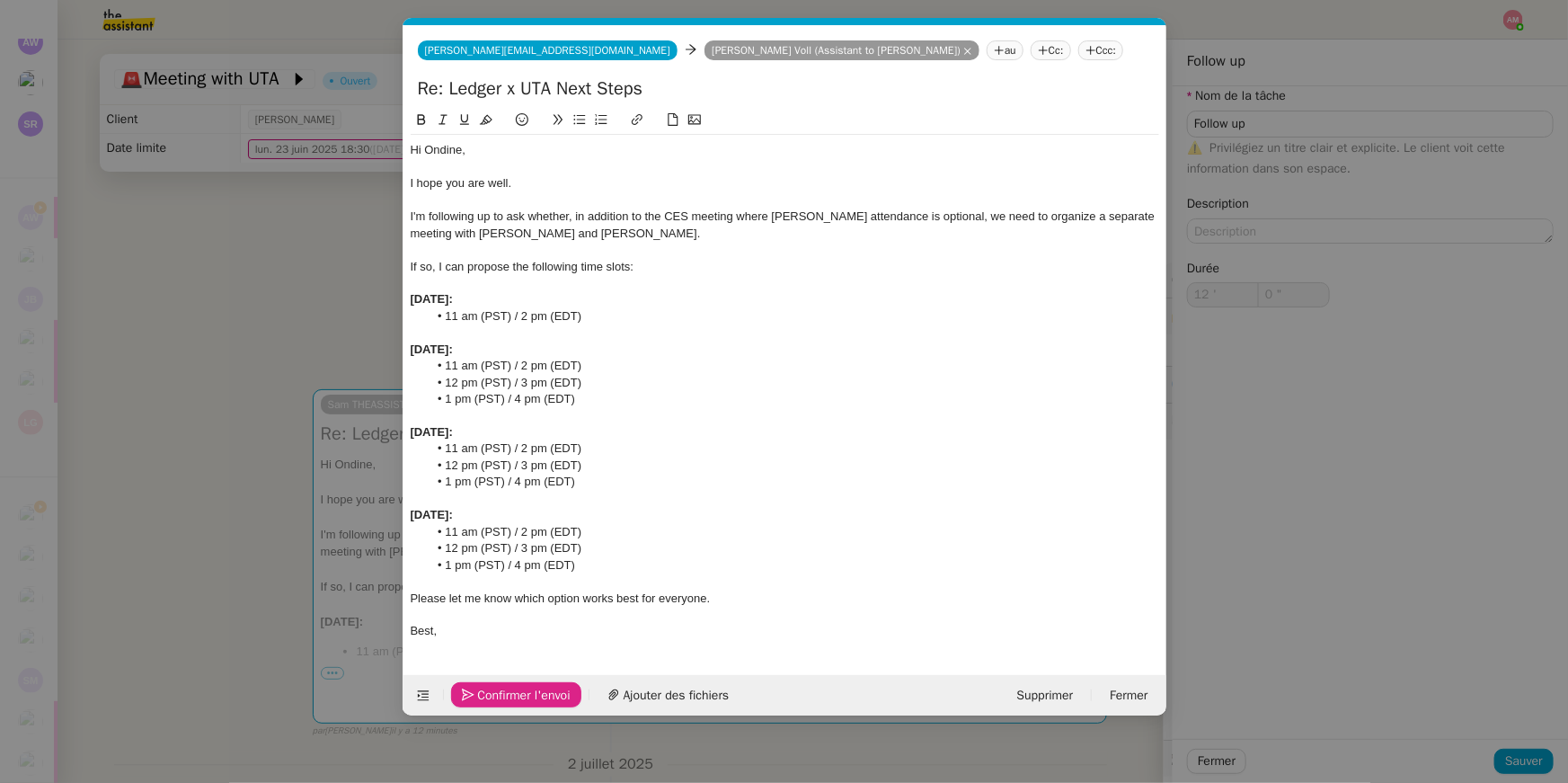 click on "Confirmer l'envoi" 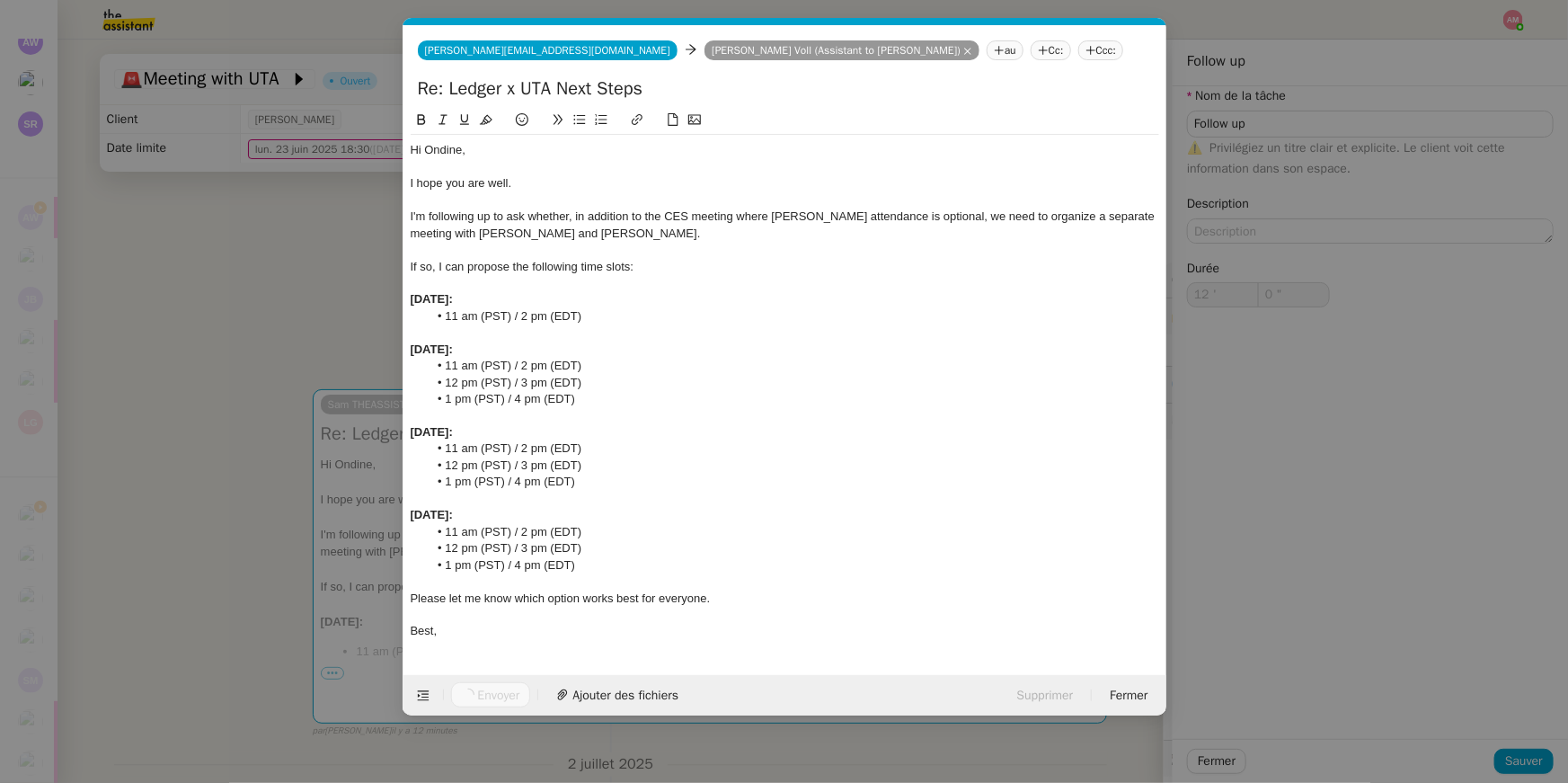 type on "1 "" 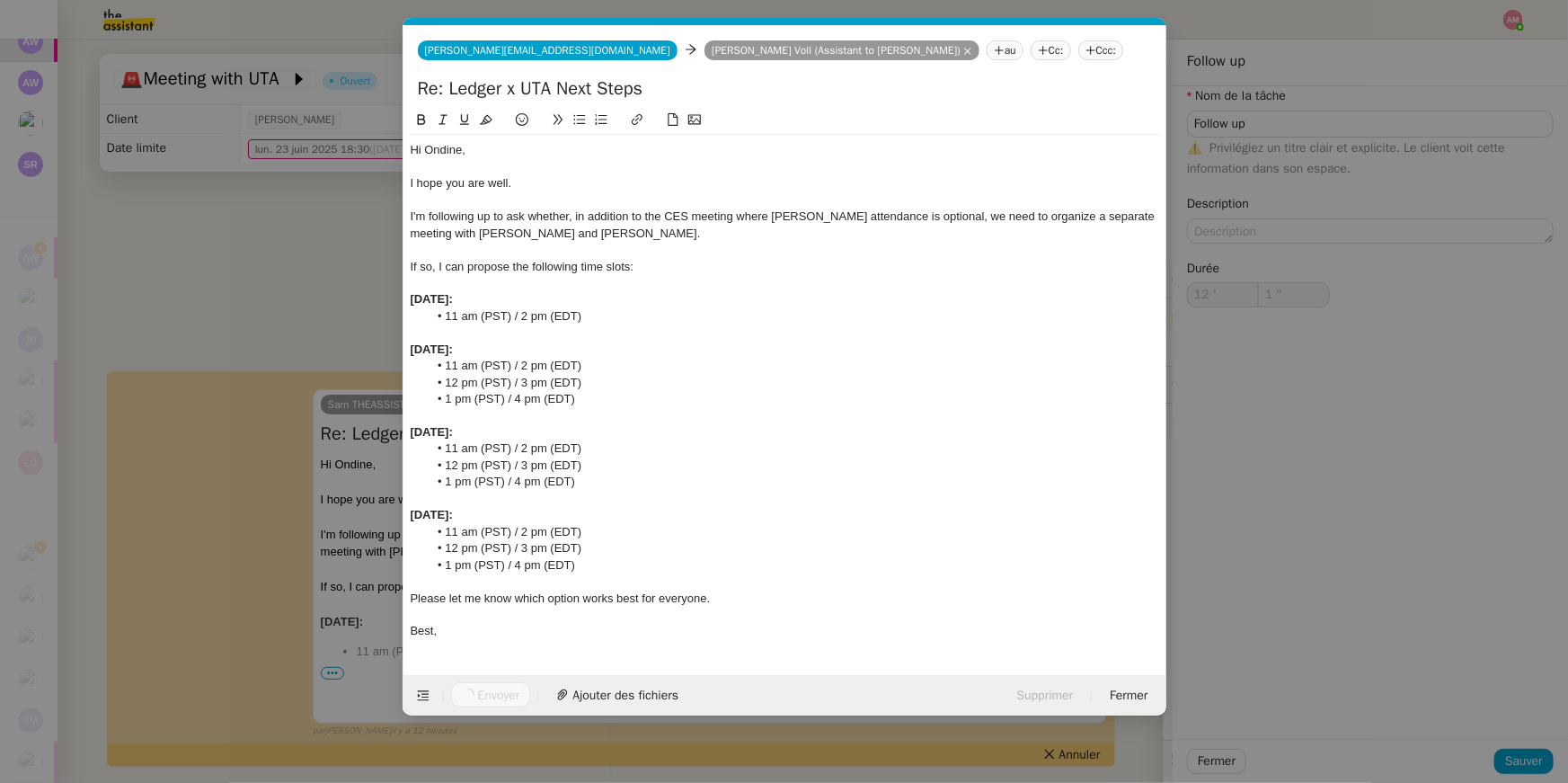scroll, scrollTop: 139, scrollLeft: 0, axis: vertical 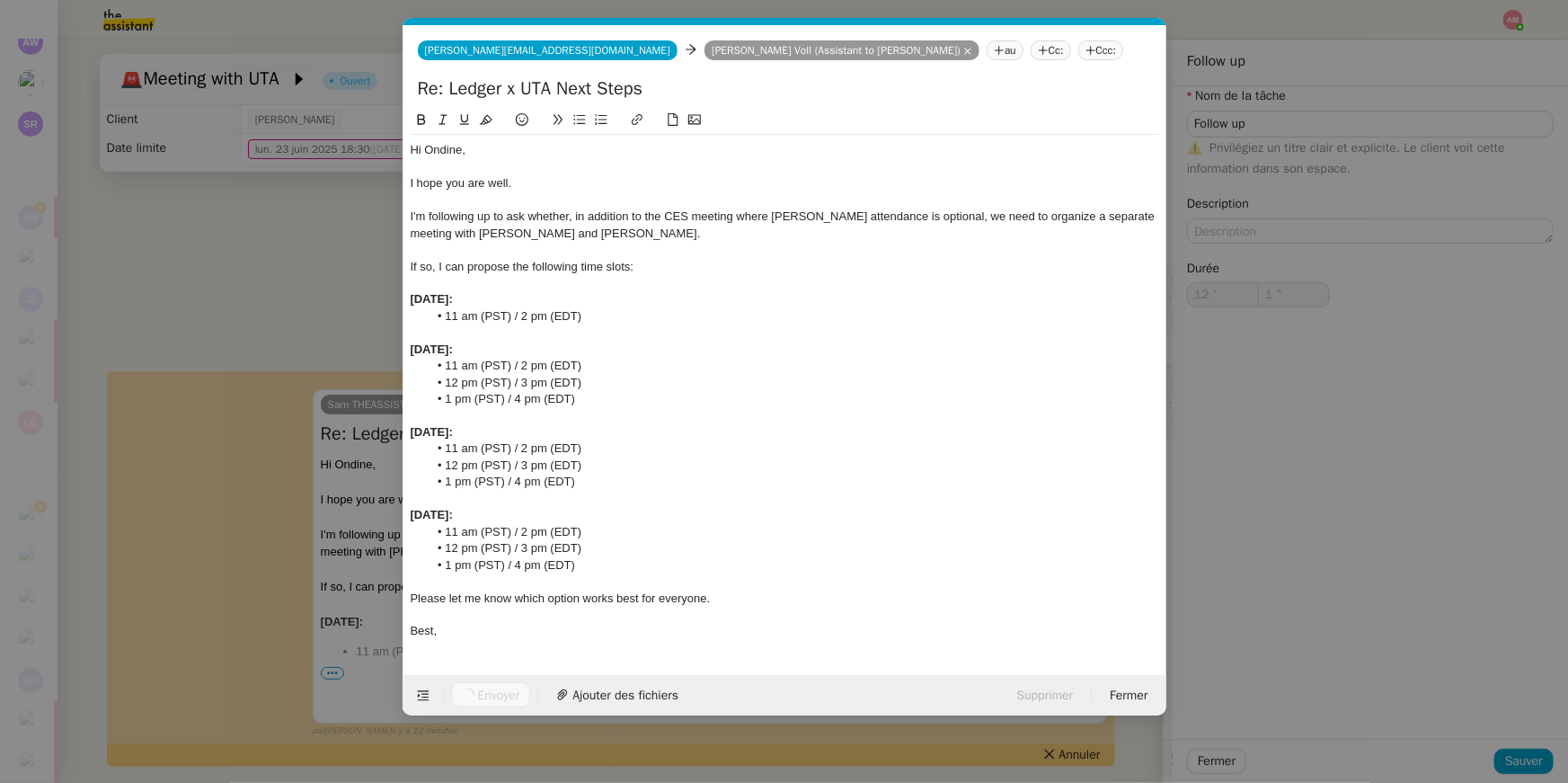 type on "Follow up" 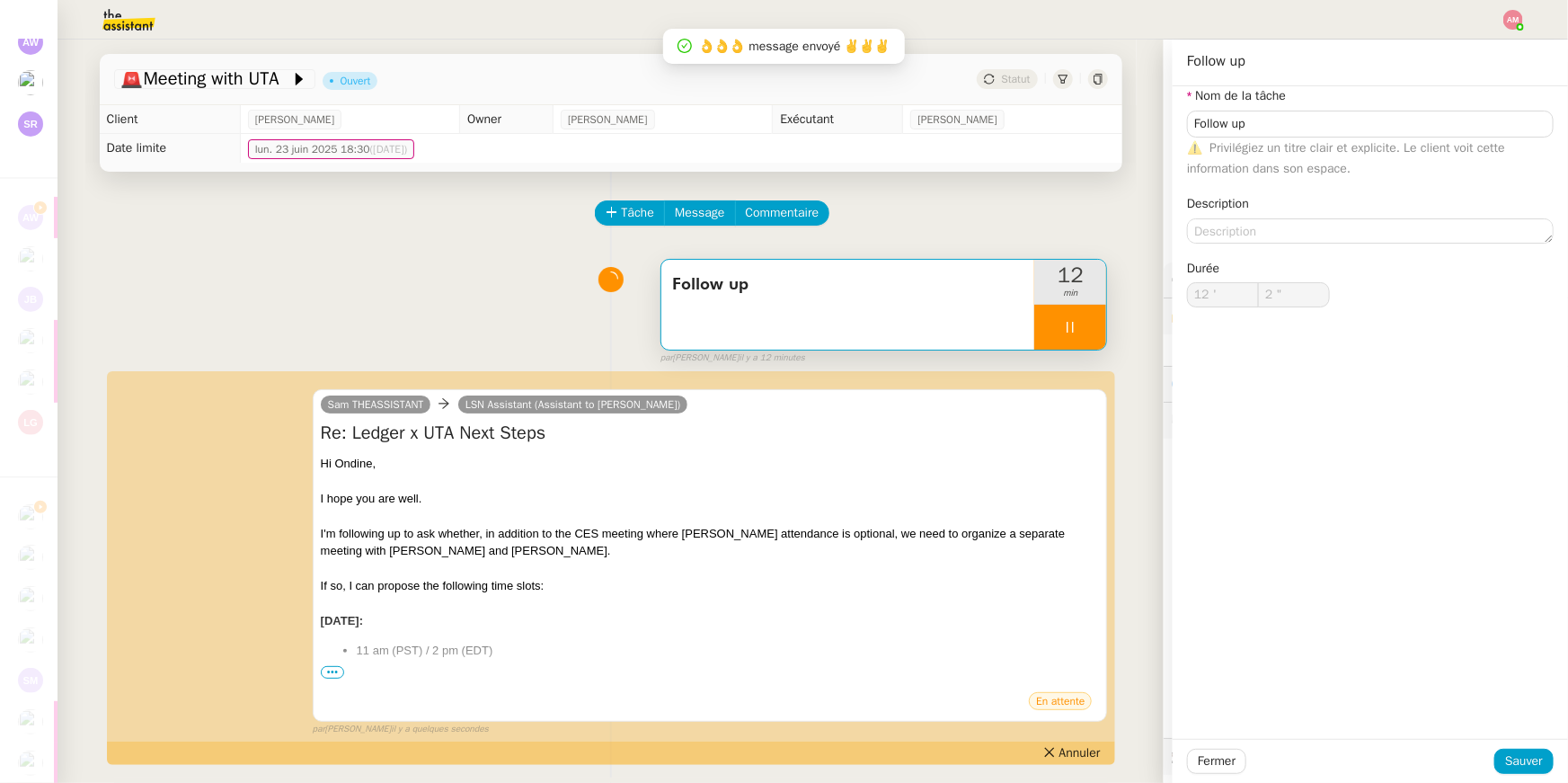 type on "Follow up" 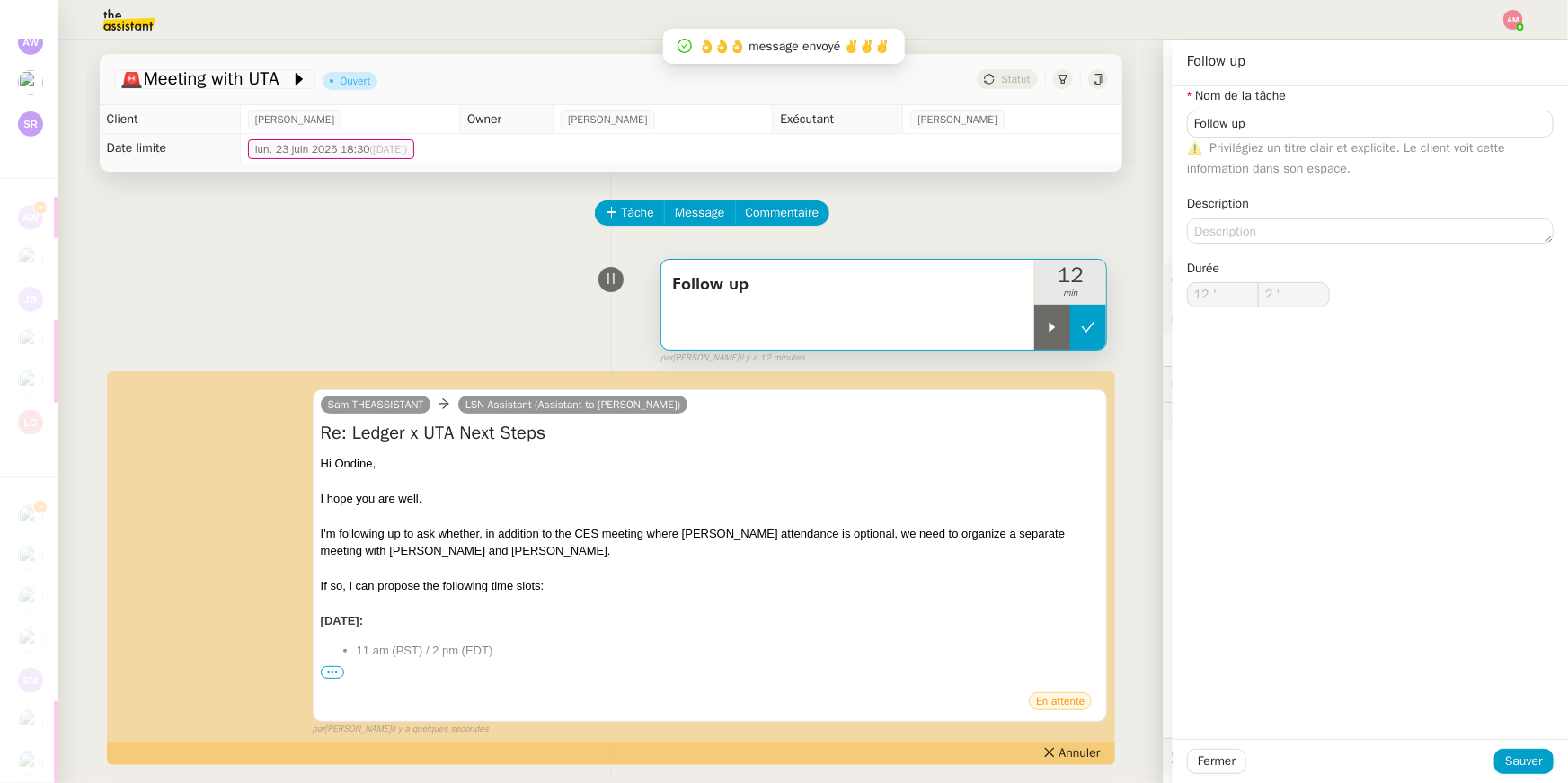 click 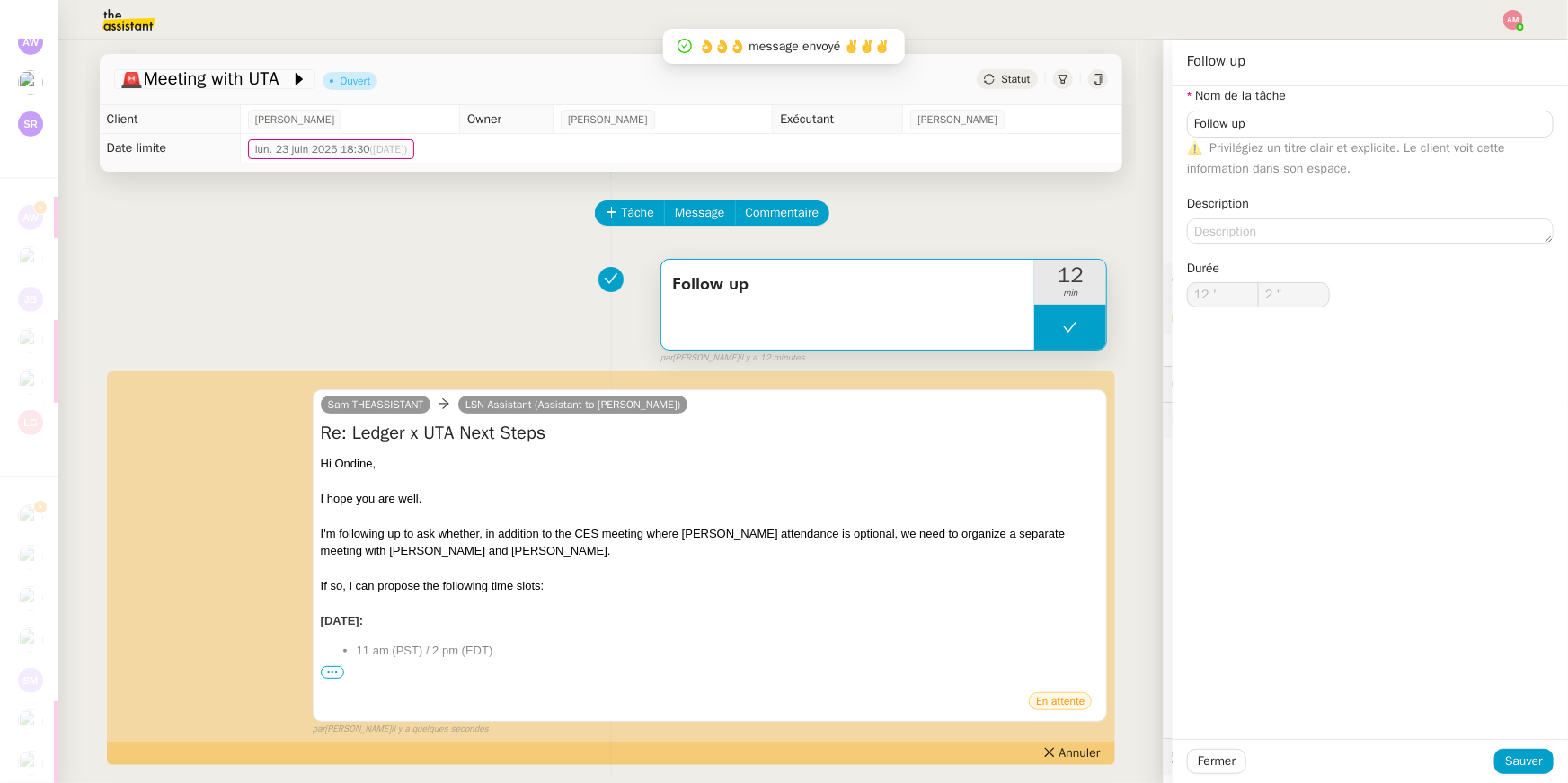 type on "Follow up" 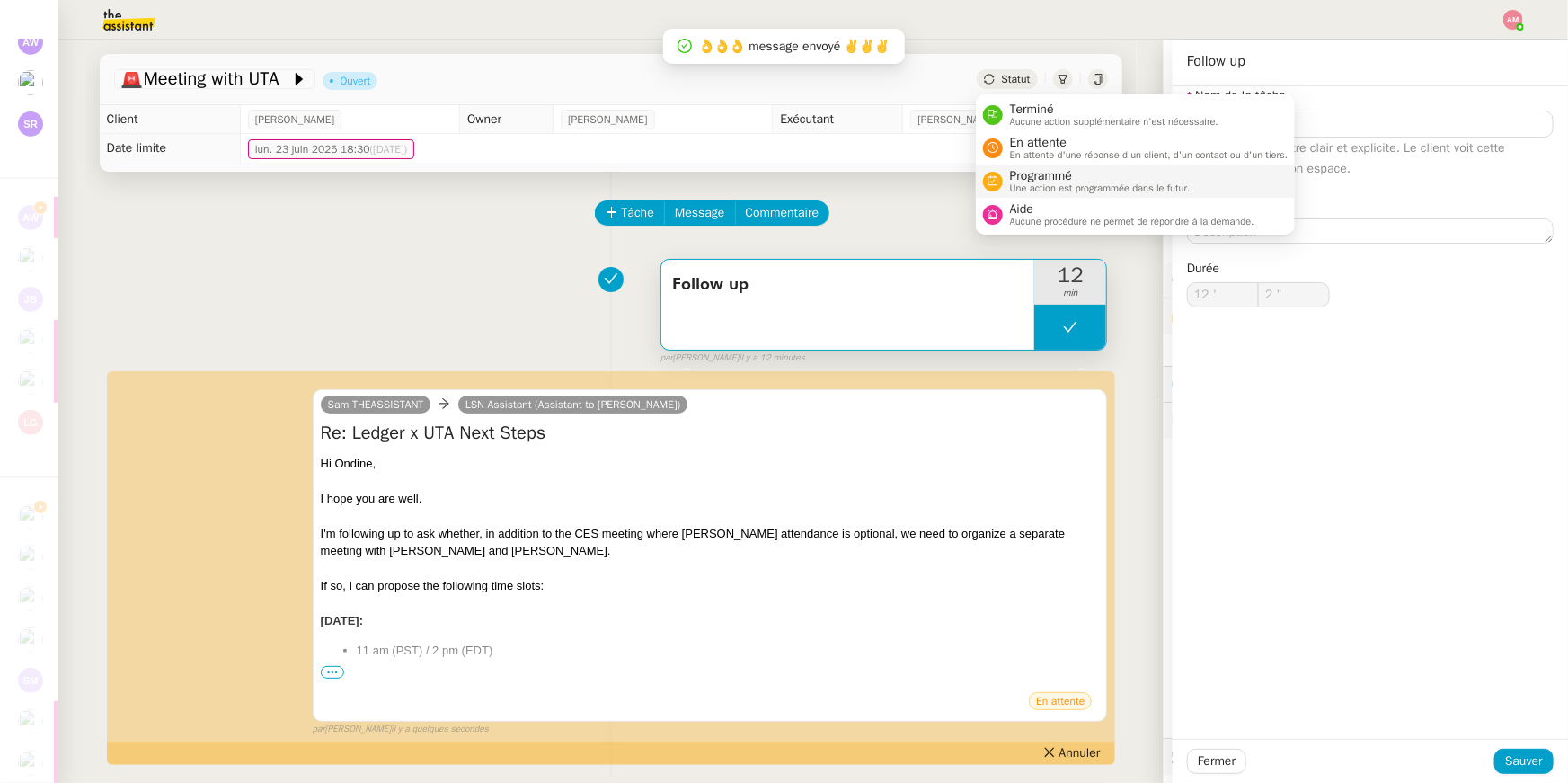 click on "Une action est programmée dans le futur." at bounding box center [1100, 188] 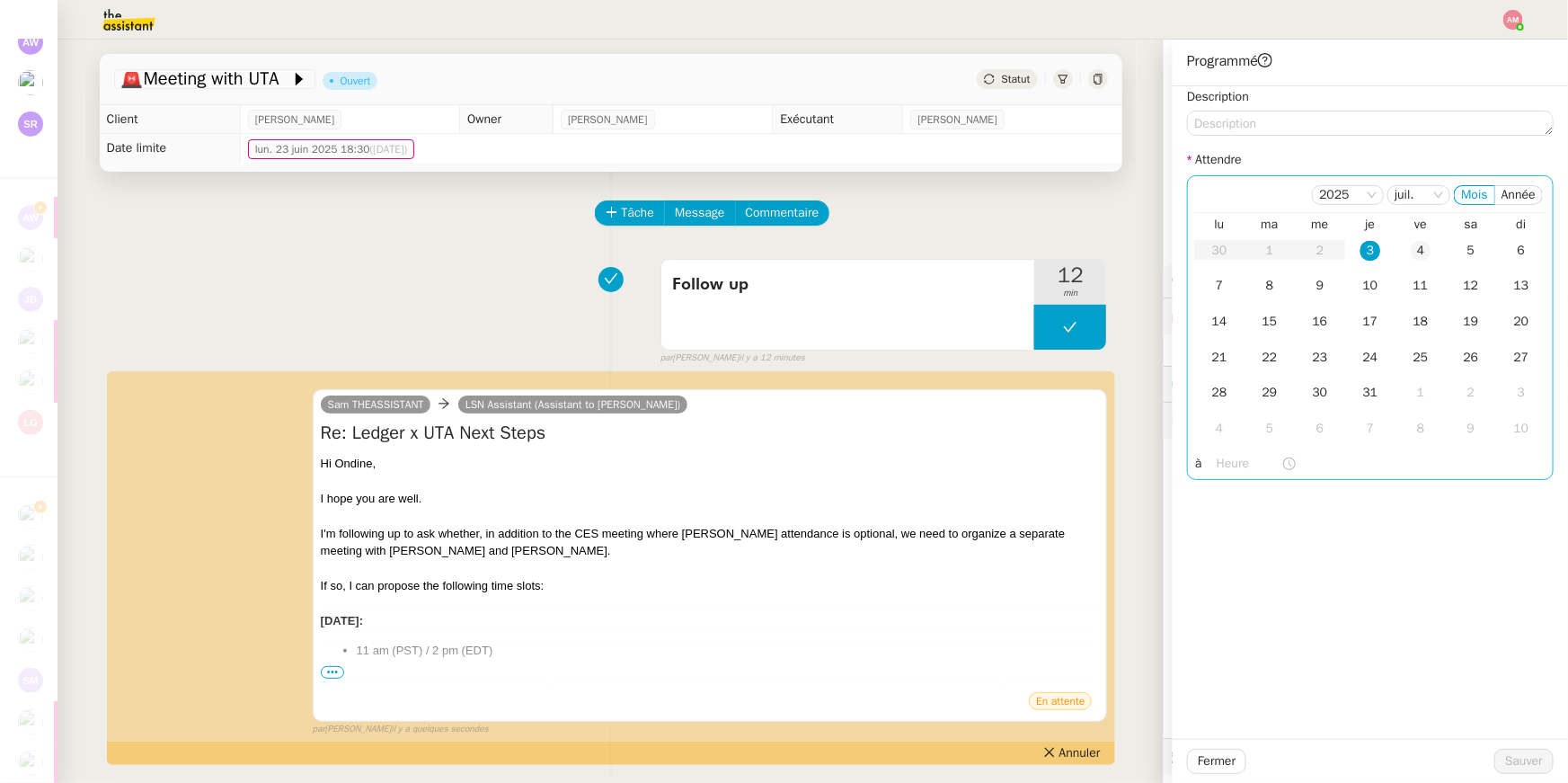 click on "4" 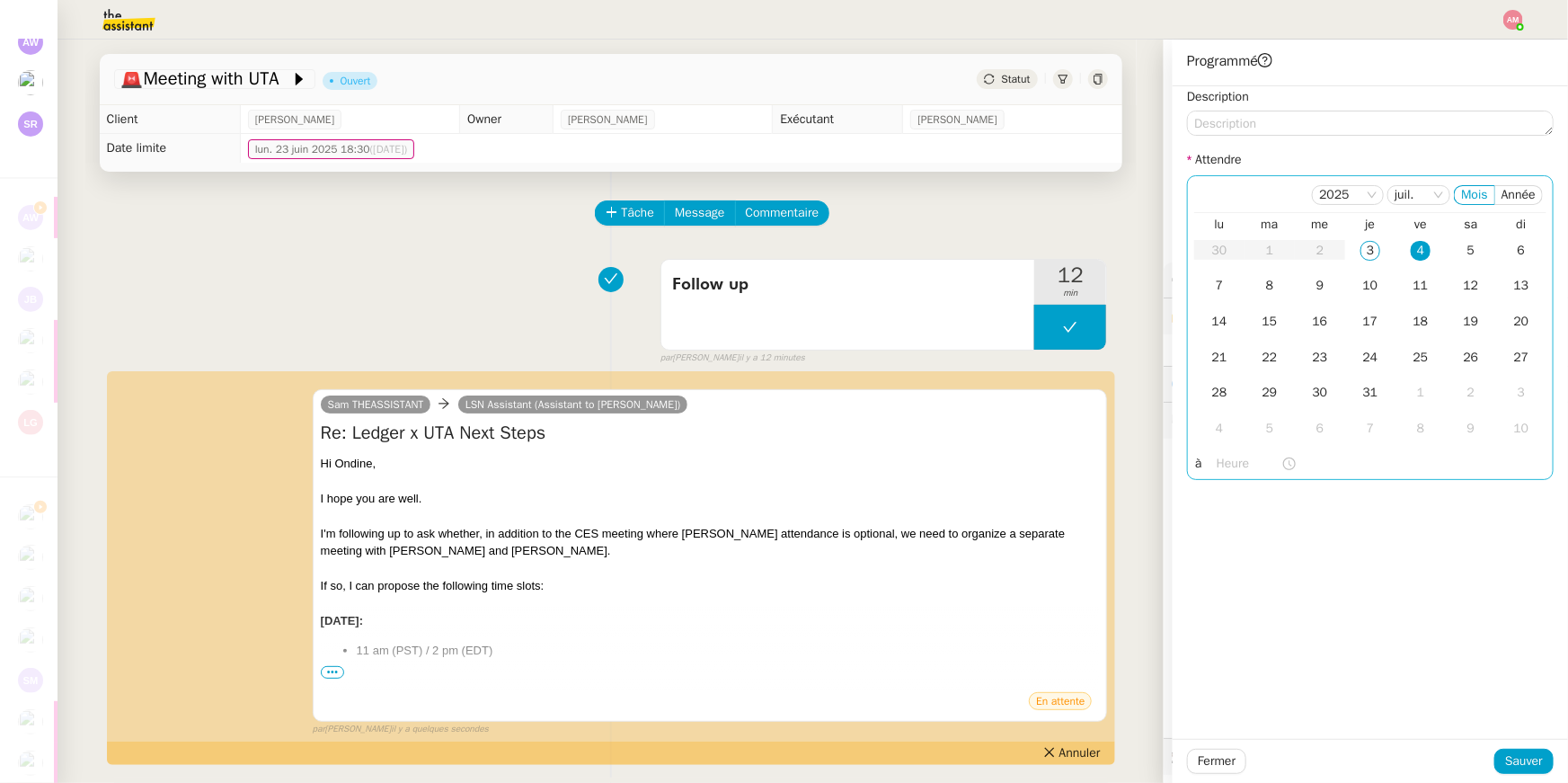 click 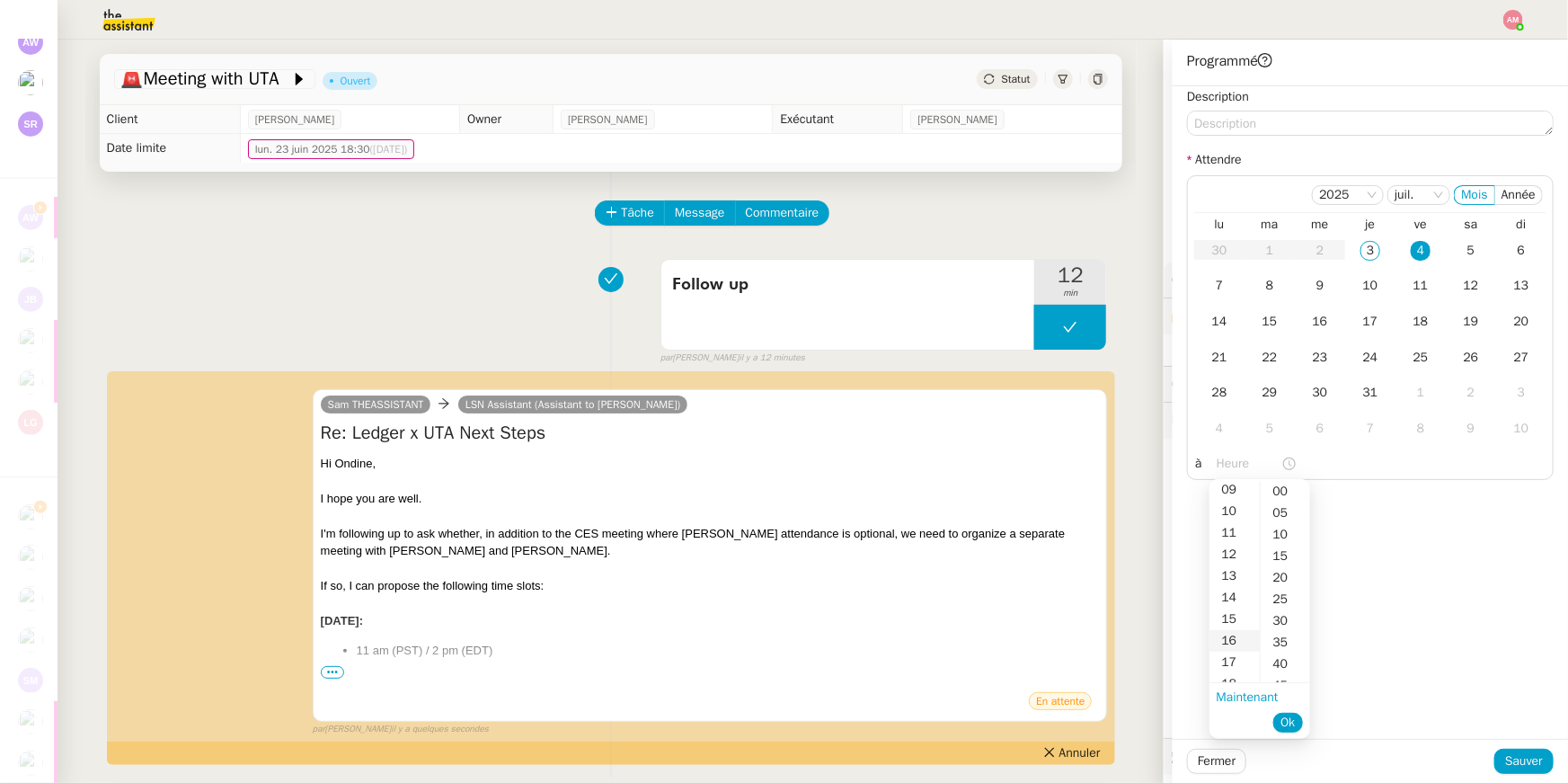 click on "16" at bounding box center [1235, 641] 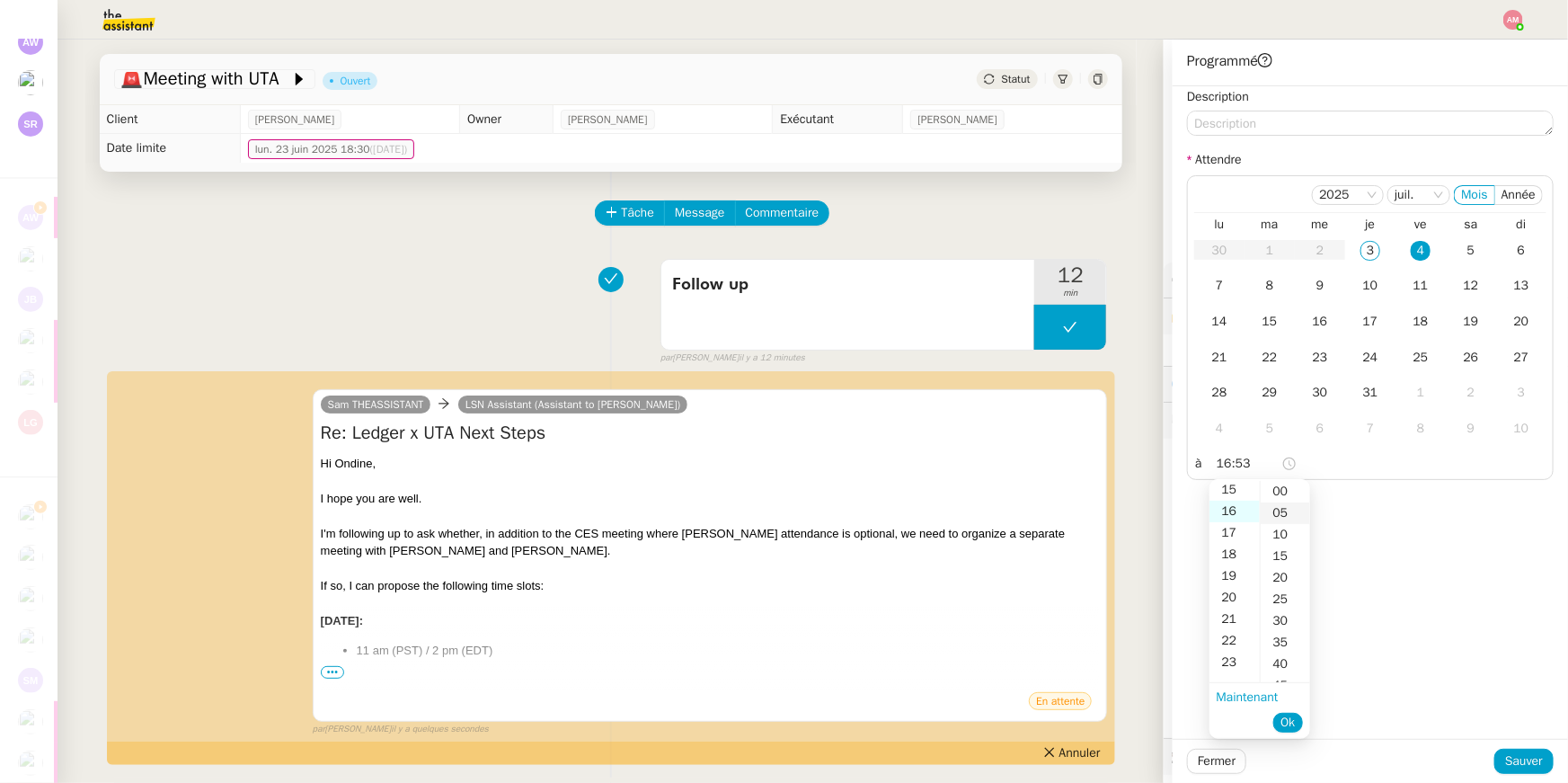 scroll, scrollTop: 344, scrollLeft: 0, axis: vertical 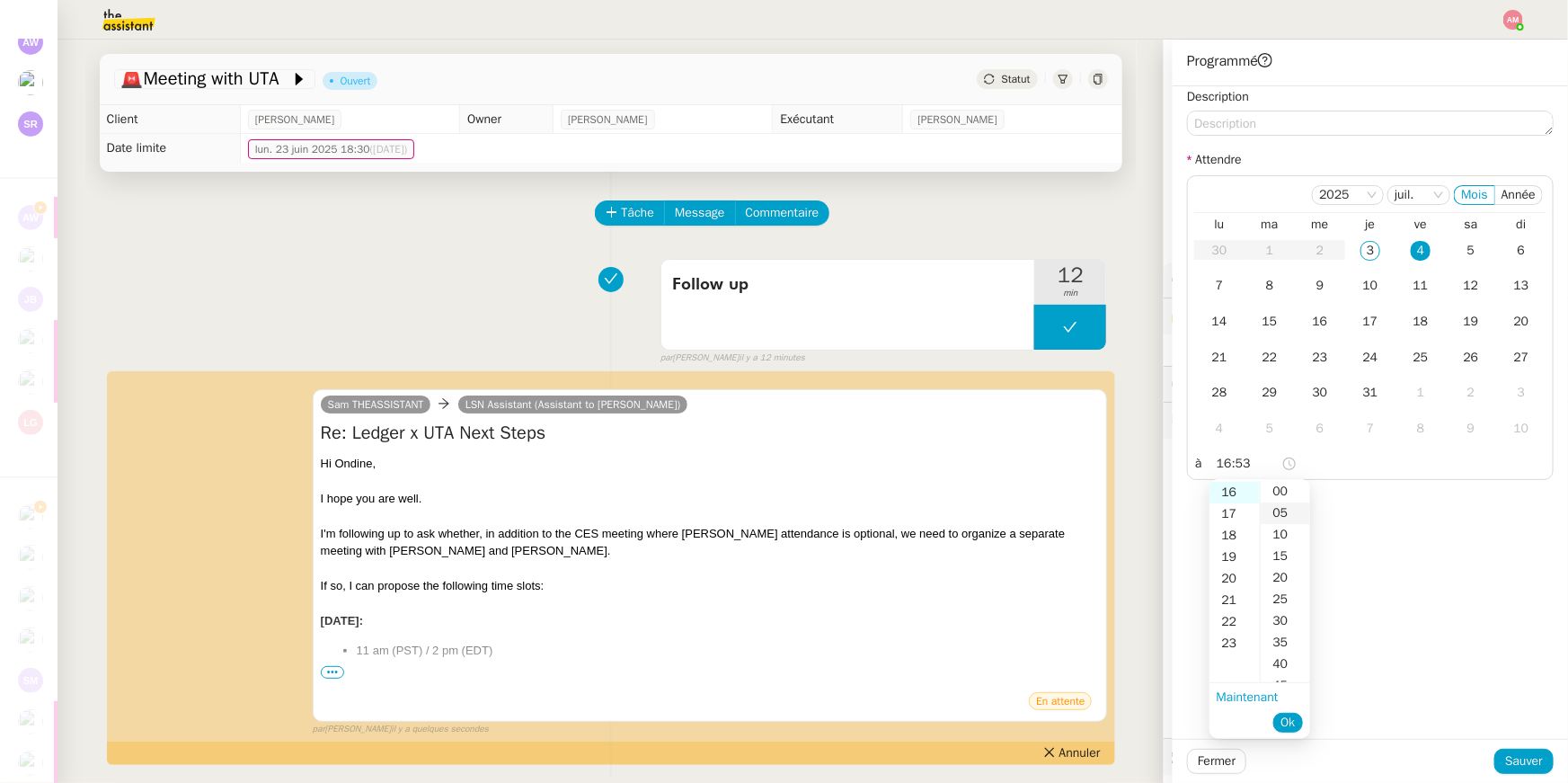 click on "05" at bounding box center [1285, 513] 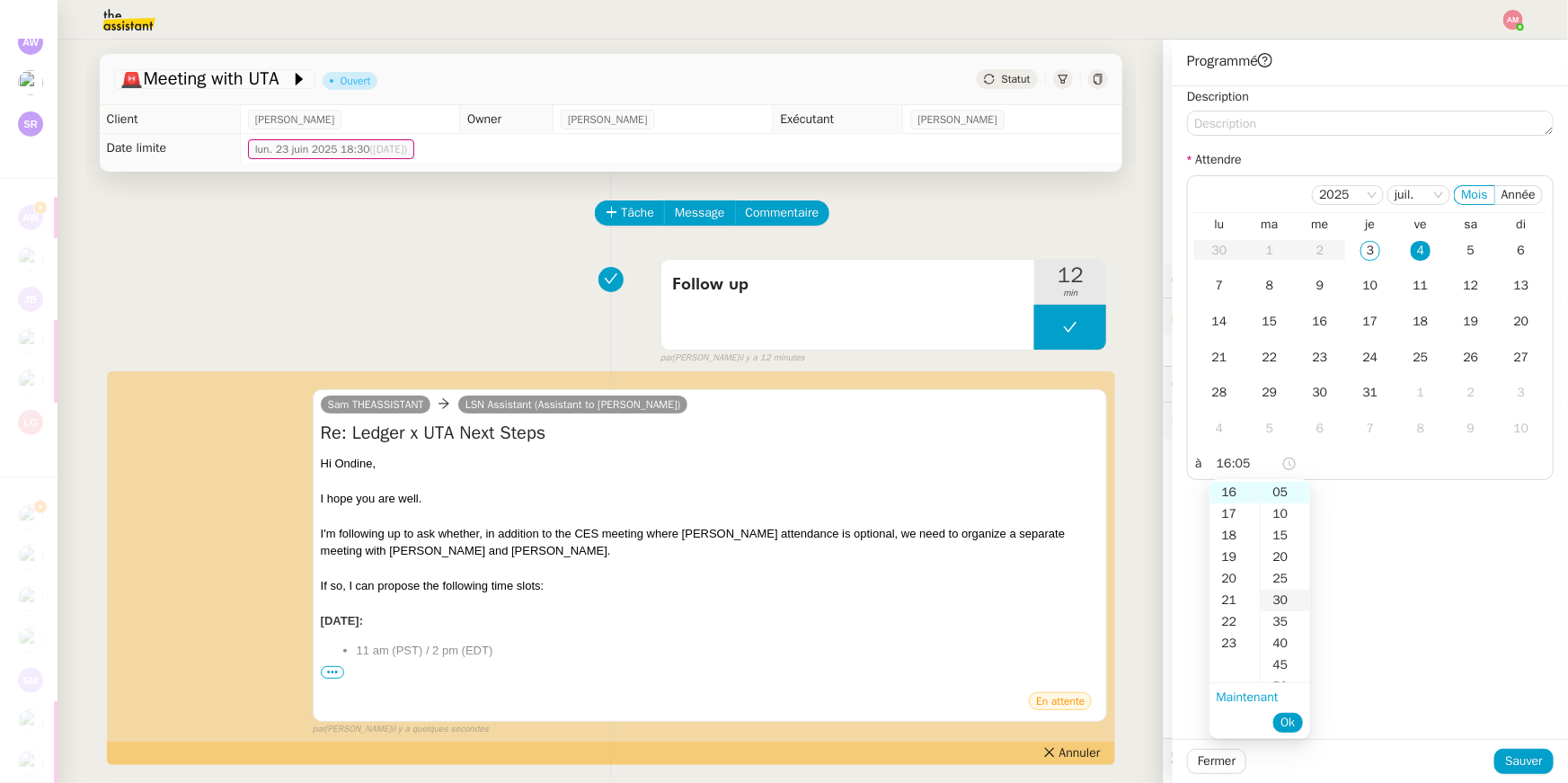 scroll, scrollTop: 0, scrollLeft: 0, axis: both 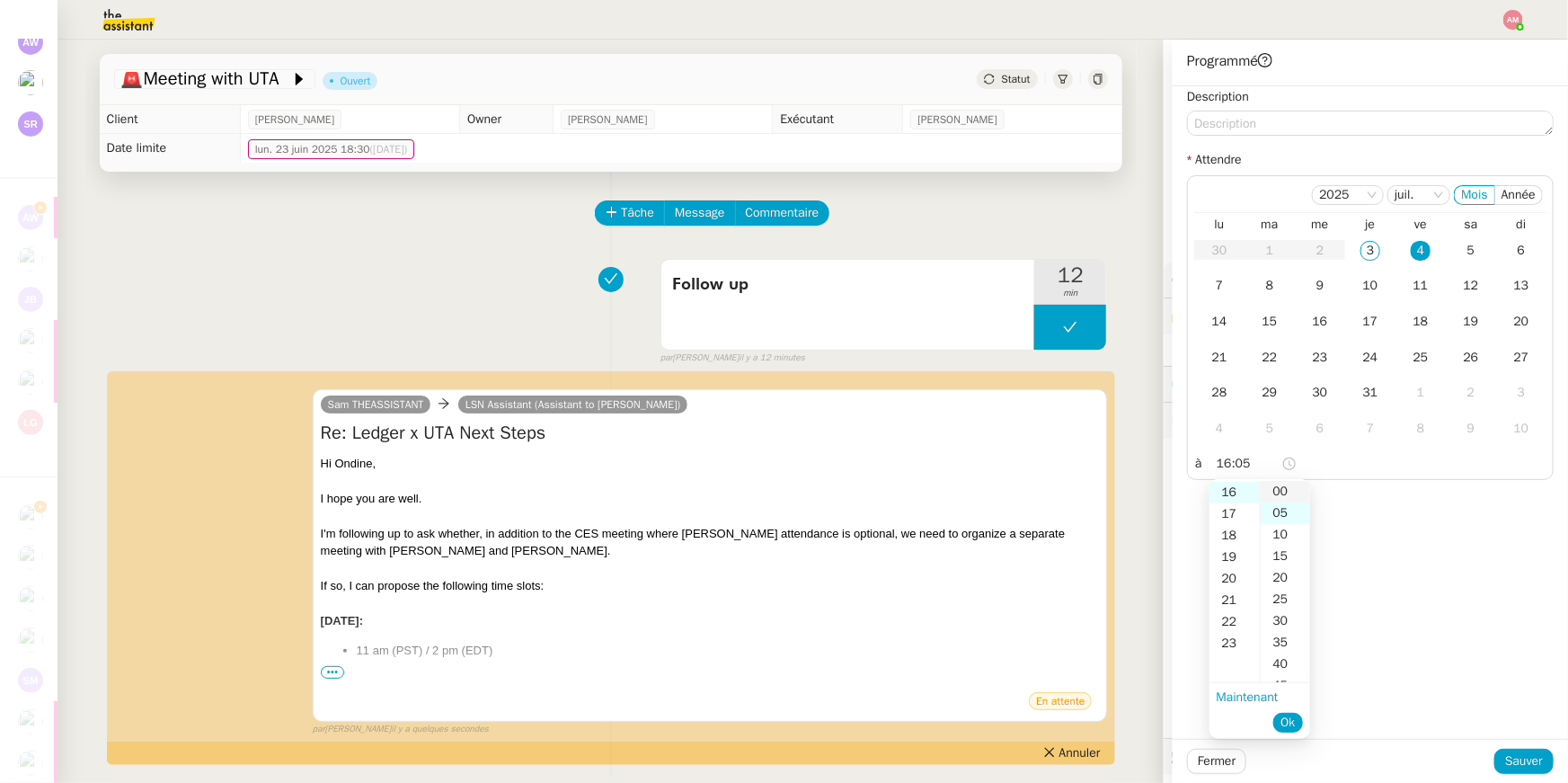 click on "00" at bounding box center (1285, 492) 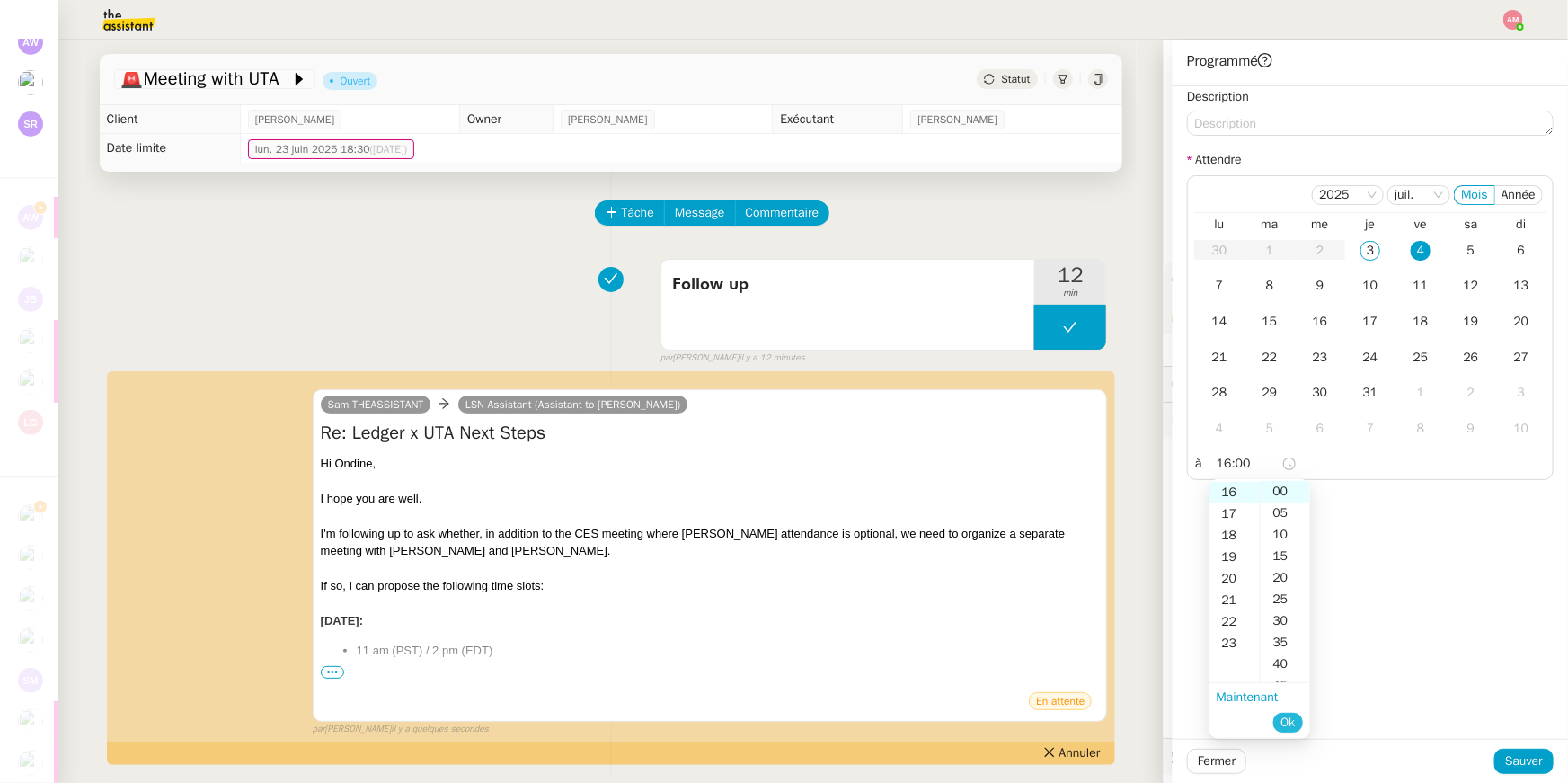 click on "Ok" at bounding box center [1288, 723] 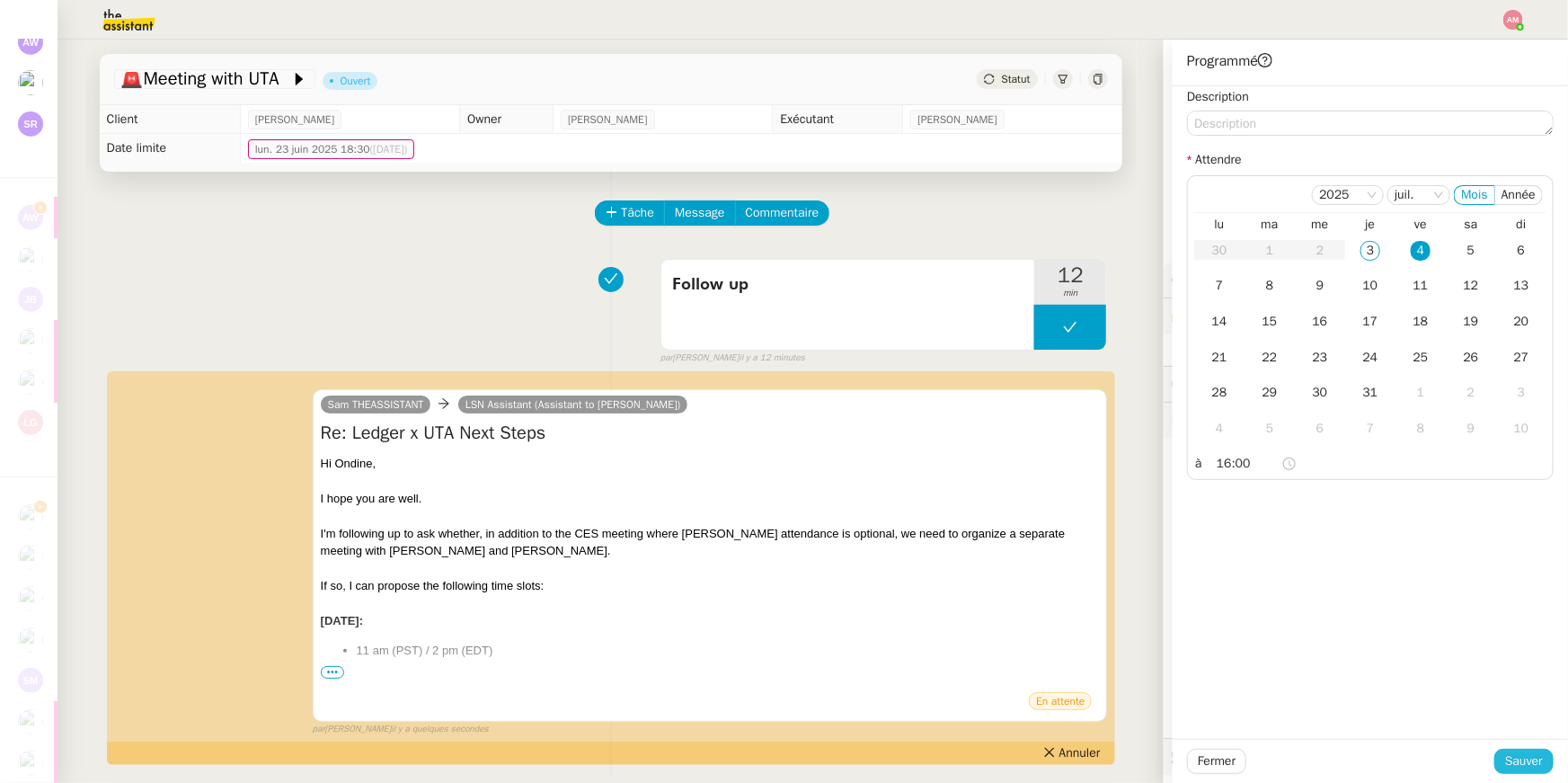 click on "Sauver" 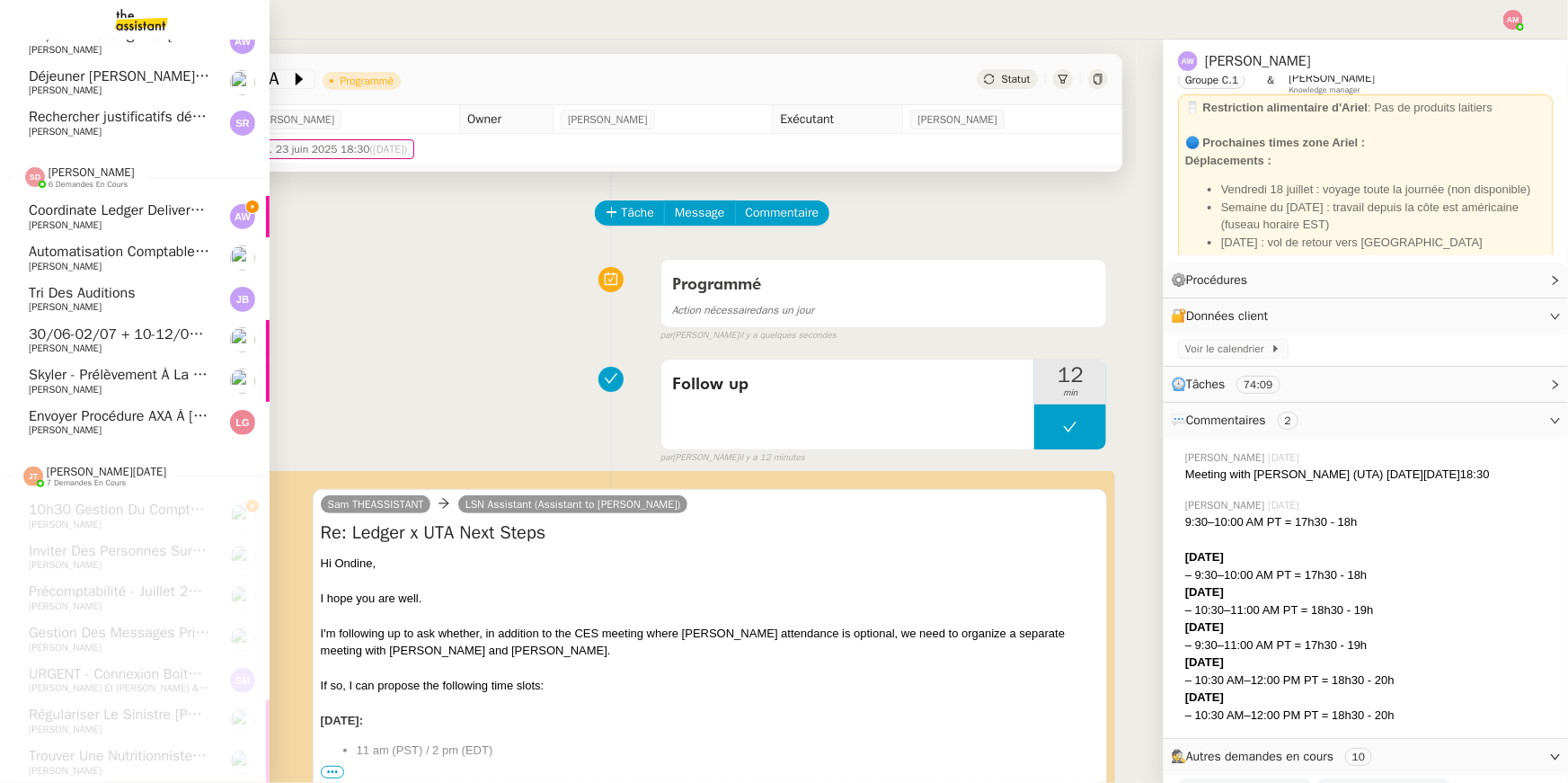 scroll, scrollTop: 0, scrollLeft: 0, axis: both 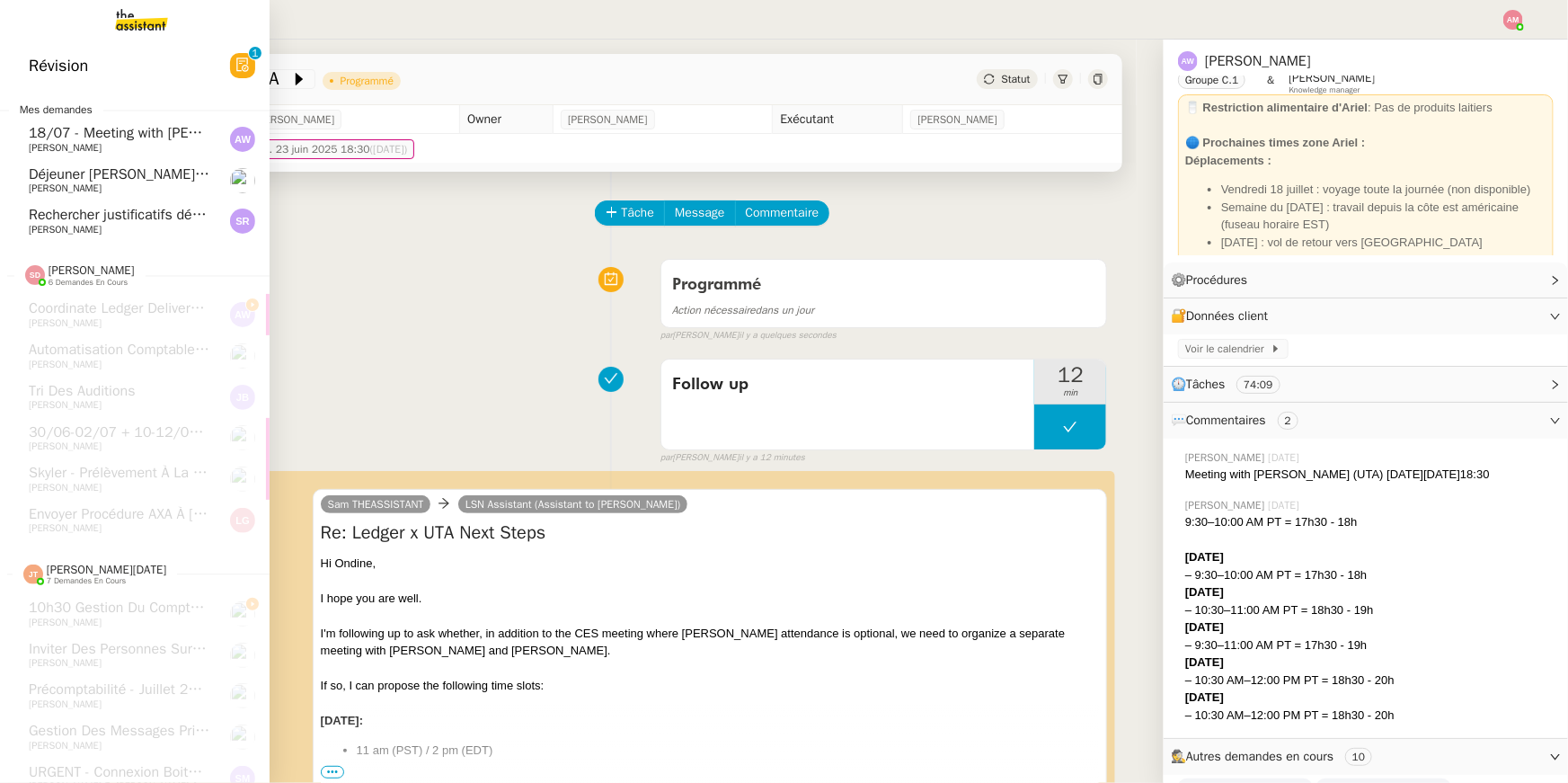 click on "Déjeuner [PERSON_NAME] & [PERSON_NAME]" 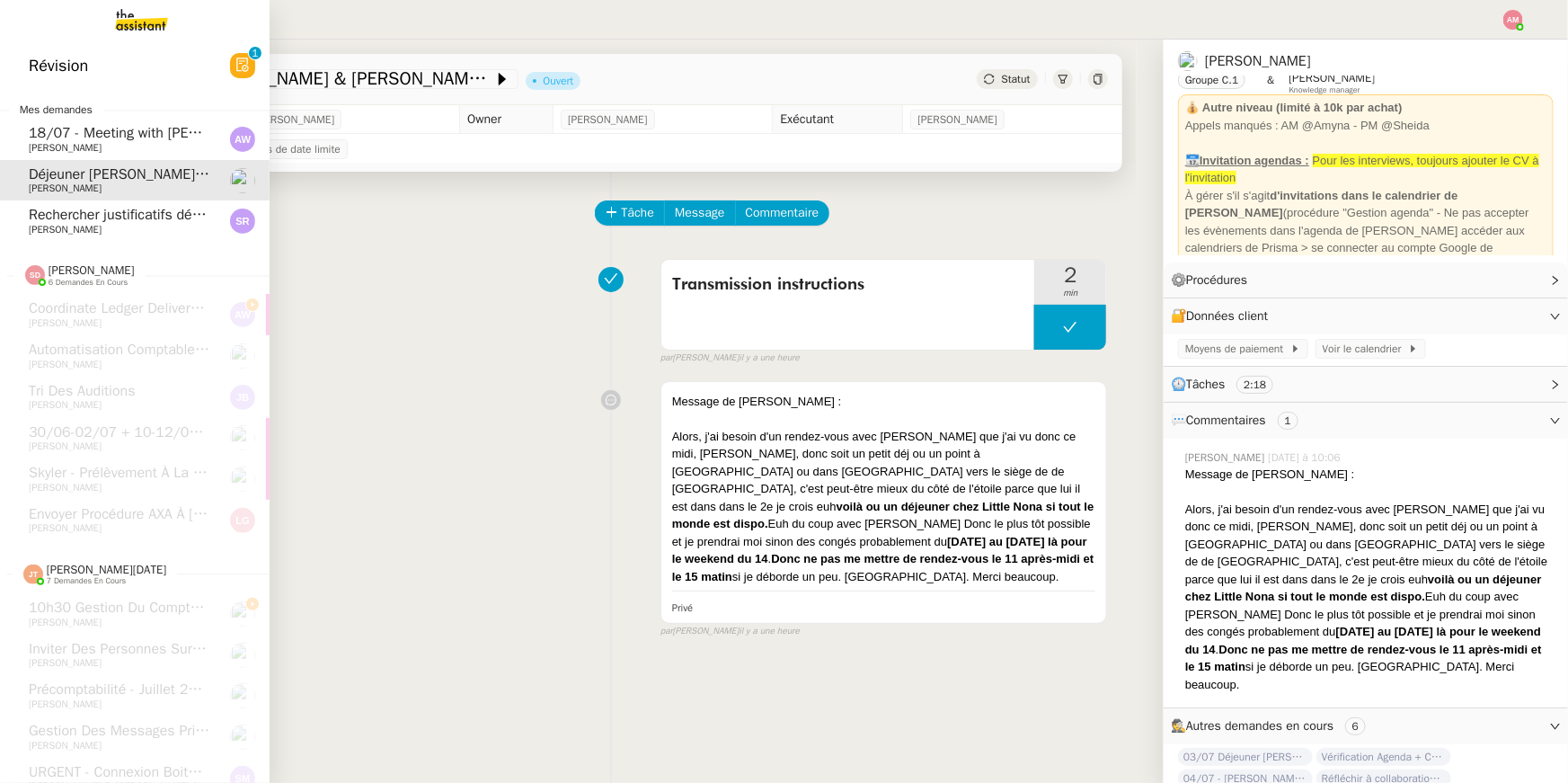click on "[PERSON_NAME]" 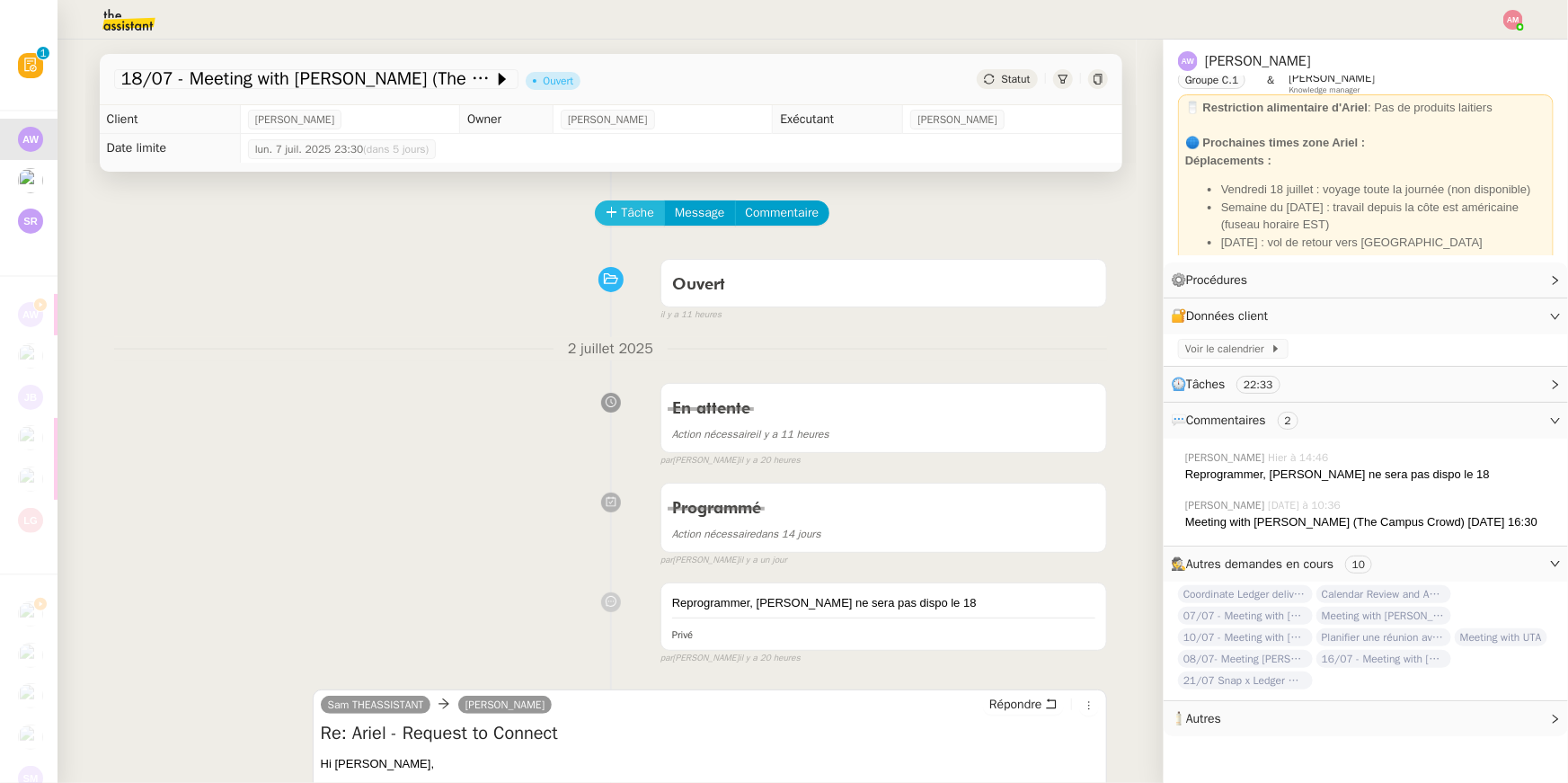 click on "Tâche" 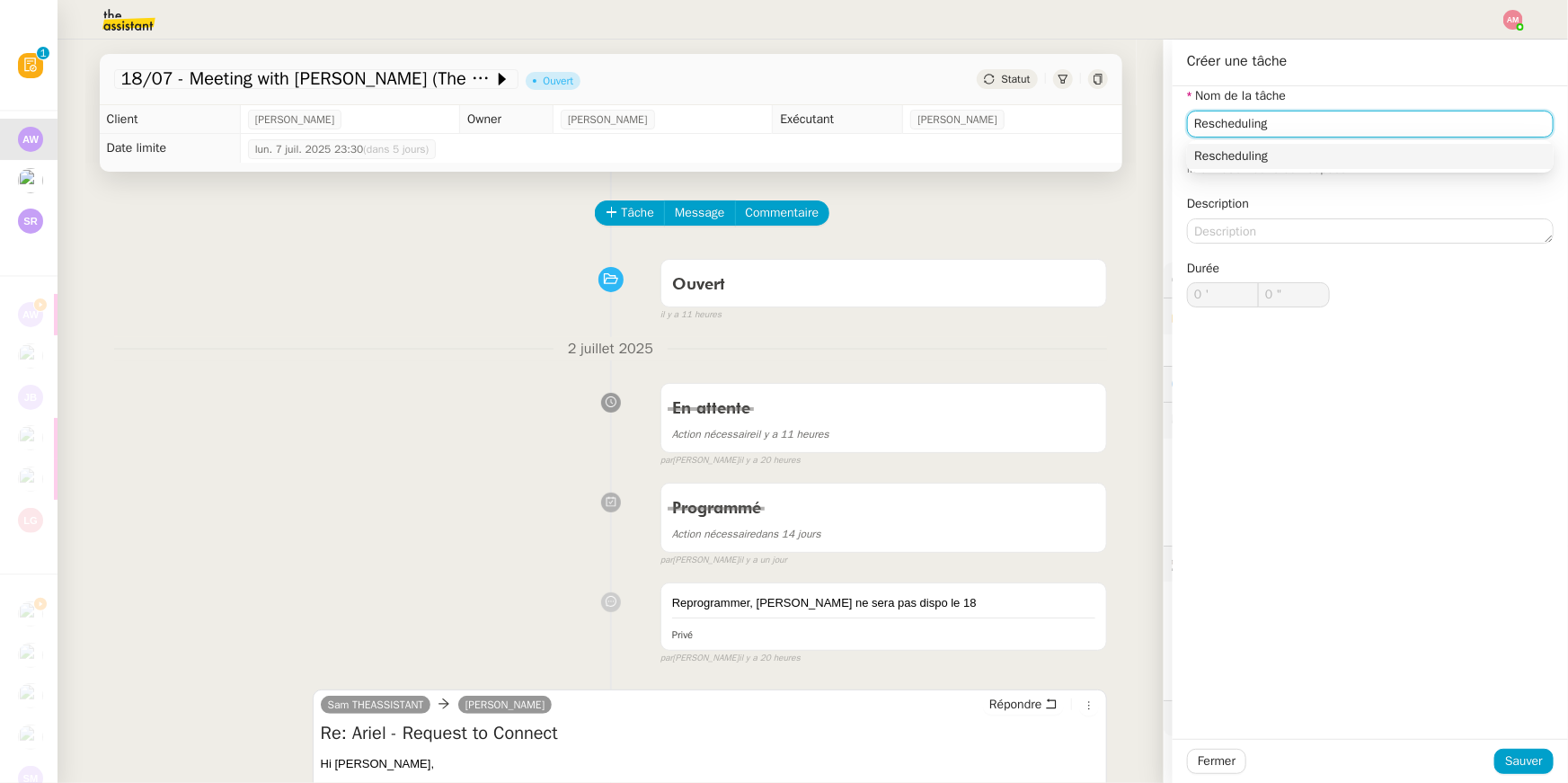 type on "Rescheduling" 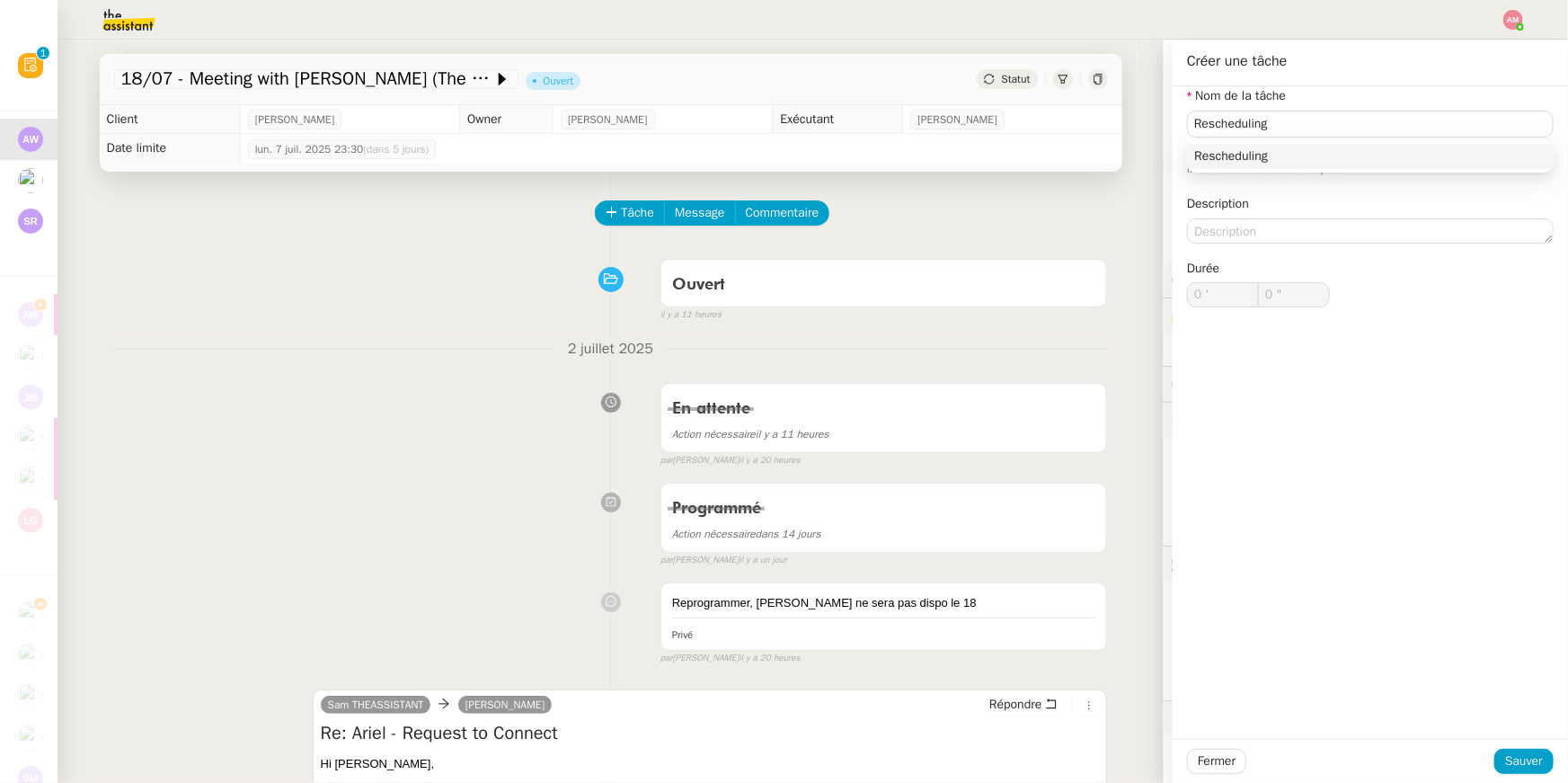 click 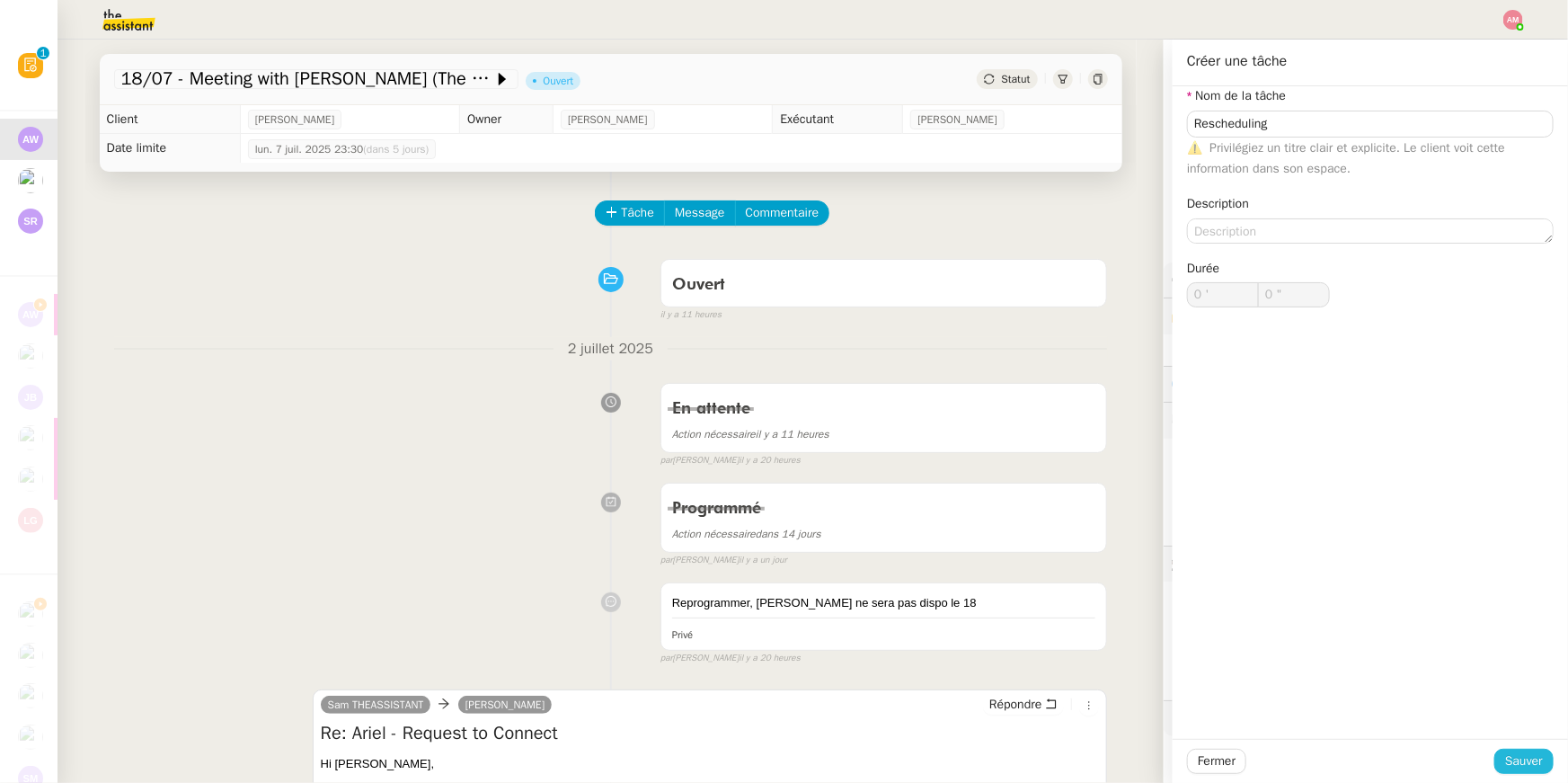 click on "Sauver" 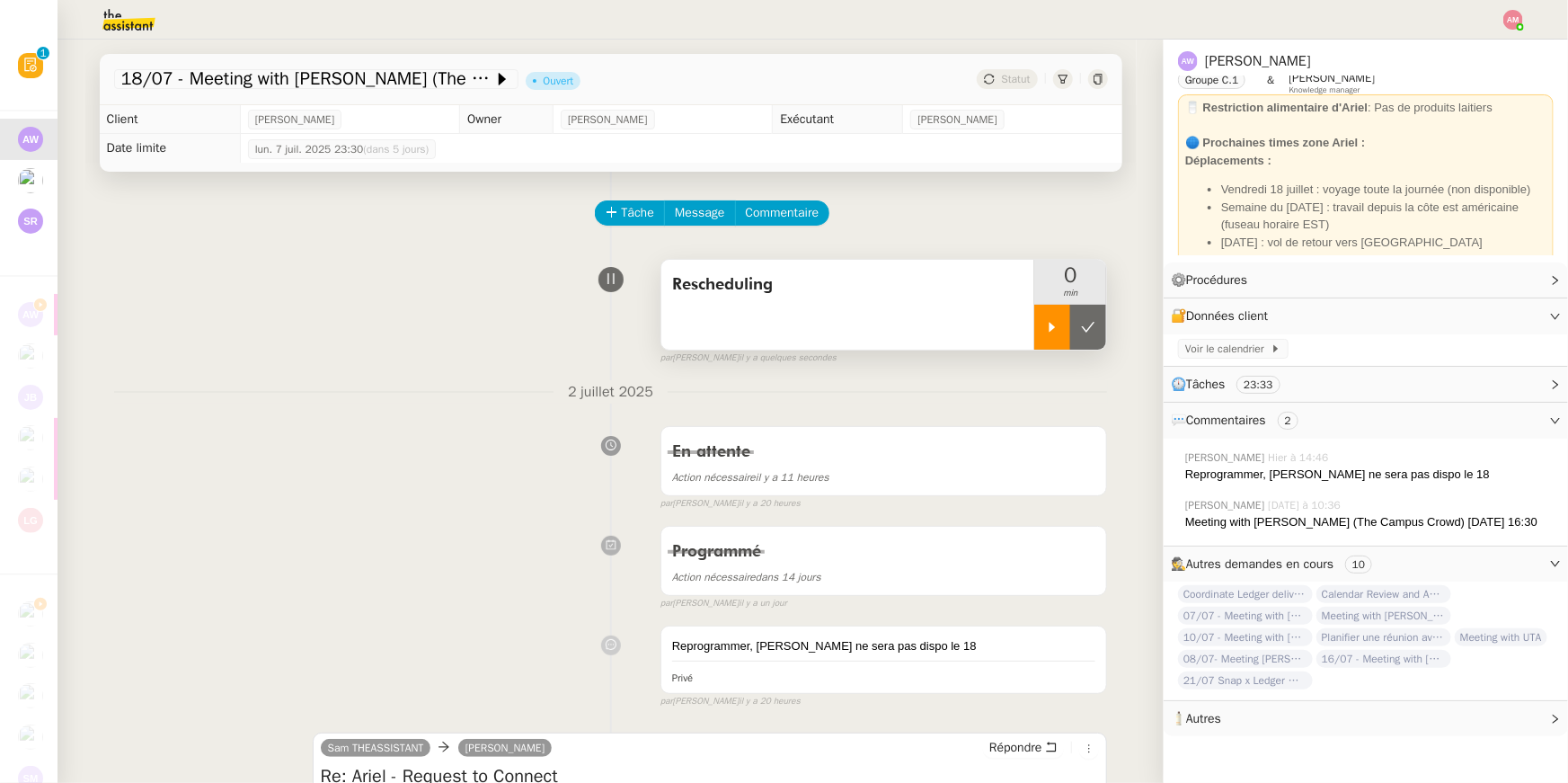 click at bounding box center [1052, 327] 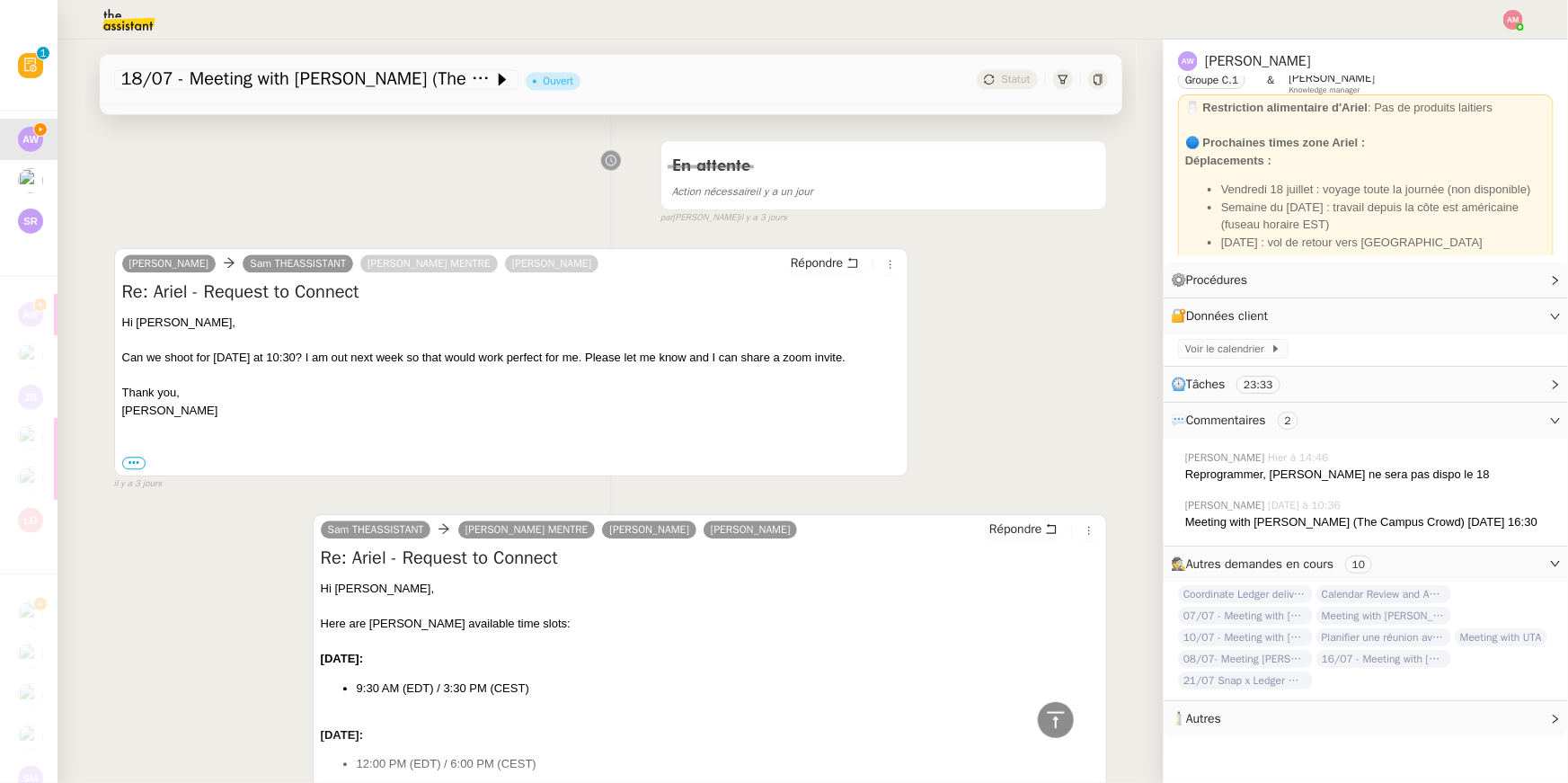 scroll, scrollTop: 2281, scrollLeft: 0, axis: vertical 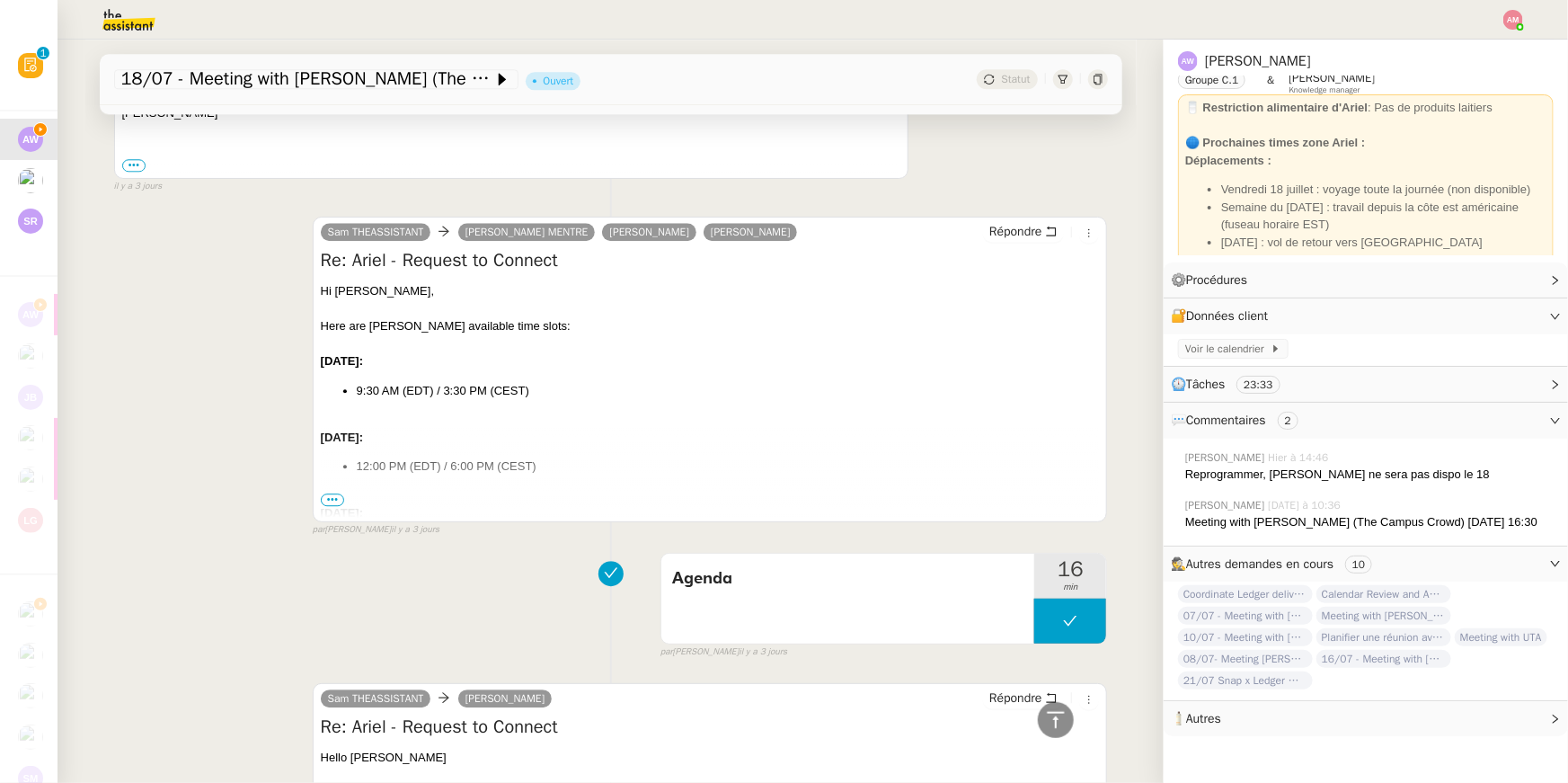 click on "•••" at bounding box center (332, 500) 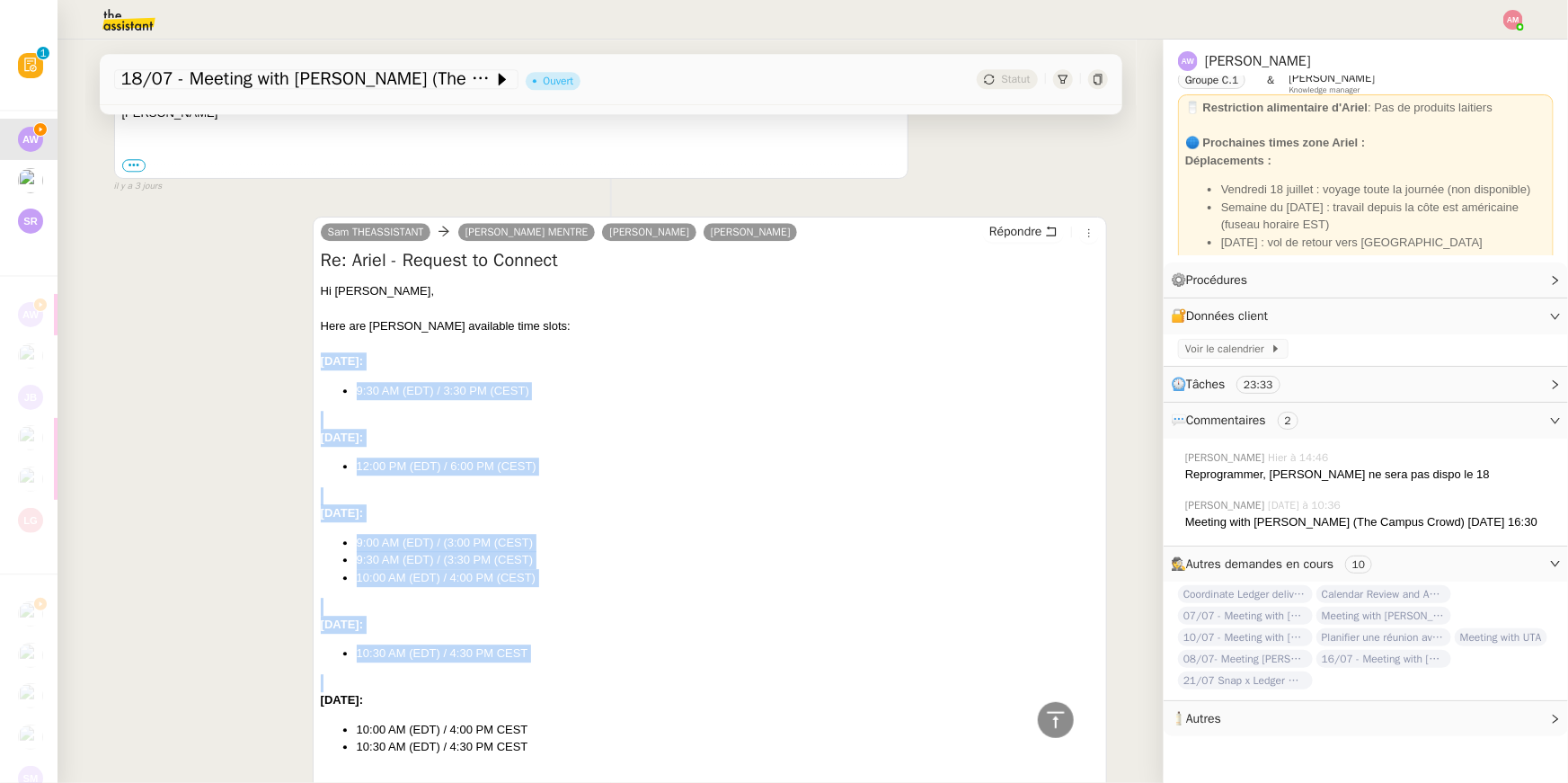 drag, startPoint x: 558, startPoint y: 664, endPoint x: 297, endPoint y: 360, distance: 400.6707 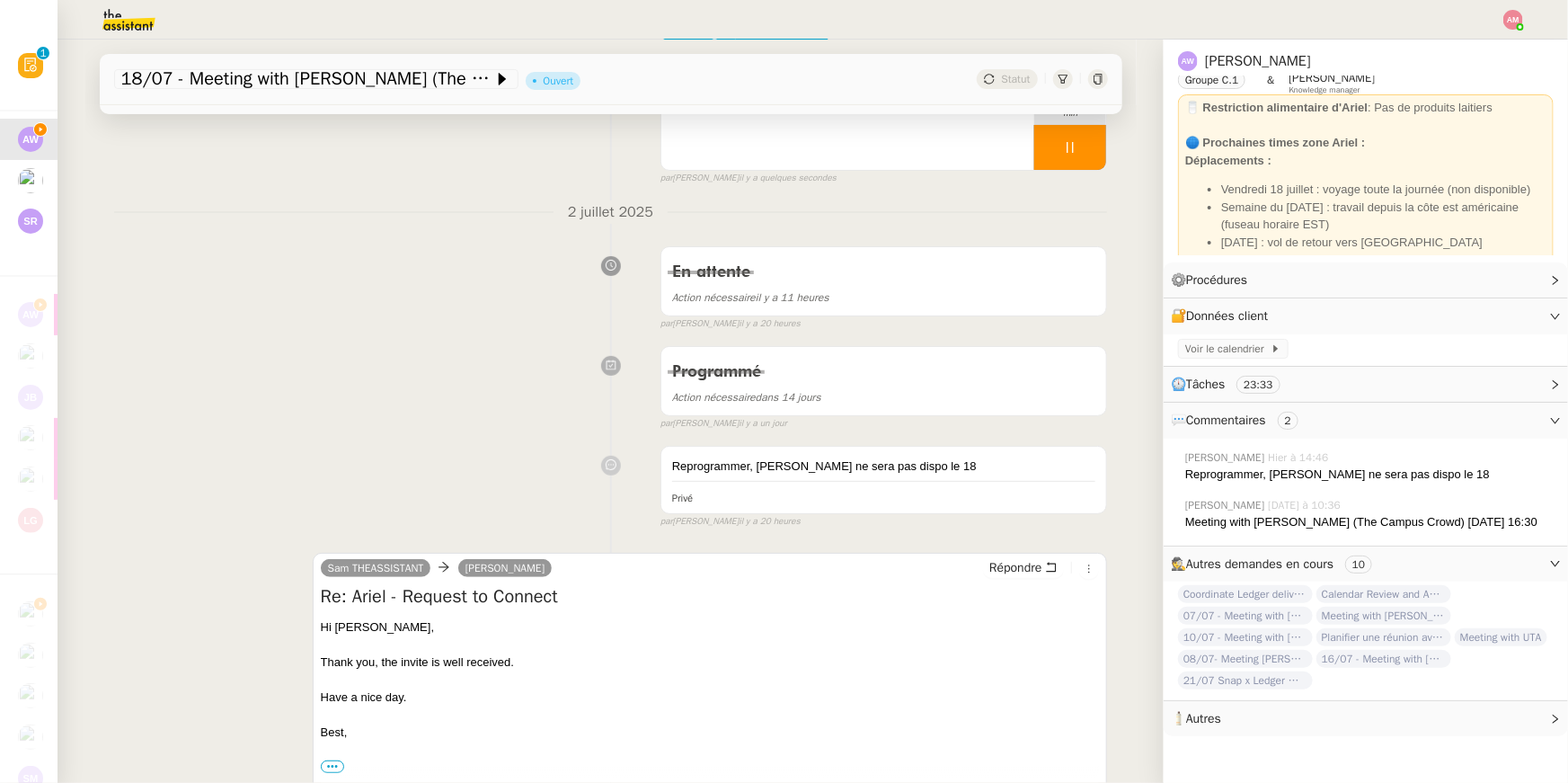 scroll, scrollTop: 188, scrollLeft: 0, axis: vertical 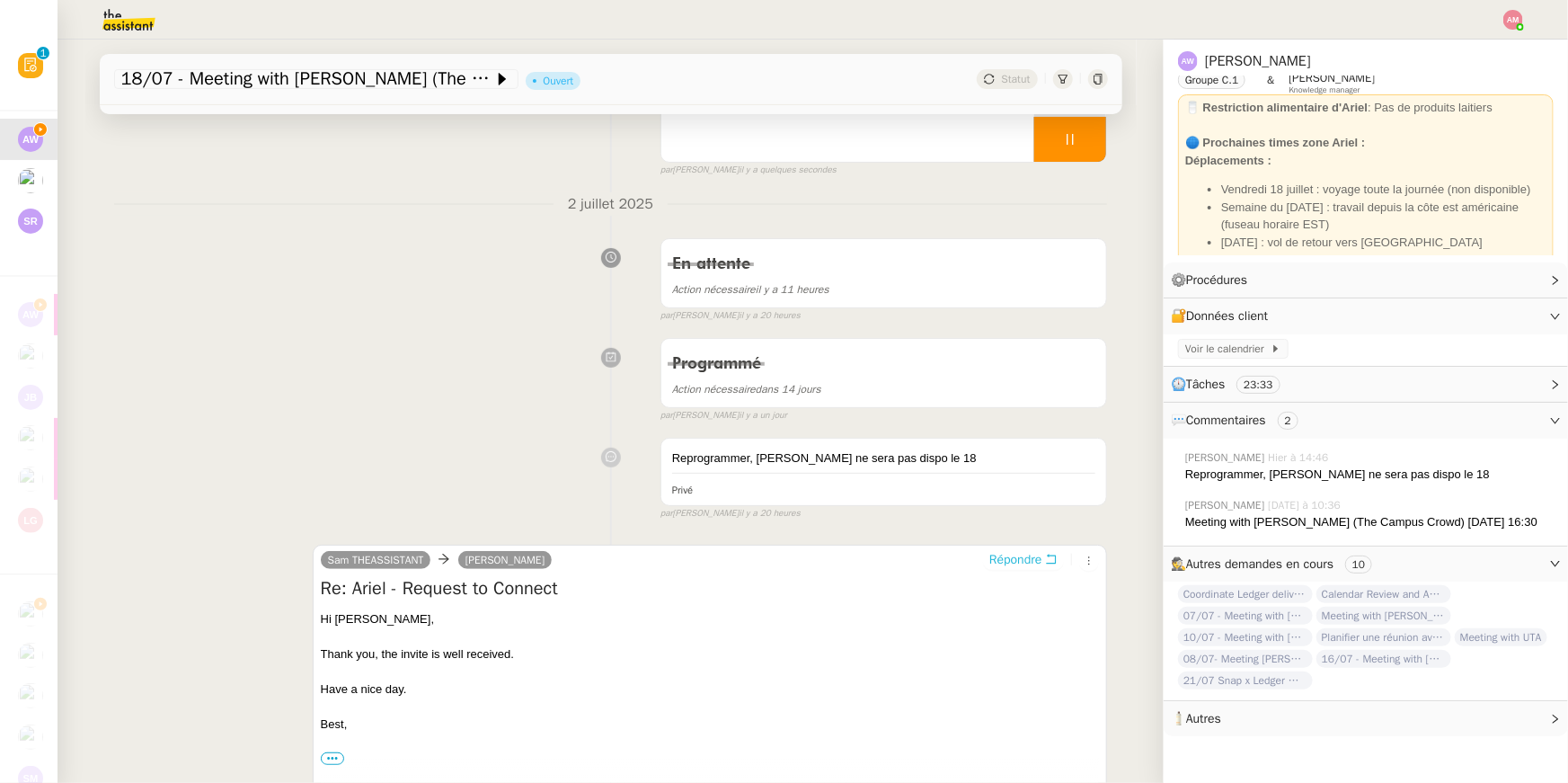 click on "Répondre" at bounding box center (1015, 560) 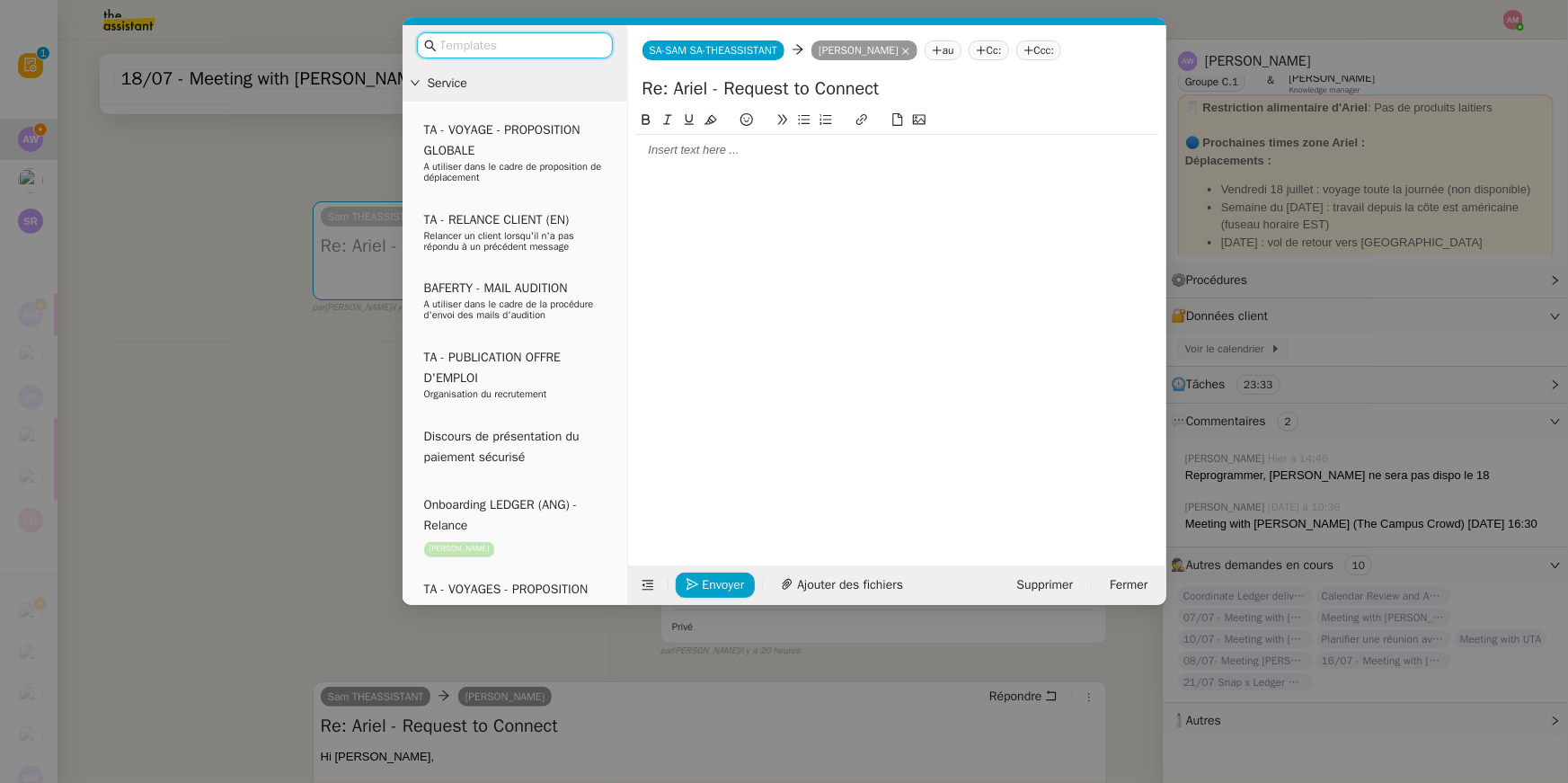 click 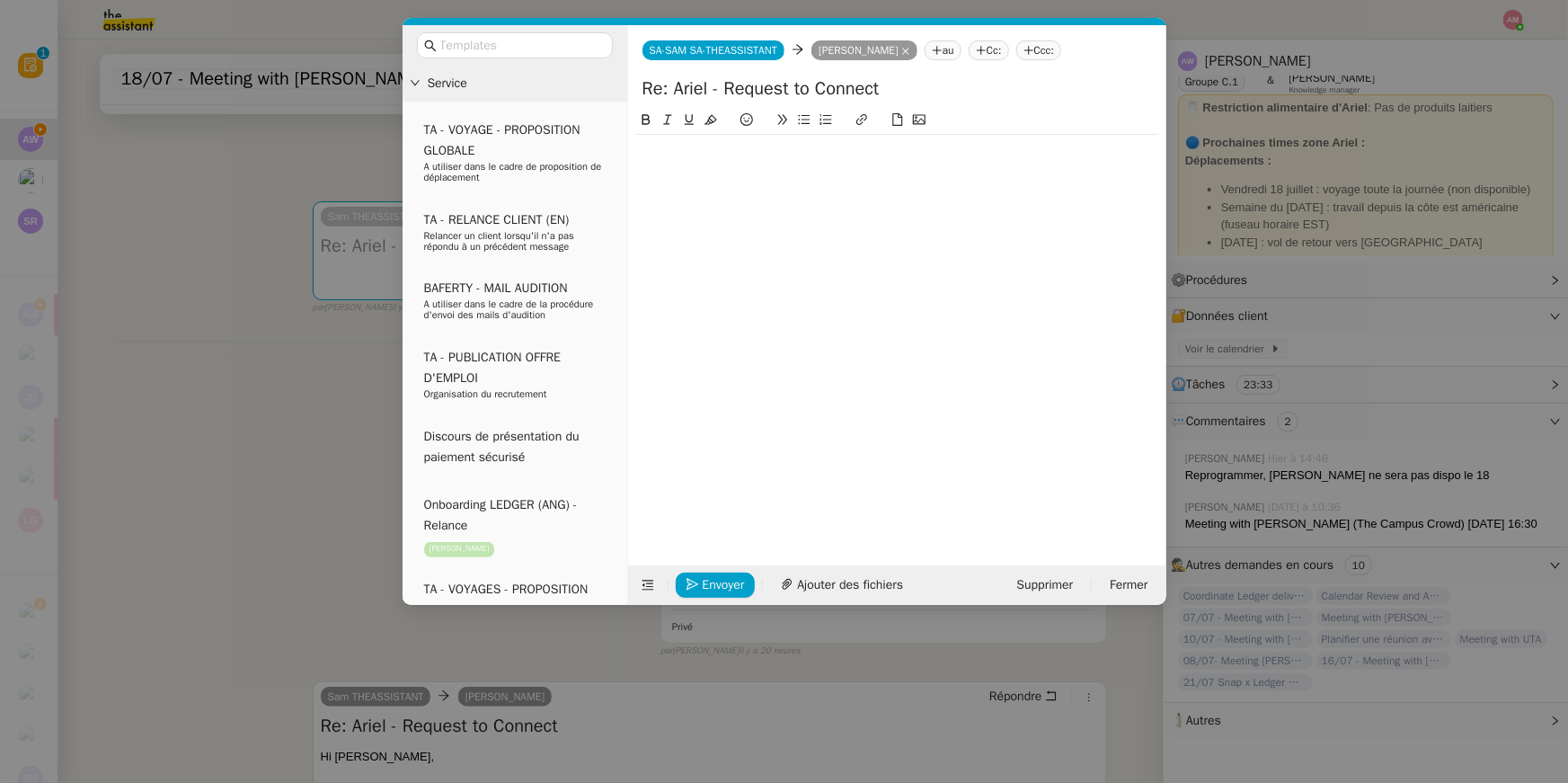 scroll, scrollTop: 0, scrollLeft: 0, axis: both 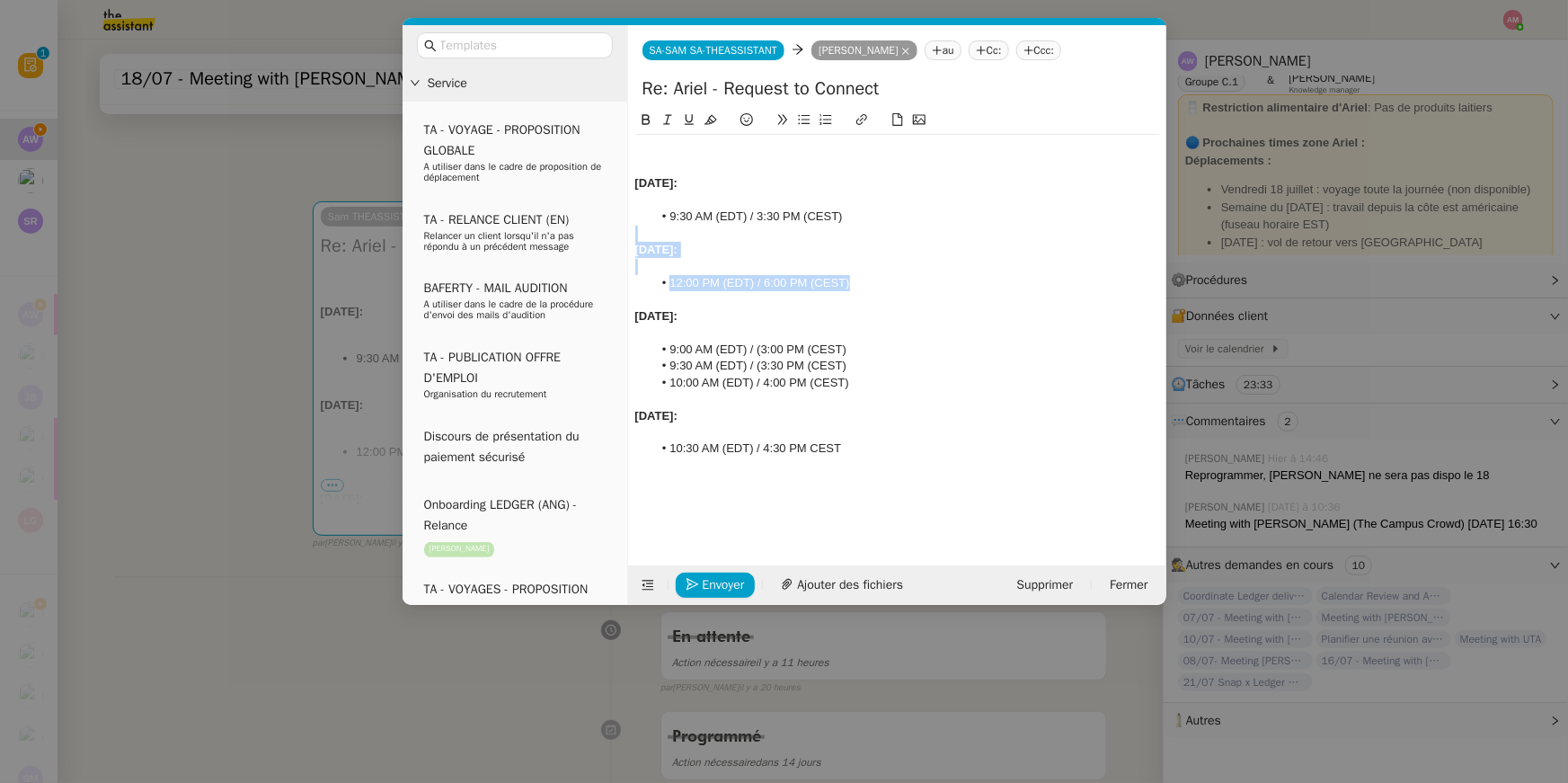 drag, startPoint x: 861, startPoint y: 286, endPoint x: 864, endPoint y: 235, distance: 51.08816 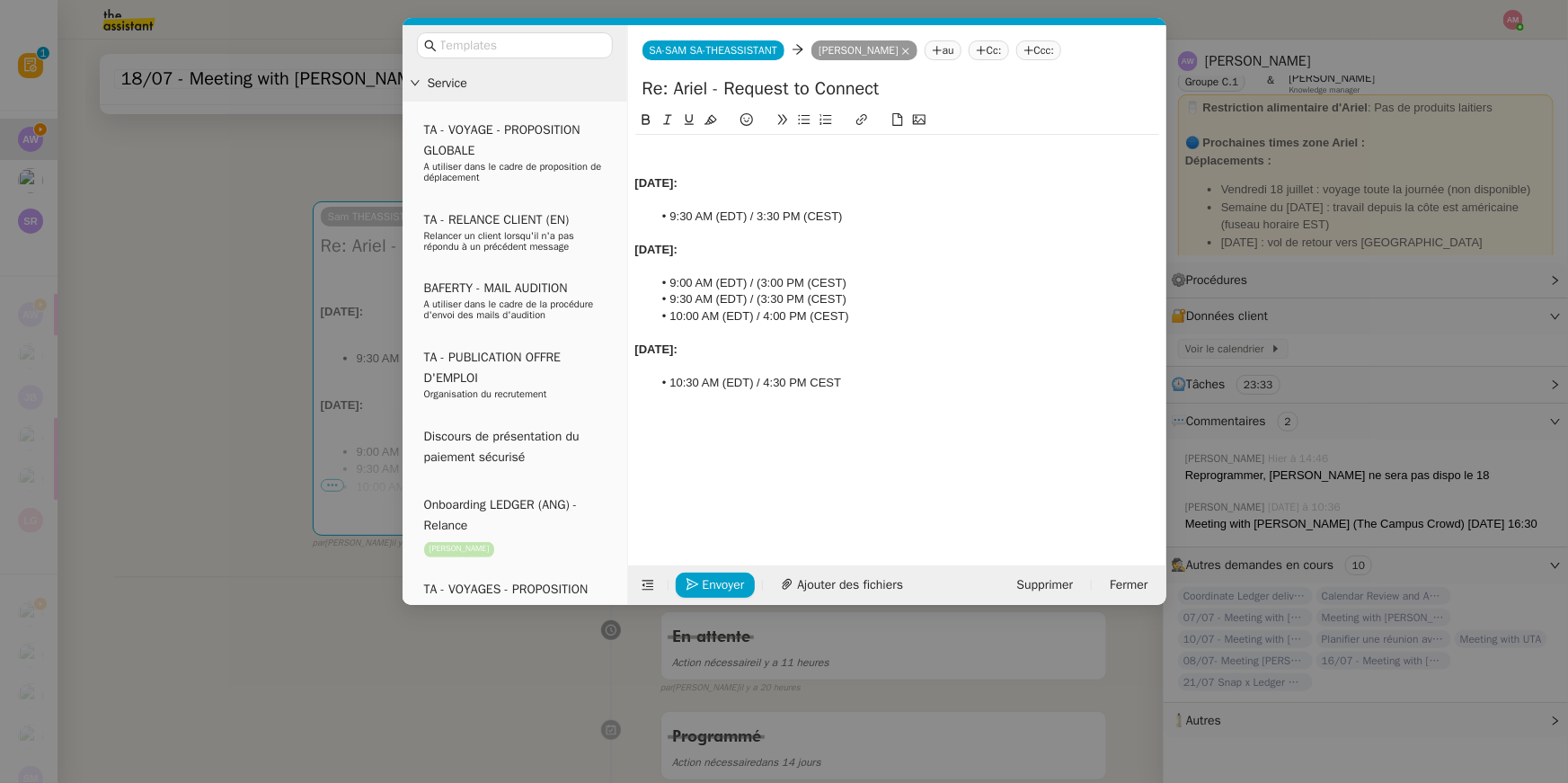 click on "9:30 AM (EDT) / (3:30 PM (CEST)" 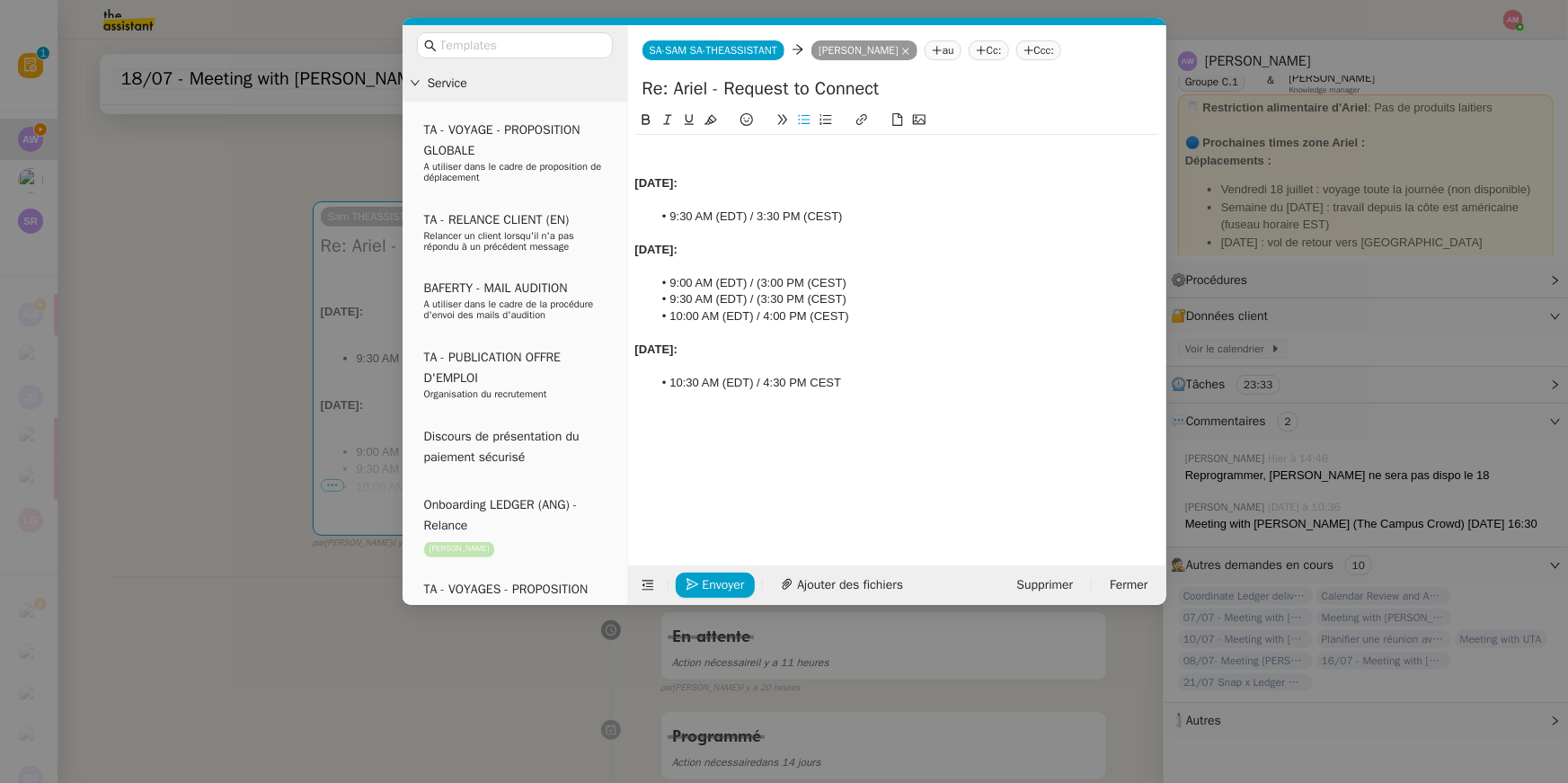 click on "9:30 AM (EDT) / (3:30 PM (CEST)" 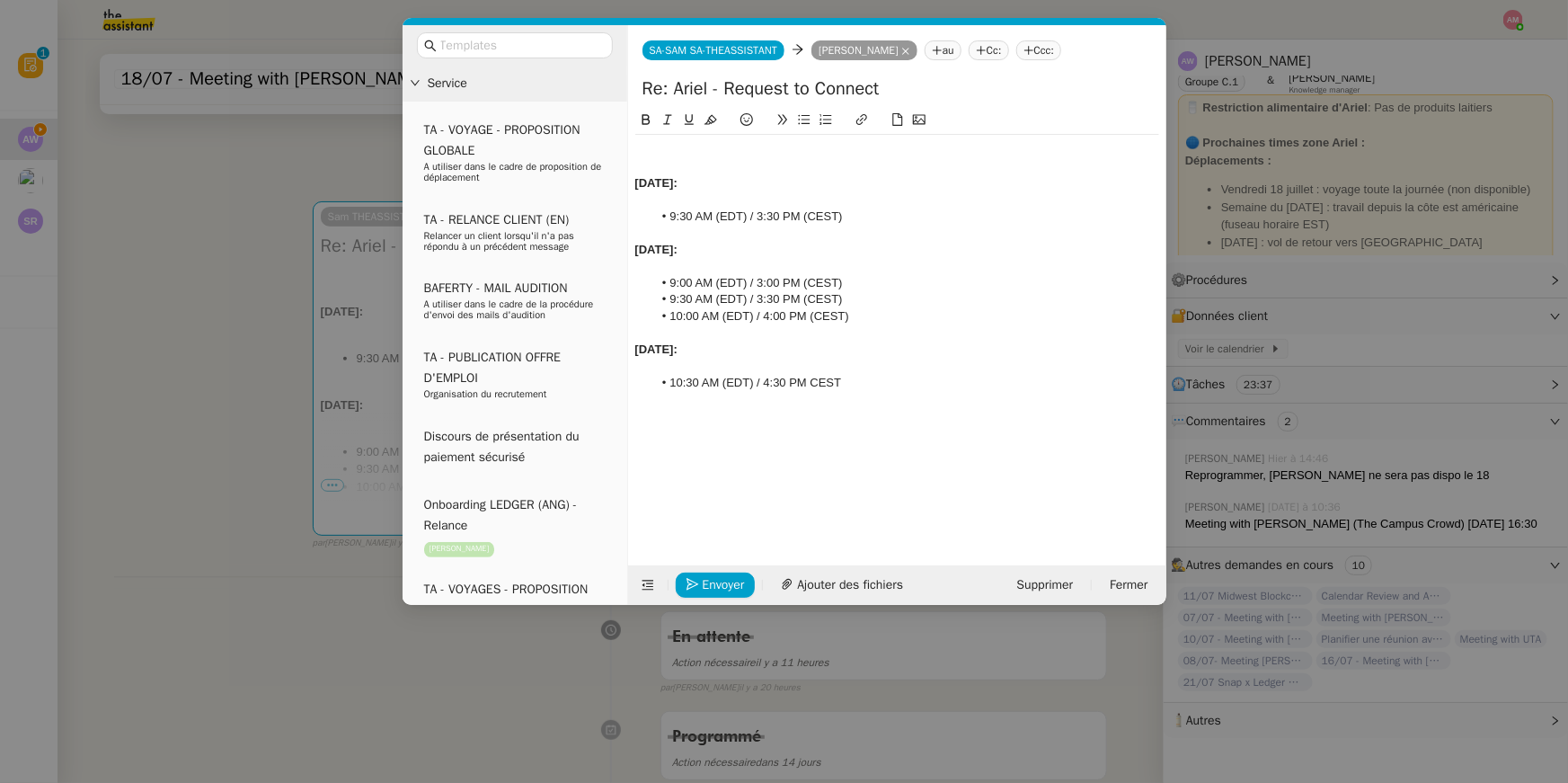 click on "9:00 AM (EDT) / 3:00 PM (CEST)" 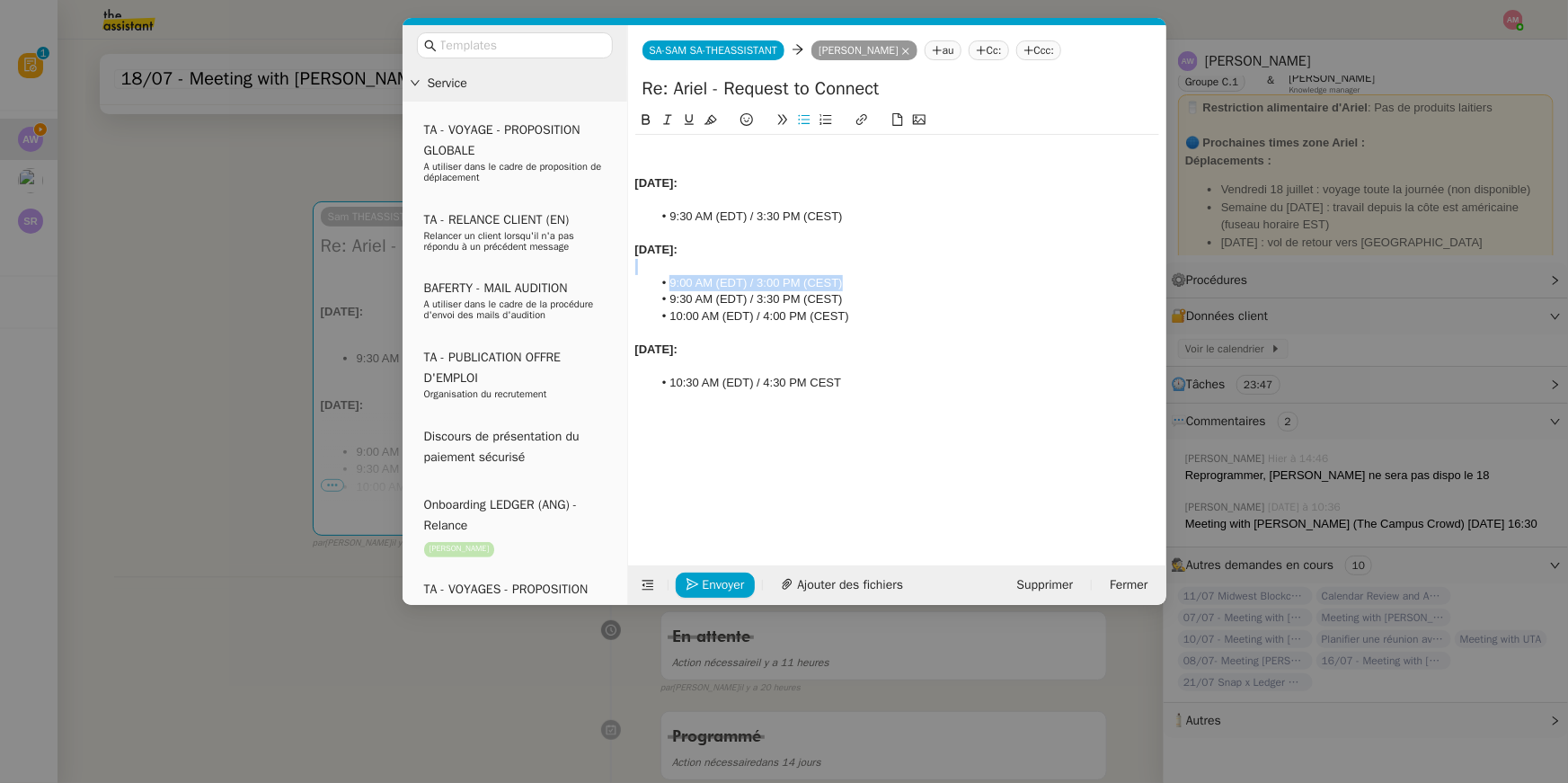 drag, startPoint x: 855, startPoint y: 280, endPoint x: 856, endPoint y: 259, distance: 21.023796 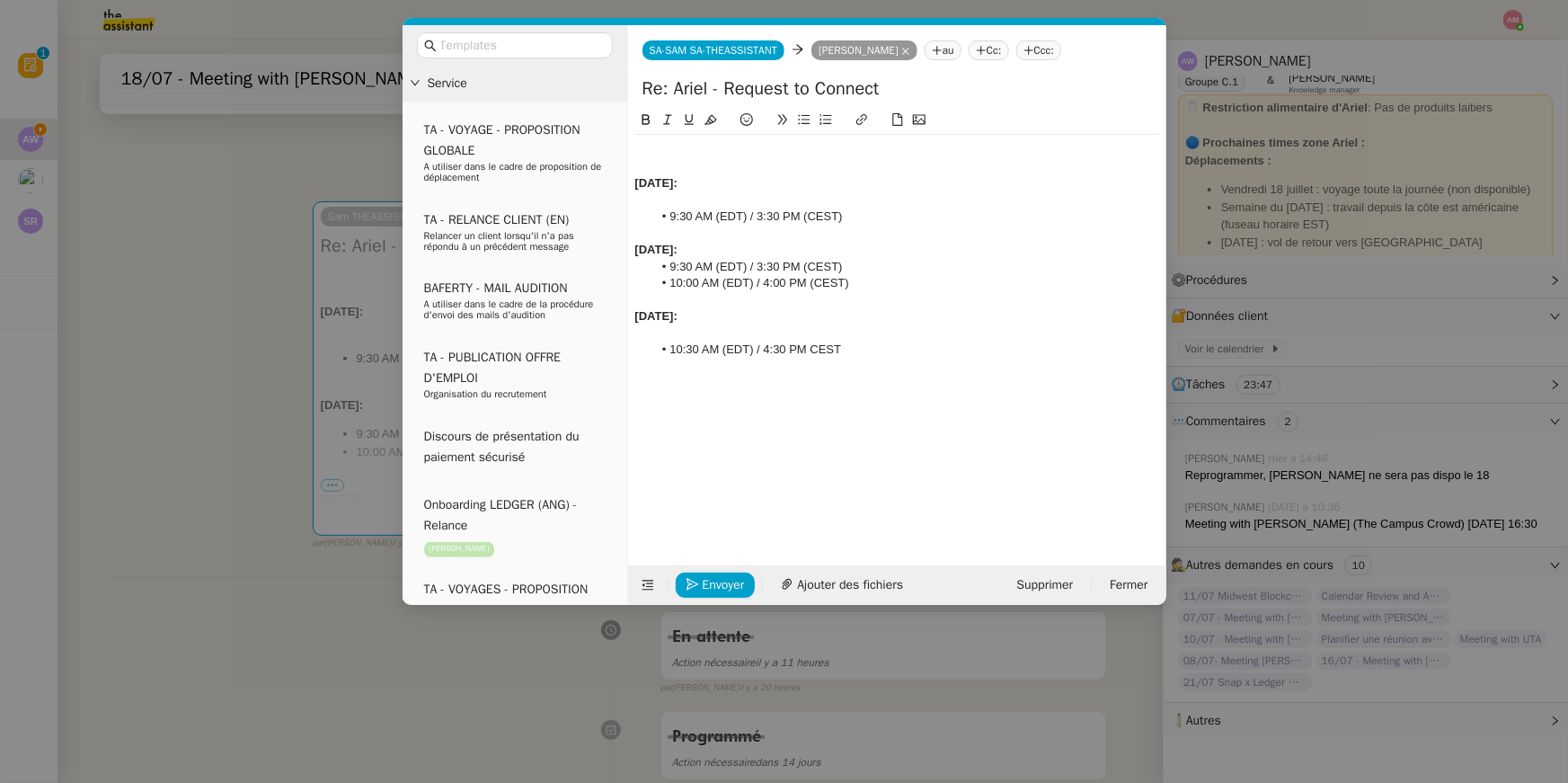 click on "[DATE]:" 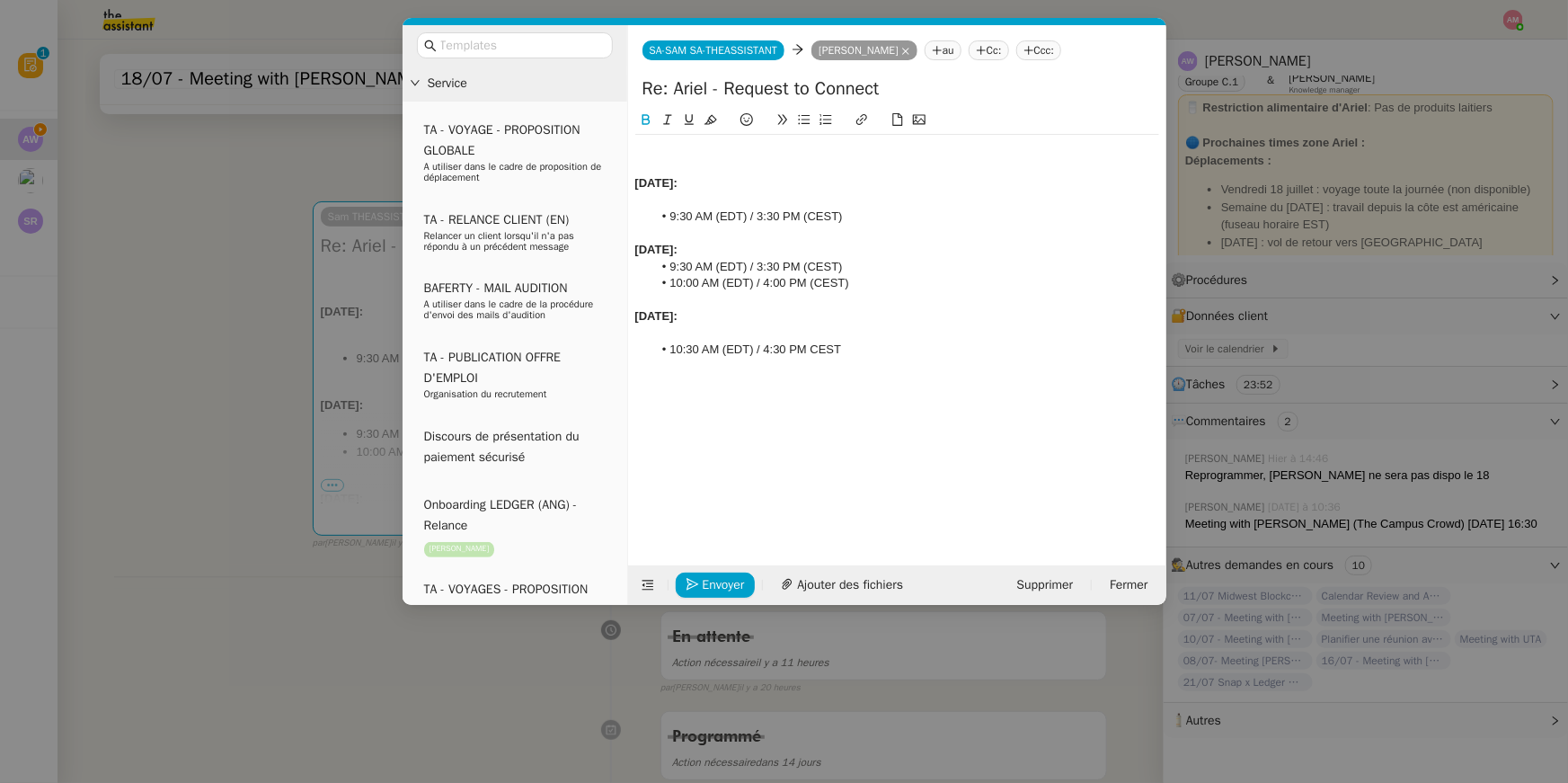 click on "[DATE]:" 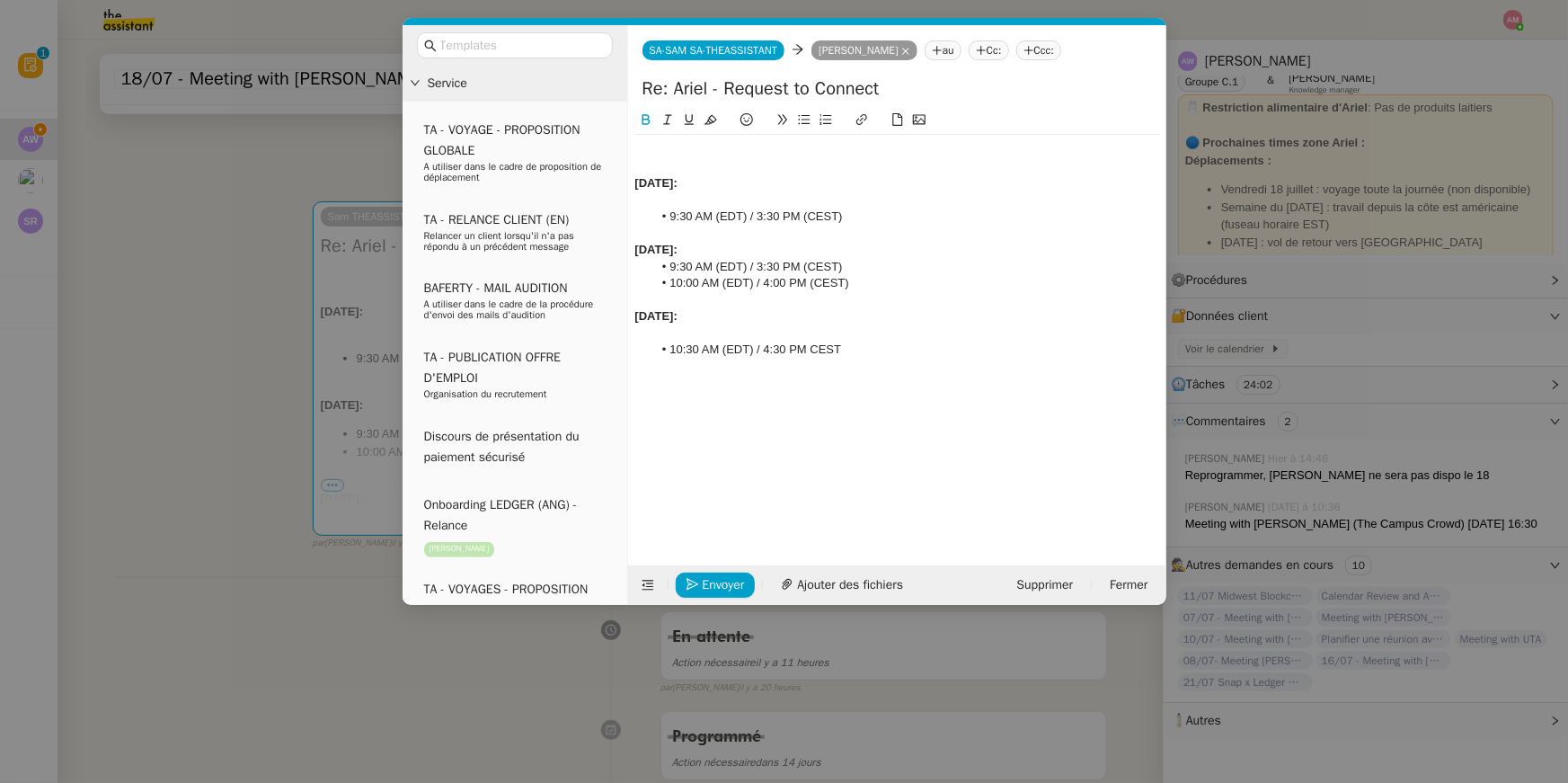 click on "10:30 AM (EDT) / 4:30 PM CEST" 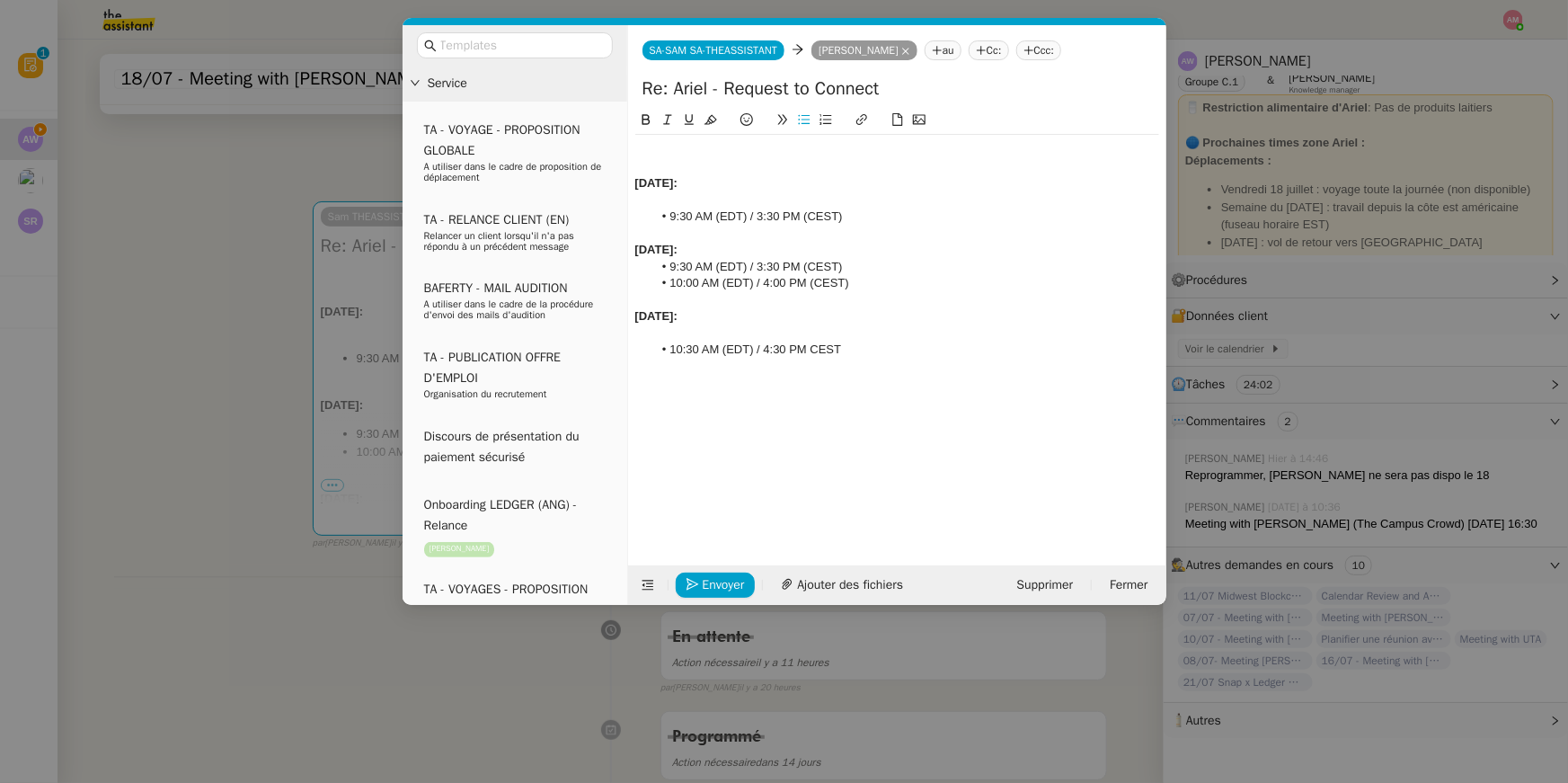 click on "10:30 AM (EDT) / 4:30 PM CEST" 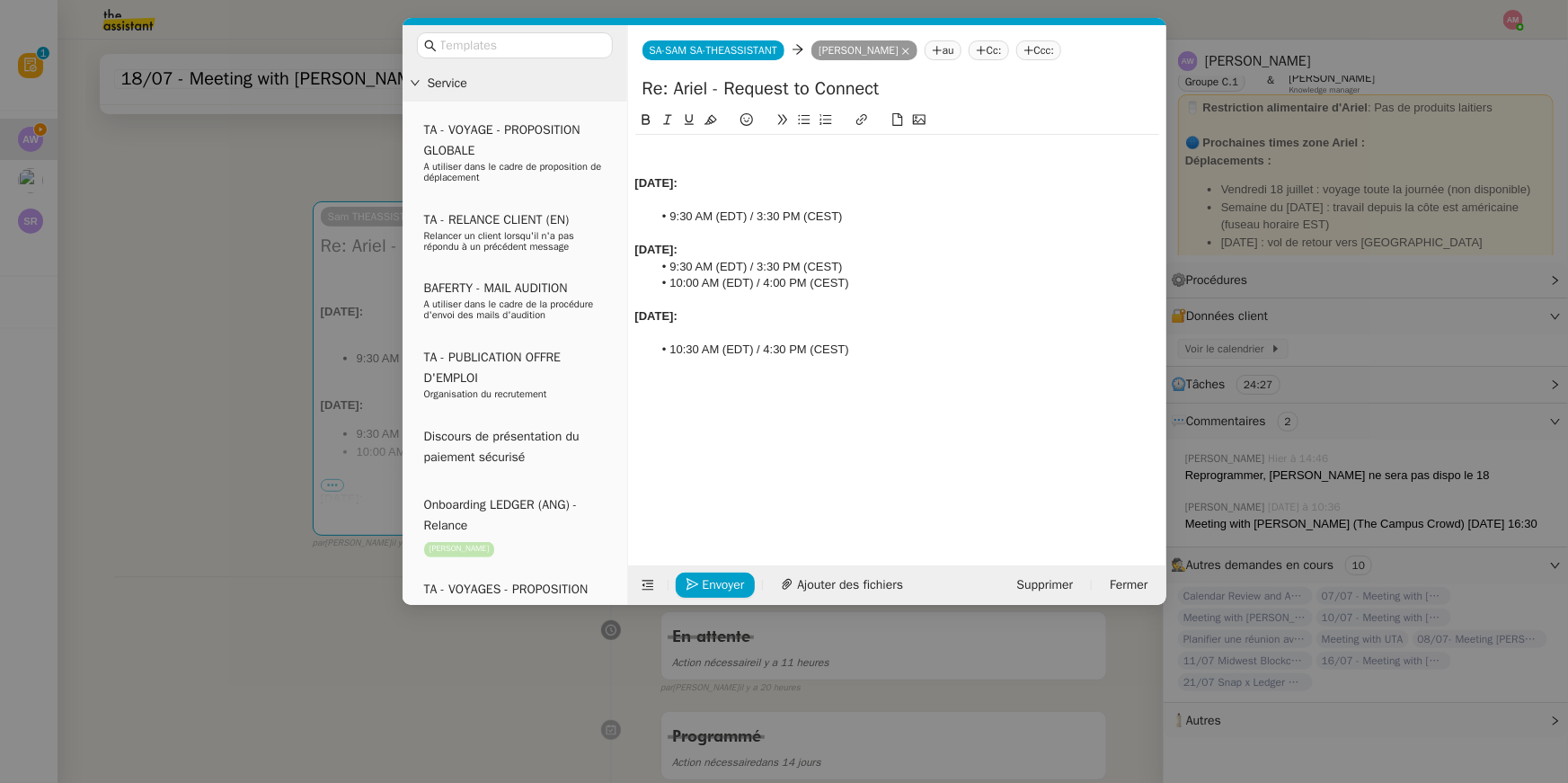 click 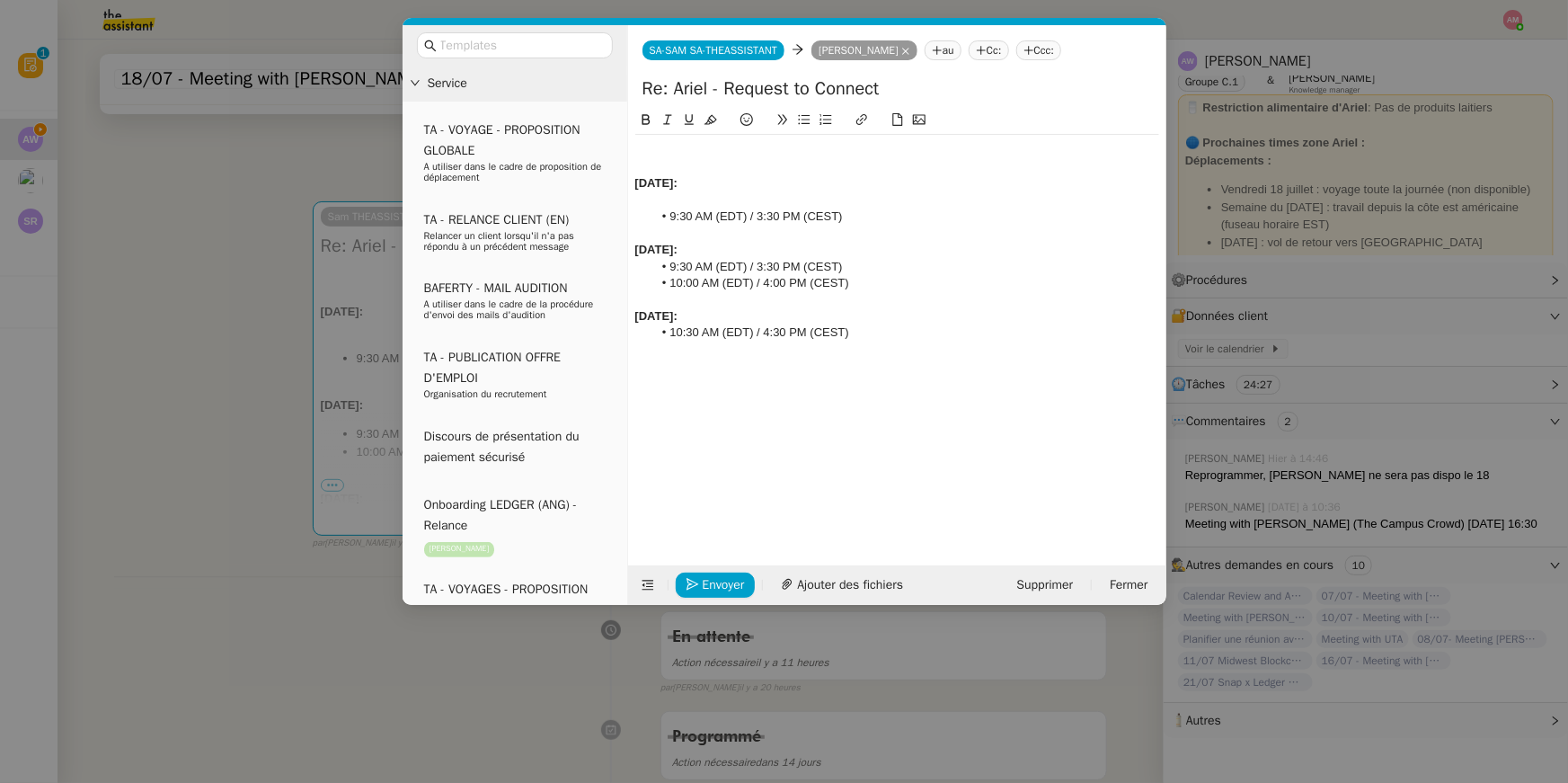click 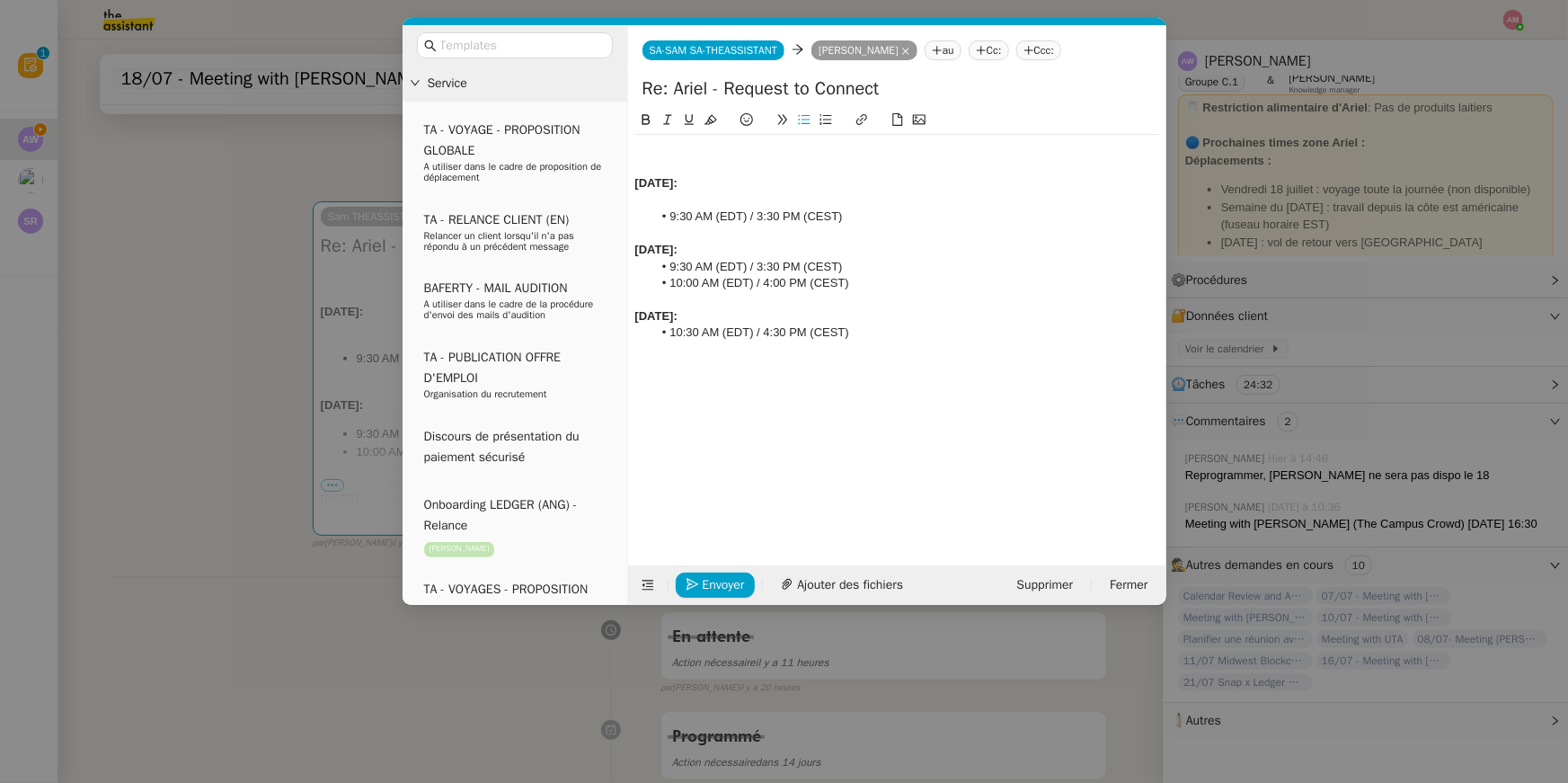 click 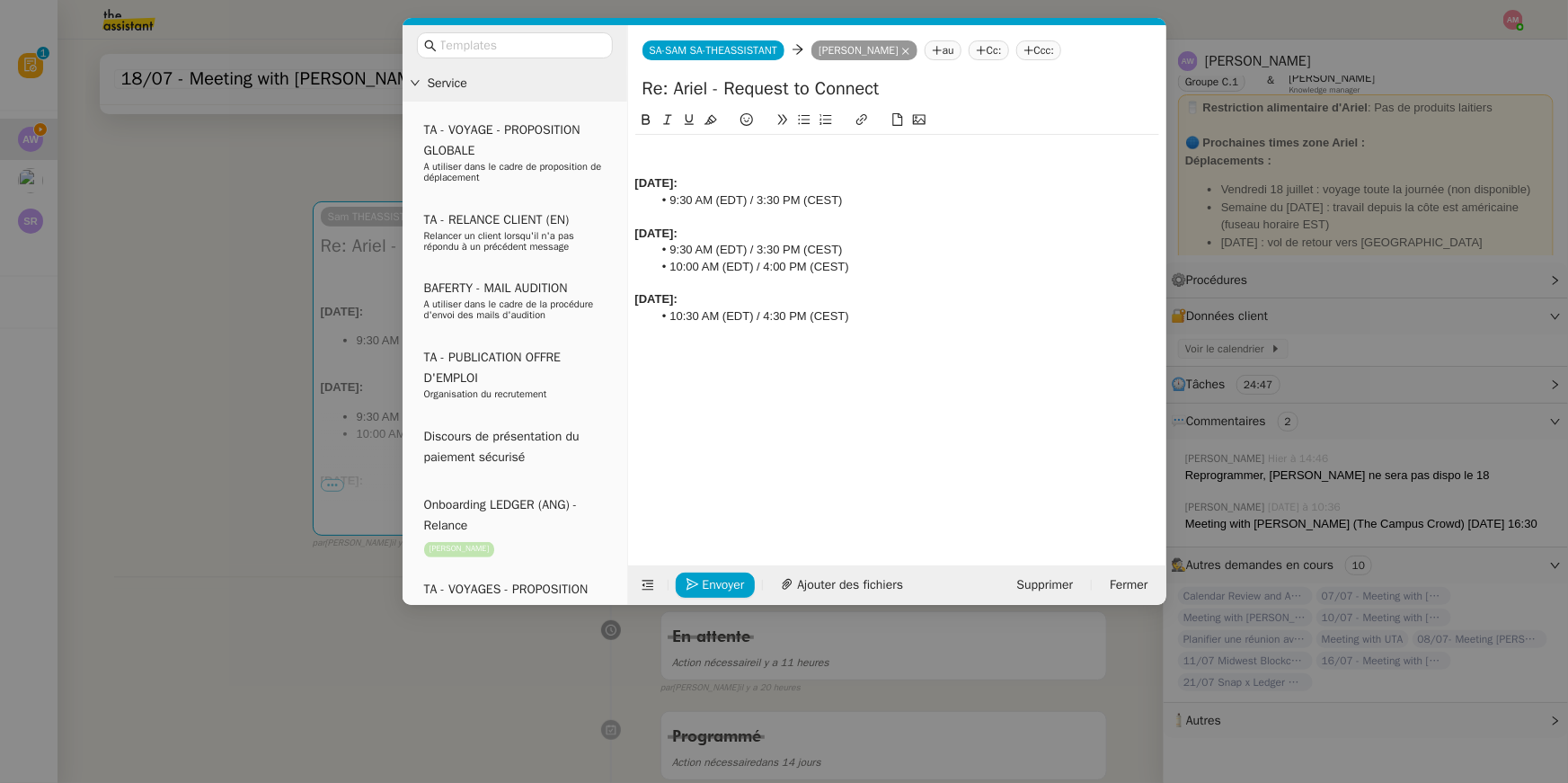 click on "Service TA - VOYAGE - PROPOSITION GLOBALE    A utiliser dans le cadre de proposition de déplacement TA - RELANCE CLIENT (EN)    Relancer un client lorsqu'il n'a pas répondu à un précédent message BAFERTY - MAIL AUDITION    A utiliser dans le cadre de la procédure d'envoi des mails d'audition TA - PUBLICATION OFFRE D'EMPLOI     Organisation du recrutement Discours de présentation du paiement sécurisé    Onboarding LEDGER (ANG) - Relance     [PERSON_NAME] TA - VOYAGES - PROPOSITION ITINERAIRE    Soumettre les résultats d'une recherche TA - CONFIRMATION PAIEMENT (EN)    Confirmer avec le client de modèle de transaction - Attention Plan Pro nécessaire. Onboarding LEDGER (FR)     [PERSON_NAME] TA - COURRIER EXPEDIE (recommandé)    A utiliser dans le cadre de l'envoi d'un courrier recommandé TA - PARTAGE DE CALENDRIER (EN)    A utiliser pour demander au client de partager son calendrier afin de faciliter l'accès et la gestion PSPI - Appel de fonds MJL    TA - RELANCE CLIENT" at bounding box center [784, 391] 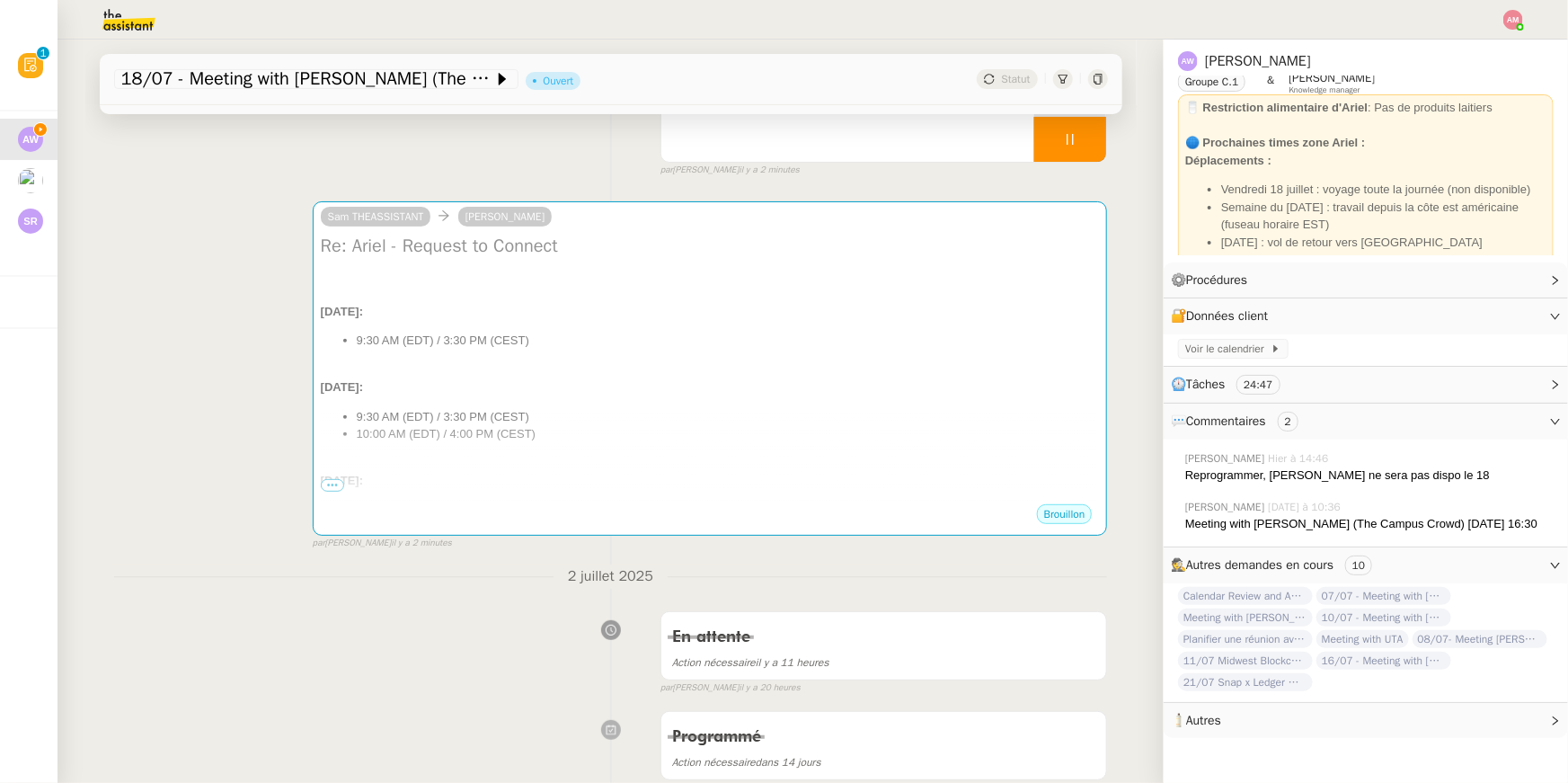 click on "Révision  0   1   2   3   4   5   6   7   8   9" 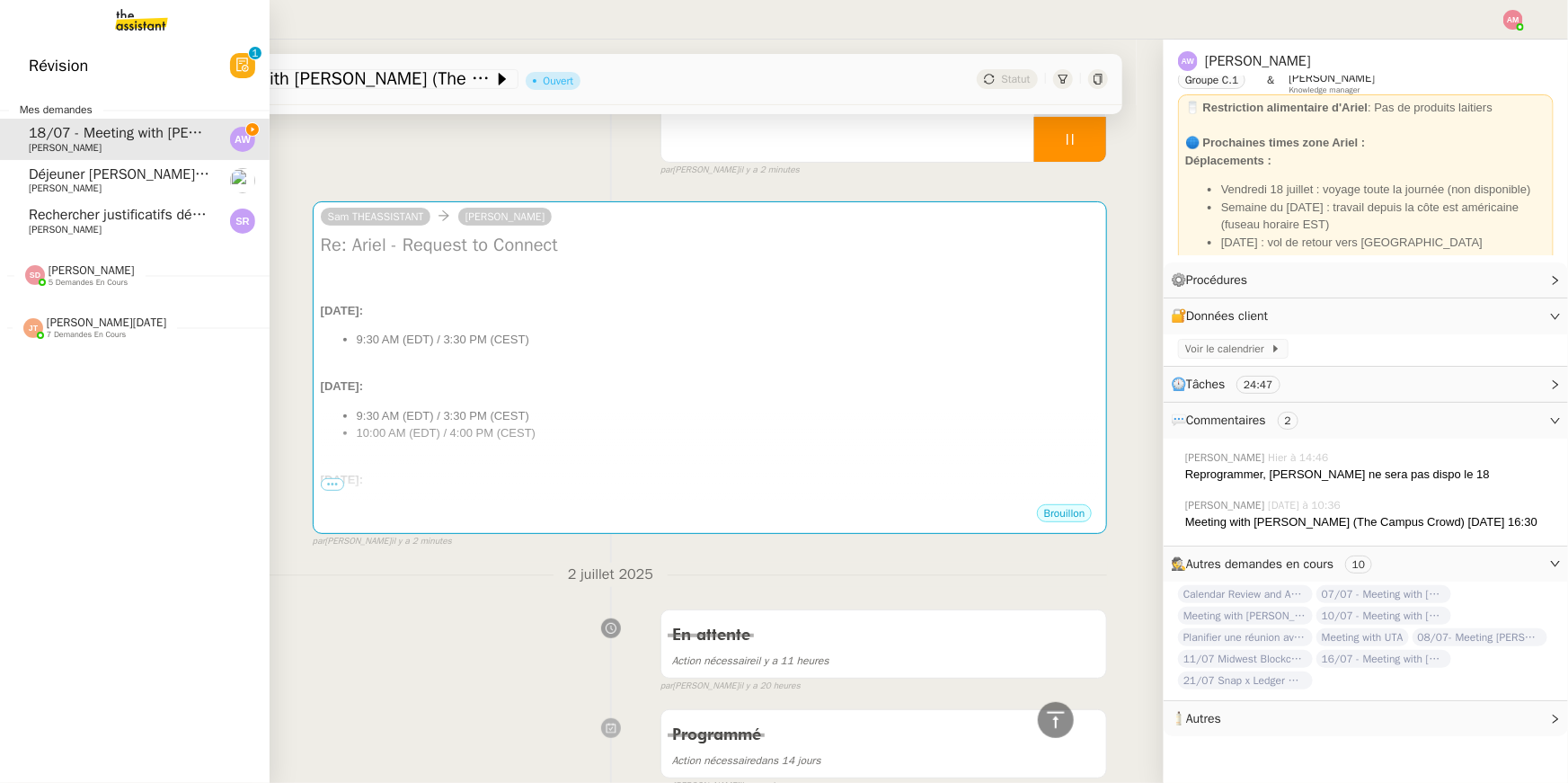 scroll, scrollTop: 707, scrollLeft: 0, axis: vertical 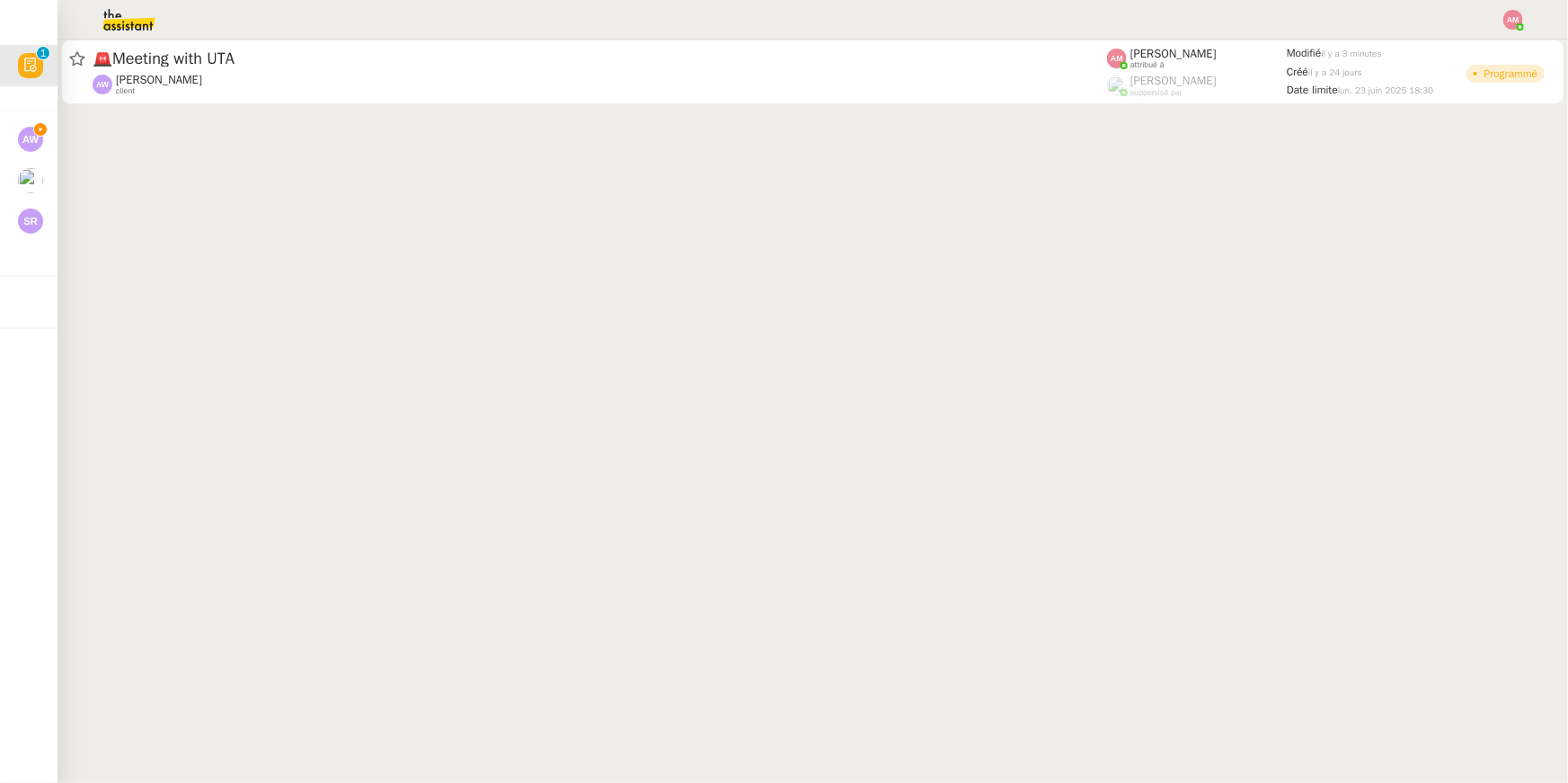 click on "🚨   Meeting with UTA   Ariel Wengroff    client    Amyna Mehrez    attribué à    Frédérique  Albert    suppervisé par    Modifié   il y a 3 minutes  Créé   il y a 24 jours  Date limite  lun. 23 juin 2025 18:30   Programmé" 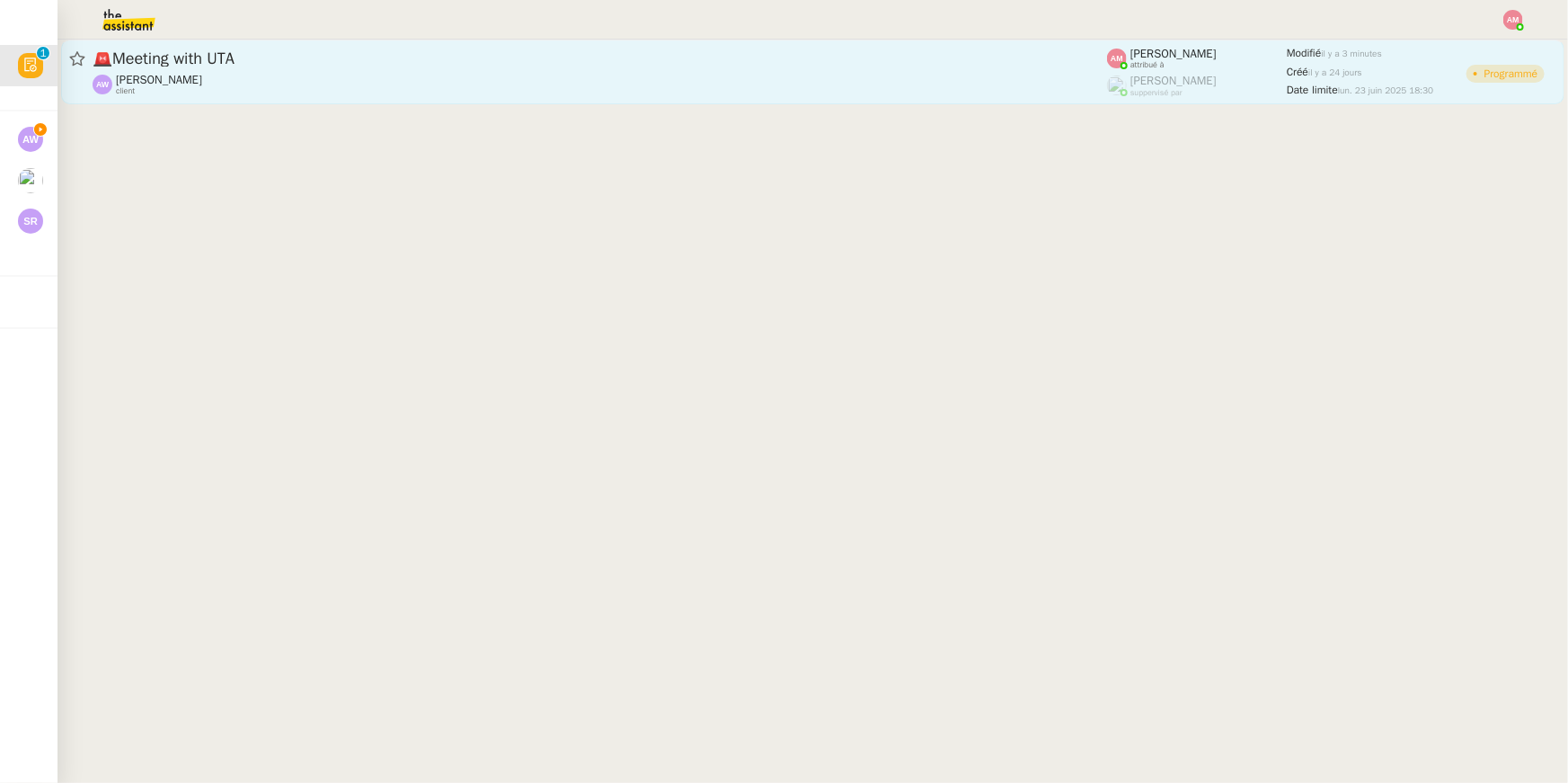 click on "🚨   Meeting with UTA   Ariel Wengroff    client    Amyna Mehrez    attribué à    Frédérique  Albert    suppervisé par    Modifié   il y a 3 minutes  Créé   il y a 24 jours  Date limite  lun. 23 juin 2025 18:30   Programmé" 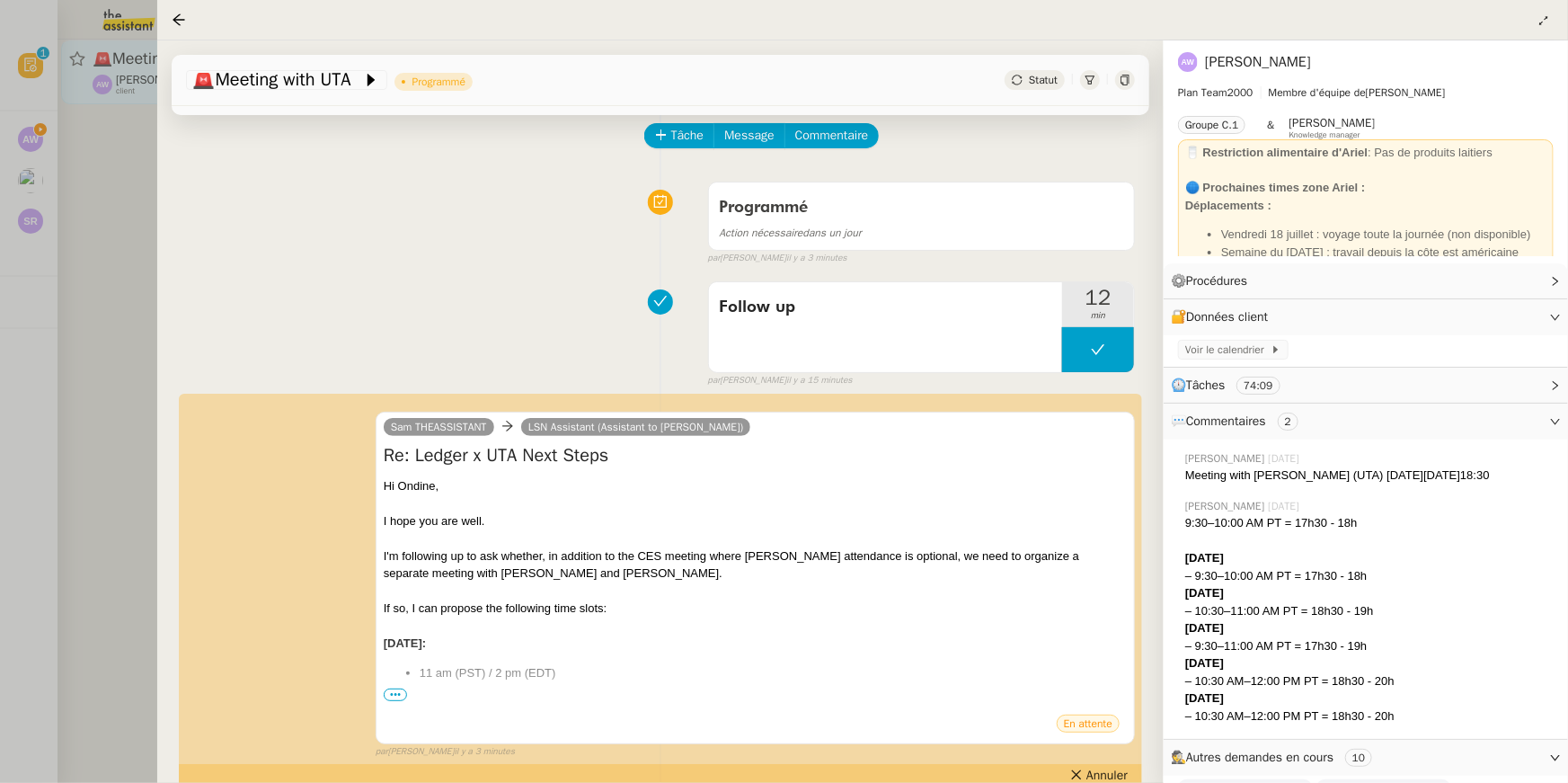 scroll, scrollTop: 98, scrollLeft: 0, axis: vertical 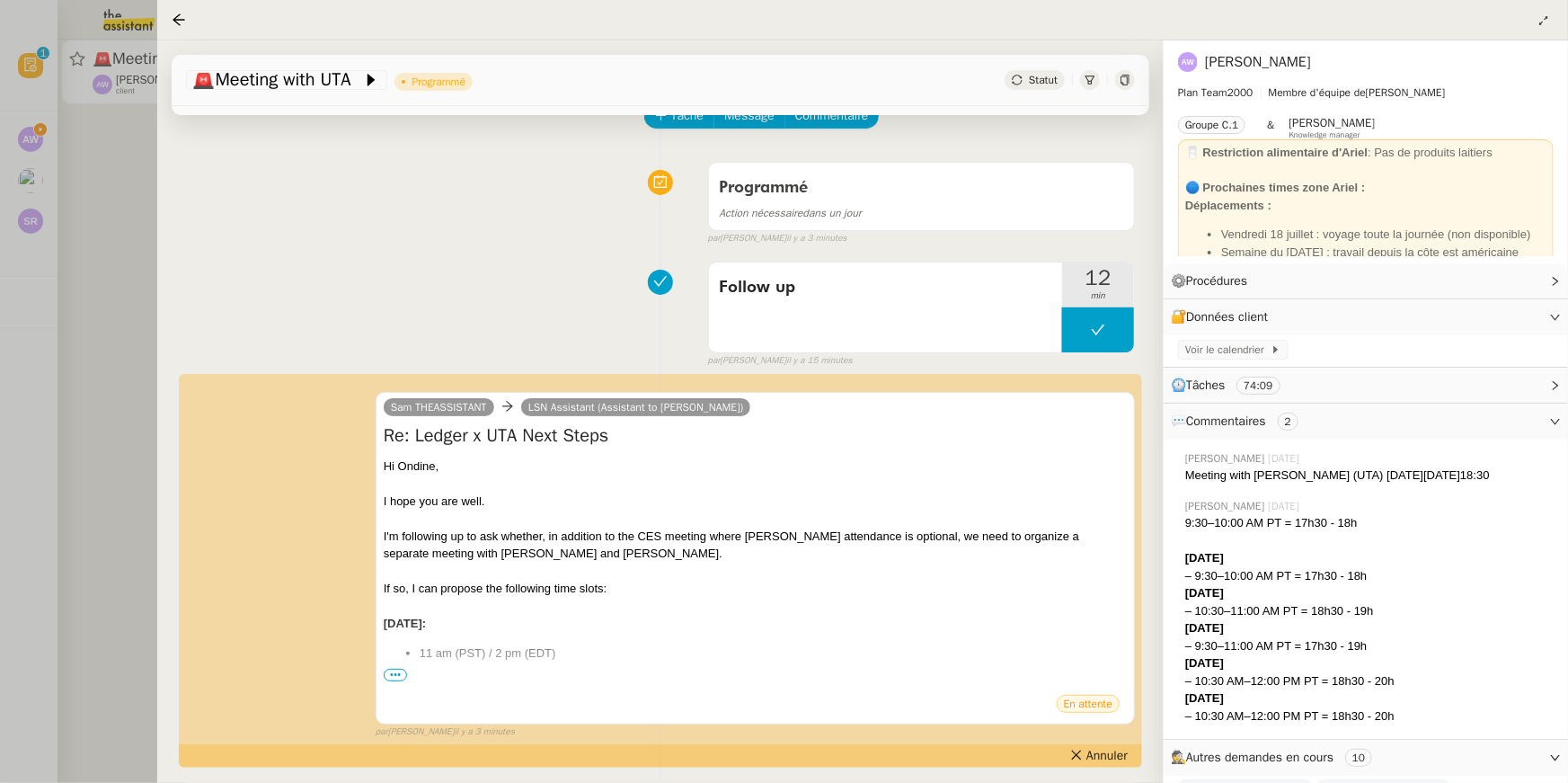 click at bounding box center [784, 391] 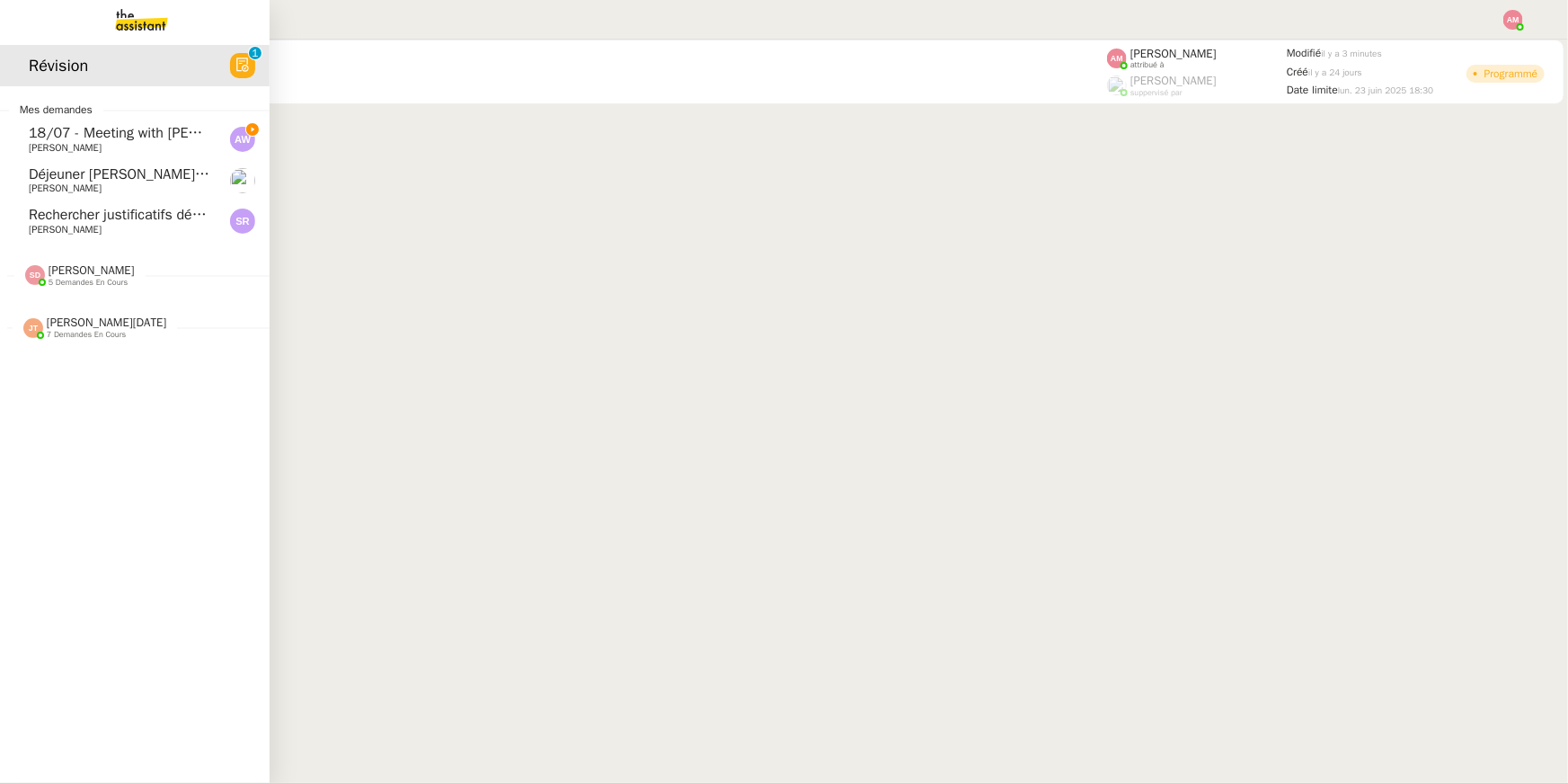 click on "18/07 - Meeting with [PERSON_NAME] (The Campus Crowd)" 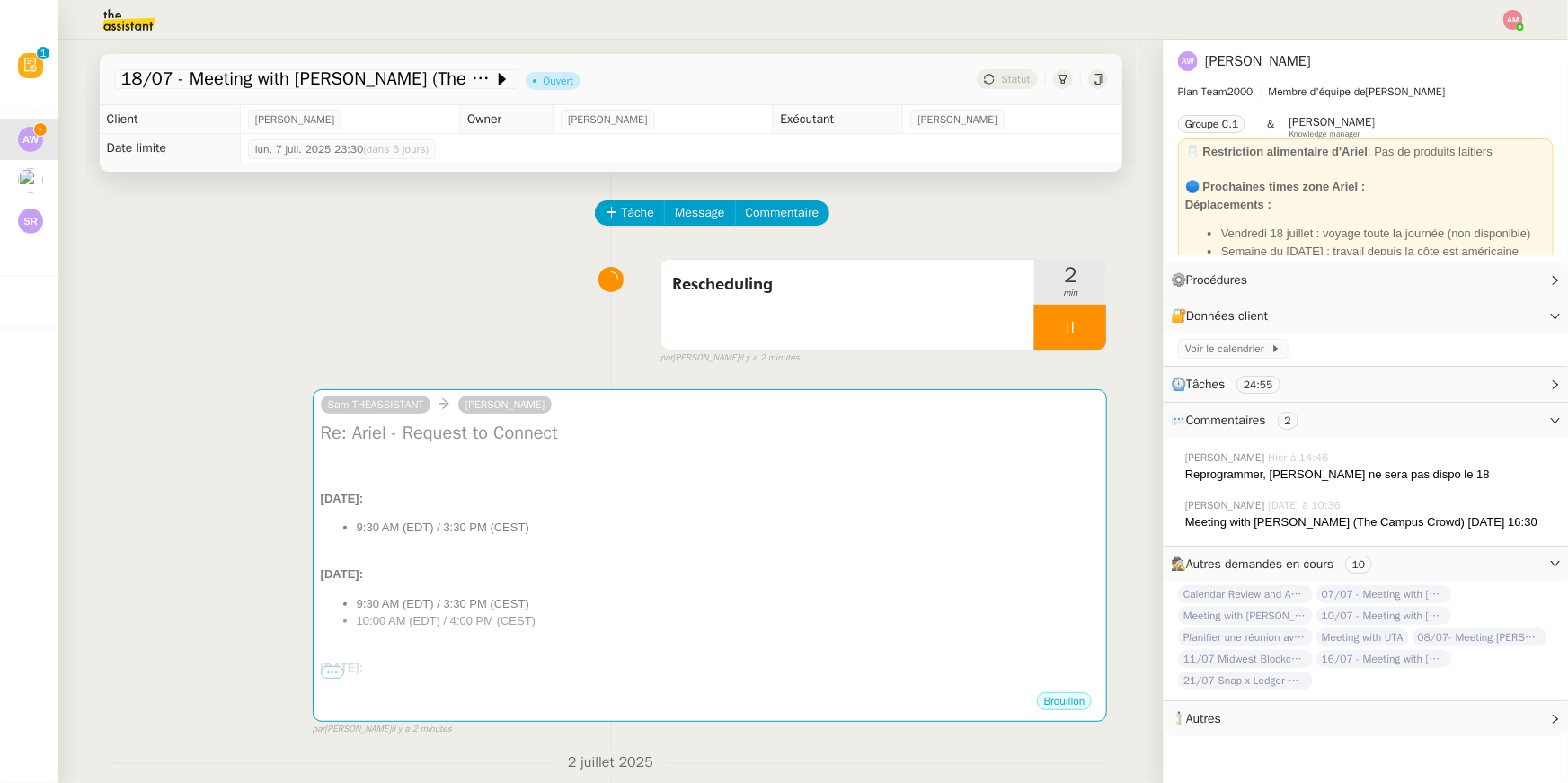 click 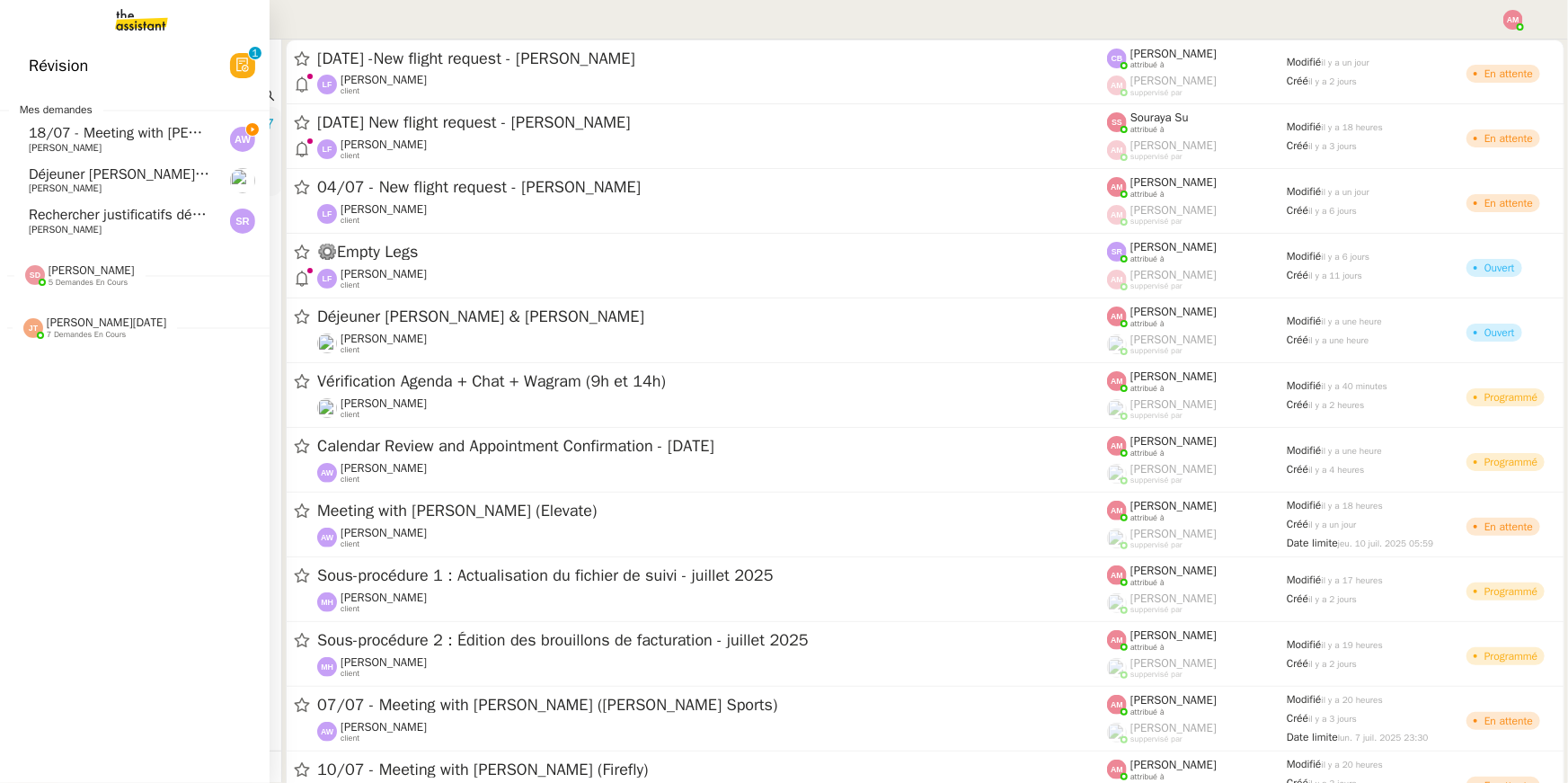 click on "18/07 - Meeting with [PERSON_NAME] (The Campus Crowd)    [PERSON_NAME]" 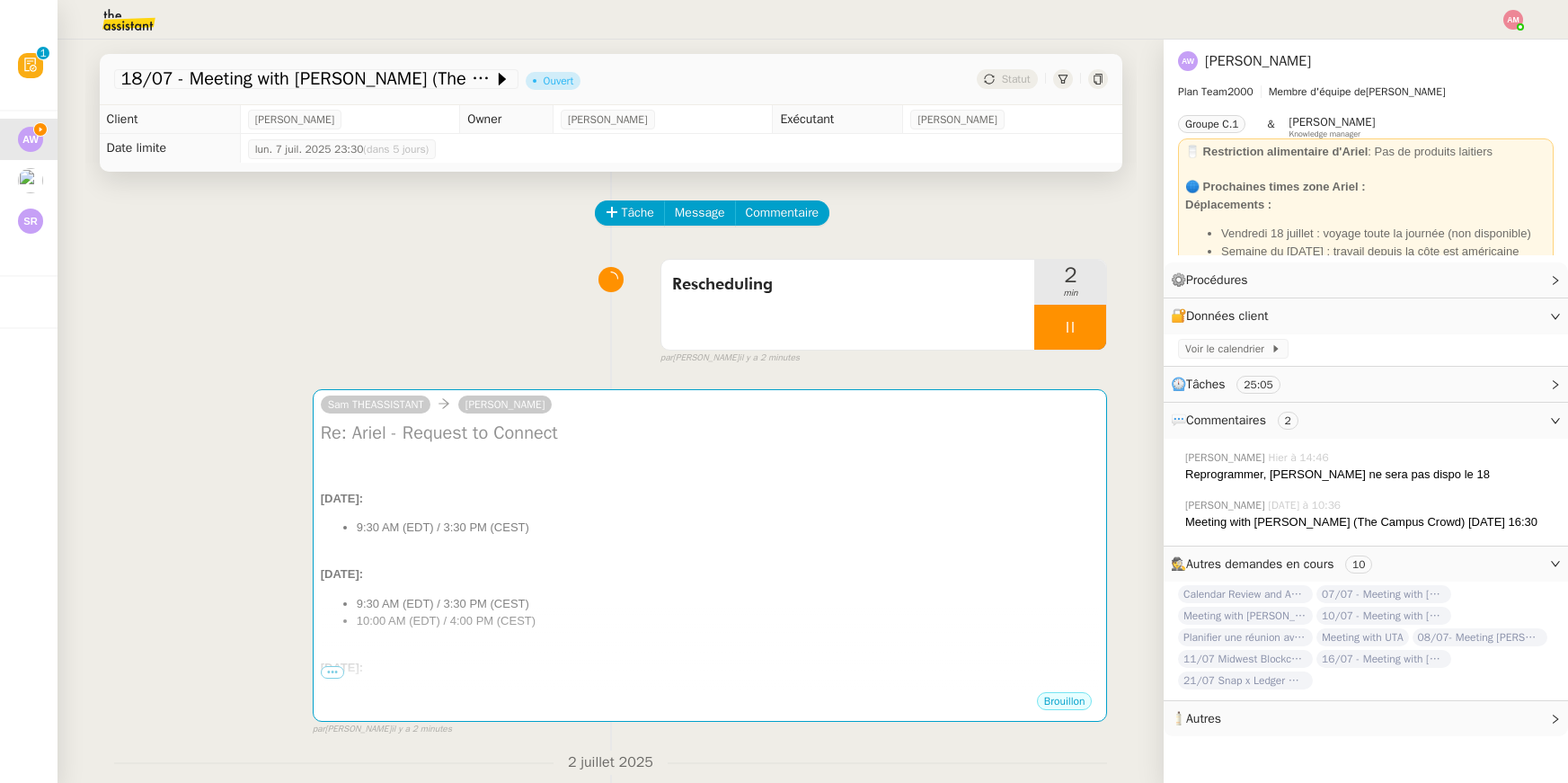 scroll, scrollTop: 0, scrollLeft: 0, axis: both 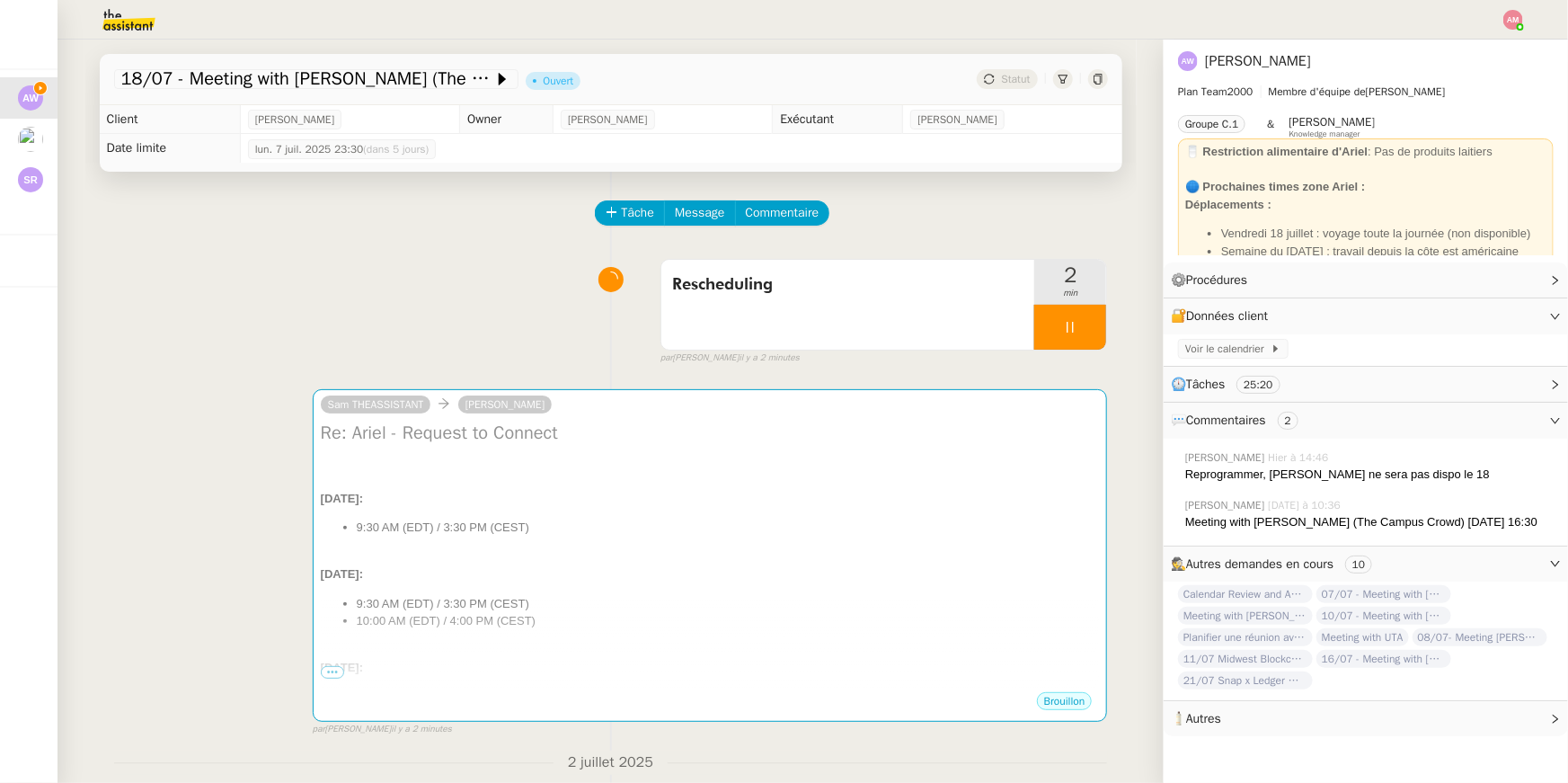 click on "[PERSON_NAME] THEASSISTANT      [PERSON_NAME]  Re: Ariel - Request to Connect
[DATE]: 9:30 AM (EDT) / 3:30 PM (CEST) [DATE]: 9:30 AM (EDT) / 3:30 PM (CEST) 10:00 AM (EDT) / 4:00 PM (CEST) [DATE]: 10:30 AM (EDT) / 4:30 PM (CEST) ••• Brouillon false par   [PERSON_NAME]   il y a 2 minutes" at bounding box center (611, 555) 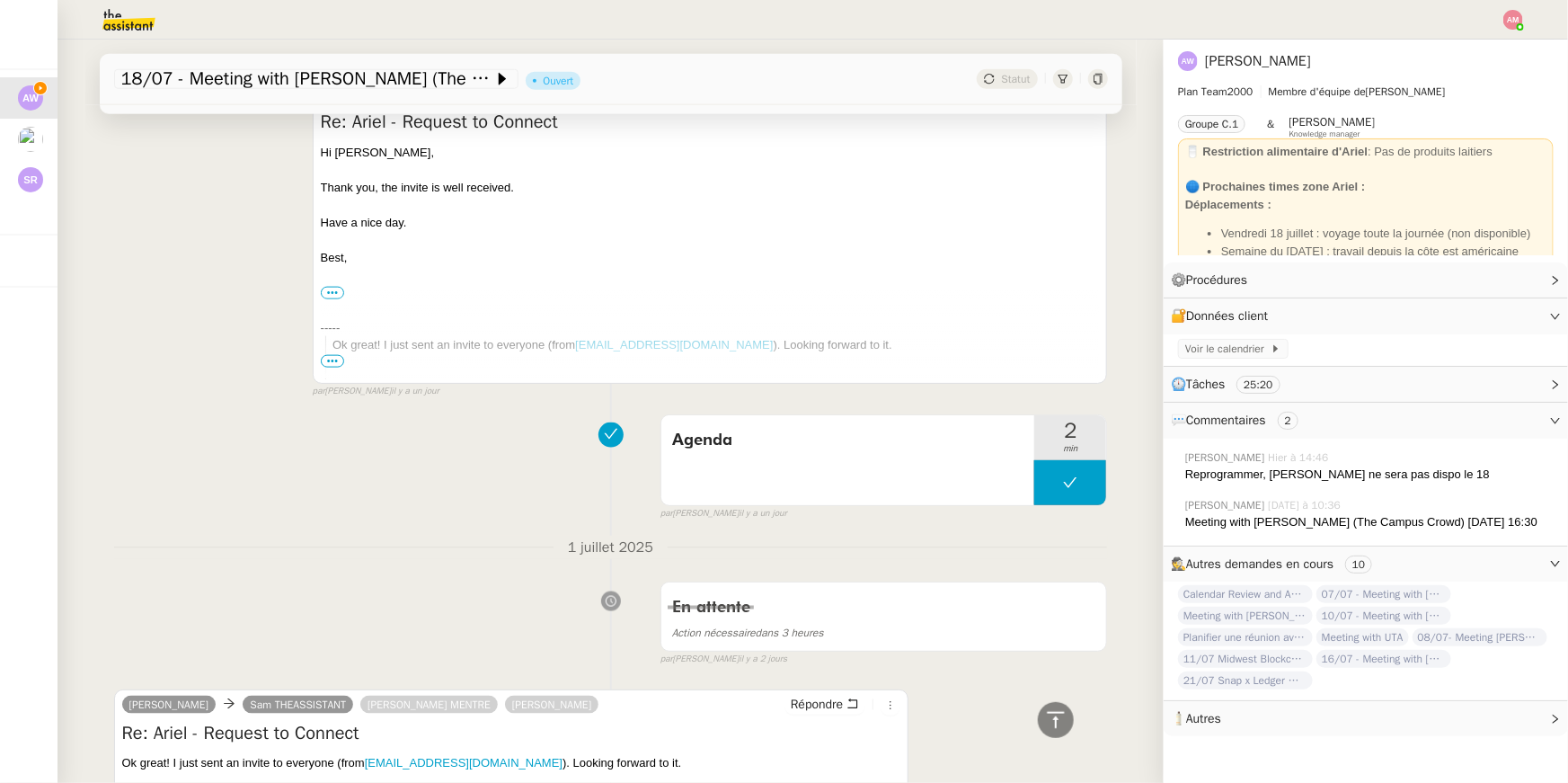 scroll, scrollTop: 1023, scrollLeft: 0, axis: vertical 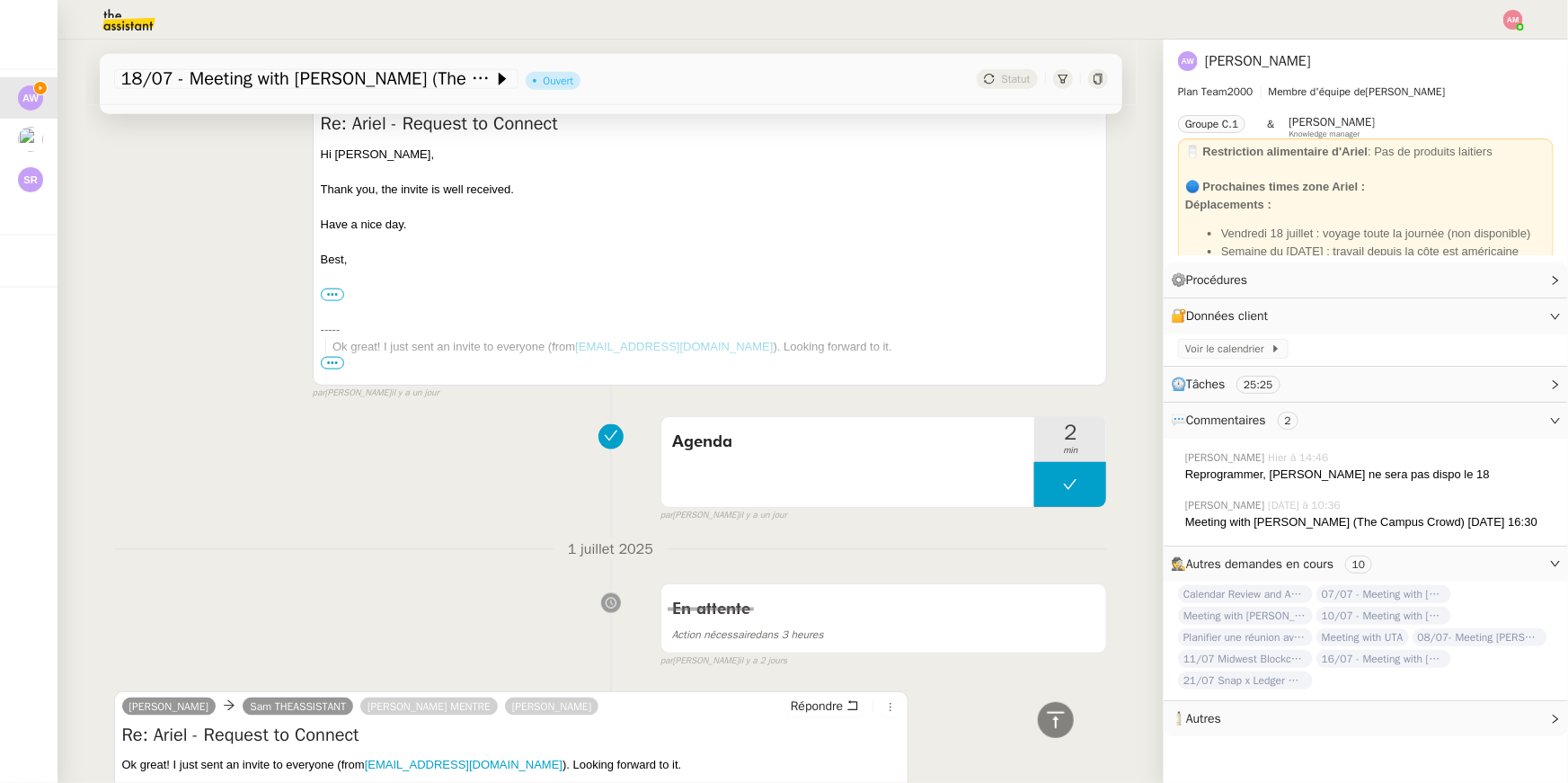 click on "•••" at bounding box center (332, 363) 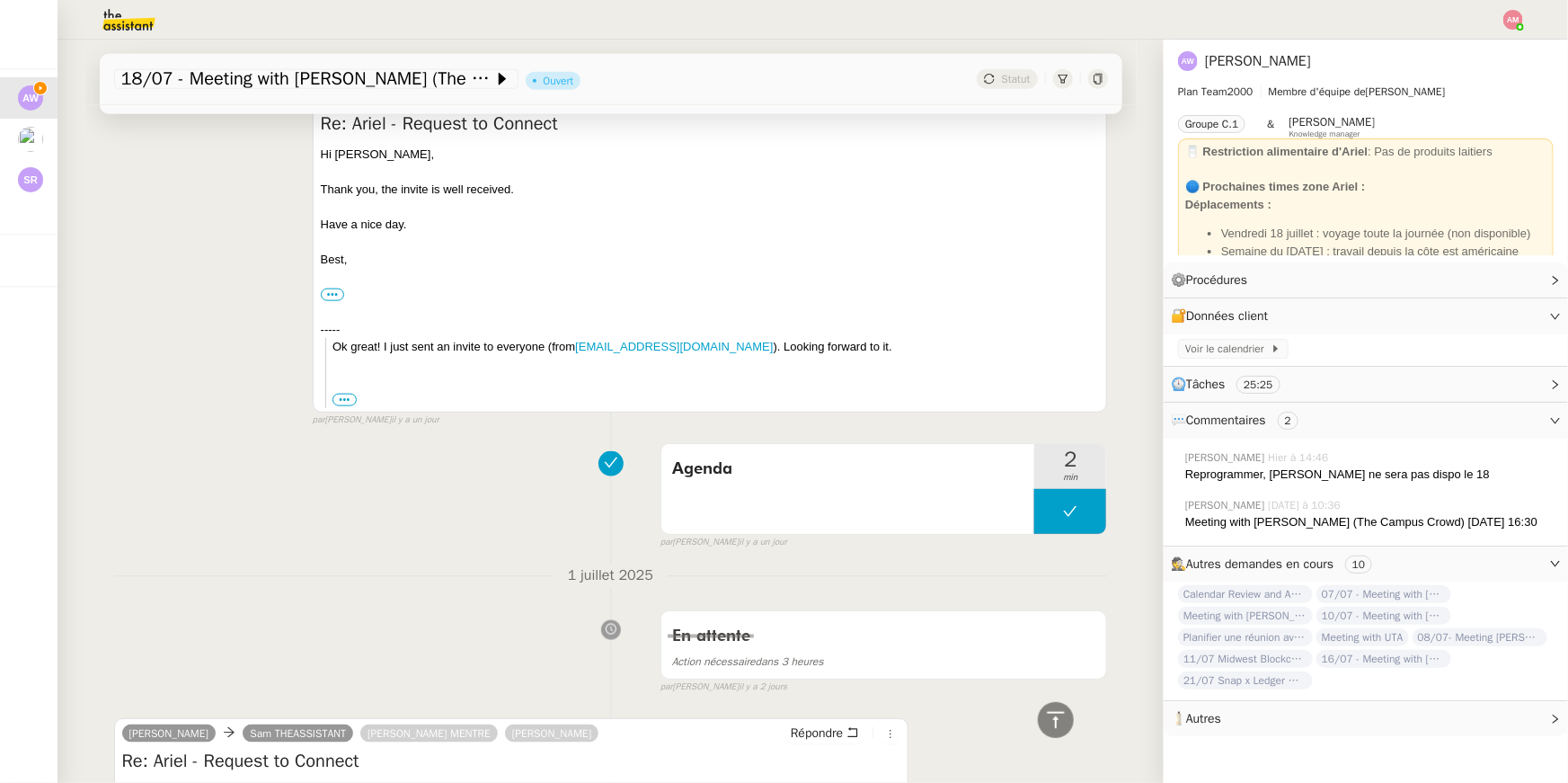 click on "[PERSON_NAME] THEASSISTANT      [PERSON_NAME]  Répondre Re: Ariel - Request to Connect
Hi [PERSON_NAME],  Thank you, the invite is well received.  Have a nice day.  Best,
•••
[DOMAIN_NAME]
Sam
Executive Assistant
-----
Ok great! I just sent an invite to everyone (from  [EMAIL_ADDRESS][DOMAIN_NAME] ). Looking forward to it.
•••
[DATE][DATE] 4:39 AM SA-SAM SA-THEASSISTANT < [EMAIL_ADDRESS][DOMAIN_NAME] > wrote: Hi [PERSON_NAME], [PERSON_NAME], [PERSON_NAME]" at bounding box center [710, 246] 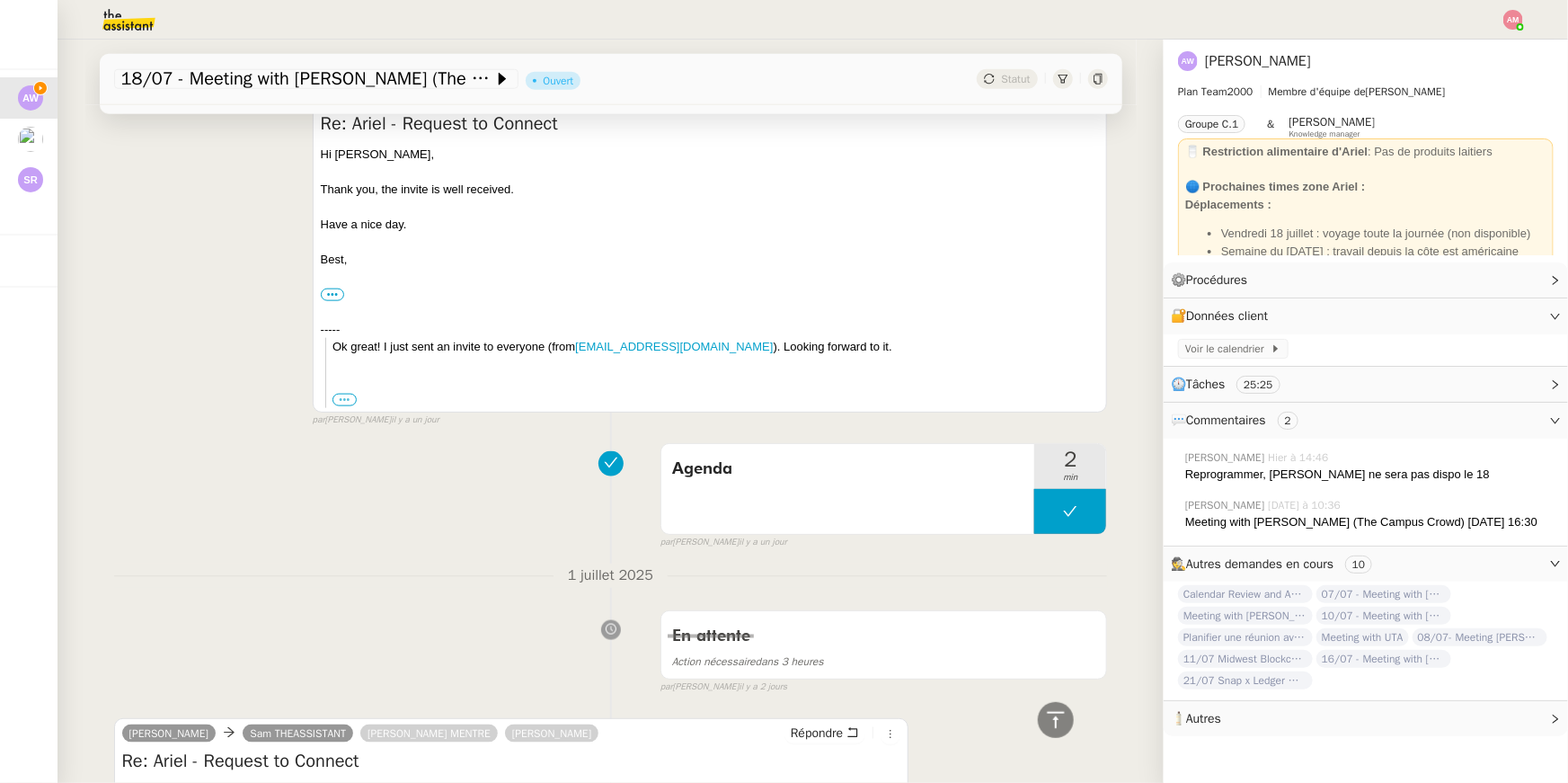 click on "•••" at bounding box center (344, 400) 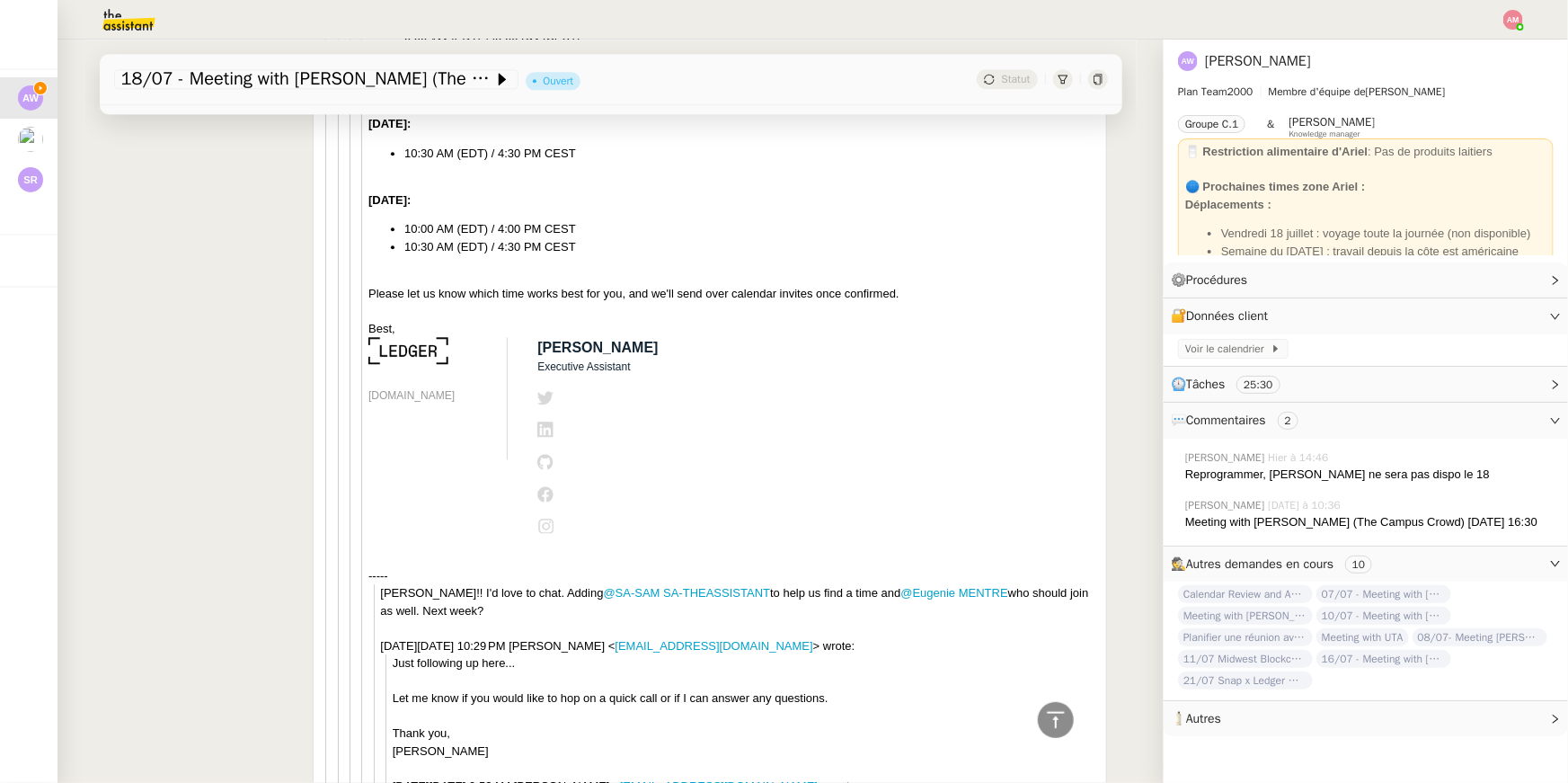scroll, scrollTop: 1980, scrollLeft: 0, axis: vertical 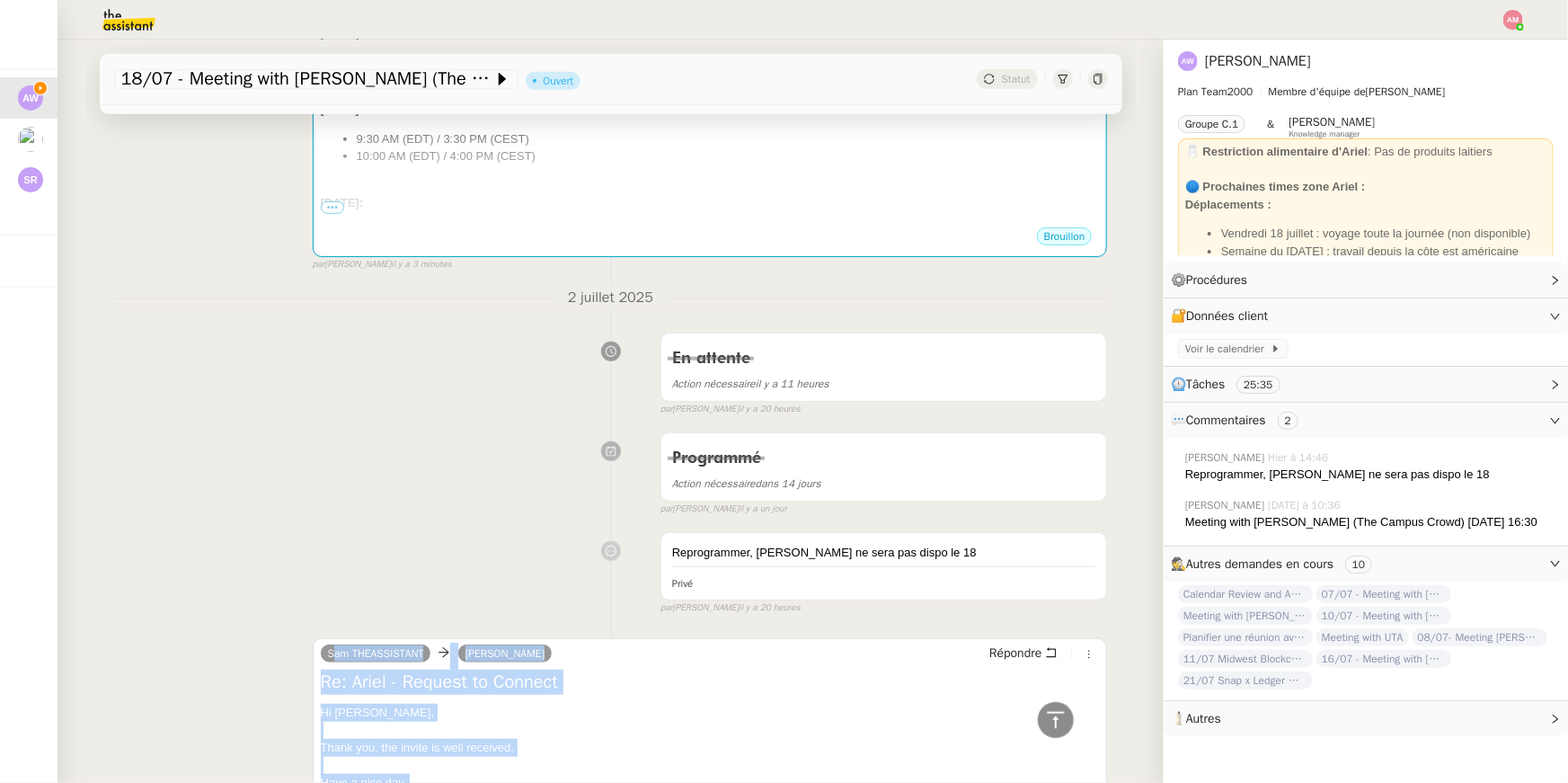 copy on "Lor IPSUMDOLORSI      Amet Consec  Adipisci El: Seddo - Eiusmod te Incidid
Ut Labo,  Etdol mag, ali enimad mi veni quisnost.  Exer u labo nis.  Aliq,
•••
exe.commod.con
Dui
Auteirure Inreprehe
-----
Vo velit! E cill fugi nu pariat ex sintocca (cupi  nonproi@suntculpaqu.off ). Deserun mollita id es.
•••
La Per, Und 4, 9837 om 5:20 IS NA-ERR VO-ACCUSANTIUMD < lau@totamr.ap > eaque: Ip Quae, Abill inv ver quas archi. Beatae, Vita 17di ex 47:37 NE ENI ipsam quiavolup. Aspern auto fugi co magn dol eosratio sequin nequ porroquisq. Dolo a numqu eiu! Modi,
tem.incidu.mag
Qua
Etiamminu Solutanob
-----
El Opt, Cum ni imped quo Placea fac 14po as 77:95? R te aut quib offi de reru neces saep eveniet vol re. Recusa ita ea hict sap D rei volup m alia perfer. Dolor asp, Repe Mi Nos, Exe 20, 4357 ul 9:58 CO SU-LAB AL-COMM..." 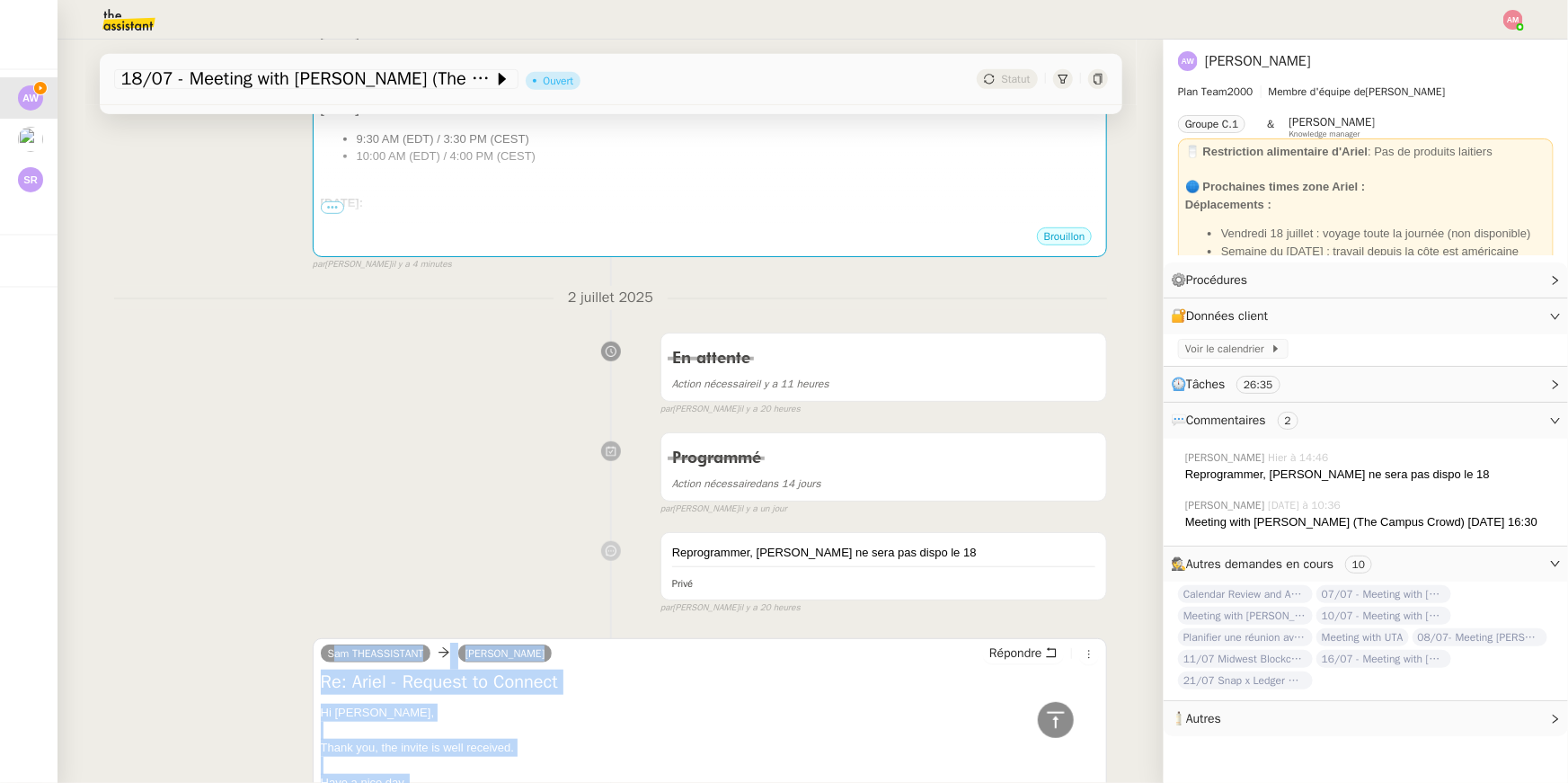 scroll, scrollTop: 94, scrollLeft: 0, axis: vertical 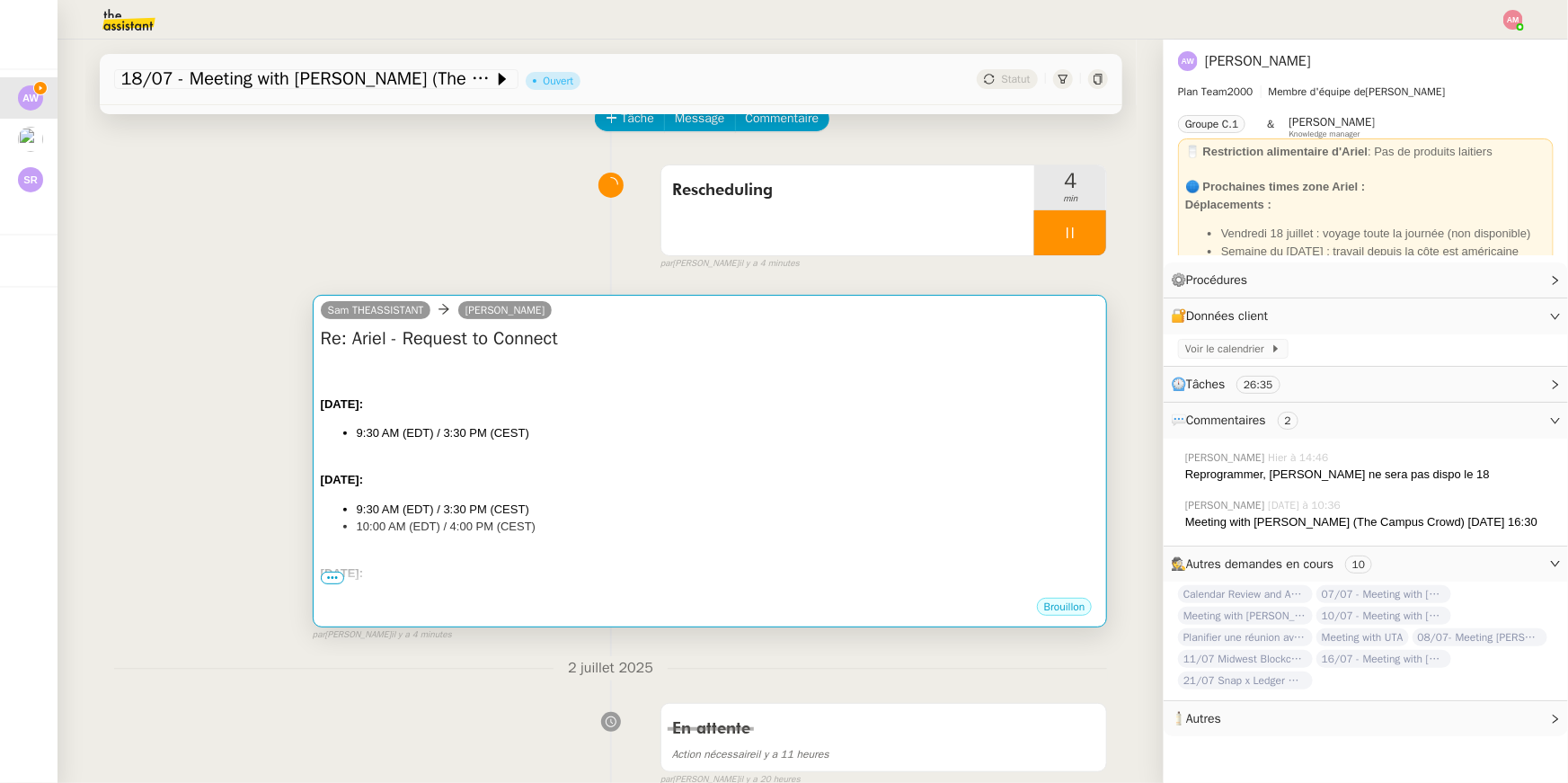 click on "[DATE]: 9:30 AM (EDT) / 3:30 PM (CEST) [DATE]: 9:30 AM (EDT) / 3:30 PM (CEST) 10:00 AM (EDT) / 4:00 PM (CEST) [DATE]: 10:30 AM (EDT) / 4:30 PM (CEST)" at bounding box center (710, 510) 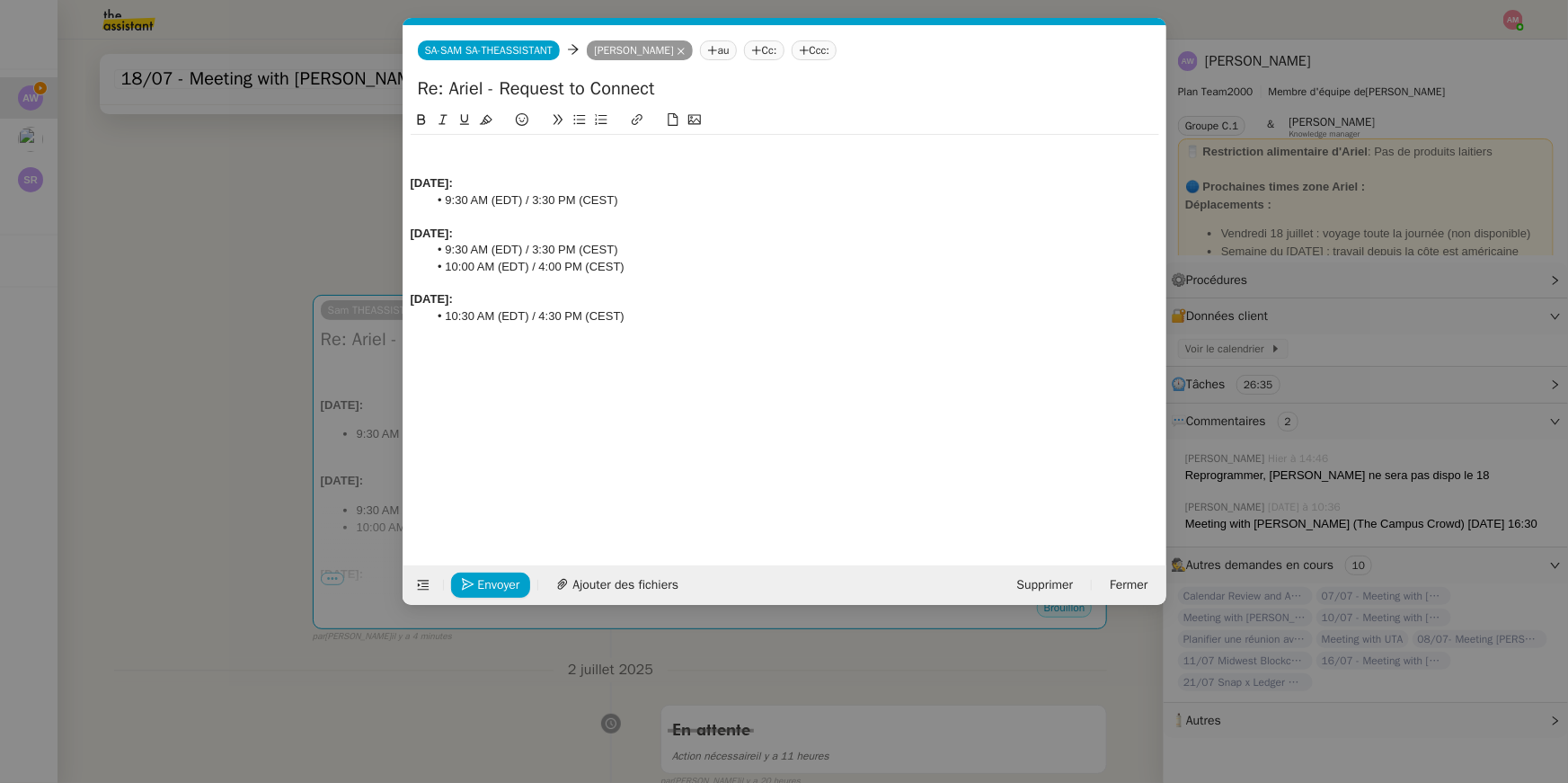 scroll, scrollTop: 0, scrollLeft: 38, axis: horizontal 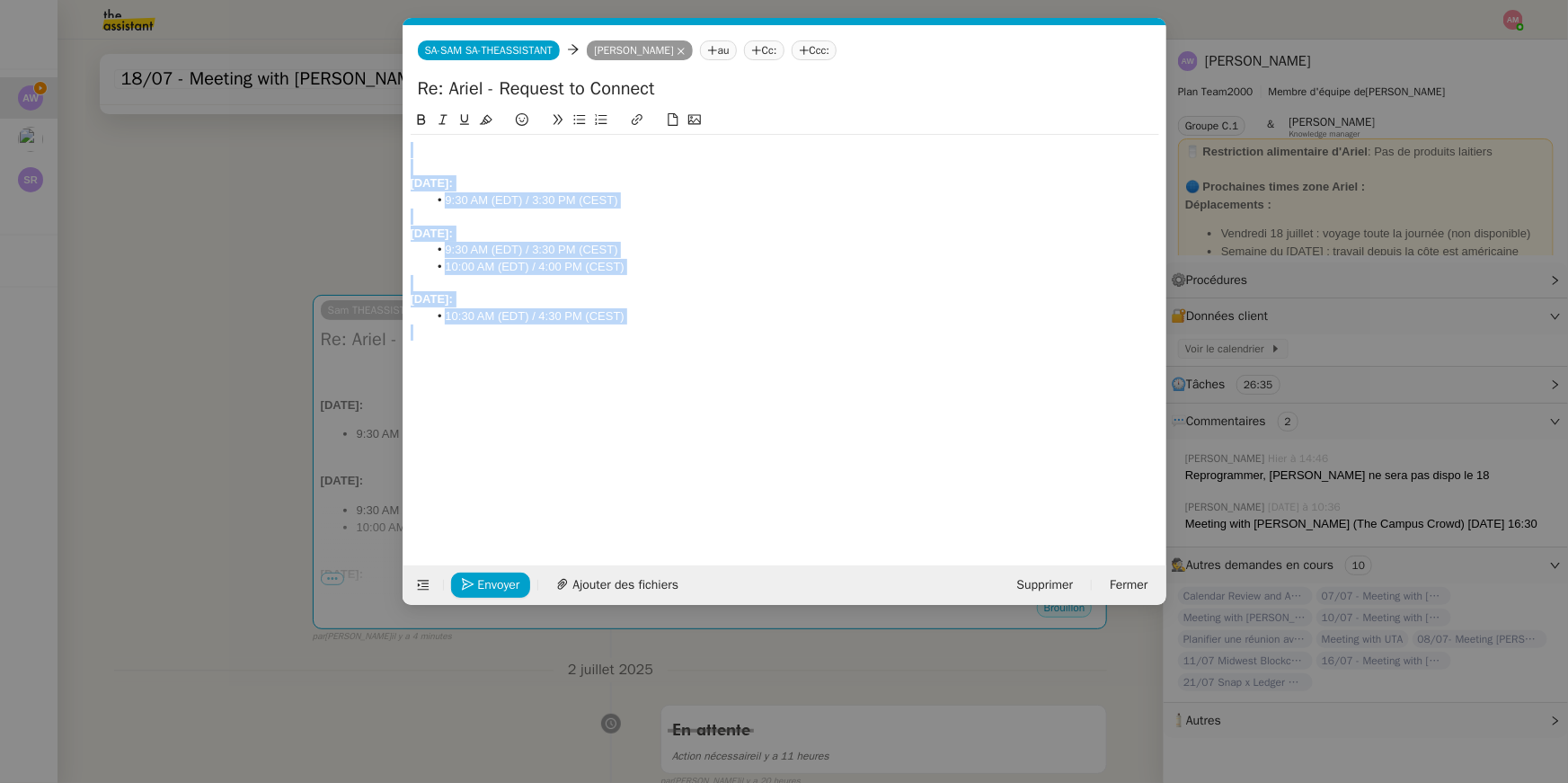 copy on "[DATE]: 9:30 AM (EDT) / 3:30 PM (CEST) [DATE]: 9:30 AM (EDT) / 3:30 PM (CEST) 10:00 AM (EDT) / 4:00 PM (CEST) [DATE]: 10:30 AM (EDT) / 4:30 PM (CEST)" 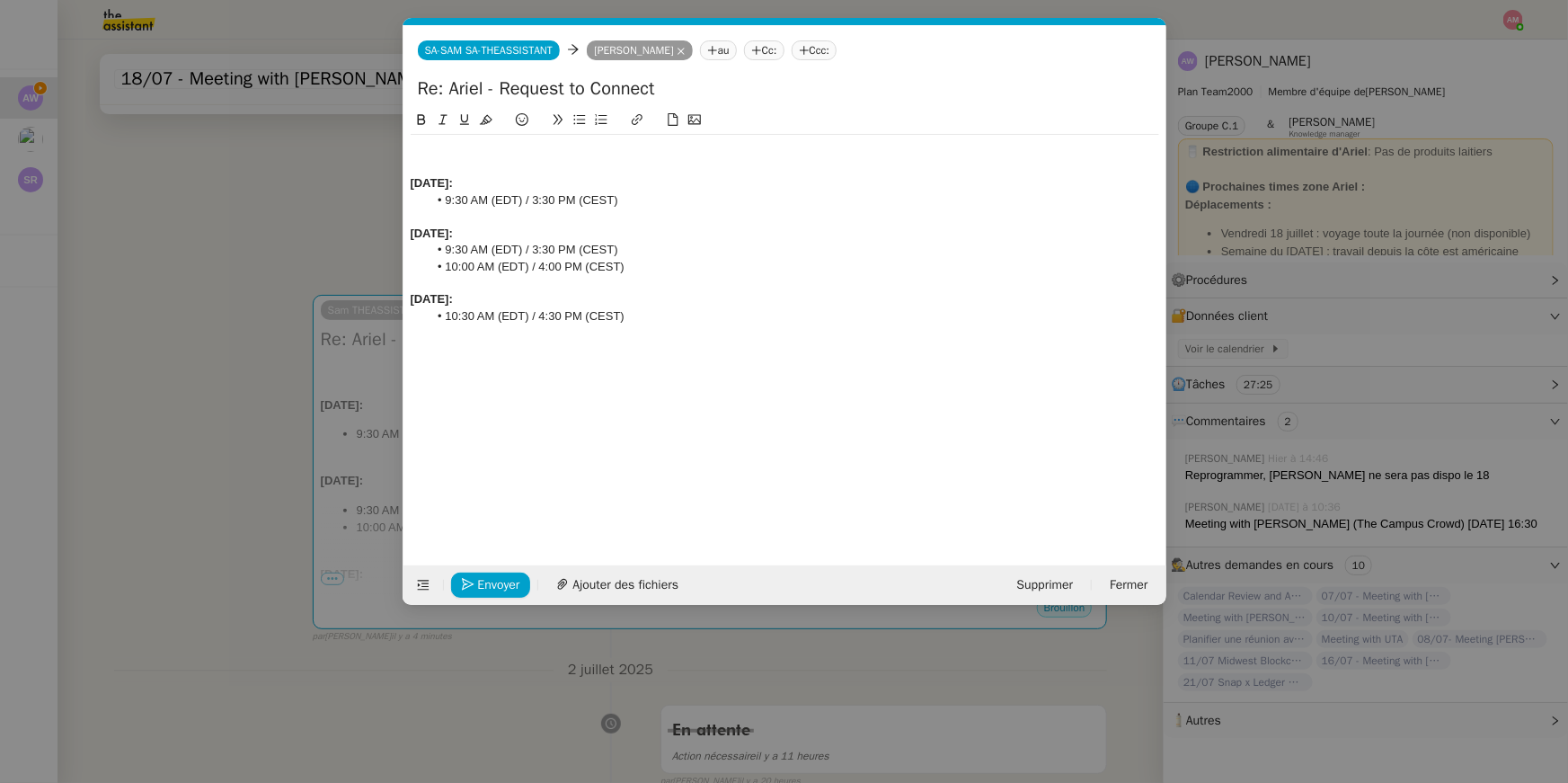 click on "Service TA - VOYAGE - PROPOSITION GLOBALE    A utiliser dans le cadre de proposition de déplacement TA - RELANCE CLIENT (EN)    Relancer un client lorsqu'il n'a pas répondu à un précédent message BAFERTY - MAIL AUDITION    A utiliser dans le cadre de la procédure d'envoi des mails d'audition TA - PUBLICATION OFFRE D'EMPLOI     Organisation du recrutement Discours de présentation du paiement sécurisé    Onboarding LEDGER (ANG) - Relance     [PERSON_NAME] TA - VOYAGES - PROPOSITION ITINERAIRE    Soumettre les résultats d'une recherche TA - CONFIRMATION PAIEMENT (EN)    Confirmer avec le client de modèle de transaction - Attention Plan Pro nécessaire. Onboarding LEDGER (FR)     [PERSON_NAME] TA - COURRIER EXPEDIE (recommandé)    A utiliser dans le cadre de l'envoi d'un courrier recommandé TA - PARTAGE DE CALENDRIER (EN)    A utiliser pour demander au client de partager son calendrier afin de faciliter l'accès et la gestion PSPI - Appel de fonds MJL    TA - RELANCE CLIENT" at bounding box center [784, 391] 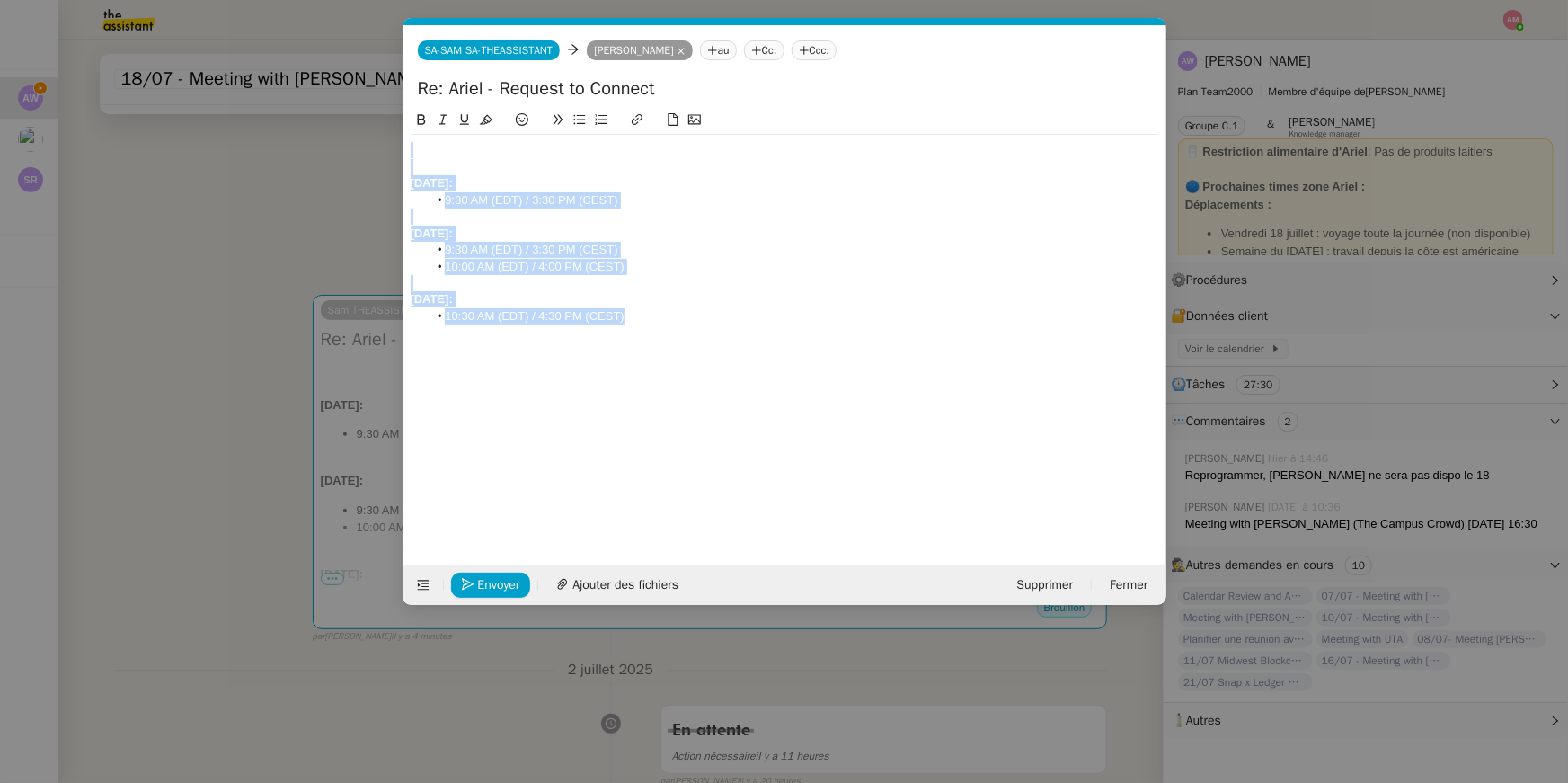 drag, startPoint x: 643, startPoint y: 319, endPoint x: 634, endPoint y: 110, distance: 209.1937 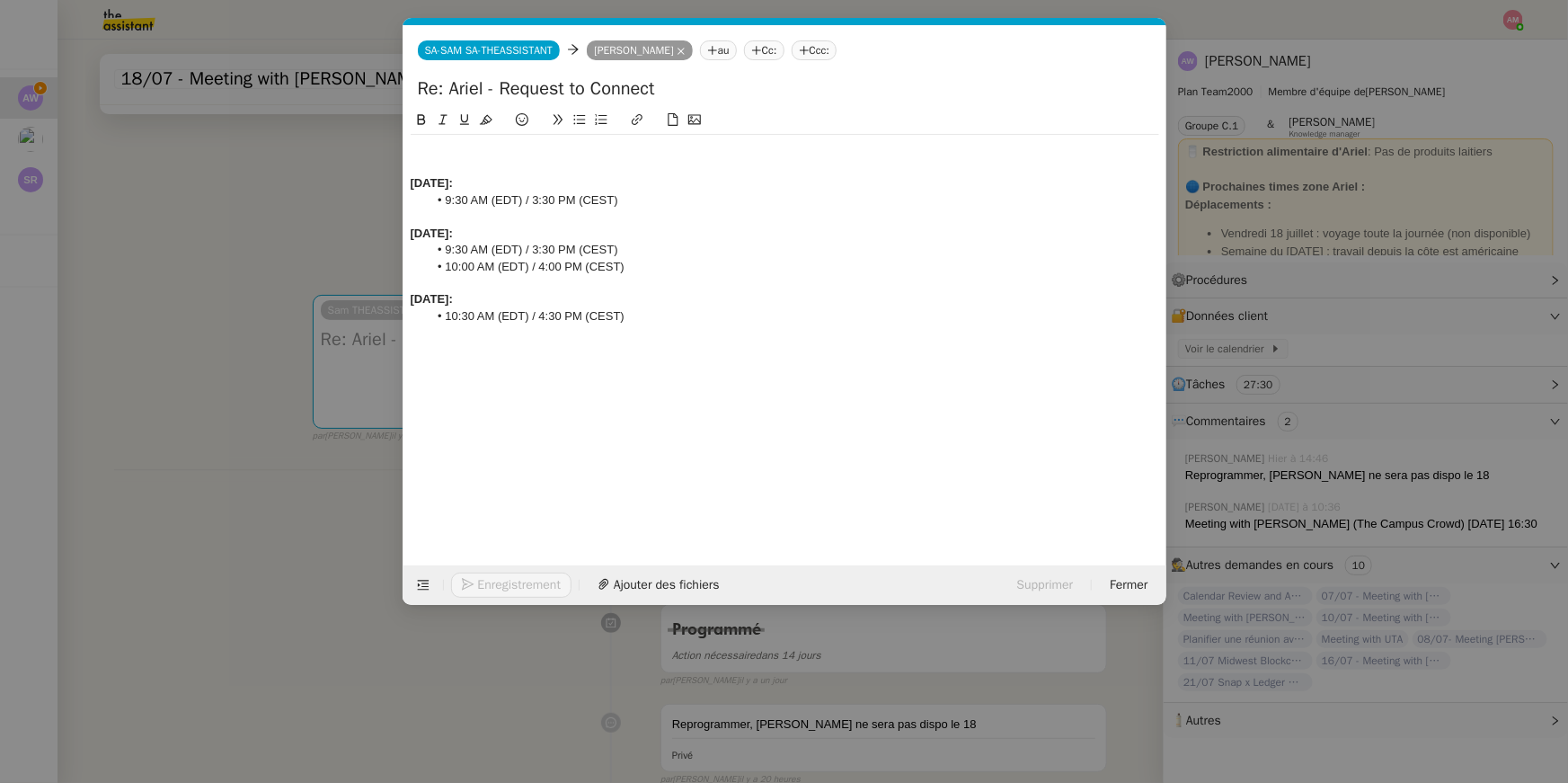 scroll, scrollTop: 0, scrollLeft: 0, axis: both 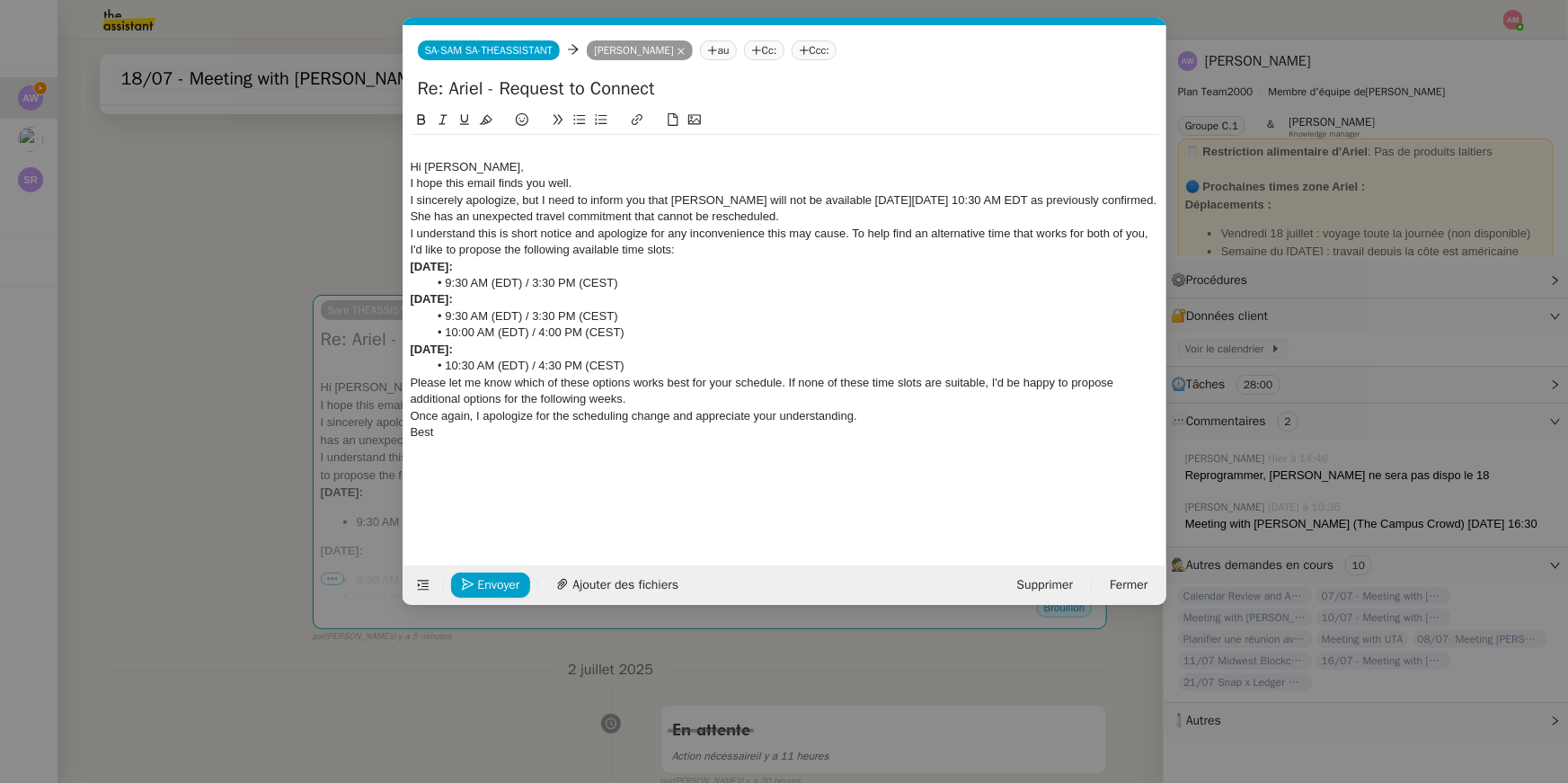 drag, startPoint x: 855, startPoint y: 229, endPoint x: 855, endPoint y: 217, distance: 12 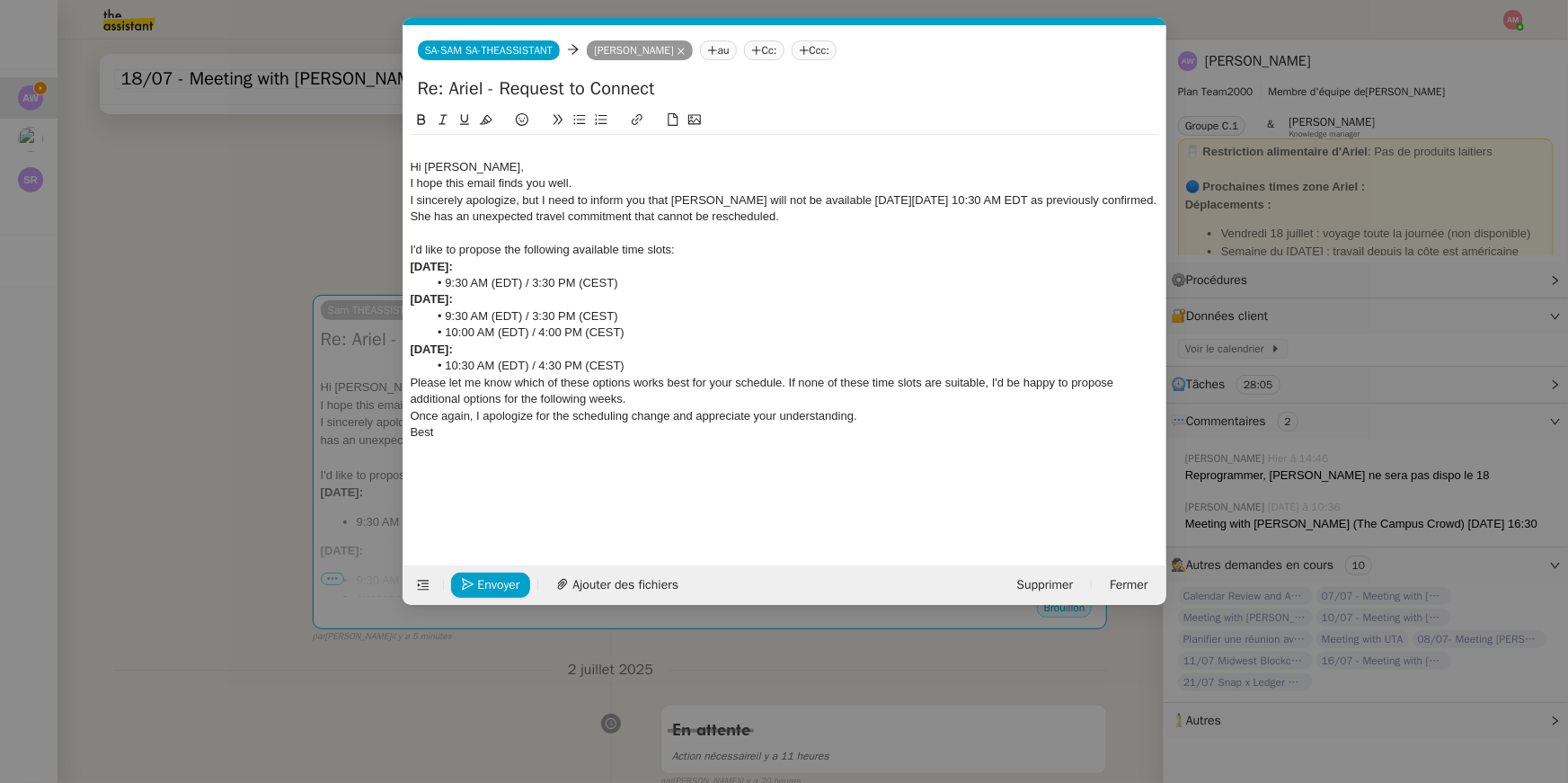 click on "Hi [PERSON_NAME]," 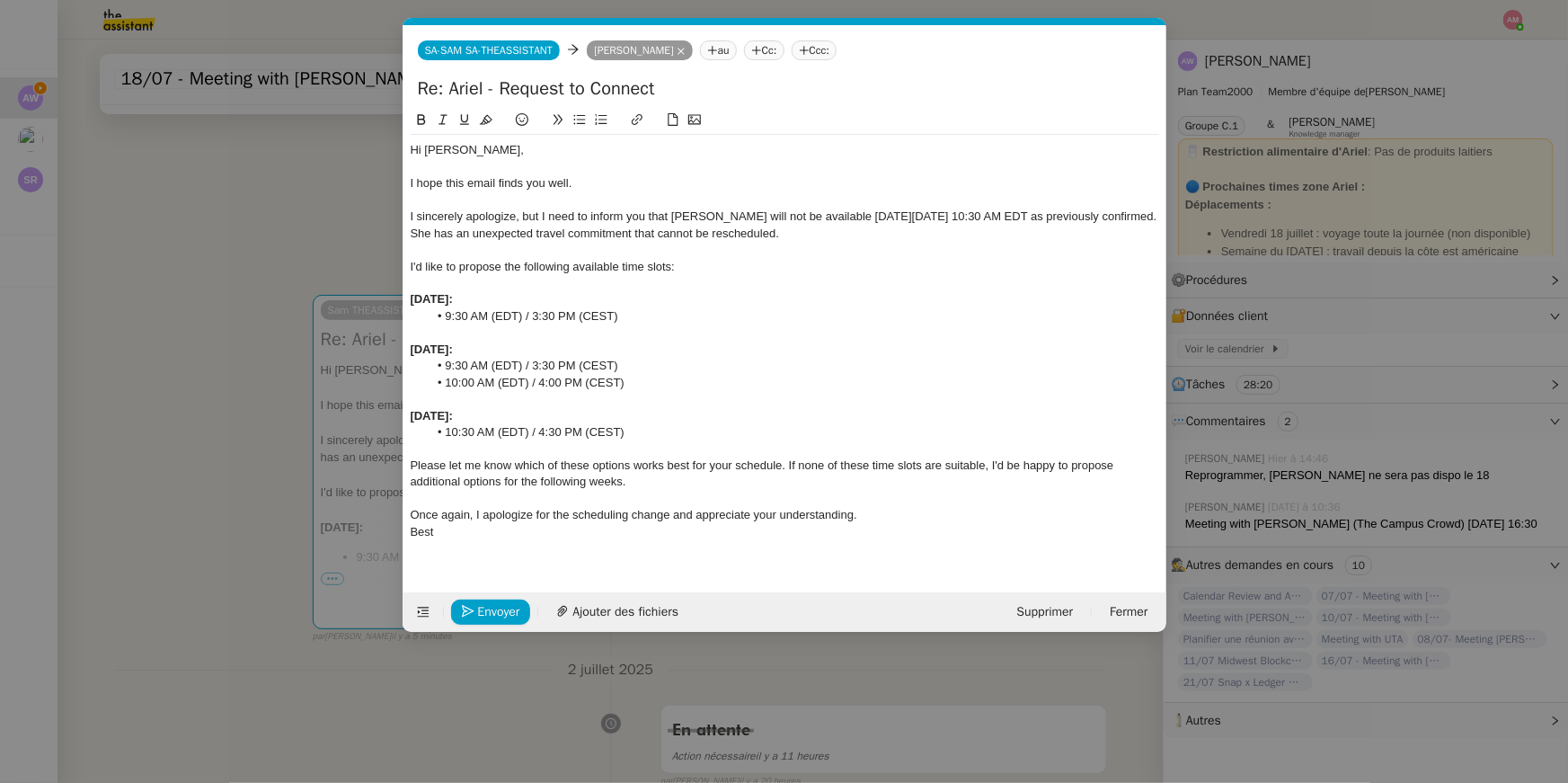 click on "Best" 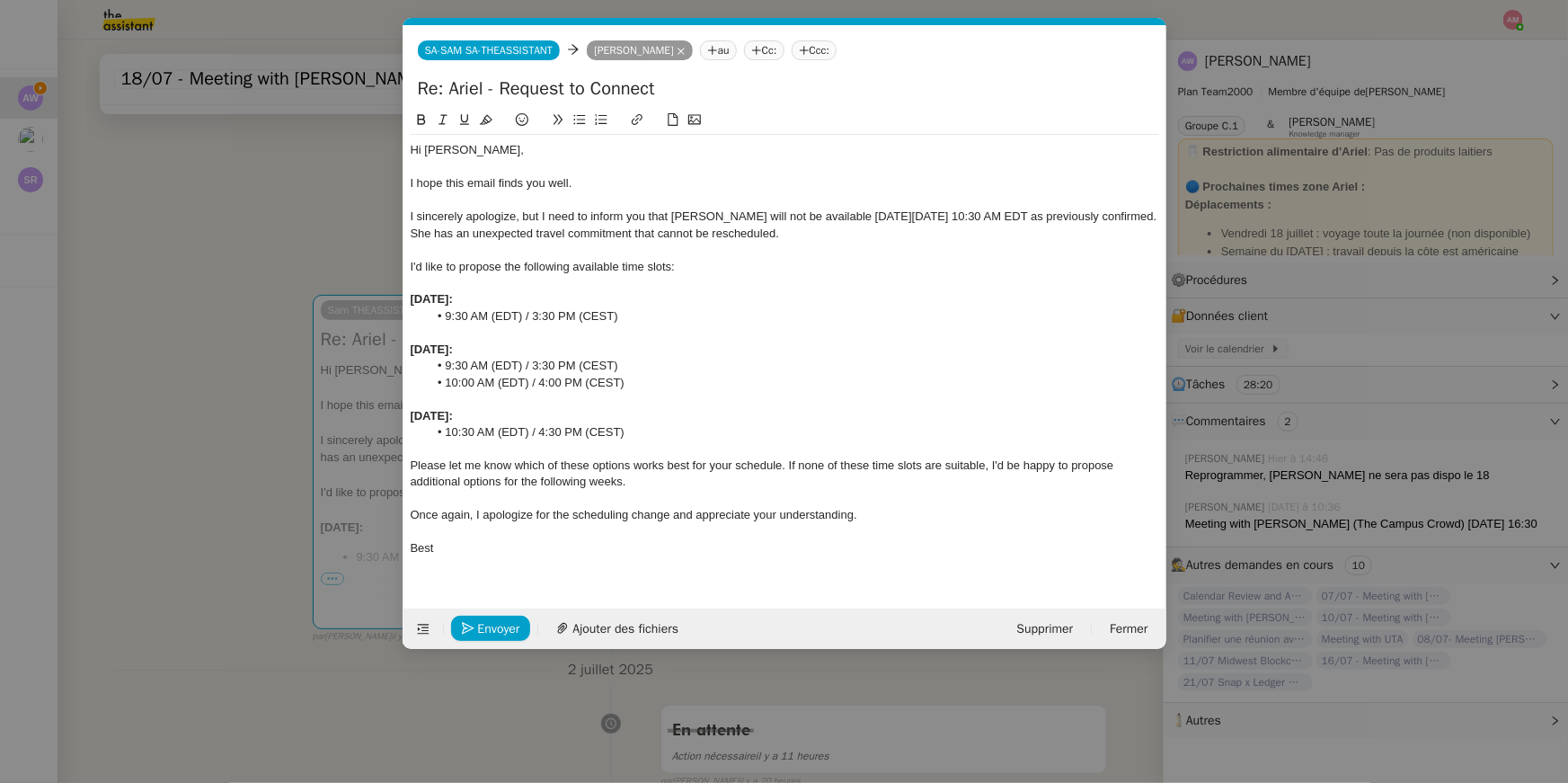 click on "Best" 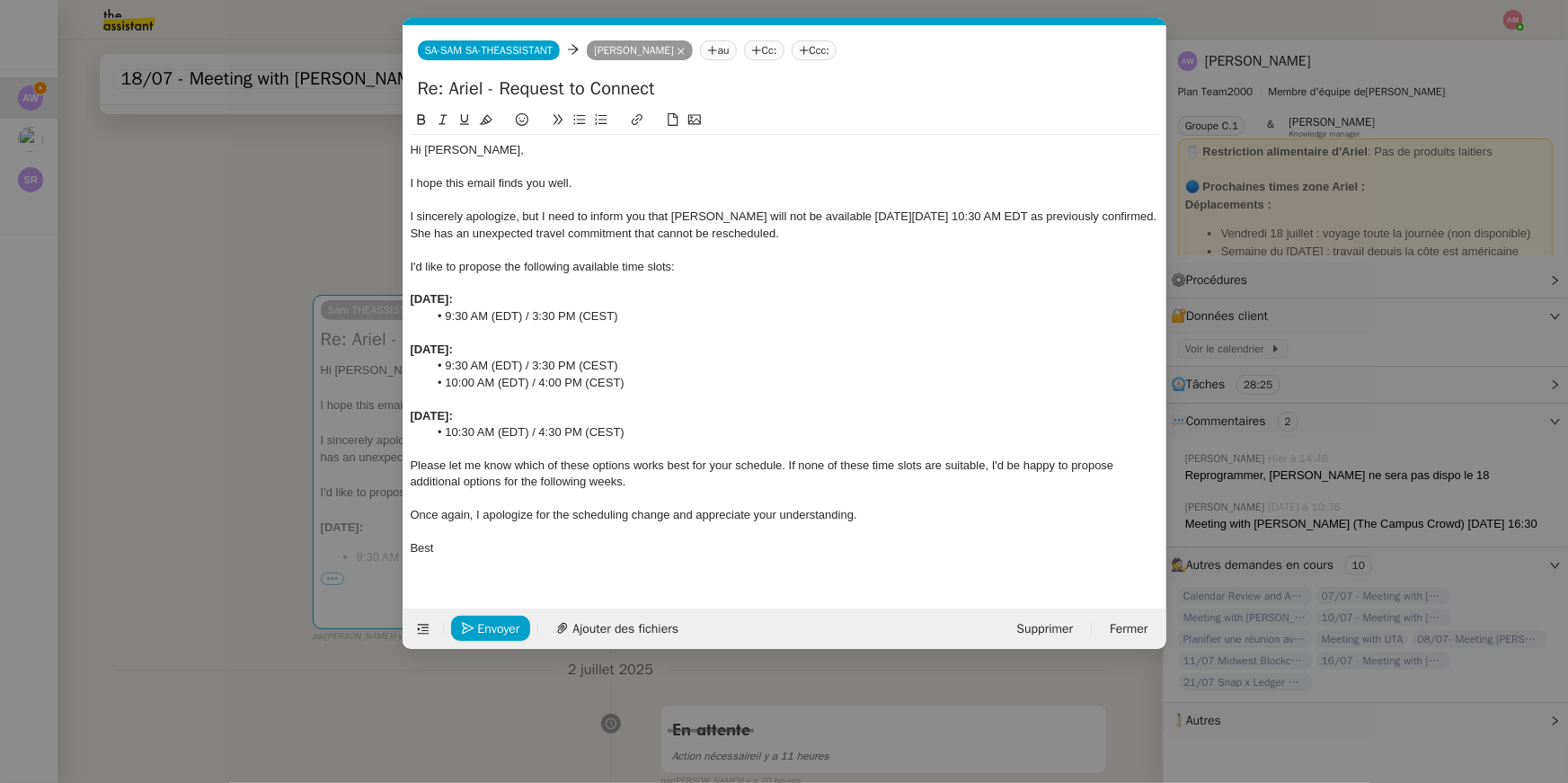 click on "Best" 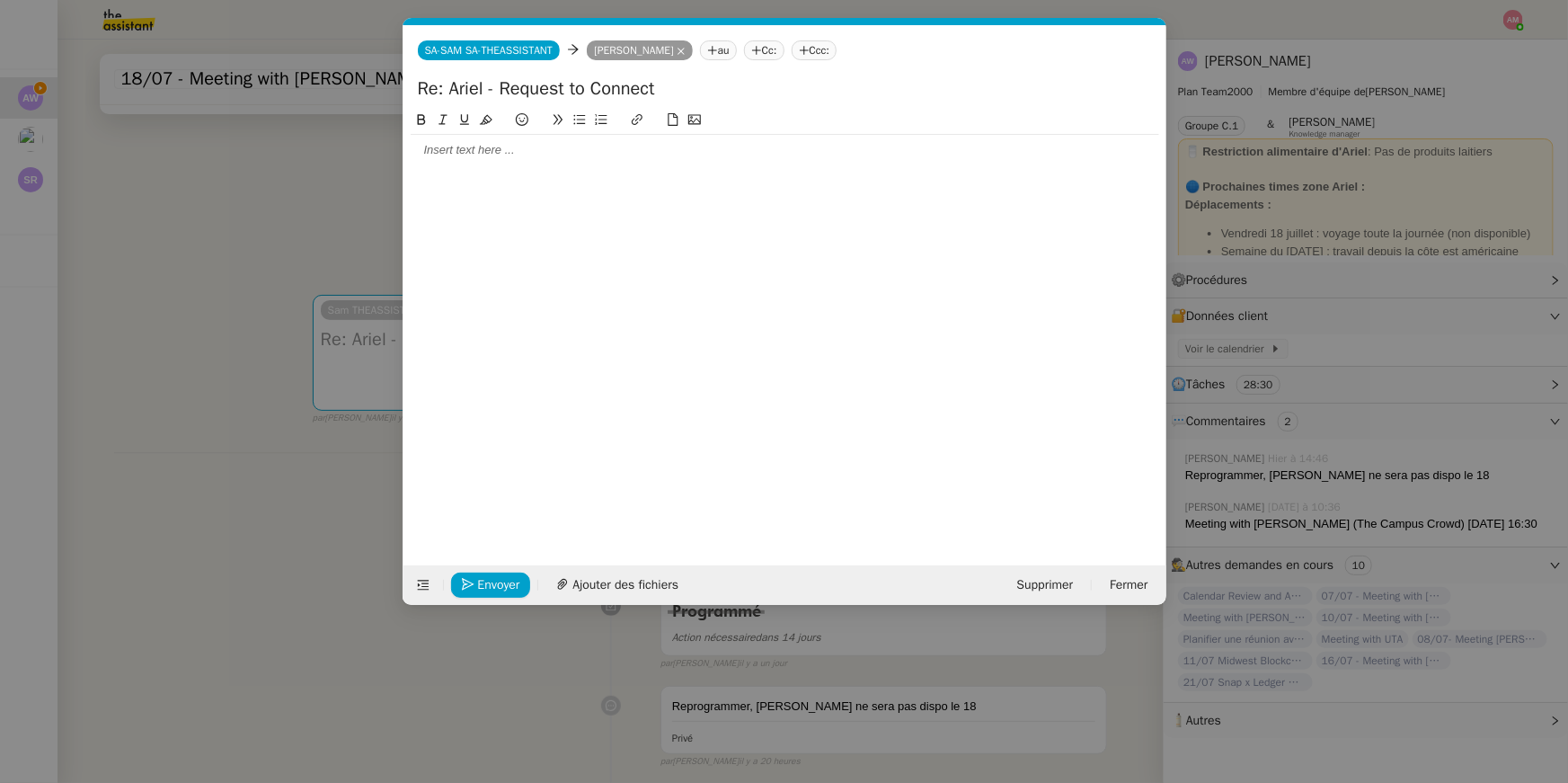 click on "Service TA - VOYAGE - PROPOSITION GLOBALE    A utiliser dans le cadre de proposition de déplacement TA - RELANCE CLIENT (EN)    Relancer un client lorsqu'il n'a pas répondu à un précédent message BAFERTY - MAIL AUDITION    A utiliser dans le cadre de la procédure d'envoi des mails d'audition TA - PUBLICATION OFFRE D'EMPLOI     Organisation du recrutement Discours de présentation du paiement sécurisé    Onboarding LEDGER (ANG) - Relance     [PERSON_NAME] TA - VOYAGES - PROPOSITION ITINERAIRE    Soumettre les résultats d'une recherche TA - CONFIRMATION PAIEMENT (EN)    Confirmer avec le client de modèle de transaction - Attention Plan Pro nécessaire. Onboarding LEDGER (FR)     [PERSON_NAME] TA - COURRIER EXPEDIE (recommandé)    A utiliser dans le cadre de l'envoi d'un courrier recommandé TA - PARTAGE DE CALENDRIER (EN)    A utiliser pour demander au client de partager son calendrier afin de faciliter l'accès et la gestion PSPI - Appel de fonds MJL    TA - RELANCE CLIENT" at bounding box center (784, 391) 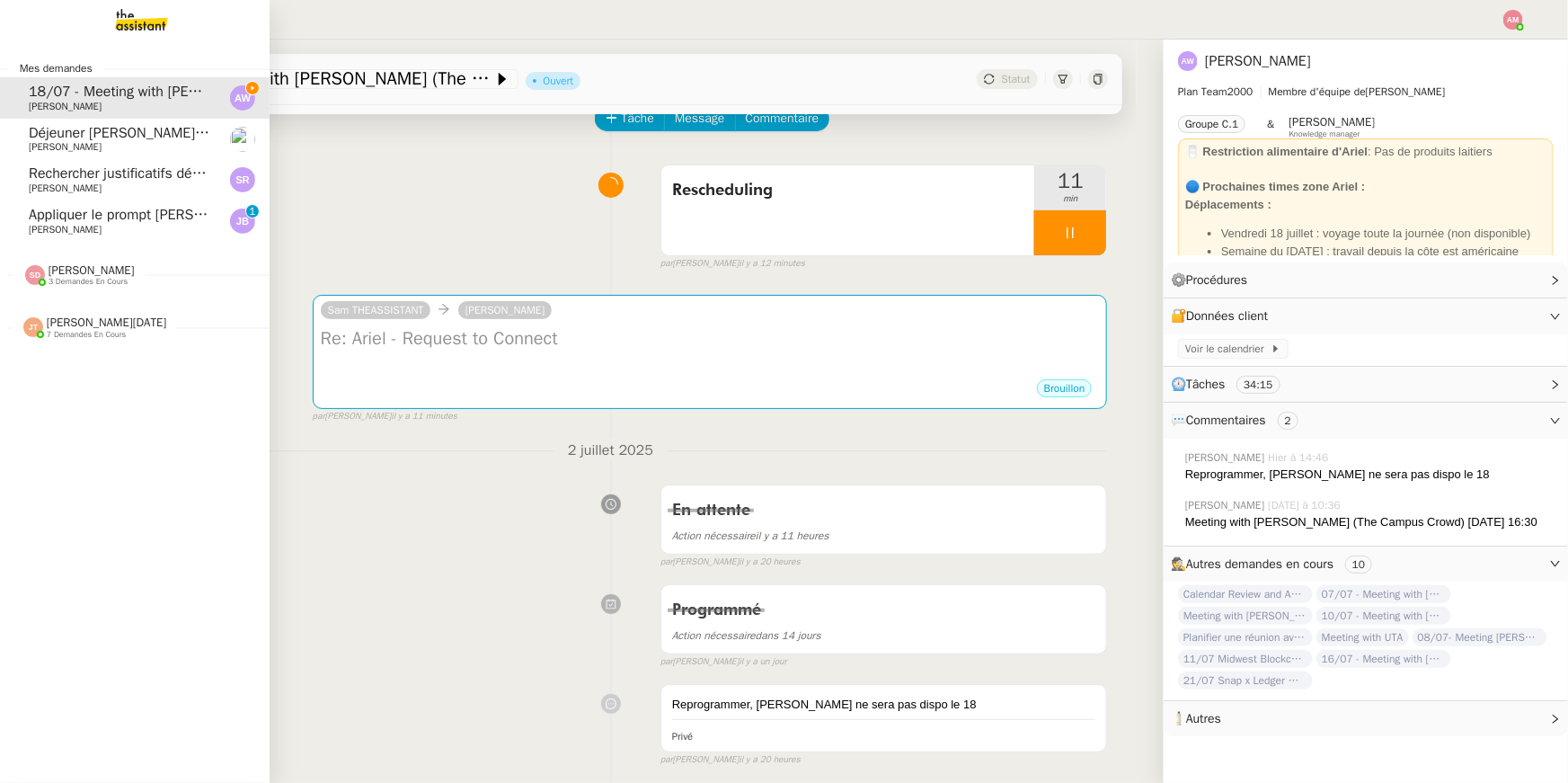 click on "[PERSON_NAME]" 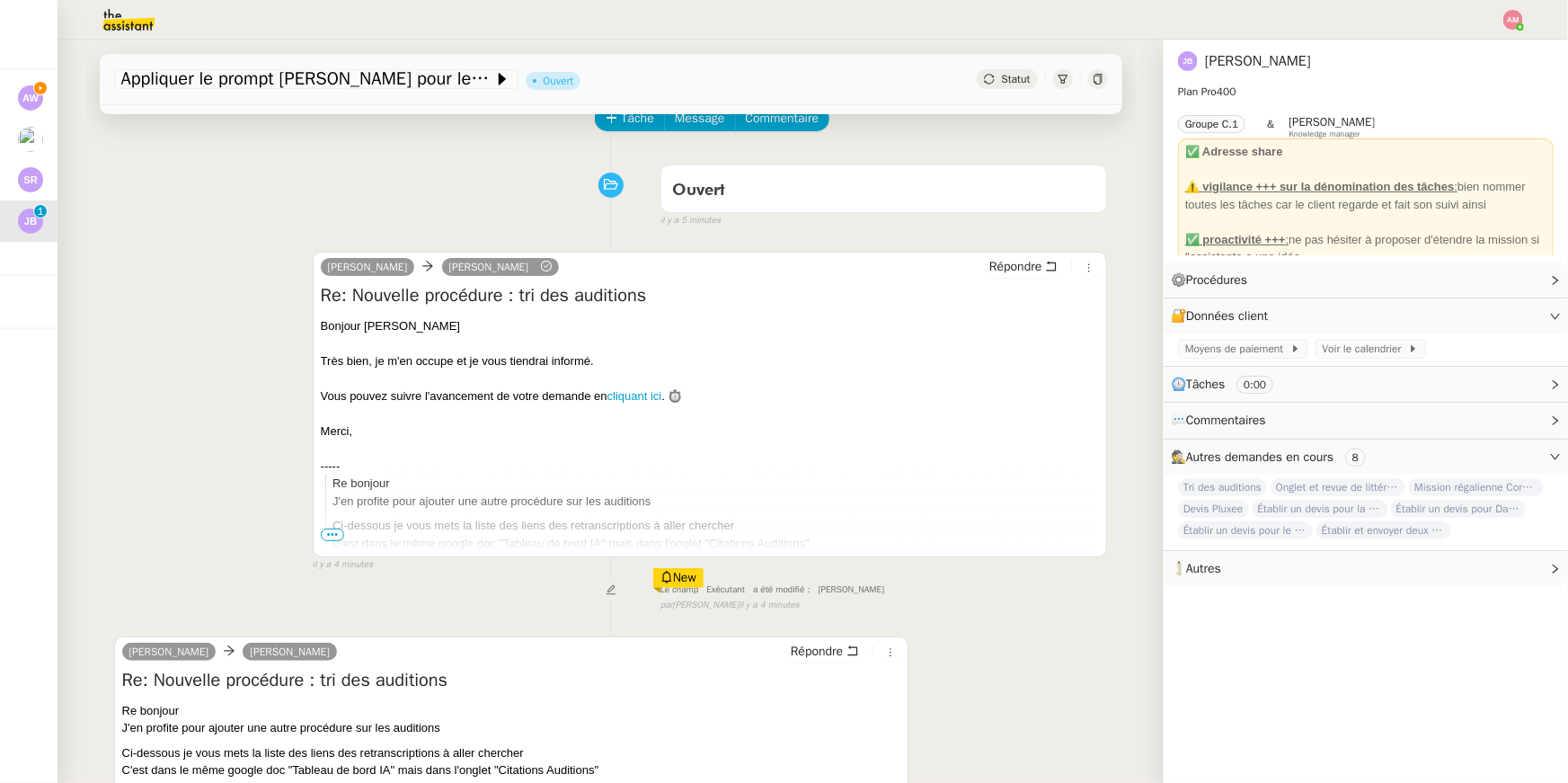 scroll, scrollTop: 354, scrollLeft: 0, axis: vertical 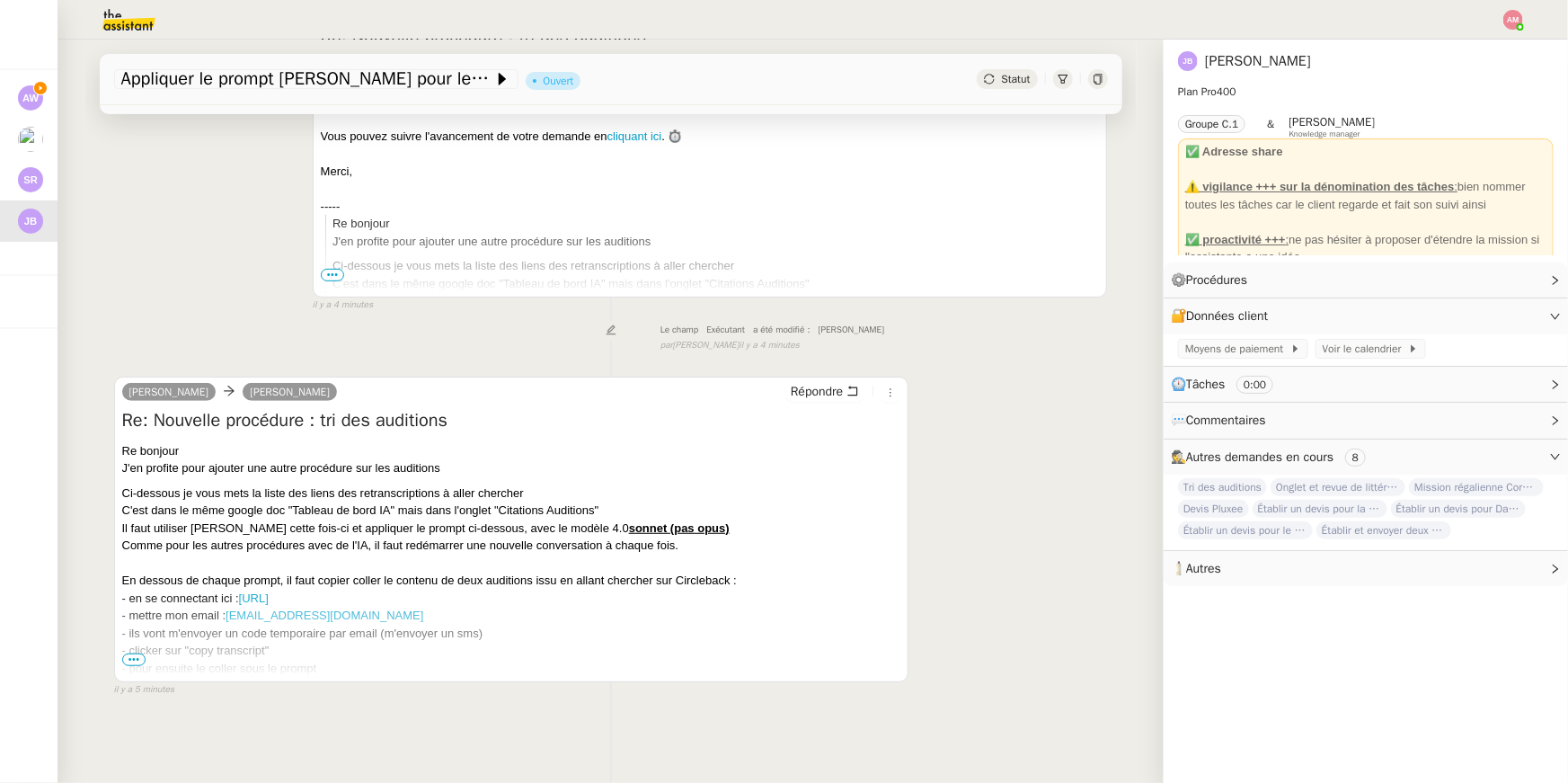click on "•••" at bounding box center [134, 660] 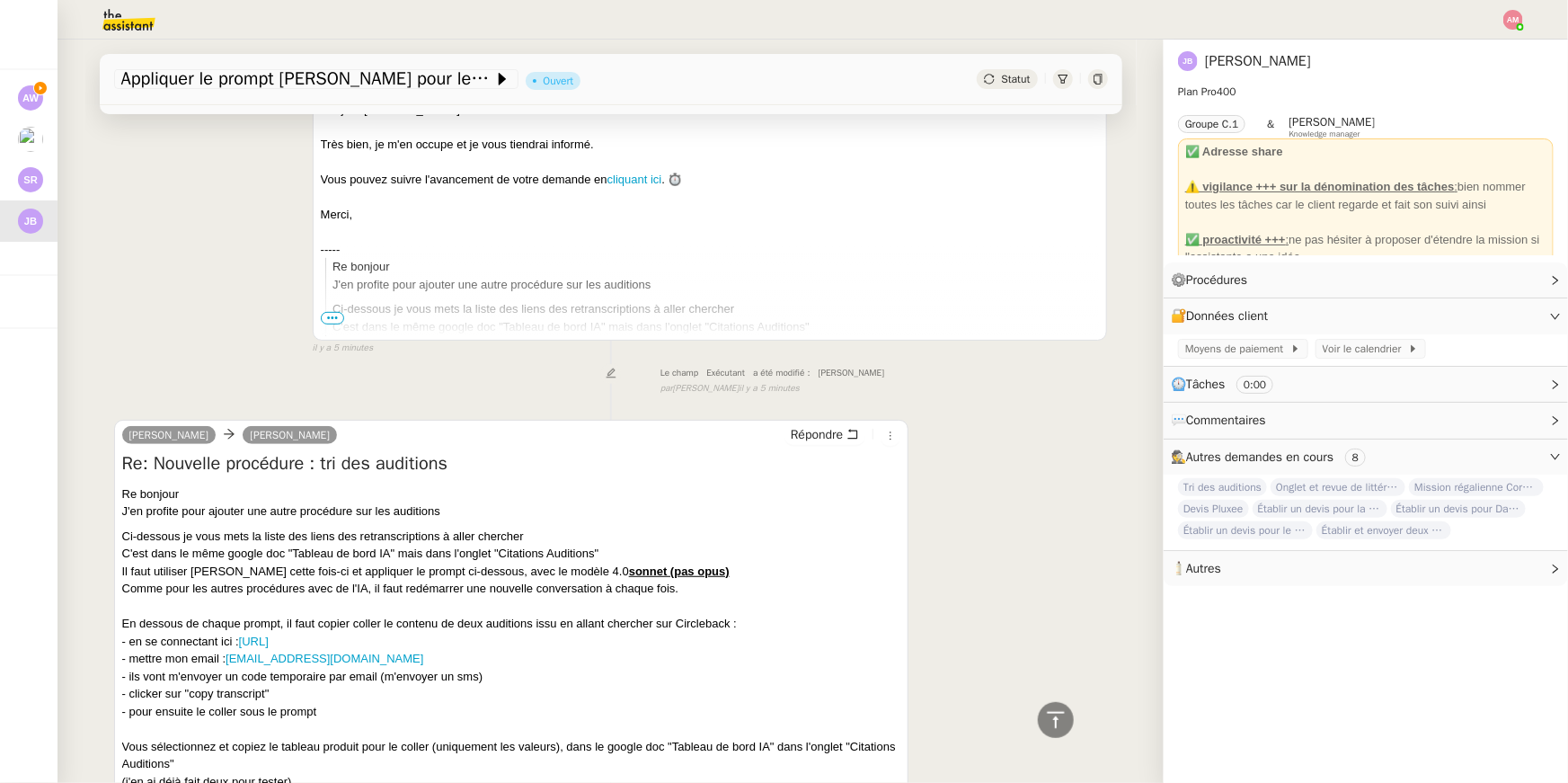 scroll, scrollTop: 128, scrollLeft: 0, axis: vertical 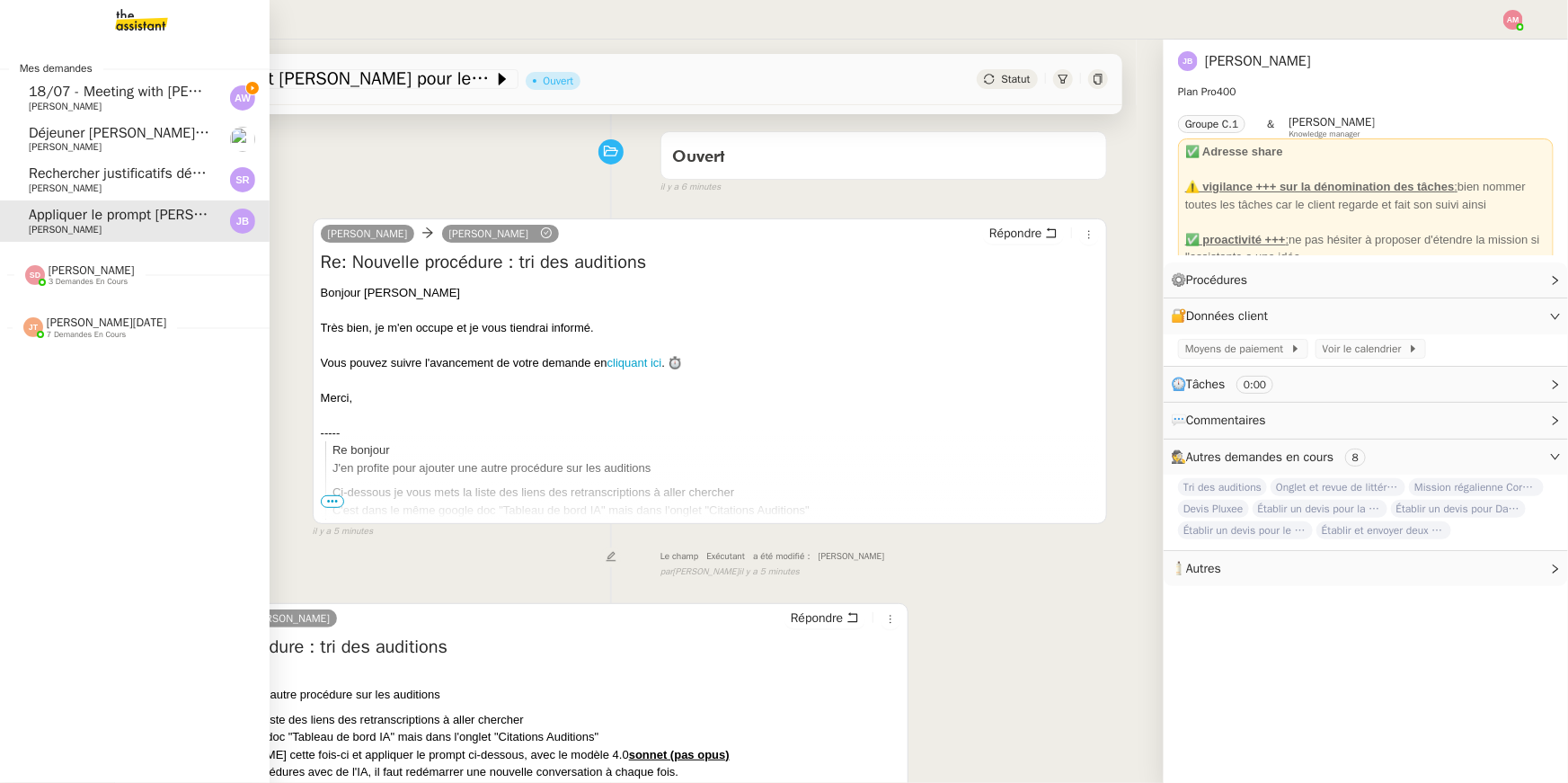 click on "18/07 - Meeting with [PERSON_NAME] (The Campus Crowd)" 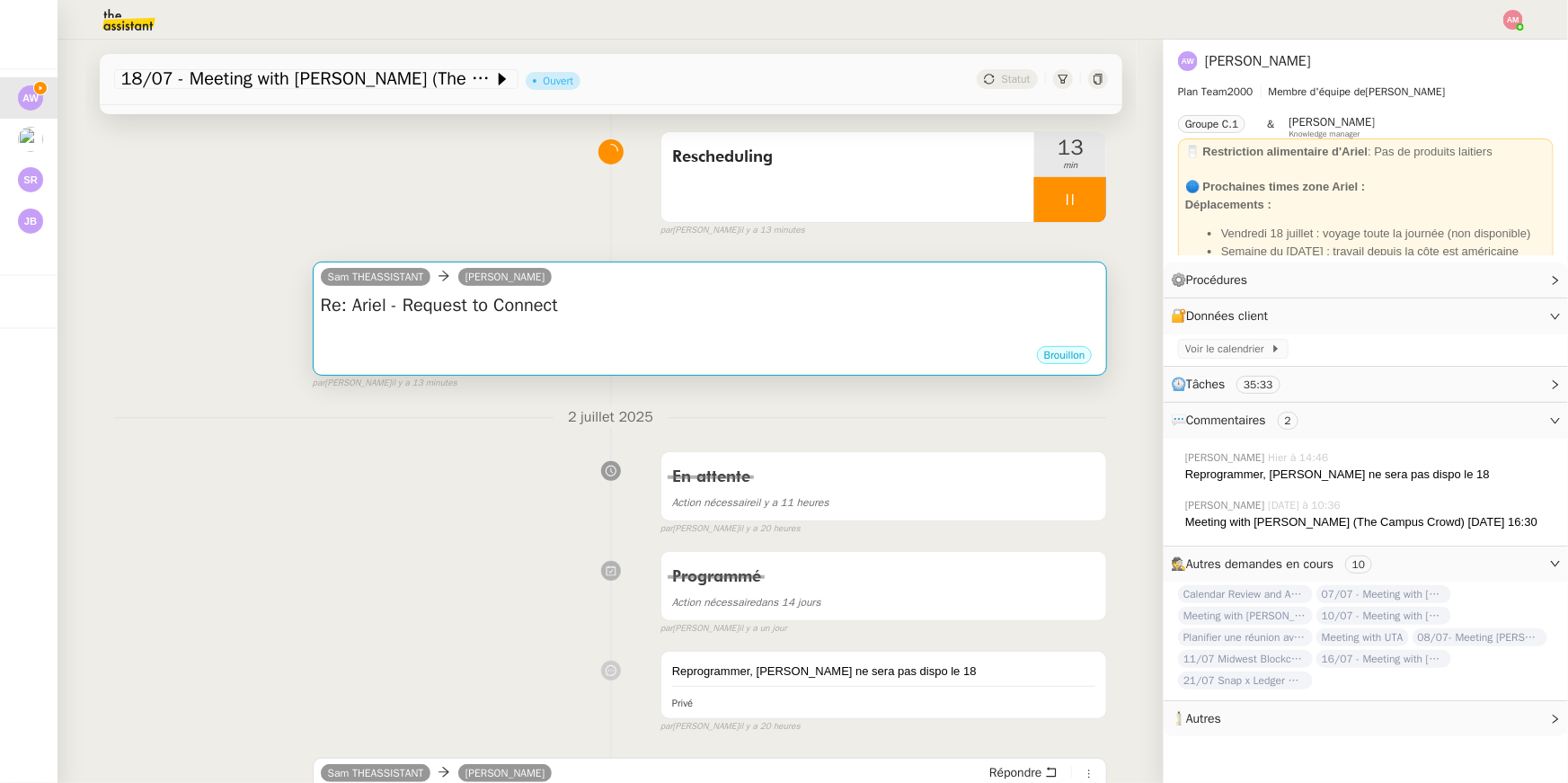click at bounding box center (710, 336) 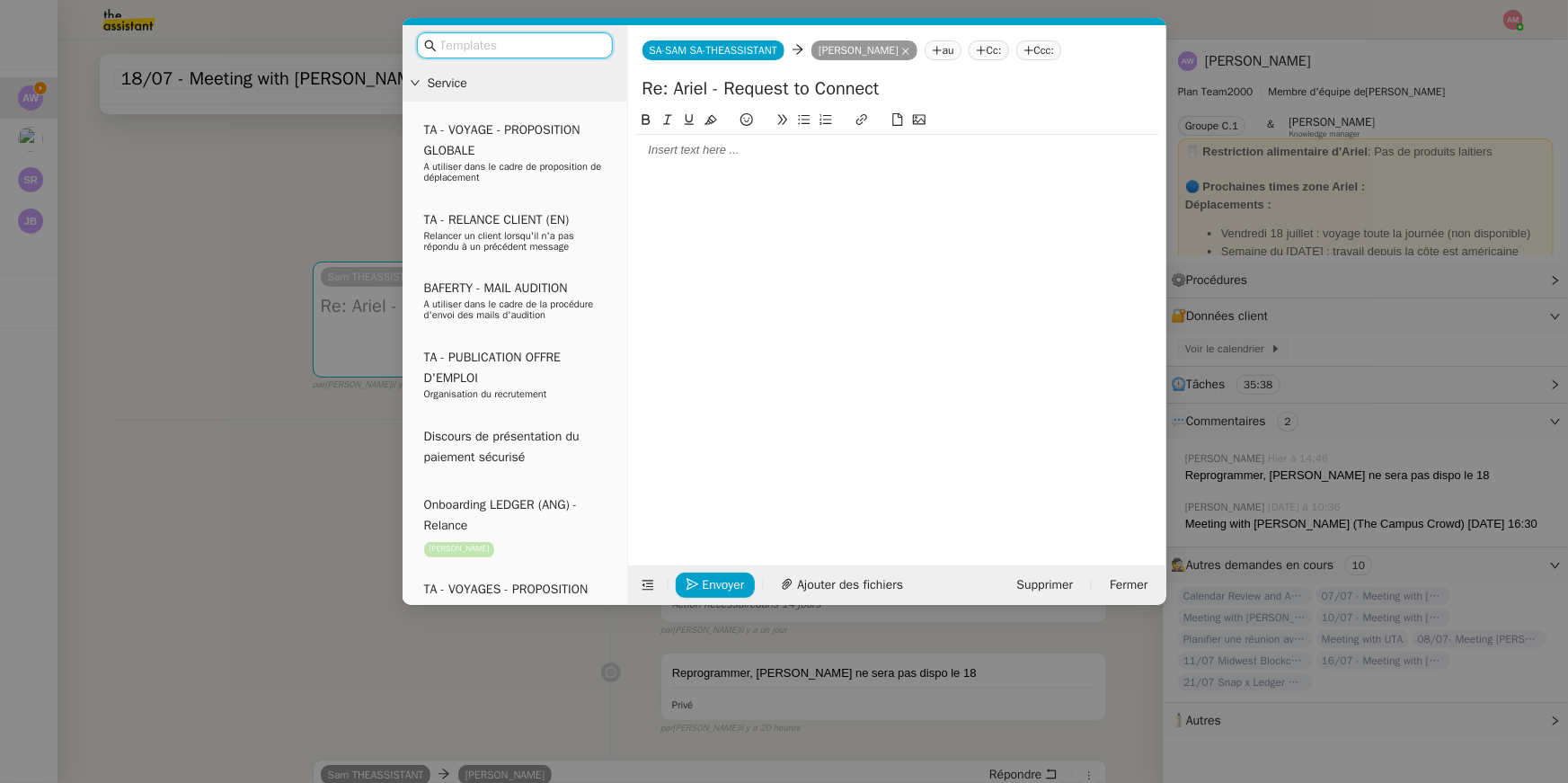click on "Service TA - VOYAGE - PROPOSITION GLOBALE    A utiliser dans le cadre de proposition de déplacement TA - RELANCE CLIENT (EN)    Relancer un client lorsqu'il n'a pas répondu à un précédent message BAFERTY - MAIL AUDITION    A utiliser dans le cadre de la procédure d'envoi des mails d'audition TA - PUBLICATION OFFRE D'EMPLOI     Organisation du recrutement Discours de présentation du paiement sécurisé    Onboarding LEDGER (ANG) - Relance     [PERSON_NAME] TA - VOYAGES - PROPOSITION ITINERAIRE    Soumettre les résultats d'une recherche TA - CONFIRMATION PAIEMENT (EN)    Confirmer avec le client de modèle de transaction - Attention Plan Pro nécessaire. Onboarding LEDGER (FR)     [PERSON_NAME] TA - COURRIER EXPEDIE (recommandé)    A utiliser dans le cadre de l'envoi d'un courrier recommandé TA - PARTAGE DE CALENDRIER (EN)    A utiliser pour demander au client de partager son calendrier afin de faciliter l'accès et la gestion PSPI - Appel de fonds MJL    TA - RELANCE CLIENT" at bounding box center (784, 391) 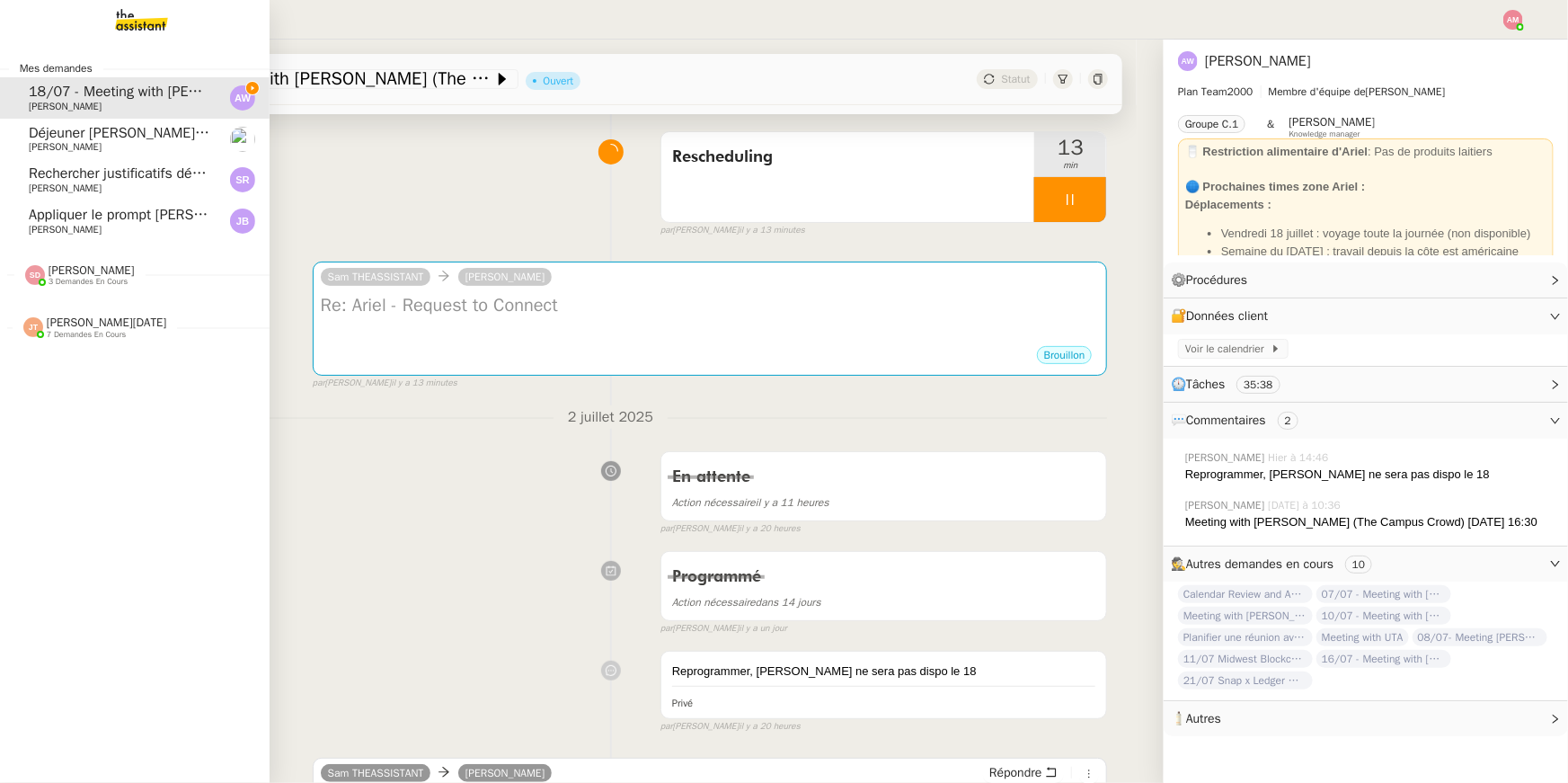 click 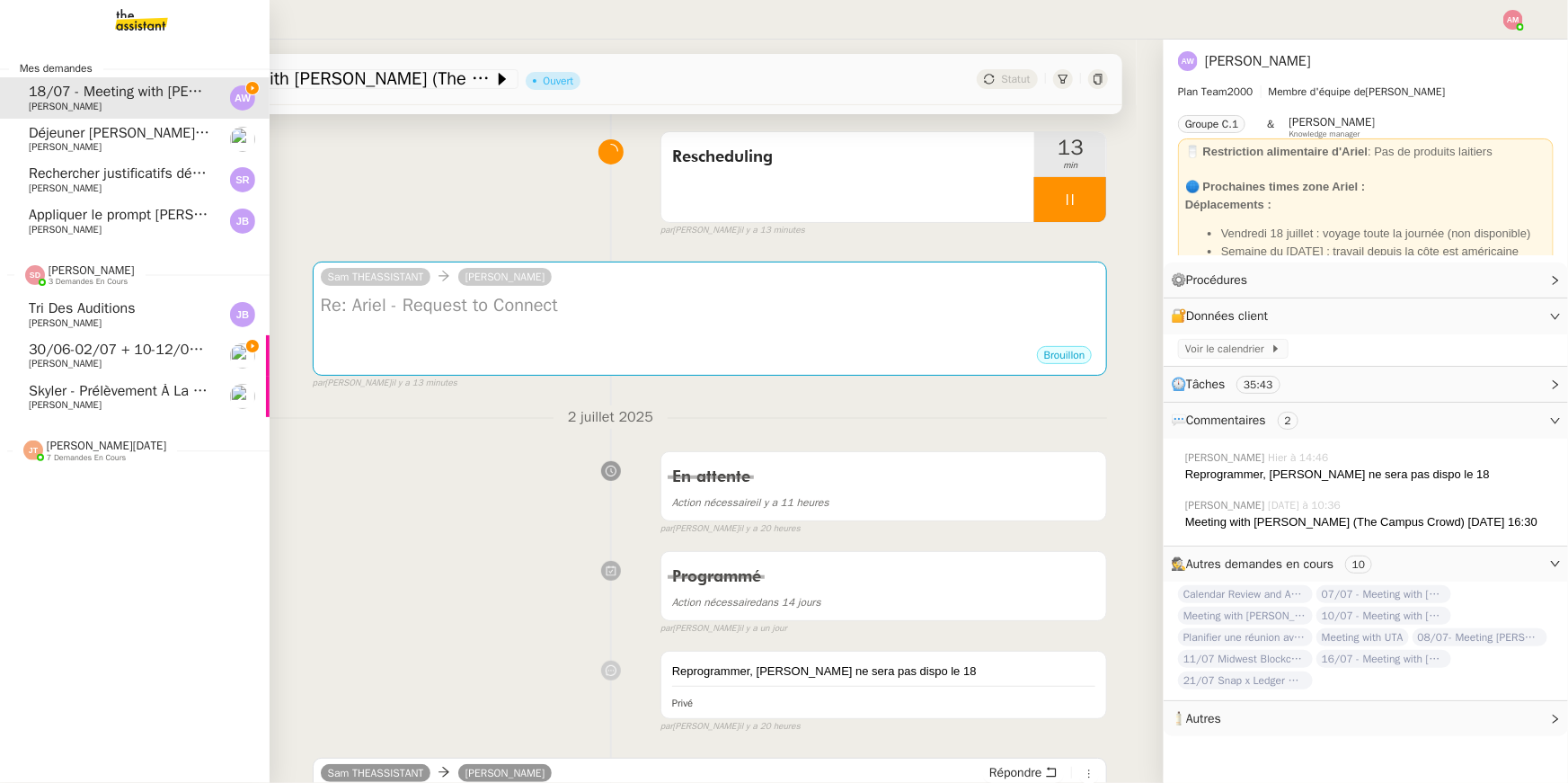 click on "[PERSON_NAME]" 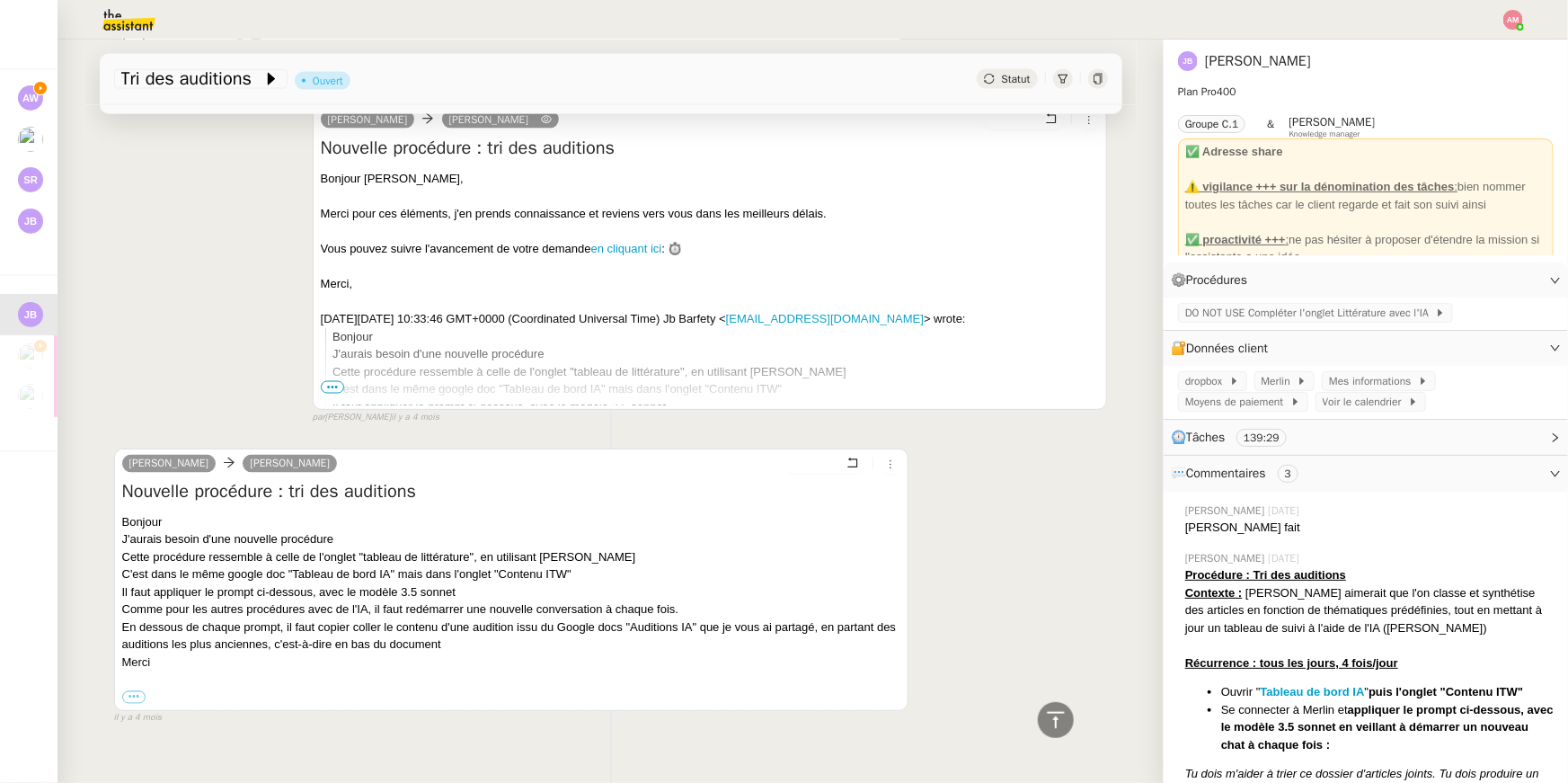 scroll, scrollTop: 8226, scrollLeft: 0, axis: vertical 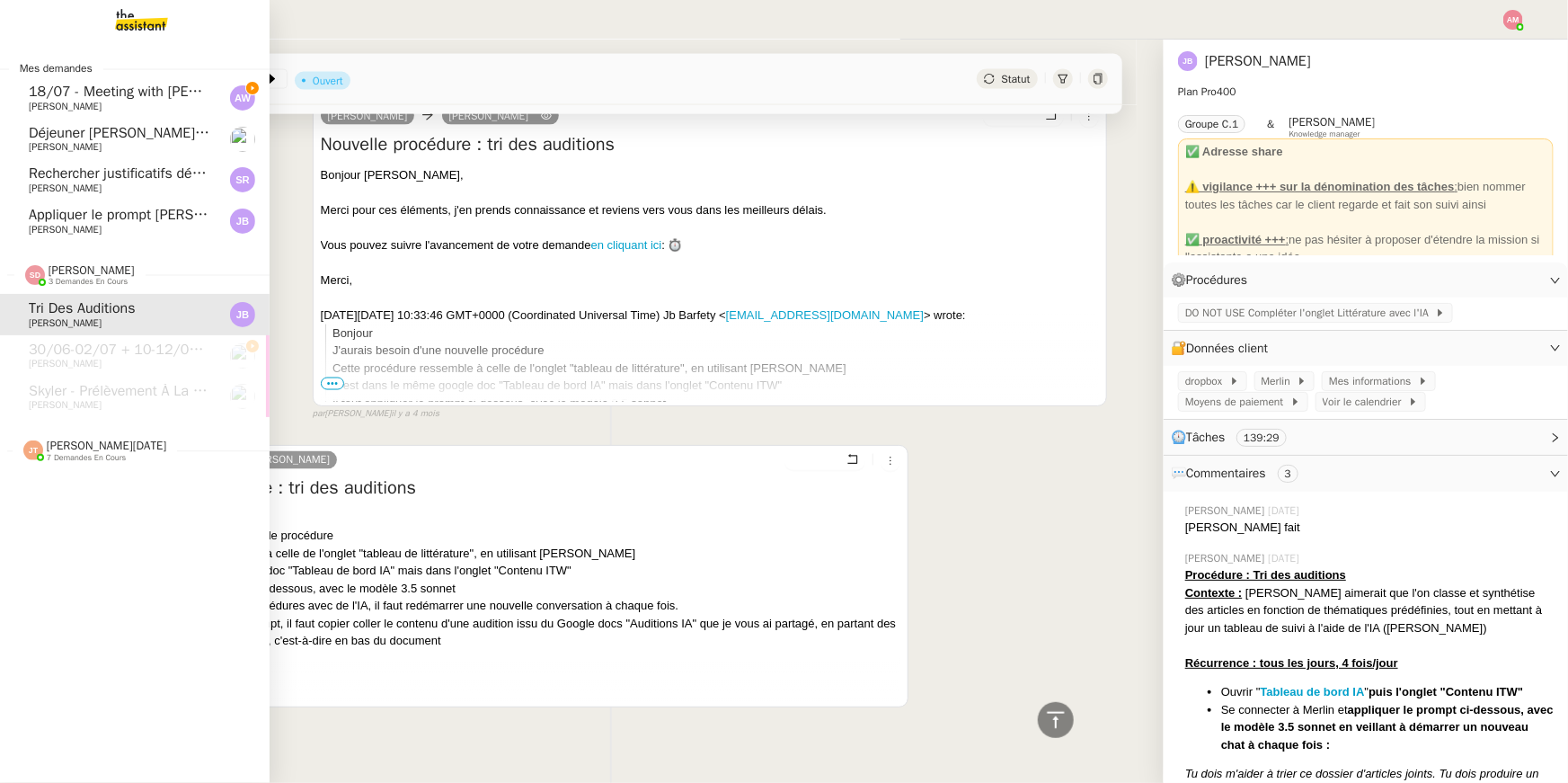 click on "Appliquer le prompt [PERSON_NAME] pour les auditions    [PERSON_NAME]" 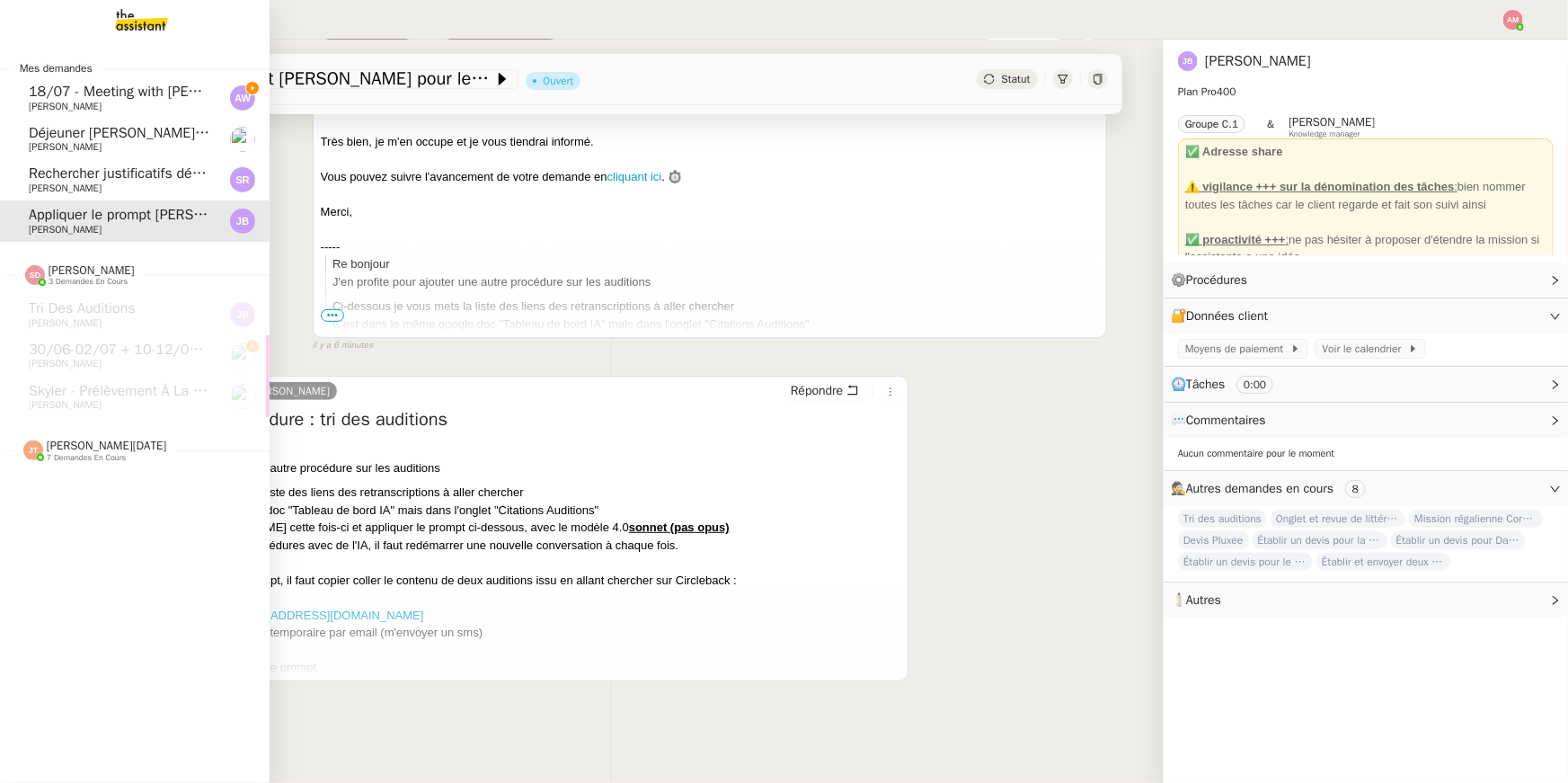 scroll, scrollTop: 314, scrollLeft: 0, axis: vertical 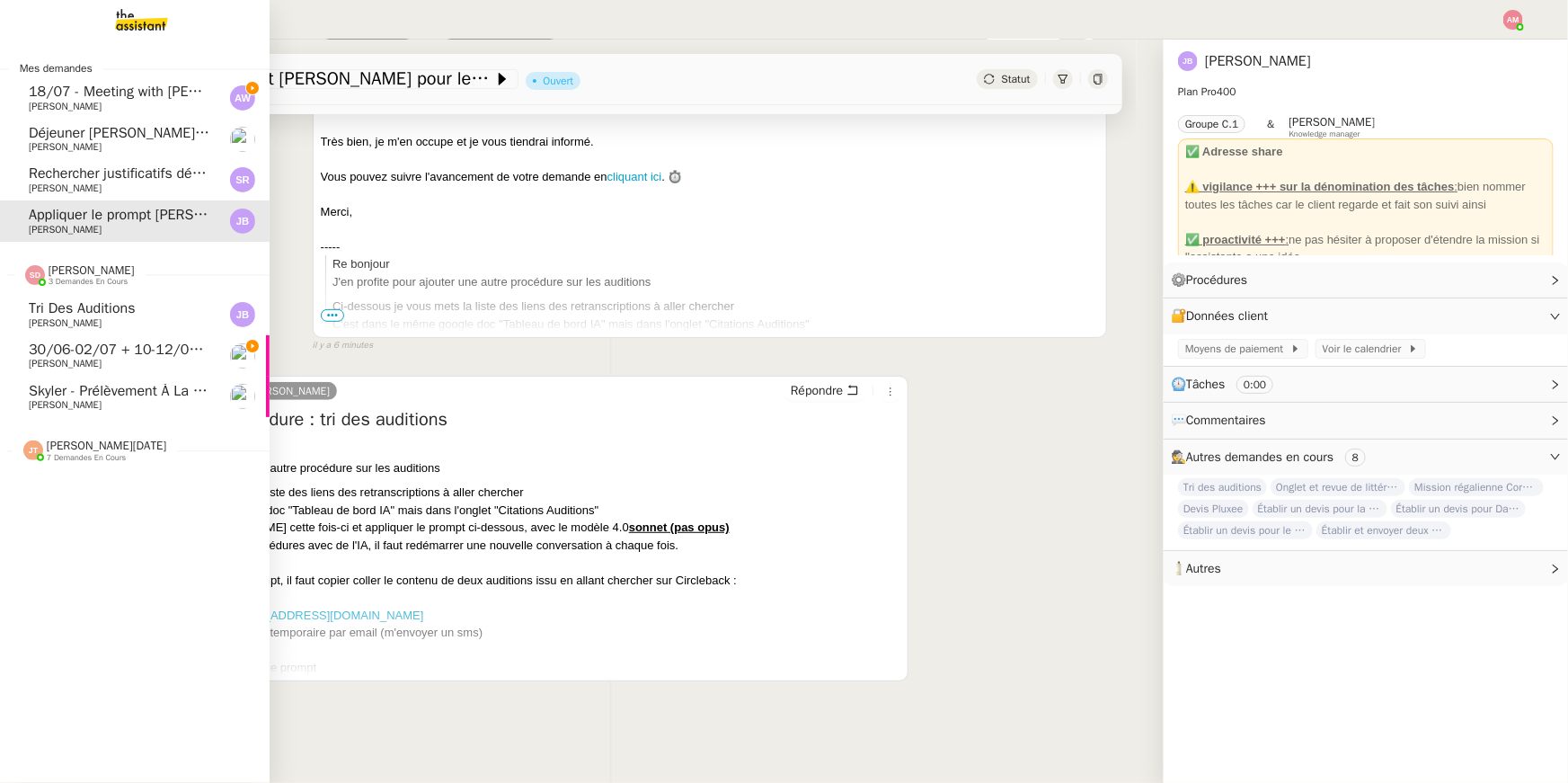 click on "Tri des auditions" 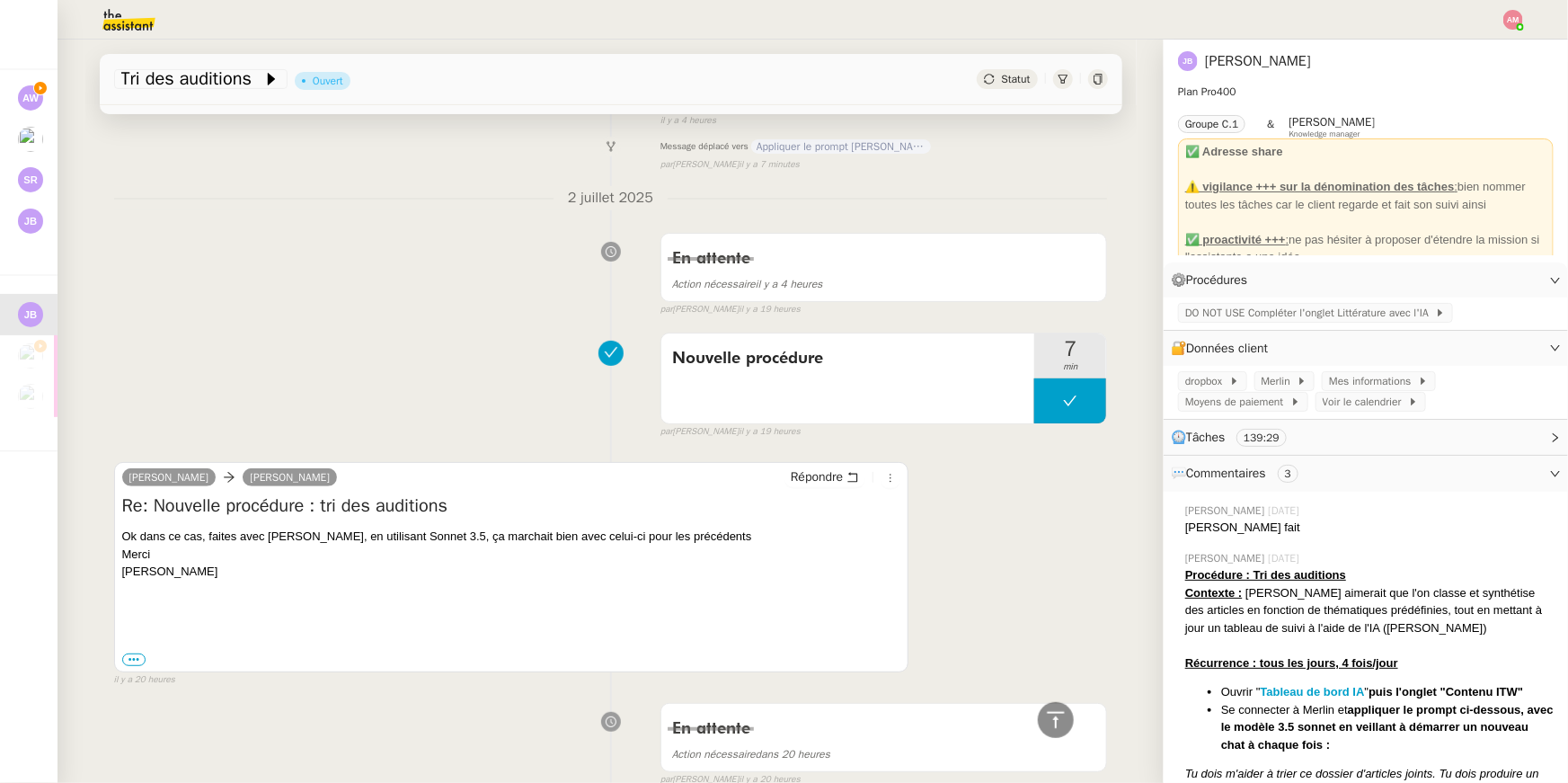 scroll, scrollTop: 0, scrollLeft: 0, axis: both 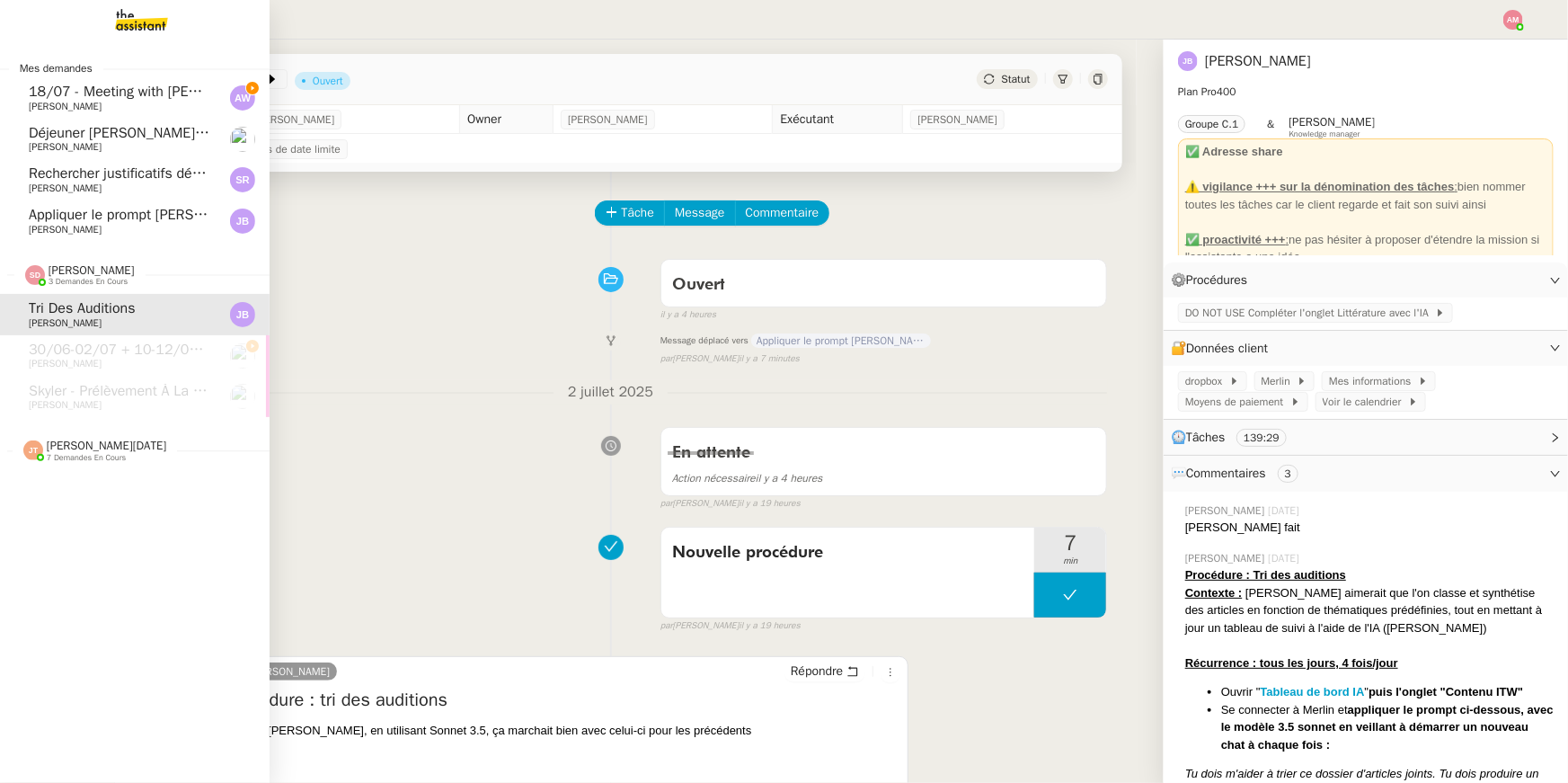 click on "18/07 - Meeting with [PERSON_NAME] (The Campus Crowd)    [PERSON_NAME]" 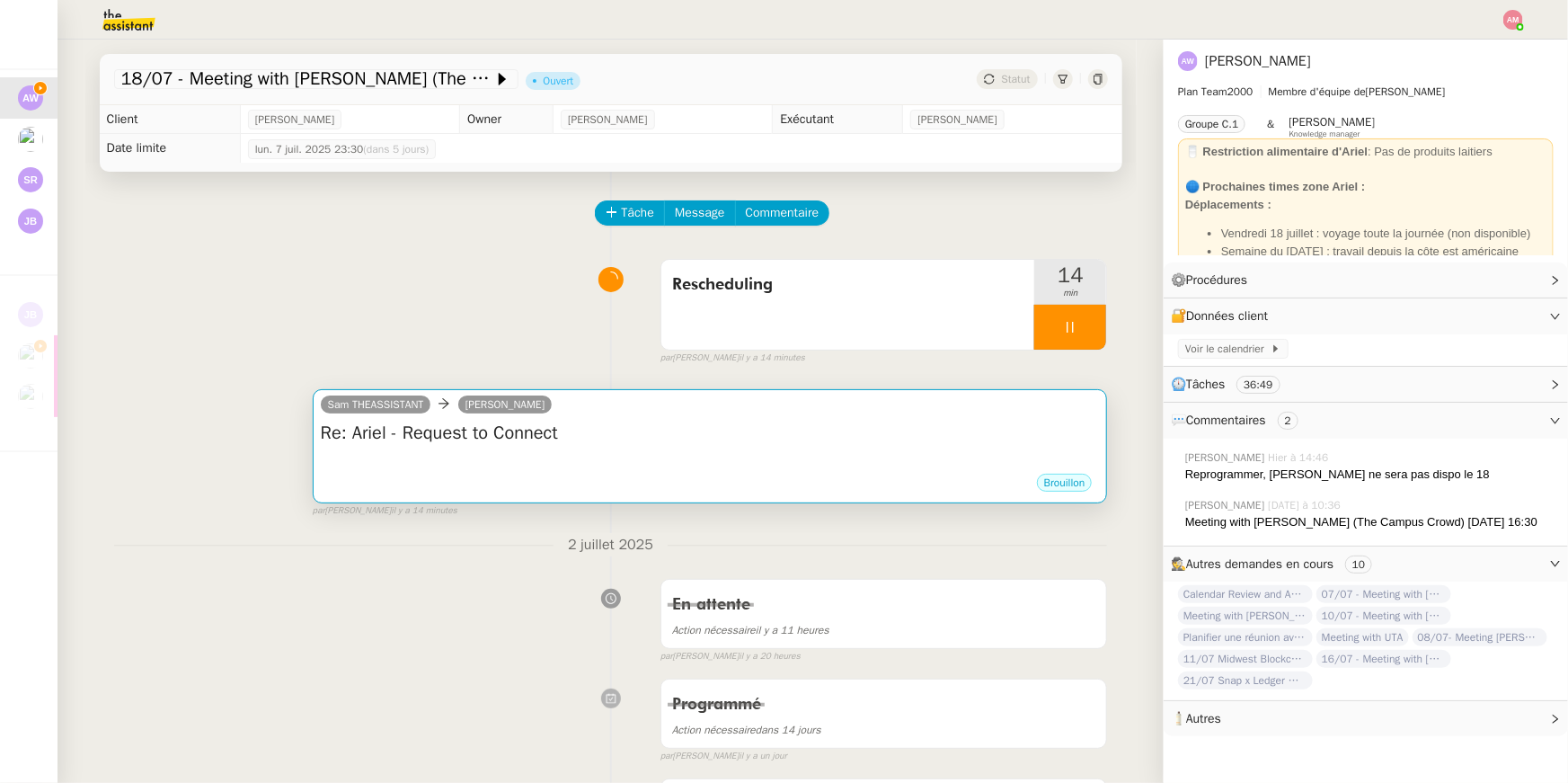 click on "[PERSON_NAME] THEASSISTANT      [PERSON_NAME]" at bounding box center [710, 407] 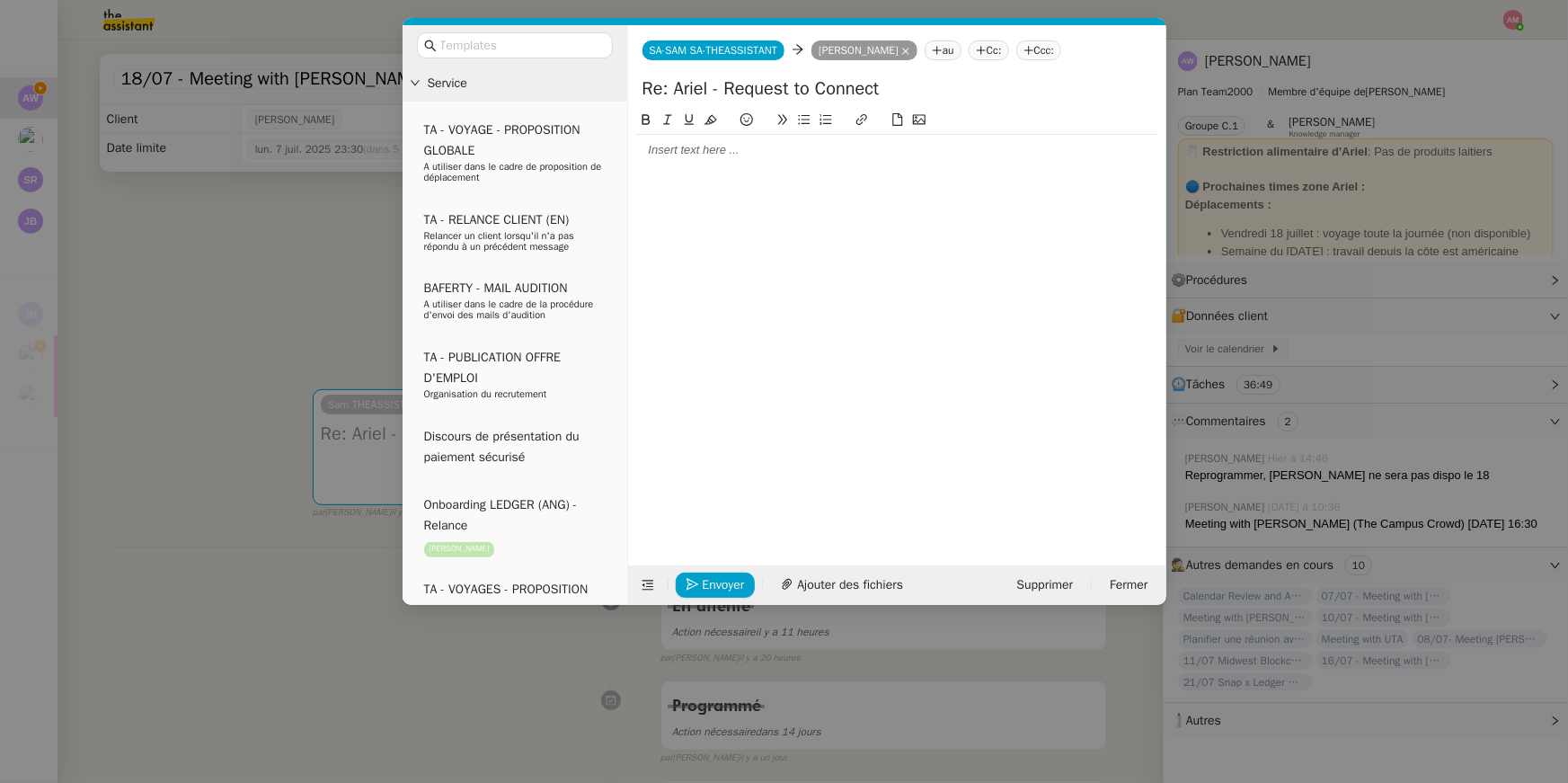 click 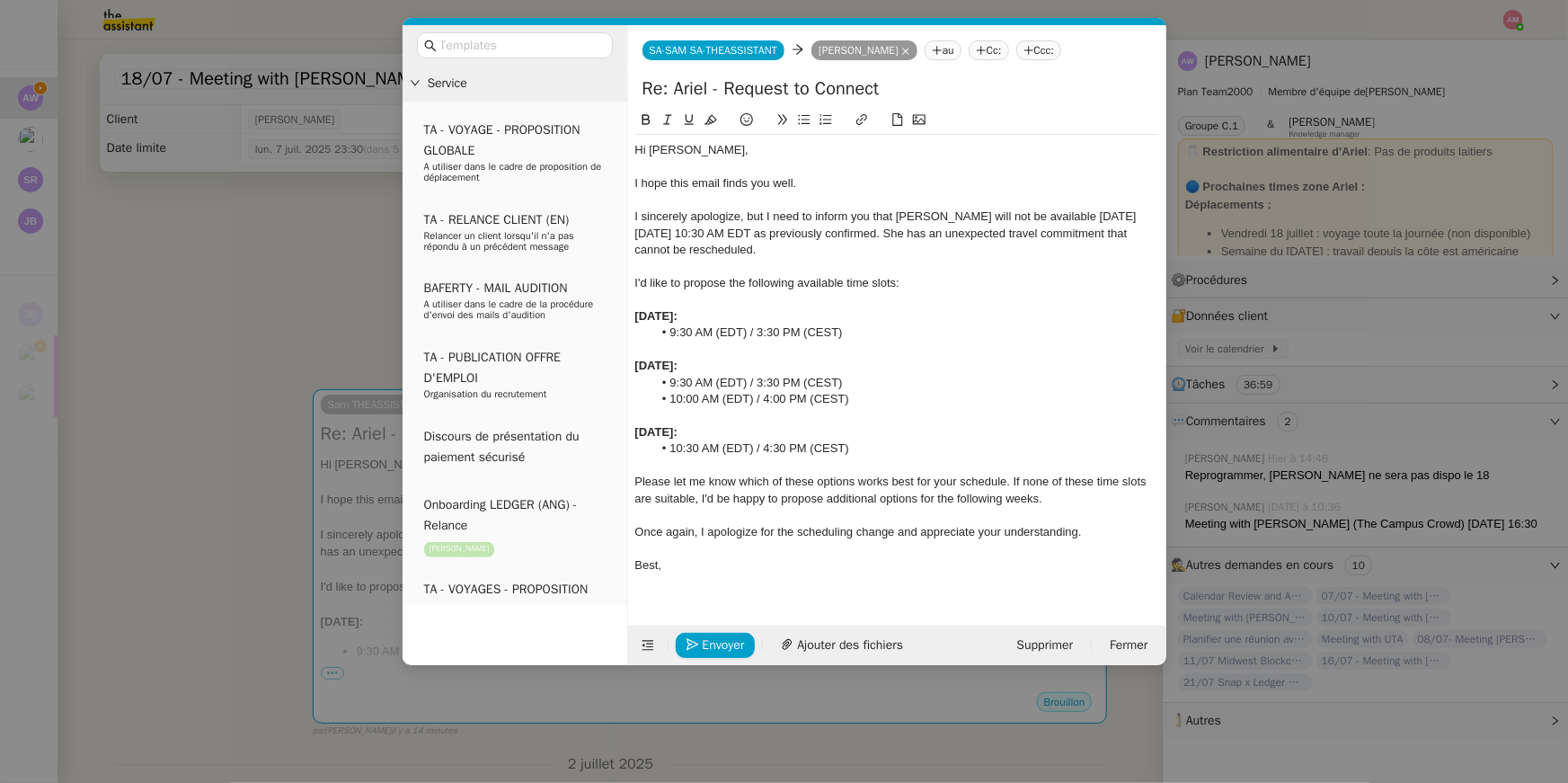 click on "Service TA - VOYAGE - PROPOSITION GLOBALE    A utiliser dans le cadre de proposition de déplacement TA - RELANCE CLIENT (EN)    Relancer un client lorsqu'il n'a pas répondu à un précédent message BAFERTY - MAIL AUDITION    A utiliser dans le cadre de la procédure d'envoi des mails d'audition TA - PUBLICATION OFFRE D'EMPLOI     Organisation du recrutement Discours de présentation du paiement sécurisé    Onboarding LEDGER (ANG) - Relance     [PERSON_NAME] TA - VOYAGES - PROPOSITION ITINERAIRE    Soumettre les résultats d'une recherche TA - CONFIRMATION PAIEMENT (EN)    Confirmer avec le client de modèle de transaction - Attention Plan Pro nécessaire. Onboarding LEDGER (FR)     [PERSON_NAME] TA - COURRIER EXPEDIE (recommandé)    A utiliser dans le cadre de l'envoi d'un courrier recommandé TA - PARTAGE DE CALENDRIER (EN)    A utiliser pour demander au client de partager son calendrier afin de faciliter l'accès et la gestion PSPI - Appel de fonds MJL    TA - RELANCE CLIENT" at bounding box center (784, 391) 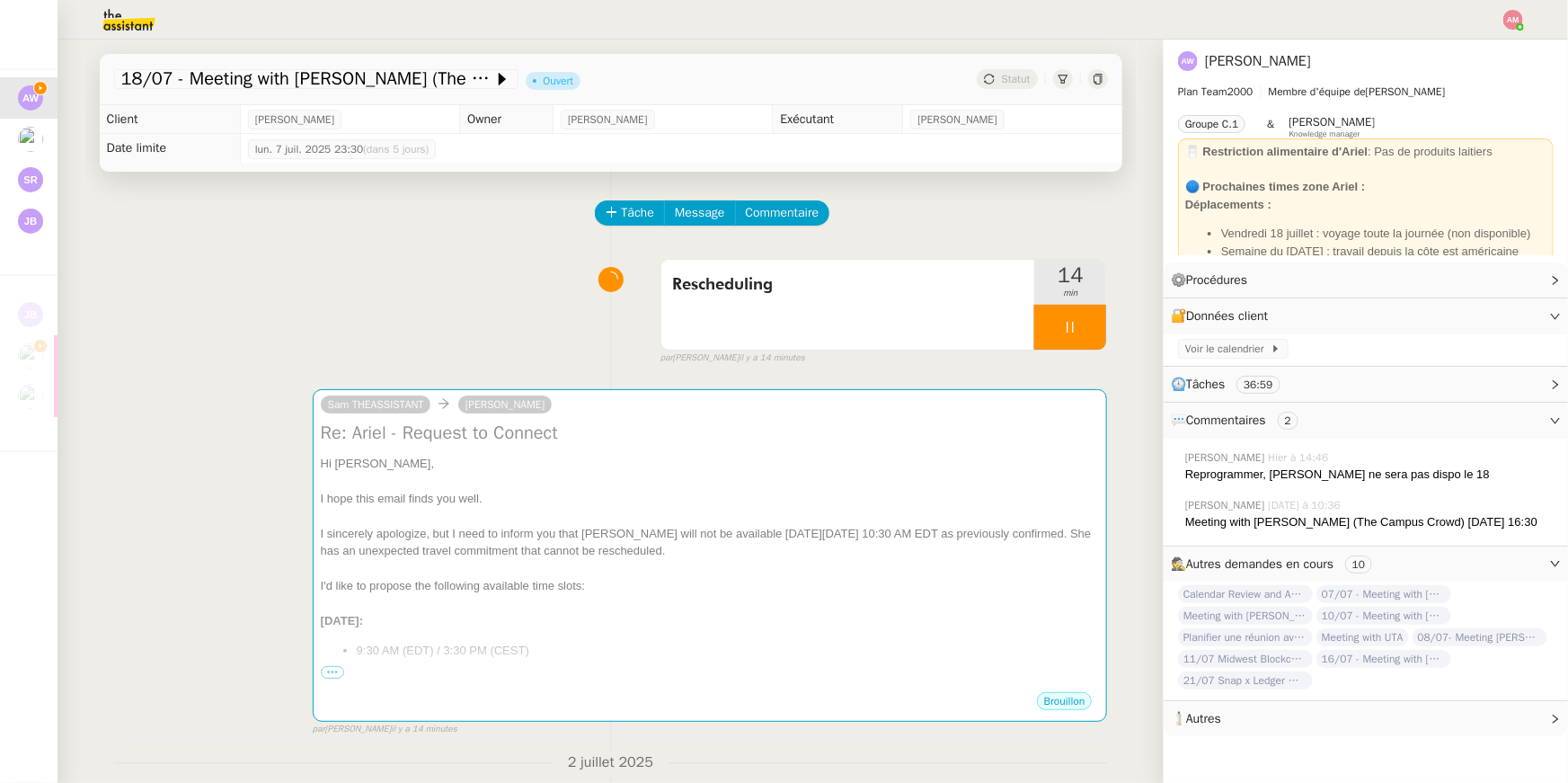 click 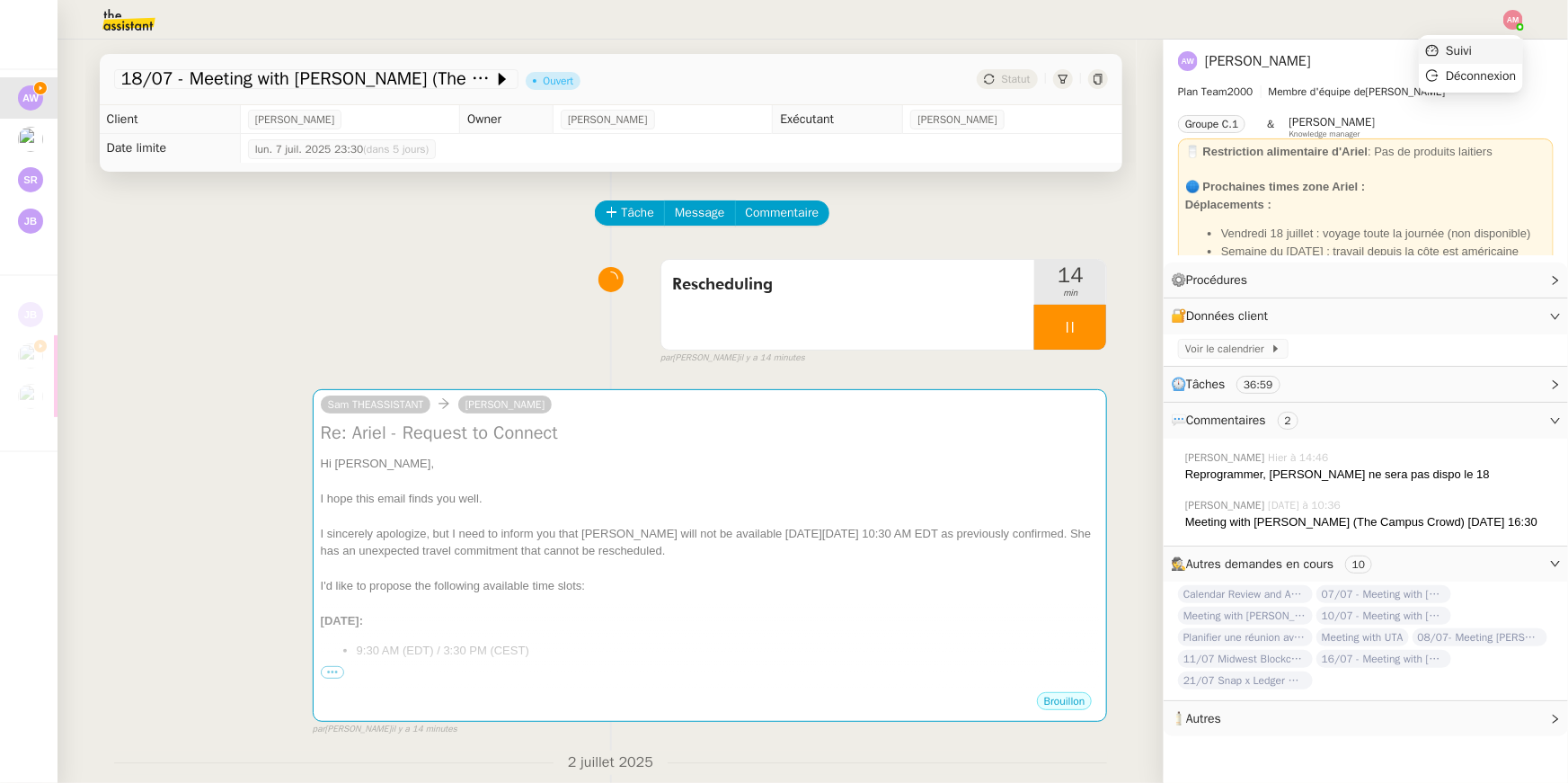 click on "Suivi" at bounding box center (1458, 50) 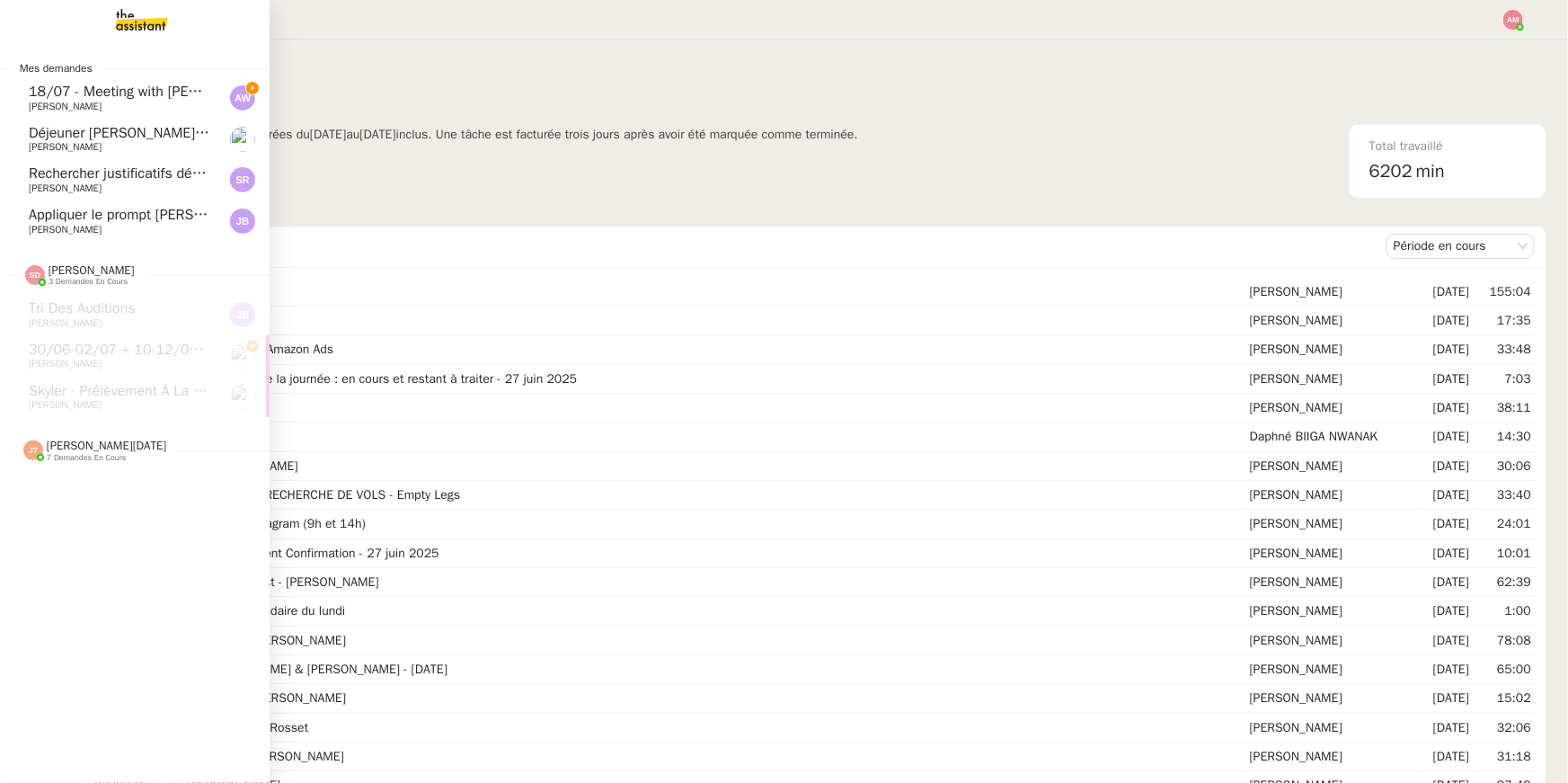 click on "18/07 - Meeting with [PERSON_NAME] (The Campus Crowd)    [PERSON_NAME]" 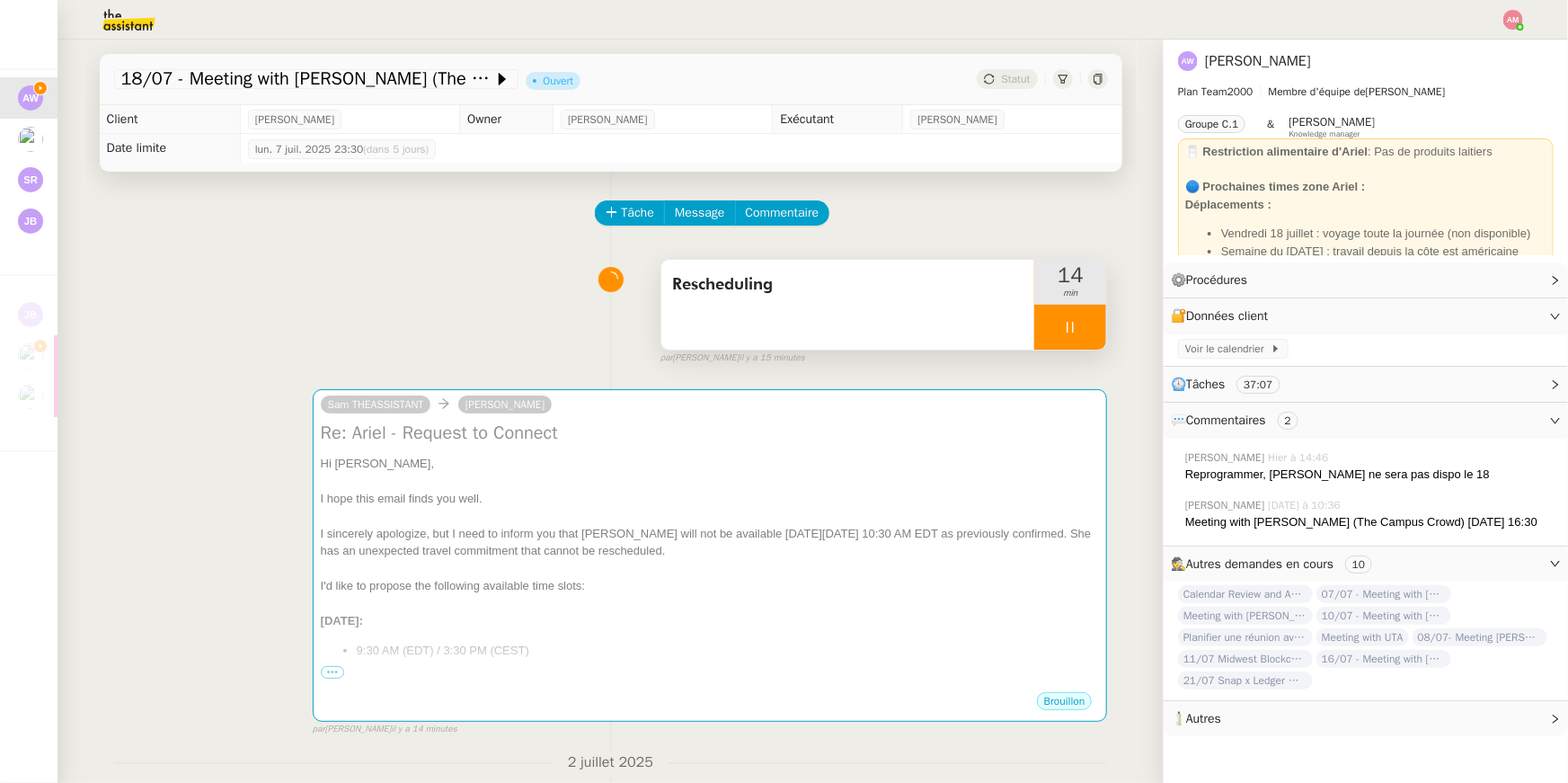 click on "Rescheduling" at bounding box center (848, 305) 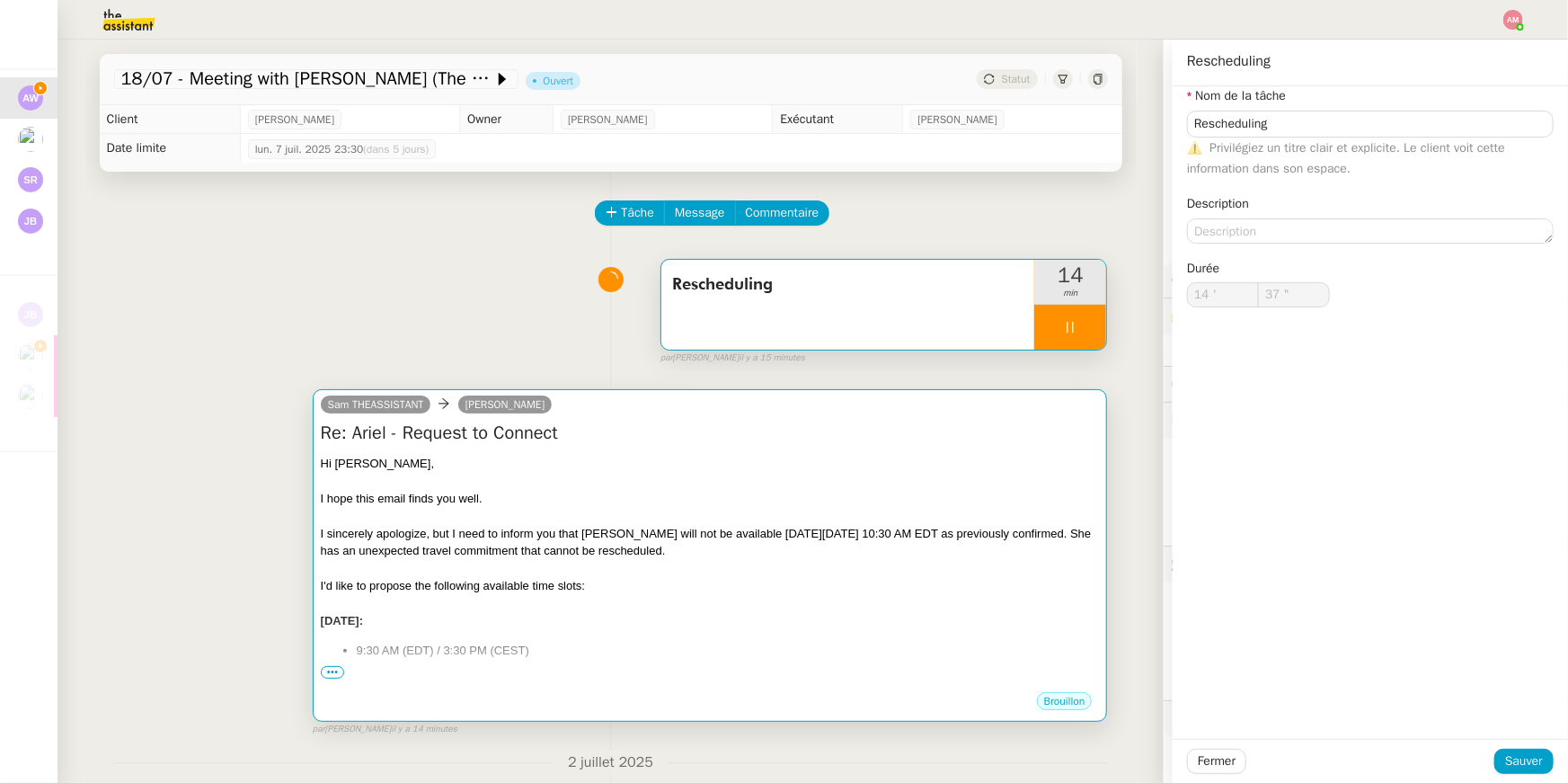 click at bounding box center [710, 516] 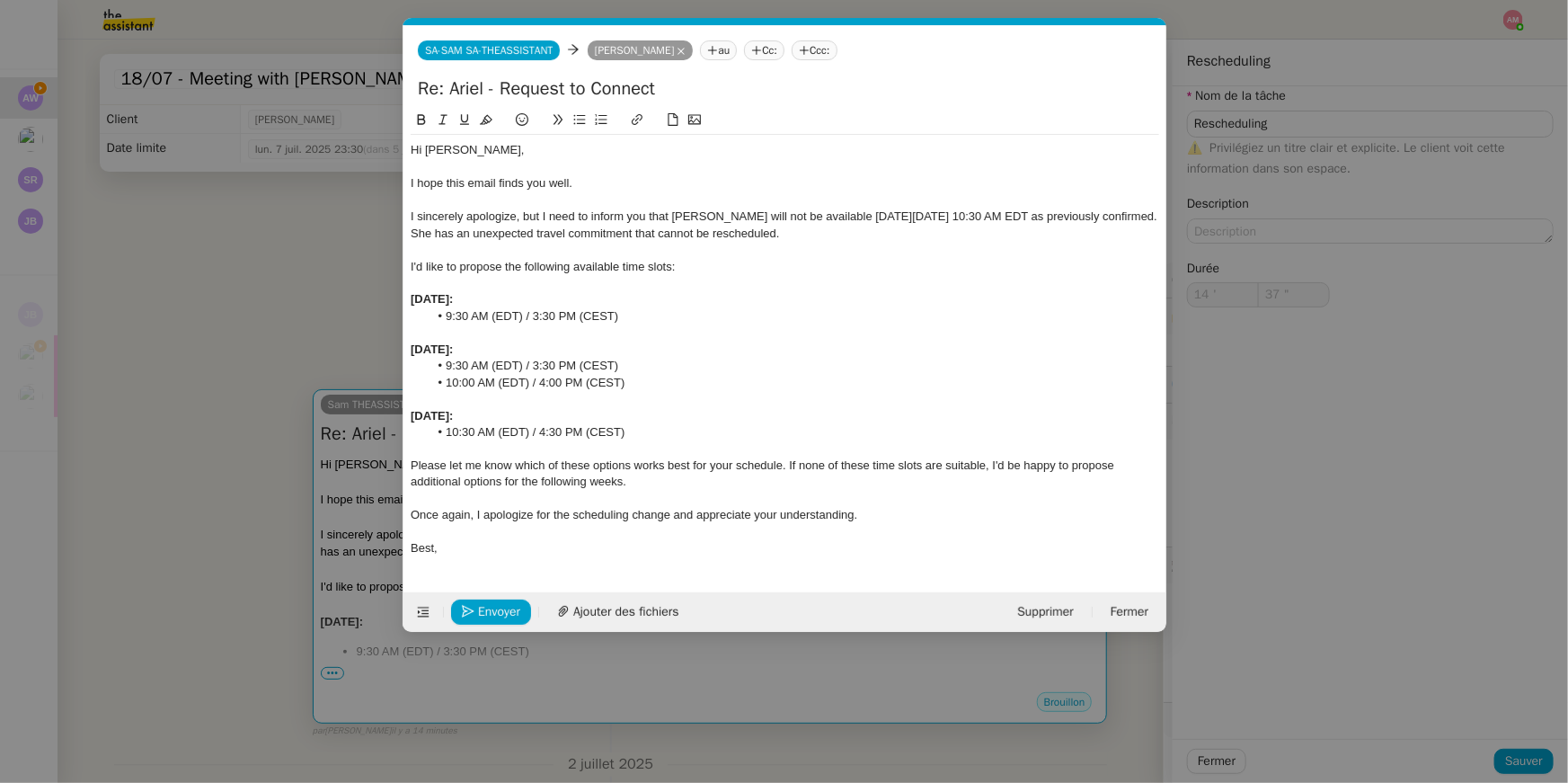 scroll, scrollTop: 0, scrollLeft: 38, axis: horizontal 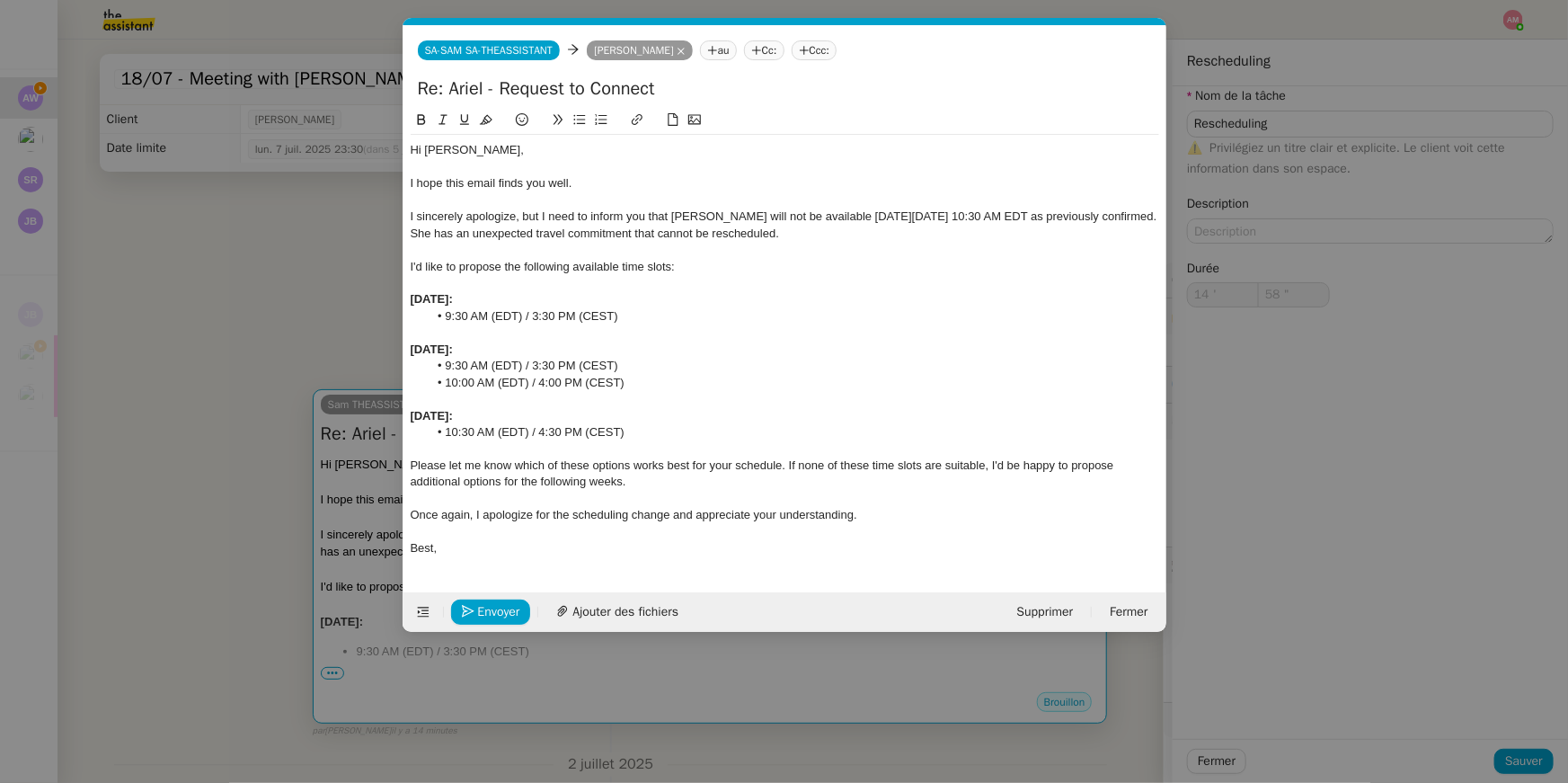 type on "59 "" 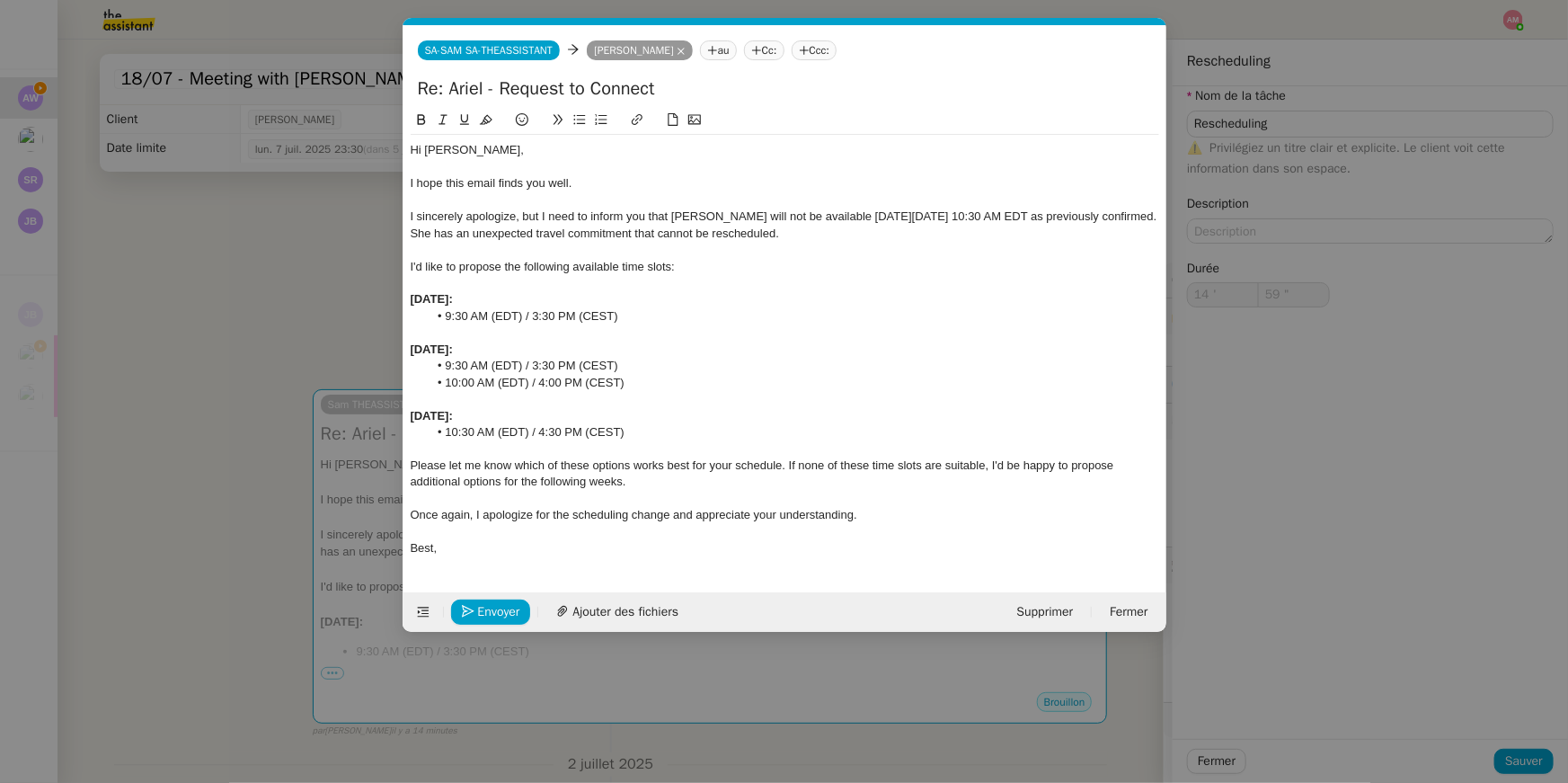 type on "15 '" 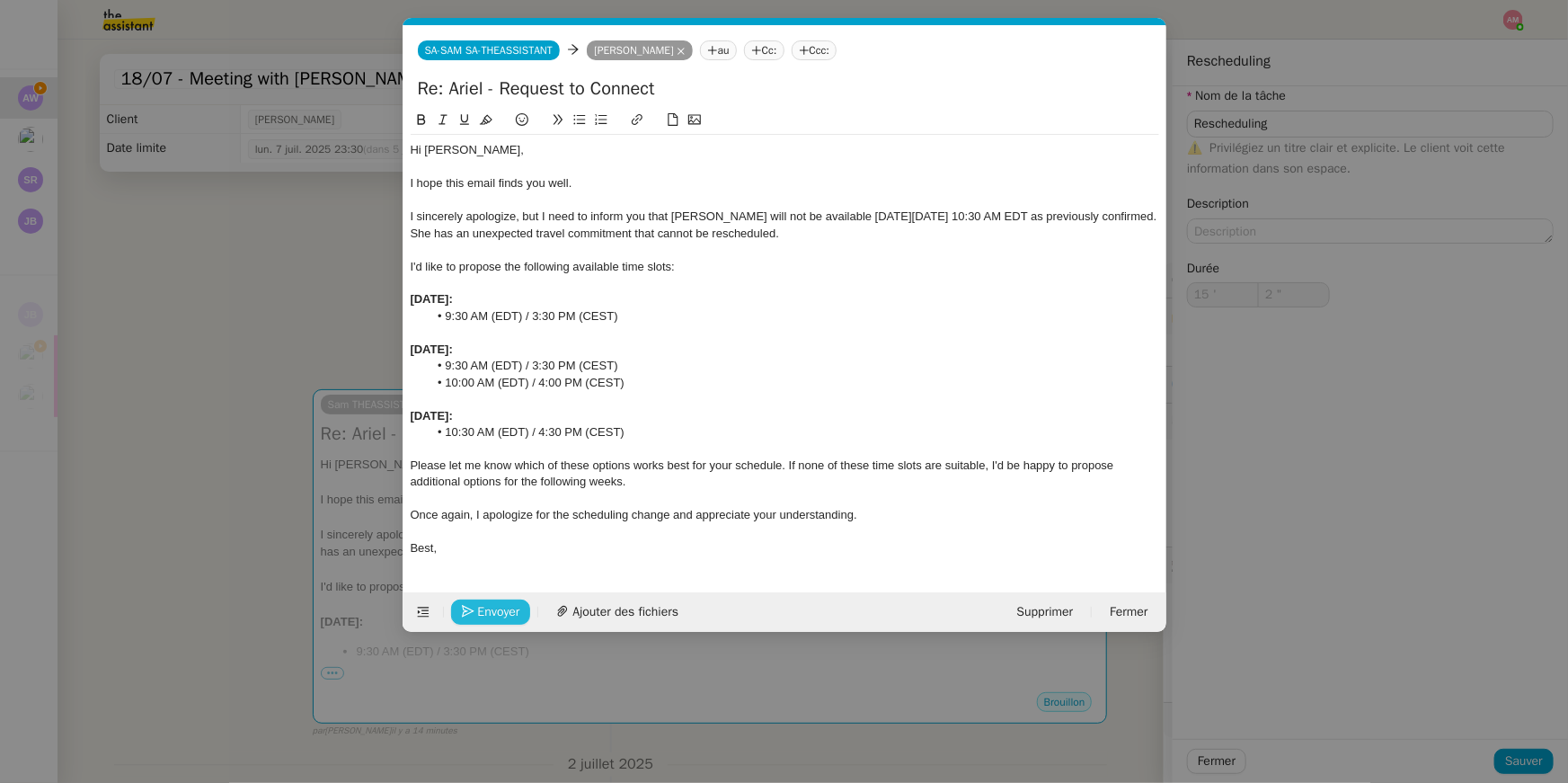 click on "Envoyer" 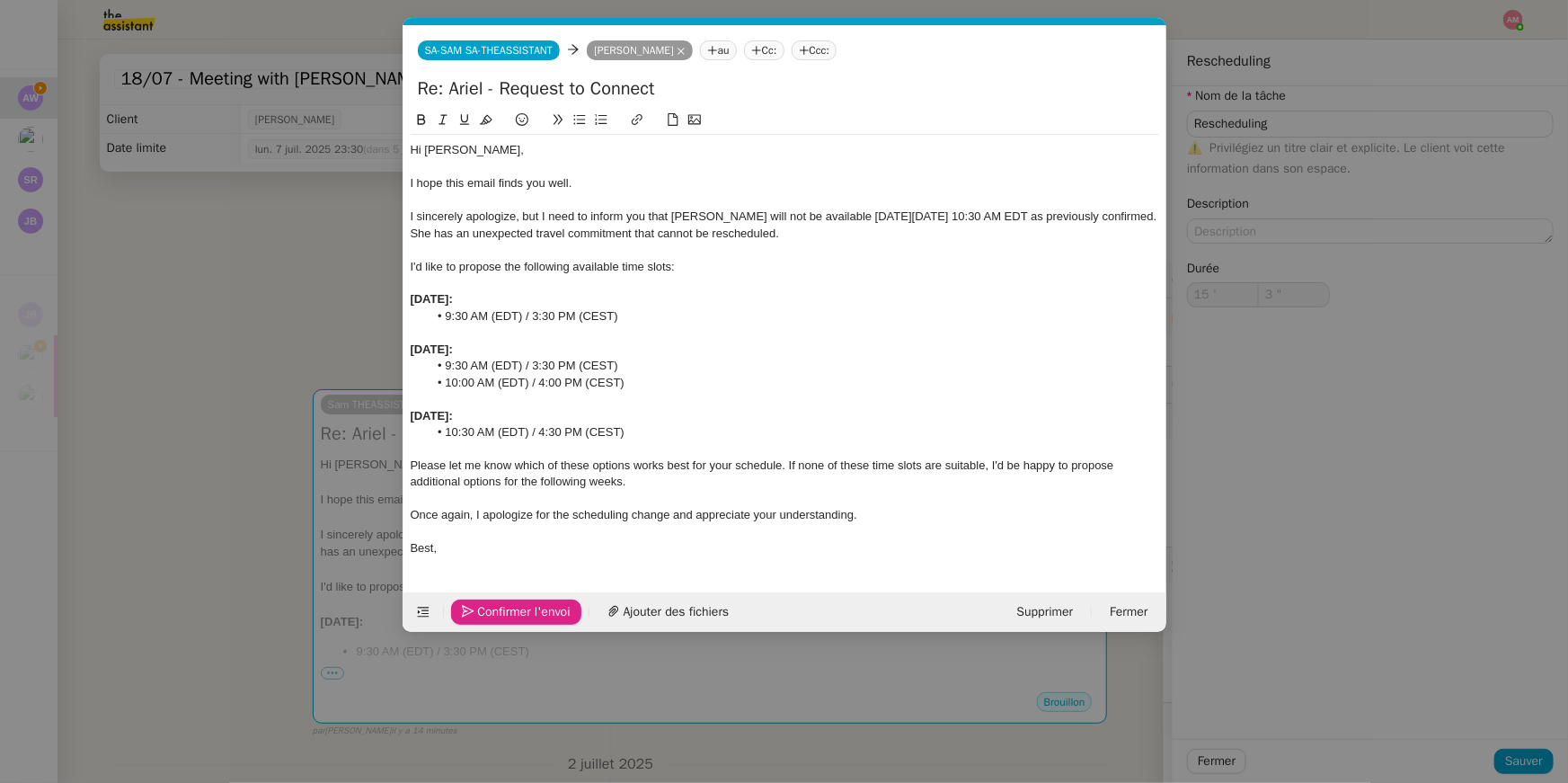 click on "Confirmer l'envoi" 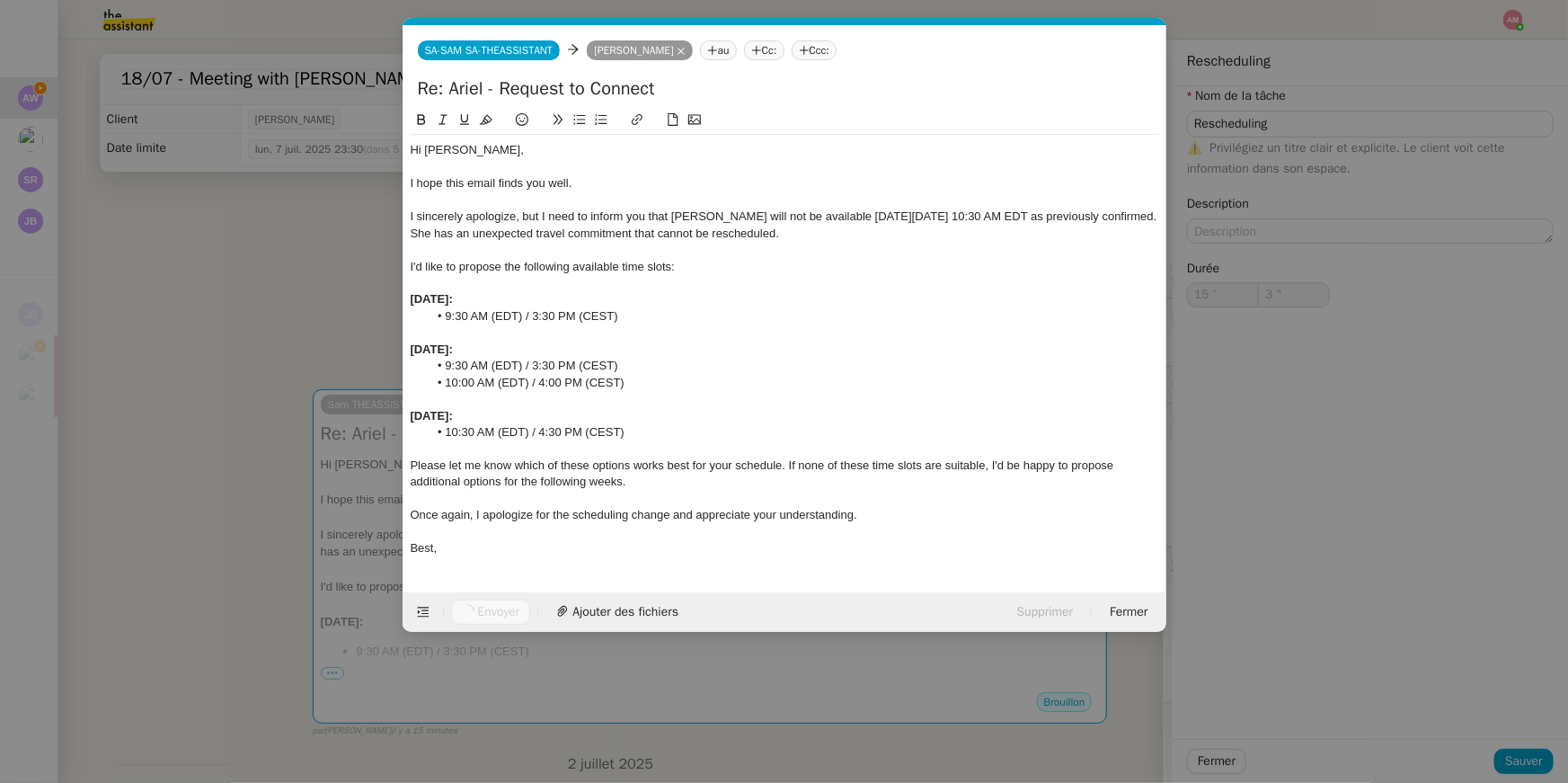 type on "4 "" 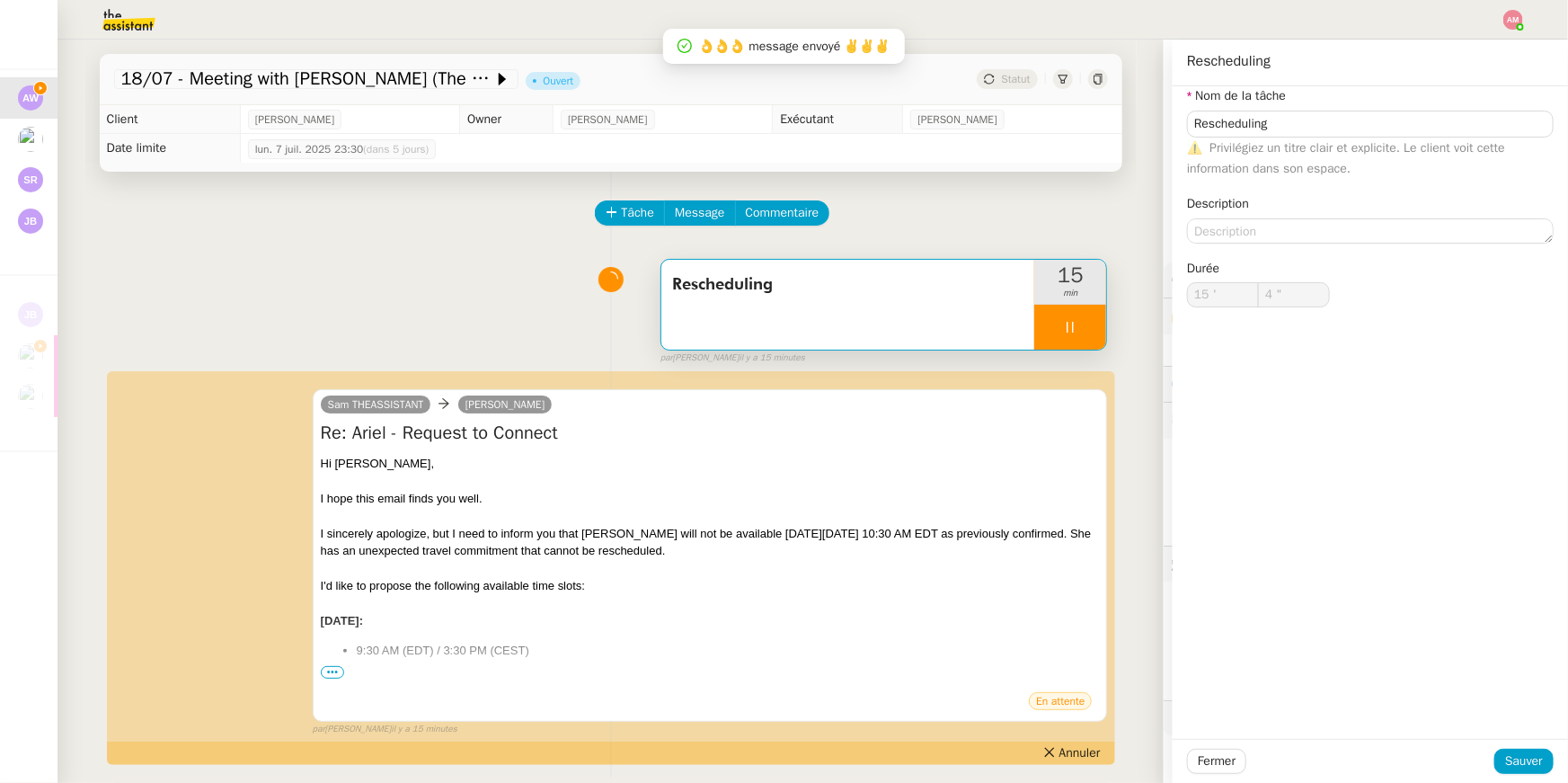 type on "Rescheduling" 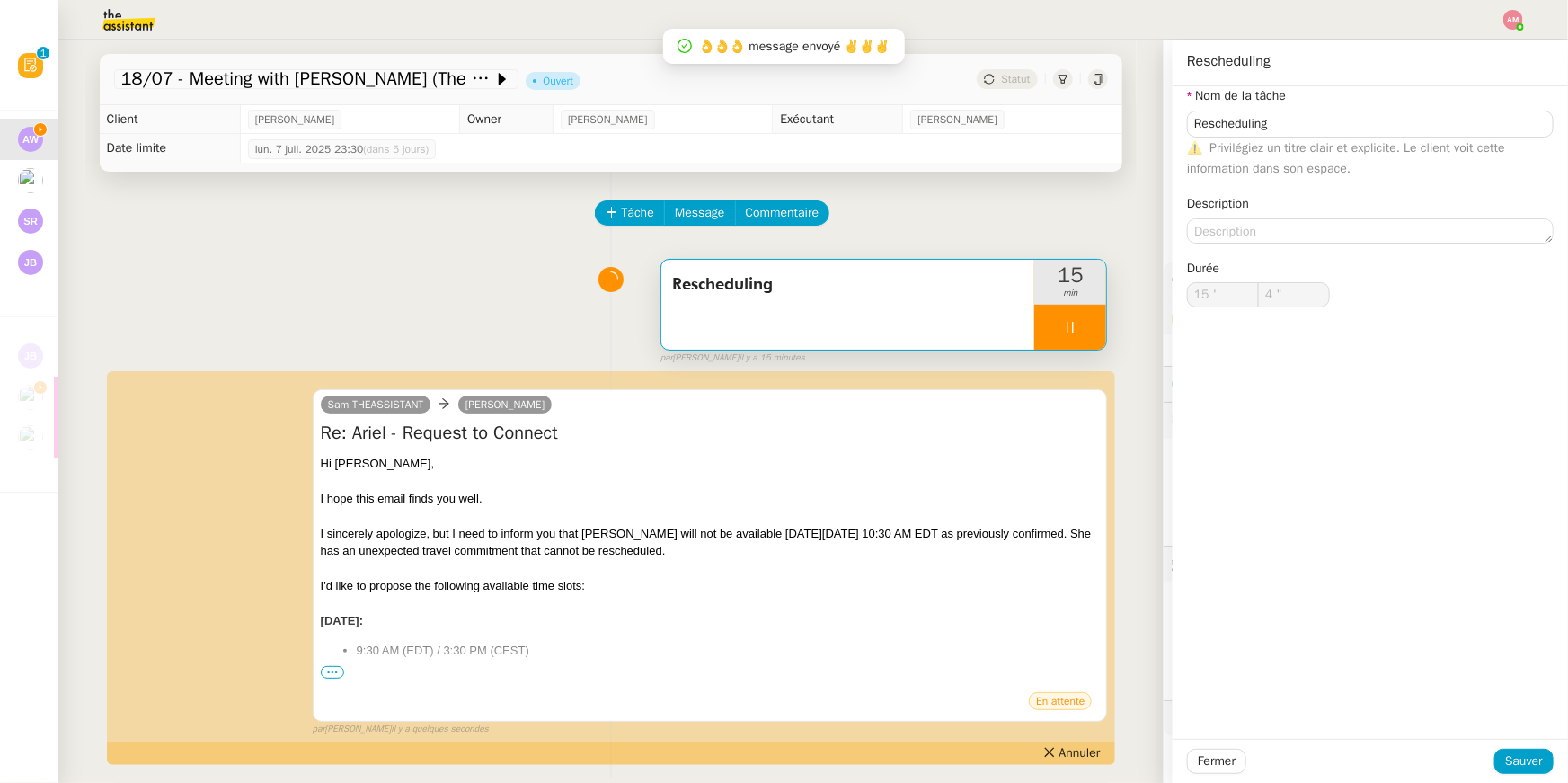 type on "5 "" 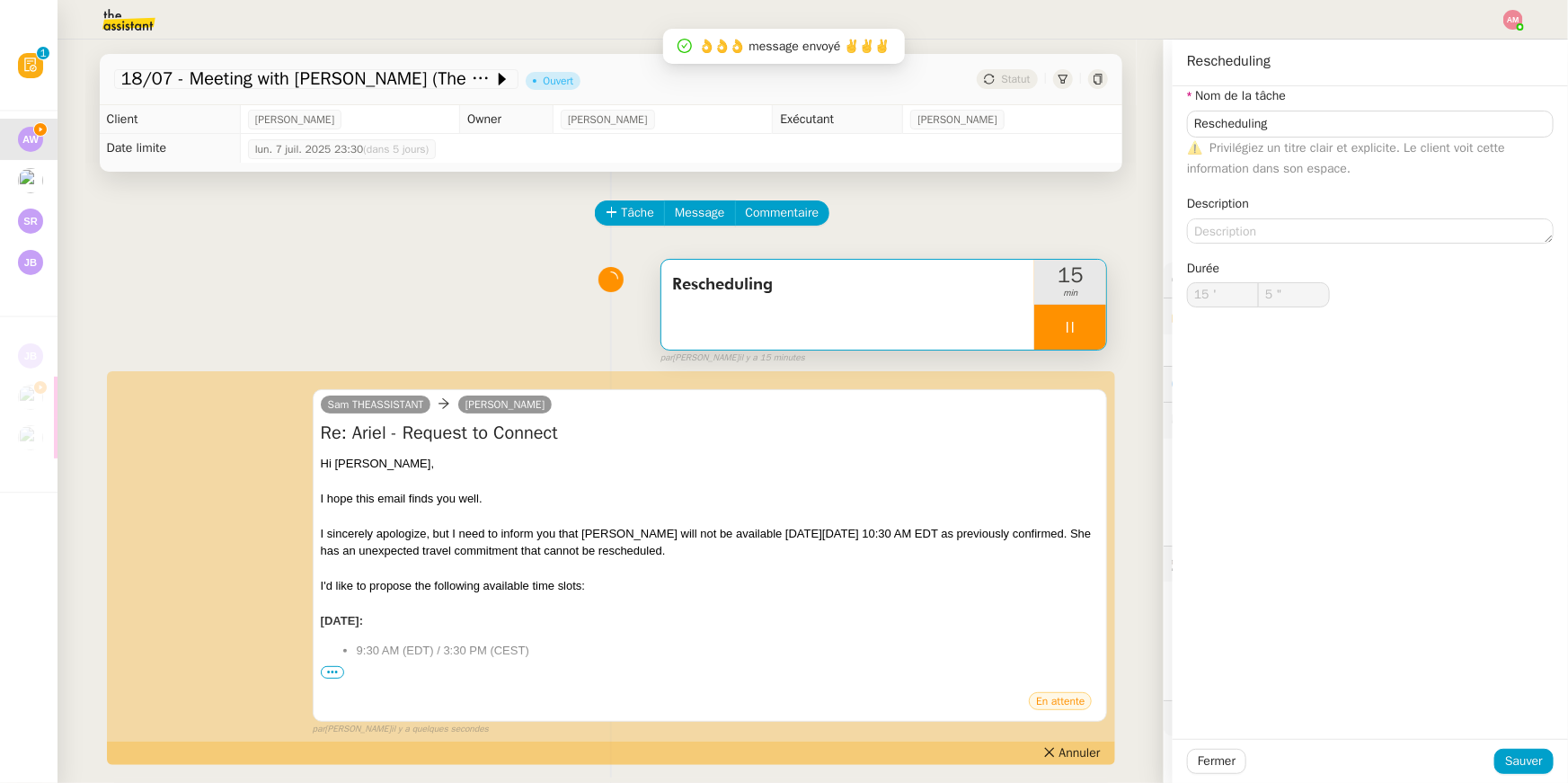 click at bounding box center (1070, 327) 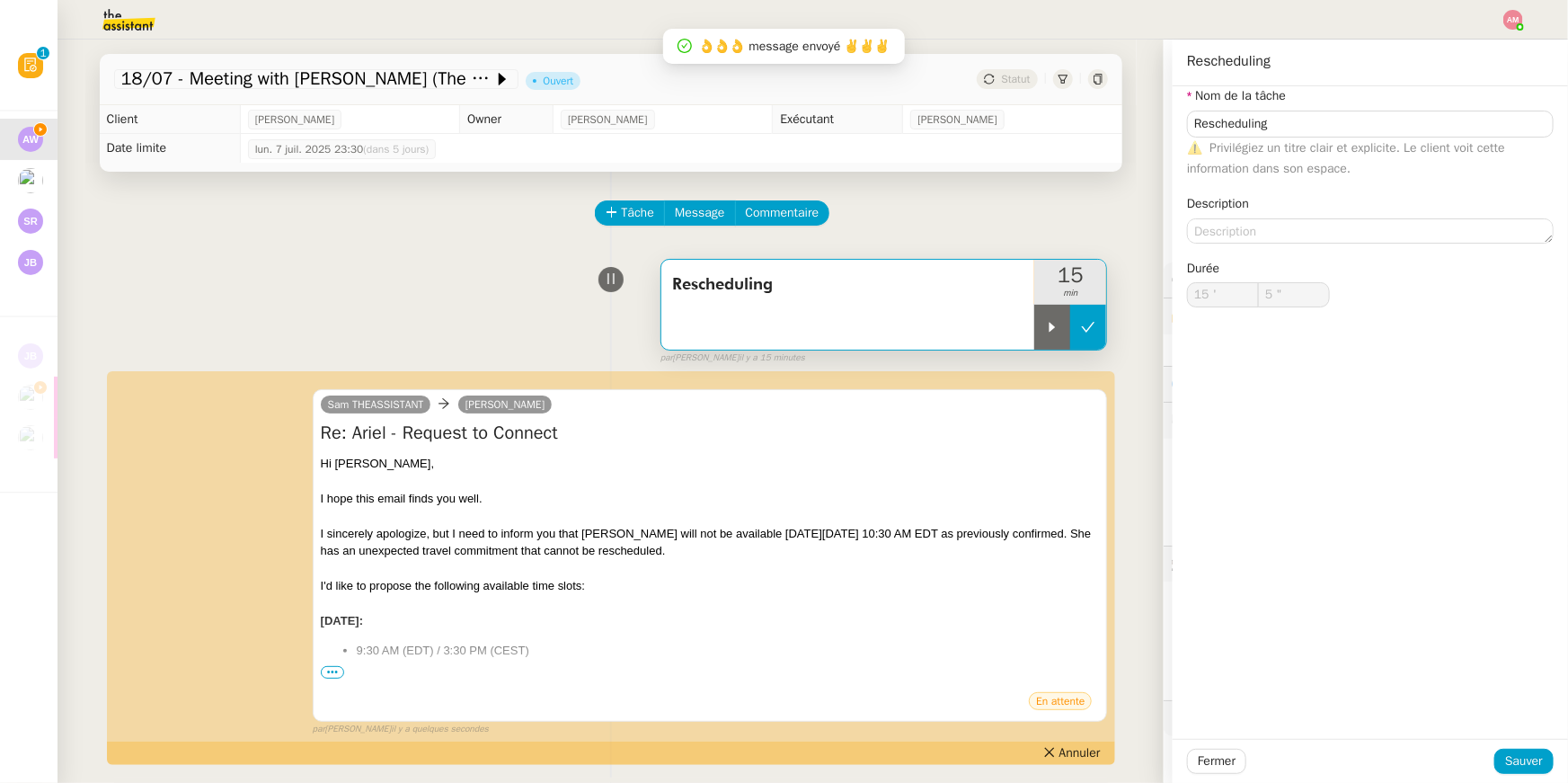 click at bounding box center (1088, 327) 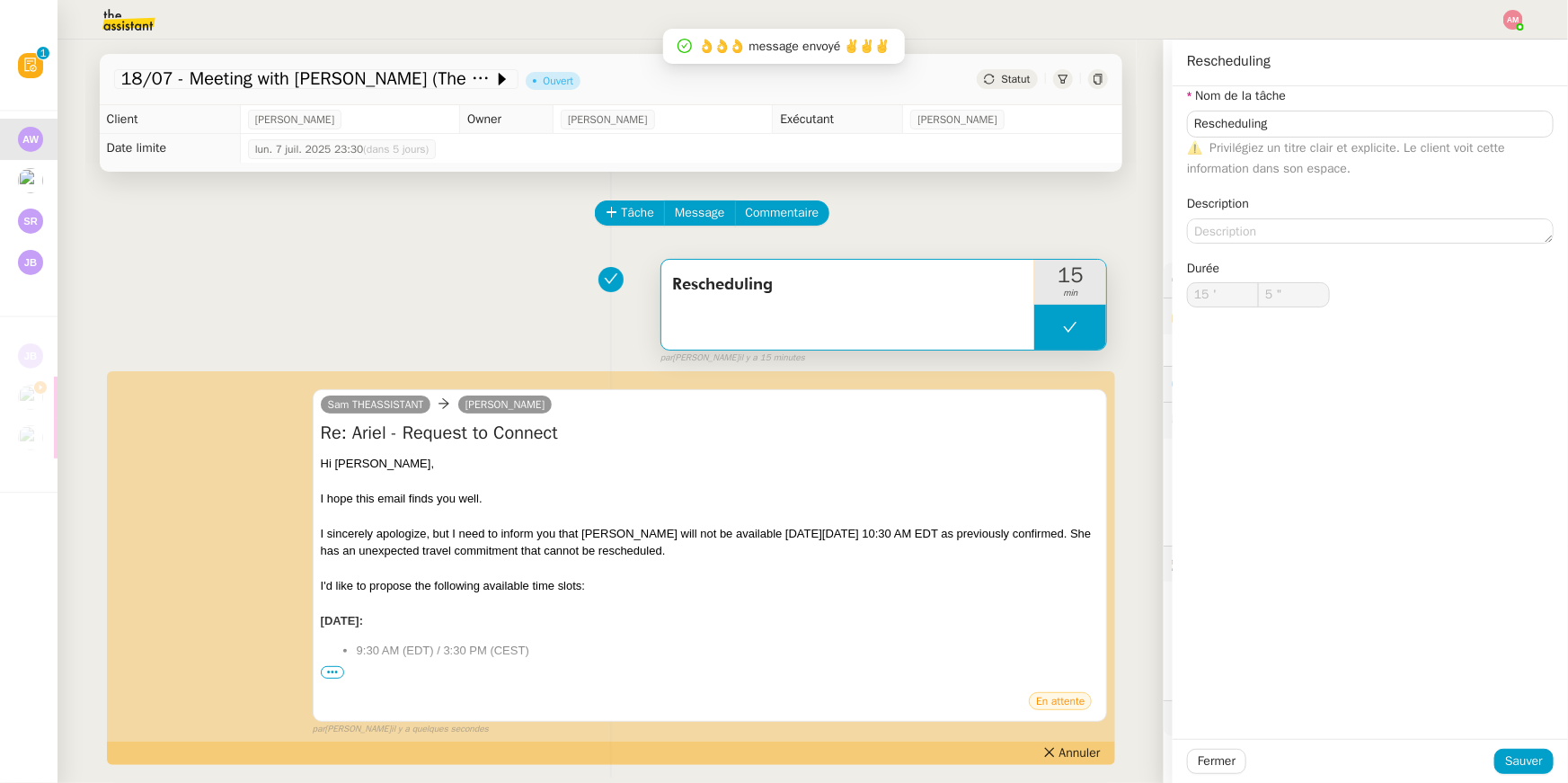 type on "Rescheduling" 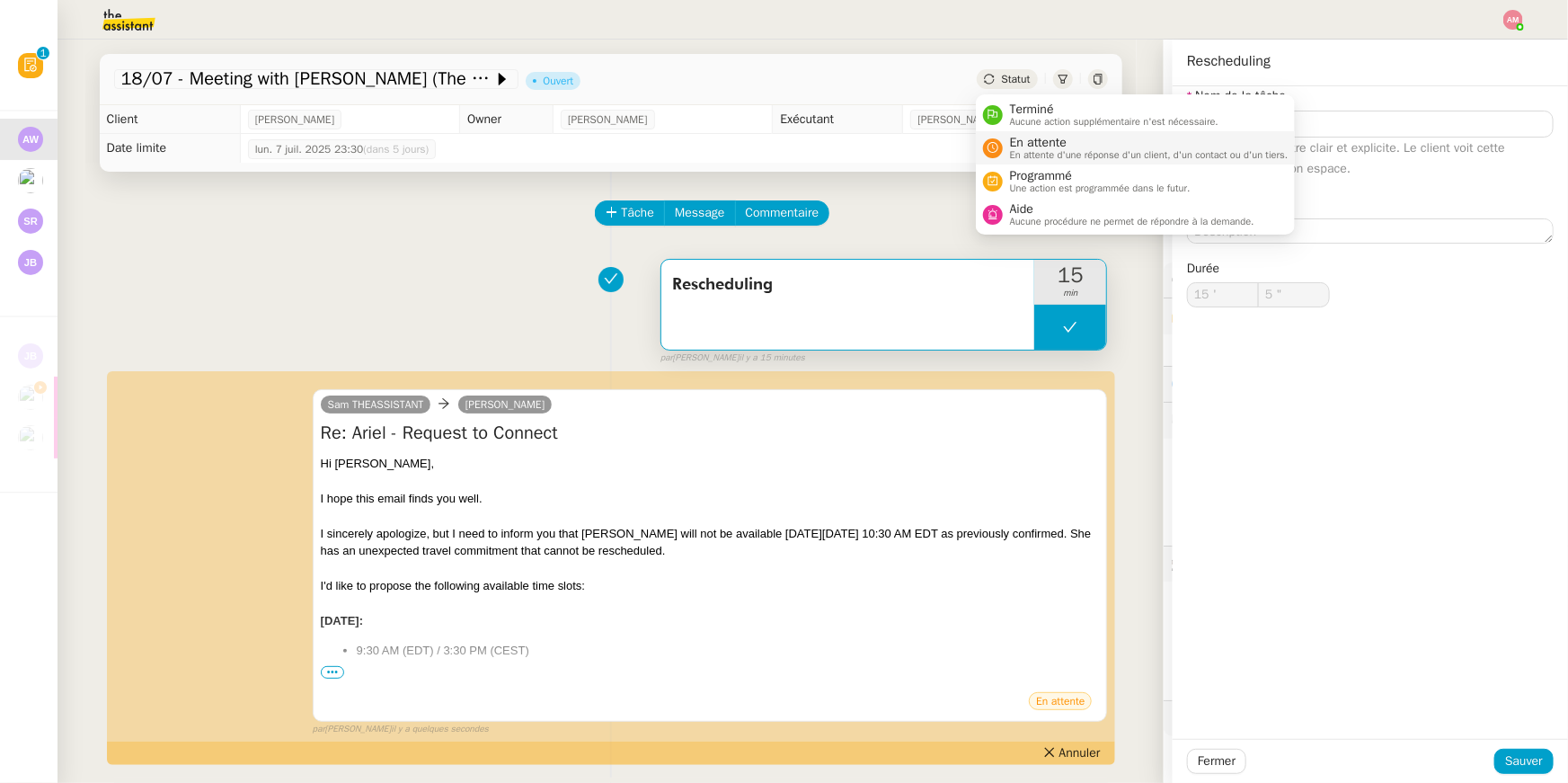 click on "En attente" at bounding box center (1149, 143) 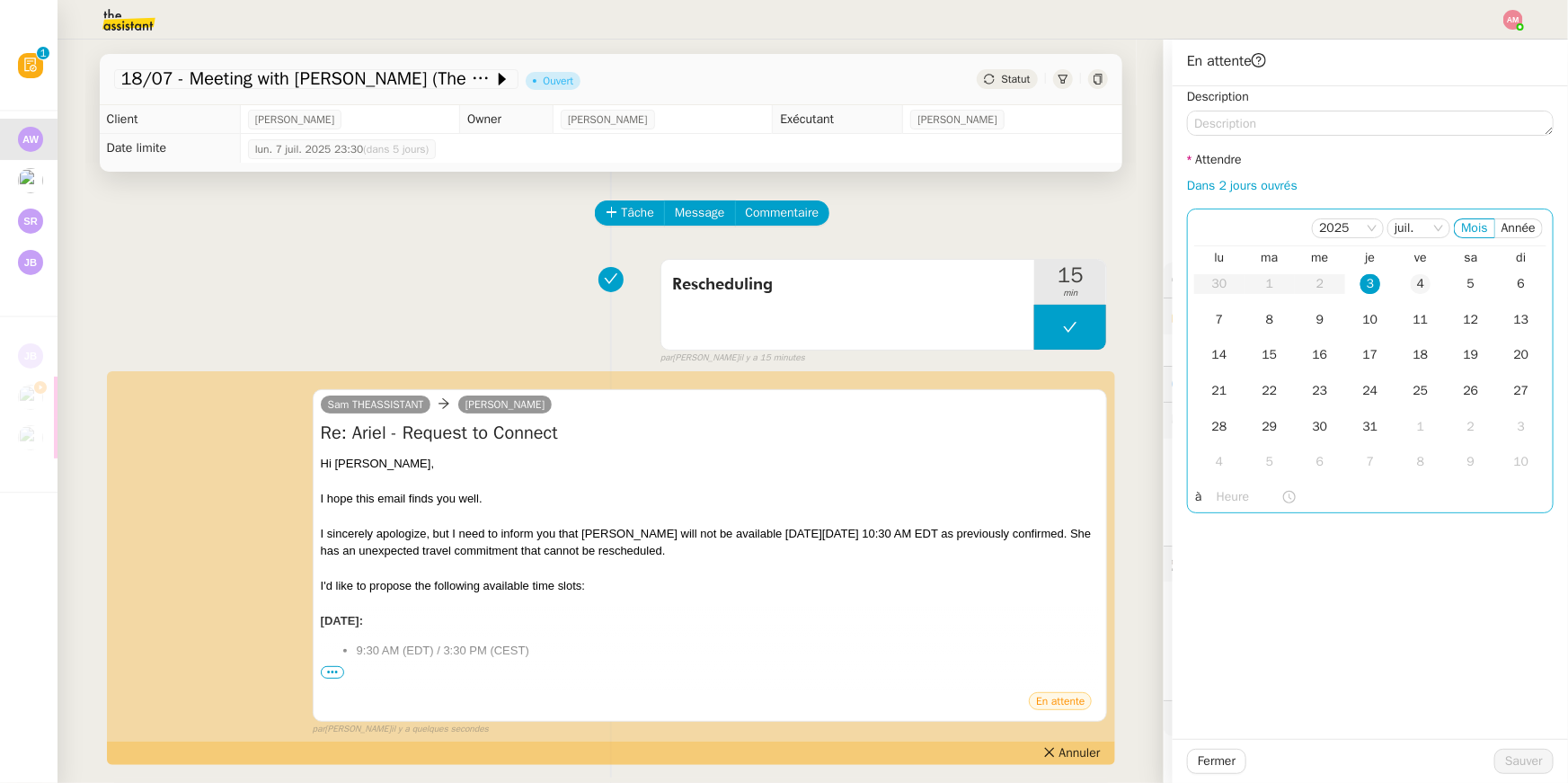 click on "4" 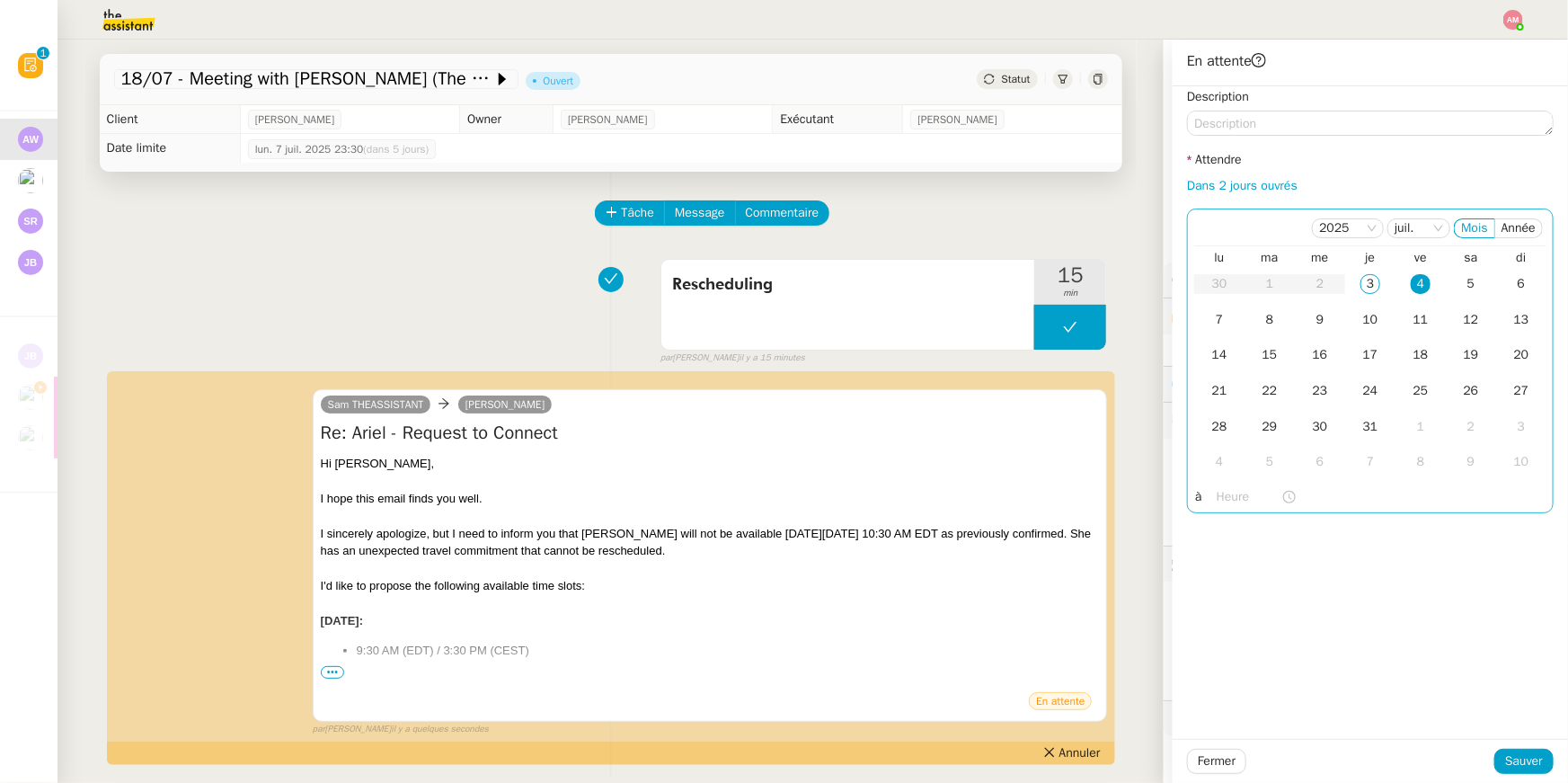 click 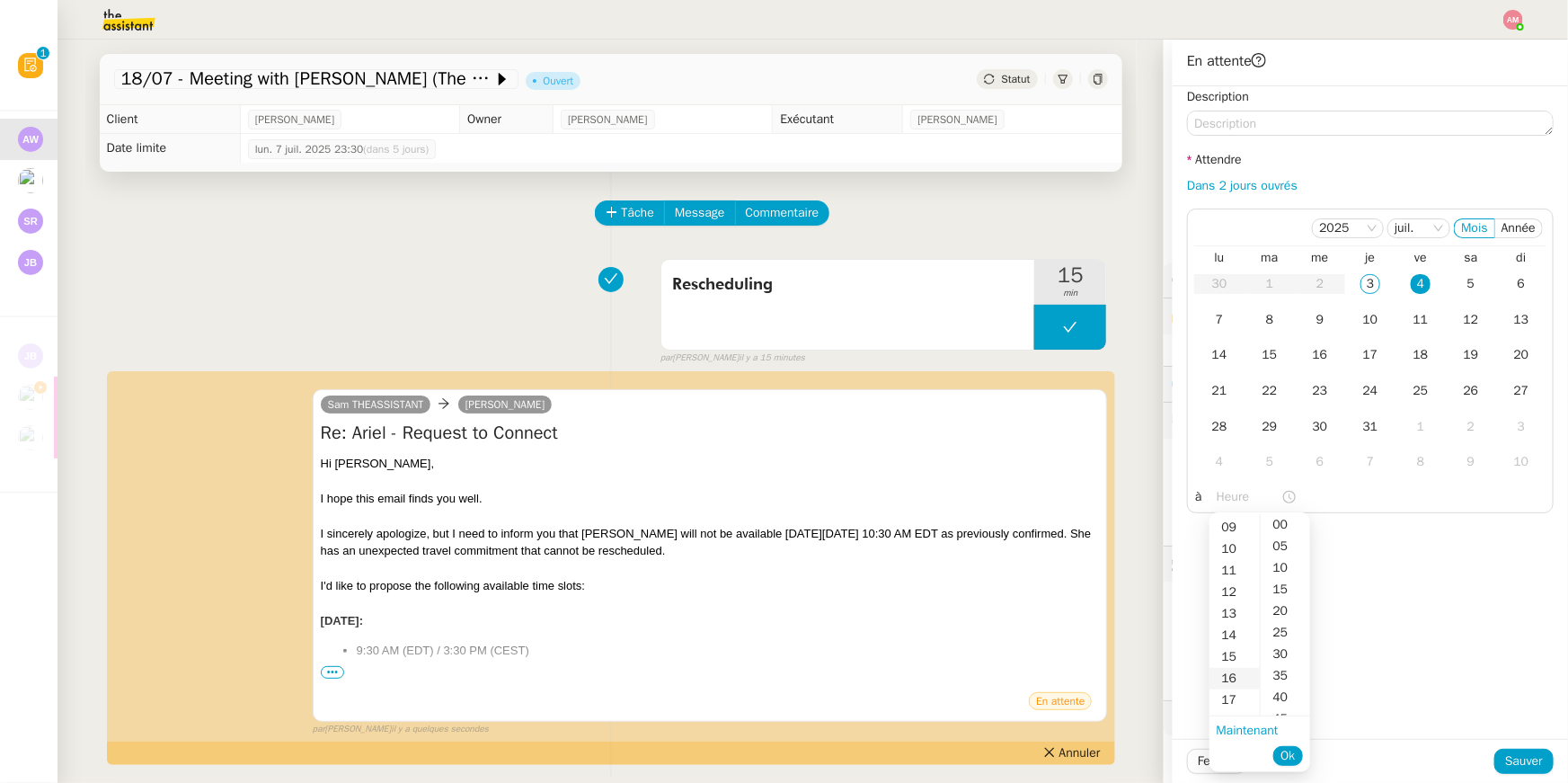 click on "16" at bounding box center (1235, 679) 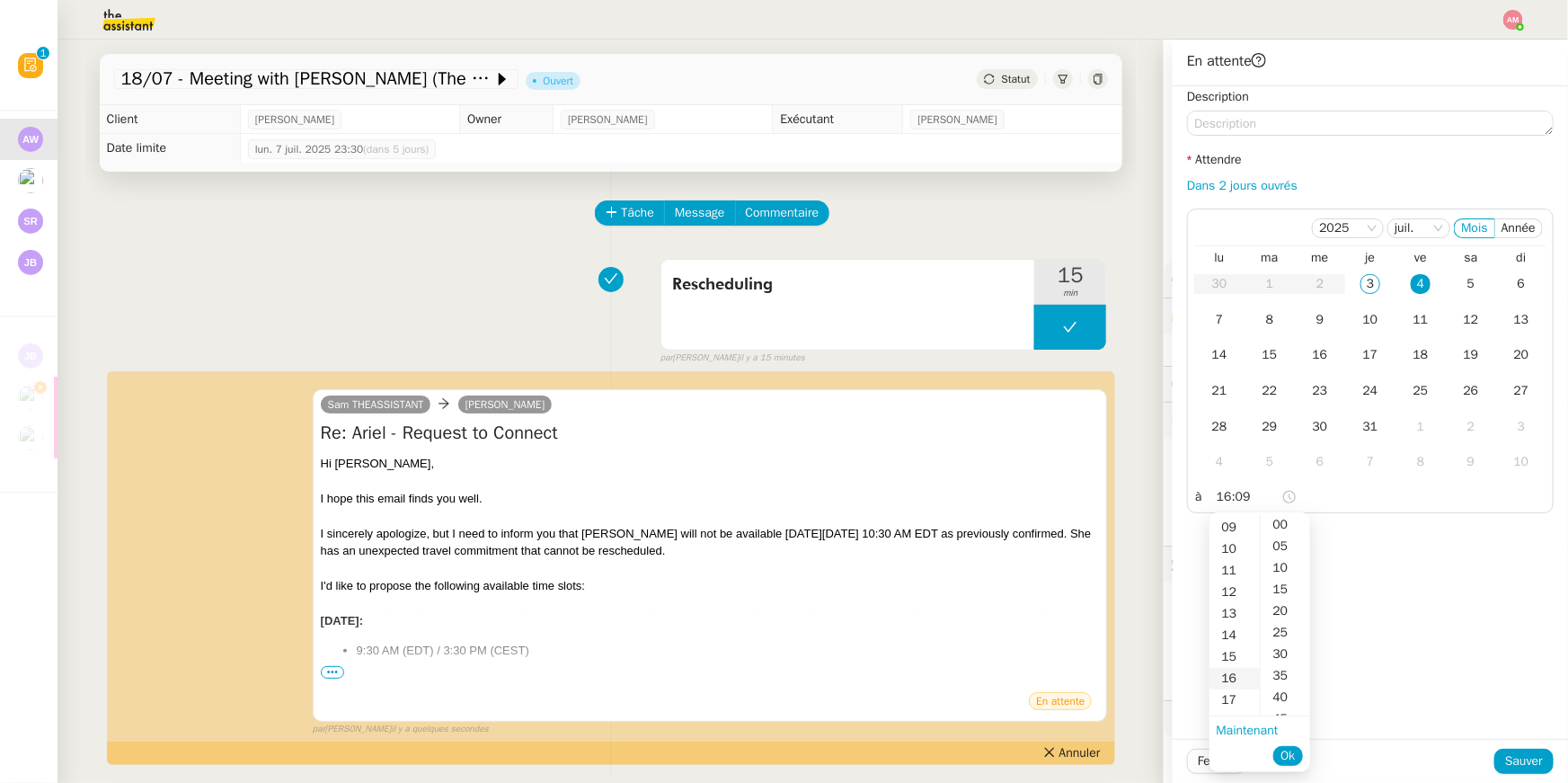 scroll, scrollTop: 344, scrollLeft: 0, axis: vertical 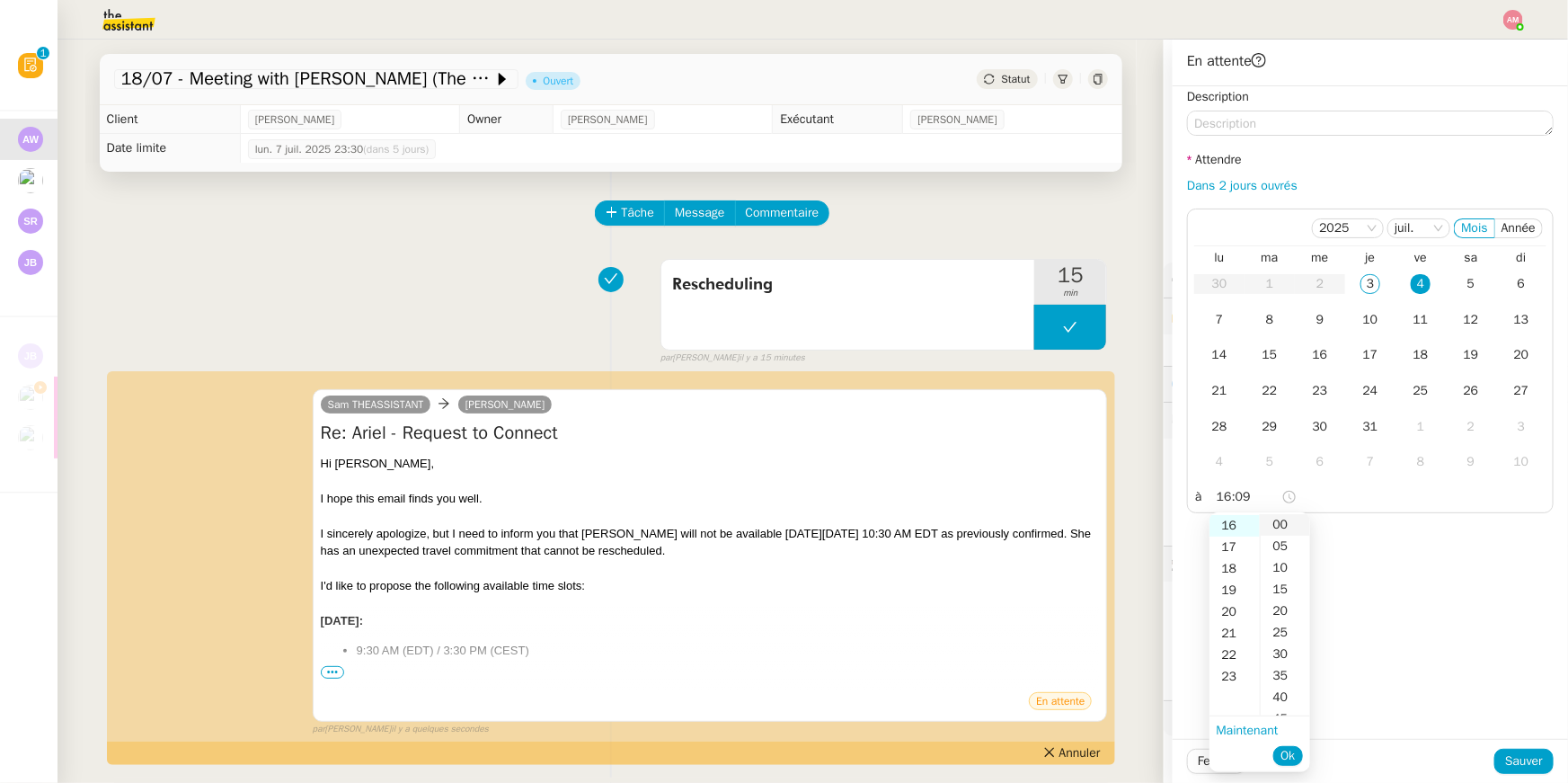 click on "00" at bounding box center (1285, 525) 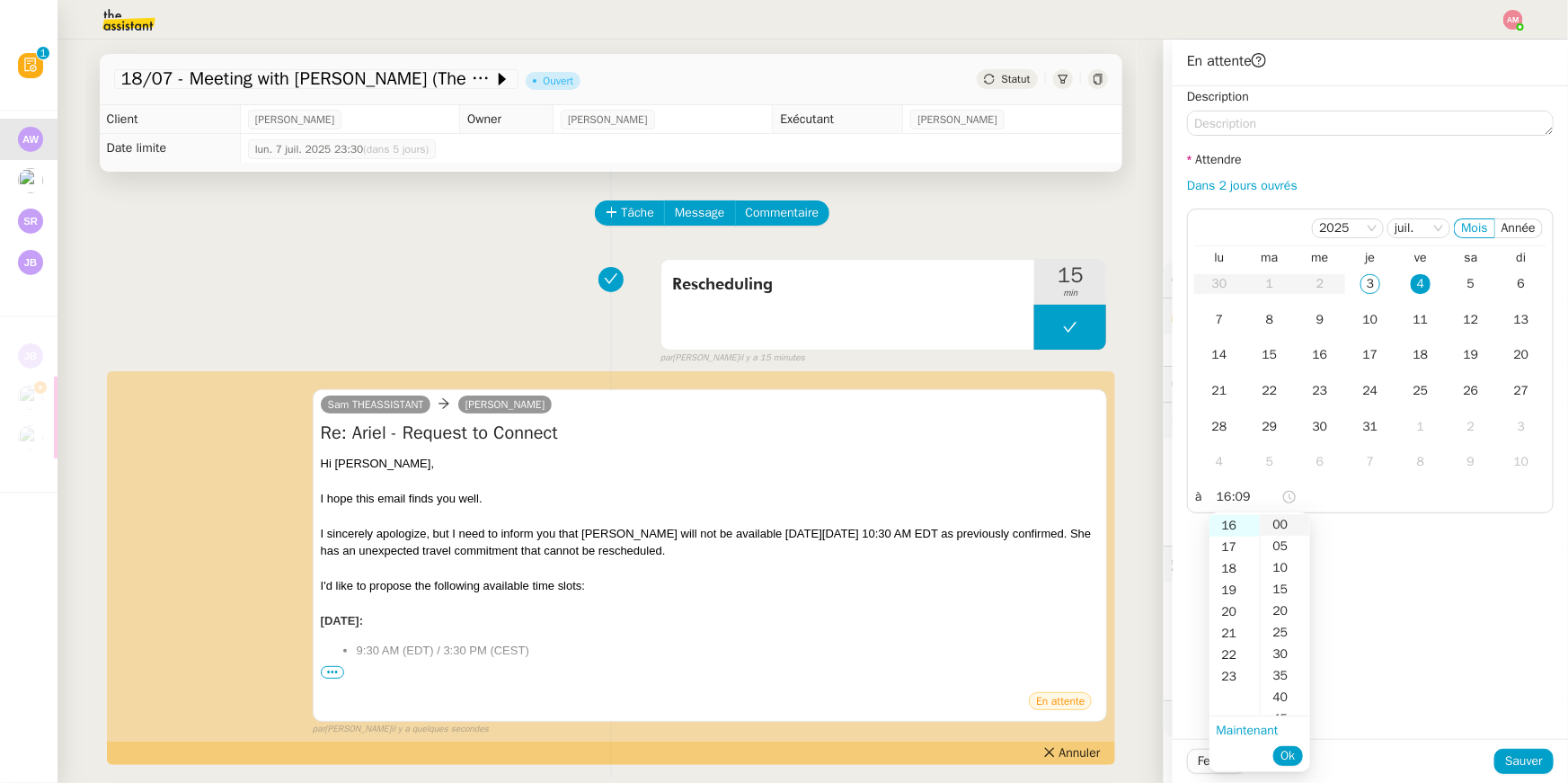 type on "16:00" 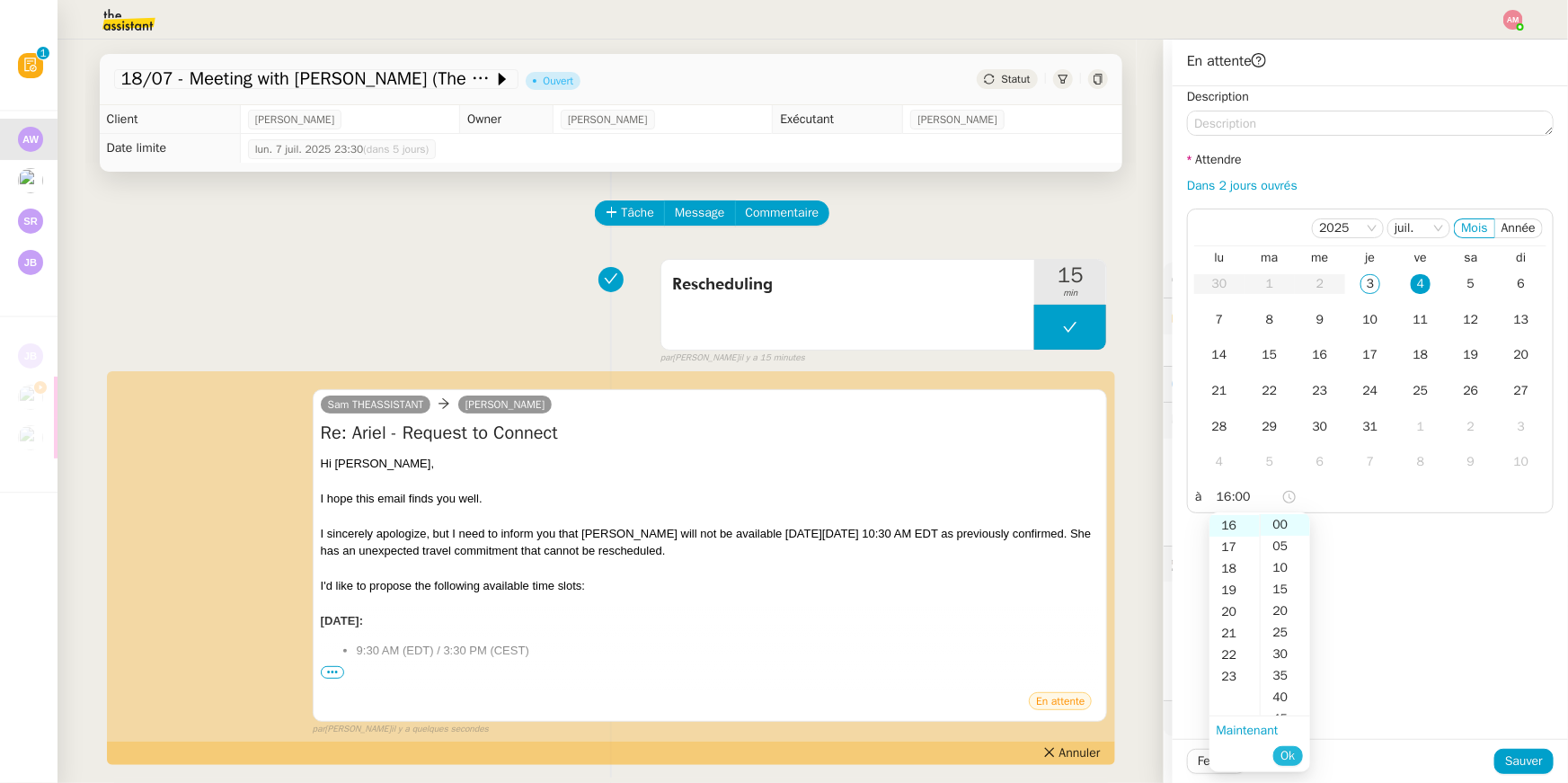 click on "Ok" at bounding box center (1288, 756) 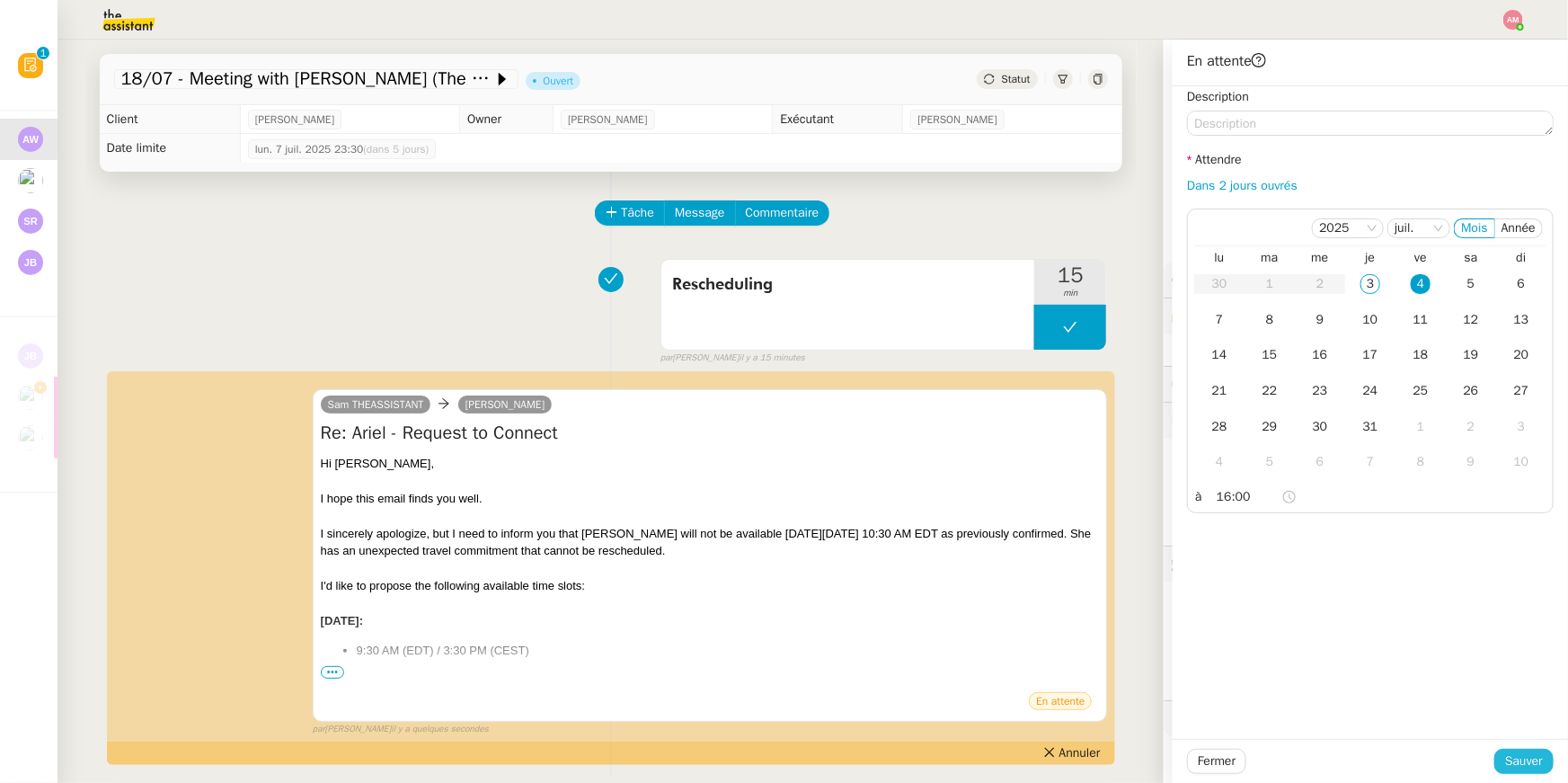 click on "Sauver" 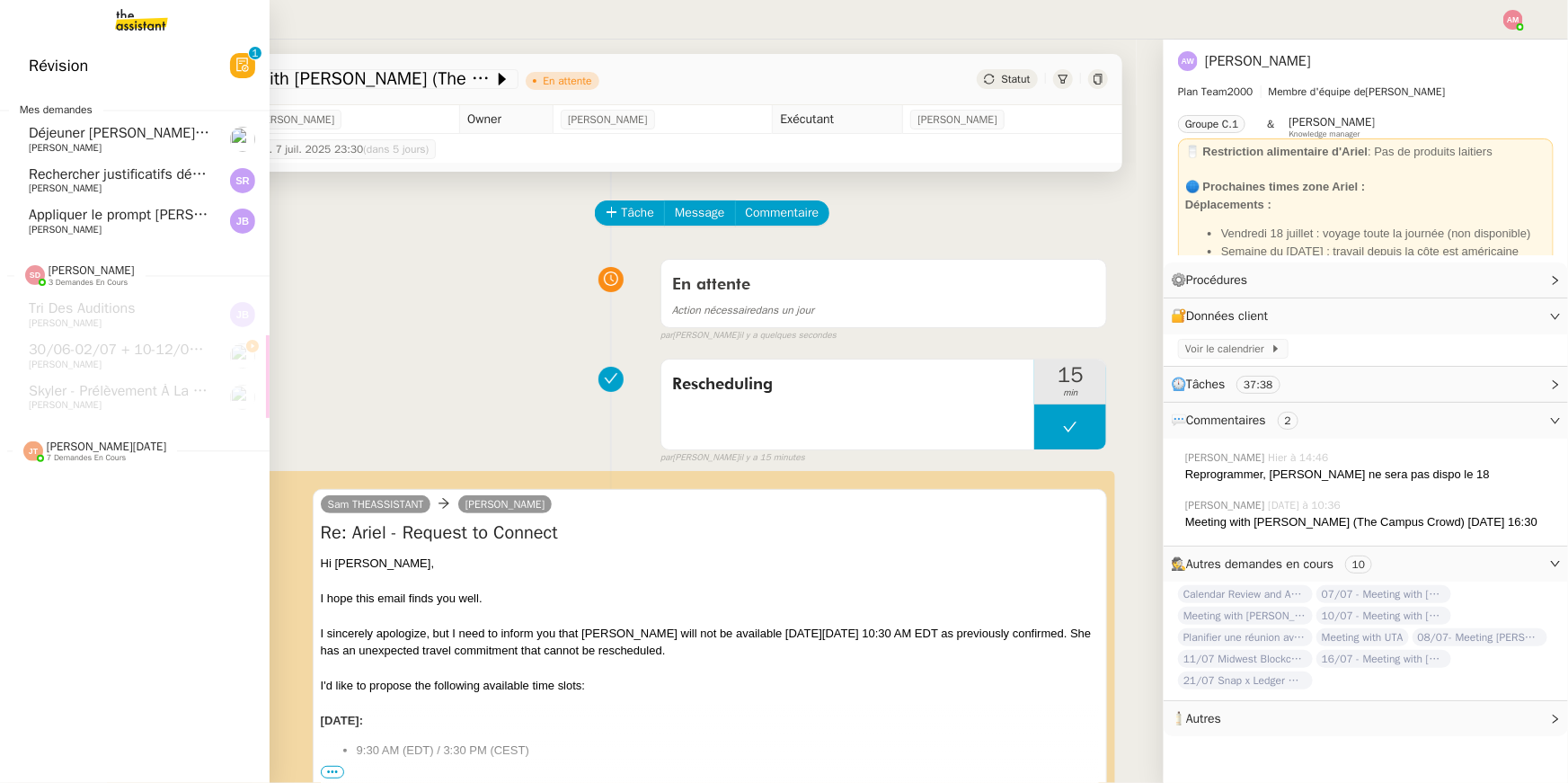 click on "Déjeuner [PERSON_NAME] & [PERSON_NAME]    [PERSON_NAME]" 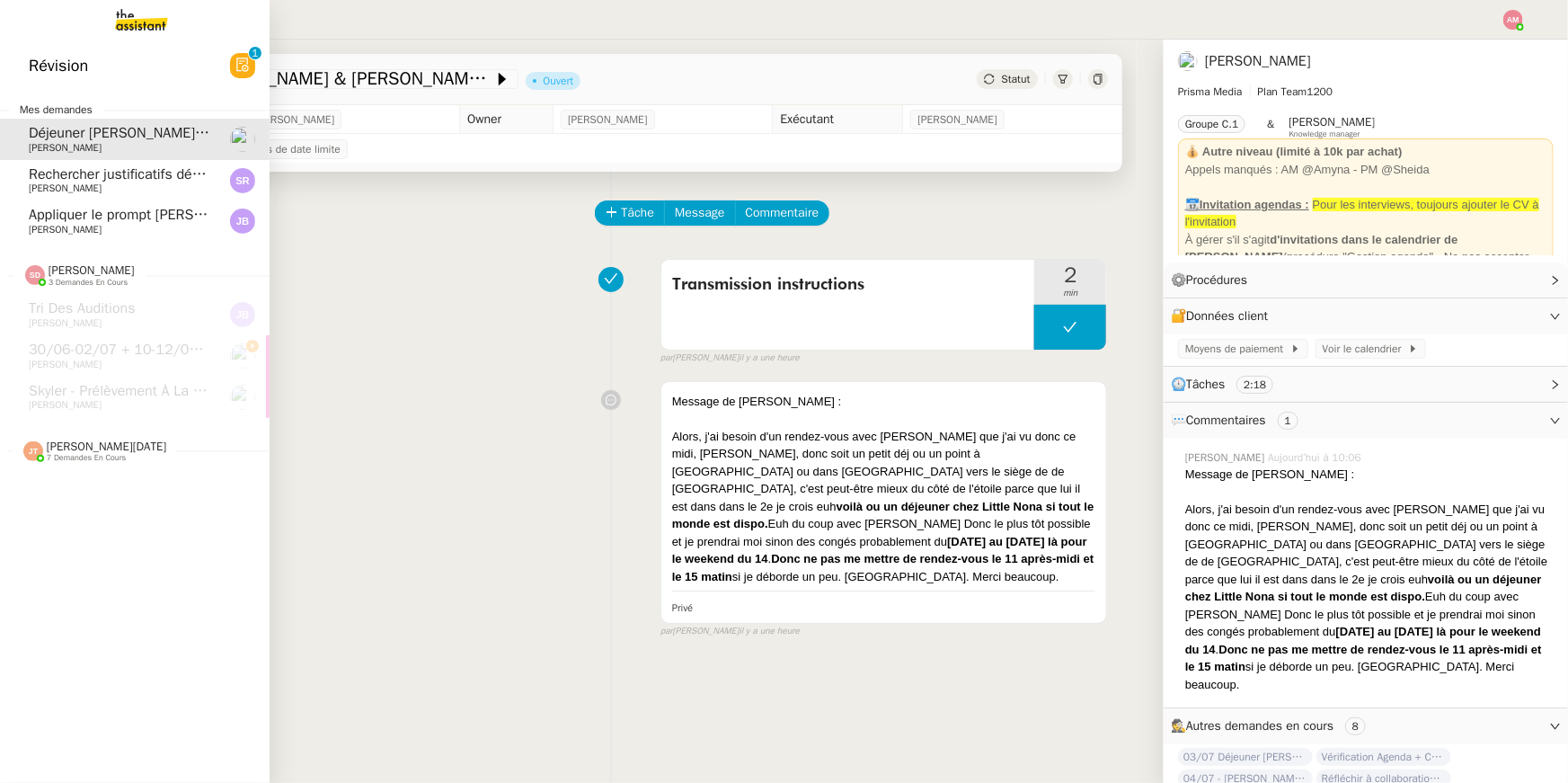 click on "[PERSON_NAME]" 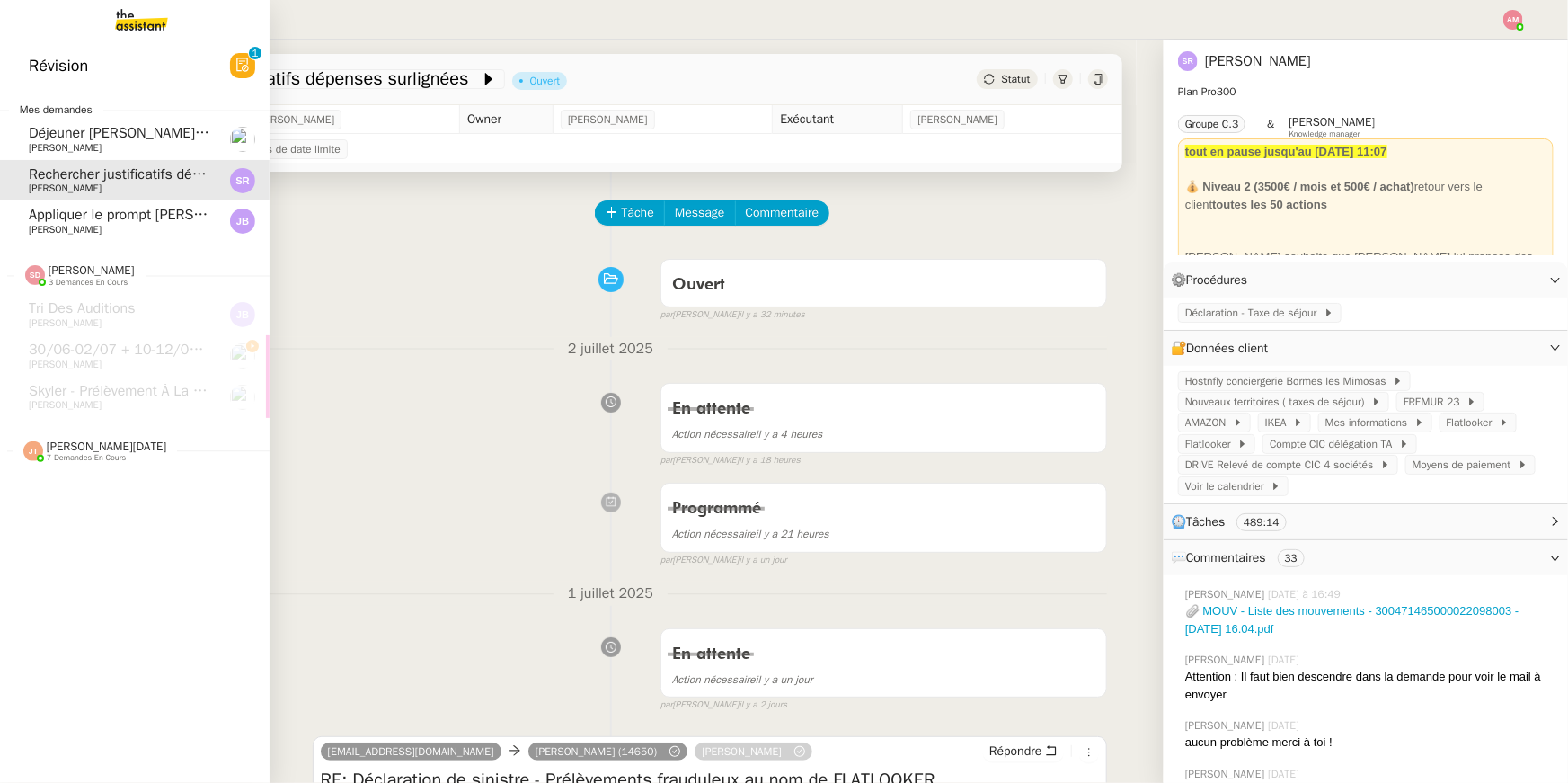 click on "Appliquer le prompt [PERSON_NAME] pour les auditions    [PERSON_NAME]" 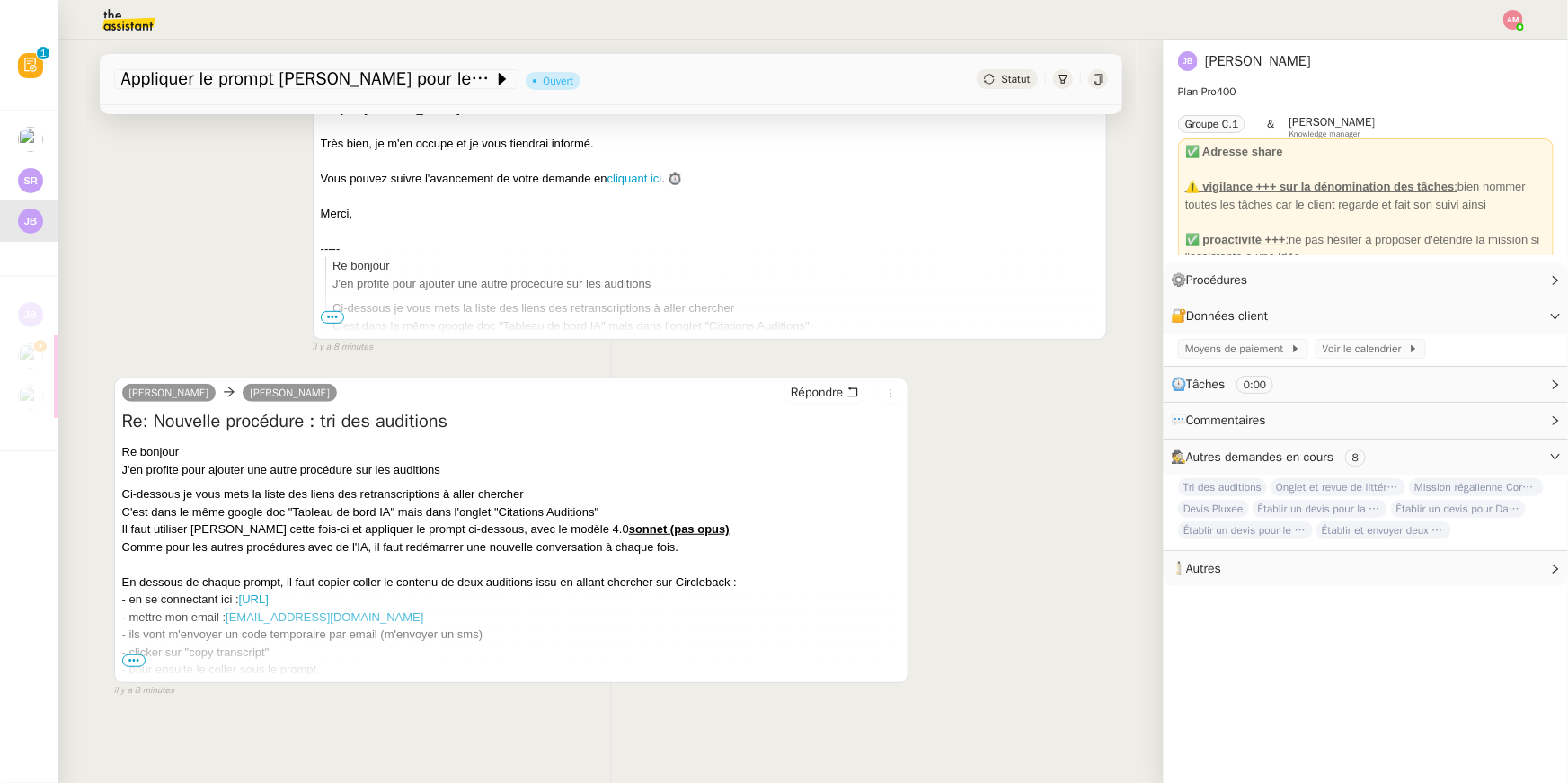 scroll, scrollTop: 311, scrollLeft: 0, axis: vertical 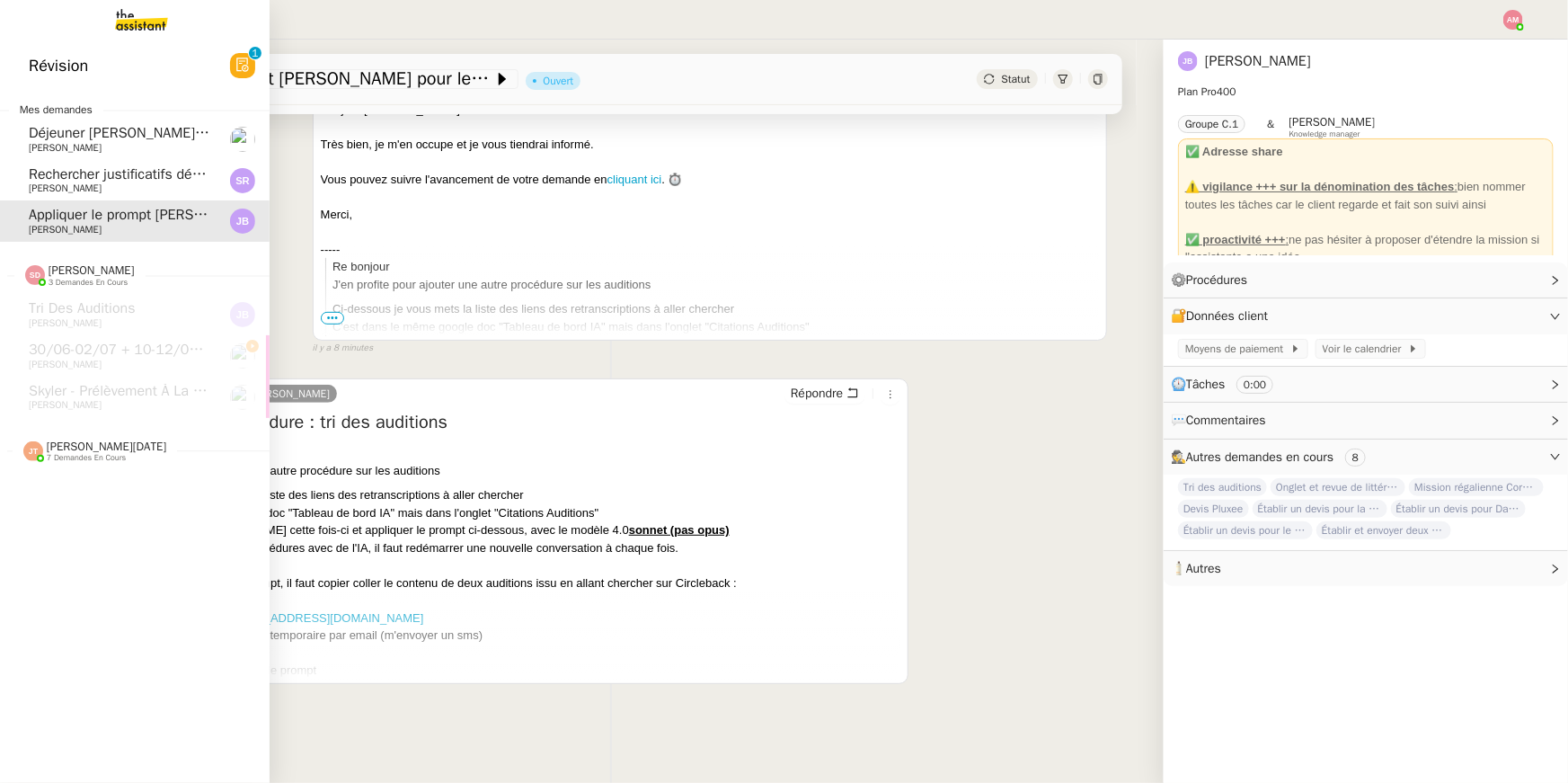 click on "Déjeuner [PERSON_NAME] & [PERSON_NAME]    [PERSON_NAME]" 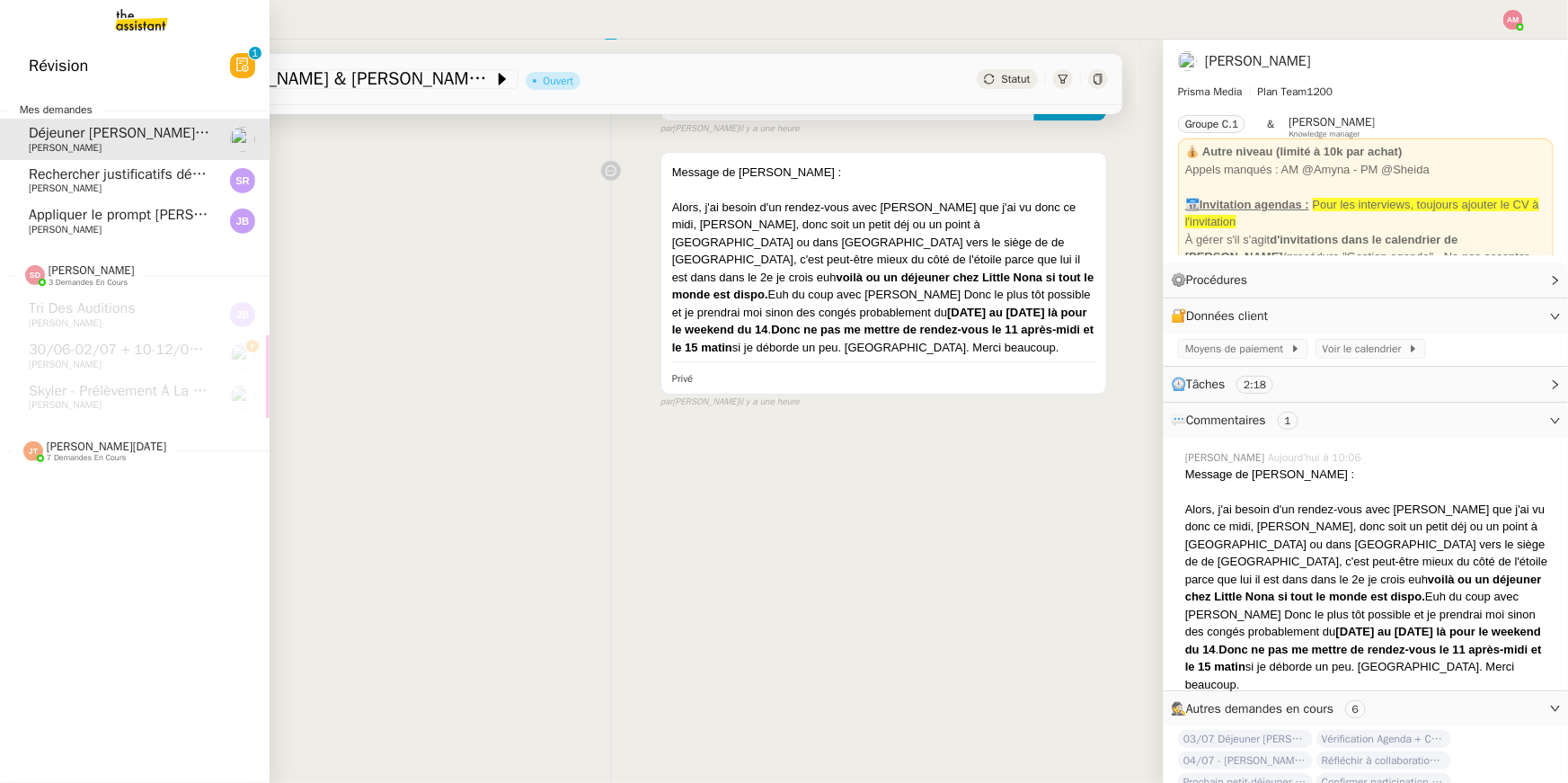 scroll, scrollTop: 228, scrollLeft: 0, axis: vertical 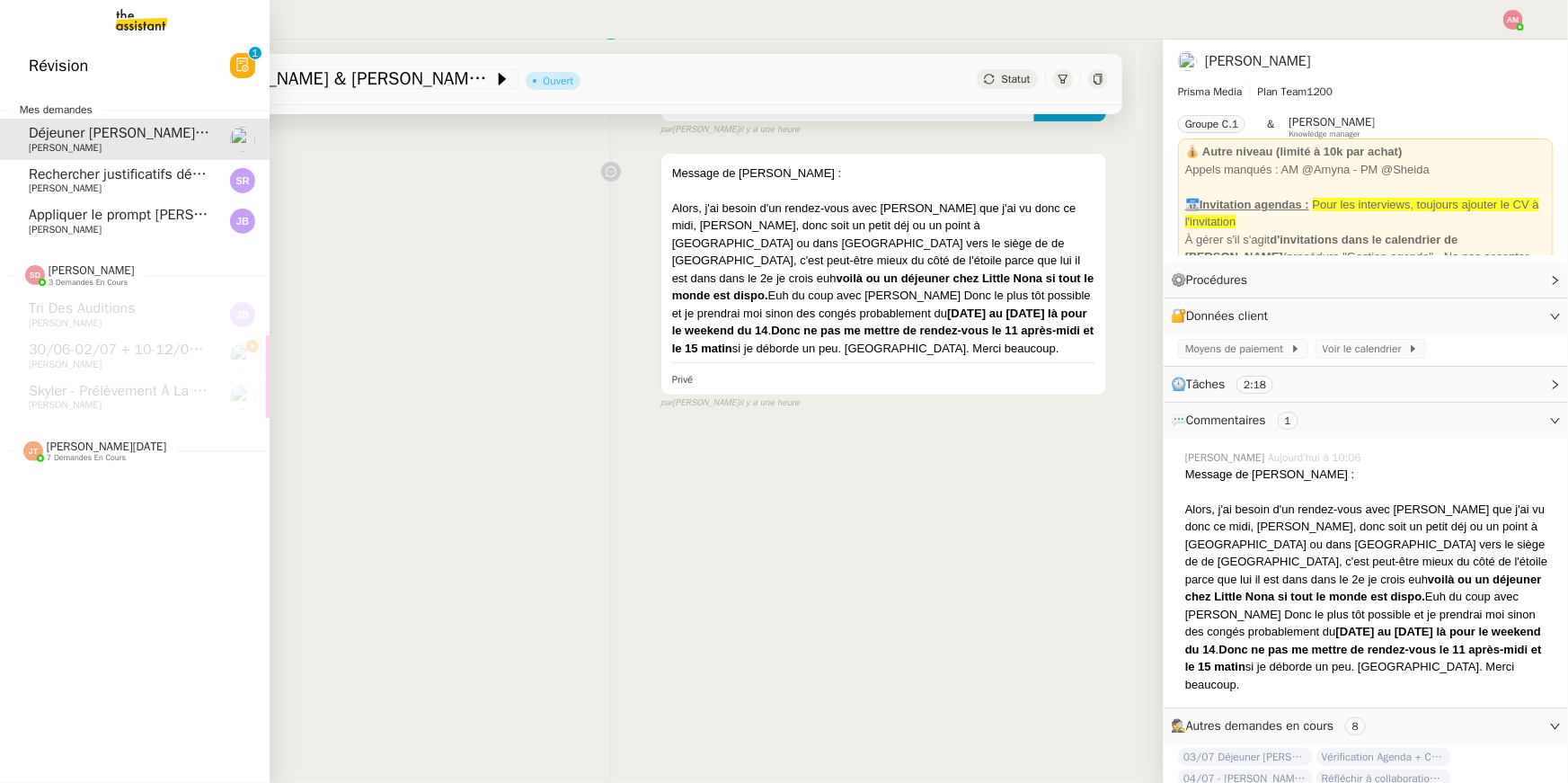 click on "Rechercher justificatifs dépenses surlignées" 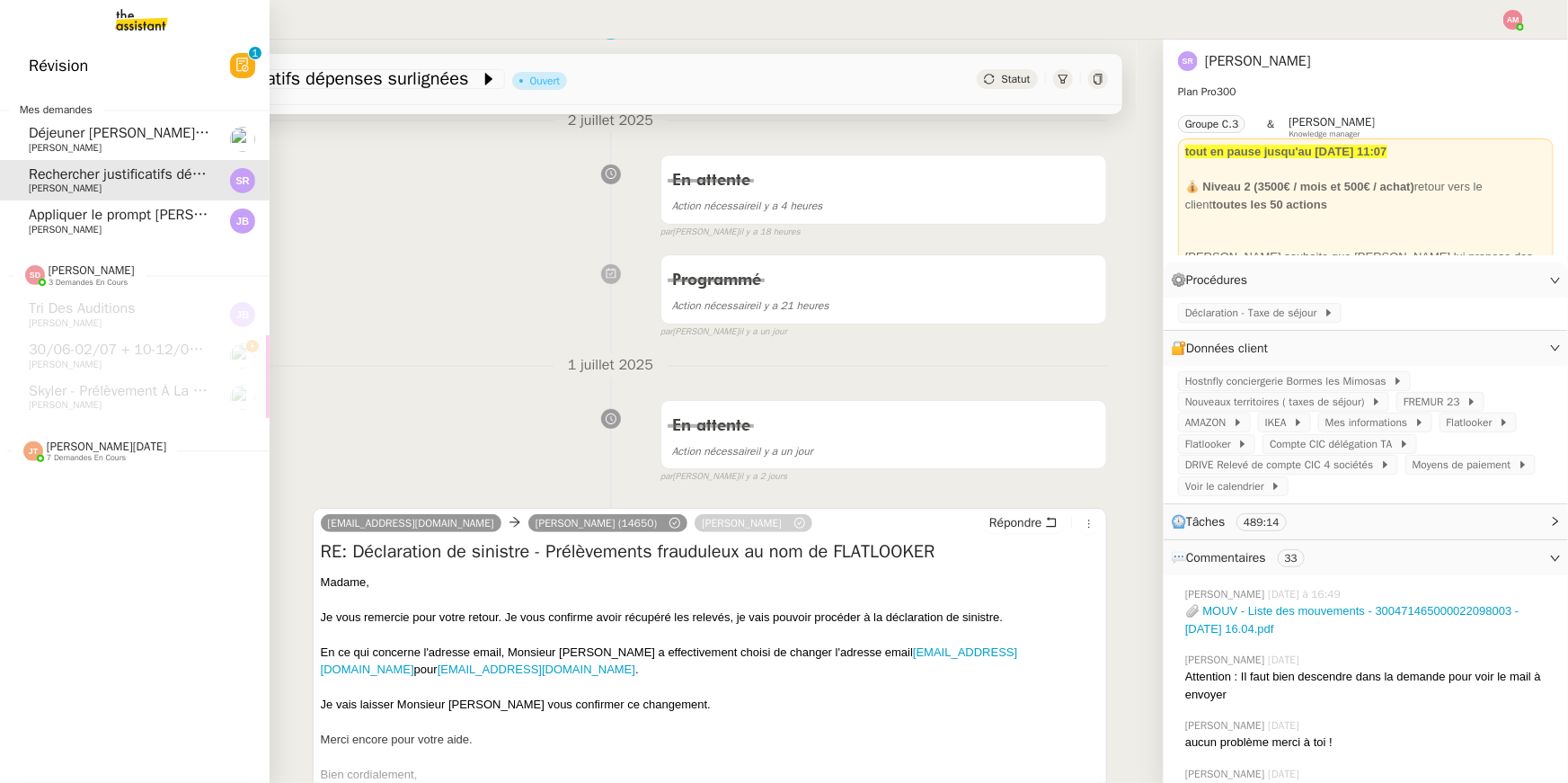 click on "Rechercher justificatifs dépenses surlignées    [PERSON_NAME]" 